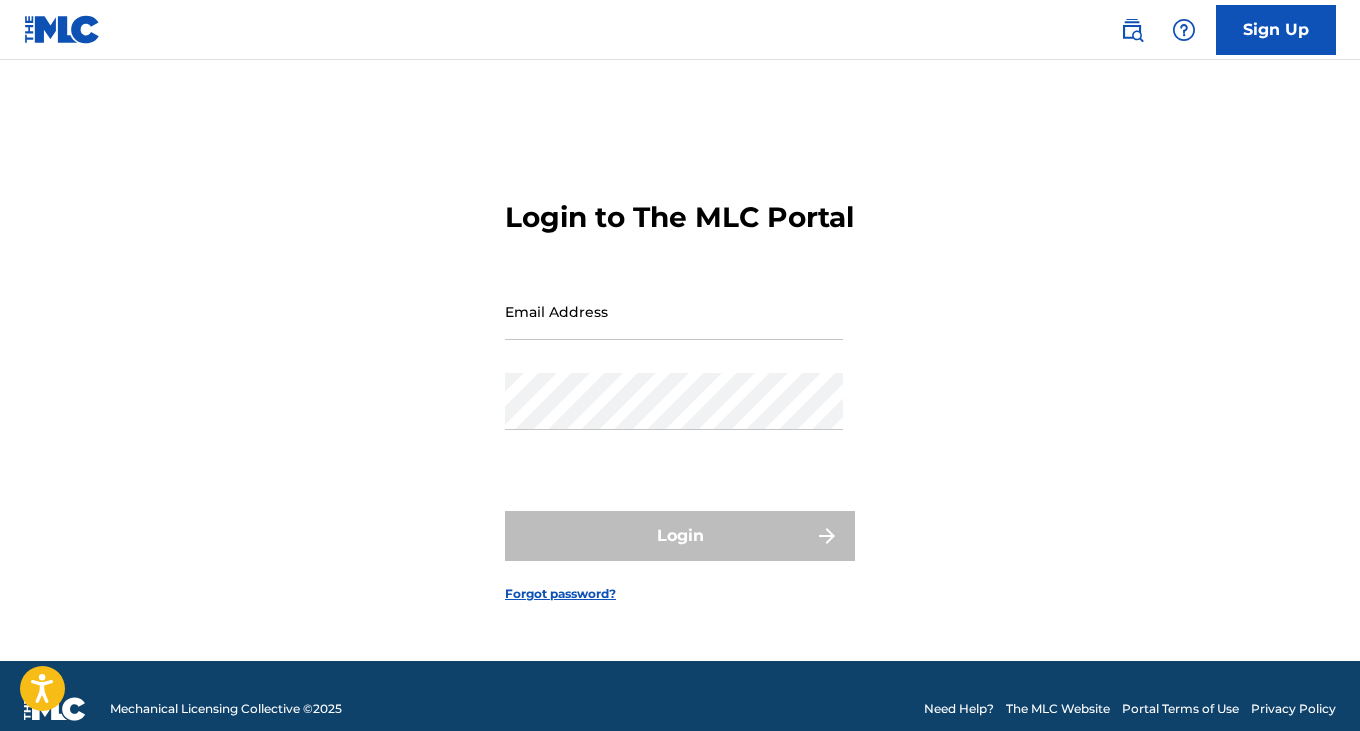scroll, scrollTop: 0, scrollLeft: 0, axis: both 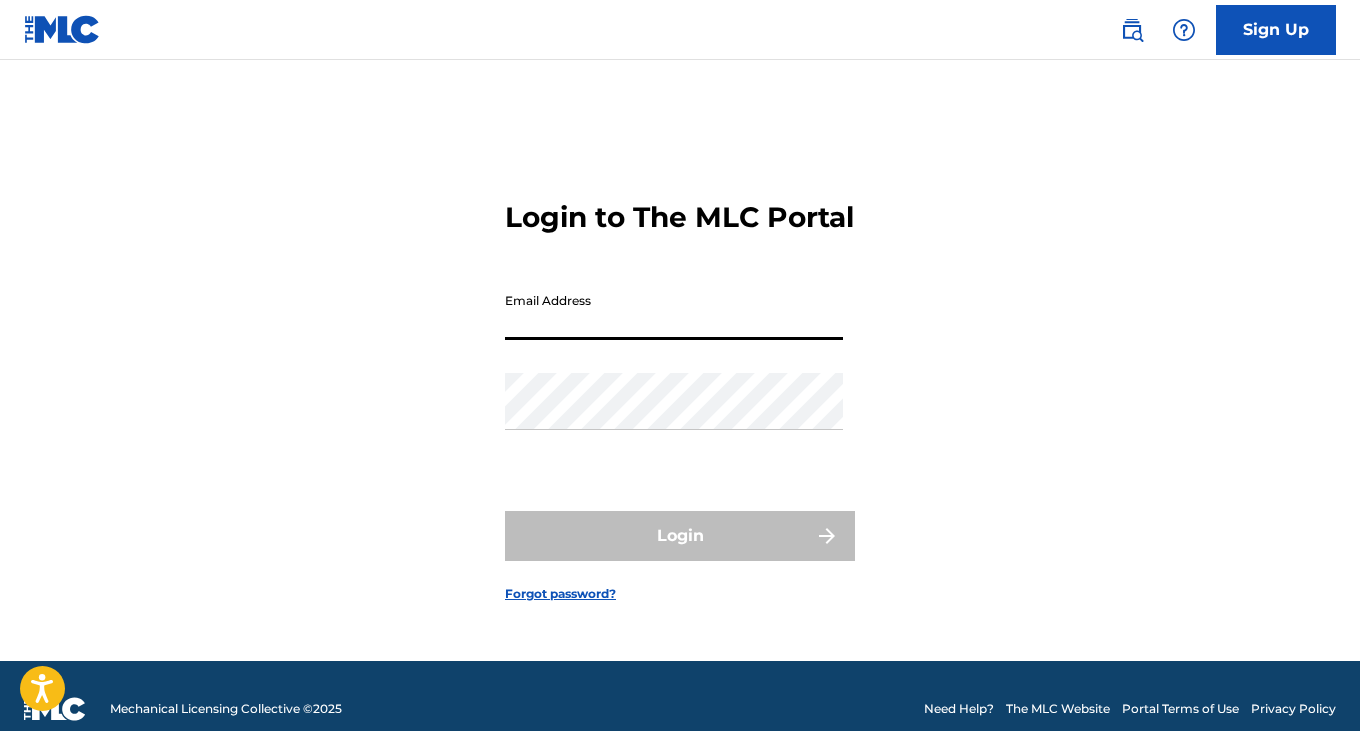 click on "Email Address" at bounding box center [674, 311] 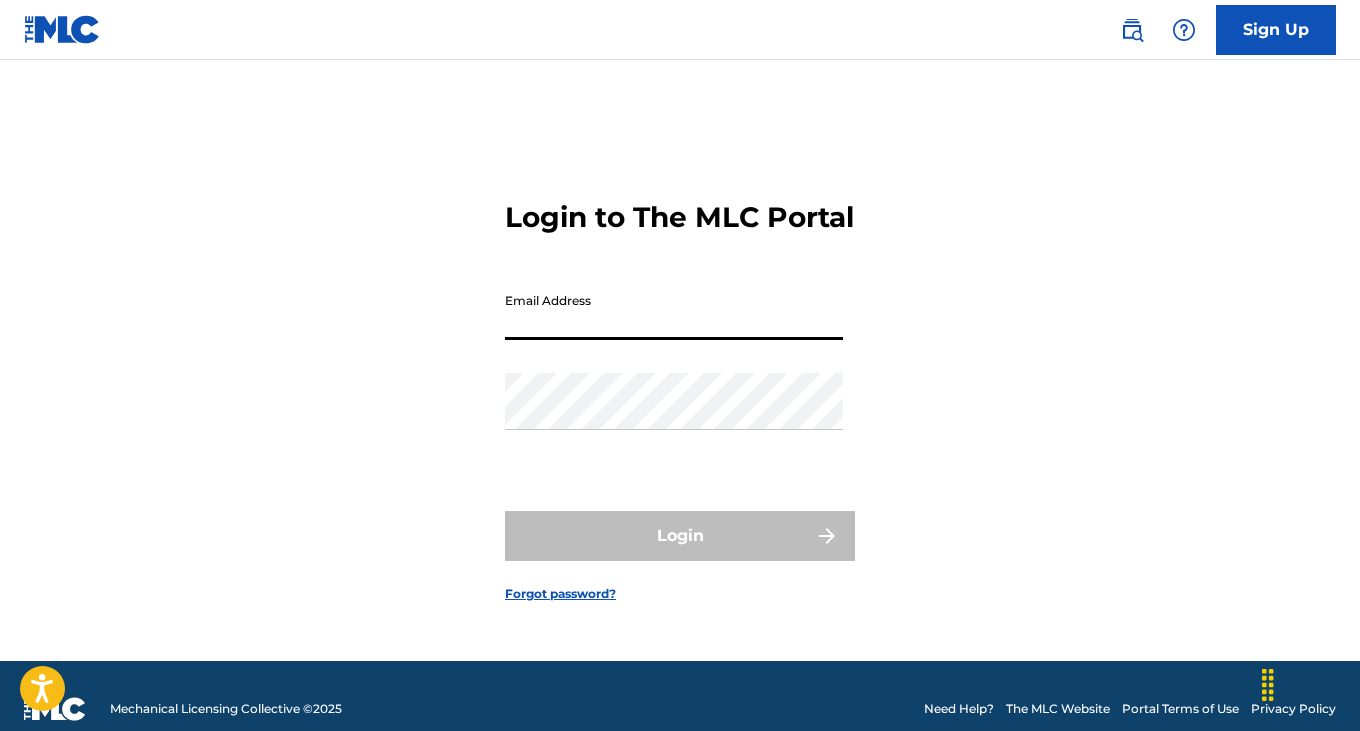 type on "[EMAIL]" 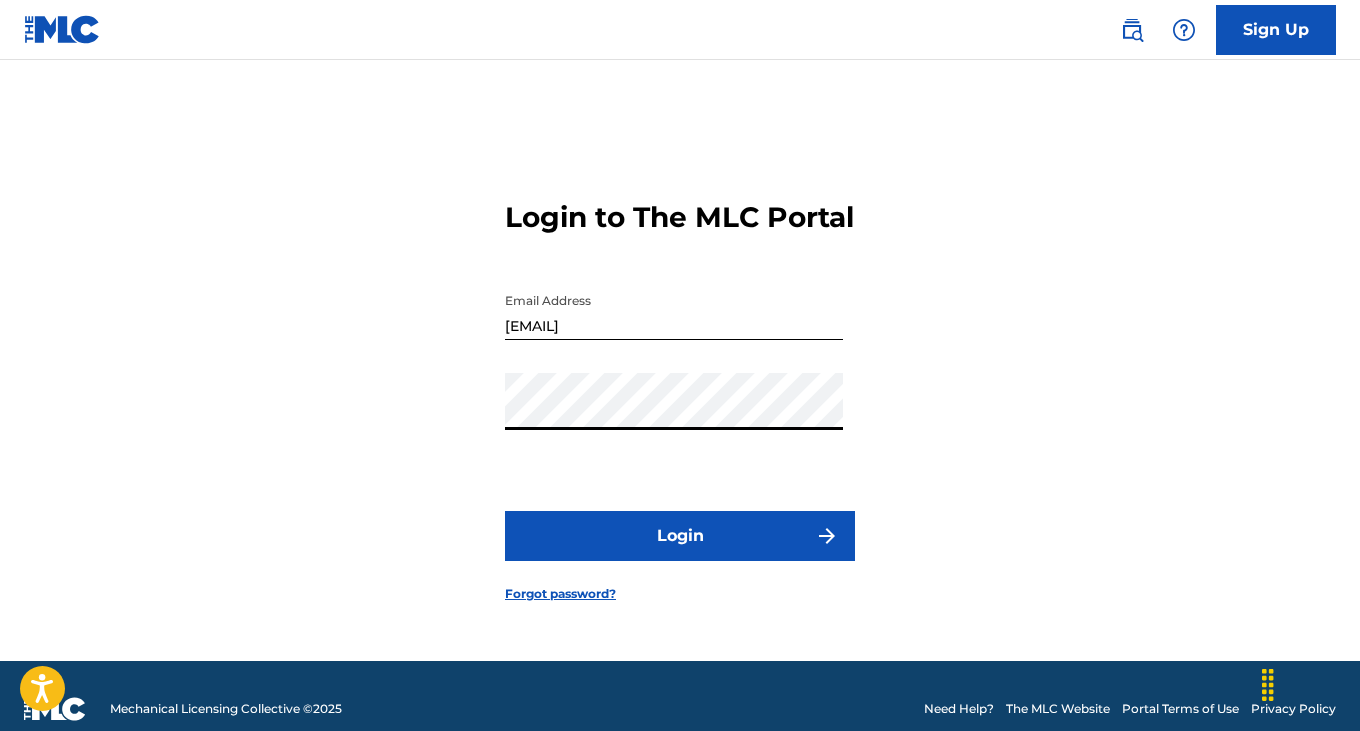 click on "Login" at bounding box center (680, 536) 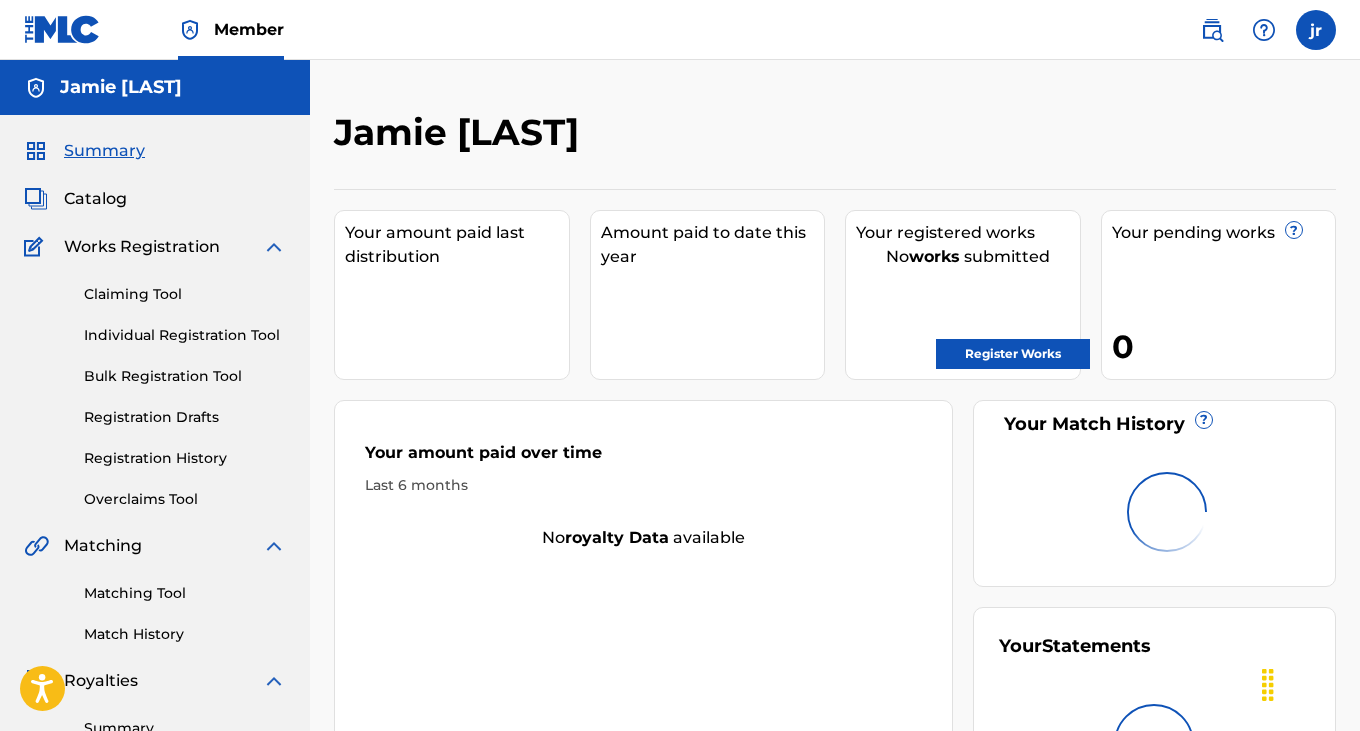 scroll, scrollTop: 0, scrollLeft: 0, axis: both 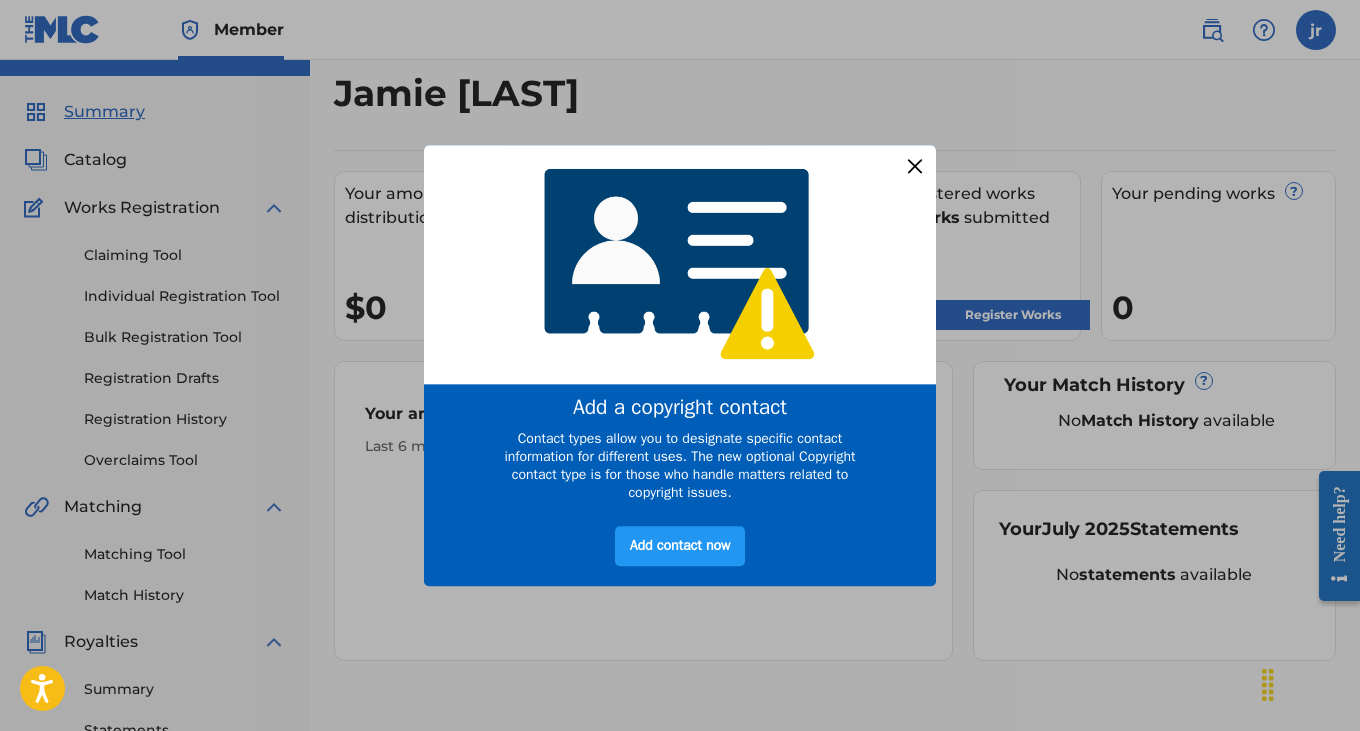 click at bounding box center [915, 166] 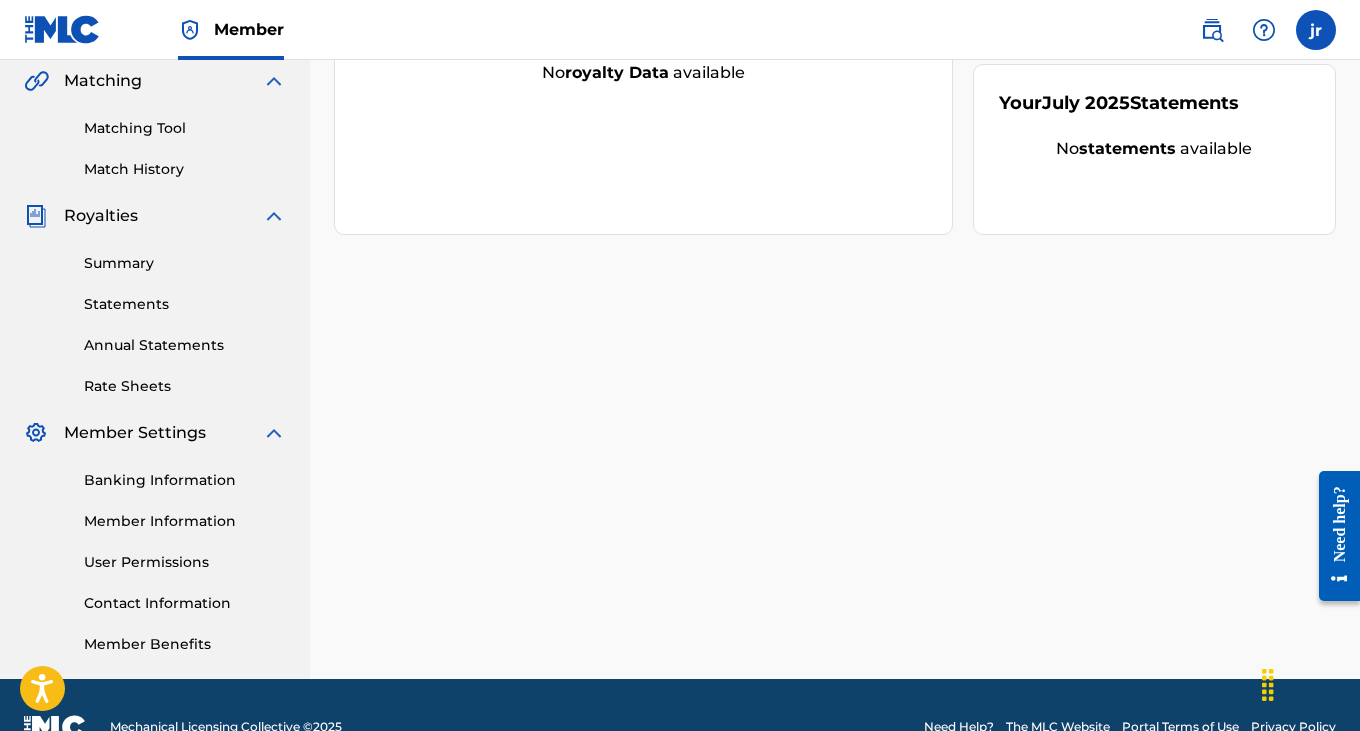 scroll, scrollTop: 467, scrollLeft: 0, axis: vertical 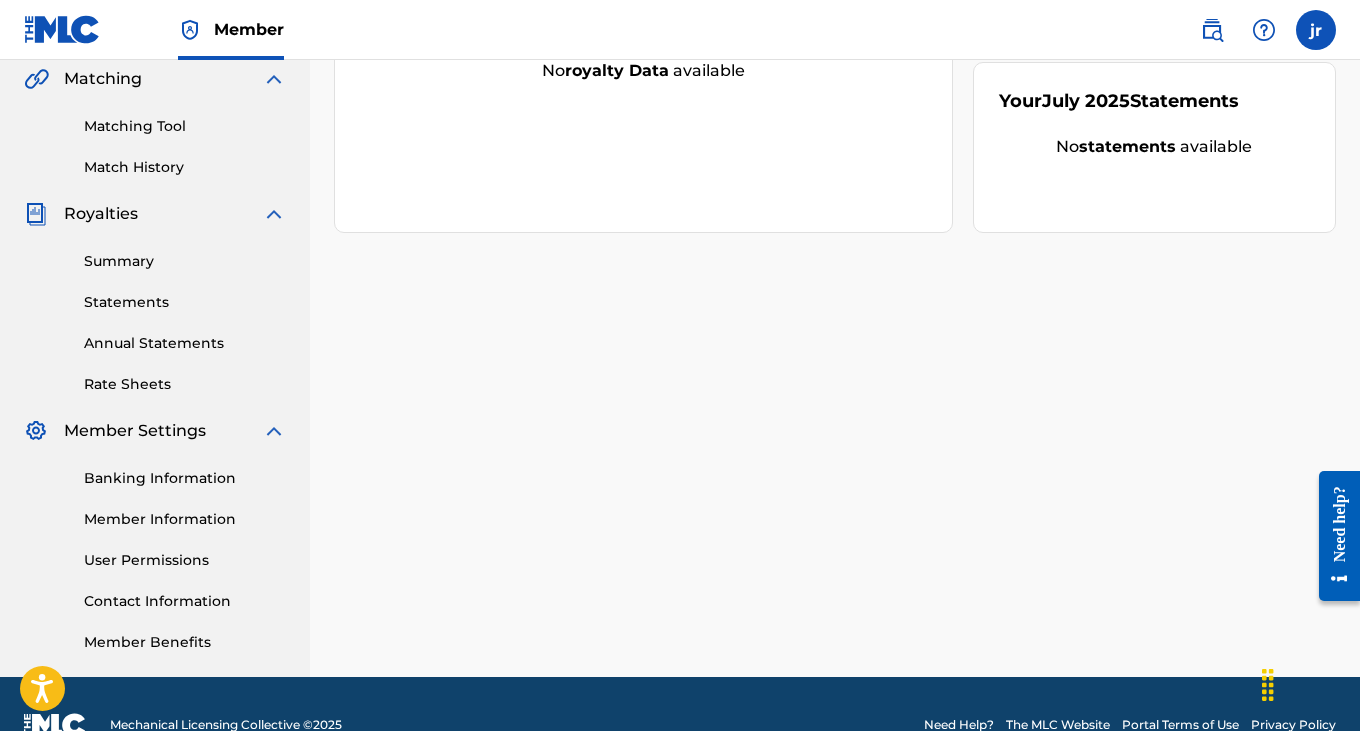 click on "Banking Information" at bounding box center [185, 478] 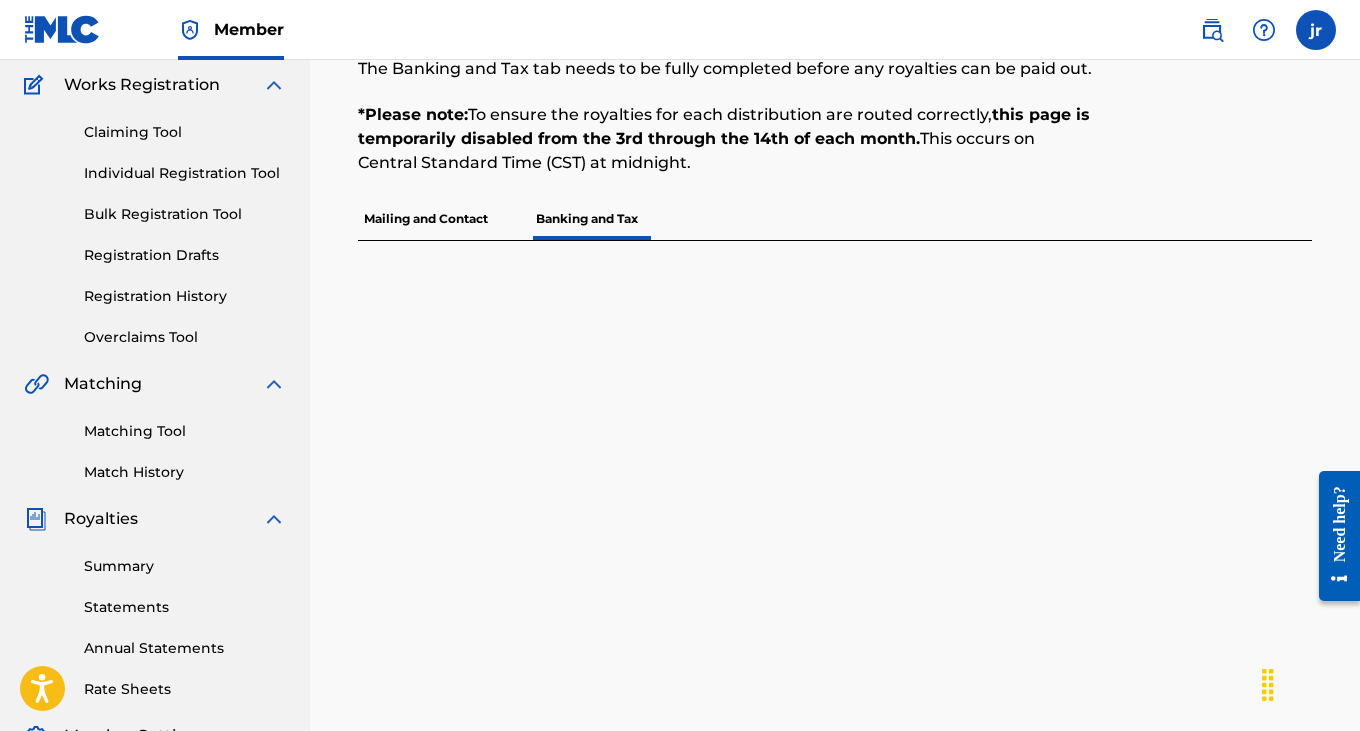 scroll, scrollTop: 157, scrollLeft: 0, axis: vertical 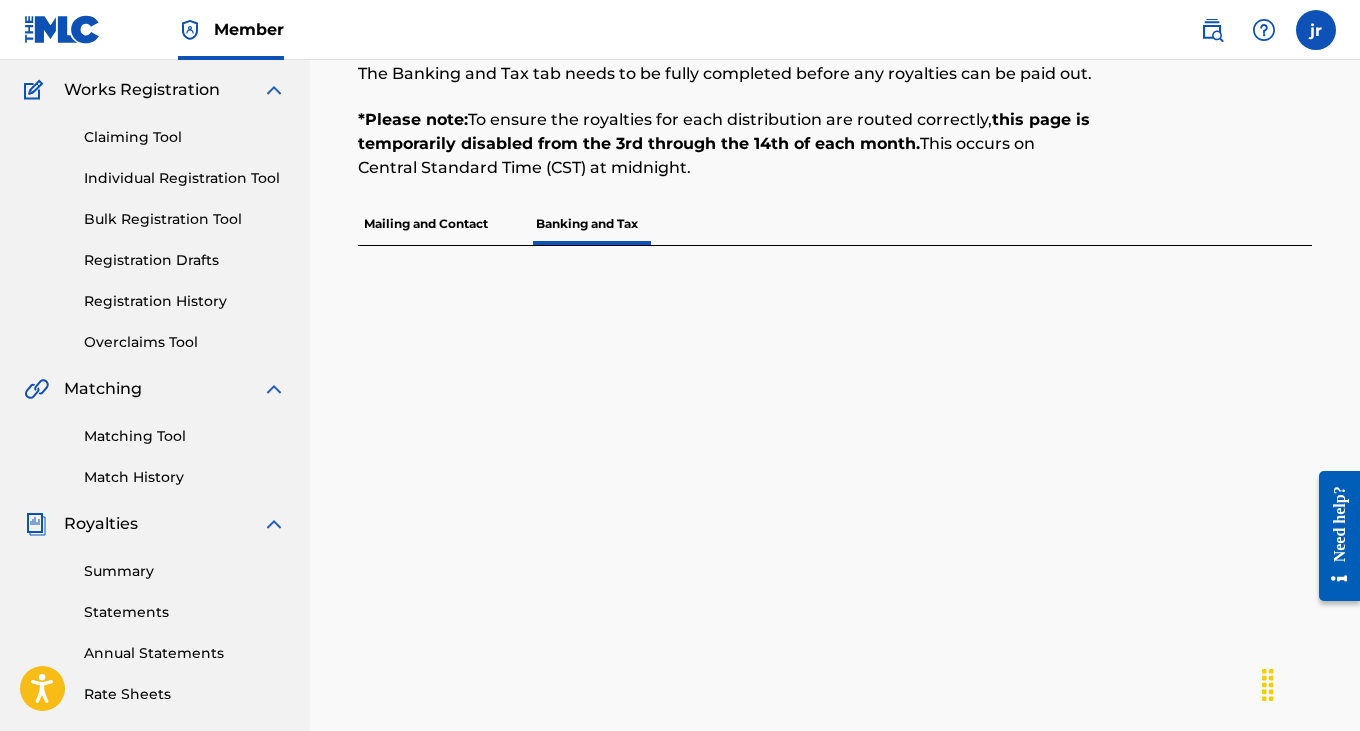 click on "Mailing and Contact" at bounding box center [426, 224] 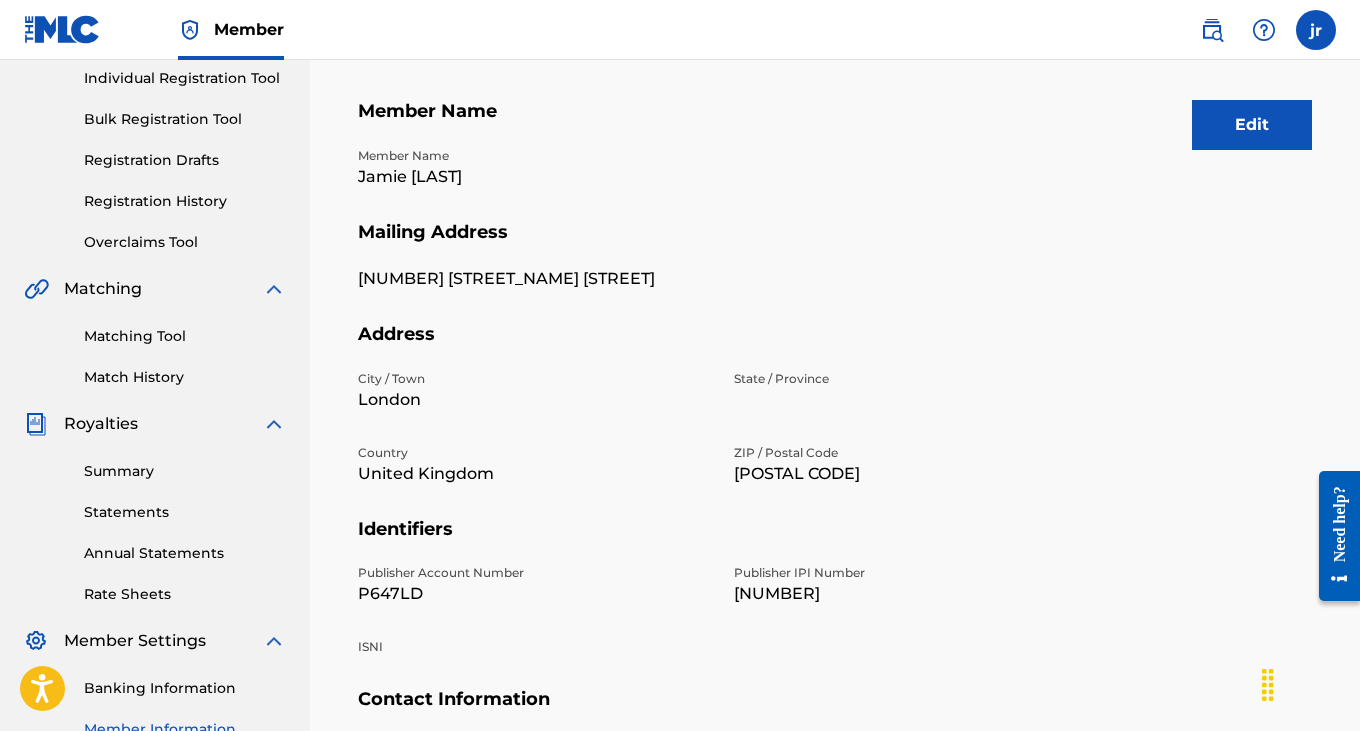 scroll, scrollTop: 137, scrollLeft: 0, axis: vertical 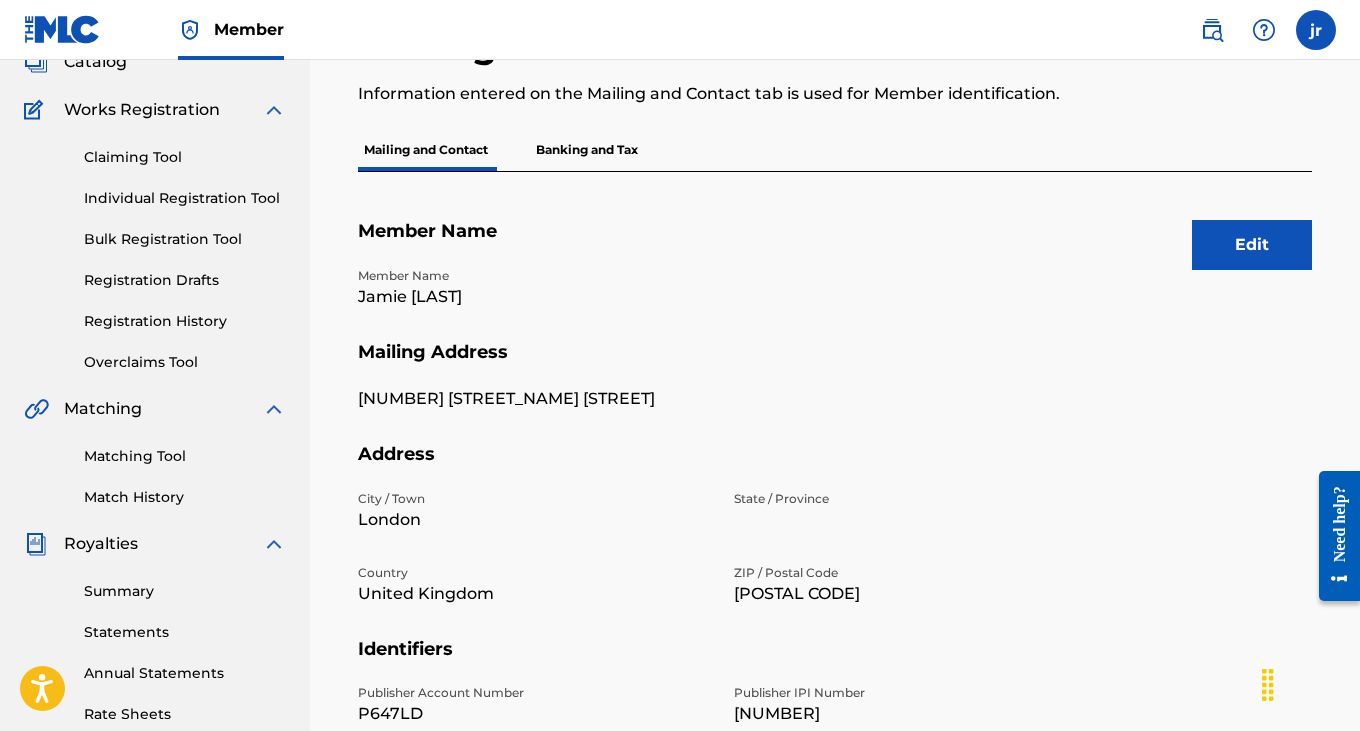 click on "Banking and Tax" at bounding box center [587, 150] 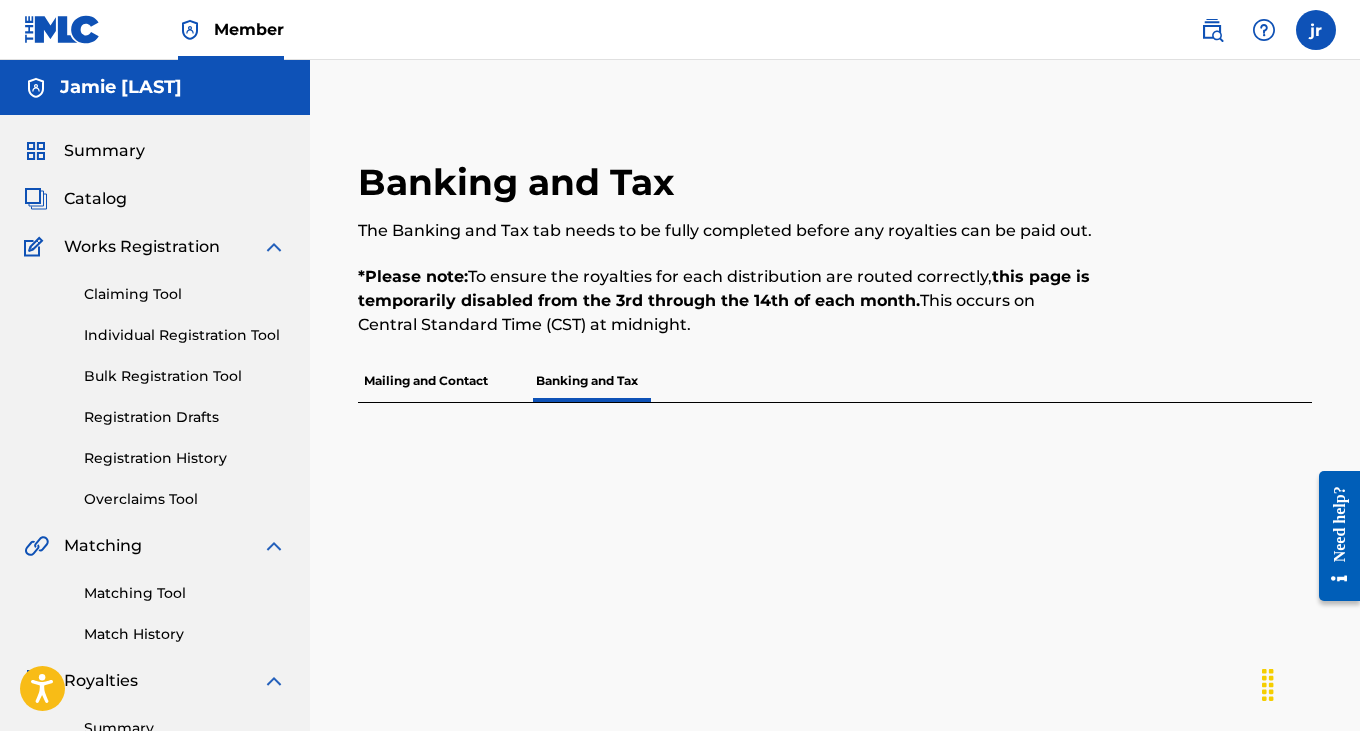 click on "Claiming Tool" at bounding box center [185, 294] 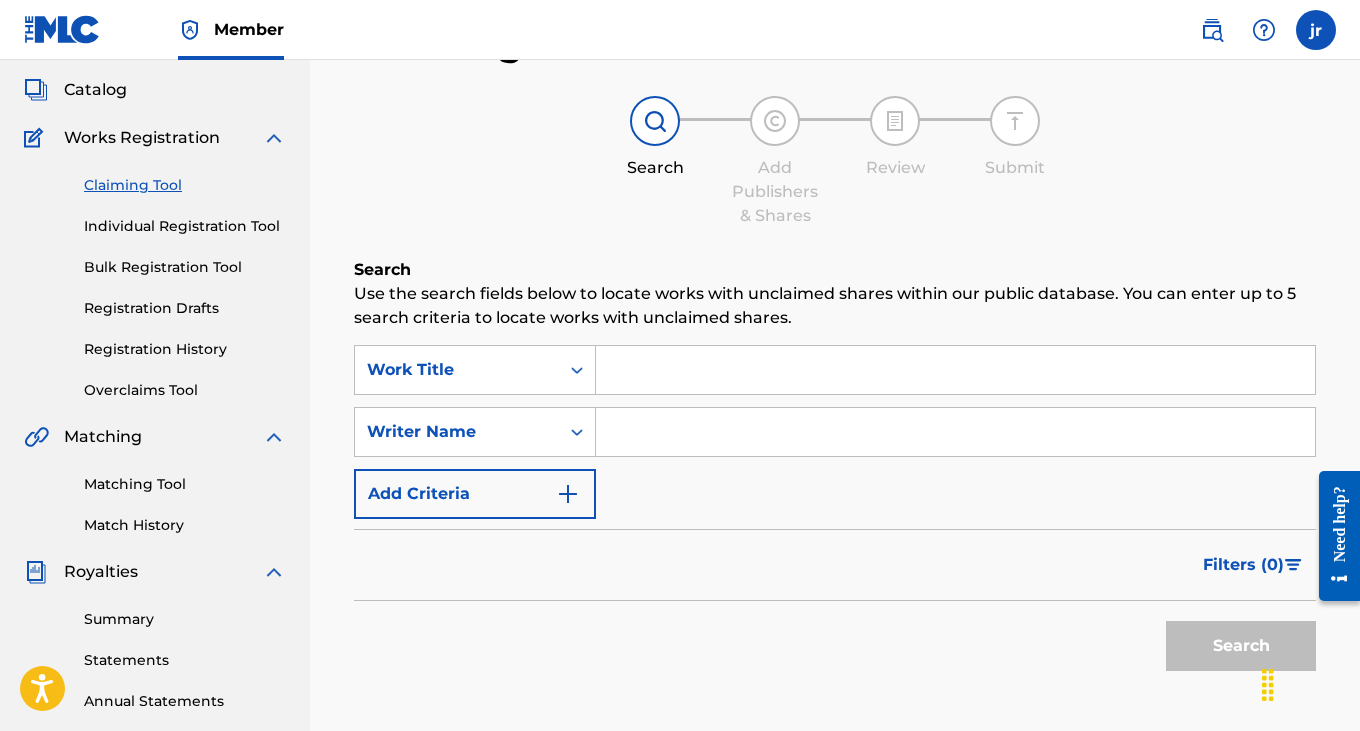 scroll, scrollTop: 122, scrollLeft: 0, axis: vertical 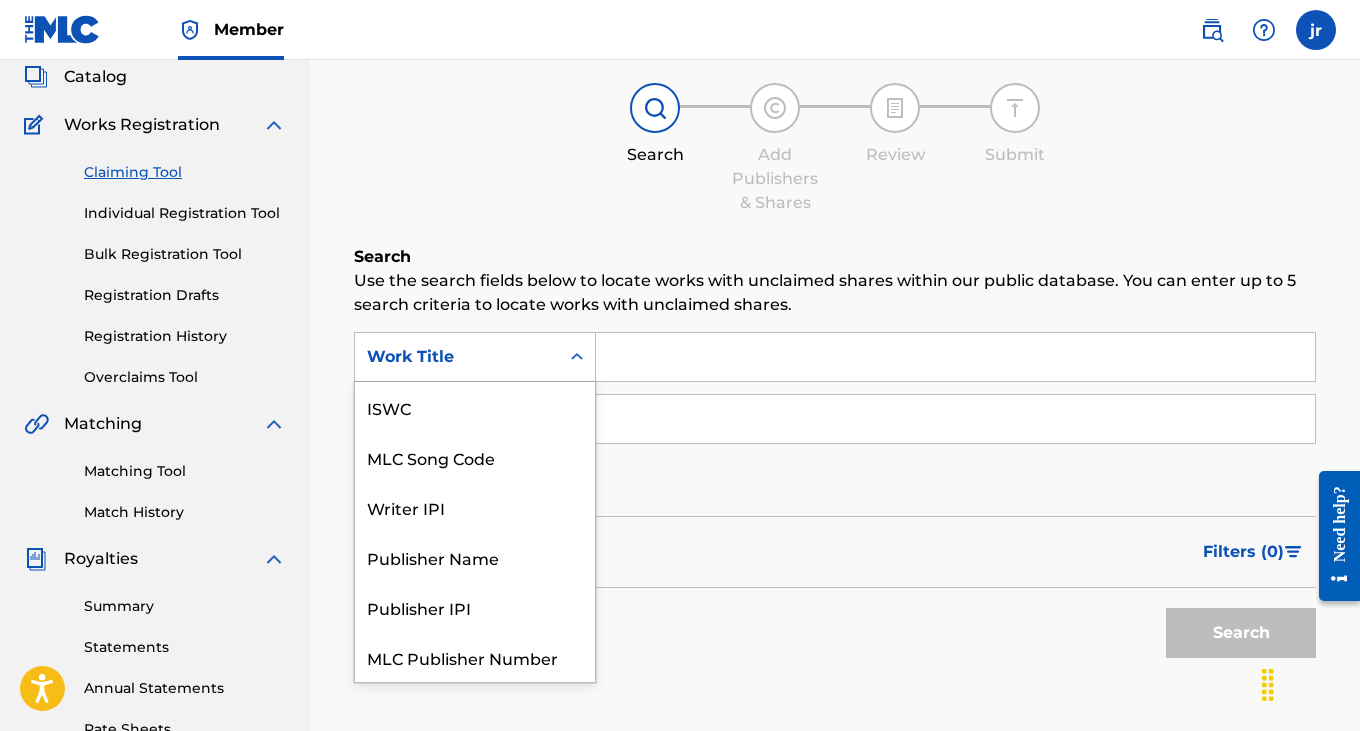 click on "Work Title" at bounding box center (457, 357) 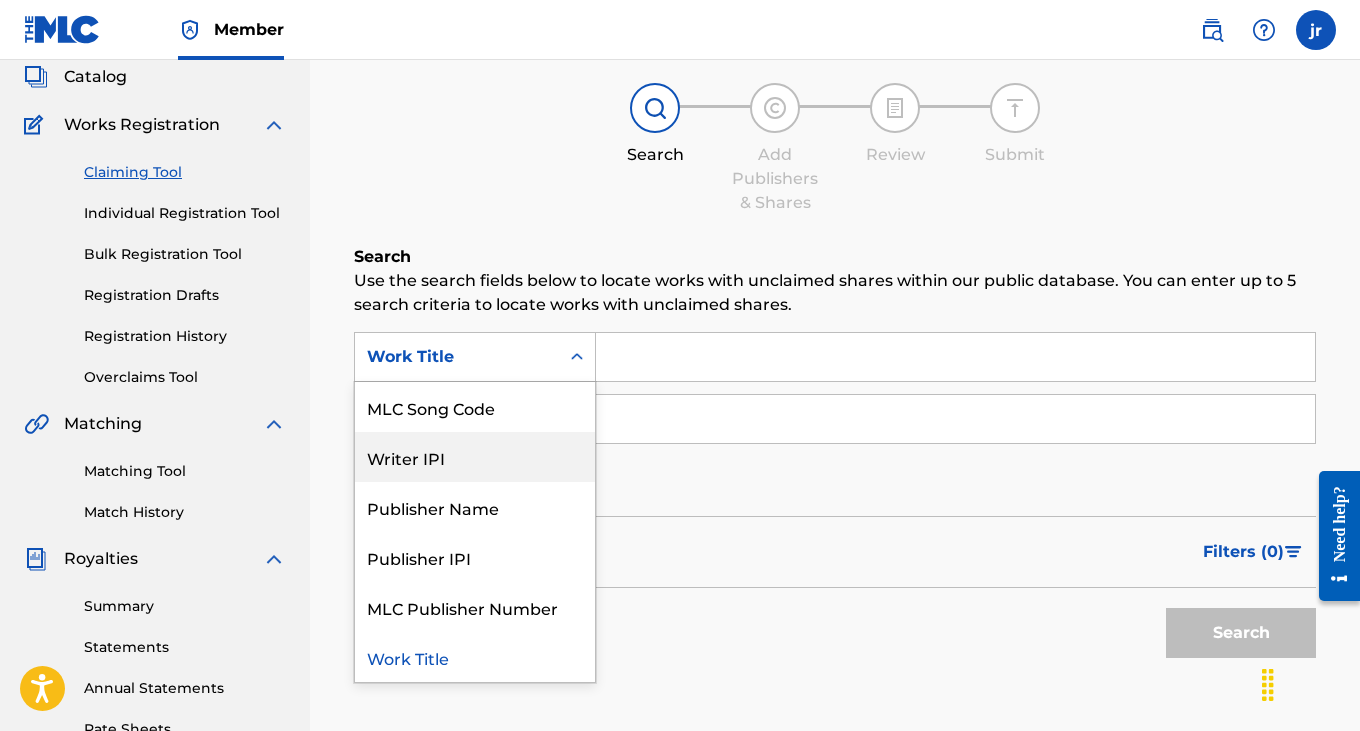 click on "Writer IPI" at bounding box center [475, 457] 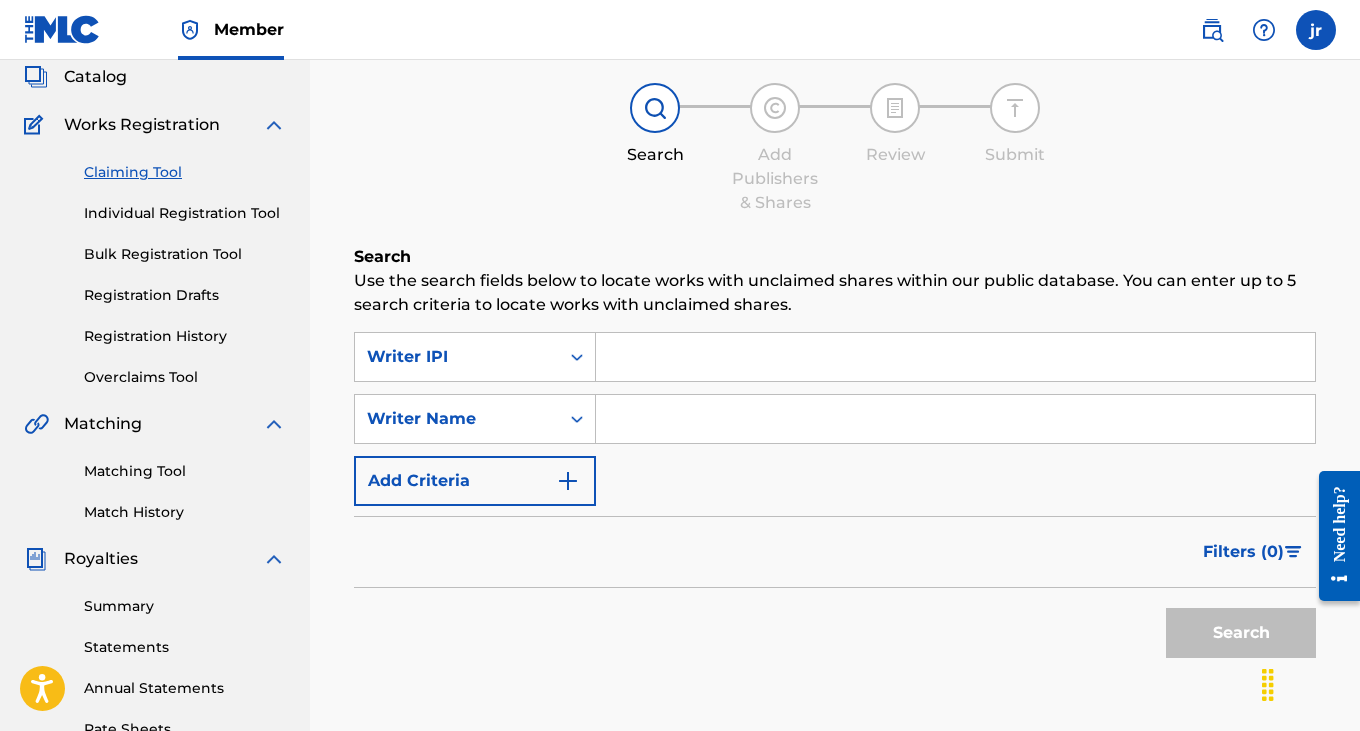 click at bounding box center [955, 357] 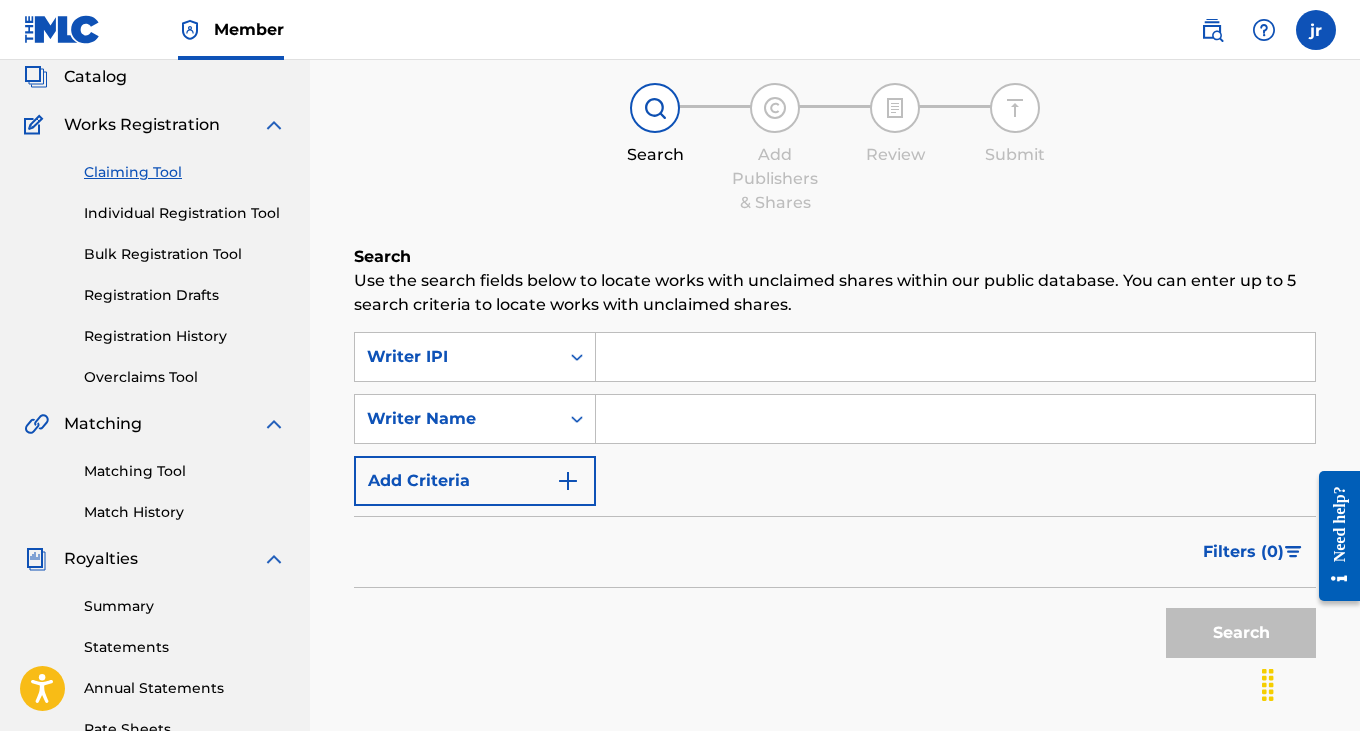 click on "Matching Tool" at bounding box center (185, 471) 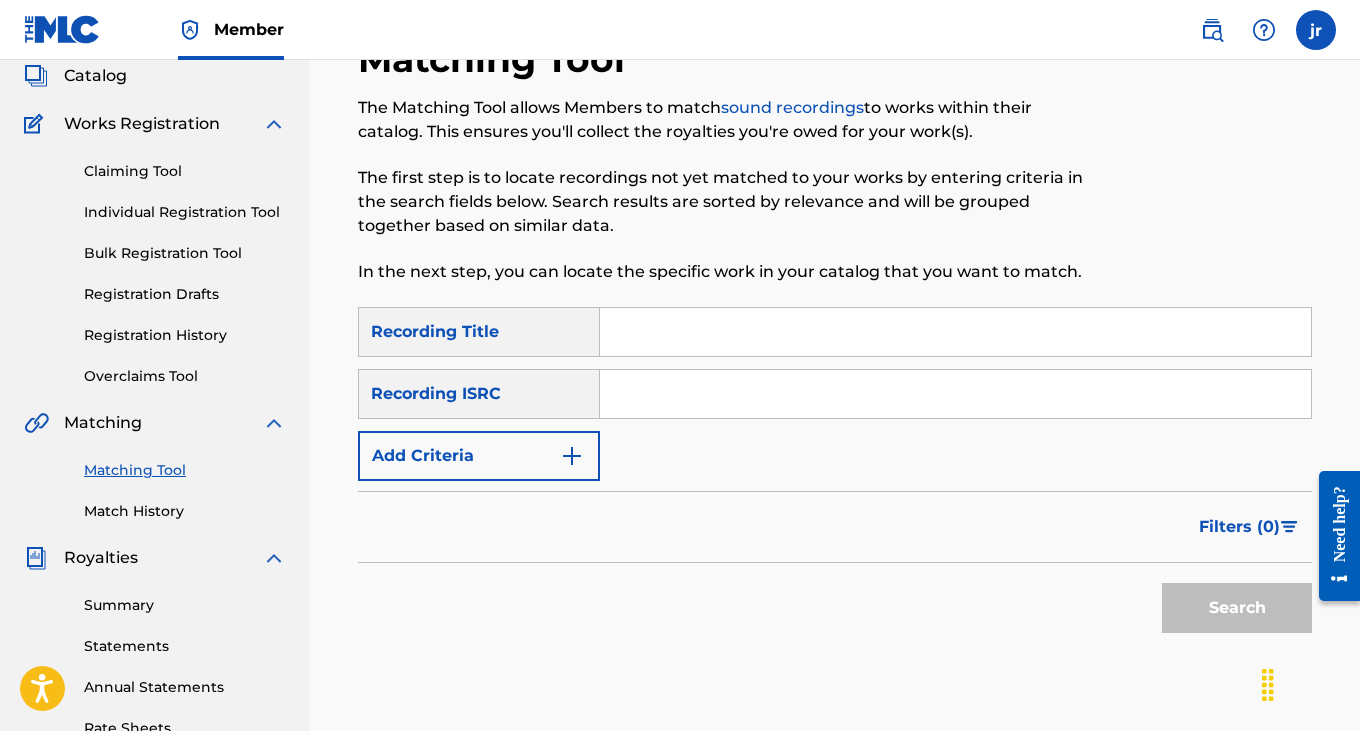 scroll, scrollTop: 120, scrollLeft: 0, axis: vertical 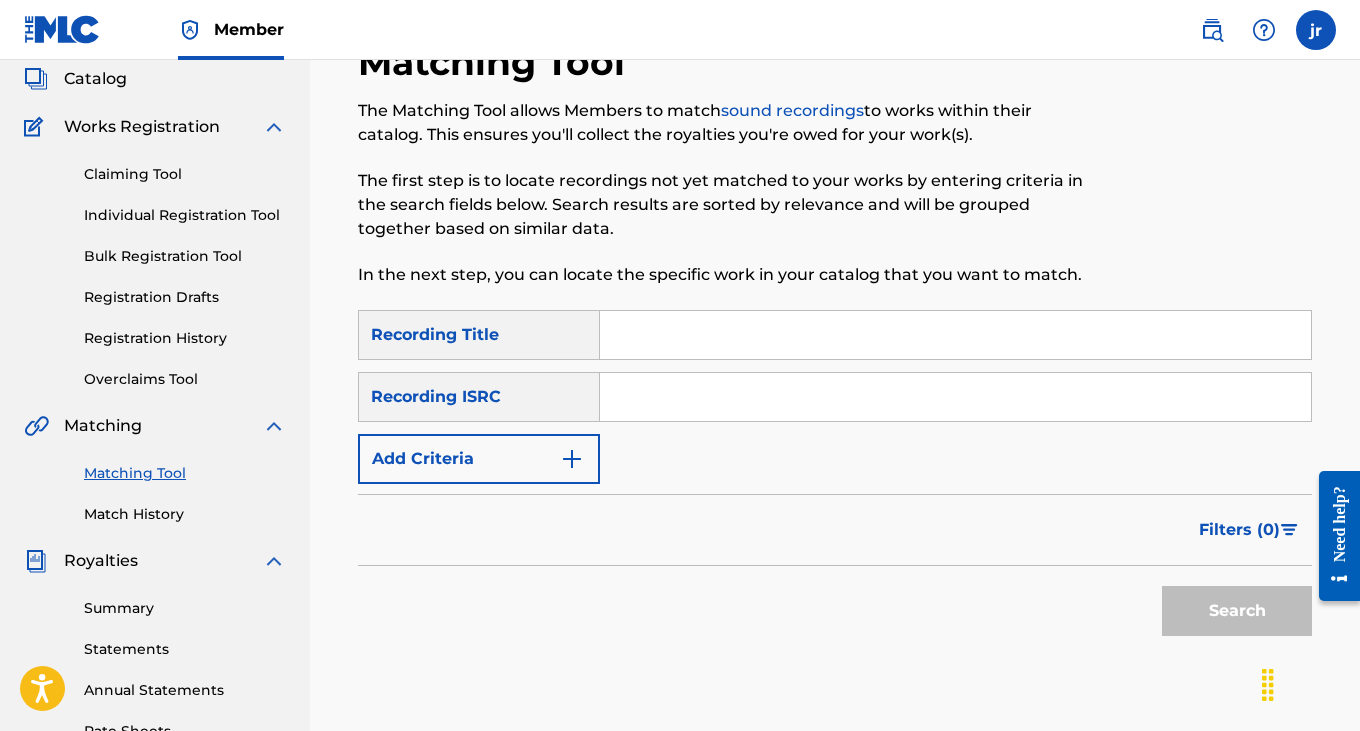 click on "Claiming Tool" at bounding box center (185, 174) 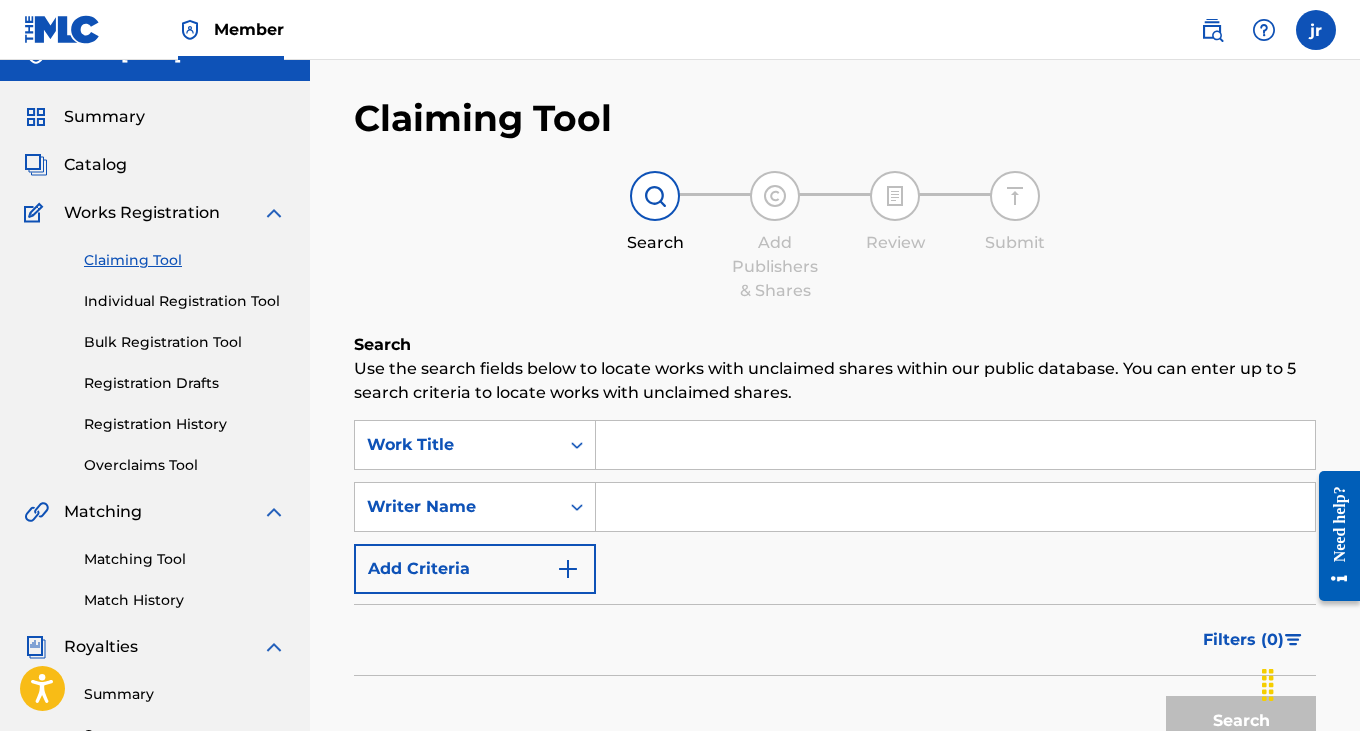 scroll, scrollTop: 0, scrollLeft: 0, axis: both 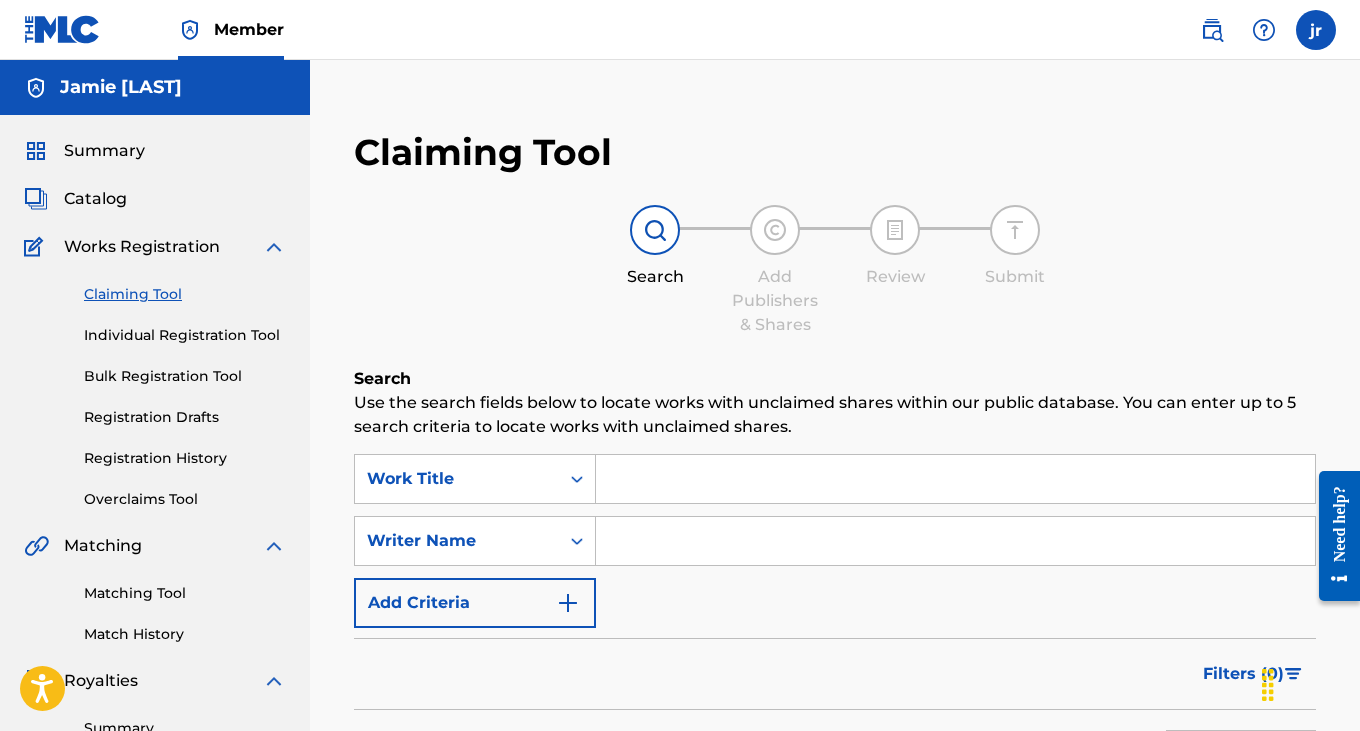 click on "Bulk Registration Tool" at bounding box center [185, 376] 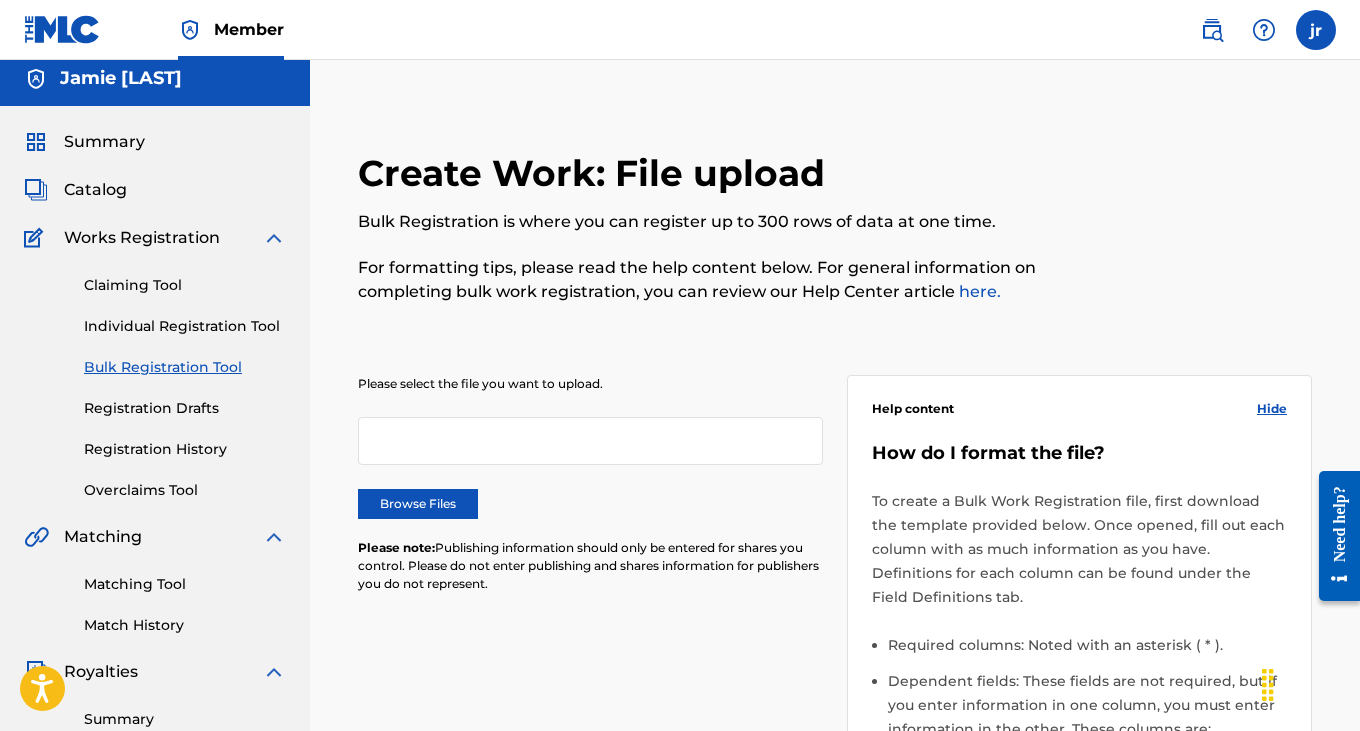 scroll, scrollTop: 12, scrollLeft: 0, axis: vertical 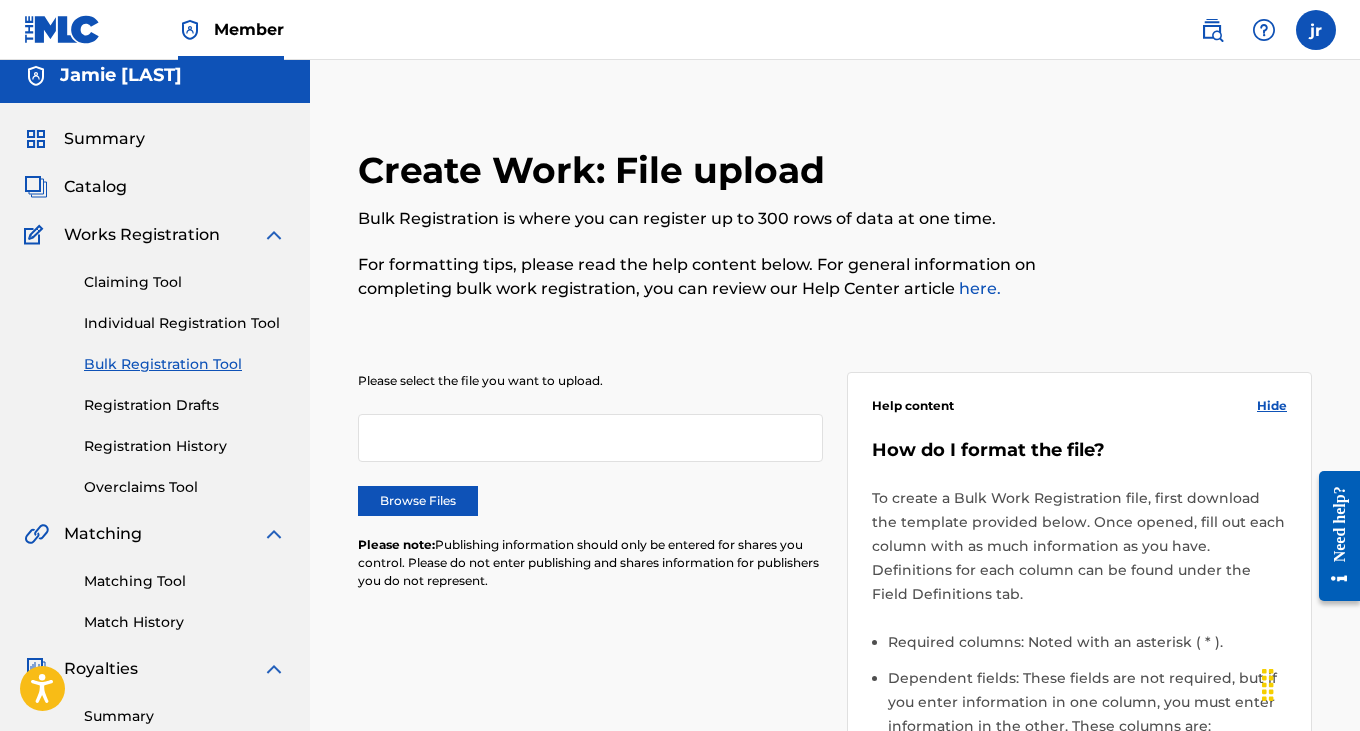 click on "Registration Drafts" at bounding box center (185, 405) 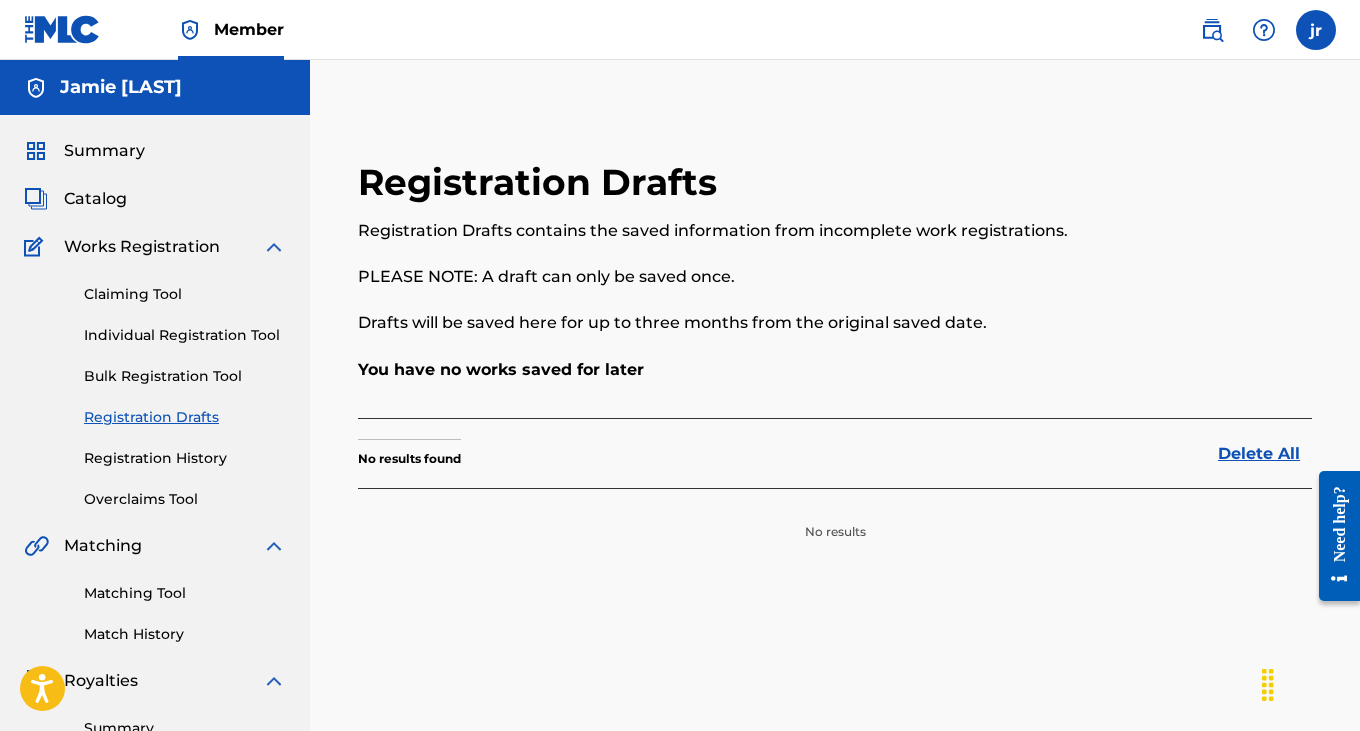 click on "Registration History" at bounding box center [185, 458] 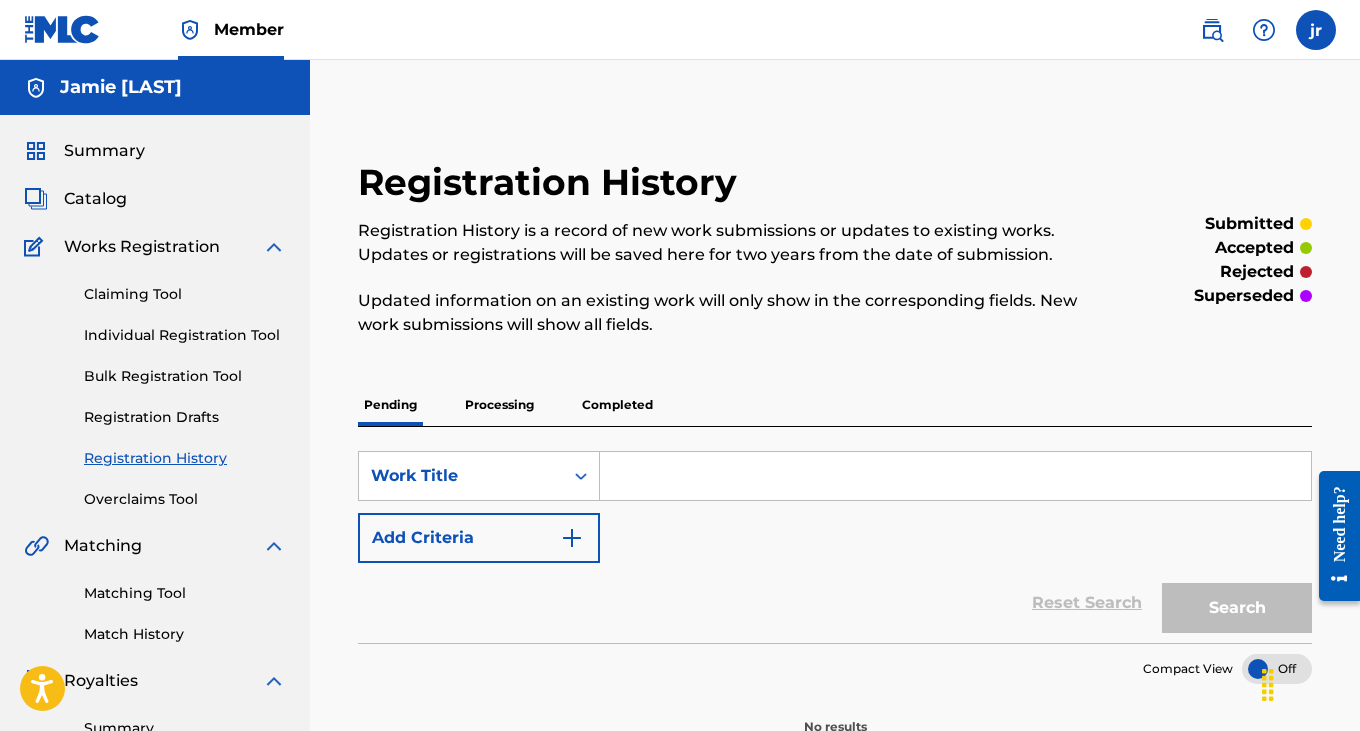 click on "Claiming Tool" at bounding box center (185, 294) 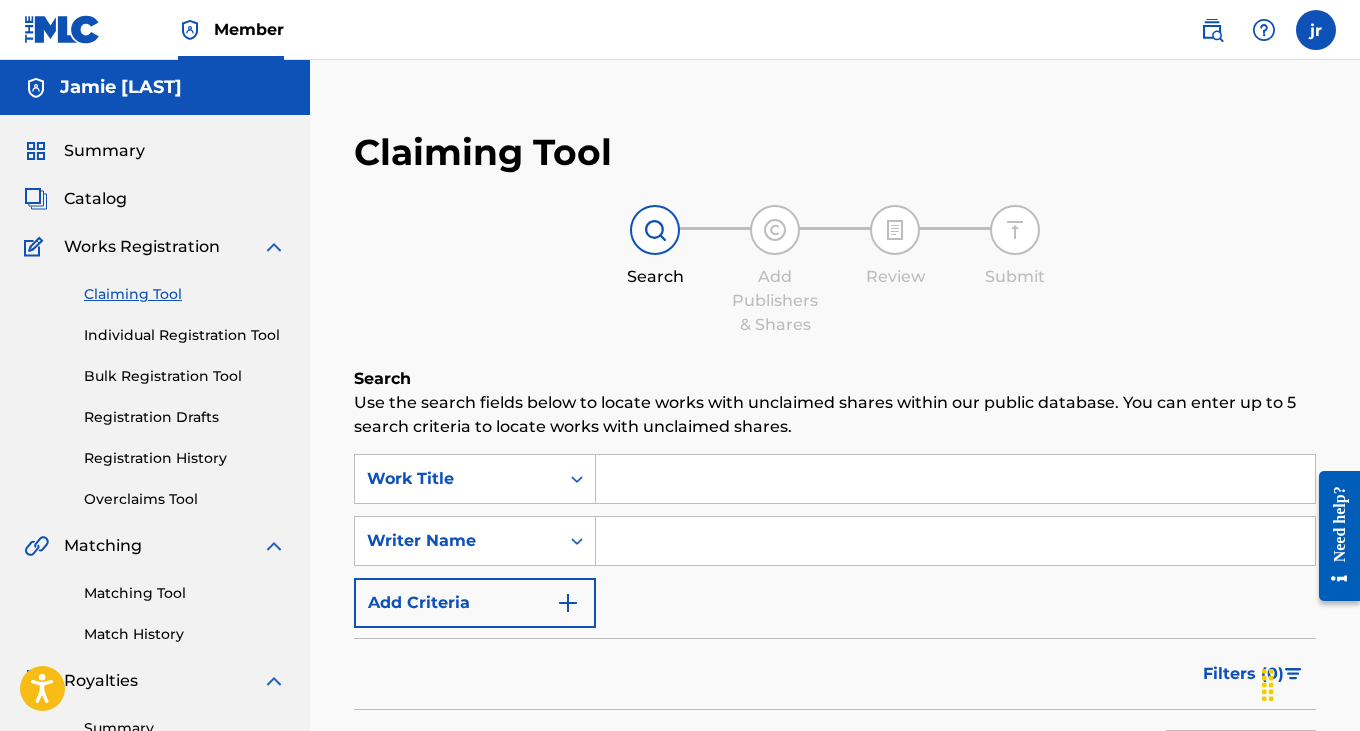 click on "Catalog" at bounding box center (95, 199) 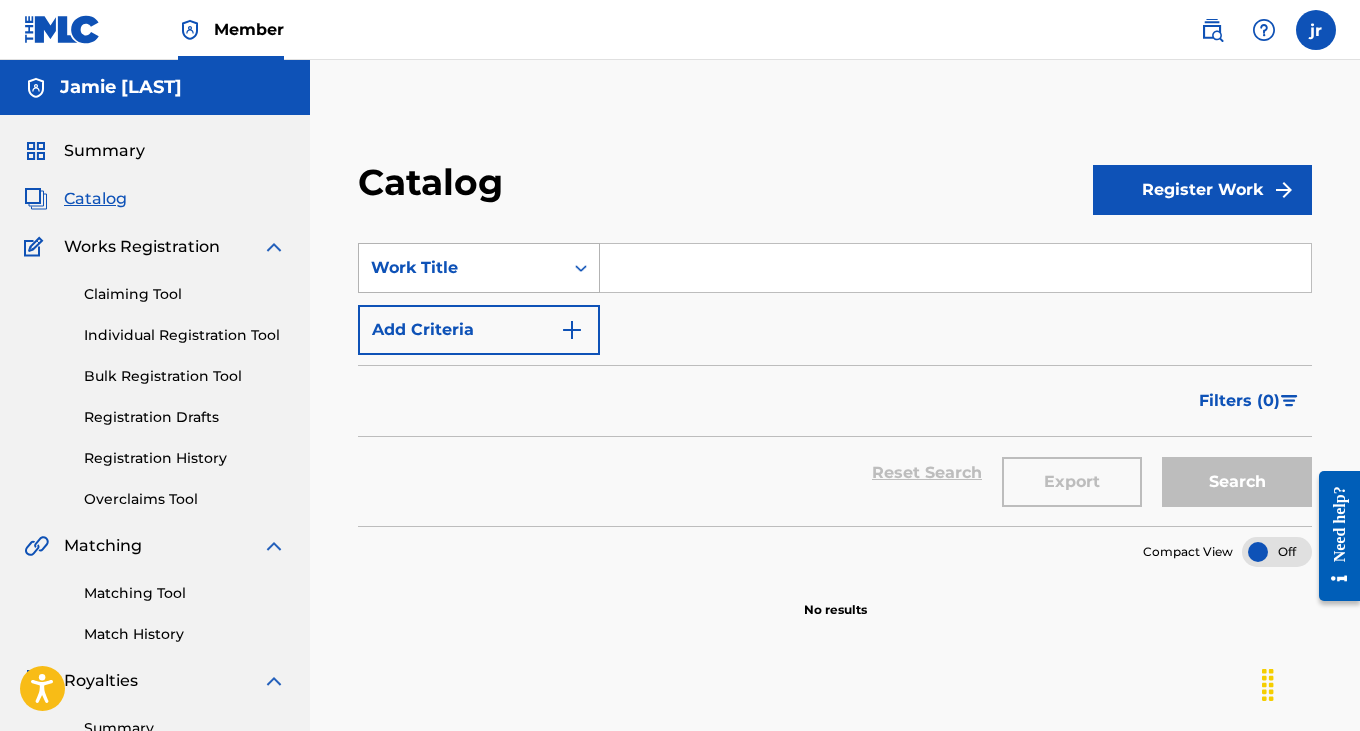 click at bounding box center [581, 268] 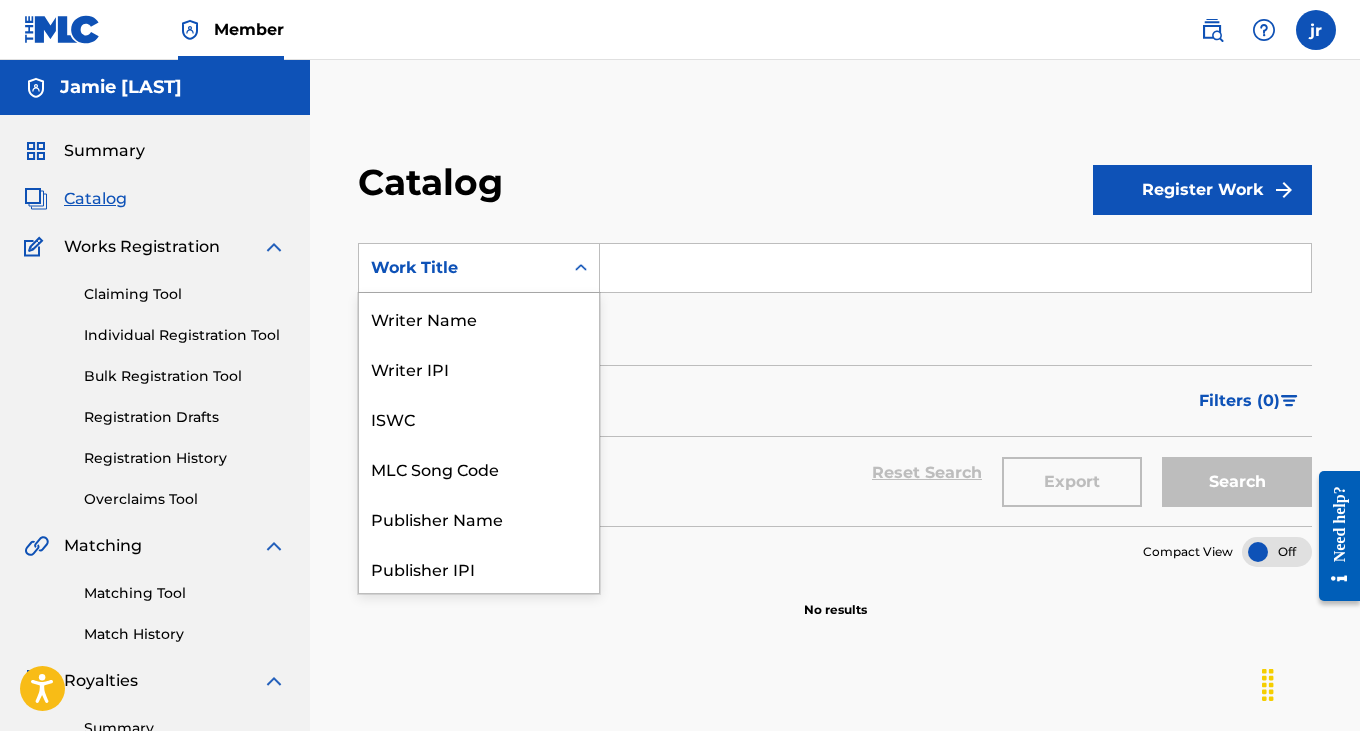 scroll, scrollTop: 300, scrollLeft: 0, axis: vertical 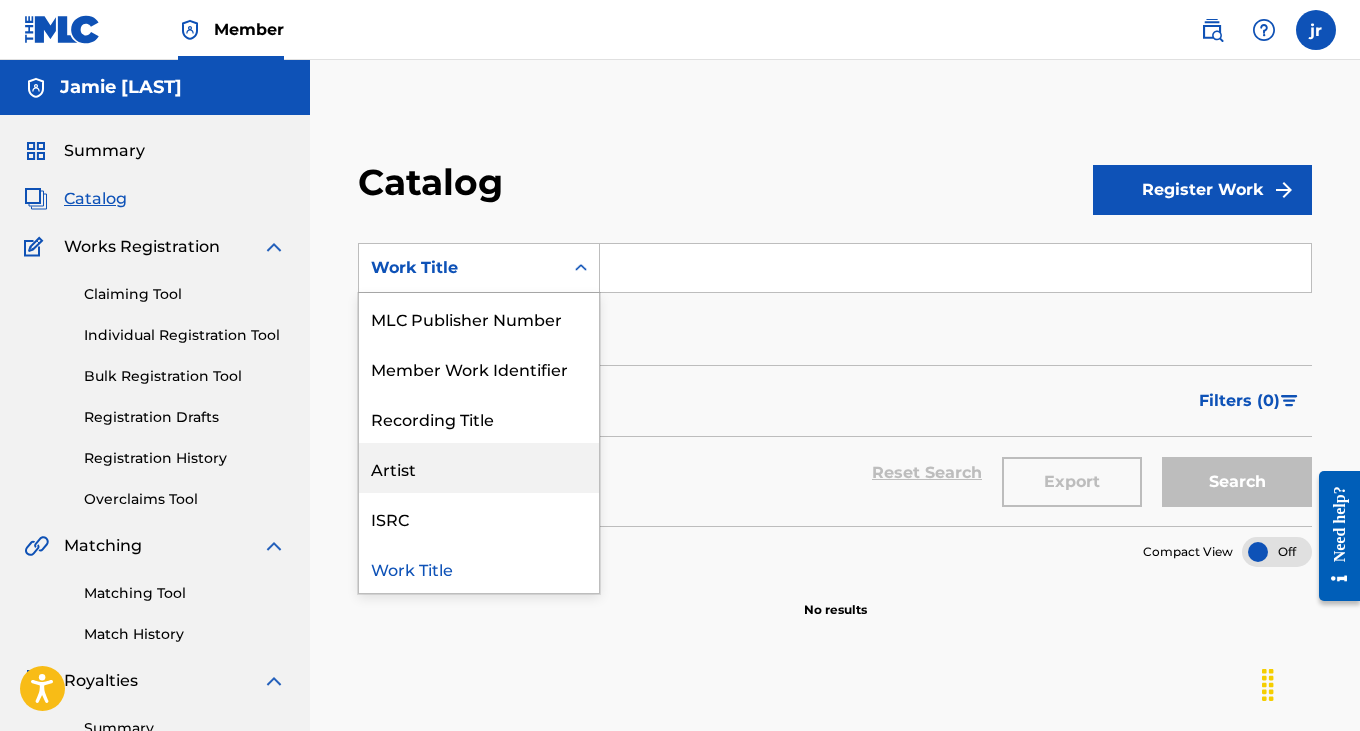 click on "Artist" at bounding box center (479, 468) 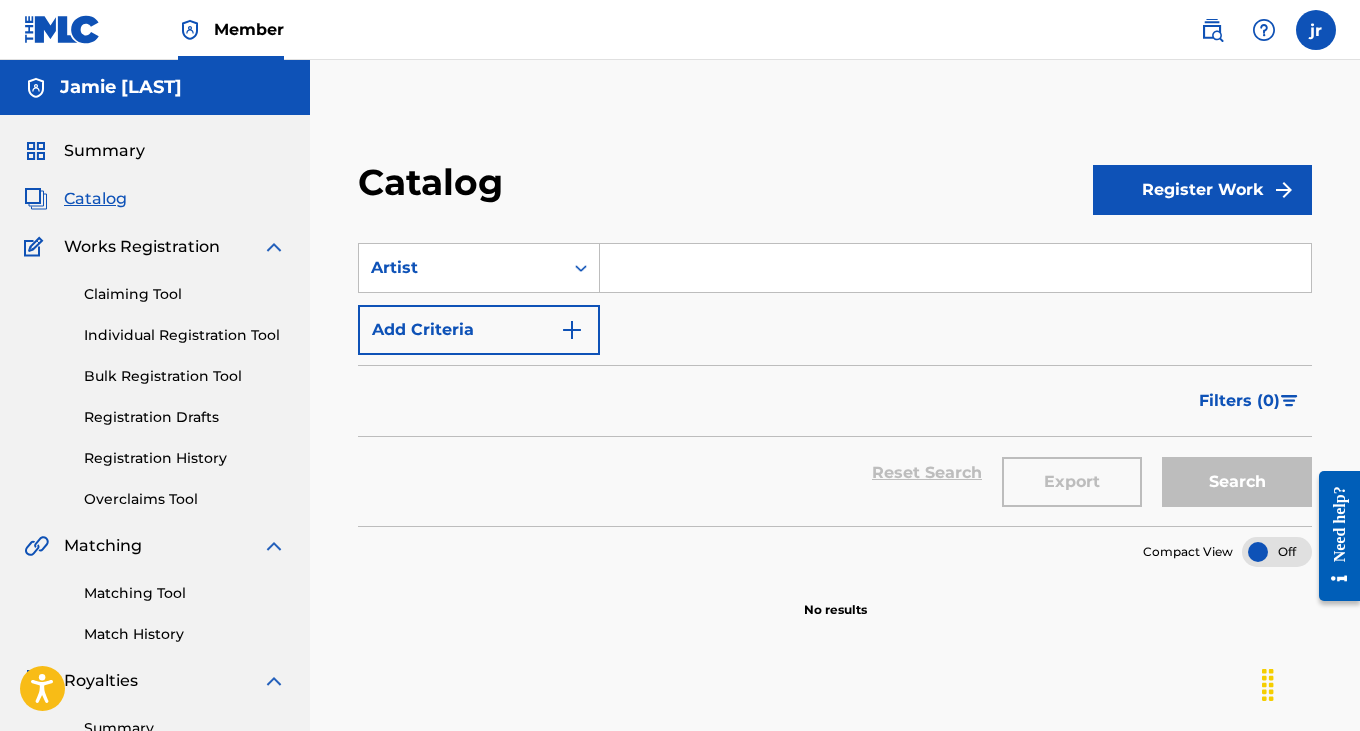 click at bounding box center (955, 268) 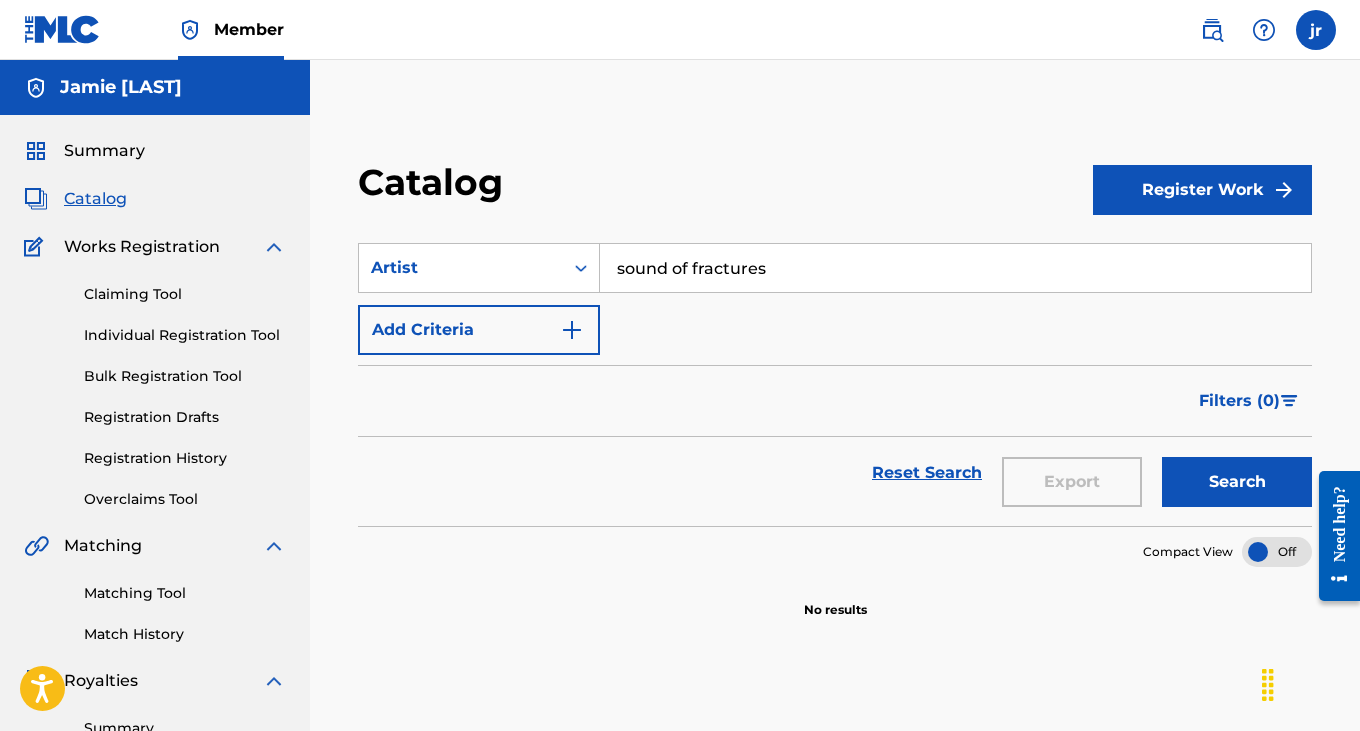 click on "Search" at bounding box center (1237, 482) 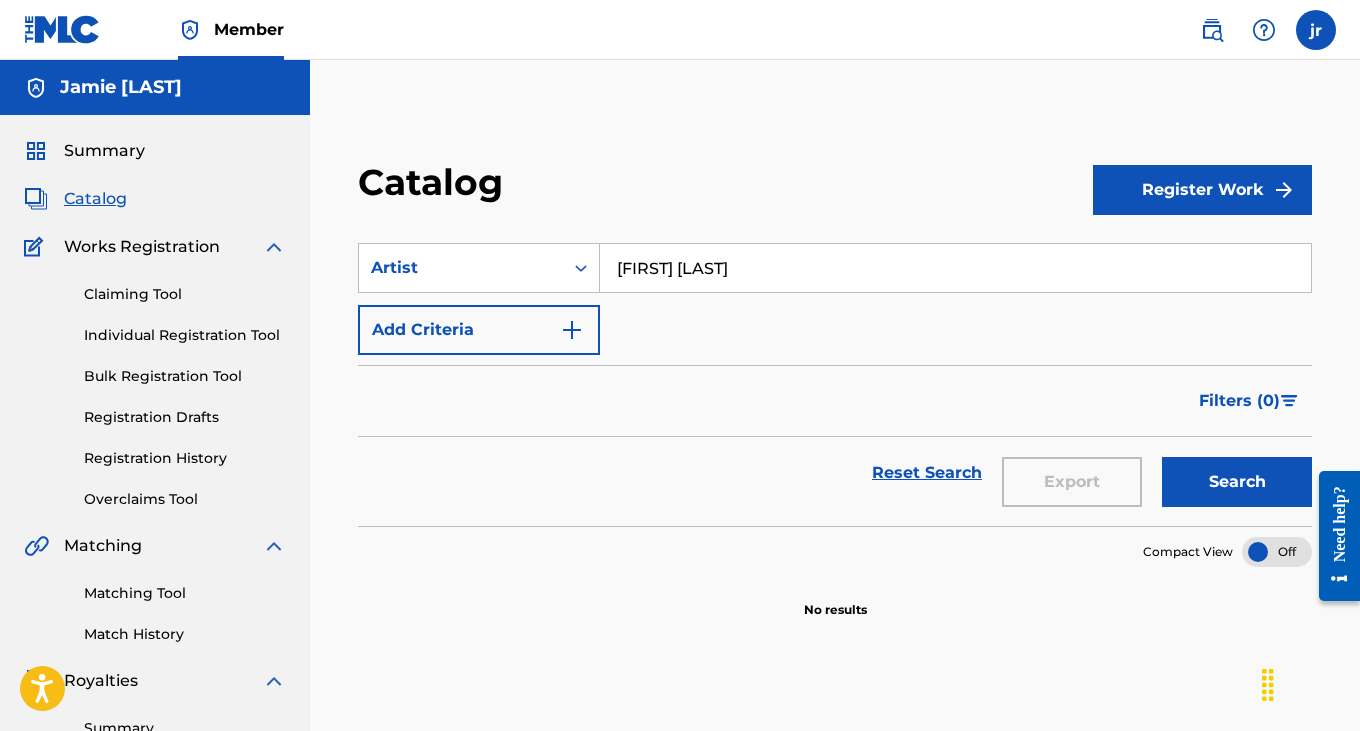 type on "[FIRST] [LAST]" 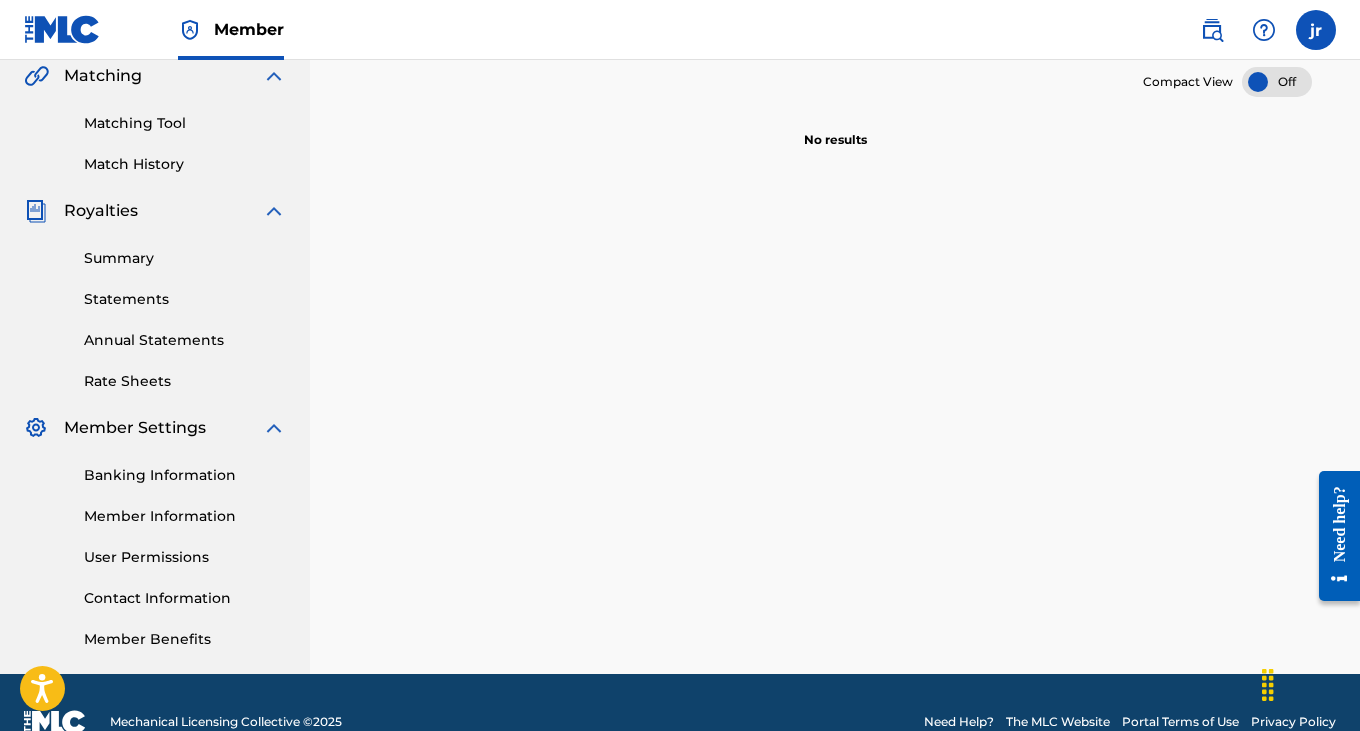 scroll, scrollTop: 509, scrollLeft: 0, axis: vertical 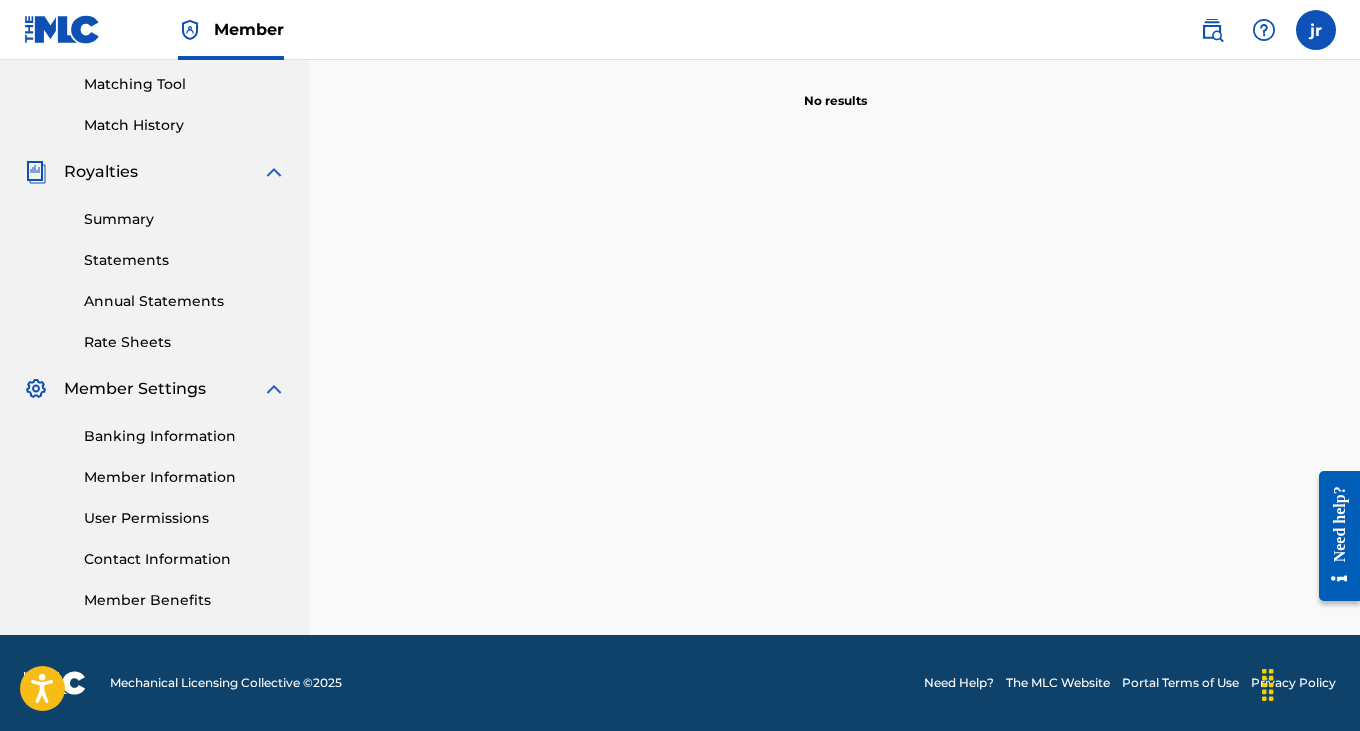 click on "Member Information" at bounding box center (185, 477) 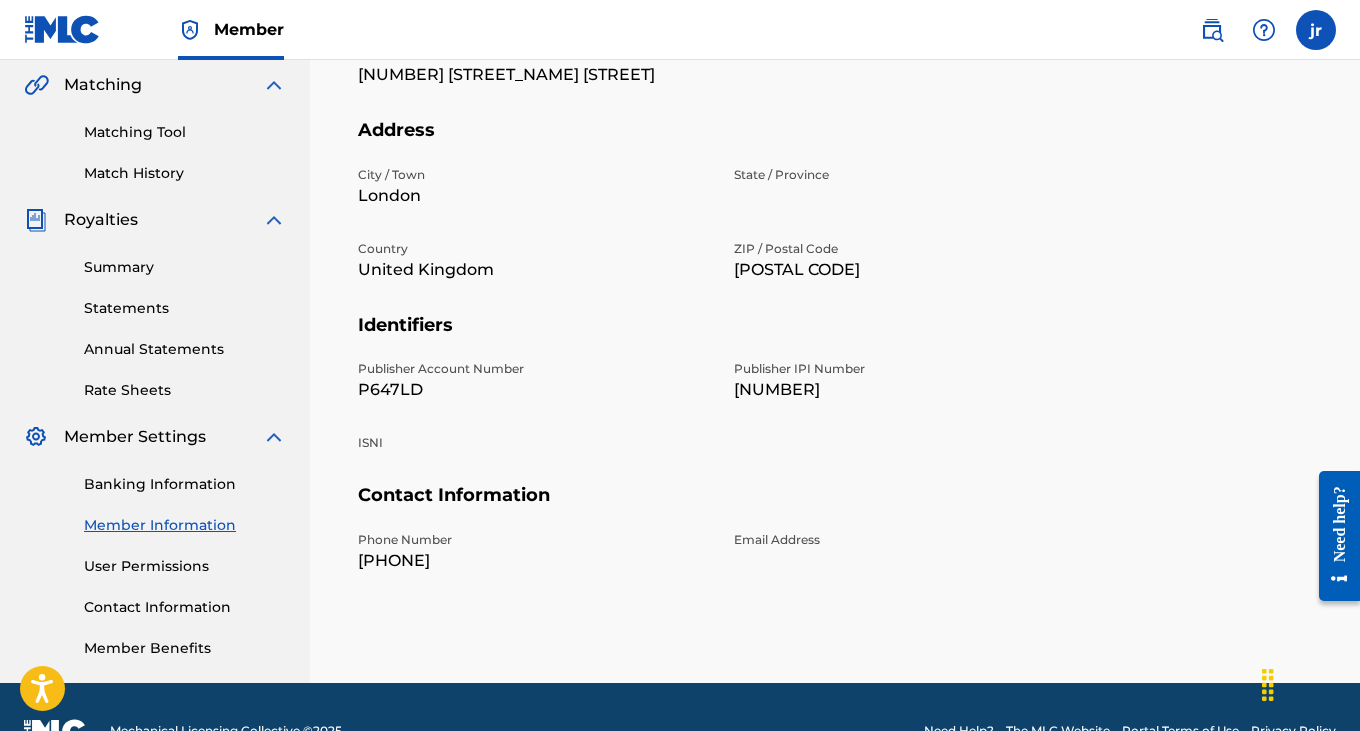 scroll, scrollTop: 463, scrollLeft: 0, axis: vertical 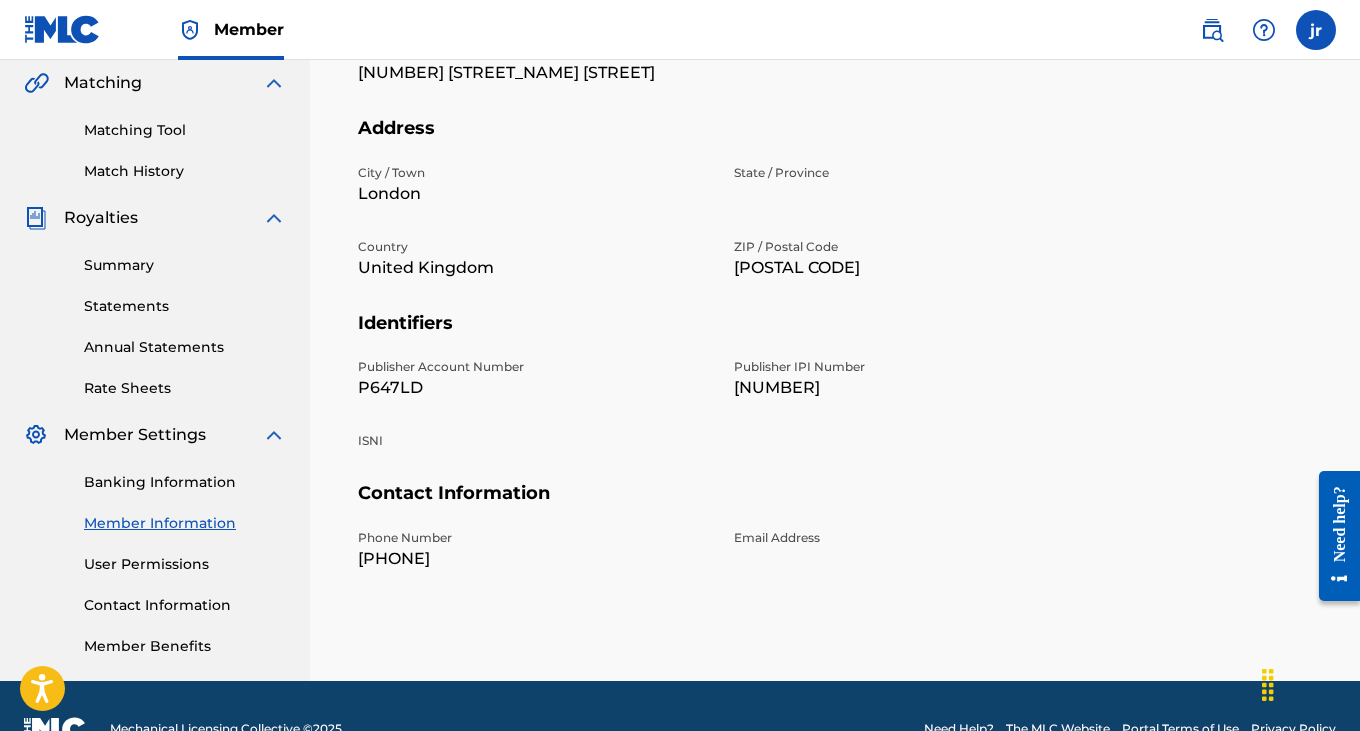 drag, startPoint x: 848, startPoint y: 389, endPoint x: 723, endPoint y: 390, distance: 125.004 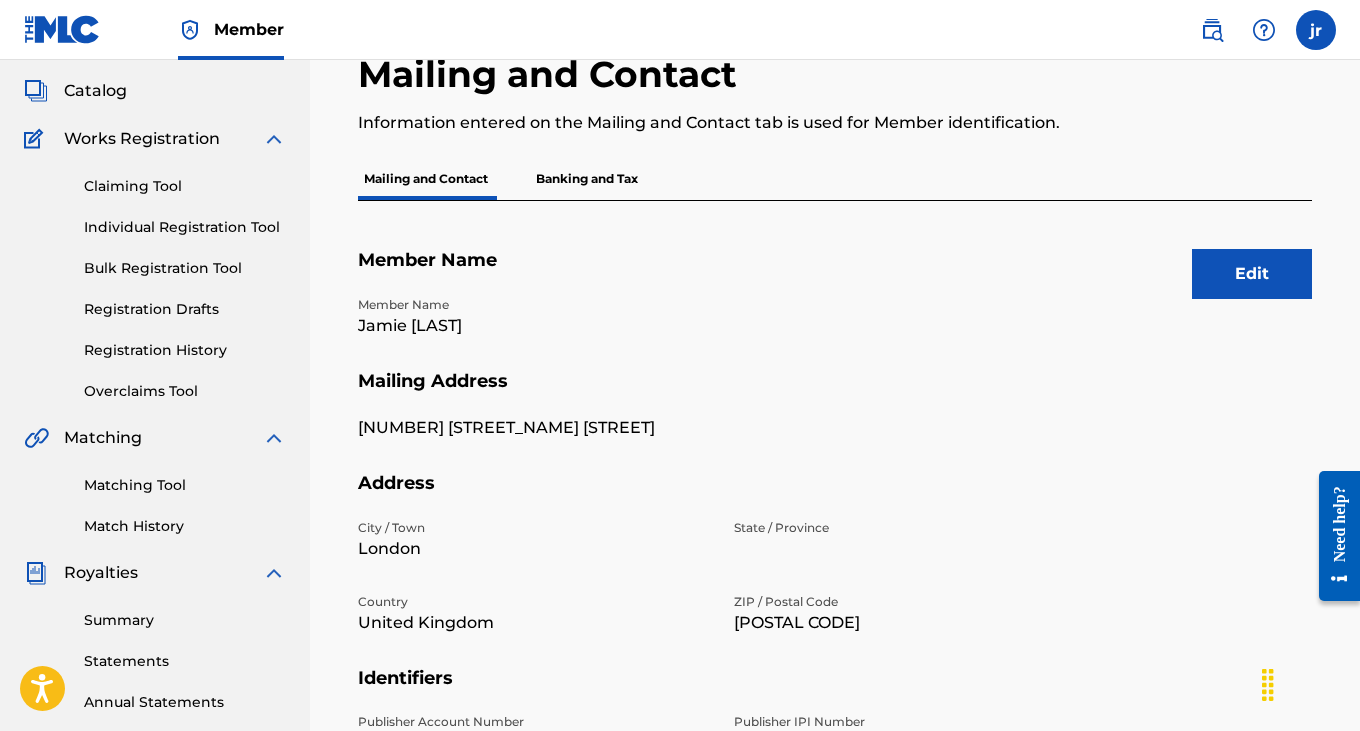 scroll, scrollTop: 107, scrollLeft: 0, axis: vertical 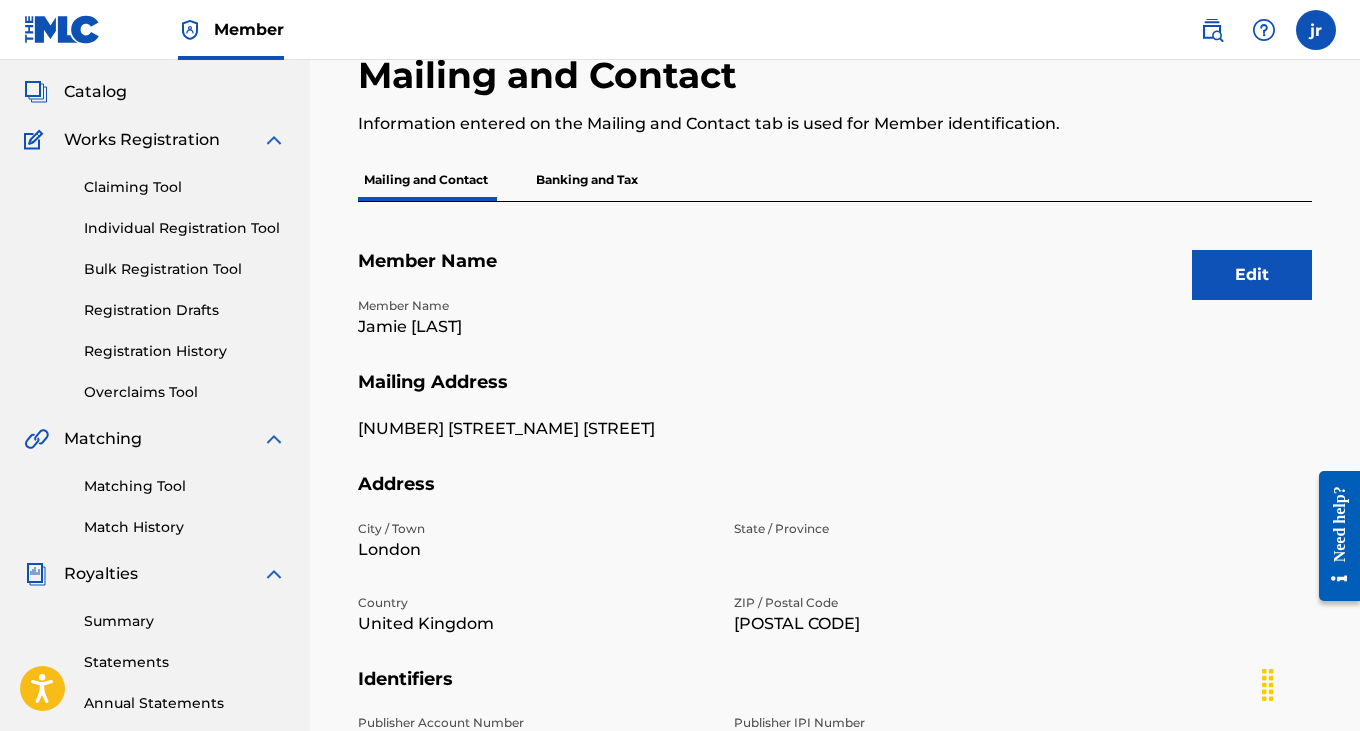 click on "Claiming Tool" at bounding box center [185, 187] 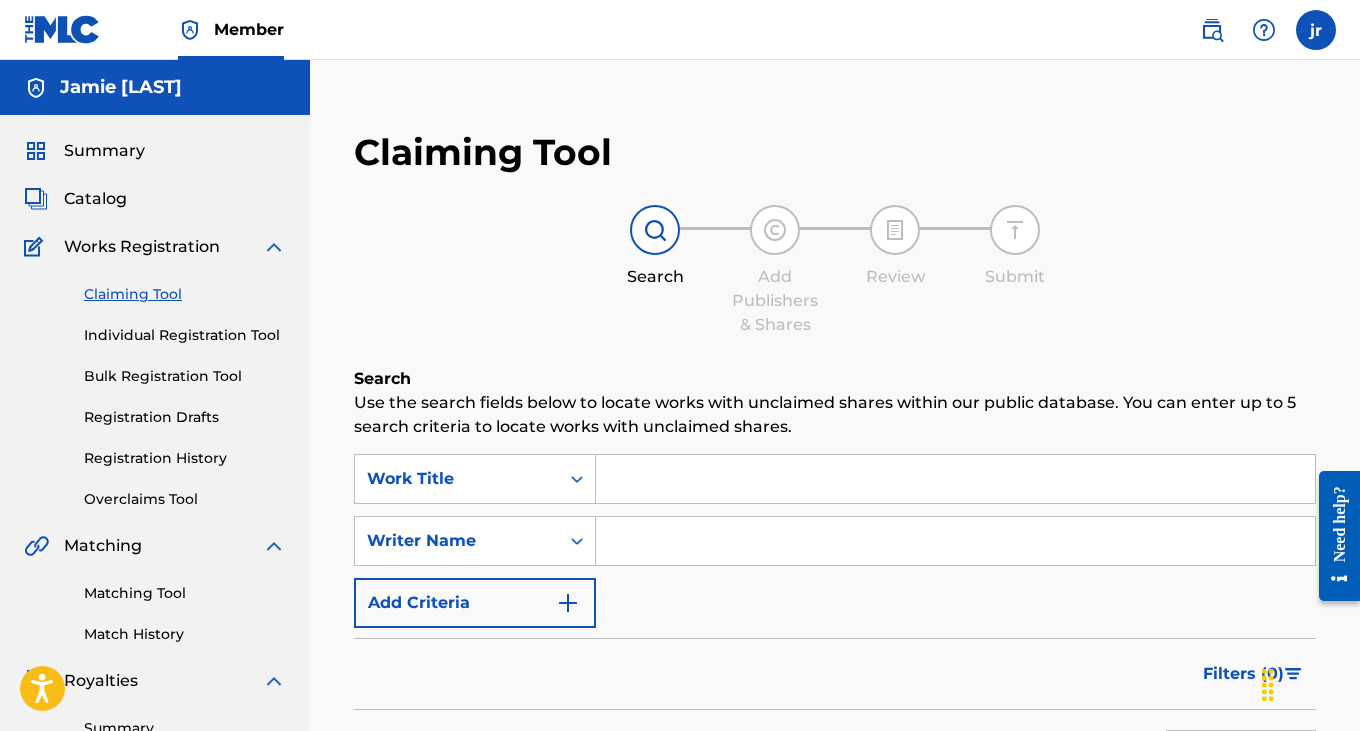 click on "Individual Registration Tool" at bounding box center (185, 335) 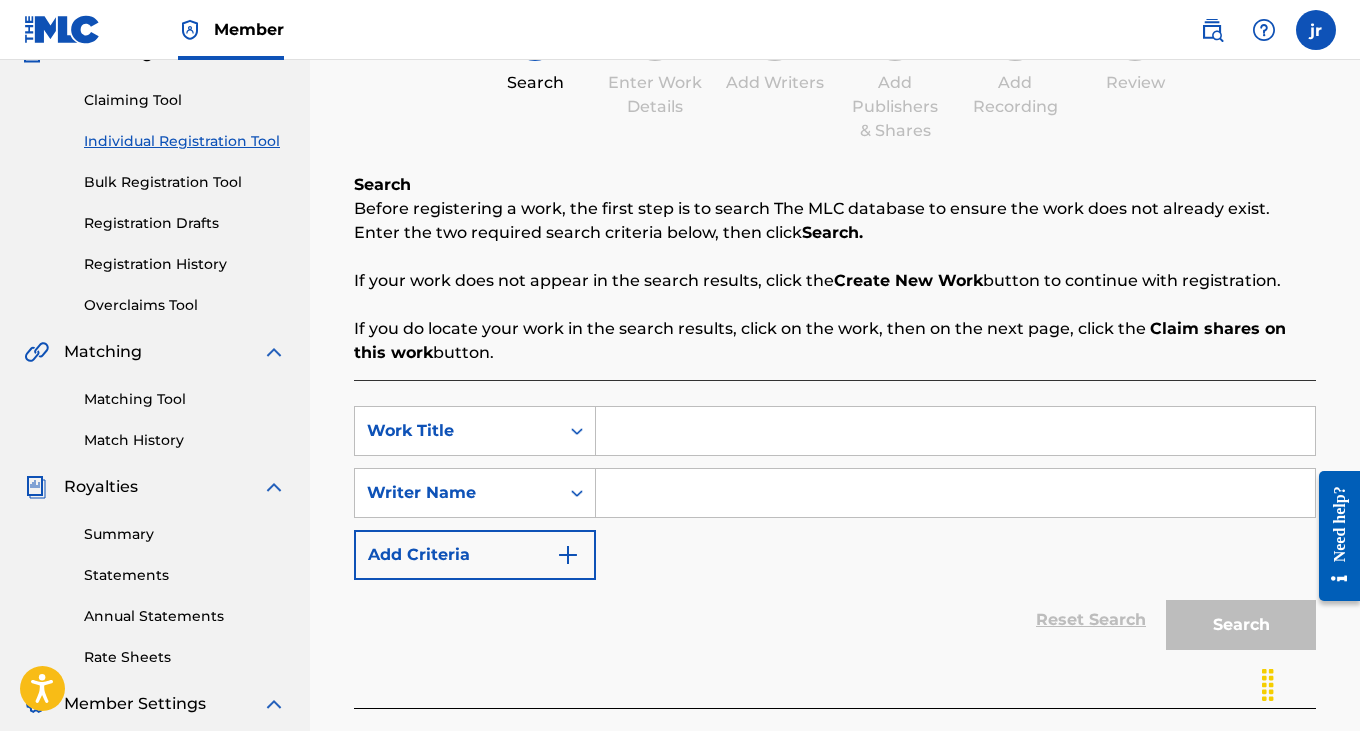 scroll, scrollTop: 100, scrollLeft: 0, axis: vertical 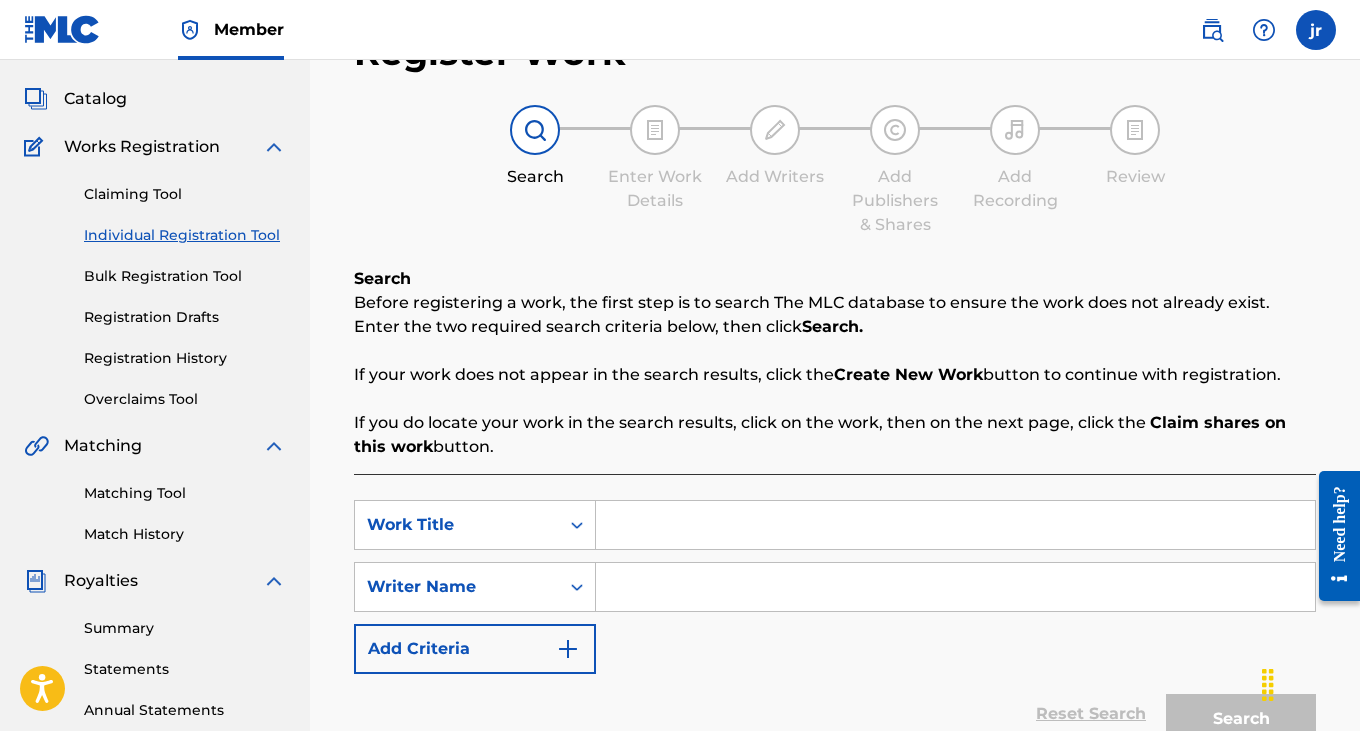 click on "Claiming Tool" at bounding box center (185, 194) 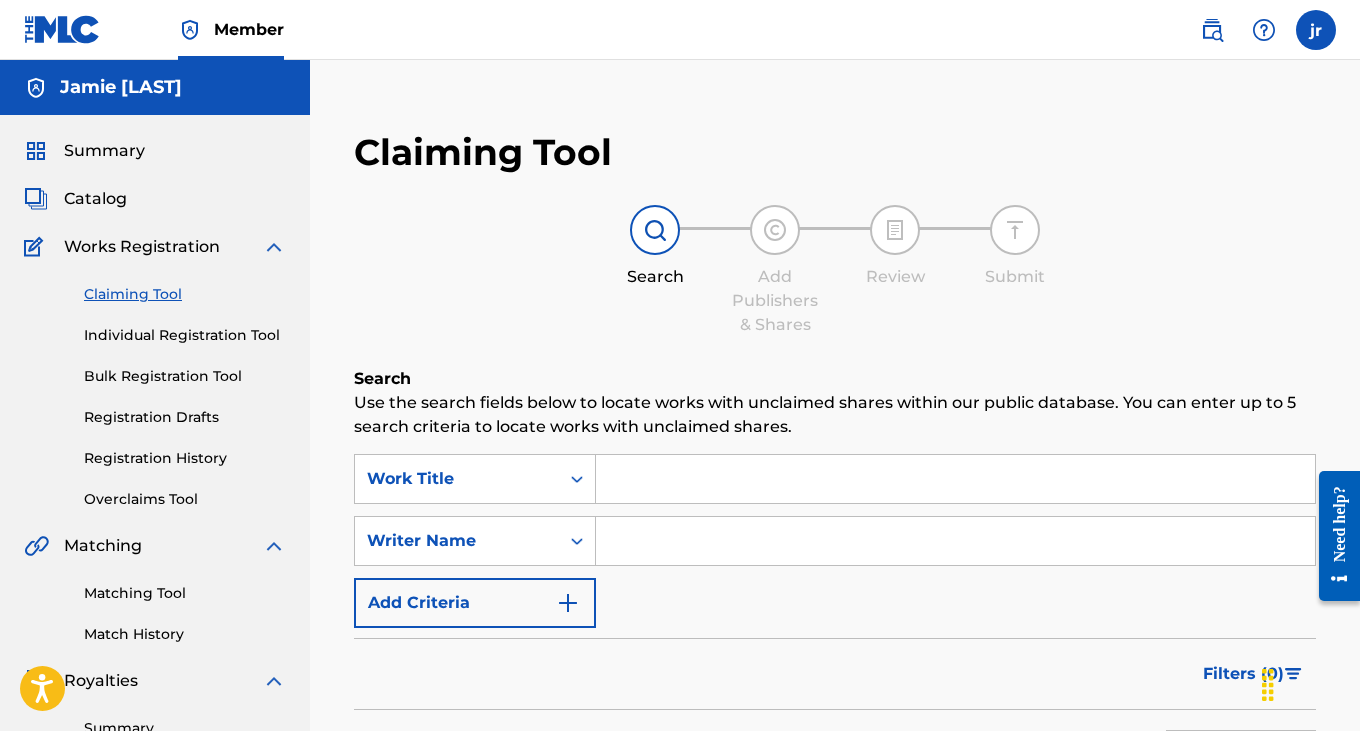 click at bounding box center (955, 479) 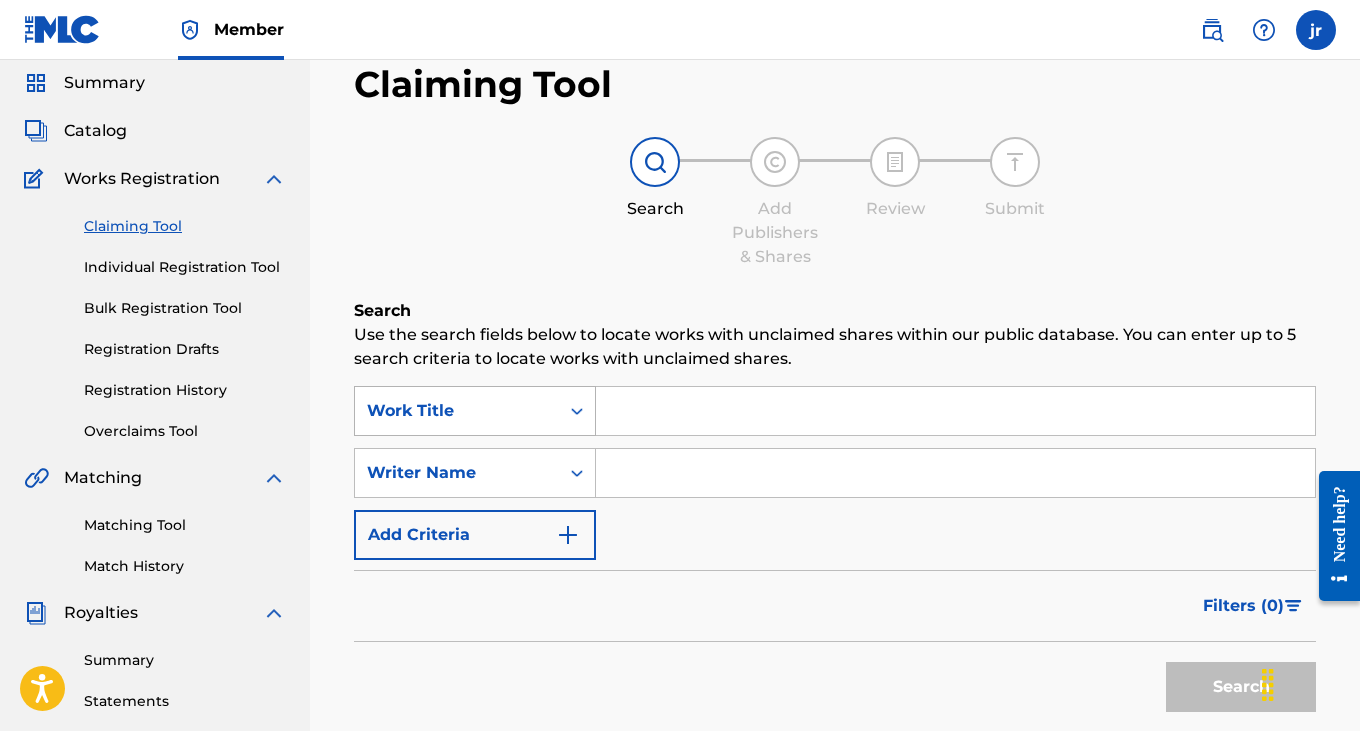click on "Work Title" at bounding box center [475, 411] 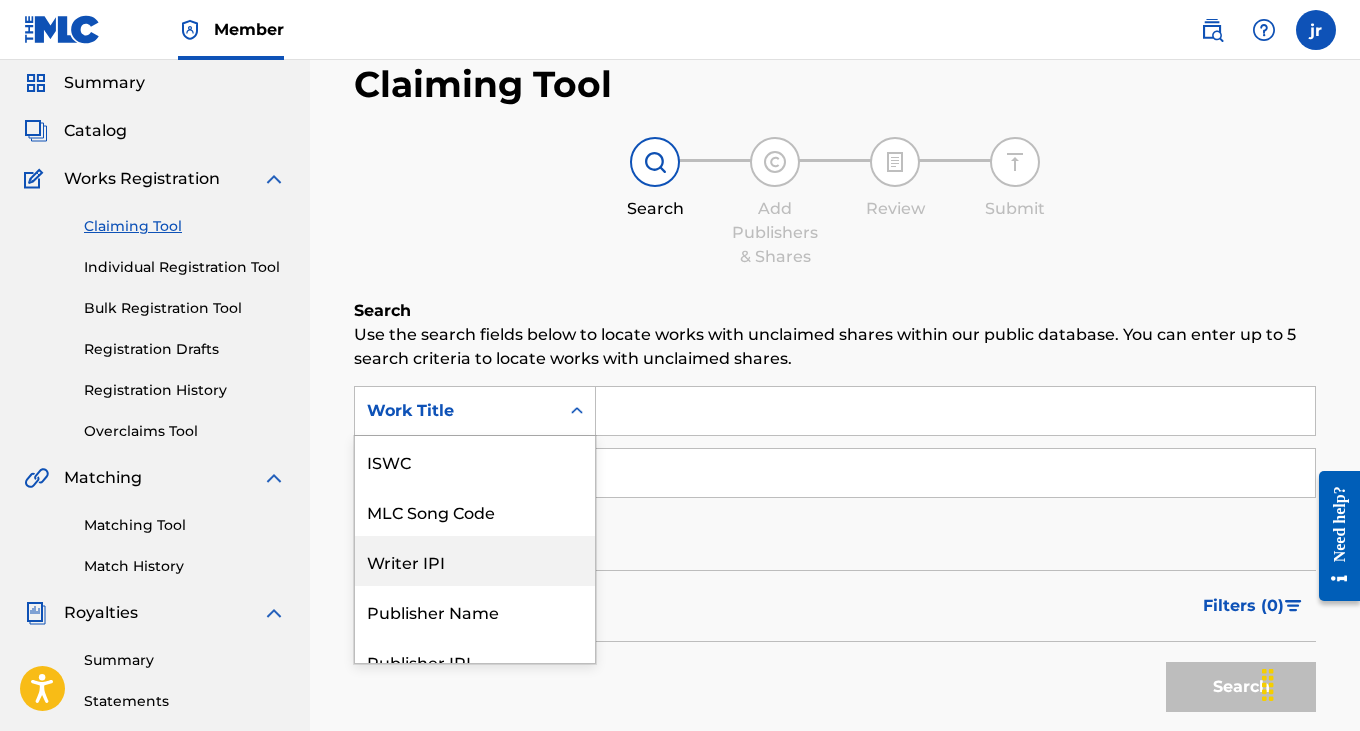 scroll, scrollTop: 74, scrollLeft: 0, axis: vertical 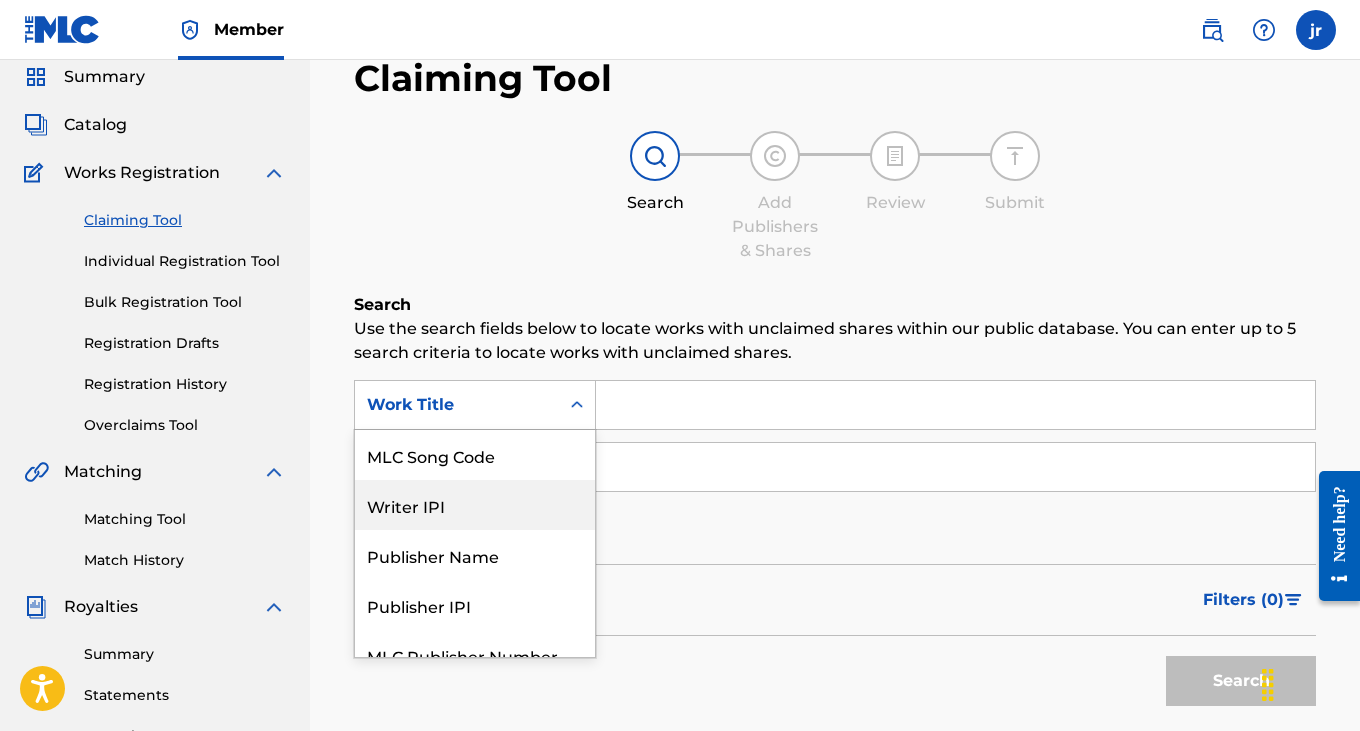 click on "Writer IPI" at bounding box center (475, 505) 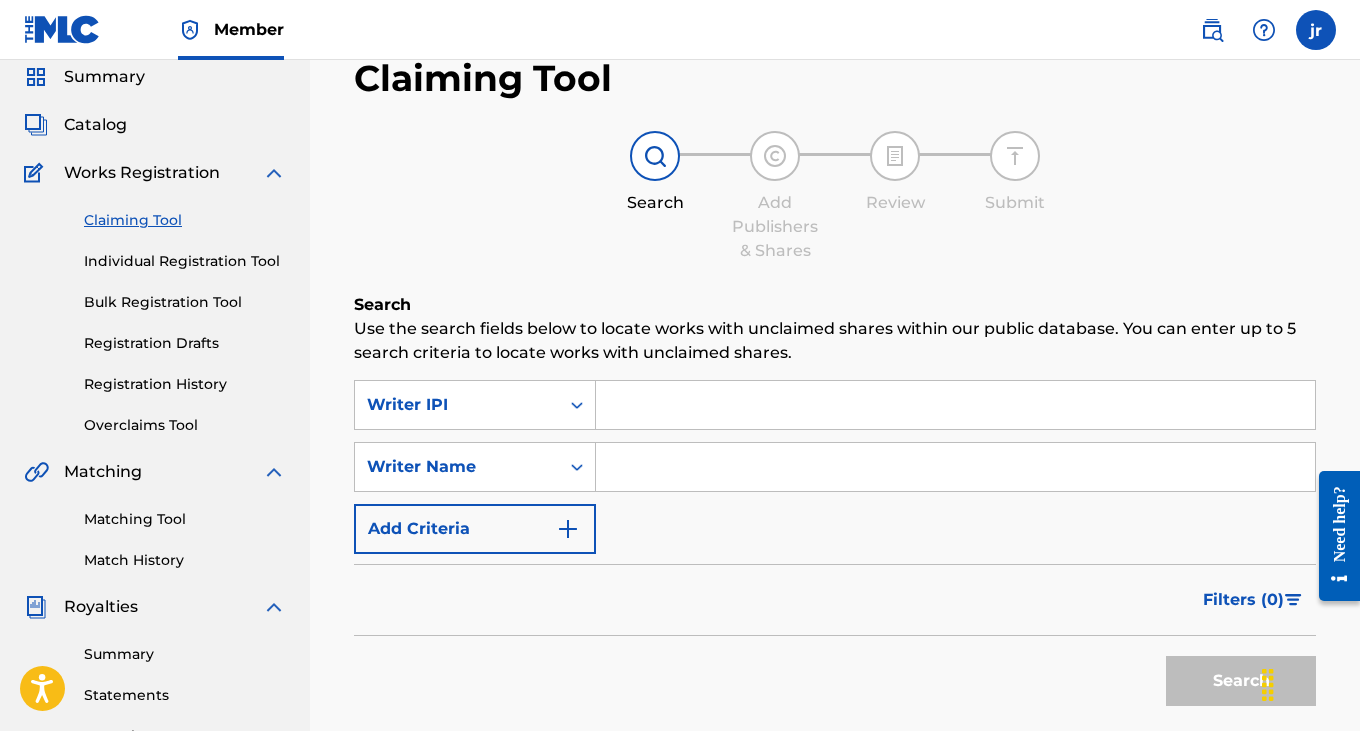 click at bounding box center (955, 405) 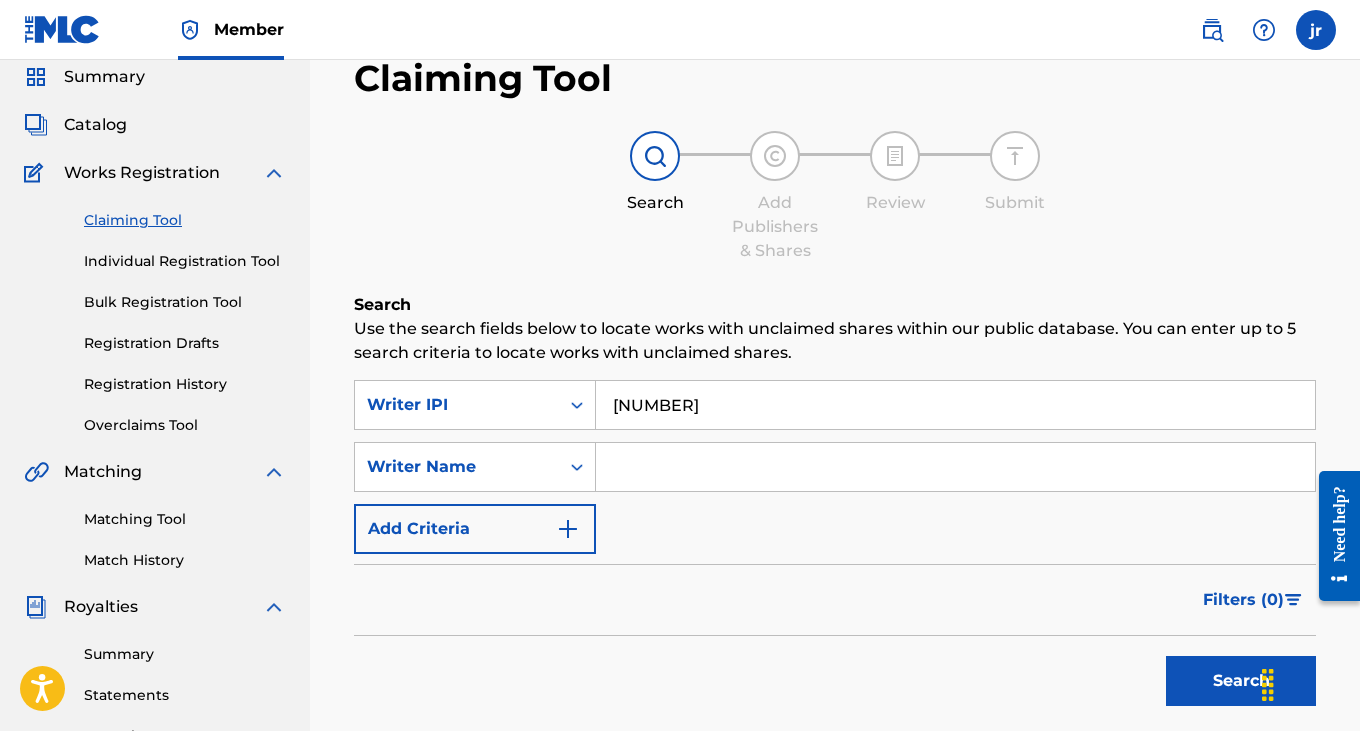 type on "[NUMBER]" 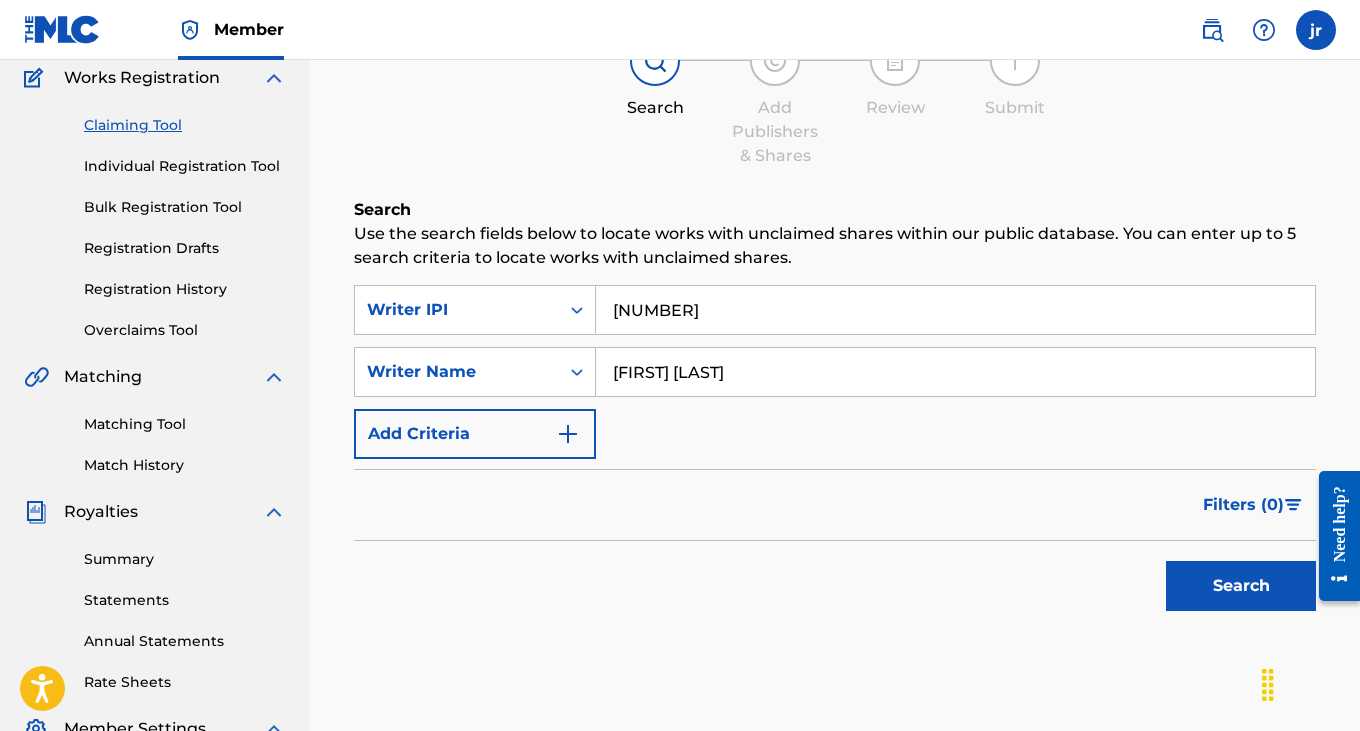 scroll, scrollTop: 220, scrollLeft: 0, axis: vertical 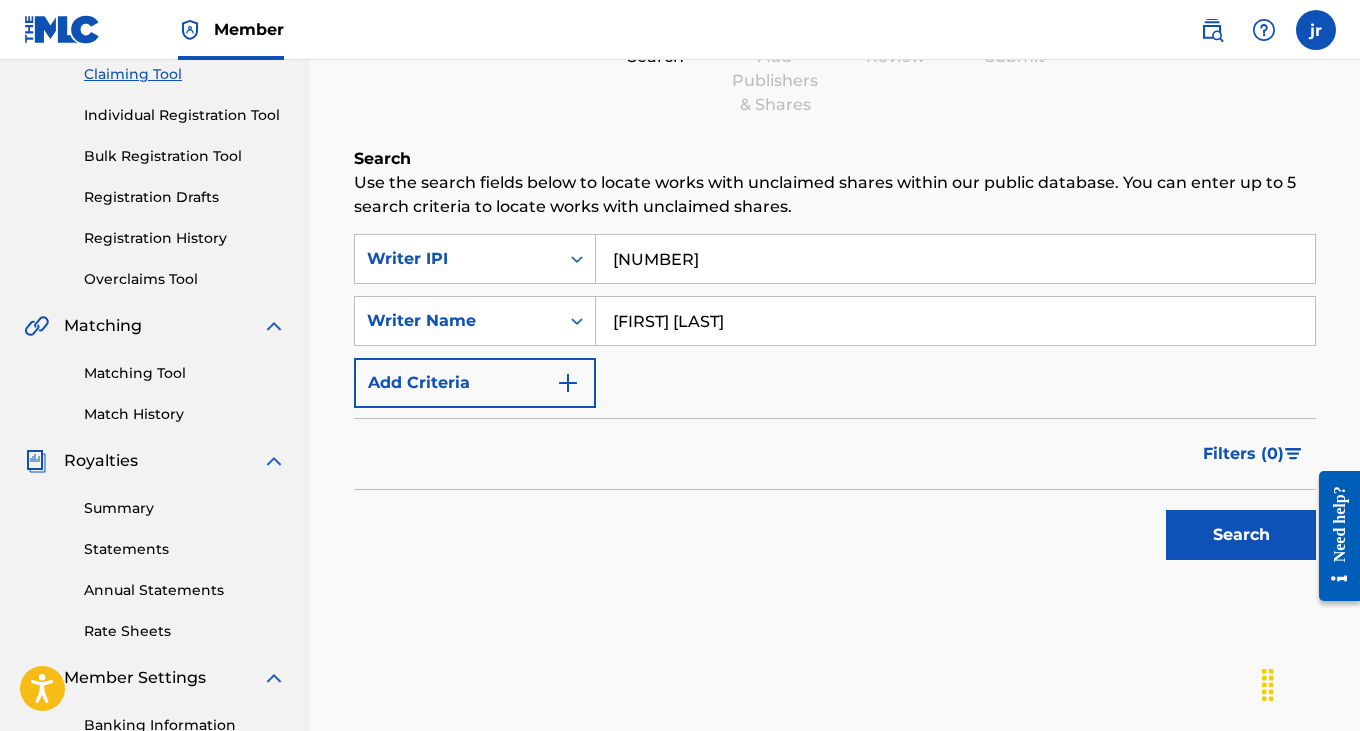 type on "[FIRST] [LAST]" 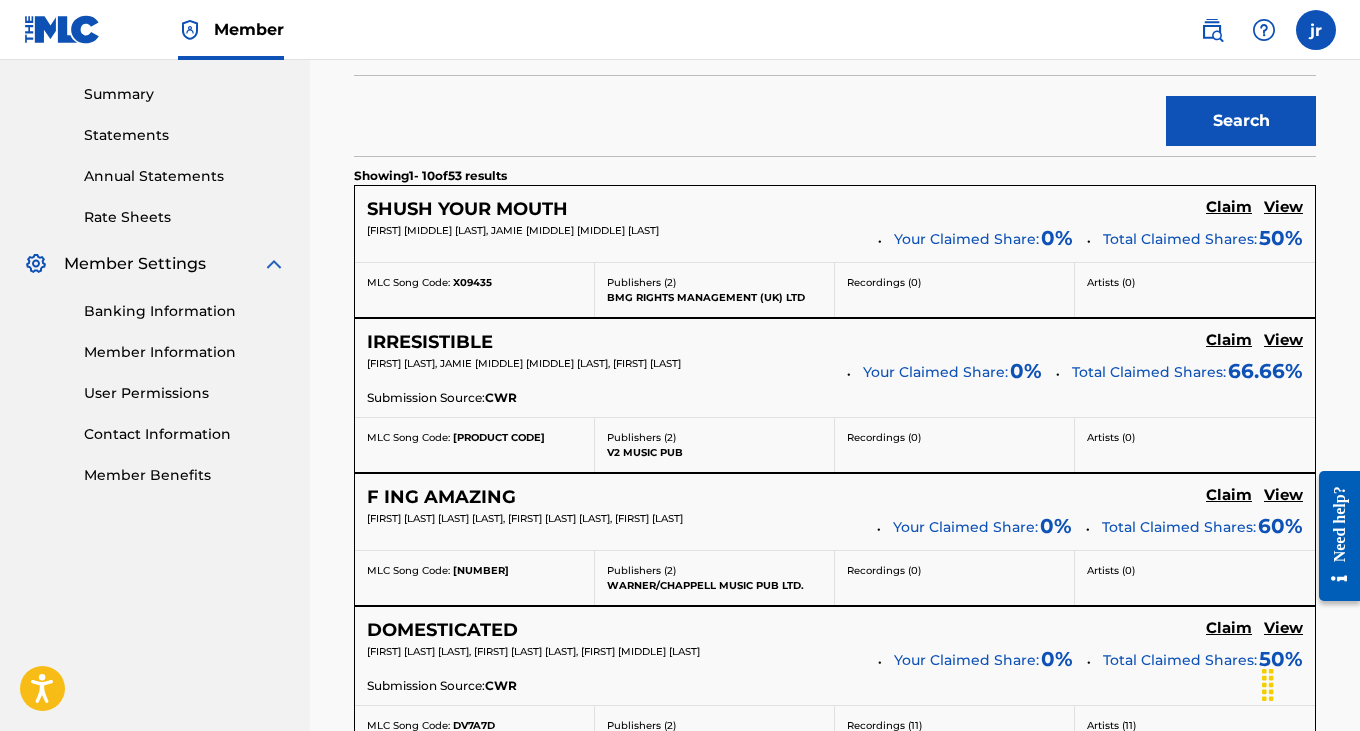 scroll, scrollTop: 647, scrollLeft: 0, axis: vertical 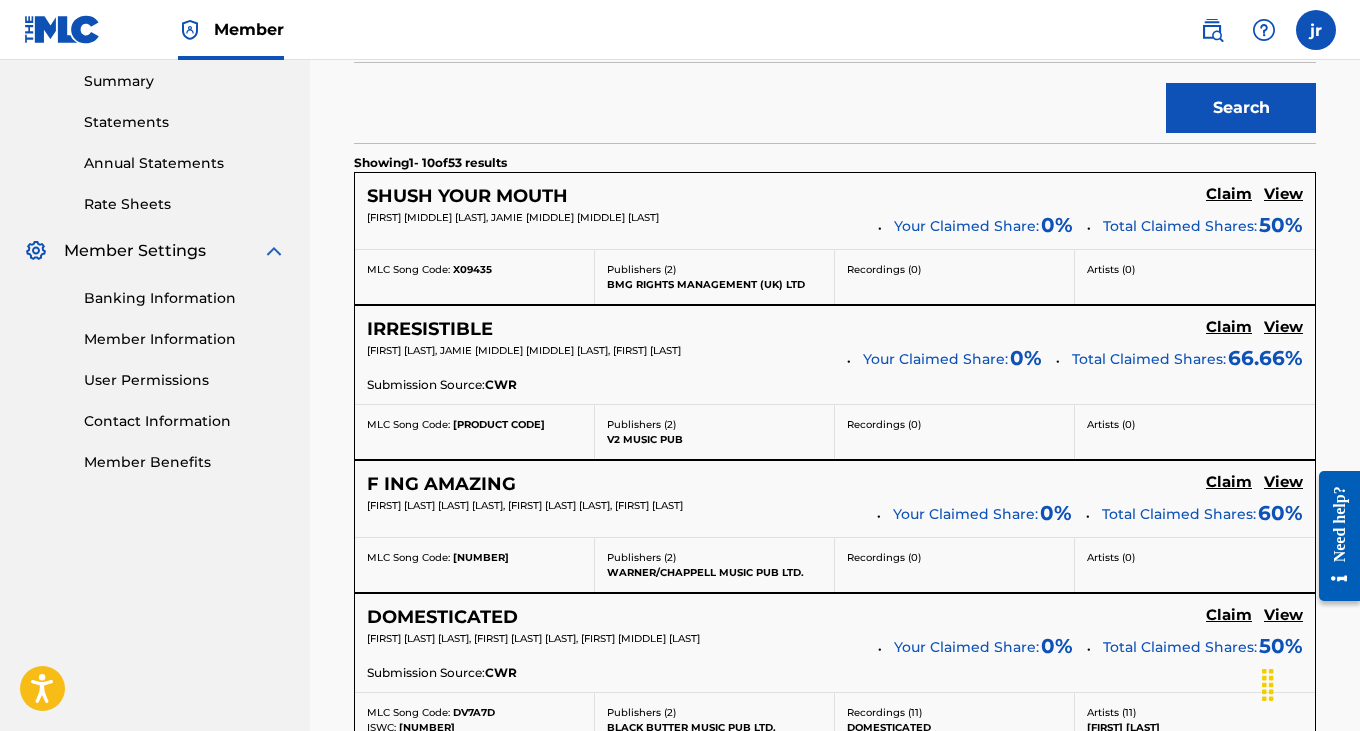 click on "Claim" at bounding box center [1229, 194] 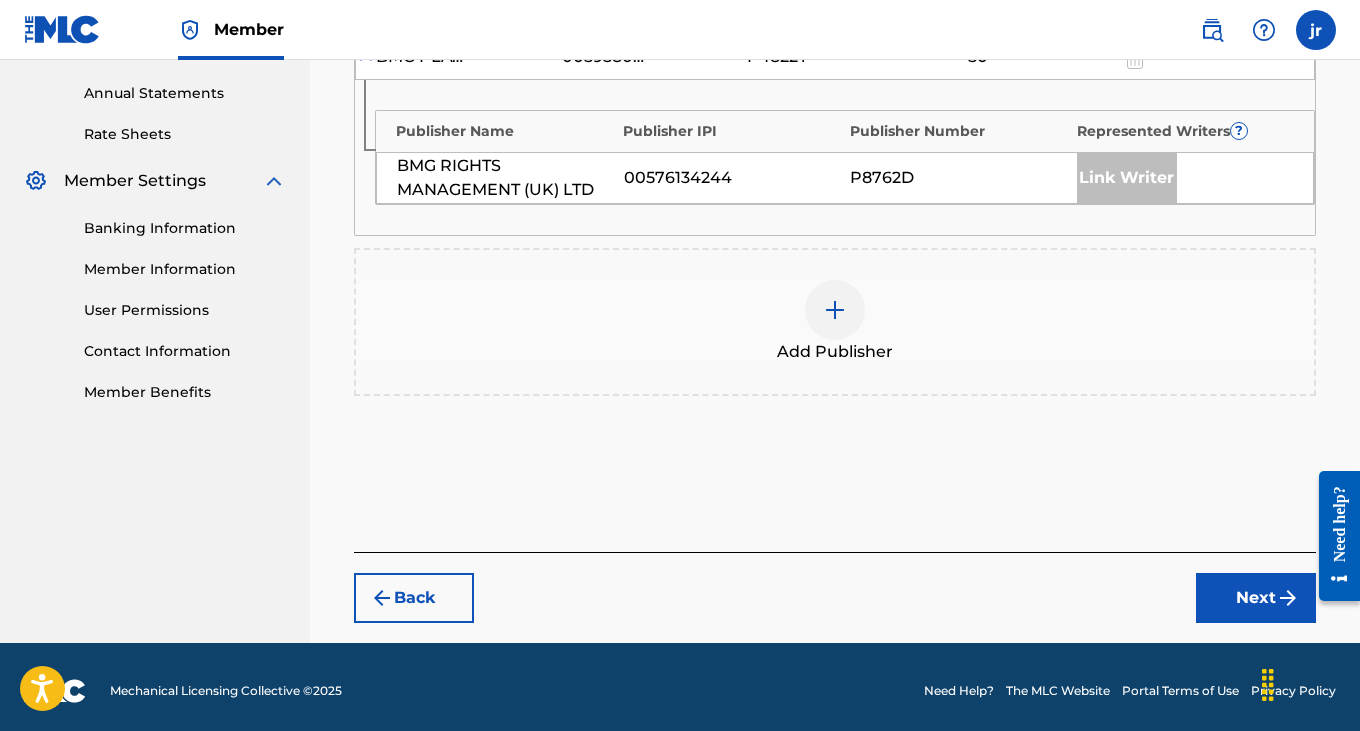 scroll, scrollTop: 725, scrollLeft: 0, axis: vertical 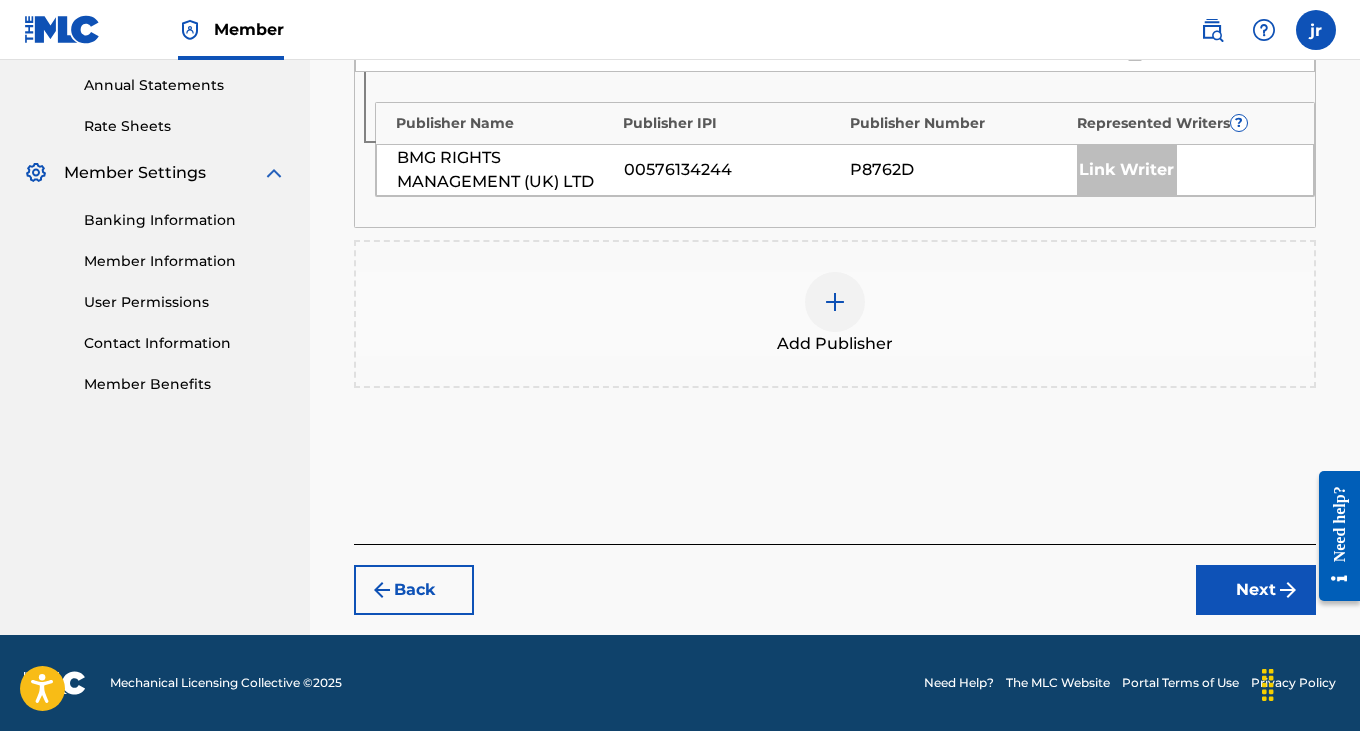click on "Next" at bounding box center [1256, 590] 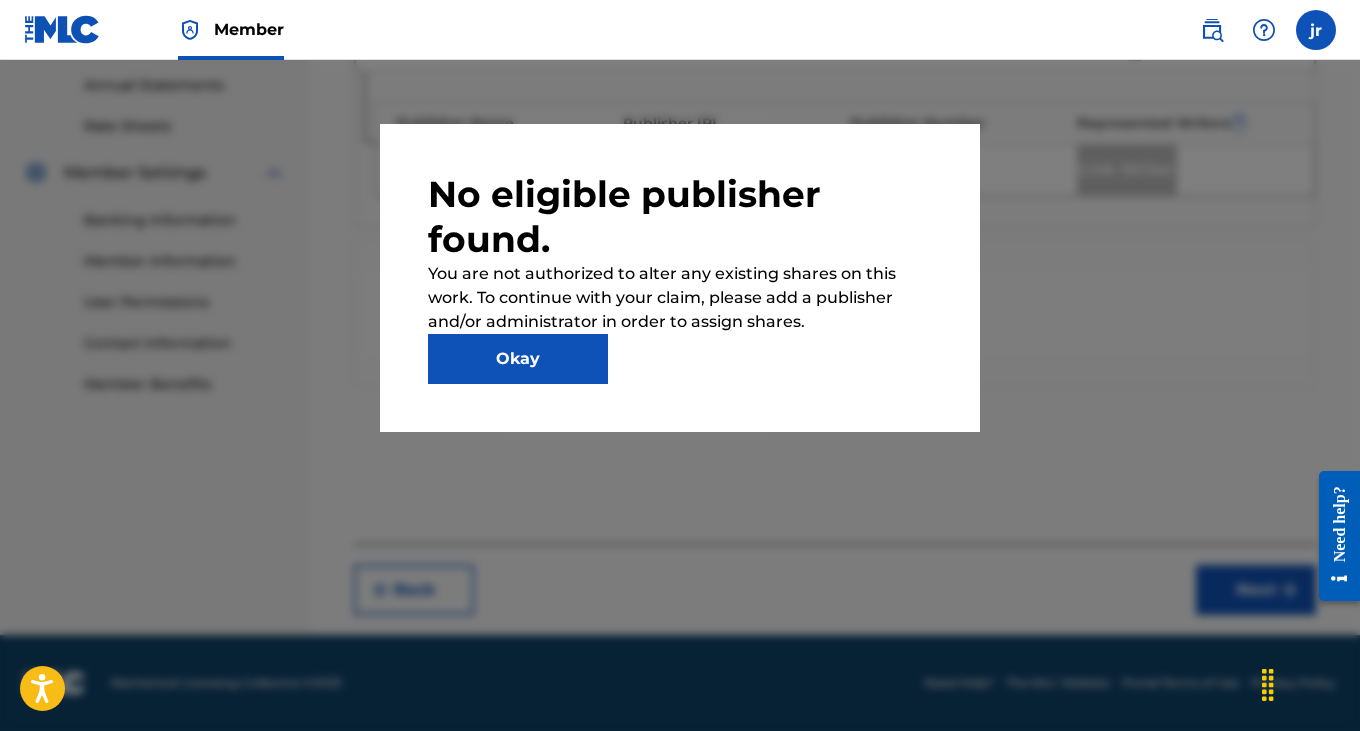 click on "Okay" at bounding box center (518, 359) 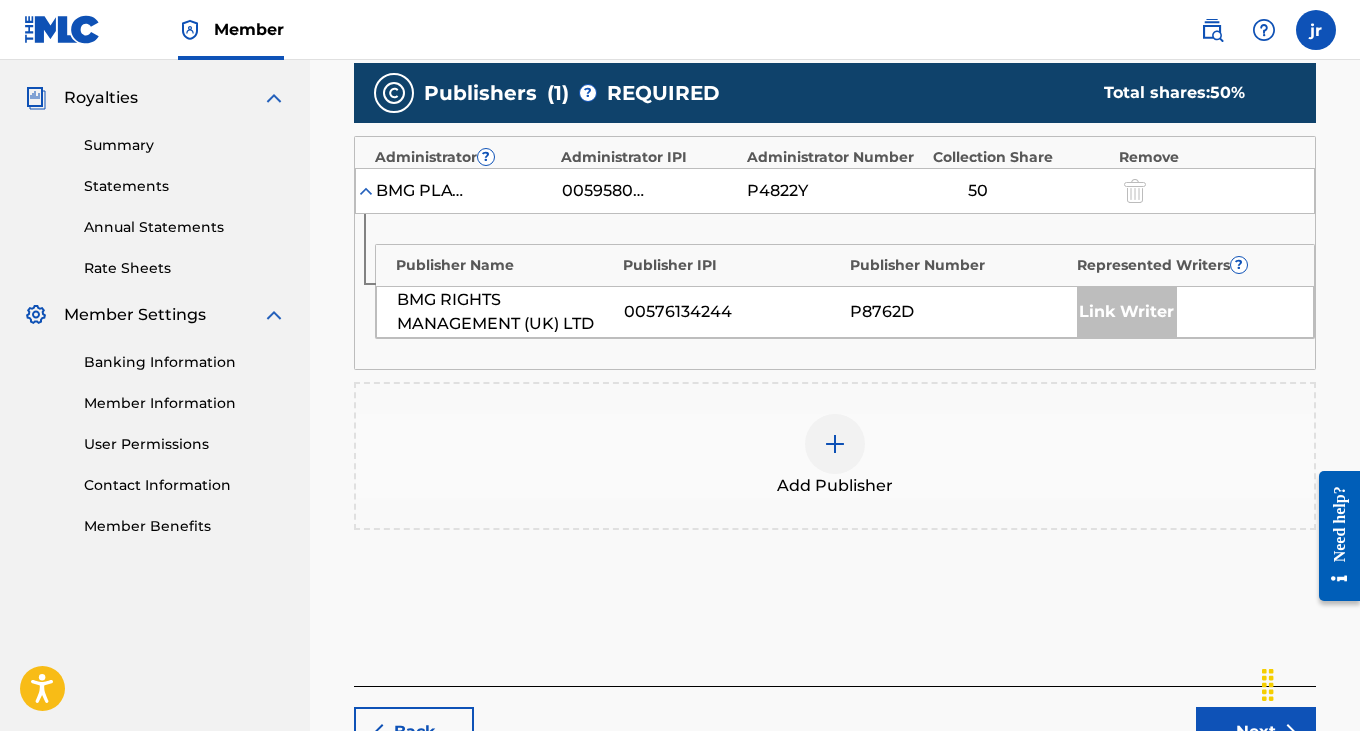 scroll, scrollTop: 507, scrollLeft: 0, axis: vertical 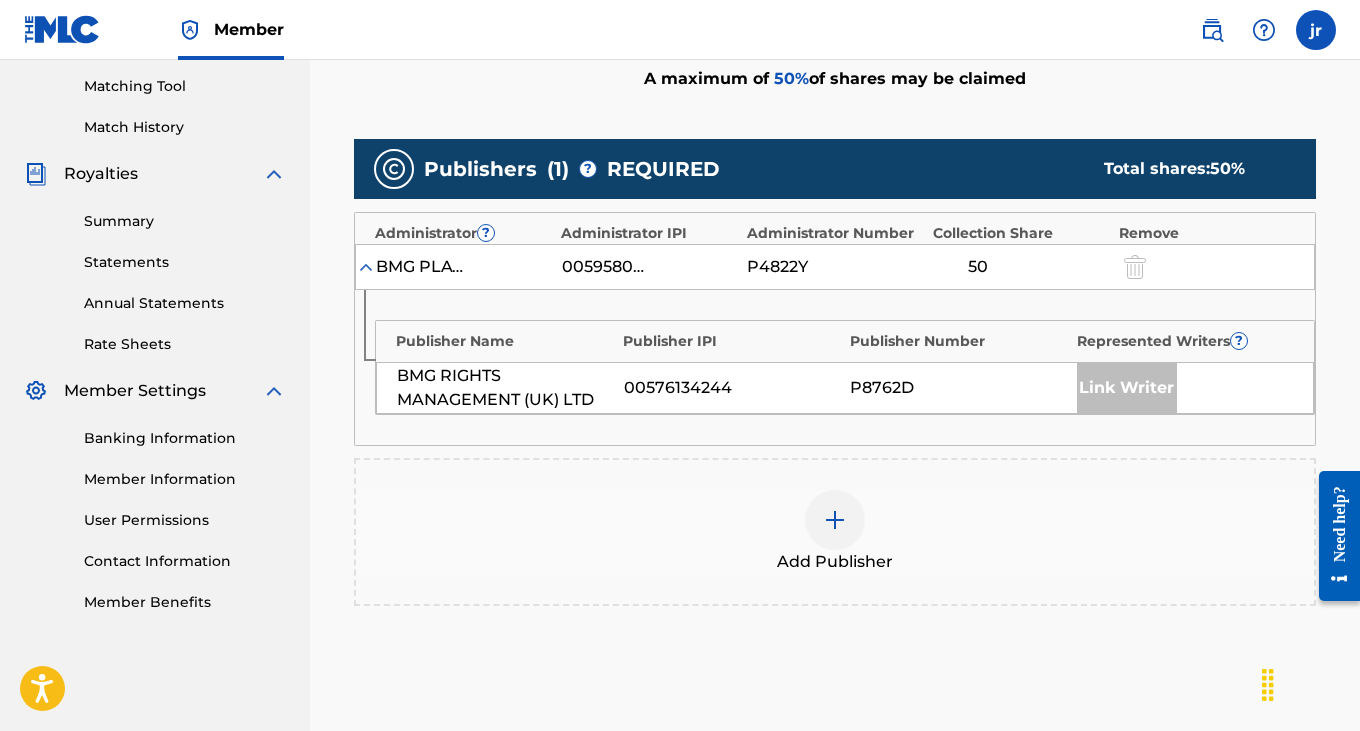 click at bounding box center [835, 520] 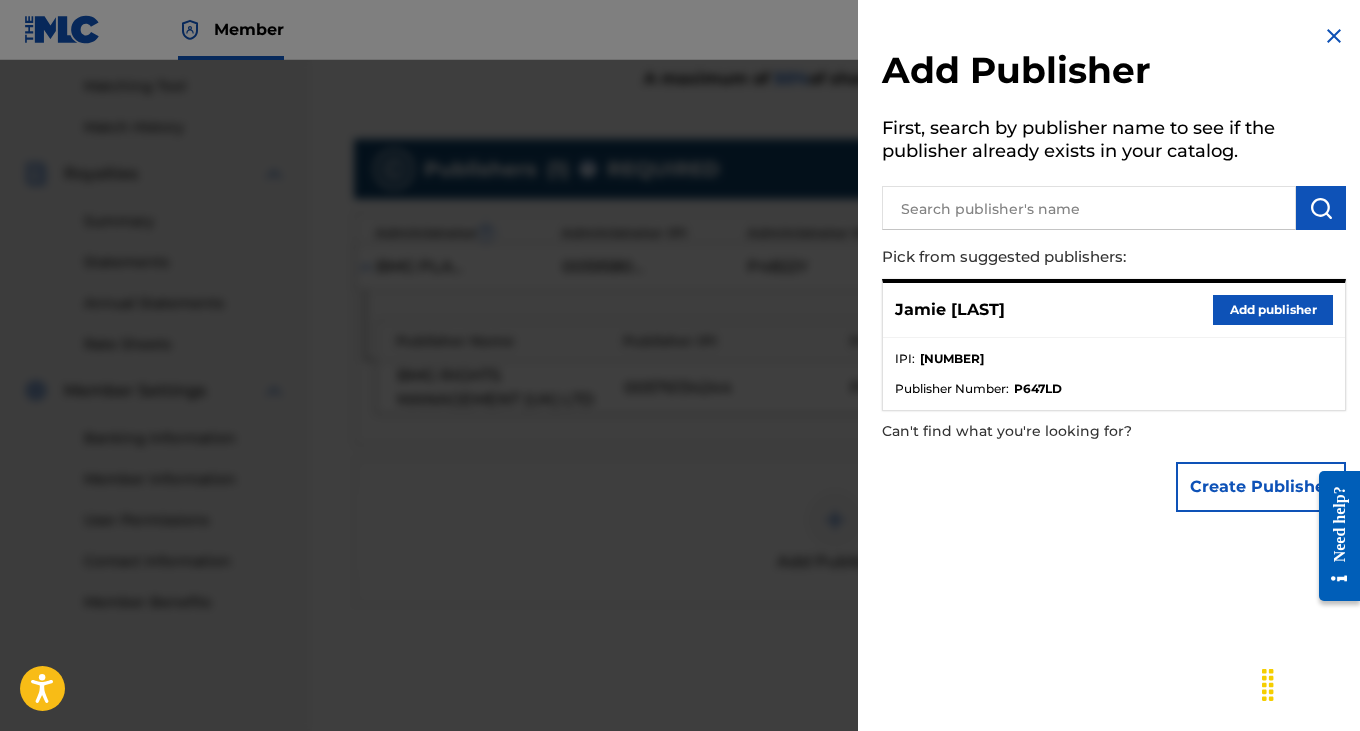 click on "Add publisher" at bounding box center [1273, 310] 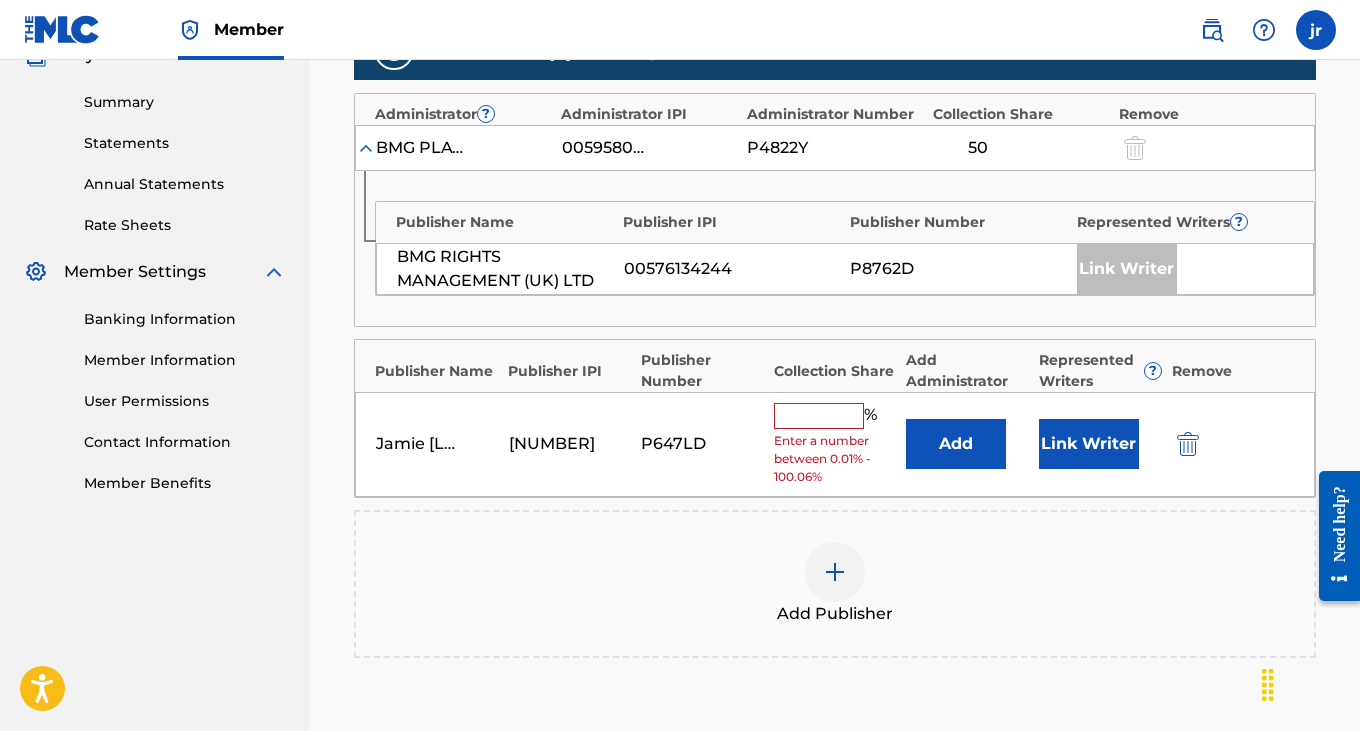 scroll, scrollTop: 635, scrollLeft: 0, axis: vertical 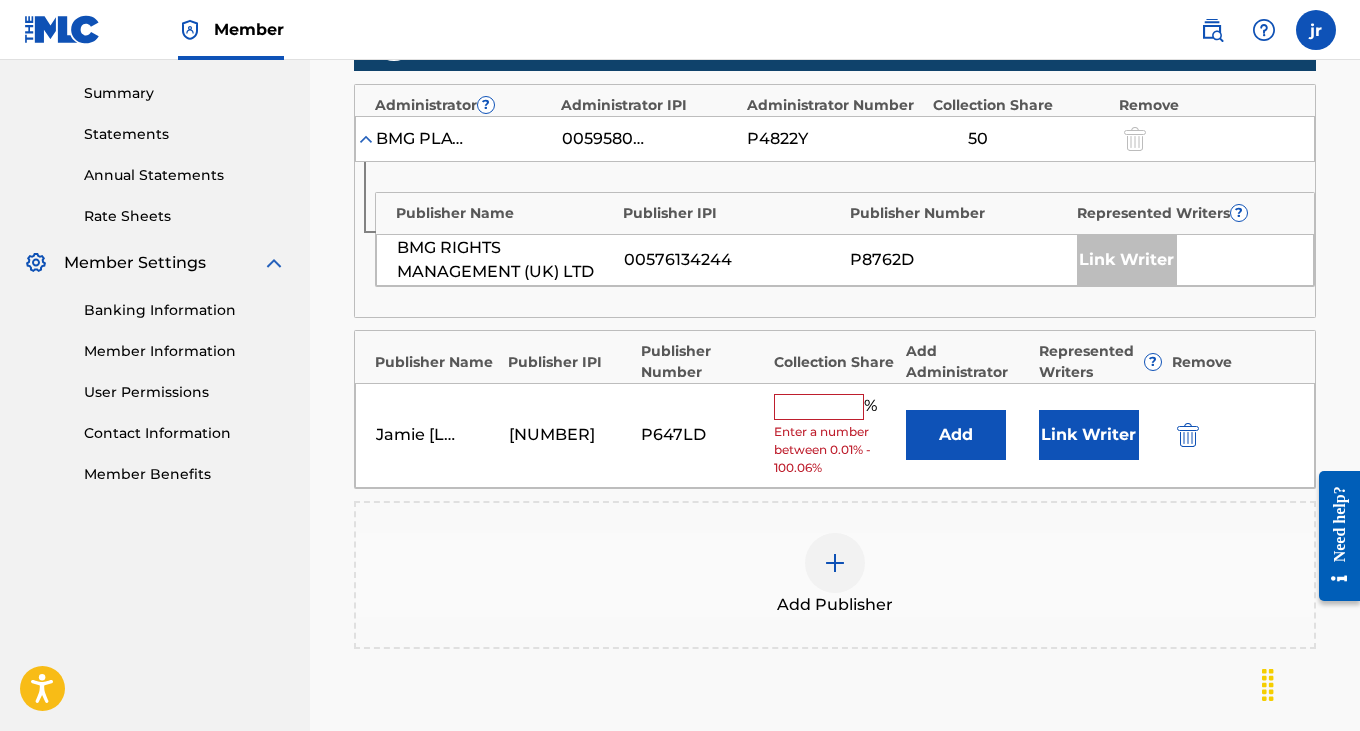 click at bounding box center (819, 407) 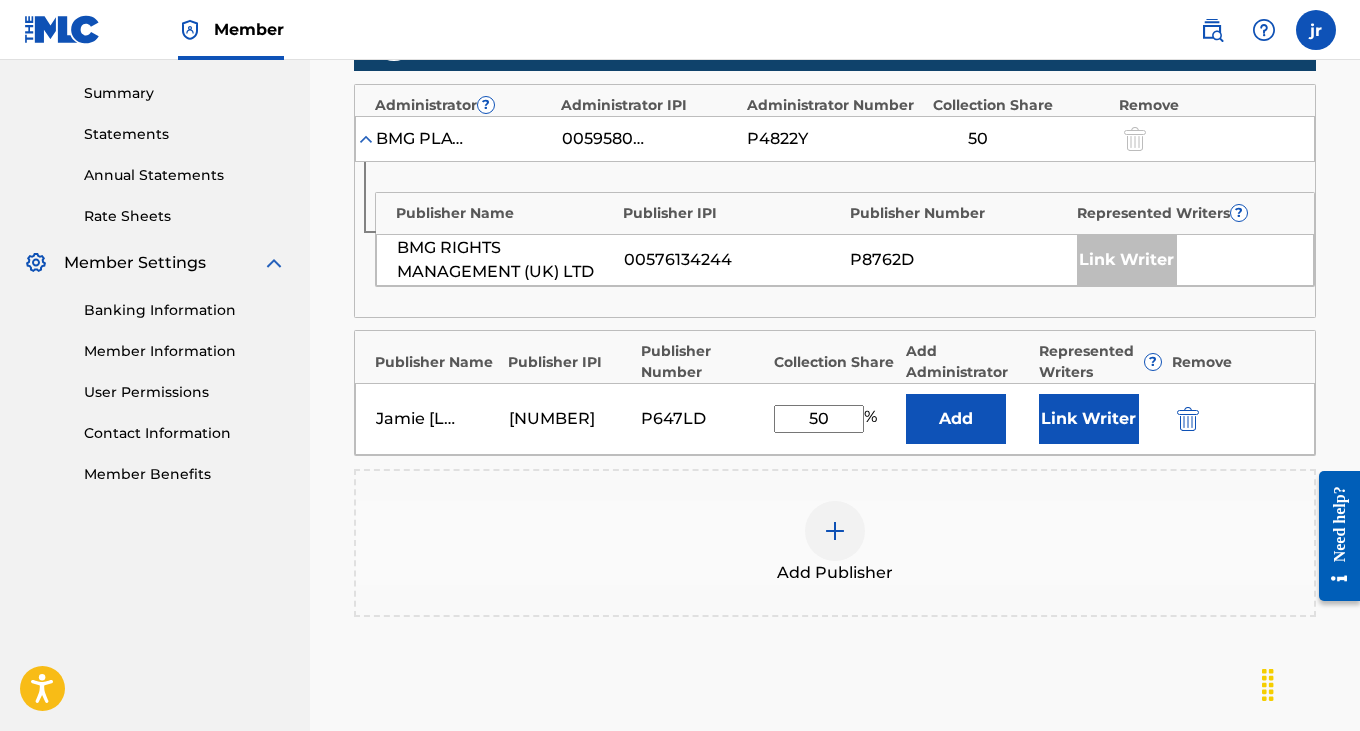 type on "50" 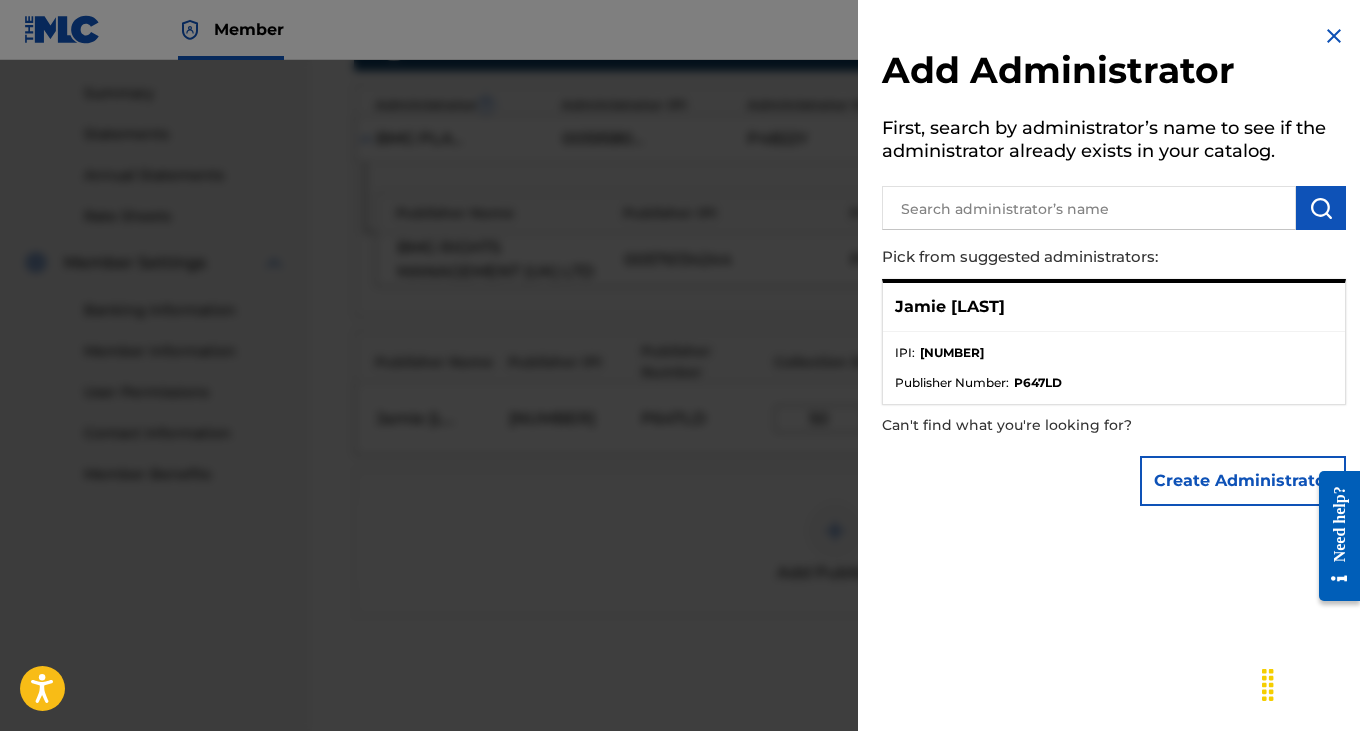 click on "Create Administrator" at bounding box center [1243, 481] 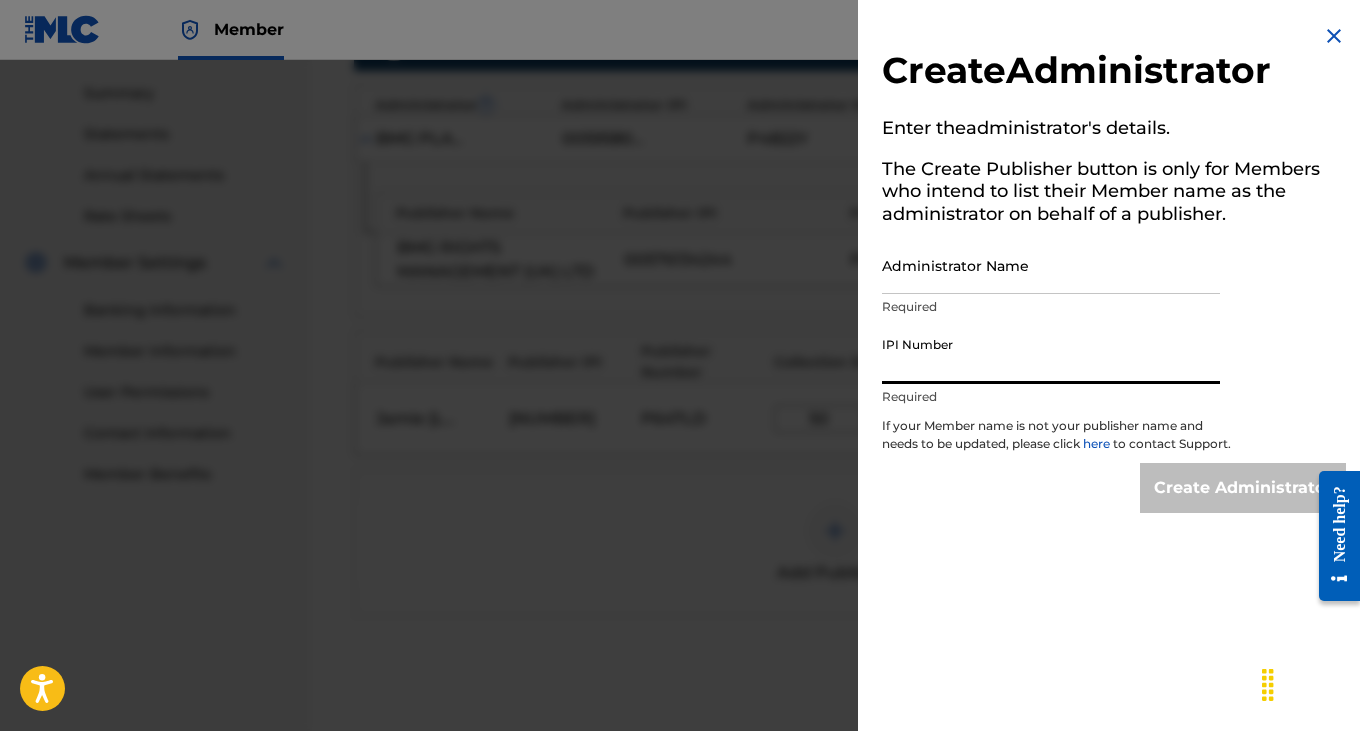 click on "IPI Number" at bounding box center [1051, 355] 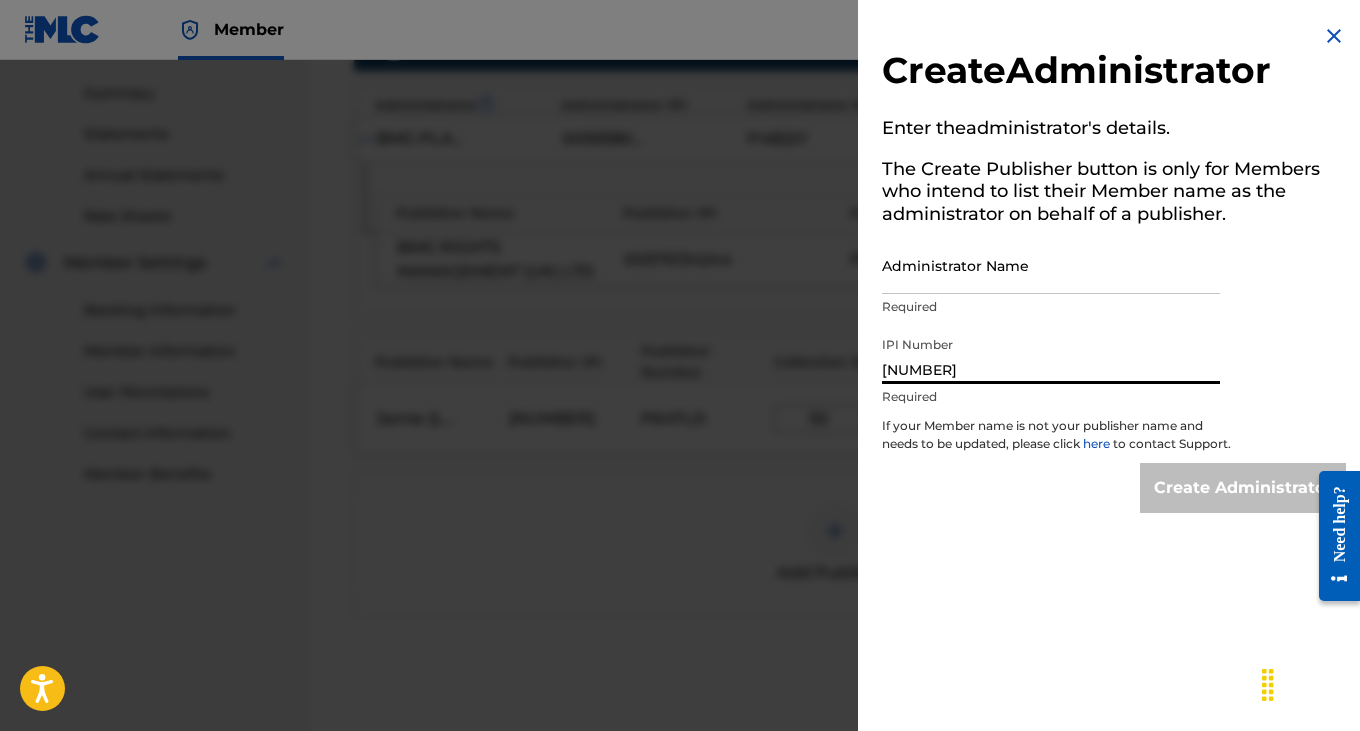 type on "[NUMBER]" 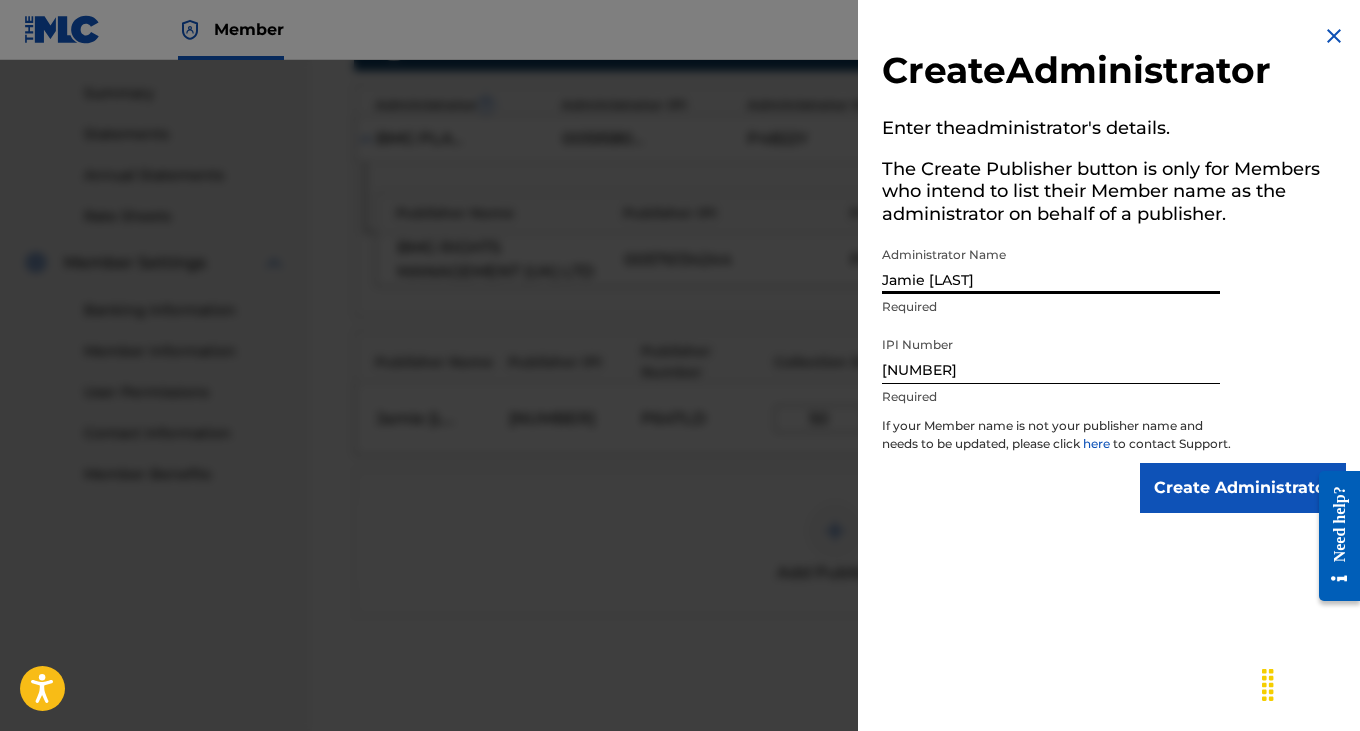 type on "Jamie [LAST]" 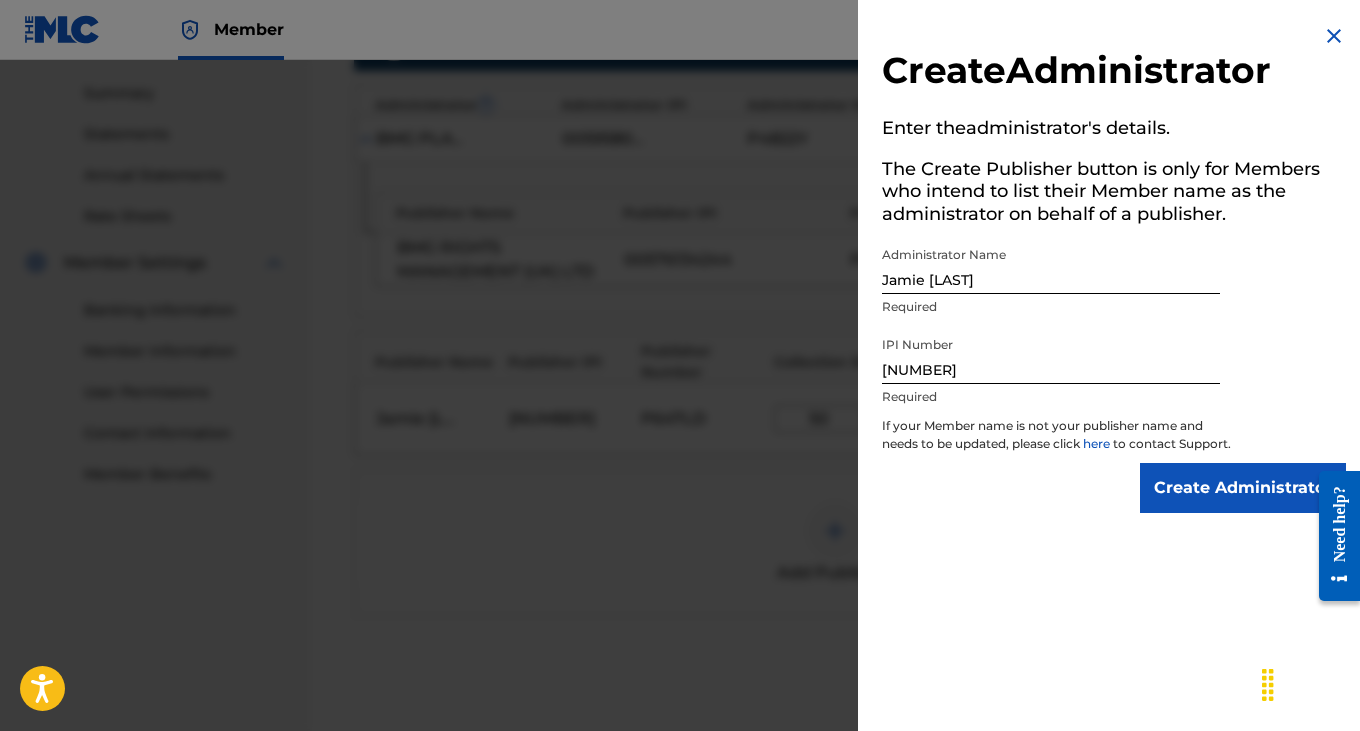 click on "Create Administrator" at bounding box center (1243, 488) 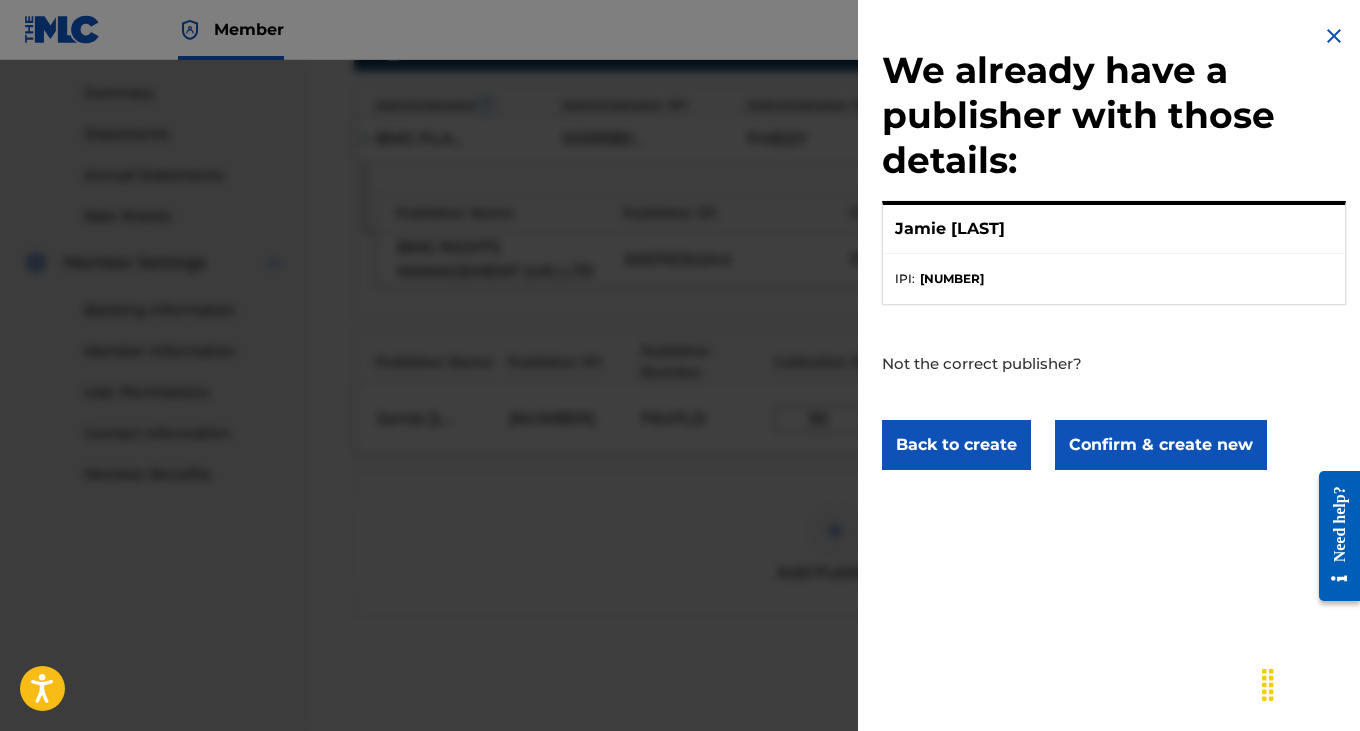 click on "Confirm & create new" at bounding box center [1161, 445] 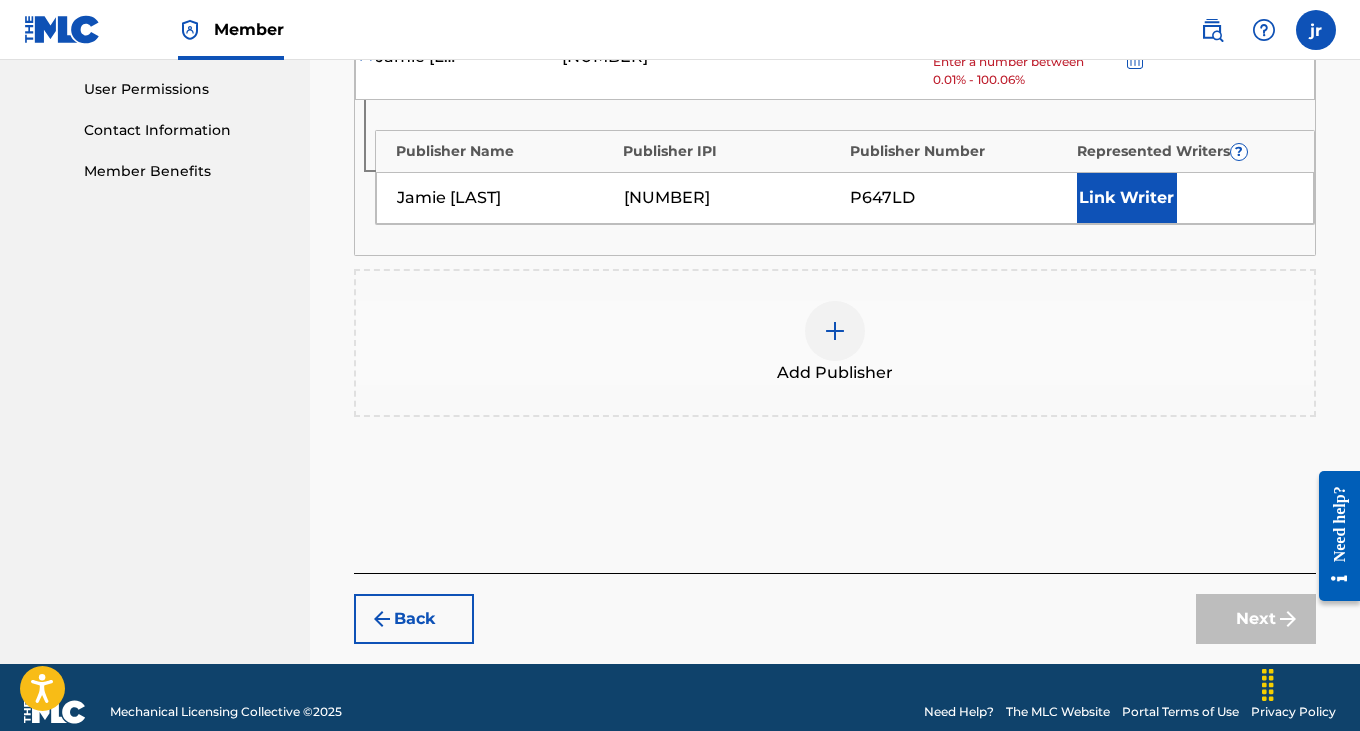 scroll, scrollTop: 966, scrollLeft: 0, axis: vertical 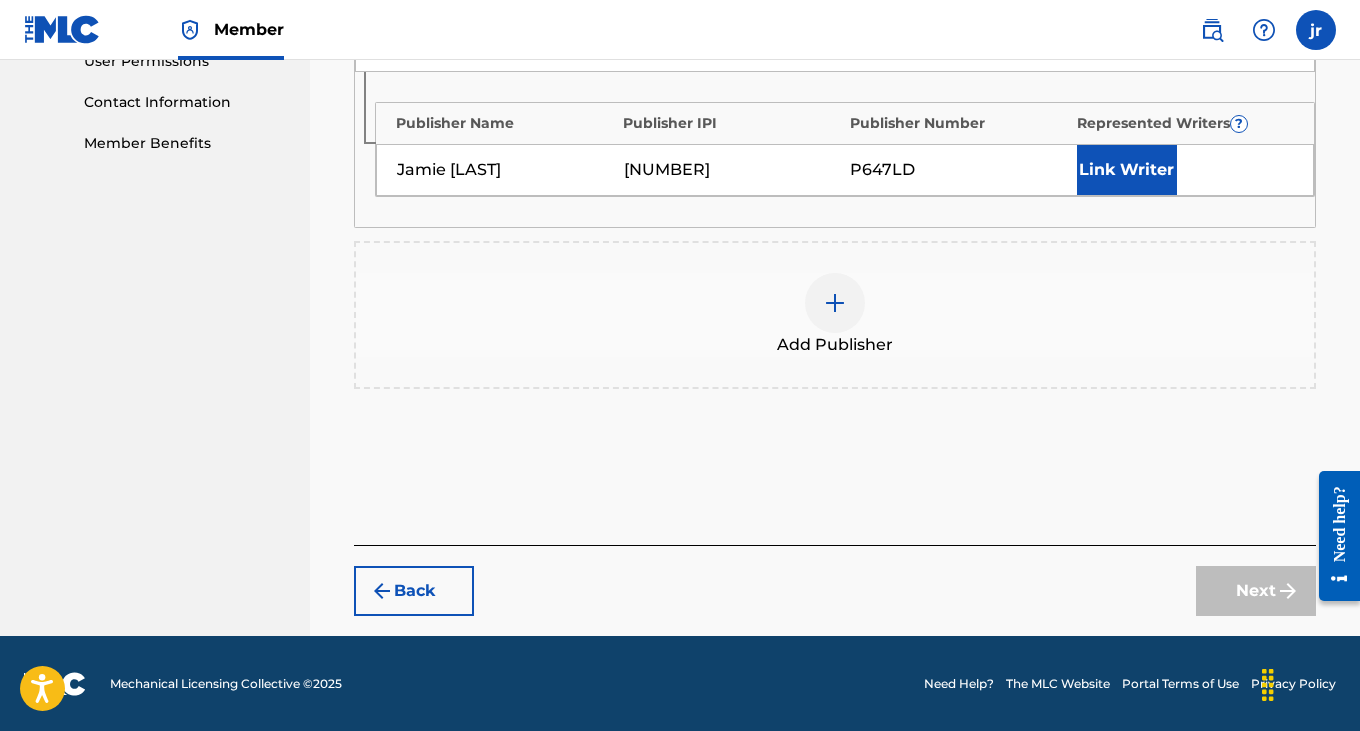 click on "Next" at bounding box center (1256, 591) 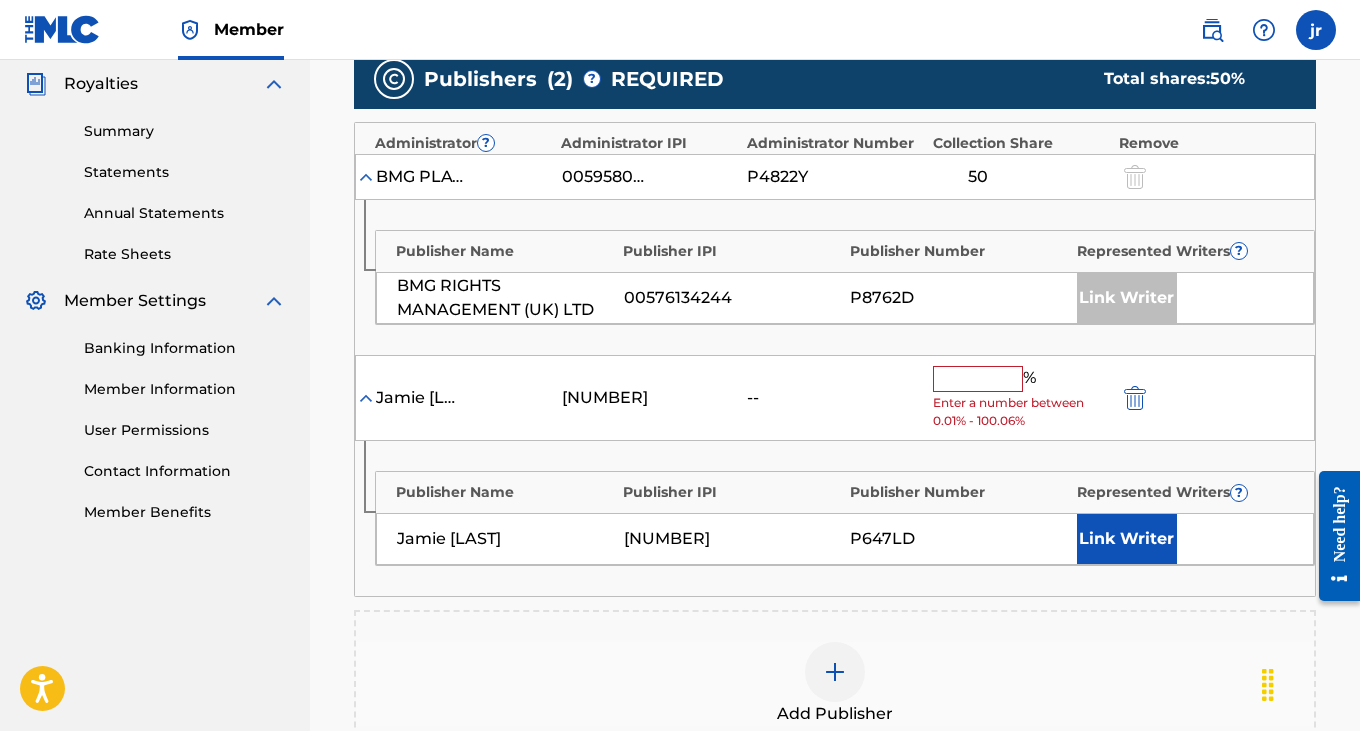 scroll, scrollTop: 615, scrollLeft: 0, axis: vertical 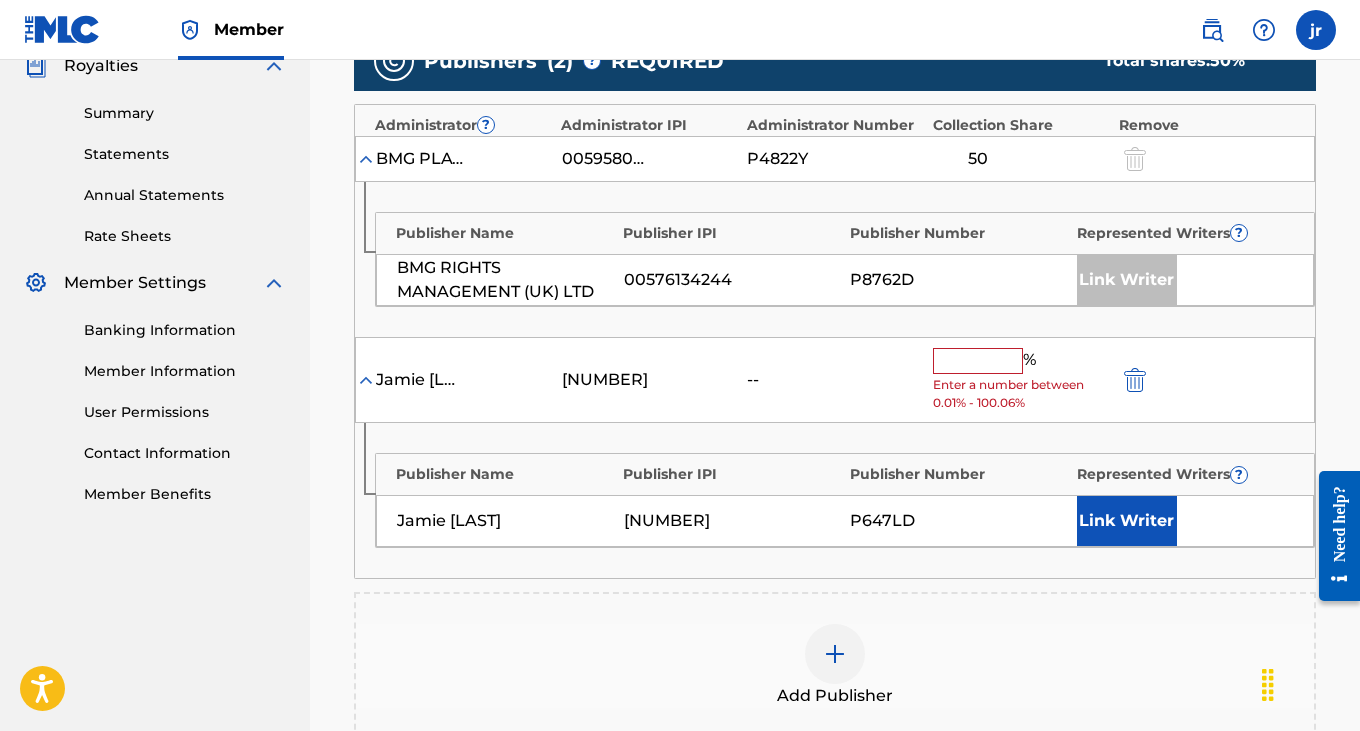 click on "Link Writer" at bounding box center (1127, 521) 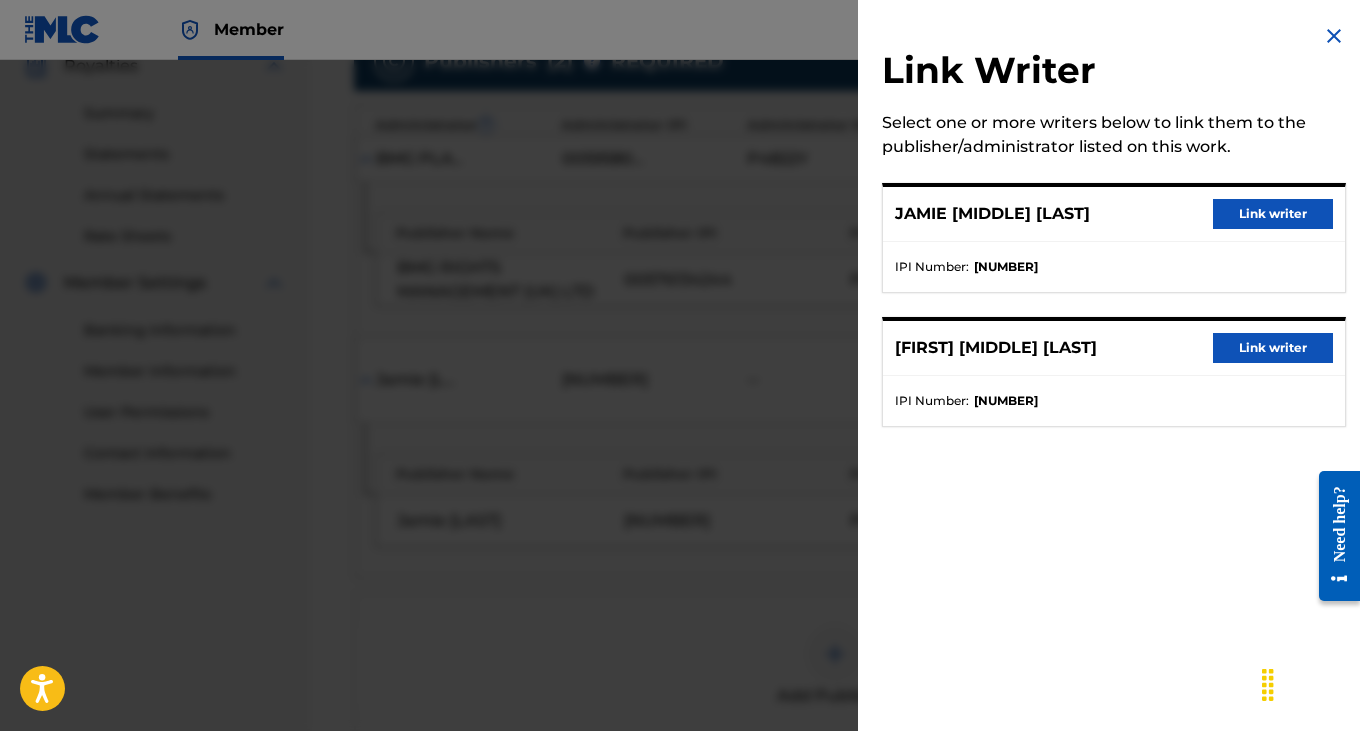 click on "Link writer" at bounding box center [1273, 214] 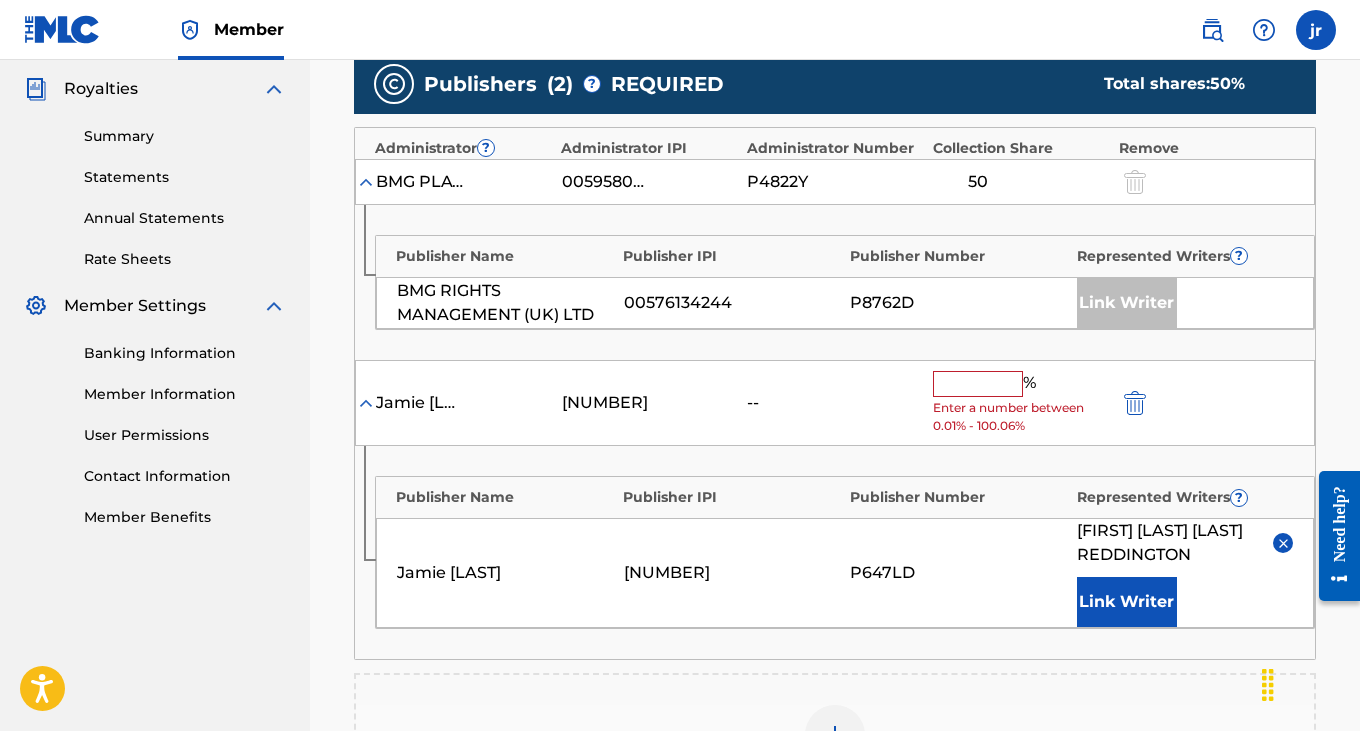 scroll, scrollTop: 574, scrollLeft: 0, axis: vertical 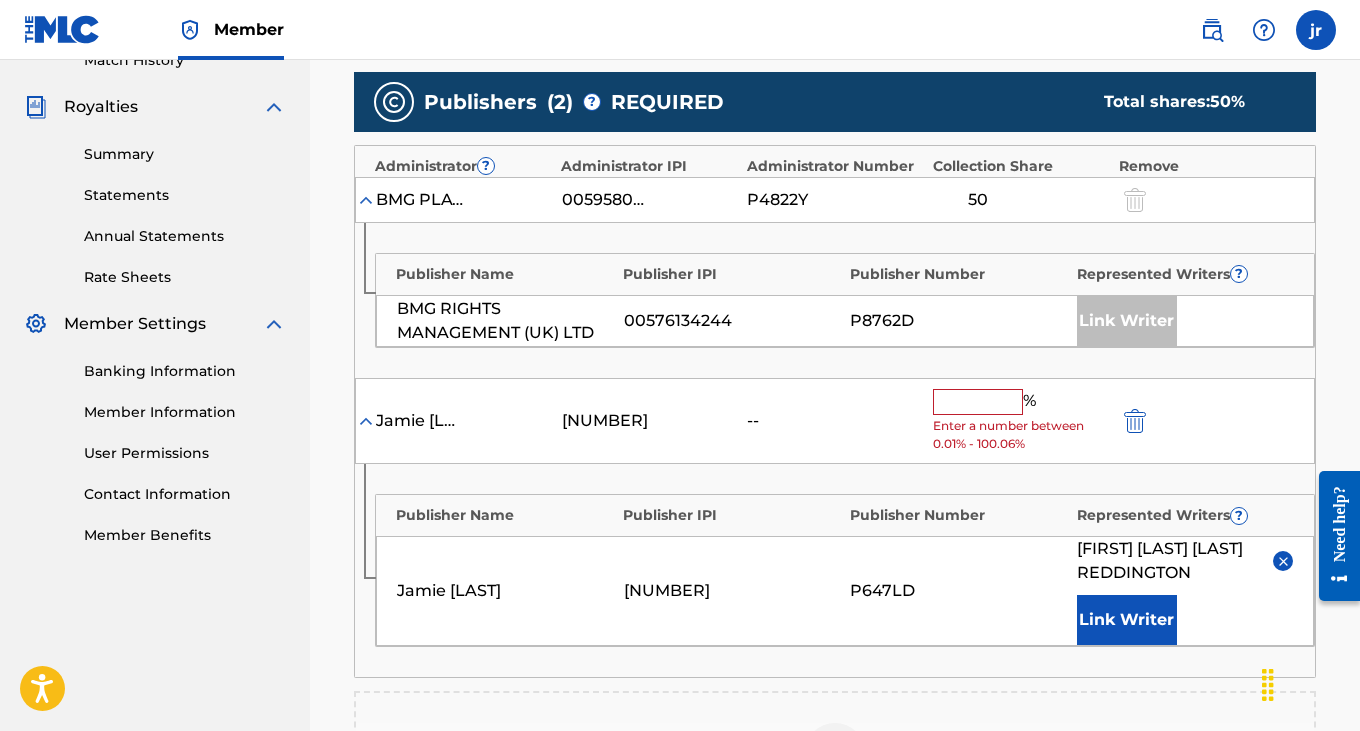 click at bounding box center (978, 402) 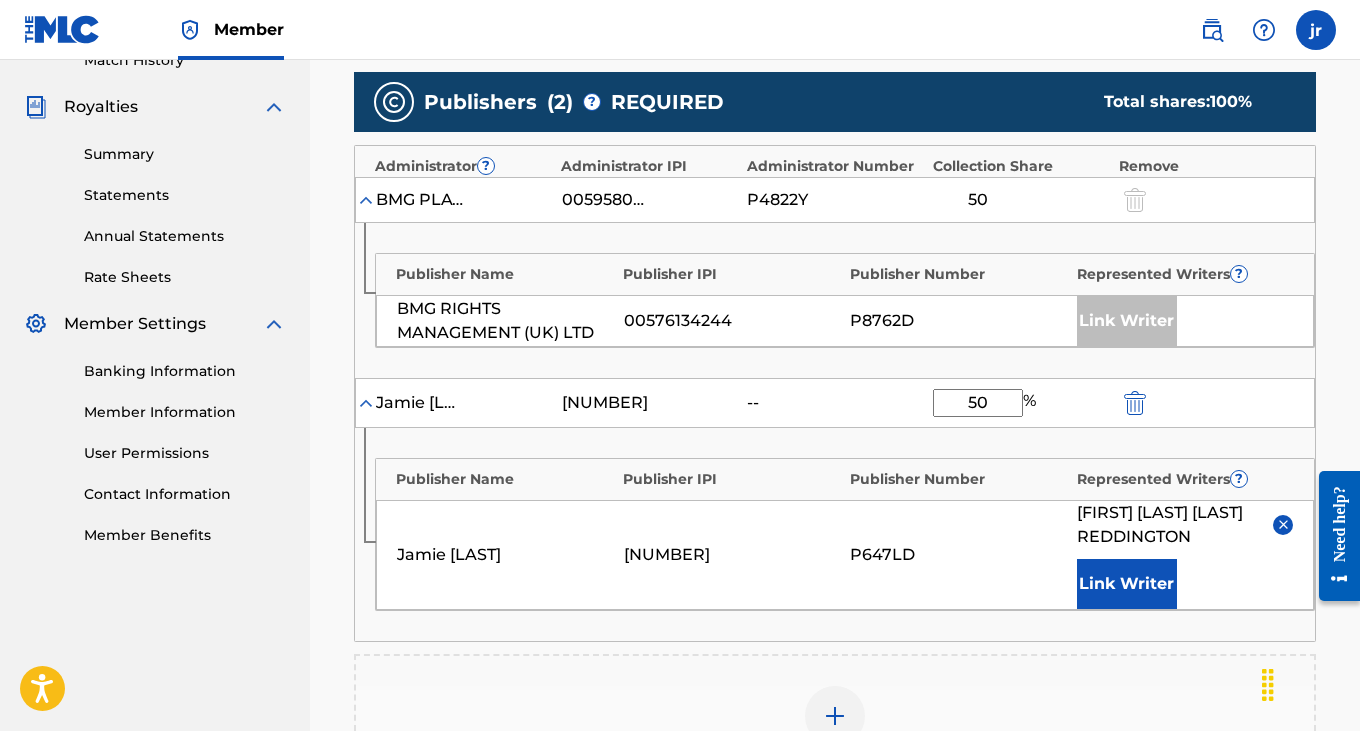 type on "50" 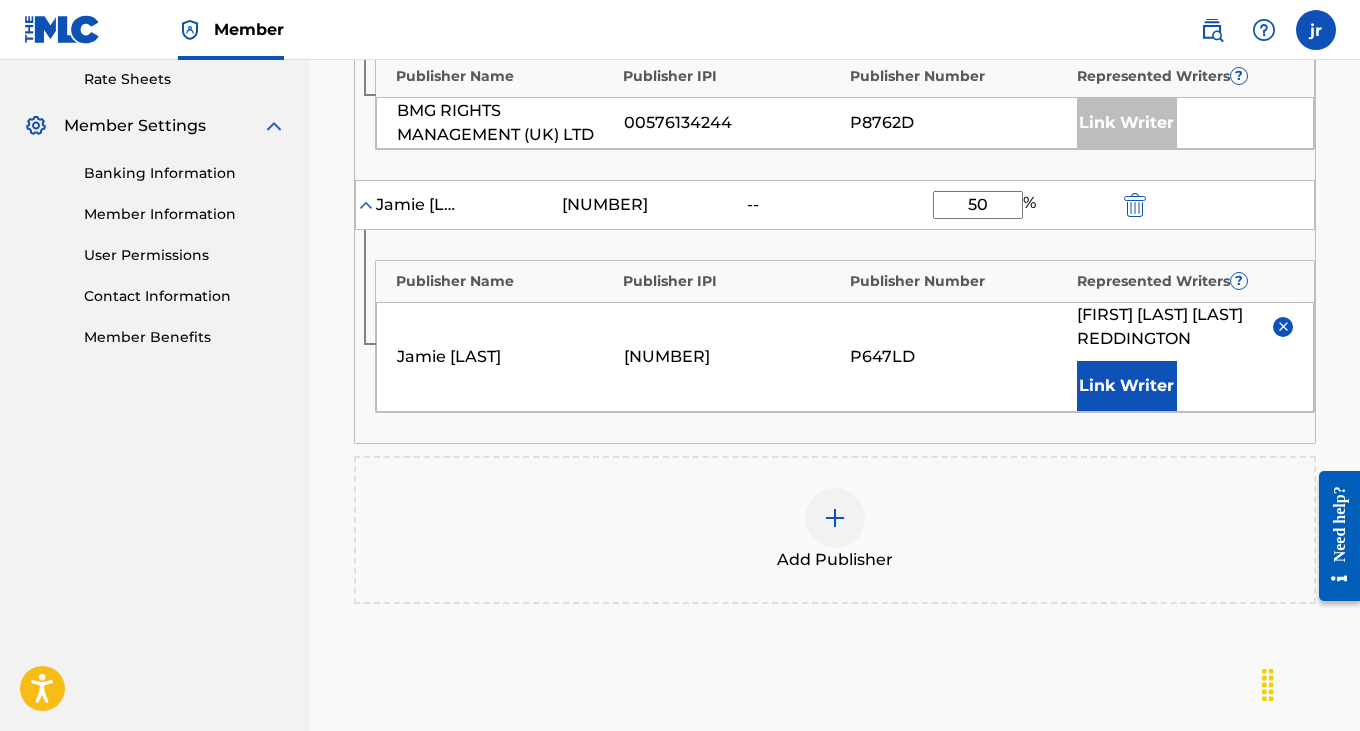 scroll, scrollTop: 1012, scrollLeft: 0, axis: vertical 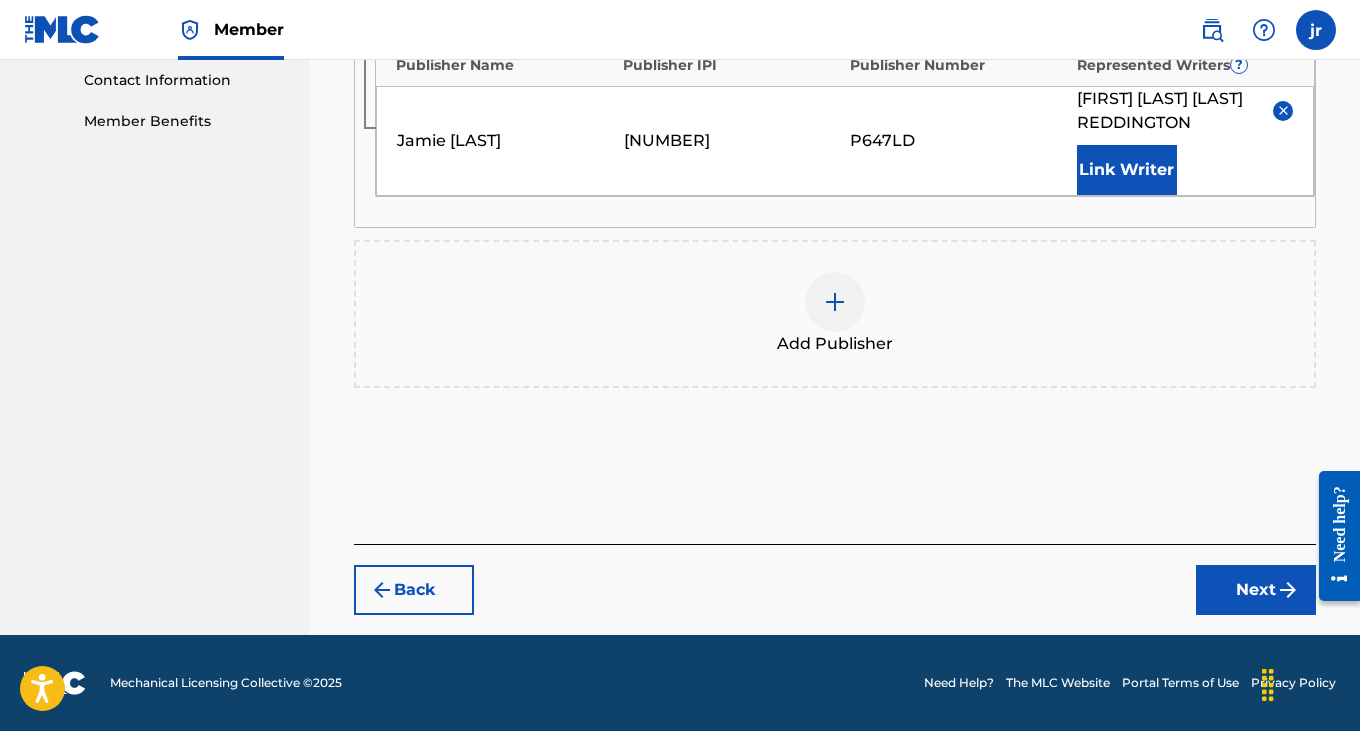 click on "Next" at bounding box center [1256, 590] 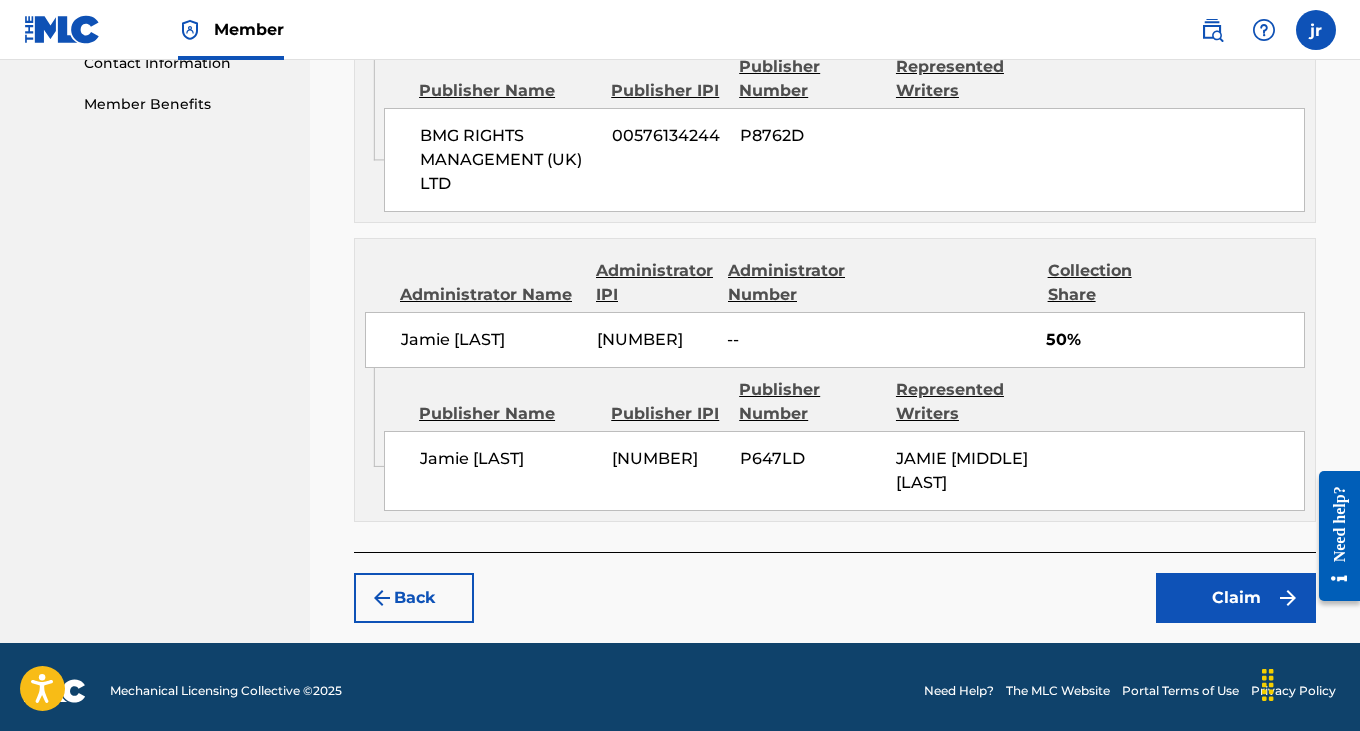scroll, scrollTop: 1056, scrollLeft: 0, axis: vertical 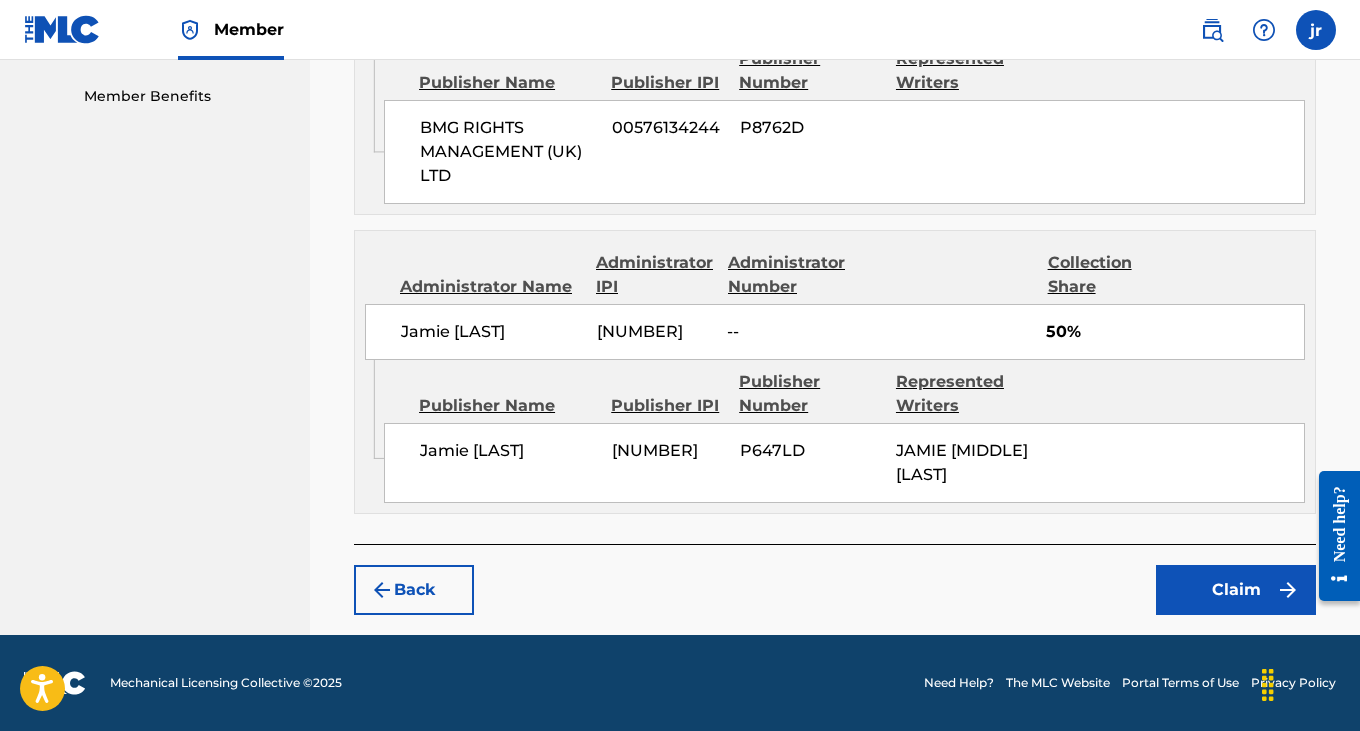 click on "Claim" at bounding box center (1236, 590) 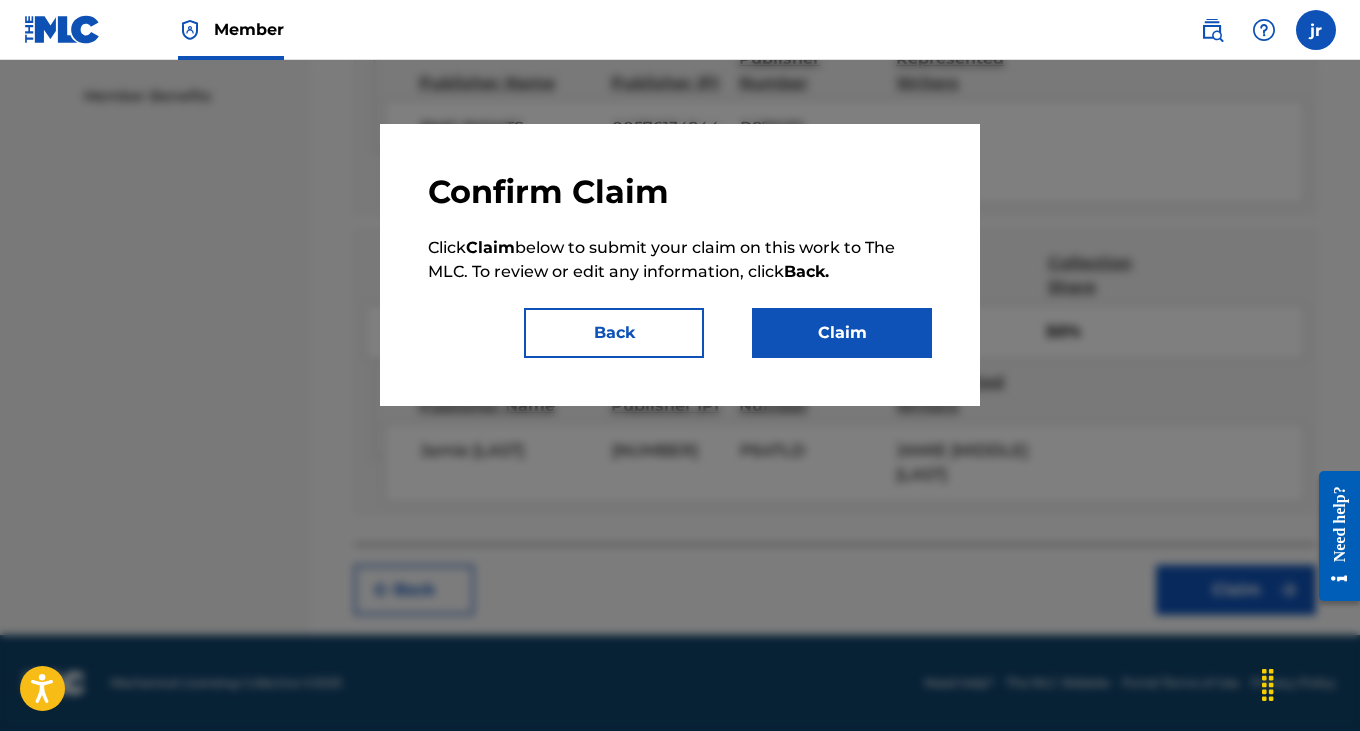 click on "Claim" at bounding box center [842, 333] 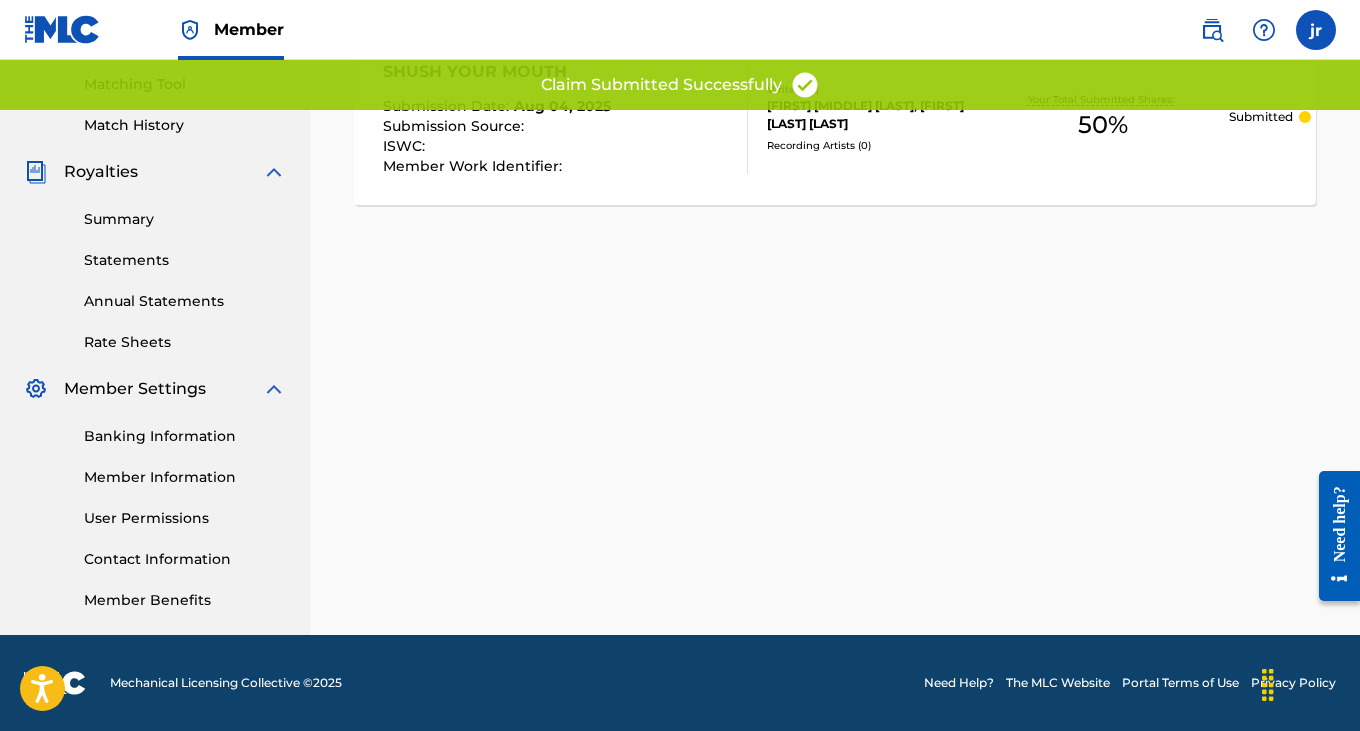 scroll, scrollTop: 0, scrollLeft: 0, axis: both 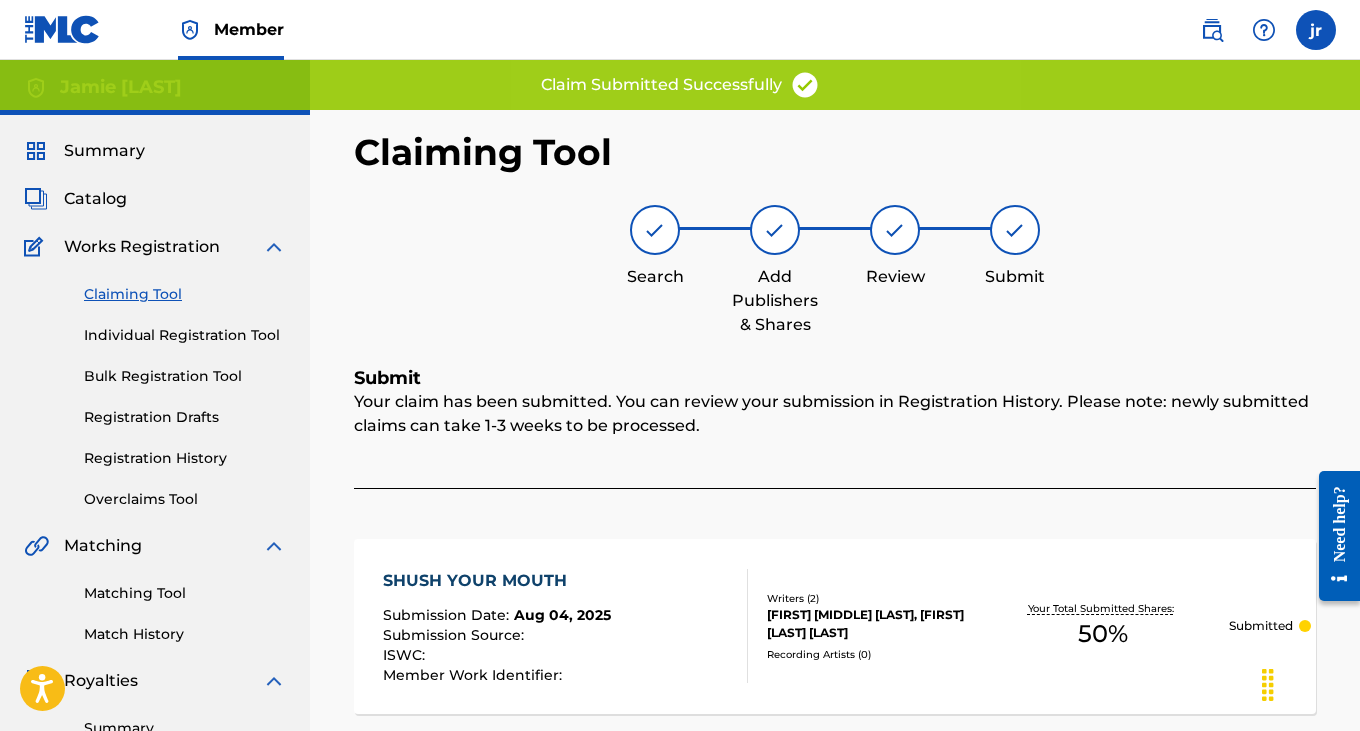 click on "Claiming Tool" at bounding box center (185, 294) 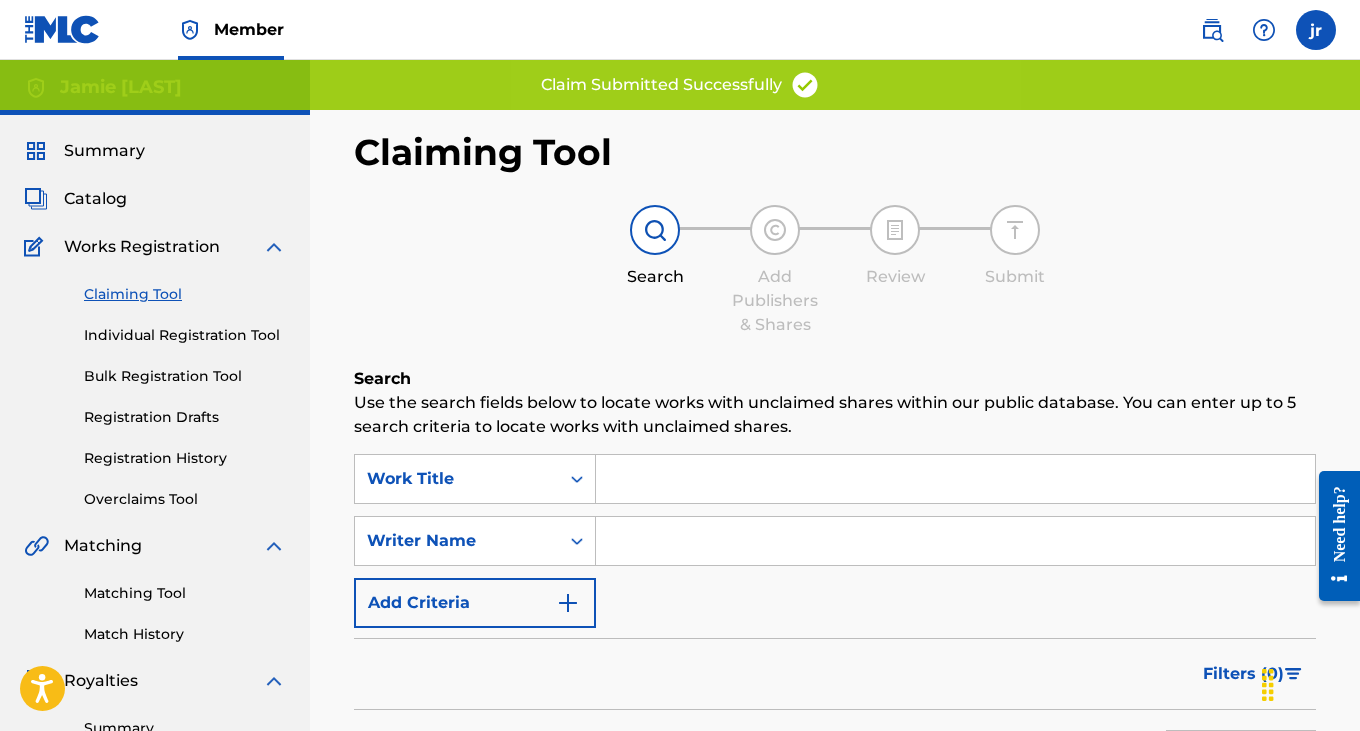 click at bounding box center (955, 479) 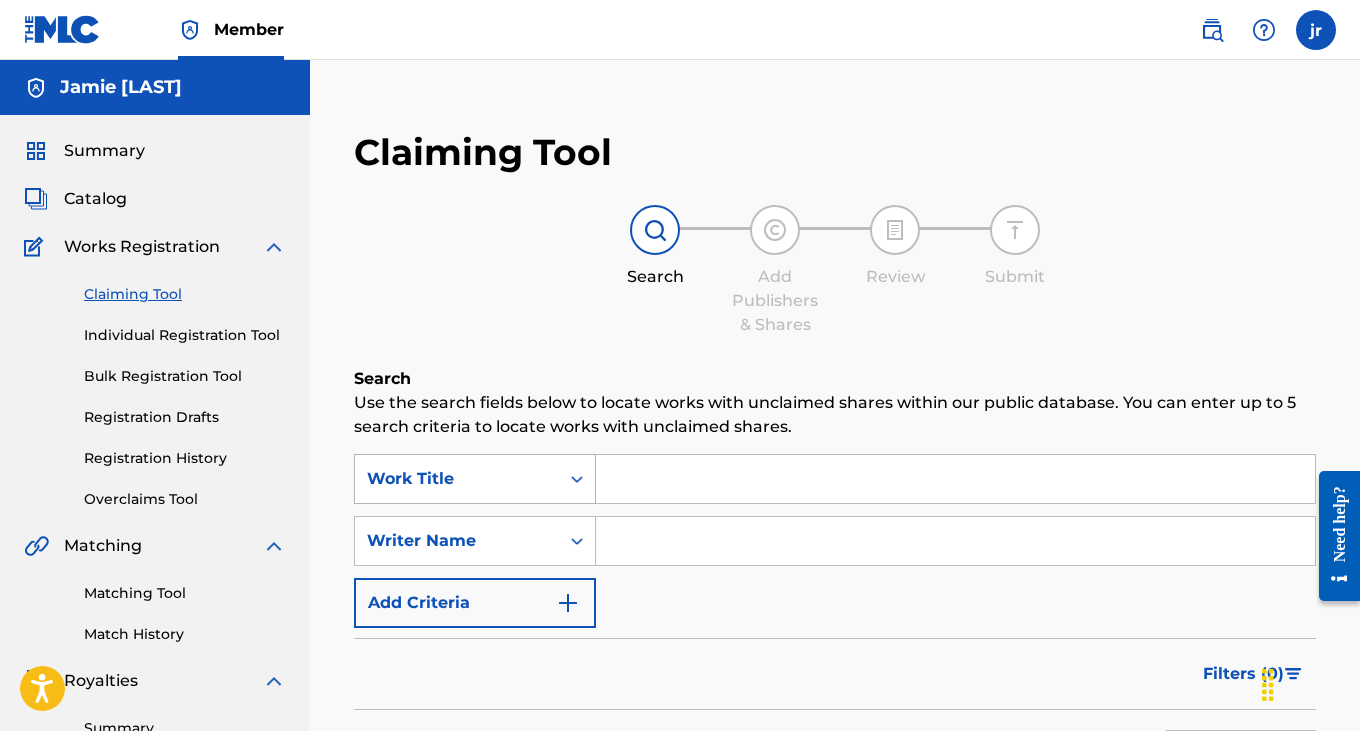 click on "Work Title" at bounding box center (475, 479) 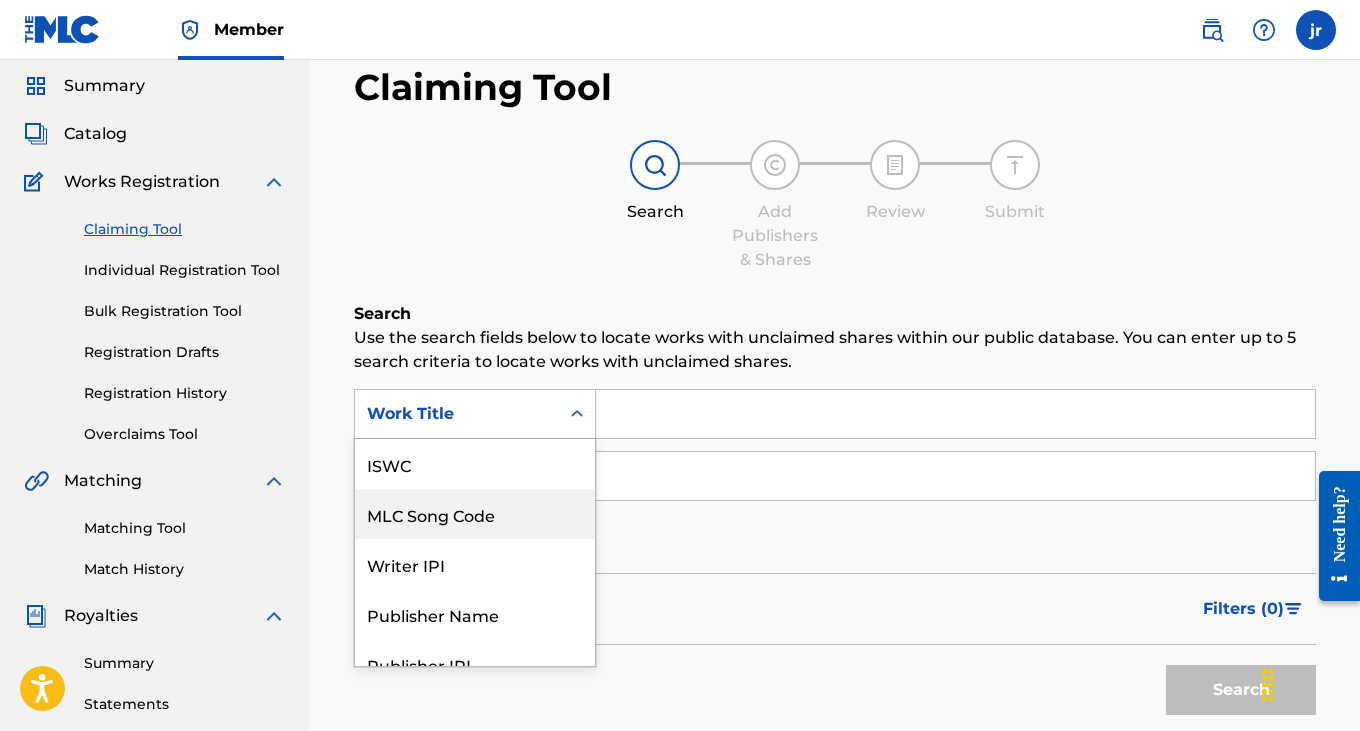 scroll, scrollTop: 73, scrollLeft: 0, axis: vertical 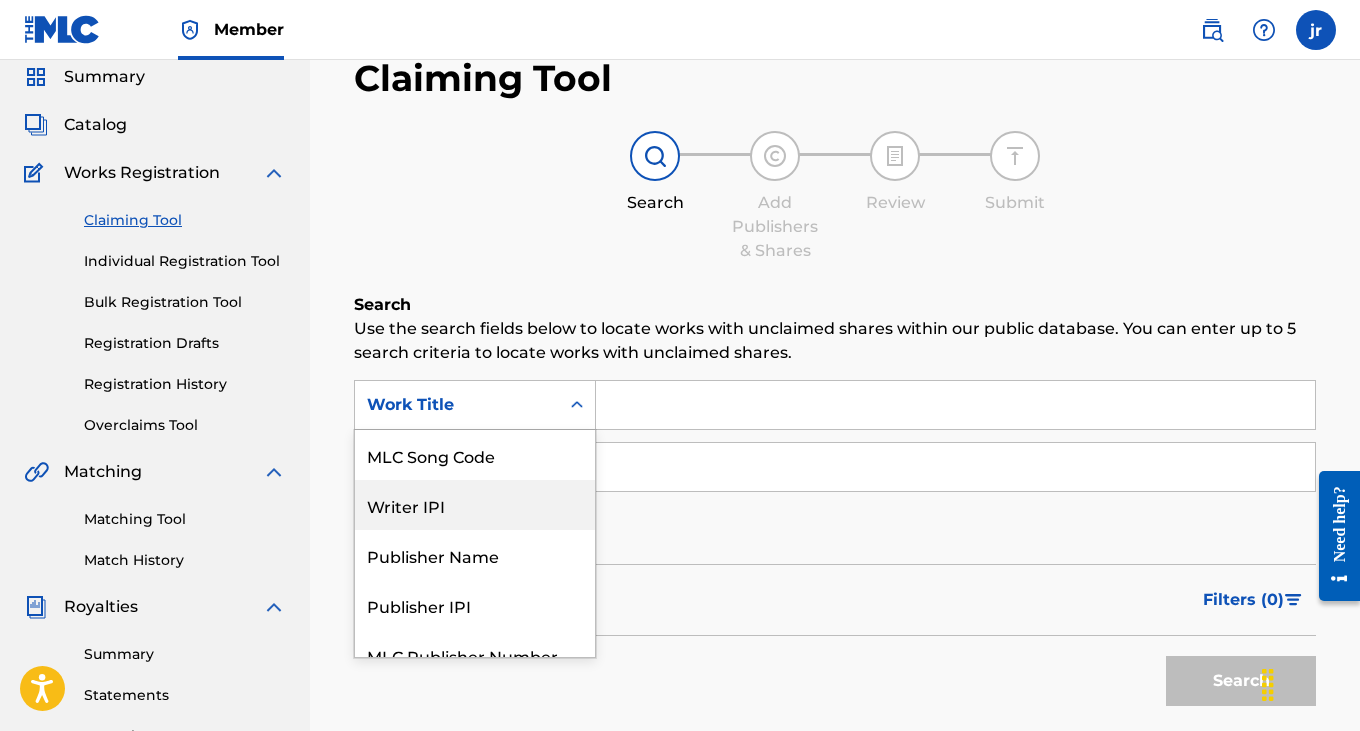 click on "Writer IPI" at bounding box center [475, 505] 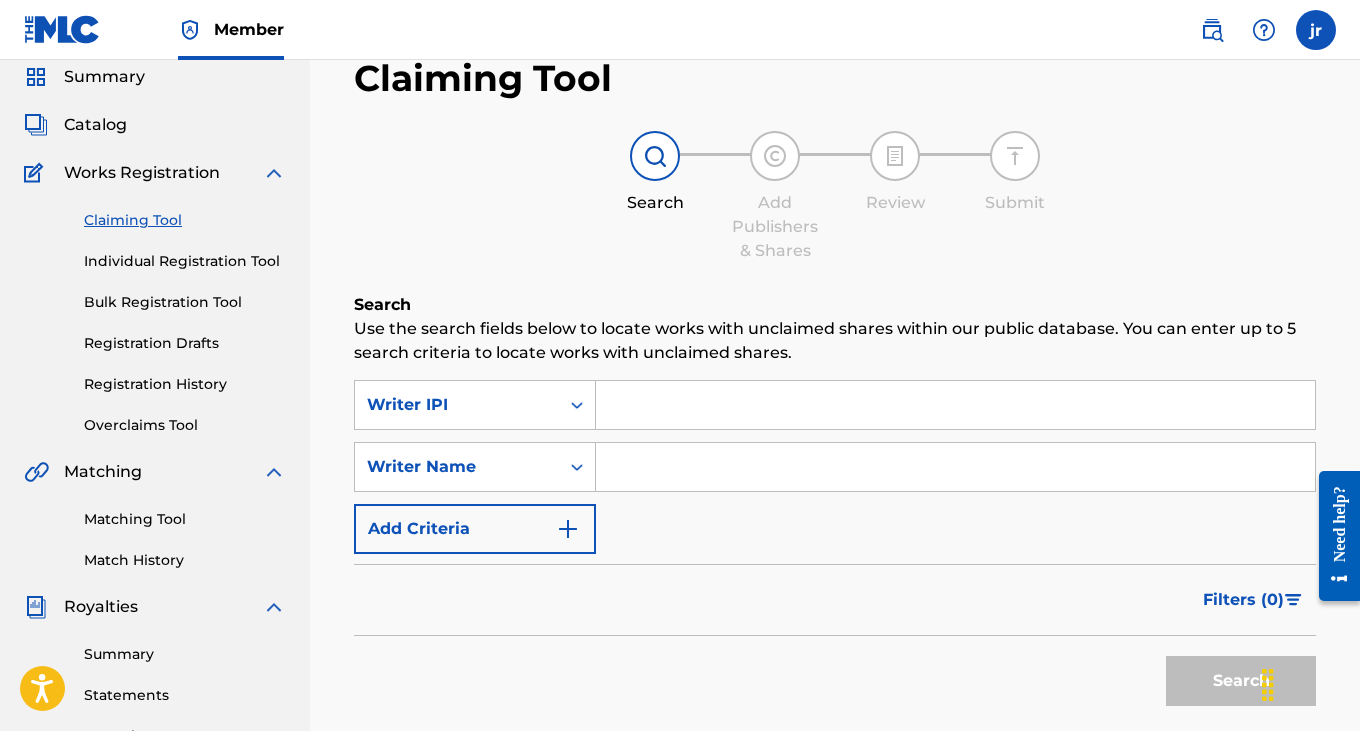 click at bounding box center [955, 405] 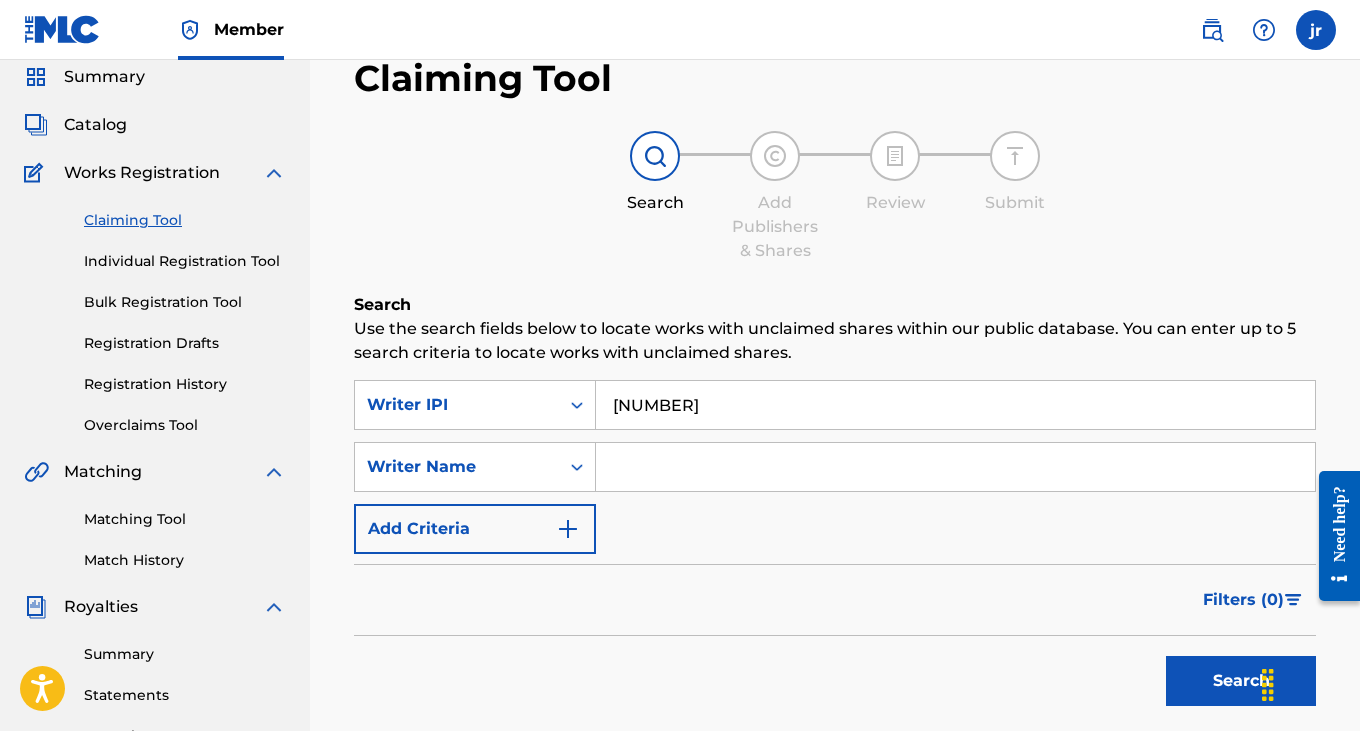 type on "[NUMBER]" 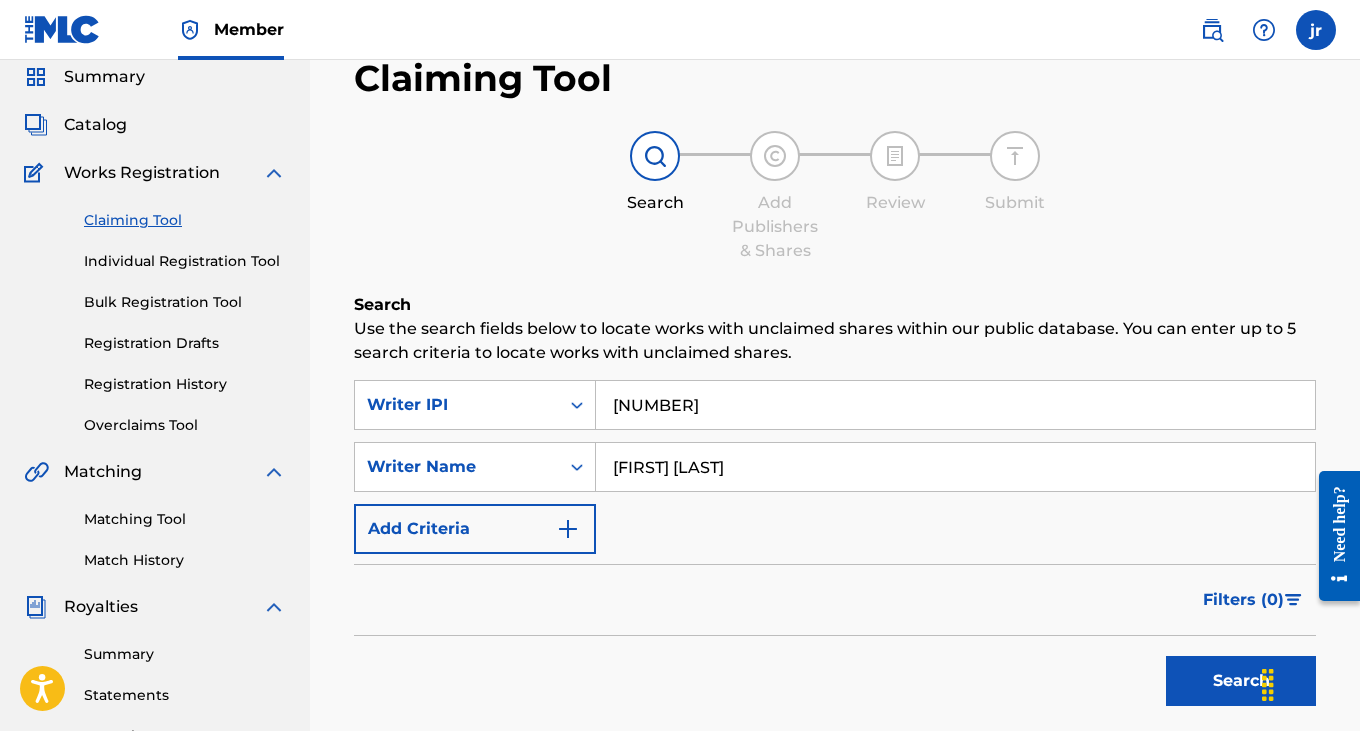 type on "[FIRST] [LAST]" 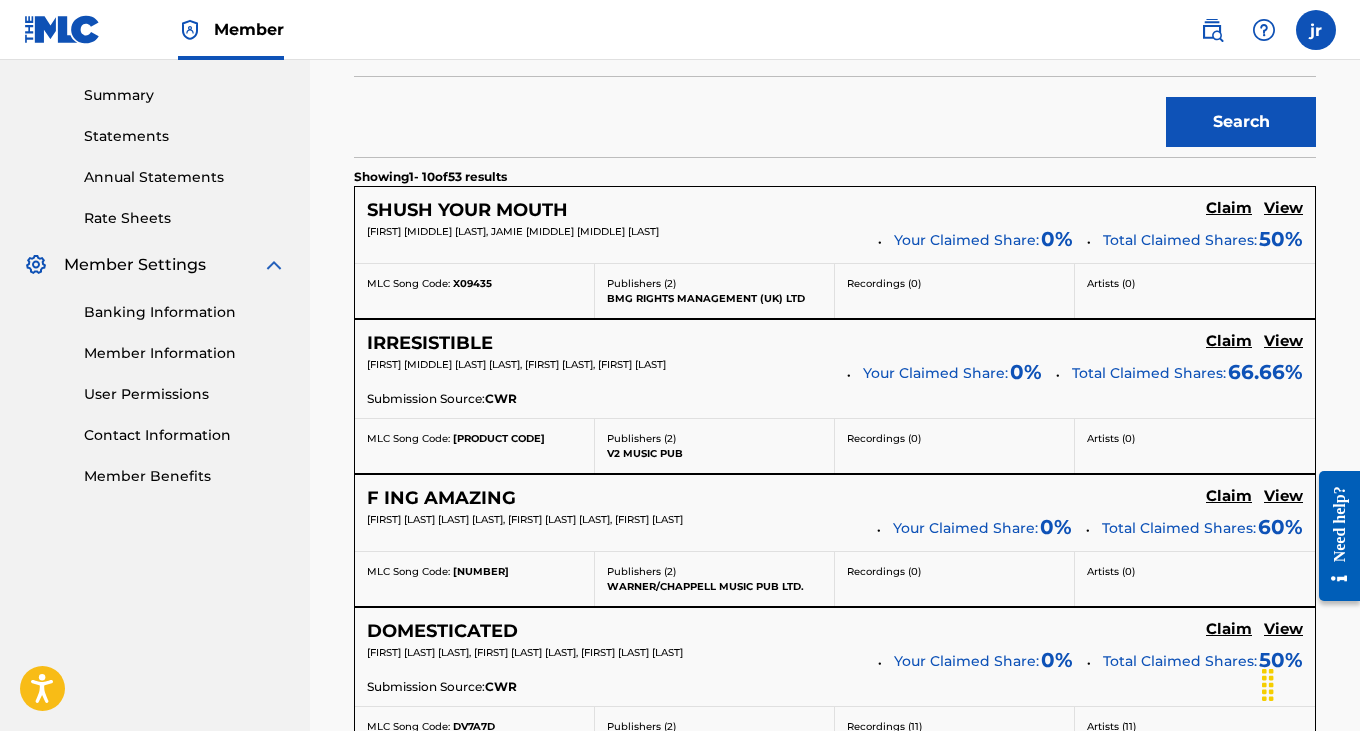 scroll, scrollTop: 668, scrollLeft: 0, axis: vertical 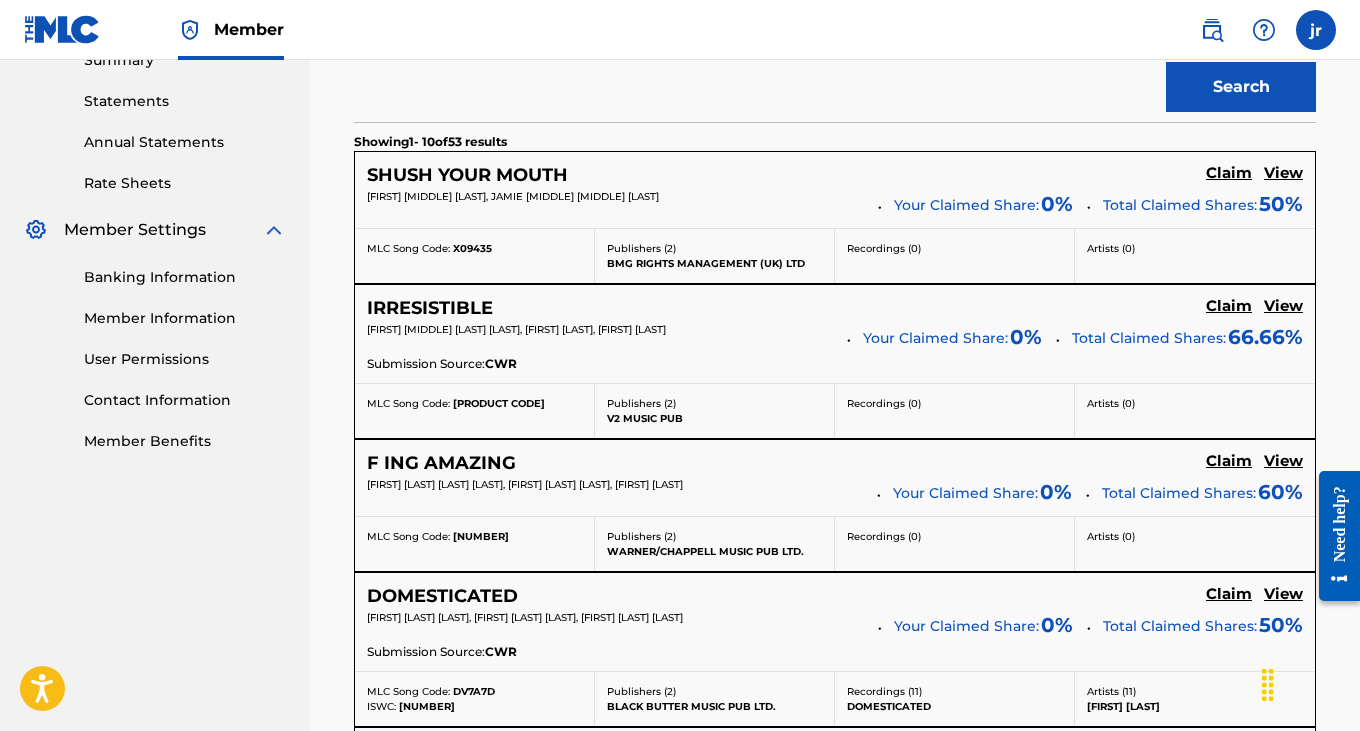 click on "Claim" at bounding box center (1229, 173) 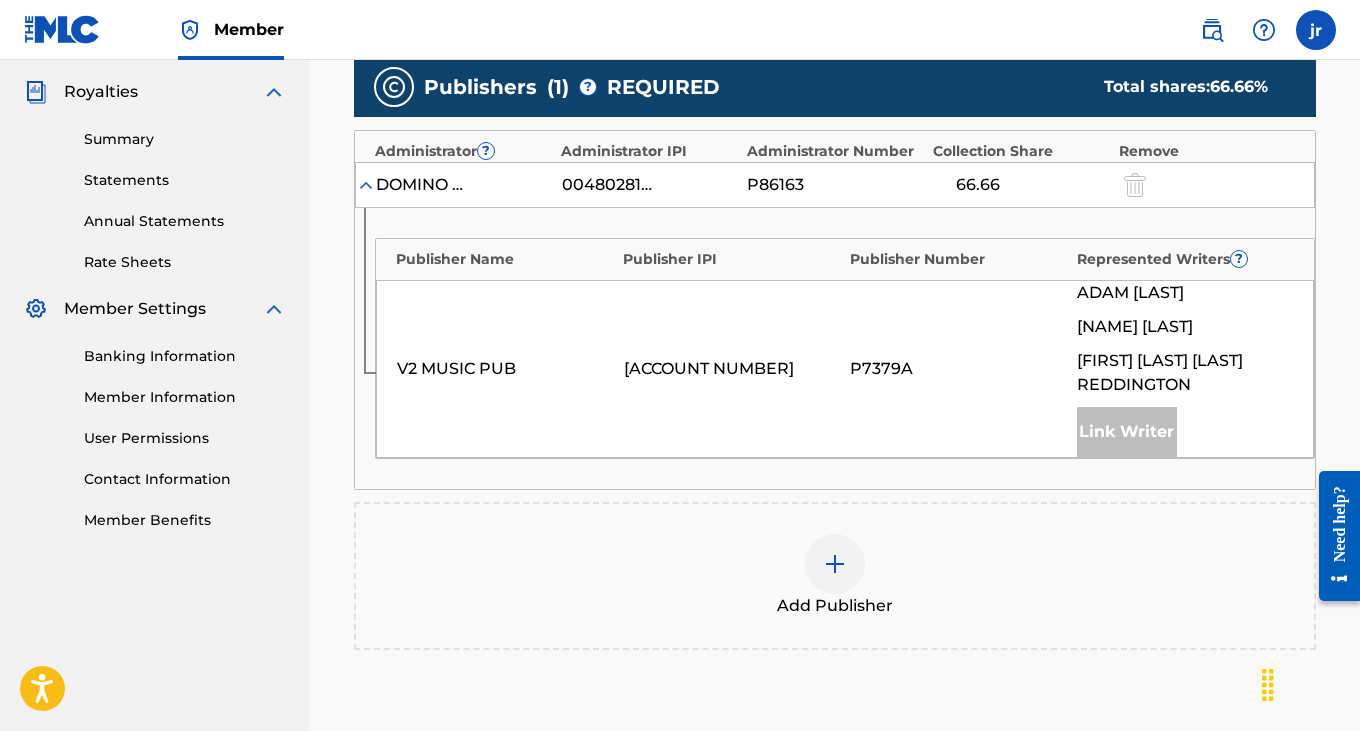 scroll, scrollTop: 557, scrollLeft: 0, axis: vertical 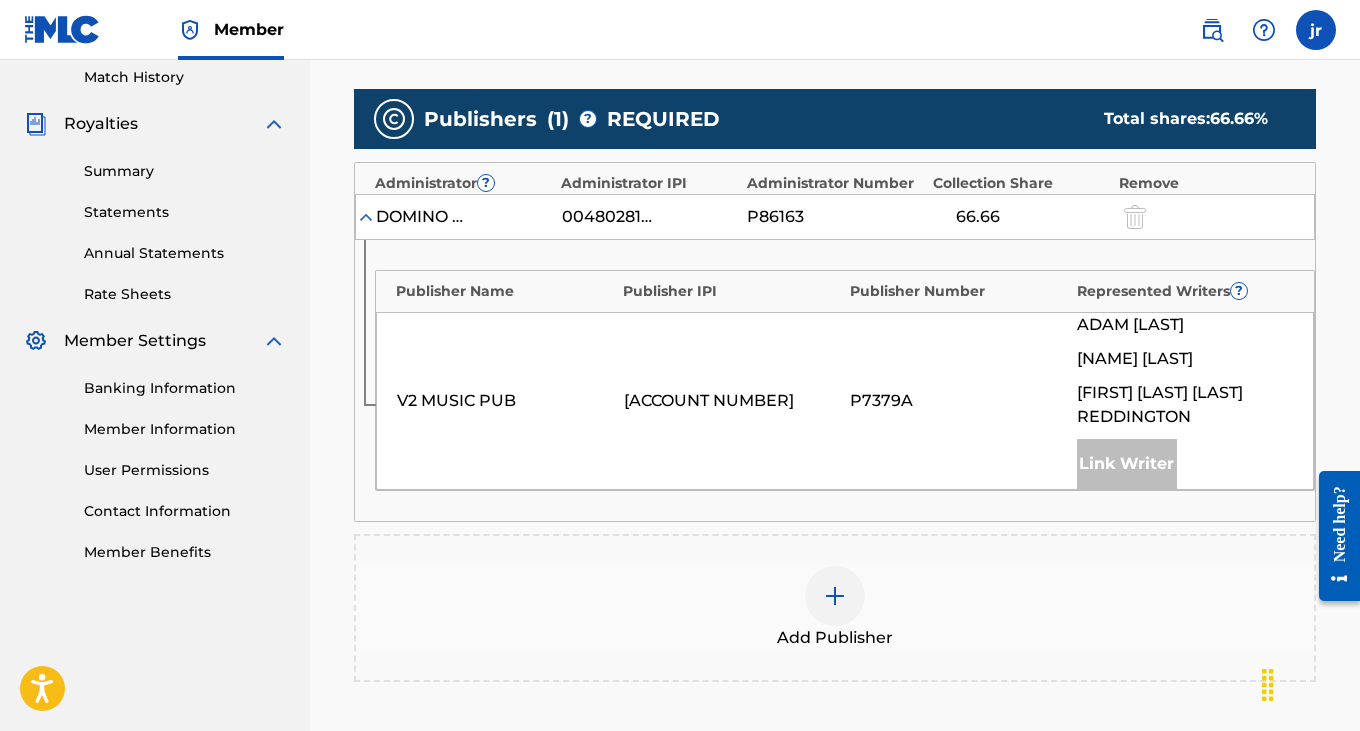 click on "Link Writer" at bounding box center (1127, 464) 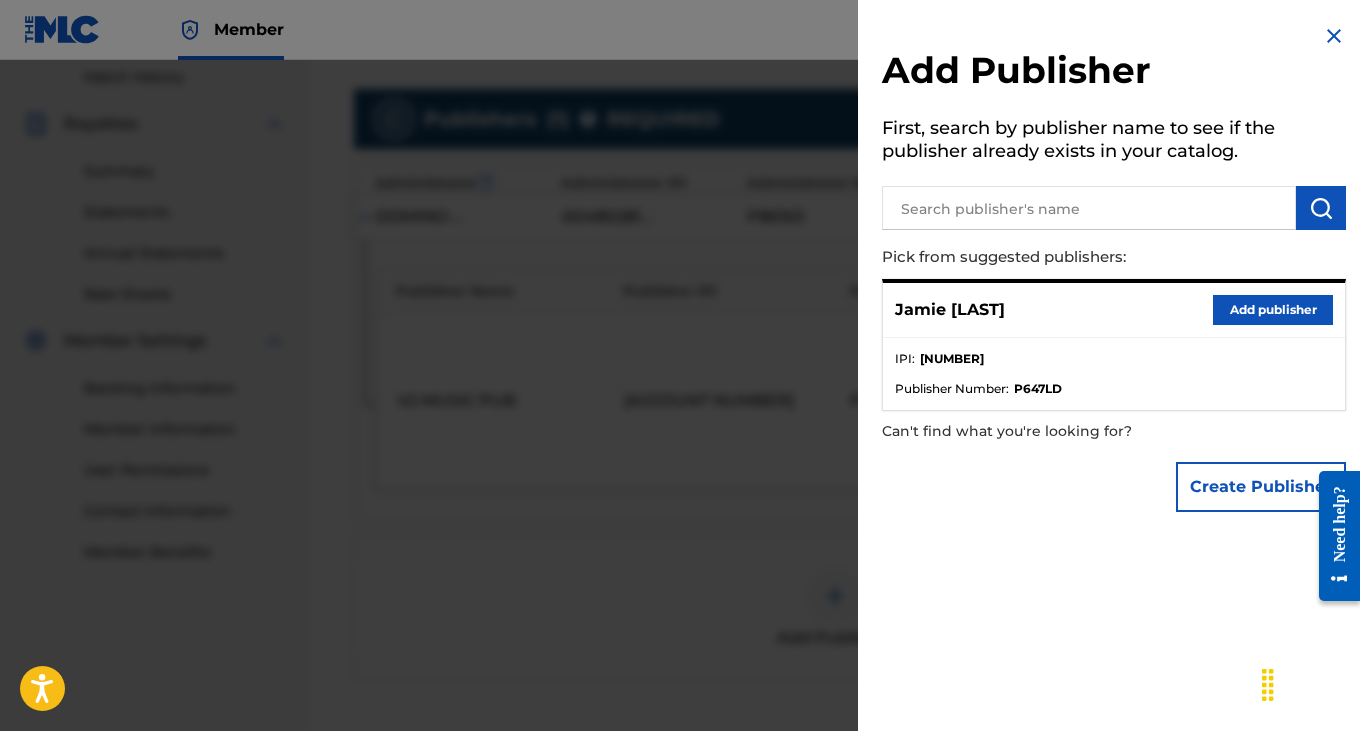 click on "Add publisher" at bounding box center (1273, 310) 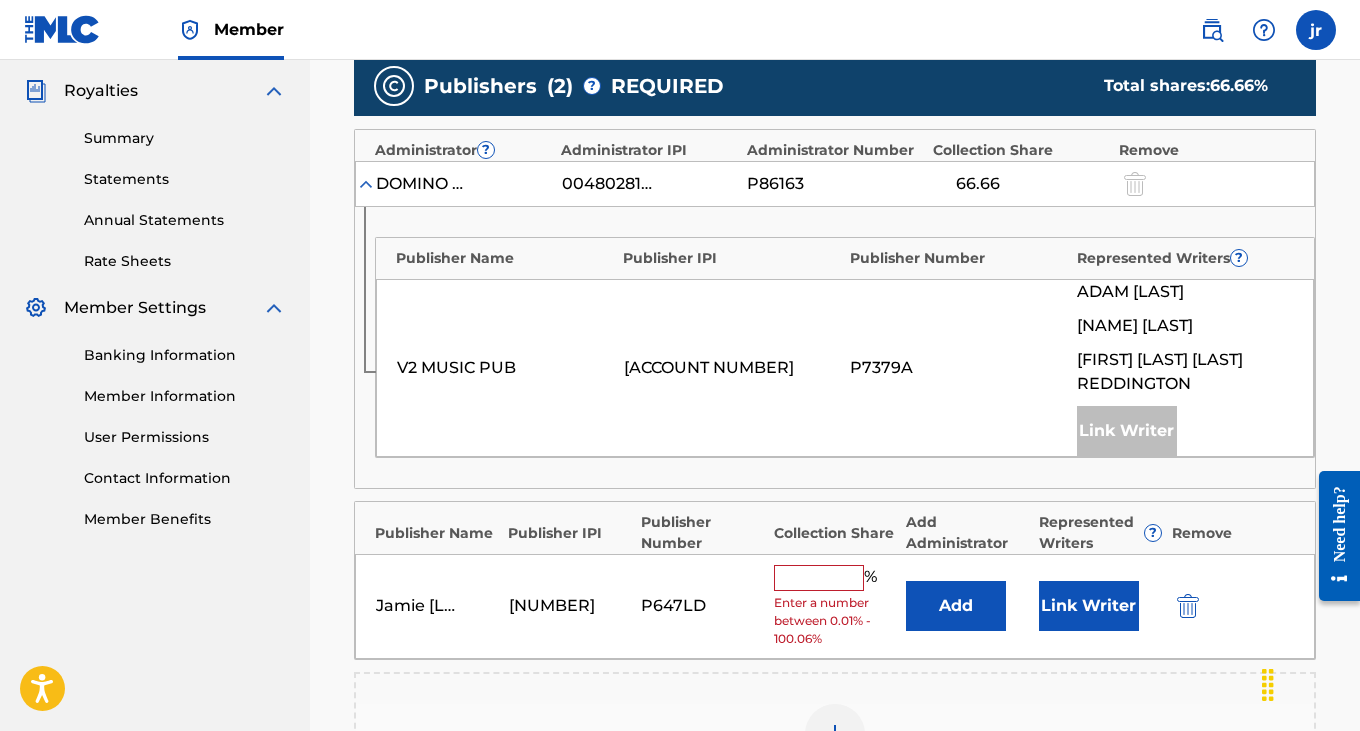 scroll, scrollTop: 592, scrollLeft: 0, axis: vertical 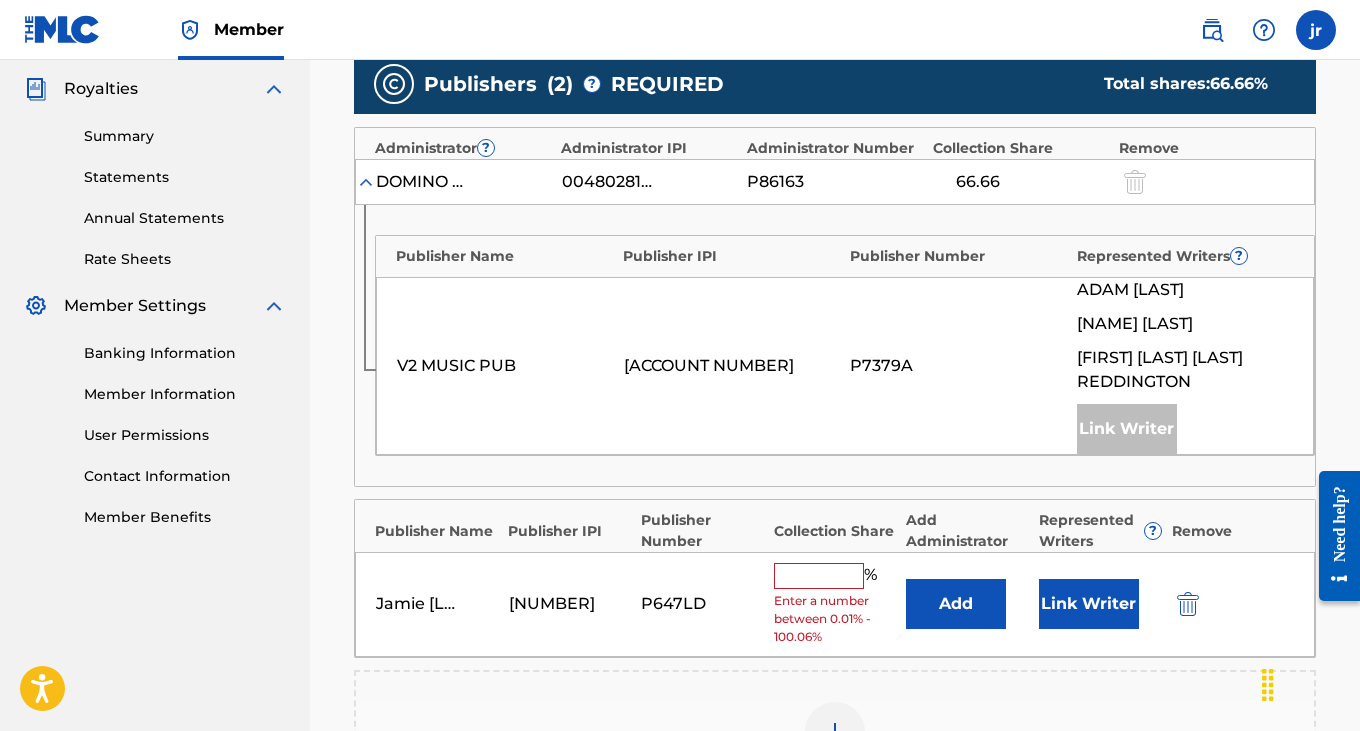 click at bounding box center [819, 576] 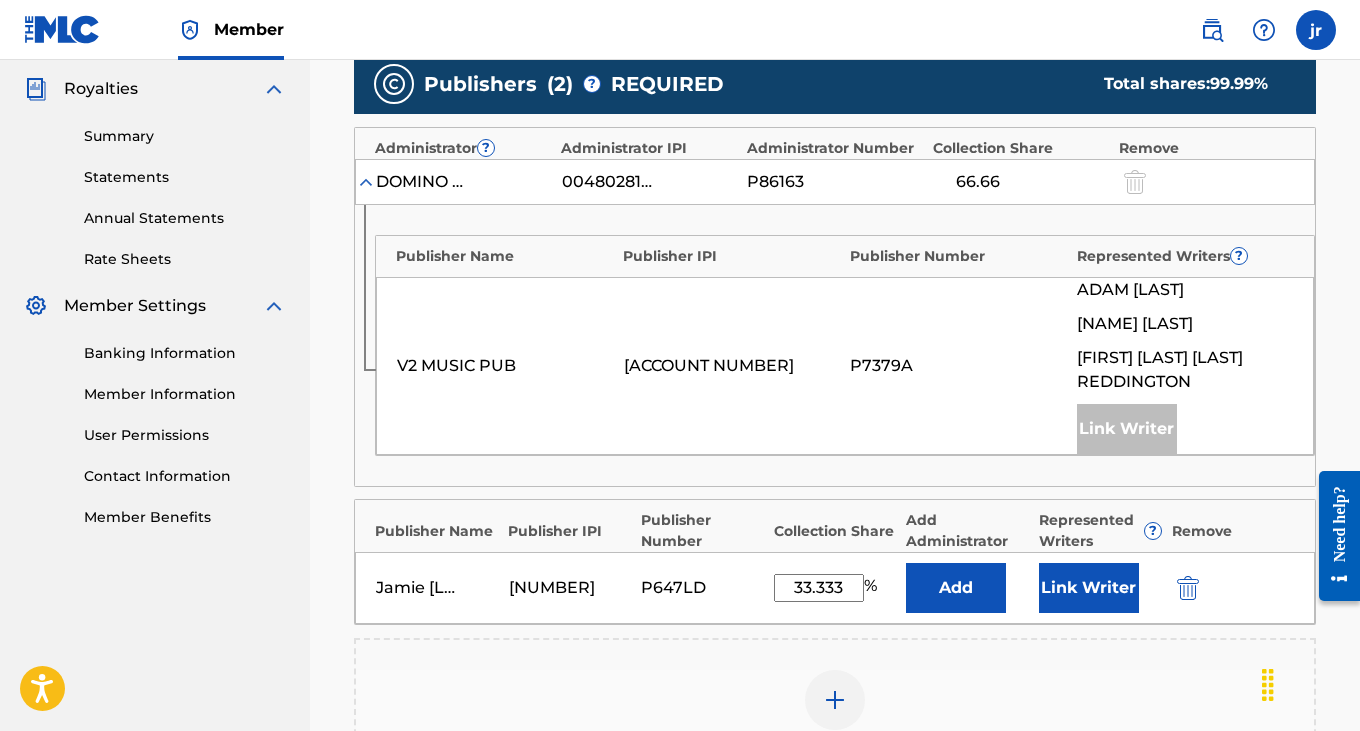 click on "Publishers ( 2 ) ? REQUIRED Total shares:  99.99 % Administrator ? Administrator IPI Administrator Number Collection Share Remove DOMINO PUBLISHING COMPANY USA [NUMBER] [CODE] [FIRST]   [LAST] [FIRST] [LAST] [FIRST] [MIDDLE] [LAST] Link Writer Publisher Name Publisher IPI Publisher Number Represented Writers ? V2 MUSIC PUB [NUMBER] [CODE] [FIRST]   [LAST] [FIRST] [LAST] [FIRST] [MIDDLE] [LAST] Link Writer Publisher Name Publisher IPI Publisher Number Collection Share Add Administrator Represented Writers ? Remove [FIRST] [LAST] [NUMBER] [CODE] [PERCENT] Add Link Writer Add Publisher" at bounding box center (835, 420) 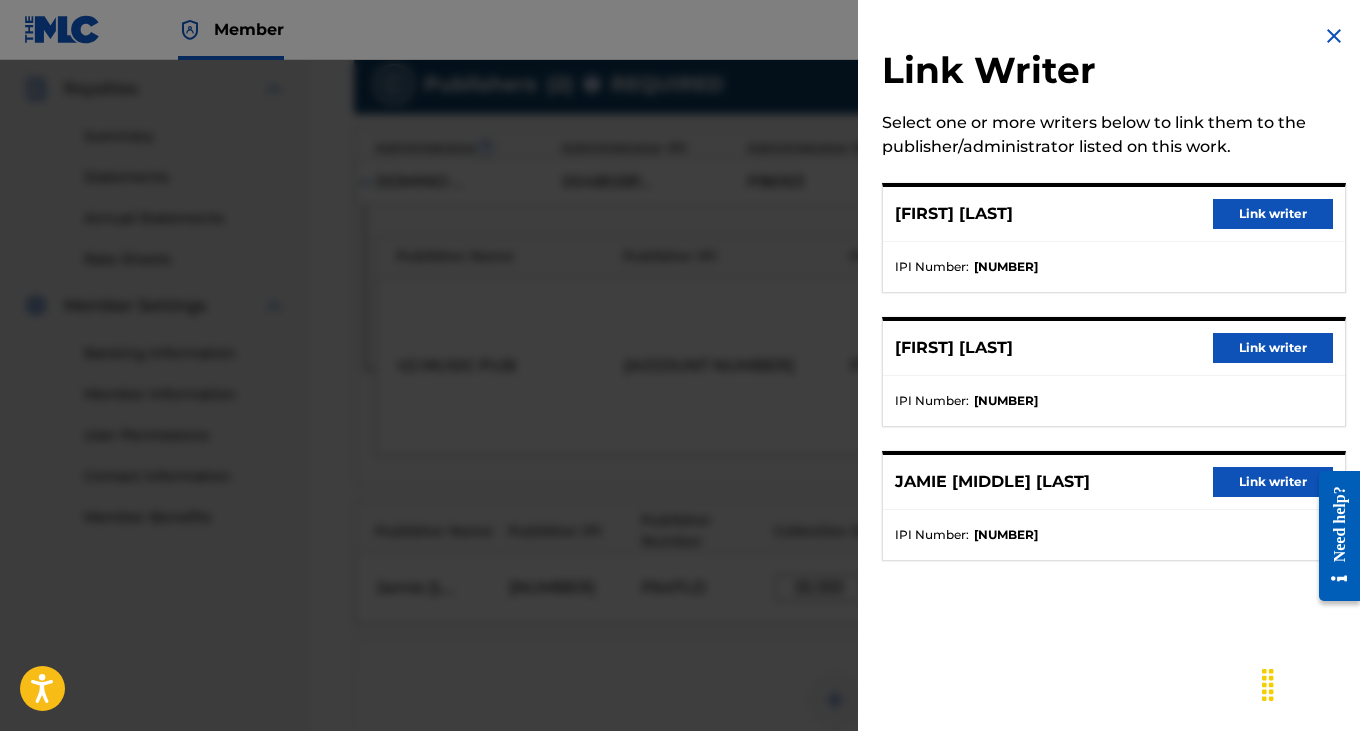 click on "Link writer" at bounding box center [1273, 482] 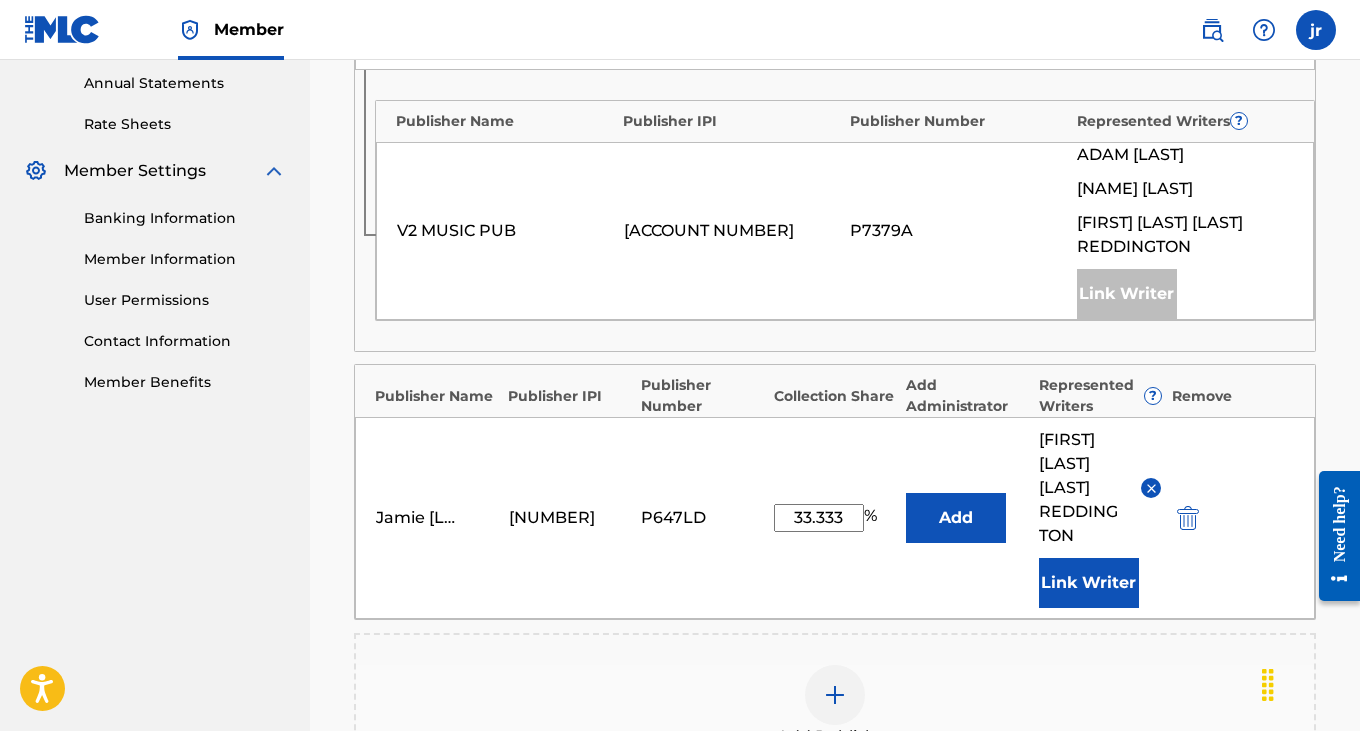 scroll, scrollTop: 742, scrollLeft: 0, axis: vertical 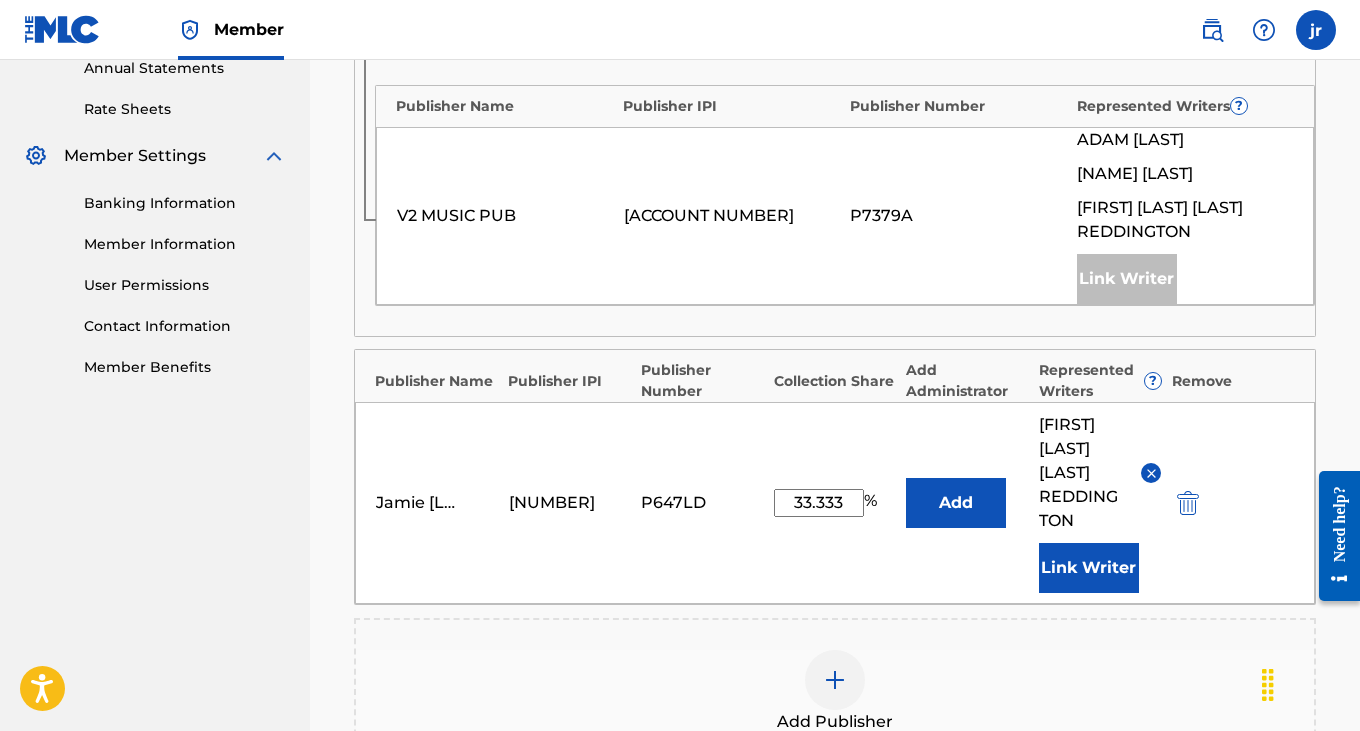 drag, startPoint x: 793, startPoint y: 507, endPoint x: 844, endPoint y: 508, distance: 51.009804 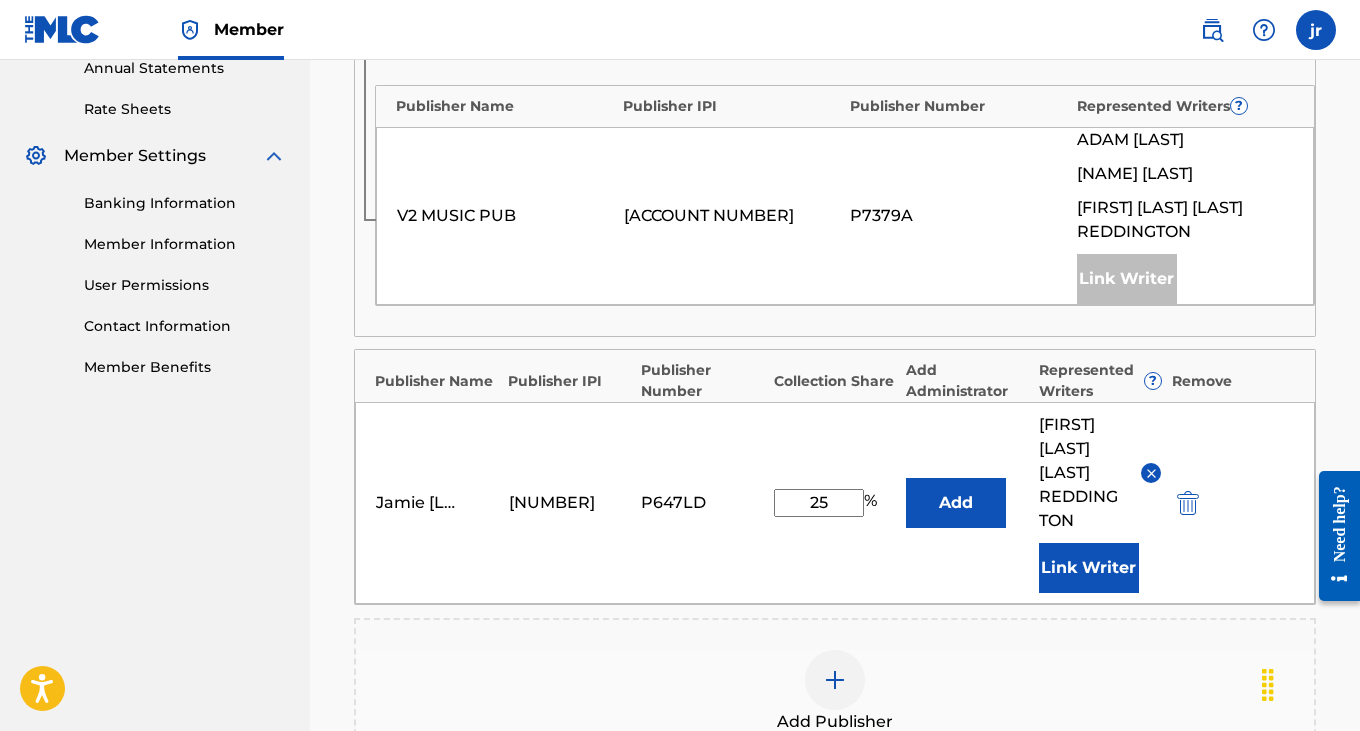 type on "25" 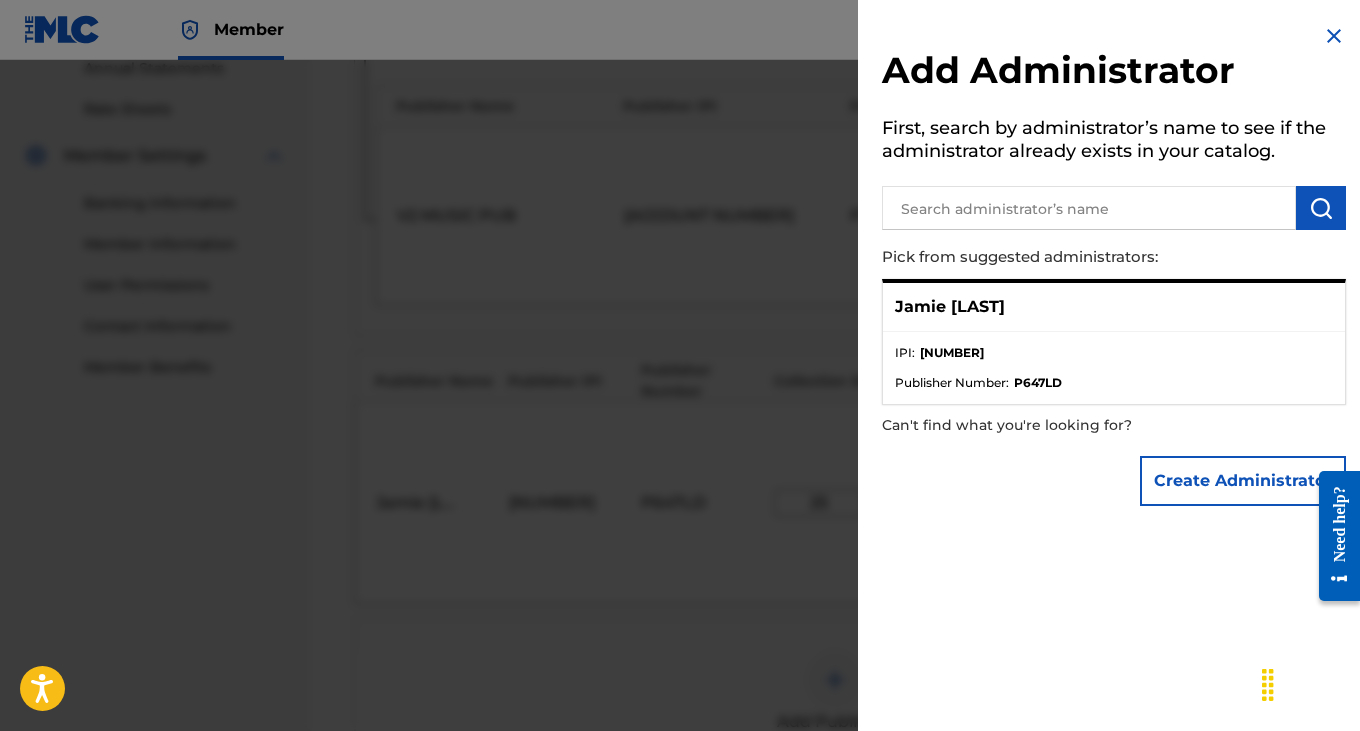 click on "Publisher Number :" at bounding box center [952, 383] 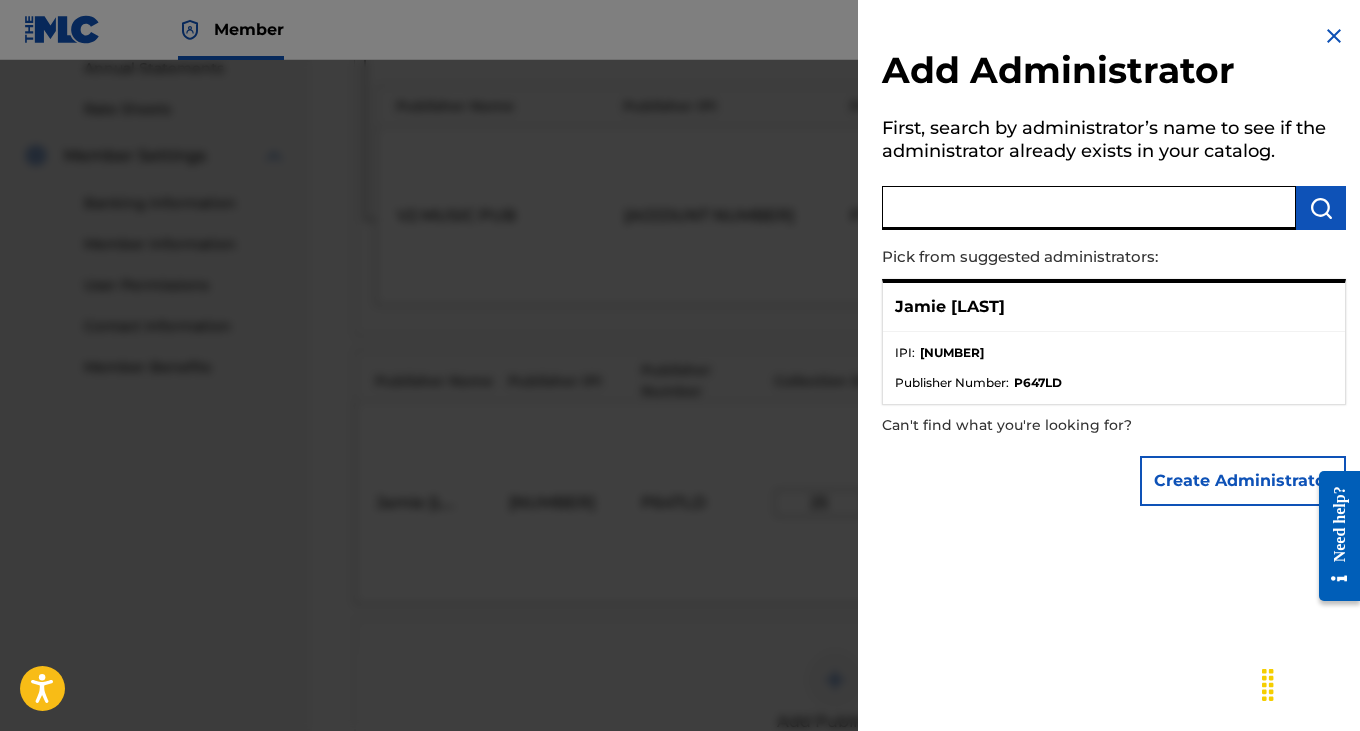 click at bounding box center (1089, 208) 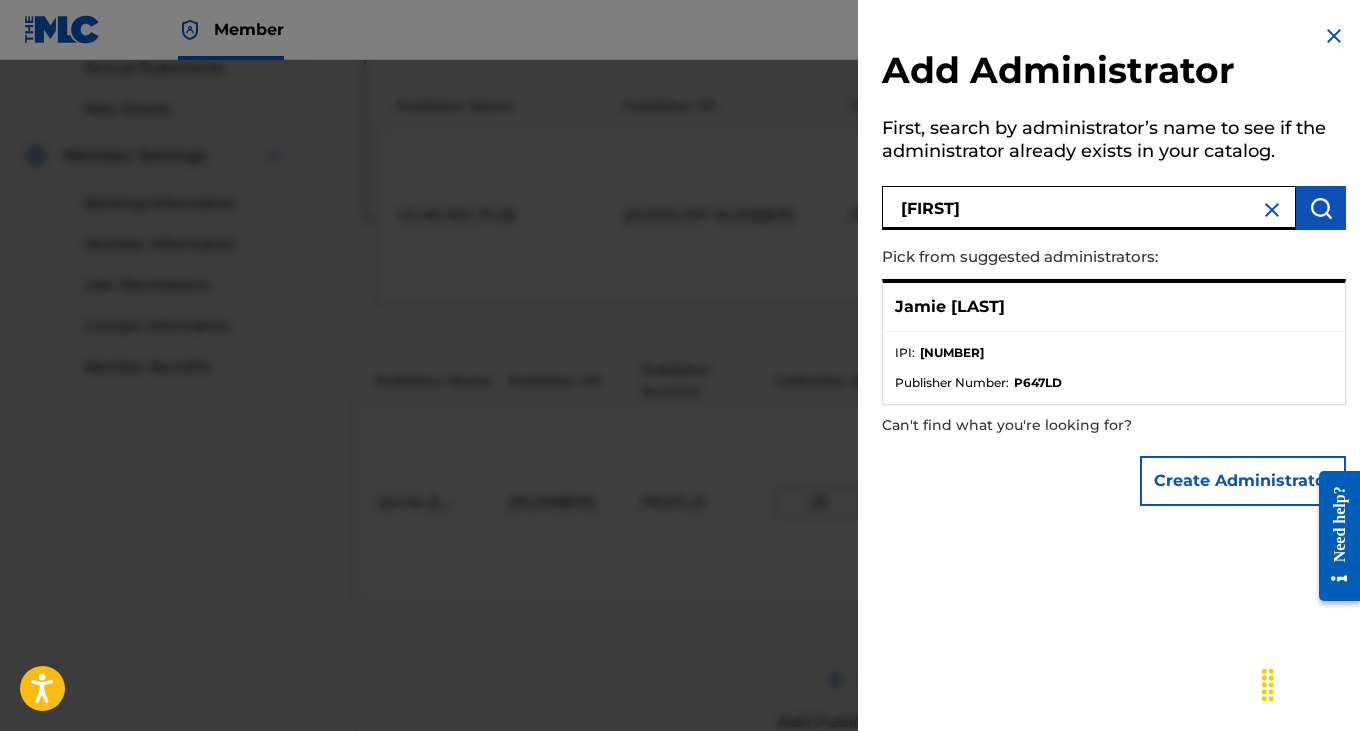 type on "[FIRST]" 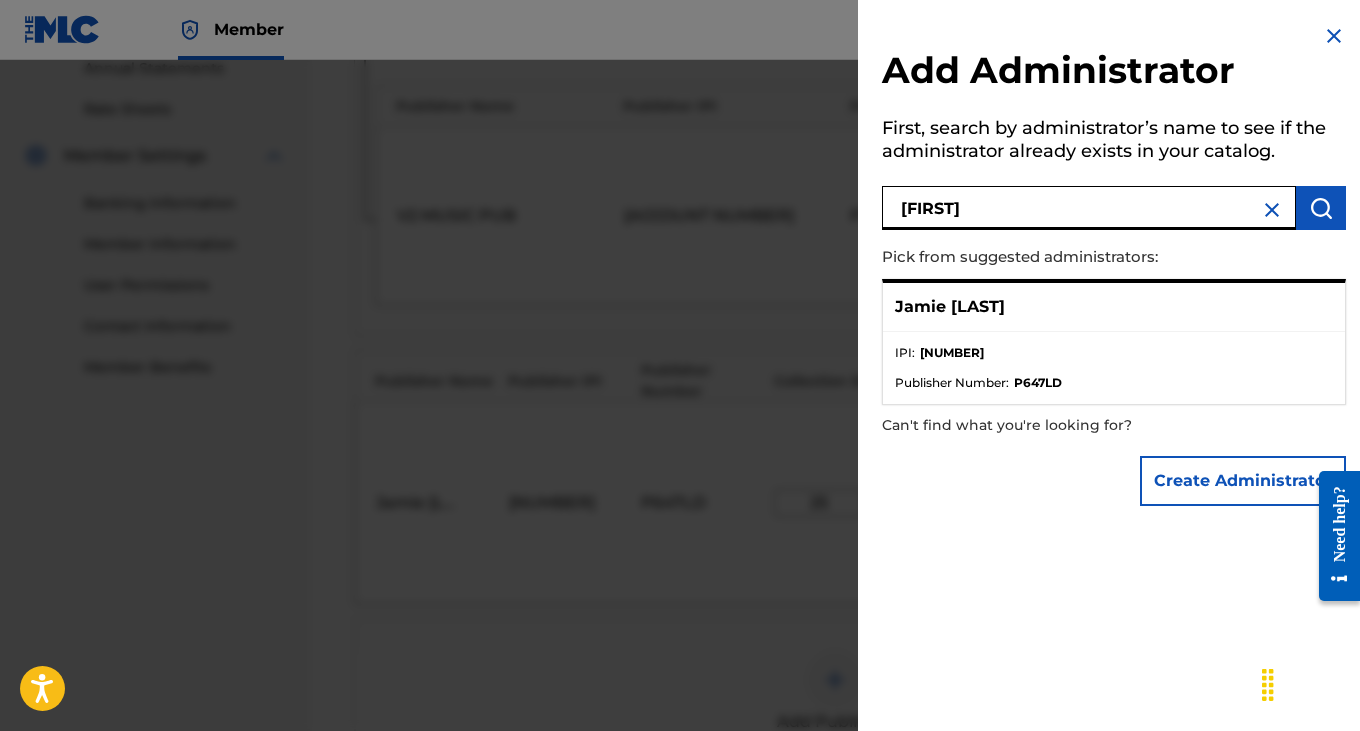 click on "Jamie [LAST]" at bounding box center [950, 307] 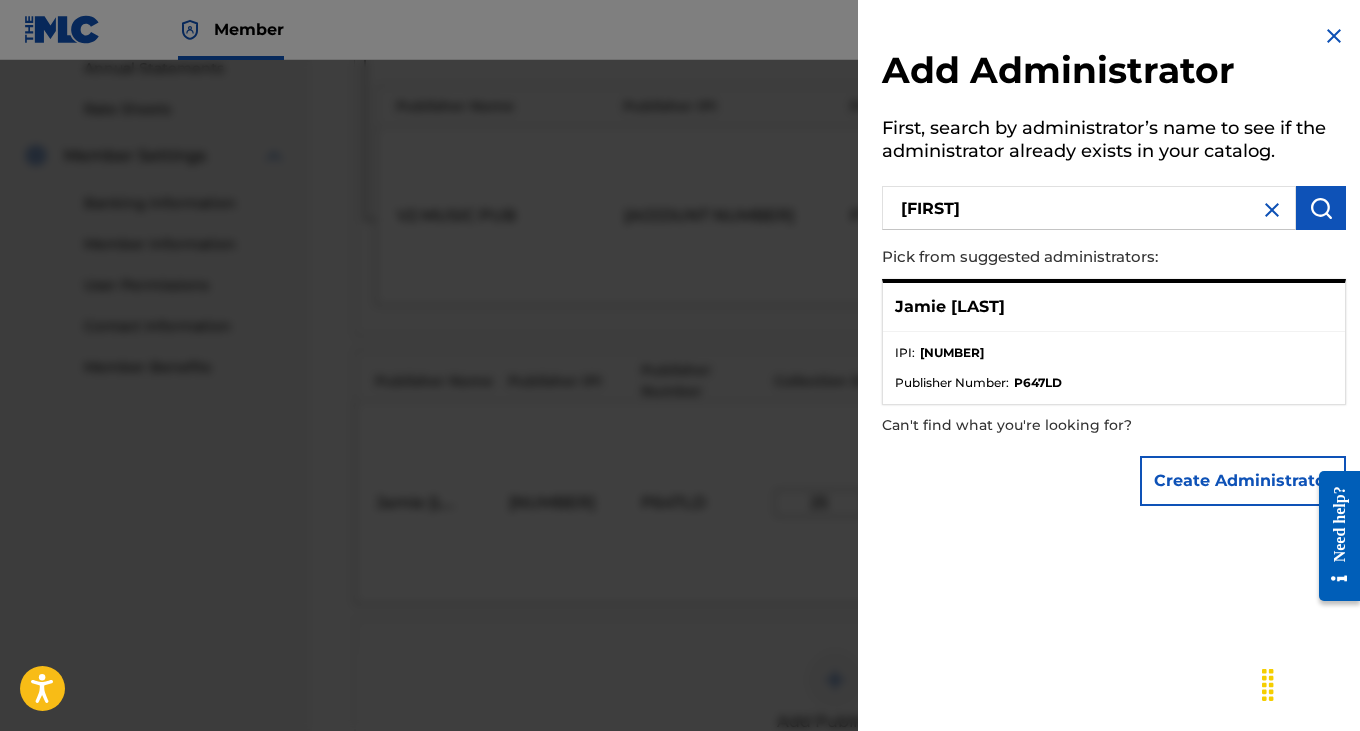 click on "Create Administrator" at bounding box center [1114, 481] 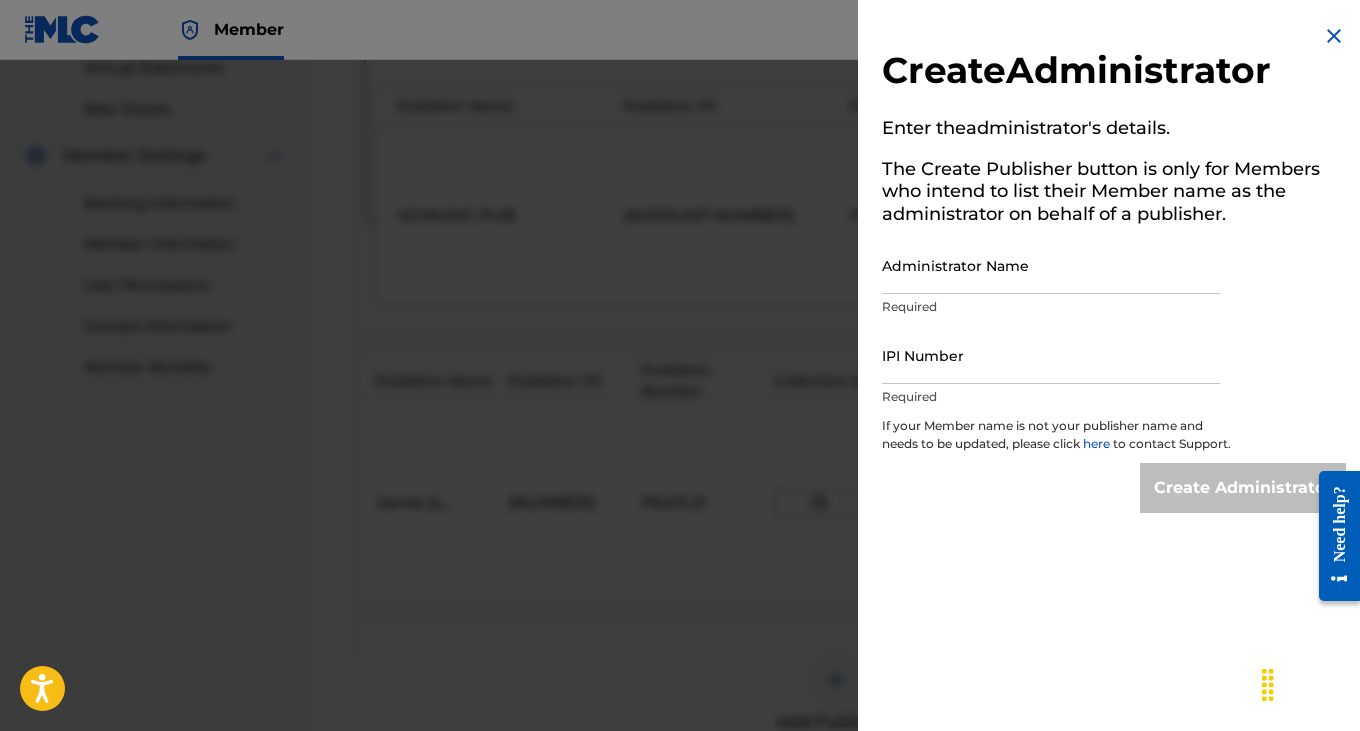 click at bounding box center [1334, 36] 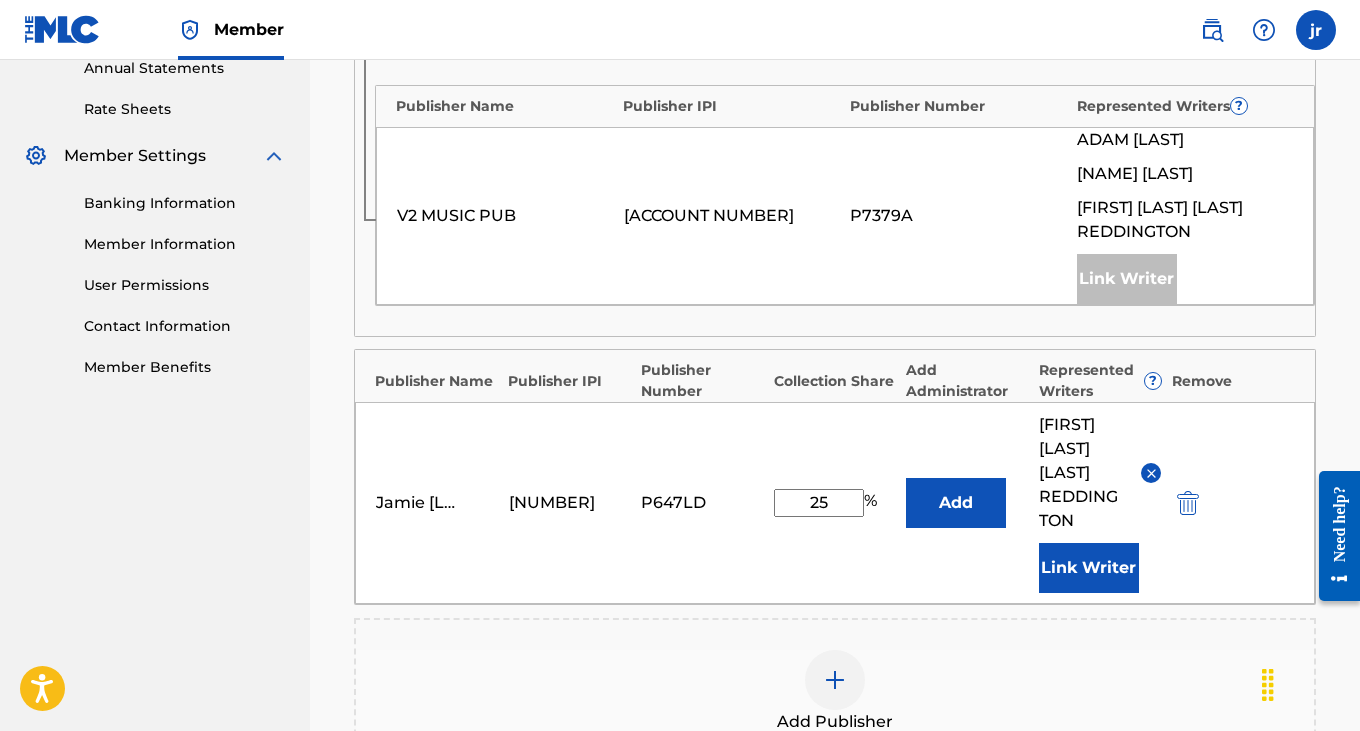 click on "Add" at bounding box center [956, 503] 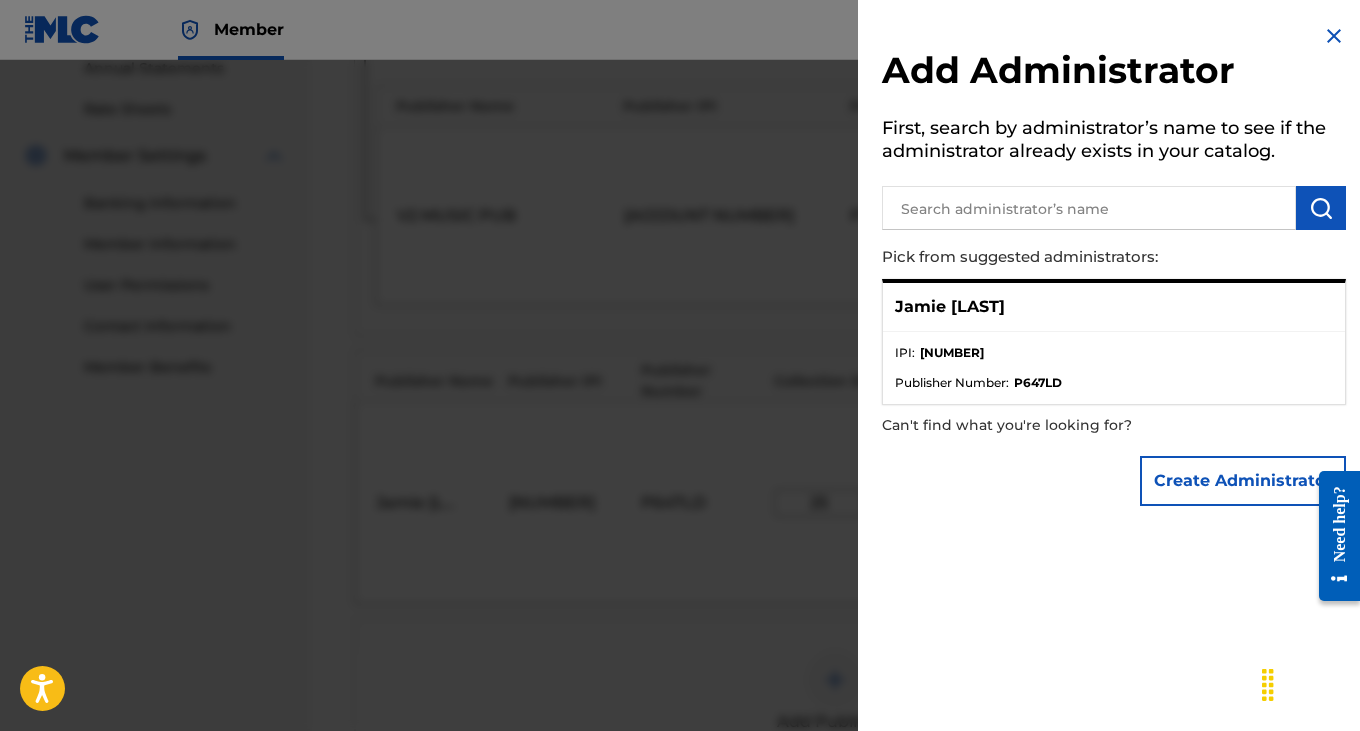 click on "Jamie [LAST]" at bounding box center (950, 307) 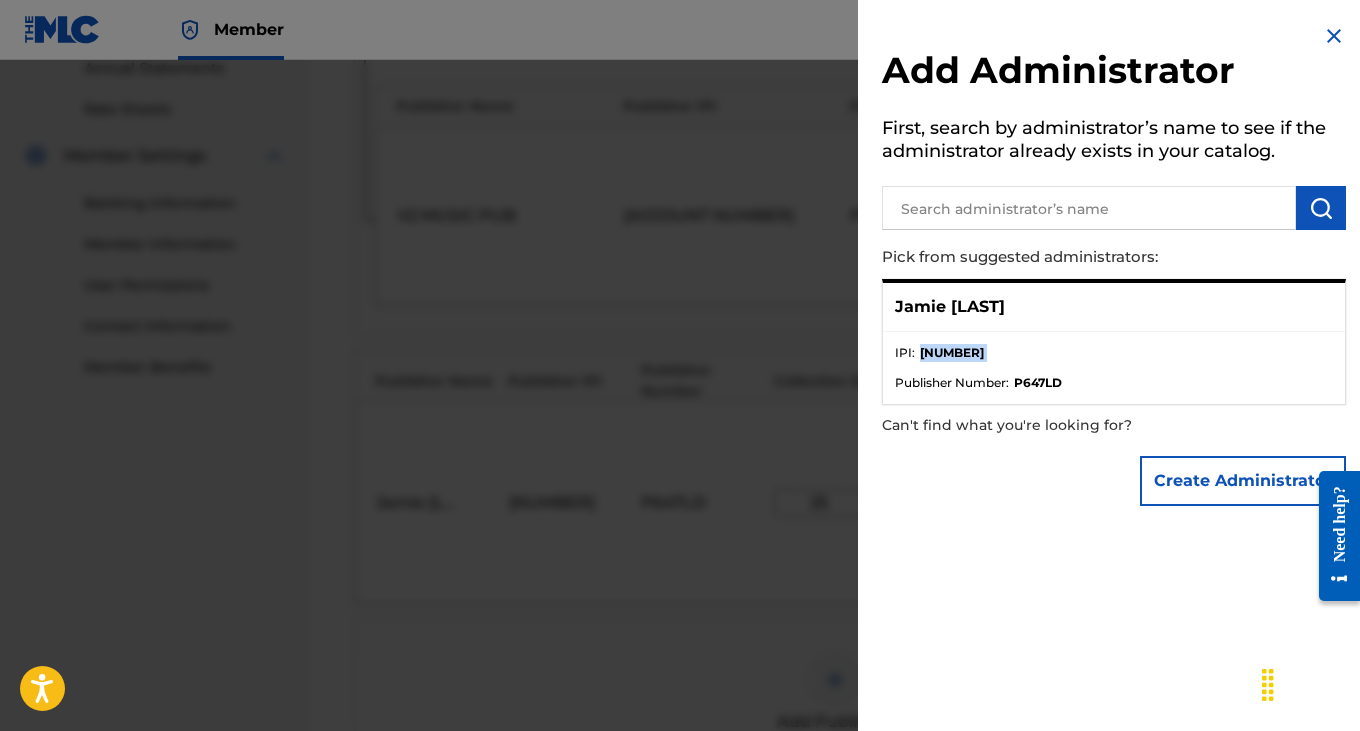 click on "[NUMBER]" at bounding box center (952, 353) 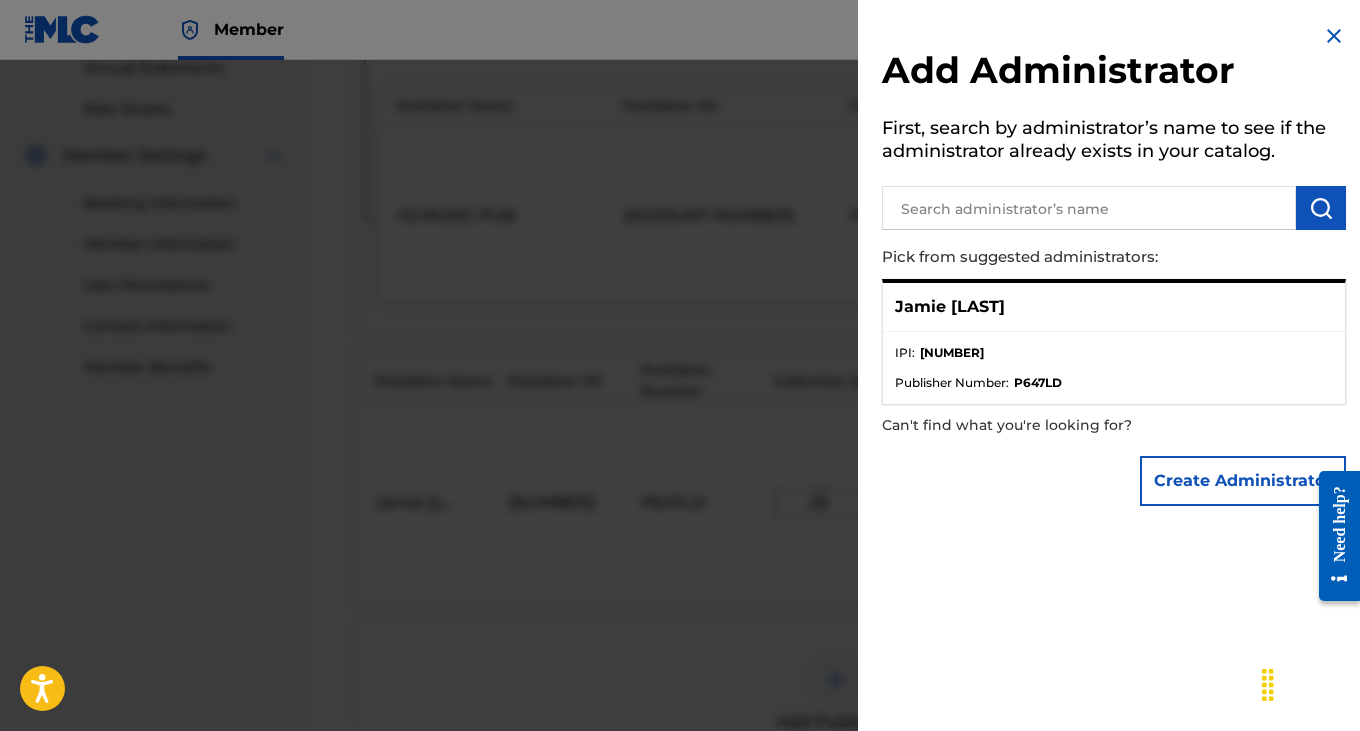 click on "IPI : [IPI] Publisher Number : [PUBLISHER_NUMBER]" at bounding box center [1114, 368] 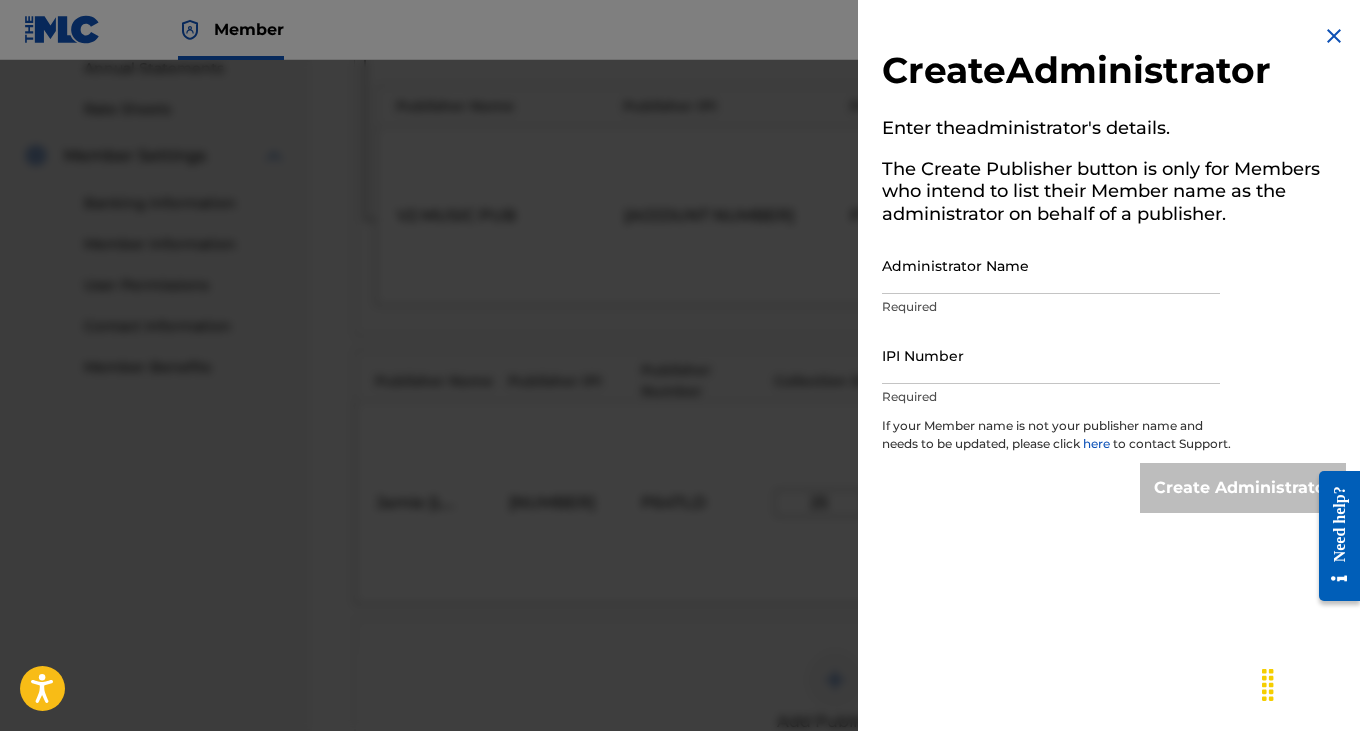 click on "Administrator Name" at bounding box center (1051, 265) 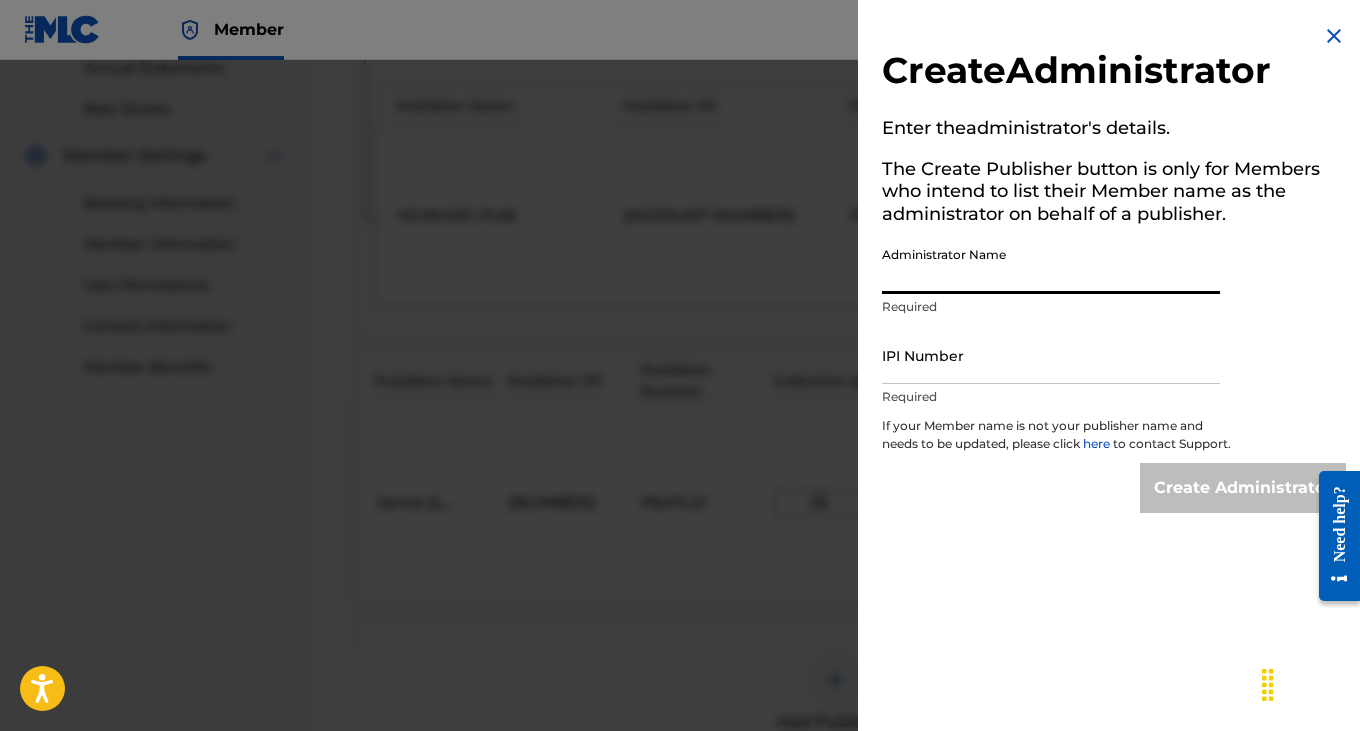 type on "Jamie [LAST]" 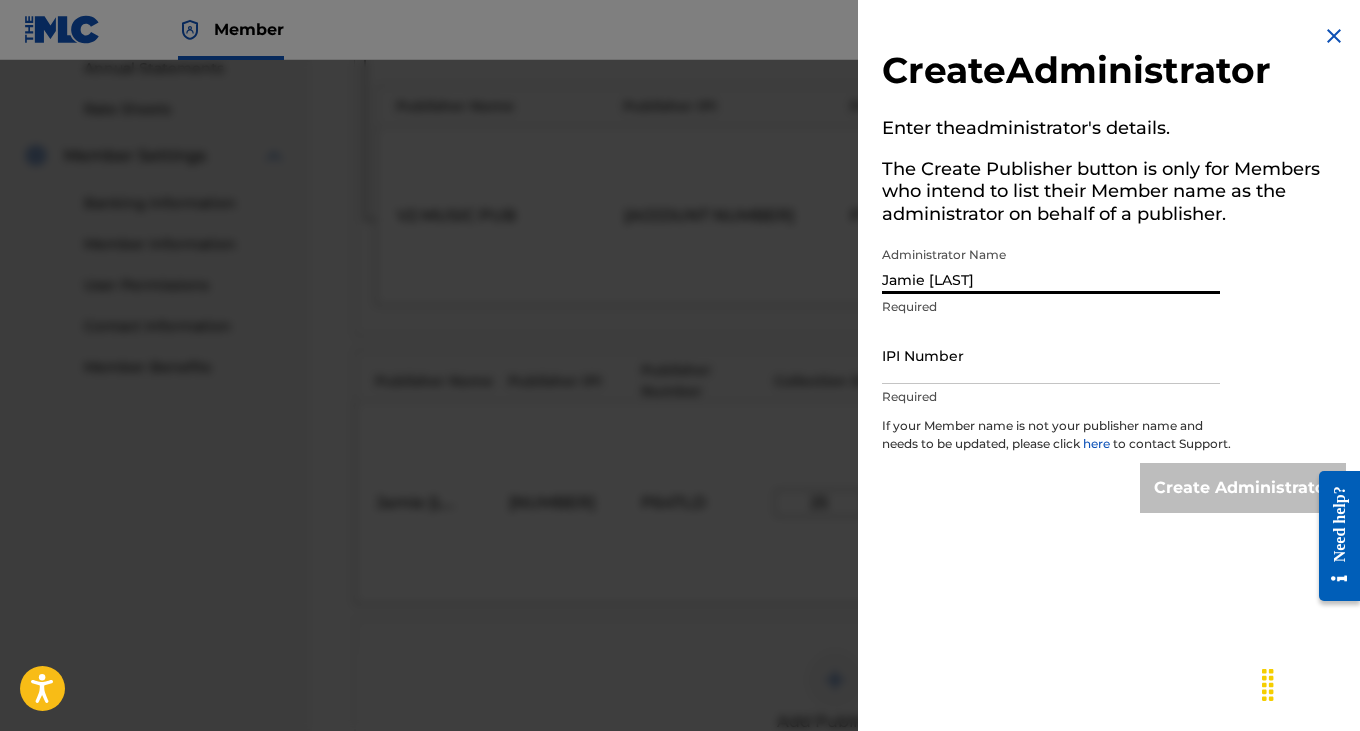 click on "IPI Number" at bounding box center [1051, 355] 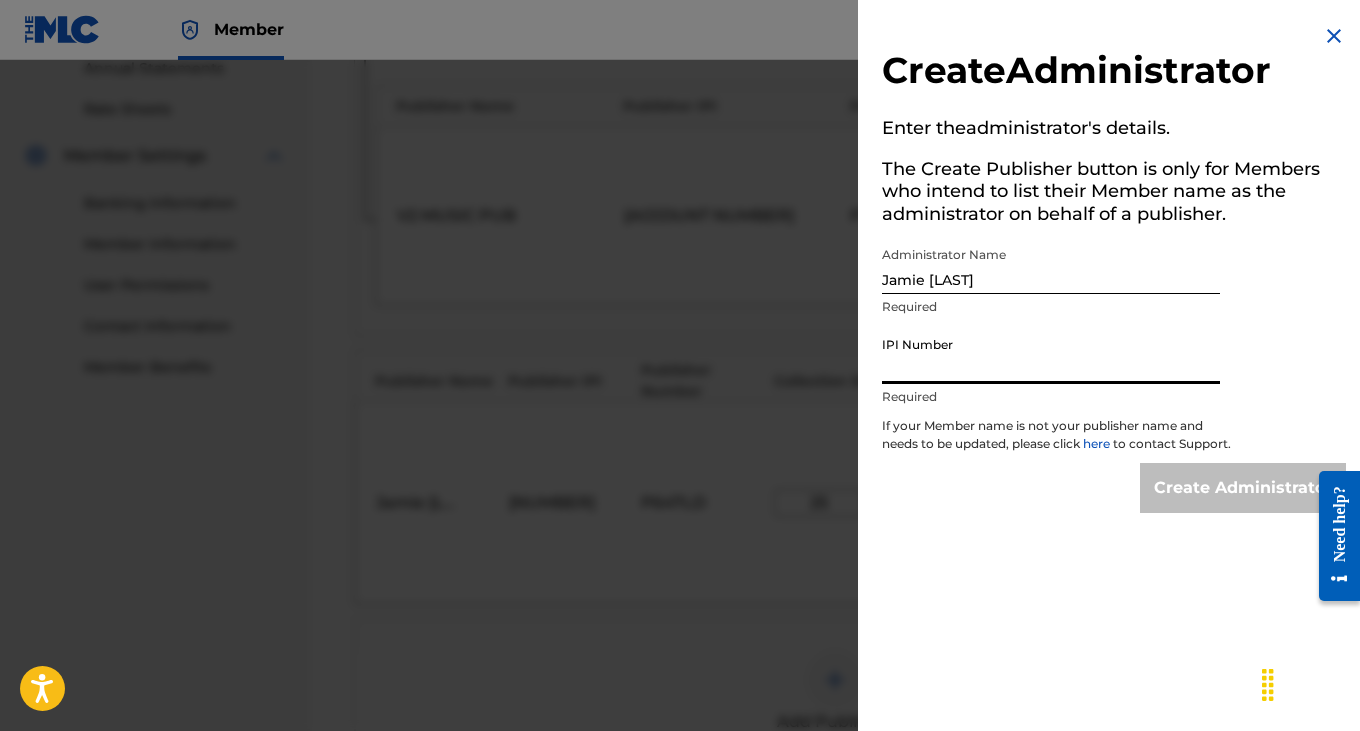 type on "[NUMBER]" 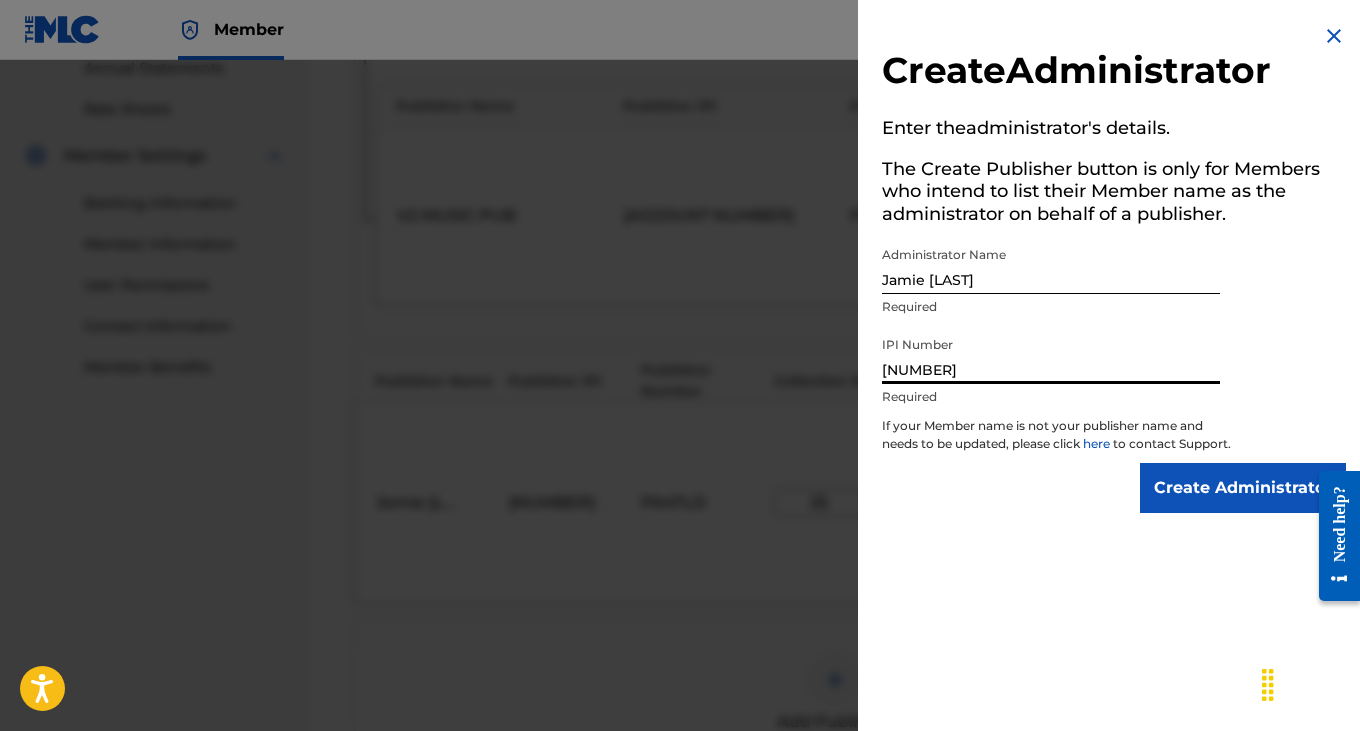 click on "Create Administrator" at bounding box center [1243, 488] 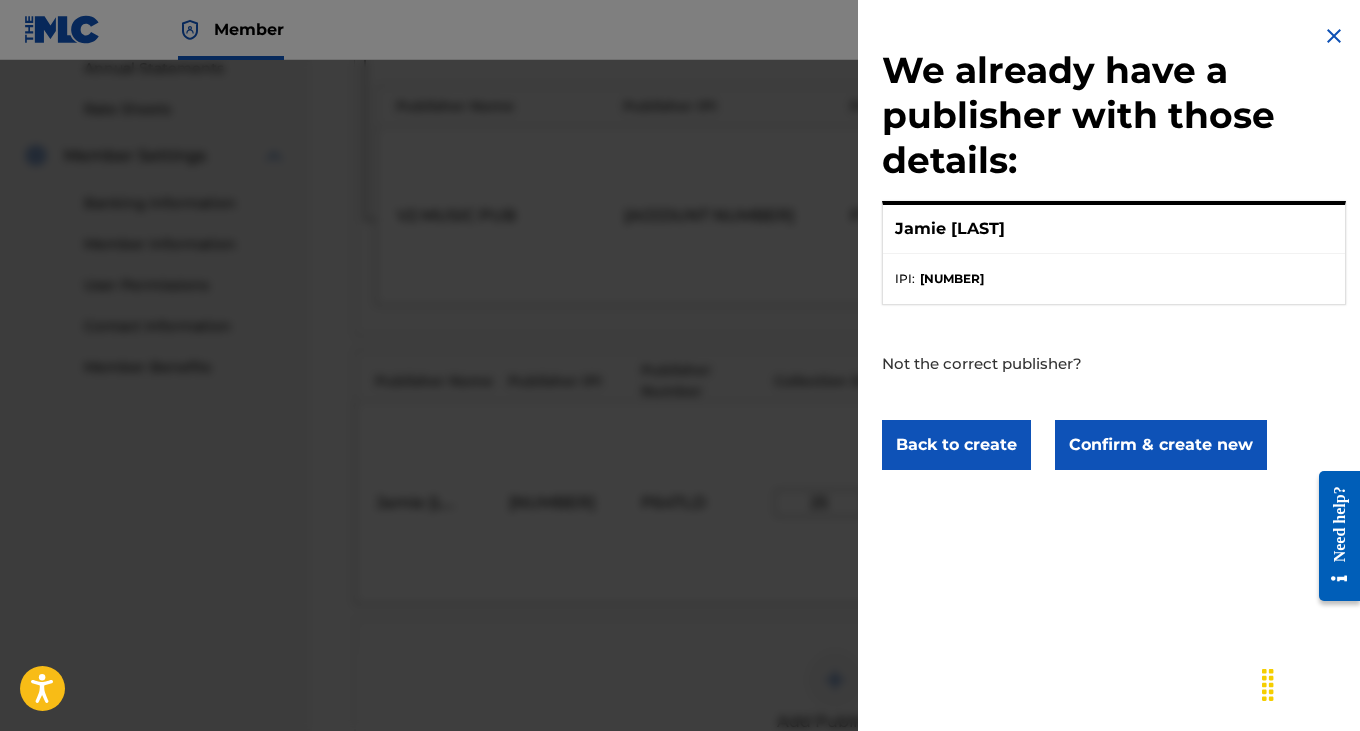 click on "Confirm & create new" at bounding box center [1161, 445] 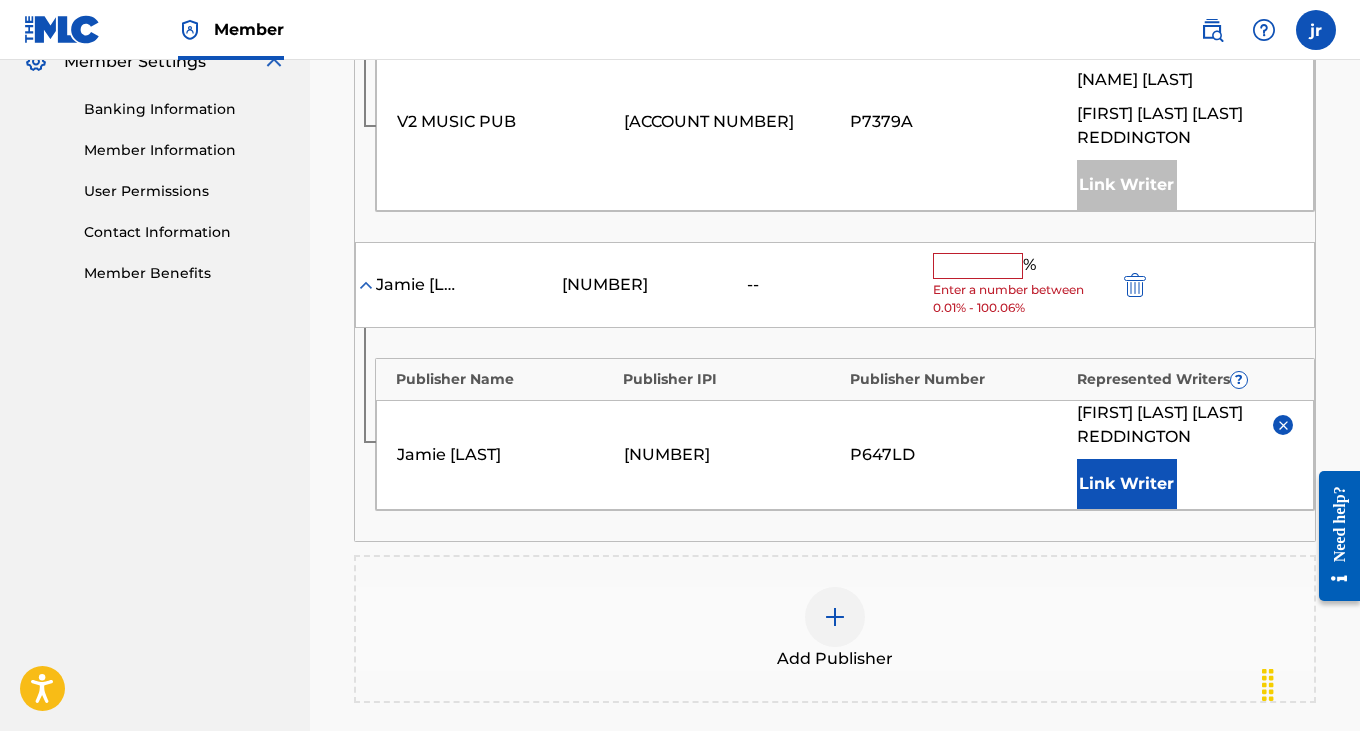 scroll, scrollTop: 857, scrollLeft: 0, axis: vertical 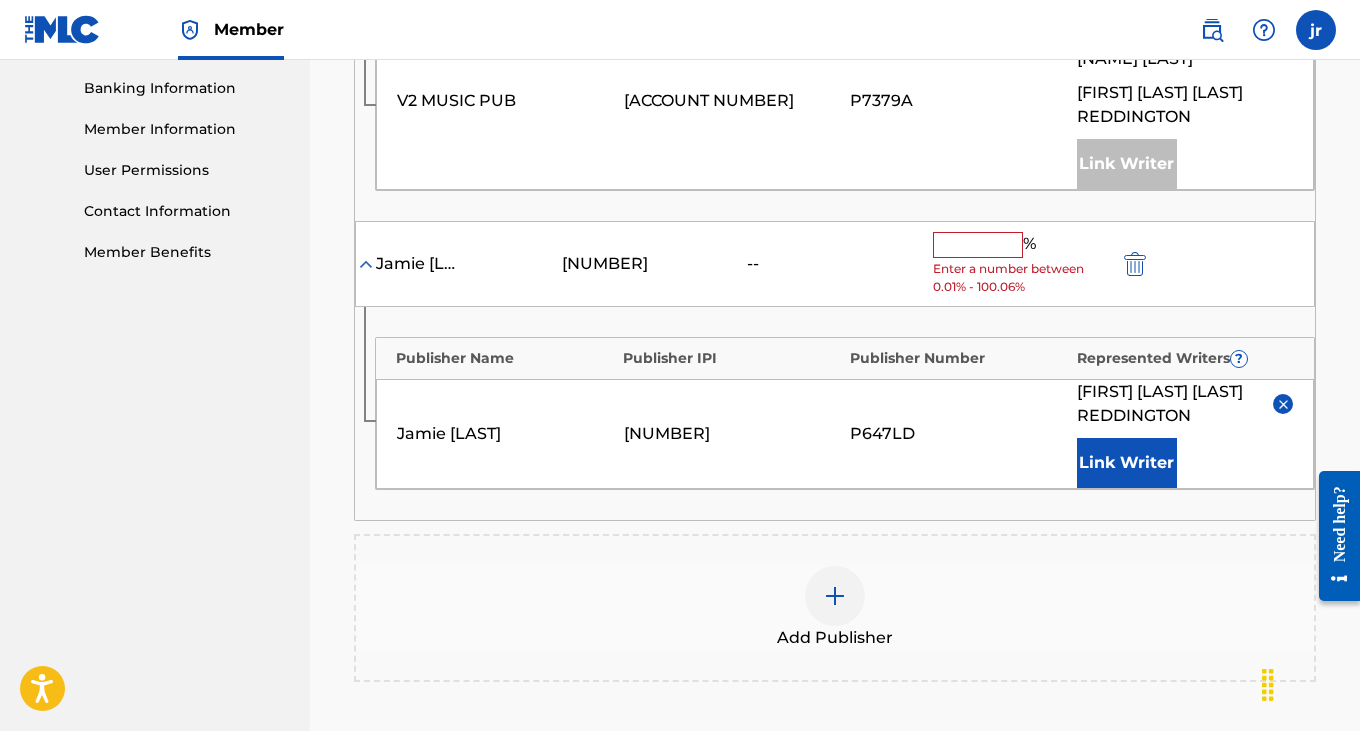 click at bounding box center (978, 245) 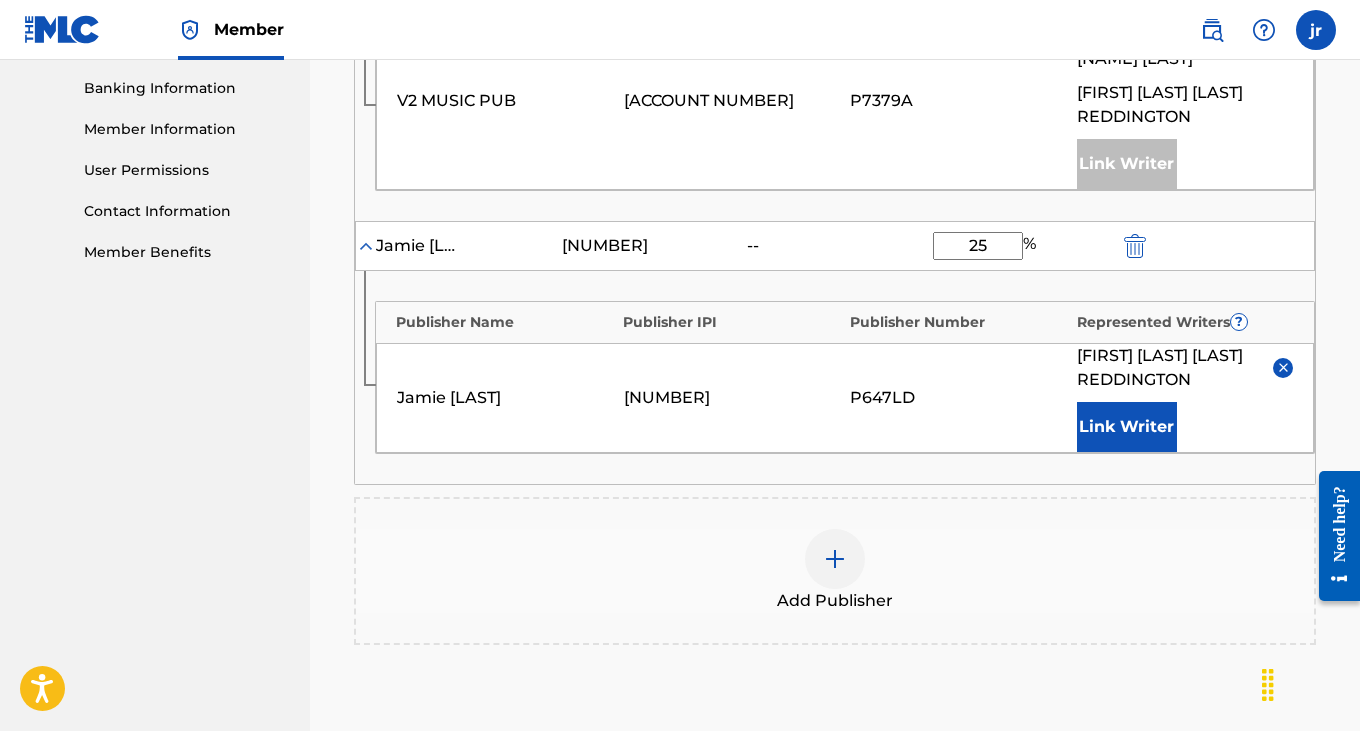 type on "25" 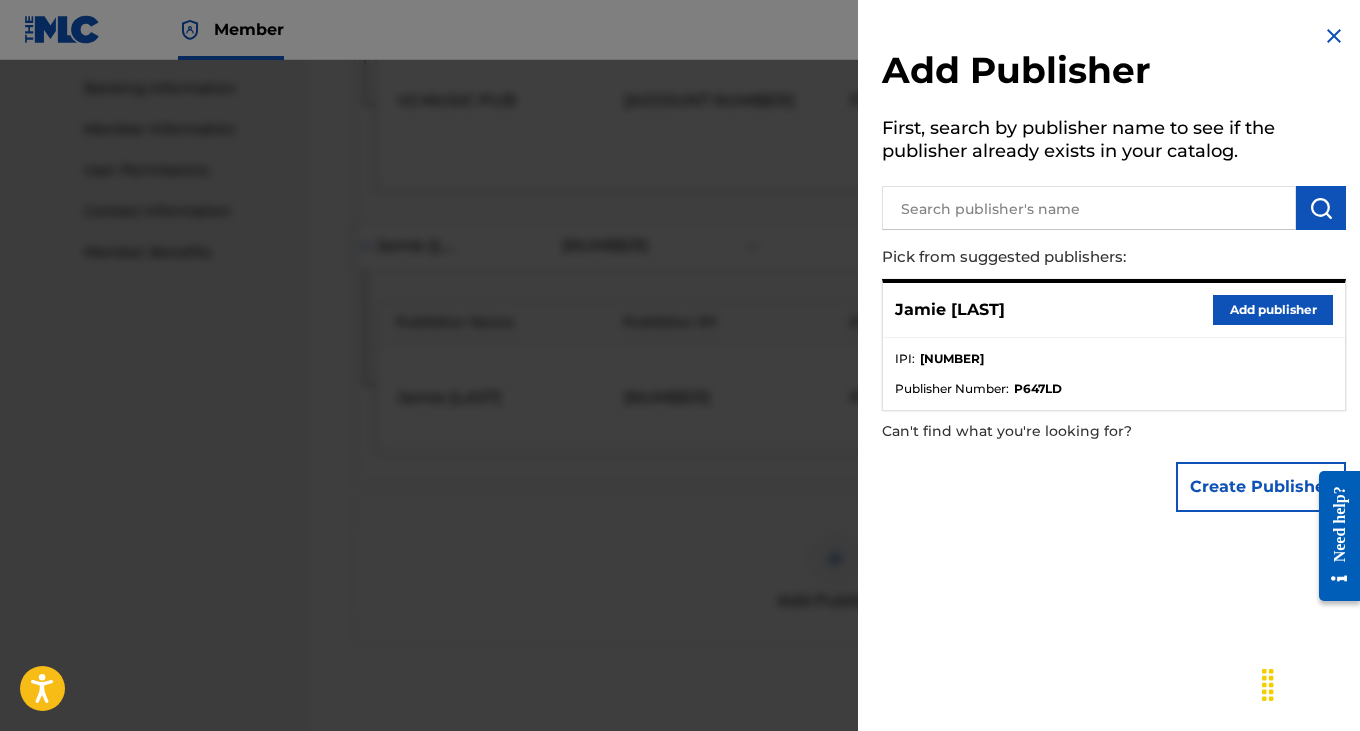 click at bounding box center (680, 425) 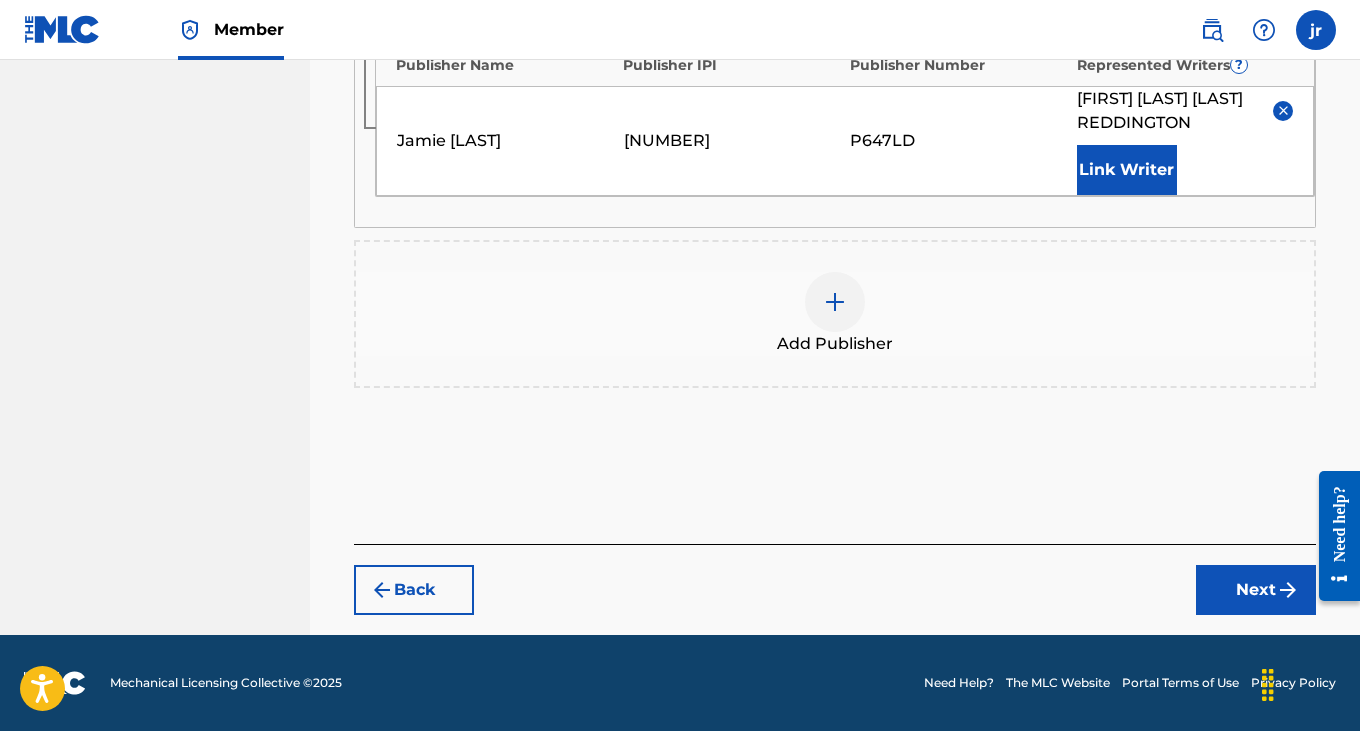 click on "Next" at bounding box center (1256, 590) 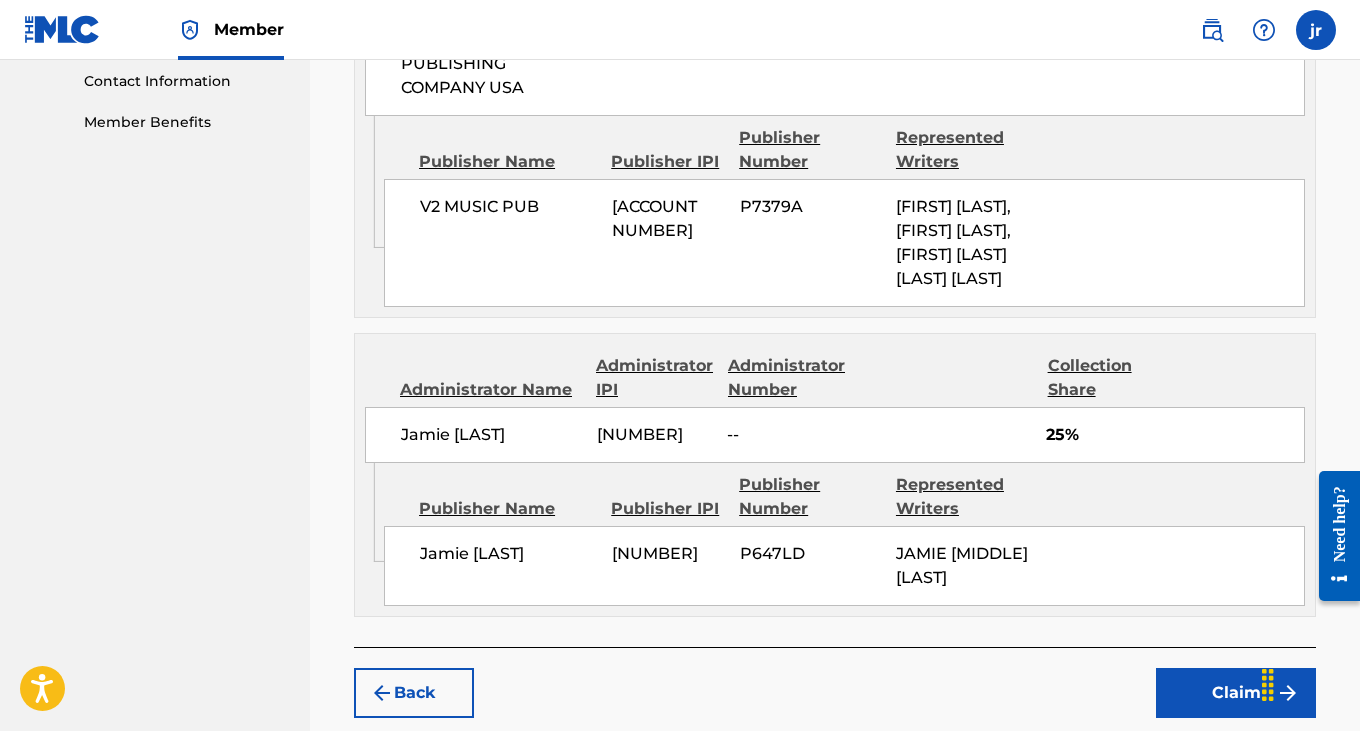 scroll, scrollTop: 1195, scrollLeft: 0, axis: vertical 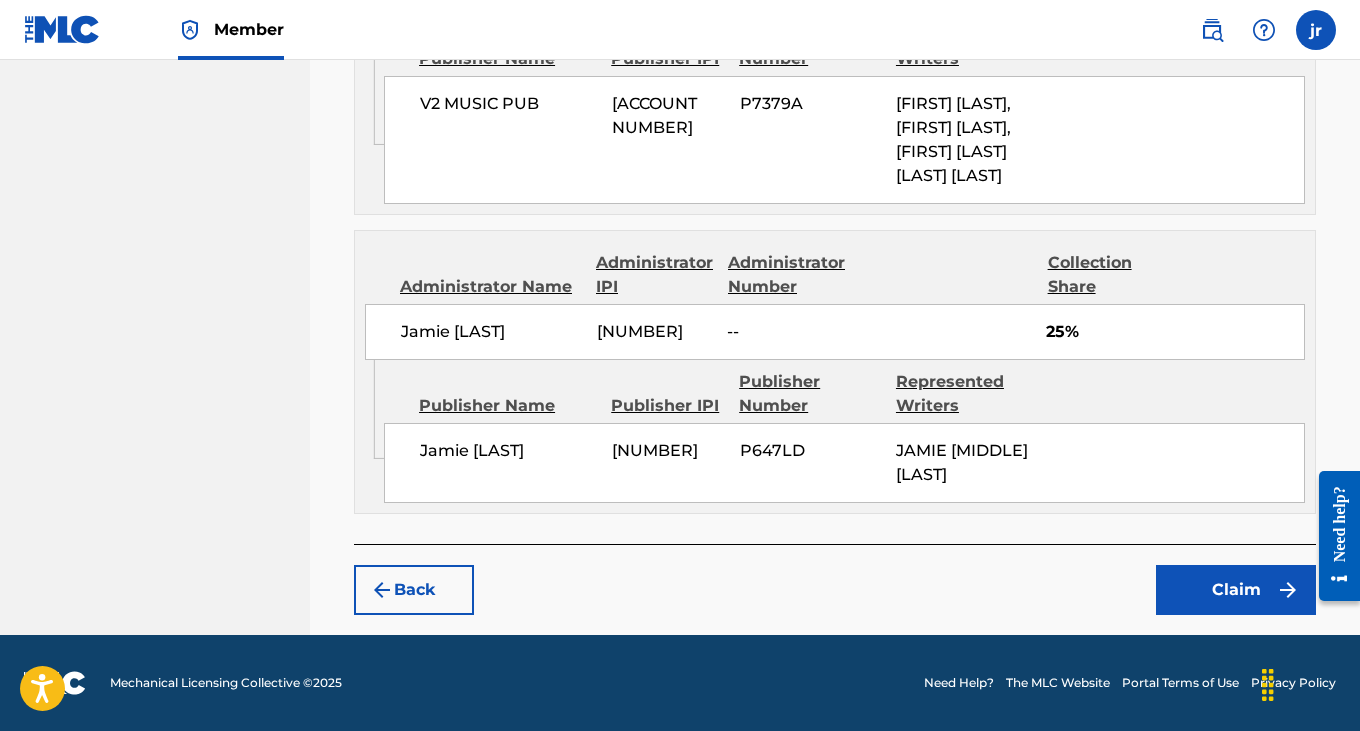 click on "Claim" at bounding box center [1236, 590] 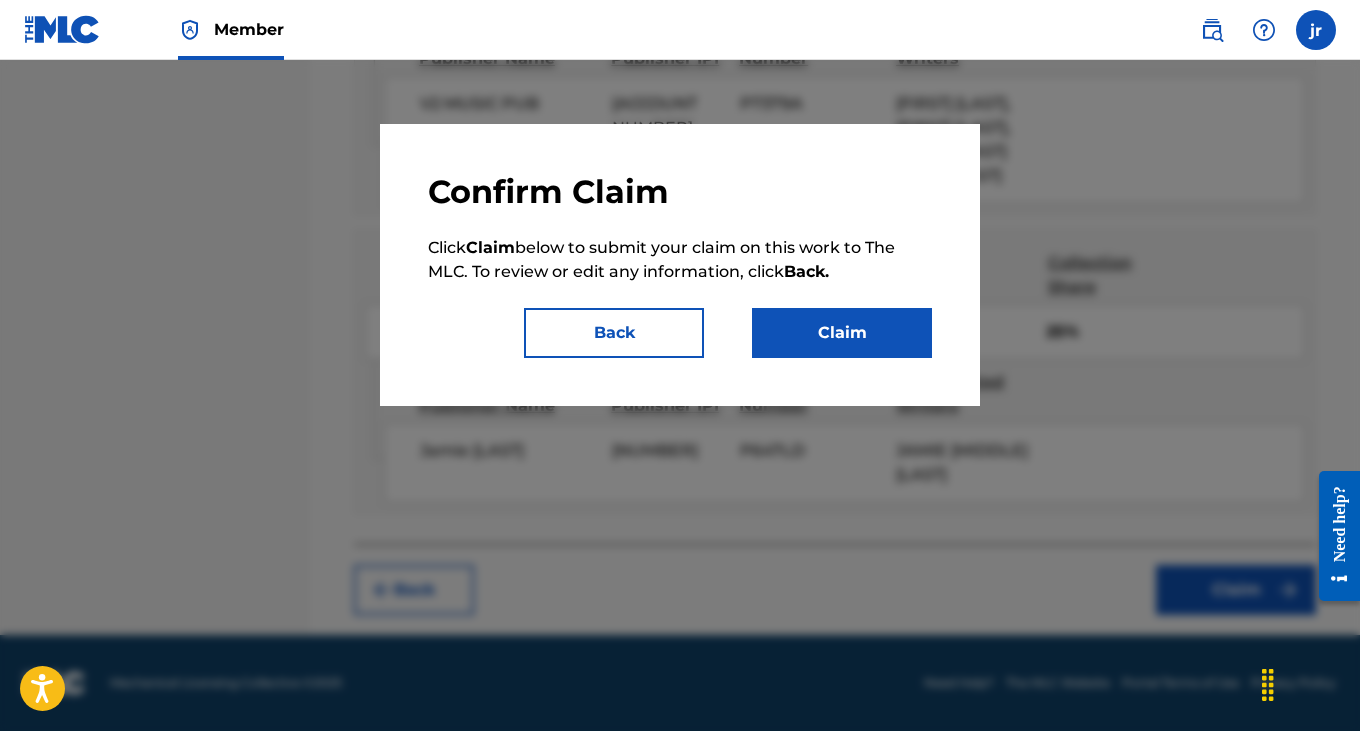 click on "Claim" at bounding box center (842, 333) 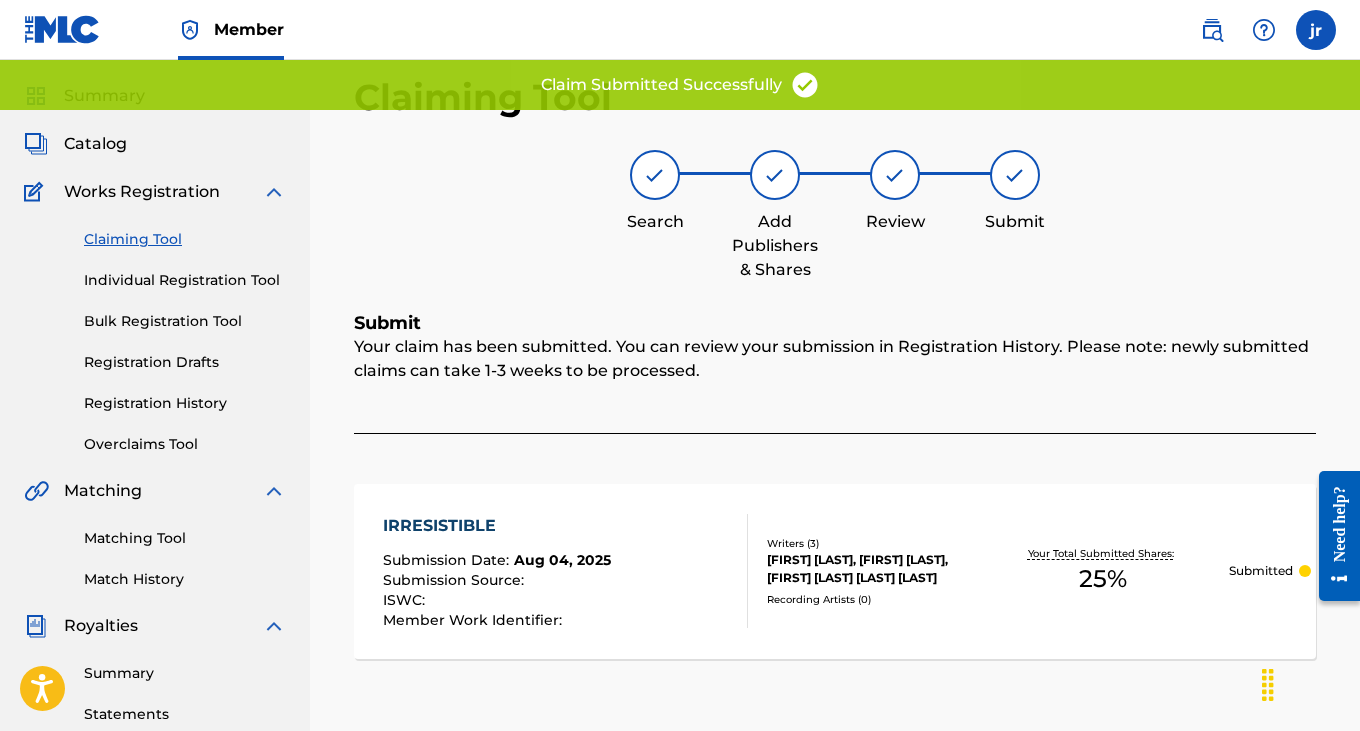 scroll, scrollTop: 45, scrollLeft: 0, axis: vertical 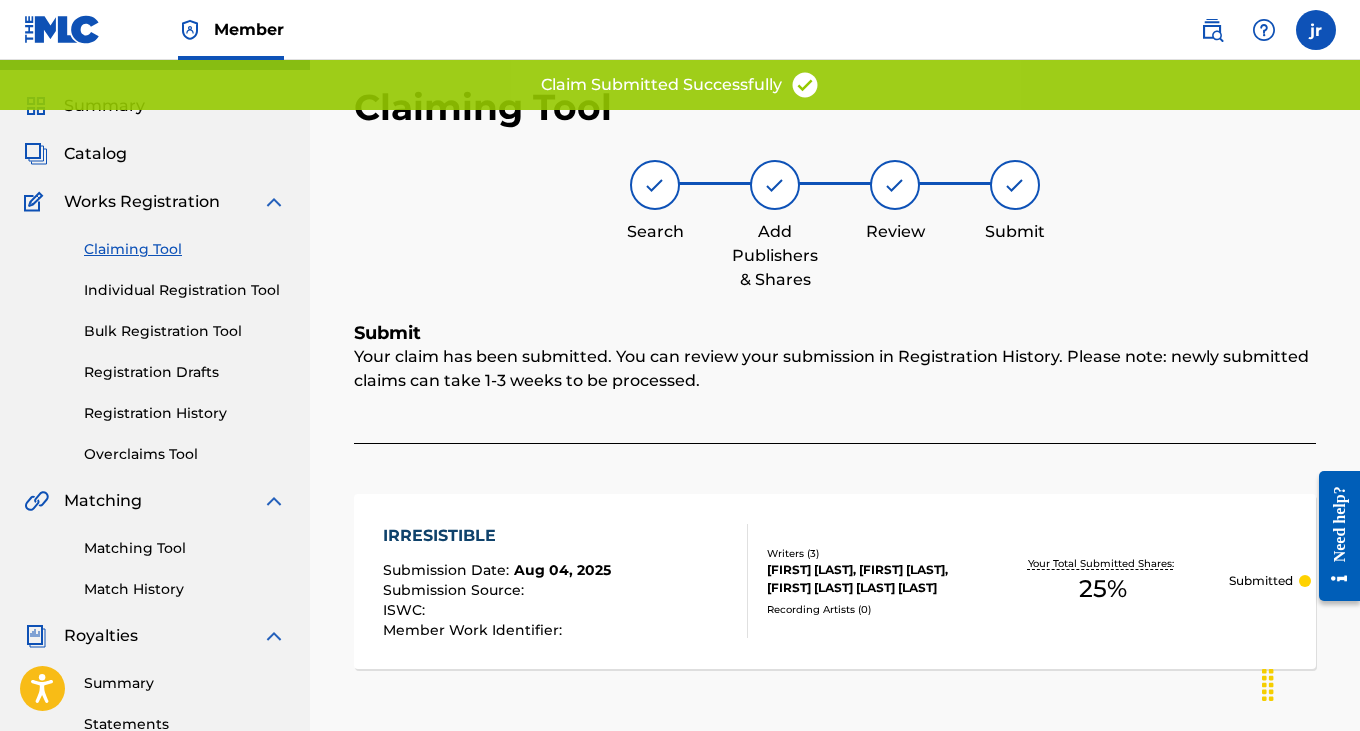 click on "Claiming Tool" at bounding box center [185, 249] 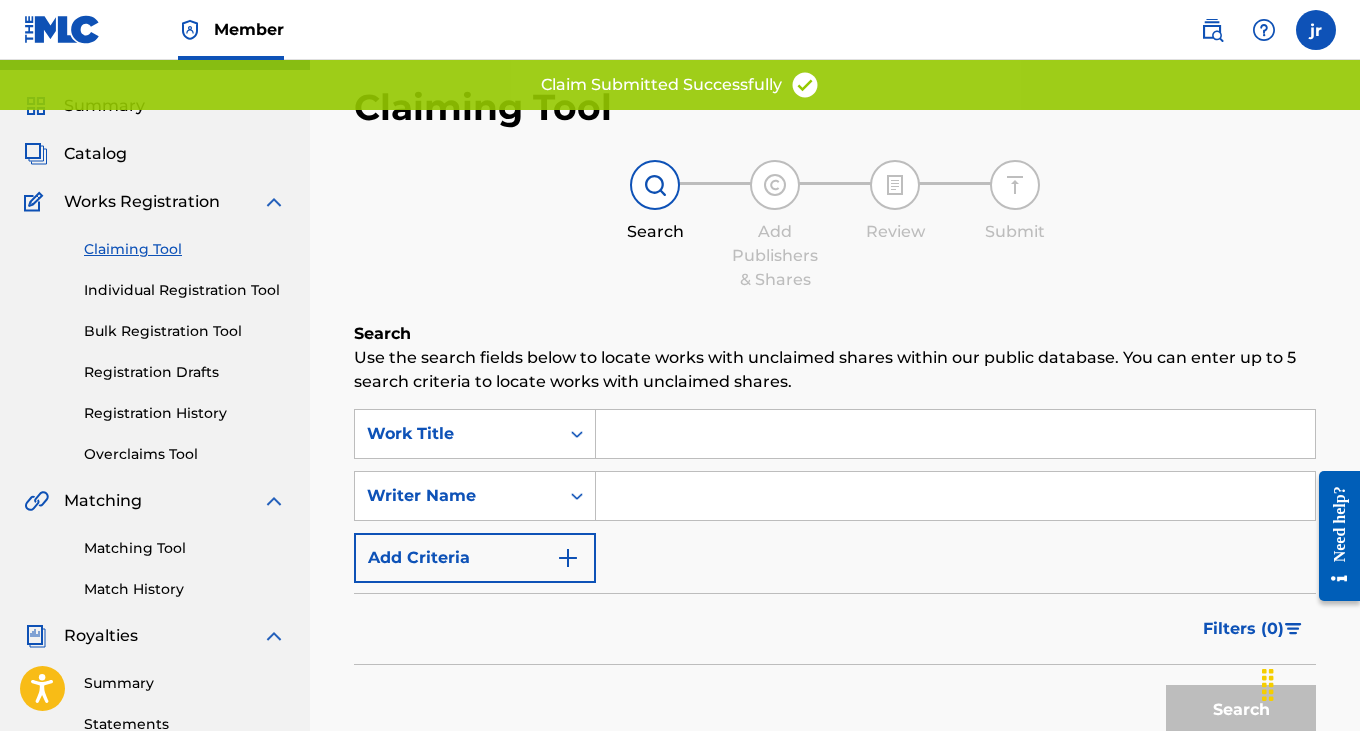 scroll, scrollTop: 0, scrollLeft: 0, axis: both 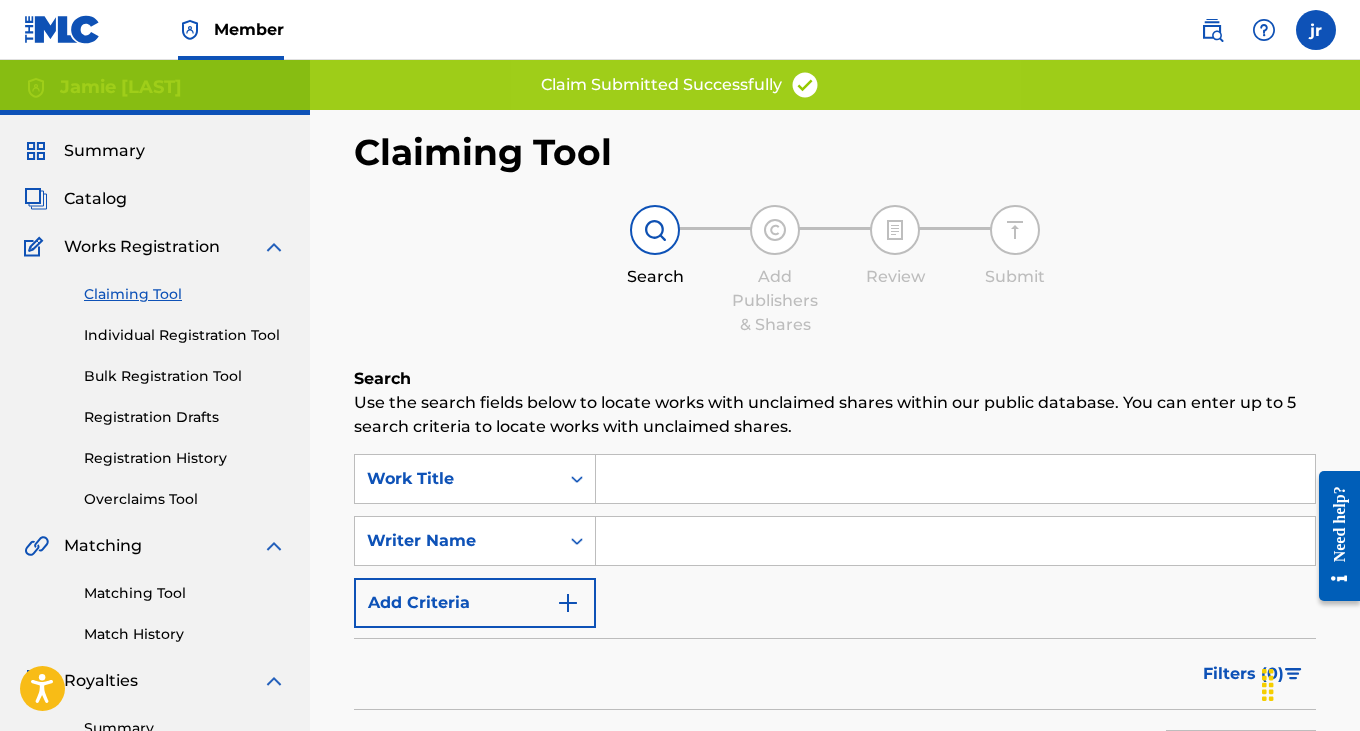 click at bounding box center (955, 479) 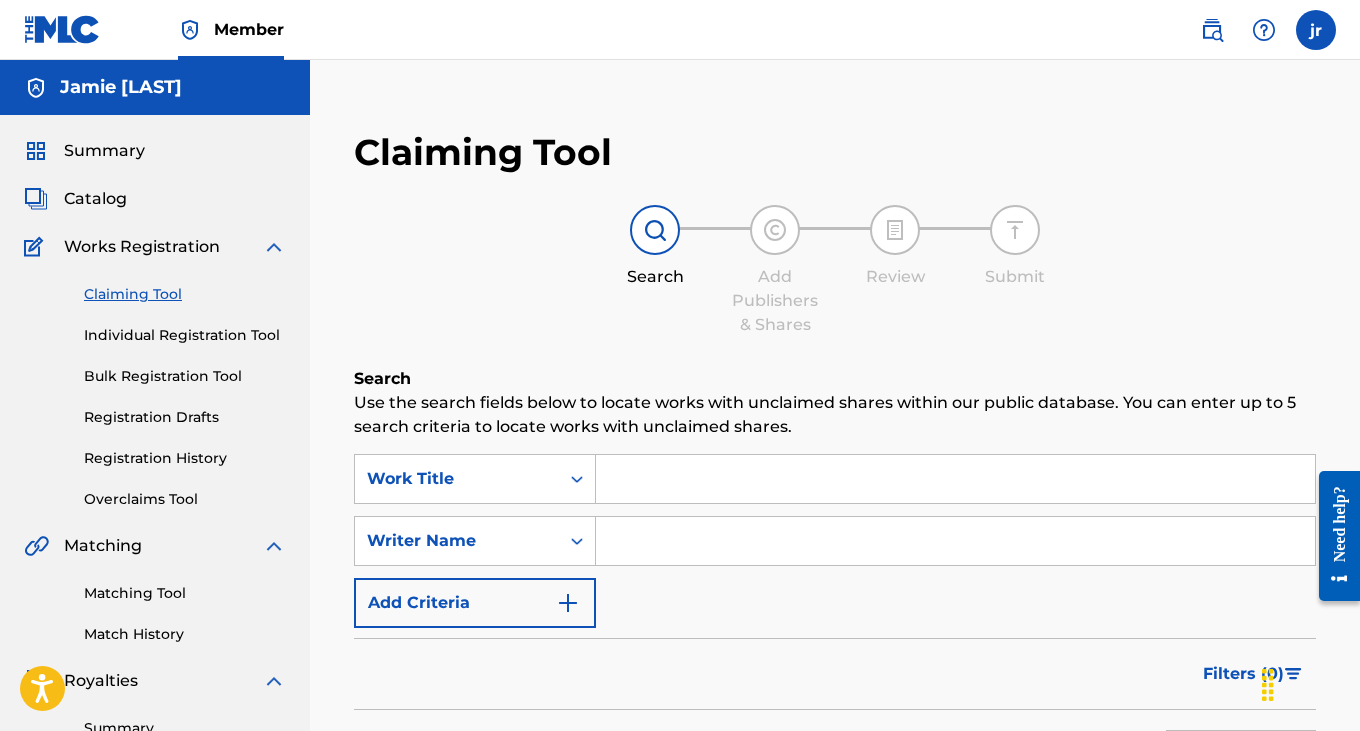 paste on "[NUMBER]" 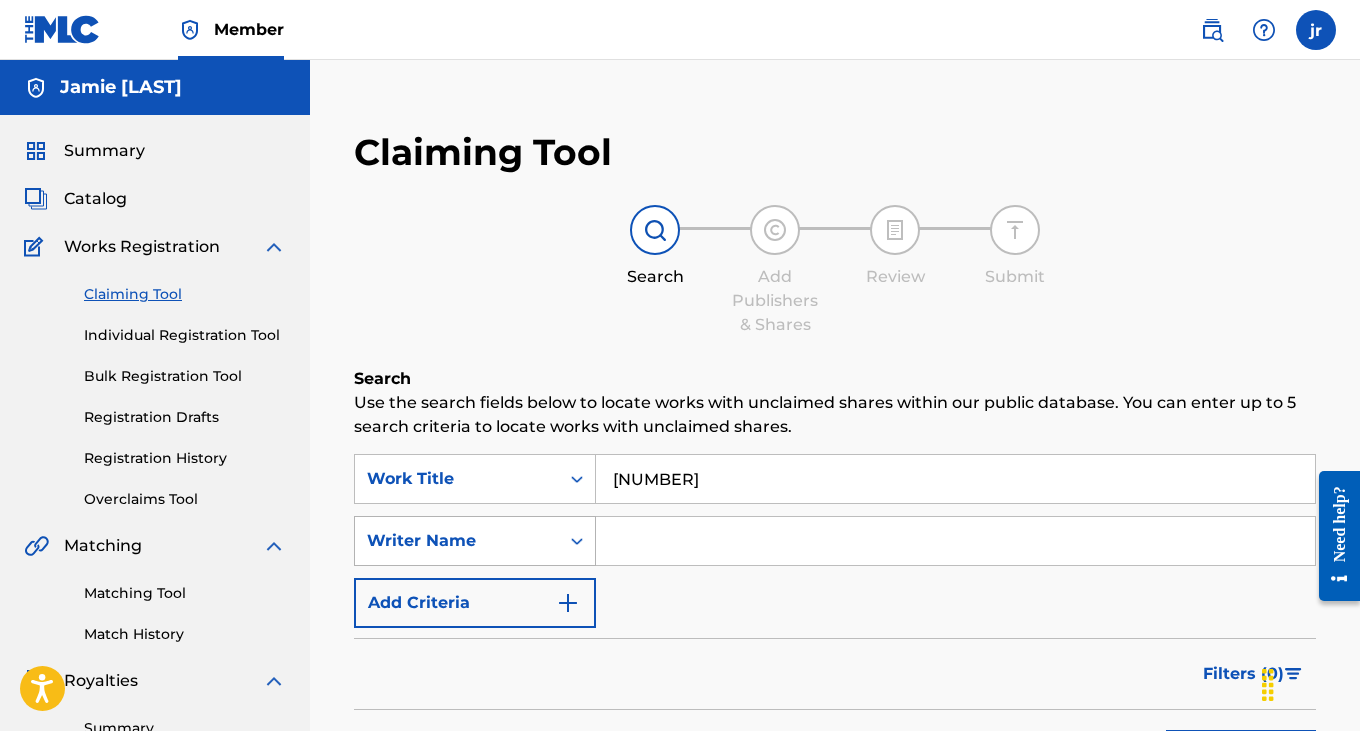type on "[NUMBER]" 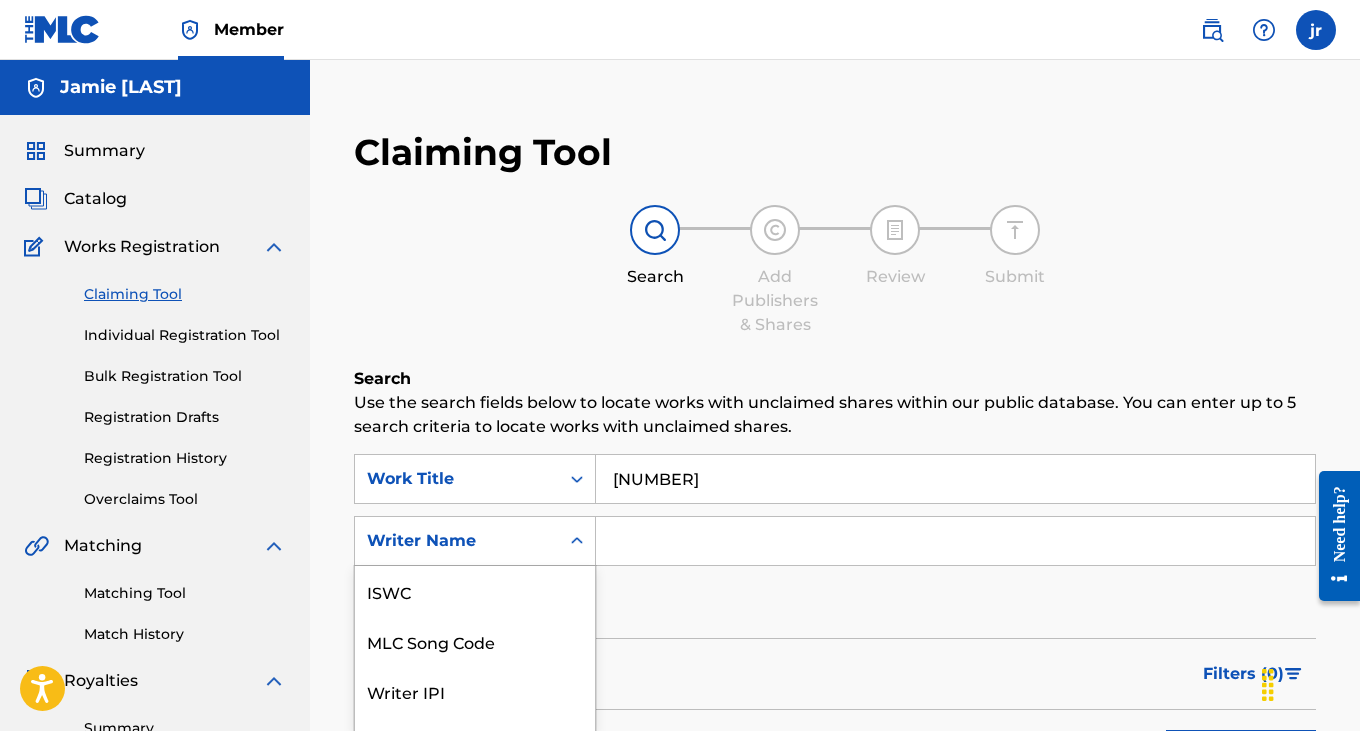 click on "Writer Name selected, 7 of 7. 7 results available. Use Up and Down to choose options, press Enter to select the currently focused option, press Escape to exit the menu, press Tab to select the option and exit the menu. Writer Name ISWC MLC Song Code Writer IPI Publisher Name Publisher IPI MLC Publisher Number Writer Name" at bounding box center (475, 541) 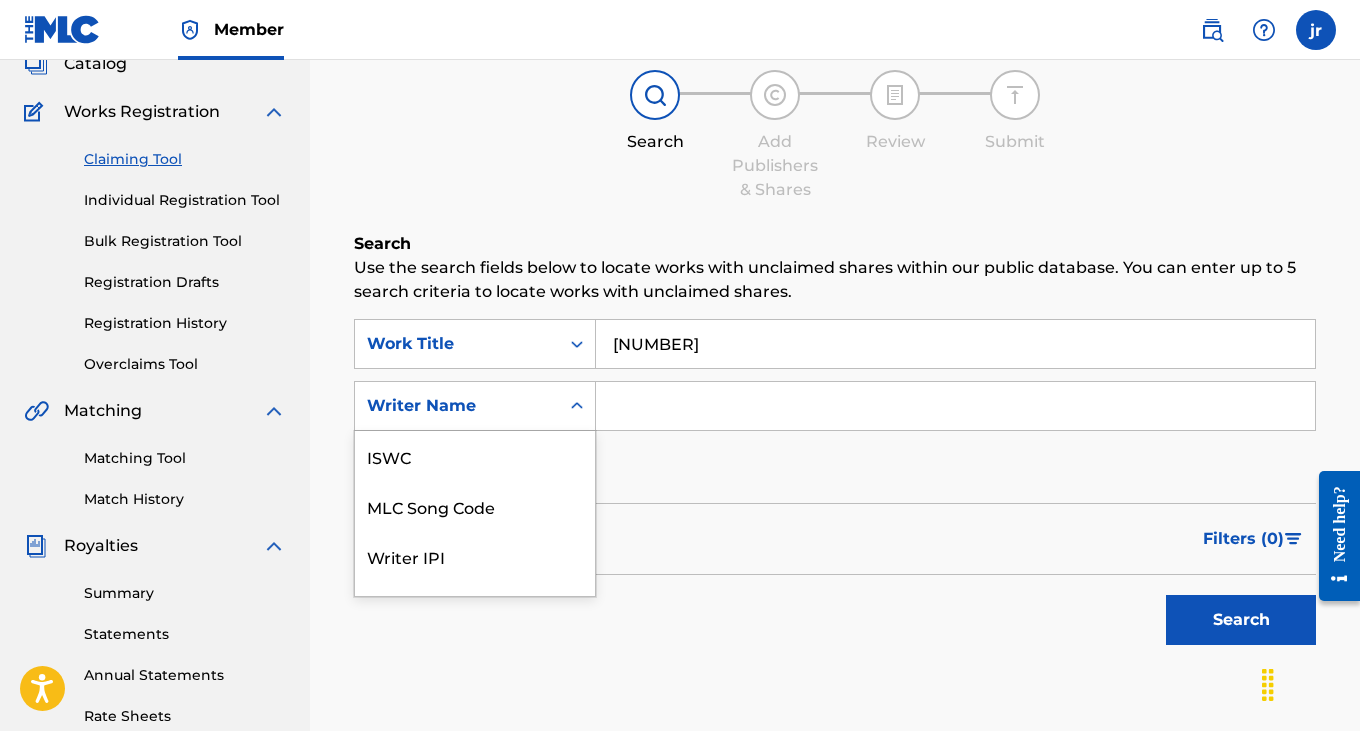 scroll, scrollTop: 50, scrollLeft: 0, axis: vertical 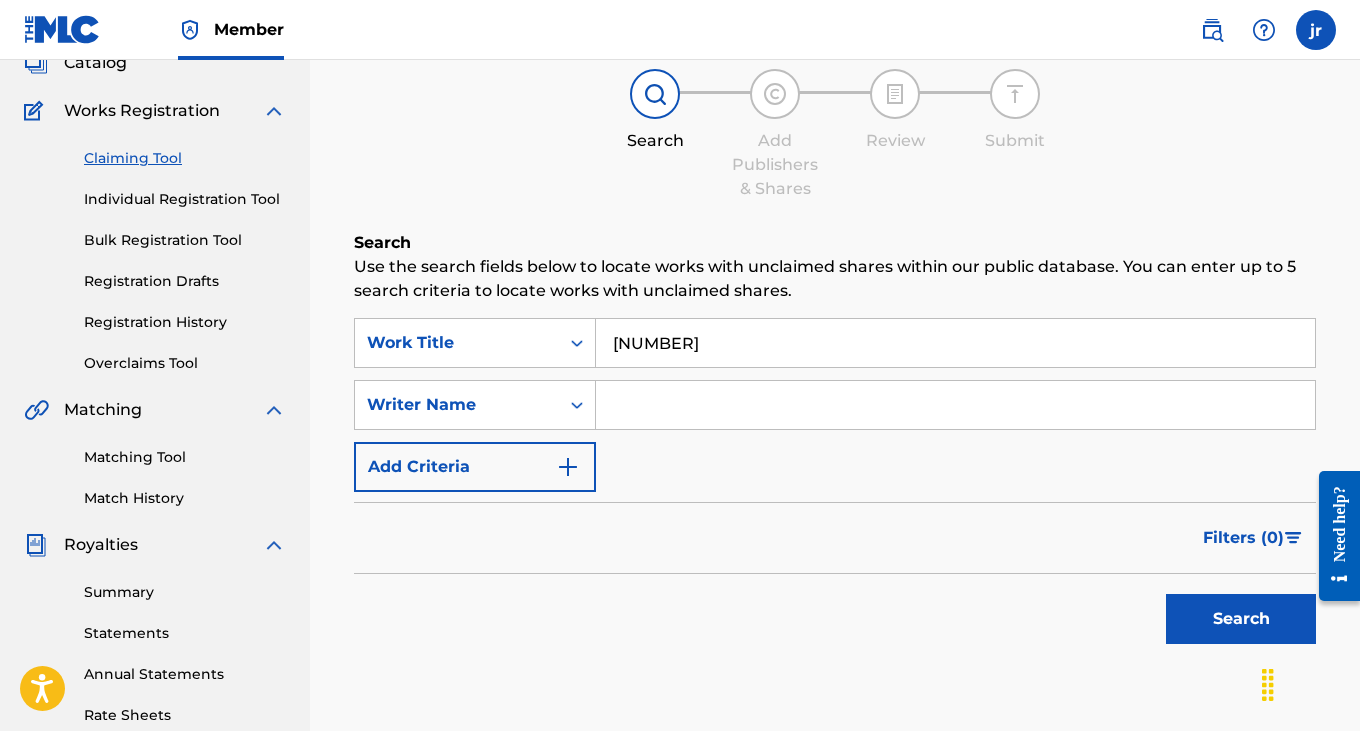 click at bounding box center [955, 405] 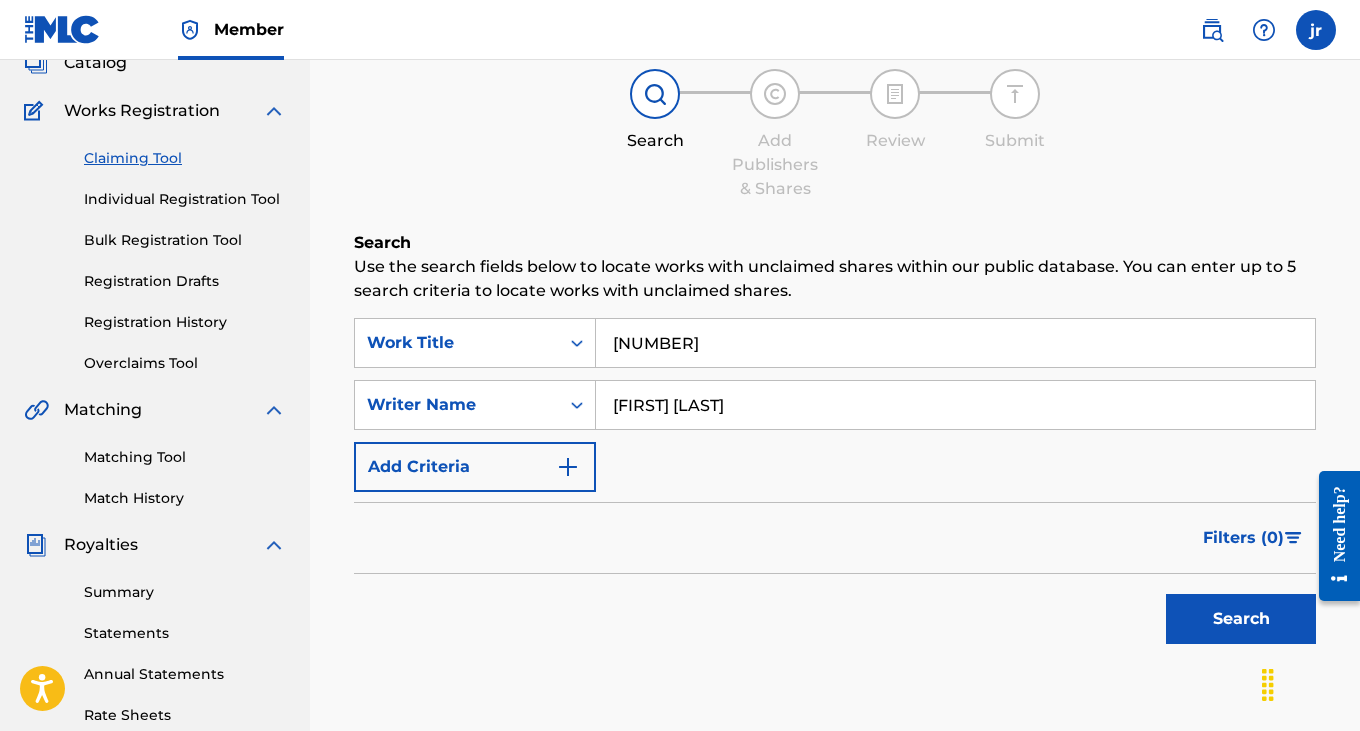 click on "Search" at bounding box center [1241, 619] 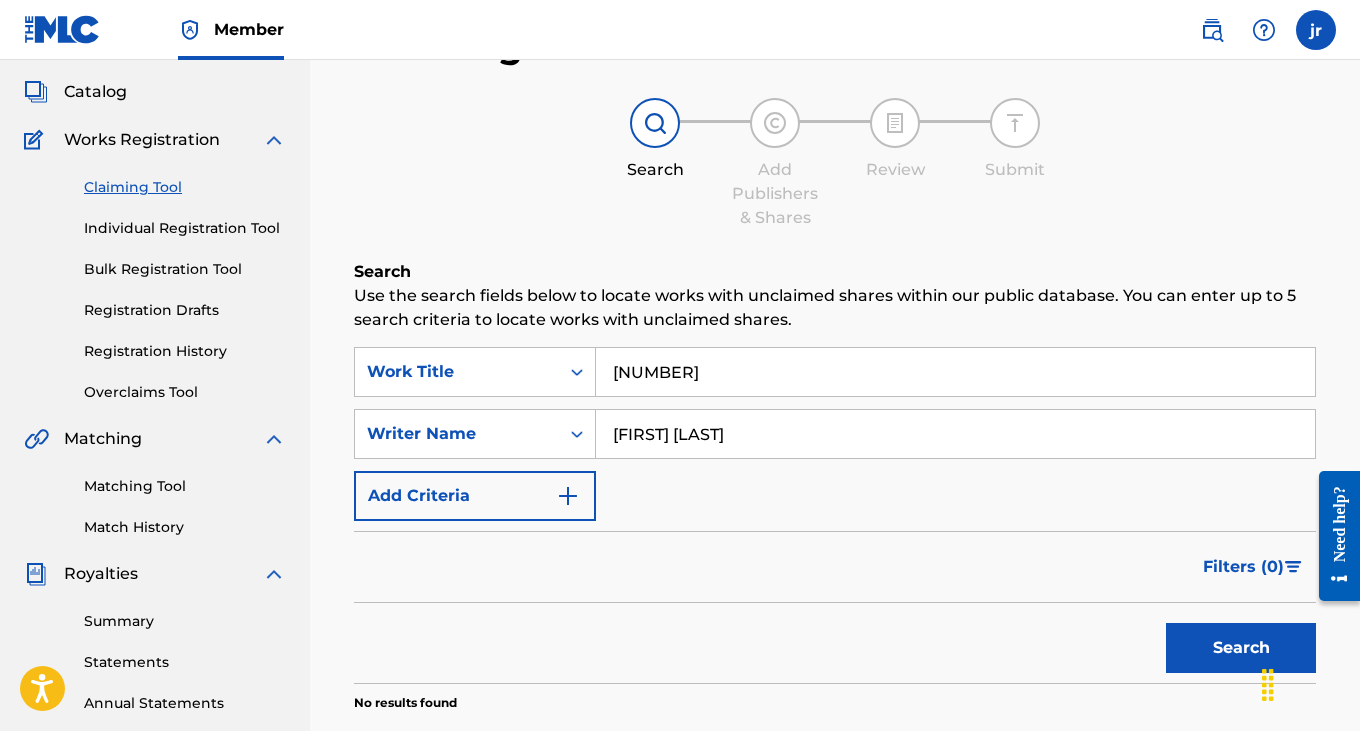 scroll, scrollTop: 86, scrollLeft: 0, axis: vertical 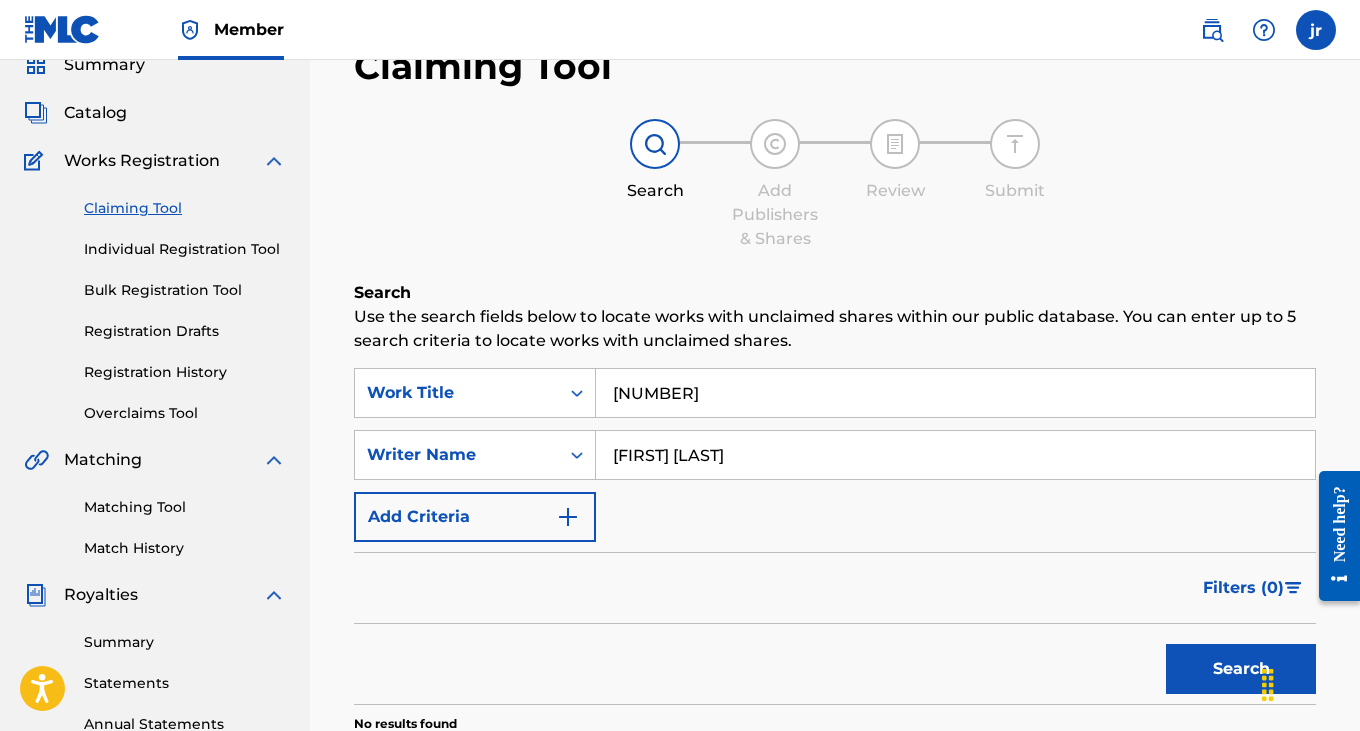 click on "Search" at bounding box center [1241, 669] 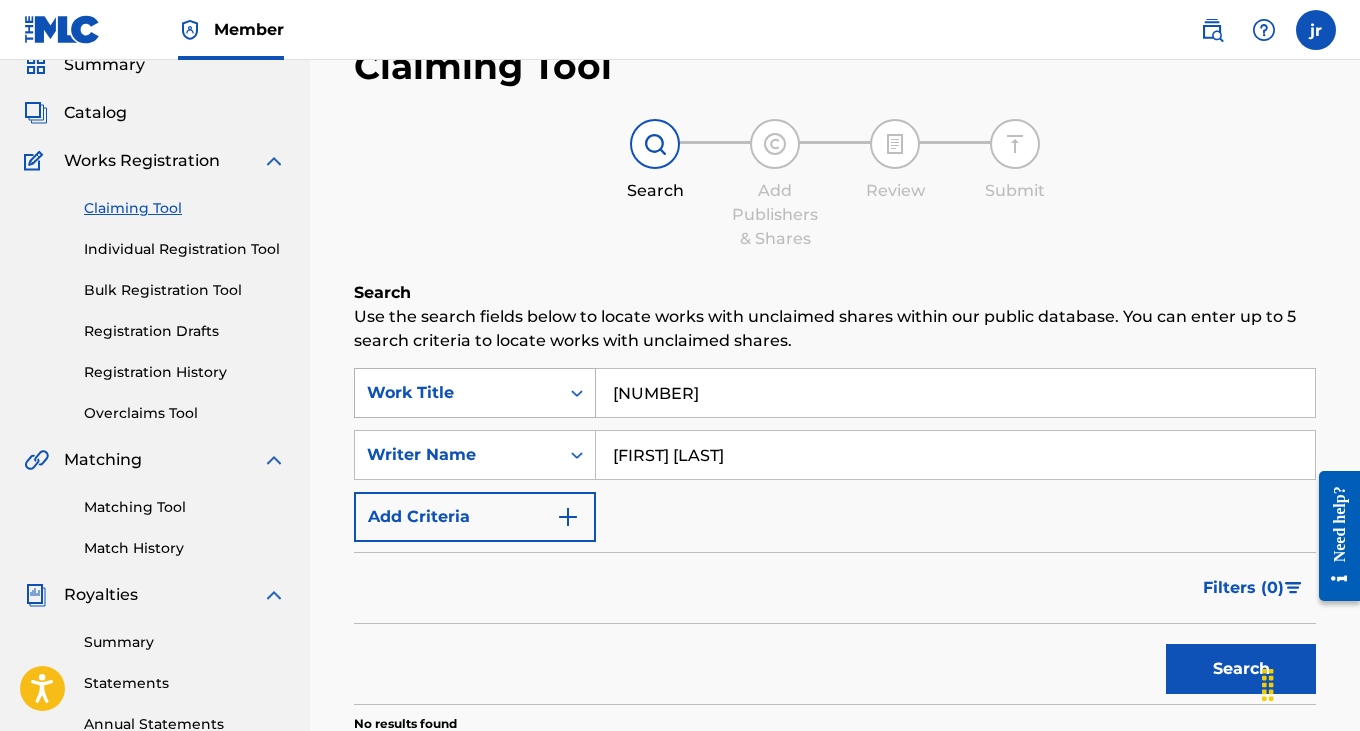 drag, startPoint x: 519, startPoint y: 426, endPoint x: 519, endPoint y: 403, distance: 23 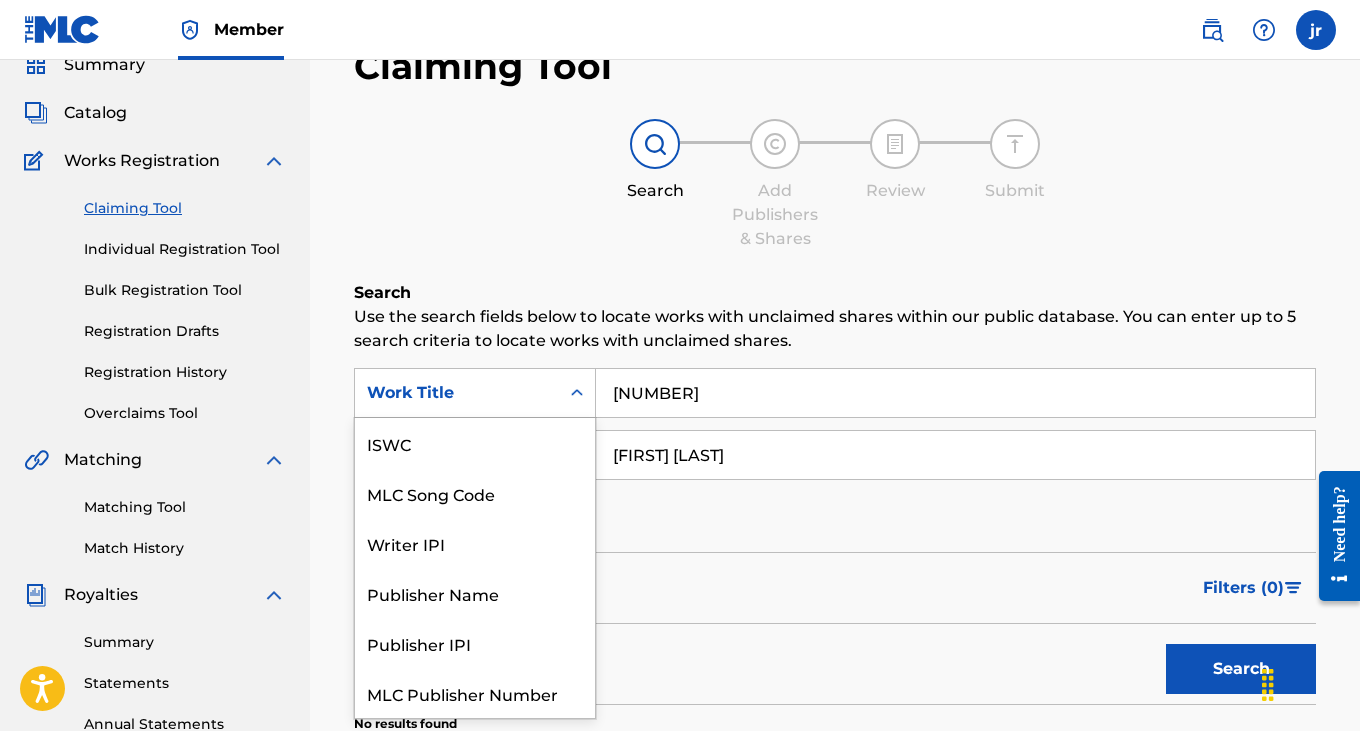 scroll, scrollTop: 50, scrollLeft: 0, axis: vertical 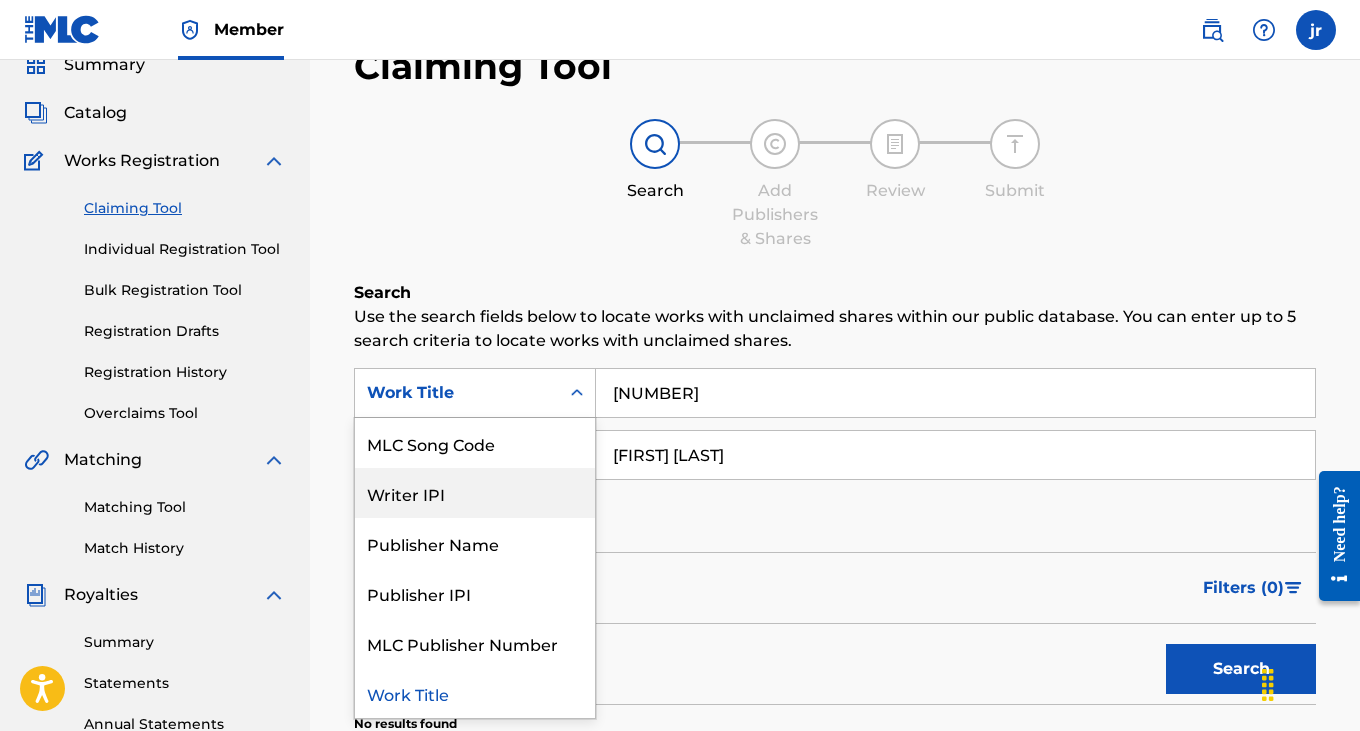 click on "Writer IPI" at bounding box center (475, 493) 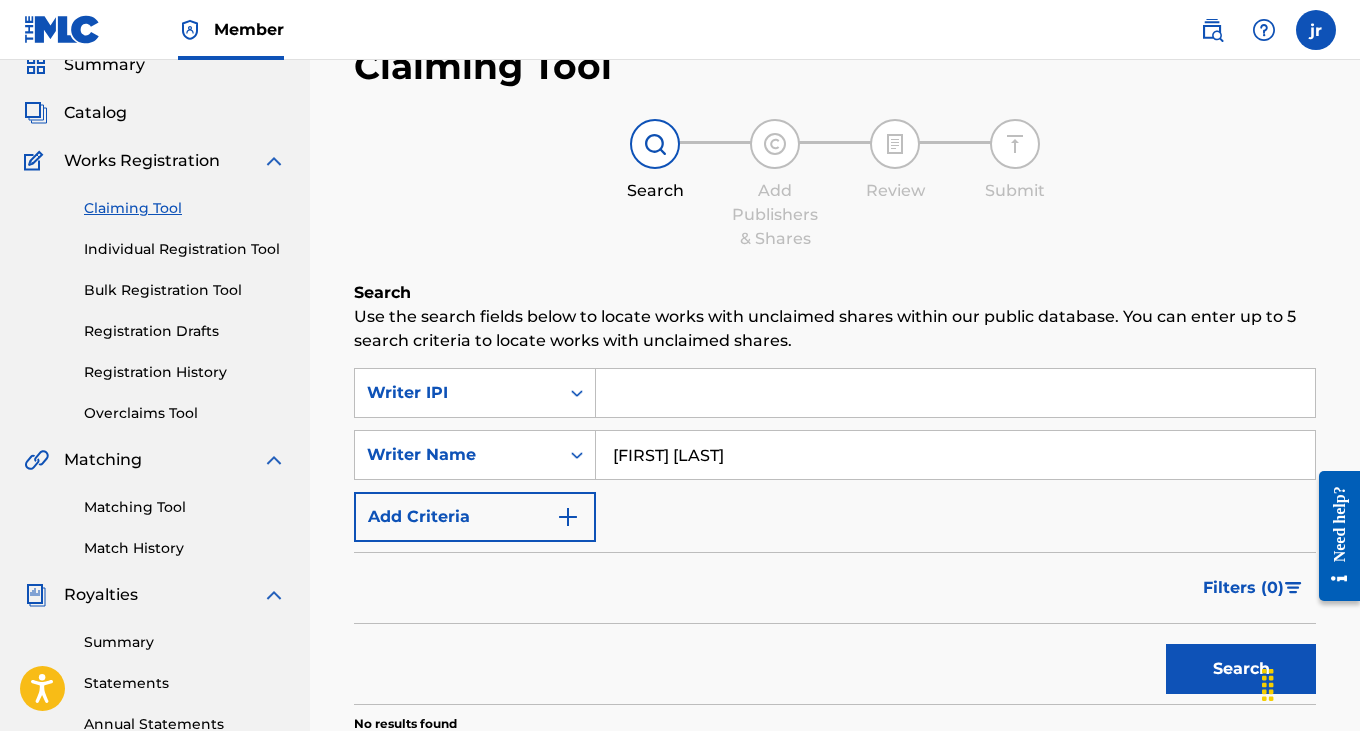 click at bounding box center (955, 393) 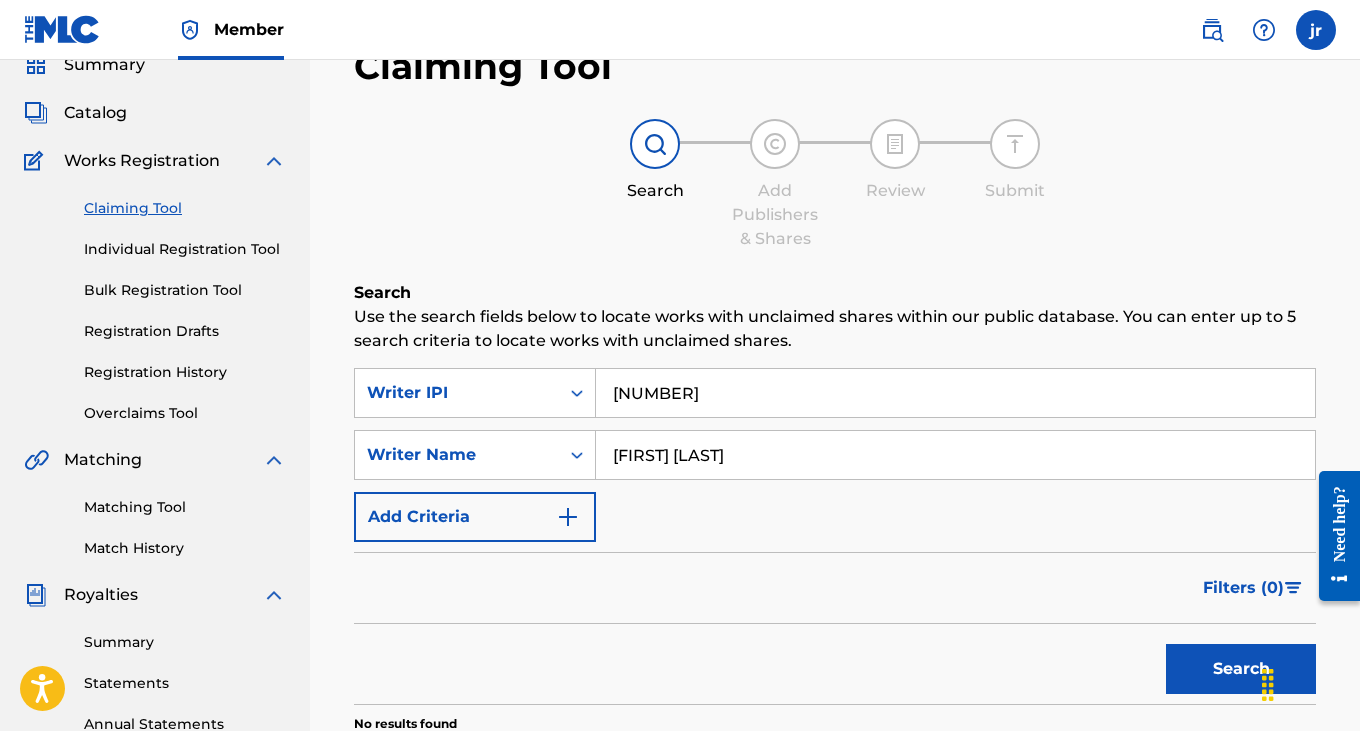 type on "[NUMBER]" 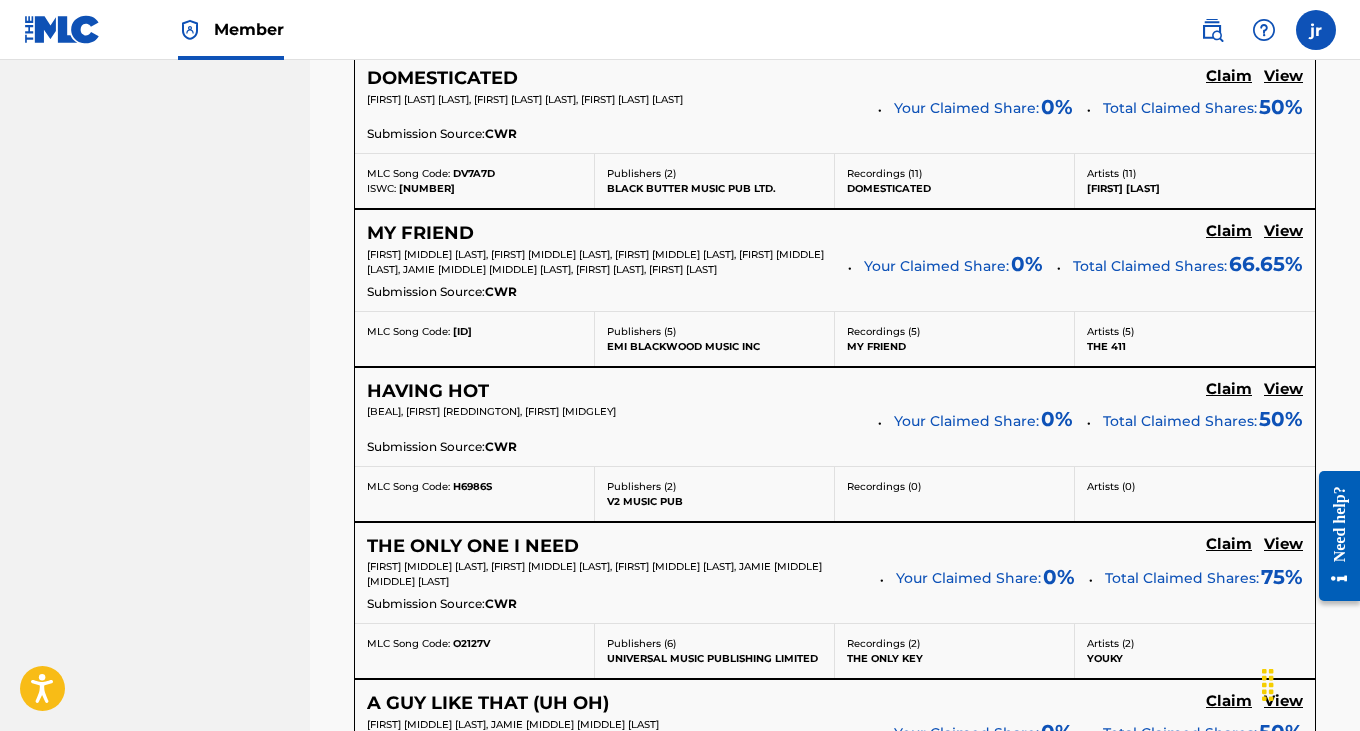 scroll, scrollTop: 1916, scrollLeft: 0, axis: vertical 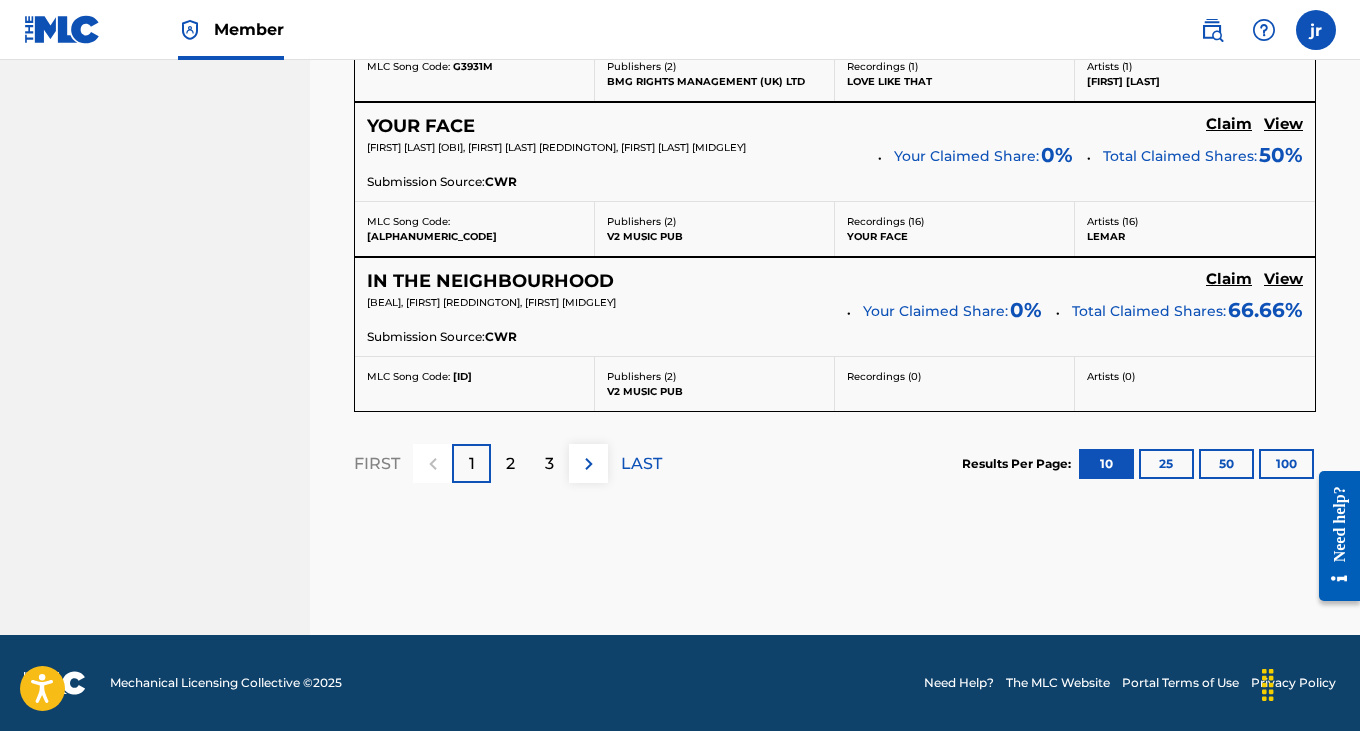click on "100" at bounding box center [1286, 464] 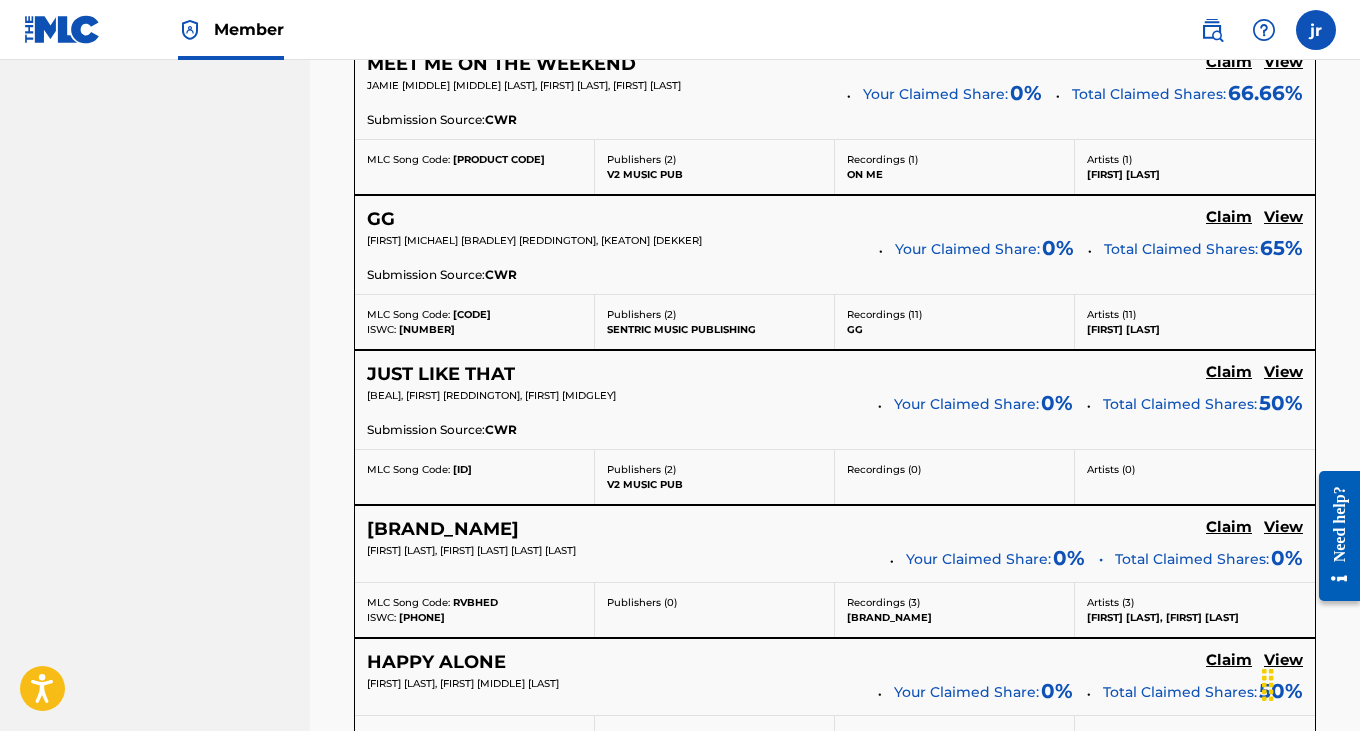 scroll, scrollTop: 2553, scrollLeft: 0, axis: vertical 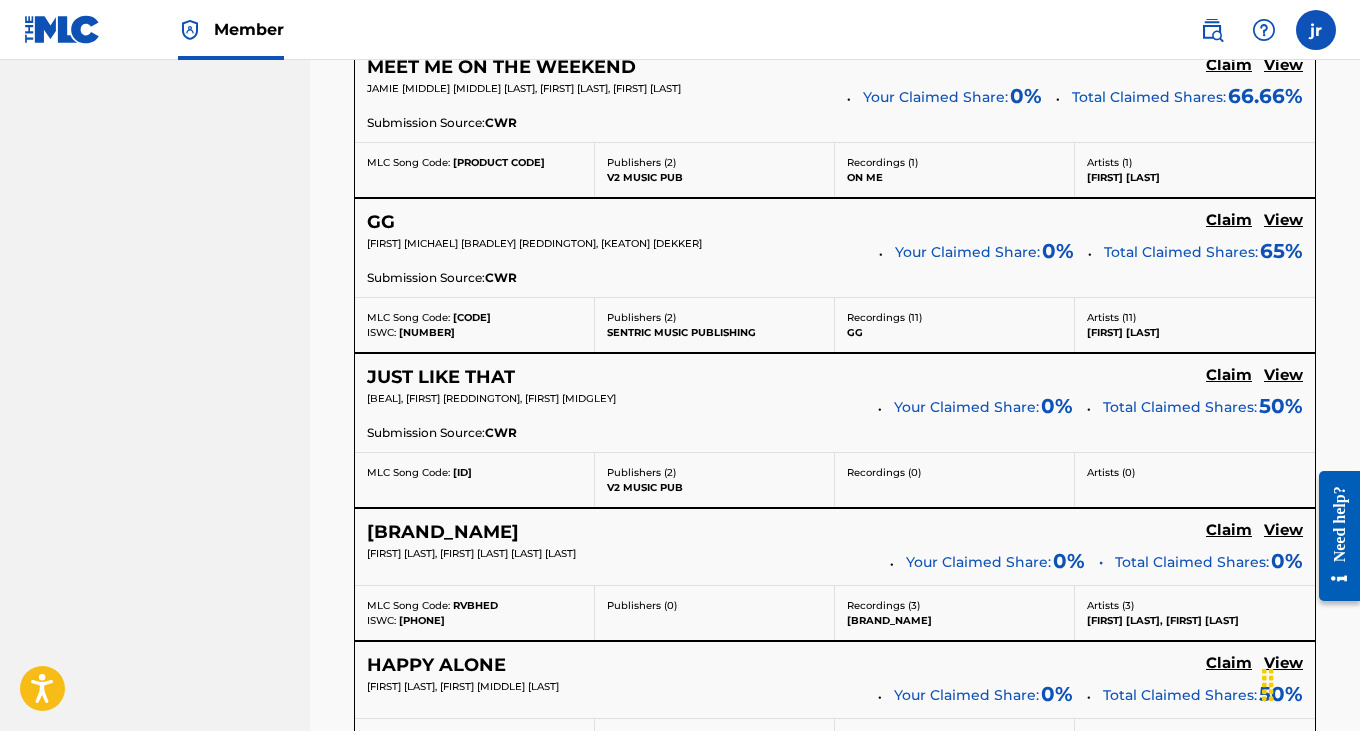 click on "[FIRST] [LAST] Summary Catalog Works Registration Claiming Tool Individual Registration Tool Bulk Registration Tool Registration Drafts Registration History Overclaims Tool Matching Matching Tool Match History Royalties Summary Statements Annual Statements Rate Sheets Member Settings Banking Information Member Information User Permissions Contact Information Member Benefits" at bounding box center [155, 1916] 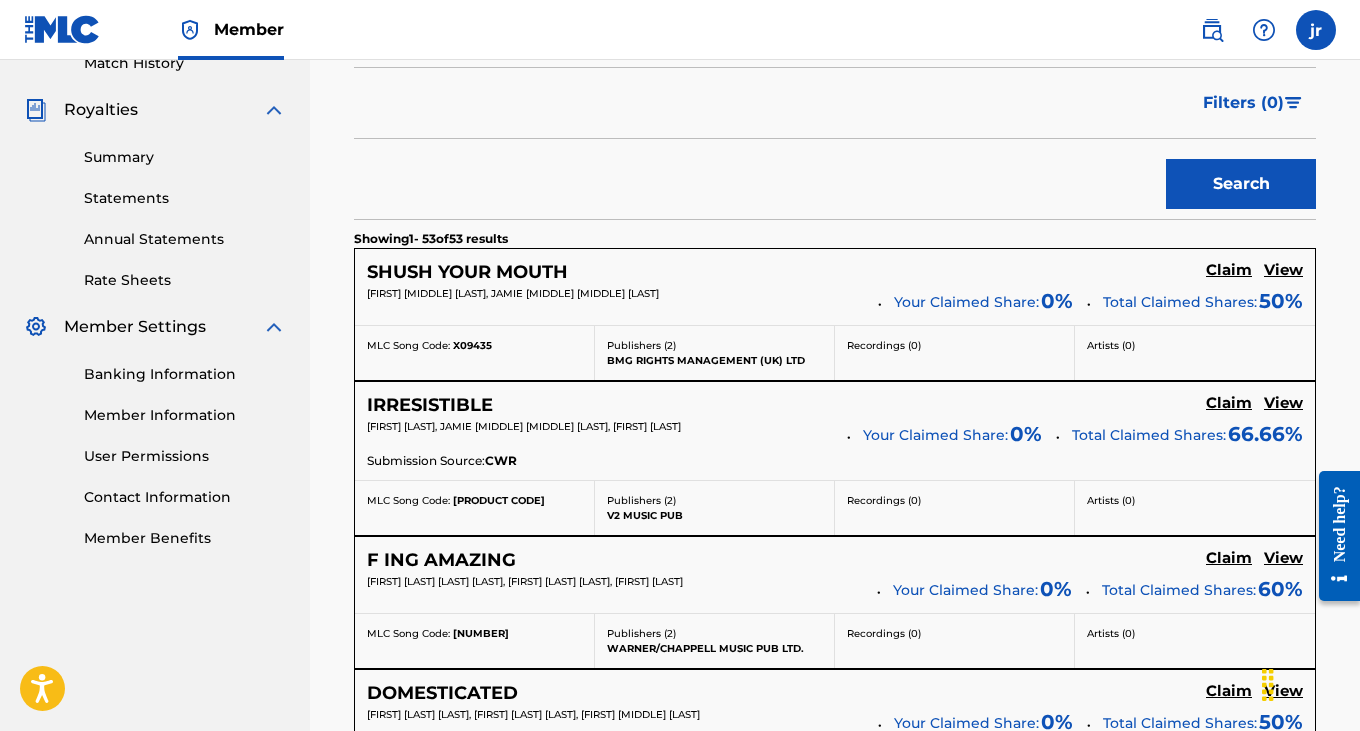 scroll, scrollTop: 572, scrollLeft: 0, axis: vertical 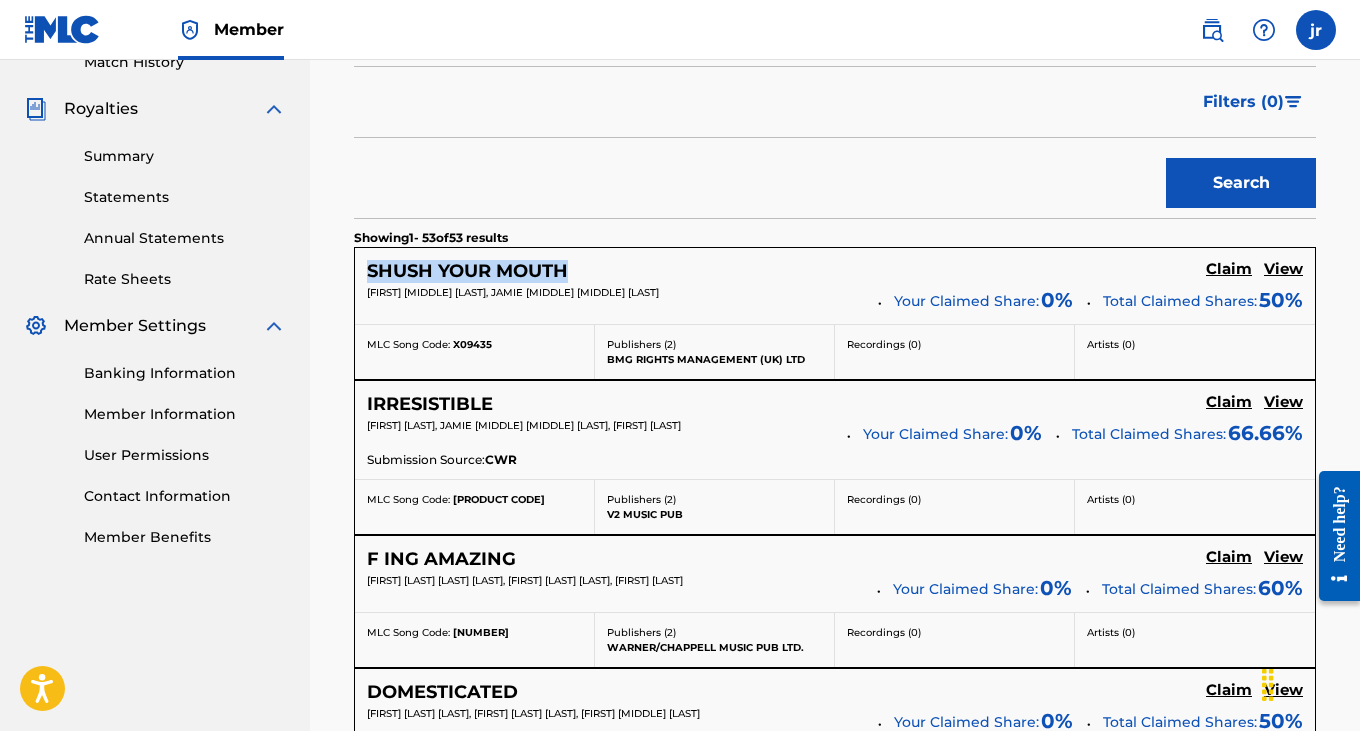 drag, startPoint x: 580, startPoint y: 263, endPoint x: 364, endPoint y: 280, distance: 216.66795 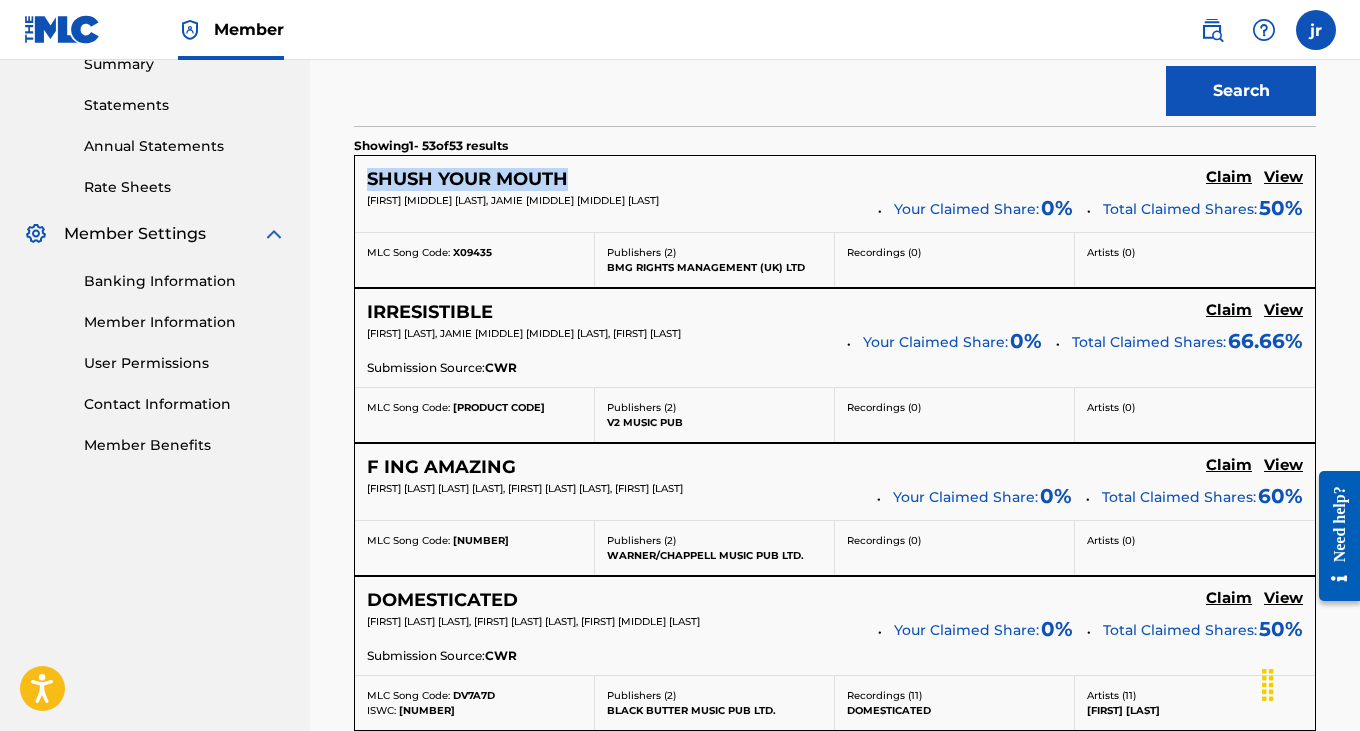 scroll, scrollTop: 676, scrollLeft: 0, axis: vertical 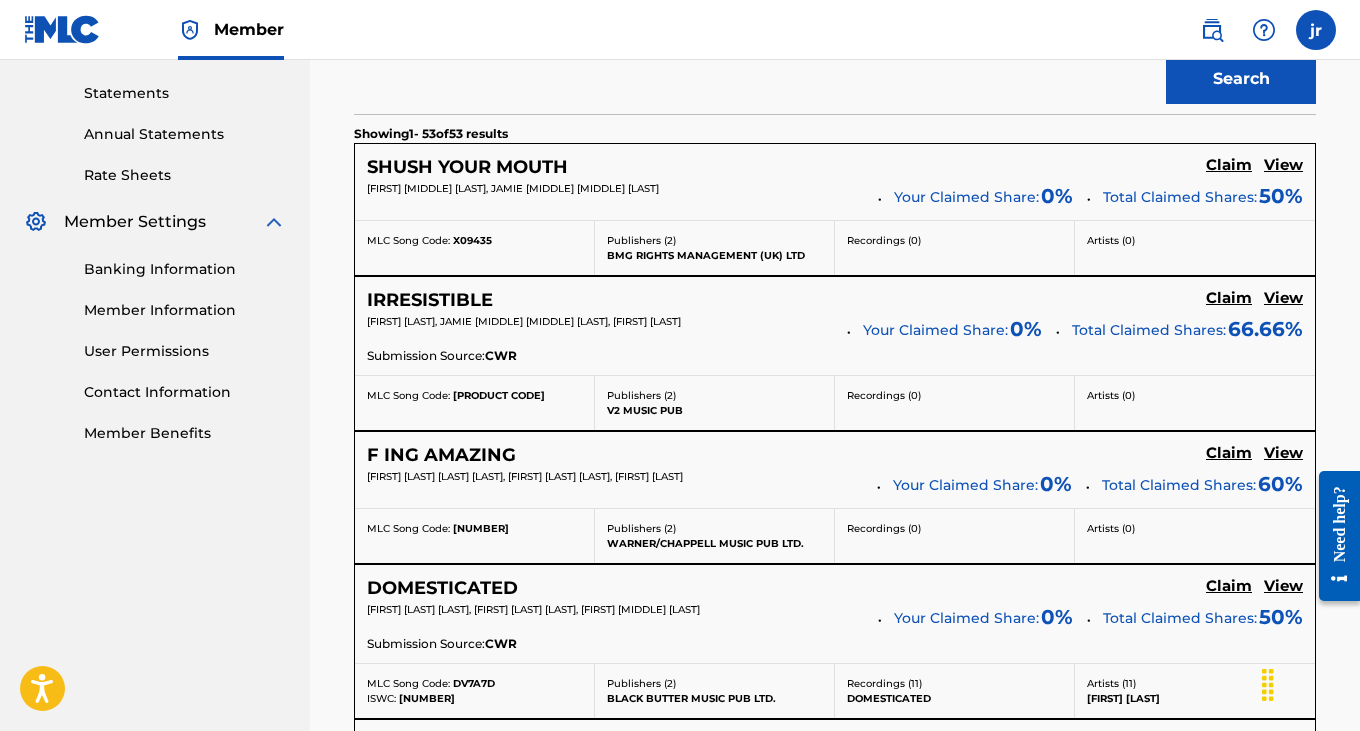 drag, startPoint x: 498, startPoint y: 301, endPoint x: 579, endPoint y: 302, distance: 81.00617 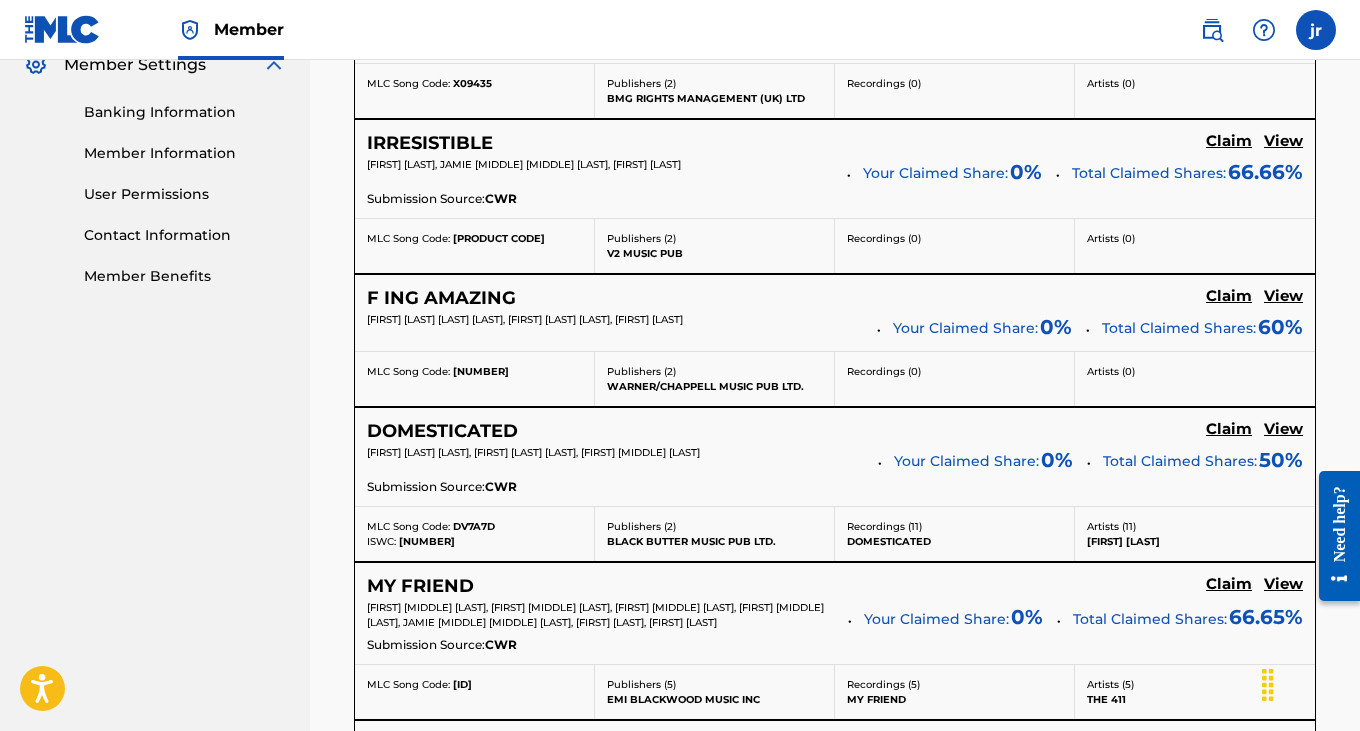 scroll, scrollTop: 835, scrollLeft: 0, axis: vertical 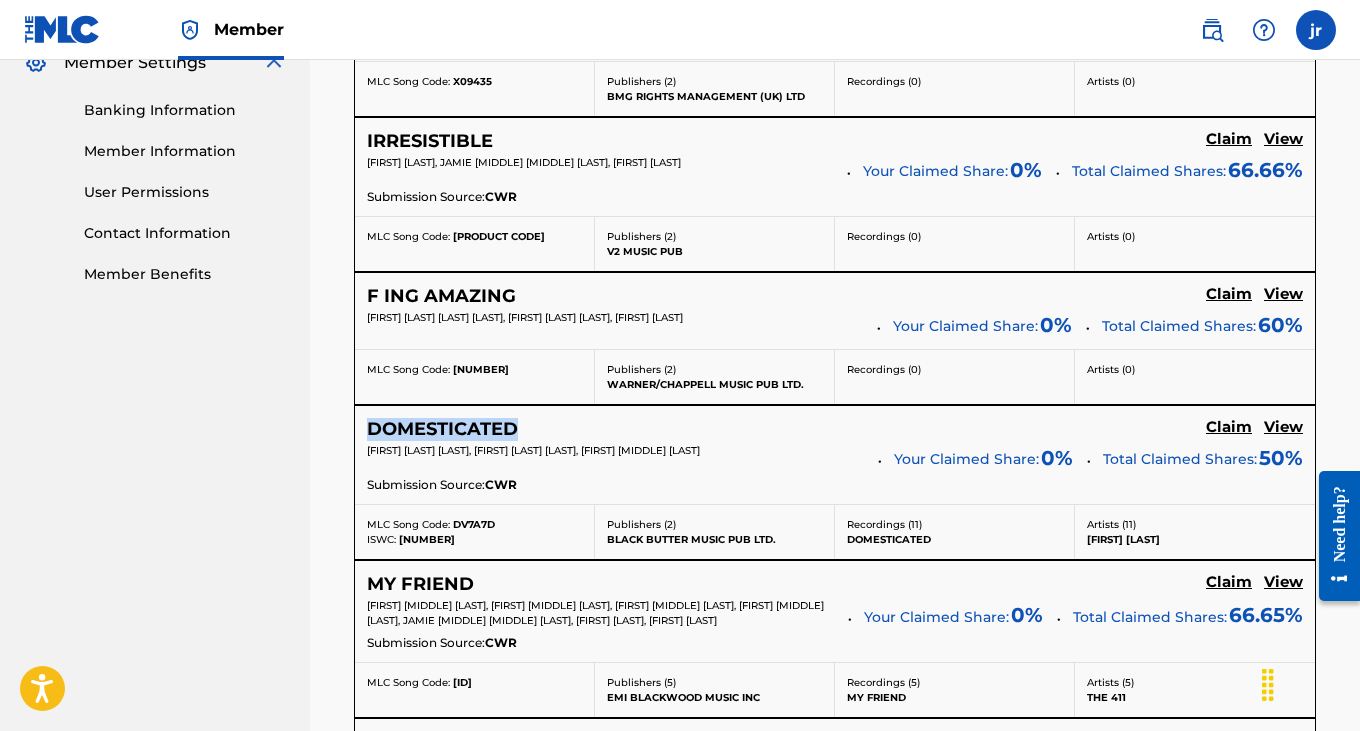 drag, startPoint x: 555, startPoint y: 431, endPoint x: 369, endPoint y: 431, distance: 186 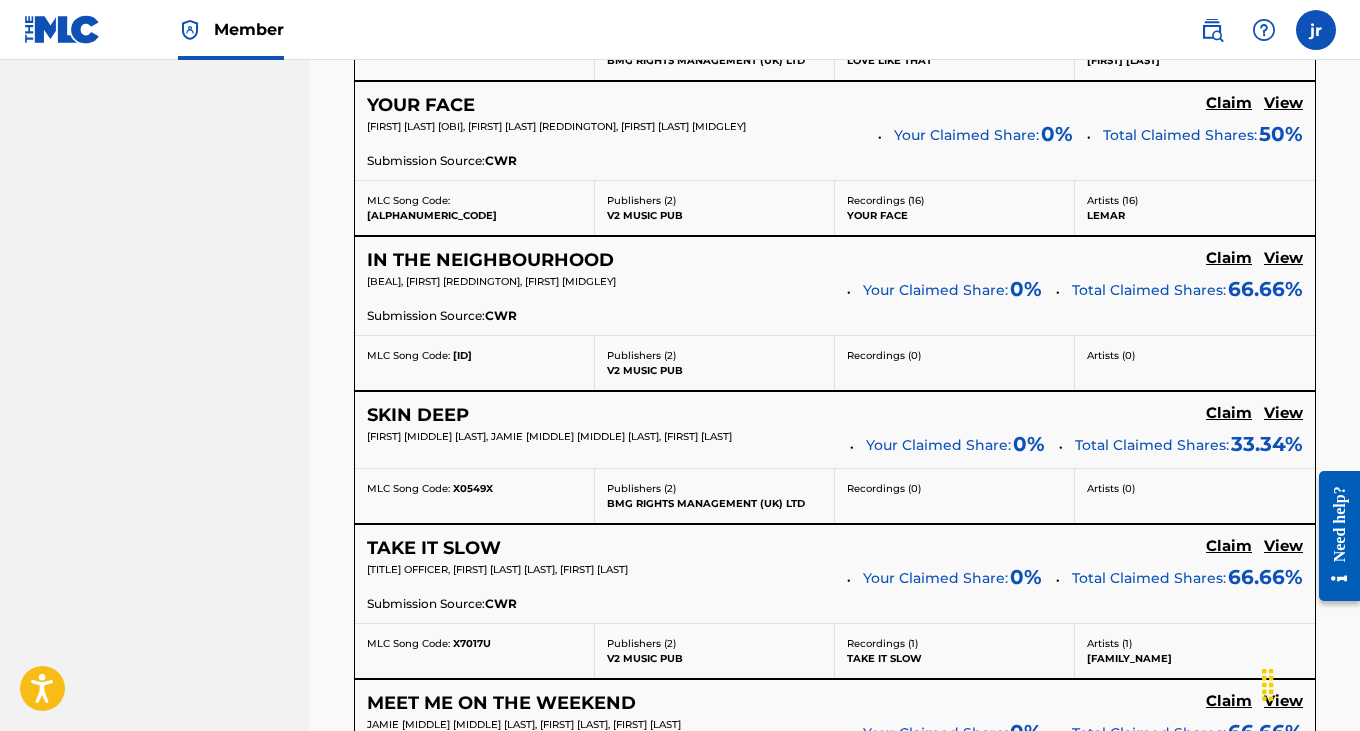 scroll, scrollTop: 1925, scrollLeft: 0, axis: vertical 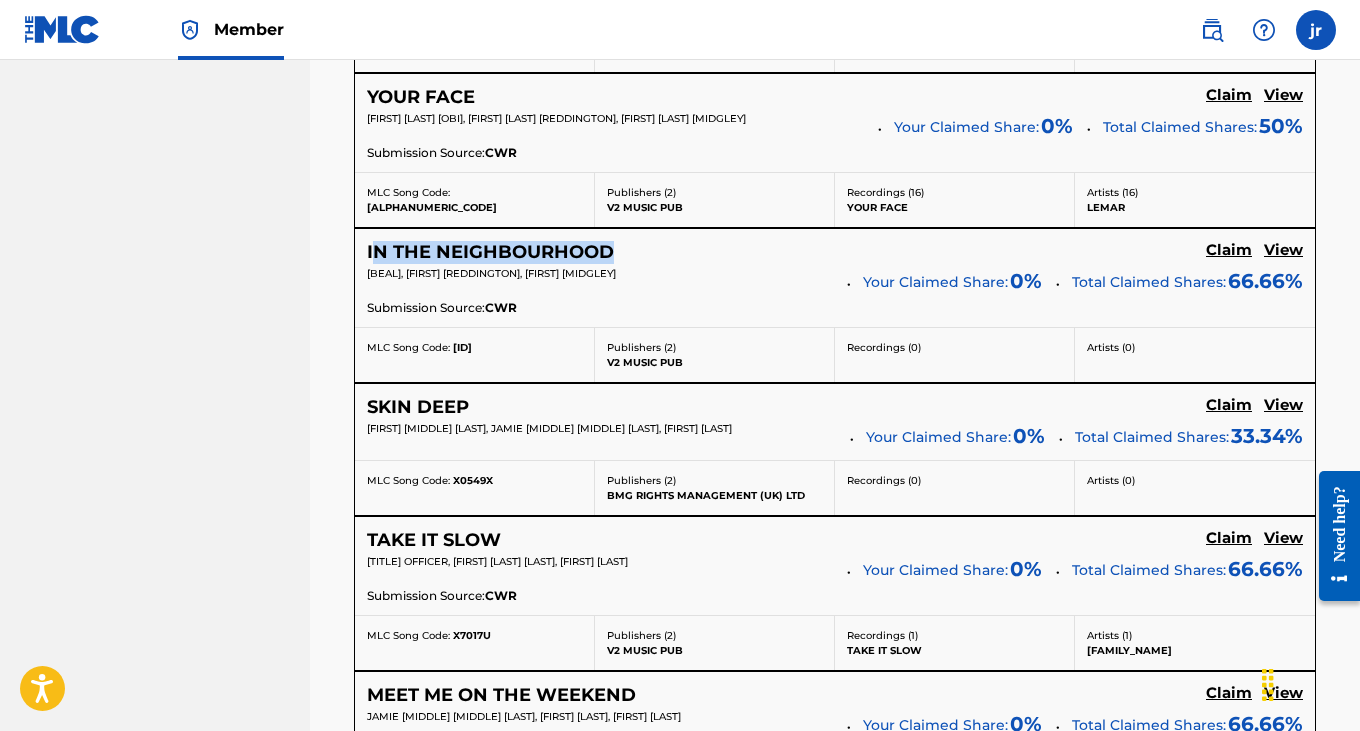 drag, startPoint x: 649, startPoint y: 269, endPoint x: 372, endPoint y: 273, distance: 277.02887 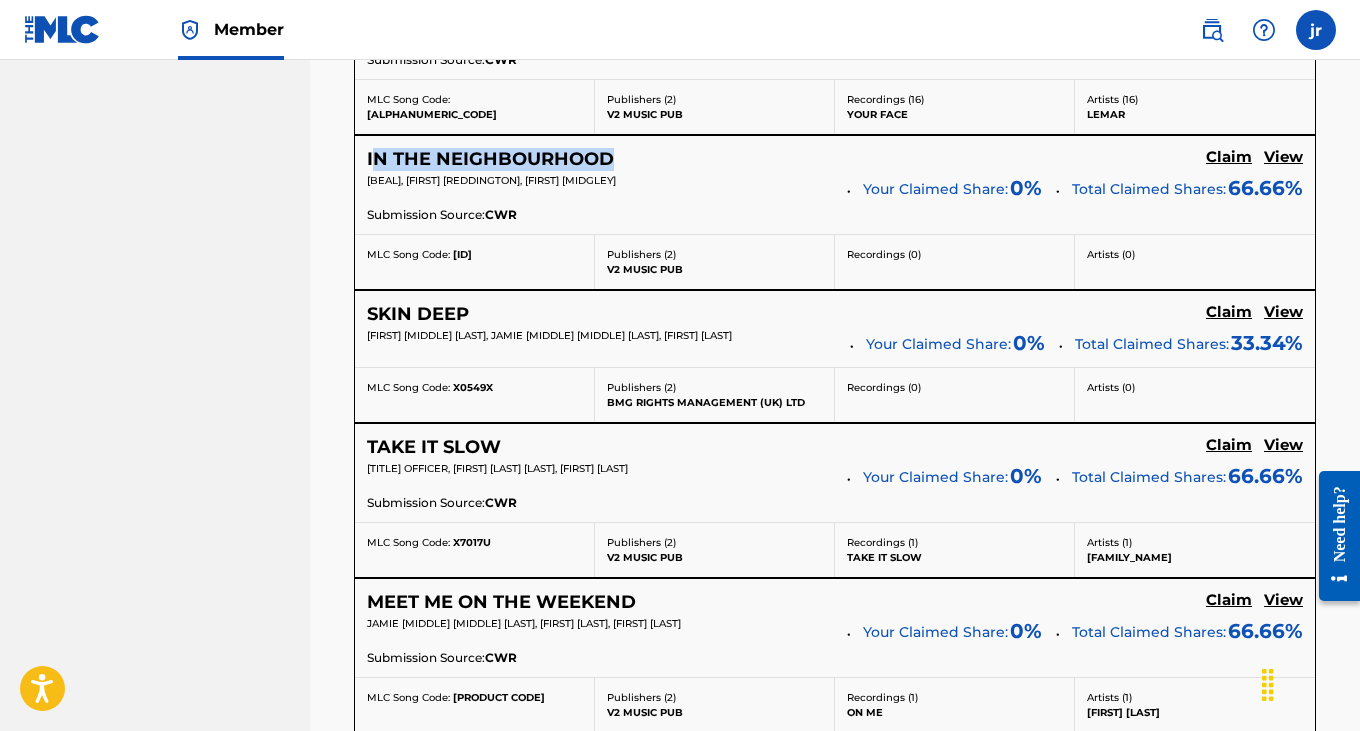 scroll, scrollTop: 2026, scrollLeft: 0, axis: vertical 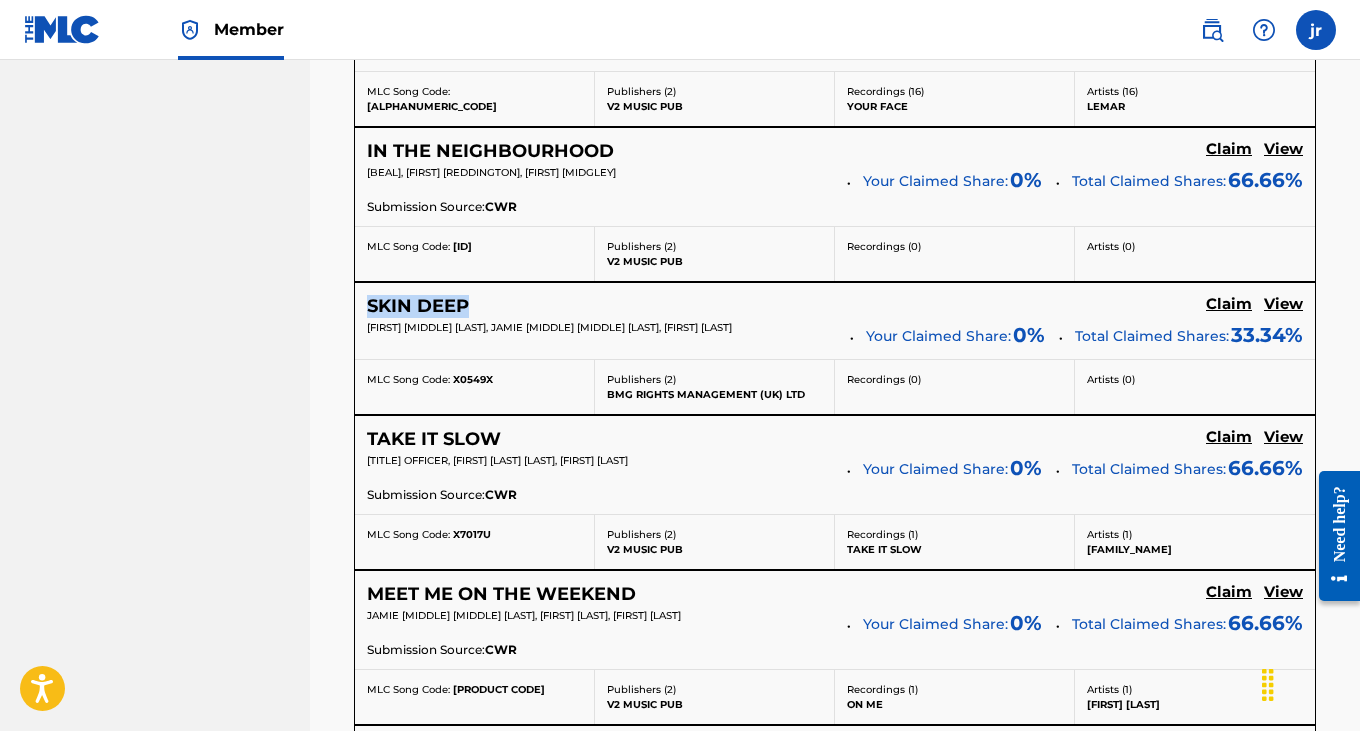 drag, startPoint x: 509, startPoint y: 325, endPoint x: 368, endPoint y: 325, distance: 141 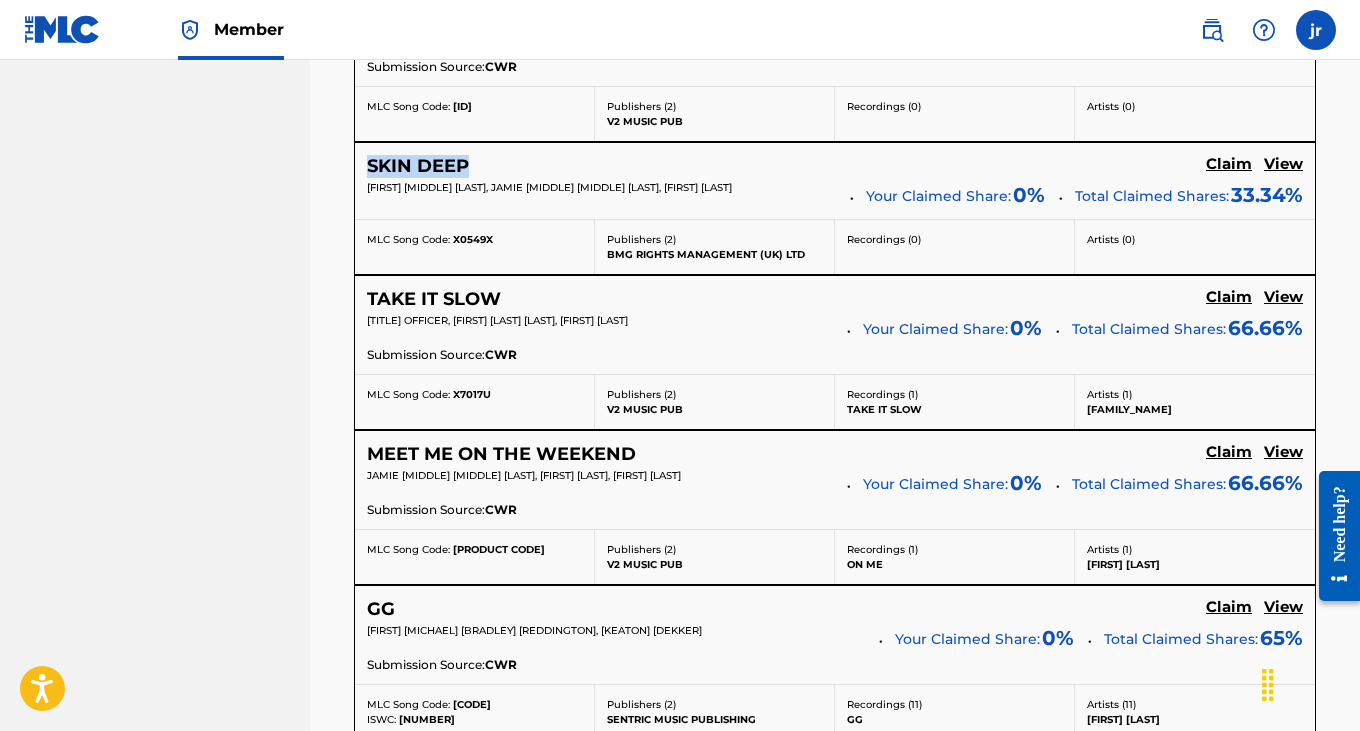 scroll, scrollTop: 2193, scrollLeft: 0, axis: vertical 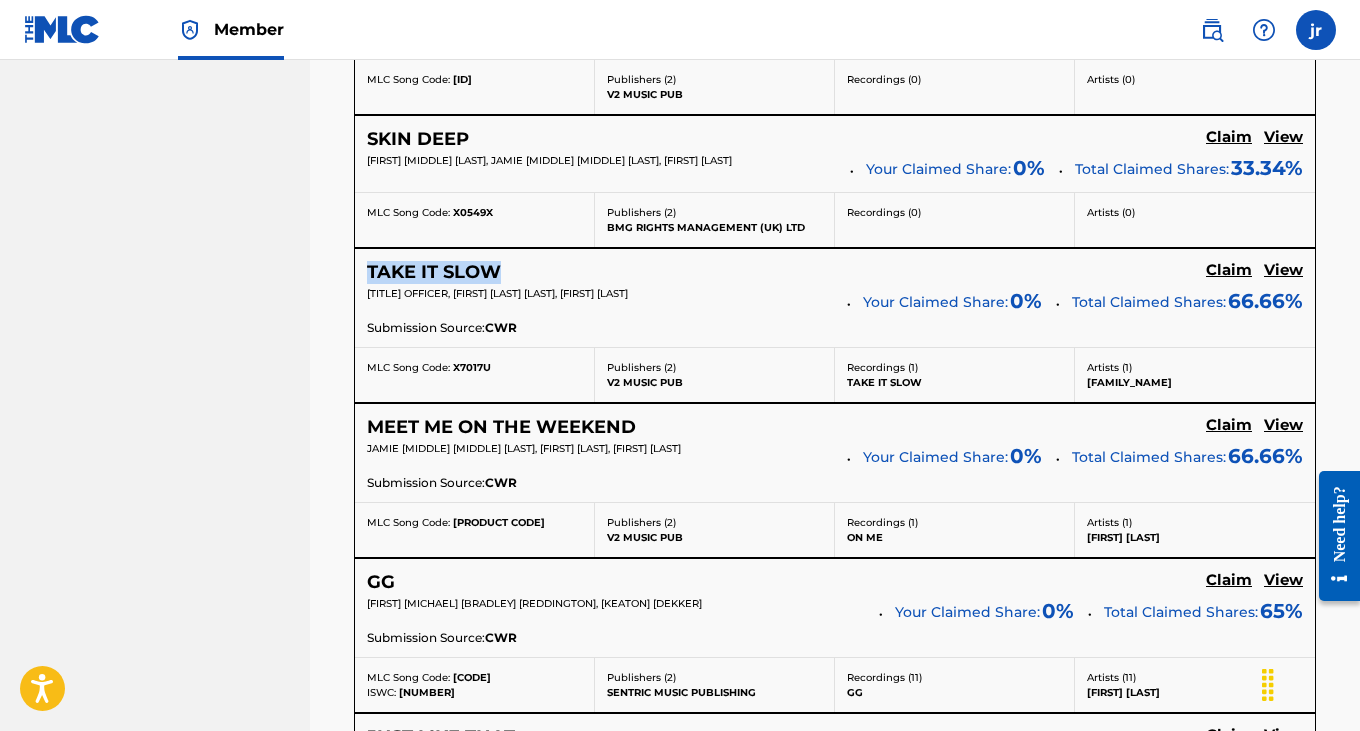 drag, startPoint x: 521, startPoint y: 298, endPoint x: 361, endPoint y: 296, distance: 160.0125 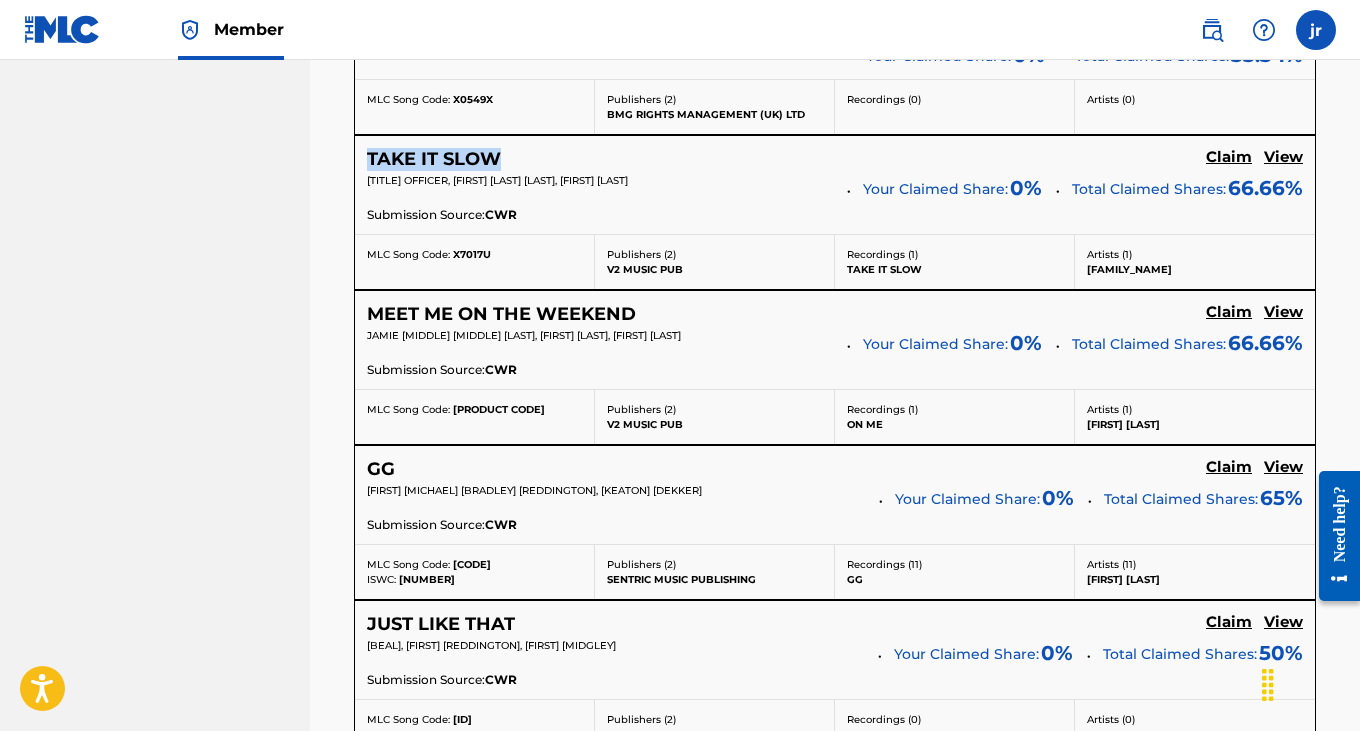 scroll, scrollTop: 2309, scrollLeft: 0, axis: vertical 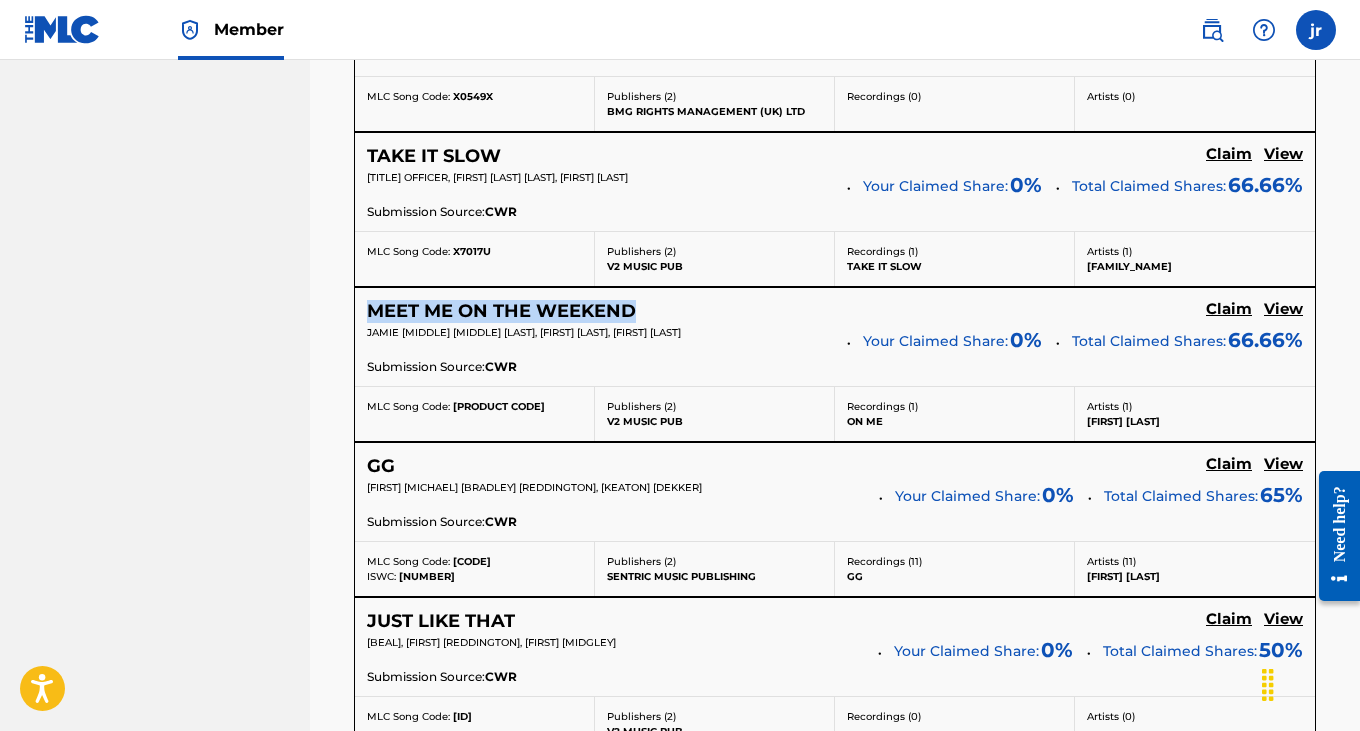 drag, startPoint x: 657, startPoint y: 332, endPoint x: 376, endPoint y: 333, distance: 281.00177 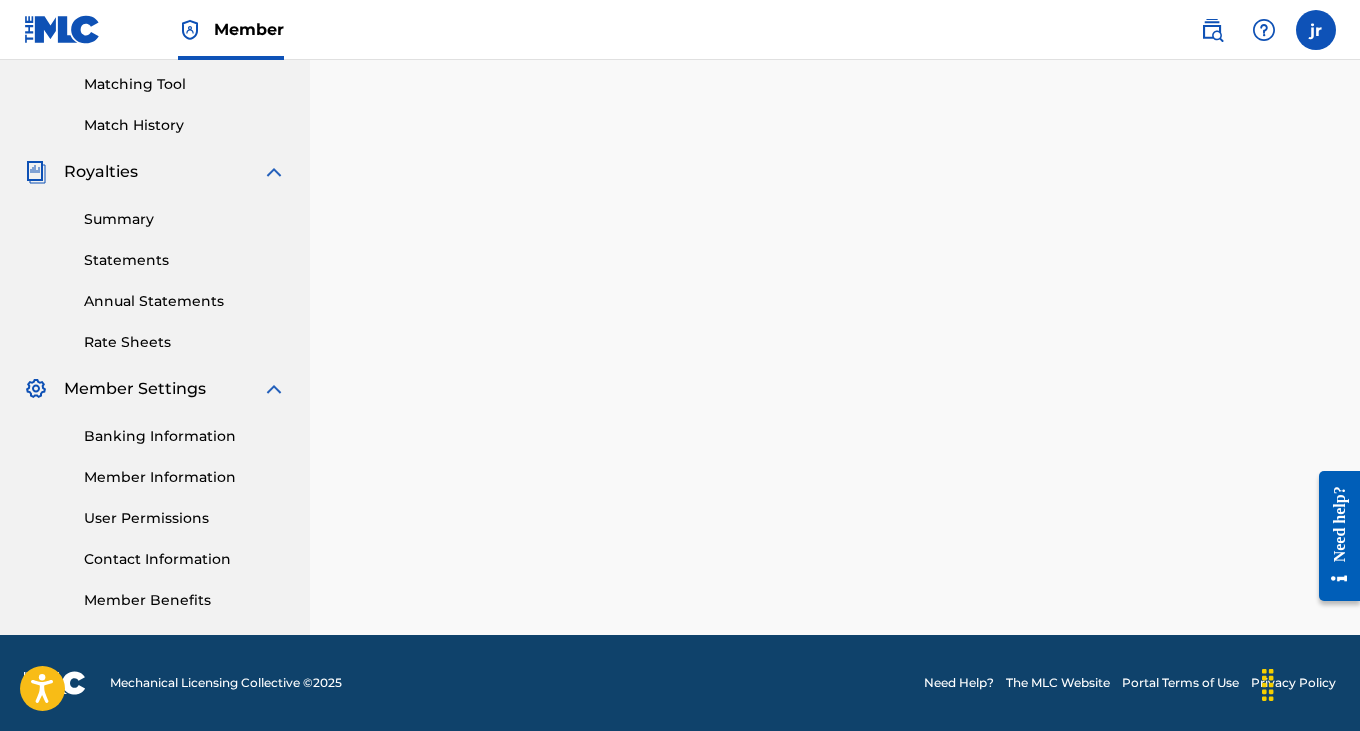 scroll, scrollTop: 0, scrollLeft: 0, axis: both 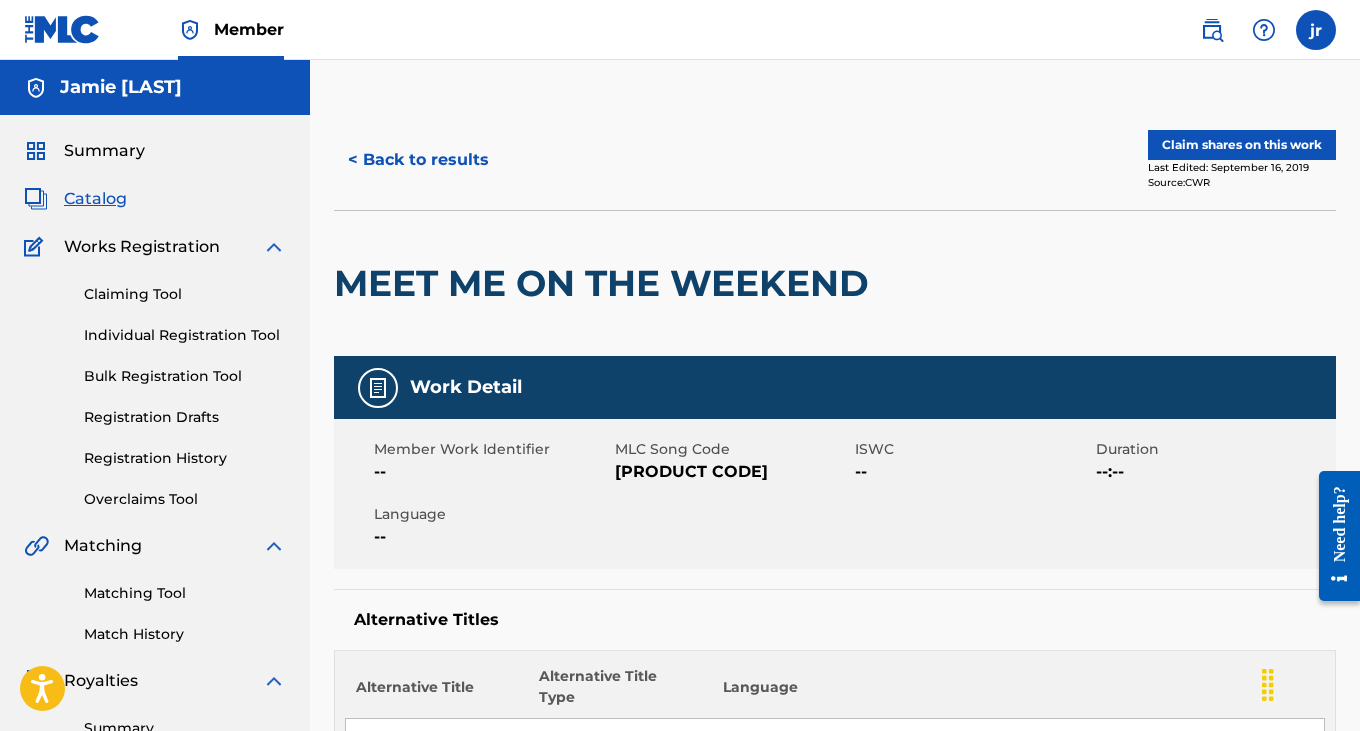 click on "< Back to results" at bounding box center [418, 160] 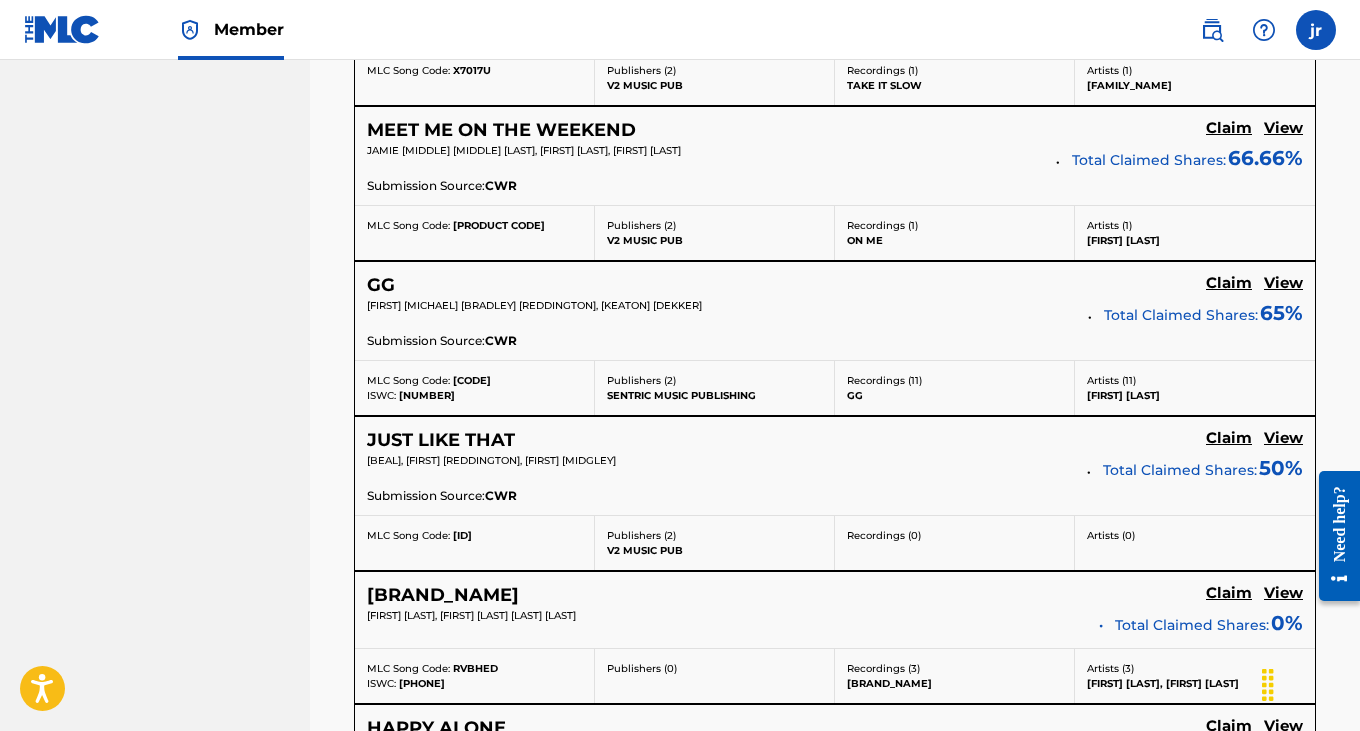 scroll, scrollTop: 2531, scrollLeft: 0, axis: vertical 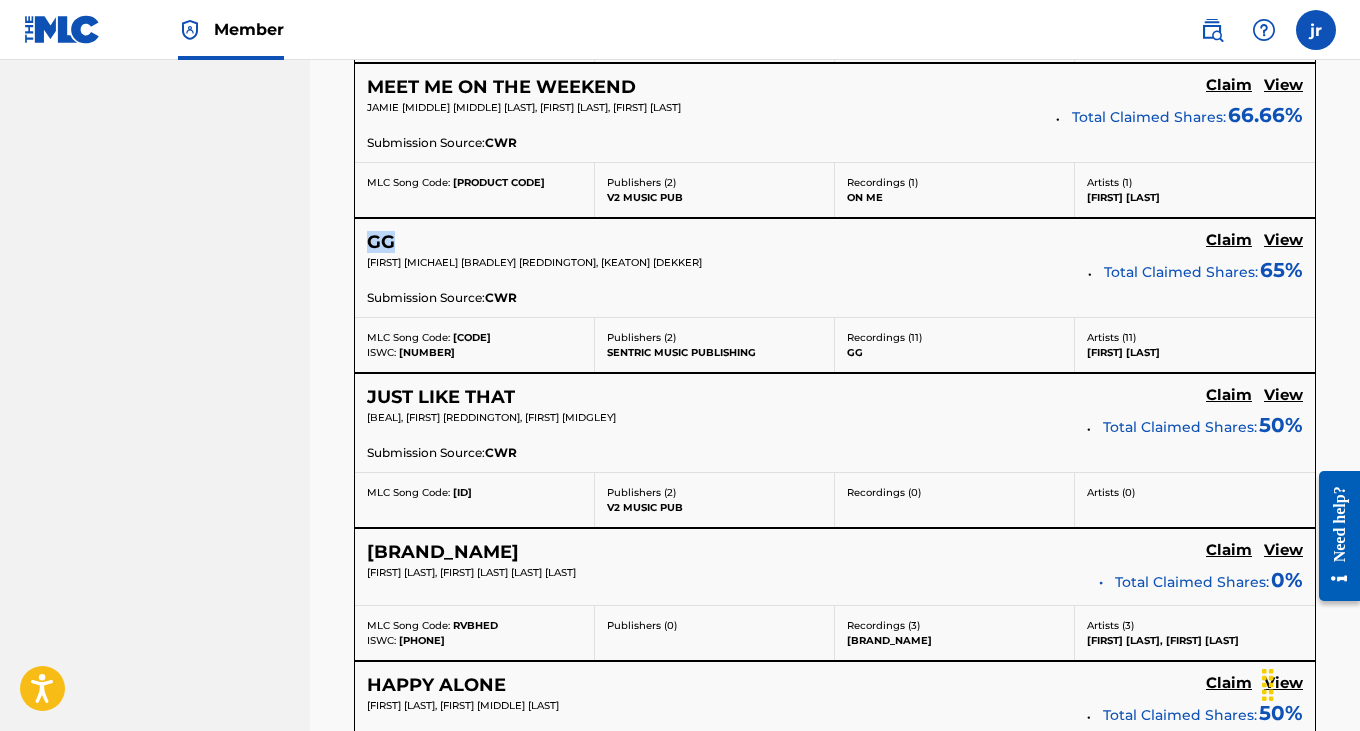 drag, startPoint x: 433, startPoint y: 237, endPoint x: 348, endPoint y: 237, distance: 85 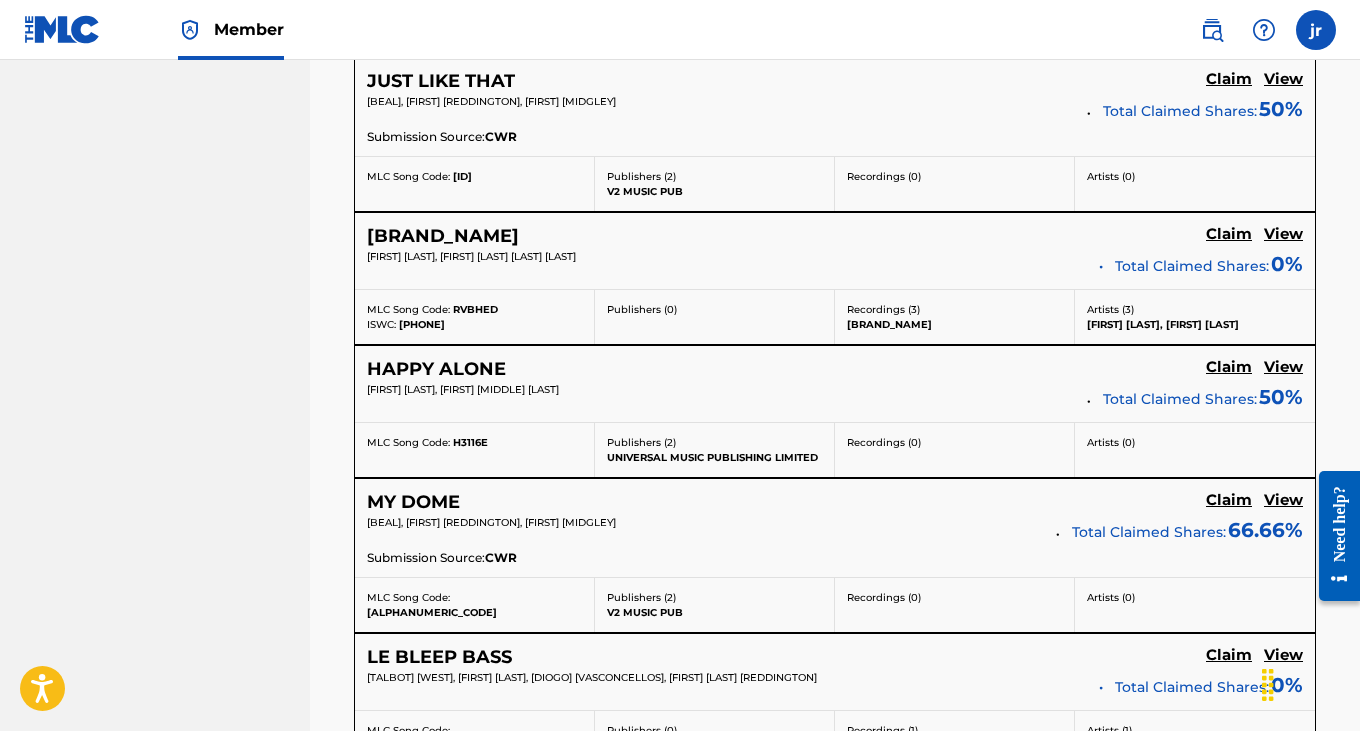 scroll, scrollTop: 2854, scrollLeft: 0, axis: vertical 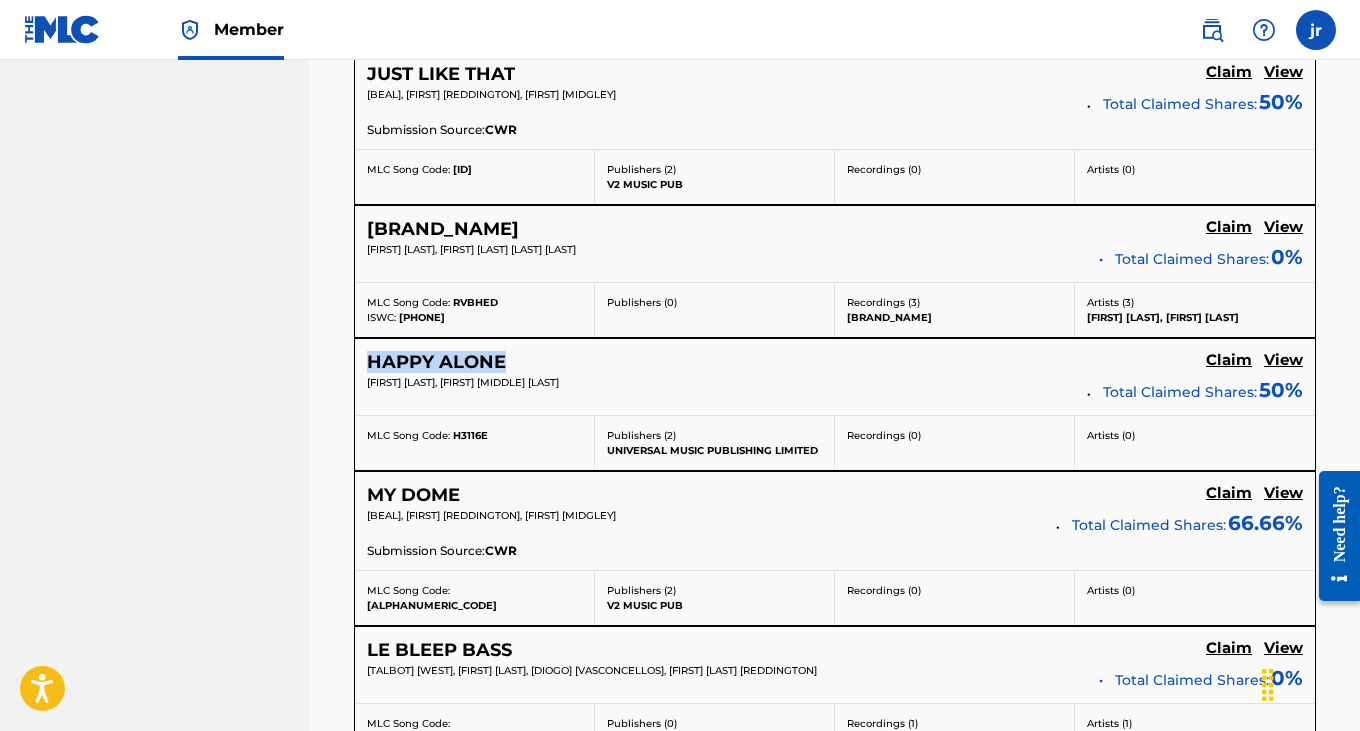 drag, startPoint x: 537, startPoint y: 358, endPoint x: 375, endPoint y: 358, distance: 162 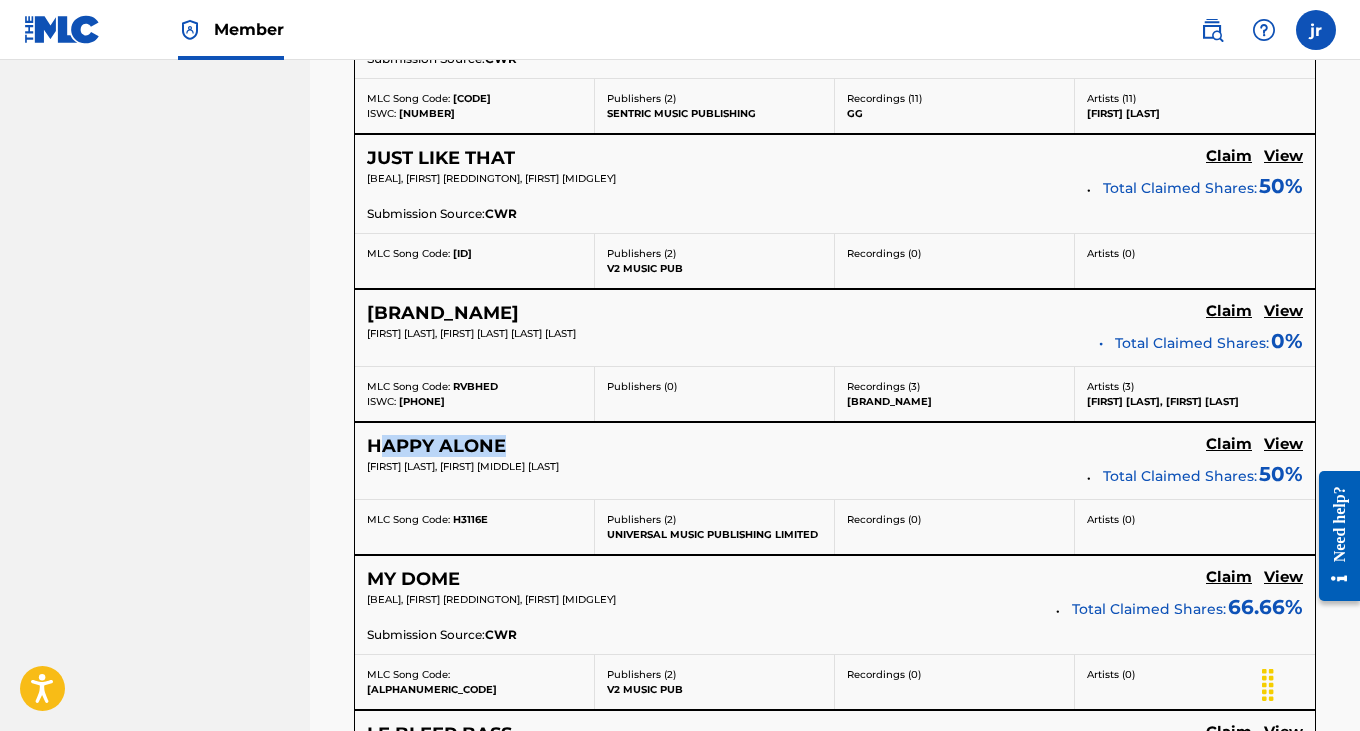 scroll, scrollTop: 2765, scrollLeft: 0, axis: vertical 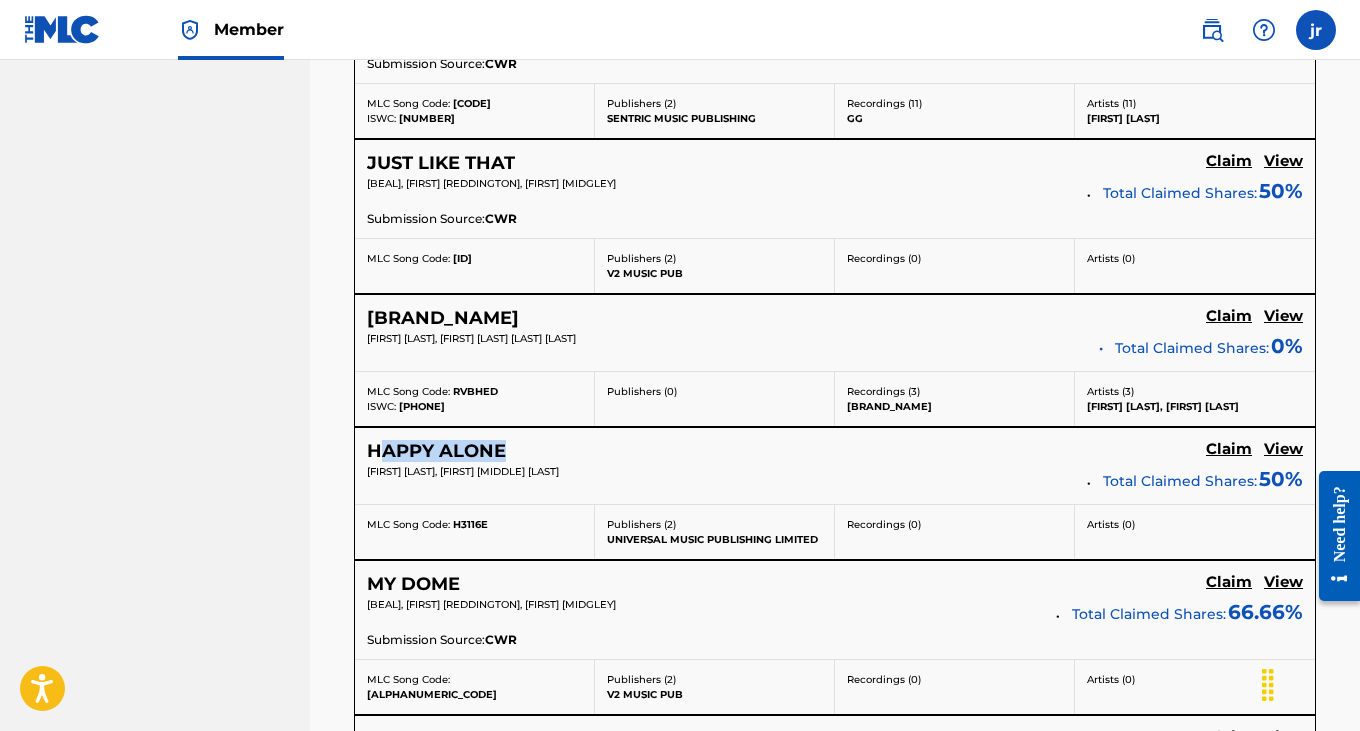 click on "HAPPY ALONE" at bounding box center [448, 451] 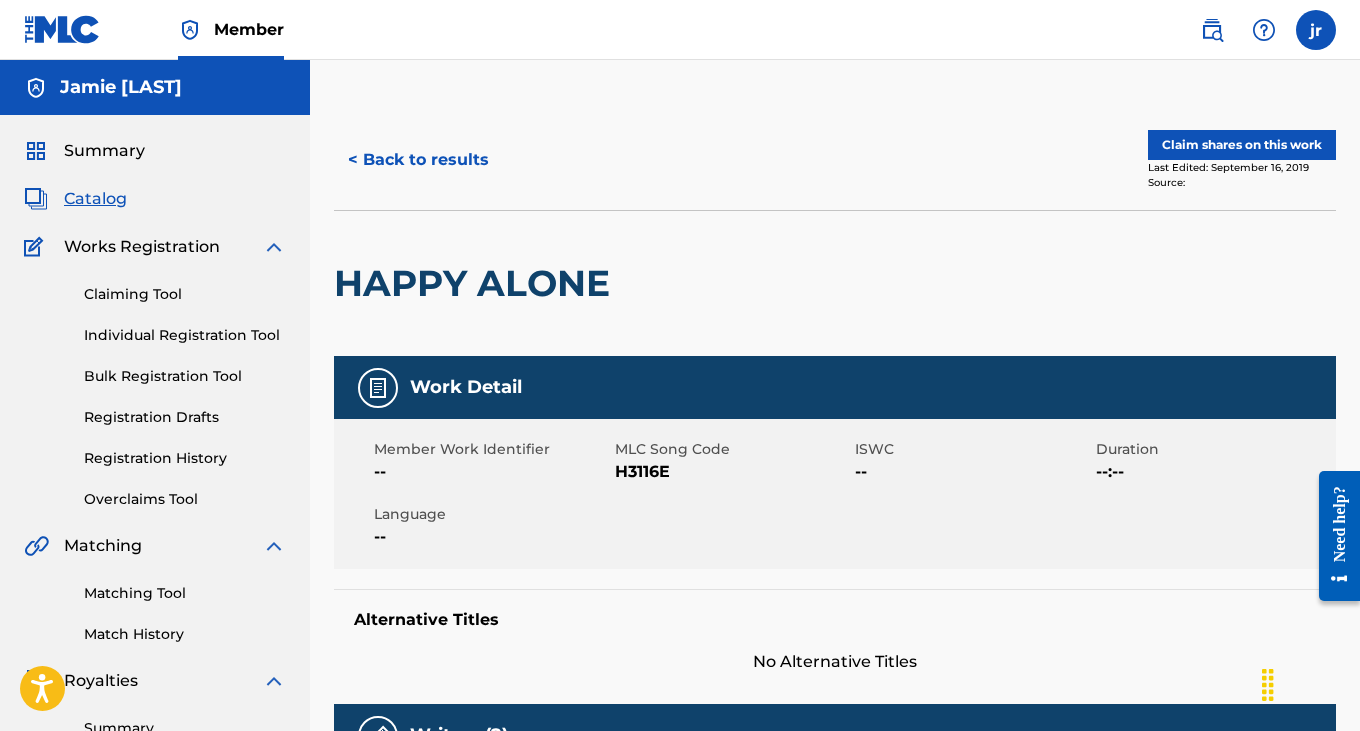 click on "Member Work Identifier" at bounding box center [492, 449] 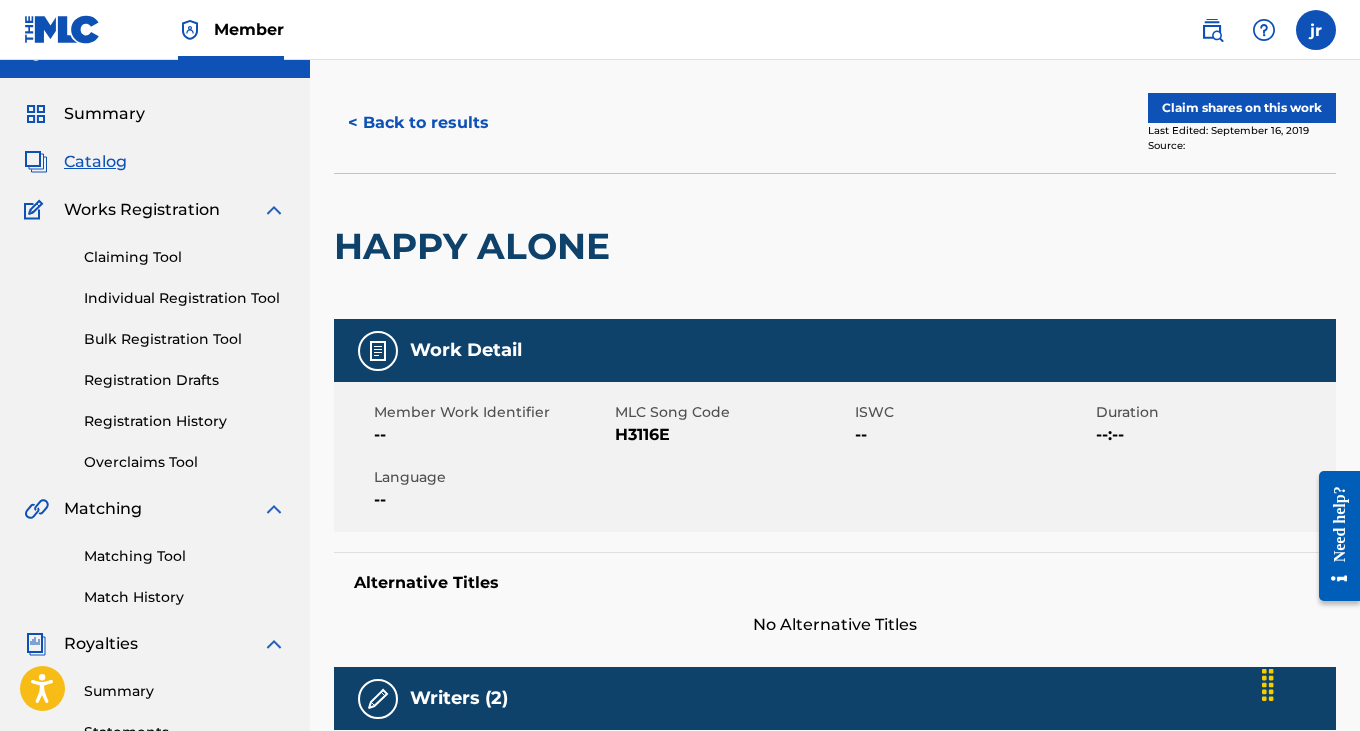 scroll, scrollTop: 16, scrollLeft: 0, axis: vertical 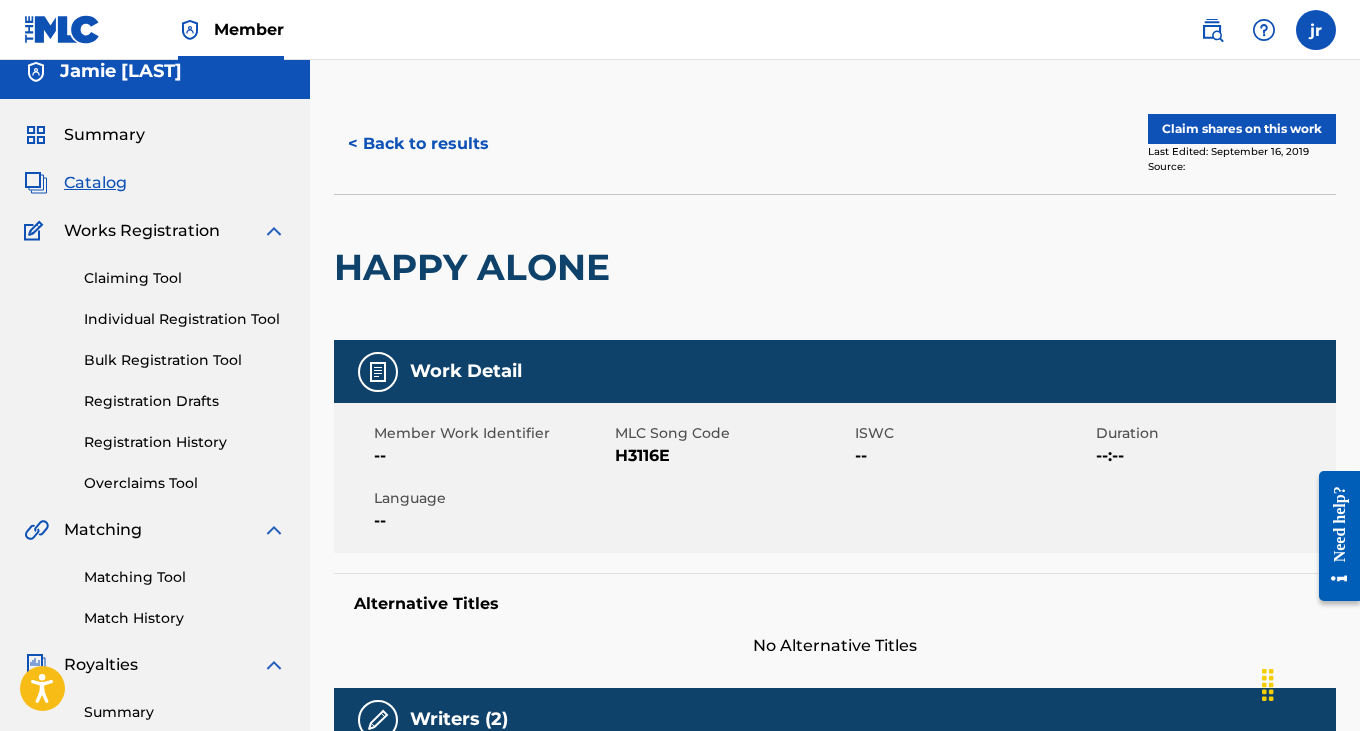 click on "Claim shares on this work" at bounding box center (1242, 129) 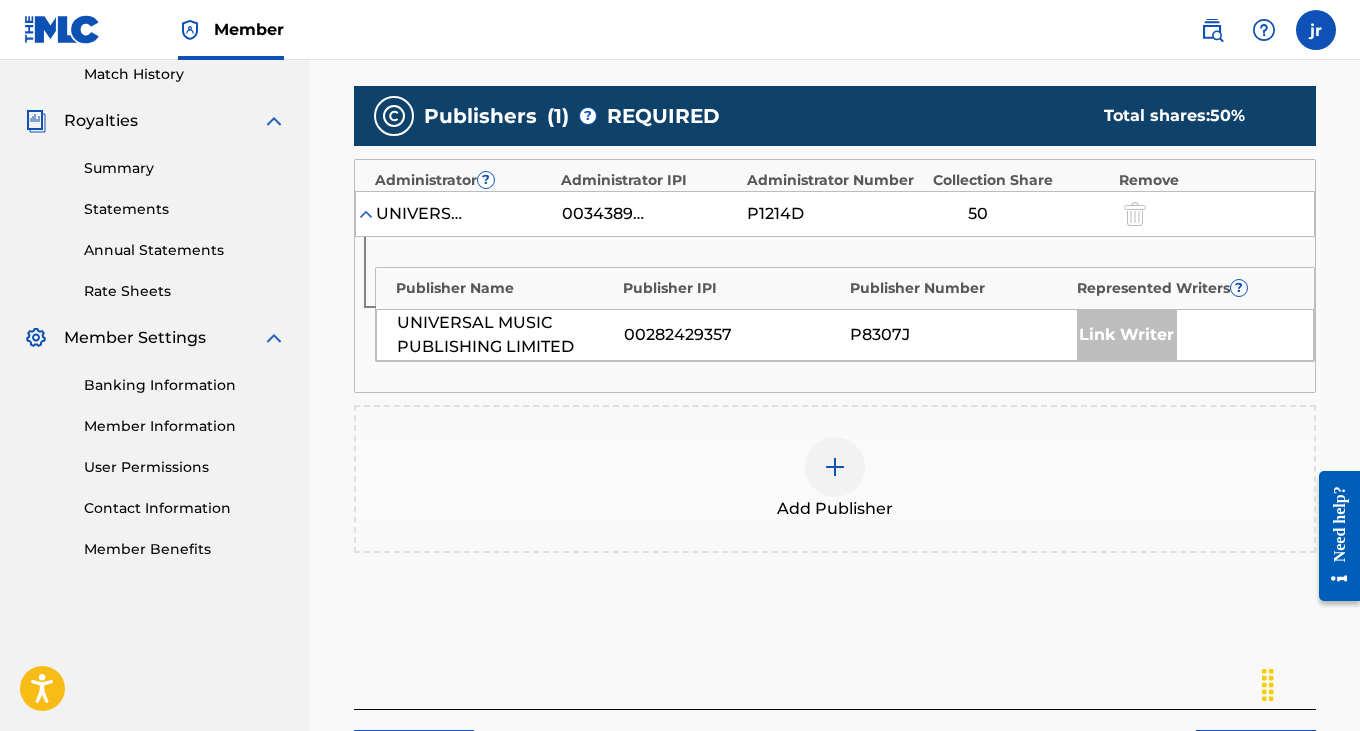 scroll, scrollTop: 582, scrollLeft: 0, axis: vertical 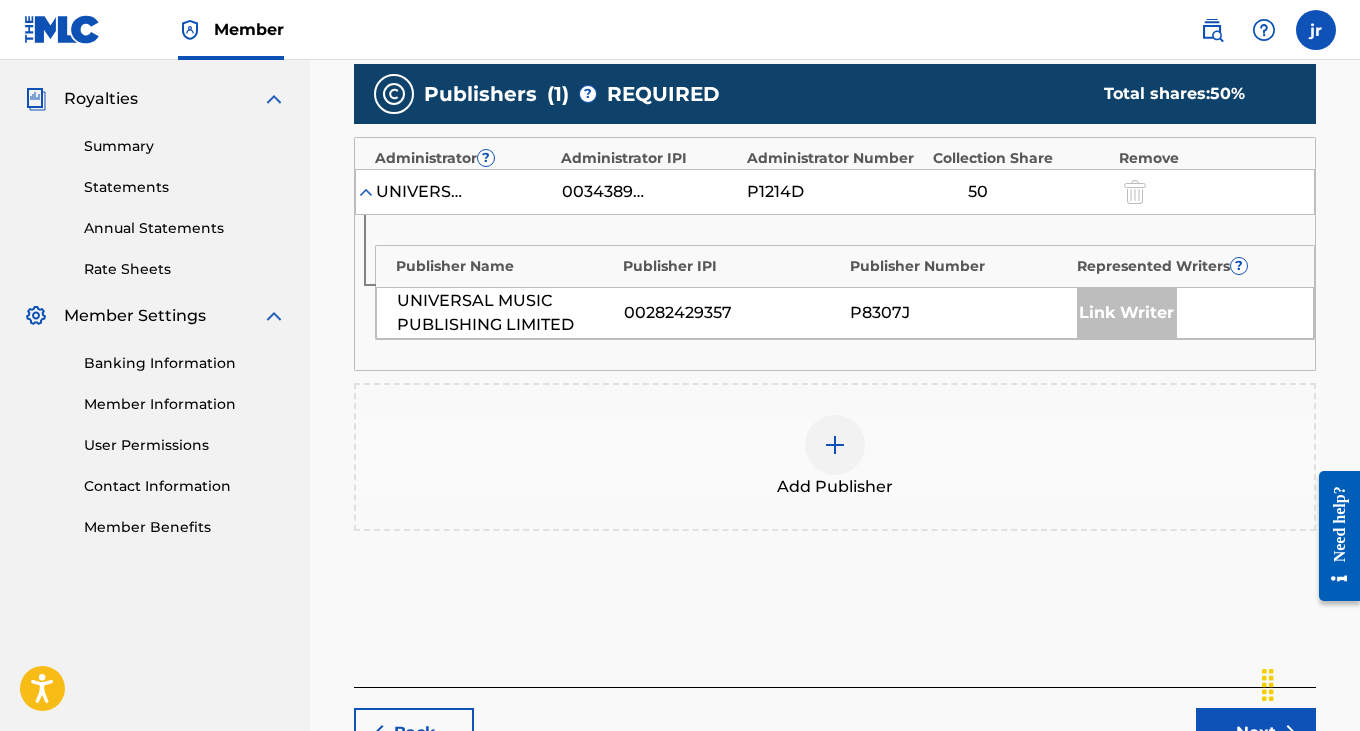 click at bounding box center (835, 445) 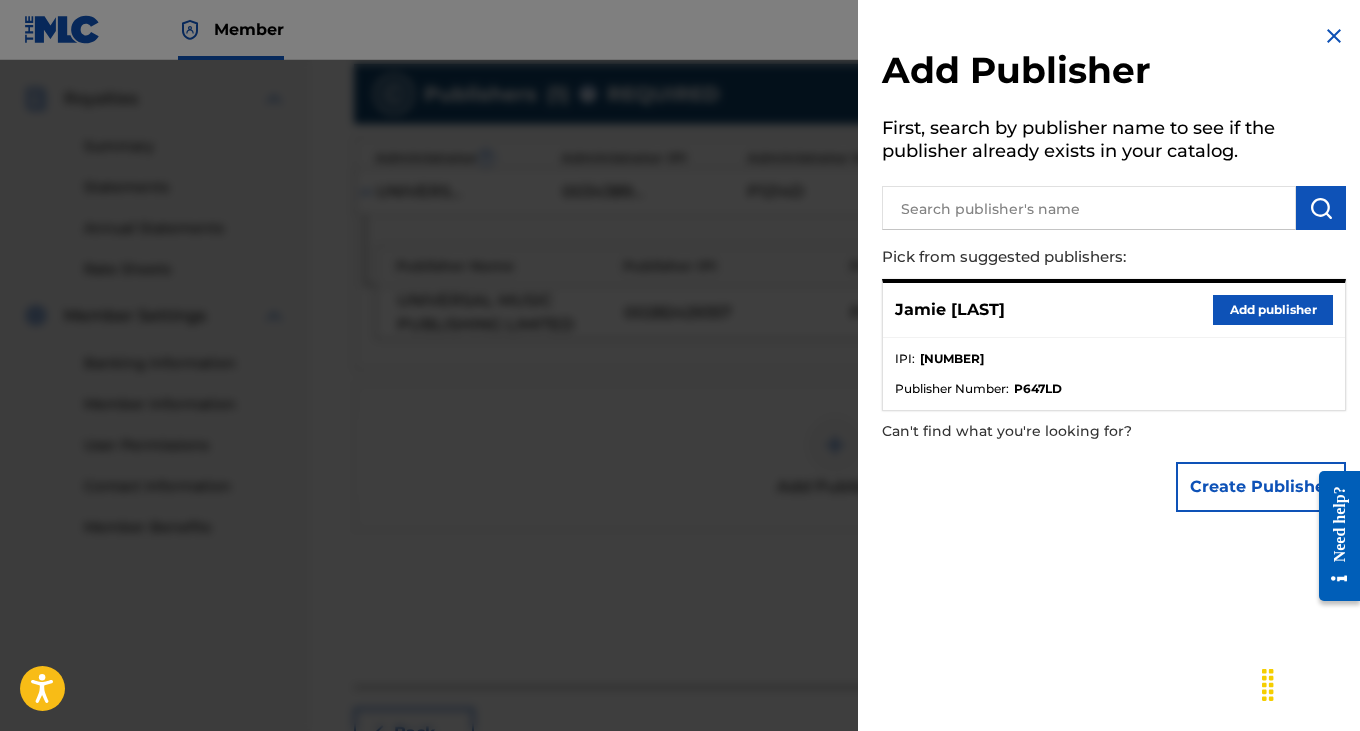 click on "[NUMBER]" at bounding box center (952, 359) 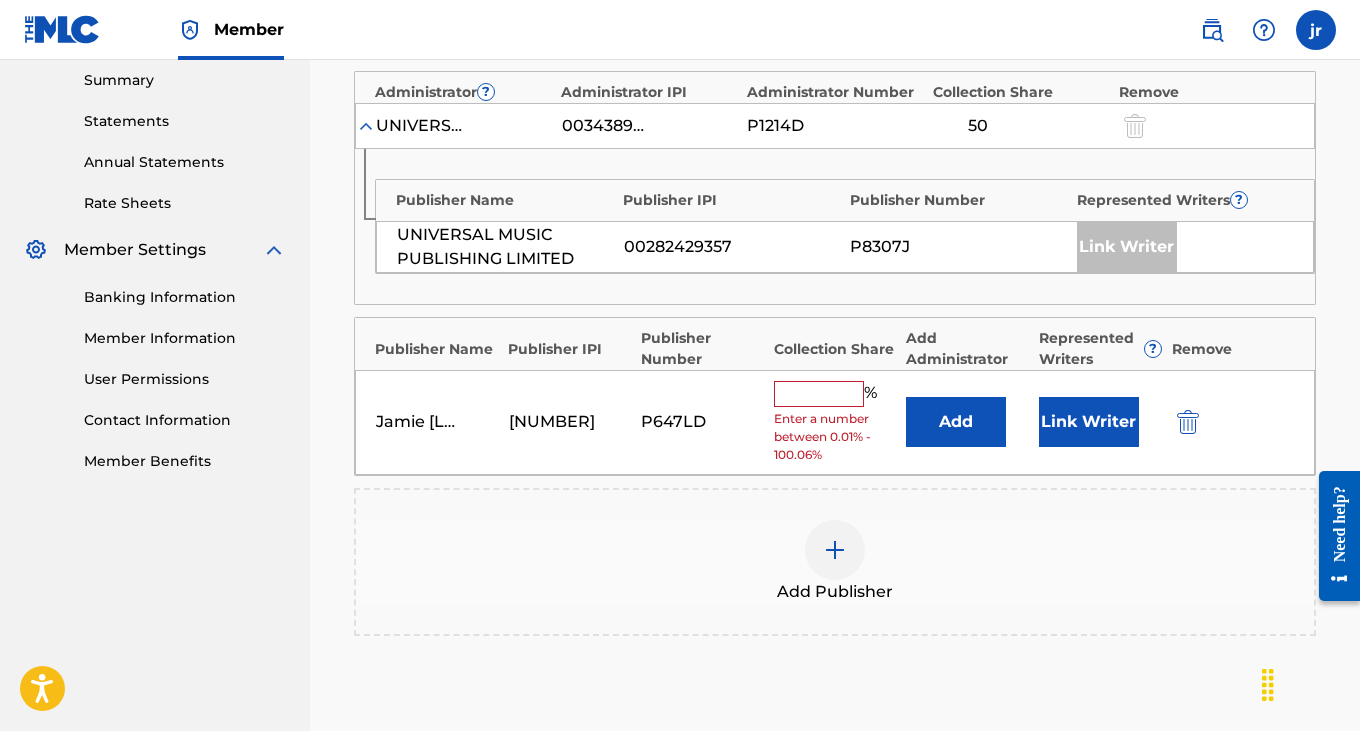 scroll, scrollTop: 670, scrollLeft: 0, axis: vertical 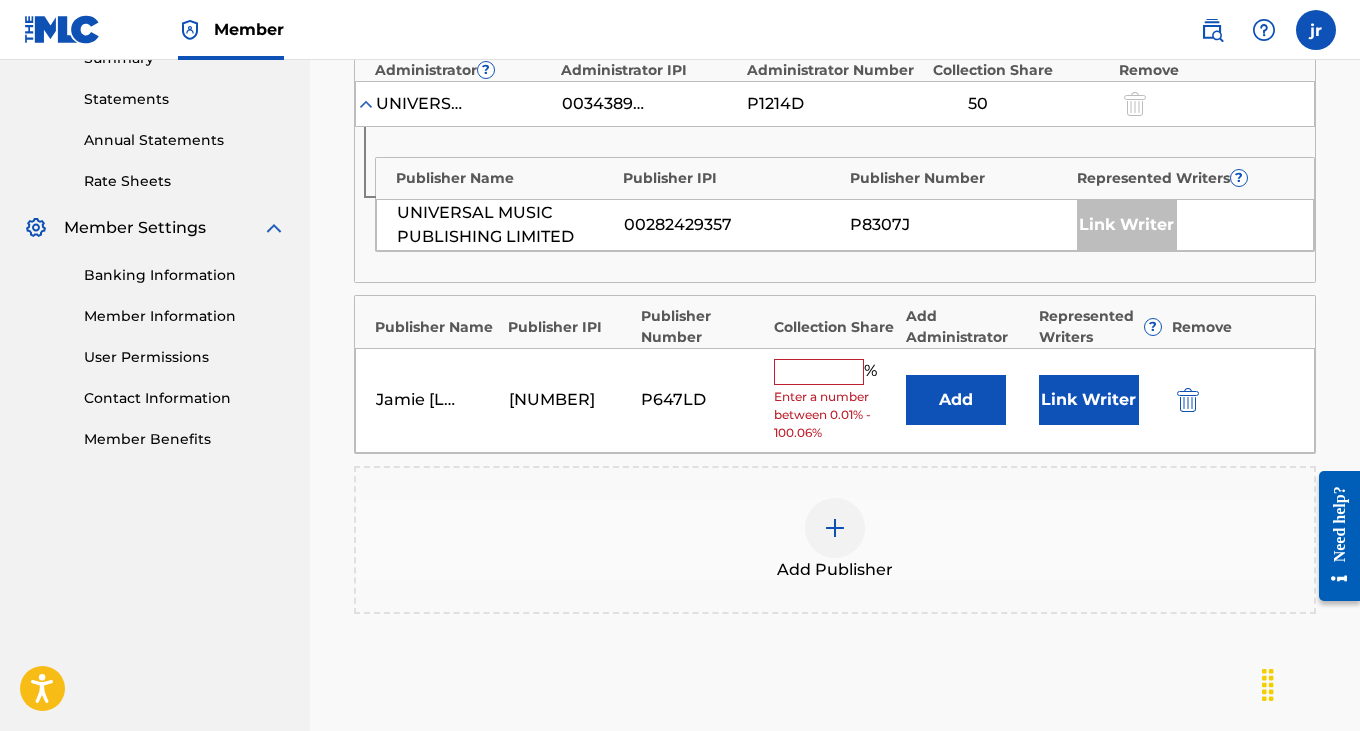 click on "Add" at bounding box center (956, 400) 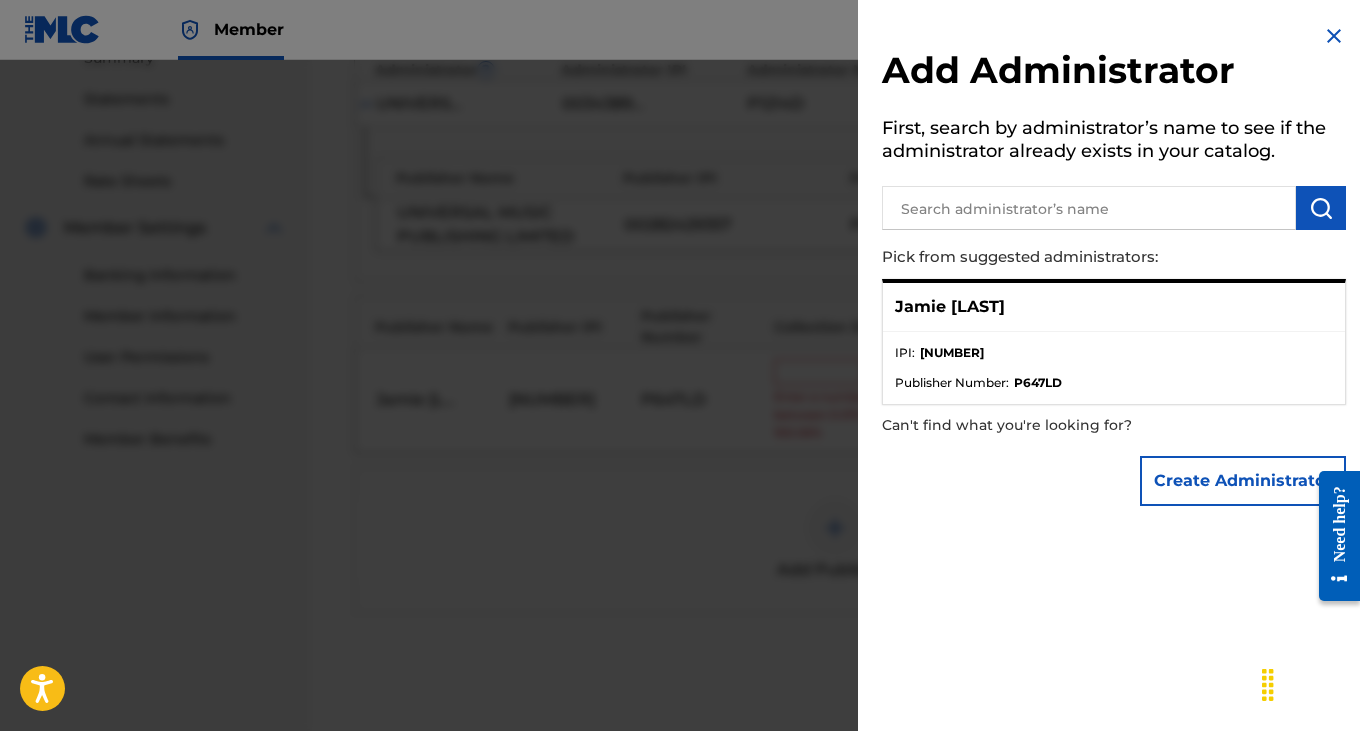 click on "Jamie [LAST]" at bounding box center (1114, 307) 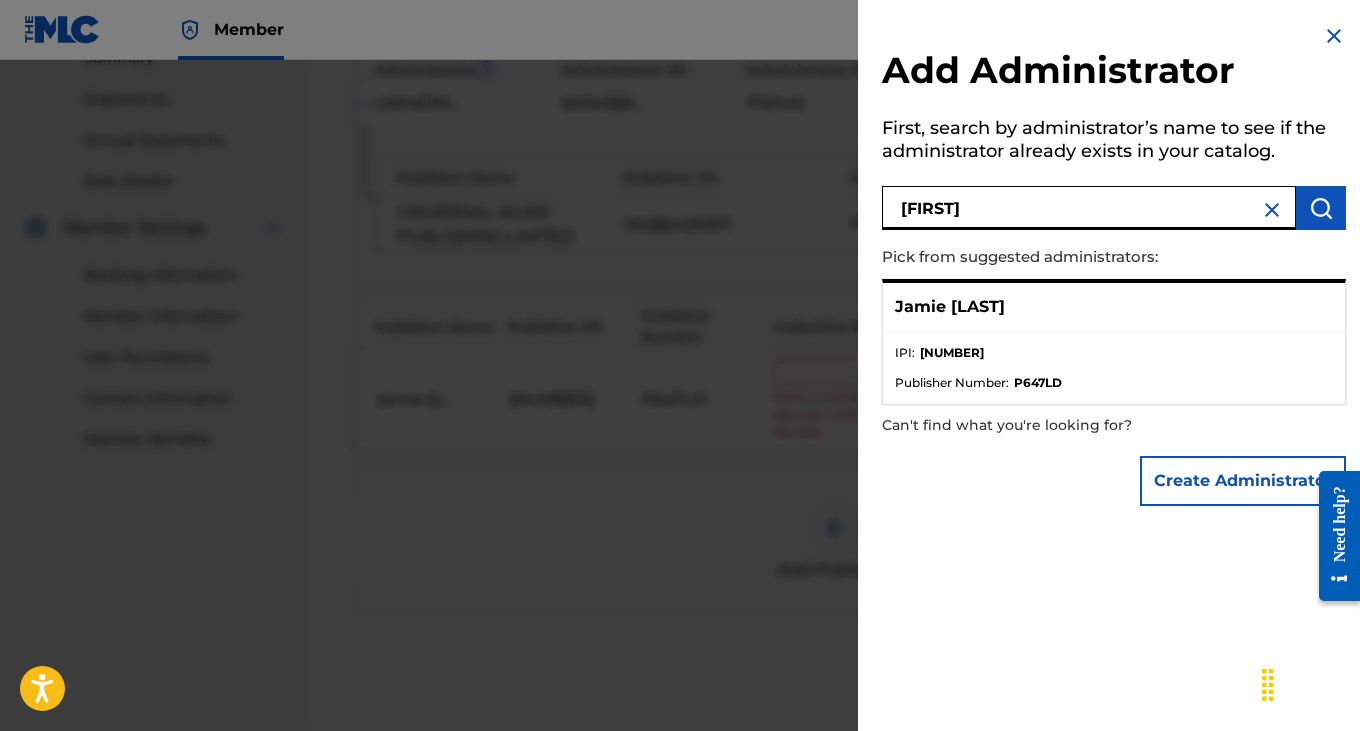 type on "[FIRST]" 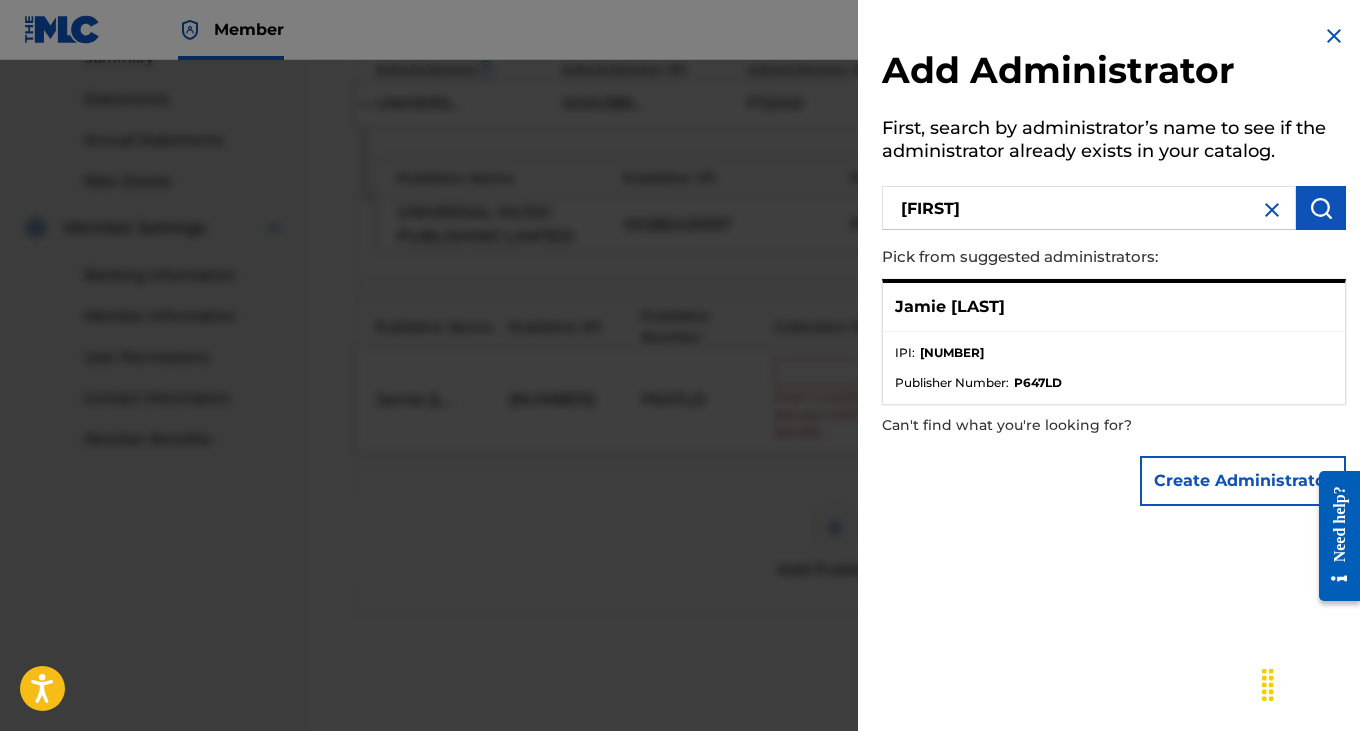 click on "Jamie [LAST]" at bounding box center (1114, 307) 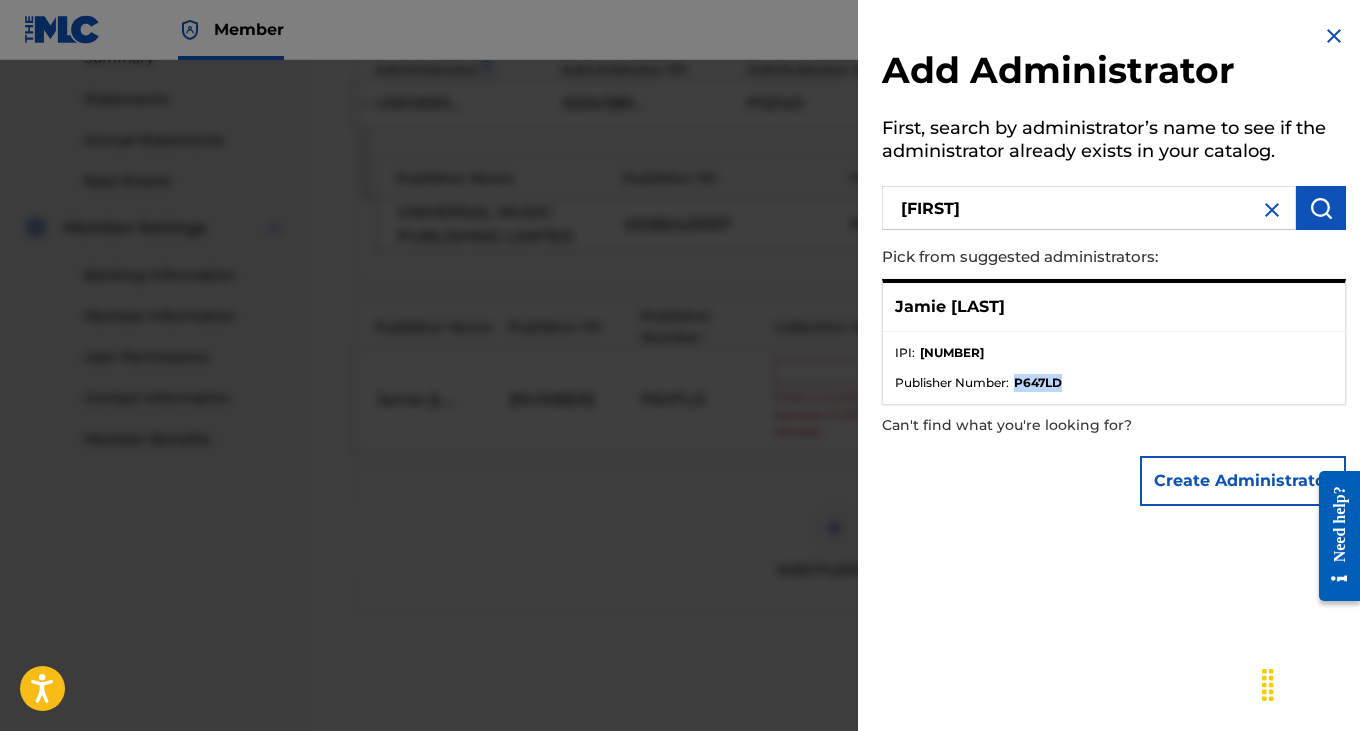drag, startPoint x: 1041, startPoint y: 385, endPoint x: 1053, endPoint y: 385, distance: 12 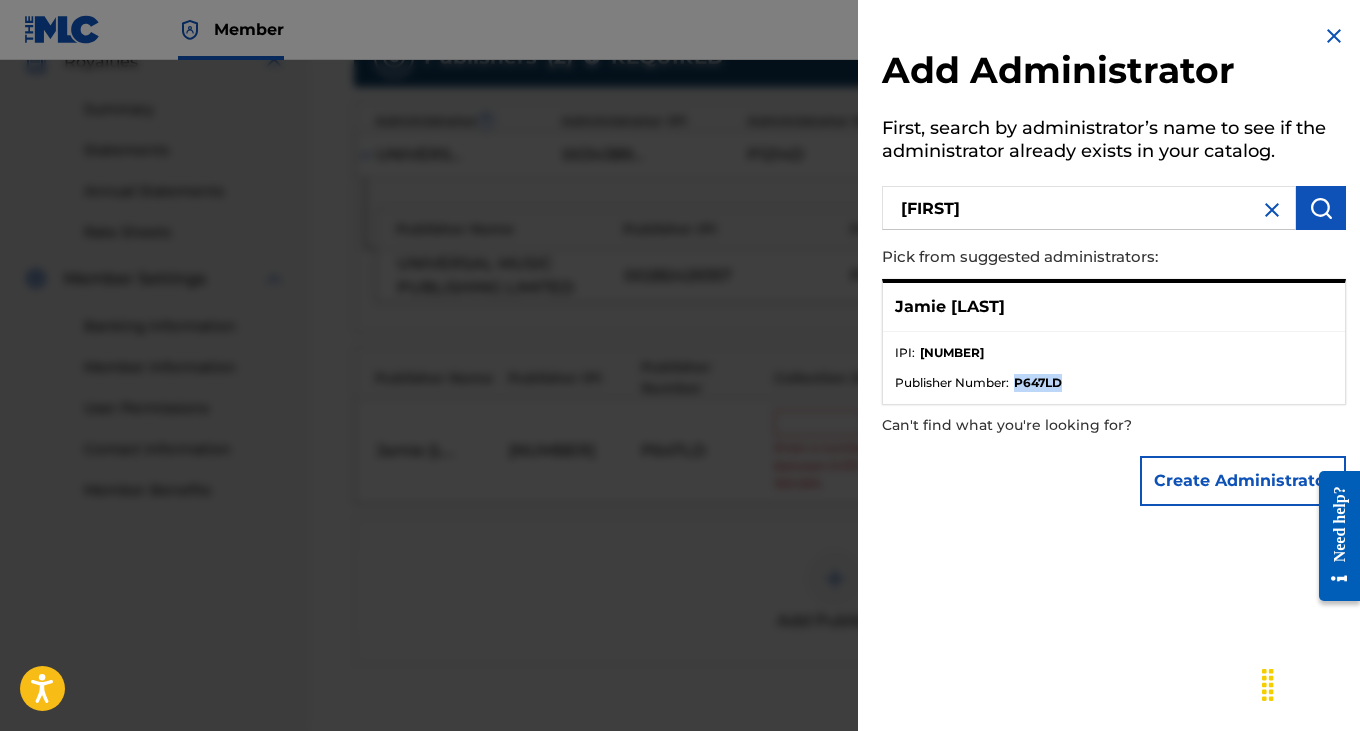scroll, scrollTop: 472, scrollLeft: 0, axis: vertical 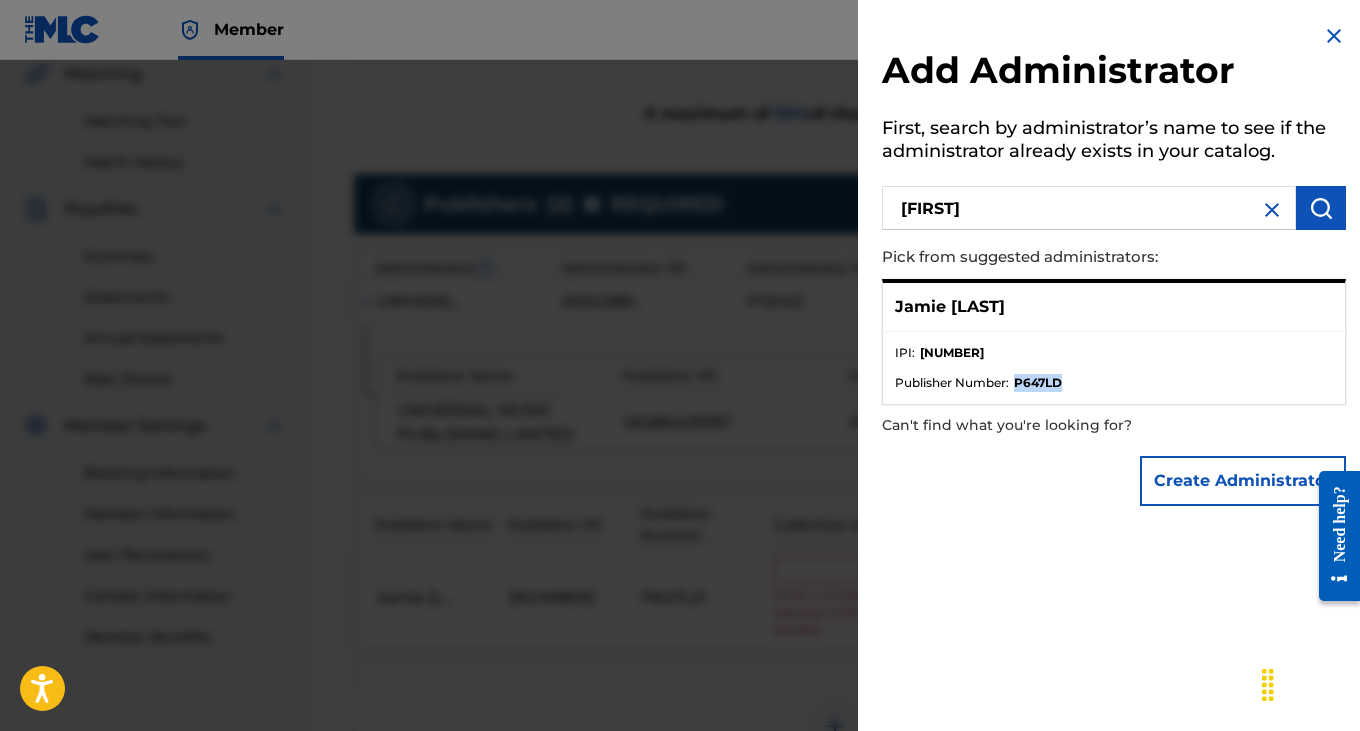click on "Create Administrator" at bounding box center (1243, 481) 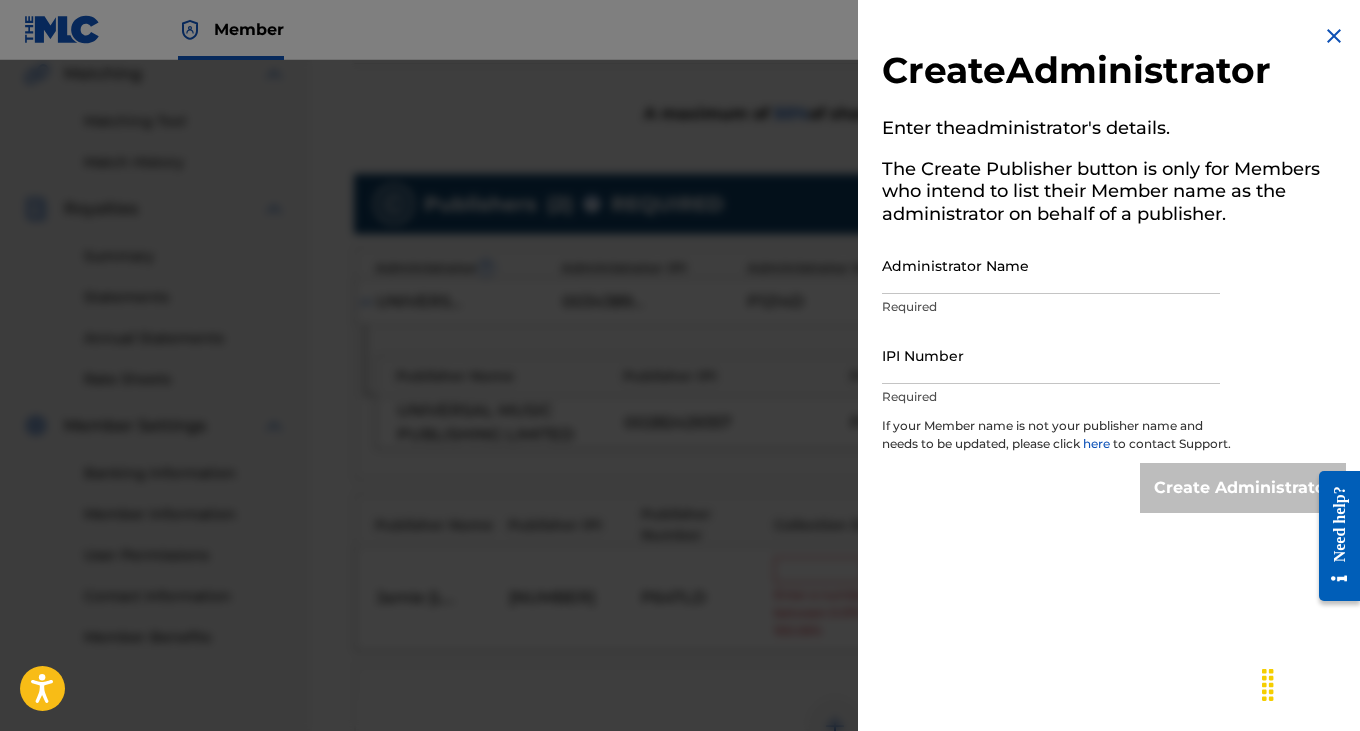 click on "Administrator Name" at bounding box center [1051, 265] 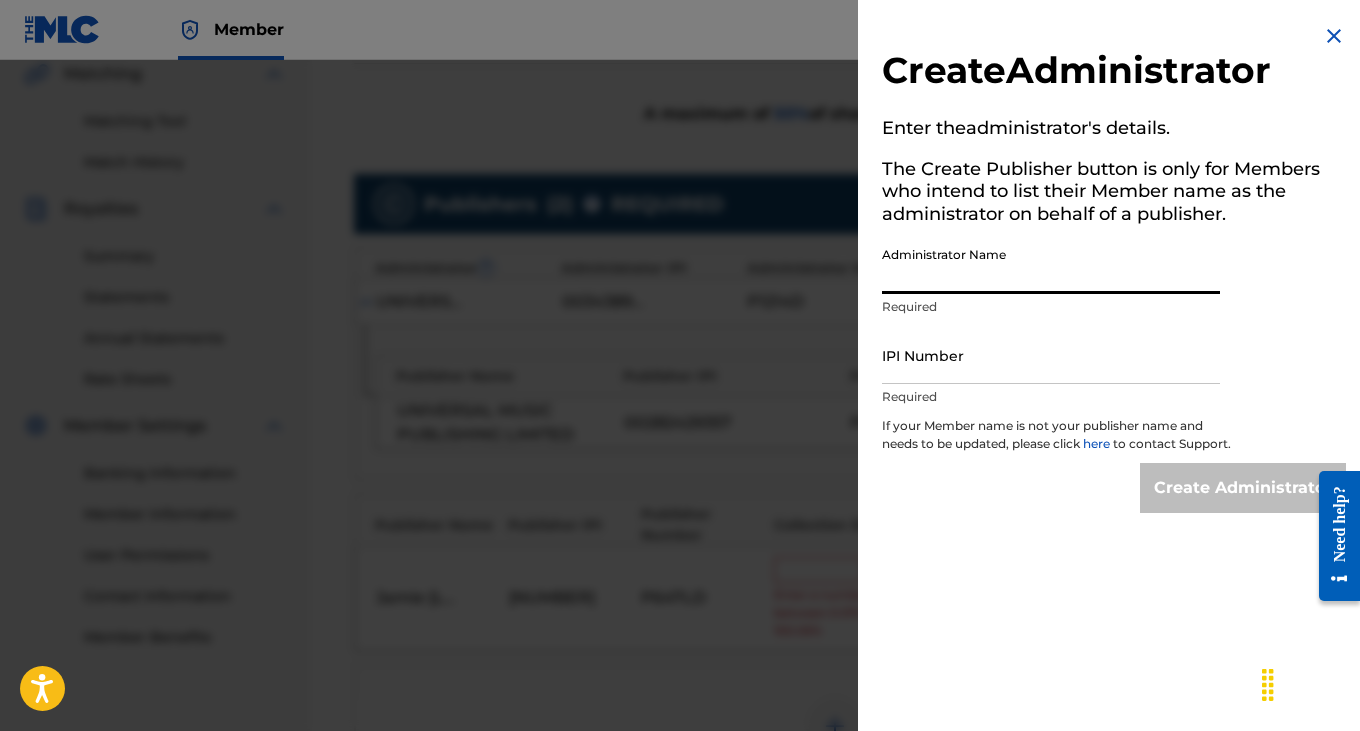 type on "Jamie [LAST]" 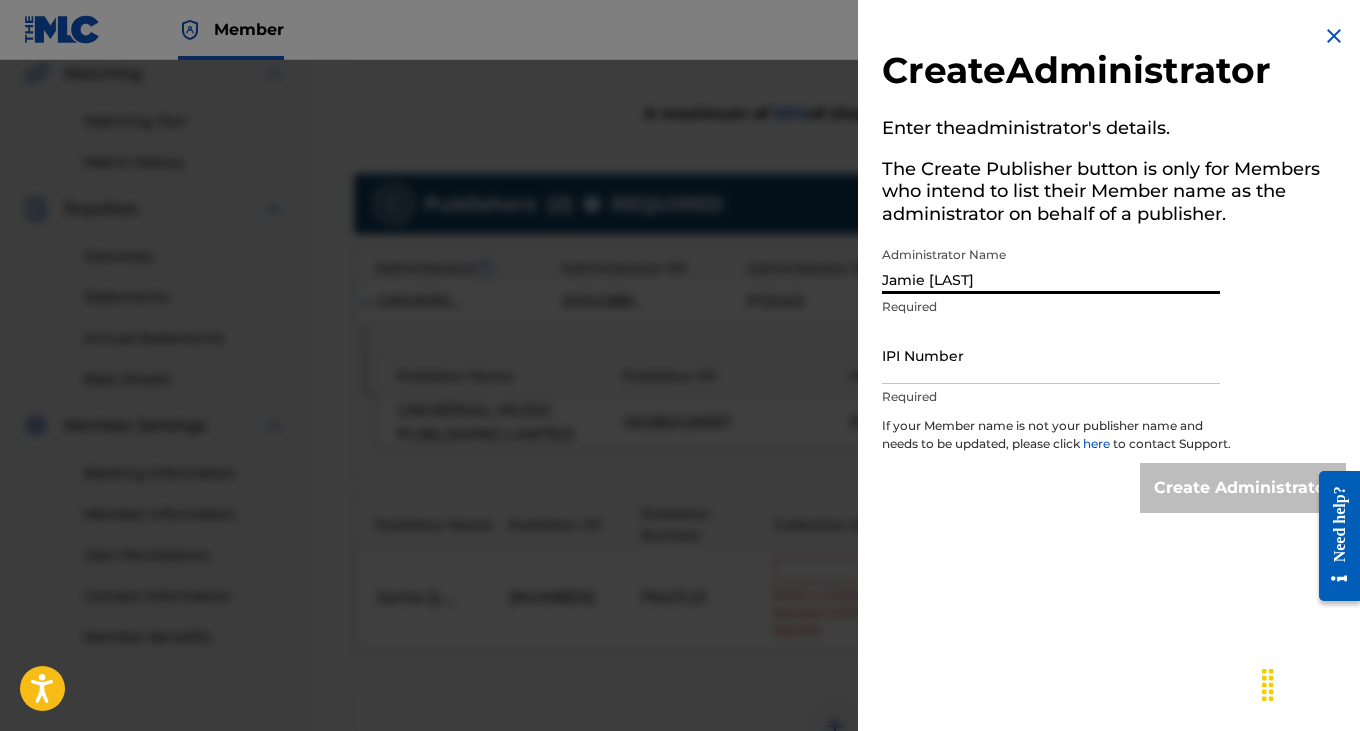 click on "IPI Number" at bounding box center (1051, 355) 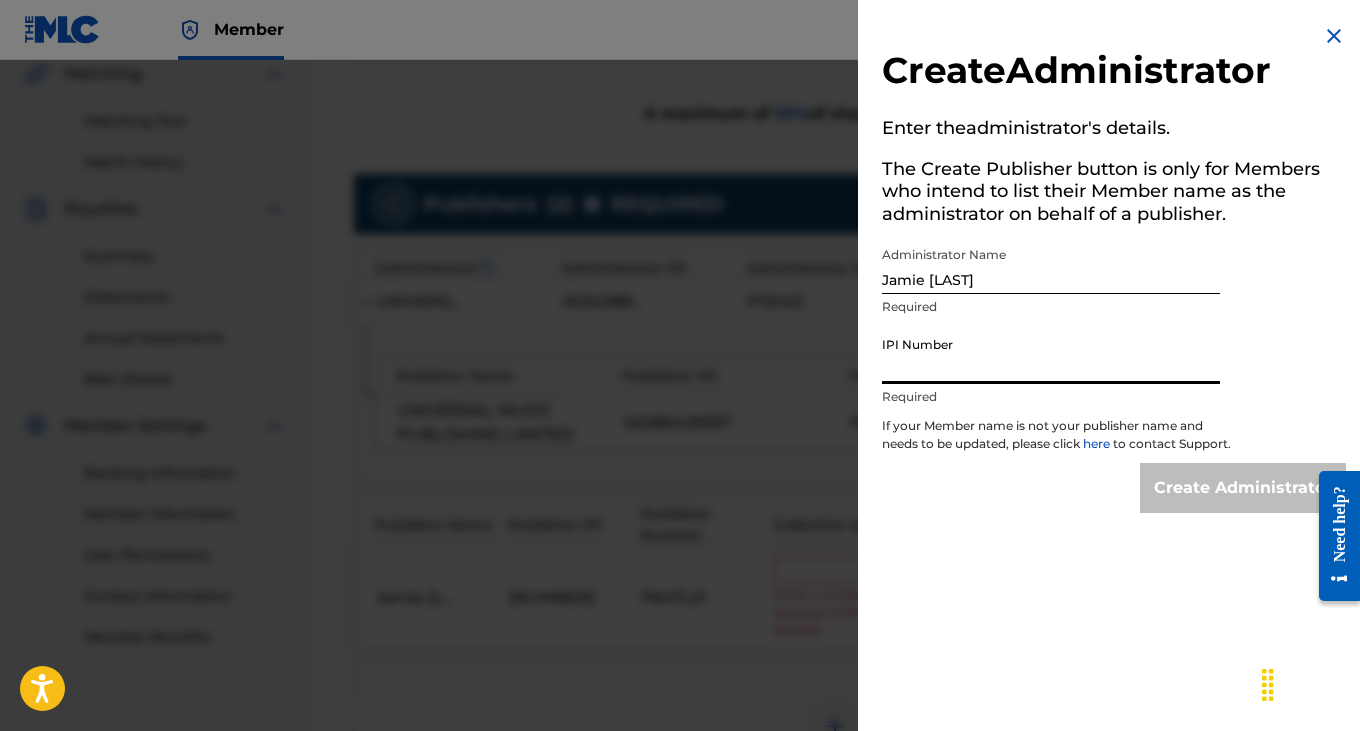 type on "[NUMBER]" 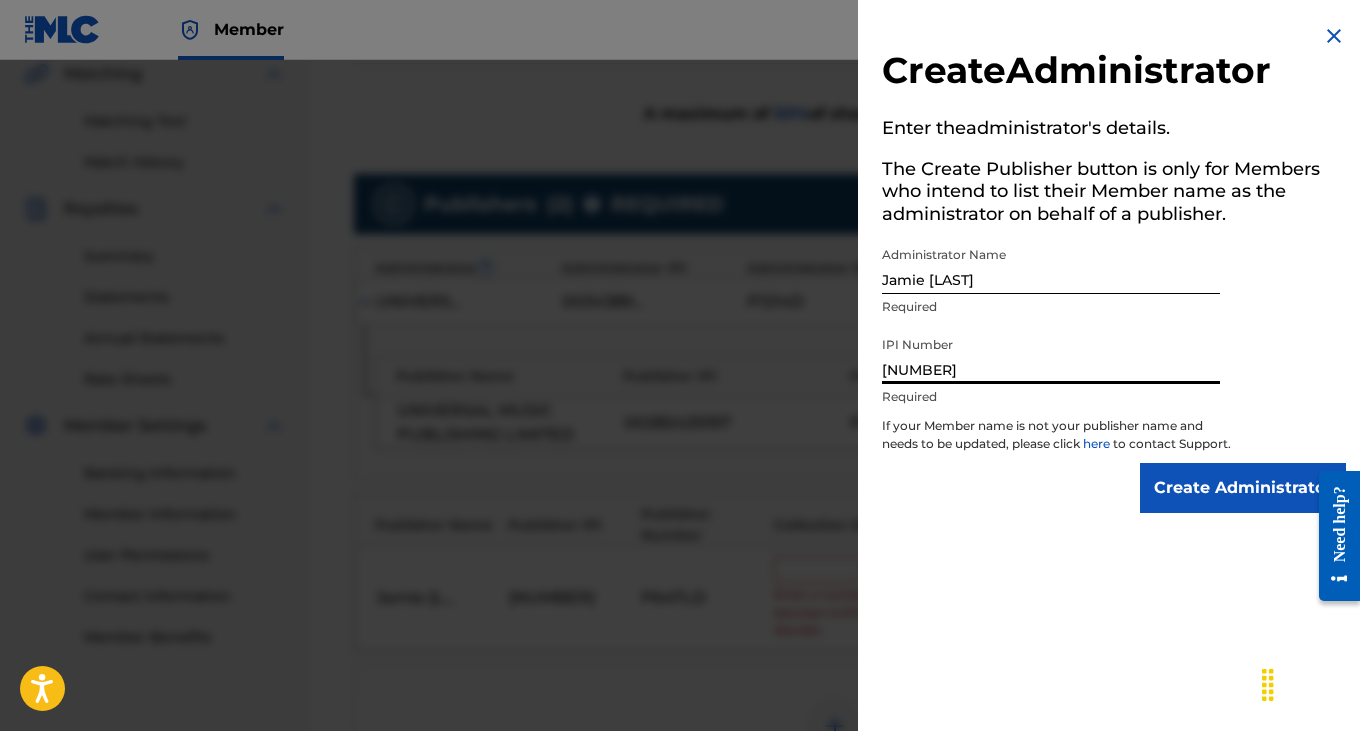 click on "Create Administrator" at bounding box center (1243, 488) 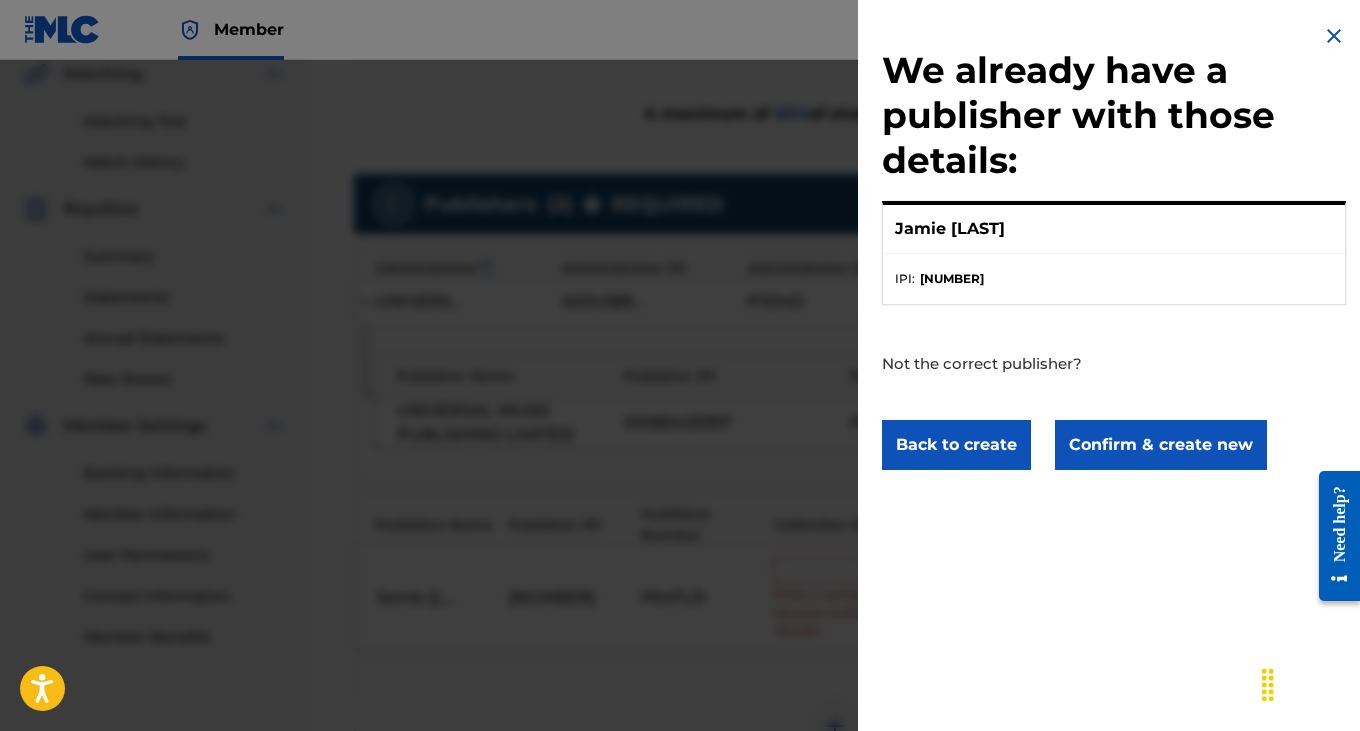 click on "Confirm & create new" at bounding box center (1161, 445) 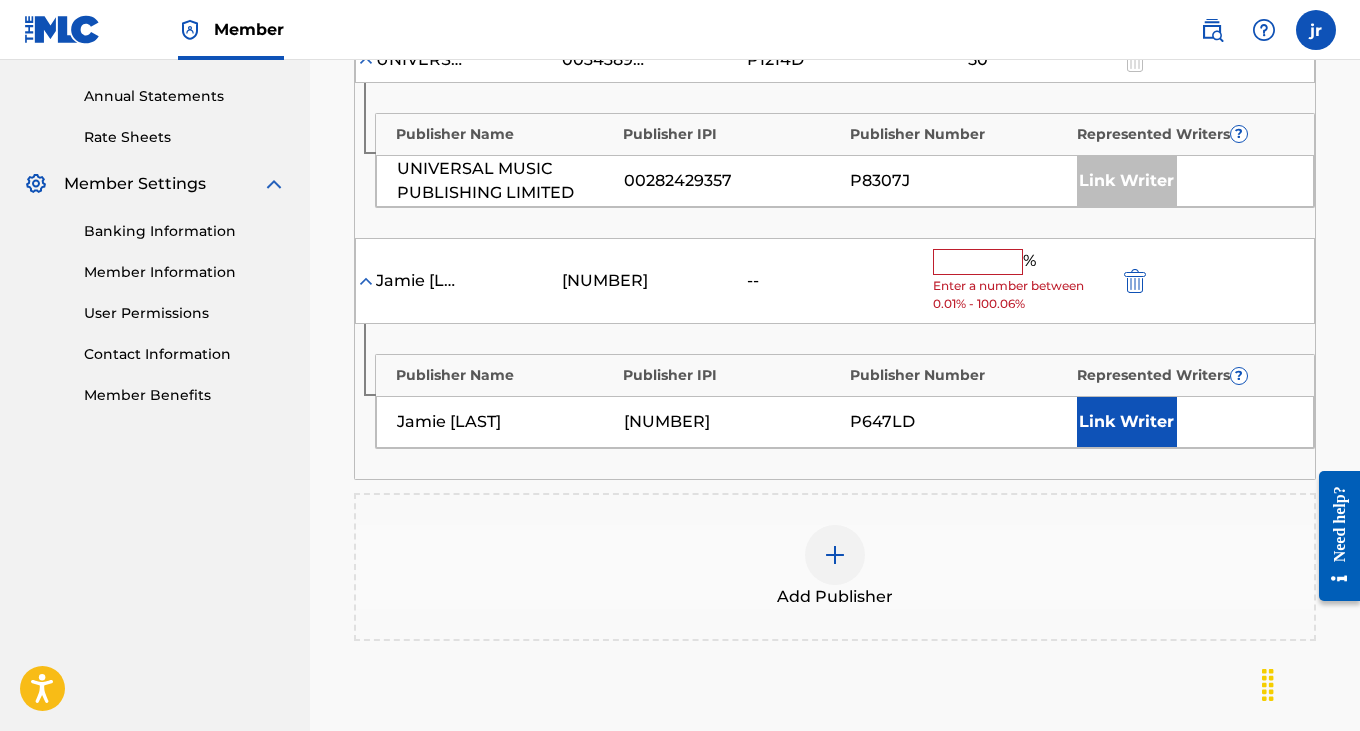 scroll, scrollTop: 753, scrollLeft: 0, axis: vertical 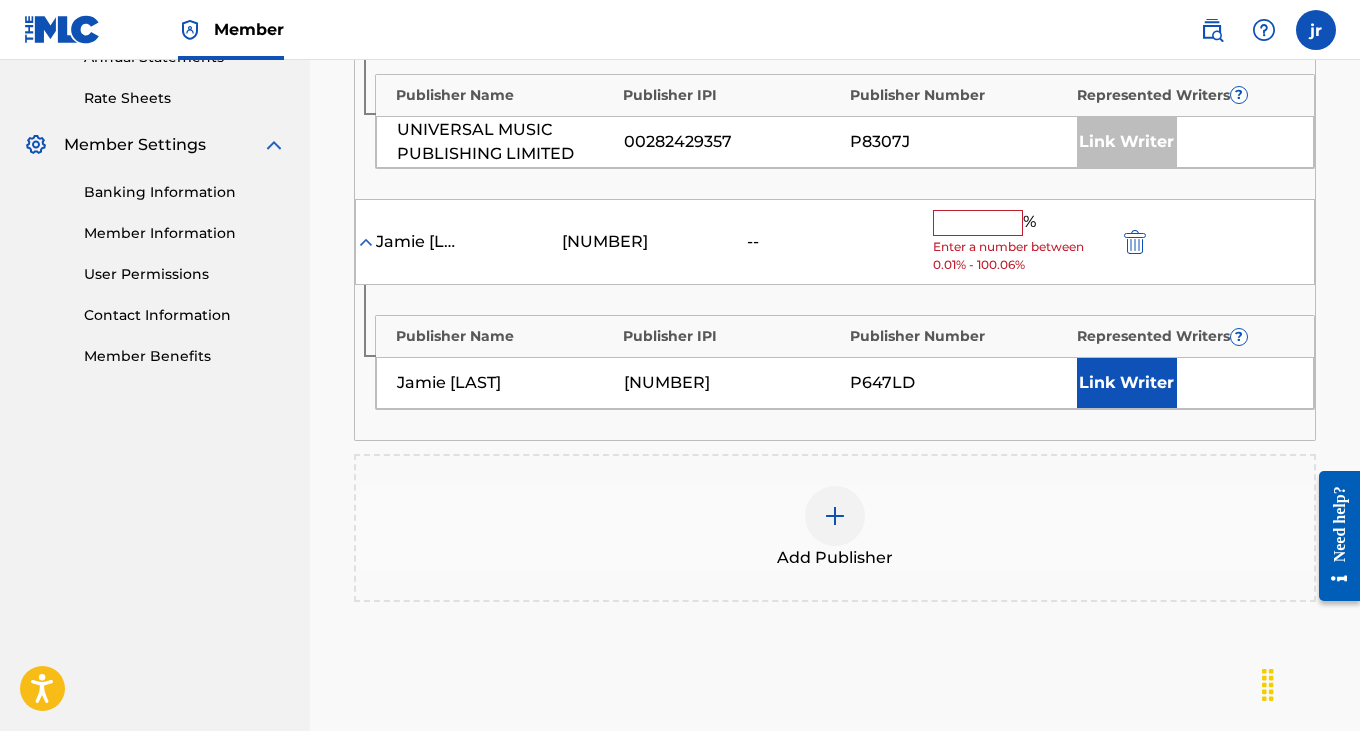 click at bounding box center [978, 223] 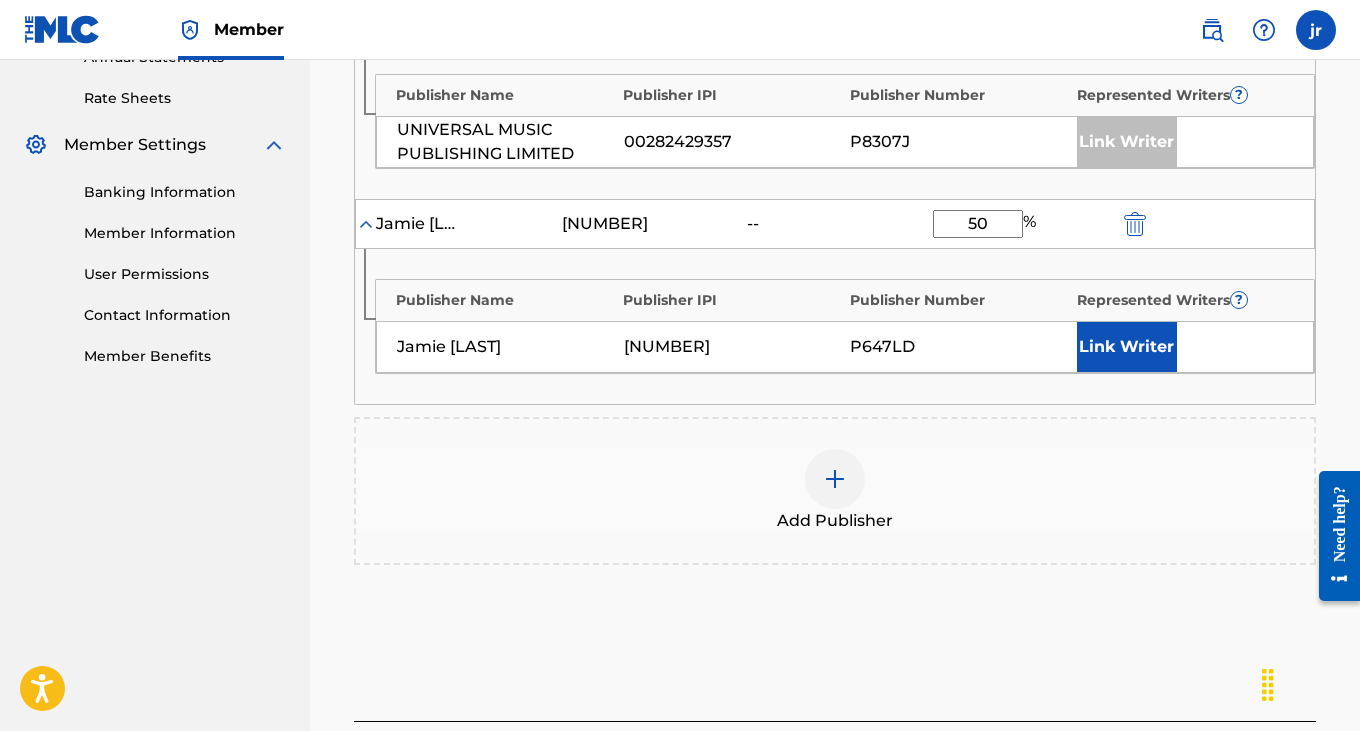 type on "50" 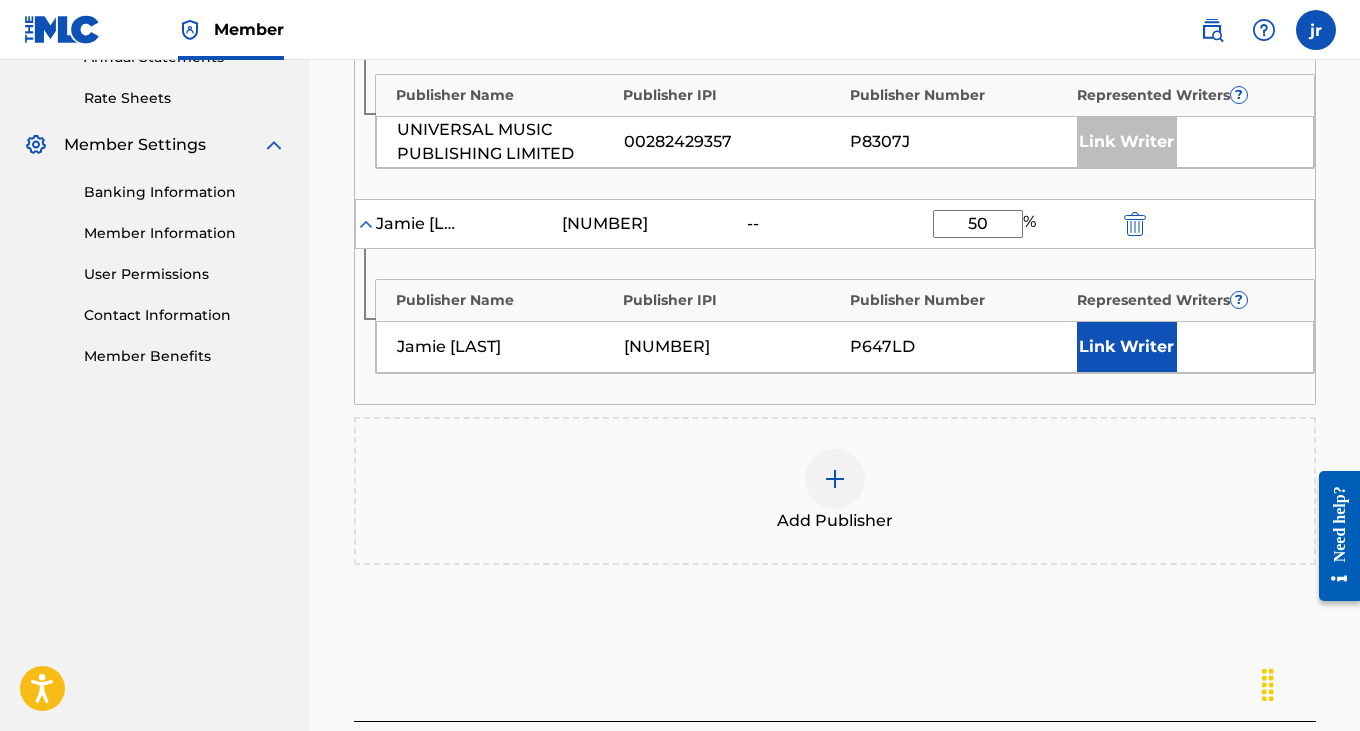 click on "Link Writer" at bounding box center (1127, 347) 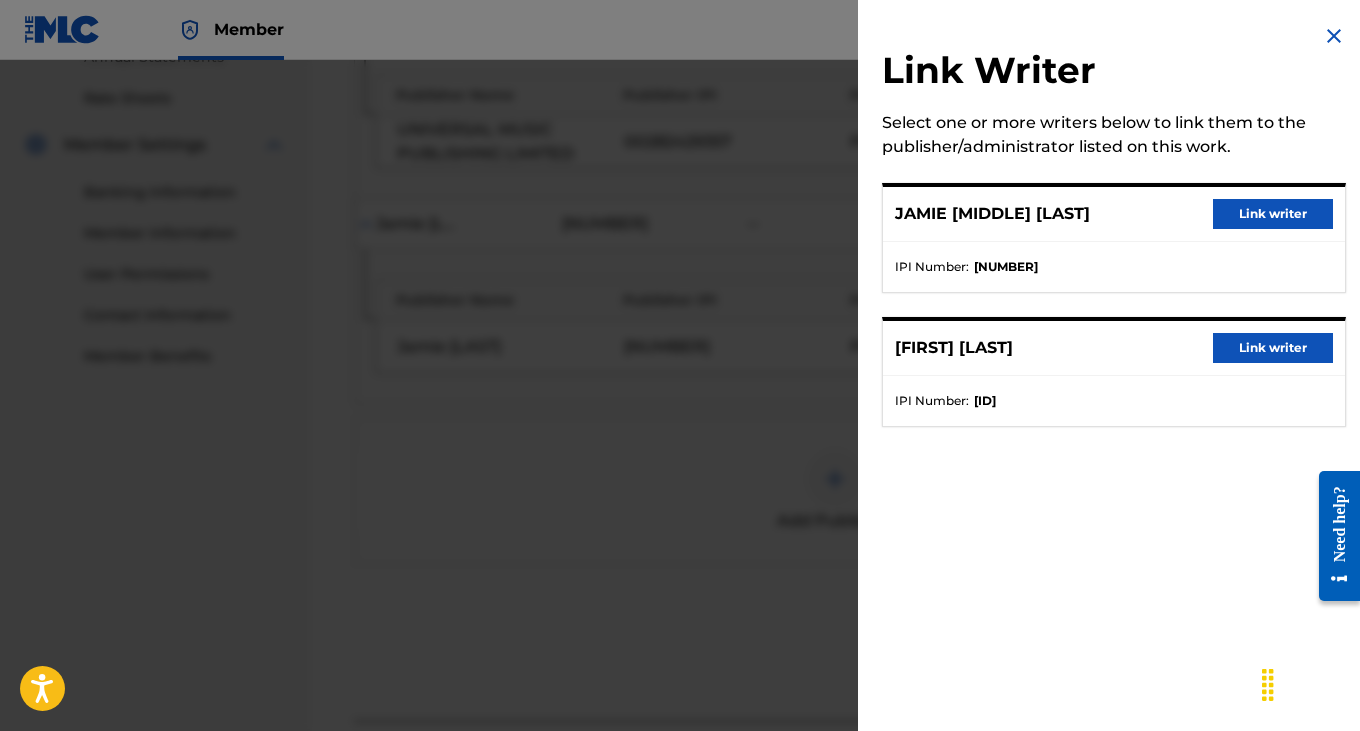 click on "Link writer" at bounding box center (1273, 214) 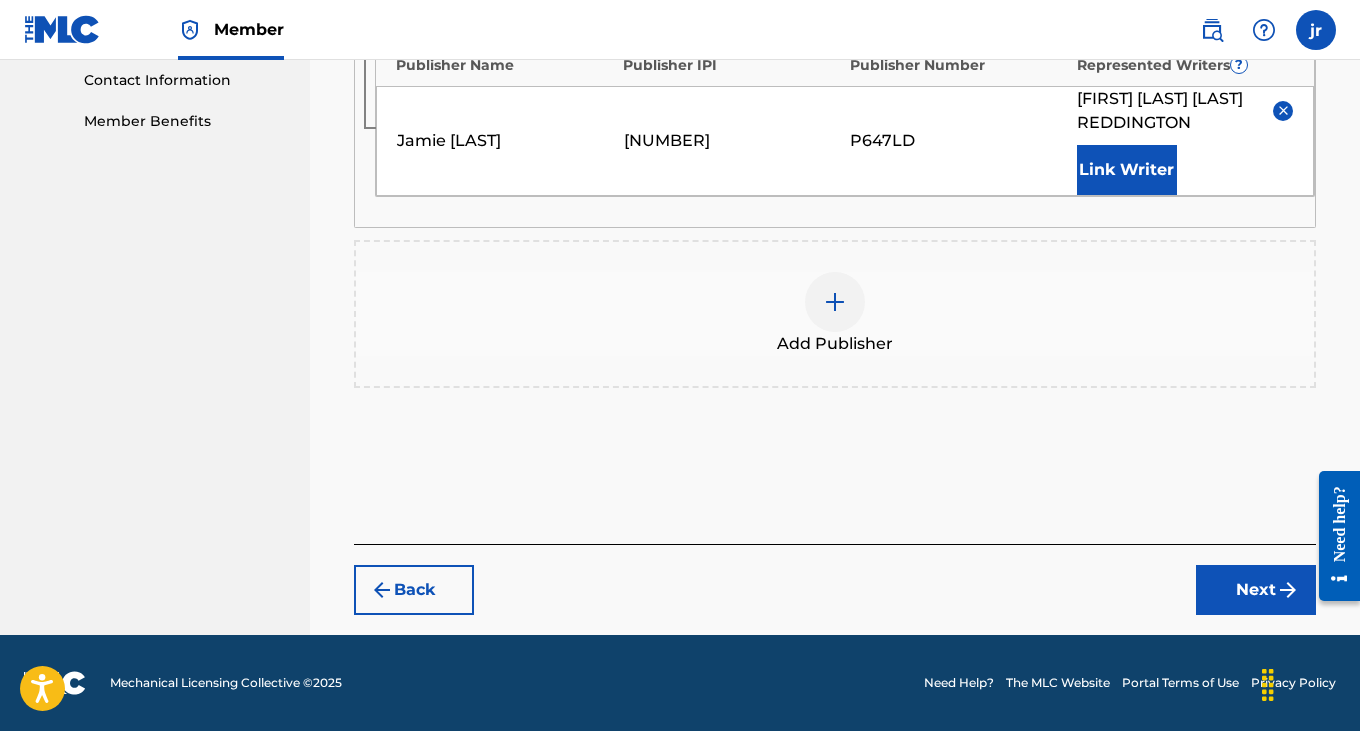 click on "Next" at bounding box center [1256, 590] 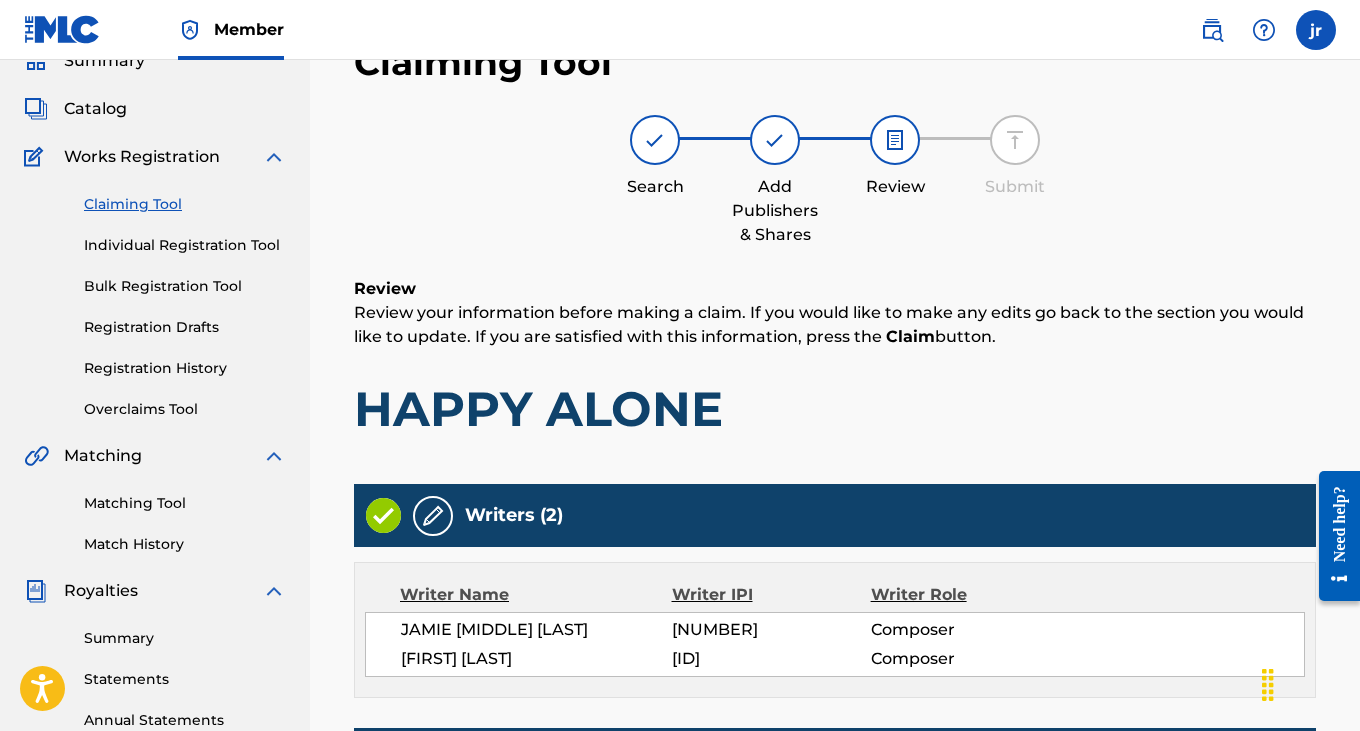 scroll, scrollTop: 1080, scrollLeft: 0, axis: vertical 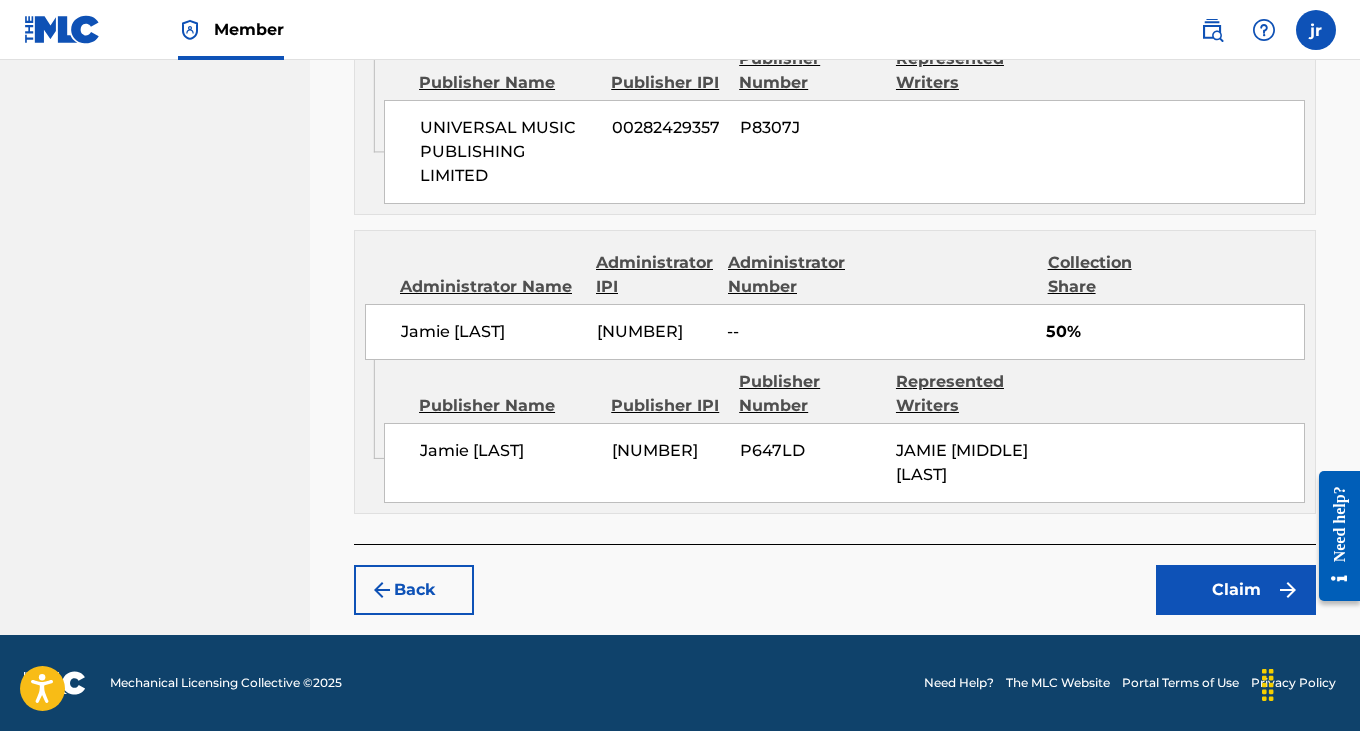 click on "Claim" at bounding box center (1236, 590) 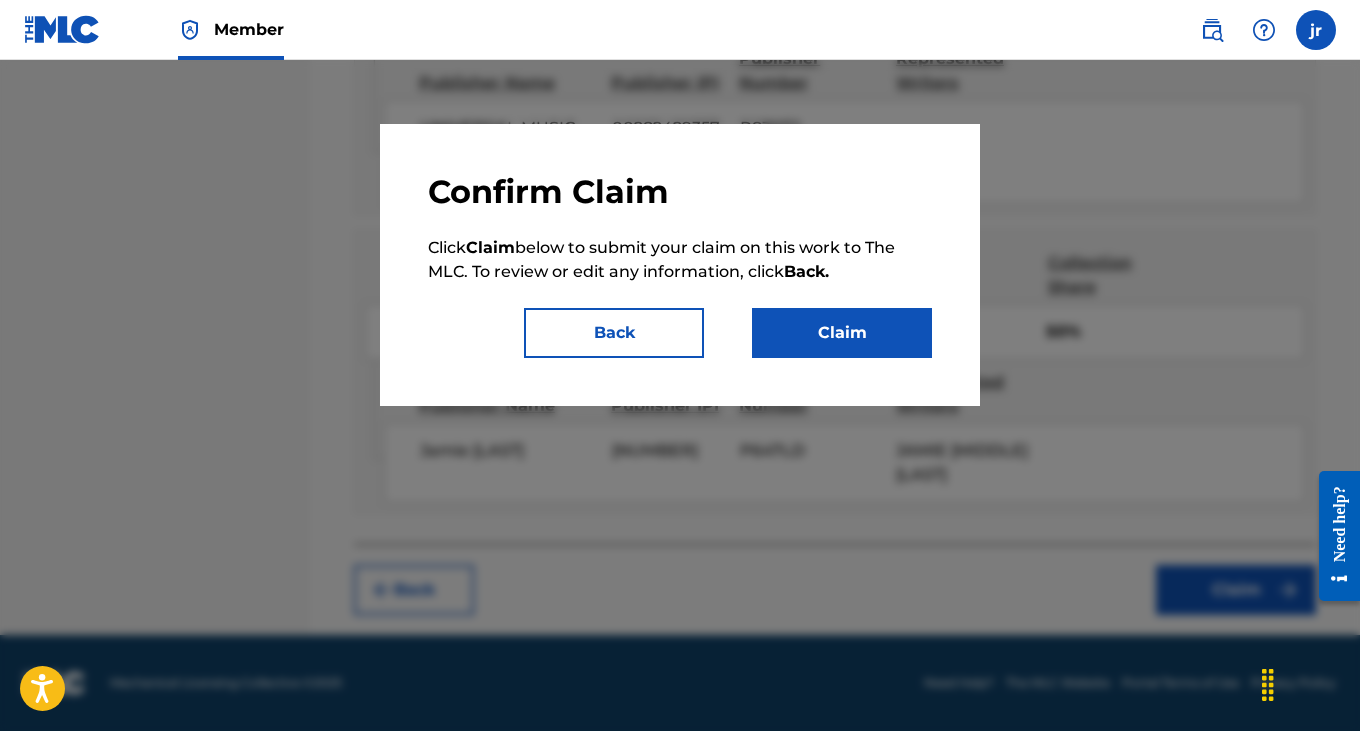 click on "Claim" at bounding box center [842, 333] 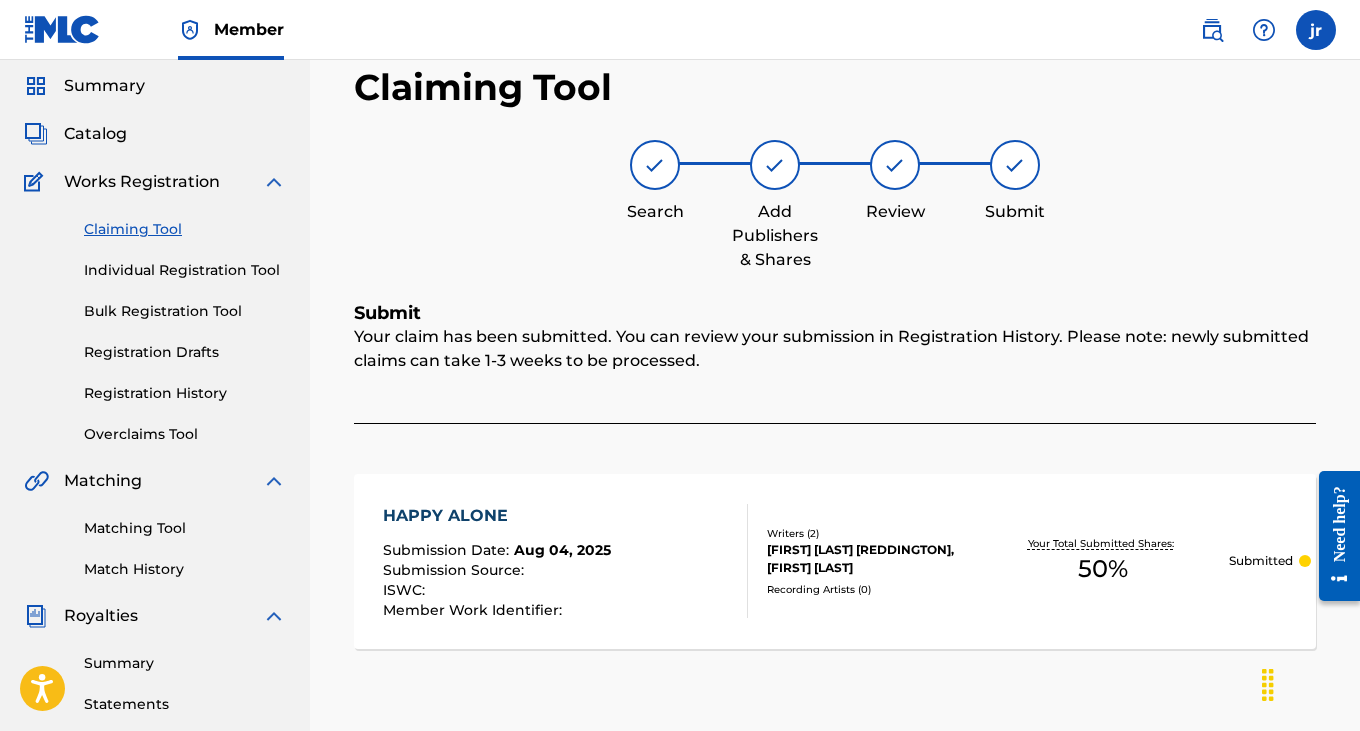scroll, scrollTop: 66, scrollLeft: 0, axis: vertical 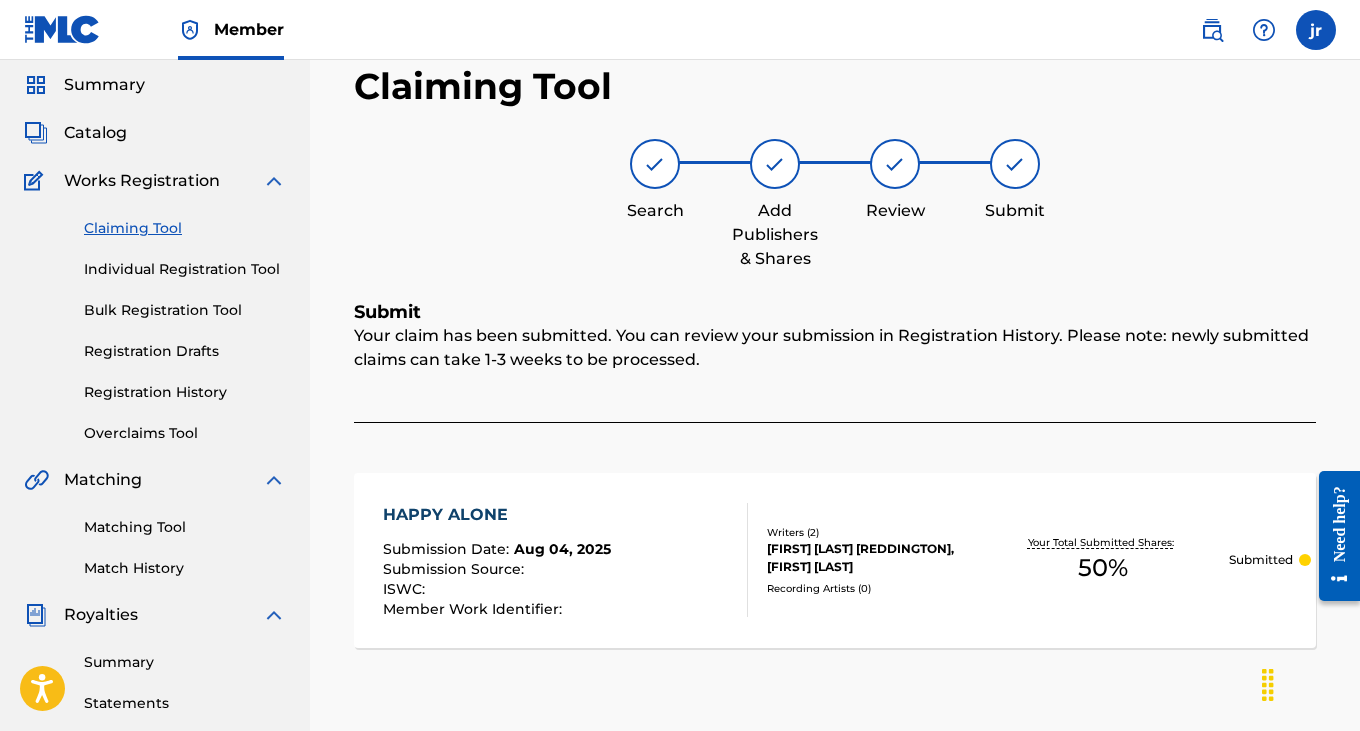 click on "Claiming Tool" at bounding box center [185, 228] 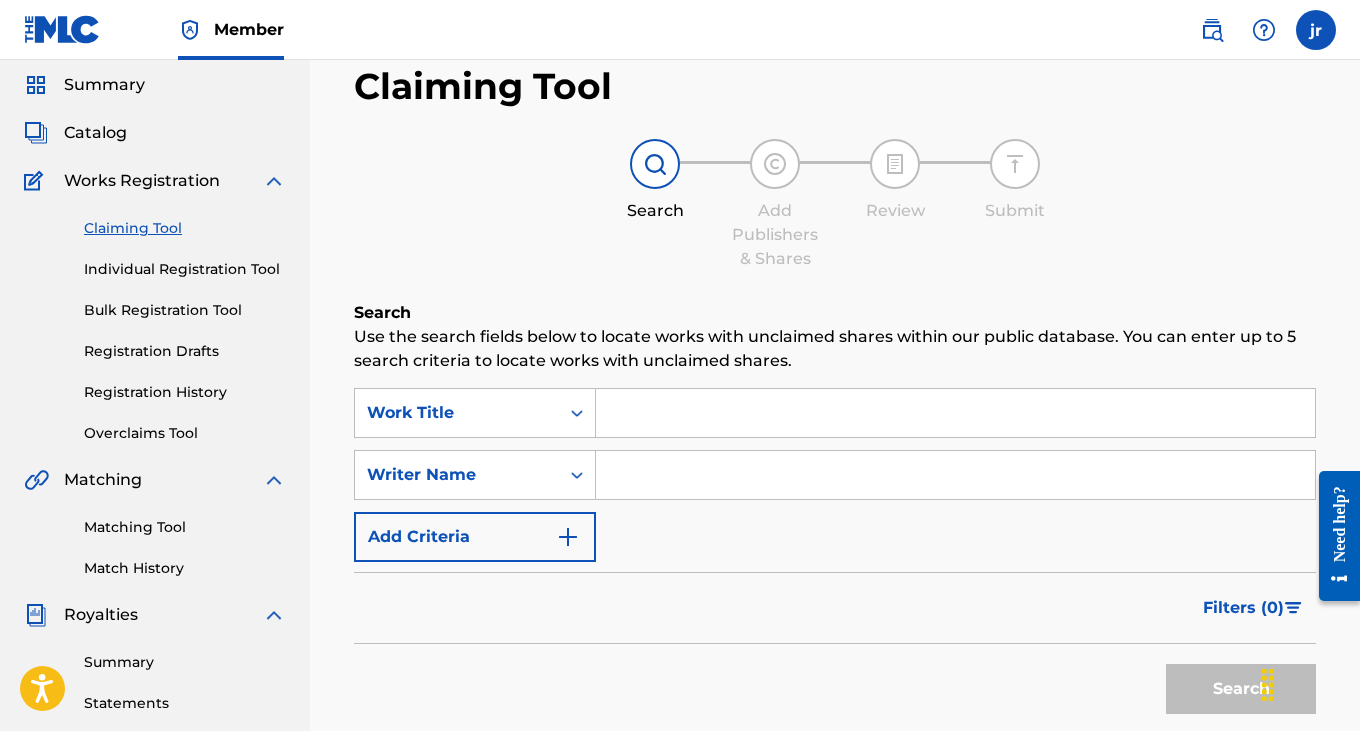 scroll, scrollTop: 0, scrollLeft: 0, axis: both 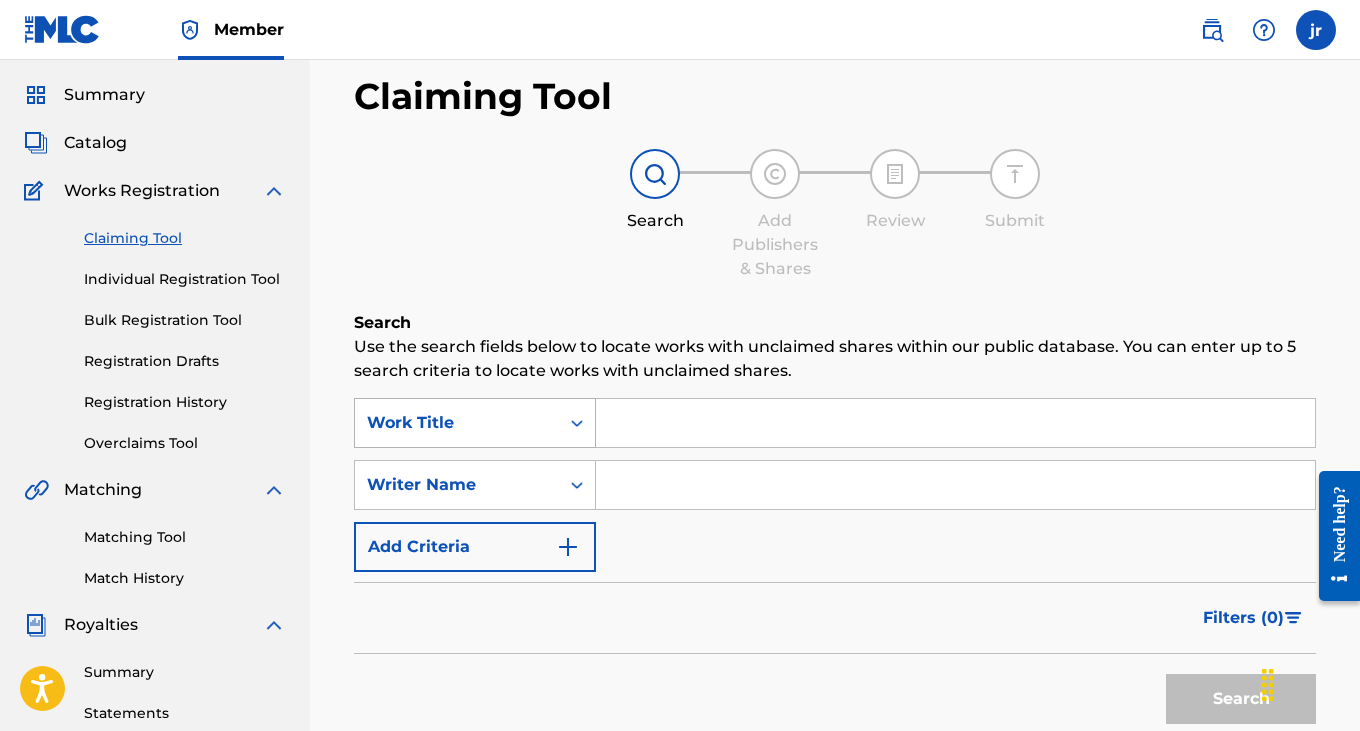 click on "Work Title" at bounding box center [475, 423] 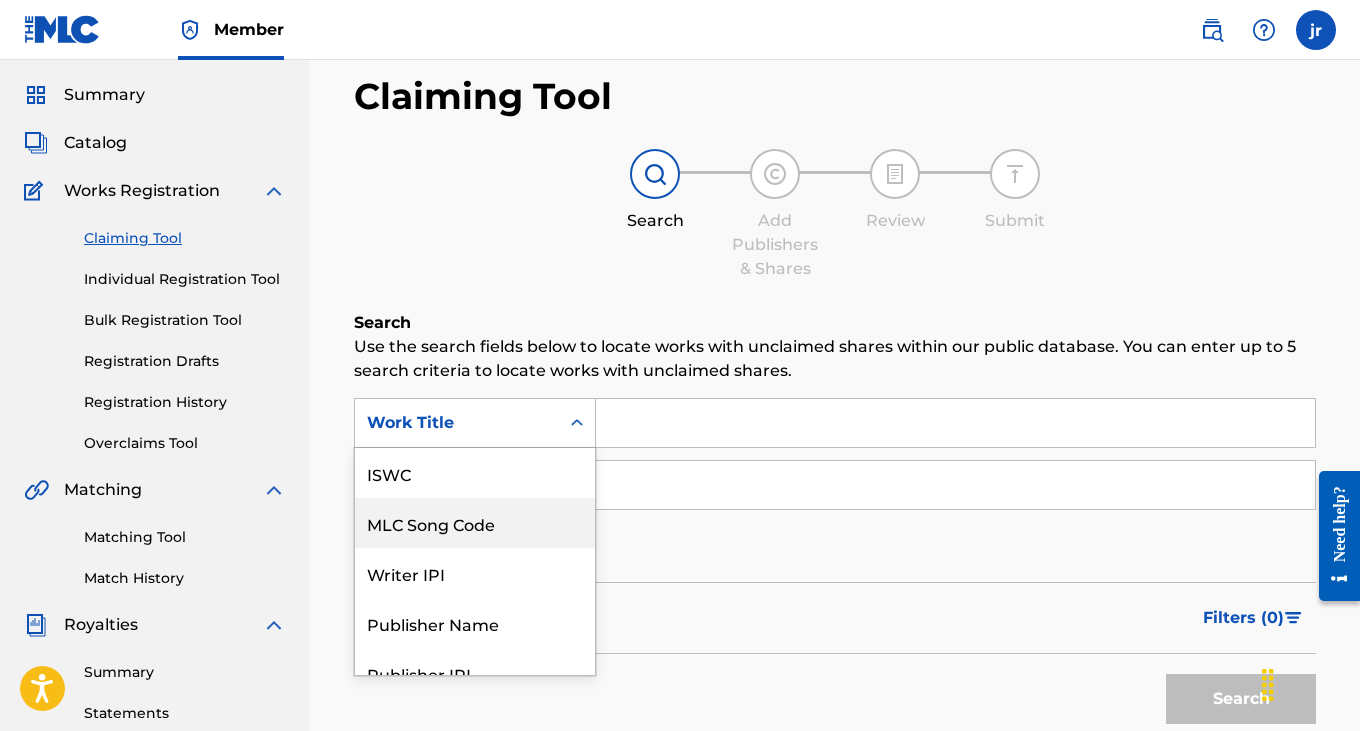 scroll, scrollTop: 74, scrollLeft: 0, axis: vertical 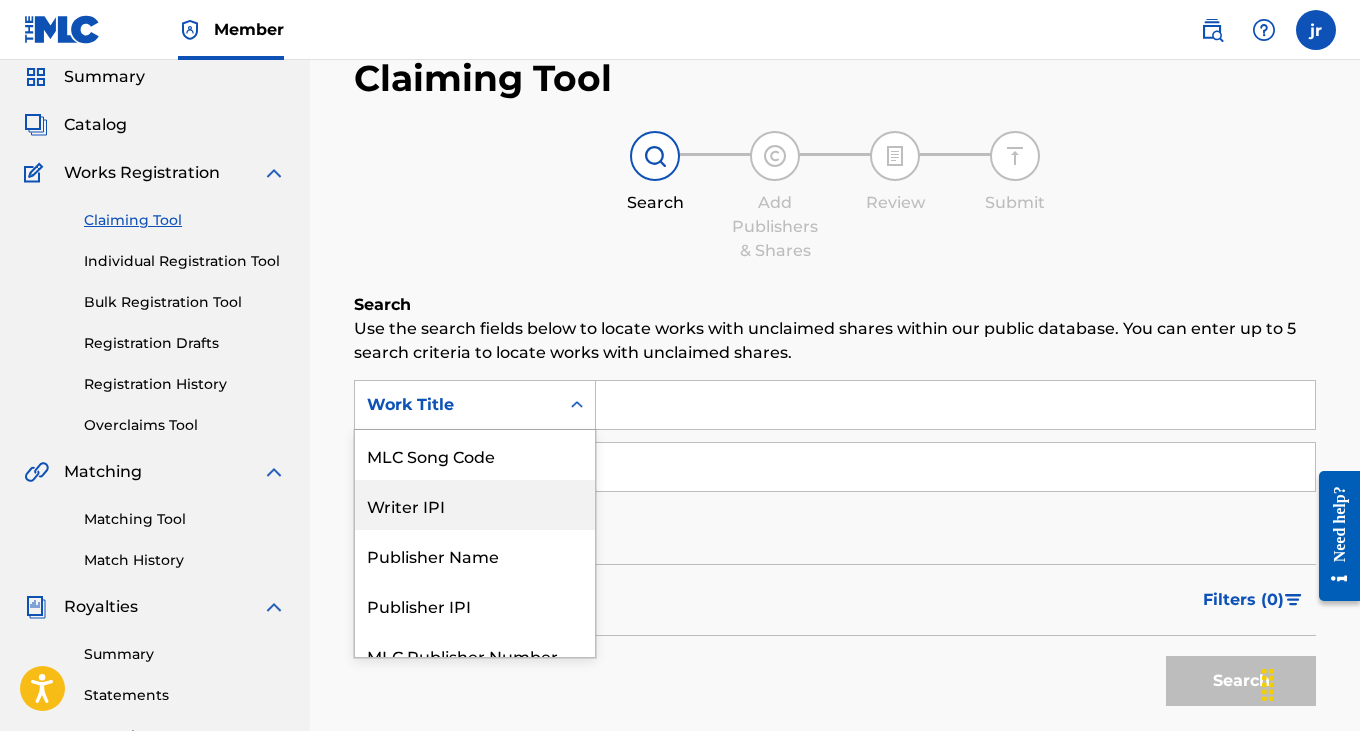 click on "Writer IPI" at bounding box center [475, 505] 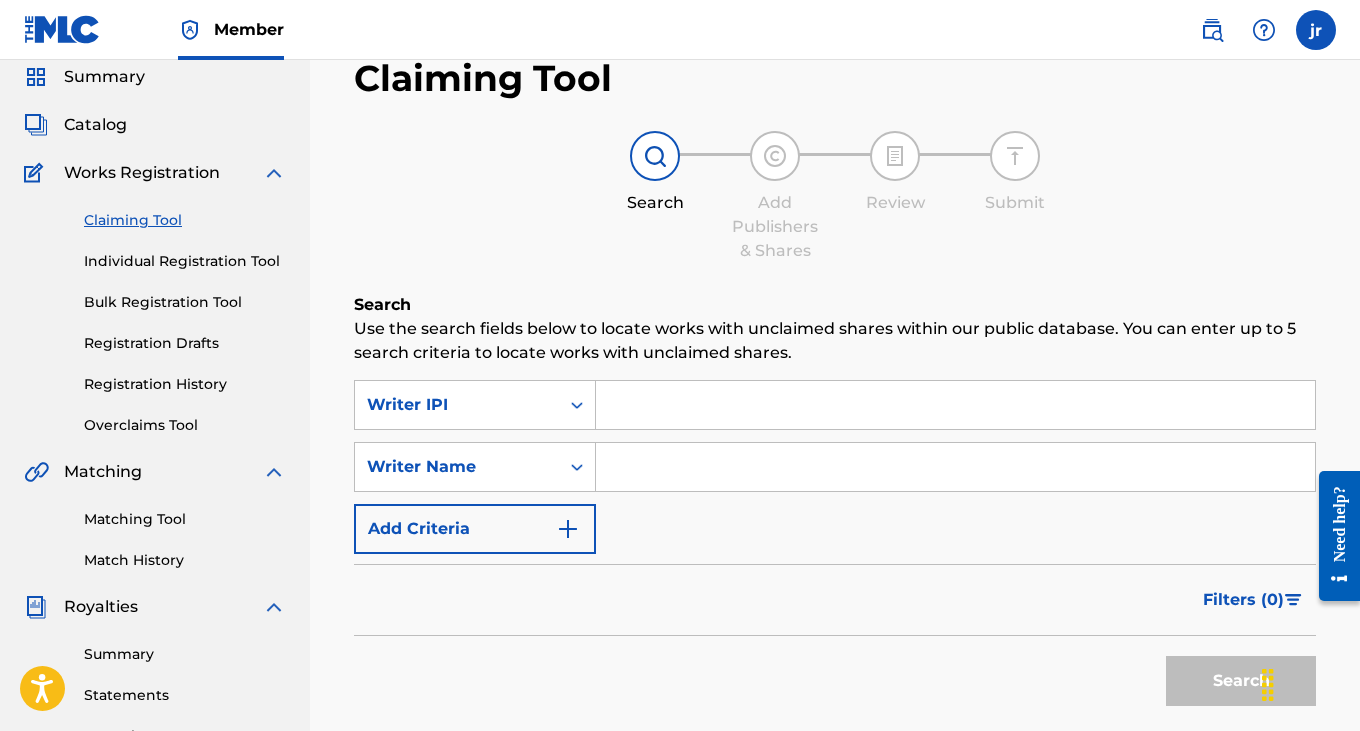 click at bounding box center [955, 405] 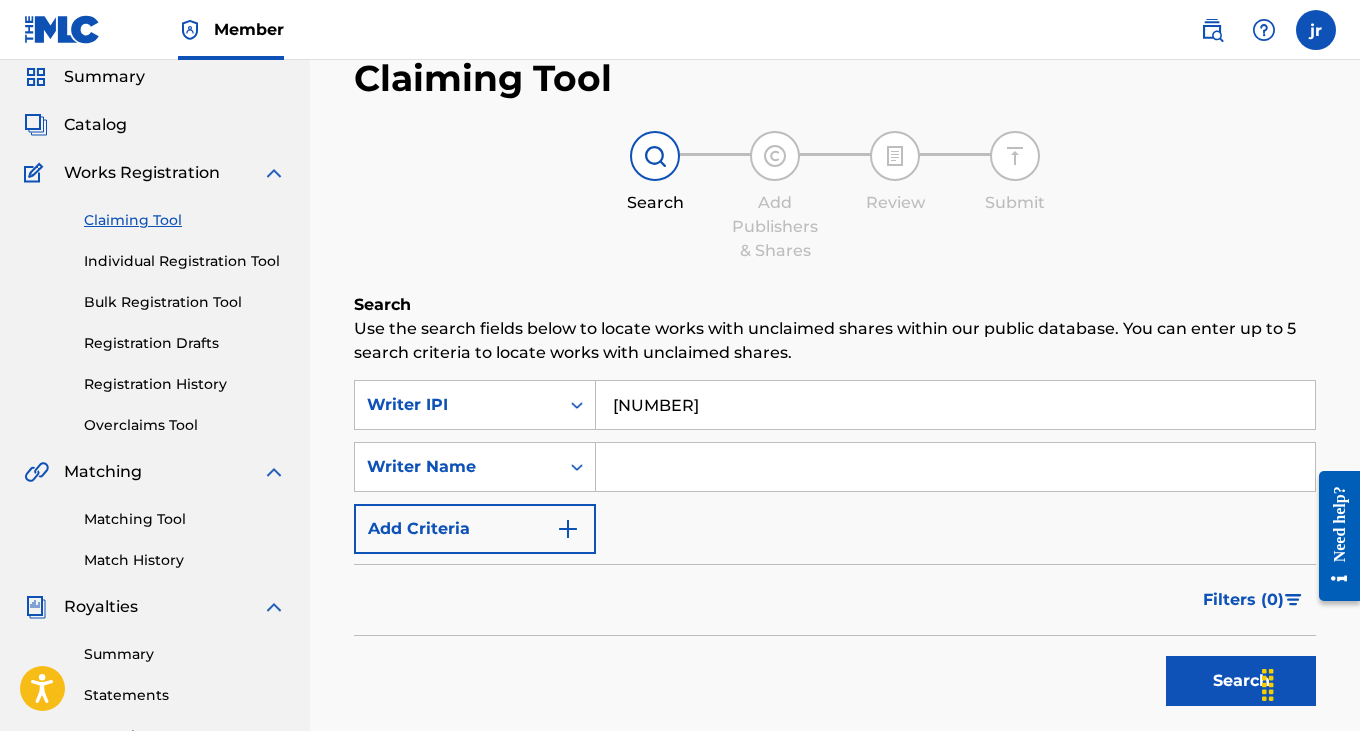 click at bounding box center [955, 467] 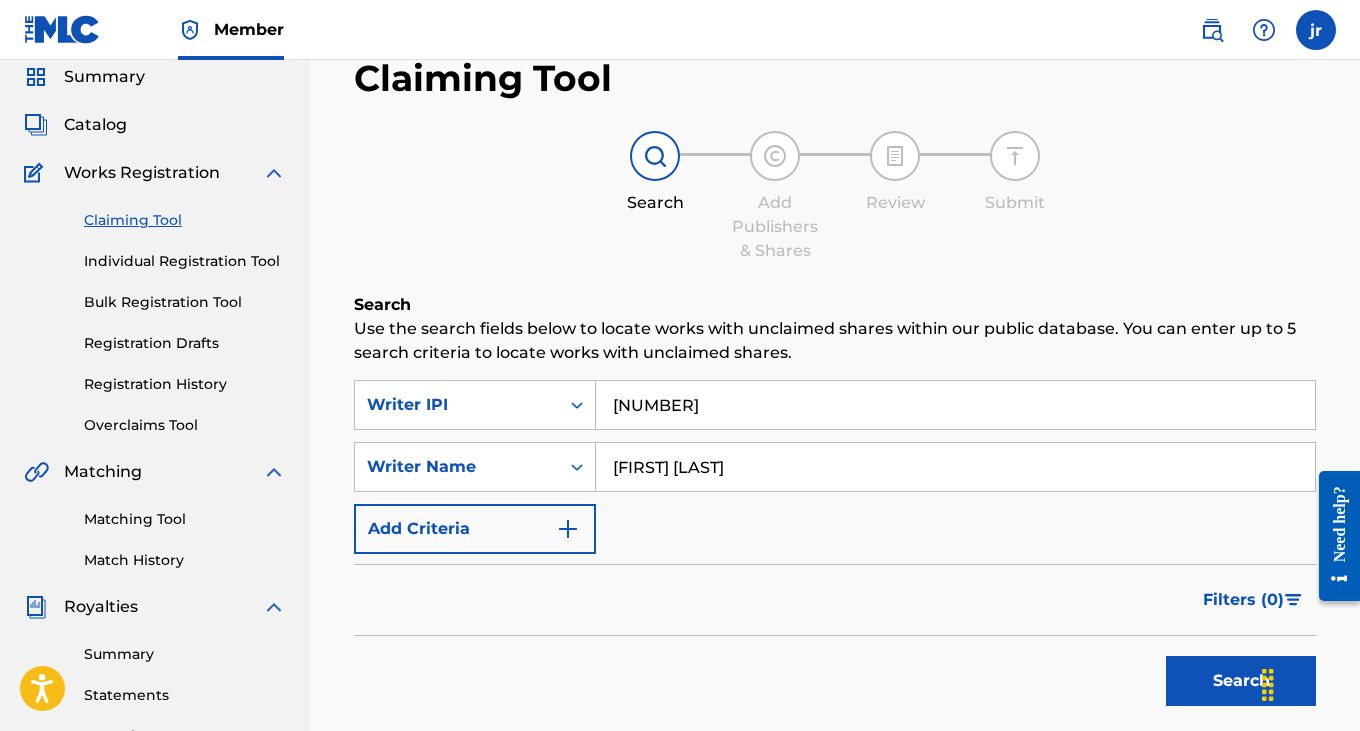 click on "Search" at bounding box center [1241, 681] 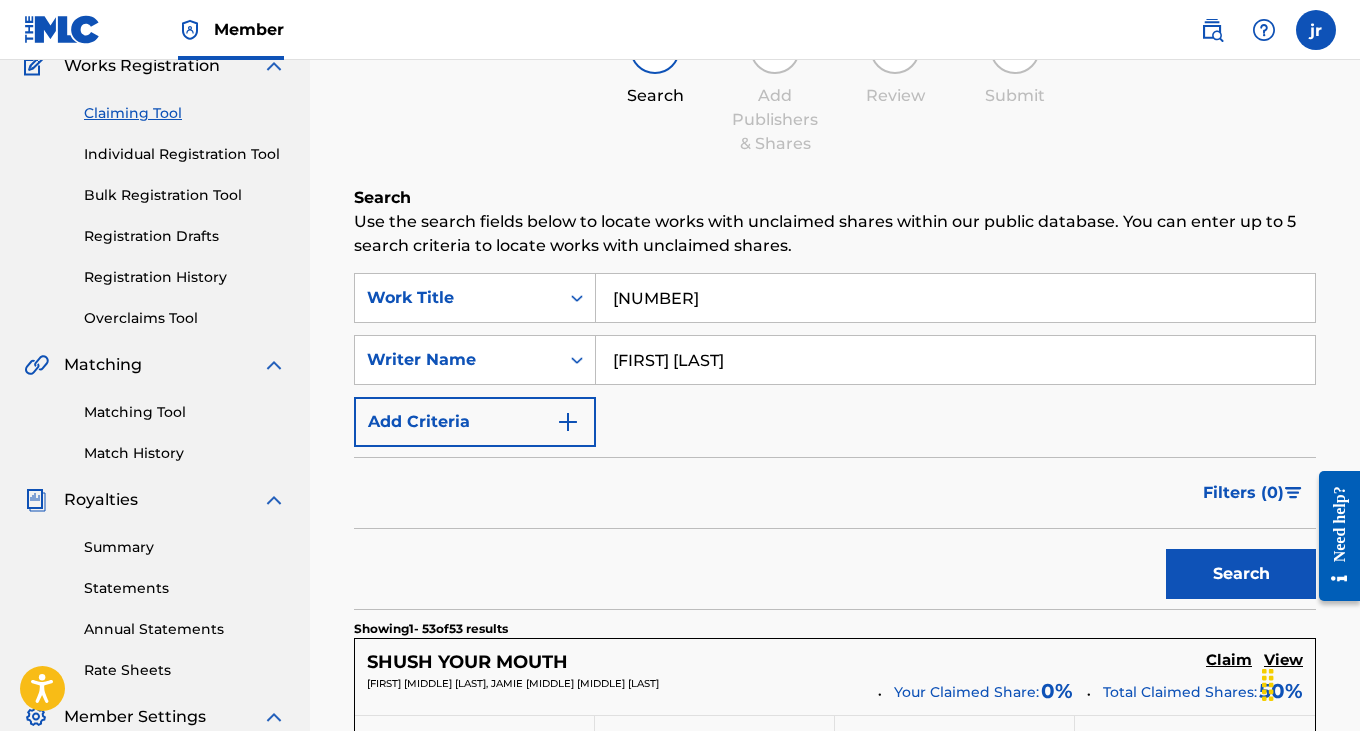 scroll, scrollTop: 343, scrollLeft: 0, axis: vertical 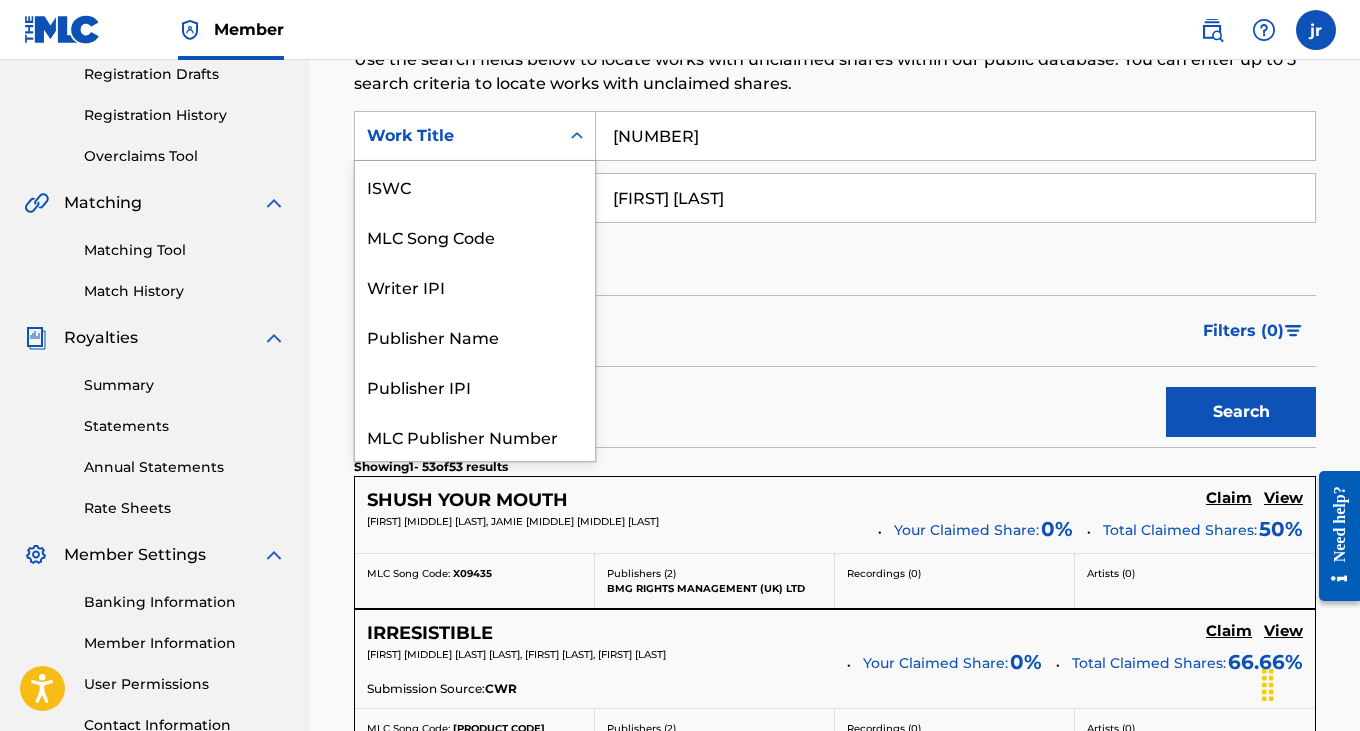 click on "Work Title" at bounding box center (457, 136) 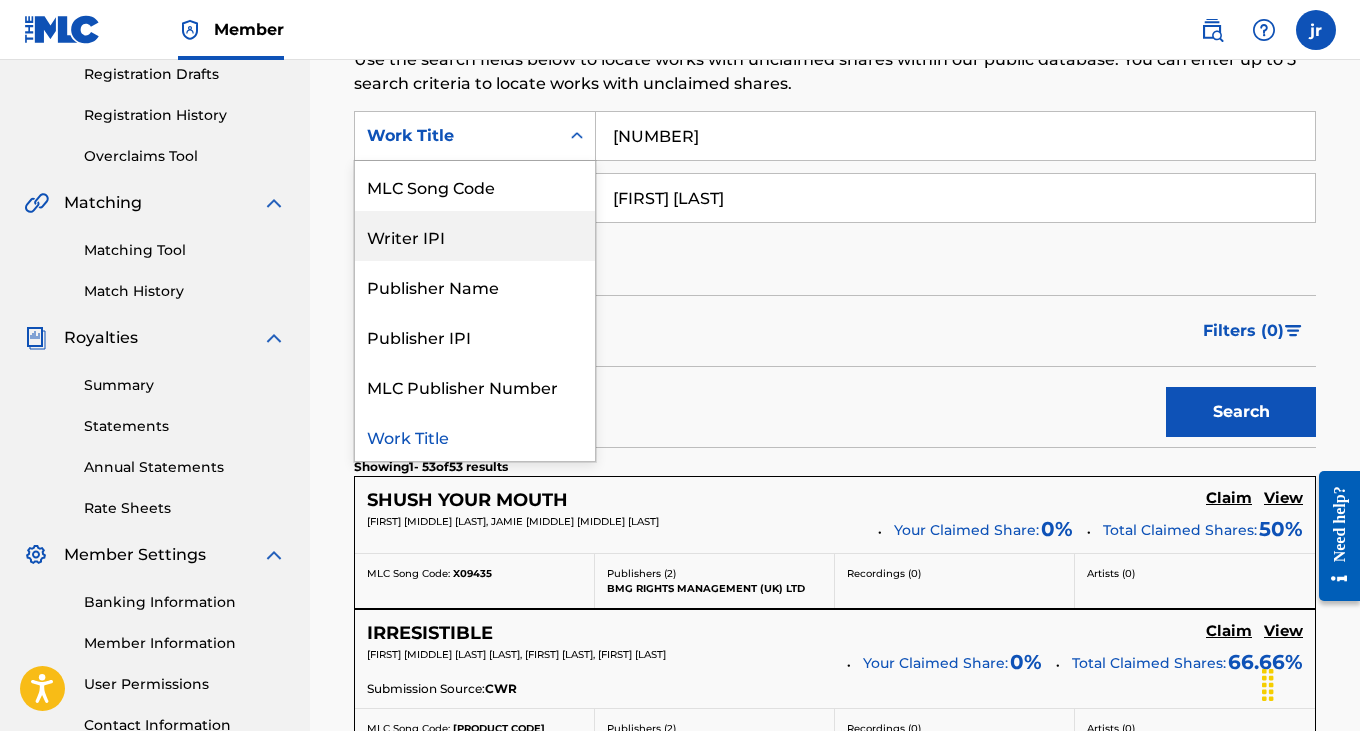 click on "Writer IPI" at bounding box center [475, 236] 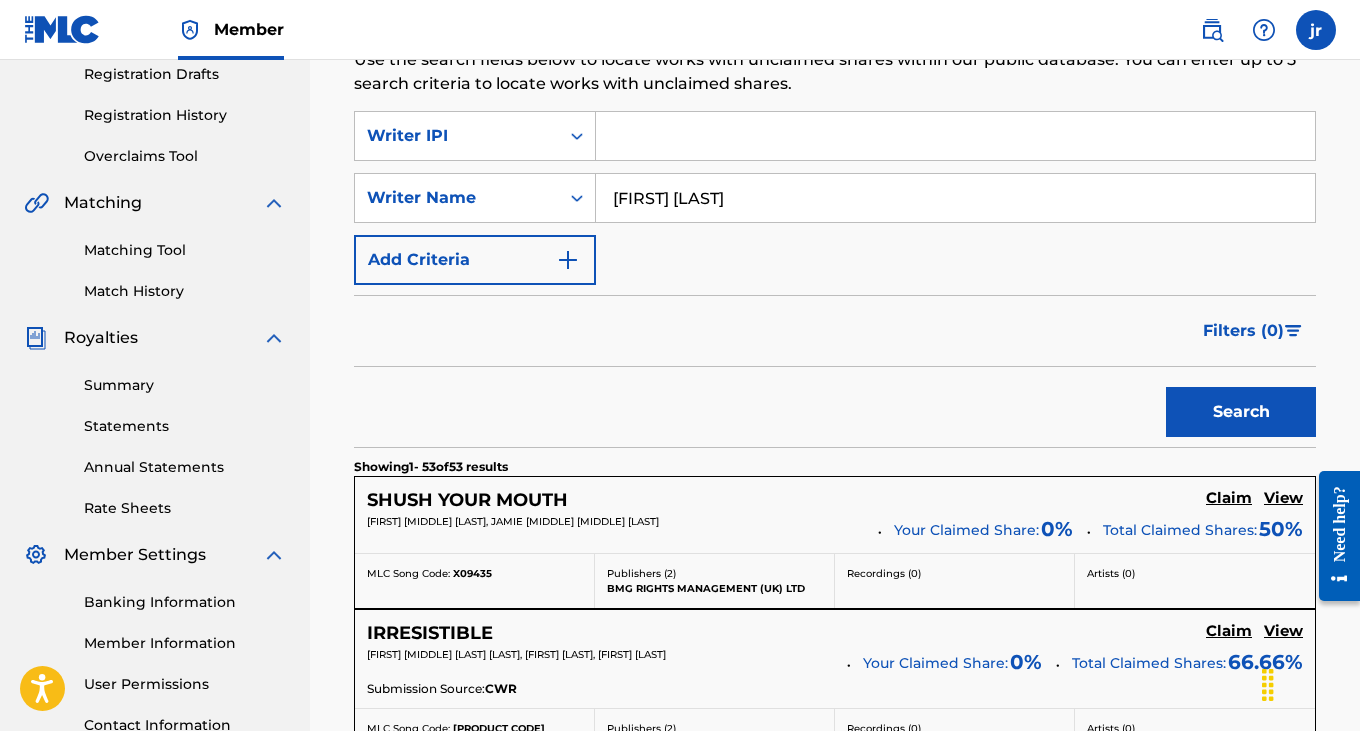 click at bounding box center [955, 136] 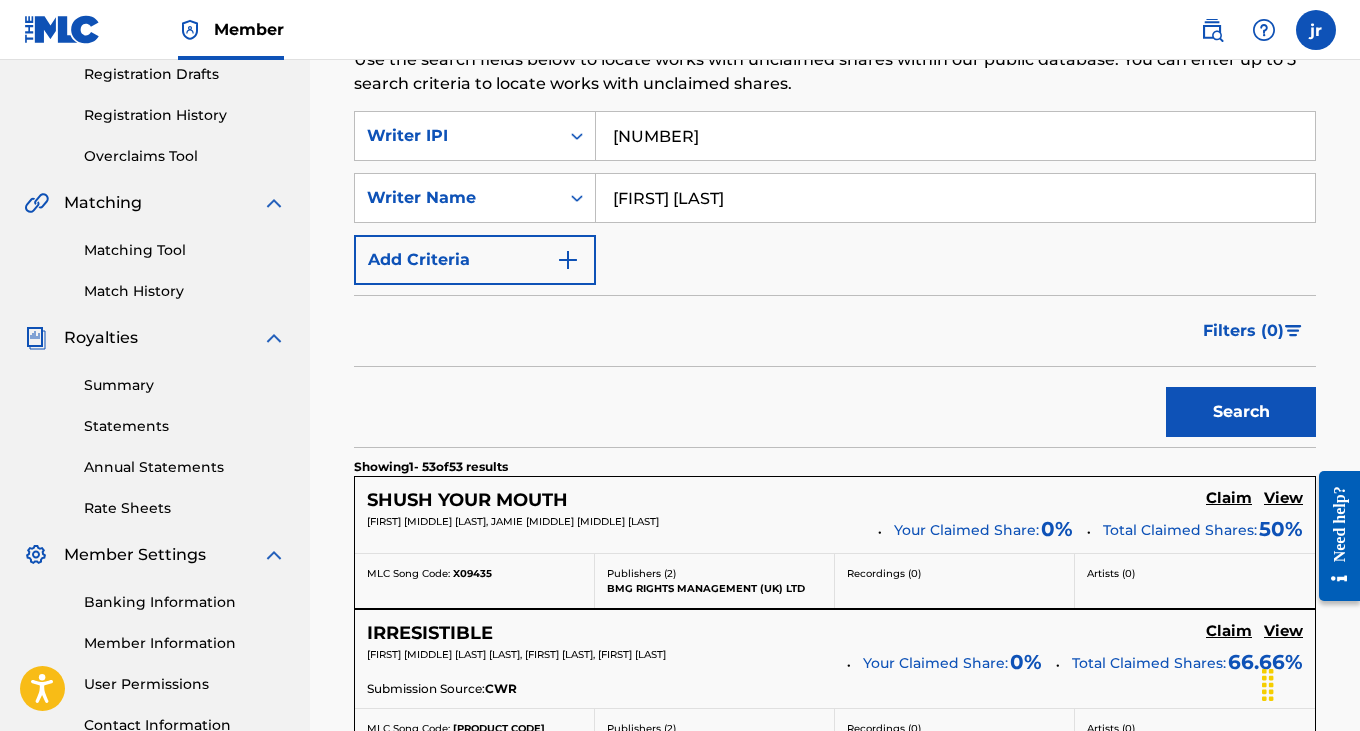 click on "Search" at bounding box center [1241, 412] 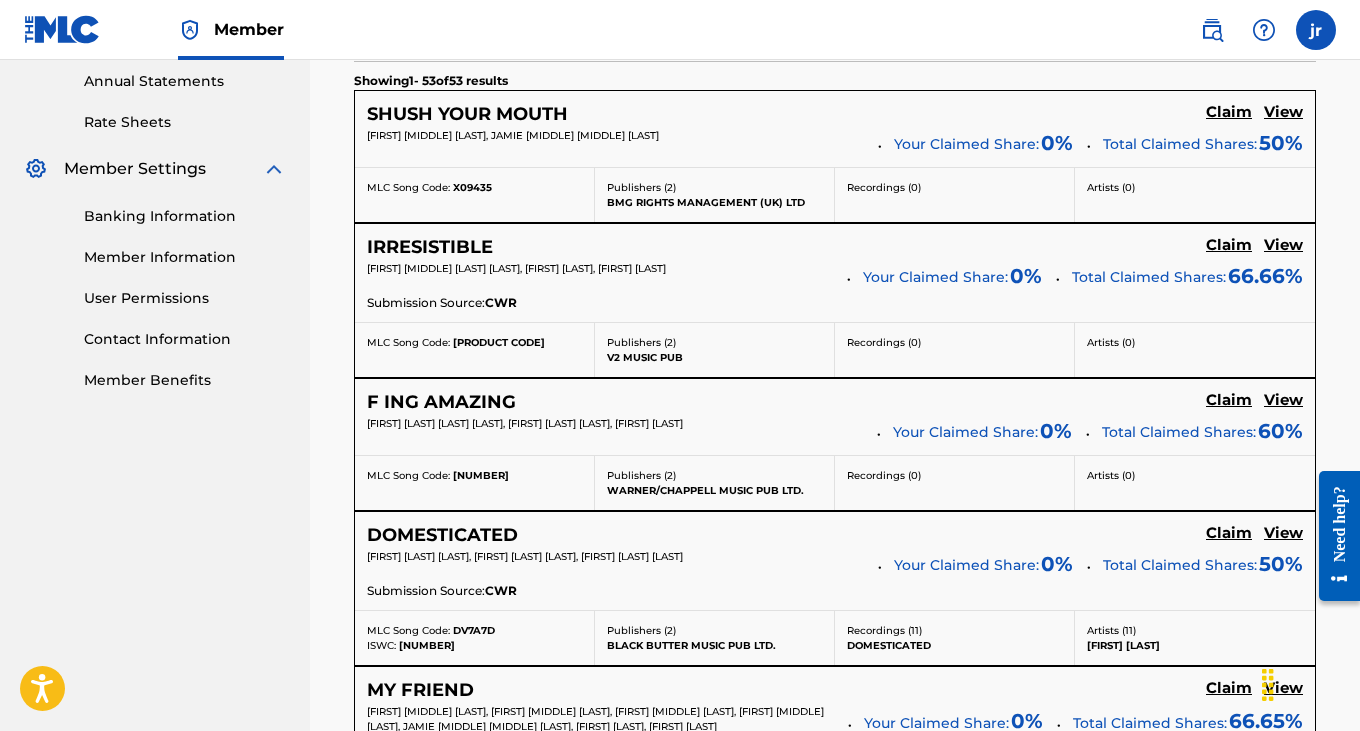 scroll, scrollTop: 761, scrollLeft: 0, axis: vertical 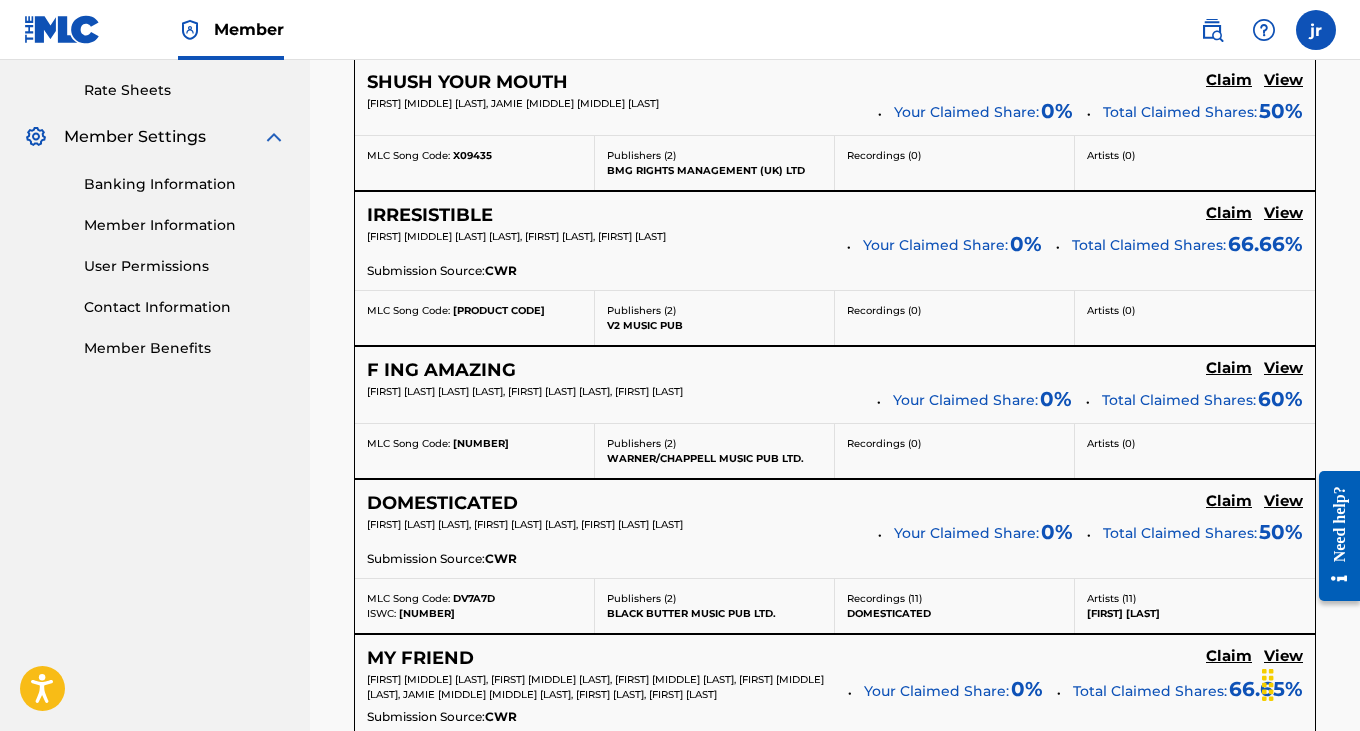 click on "Claim" at bounding box center (1229, 80) 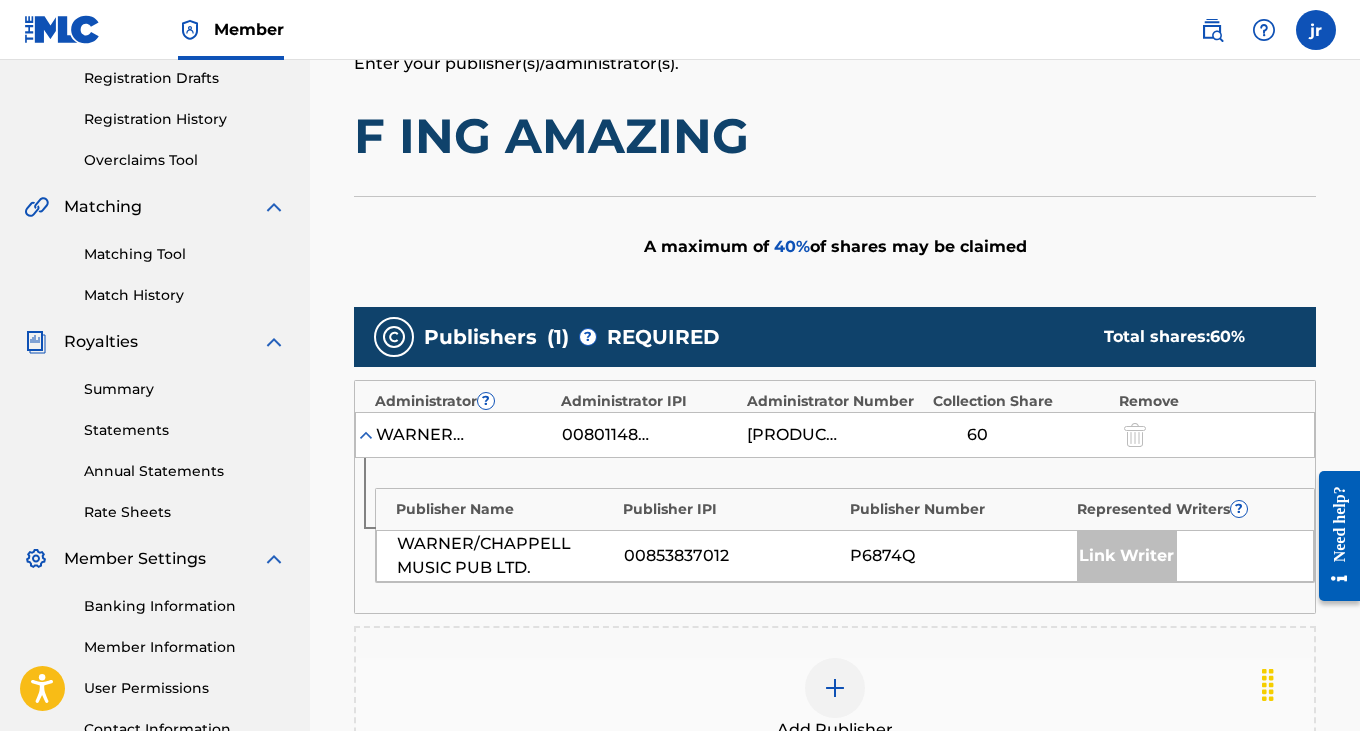 scroll, scrollTop: 345, scrollLeft: 0, axis: vertical 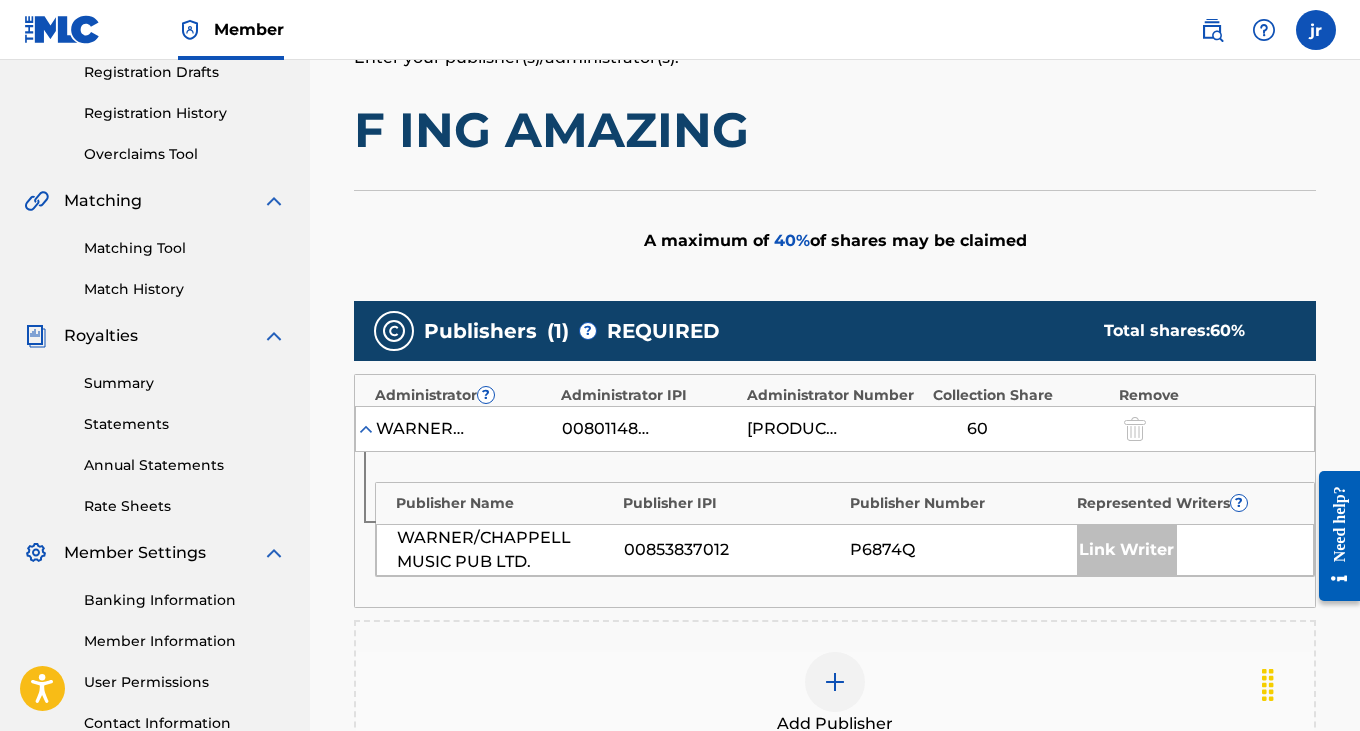 click on "Link Writer" at bounding box center (1127, 550) 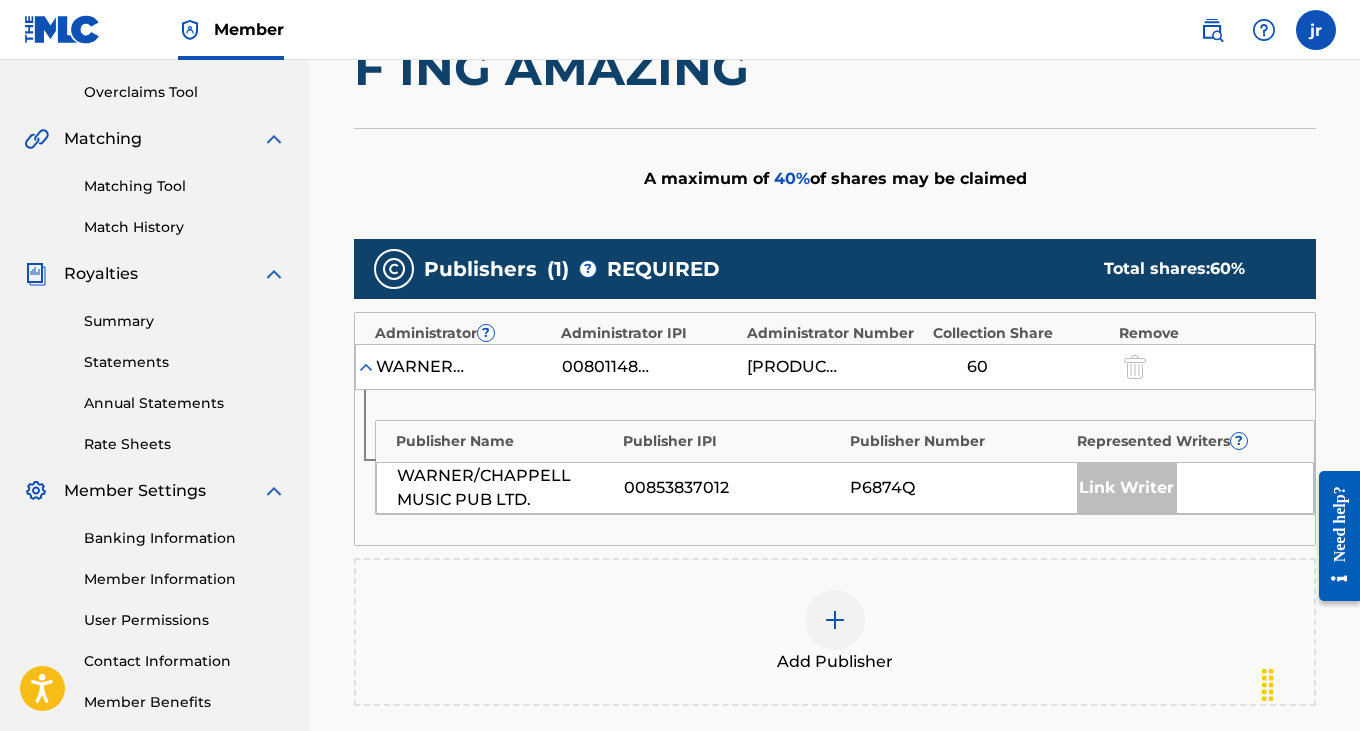 scroll, scrollTop: 473, scrollLeft: 0, axis: vertical 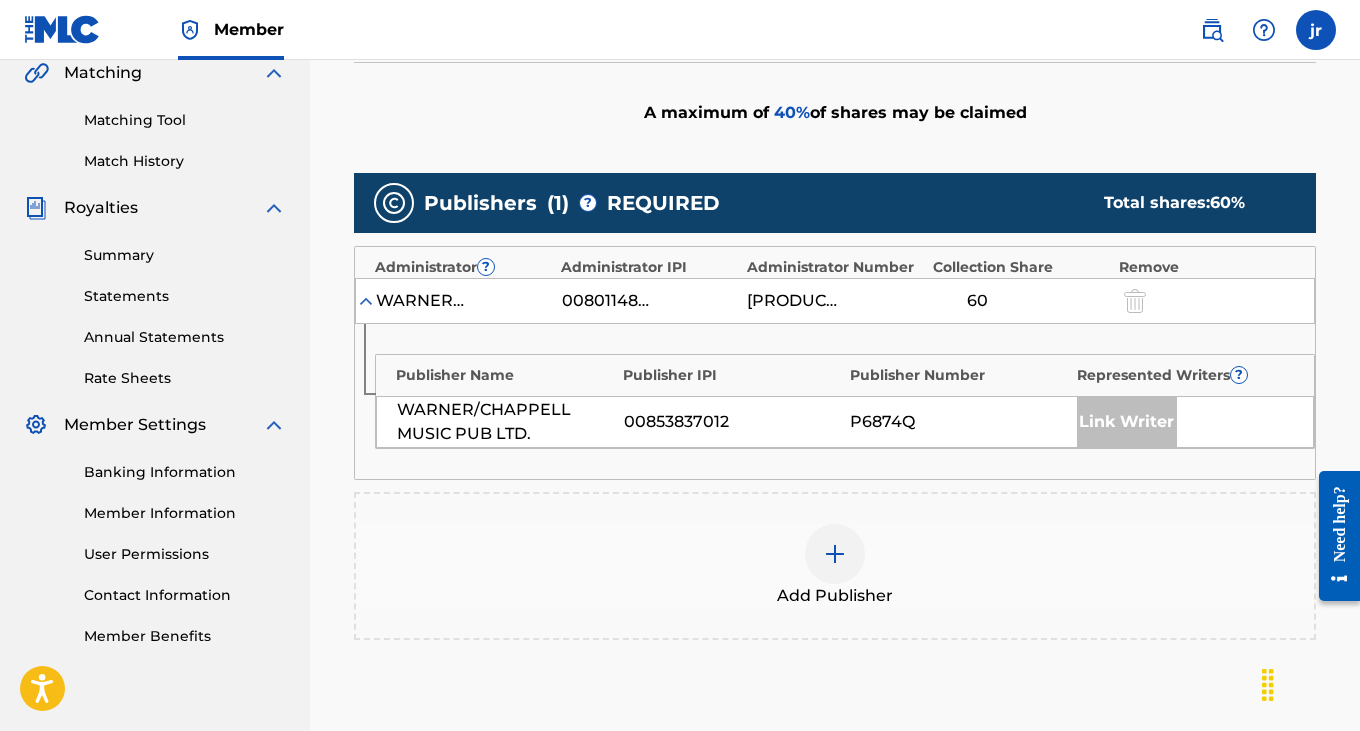 click at bounding box center (835, 554) 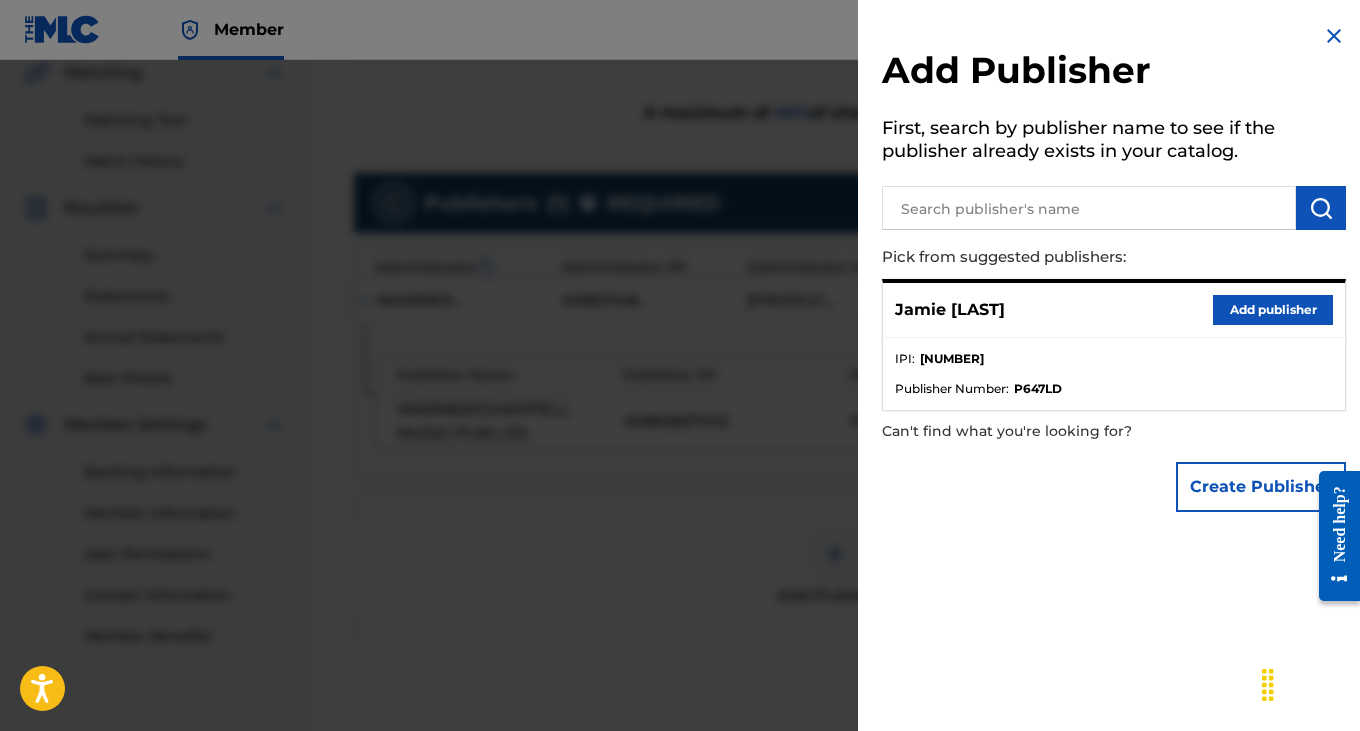 click on "Add publisher" at bounding box center [1273, 310] 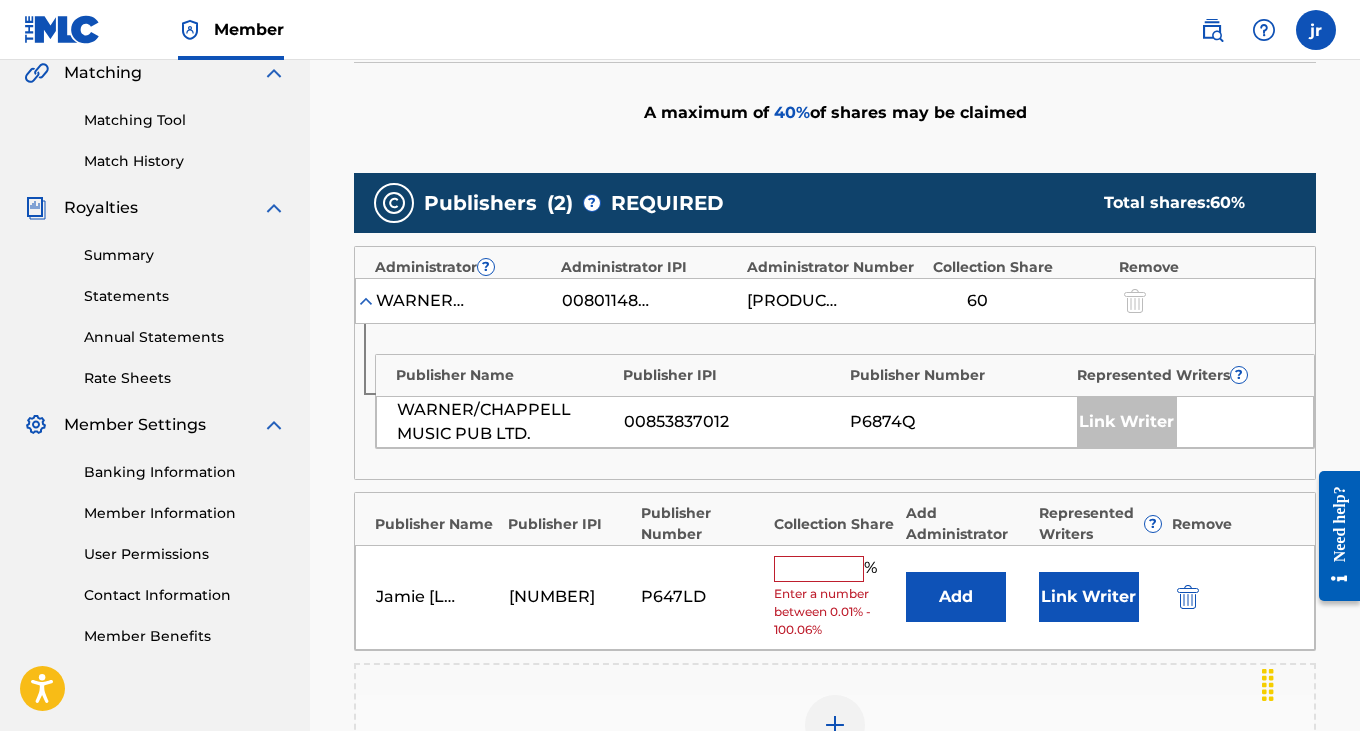 scroll, scrollTop: 548, scrollLeft: 0, axis: vertical 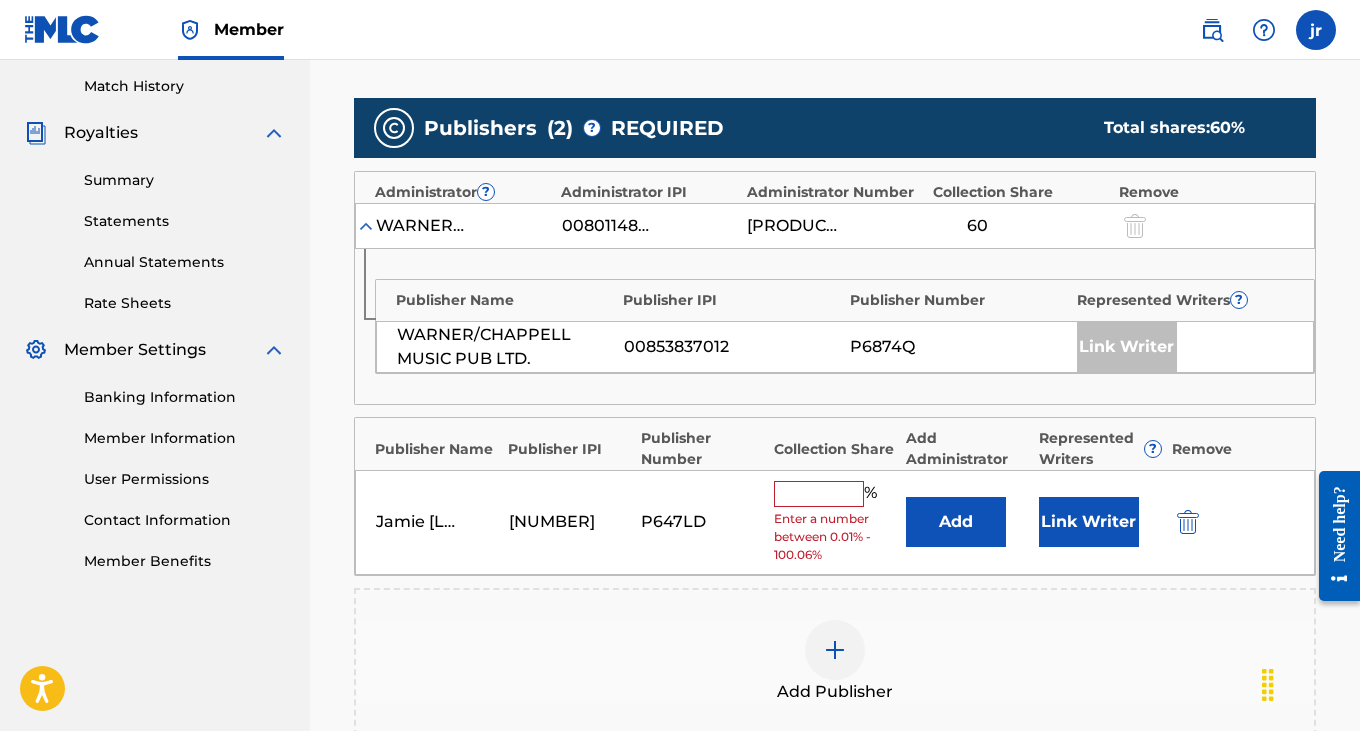click at bounding box center (819, 494) 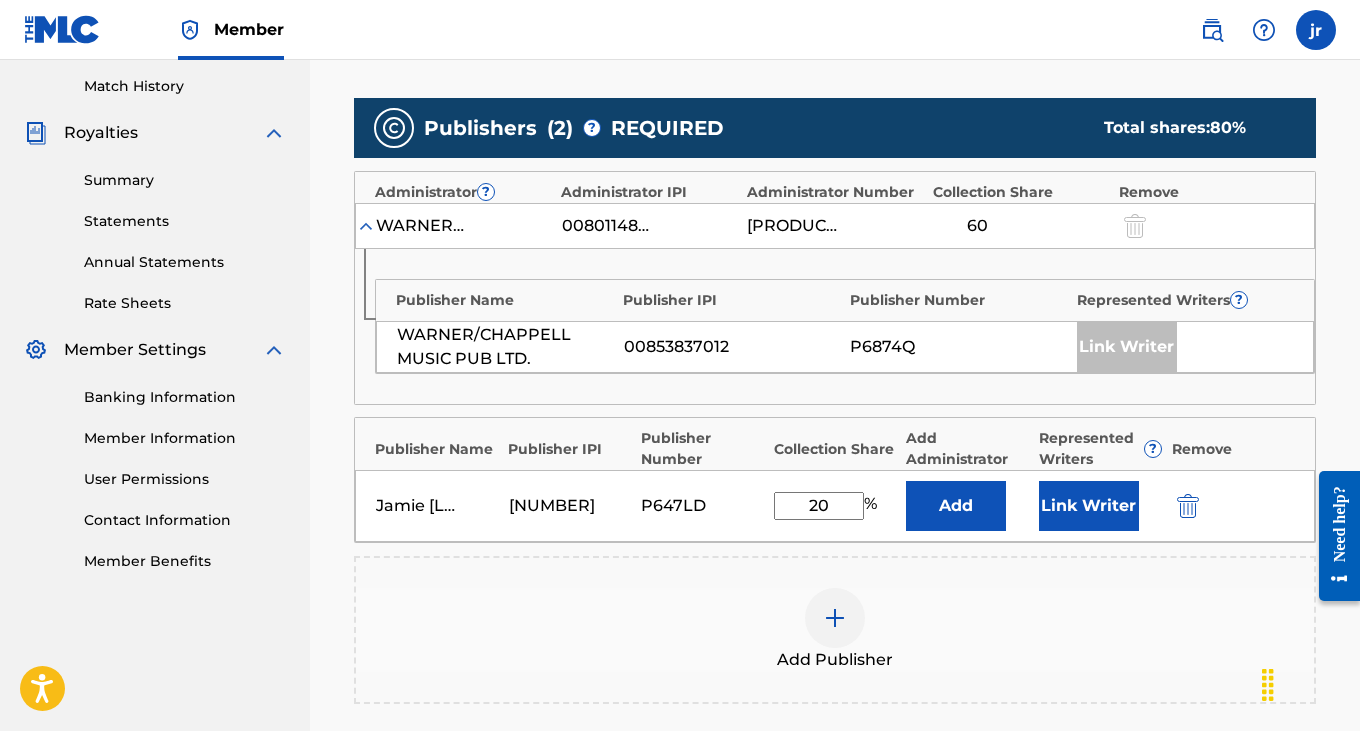 type on "20" 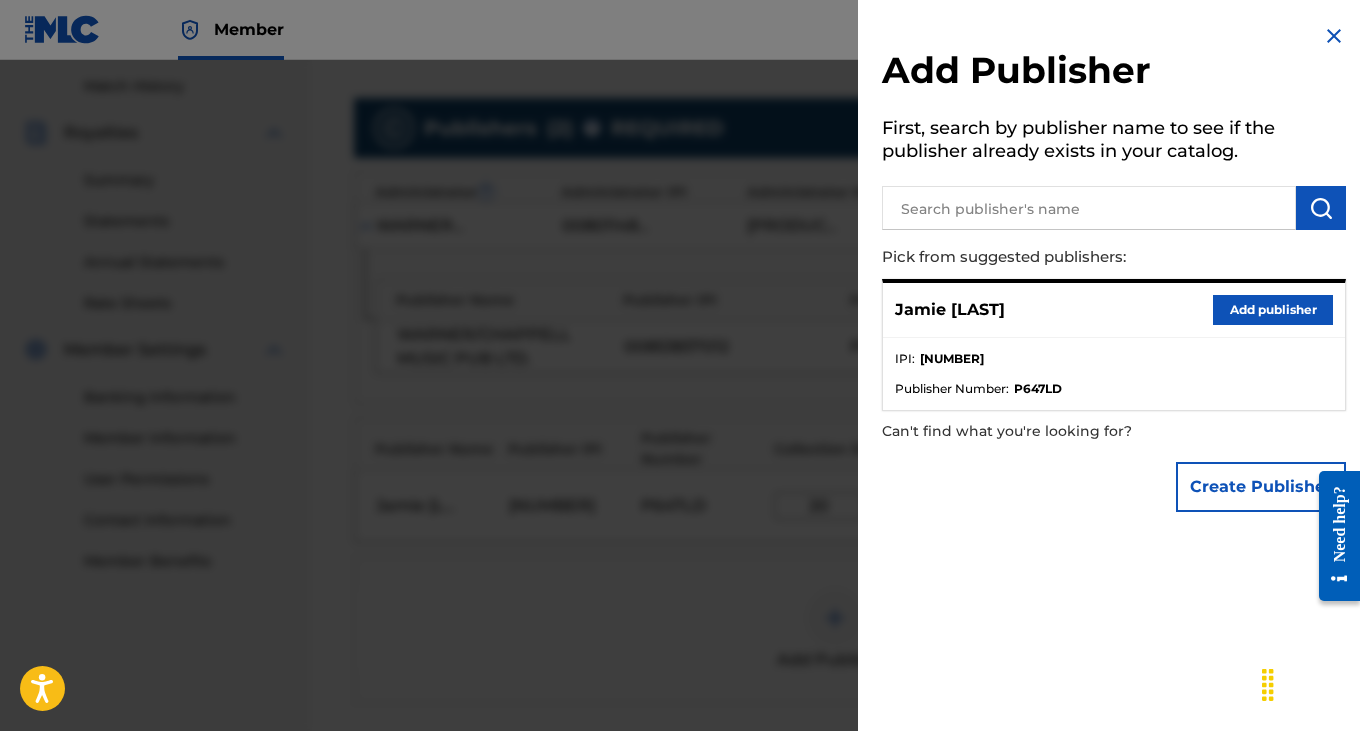 click on "Add publisher" at bounding box center [1273, 310] 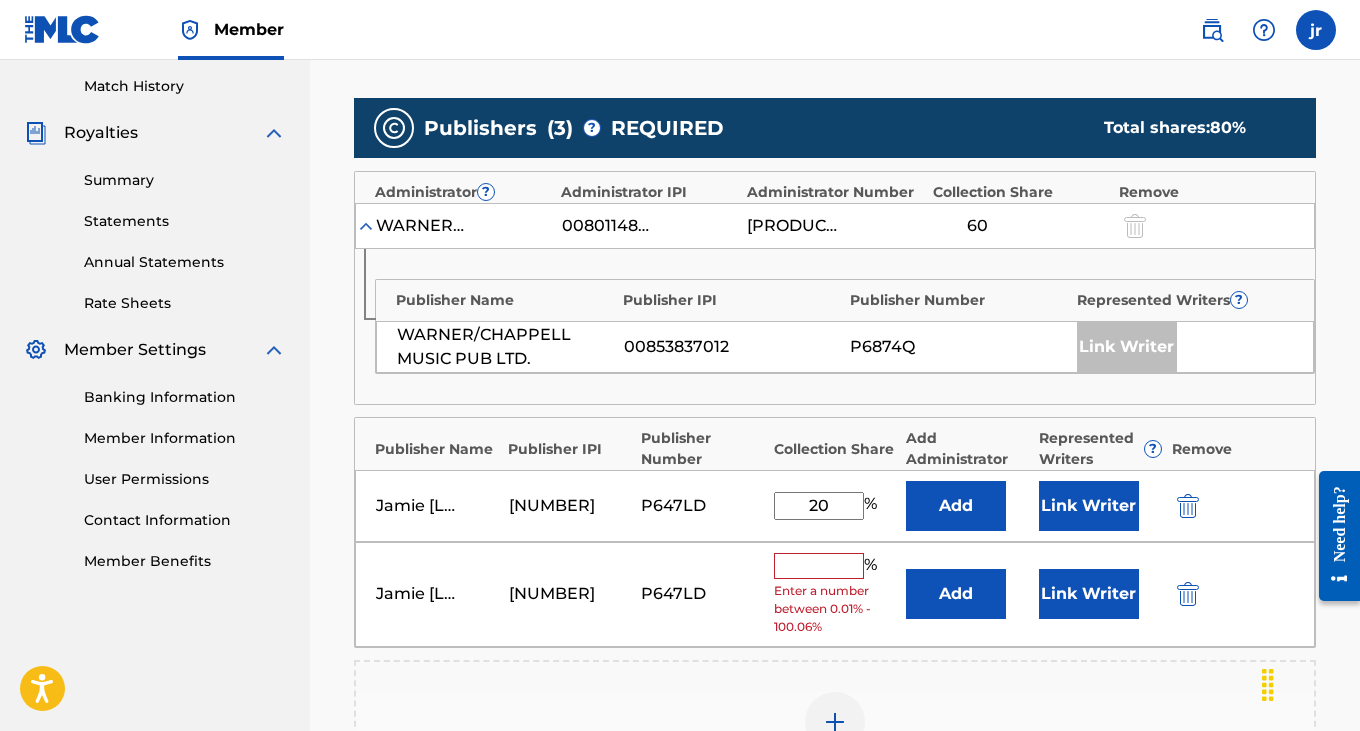 click at bounding box center [1188, 594] 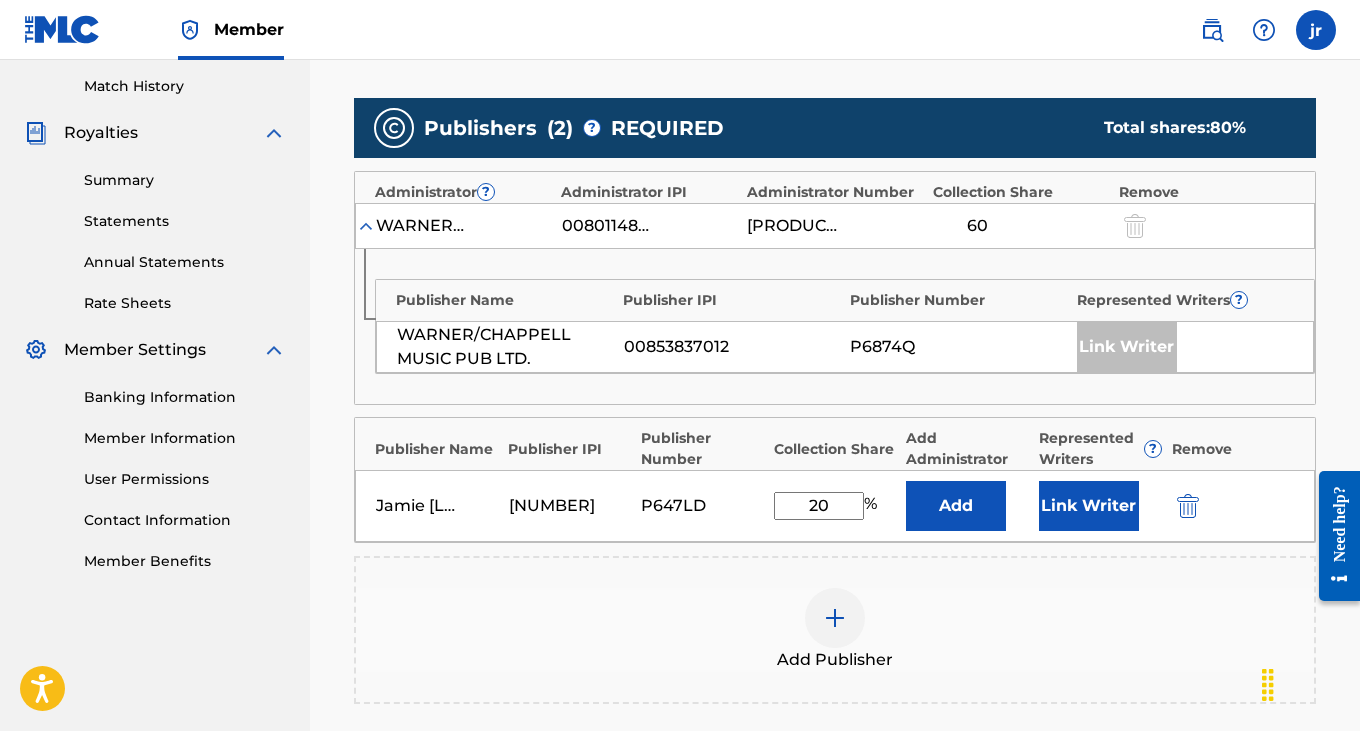 click on "Link Writer" at bounding box center [1089, 506] 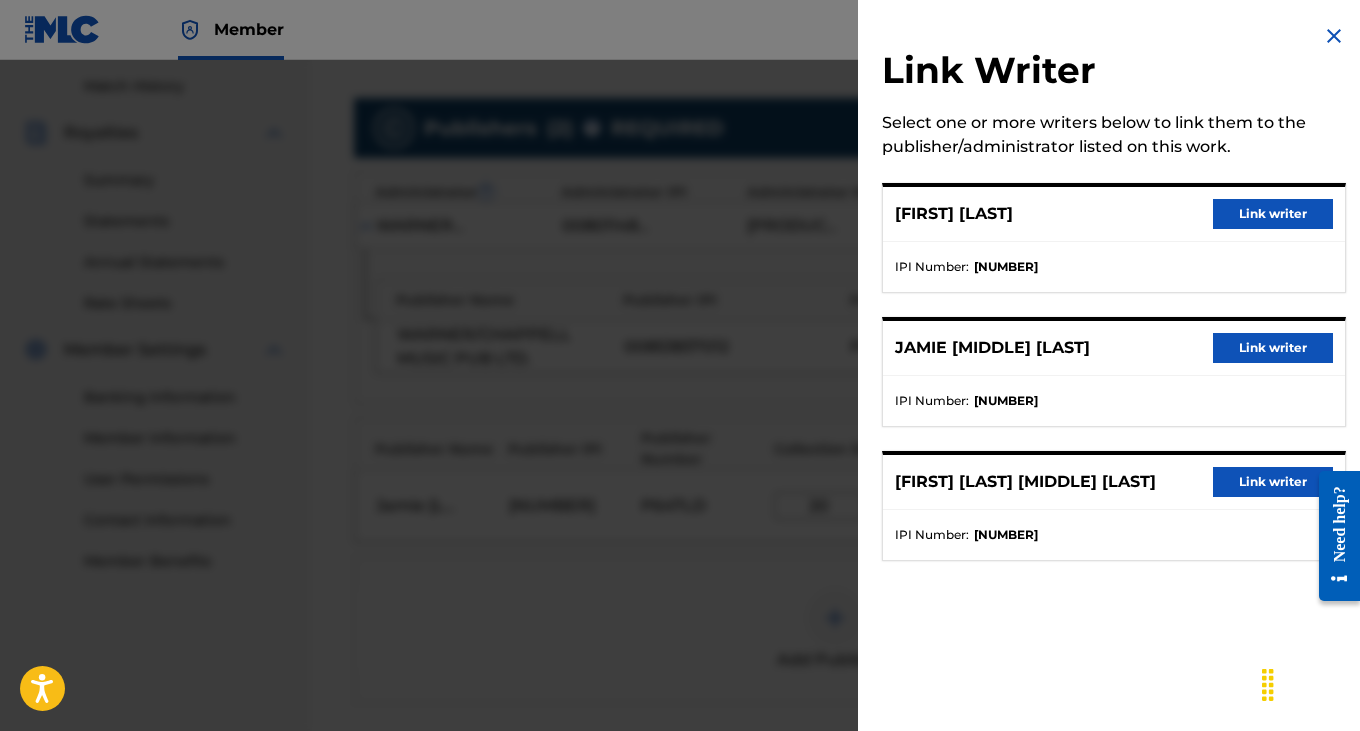 click on "Link writer" at bounding box center [1273, 348] 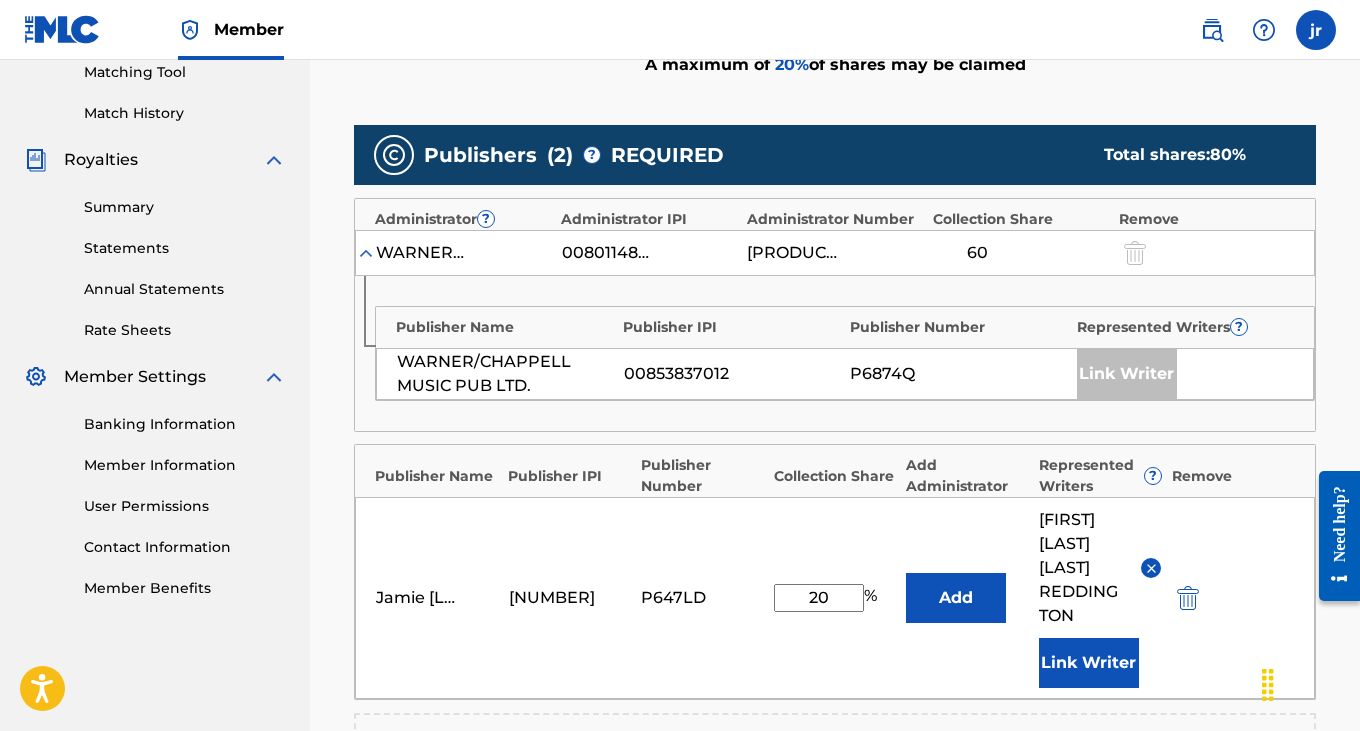 scroll, scrollTop: 481, scrollLeft: 0, axis: vertical 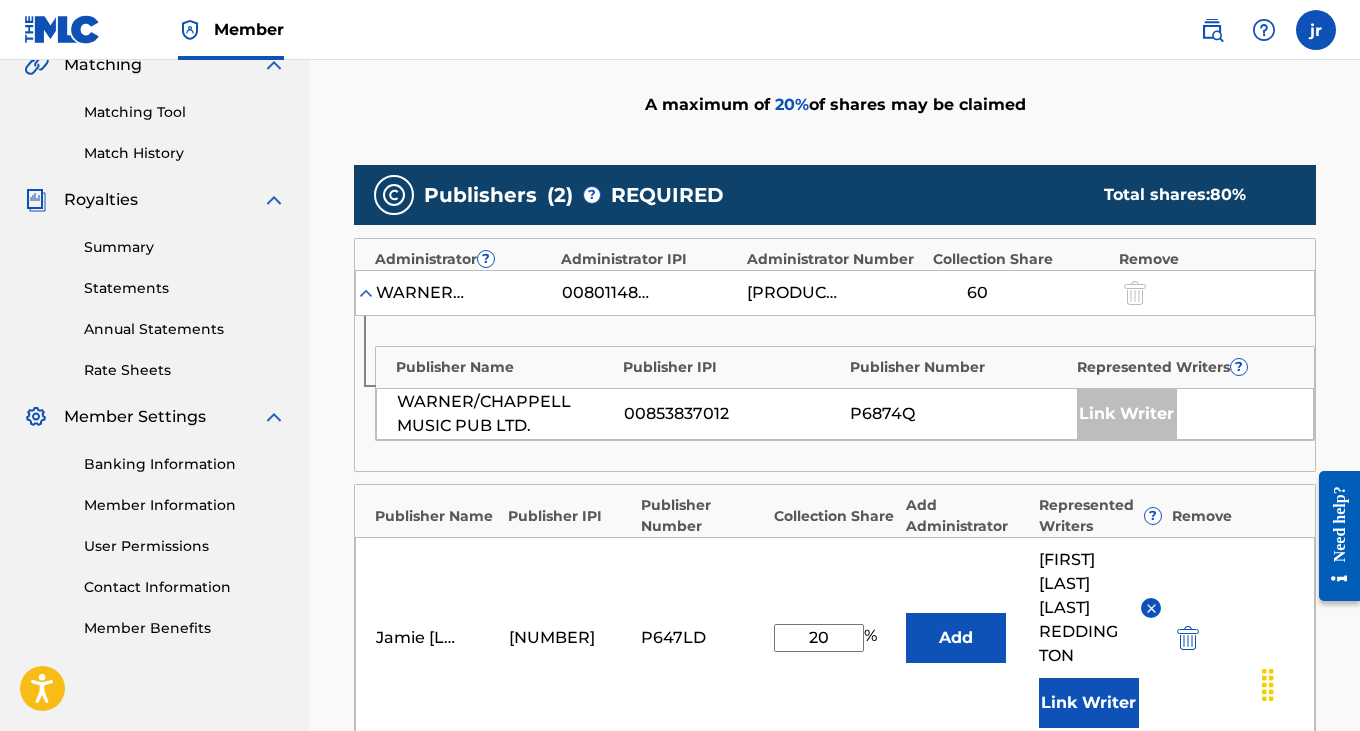 click on "Add" at bounding box center [956, 638] 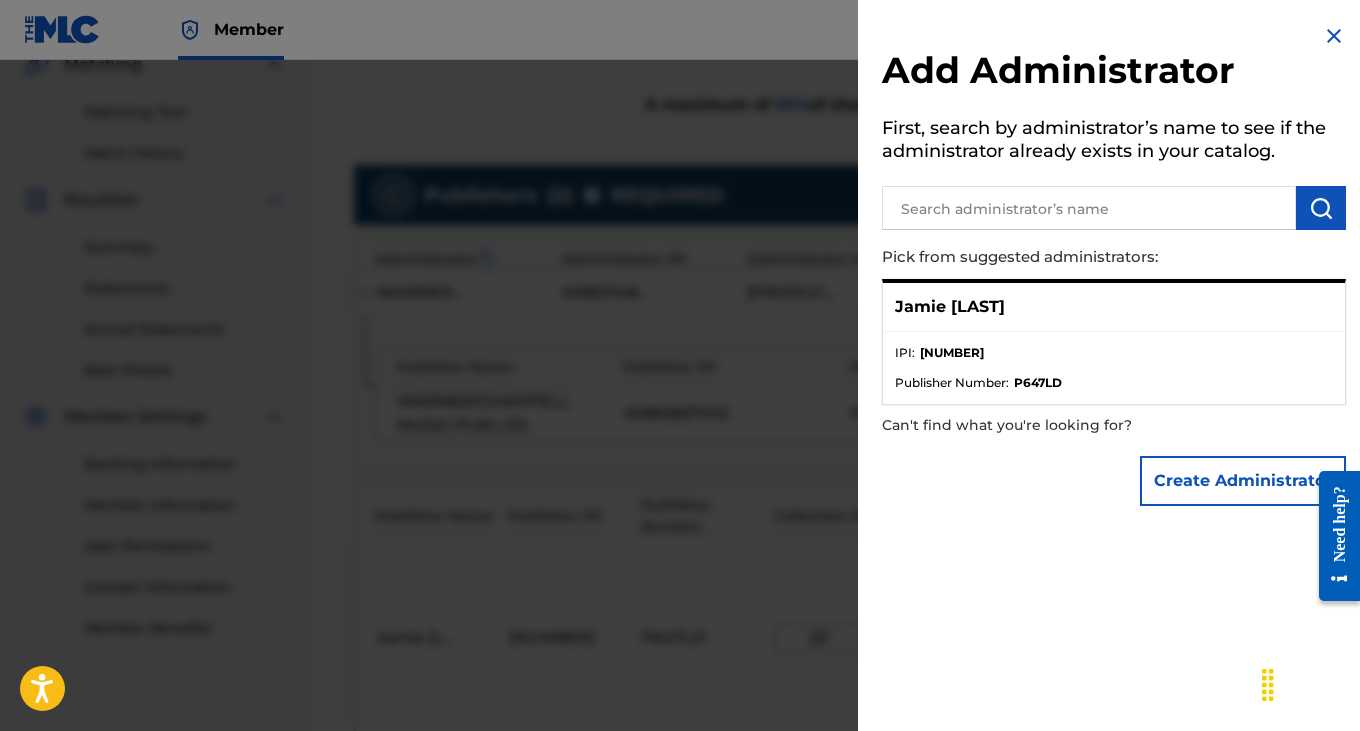 click on "Create Administrator" at bounding box center [1243, 481] 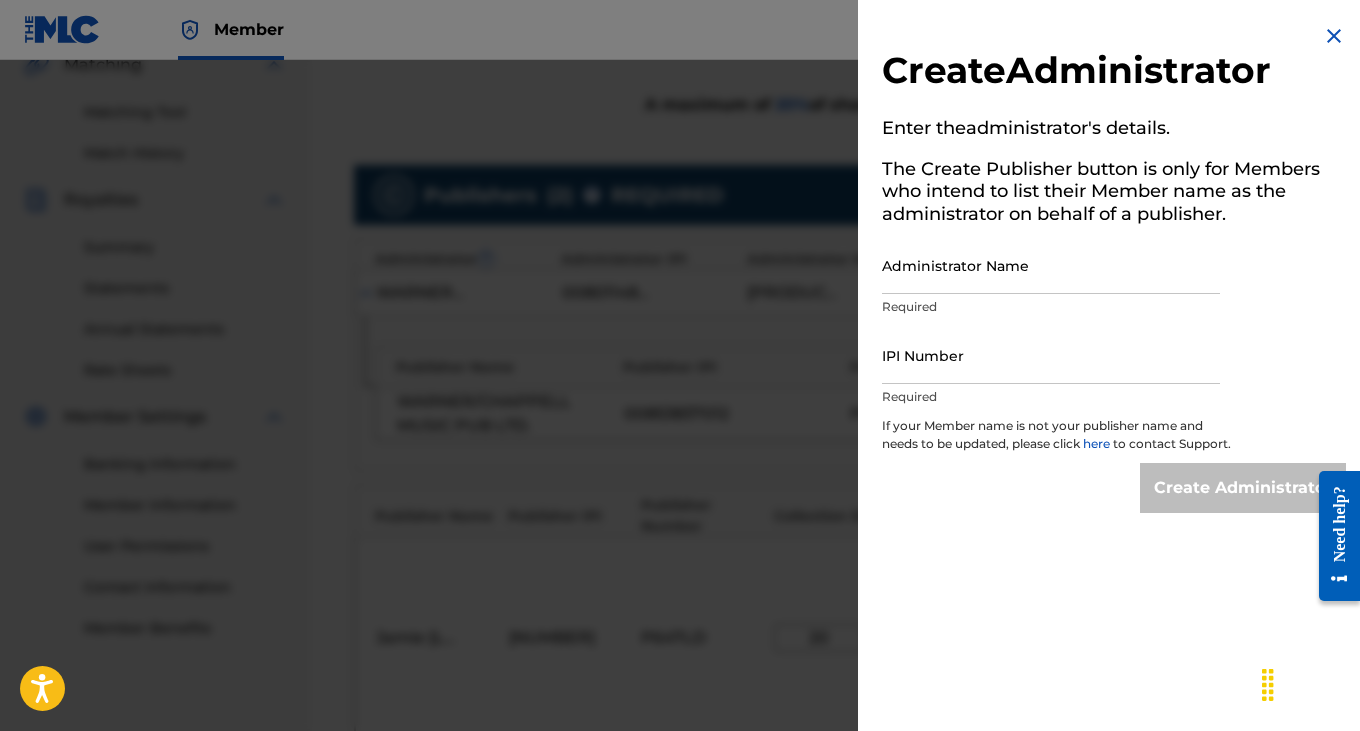 click on "Administrator Name" at bounding box center [1051, 265] 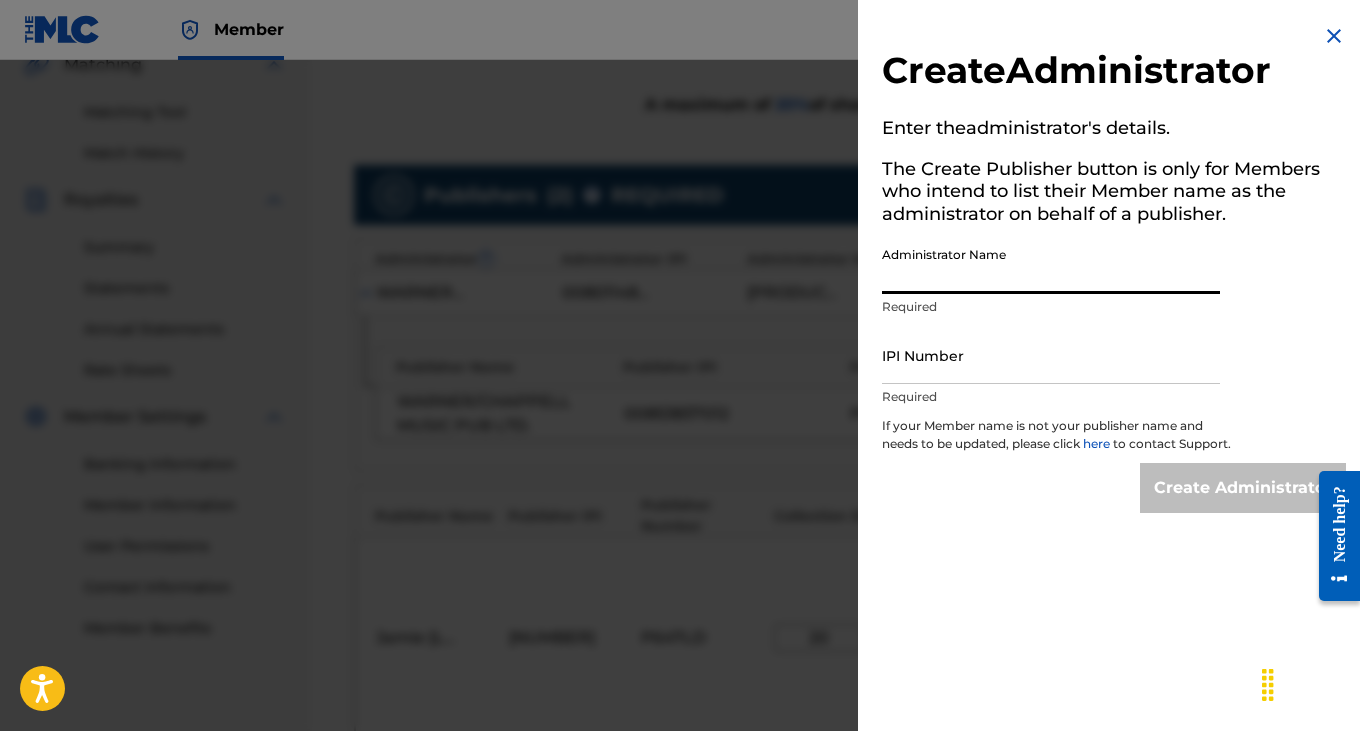 type on "Jamie [LAST]" 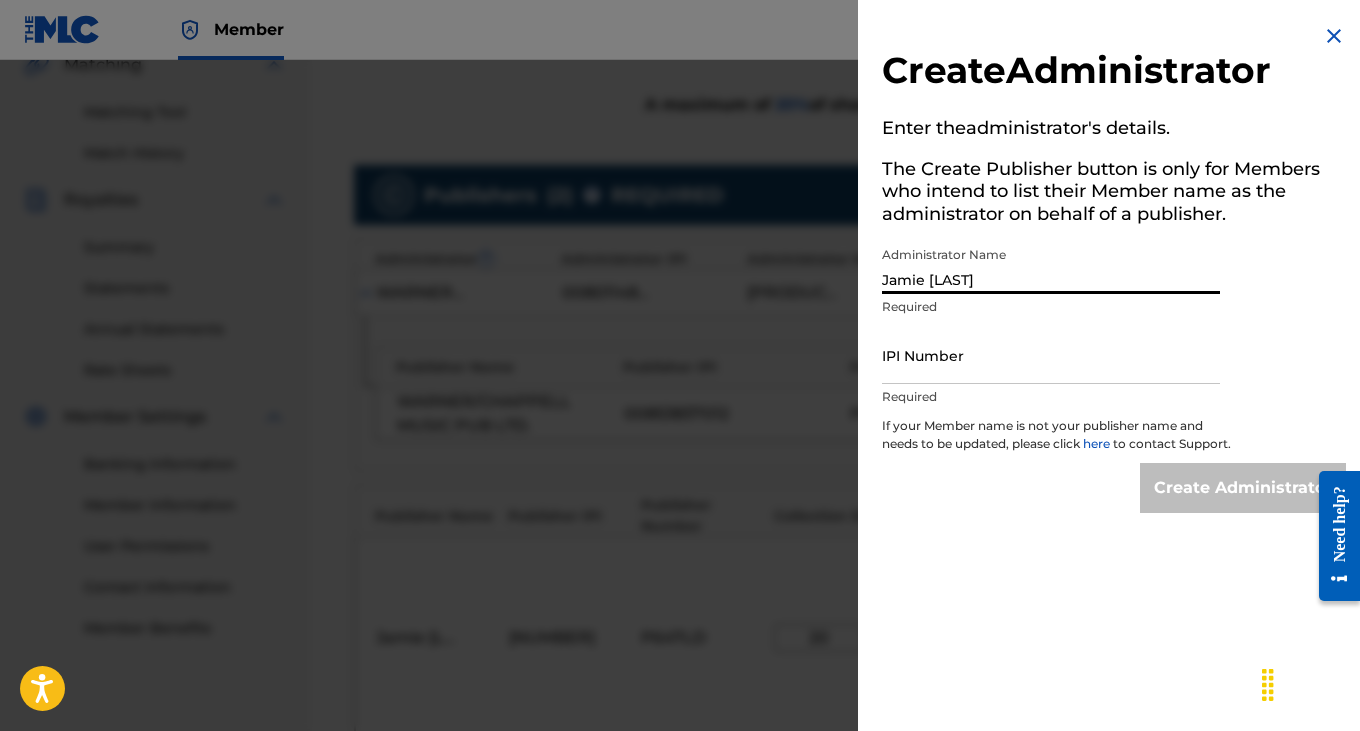 click on "IPI Number" at bounding box center (1051, 355) 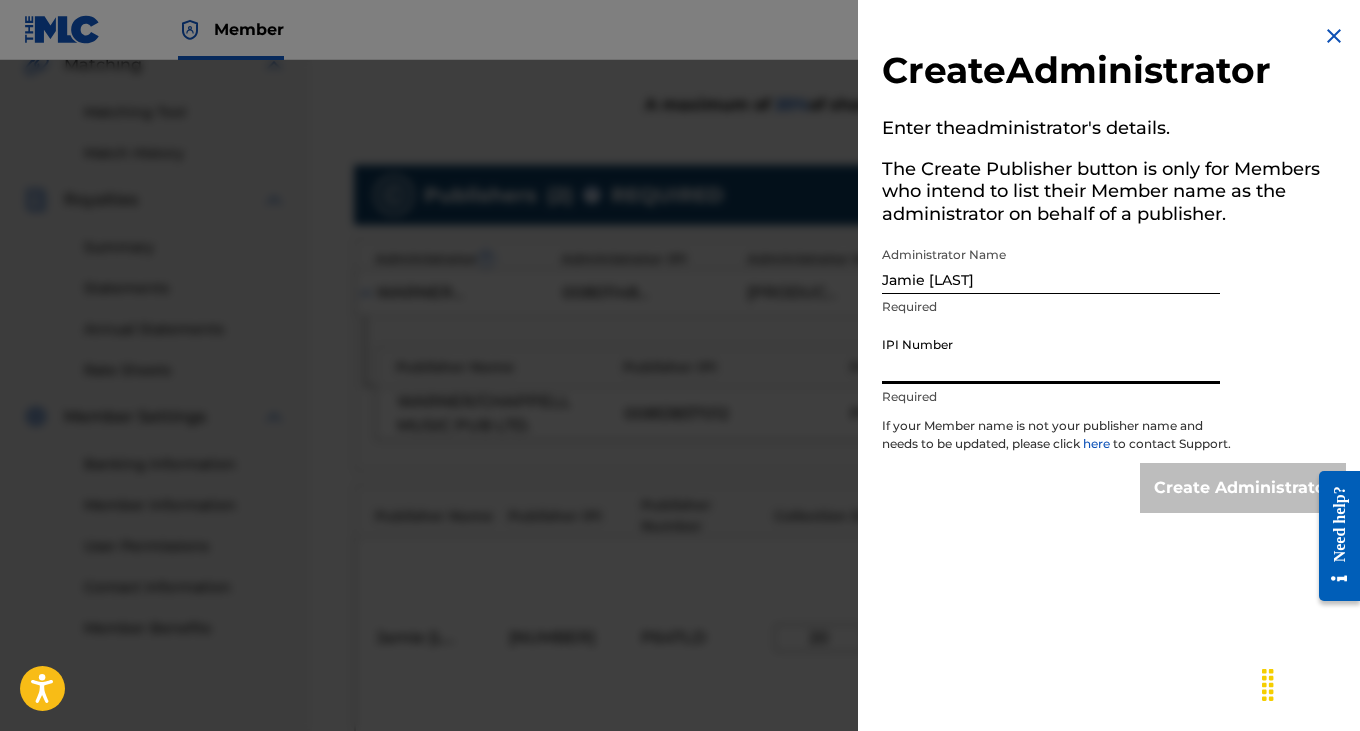 type on "[NUMBER]" 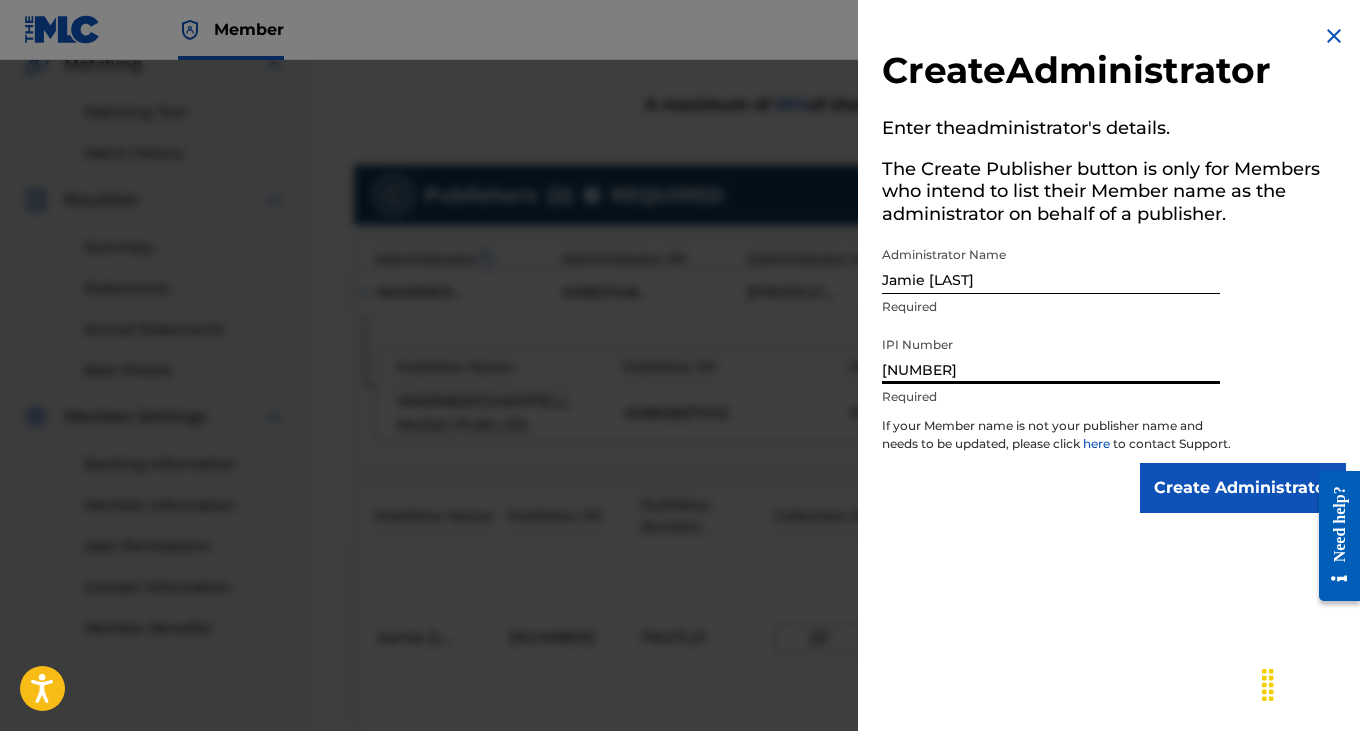 click on "Create Administrator" at bounding box center [1243, 488] 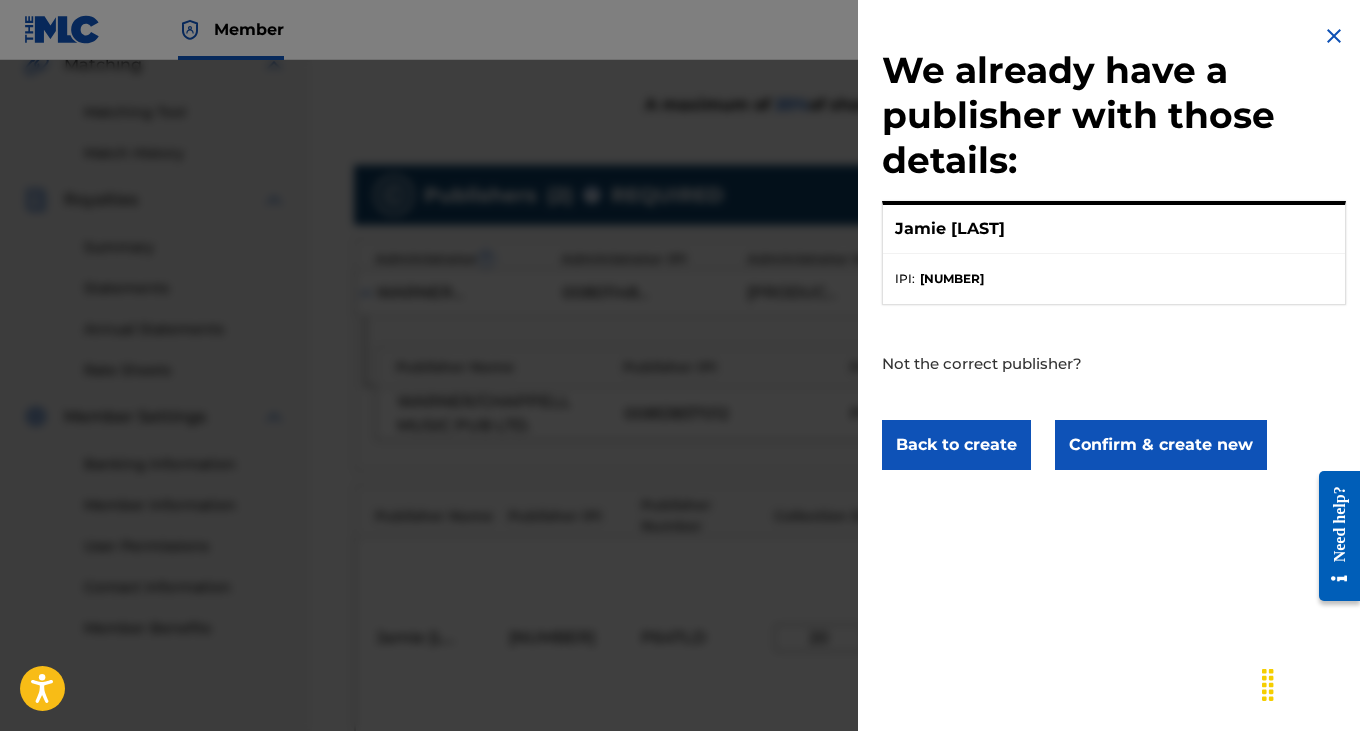 click on "Confirm & create new" at bounding box center [1161, 445] 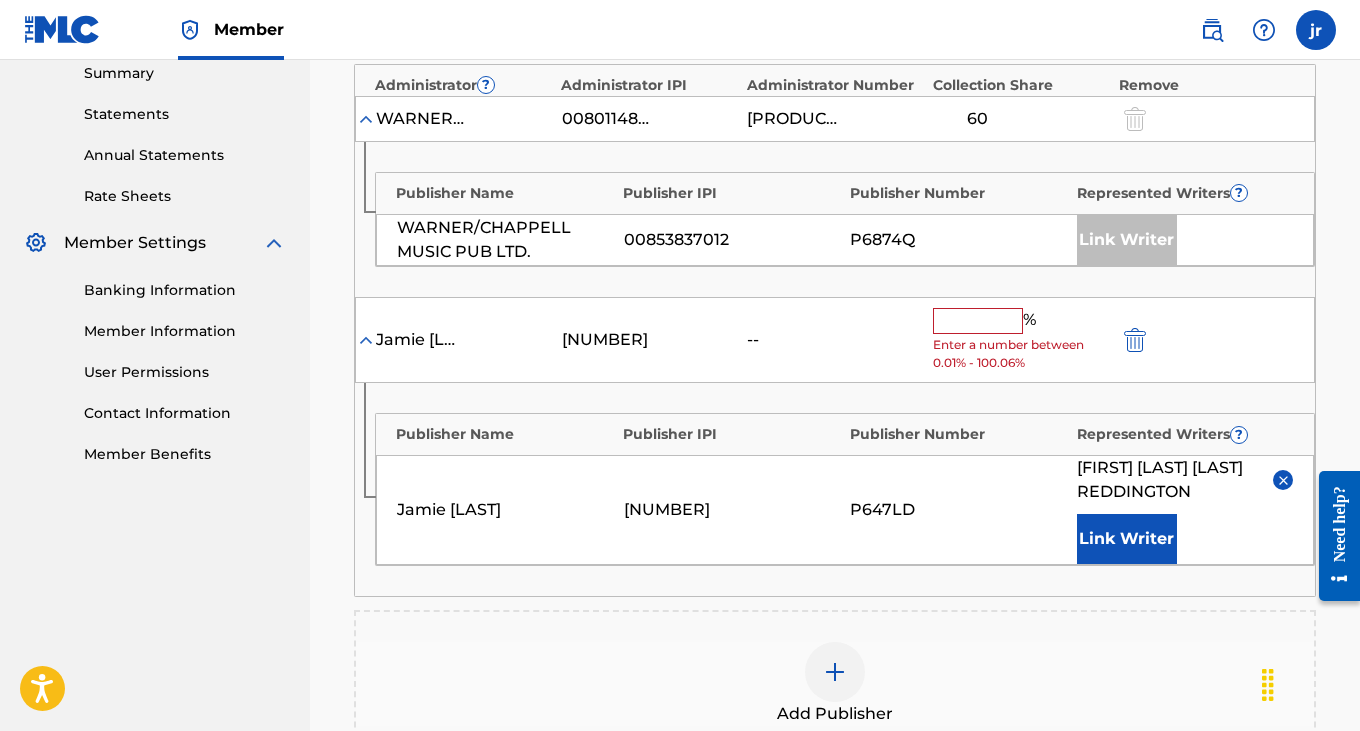 scroll, scrollTop: 733, scrollLeft: 0, axis: vertical 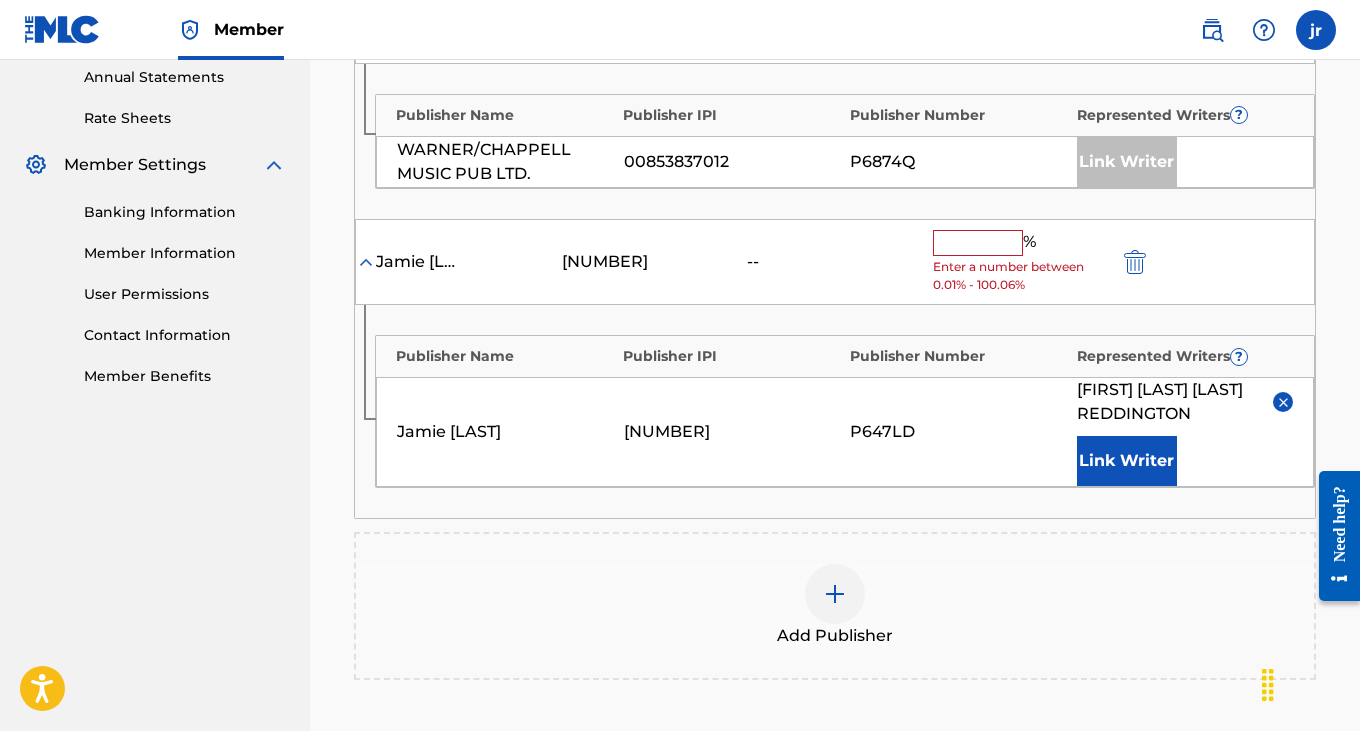 click at bounding box center (978, 243) 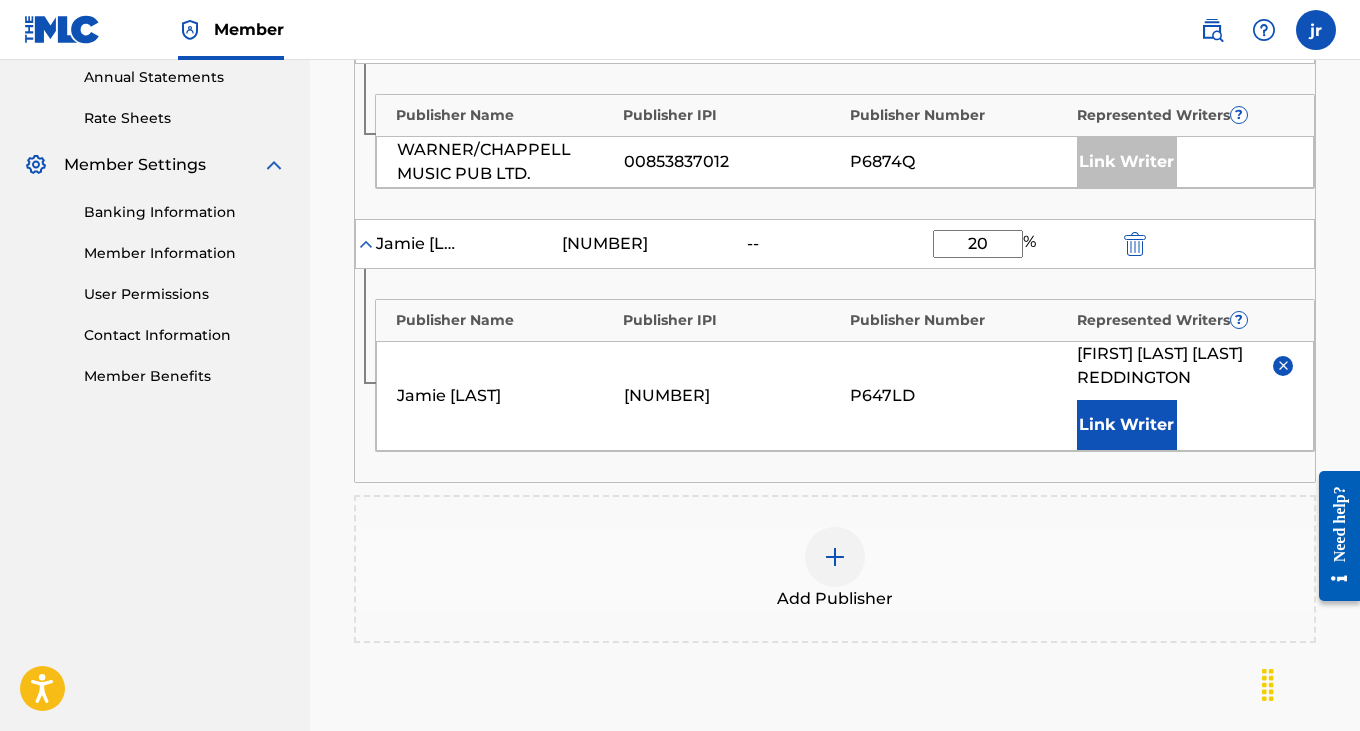 type on "20" 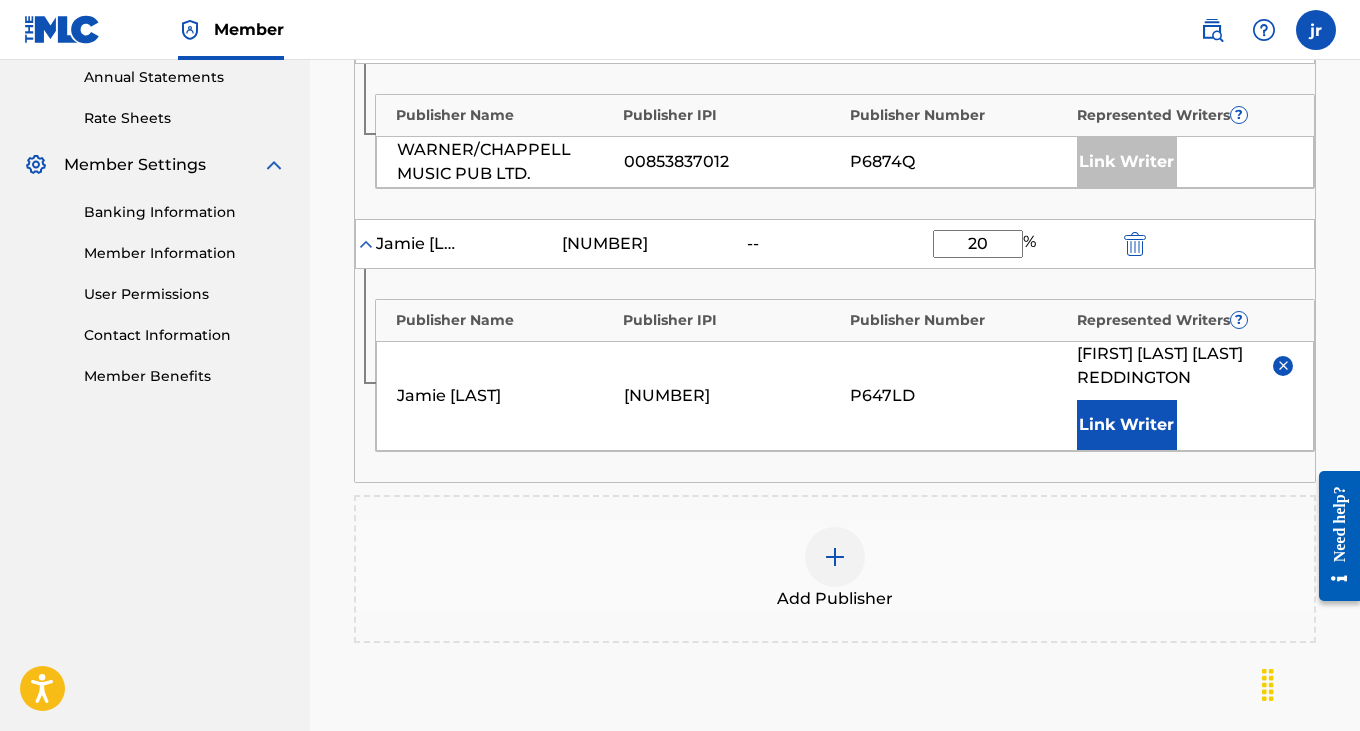 click on "Publisher Name Publisher [IPI] Publisher Number Represented Writers ? WARNER/CHAPPELL MUSIC PUB LTD. [IPI] P6874Q Link Writer" at bounding box center (835, 141) 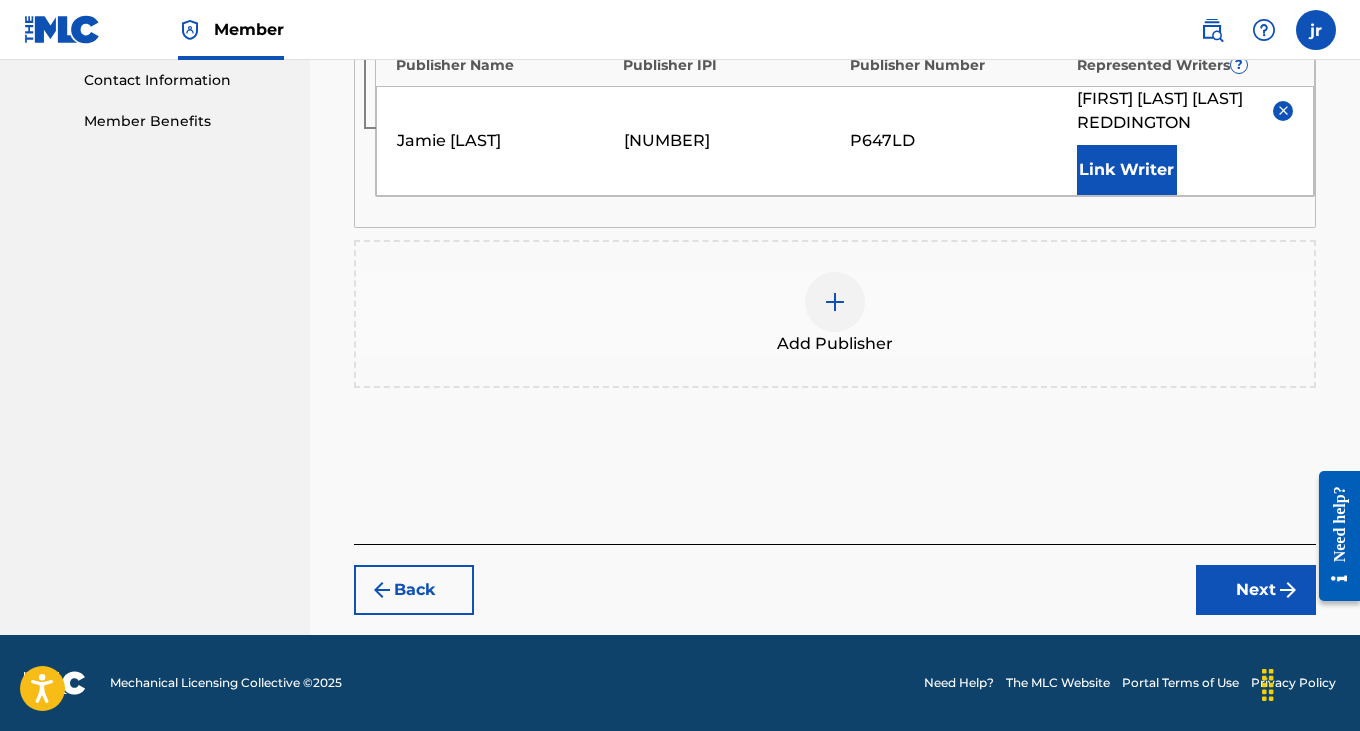 click on "Next" at bounding box center [1256, 590] 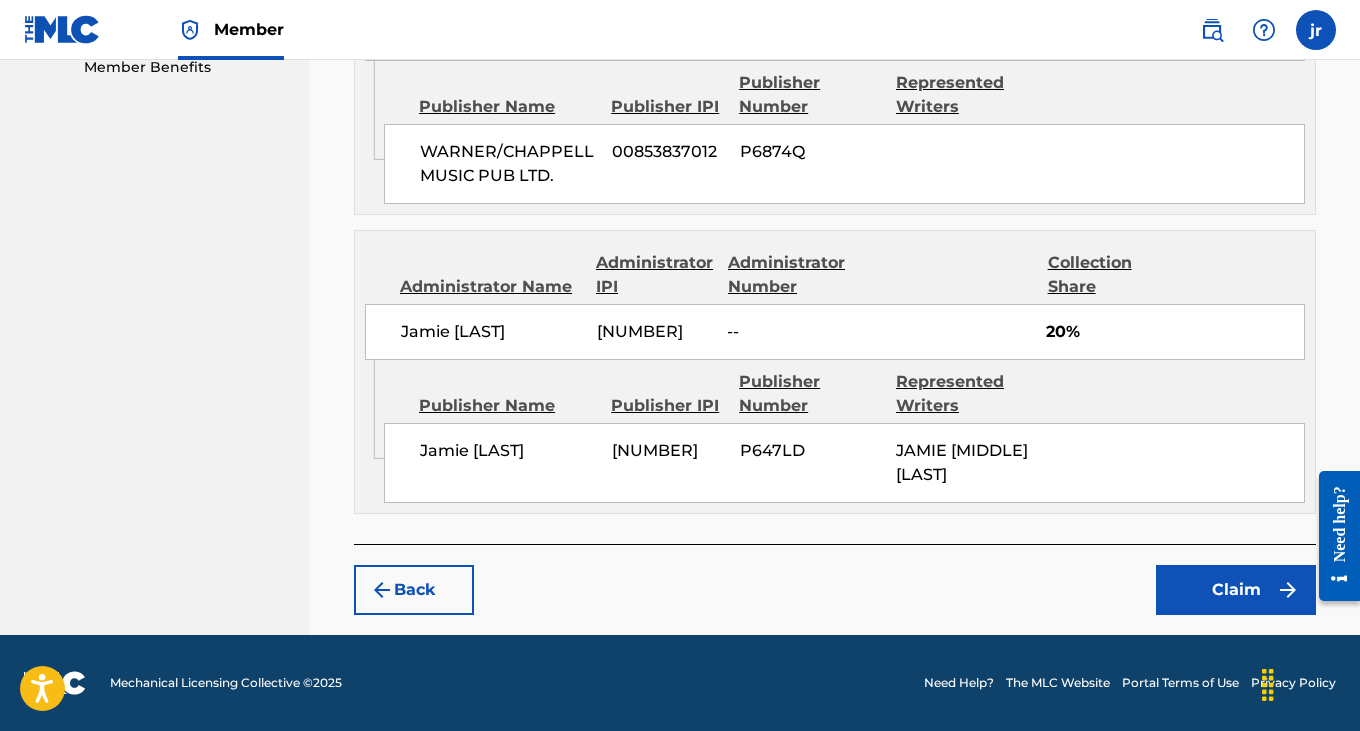 scroll, scrollTop: 1109, scrollLeft: 0, axis: vertical 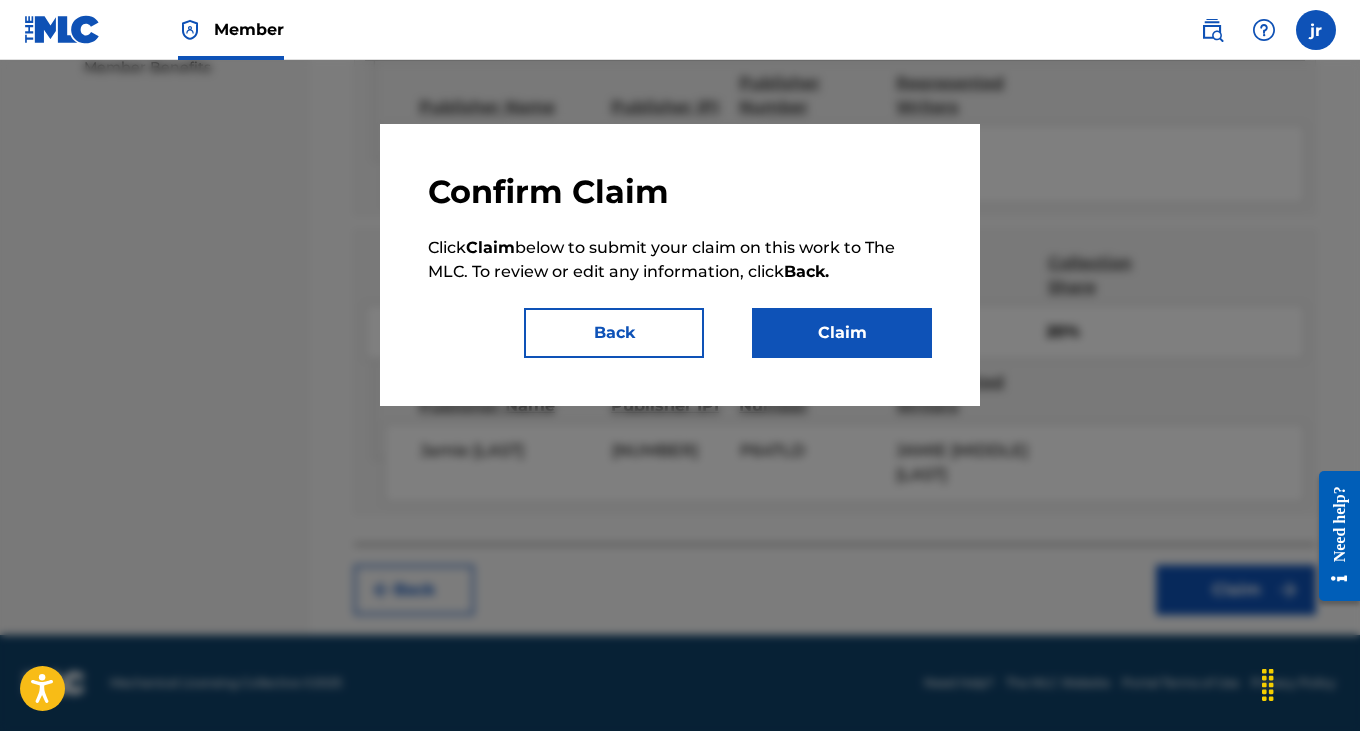 click on "Claim" at bounding box center [842, 333] 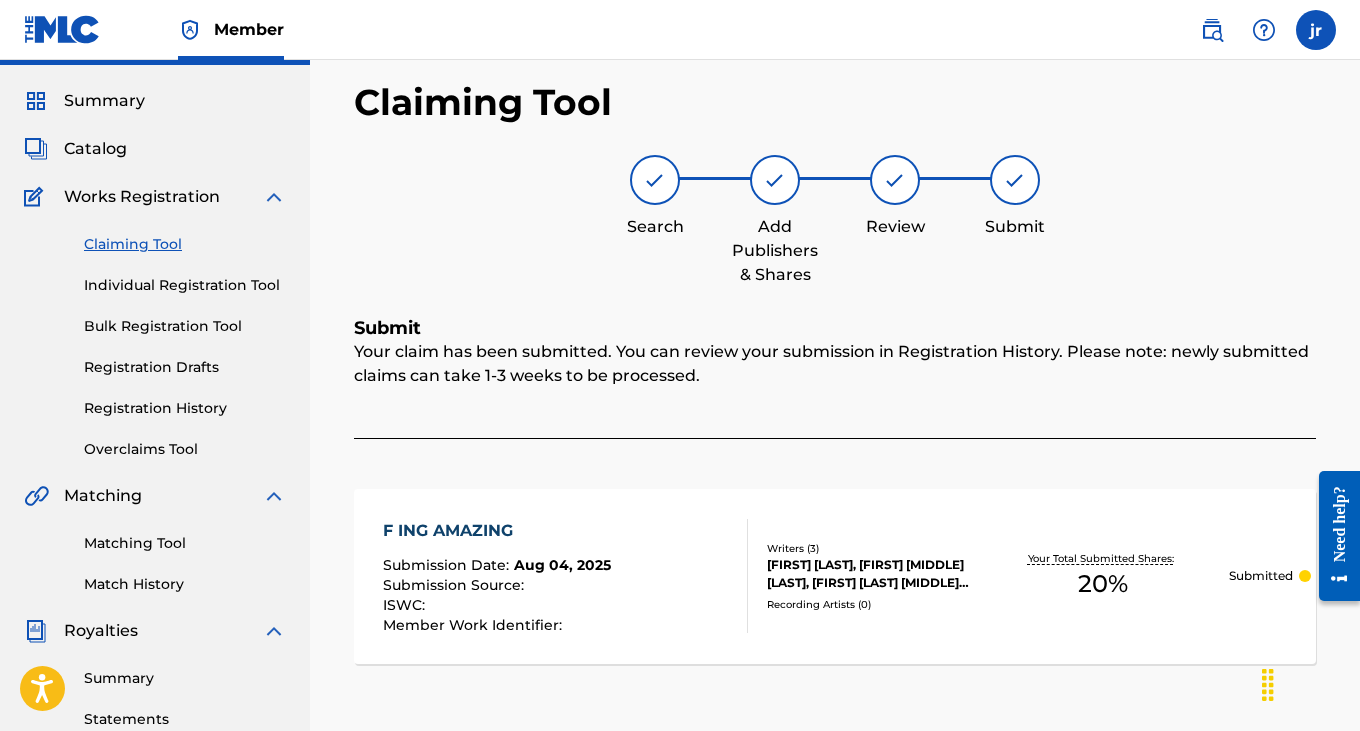 scroll, scrollTop: 117, scrollLeft: 0, axis: vertical 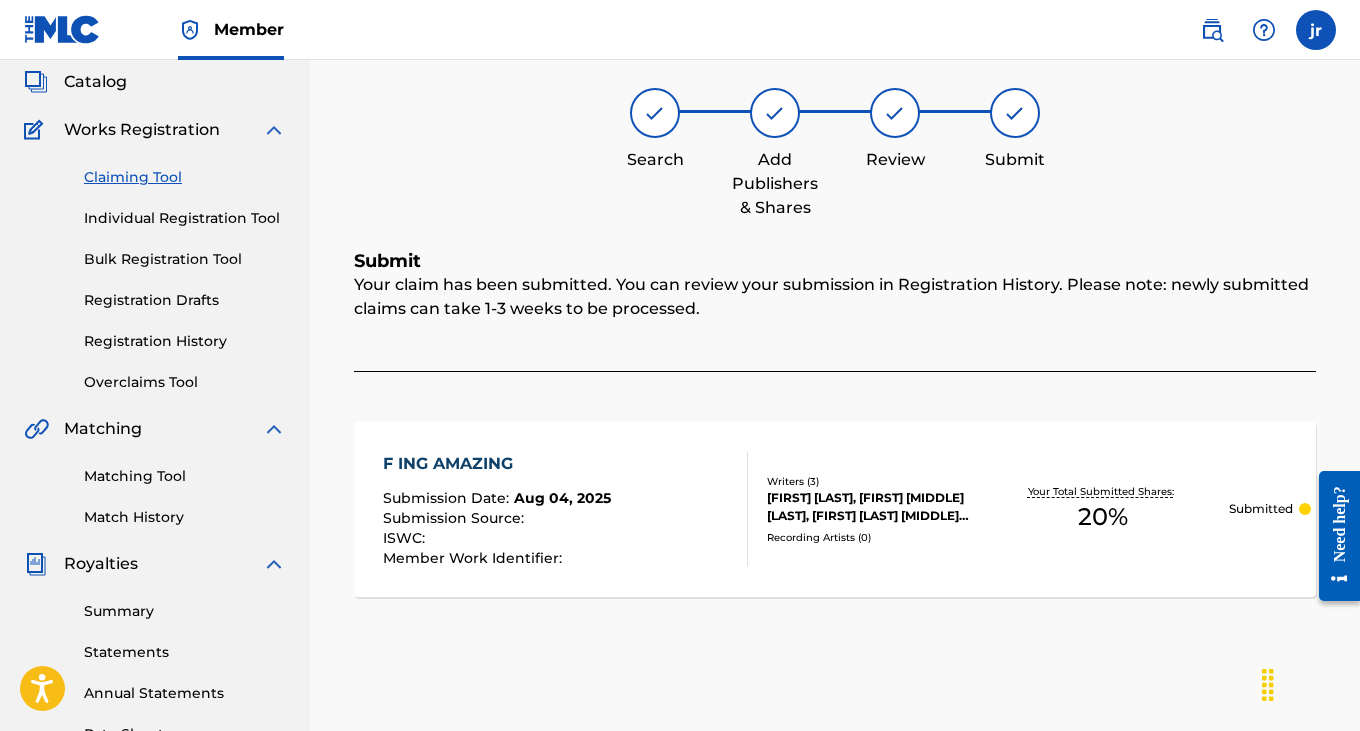 click on "Claiming Tool" at bounding box center (185, 177) 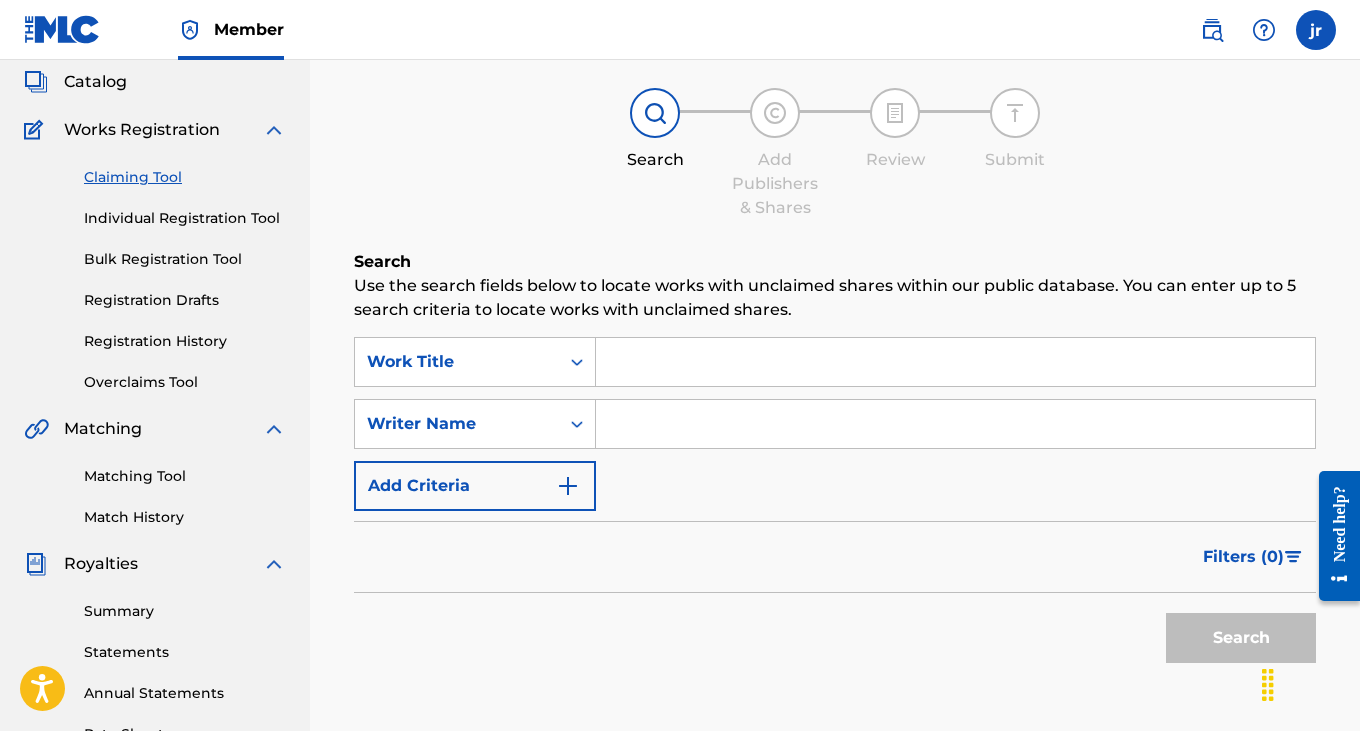 scroll, scrollTop: 0, scrollLeft: 0, axis: both 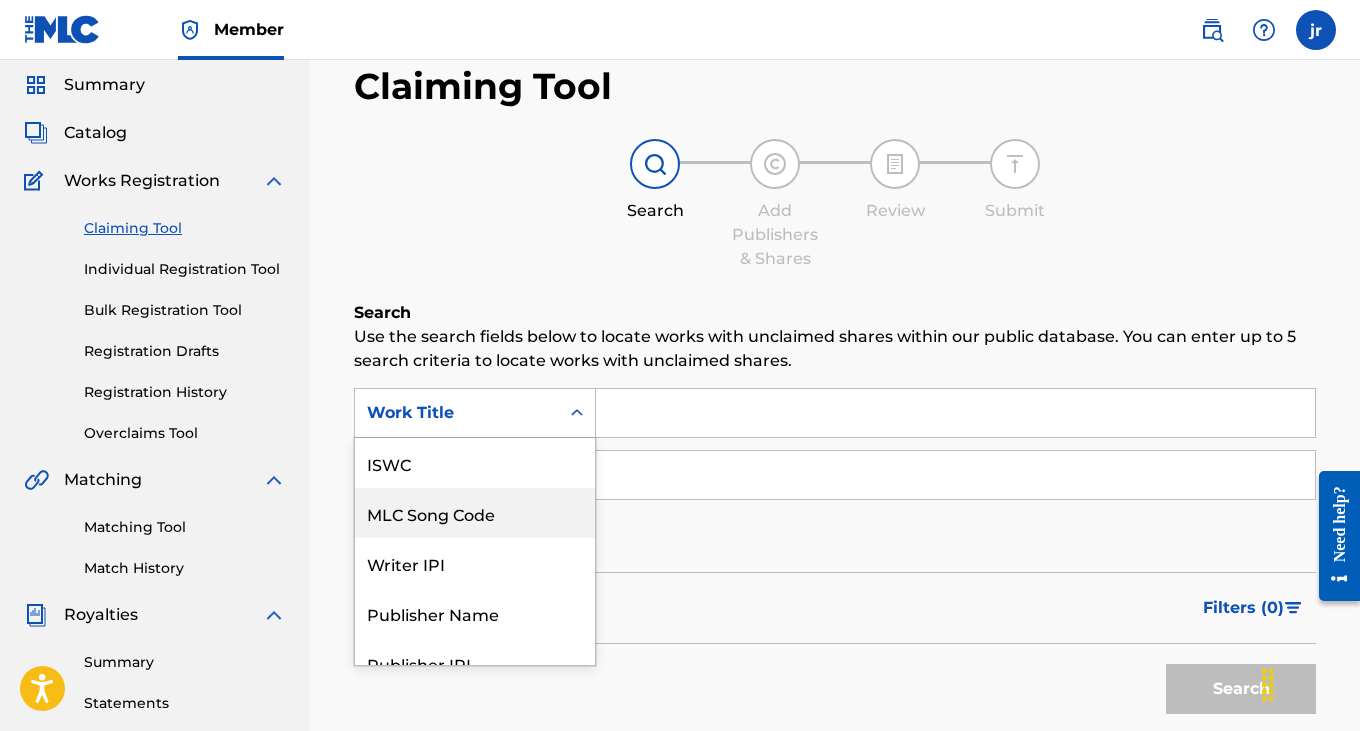 click on "MLC Song Code, 2 of 7. 7 results available. Use Up and Down to choose options, press Enter to select the currently focused option, press Escape to exit the menu, press Tab to select the option and exit the menu. Work Title ISWC MLC Song Code Writer IPI Publisher Name Publisher IPI MLC Publisher Number Work Title" at bounding box center [475, 413] 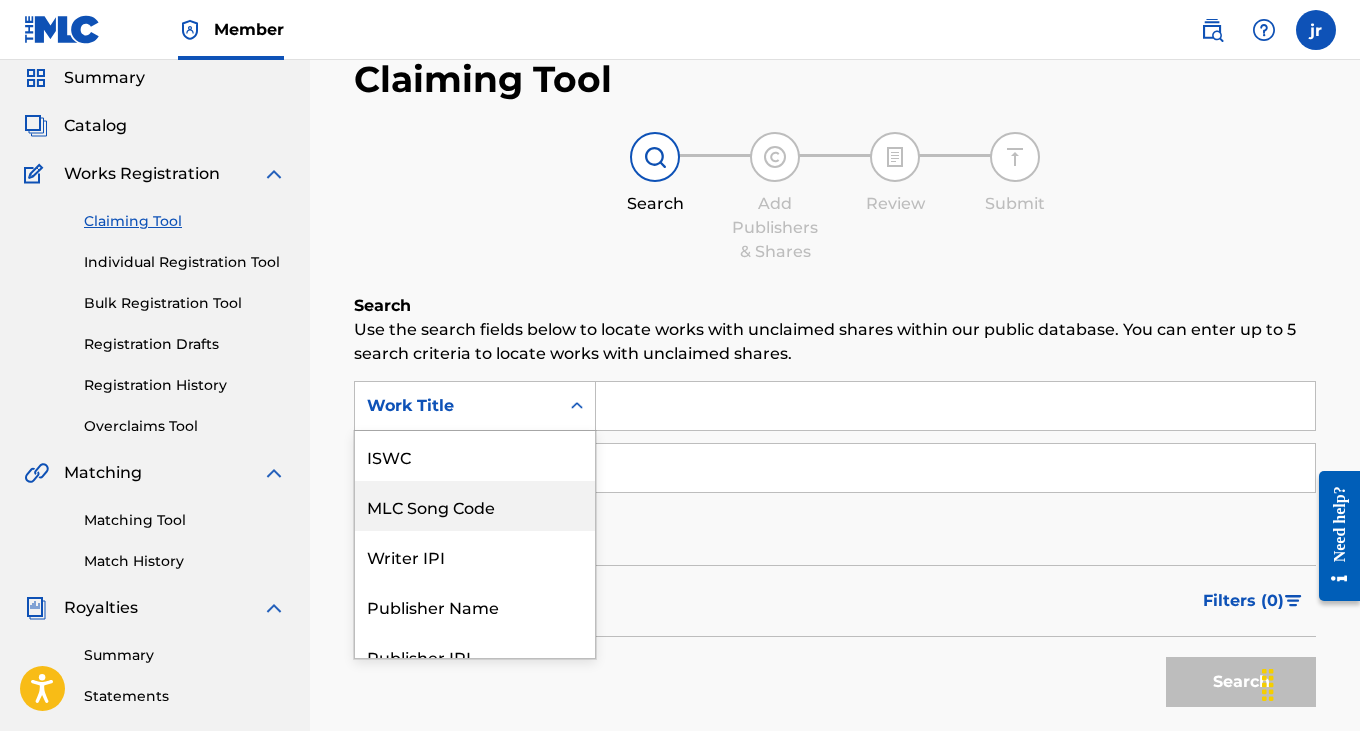 scroll, scrollTop: 50, scrollLeft: 0, axis: vertical 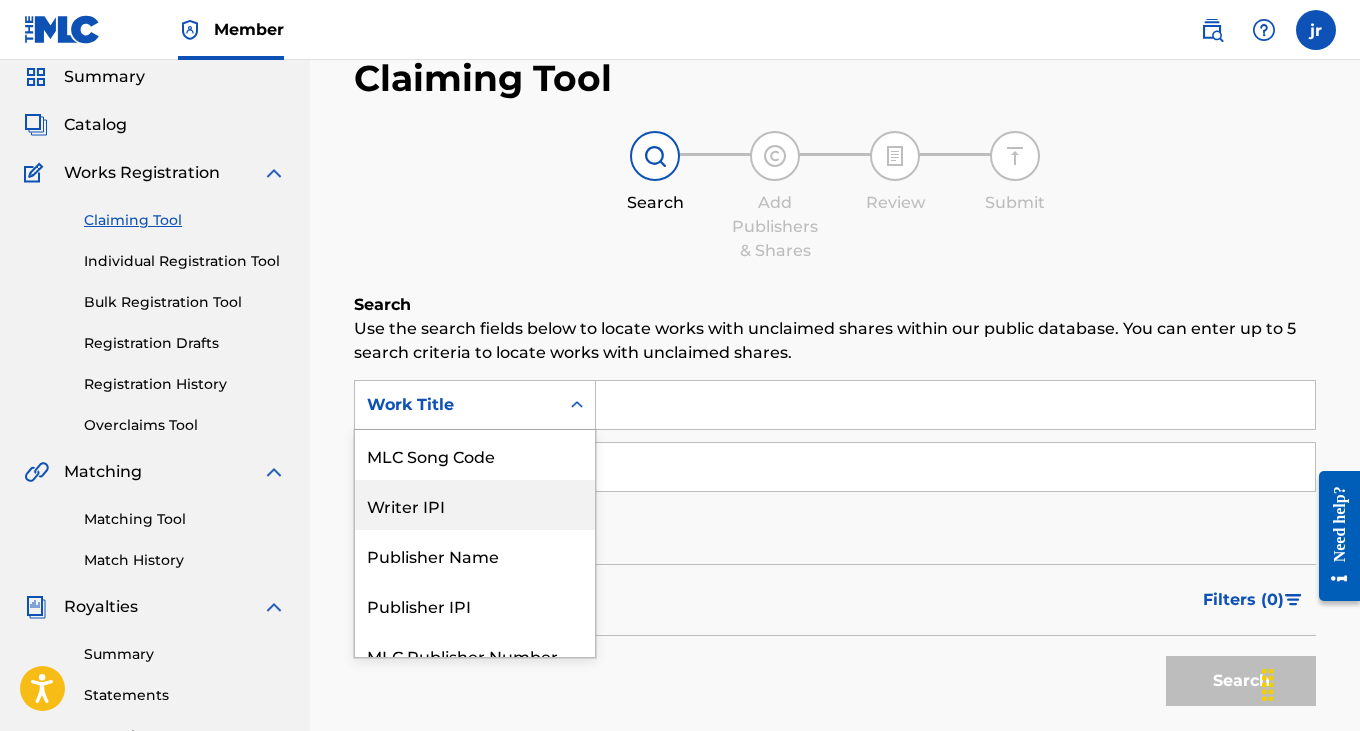 click on "Writer IPI" at bounding box center (475, 505) 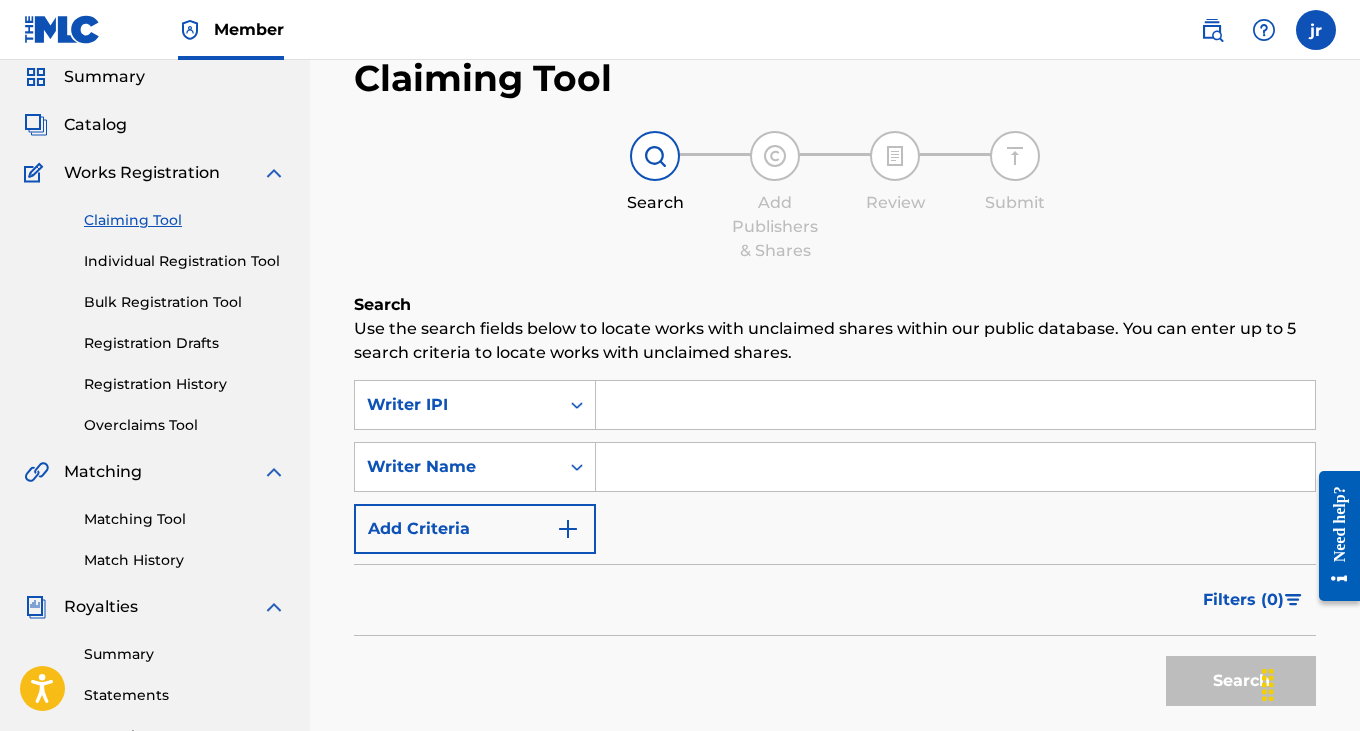 click at bounding box center [955, 405] 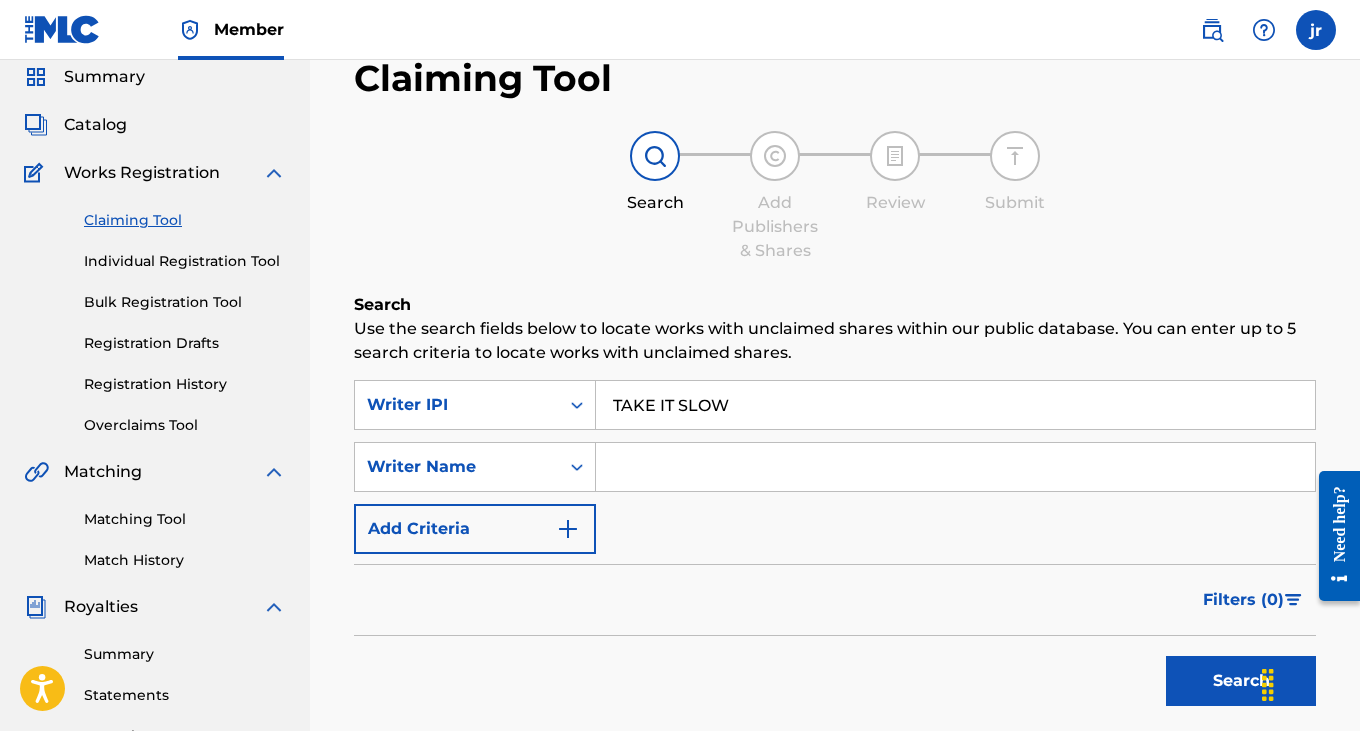 type on "TAKE IT SLOW" 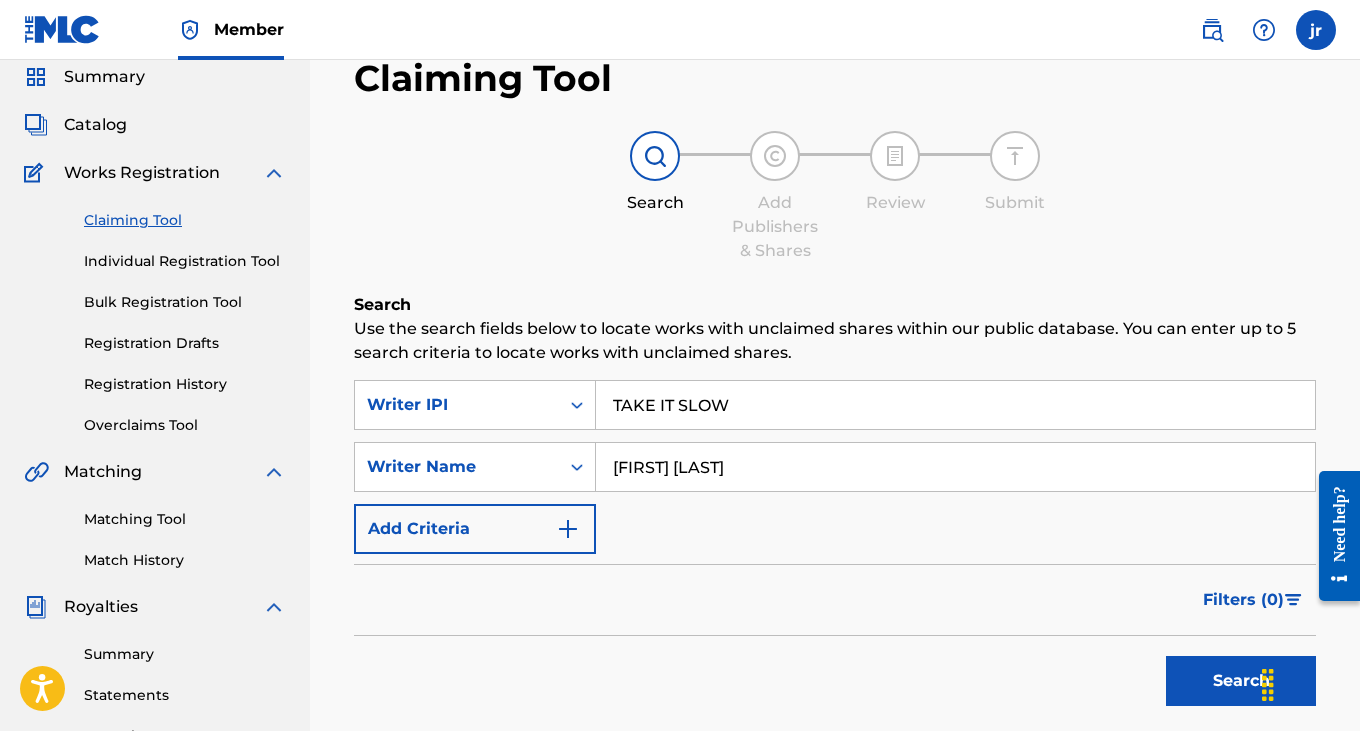 click on "TAKE IT SLOW" at bounding box center [955, 405] 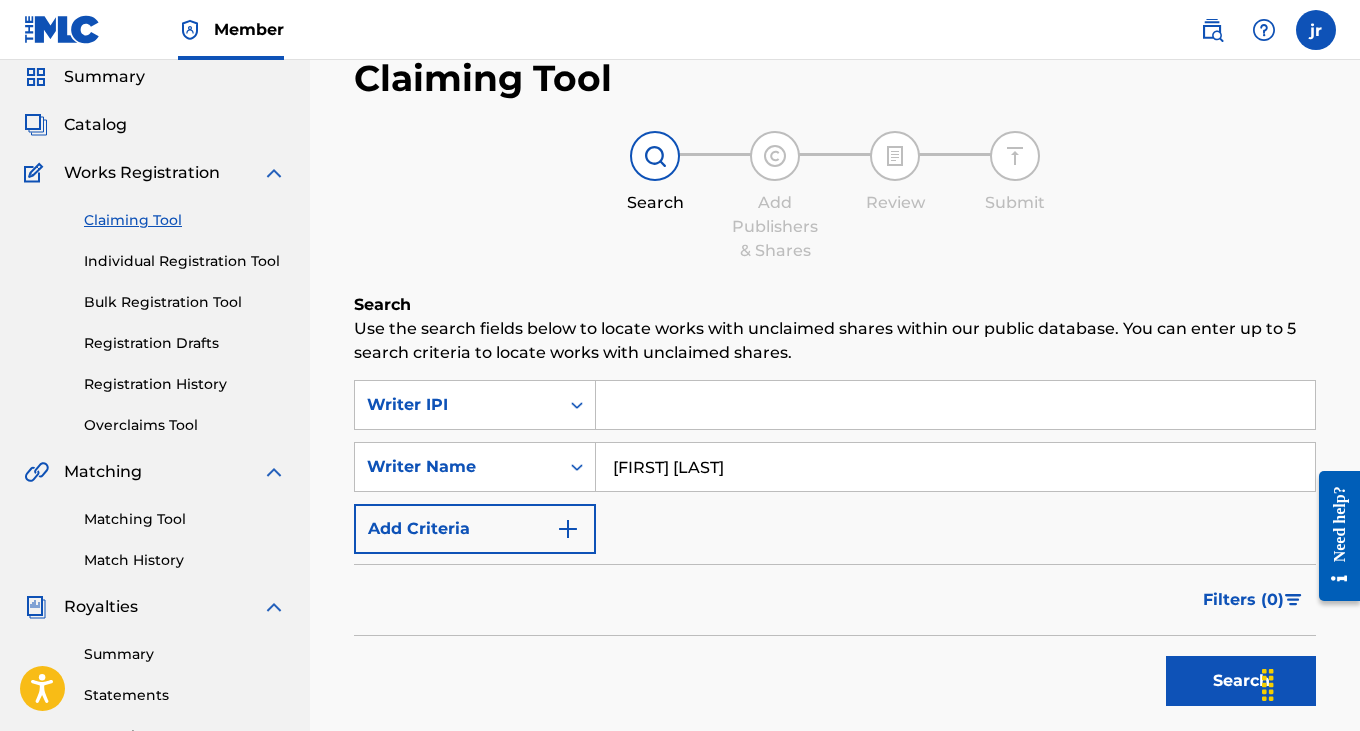 click at bounding box center (955, 405) 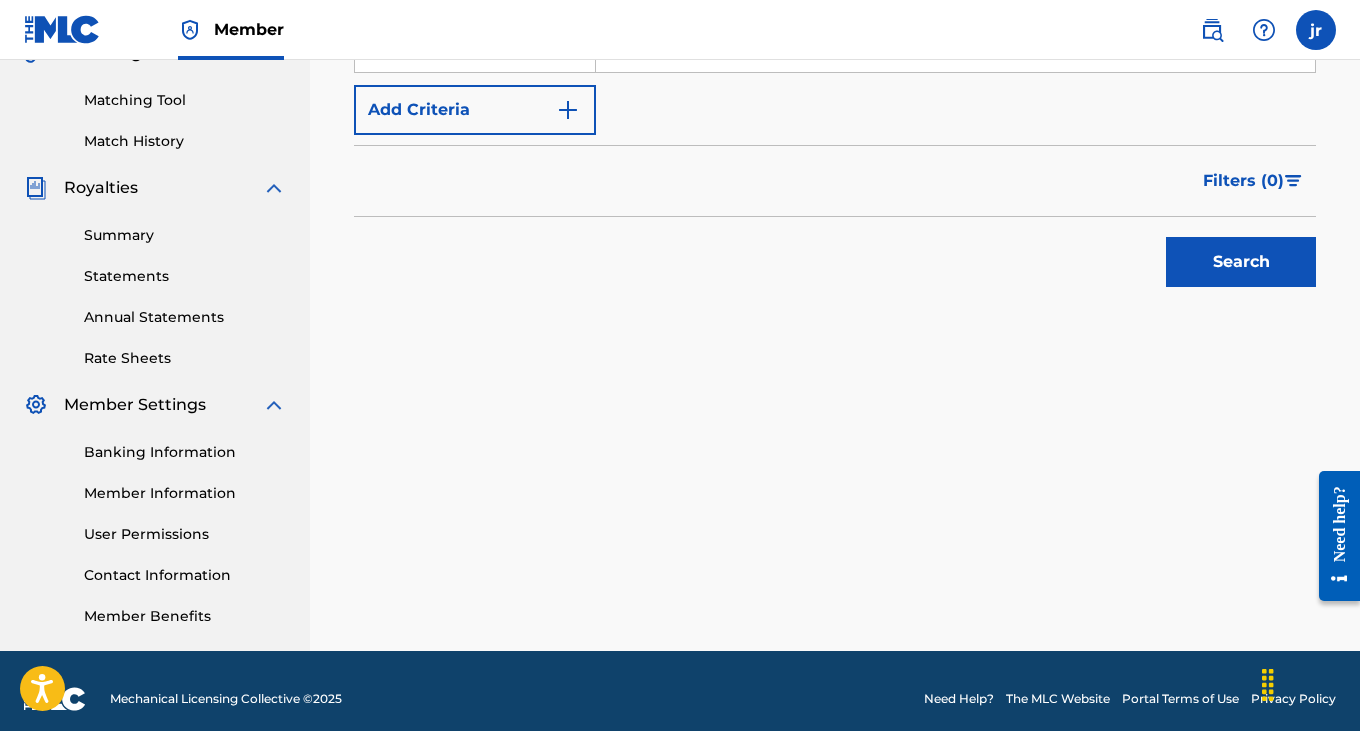 scroll, scrollTop: 509, scrollLeft: 0, axis: vertical 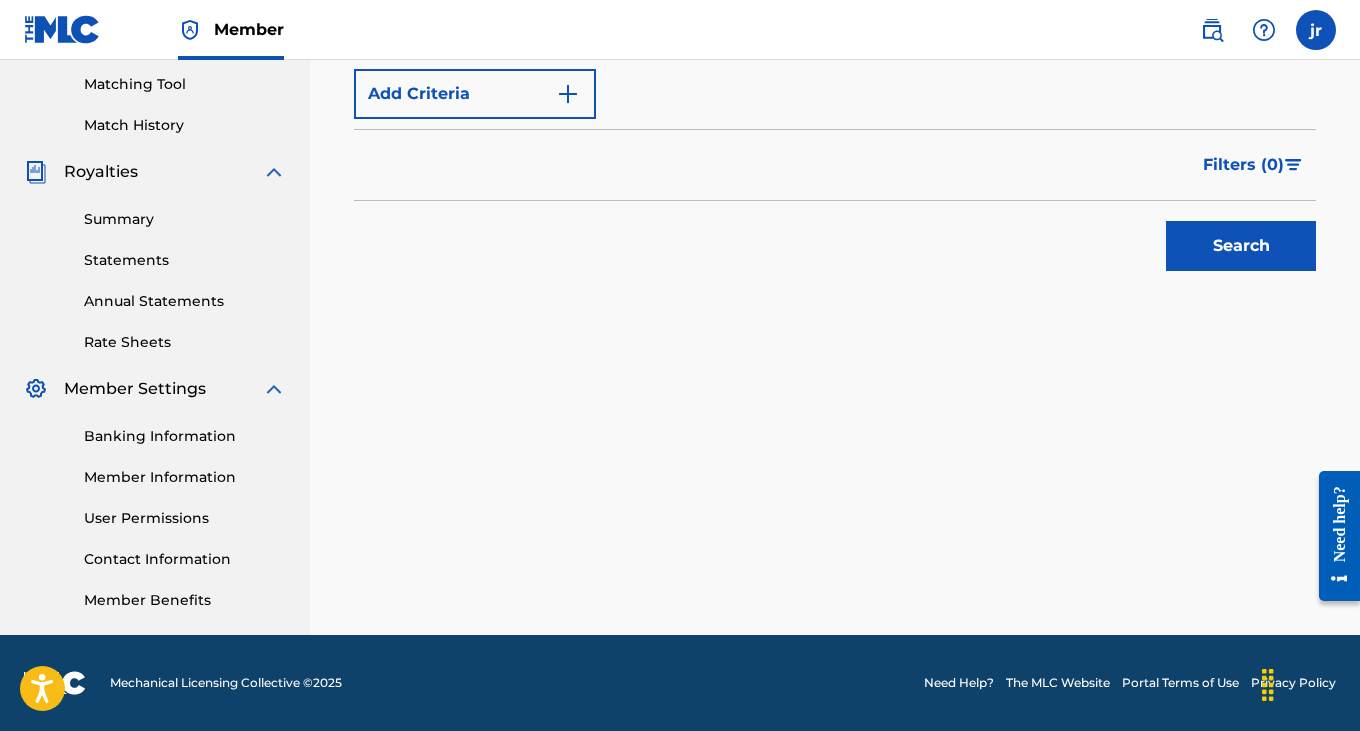 click on "Search" at bounding box center [1236, 241] 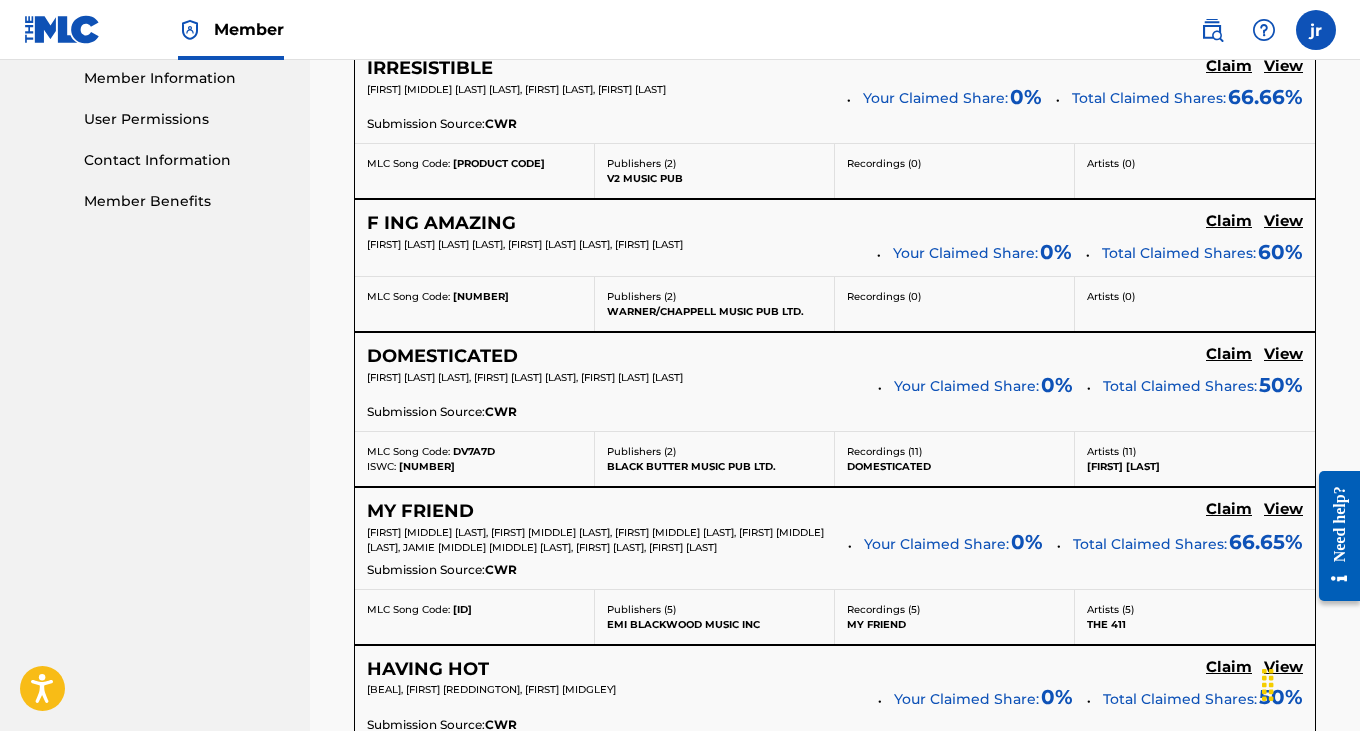 scroll, scrollTop: 913, scrollLeft: 0, axis: vertical 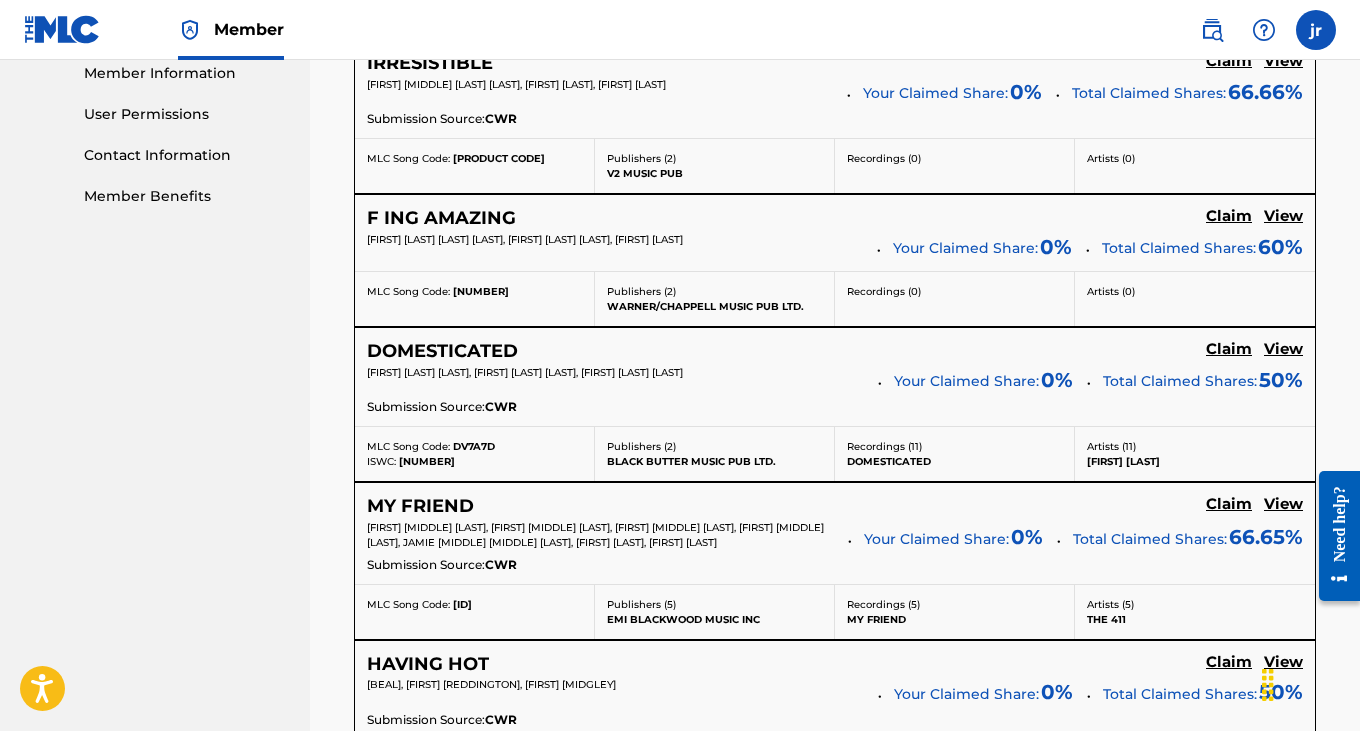 click on "Claim" at bounding box center [1229, -72] 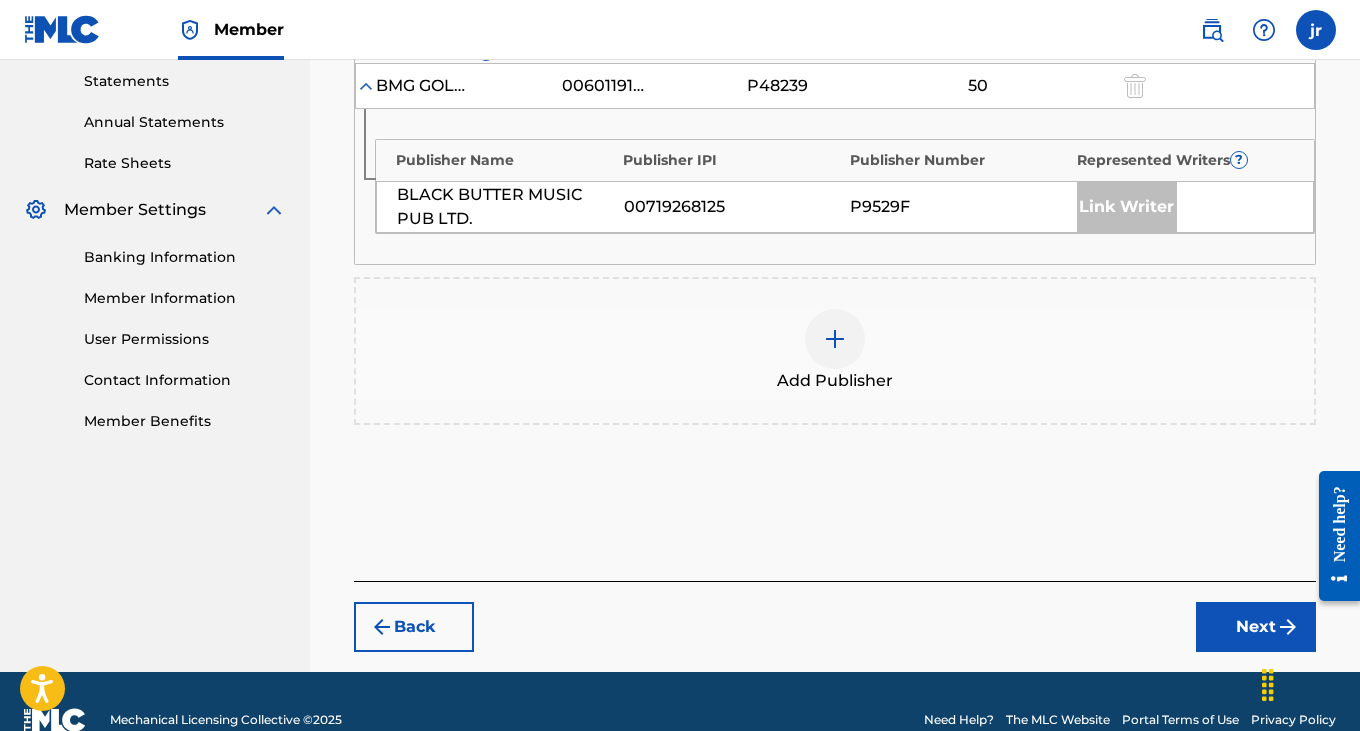 scroll, scrollTop: 620, scrollLeft: 0, axis: vertical 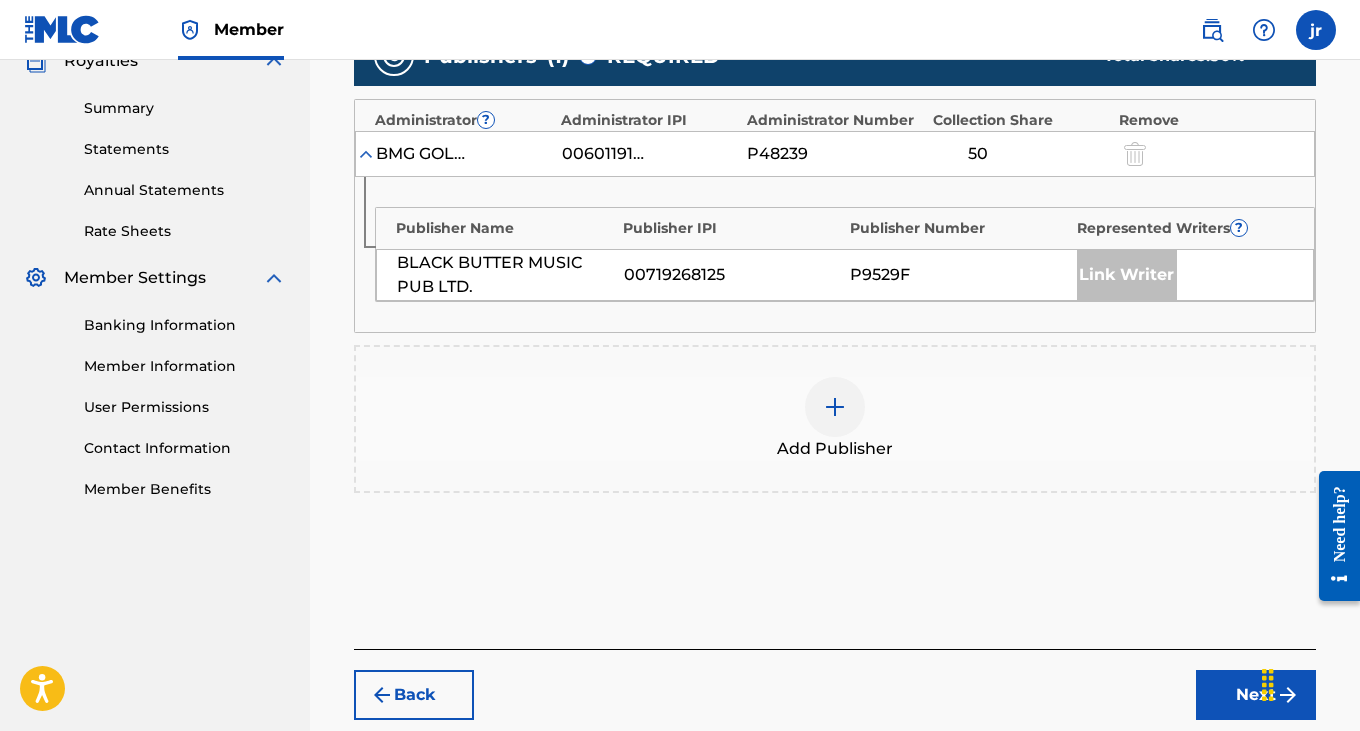 click at bounding box center [835, 407] 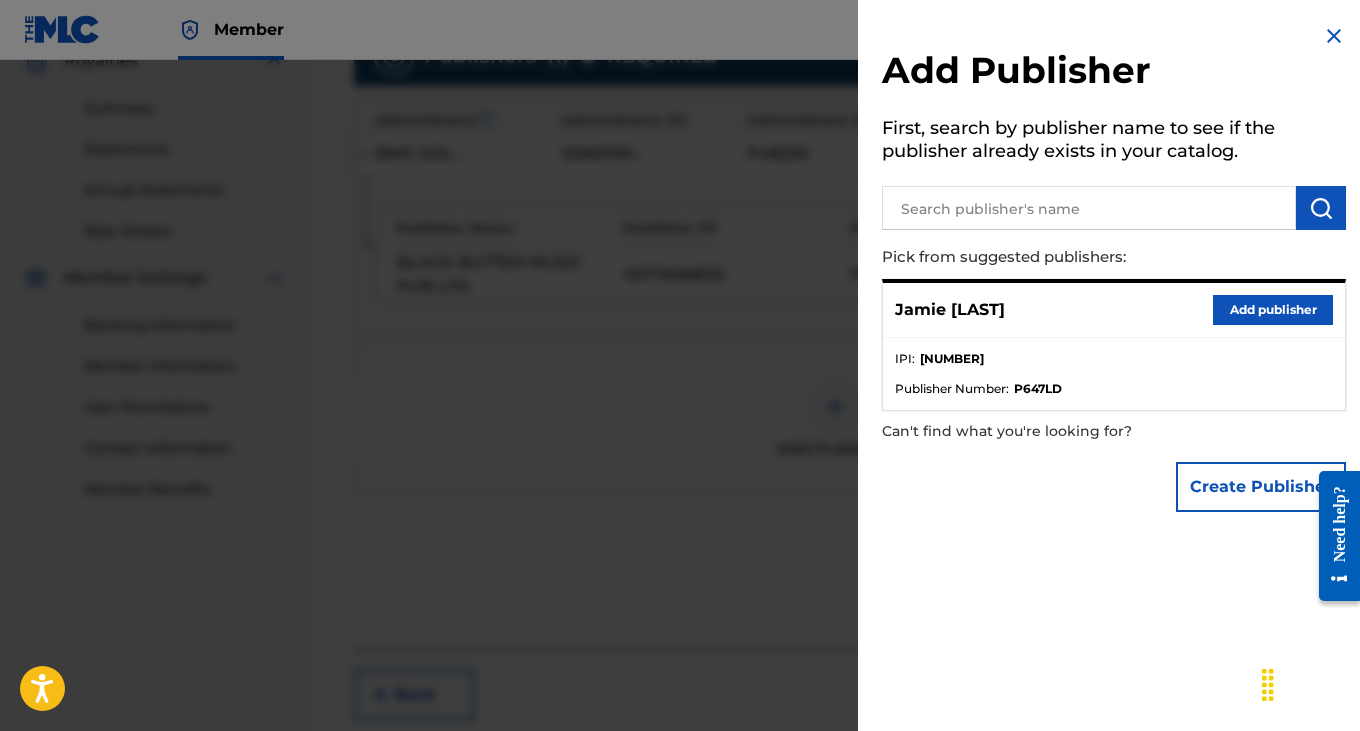 click on "Add publisher" at bounding box center [1273, 310] 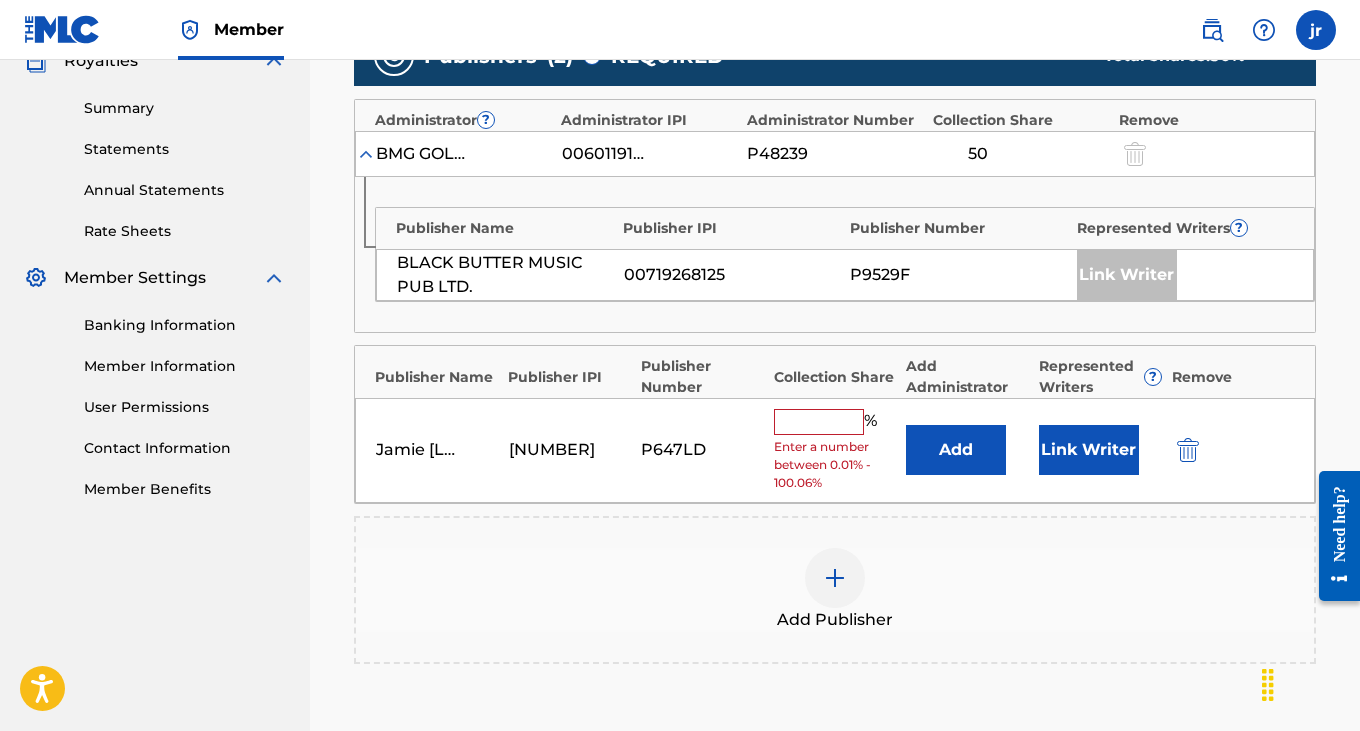 click at bounding box center [819, 422] 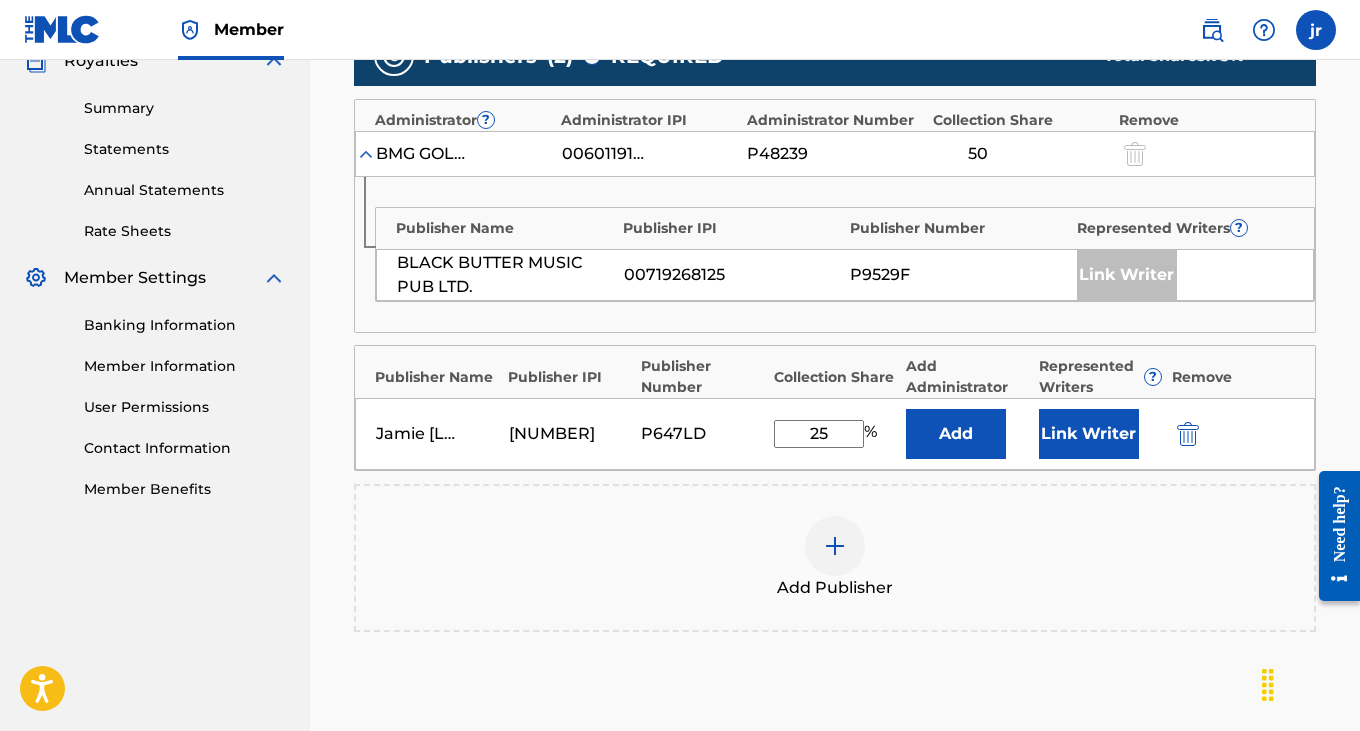 type on "25" 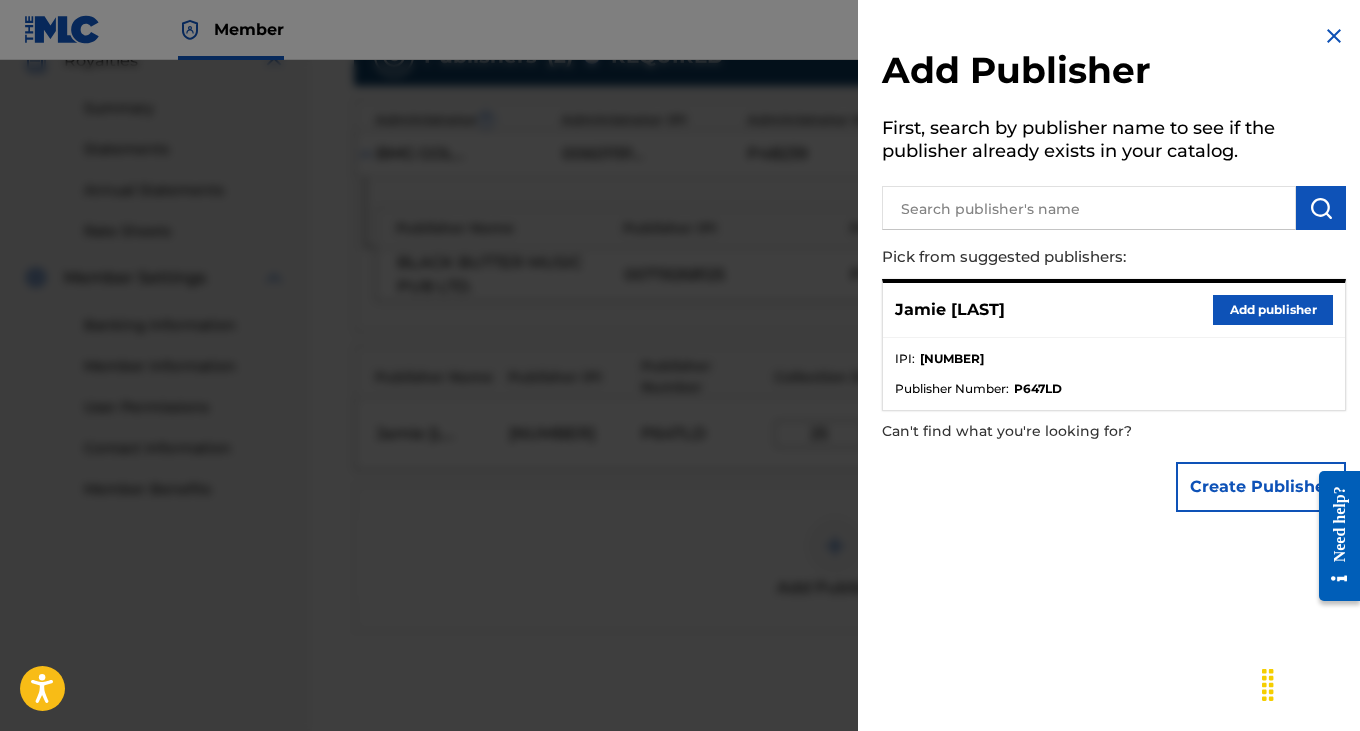 click at bounding box center (680, 425) 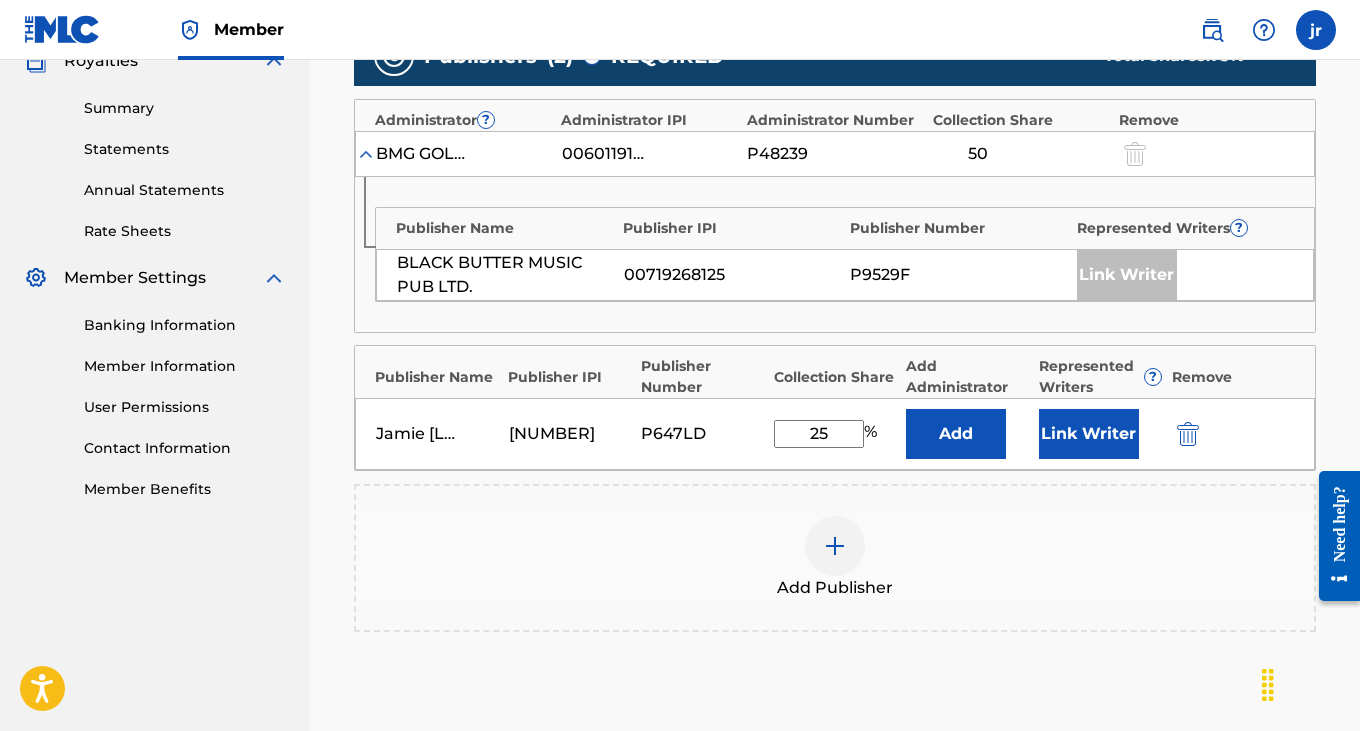 click on "Link Writer" at bounding box center (1089, 434) 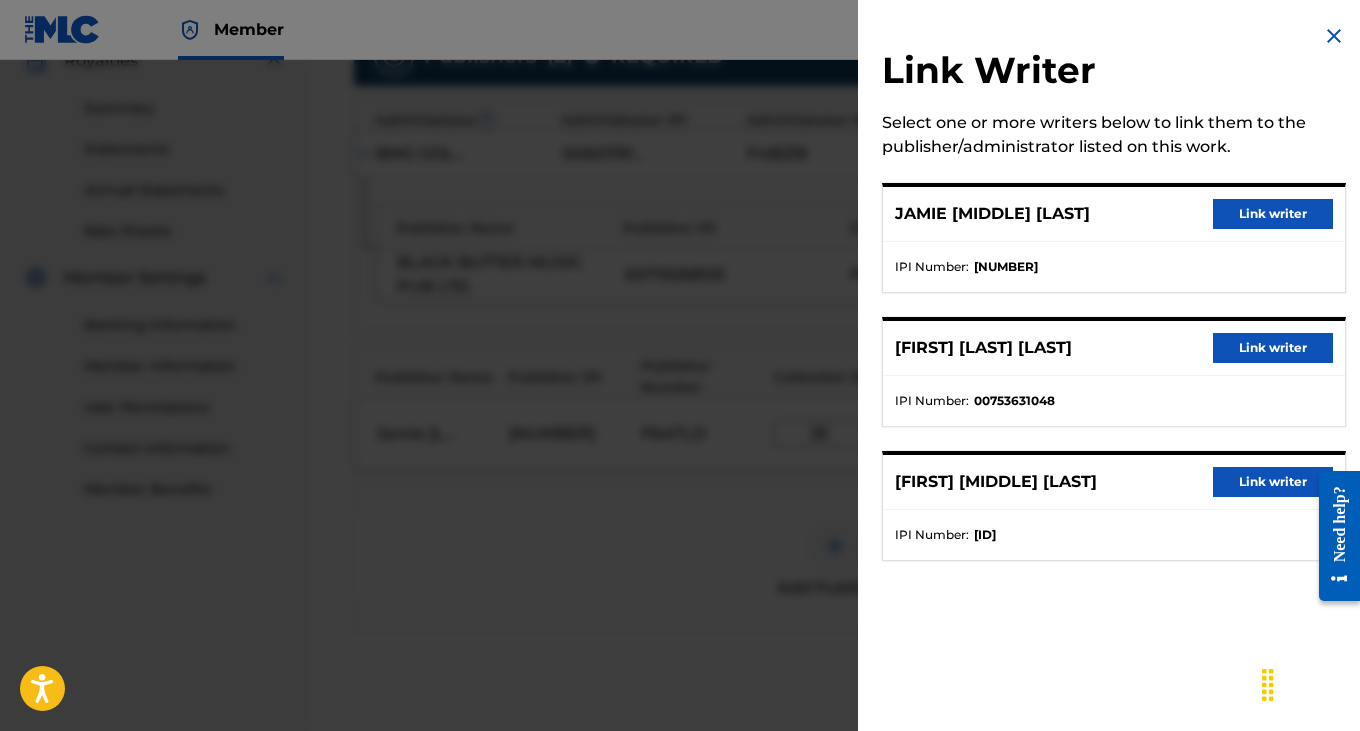 click on "Link writer" at bounding box center [1273, 214] 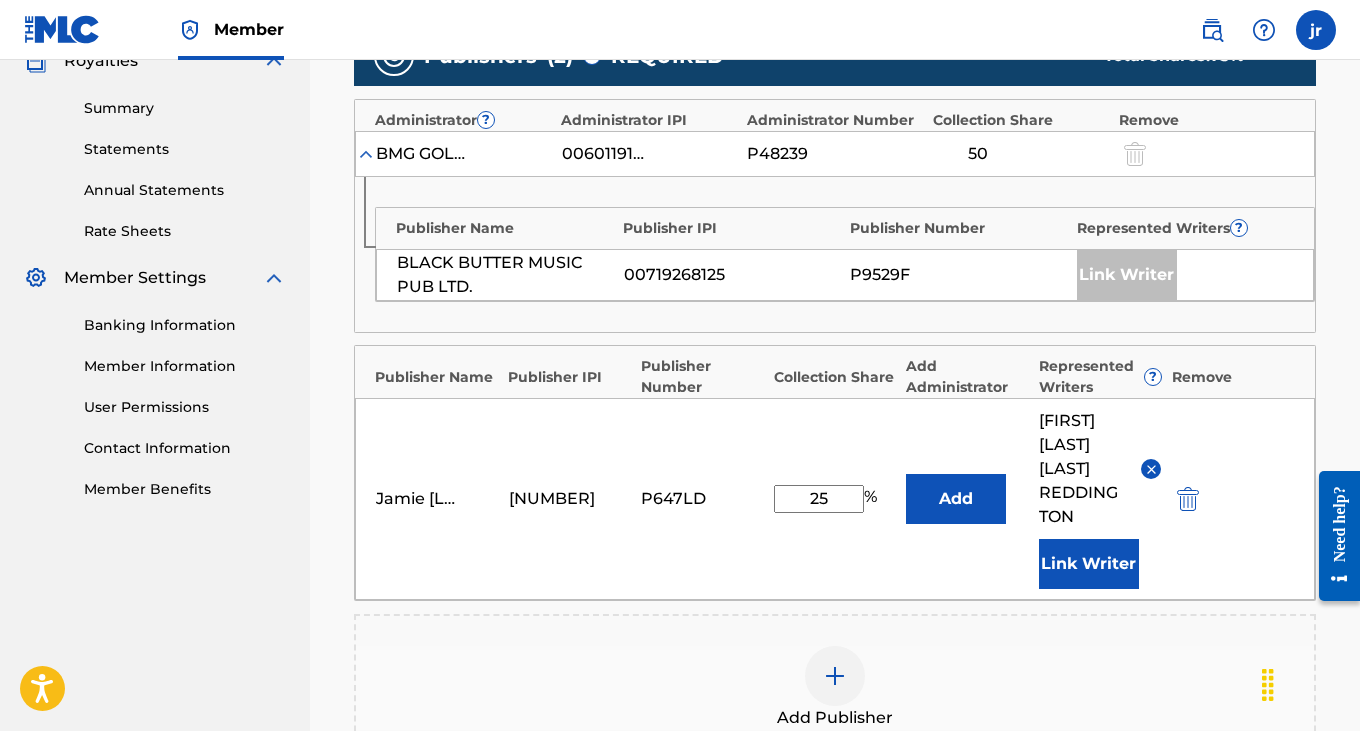 scroll, scrollTop: 993, scrollLeft: 0, axis: vertical 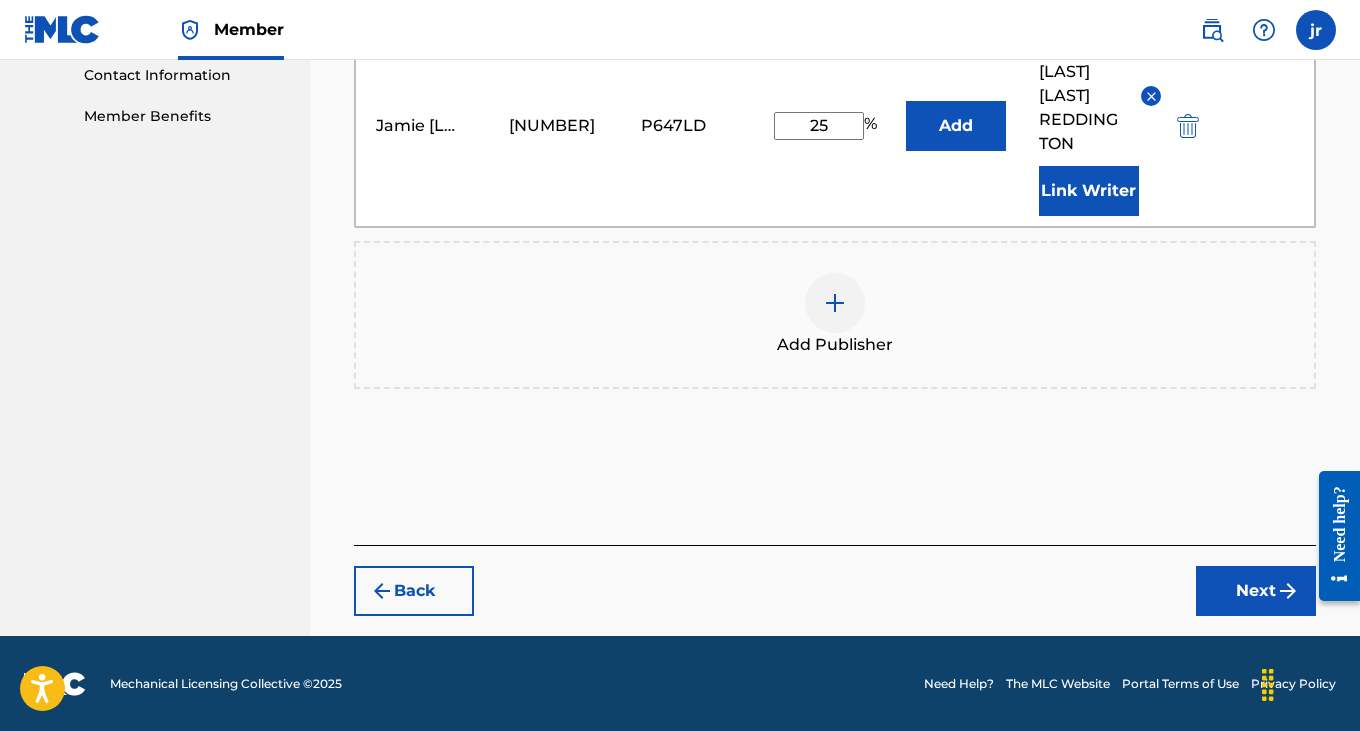 click on "Next" at bounding box center (1256, 591) 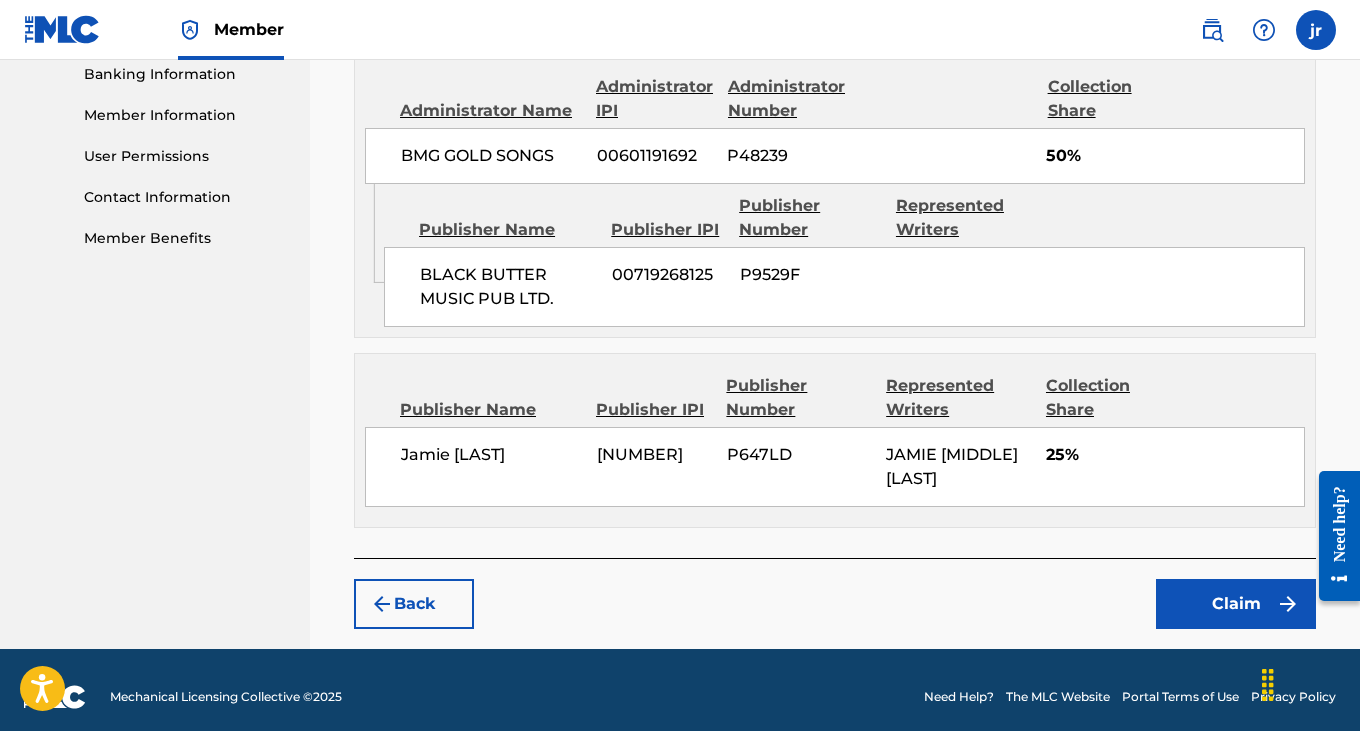 scroll, scrollTop: 874, scrollLeft: 0, axis: vertical 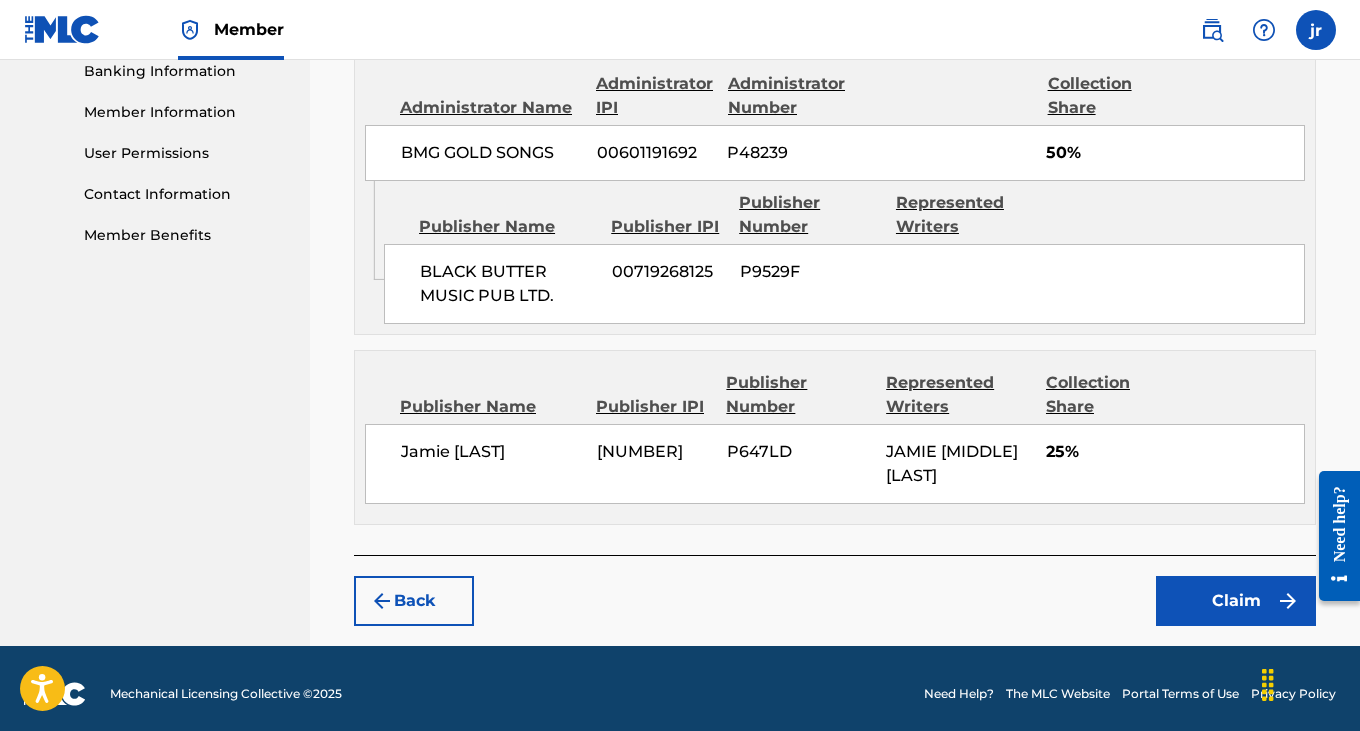 click on "Back" at bounding box center (414, 601) 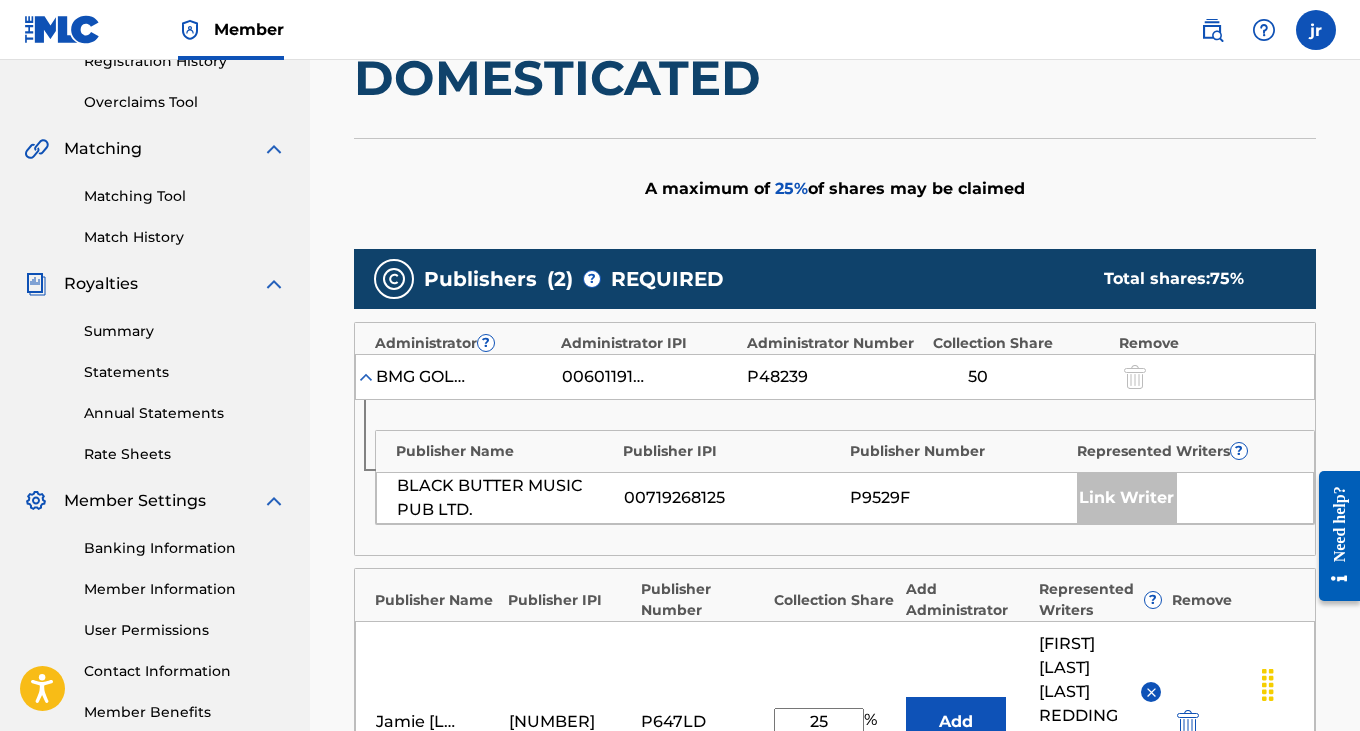 scroll, scrollTop: 536, scrollLeft: 0, axis: vertical 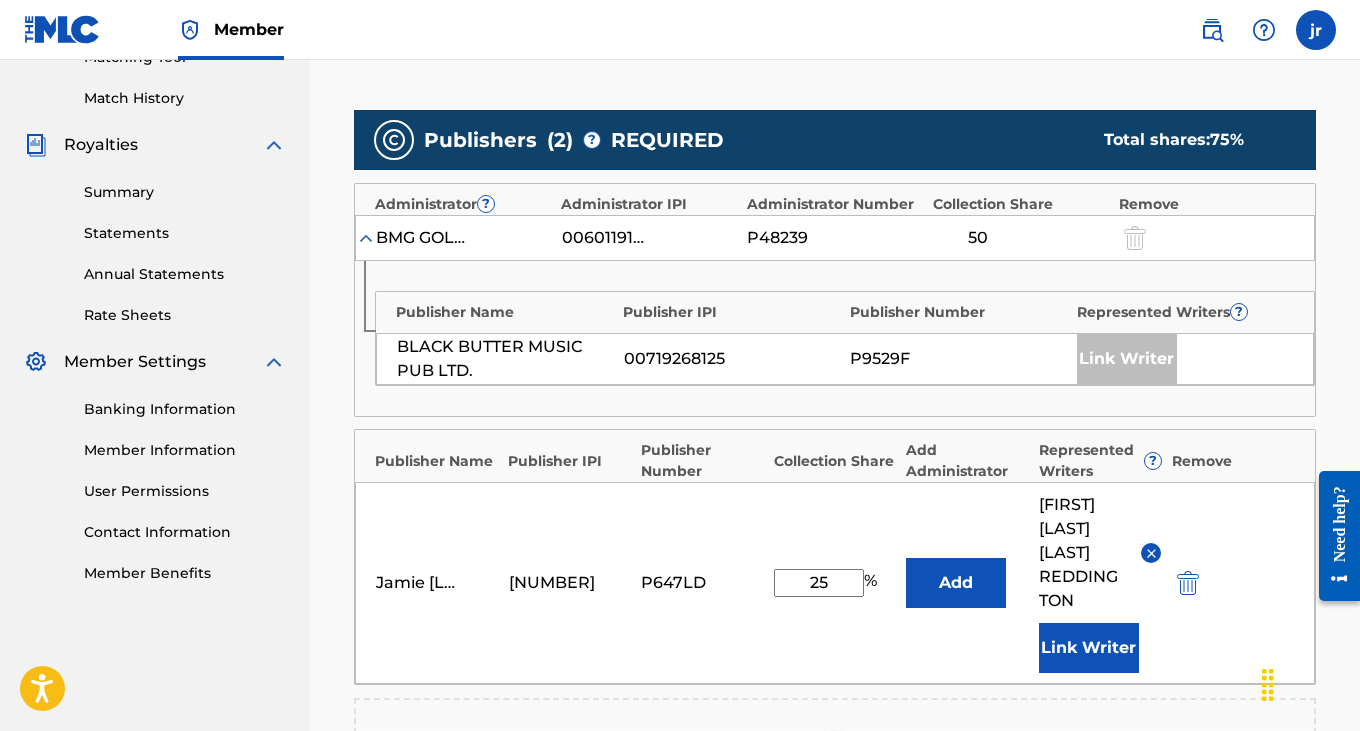 drag, startPoint x: 839, startPoint y: 582, endPoint x: 804, endPoint y: 582, distance: 35 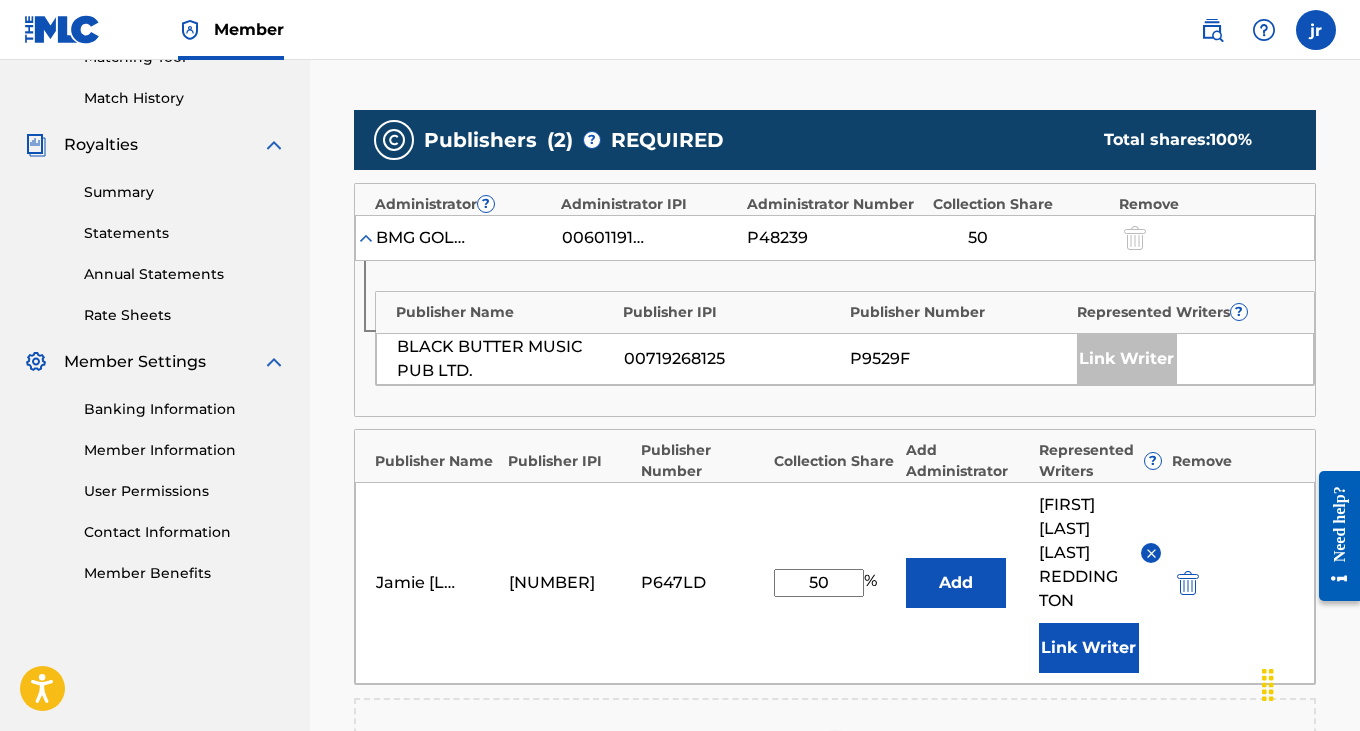 type on "50" 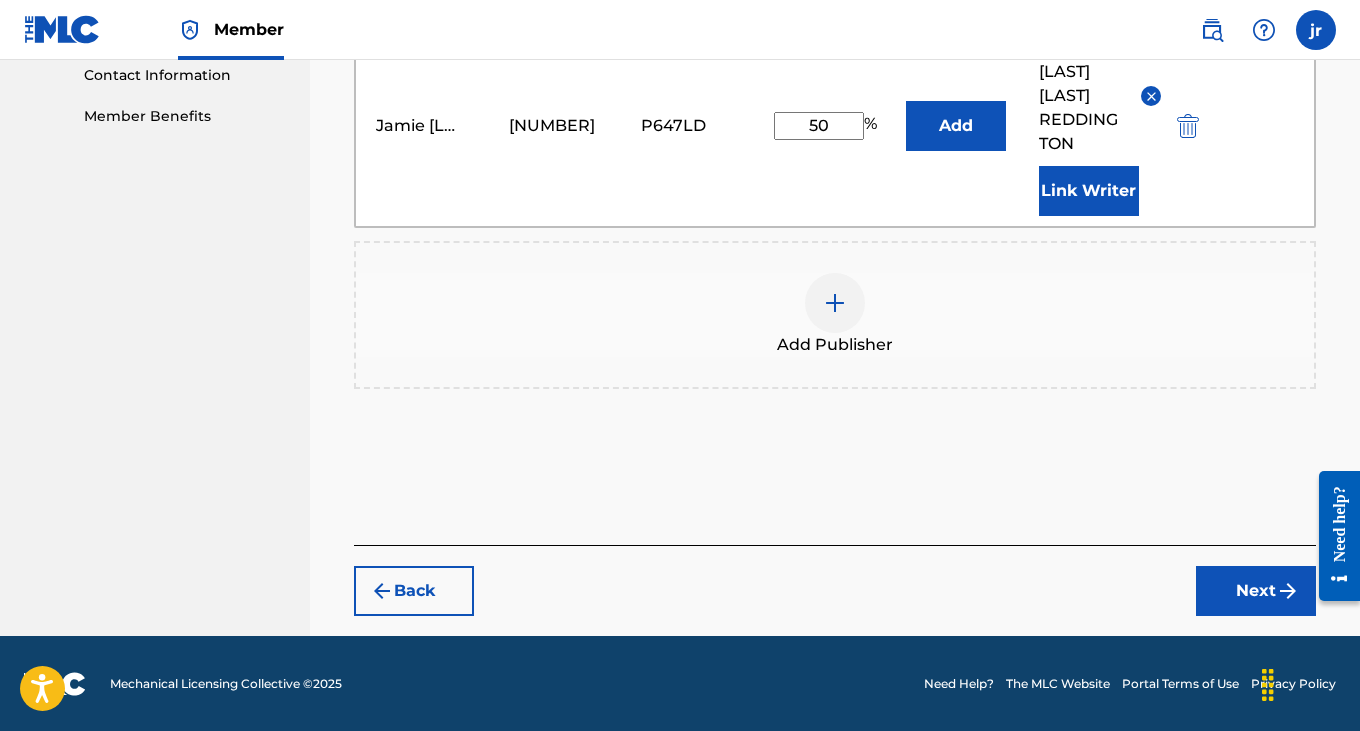 click on "Next" at bounding box center (1256, 591) 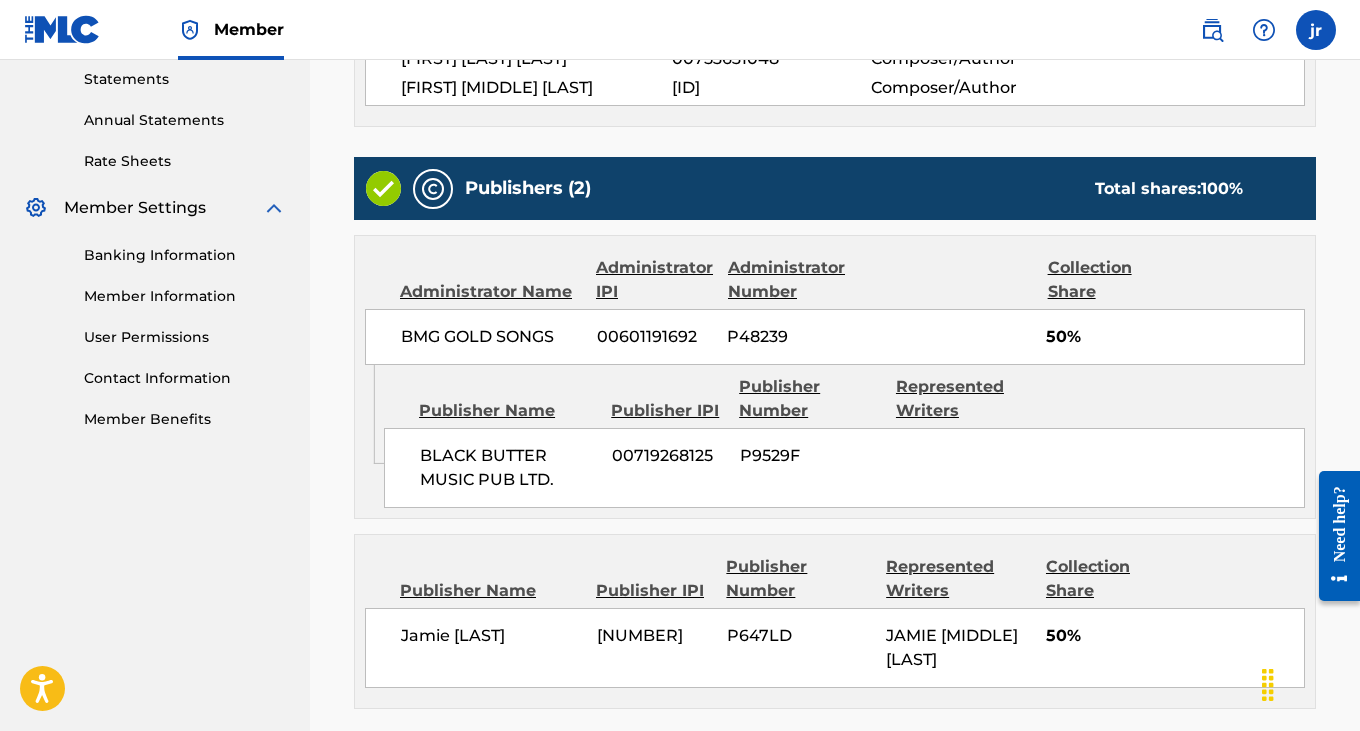scroll, scrollTop: 929, scrollLeft: 0, axis: vertical 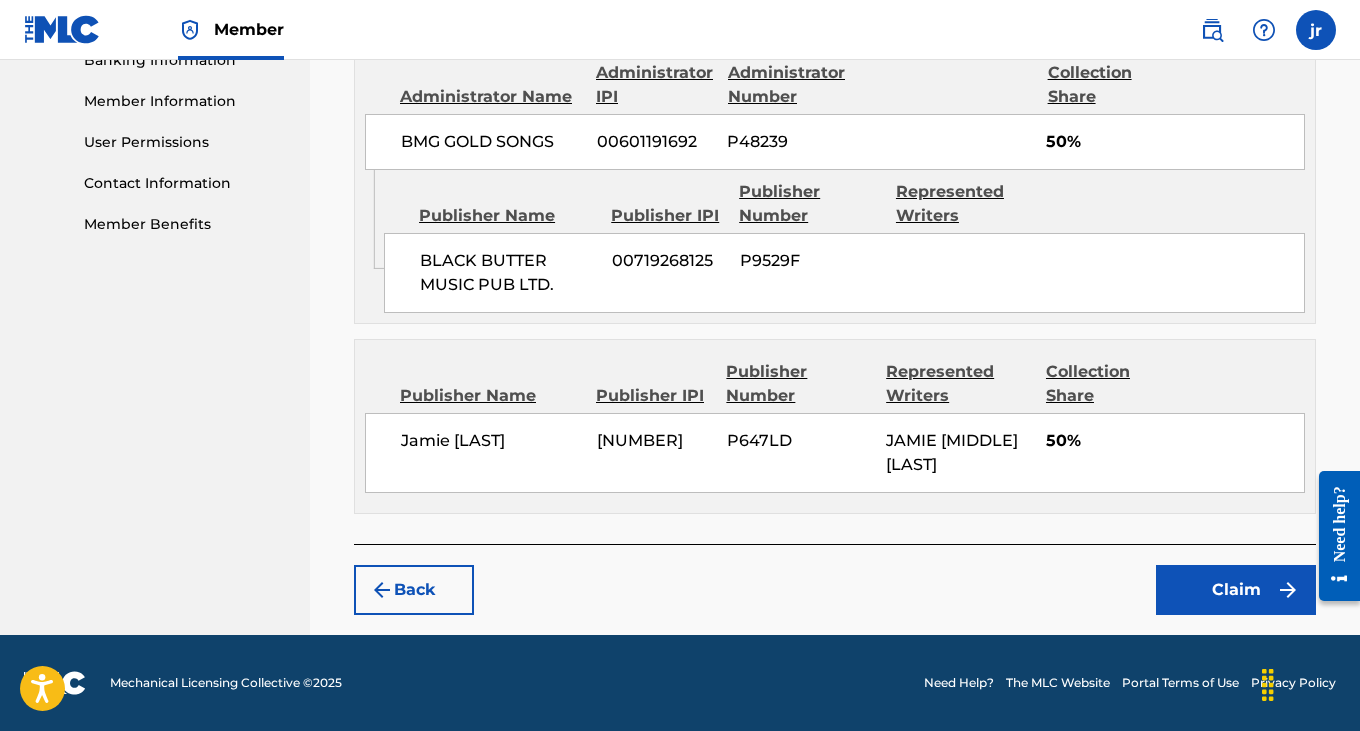 click on "Claim" at bounding box center [1236, 590] 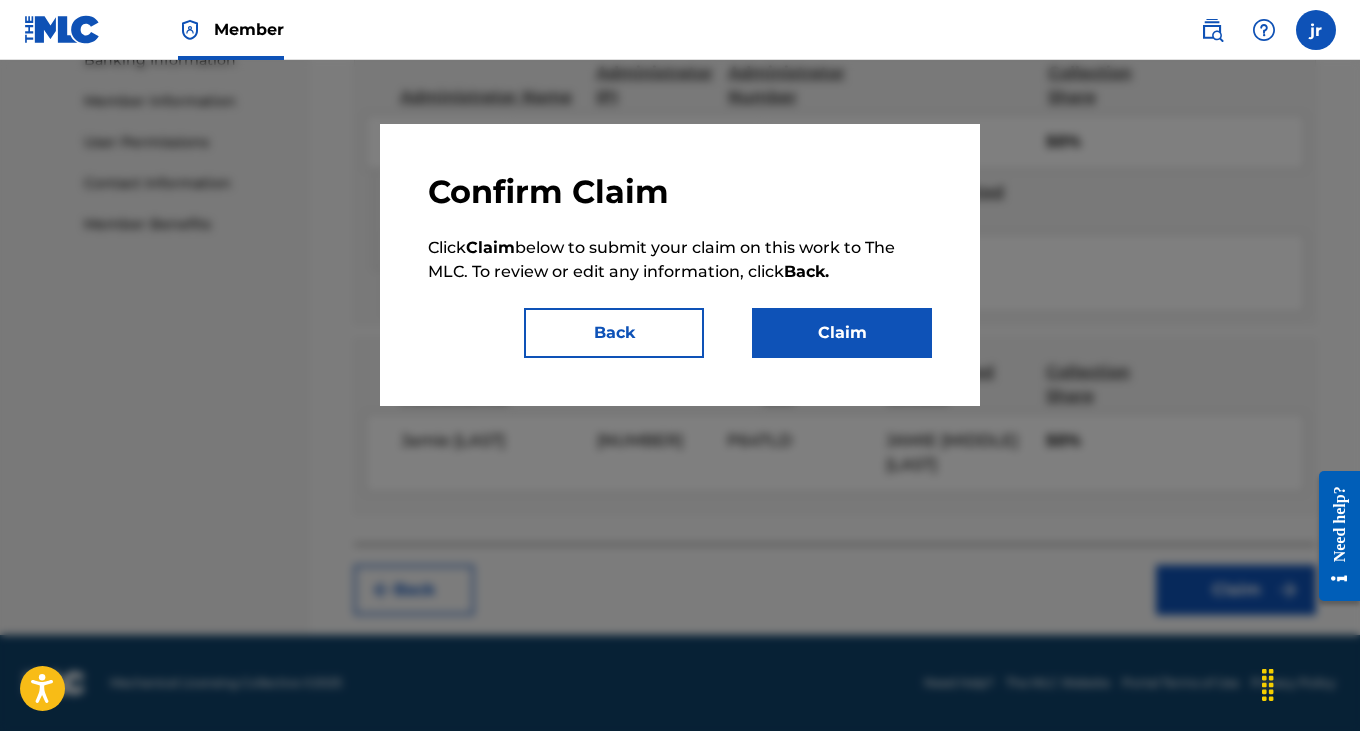 click on "Claim" at bounding box center (842, 333) 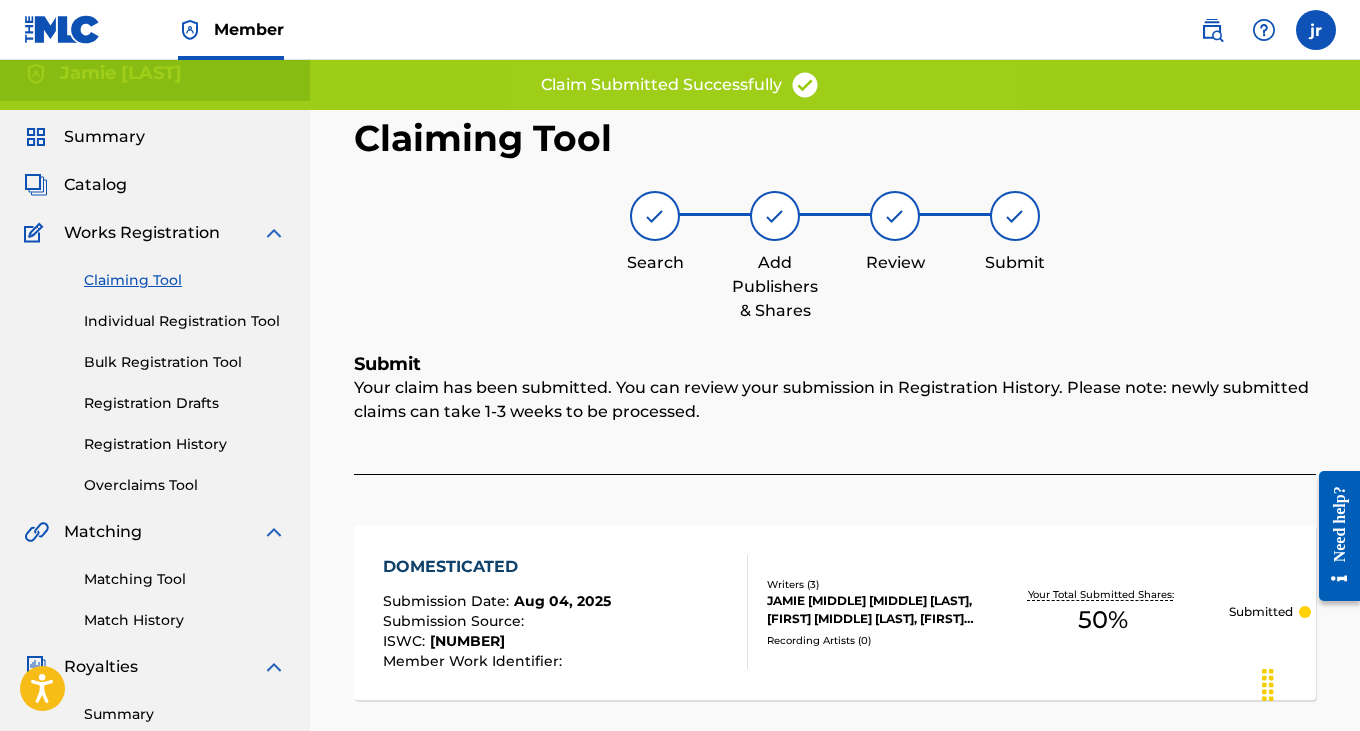 scroll, scrollTop: 0, scrollLeft: 0, axis: both 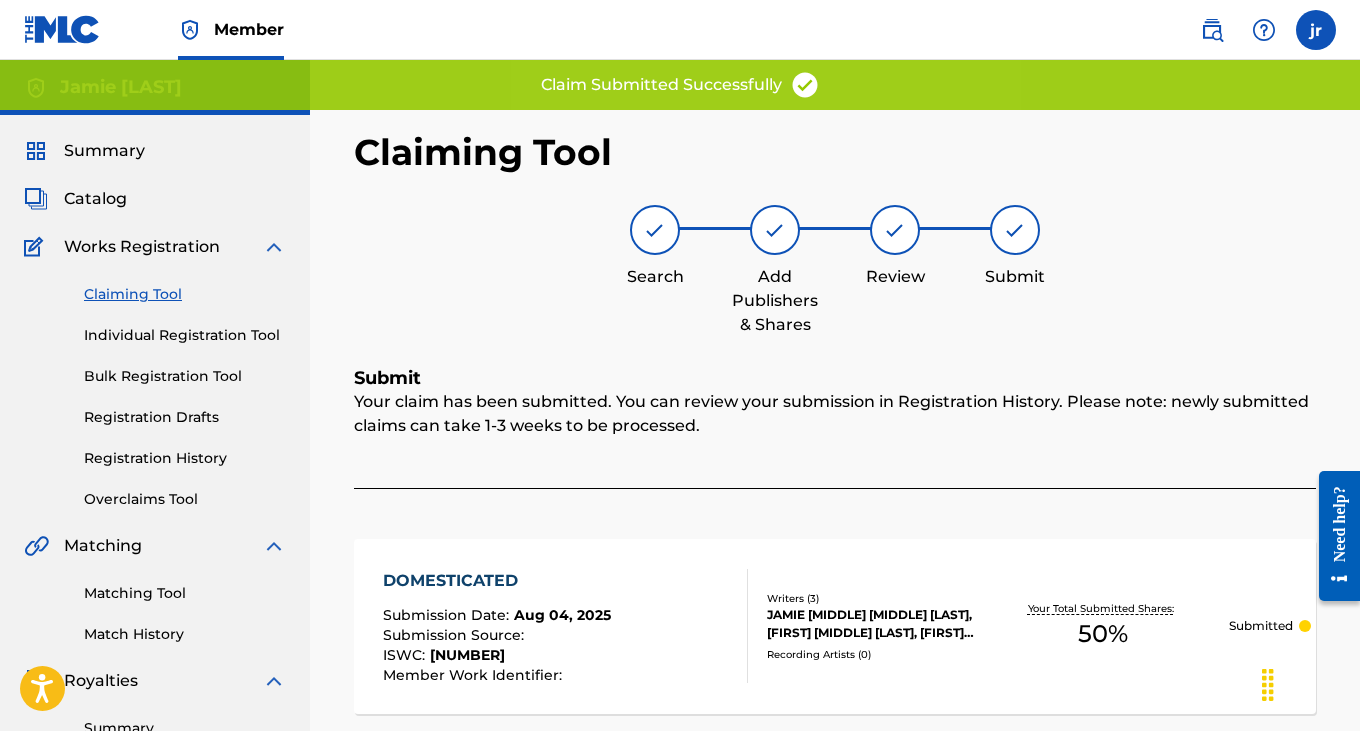 click on "Claiming Tool" at bounding box center [185, 294] 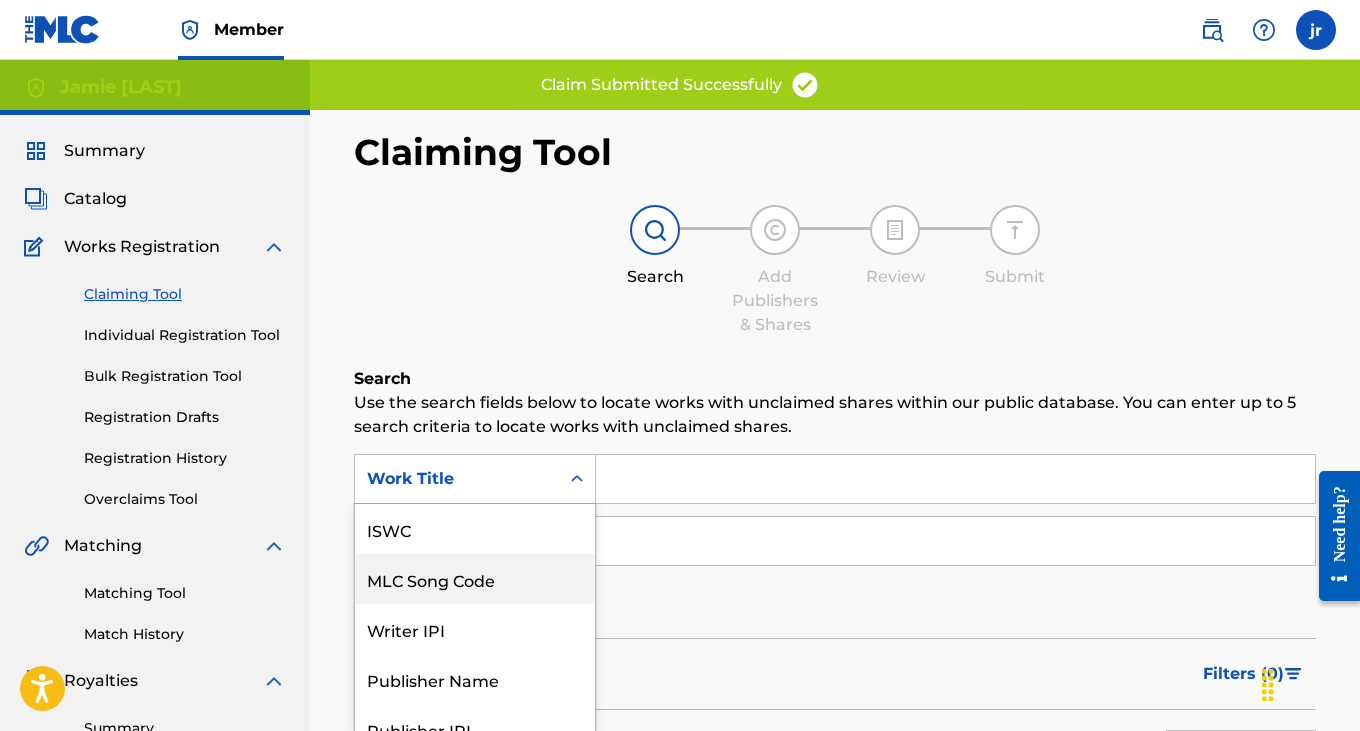 click on "MLC Song Code, 2 of 7. 7 results available. Use Up and Down to choose options, press Enter to select the currently focused option, press Escape to exit the menu, press Tab to select the option and exit the menu. Work Title ISWC MLC Song Code Writer IPI Publisher Name Publisher IPI MLC Publisher Number Work Title" at bounding box center [475, 479] 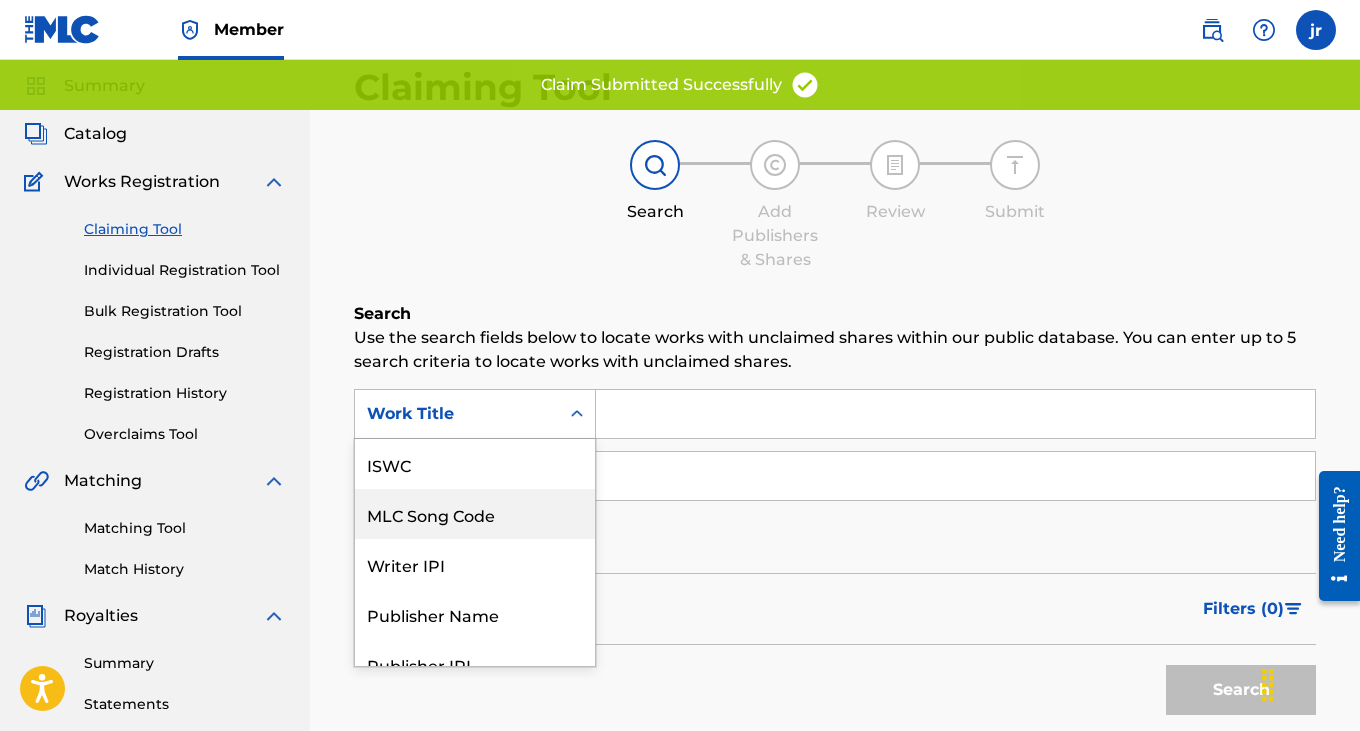 scroll, scrollTop: 50, scrollLeft: 0, axis: vertical 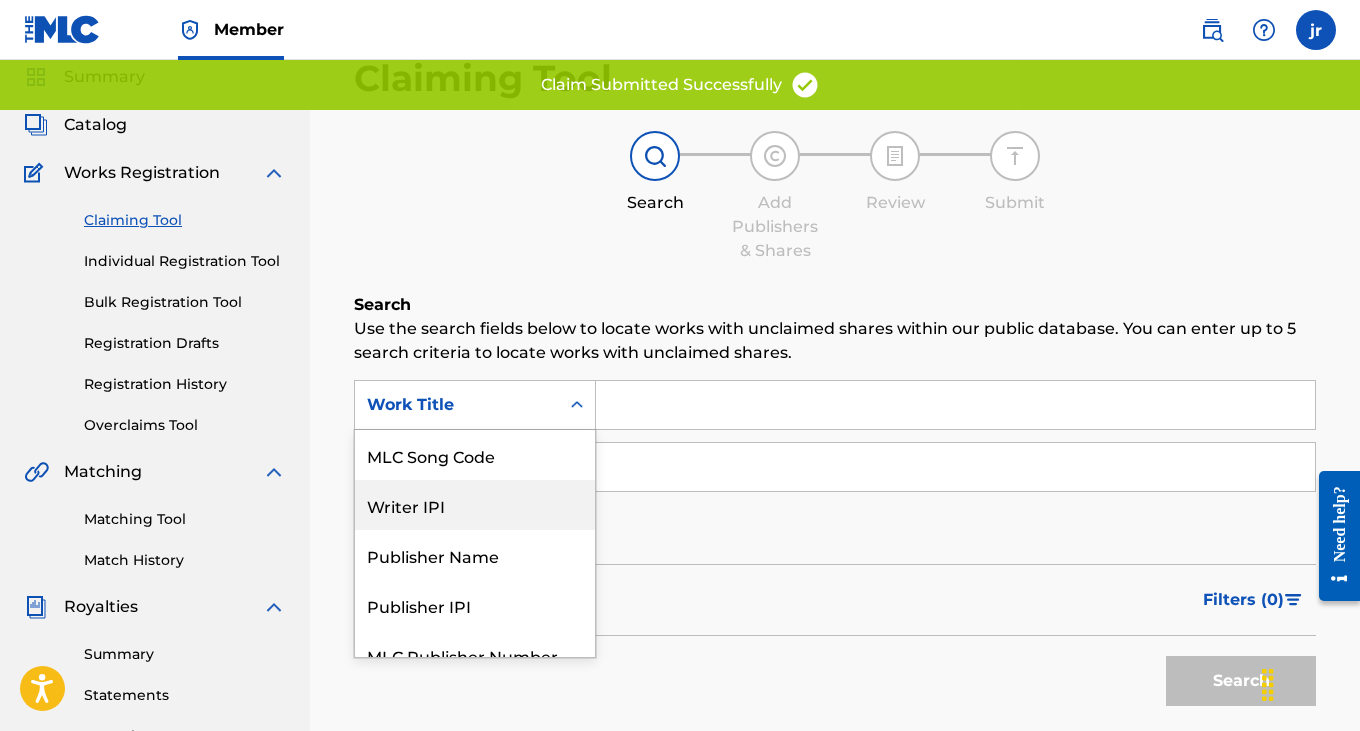 click on "Writer IPI" at bounding box center [475, 505] 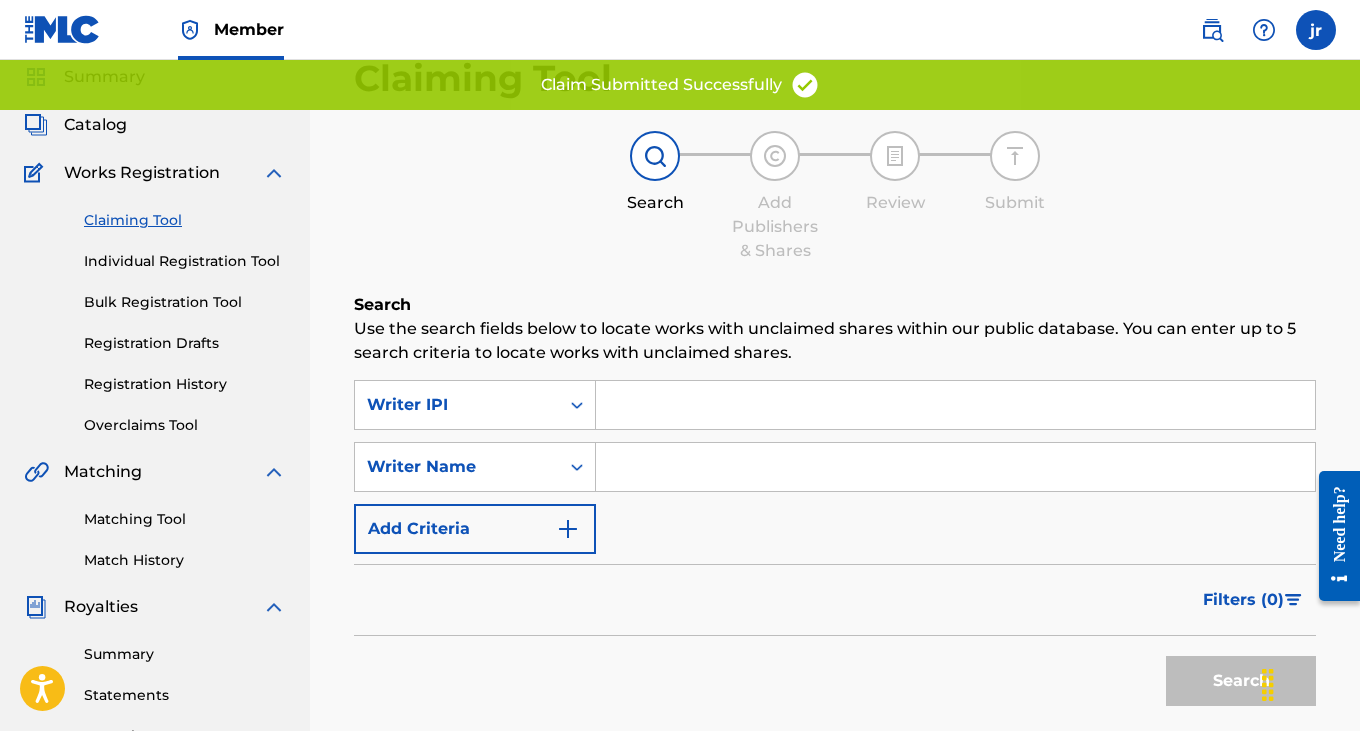 click at bounding box center [955, 405] 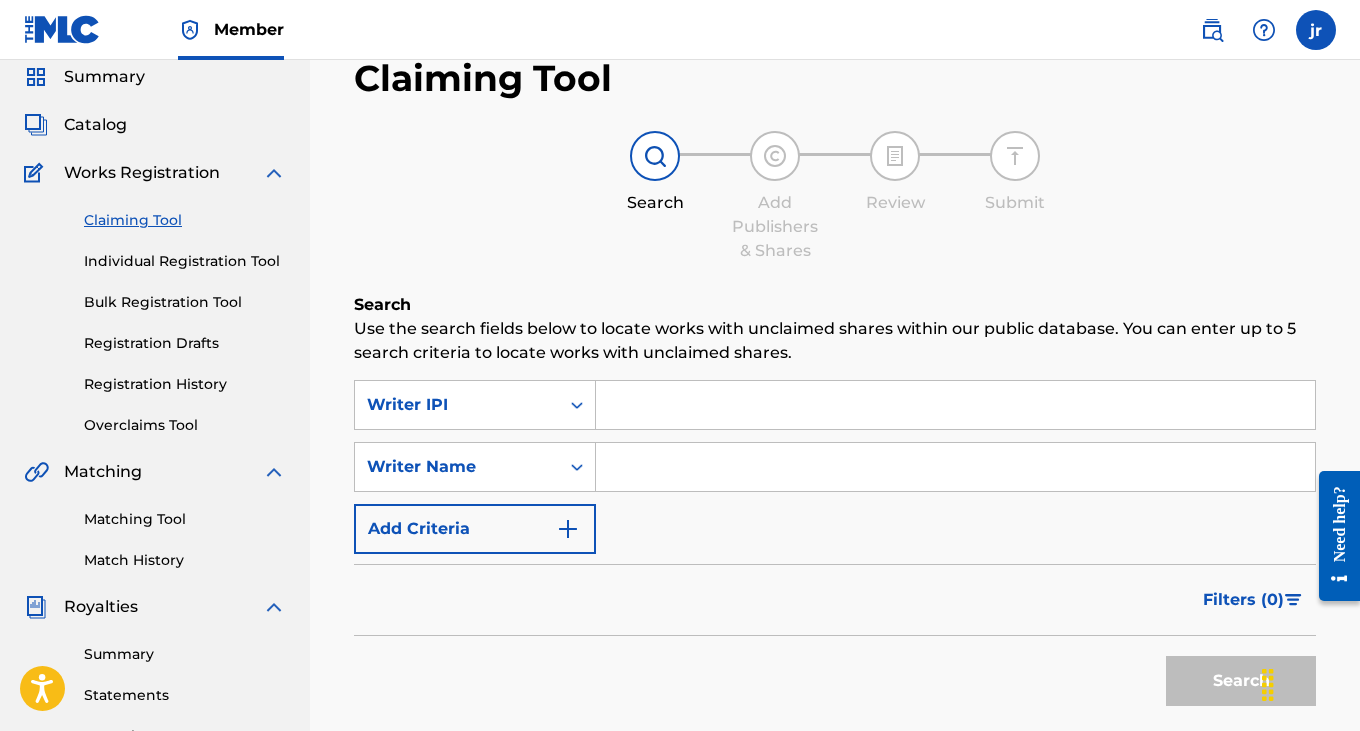 type on "[NUMBER]" 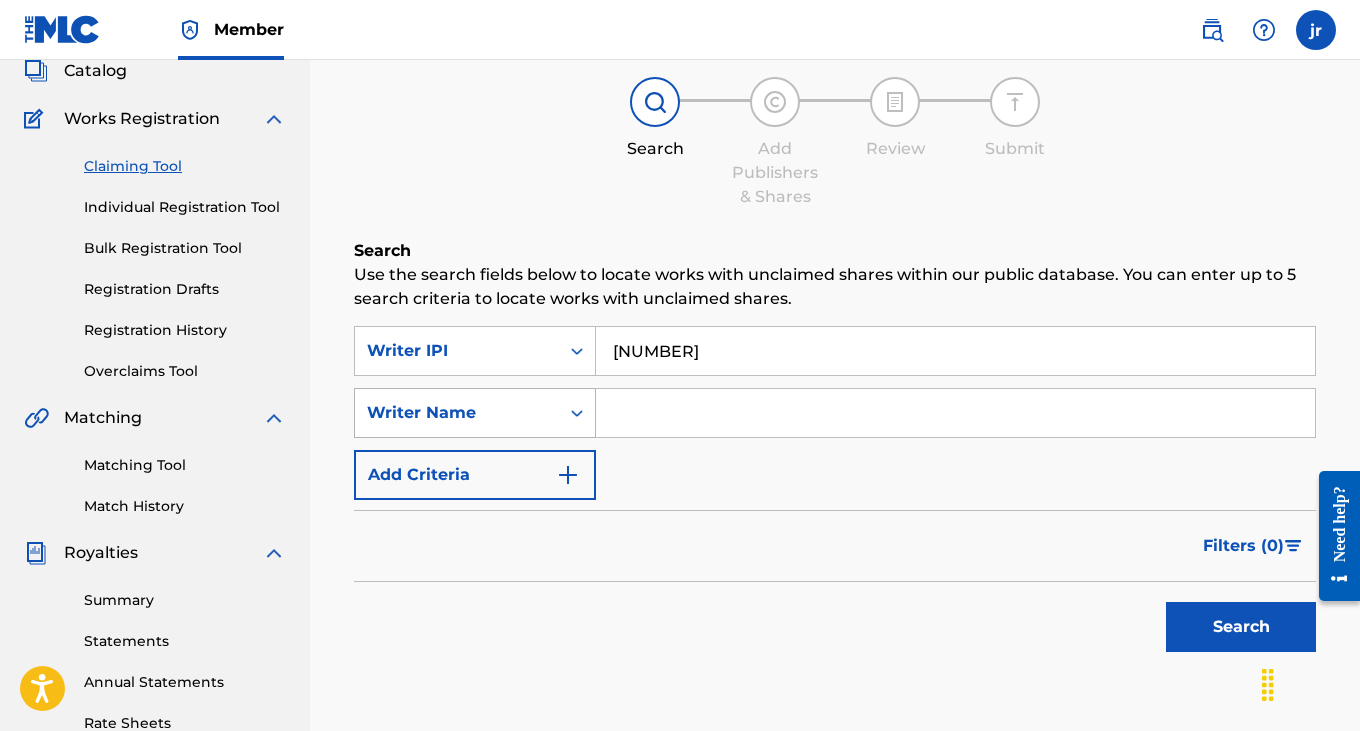 click on "Writer Name" at bounding box center [475, 413] 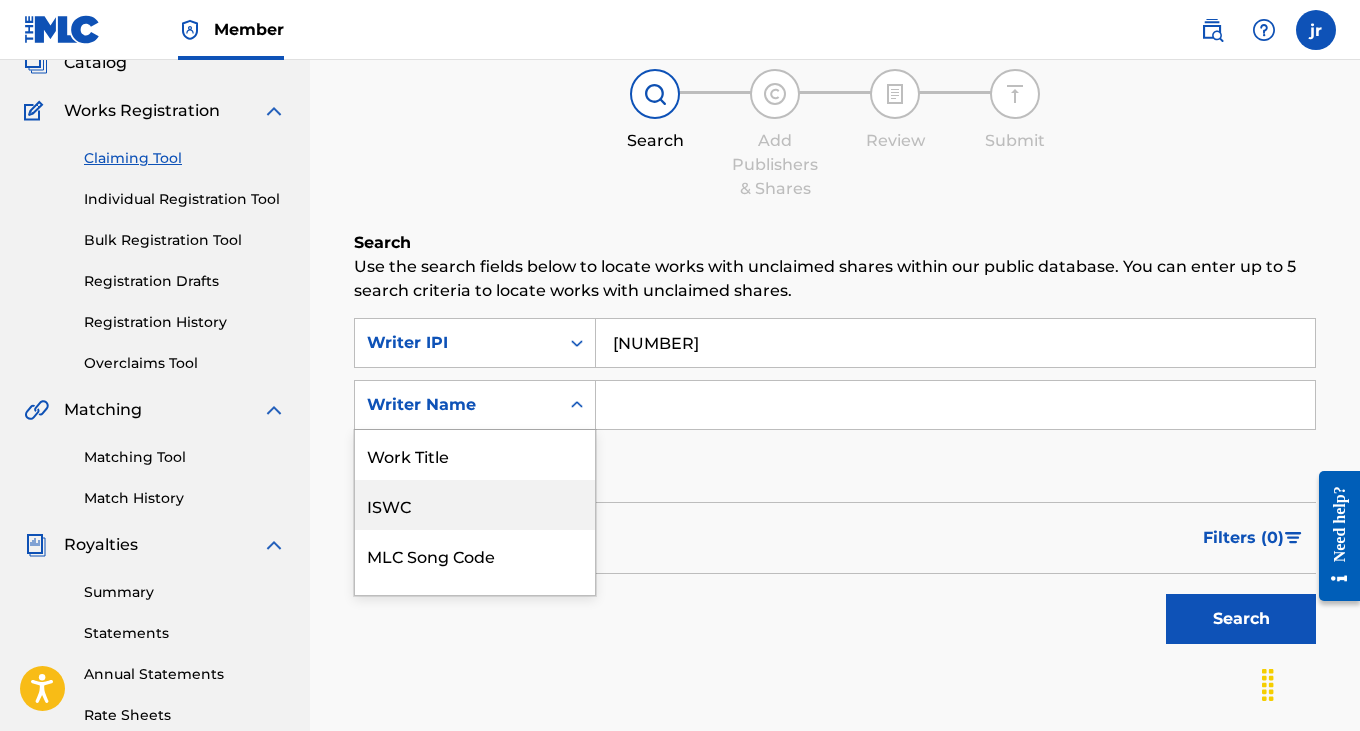 scroll, scrollTop: 50, scrollLeft: 0, axis: vertical 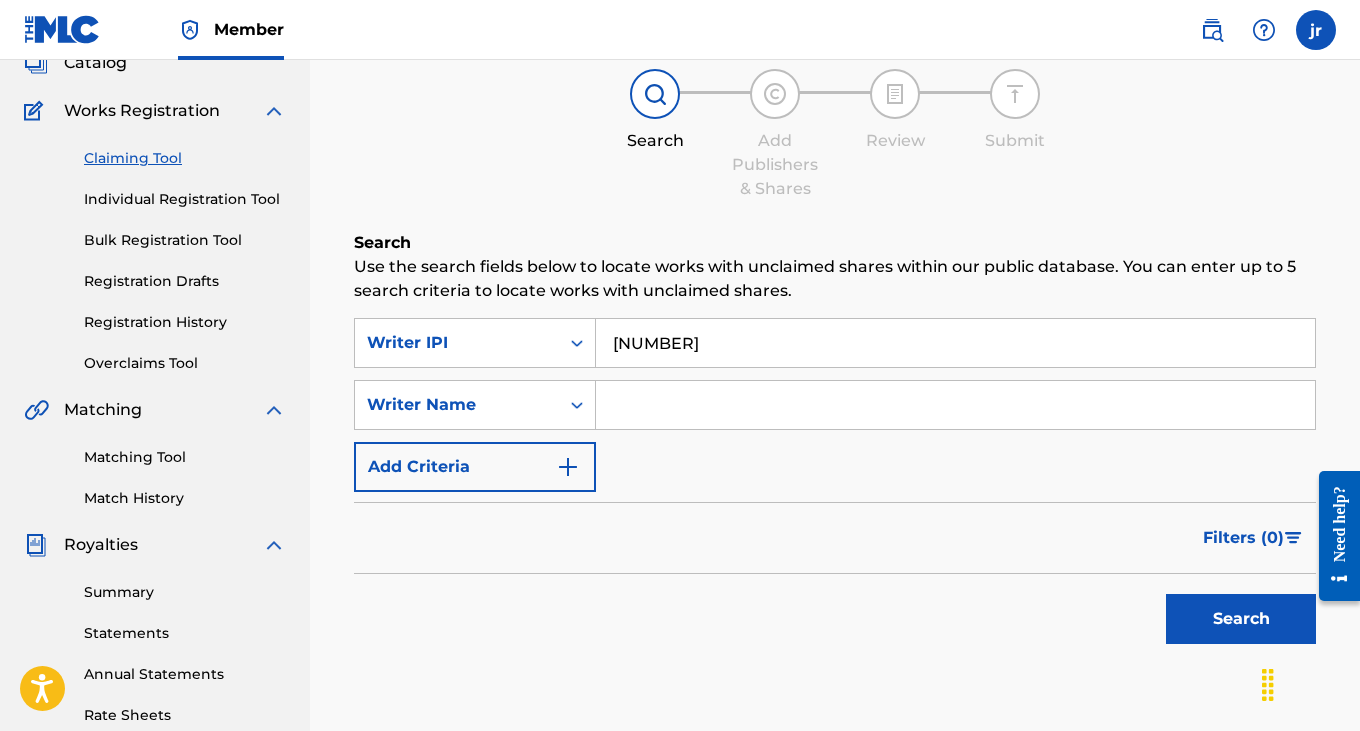click at bounding box center [955, 405] 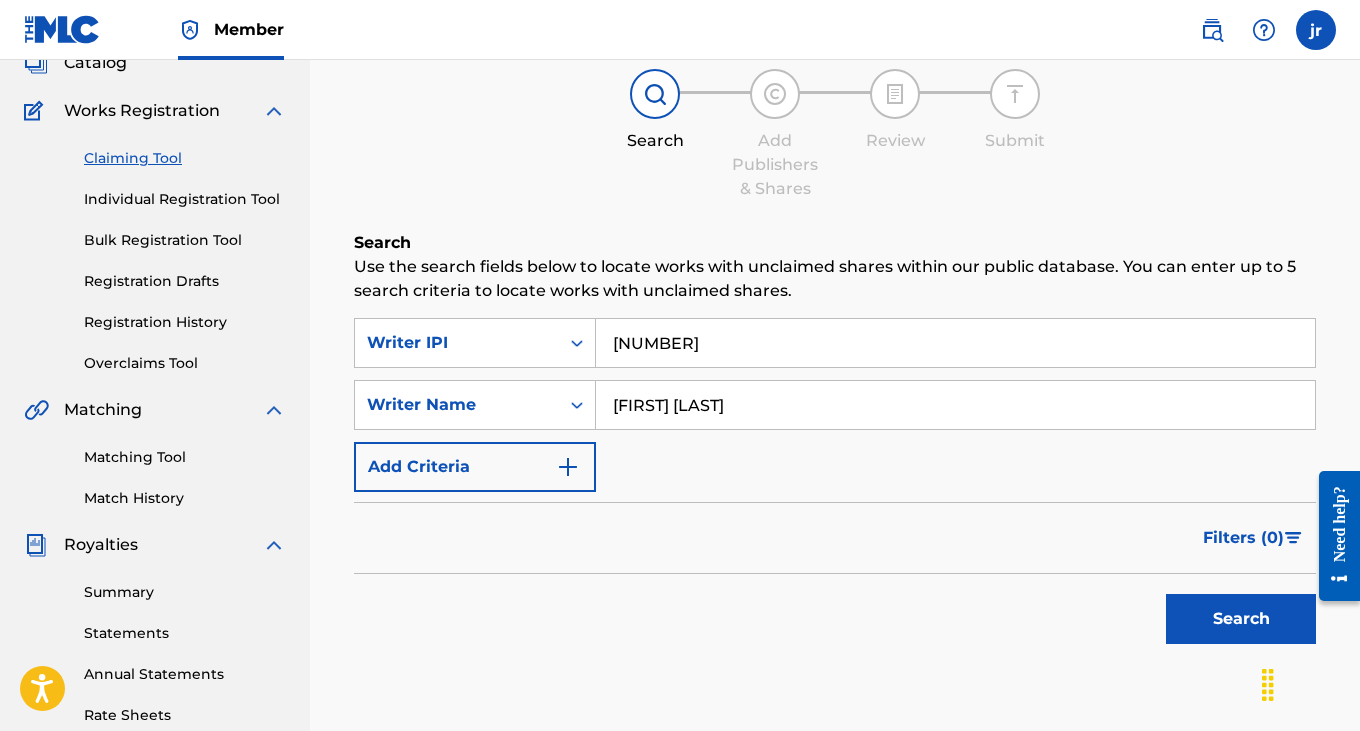 click on "Search" at bounding box center (1241, 619) 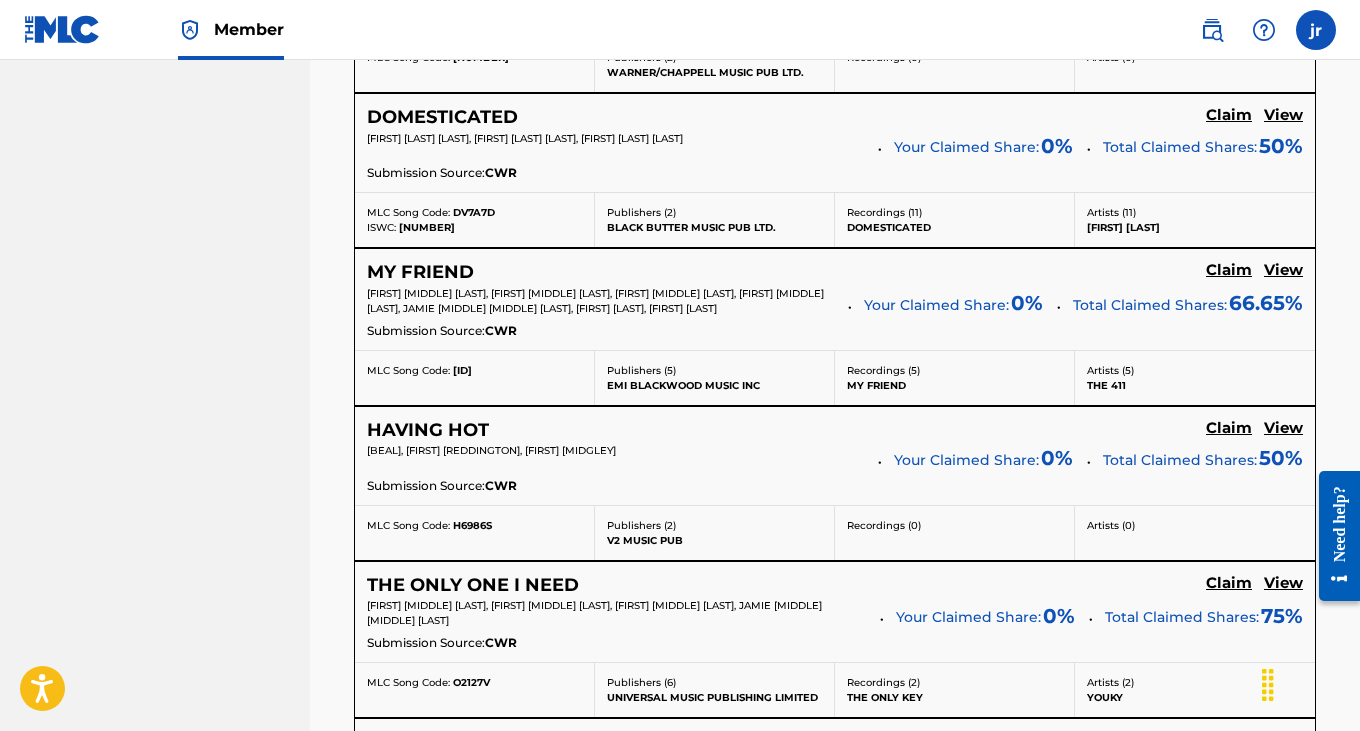 scroll, scrollTop: 1152, scrollLeft: 0, axis: vertical 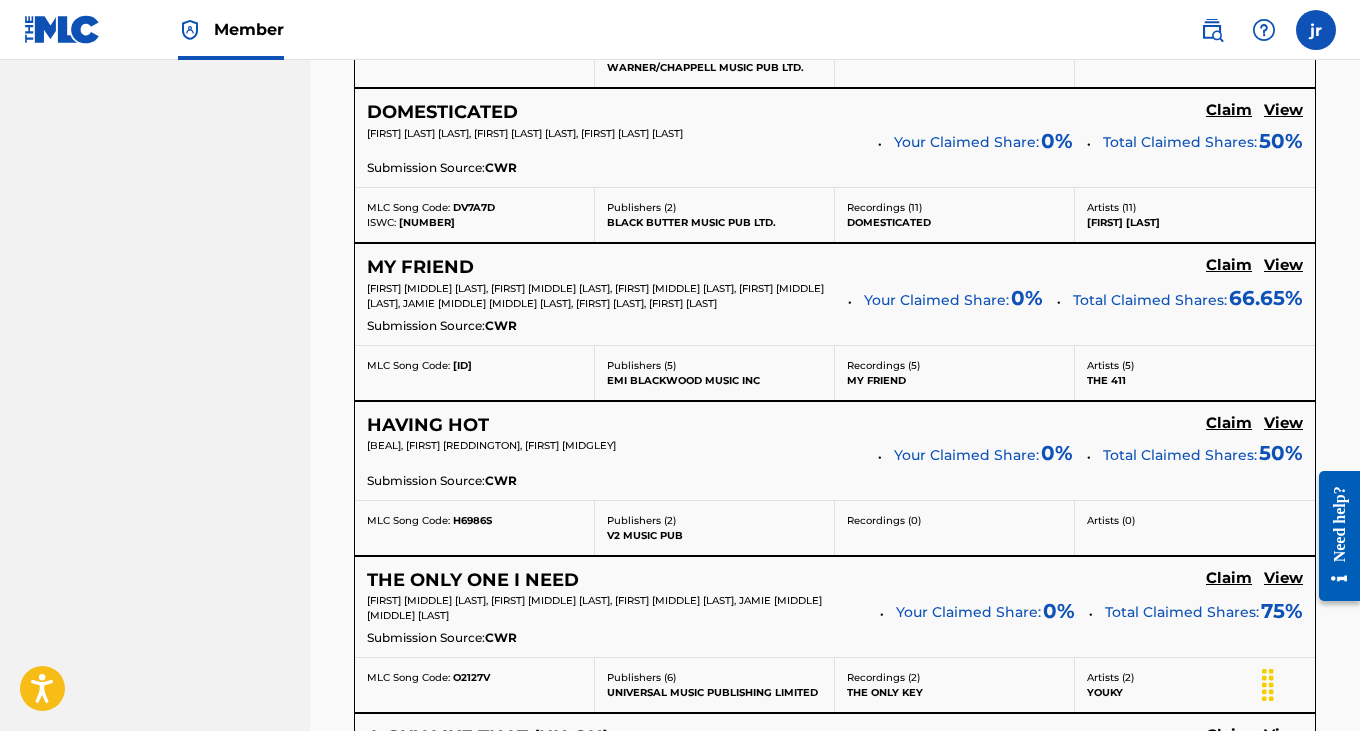 click on "HAVING HOT" at bounding box center (428, 425) 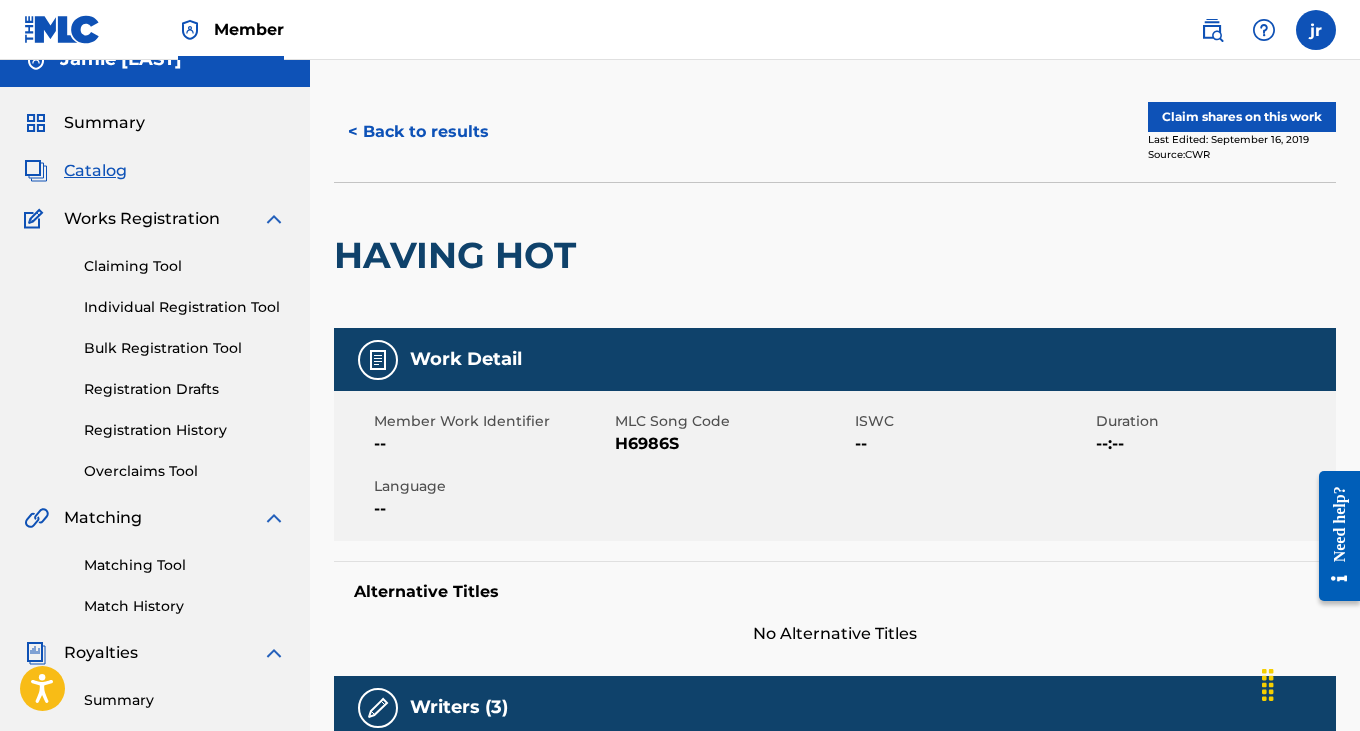 scroll, scrollTop: 0, scrollLeft: 0, axis: both 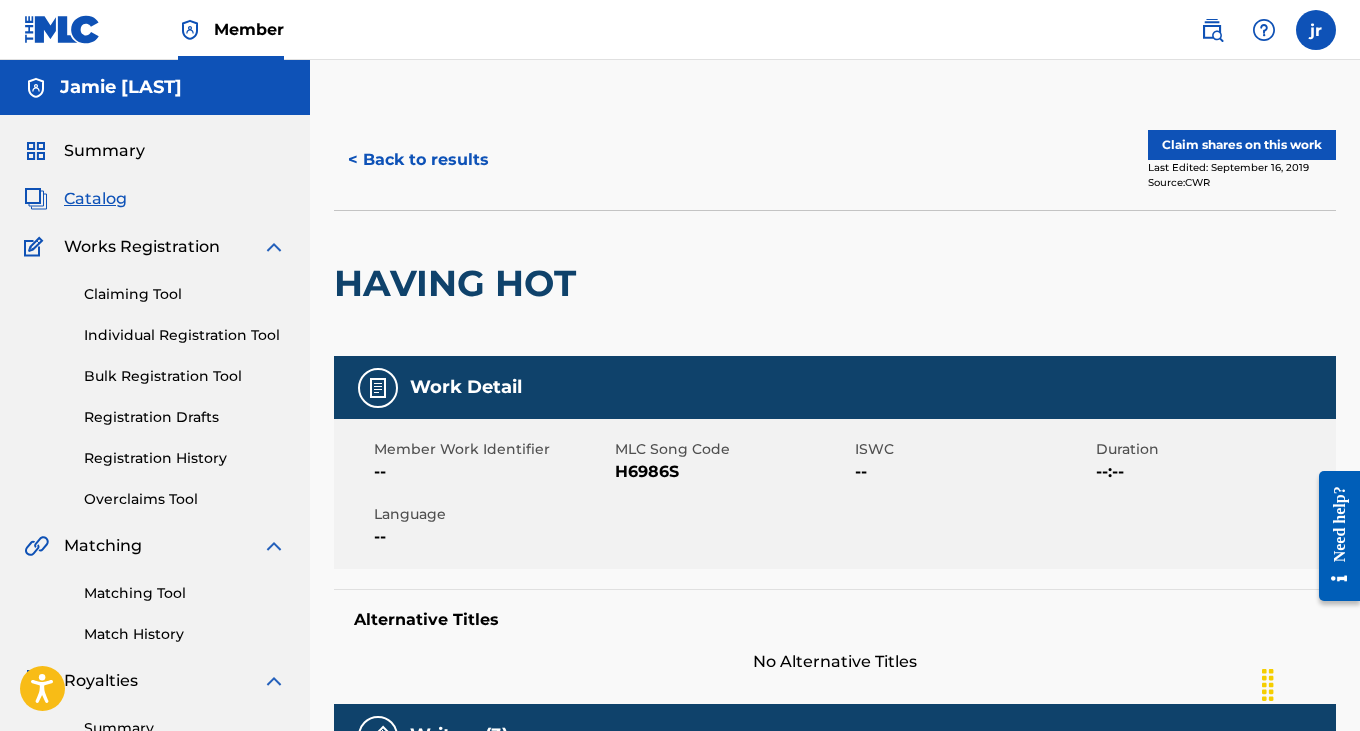 click on "Claim shares on this work" at bounding box center [1242, 145] 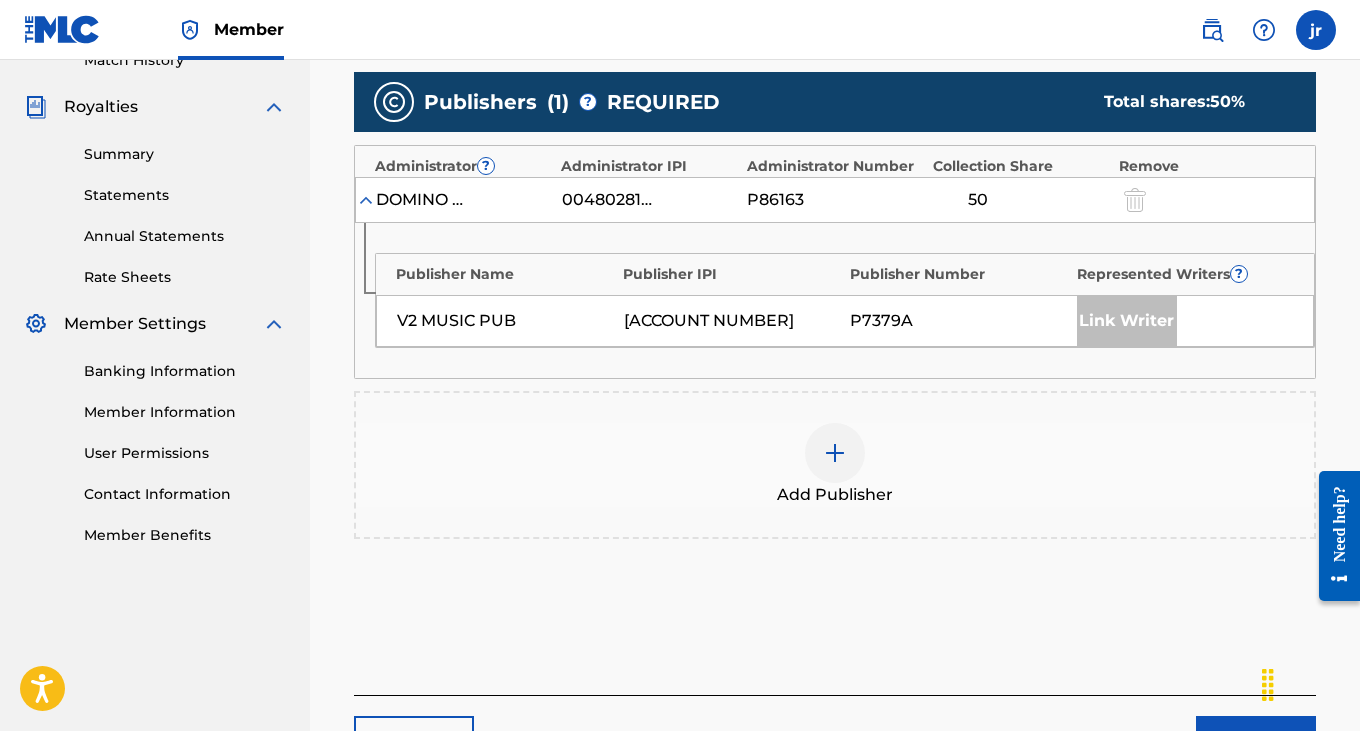 scroll, scrollTop: 613, scrollLeft: 0, axis: vertical 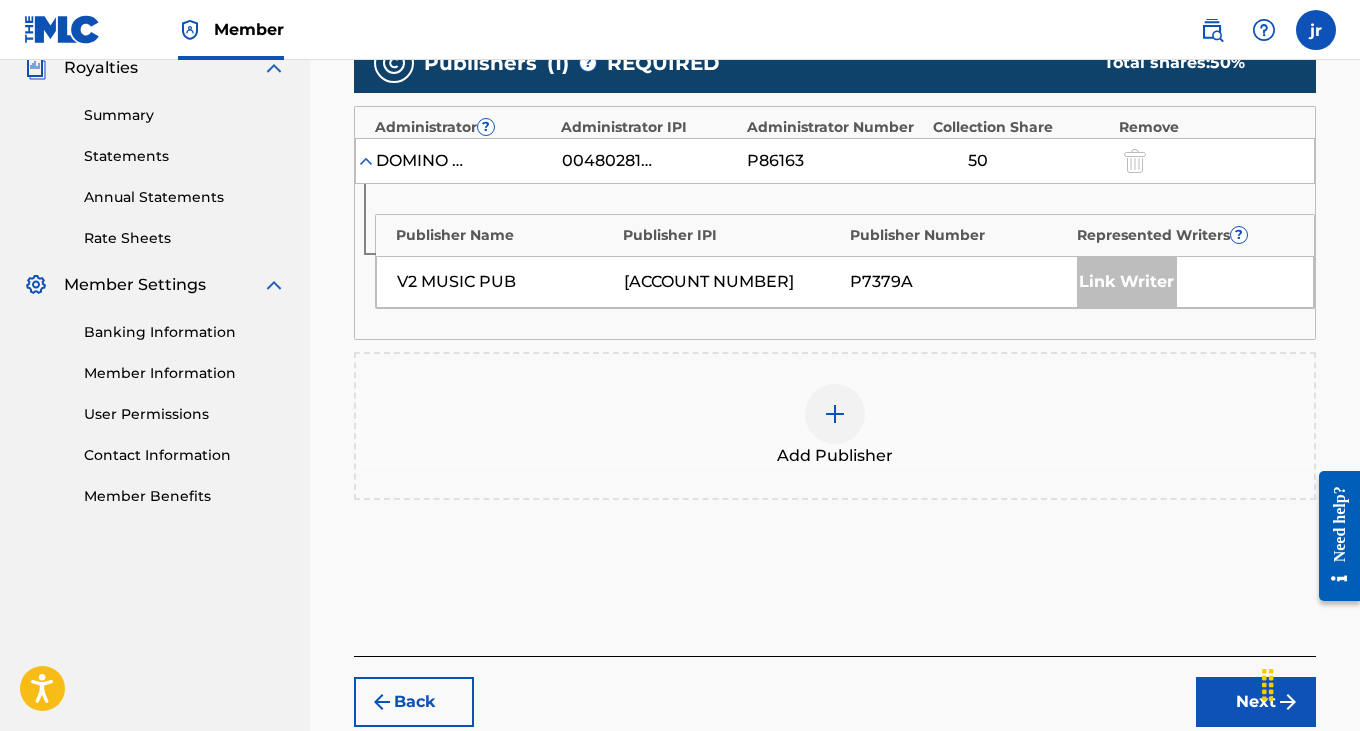 click at bounding box center [835, 414] 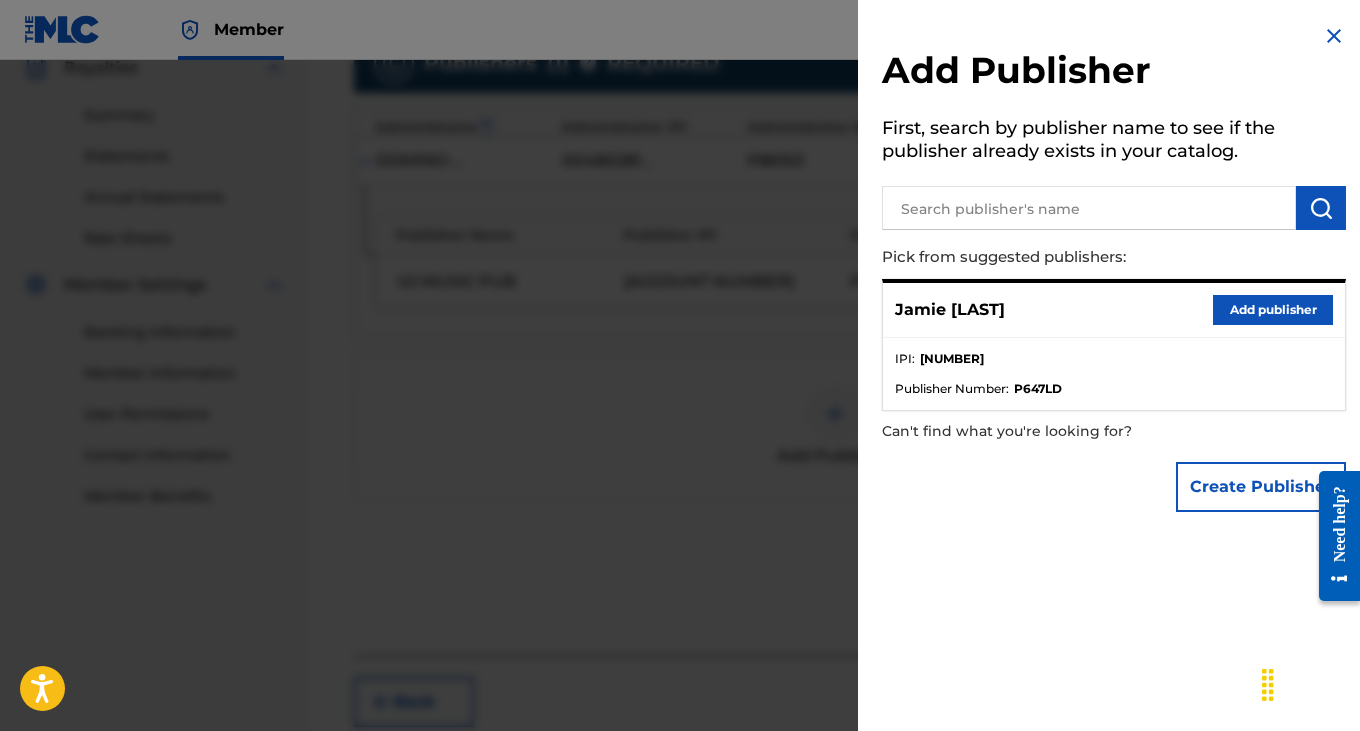 click on "Add publisher" at bounding box center [1273, 310] 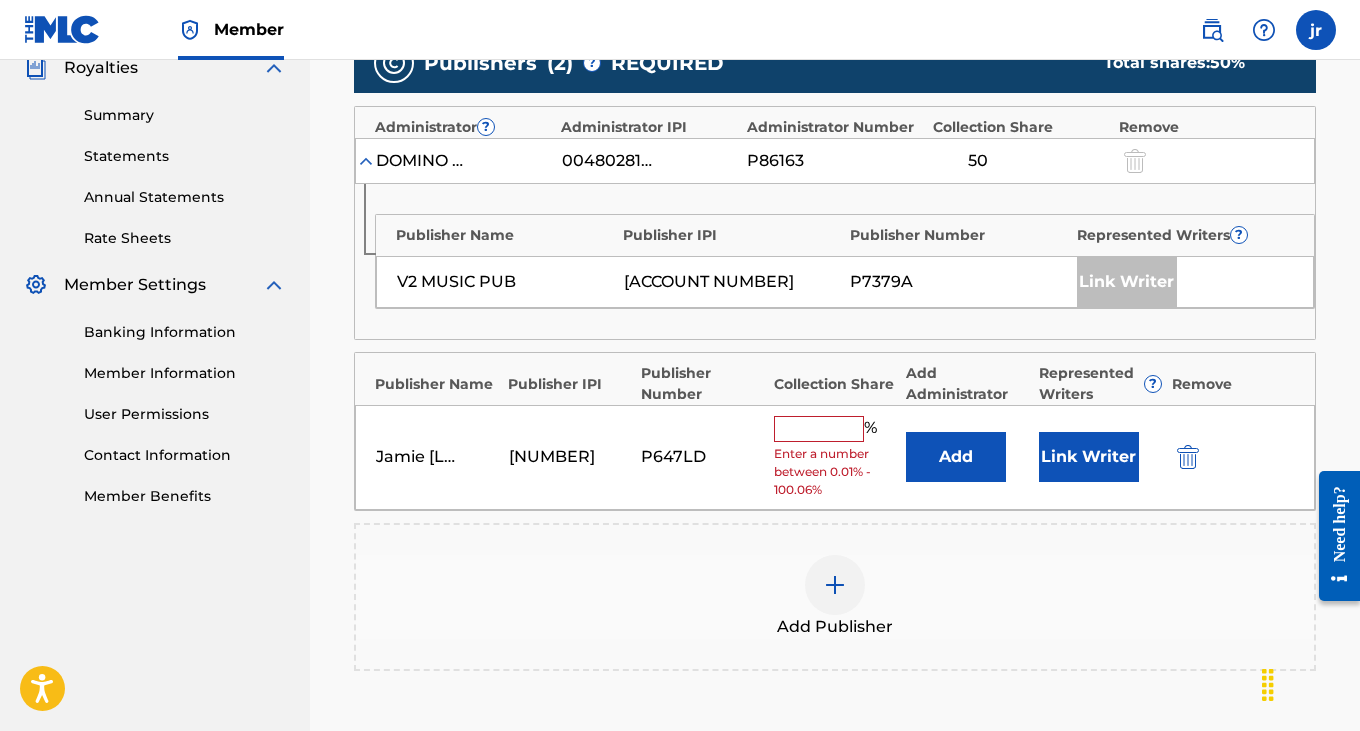 click at bounding box center (819, 429) 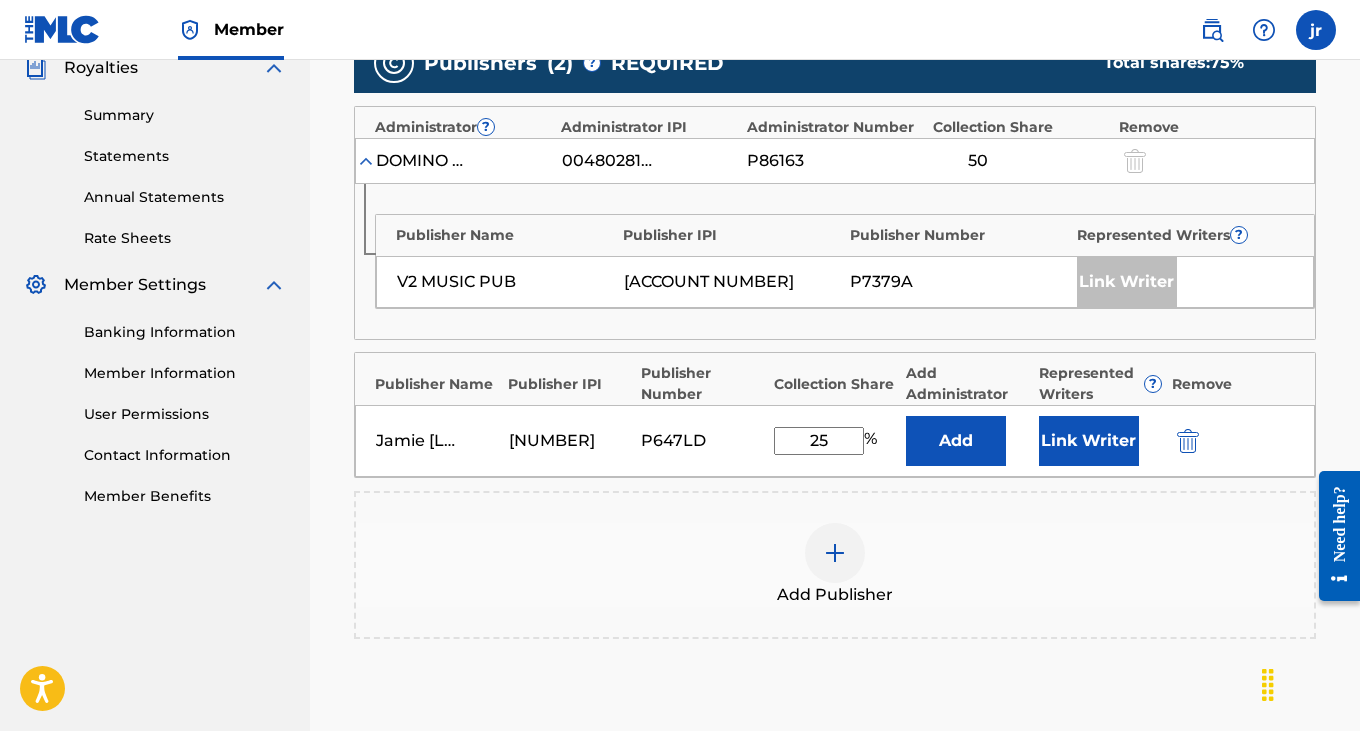 type on "25" 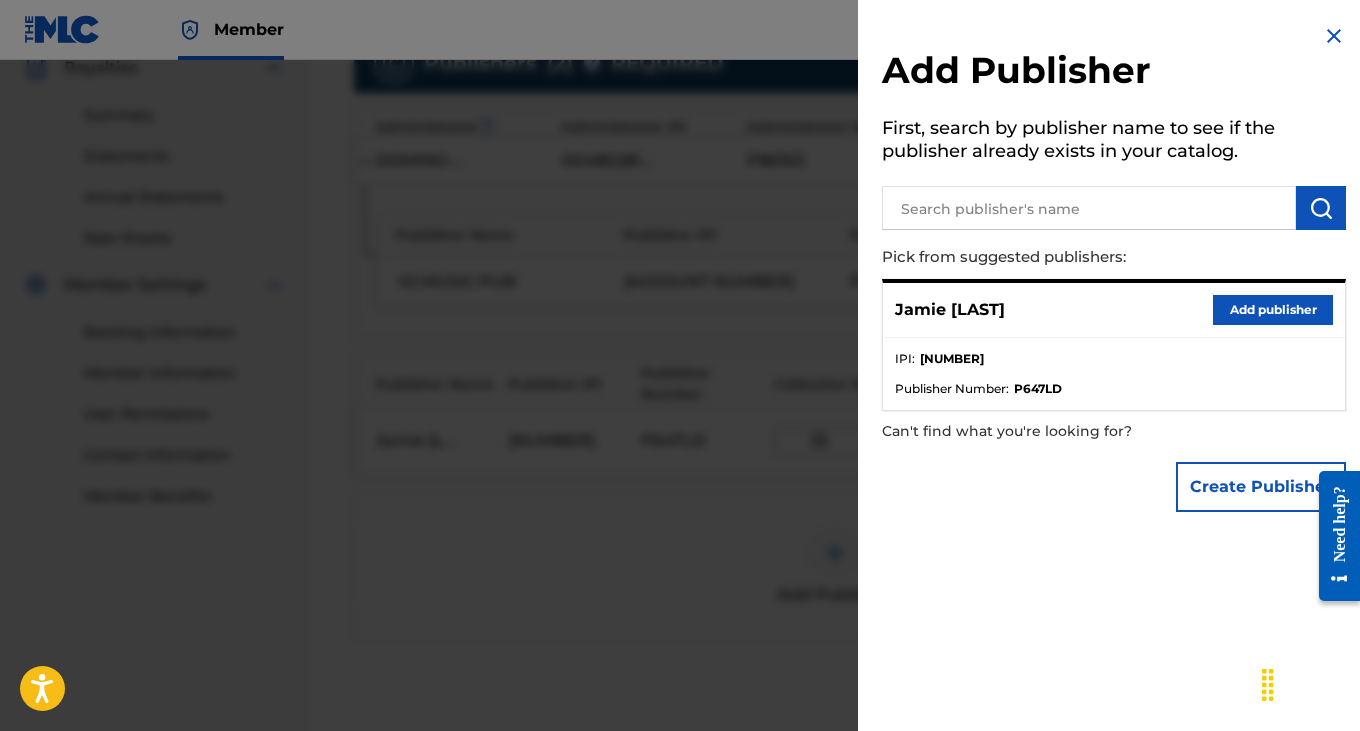 click on "Add publisher" at bounding box center (1273, 310) 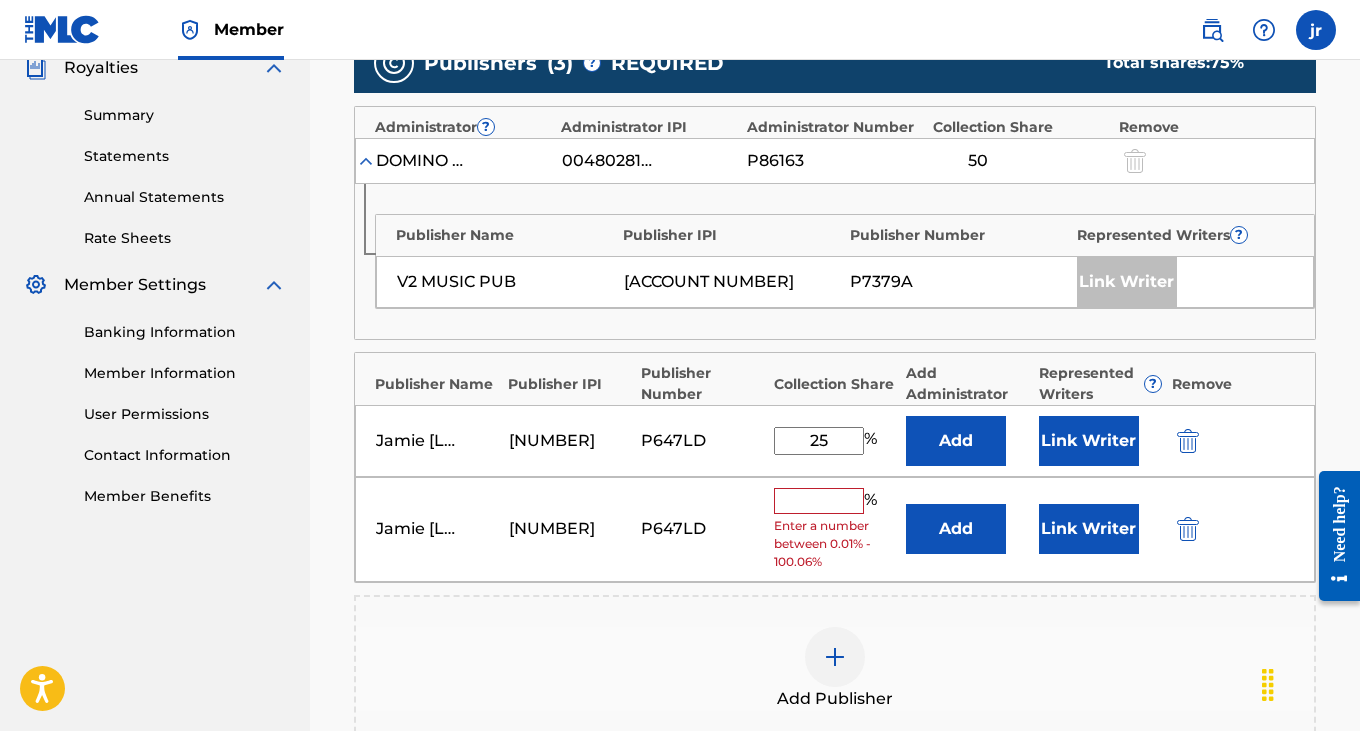 click at bounding box center (1188, 529) 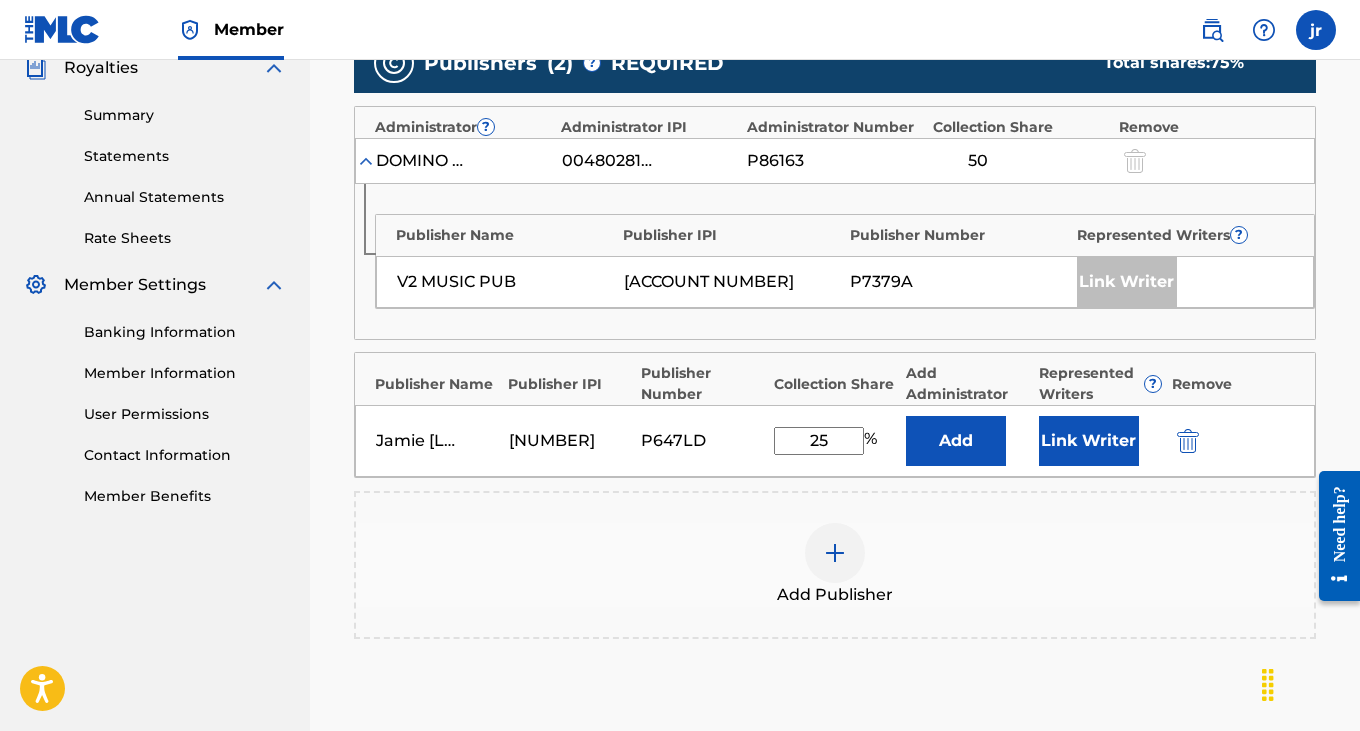 click on "Link Writer" at bounding box center (1089, 441) 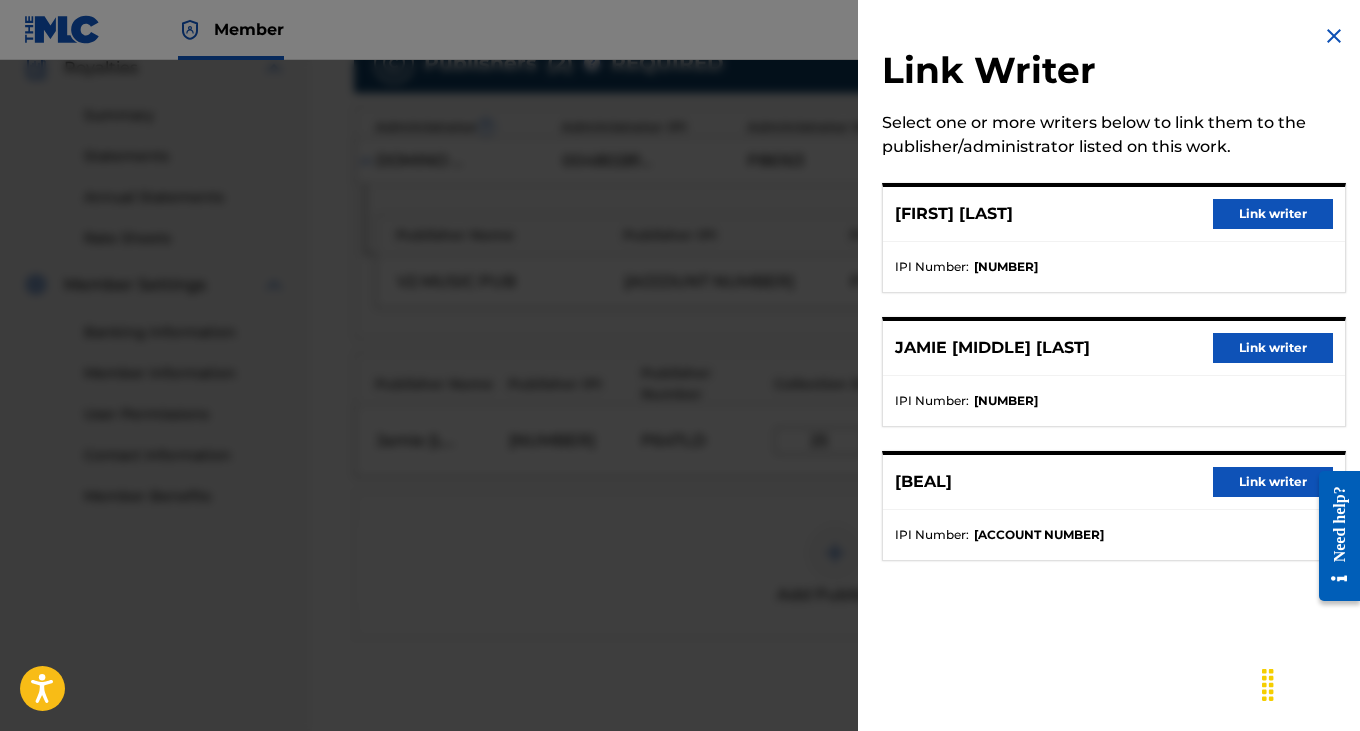click on "Link writer" at bounding box center (1273, 348) 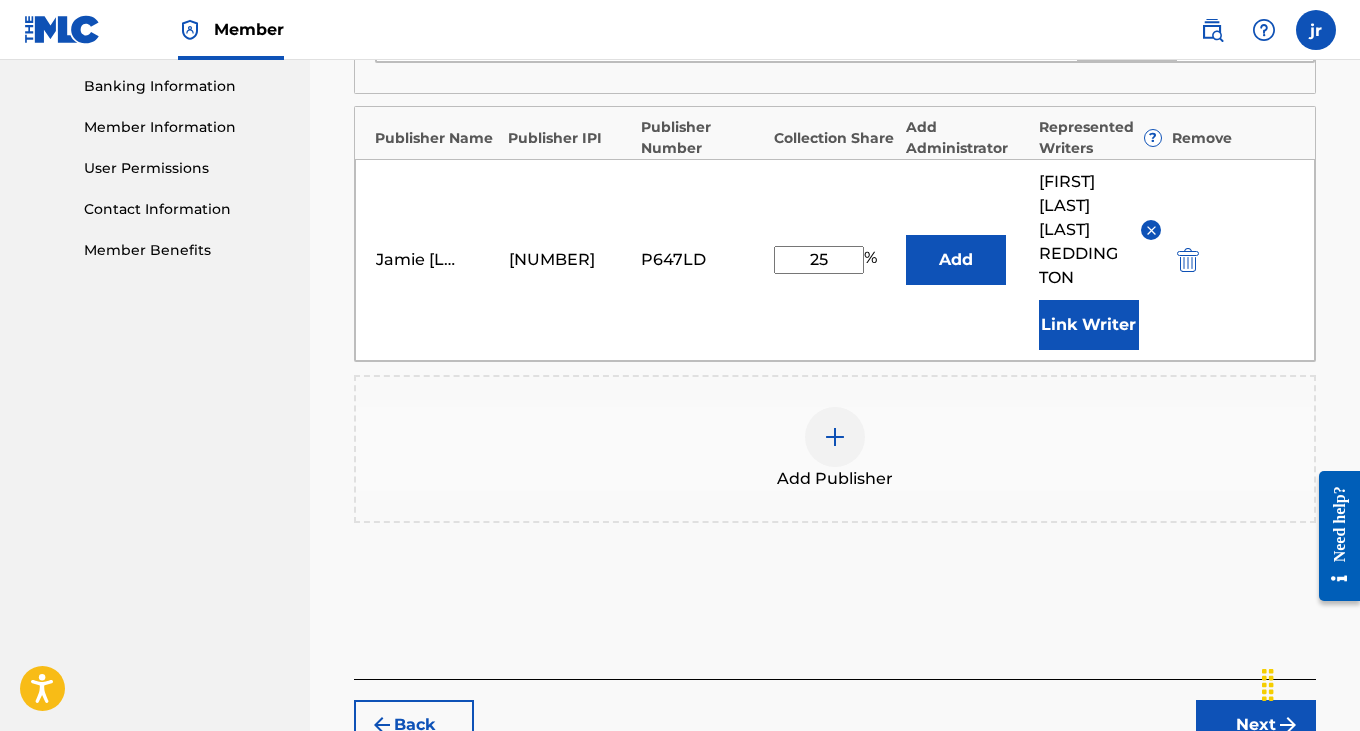 scroll, scrollTop: 952, scrollLeft: 0, axis: vertical 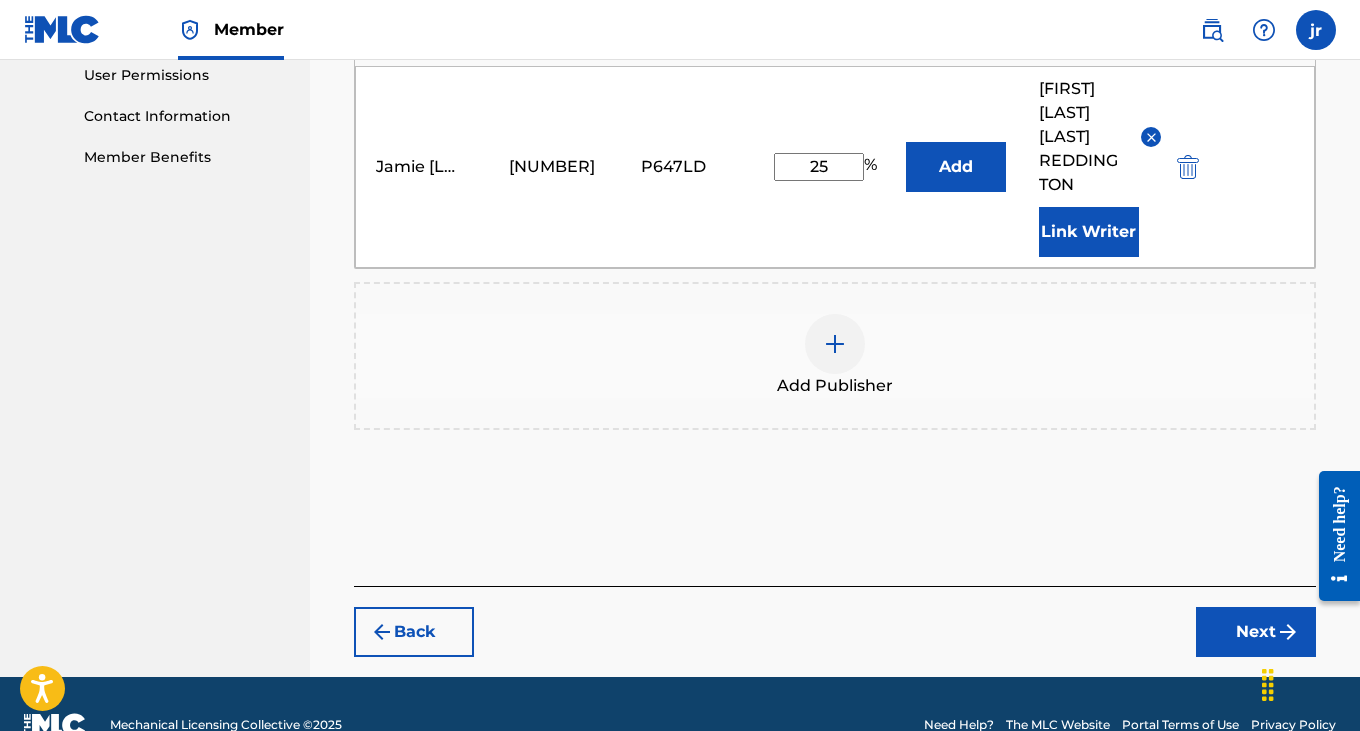 click on "Next" at bounding box center [1256, 632] 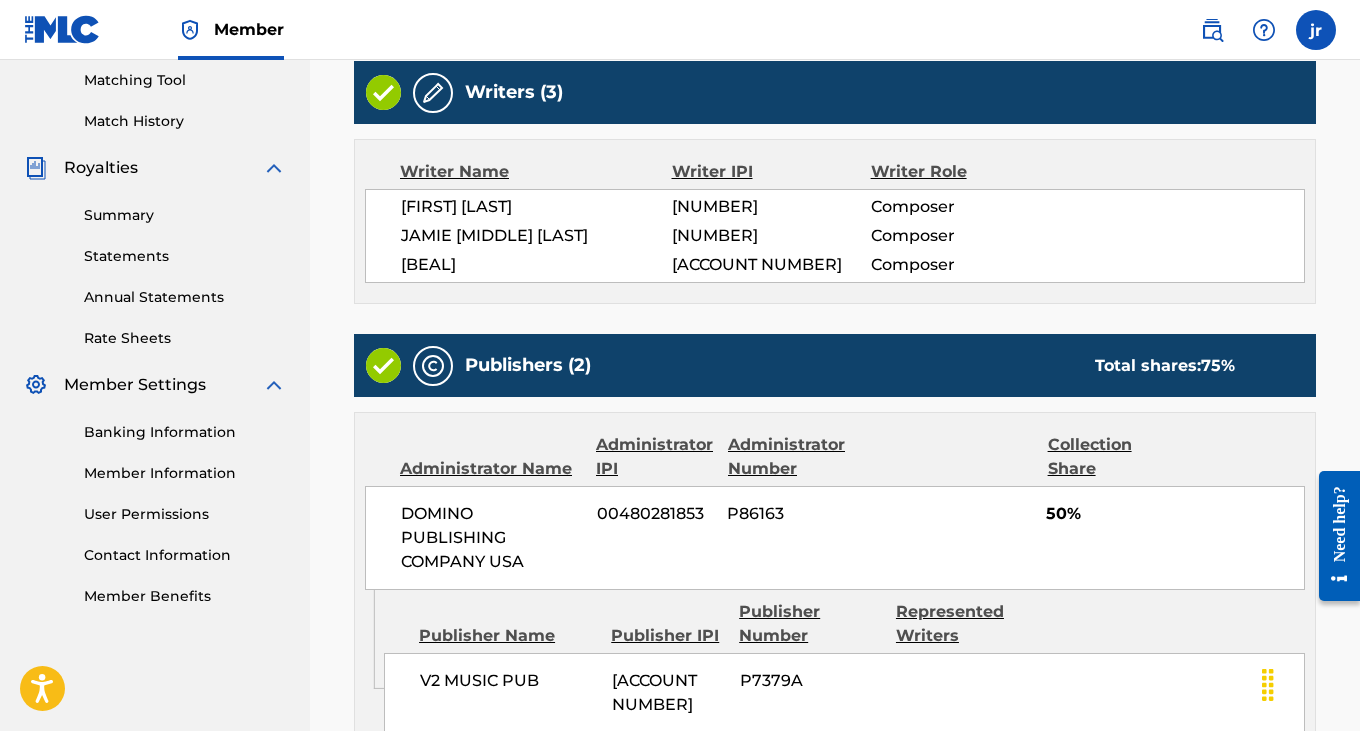 scroll, scrollTop: 953, scrollLeft: 0, axis: vertical 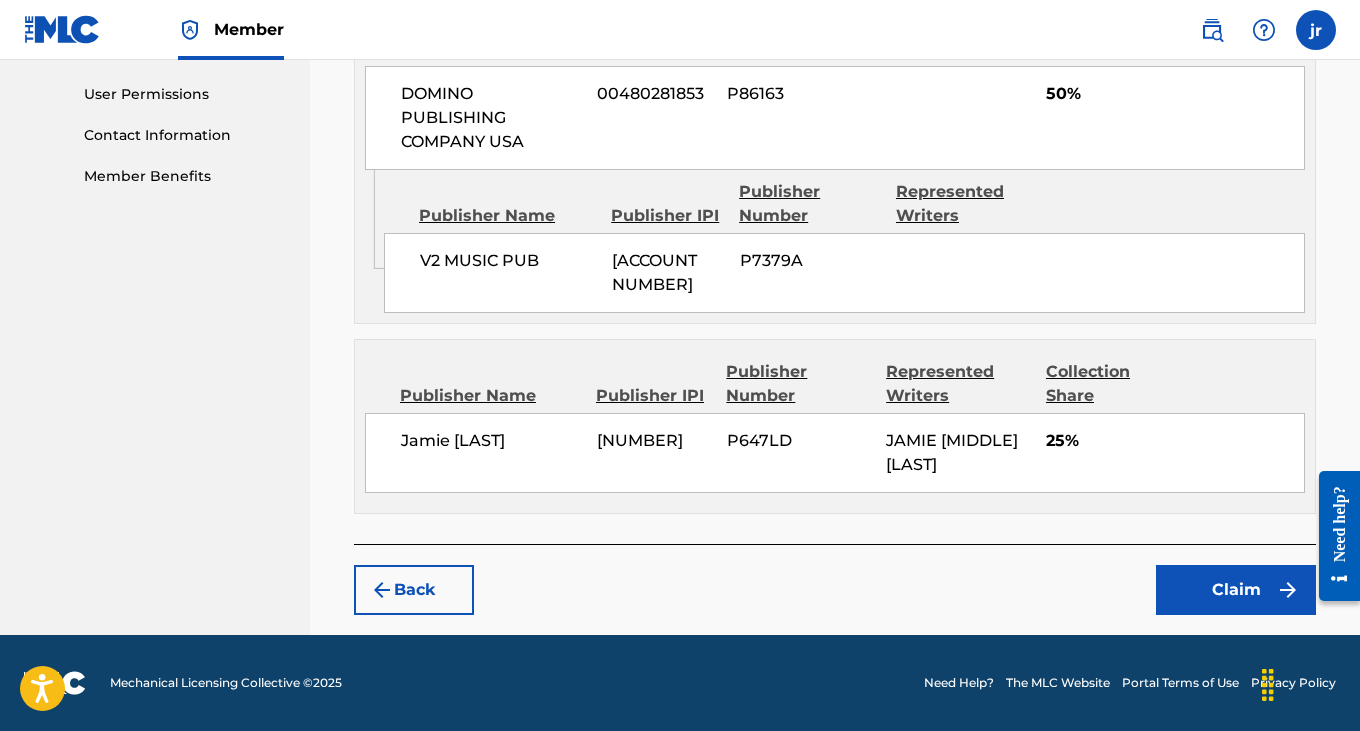 click on "Claim" at bounding box center (1236, 590) 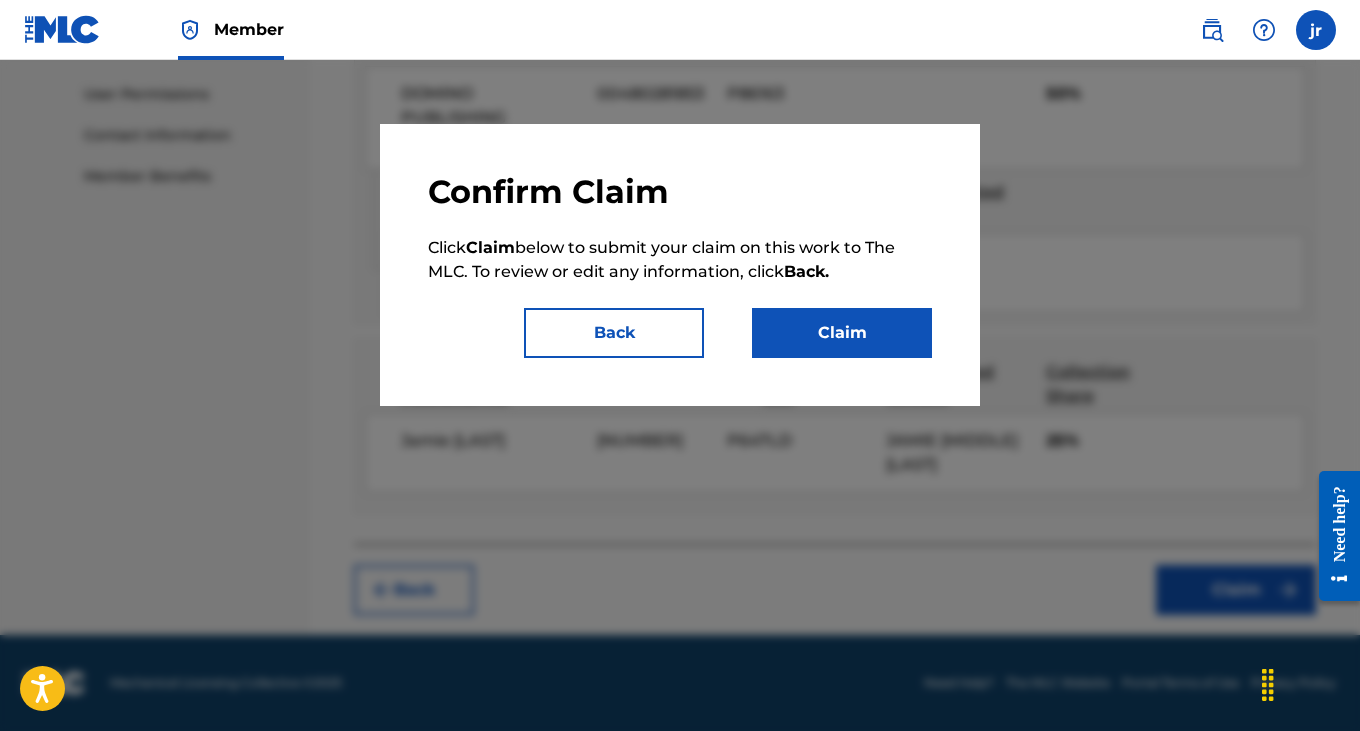 click on "Claim" at bounding box center (842, 333) 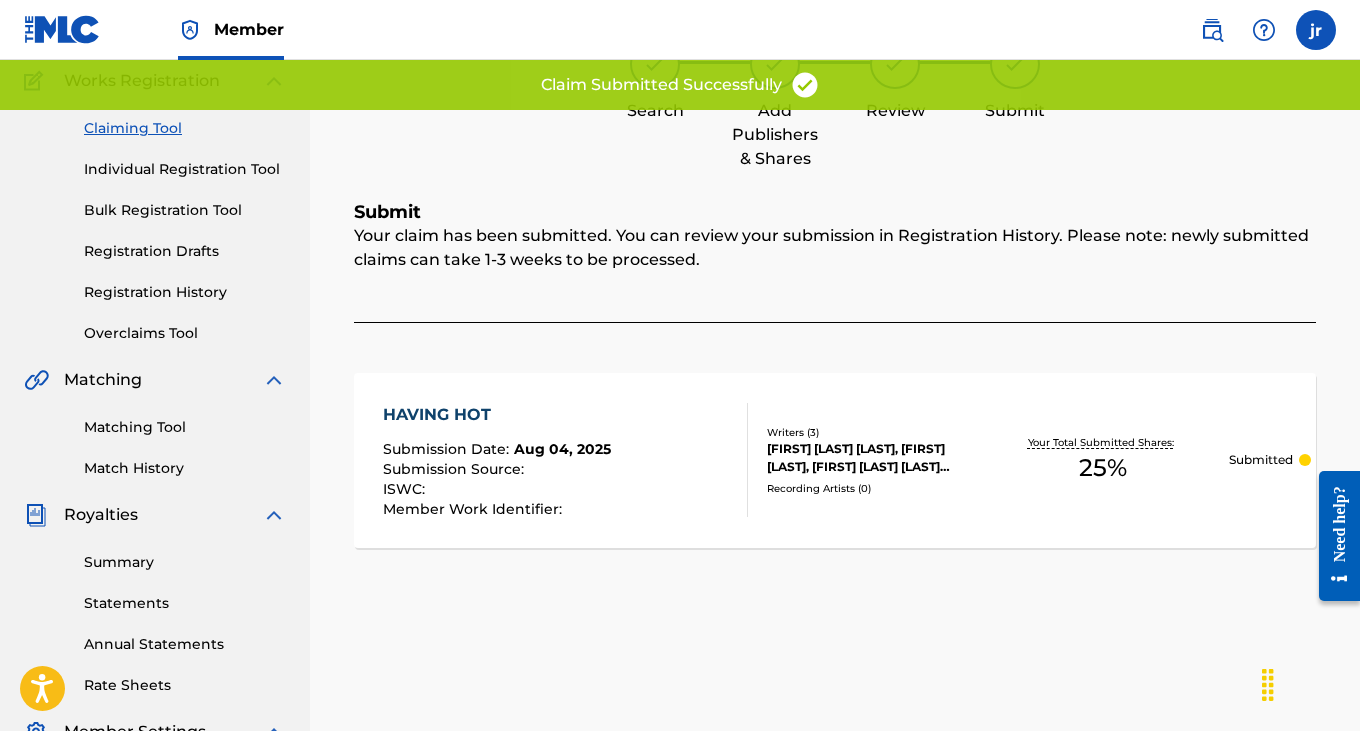 scroll, scrollTop: 16, scrollLeft: 0, axis: vertical 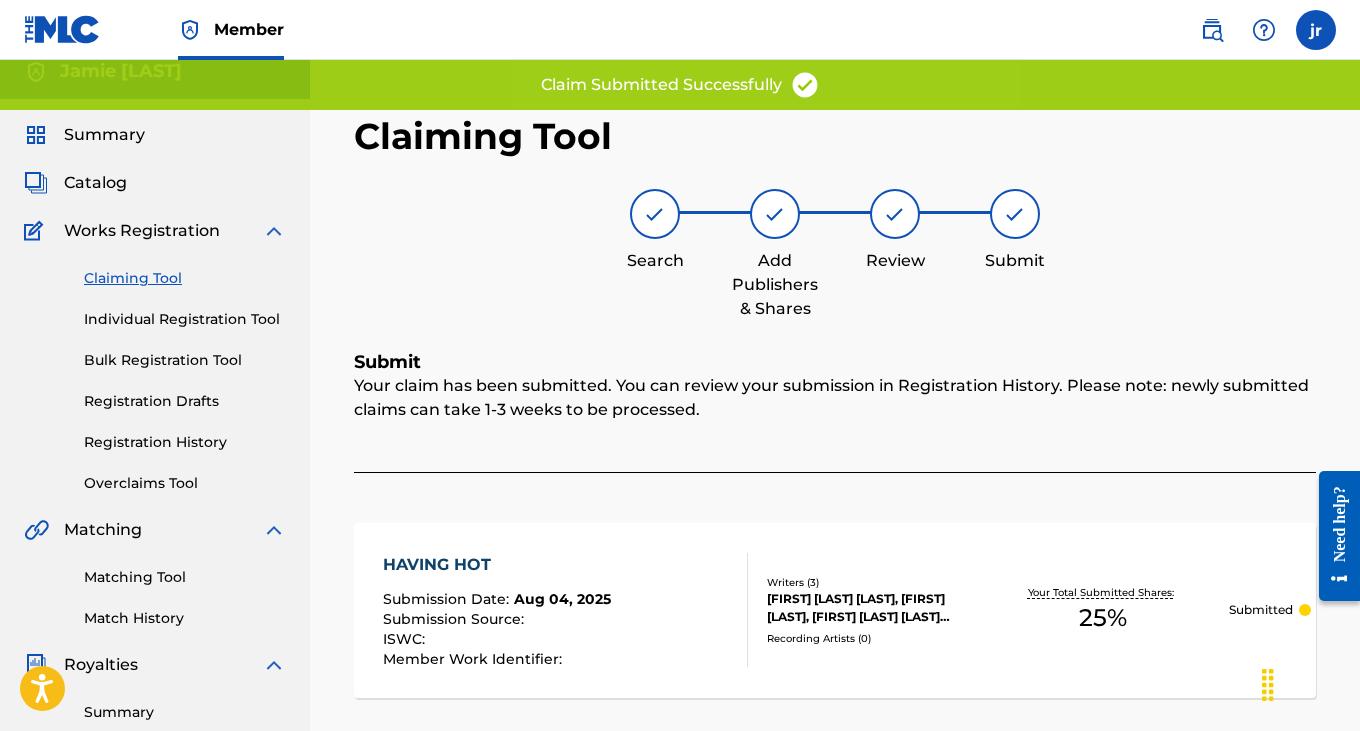 click on "Claiming Tool" at bounding box center [185, 278] 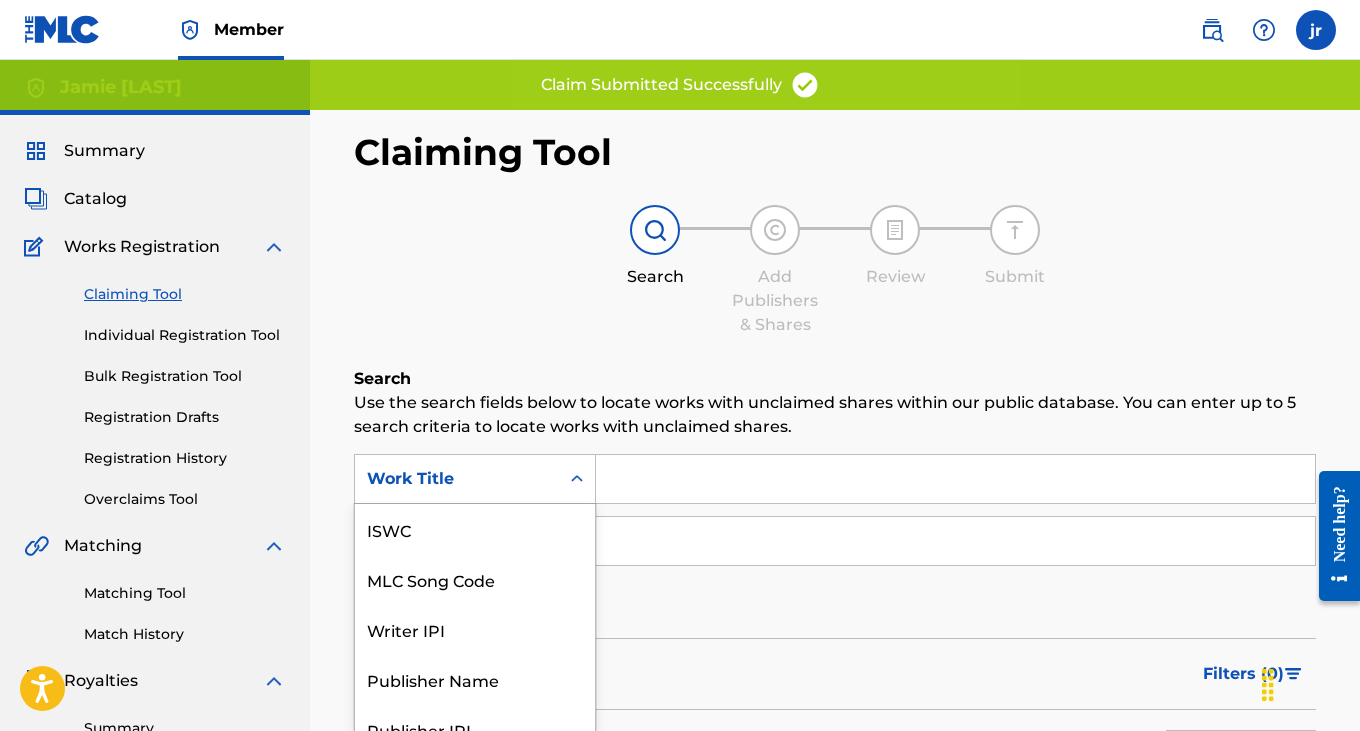 scroll, scrollTop: 73, scrollLeft: 0, axis: vertical 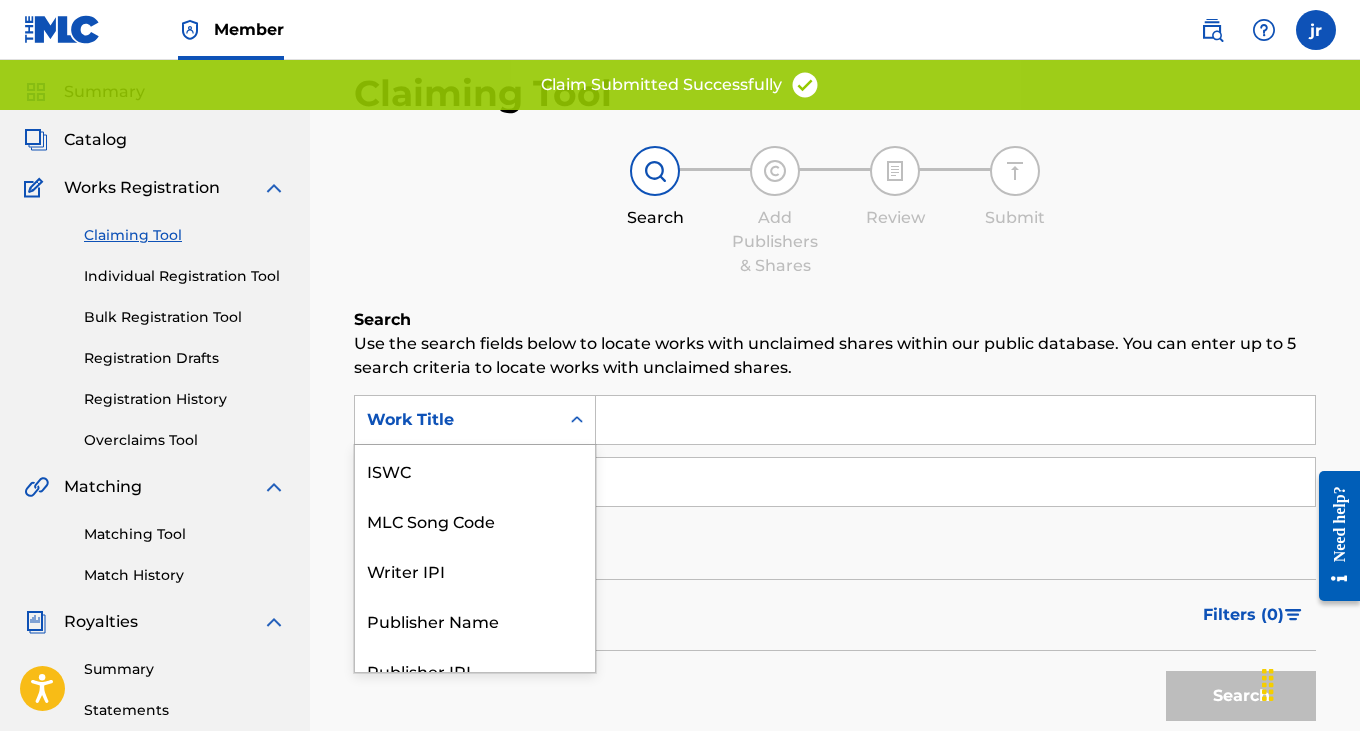 click on "Work Title selected, 7 of 7. 7 results available. Use Up and Down to choose options, press Enter to select the currently focused option, press Escape to exit the menu, press Tab to select the option and exit the menu. Work Title ISWC MLC Song Code Writer IPI Publisher Name Publisher IPI MLC Publisher Number Work Title" at bounding box center [475, 420] 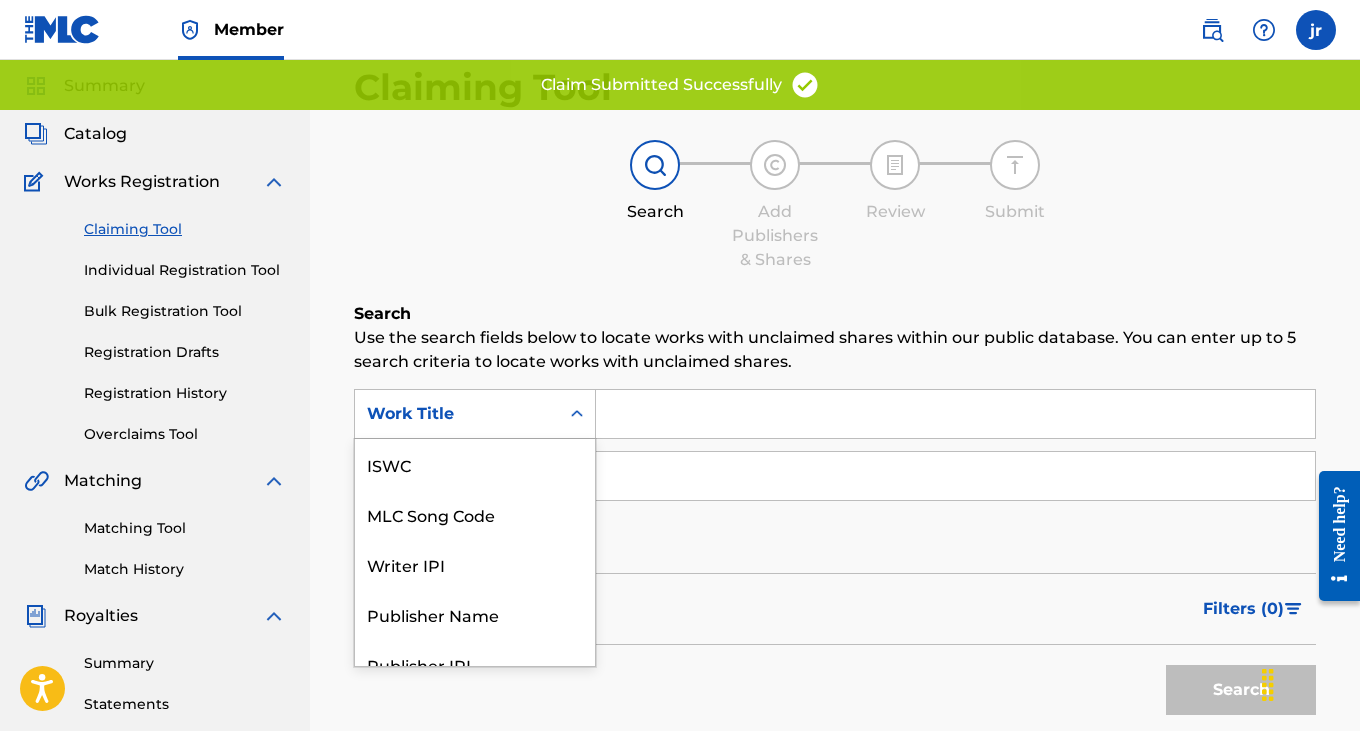 scroll, scrollTop: 50, scrollLeft: 0, axis: vertical 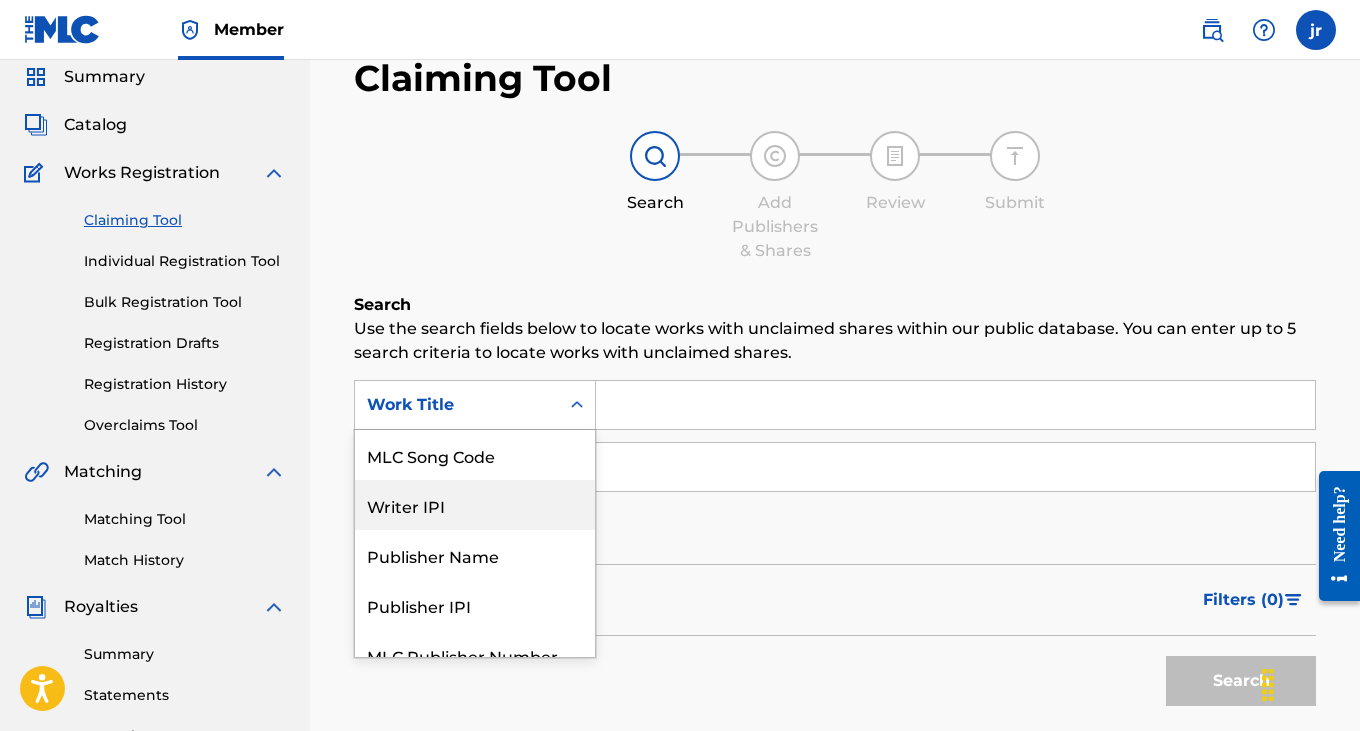 click on "Writer IPI" at bounding box center (475, 505) 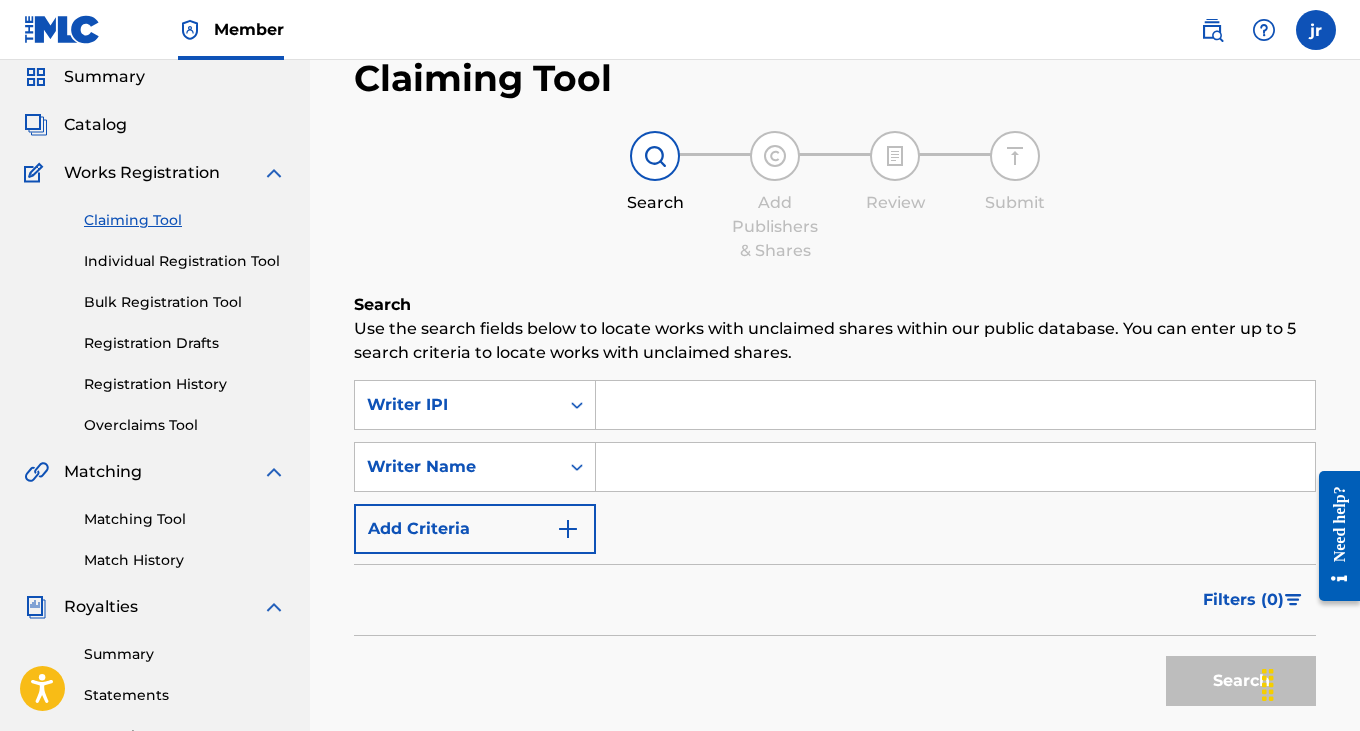 click at bounding box center [955, 405] 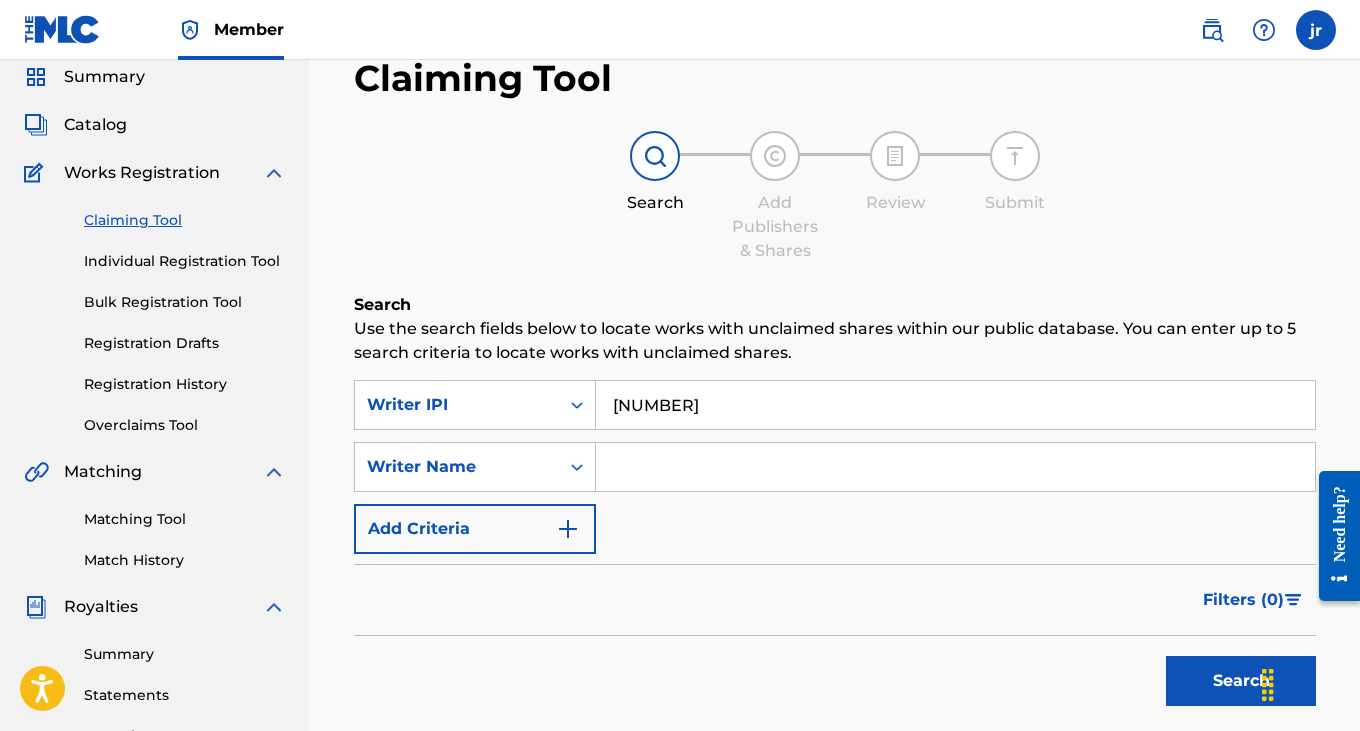 click at bounding box center (955, 467) 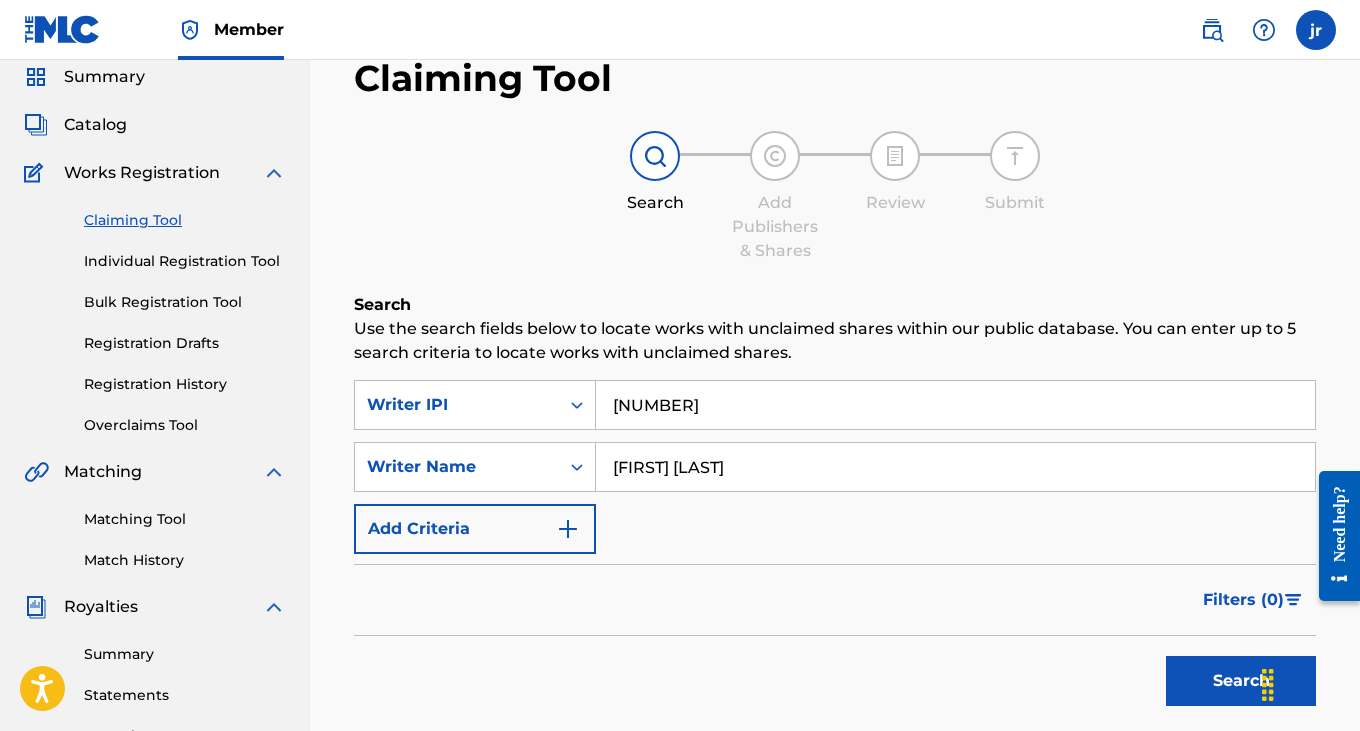 click on "Search" at bounding box center (1241, 681) 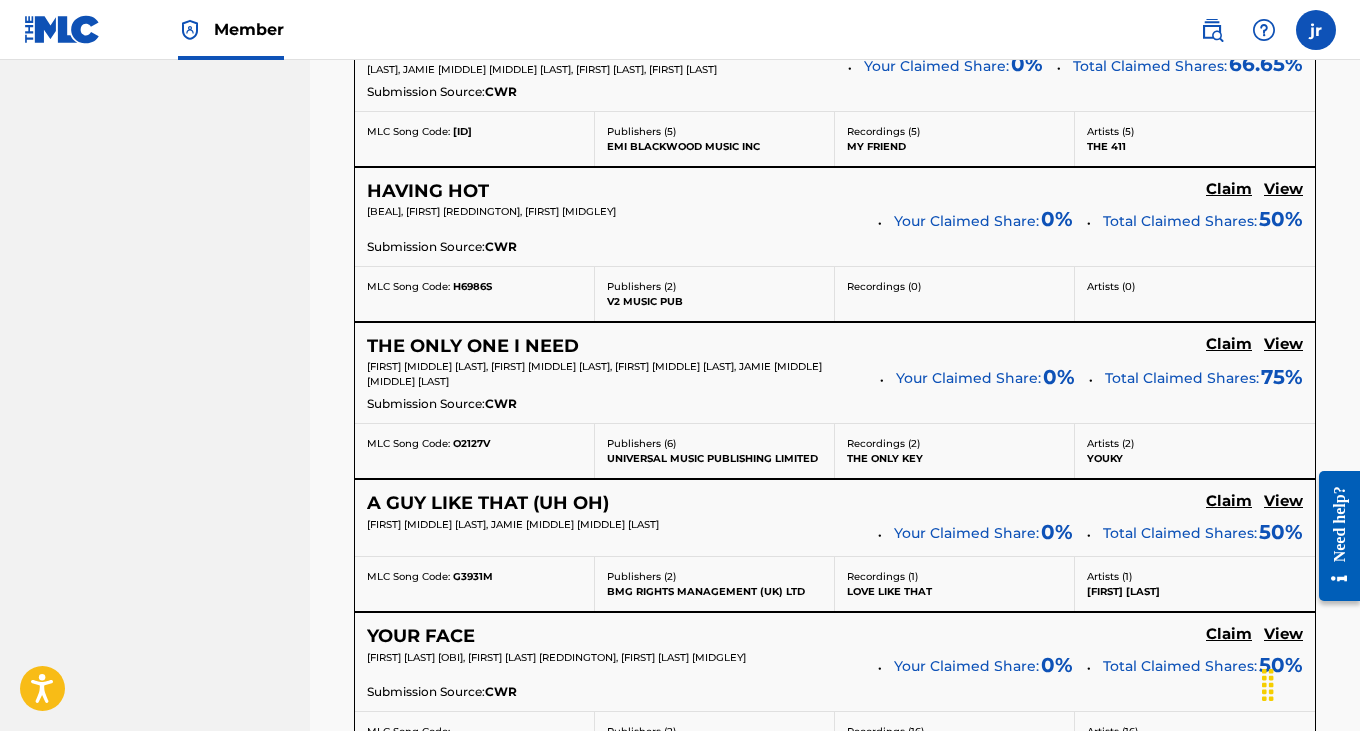 scroll, scrollTop: 1395, scrollLeft: 0, axis: vertical 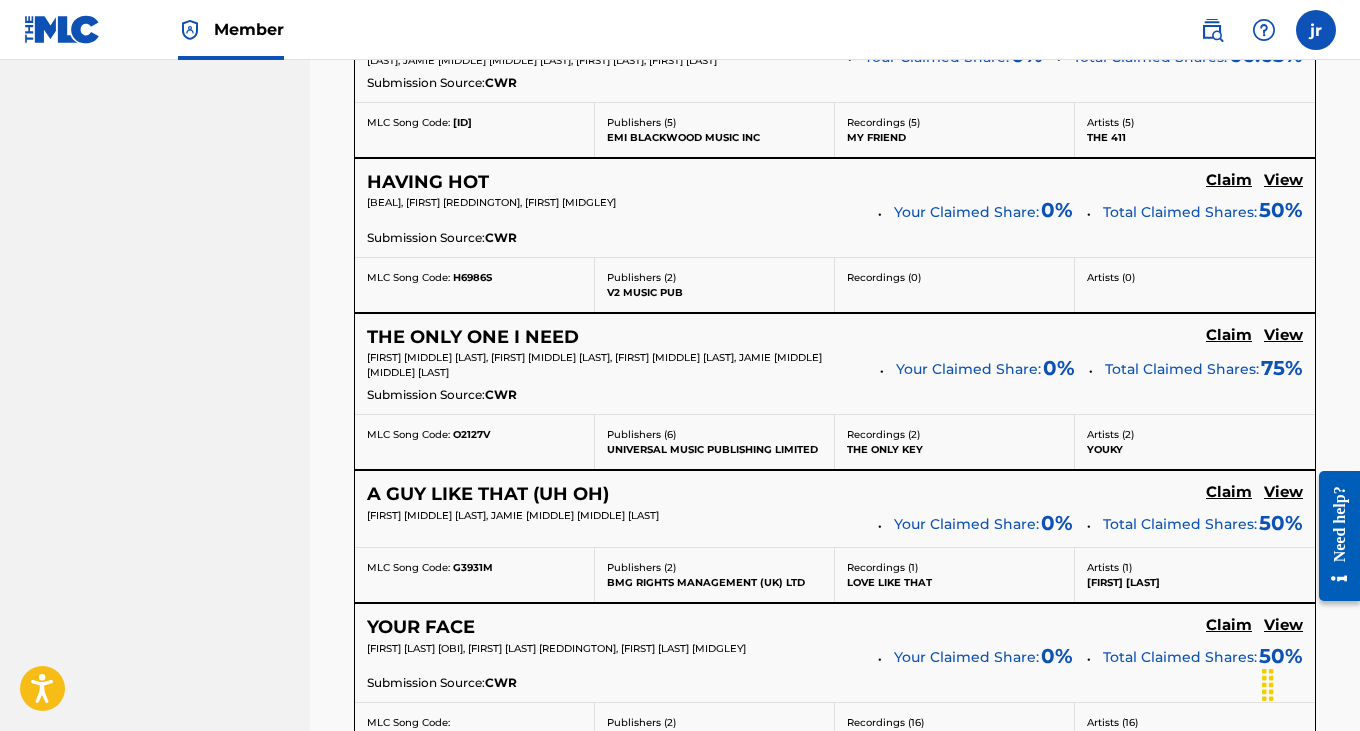 click on "Claim" at bounding box center [1229, -554] 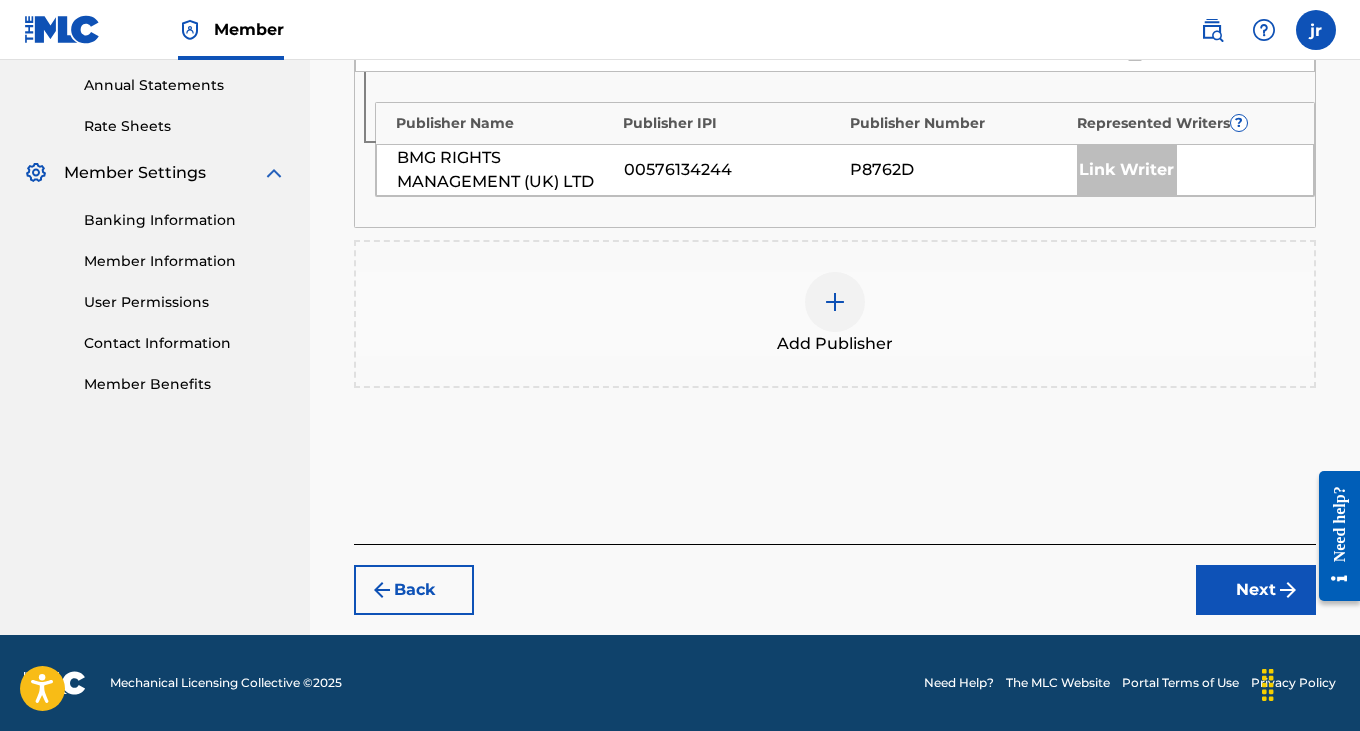 click at bounding box center [835, 302] 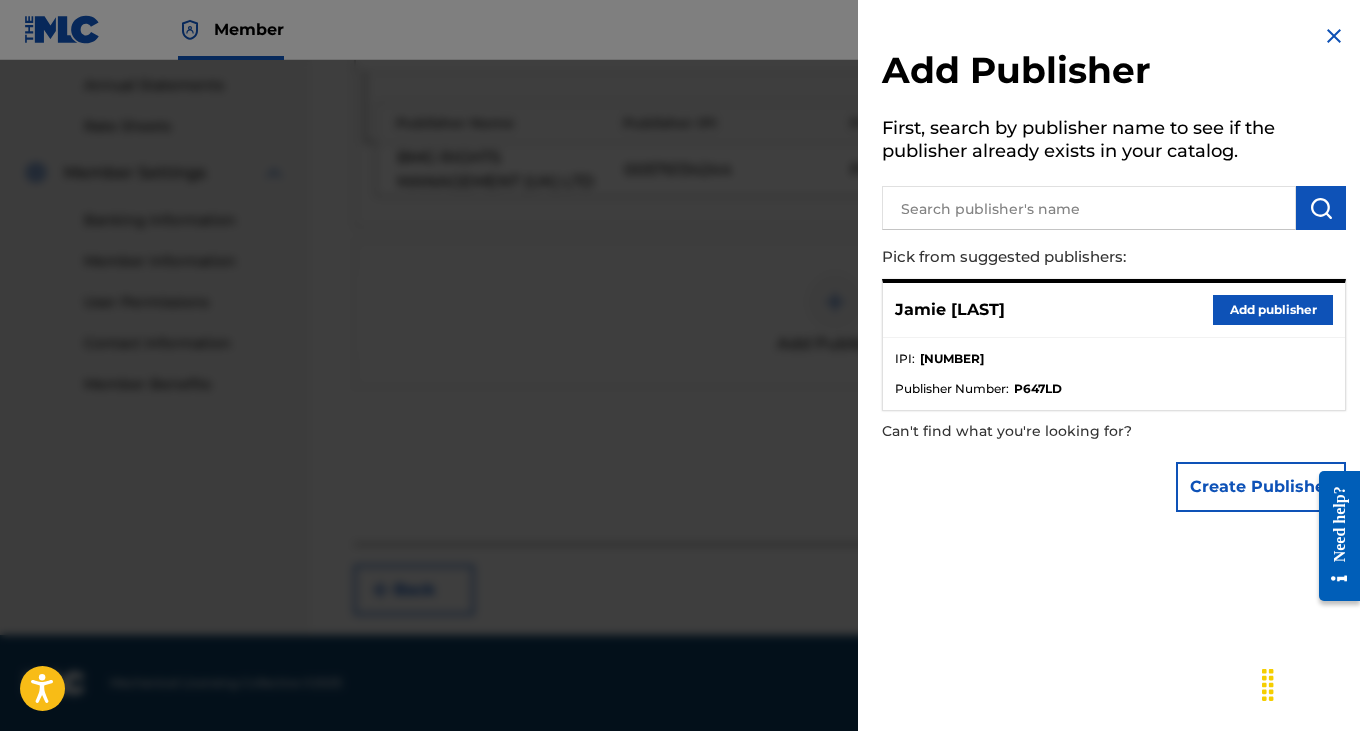 click on "Add publisher" at bounding box center (1273, 310) 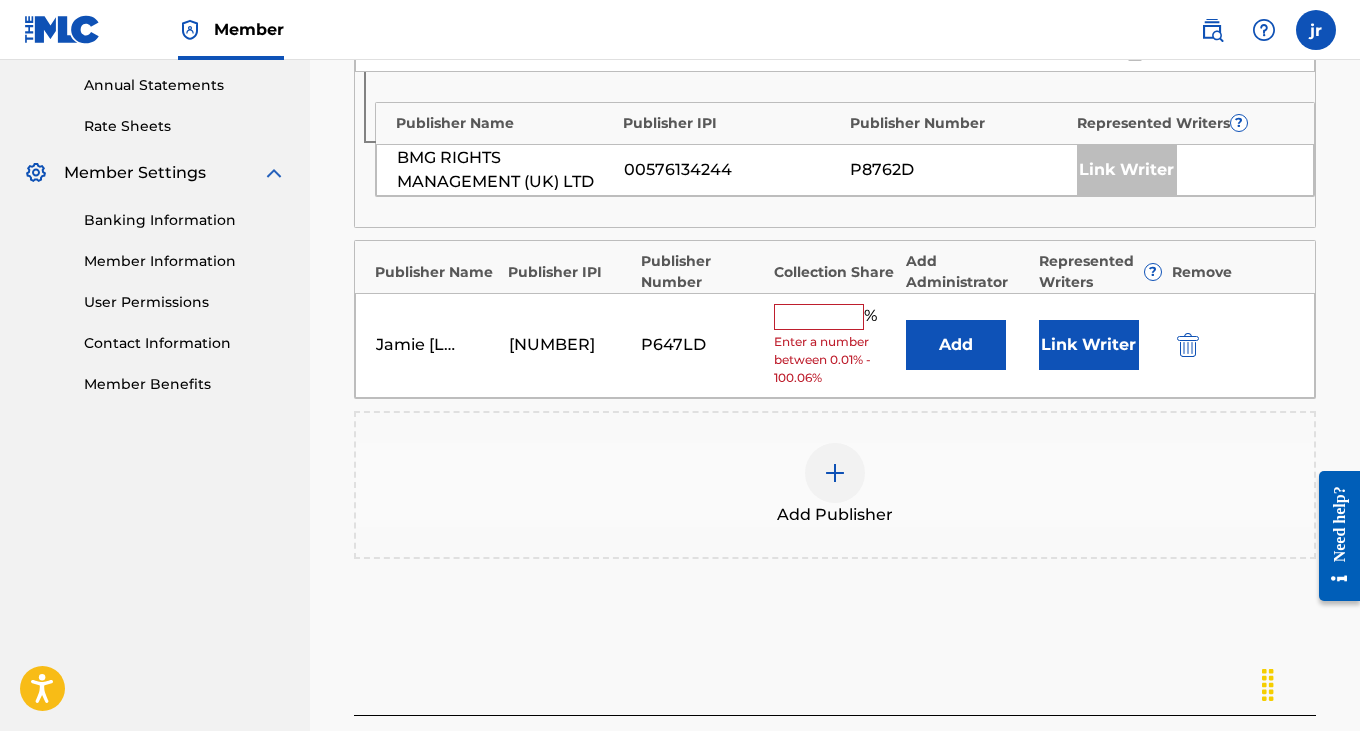 click at bounding box center [819, 317] 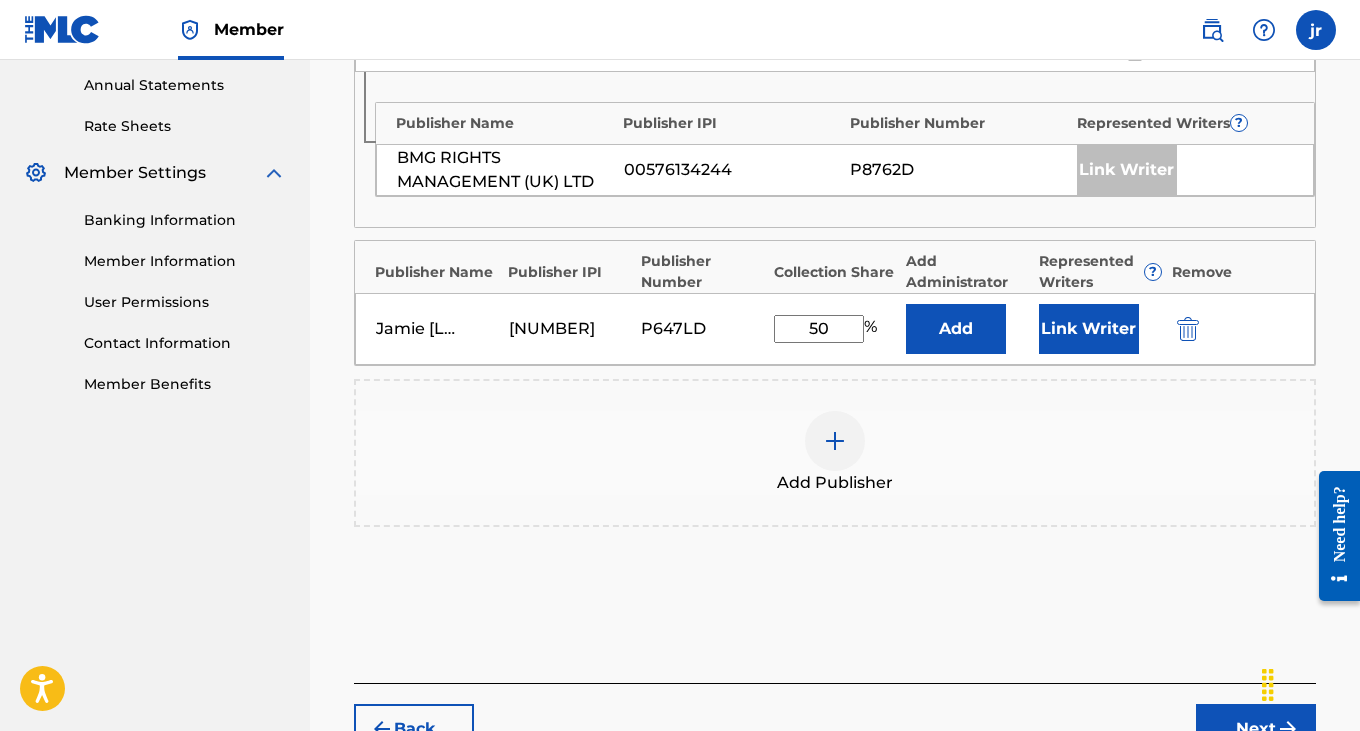 type on "50" 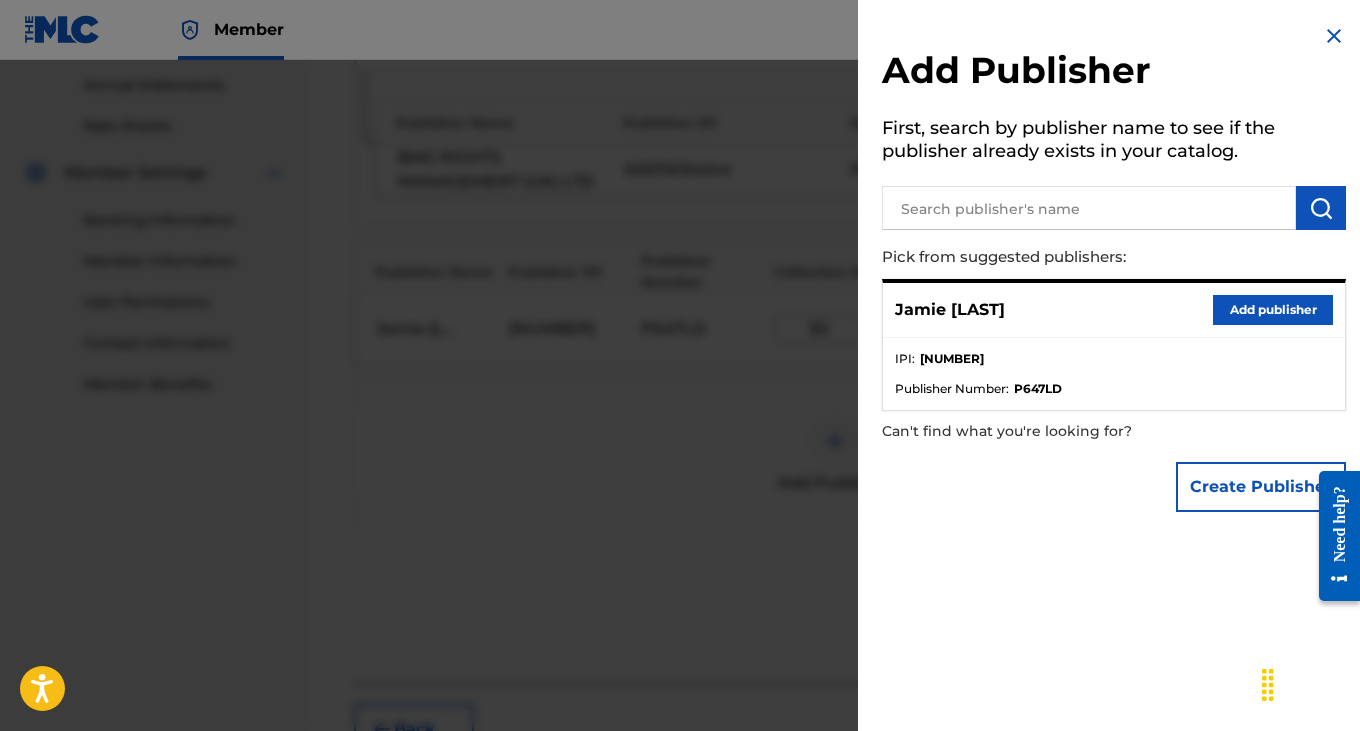 click at bounding box center (680, 425) 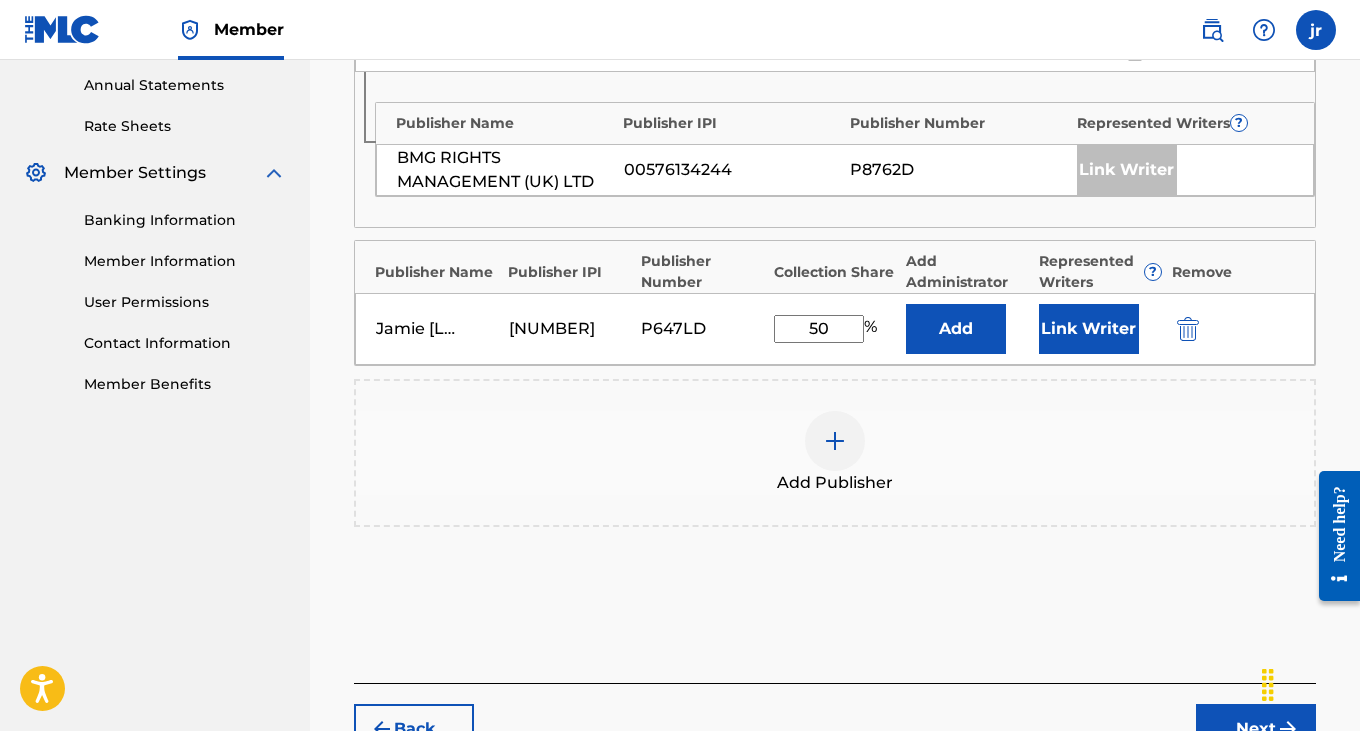 click on "Link Writer" at bounding box center [1089, 329] 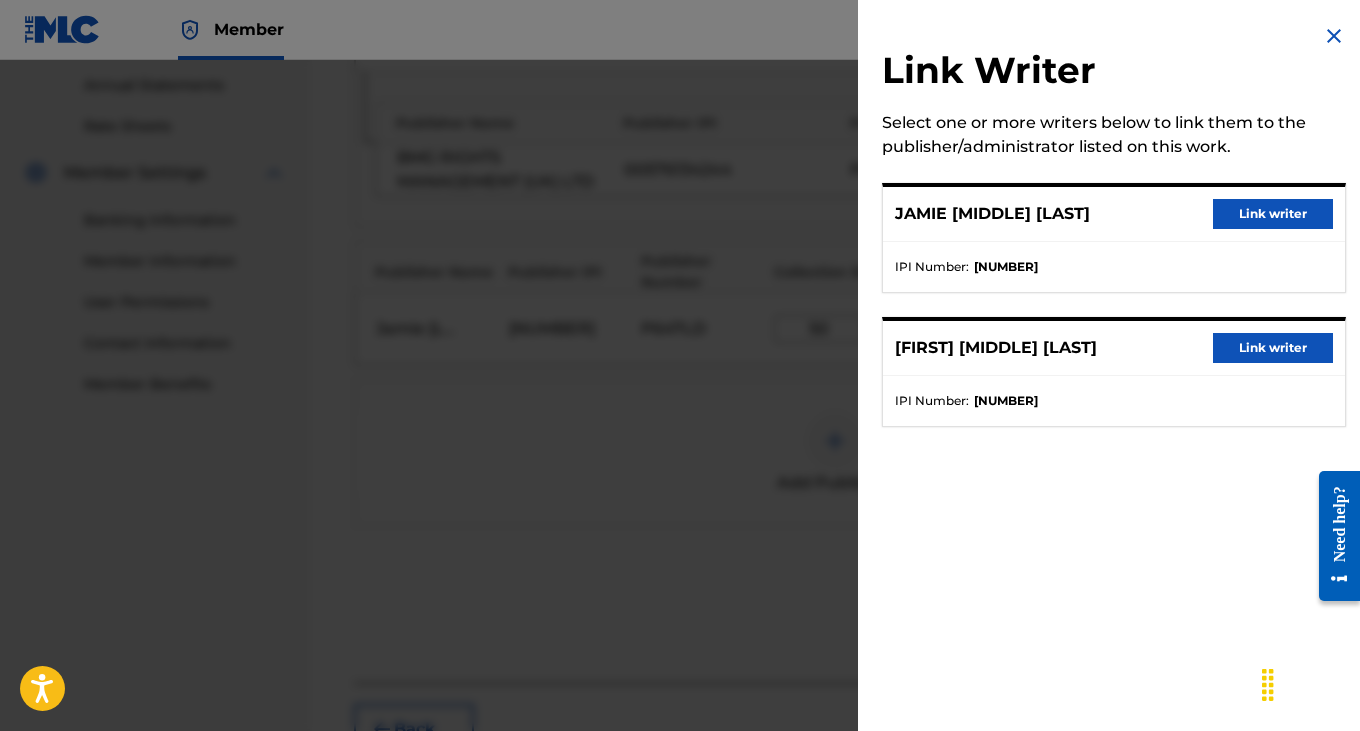 click on "Link writer" at bounding box center [1273, 214] 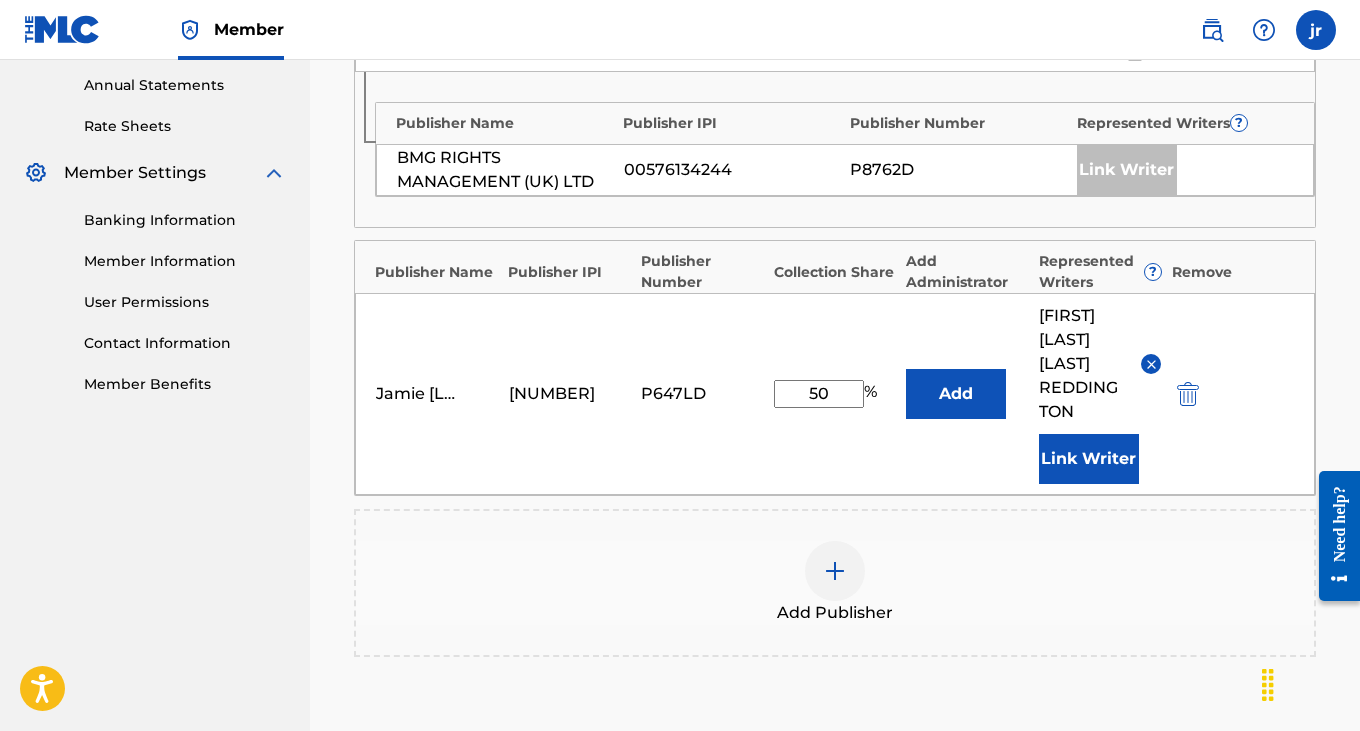 click on "Add" at bounding box center (956, 394) 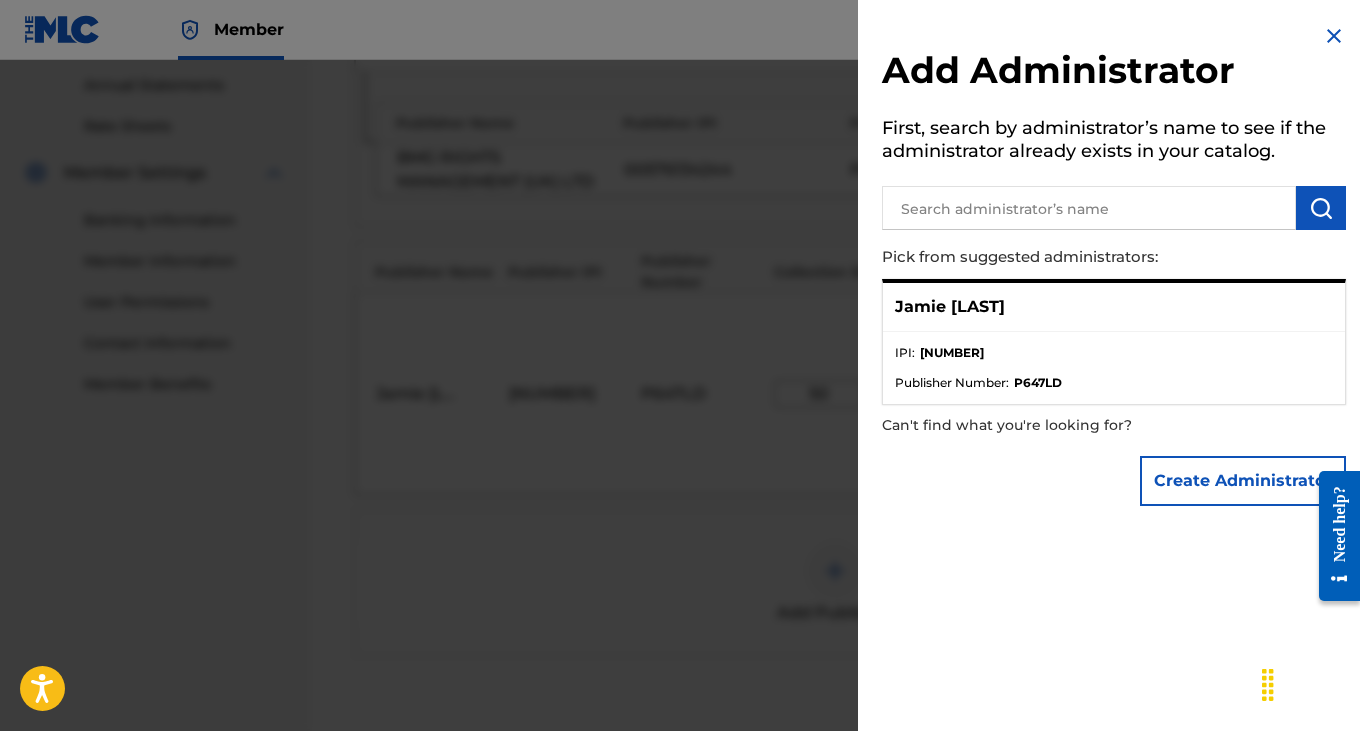 click on "IPI : [IPI] Publisher Number : [PUBLISHER_NUMBER]" at bounding box center [1114, 368] 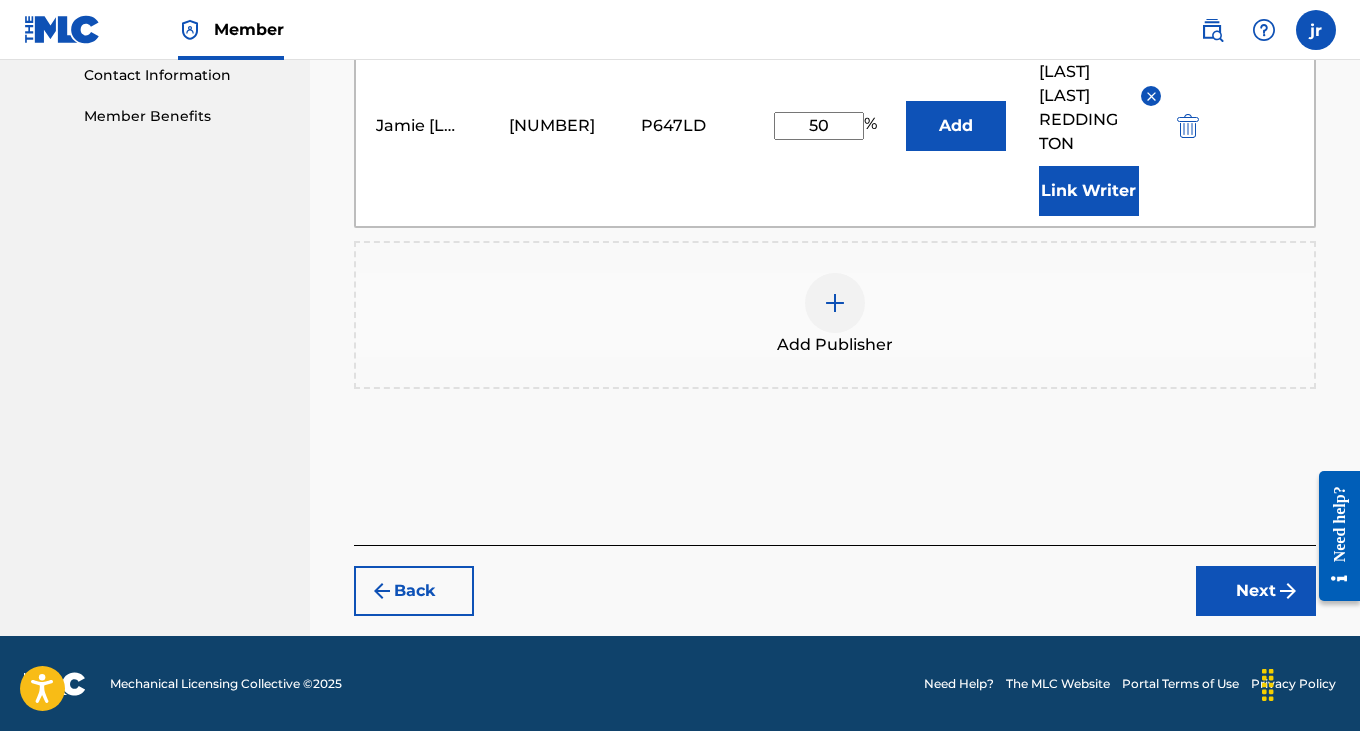 click on "Next" at bounding box center (1256, 591) 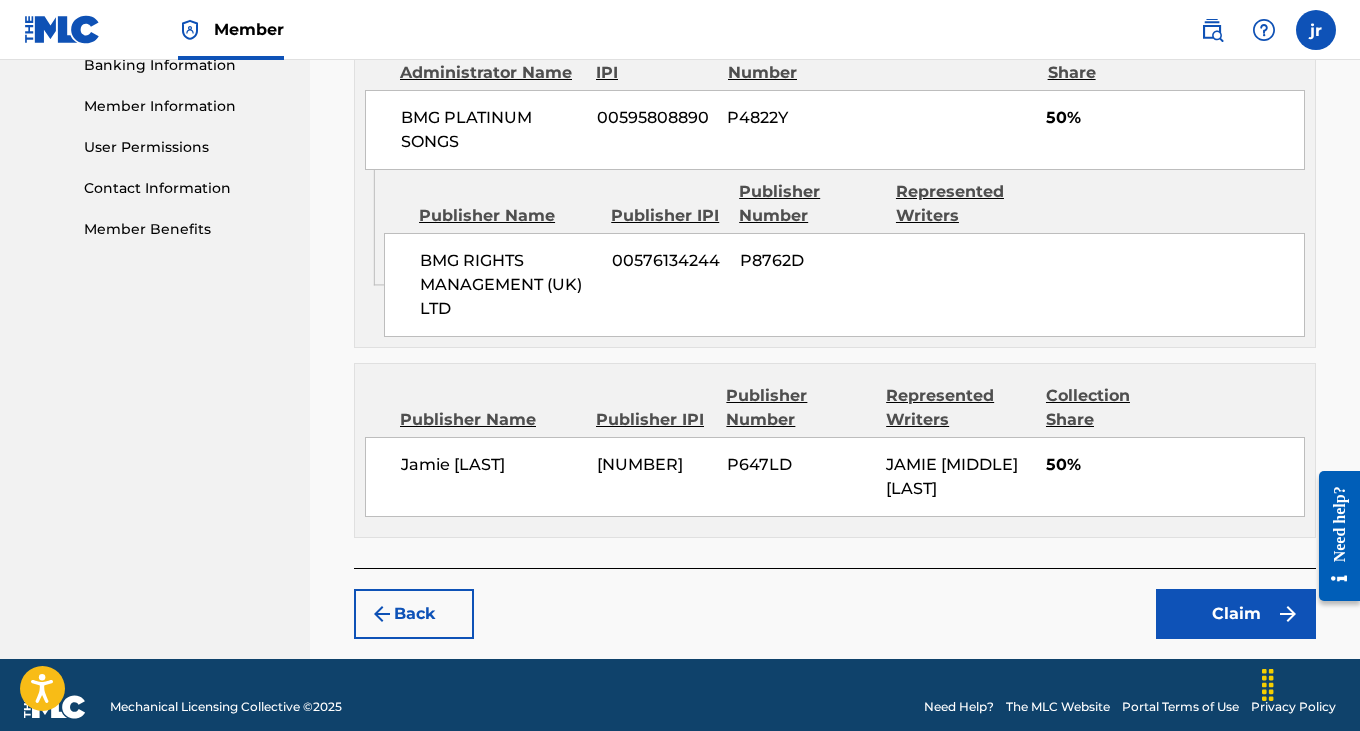 scroll, scrollTop: 948, scrollLeft: 0, axis: vertical 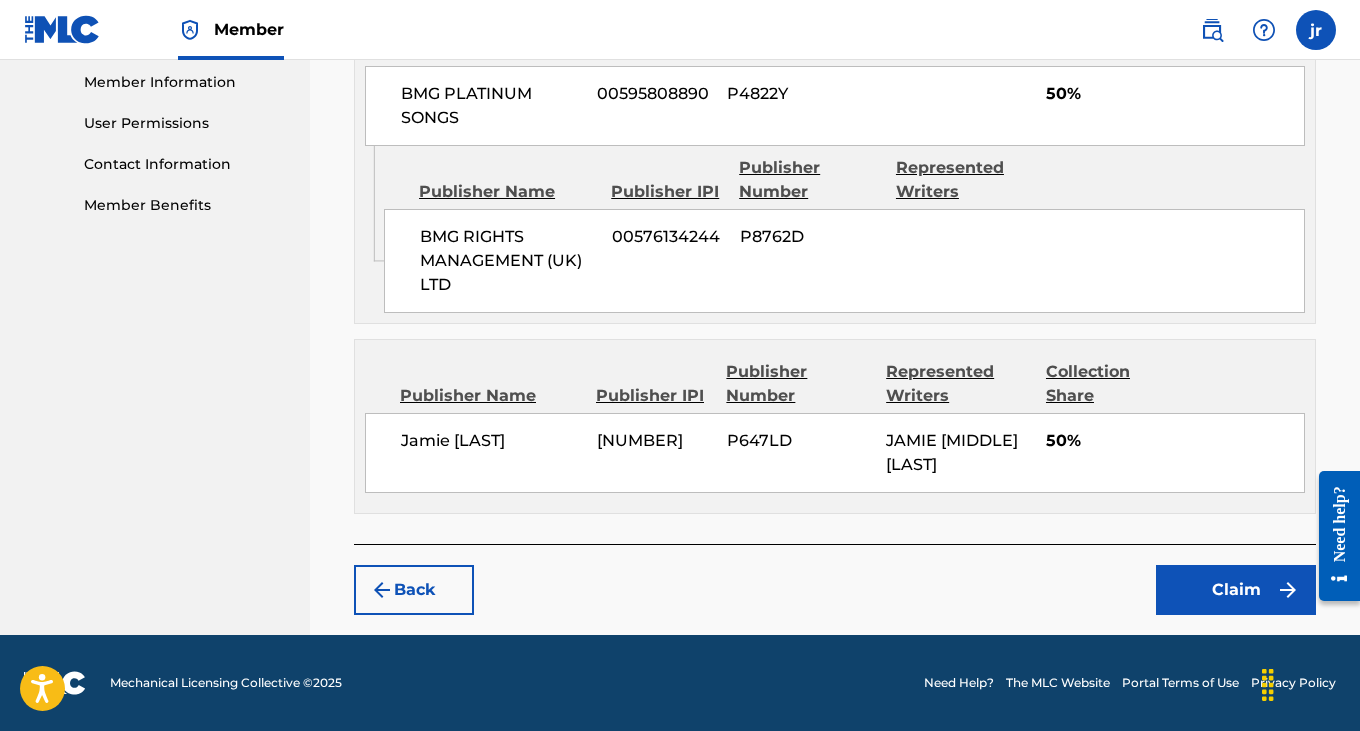 click on "Claim" at bounding box center [1236, 590] 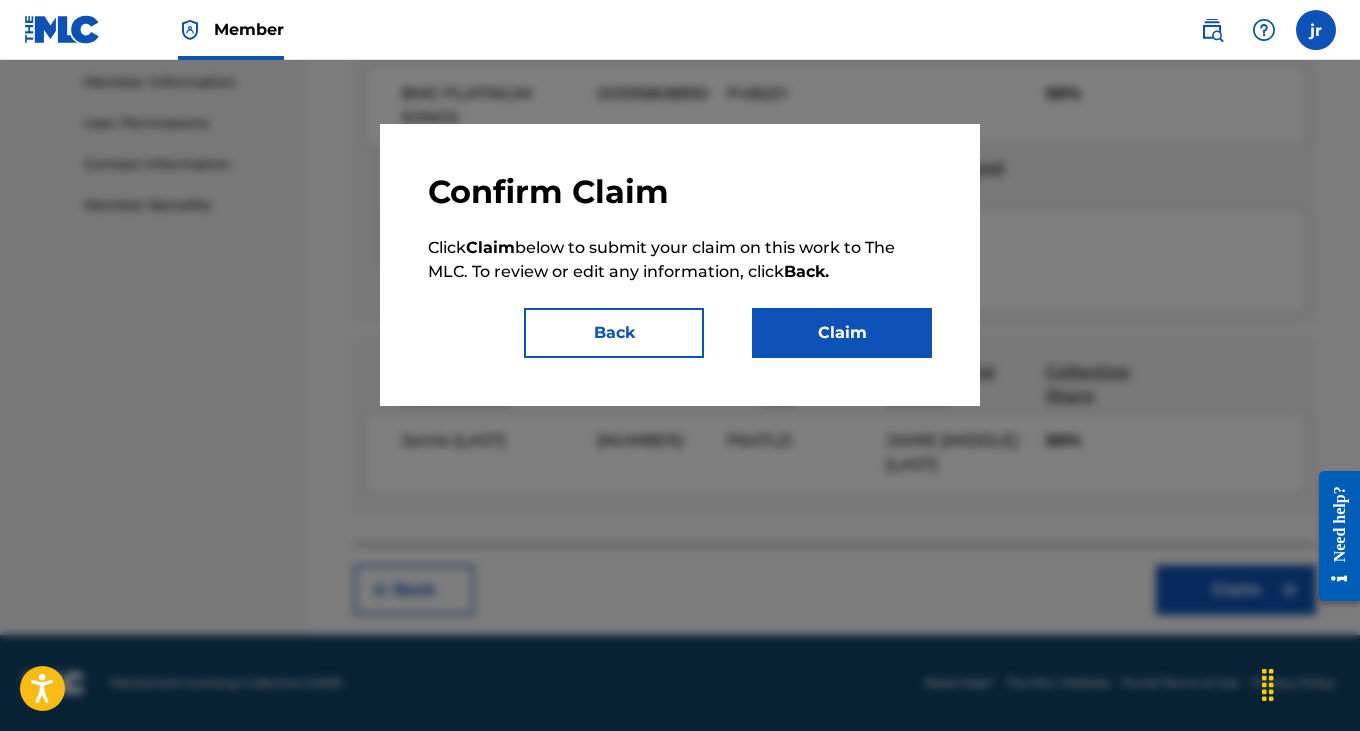 click on "Claim" at bounding box center (842, 333) 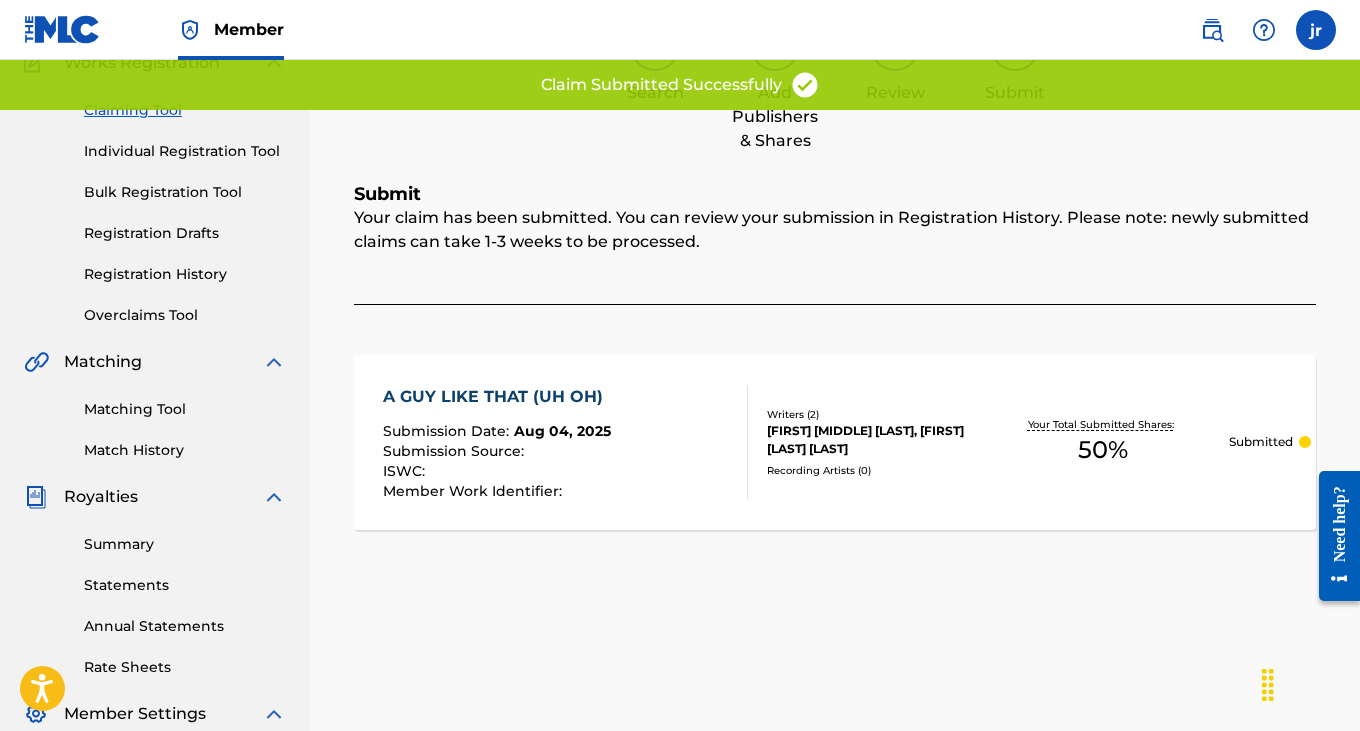 scroll, scrollTop: 0, scrollLeft: 0, axis: both 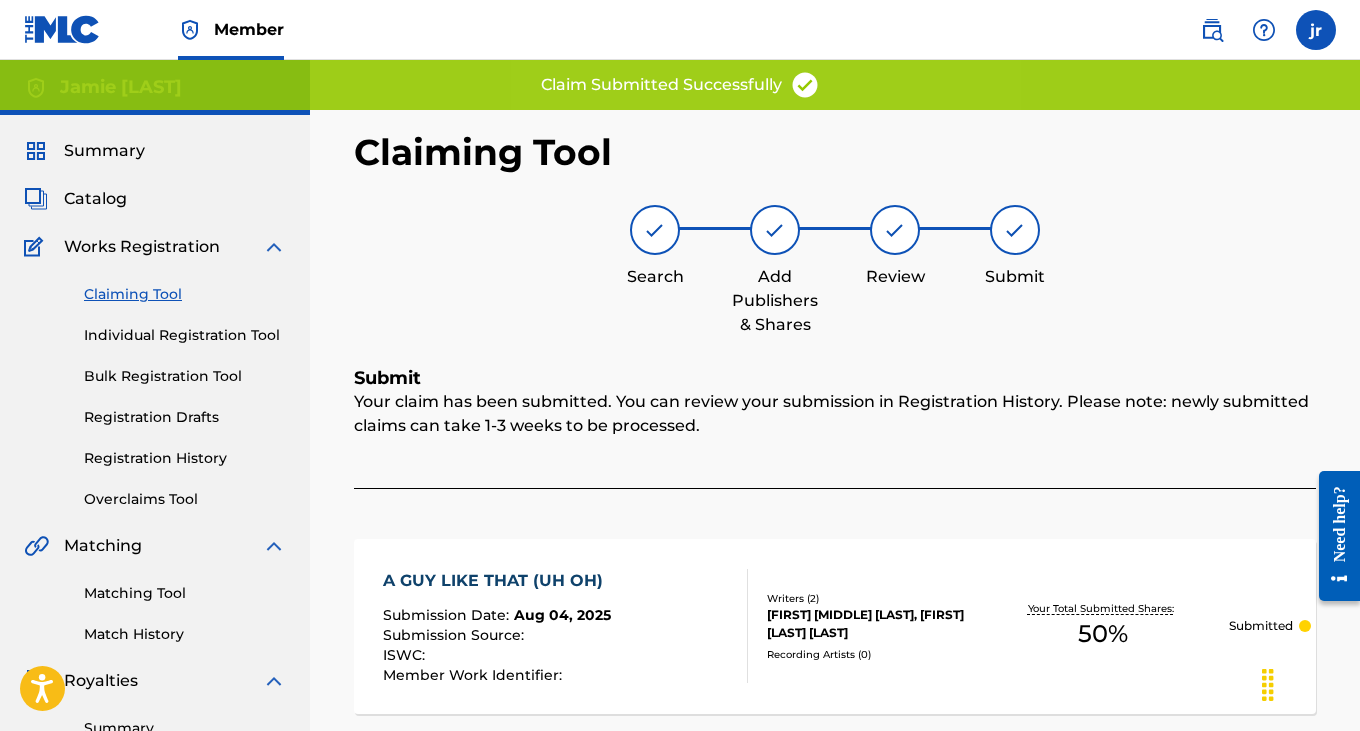 click on "Claiming Tool" at bounding box center [185, 294] 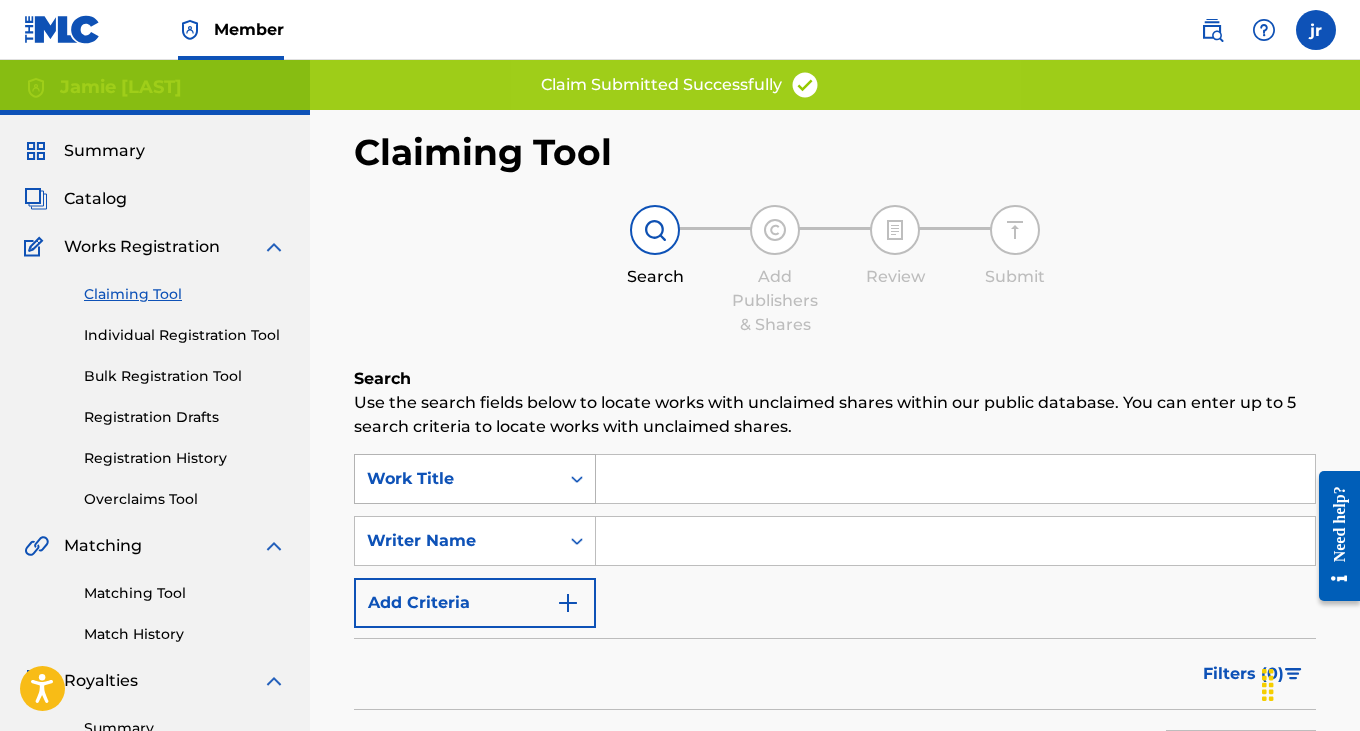 click on "Work Title" at bounding box center (475, 479) 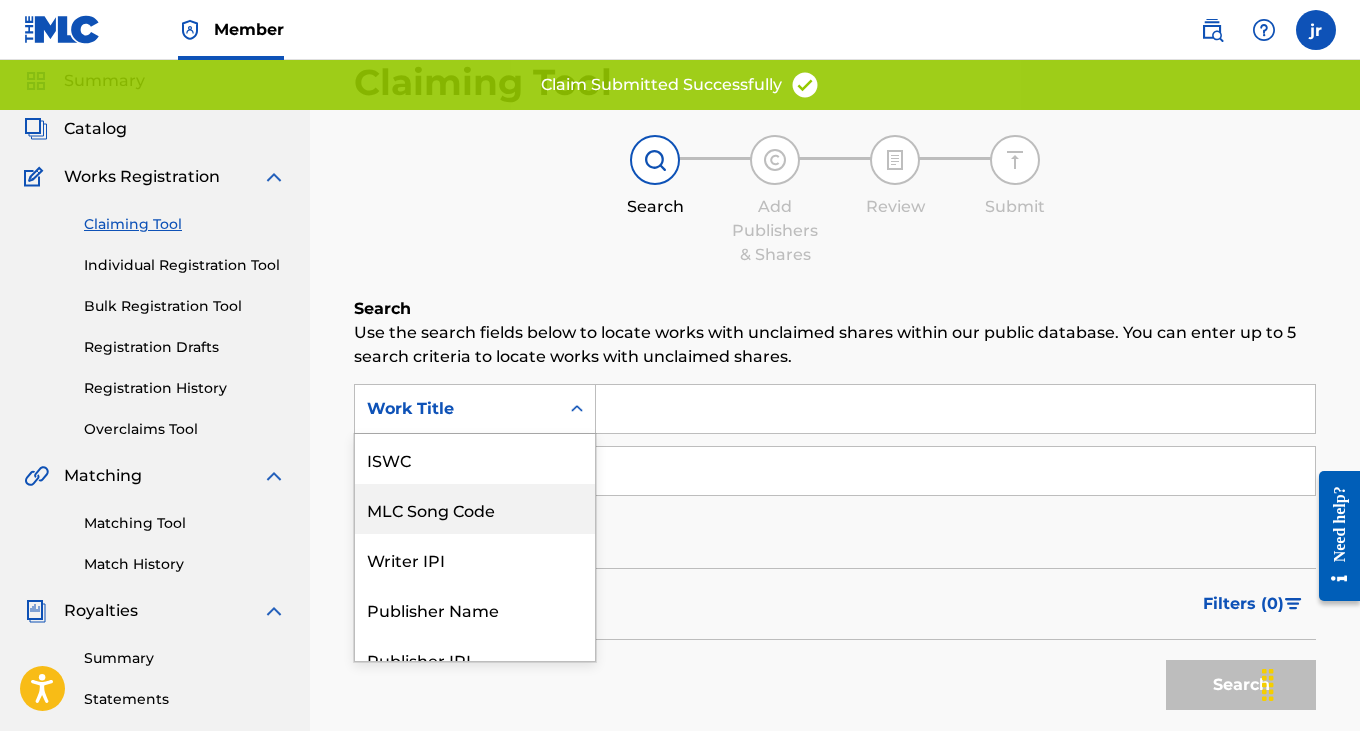 scroll, scrollTop: 74, scrollLeft: 0, axis: vertical 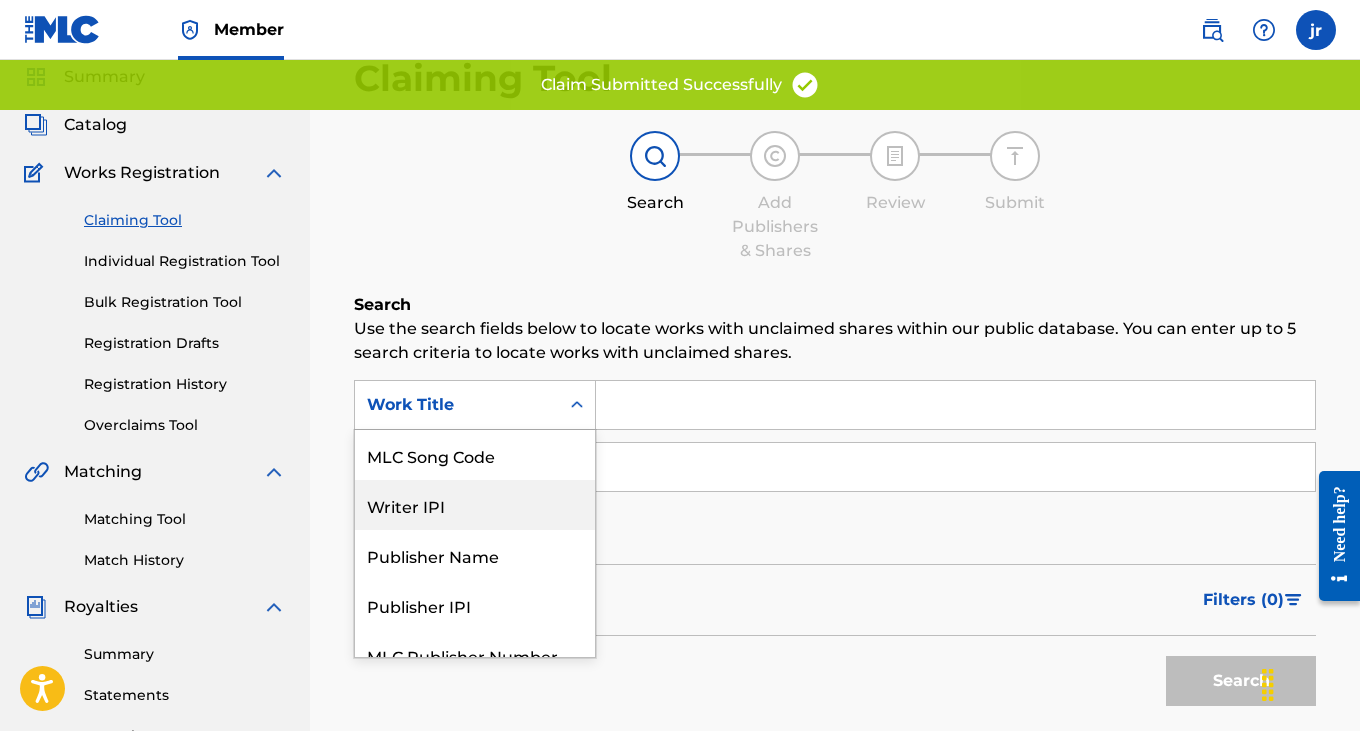click on "Writer IPI" at bounding box center (475, 505) 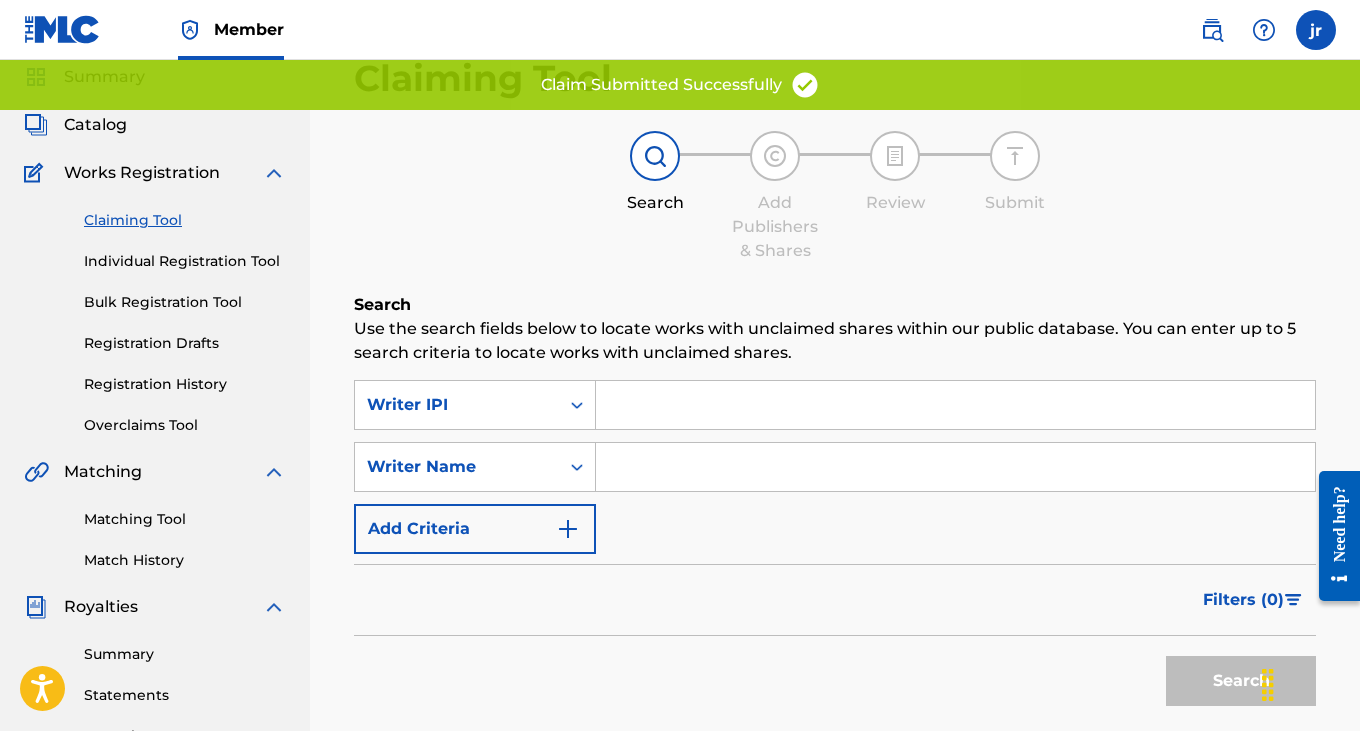 click at bounding box center [955, 405] 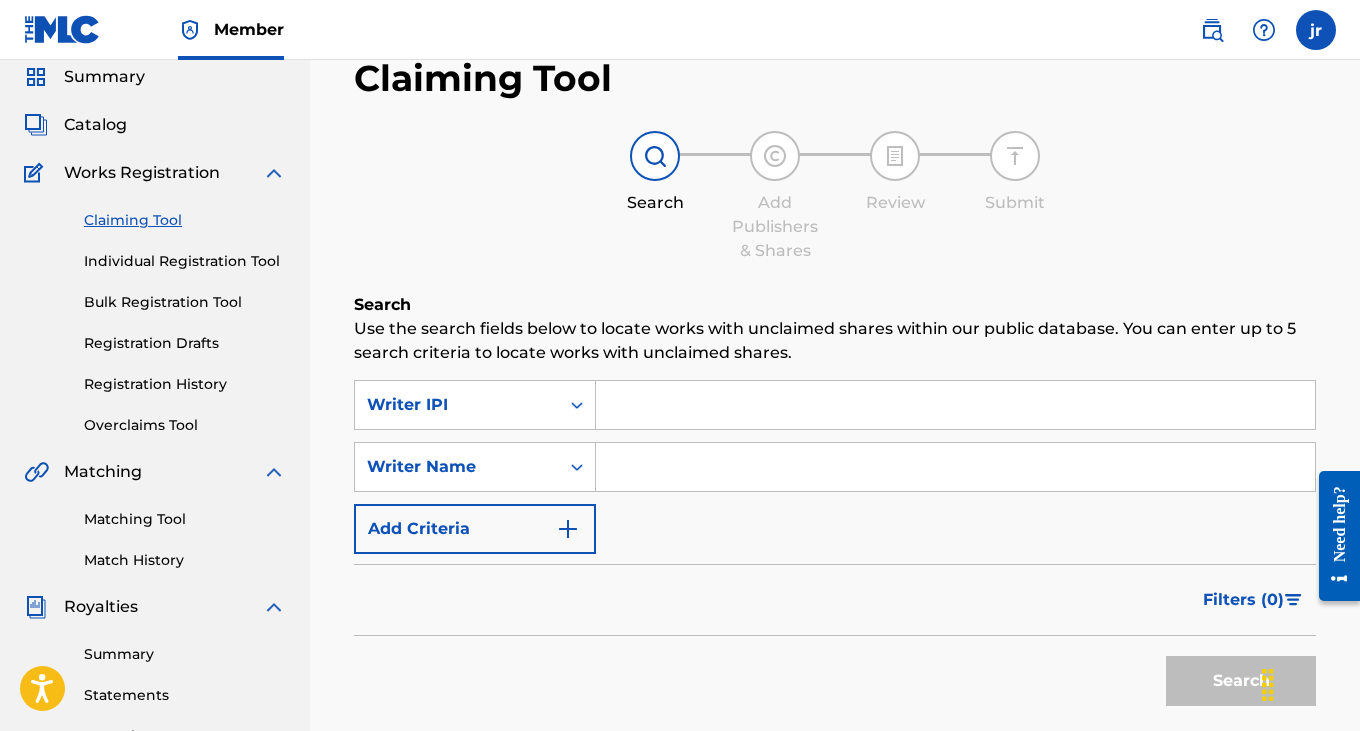 type on "[NUMBER]" 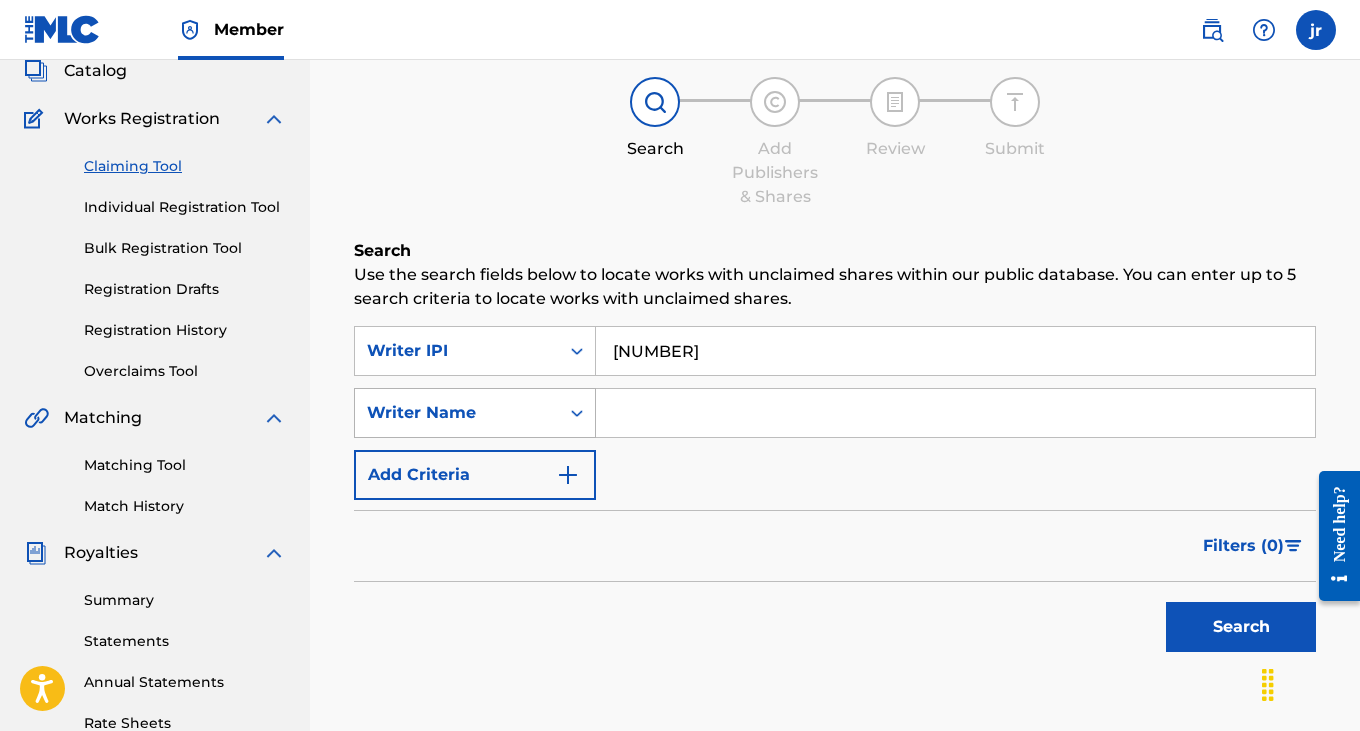 click on "Writer Name" at bounding box center (475, 413) 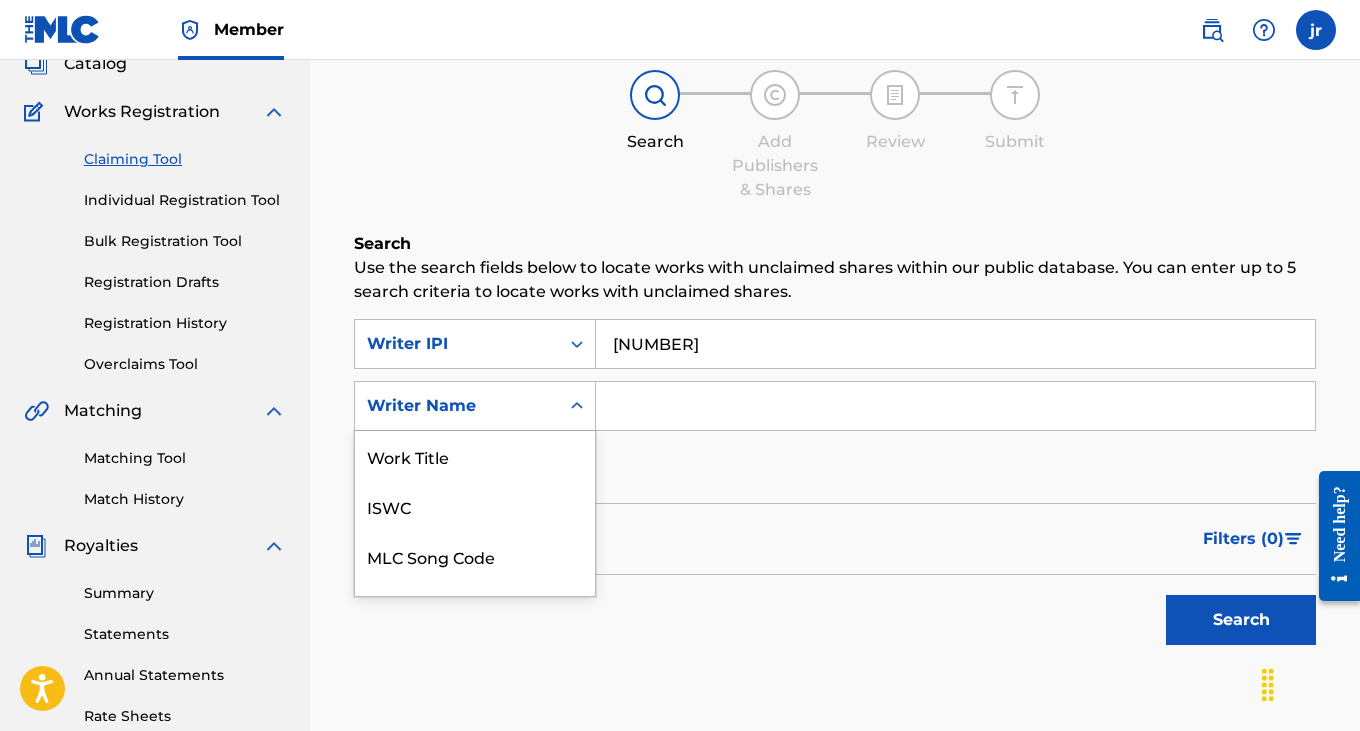 scroll, scrollTop: 136, scrollLeft: 0, axis: vertical 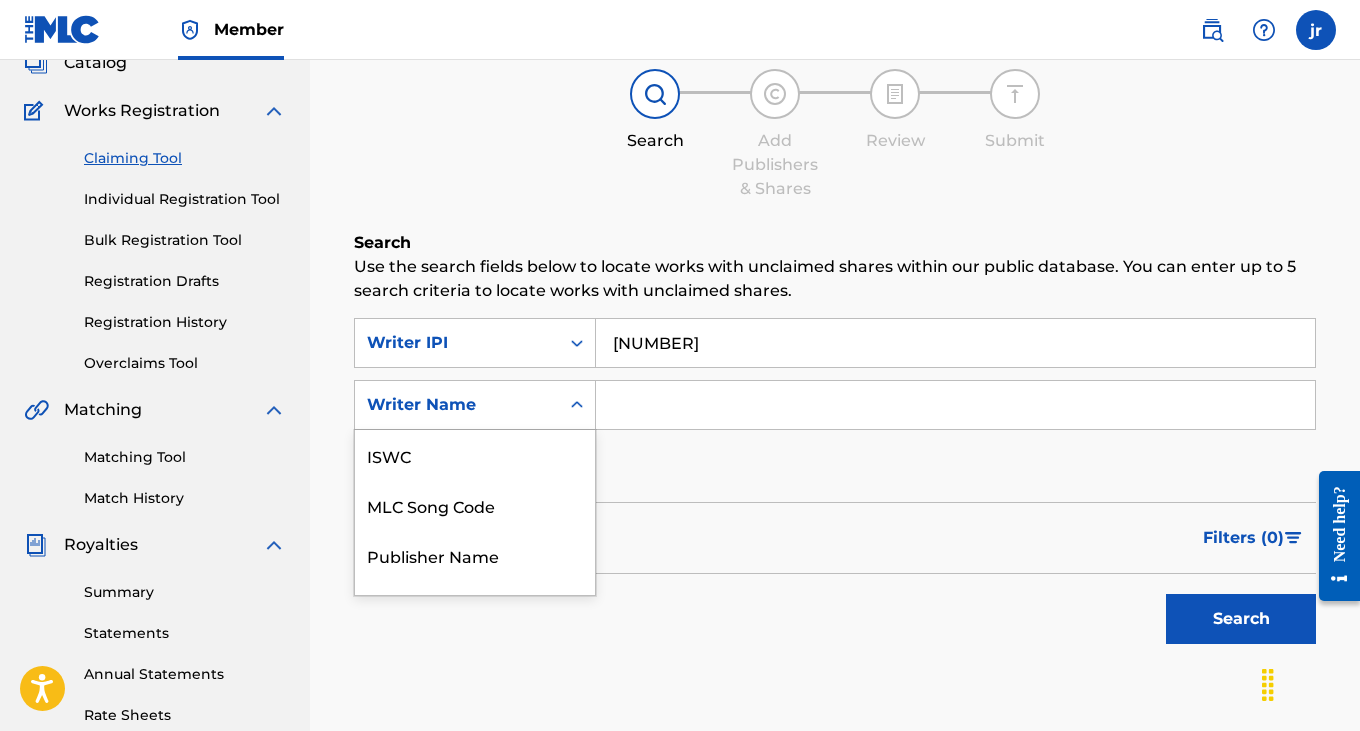 click at bounding box center [955, 405] 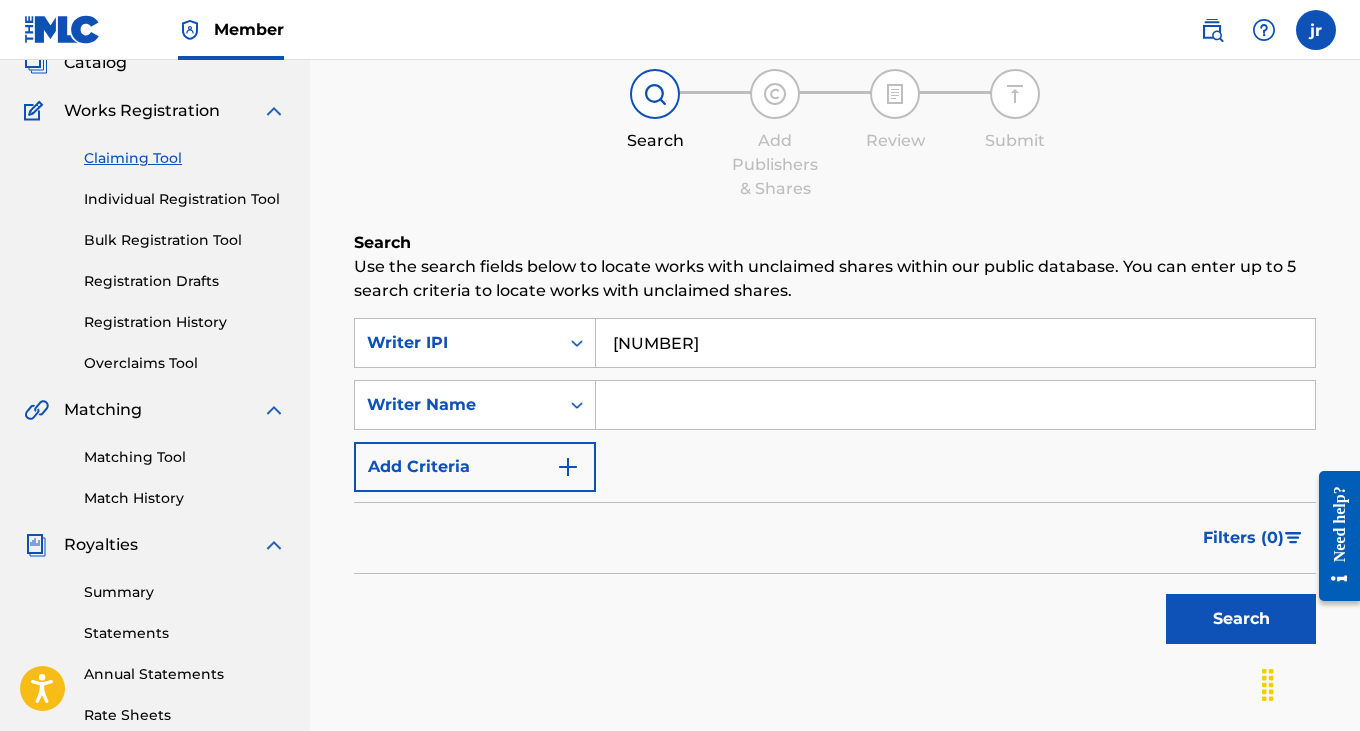 type on "[FIRST] [LAST]" 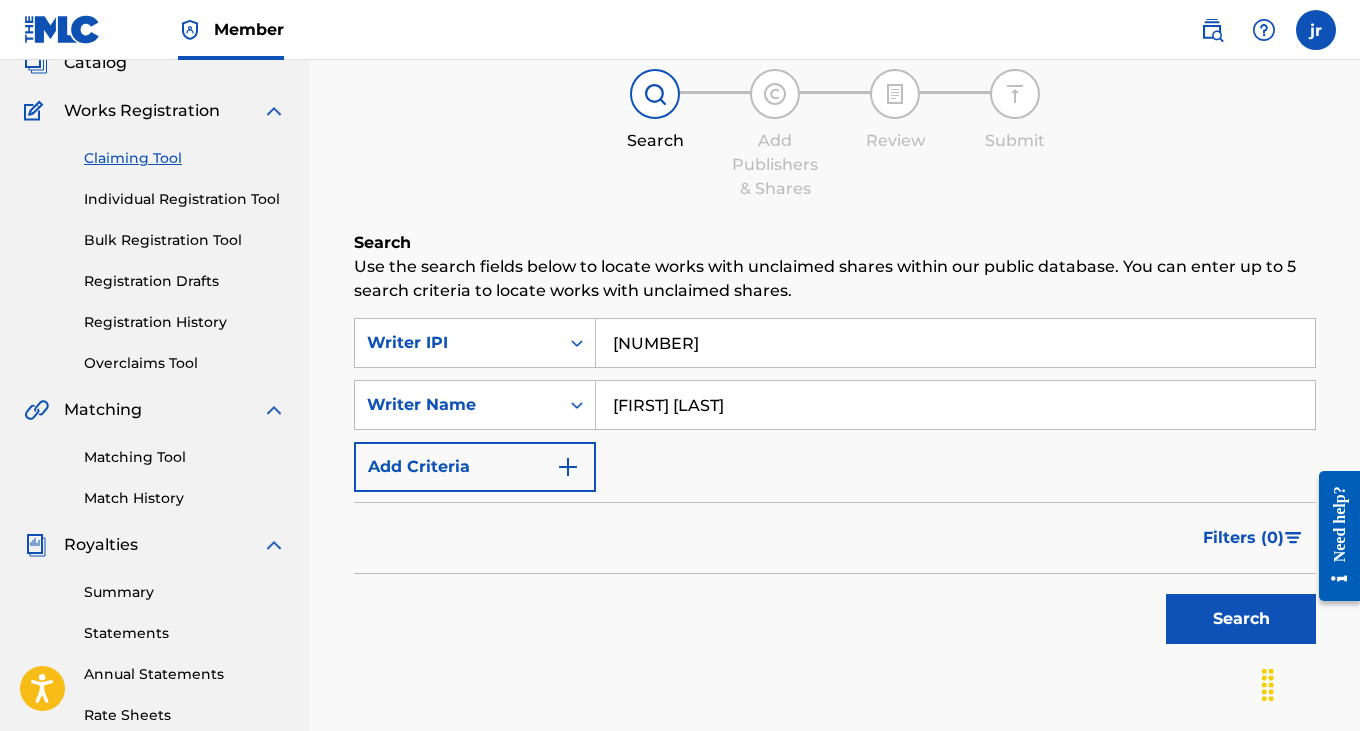 click on "Search" at bounding box center [1241, 619] 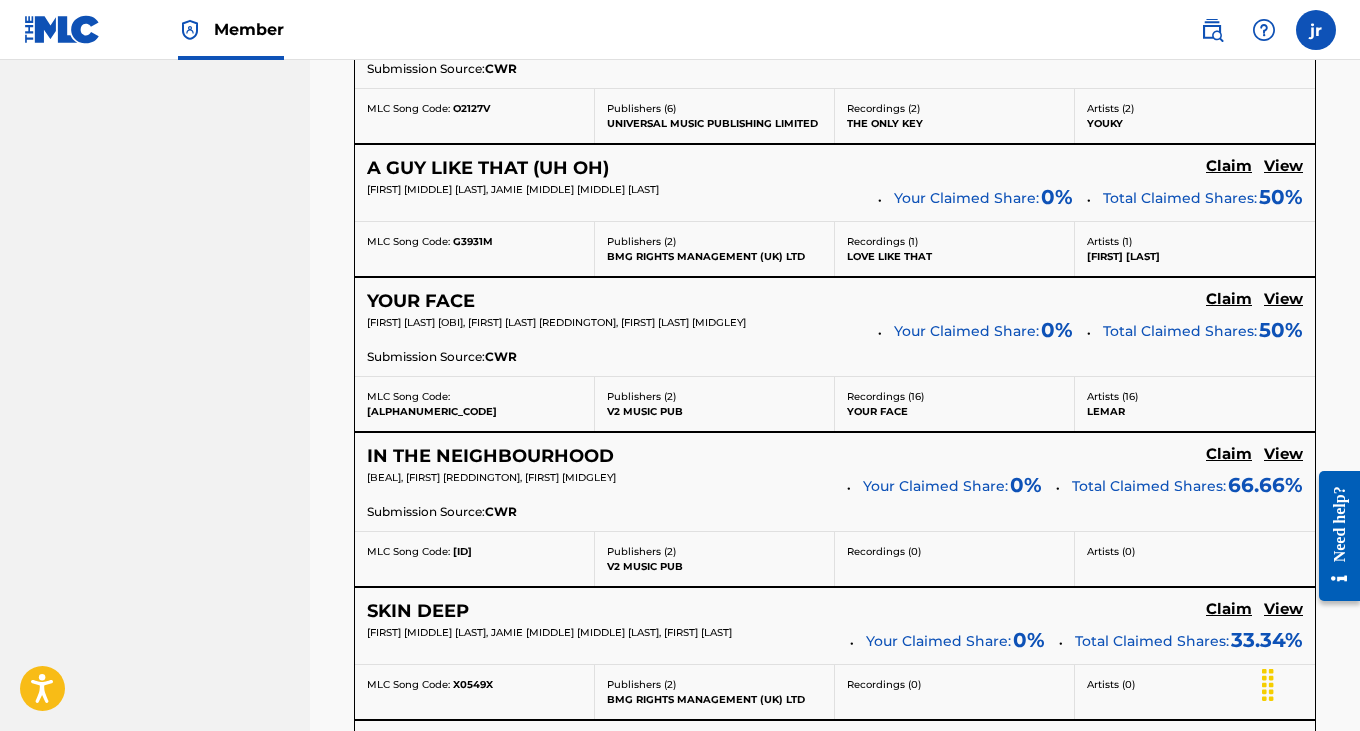 scroll, scrollTop: 1737, scrollLeft: 0, axis: vertical 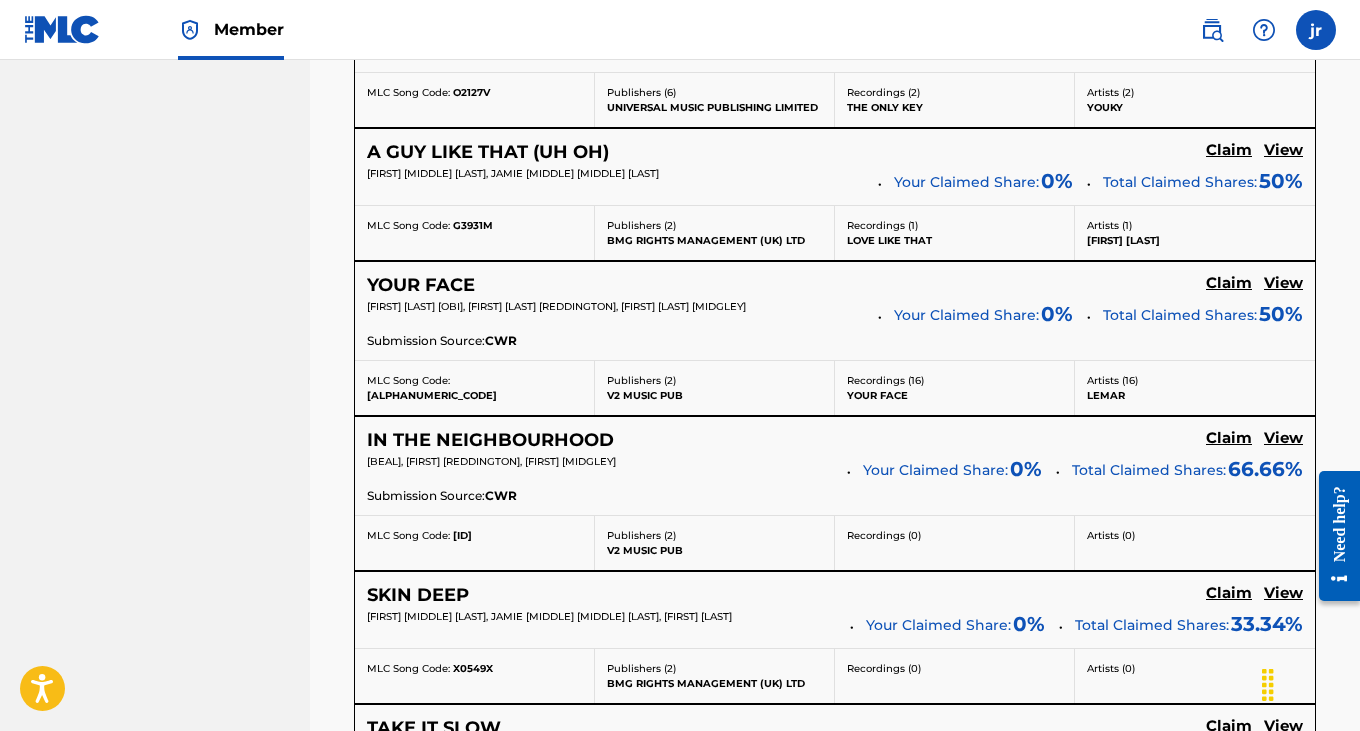 click on "YOUR FACE" at bounding box center (421, 285) 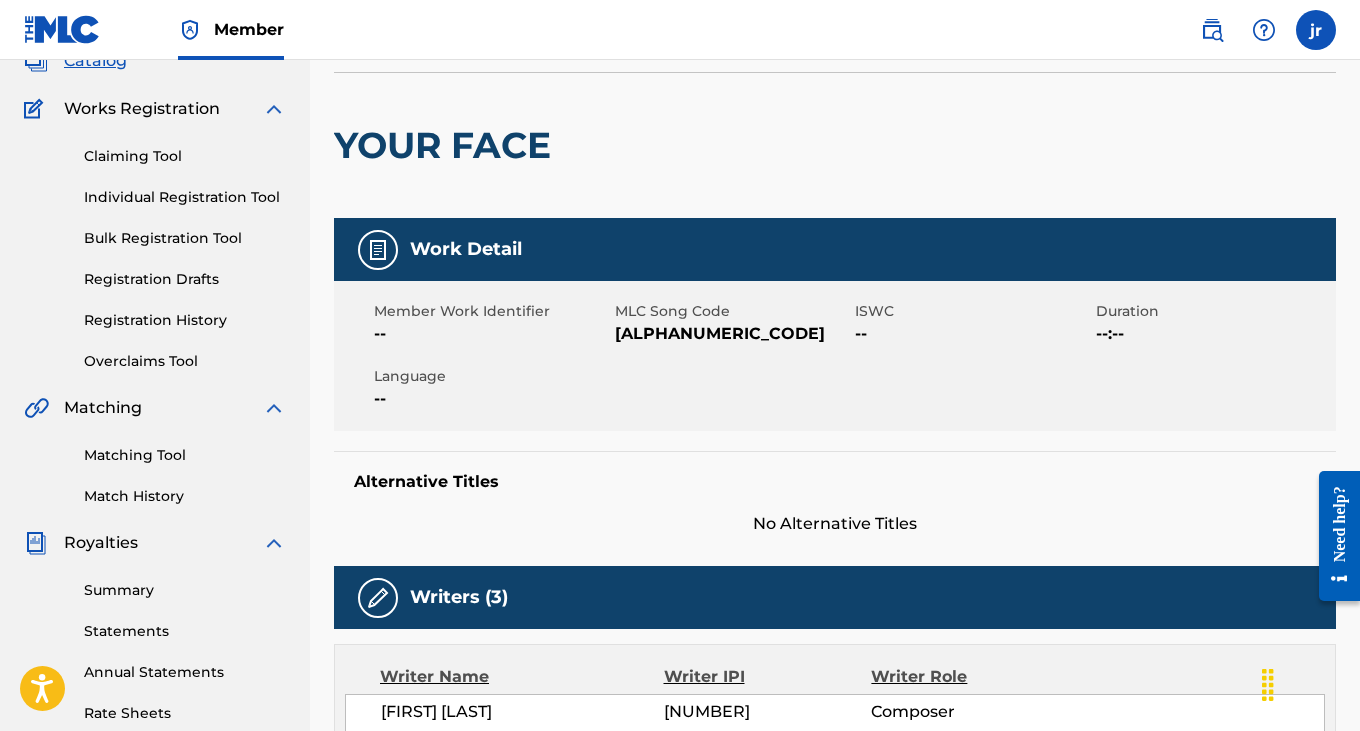 scroll, scrollTop: 0, scrollLeft: 0, axis: both 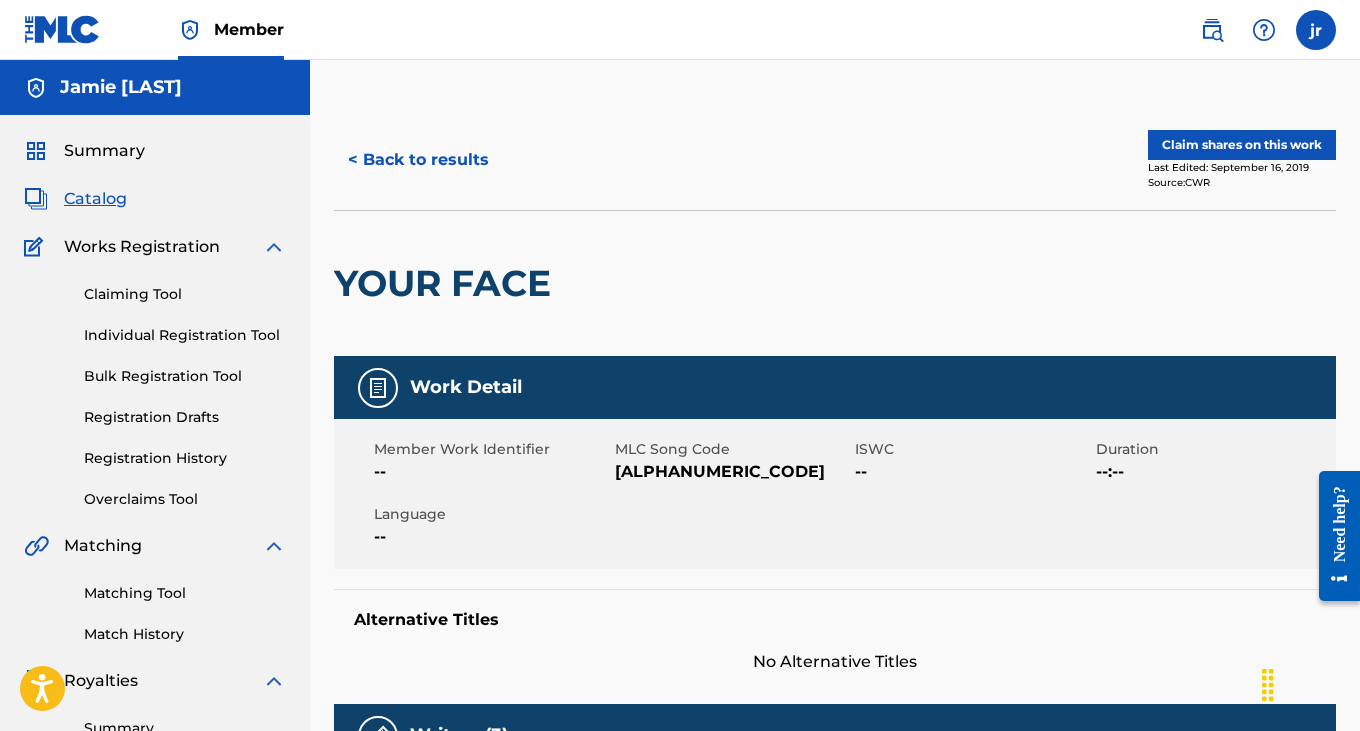 click on "Claim shares on this work" at bounding box center (1242, 145) 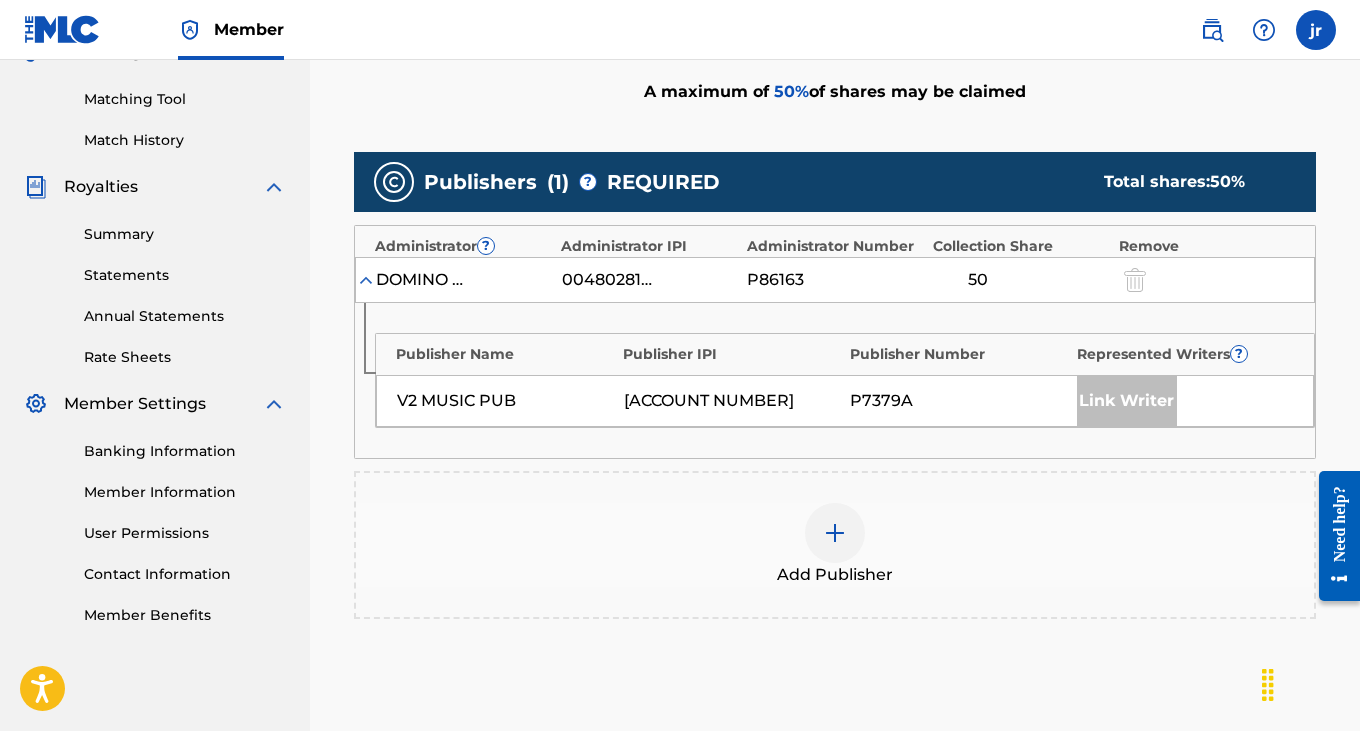 scroll, scrollTop: 488, scrollLeft: 0, axis: vertical 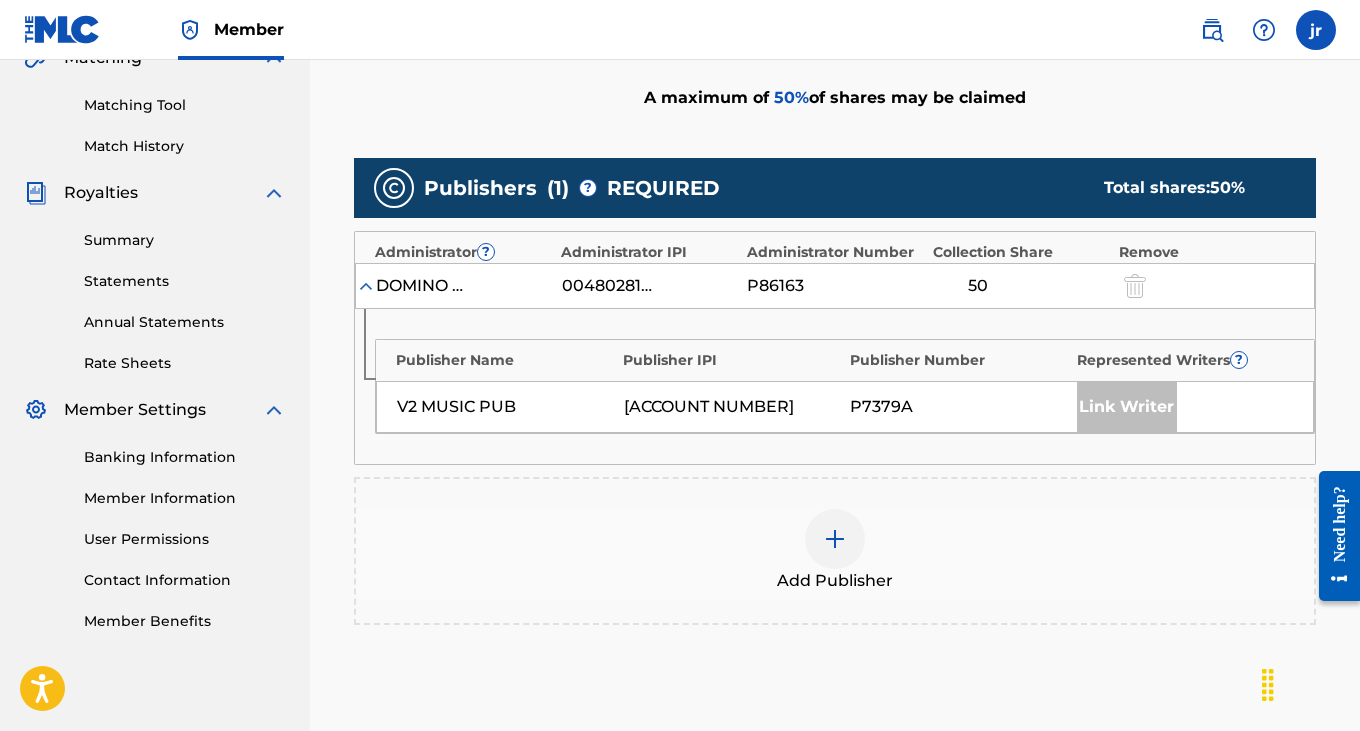 click at bounding box center (835, 539) 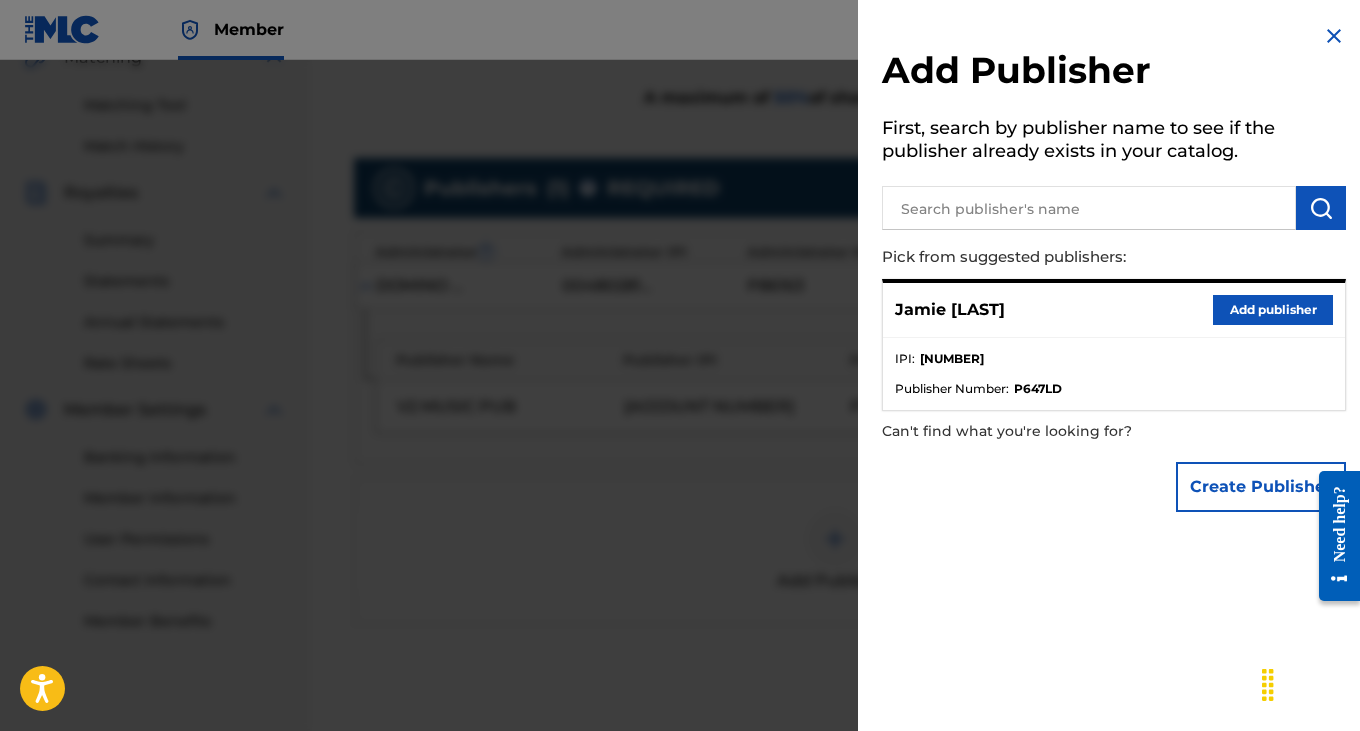 click on "Add publisher" at bounding box center [1273, 310] 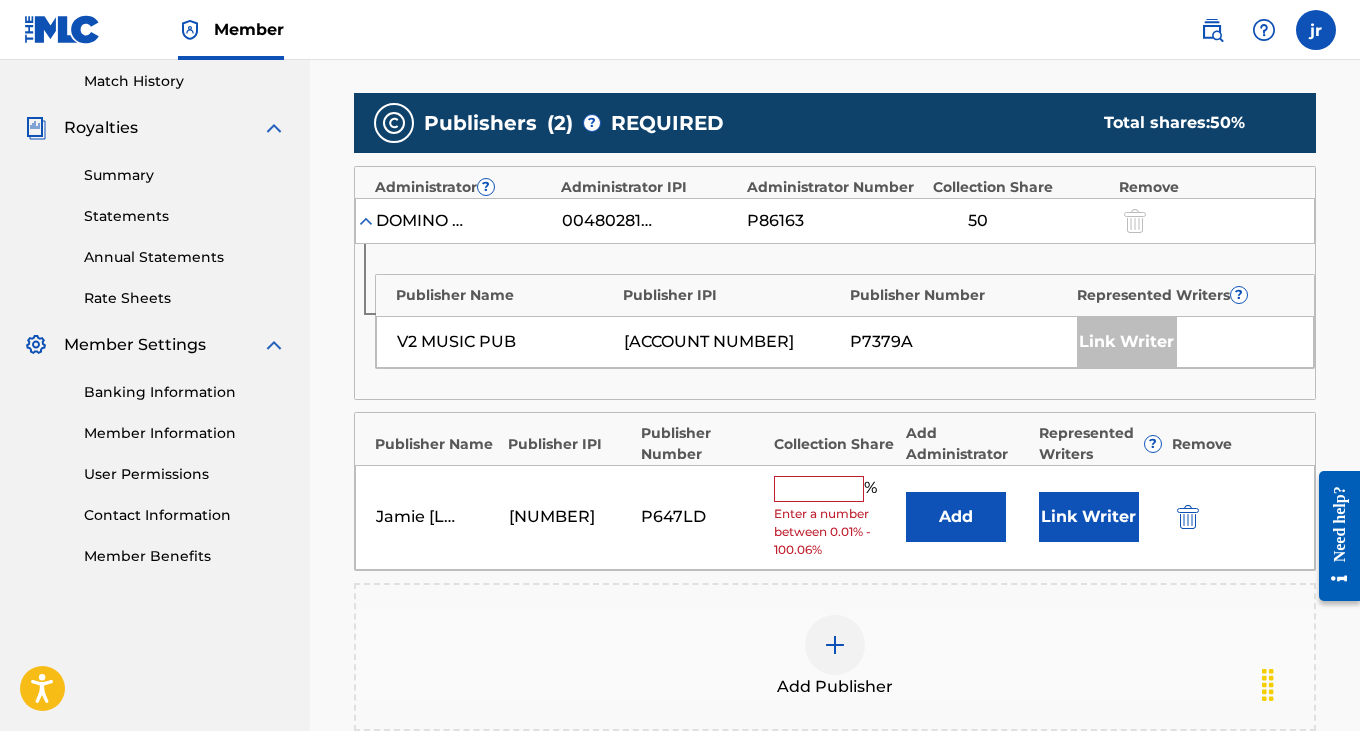 scroll, scrollTop: 600, scrollLeft: 0, axis: vertical 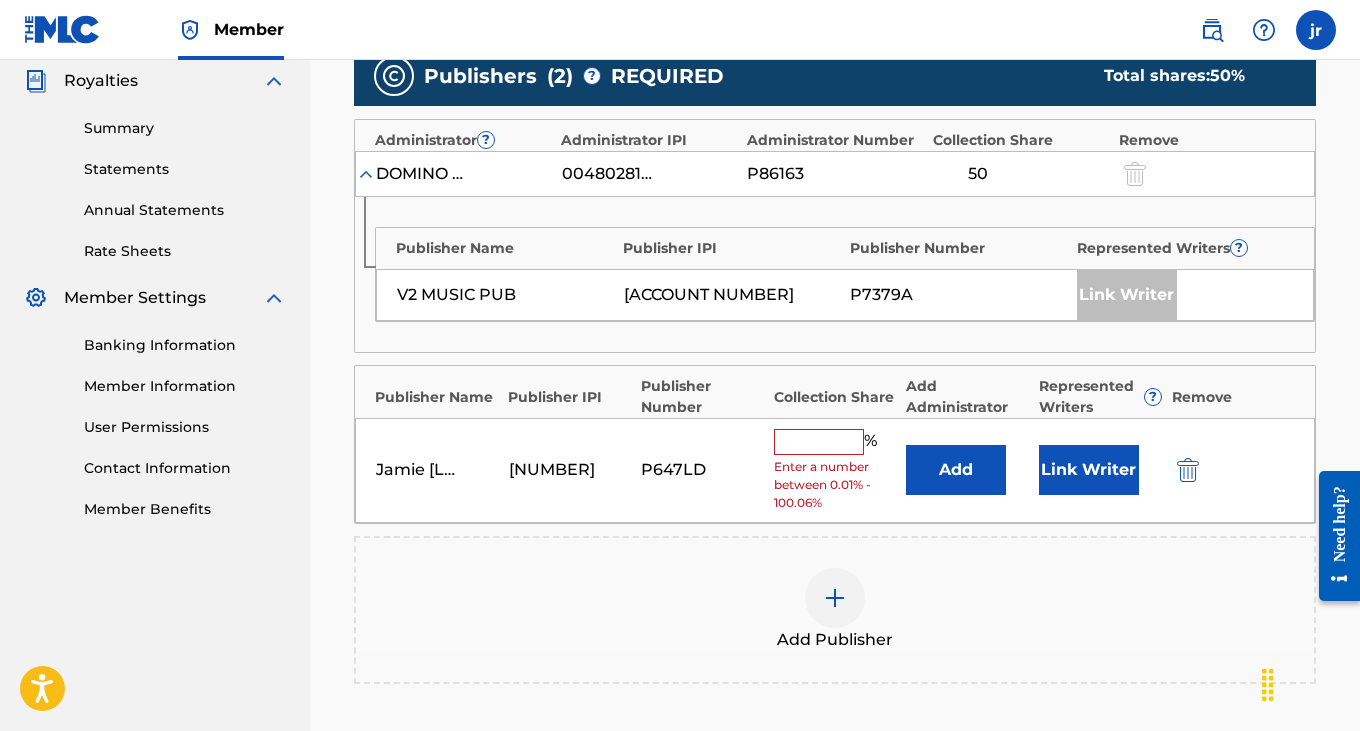 click at bounding box center (819, 442) 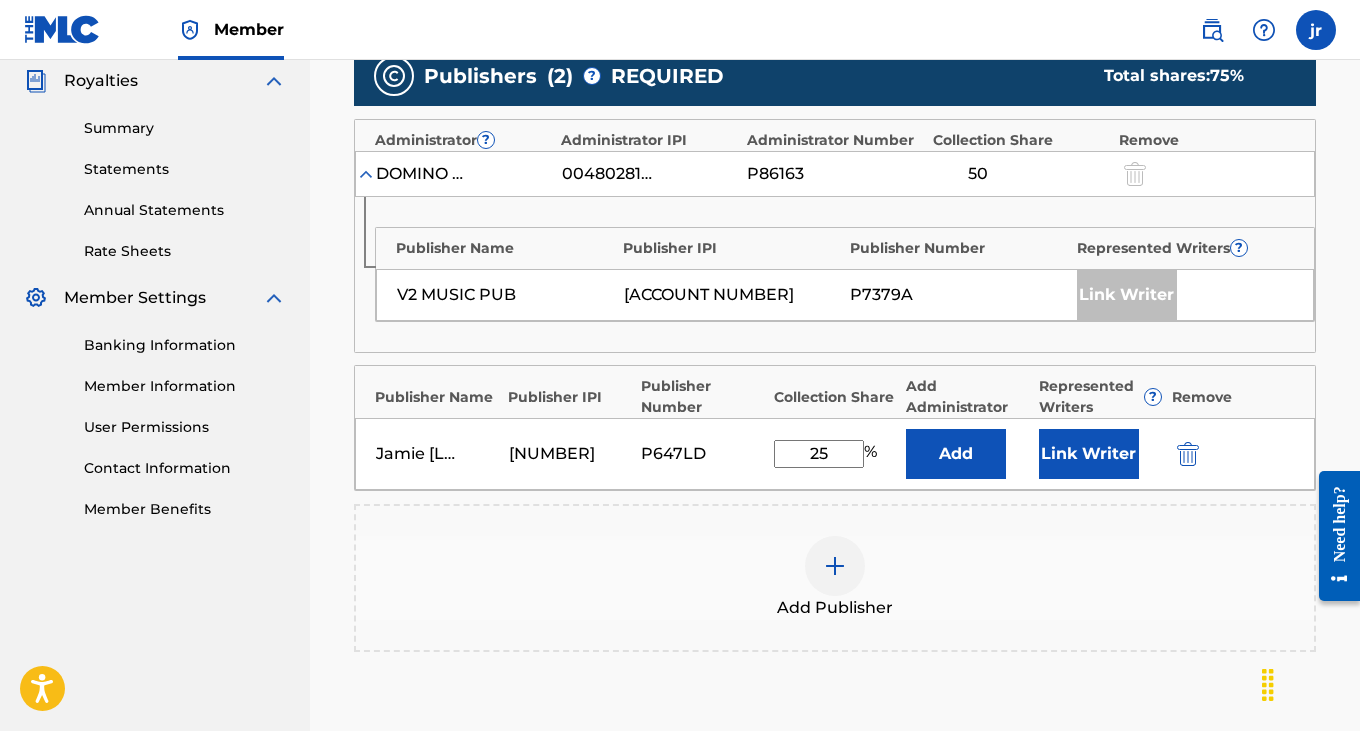 type on "25" 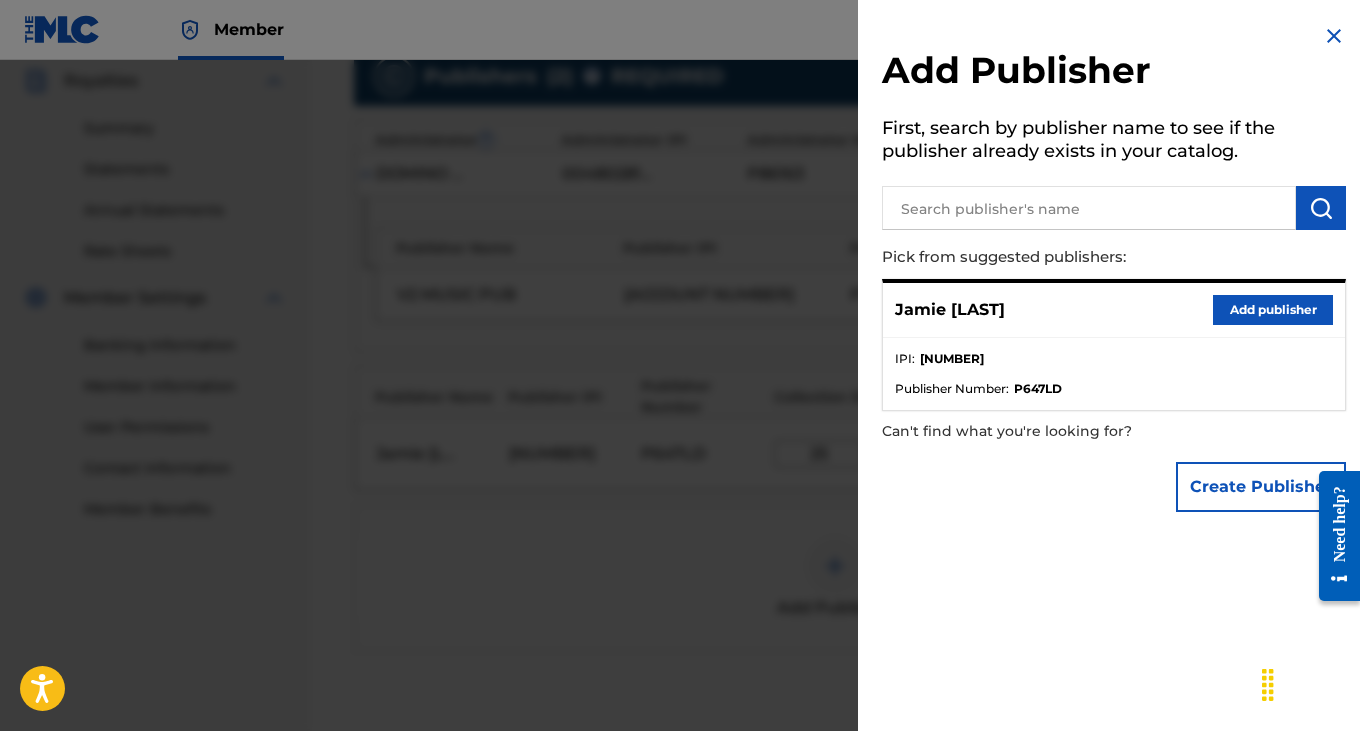click at bounding box center [680, 425] 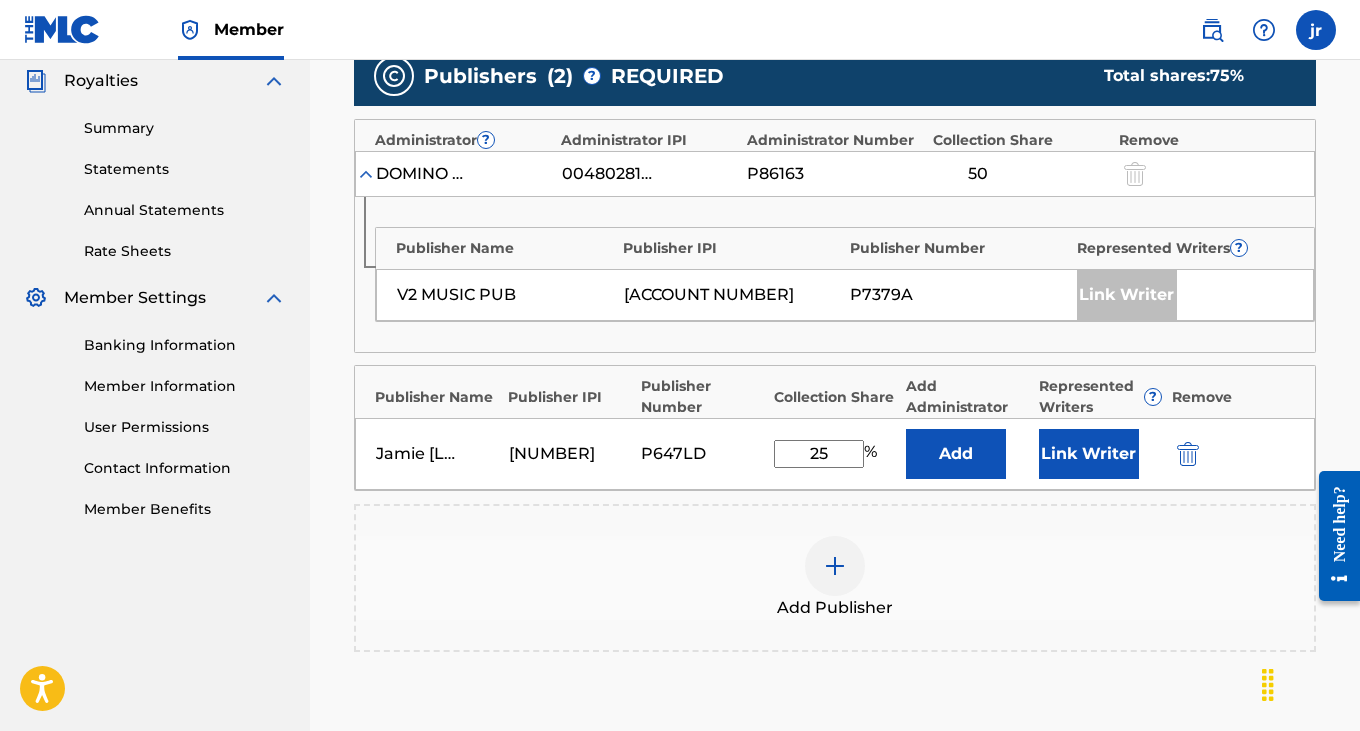 click on "Link Writer" at bounding box center [1089, 454] 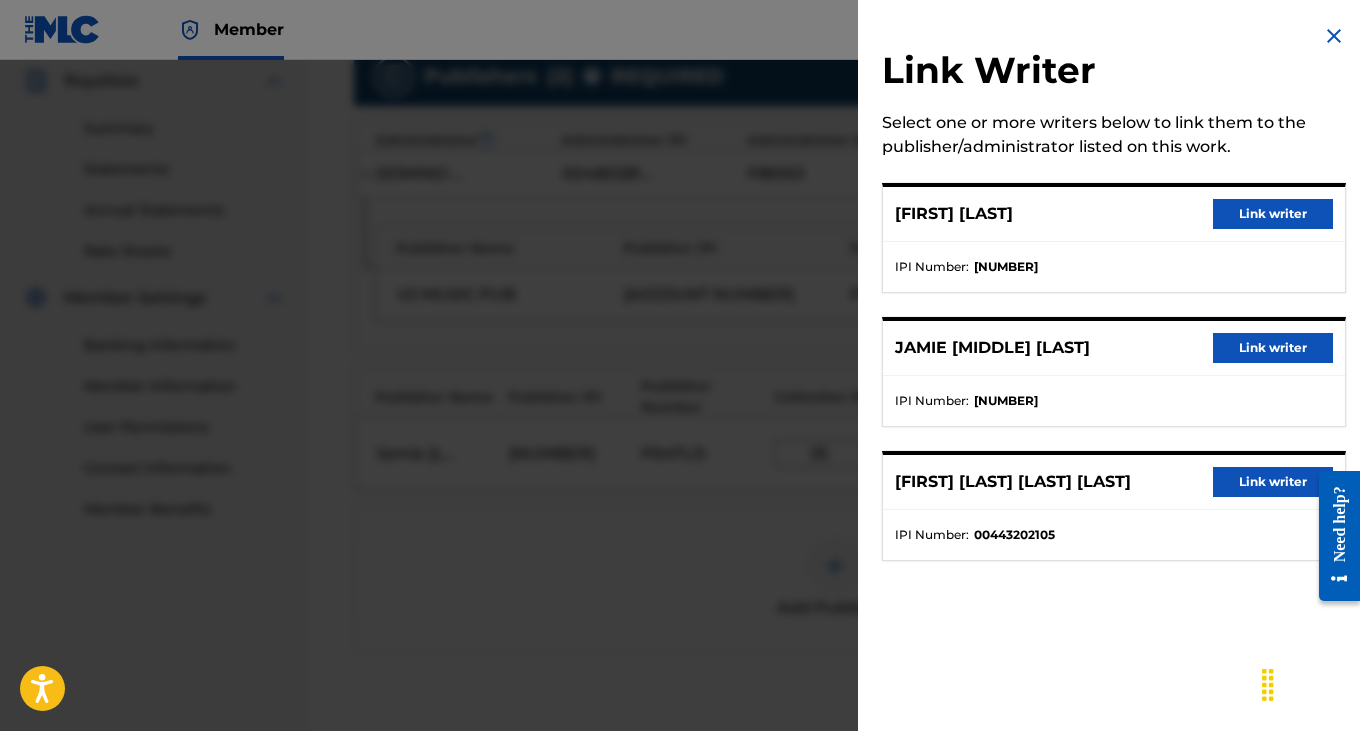 click on "Link writer" at bounding box center (1273, 348) 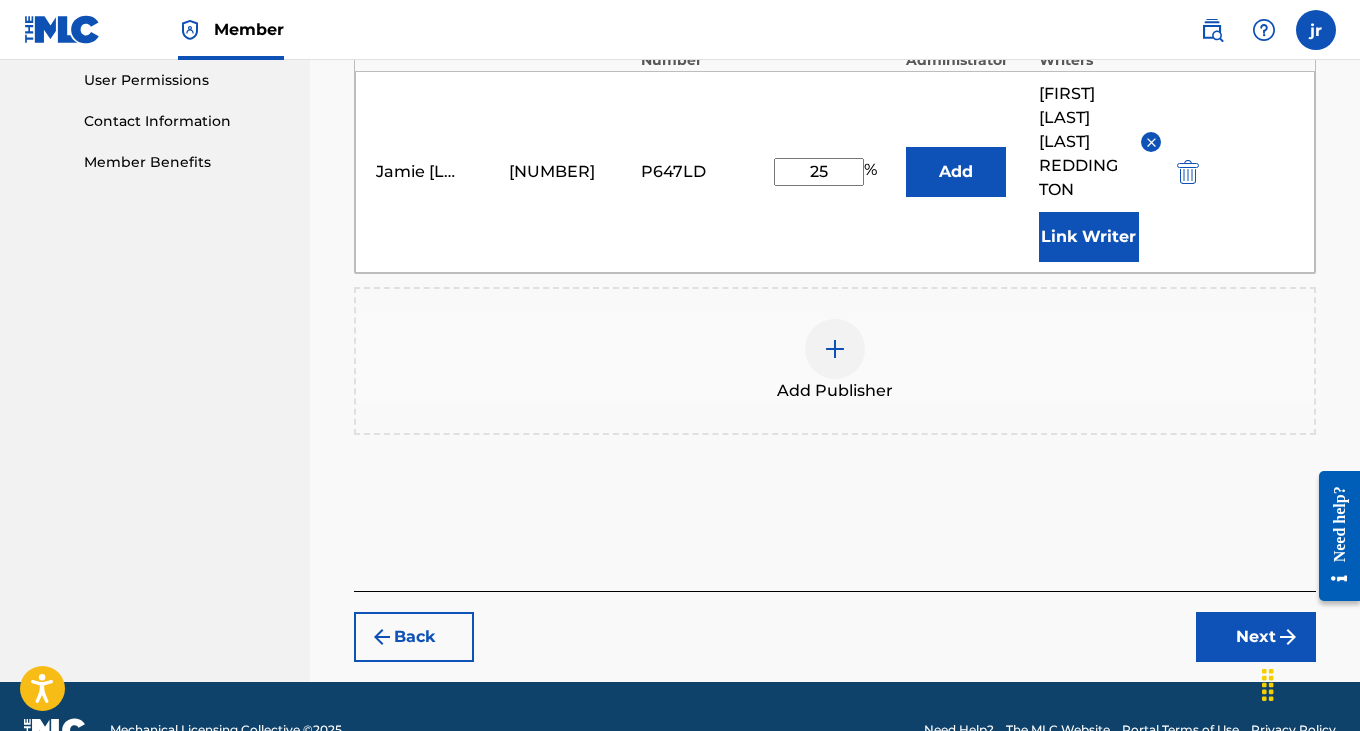 scroll, scrollTop: 993, scrollLeft: 0, axis: vertical 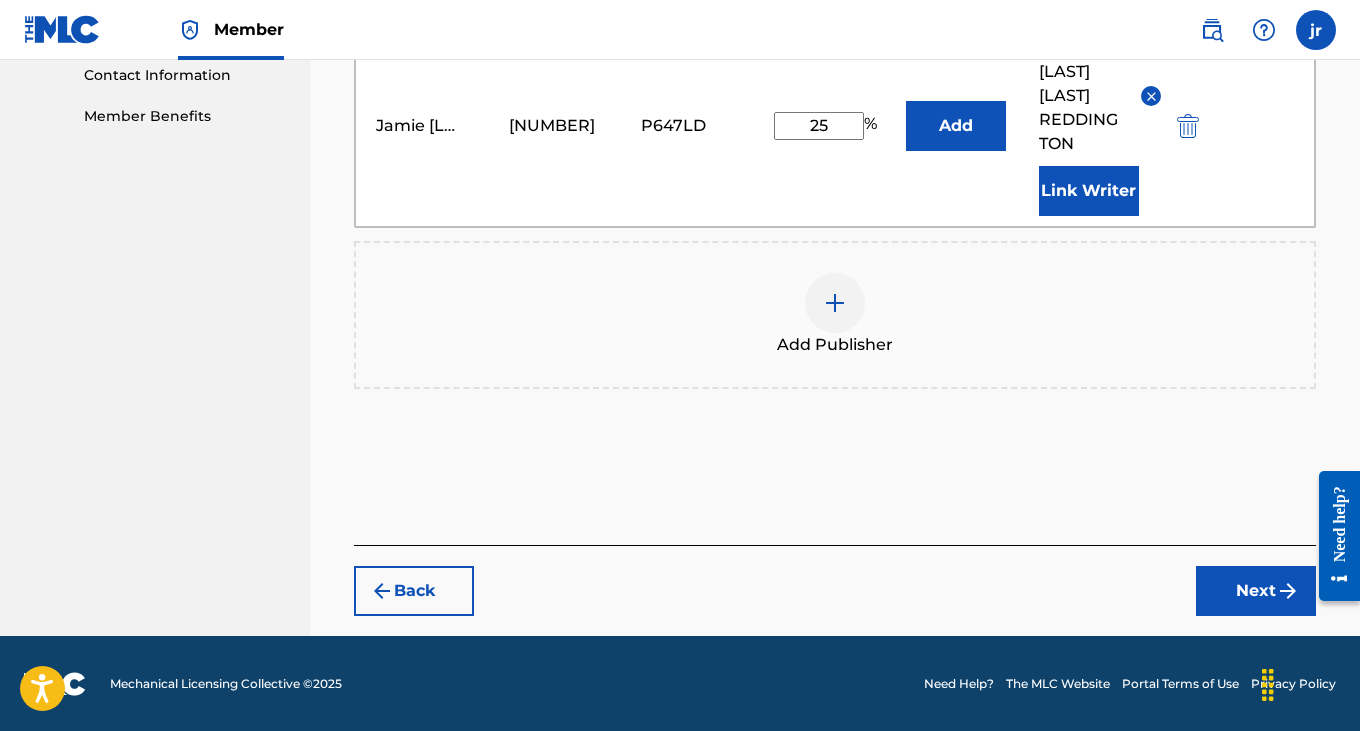 click on "Next" at bounding box center [1256, 591] 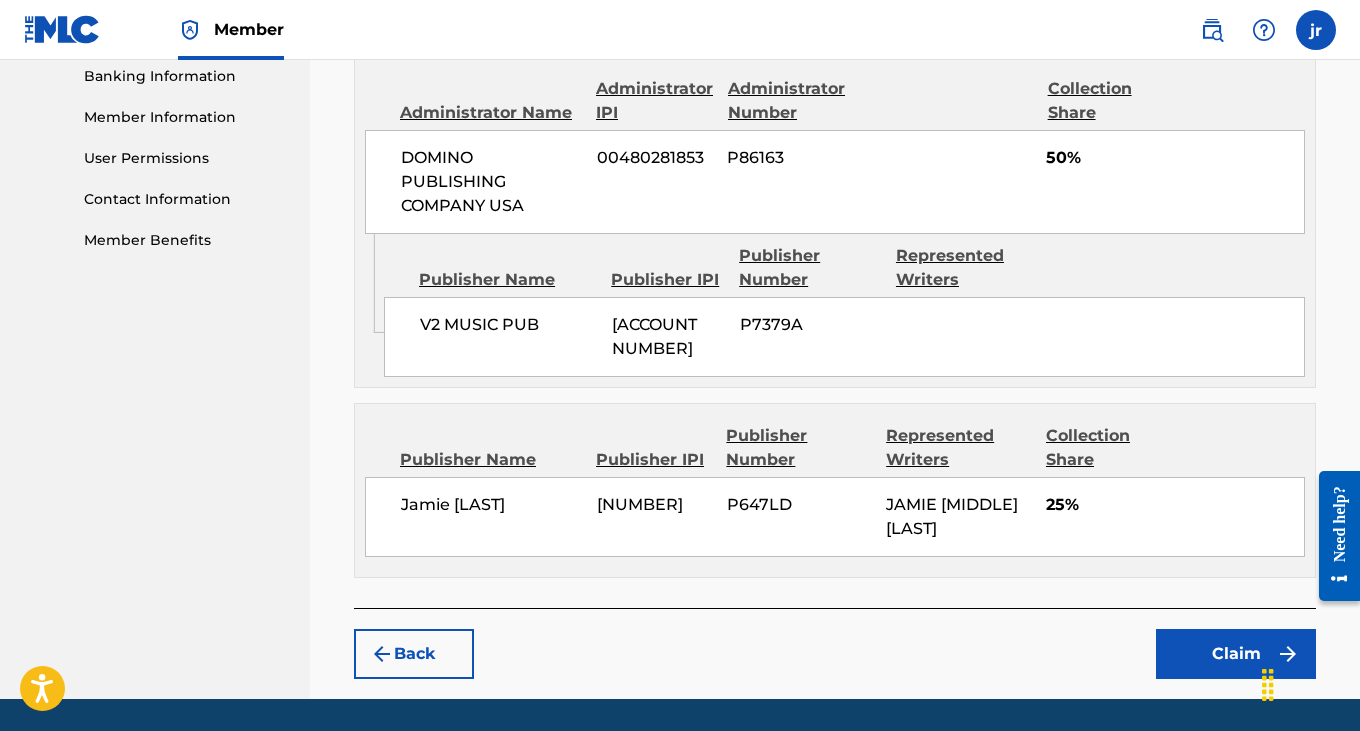 scroll, scrollTop: 977, scrollLeft: 0, axis: vertical 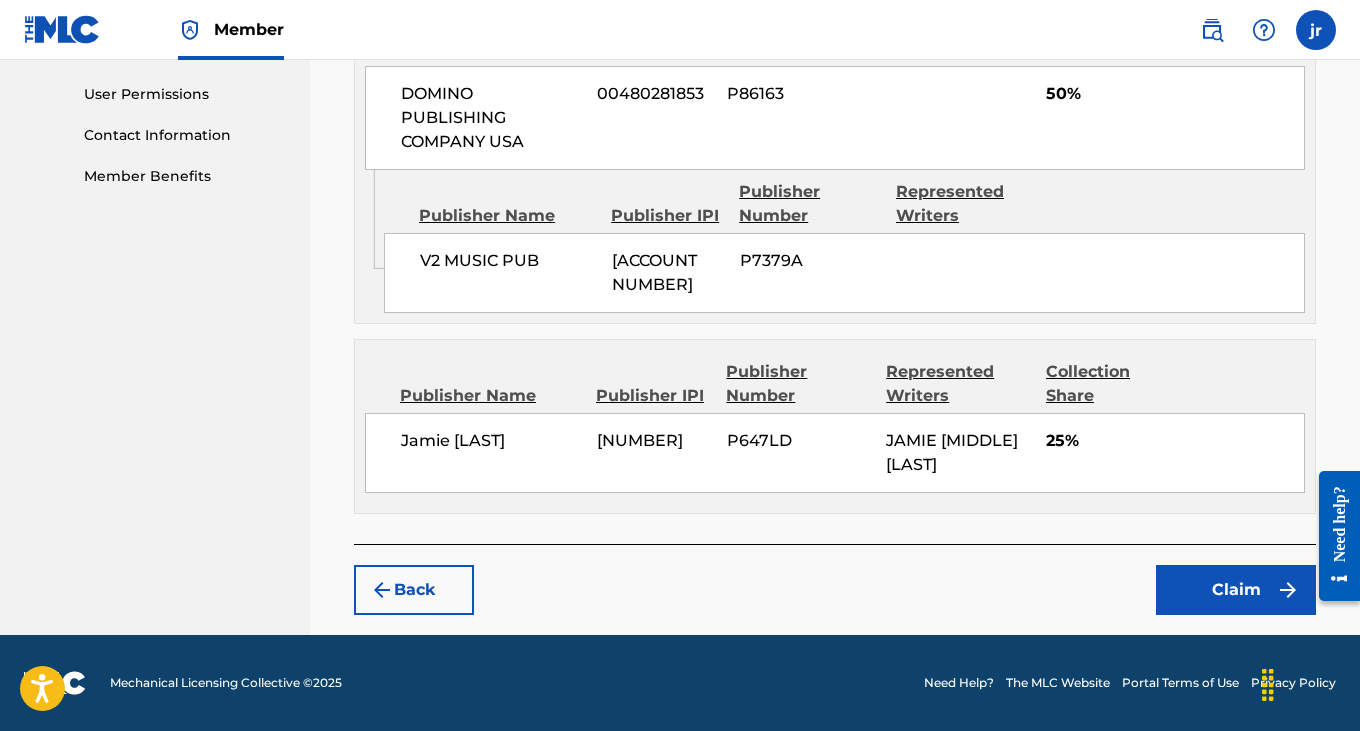 click on "Claim" at bounding box center (1236, 590) 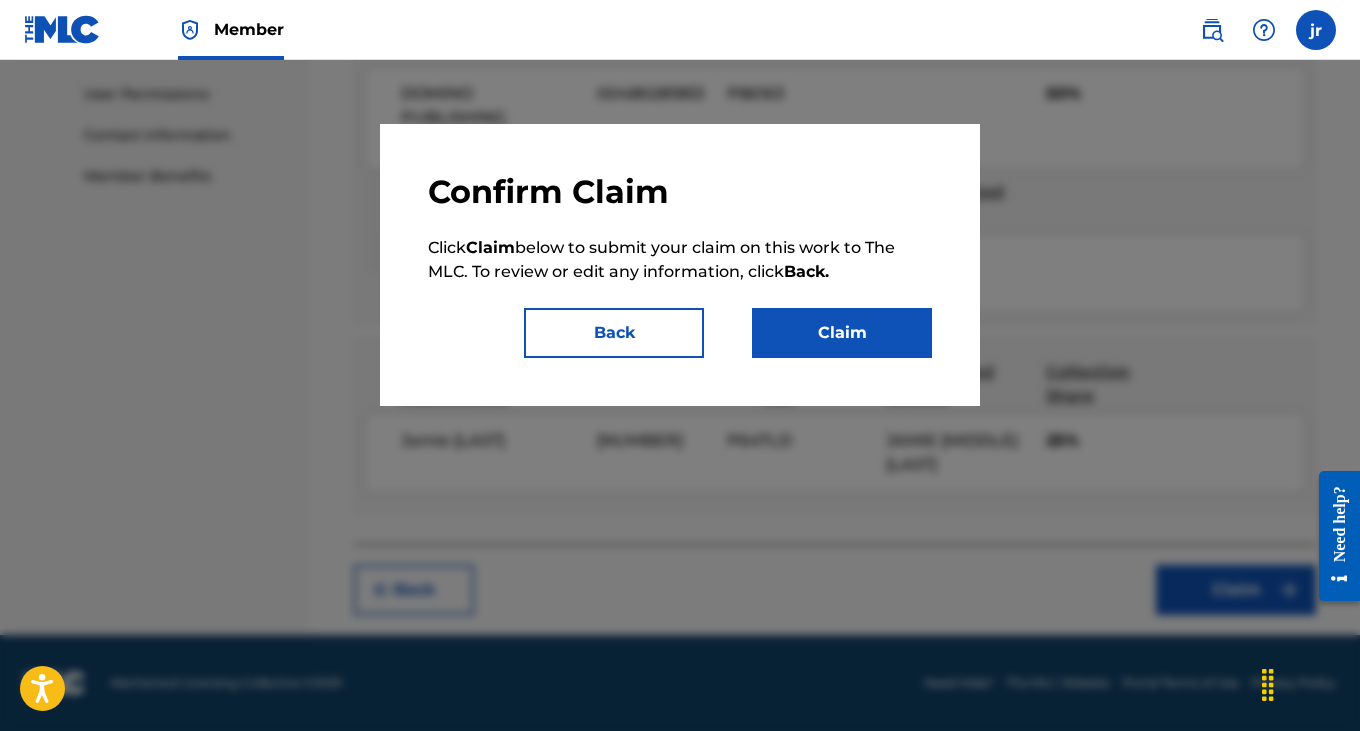 click on "Claim" at bounding box center (842, 333) 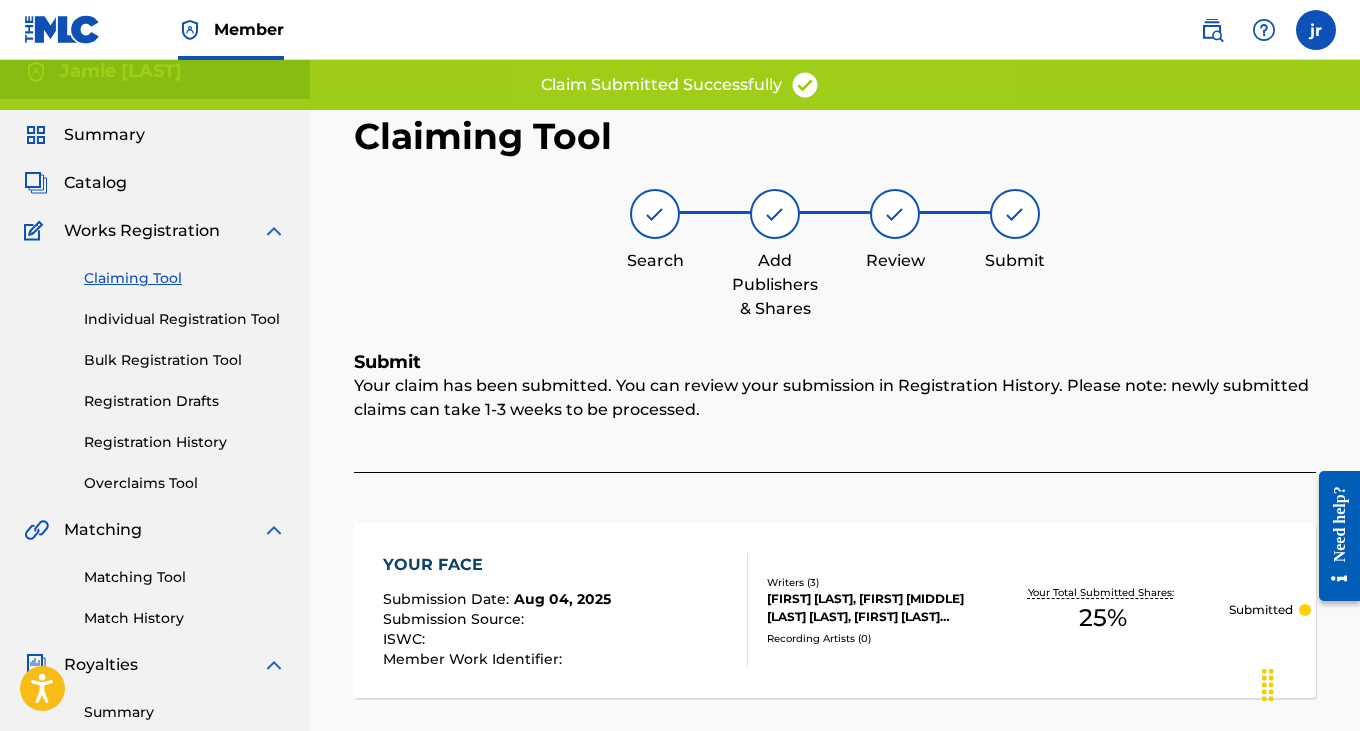 scroll, scrollTop: 0, scrollLeft: 0, axis: both 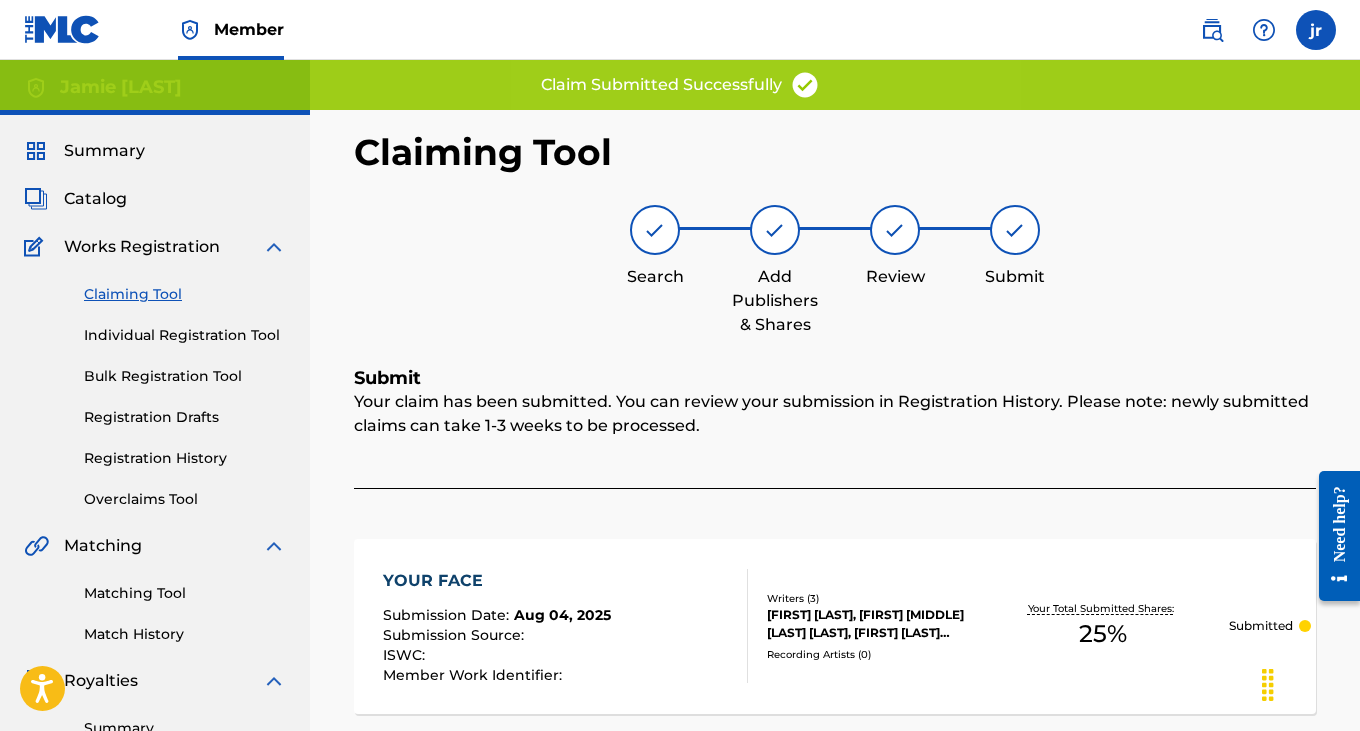 click on "Claiming Tool Individual Registration Tool Bulk Registration Tool Registration Drafts Registration History Overclaims Tool" at bounding box center (155, 384) 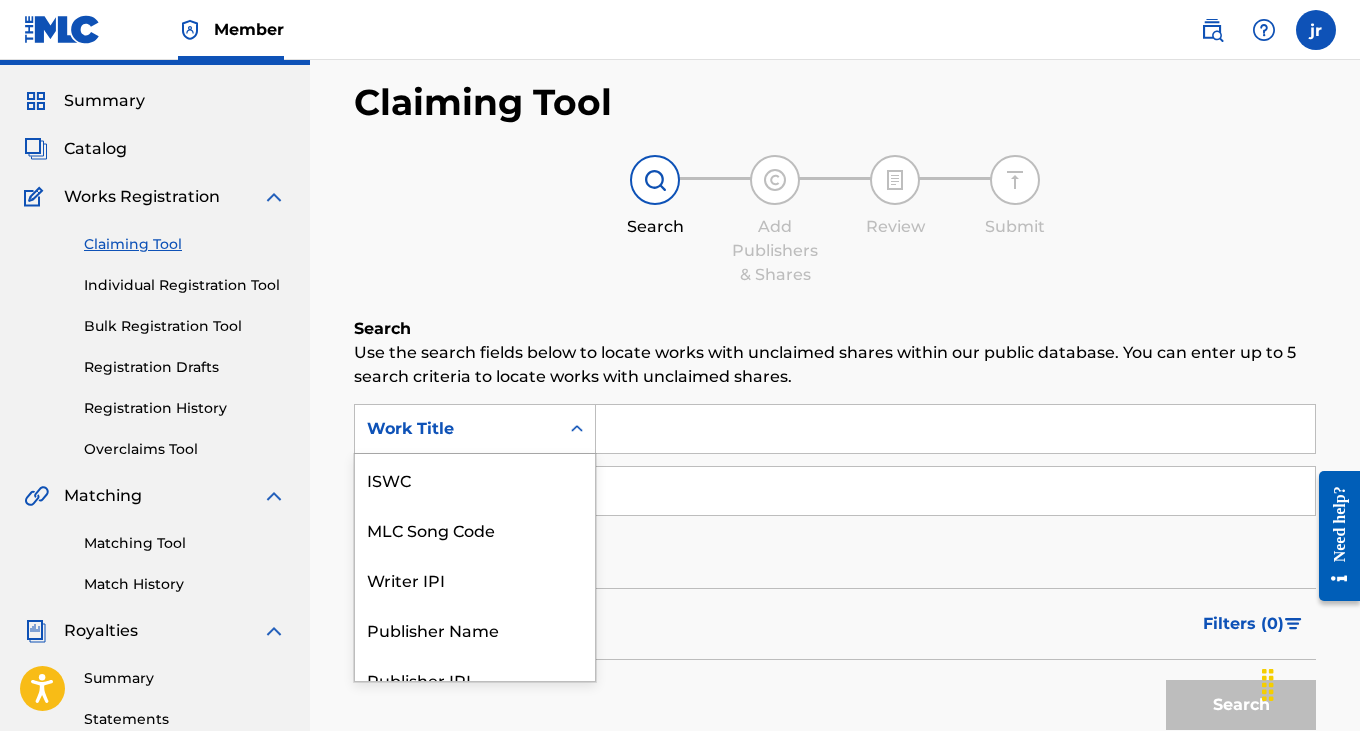 scroll, scrollTop: 74, scrollLeft: 0, axis: vertical 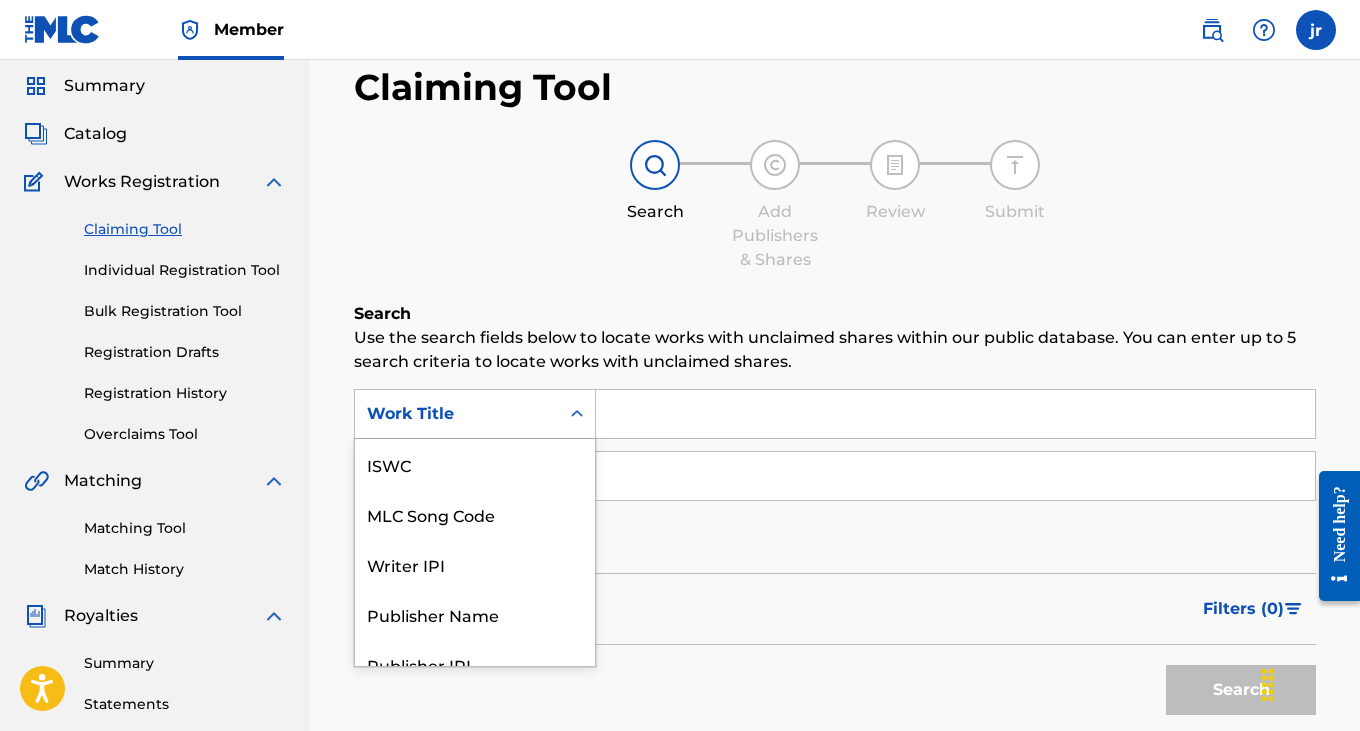 click on "Work Title selected, 7 of 7. 7 results available. Use Up and Down to choose options, press Enter to select the currently focused option, press Escape to exit the menu, press Tab to select the option and exit the menu. Work Title ISWC MLC Song Code Writer IPI Publisher Name Publisher IPI MLC Publisher Number Work Title" at bounding box center (475, 414) 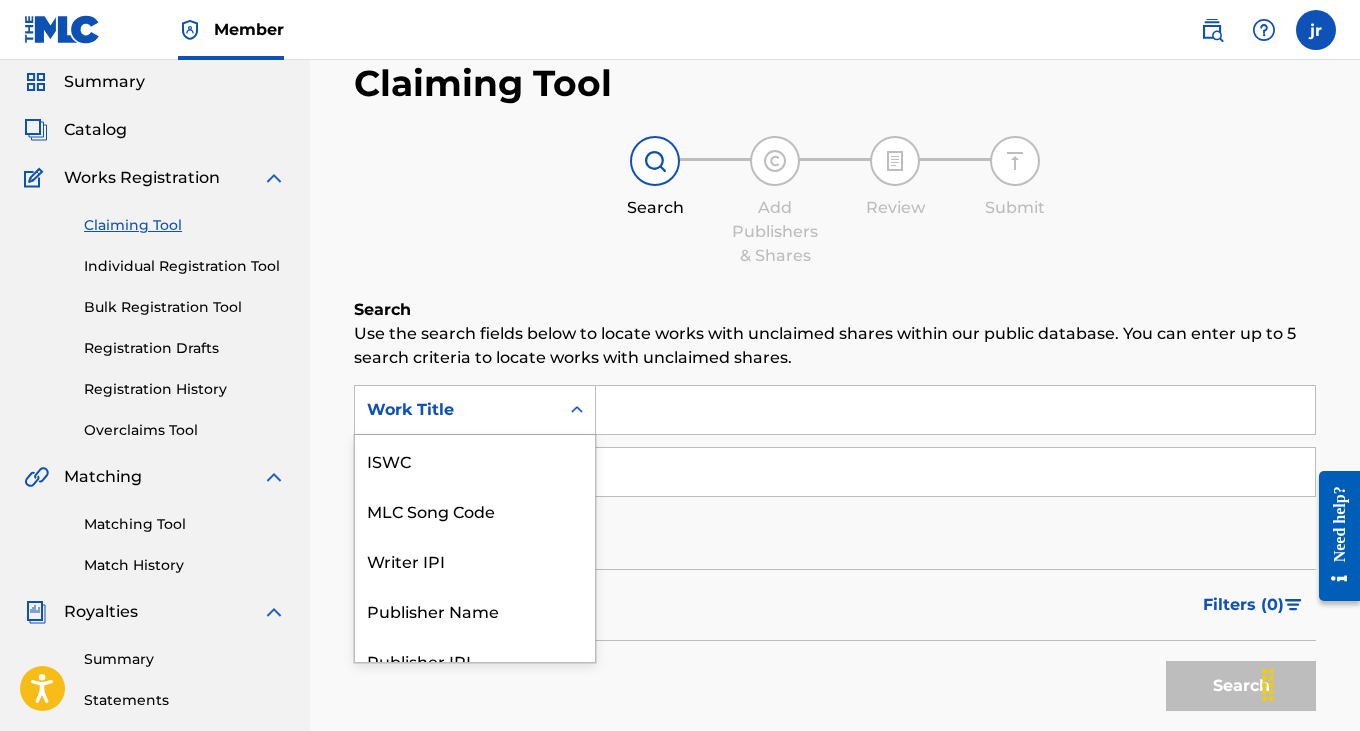 scroll, scrollTop: 50, scrollLeft: 0, axis: vertical 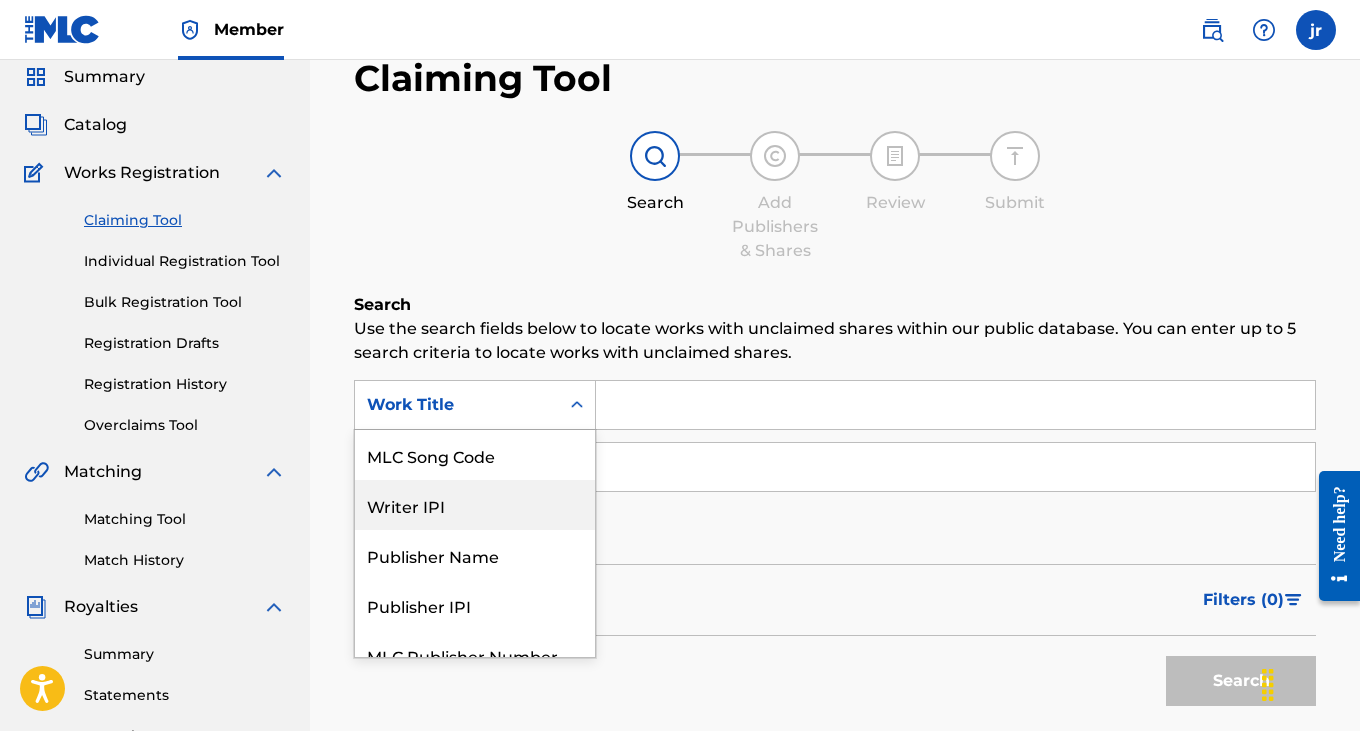 click on "Writer IPI" at bounding box center (475, 505) 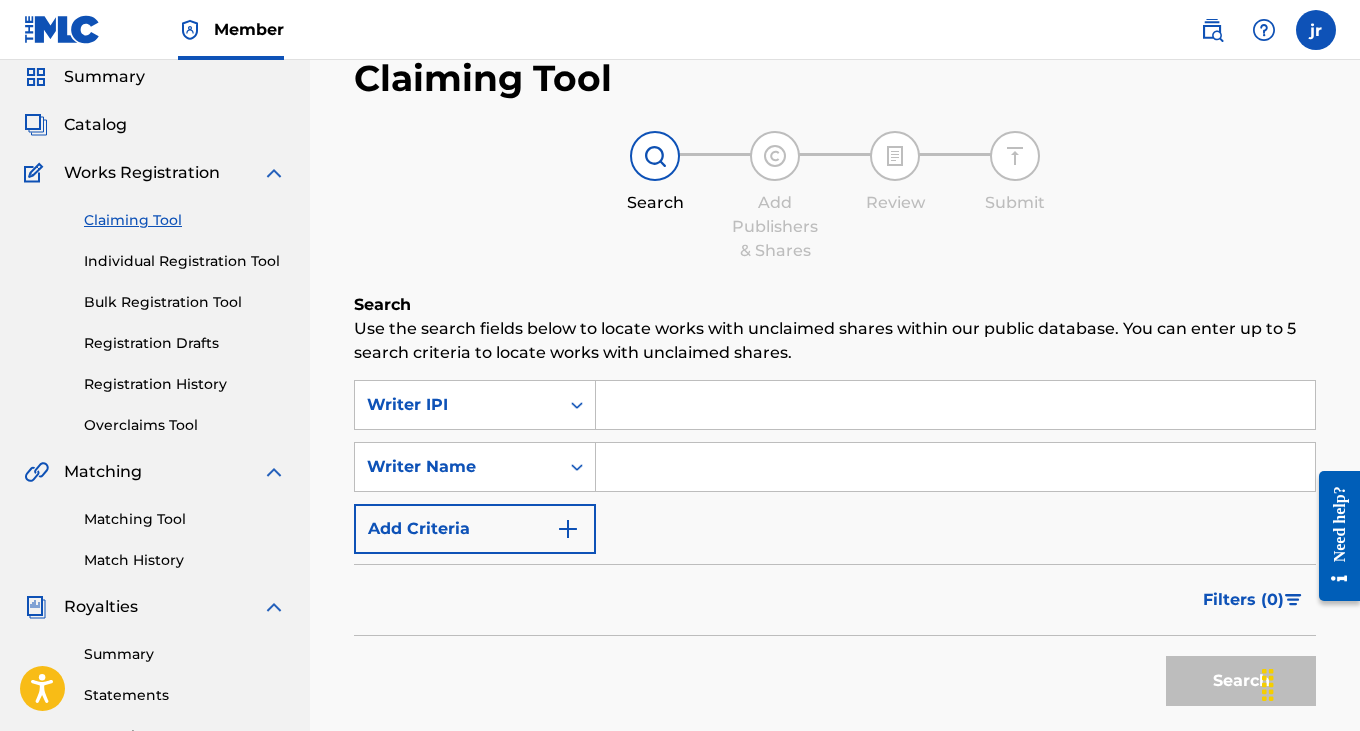 click at bounding box center [955, 405] 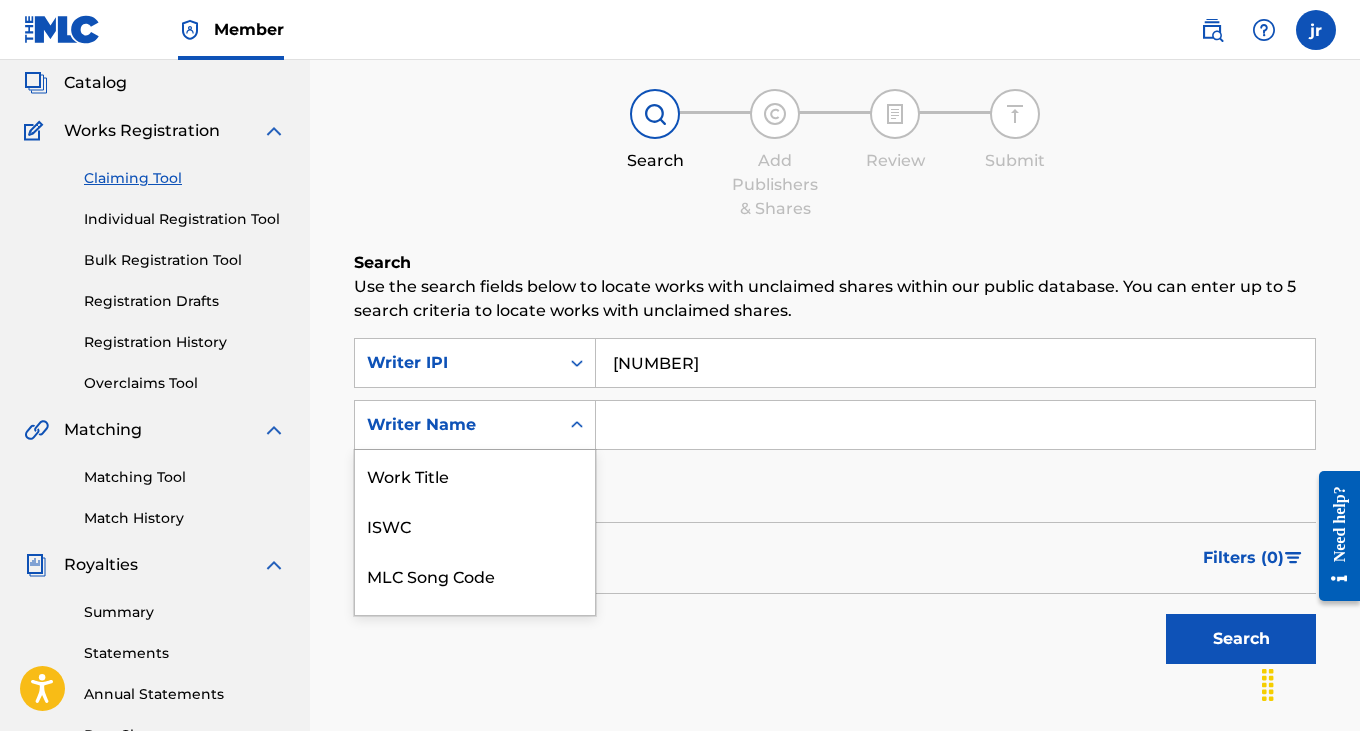 scroll, scrollTop: 136, scrollLeft: 0, axis: vertical 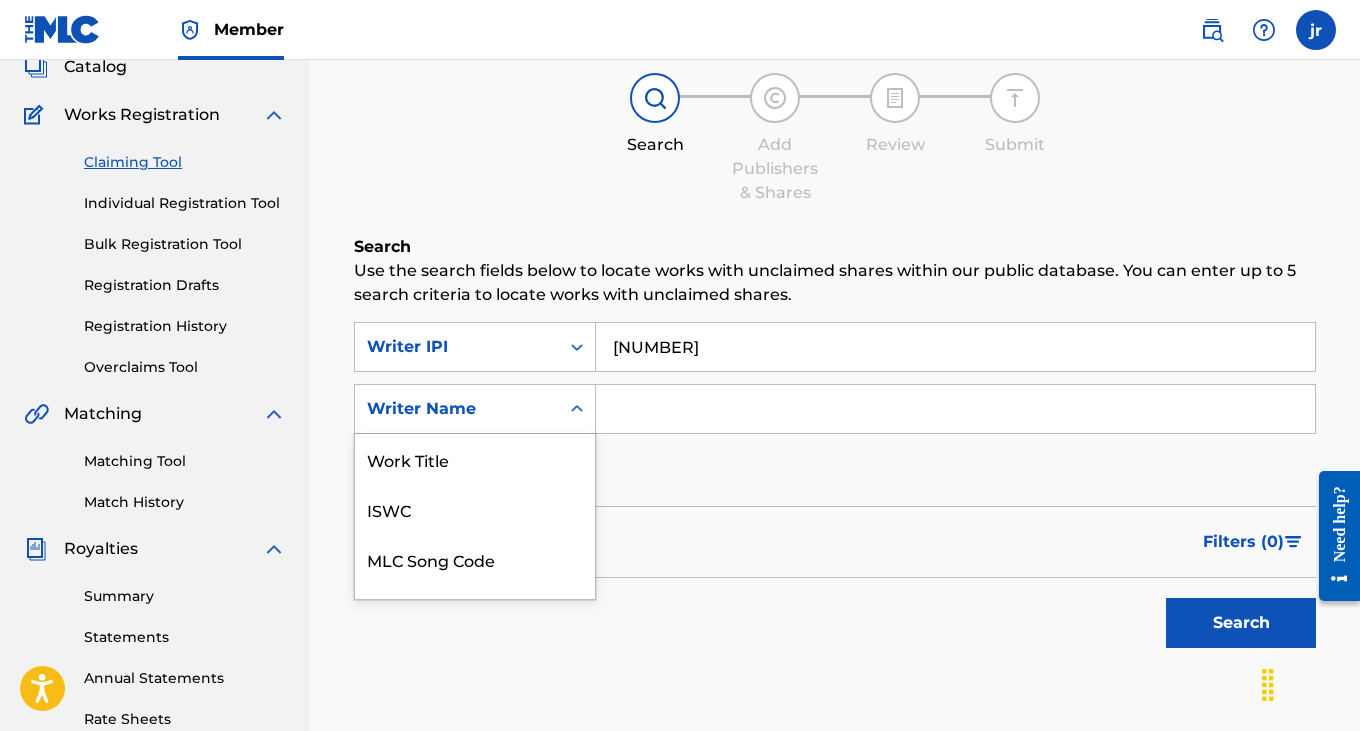 click on "Writer Name selected, 7 of 7. 7 results available. Use Up and Down to choose options, press Enter to select the currently focused option, press Escape to exit the menu, press Tab to select the option and exit the menu. Writer Name Work Title ISWC MLC Song Code Publisher Name Publisher IPI MLC Publisher Number Writer Name" at bounding box center (475, 409) 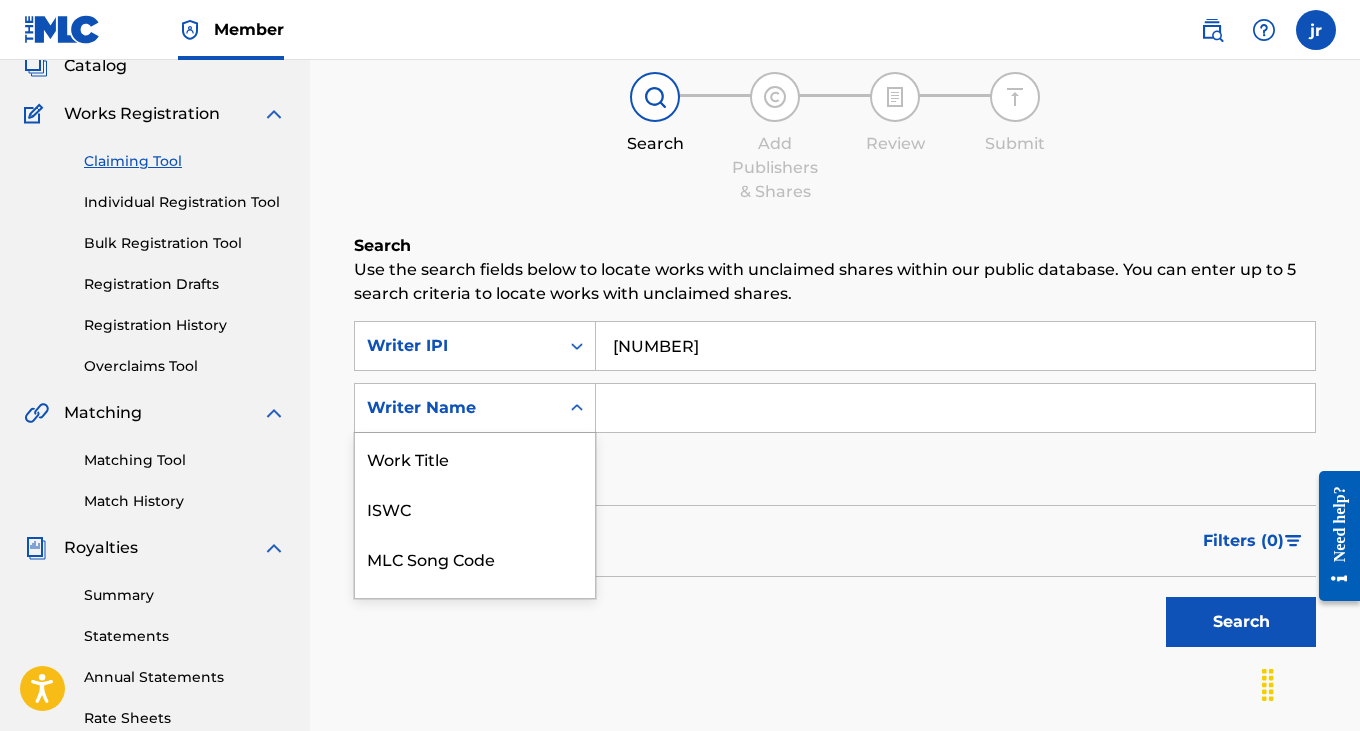 scroll, scrollTop: 50, scrollLeft: 0, axis: vertical 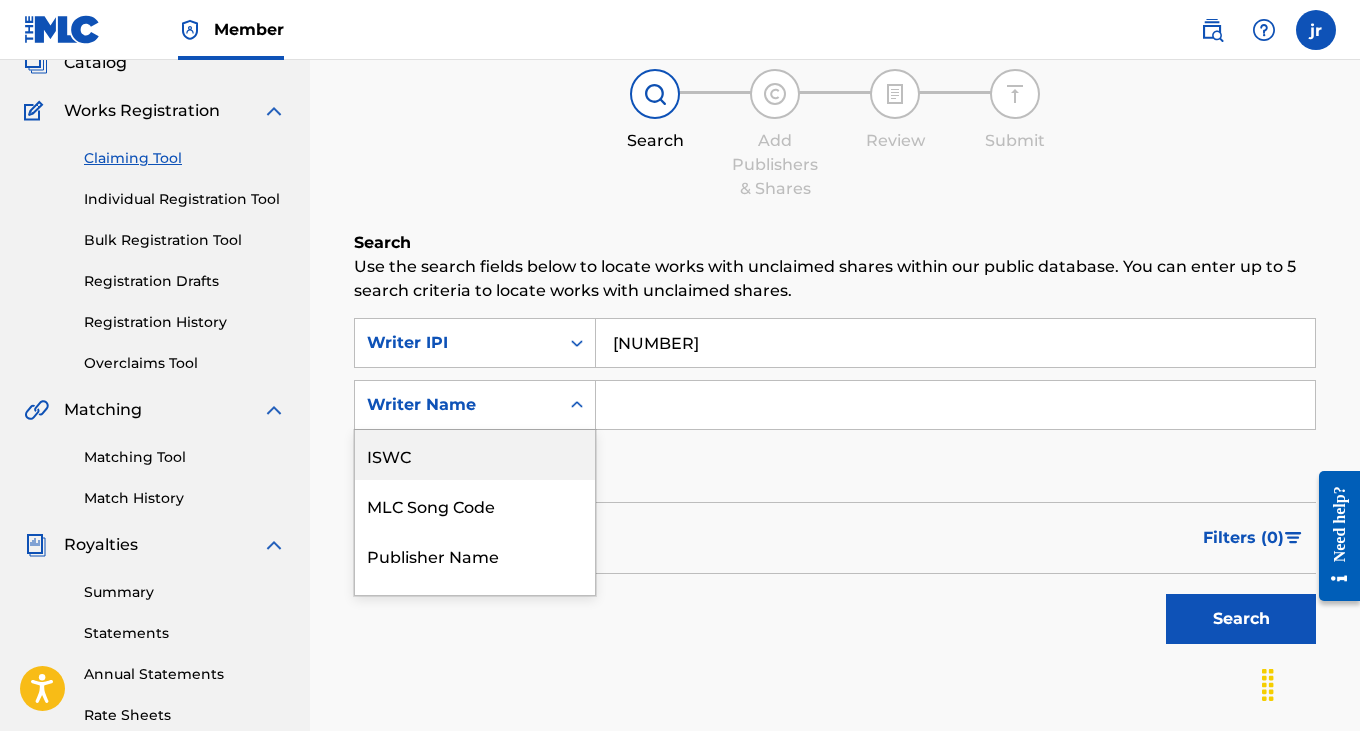 click at bounding box center (955, 405) 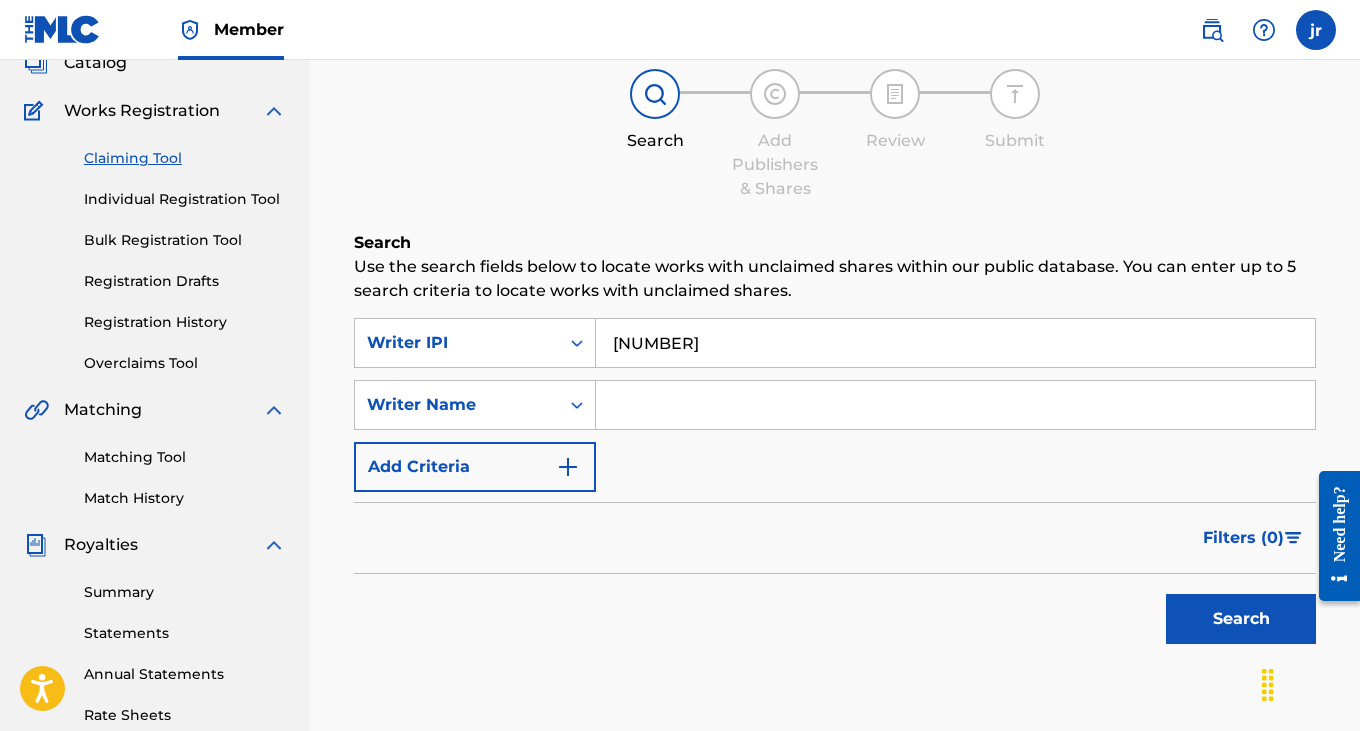 type on "[FIRST] [LAST]" 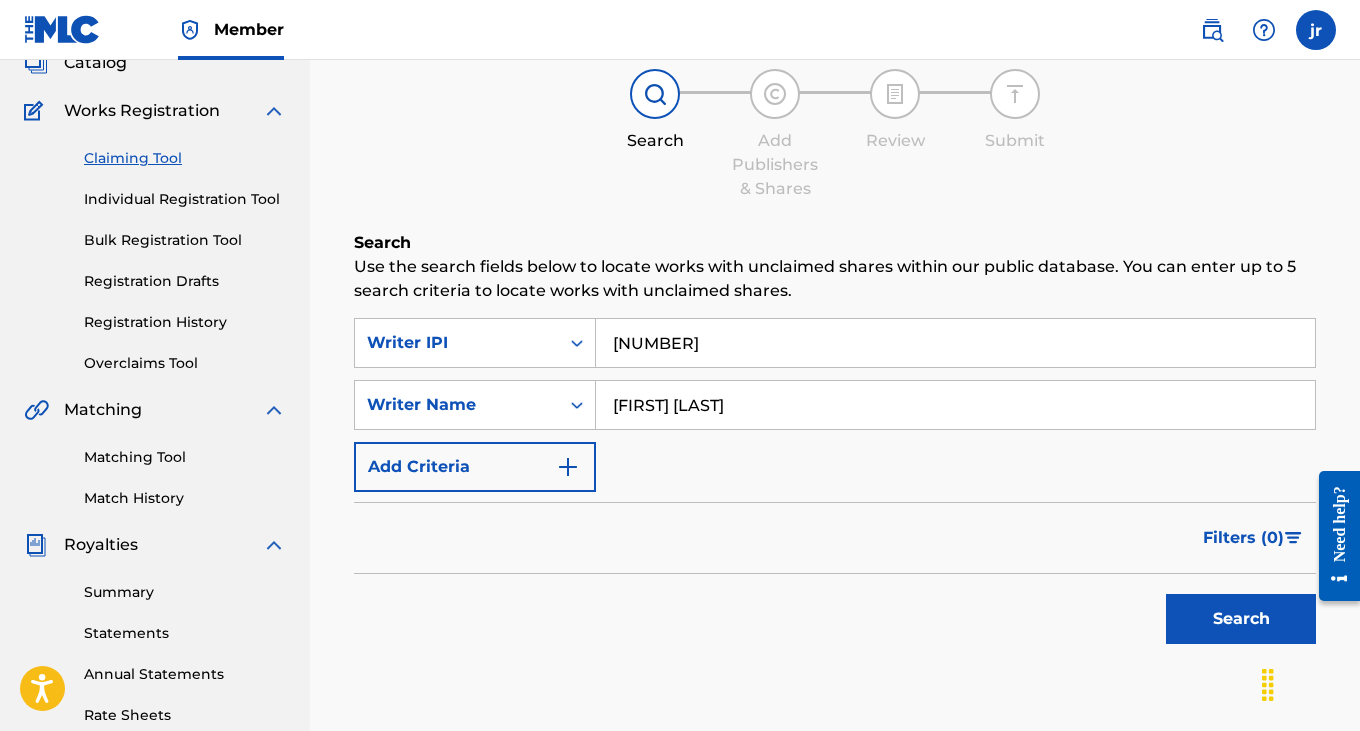 click on "Search" at bounding box center [1241, 619] 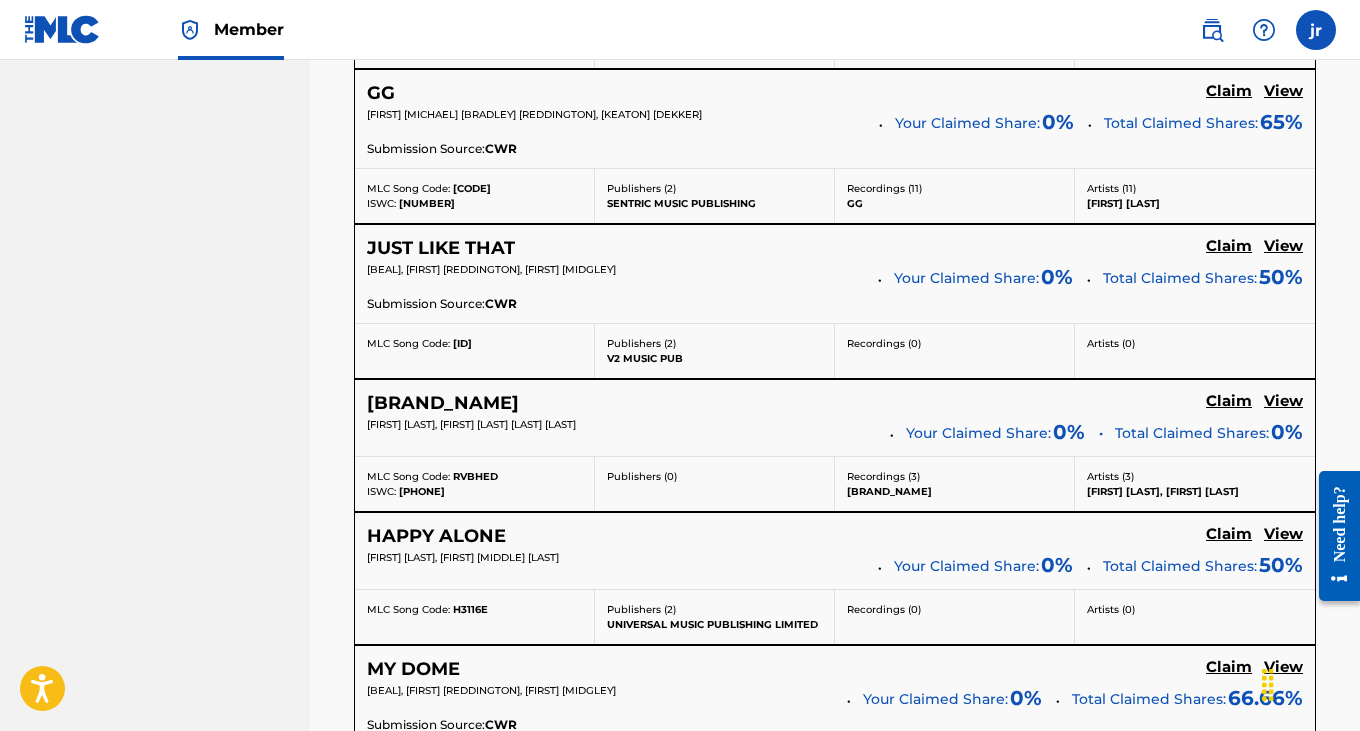 scroll, scrollTop: 2687, scrollLeft: 0, axis: vertical 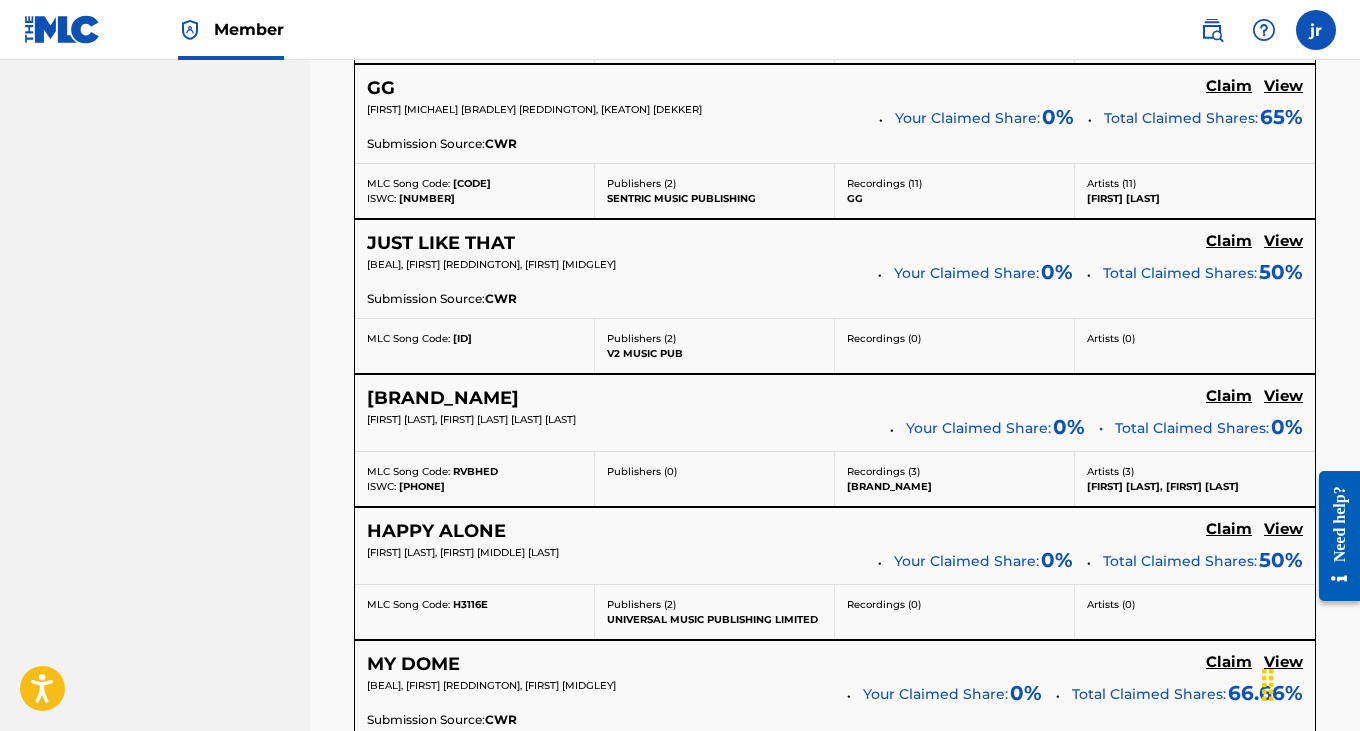 click on "[BRAND_NAME]" at bounding box center [443, 398] 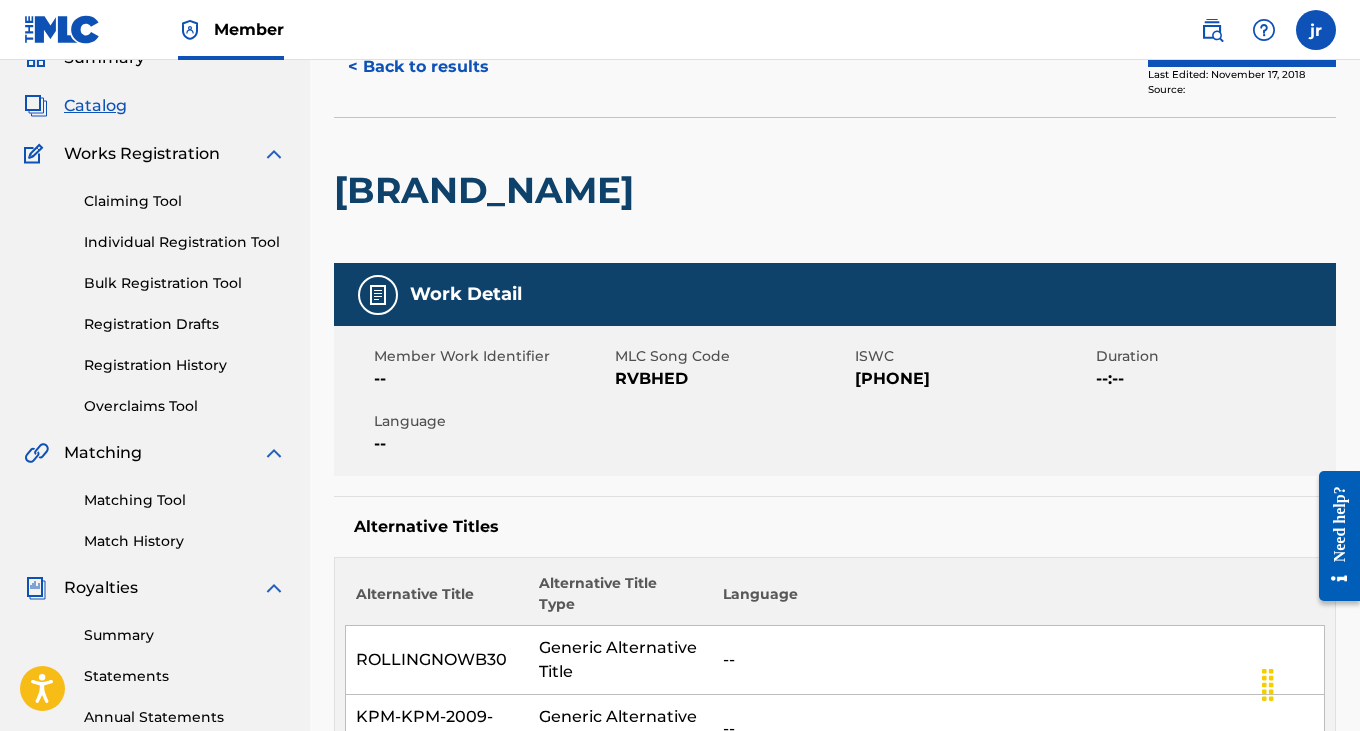 scroll, scrollTop: 0, scrollLeft: 0, axis: both 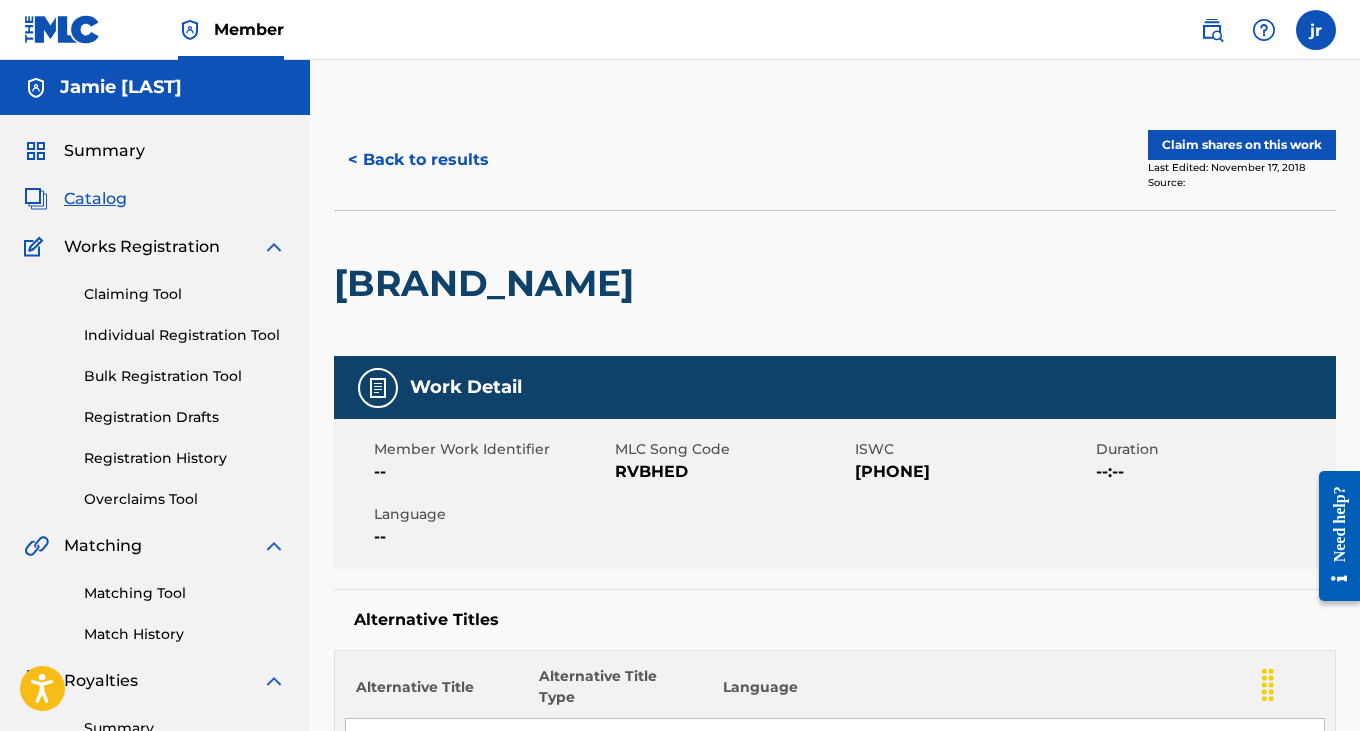 click on "Claim shares on this work" at bounding box center [1242, 145] 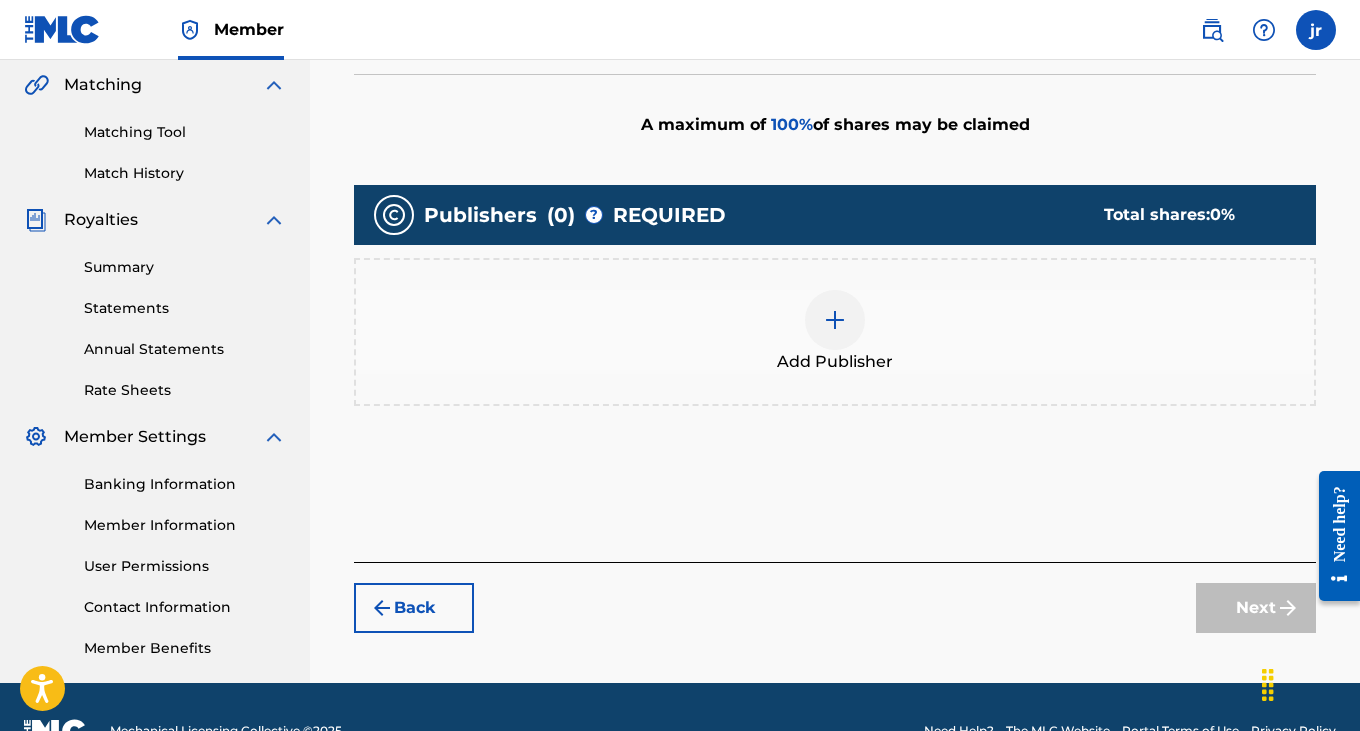 scroll, scrollTop: 509, scrollLeft: 0, axis: vertical 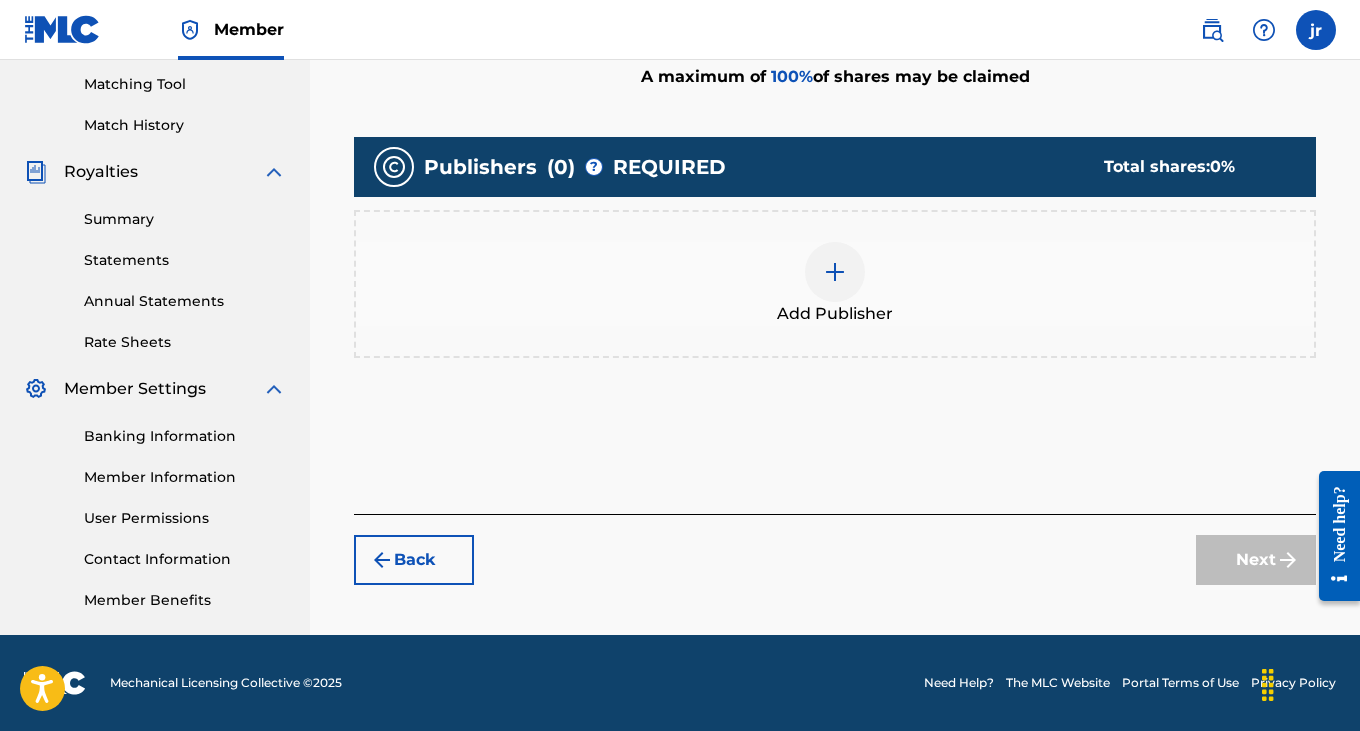 click at bounding box center (835, 272) 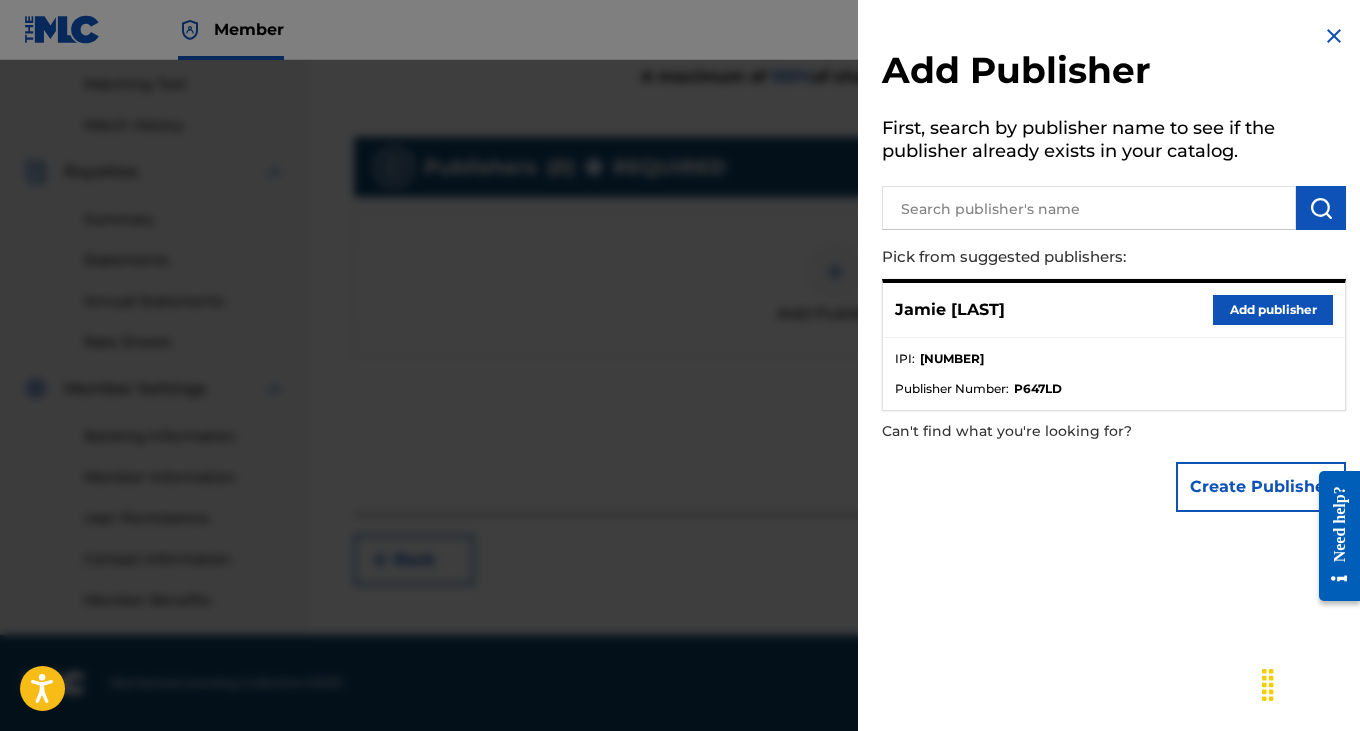 click on "Add publisher" at bounding box center (1273, 310) 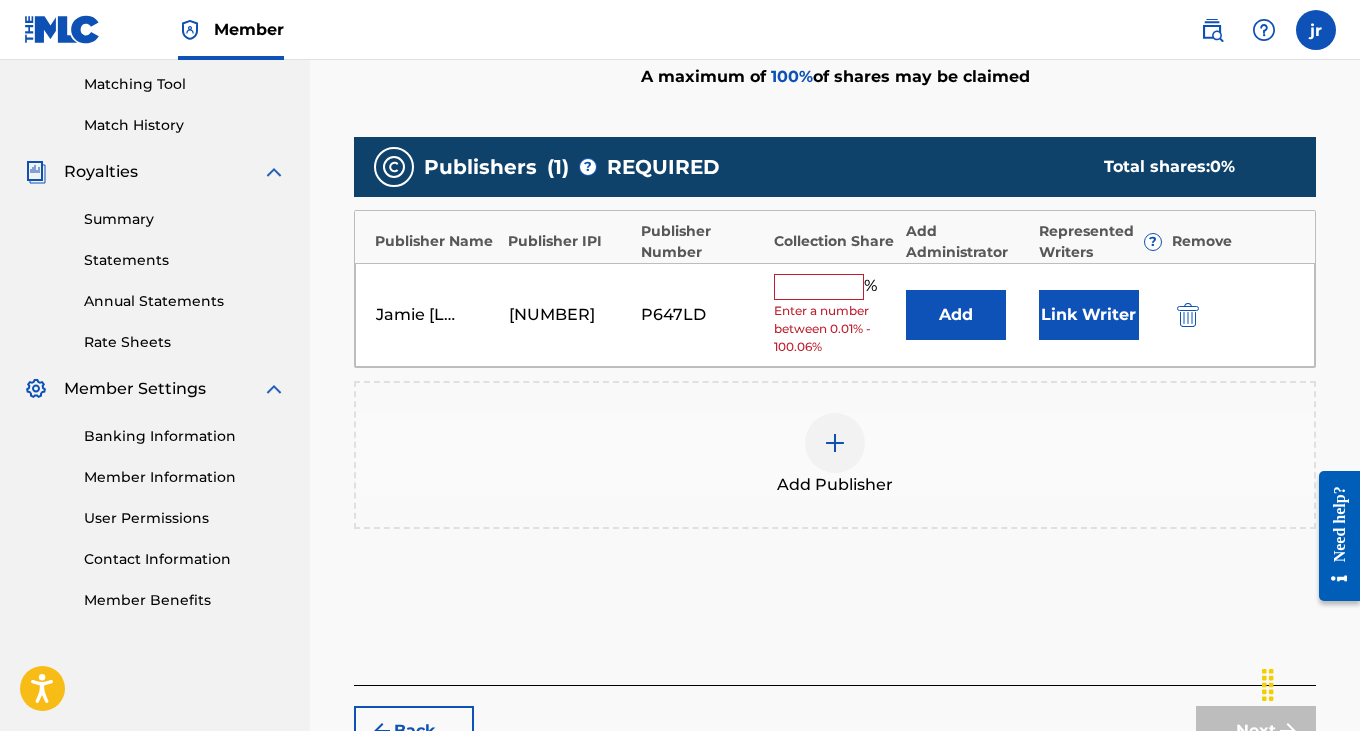 click at bounding box center (819, 287) 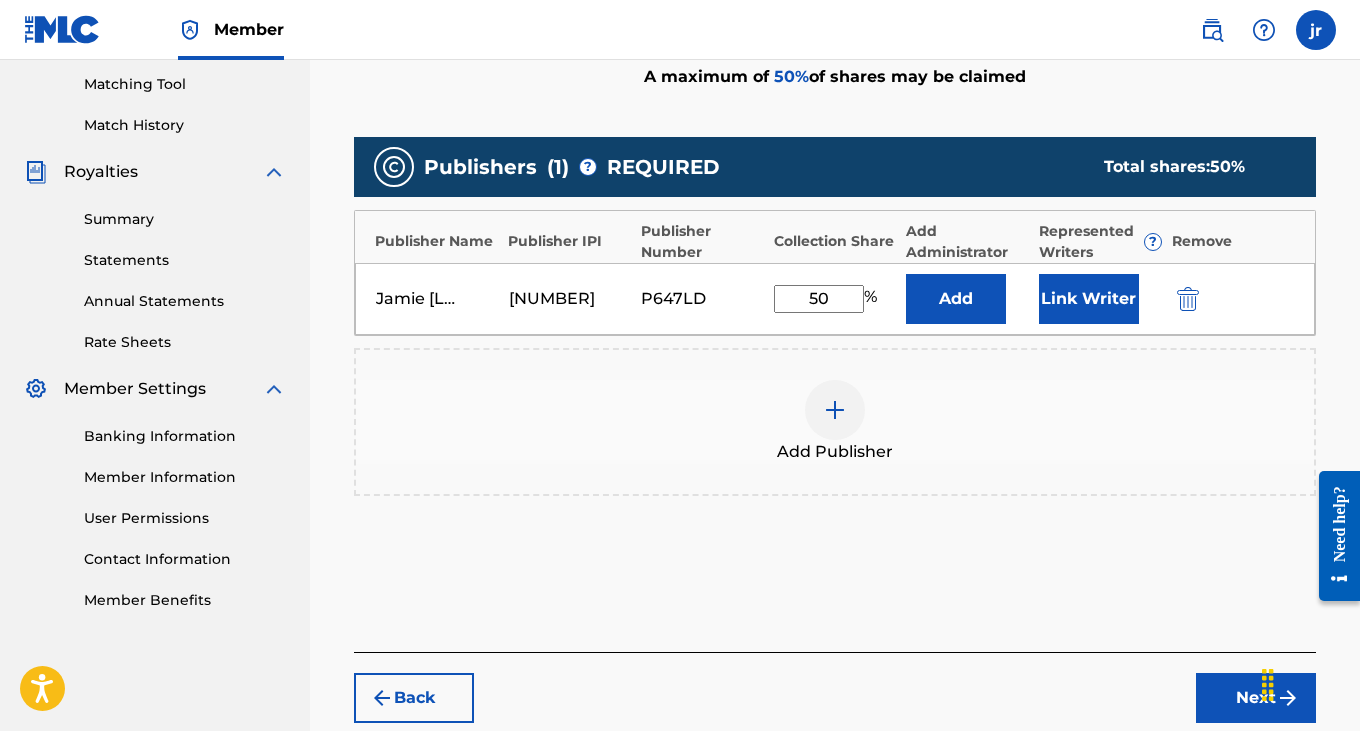 type on "50" 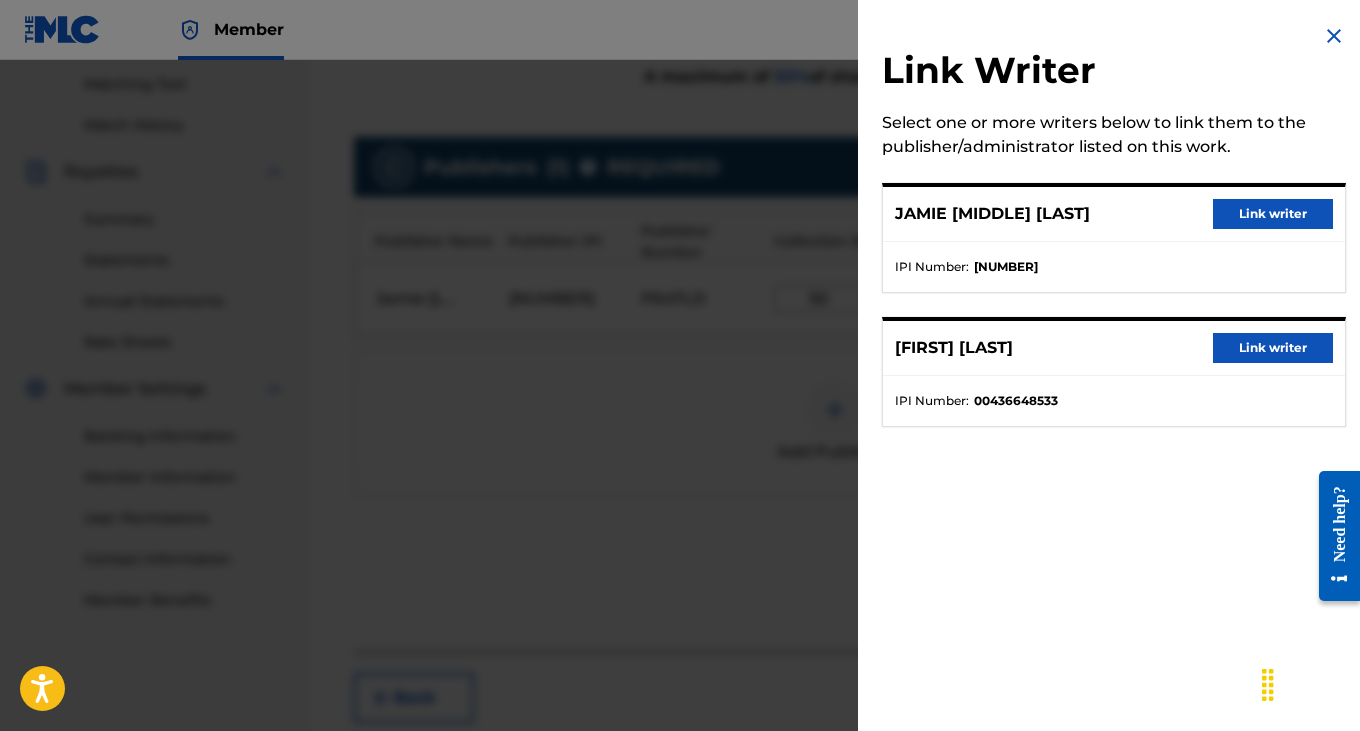 click on "Link writer" at bounding box center [1273, 214] 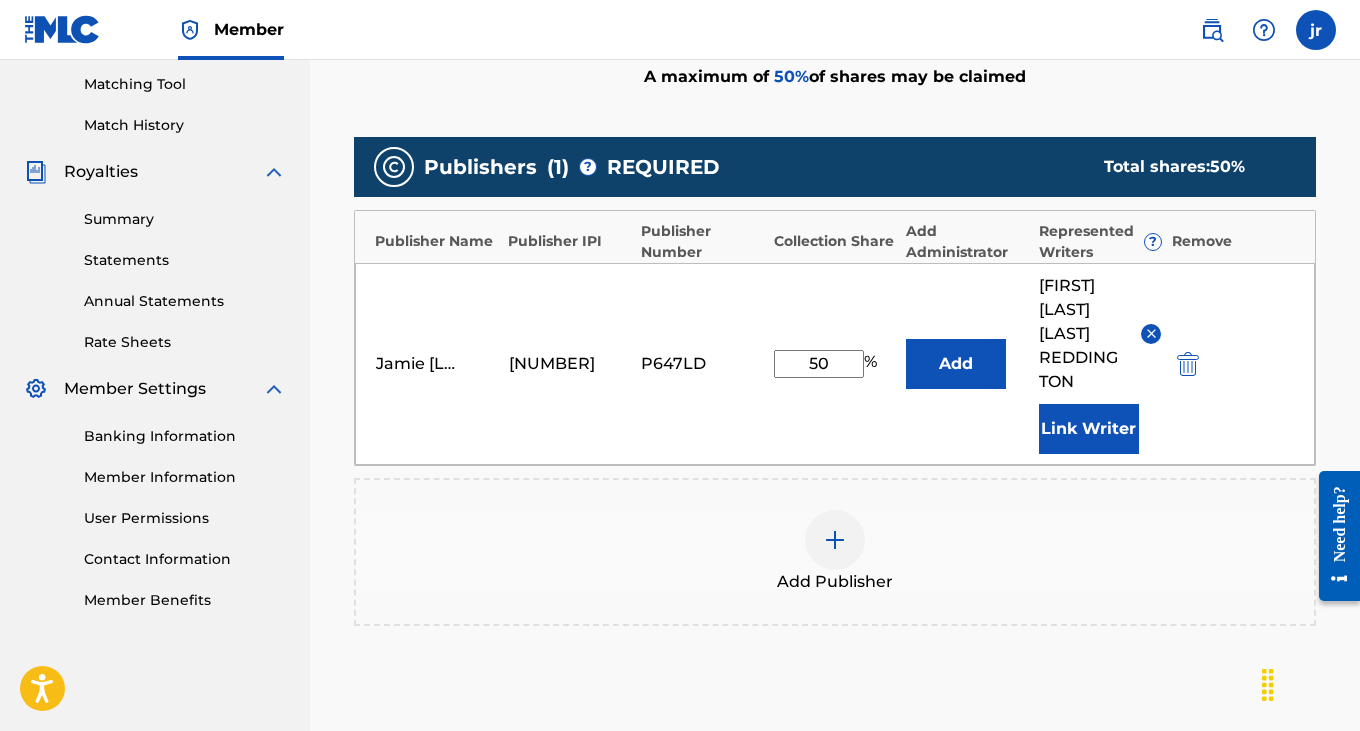 click on "Add" at bounding box center (956, 364) 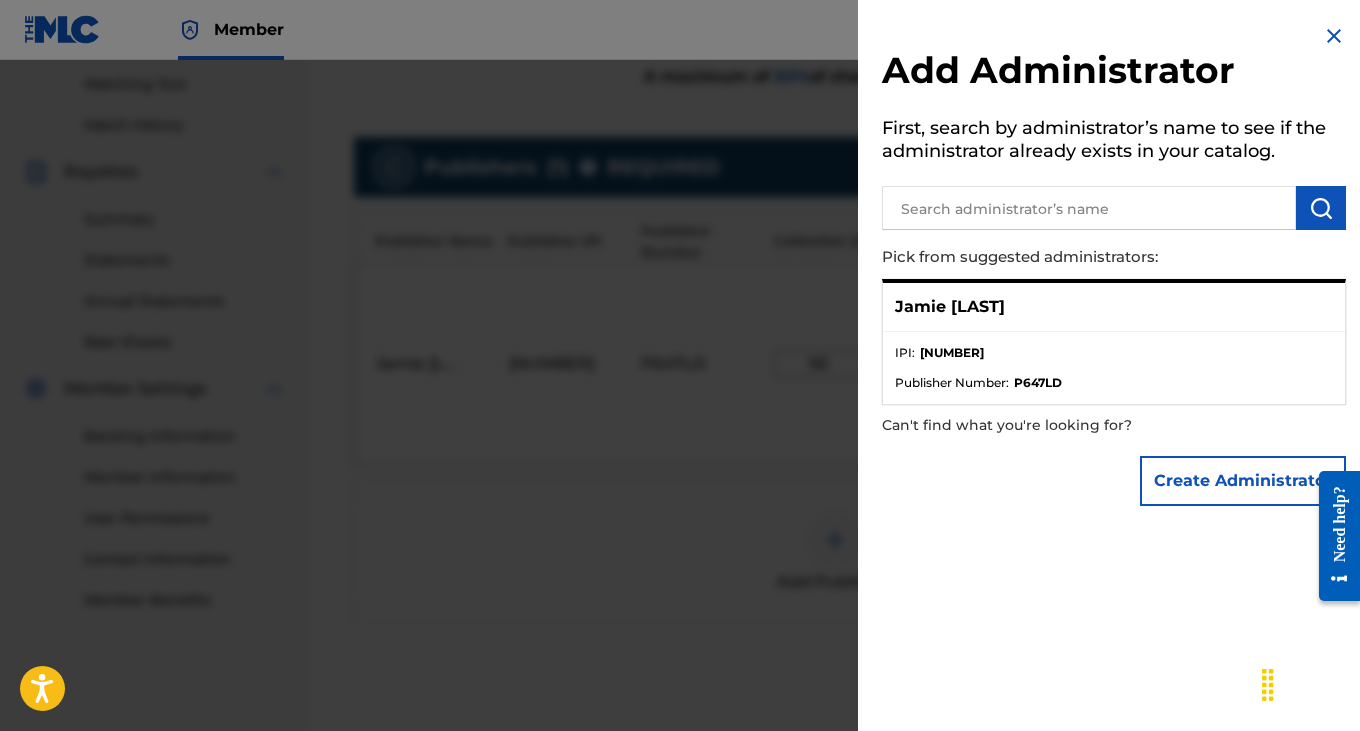 click on "Jamie [LAST]" at bounding box center [1114, 307] 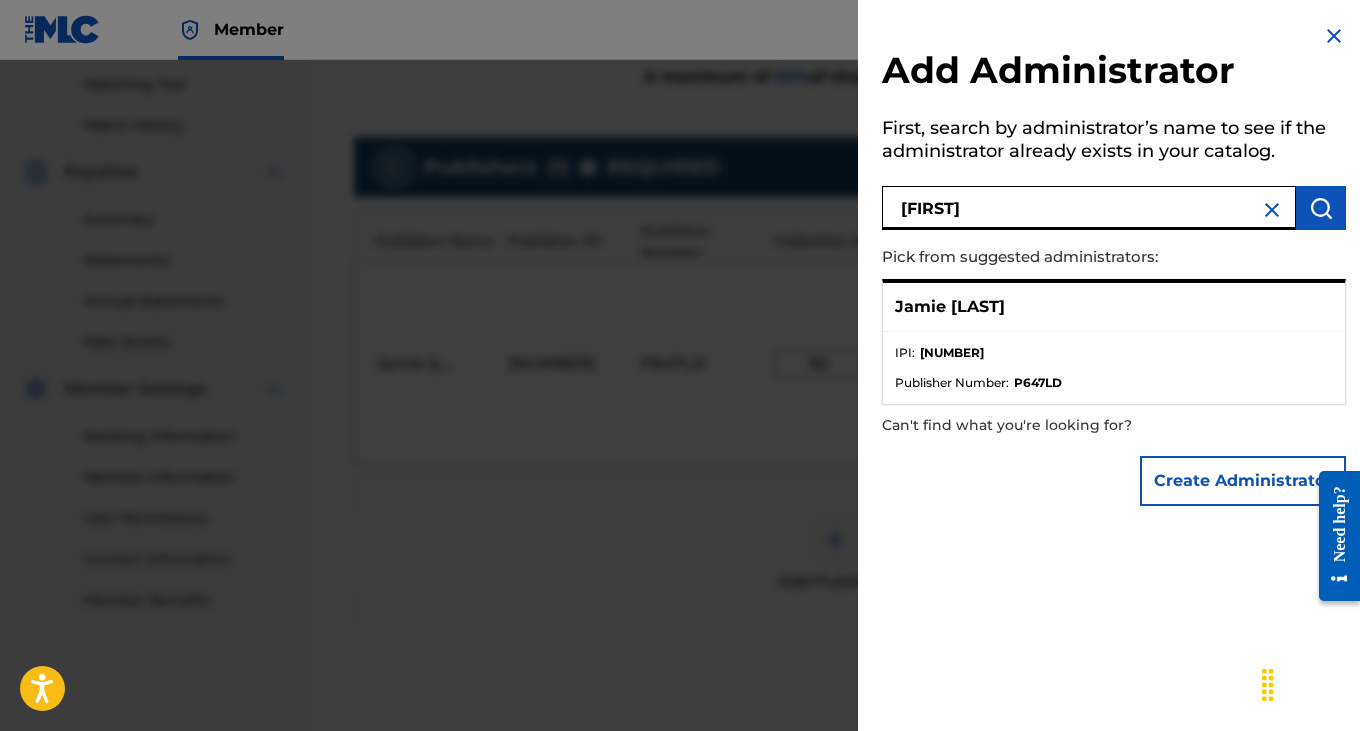 type on "[FIRST]" 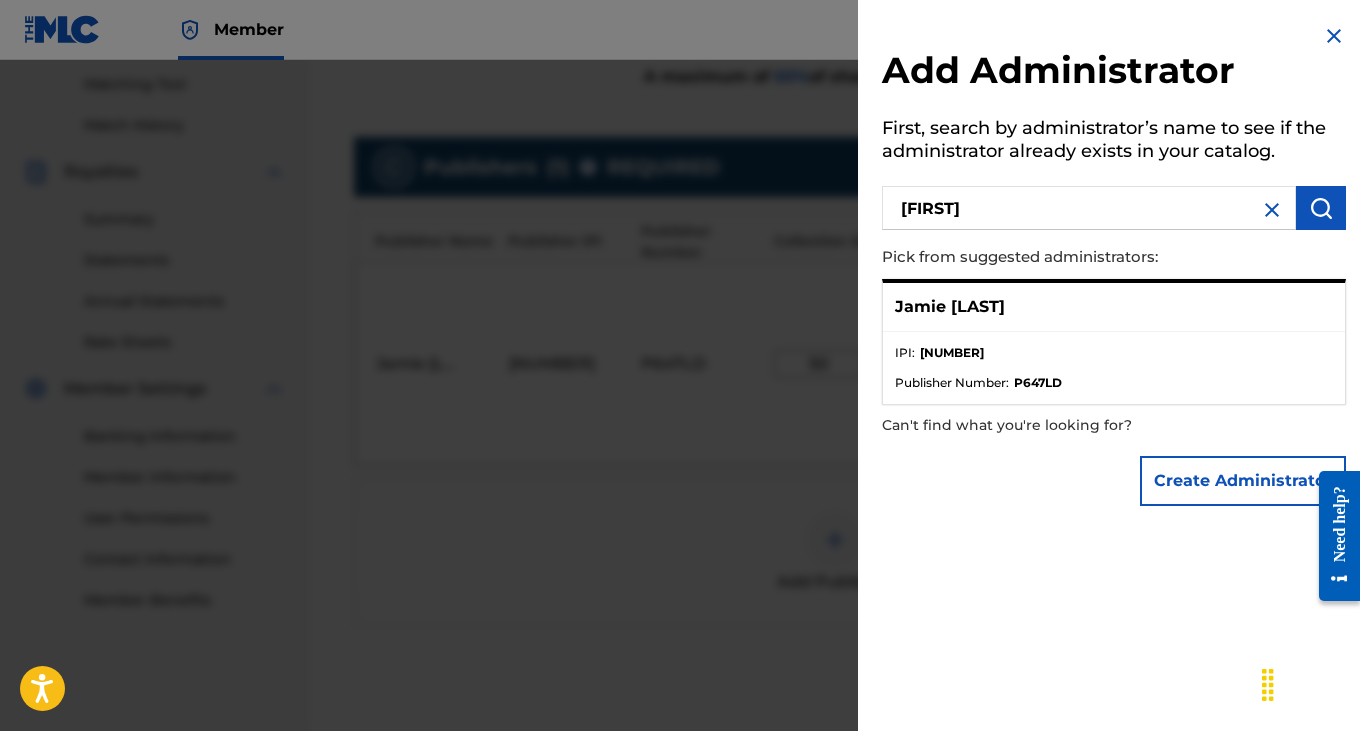 click on "Create Administrator" at bounding box center (1243, 481) 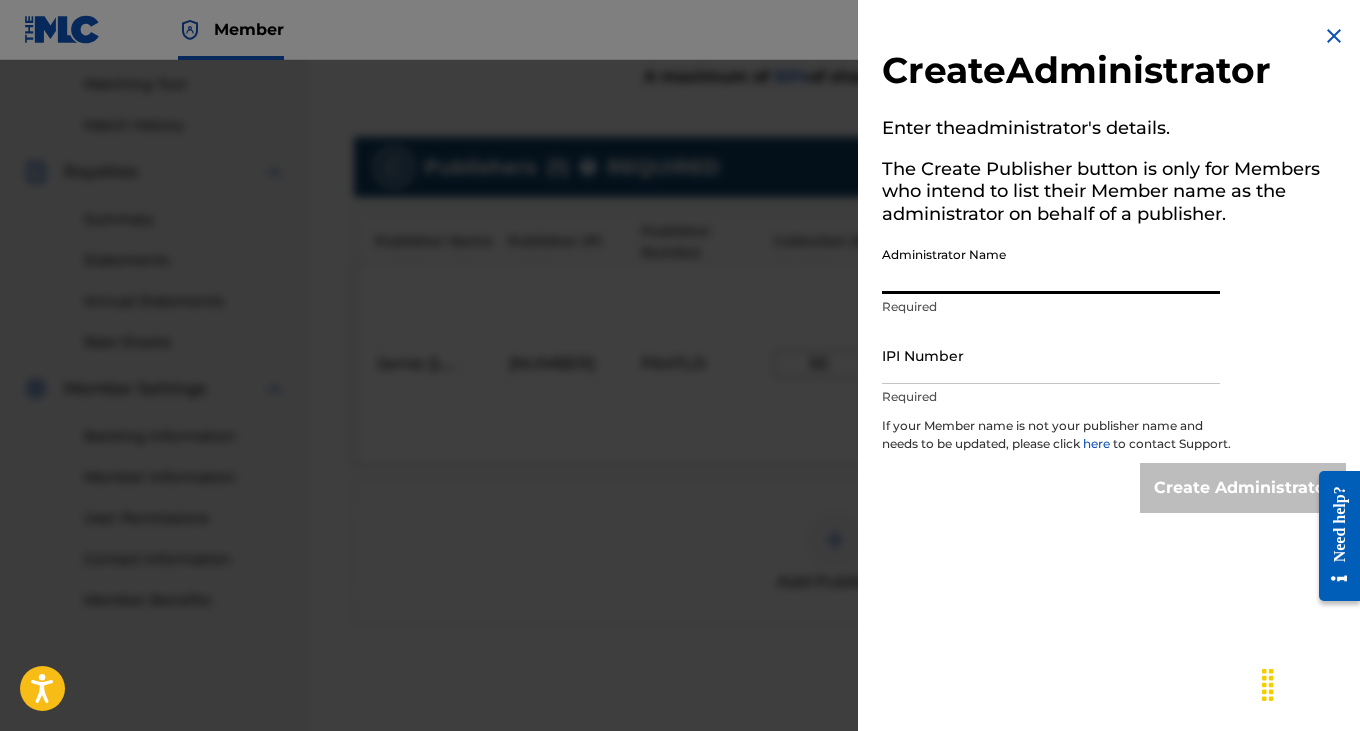 click on "Administrator Name" at bounding box center [1051, 265] 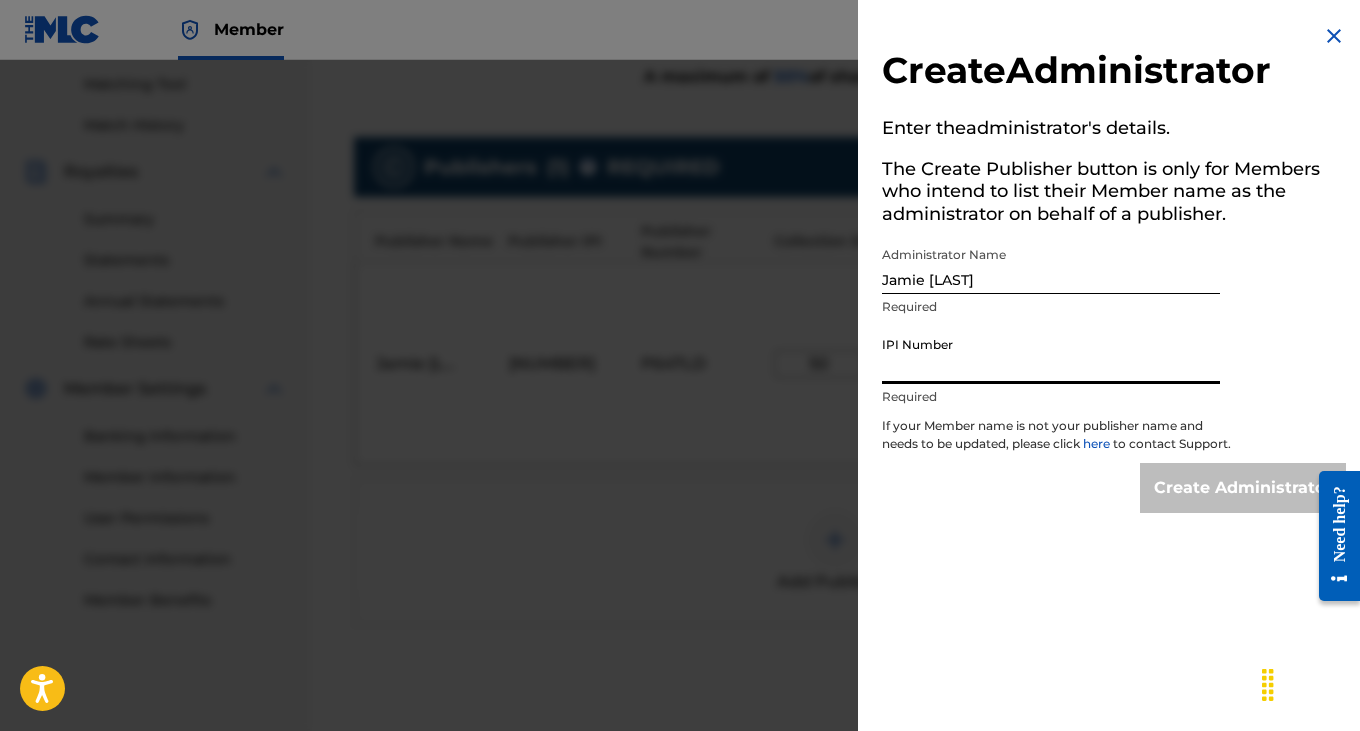 click on "IPI Number" at bounding box center (1051, 355) 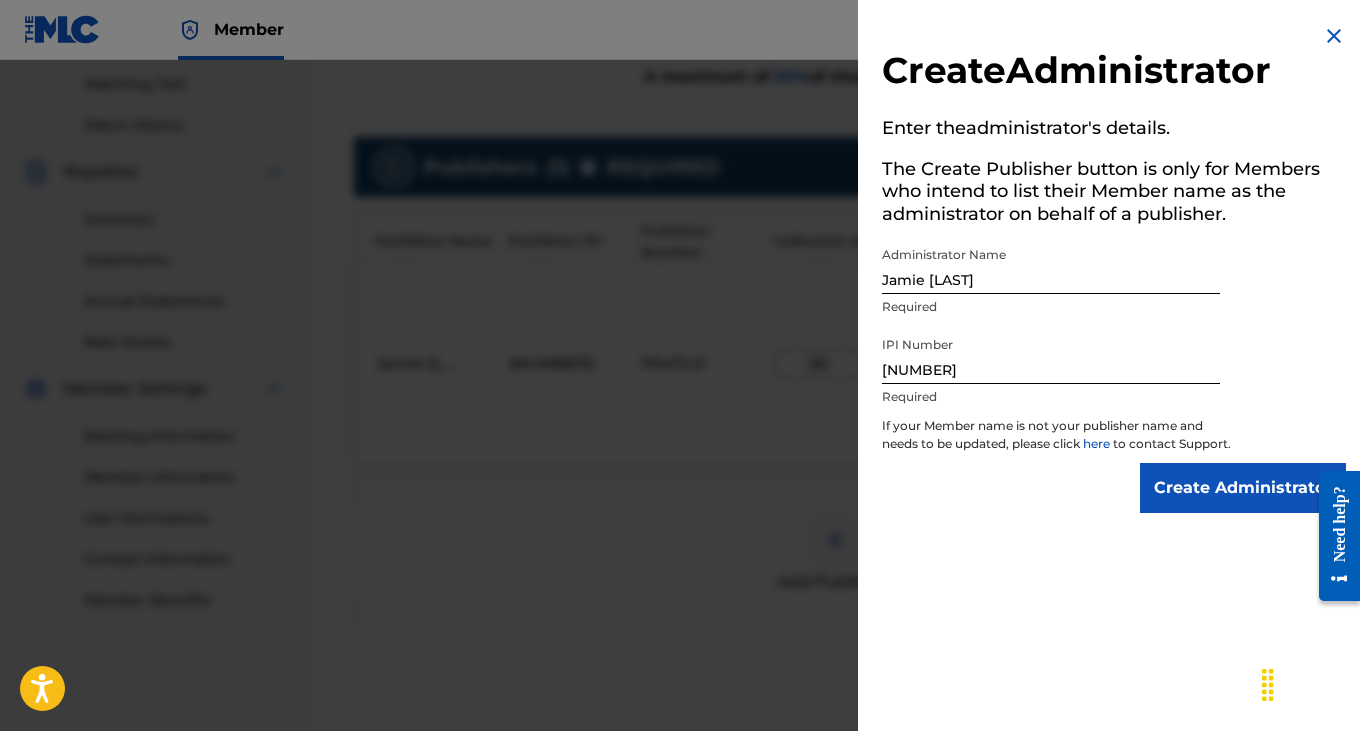 click on "Create Administrator" at bounding box center (1243, 488) 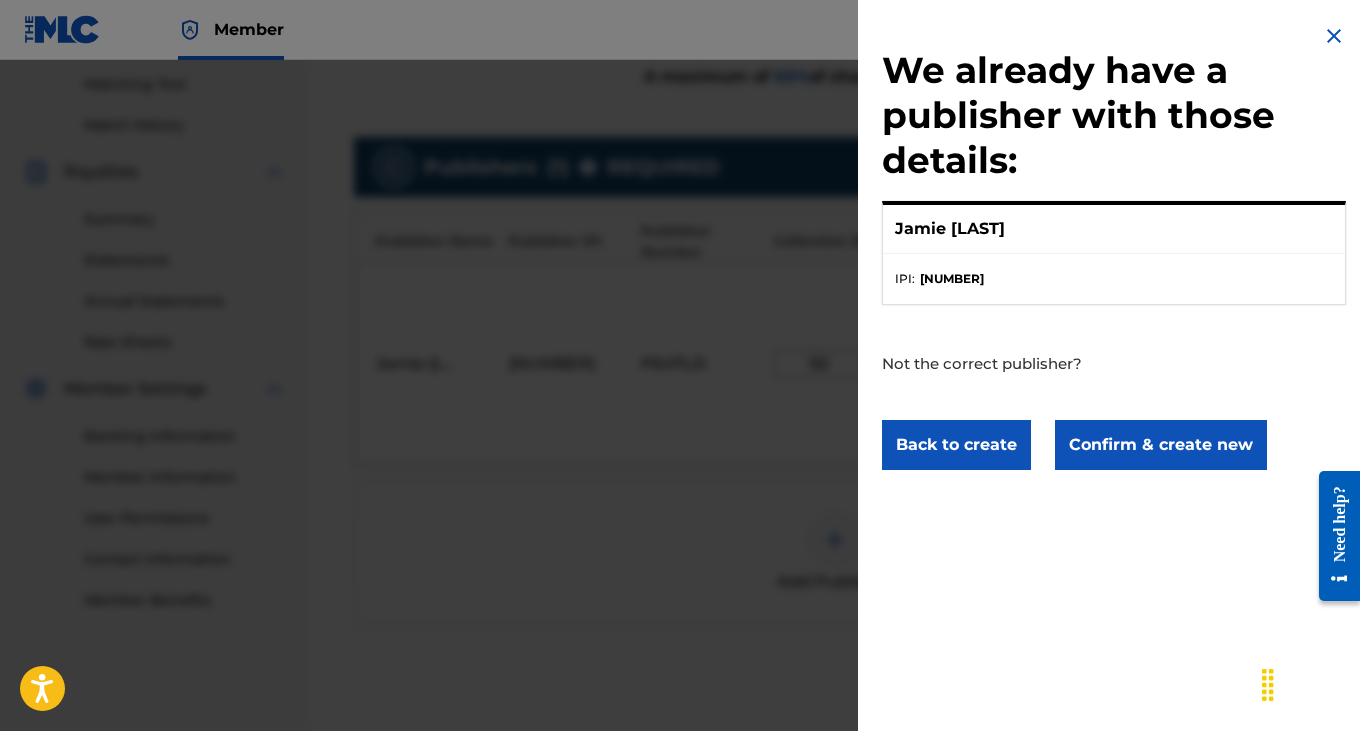 click on "Confirm & create new" at bounding box center (1161, 445) 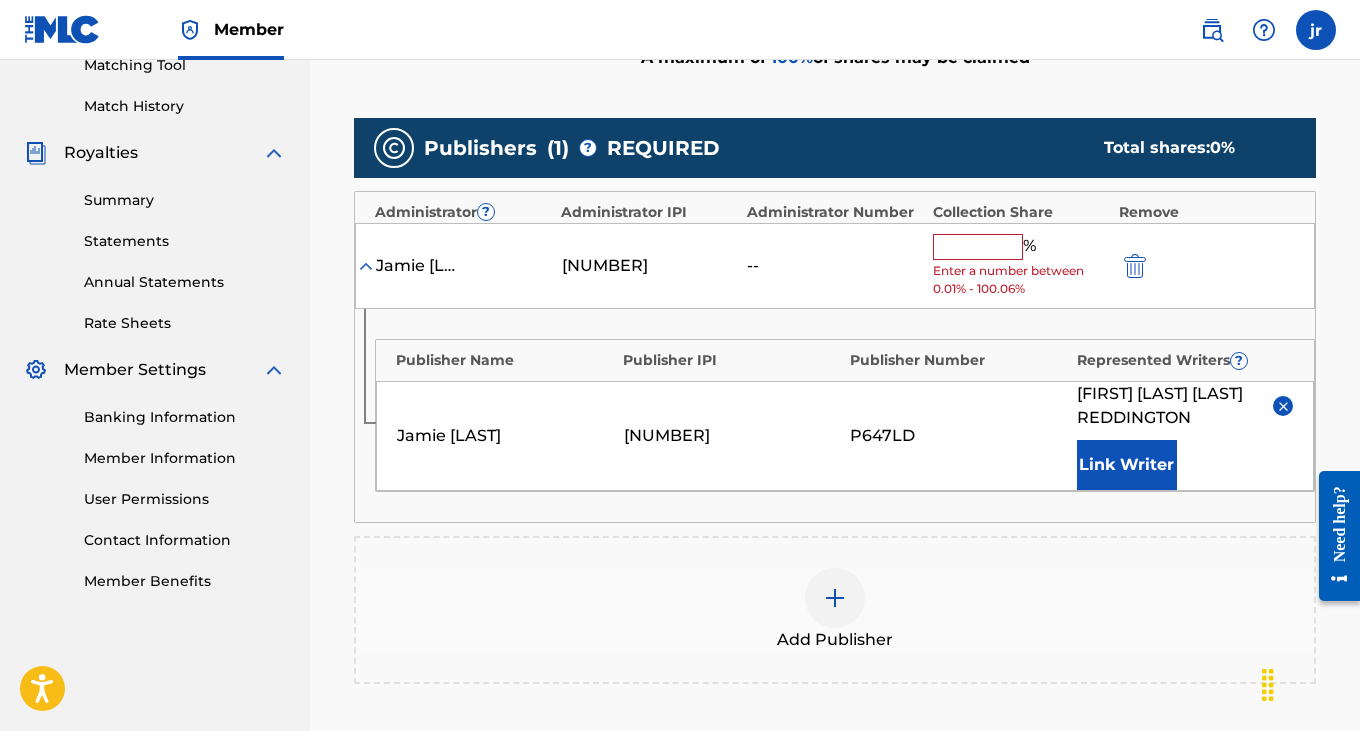 scroll, scrollTop: 530, scrollLeft: 0, axis: vertical 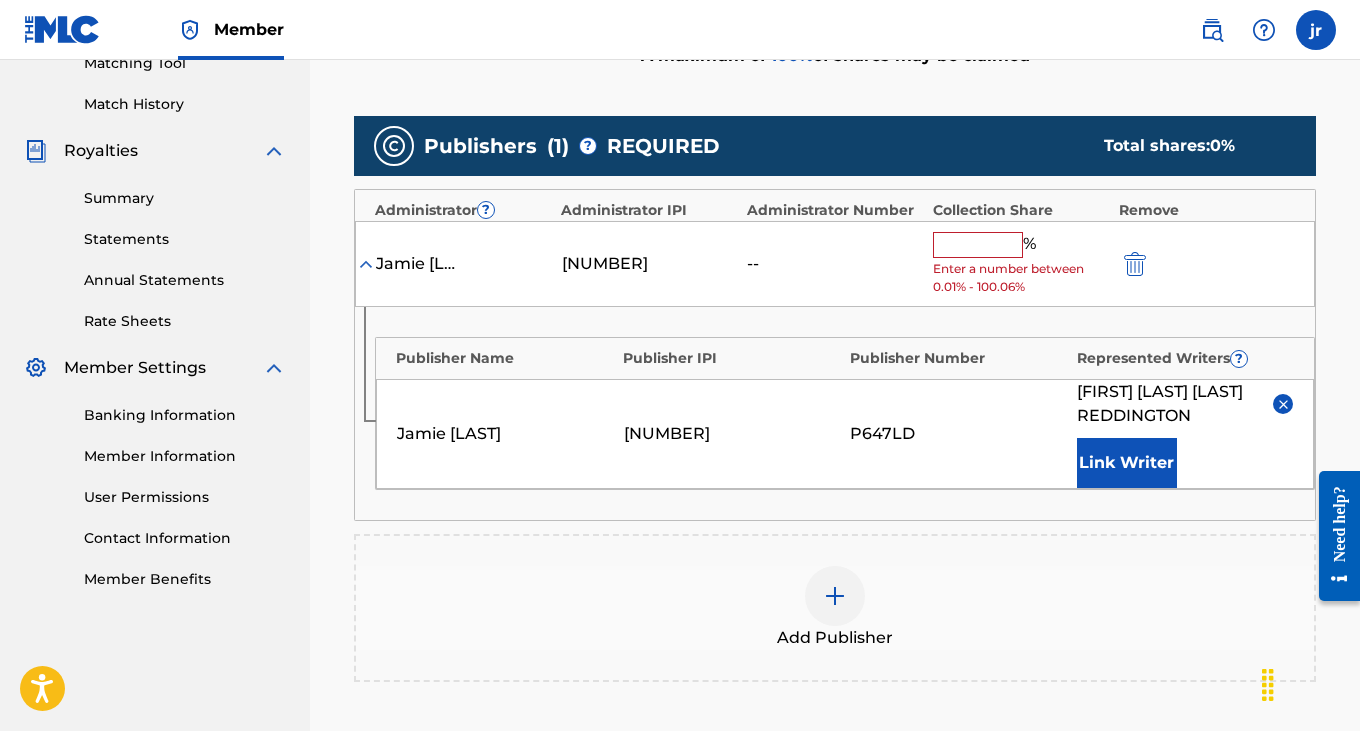 click on "% Enter a number between 0.01% - 100.06%" at bounding box center (1021, 264) 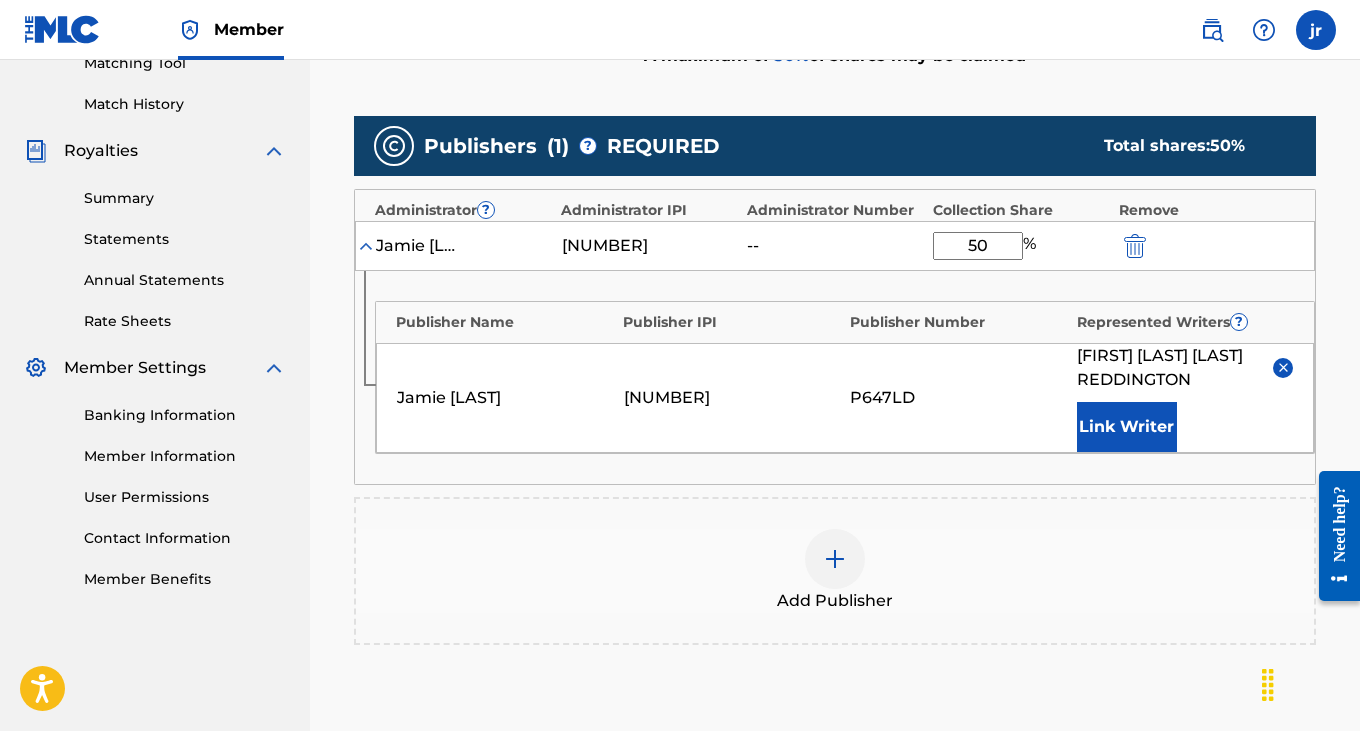 type on "50" 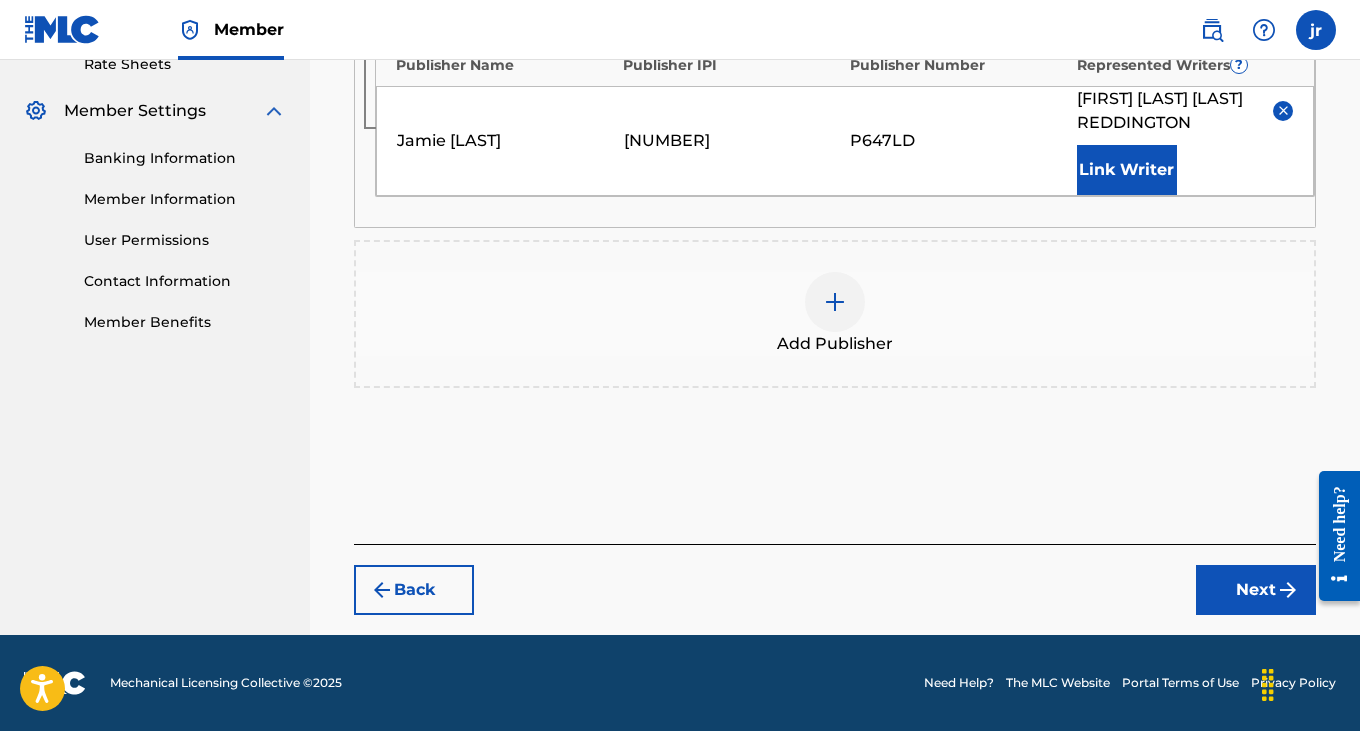 click on "Next" at bounding box center [1256, 590] 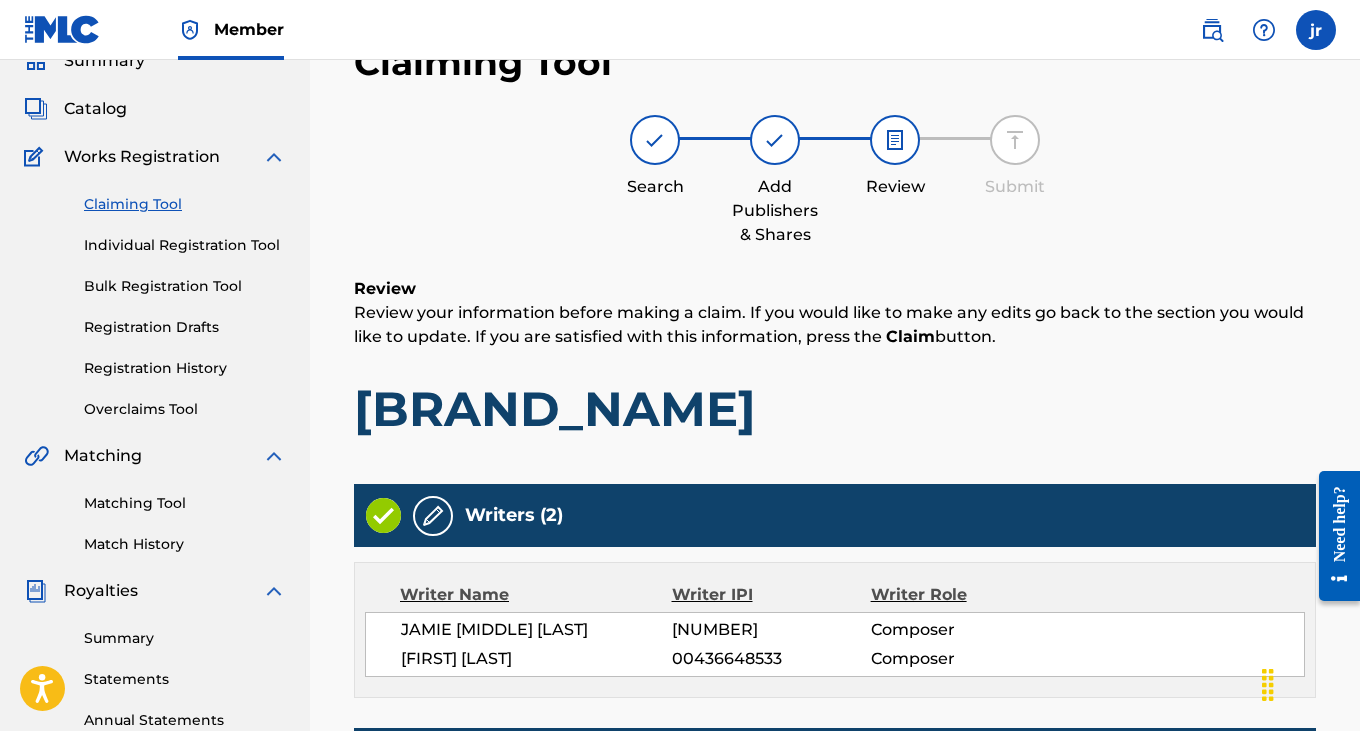 scroll, scrollTop: 711, scrollLeft: 0, axis: vertical 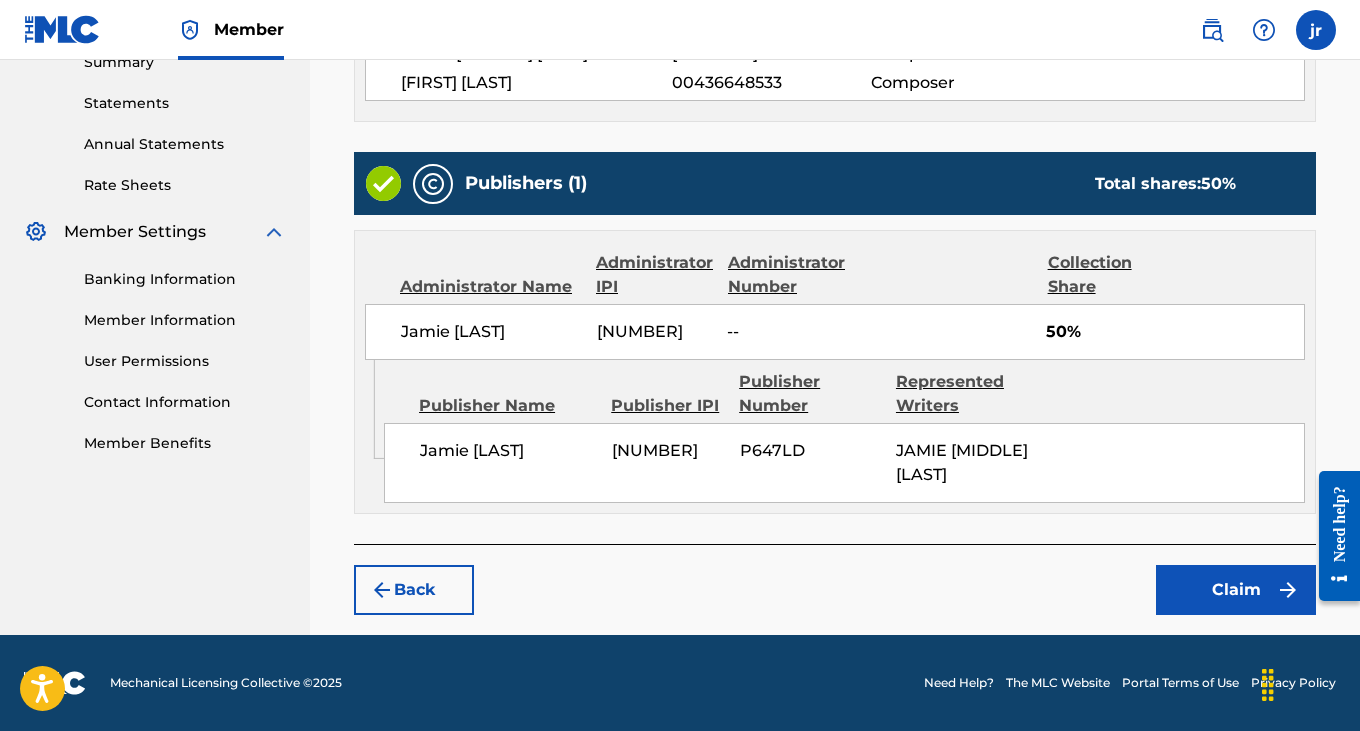 click on "Claim" at bounding box center (1236, 590) 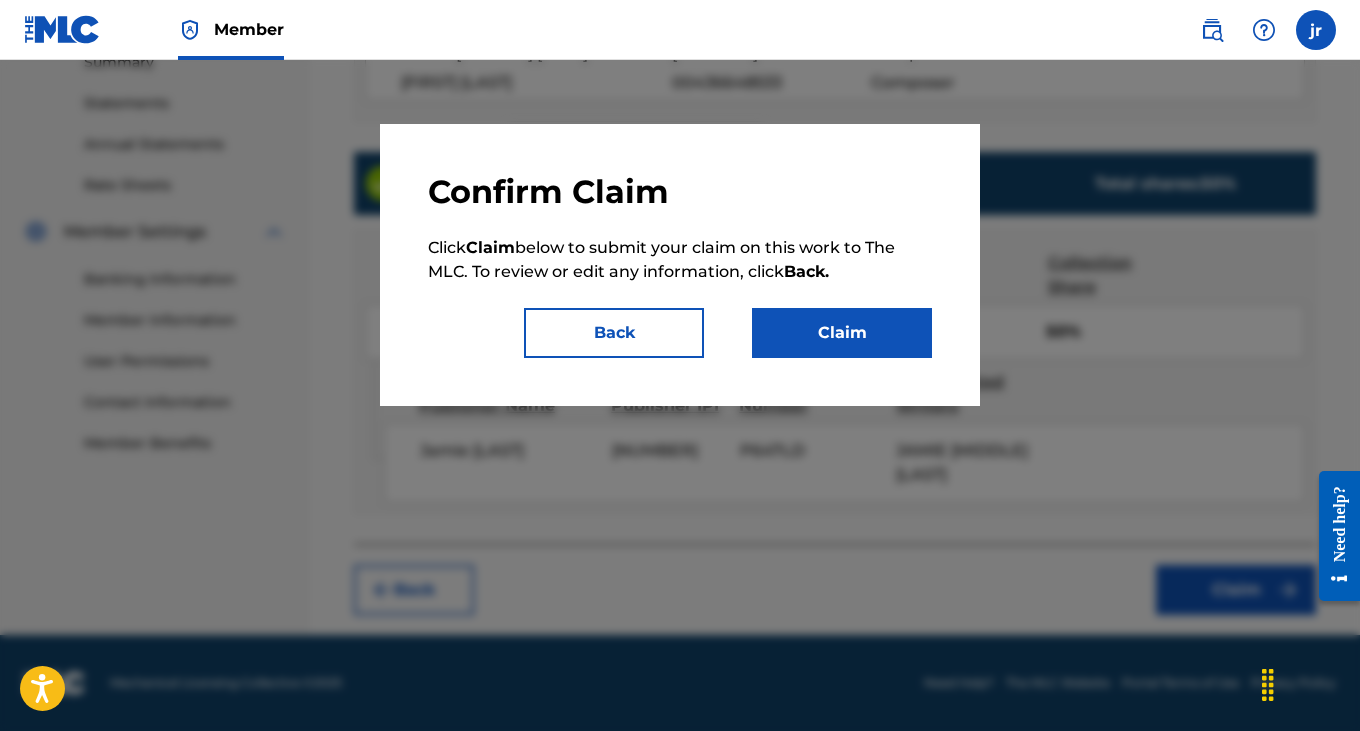 click on "Claim" at bounding box center (842, 333) 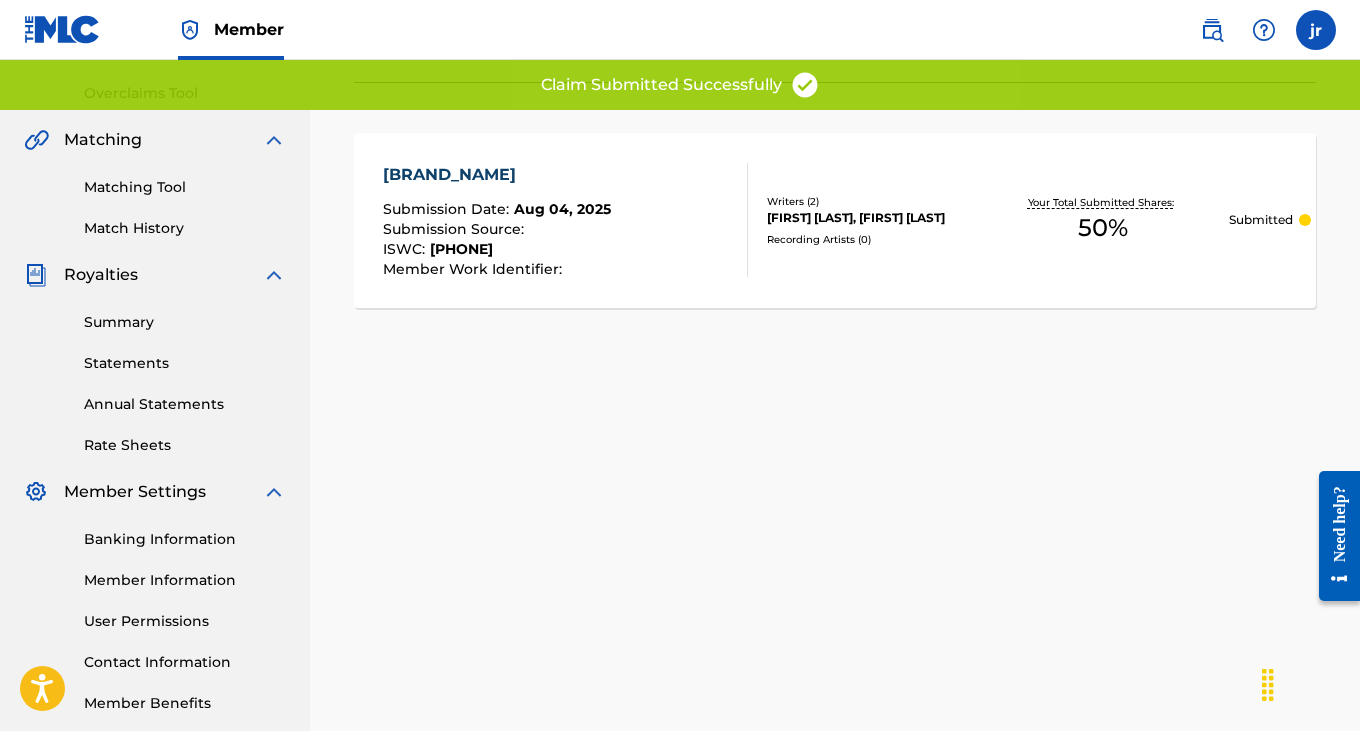 scroll, scrollTop: 0, scrollLeft: 0, axis: both 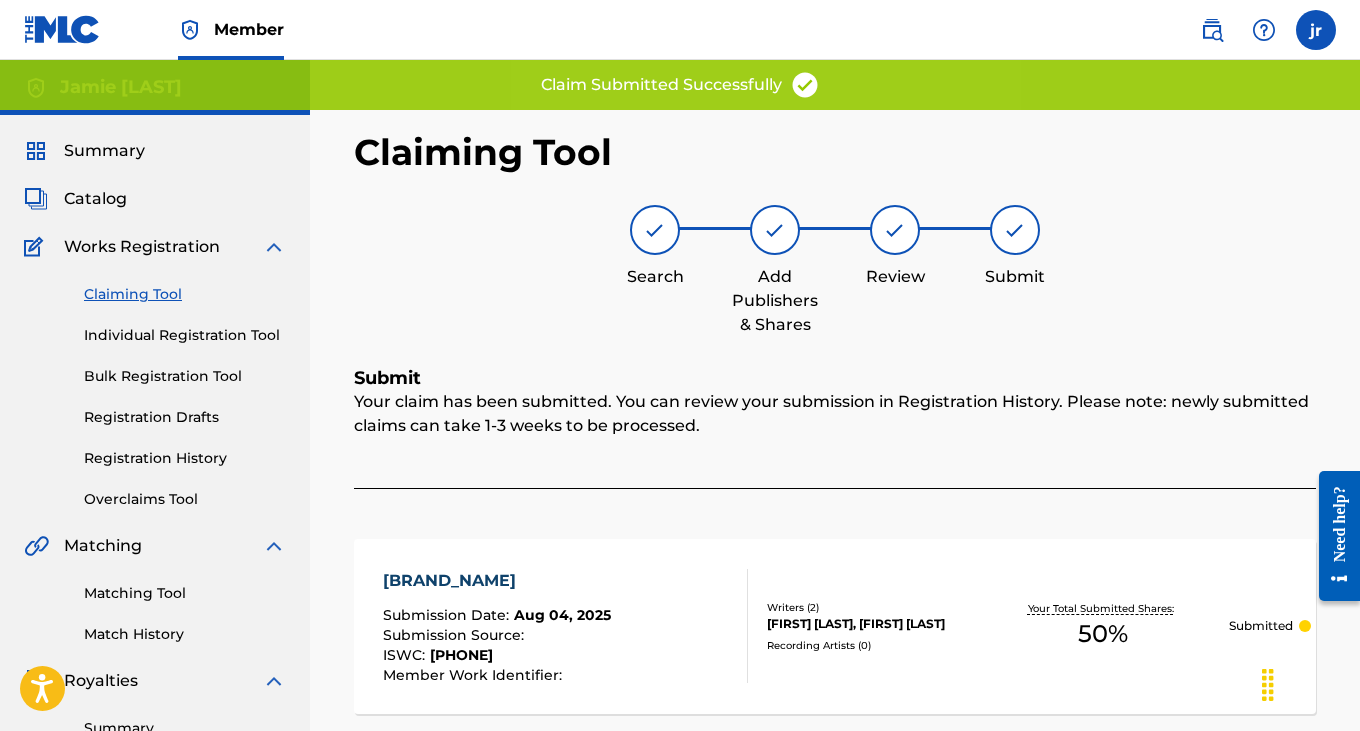click on "Claiming Tool Individual Registration Tool Bulk Registration Tool Registration Drafts Registration History Overclaims Tool" at bounding box center (155, 384) 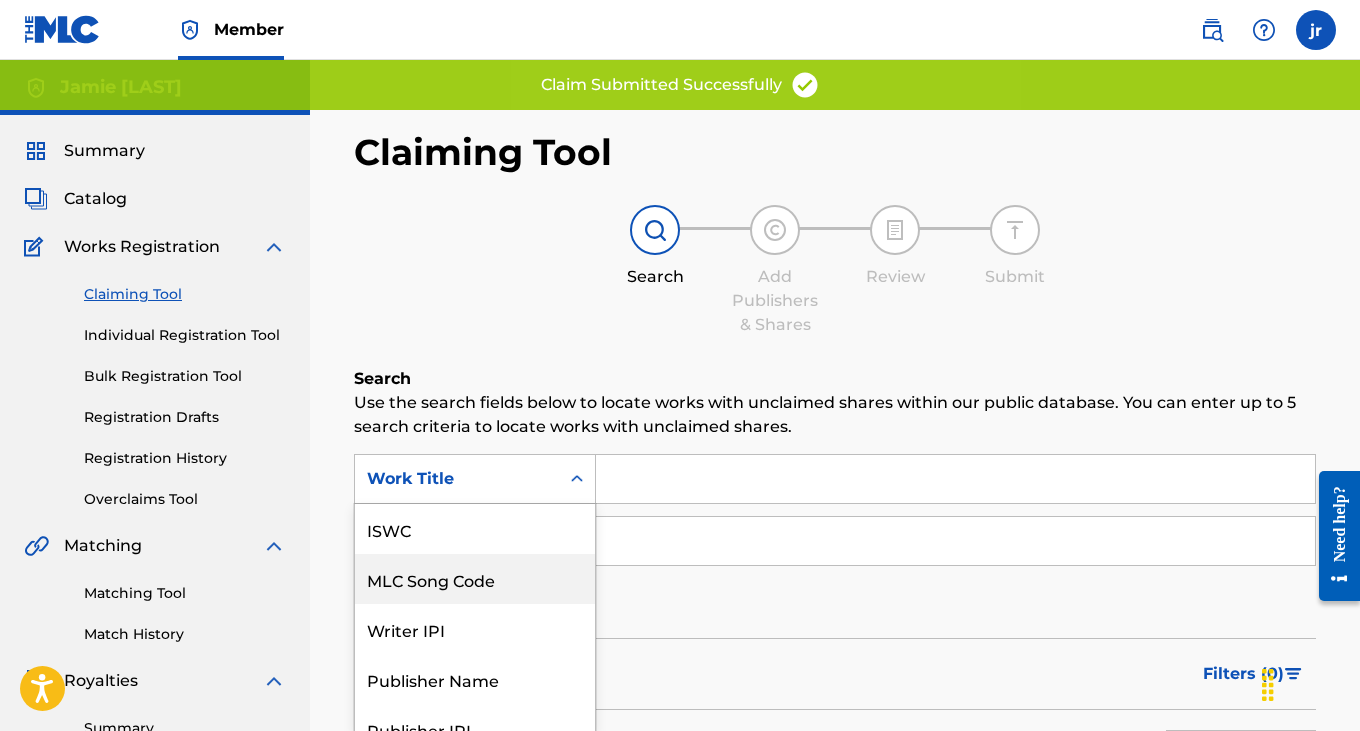 scroll, scrollTop: 68, scrollLeft: 0, axis: vertical 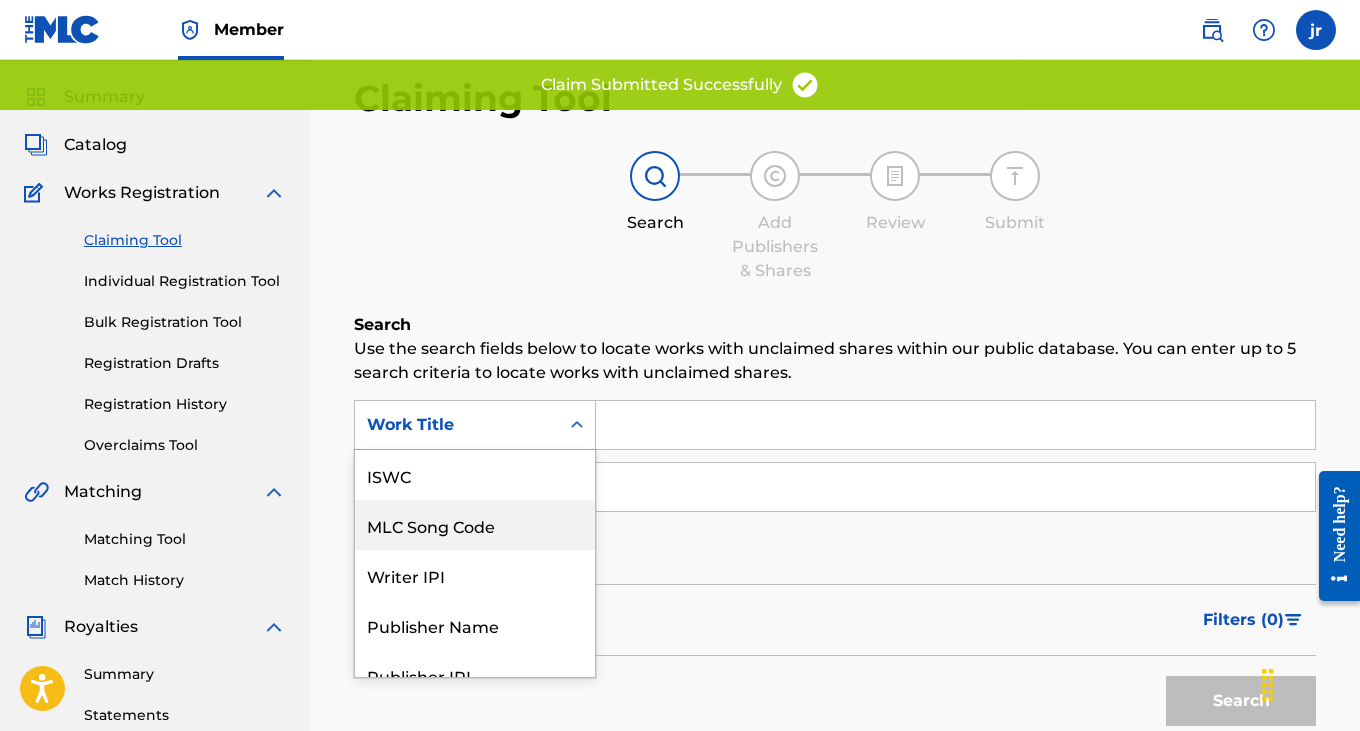 click on "MLC Song Code, 2 of 7. 7 results available. Use Up and Down to choose options, press Enter to select the currently focused option, press Escape to exit the menu, press Tab to select the option and exit the menu. Work Title ISWC MLC Song Code Writer IPI Publisher Name Publisher IPI MLC Publisher Number Work Title" at bounding box center (475, 425) 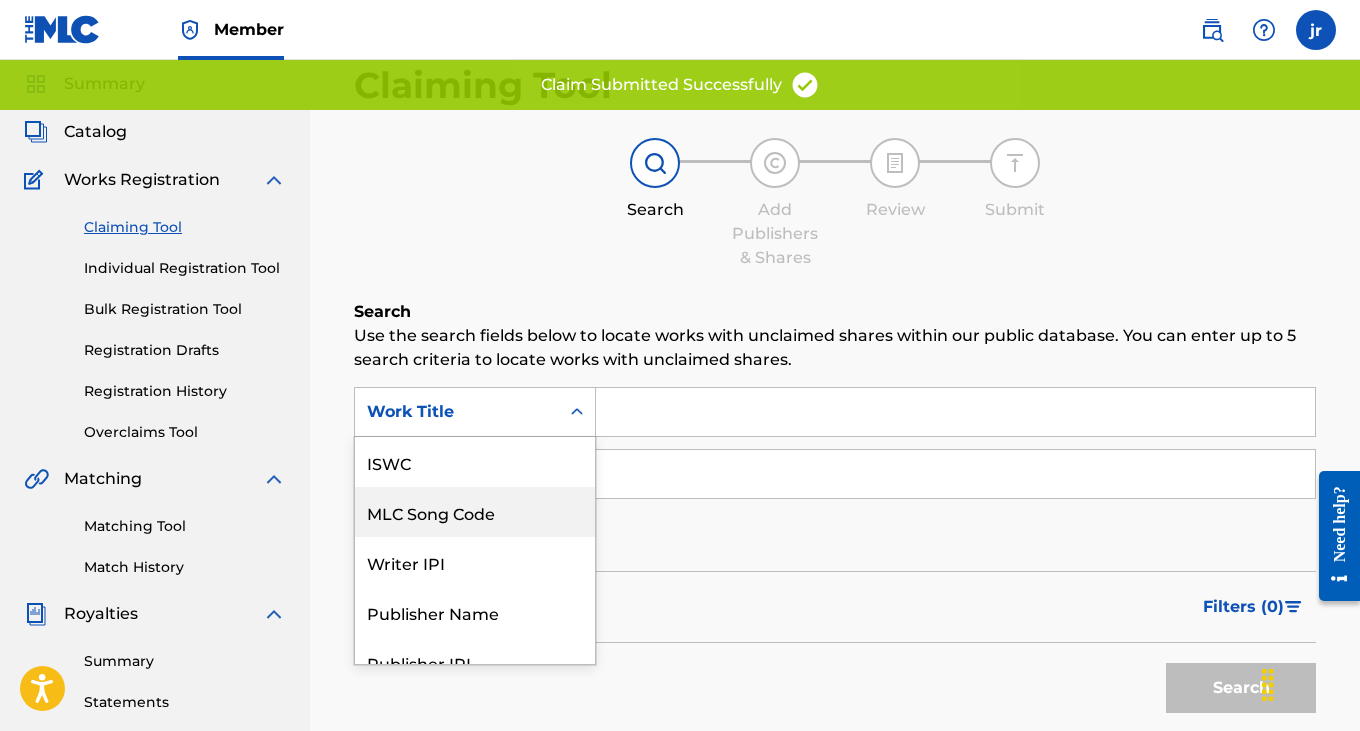 scroll, scrollTop: 50, scrollLeft: 0, axis: vertical 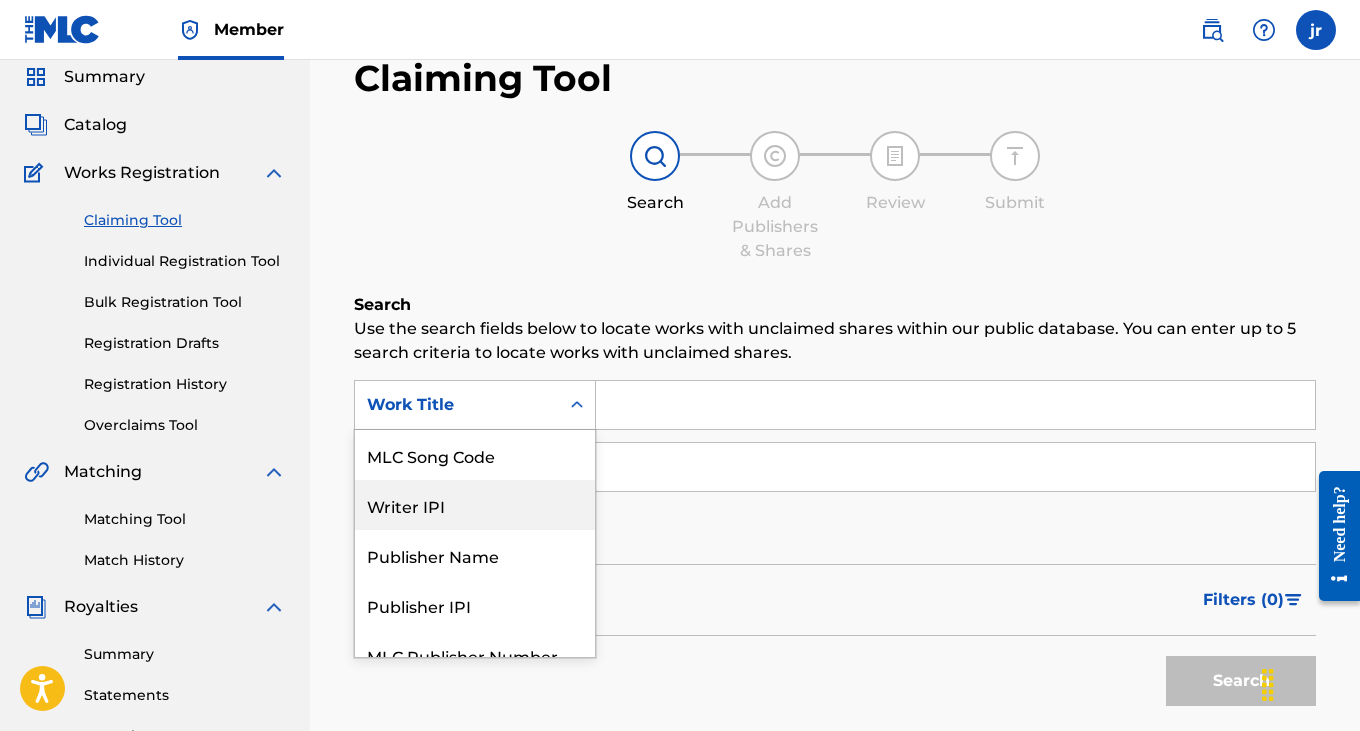 click on "Writer IPI" at bounding box center (475, 505) 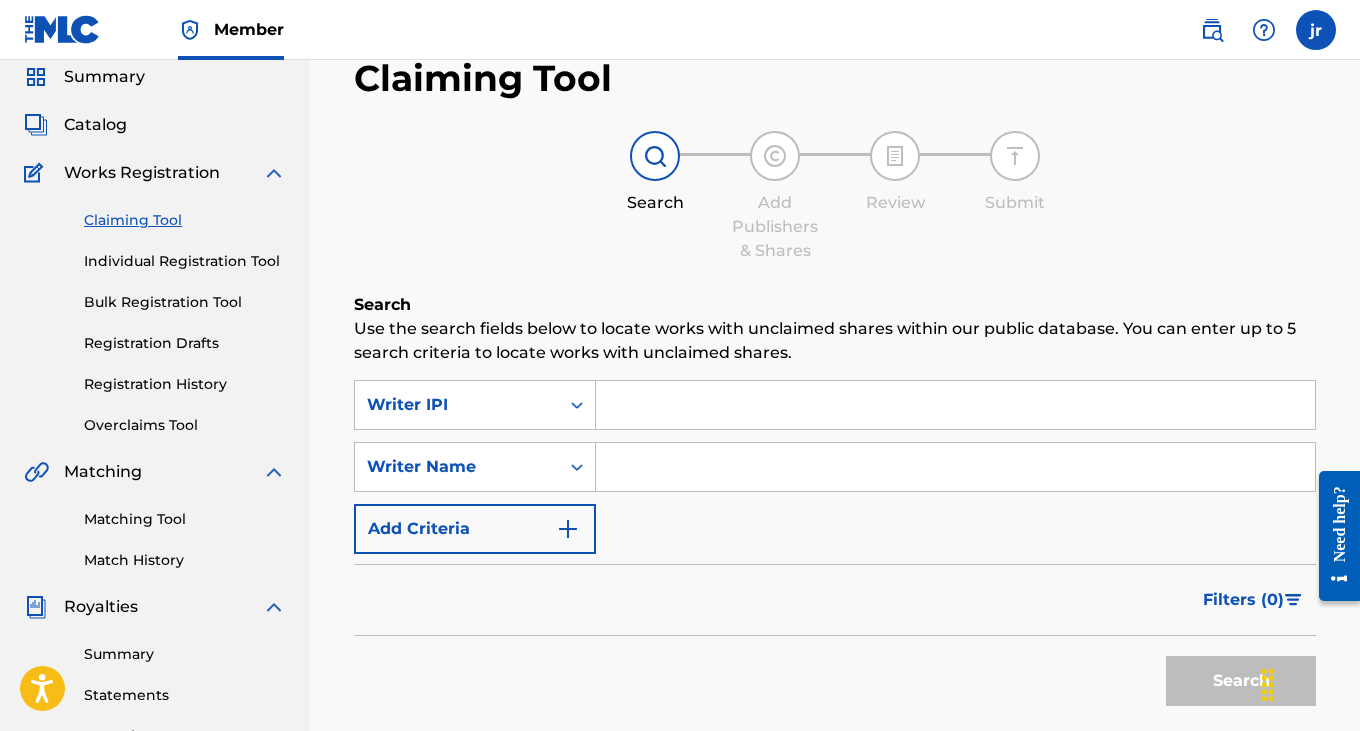 click at bounding box center (955, 405) 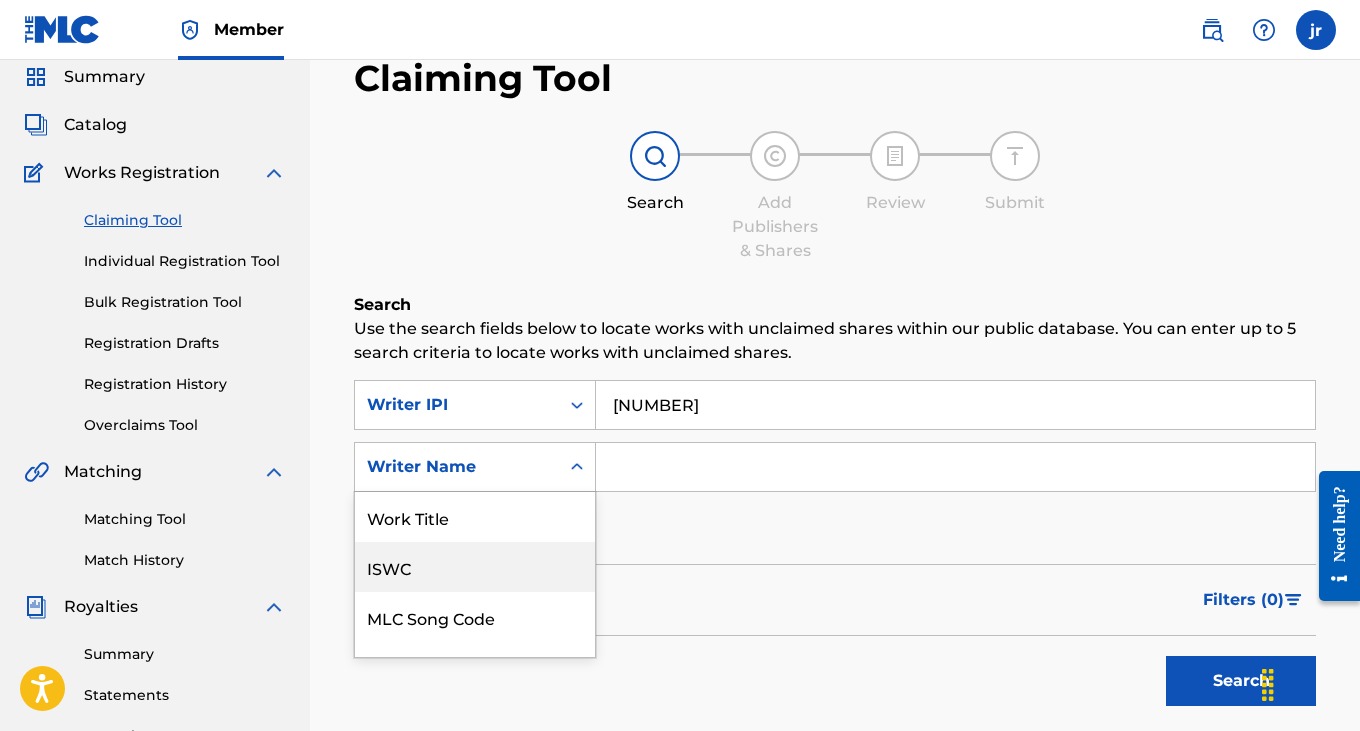 scroll, scrollTop: 128, scrollLeft: 0, axis: vertical 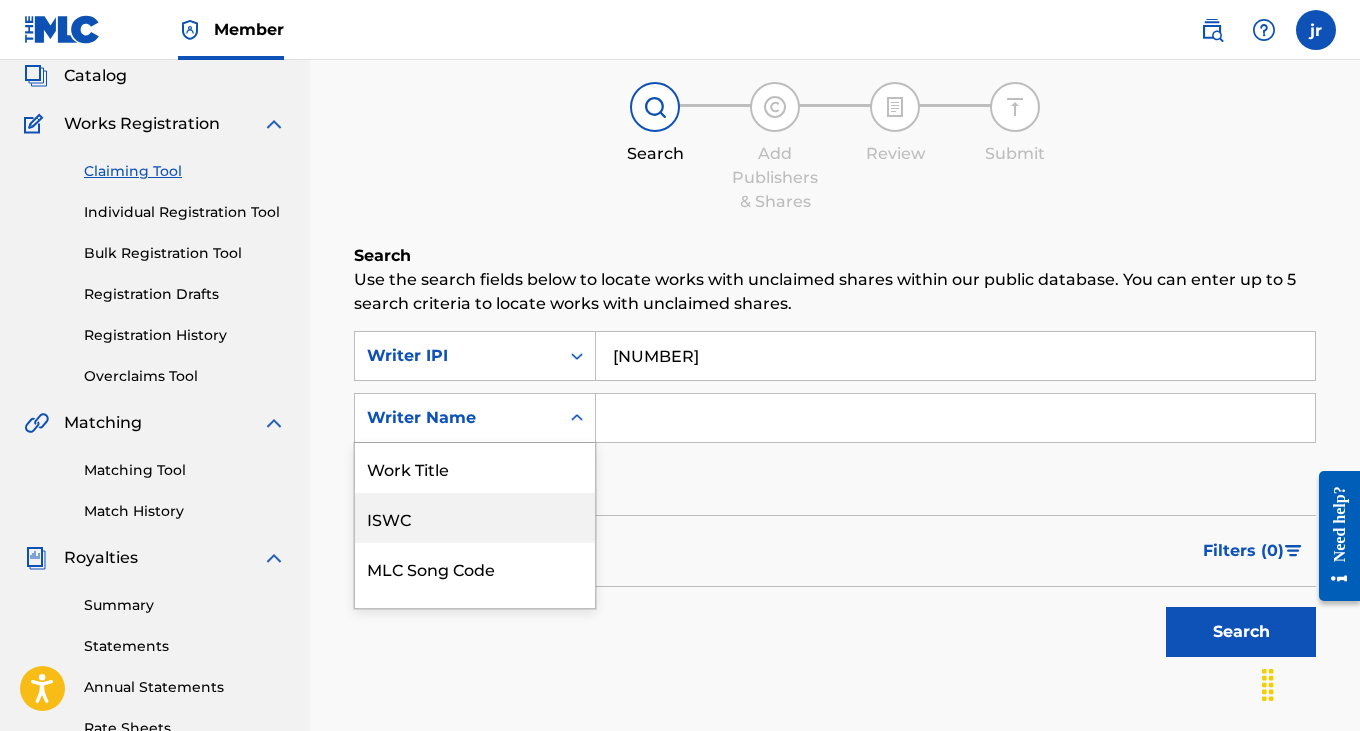 click on "ISWC, 2 of 7. 7 results available. Use Up and Down to choose options, press Enter to select the currently focused option, press Escape to exit the menu, press Tab to select the option and exit the menu. Writer Name Work Title ISWC MLC Song Code Publisher Name Publisher IPI MLC Publisher Number Writer Name" at bounding box center [475, 418] 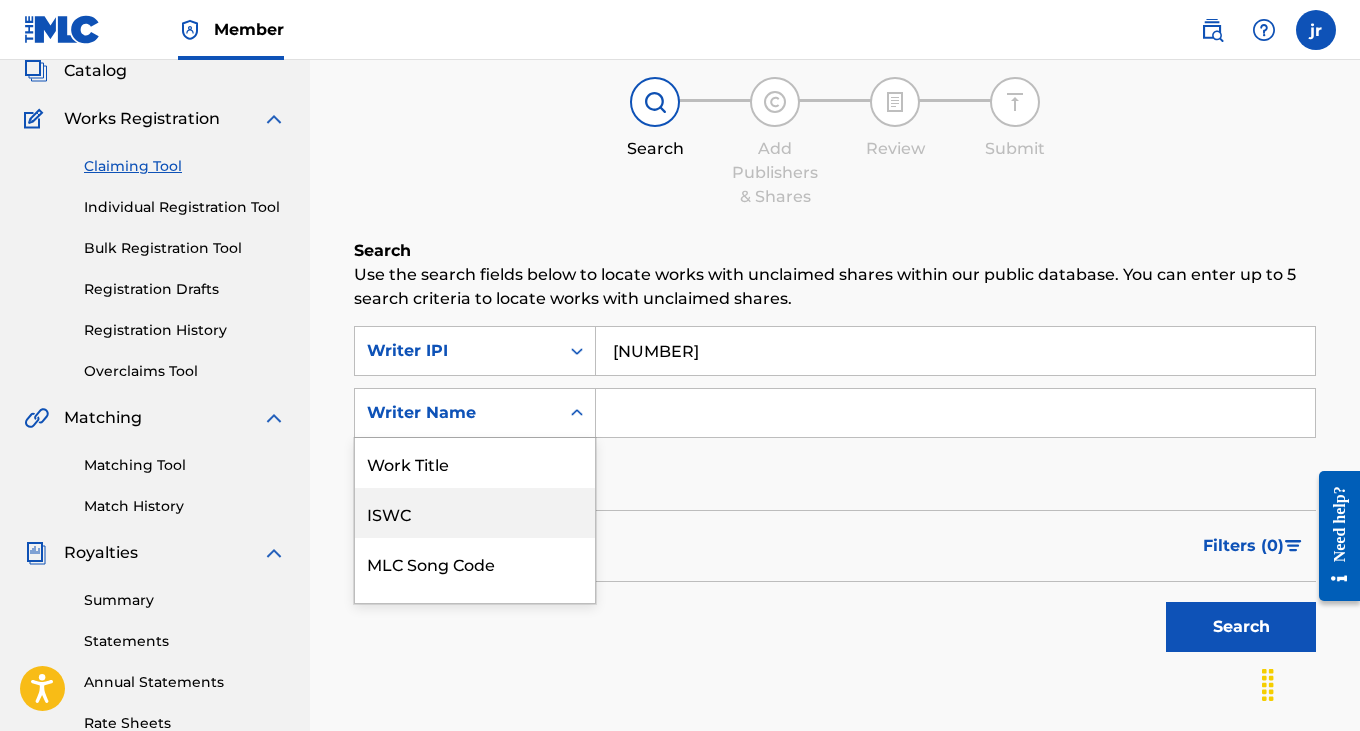scroll, scrollTop: 50, scrollLeft: 0, axis: vertical 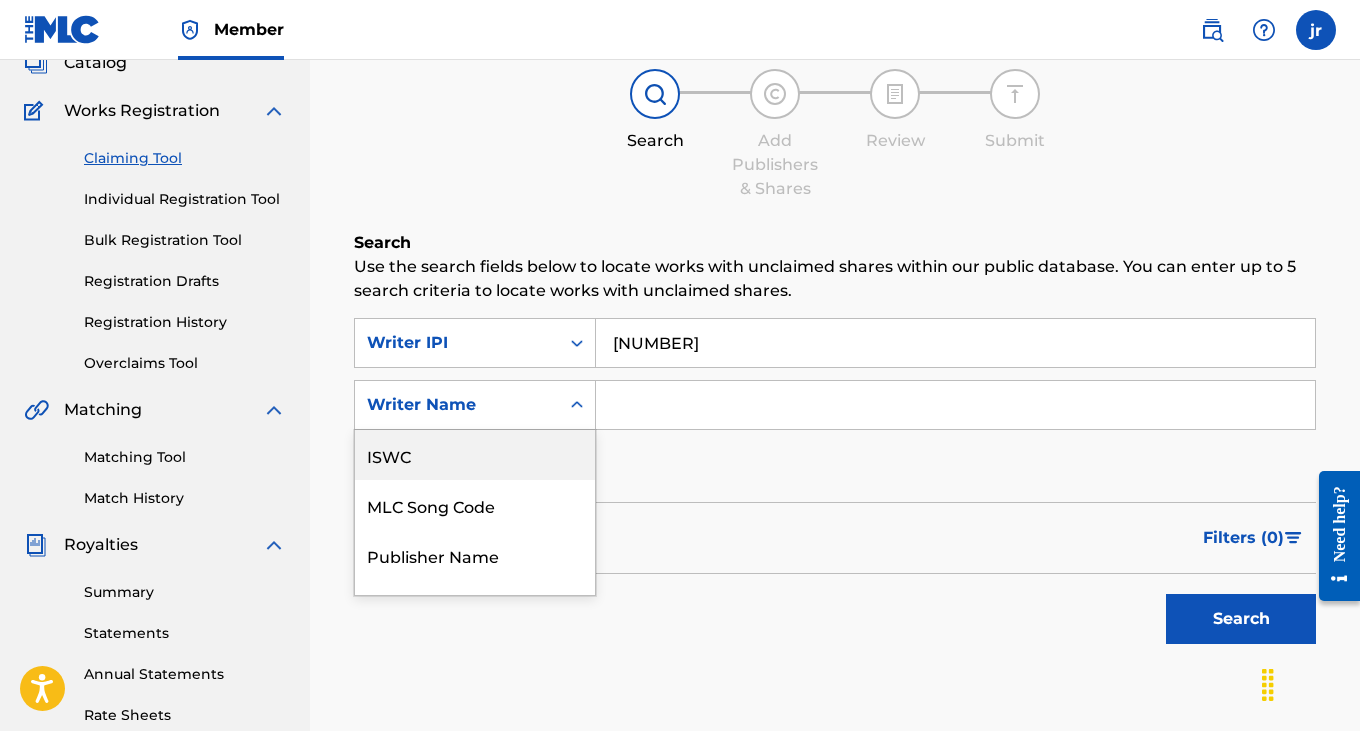click at bounding box center [955, 405] 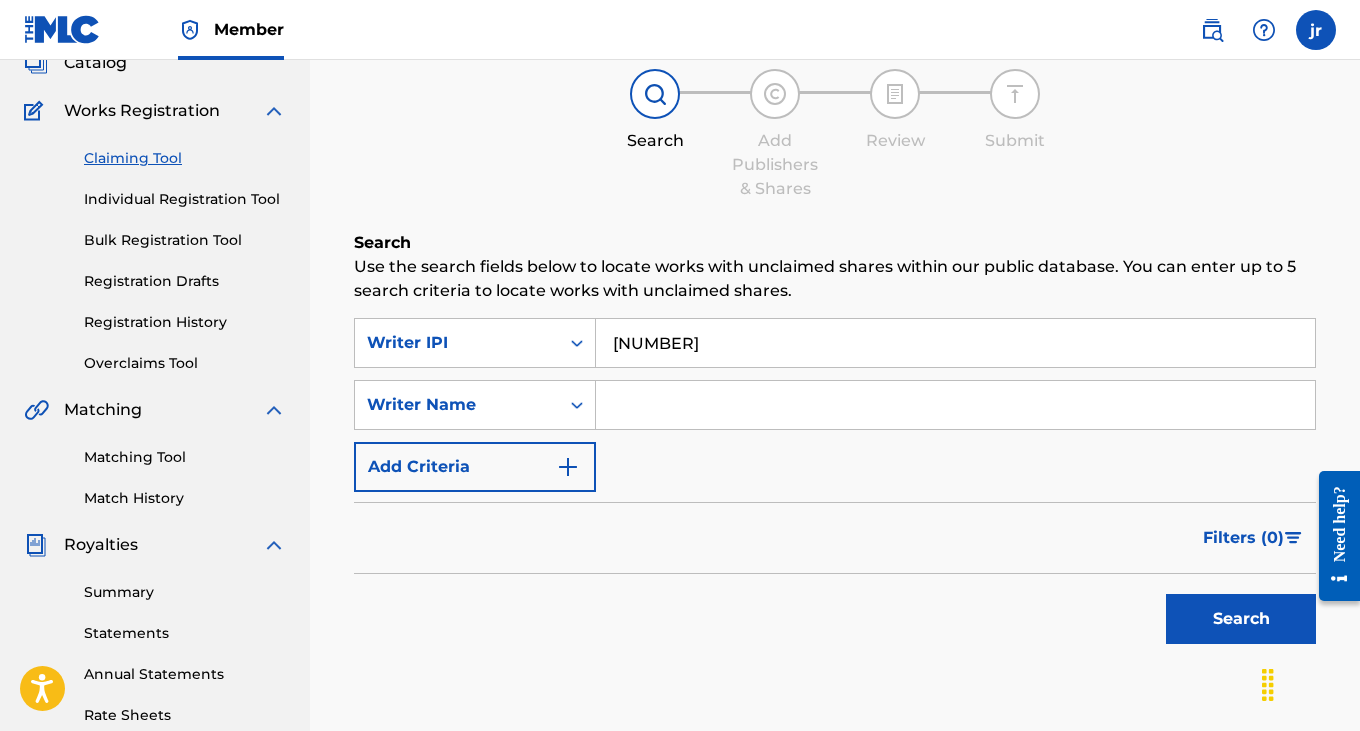 type on "[FIRST] [LAST]" 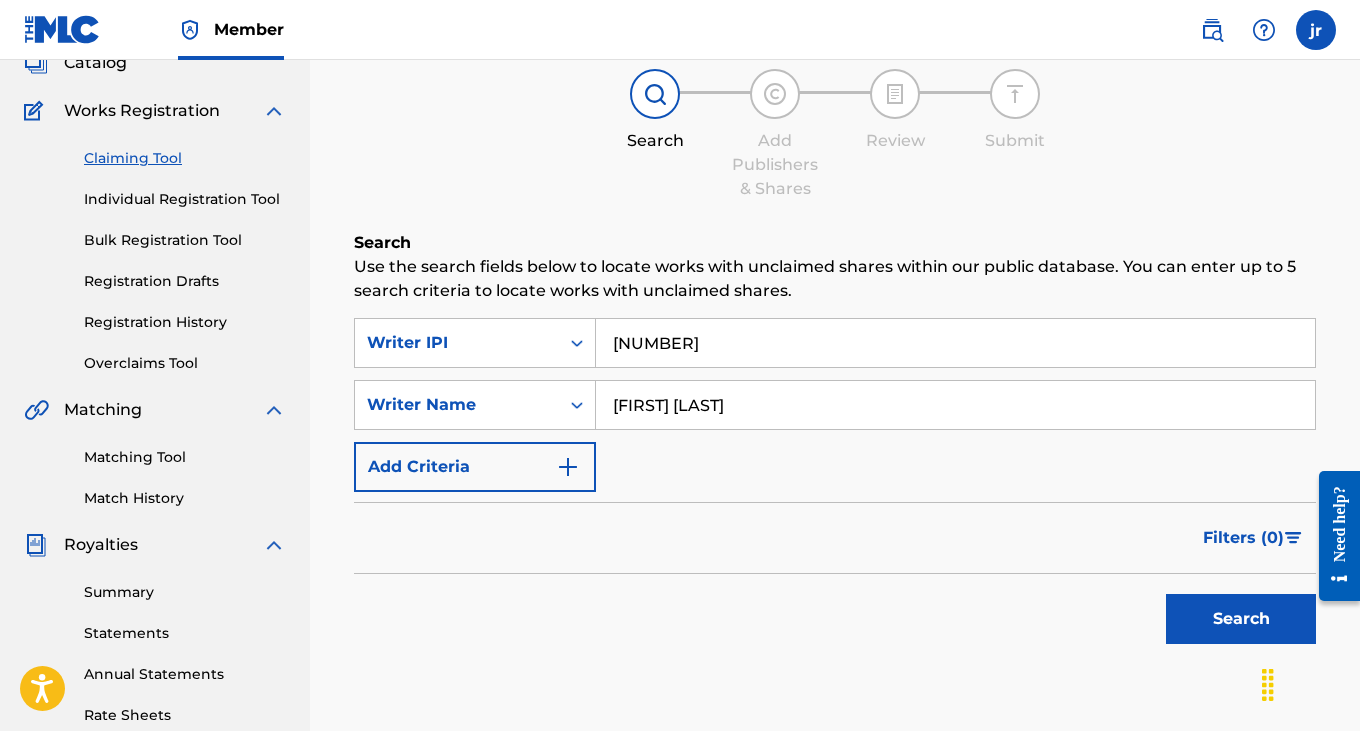 click on "Search" at bounding box center [1241, 619] 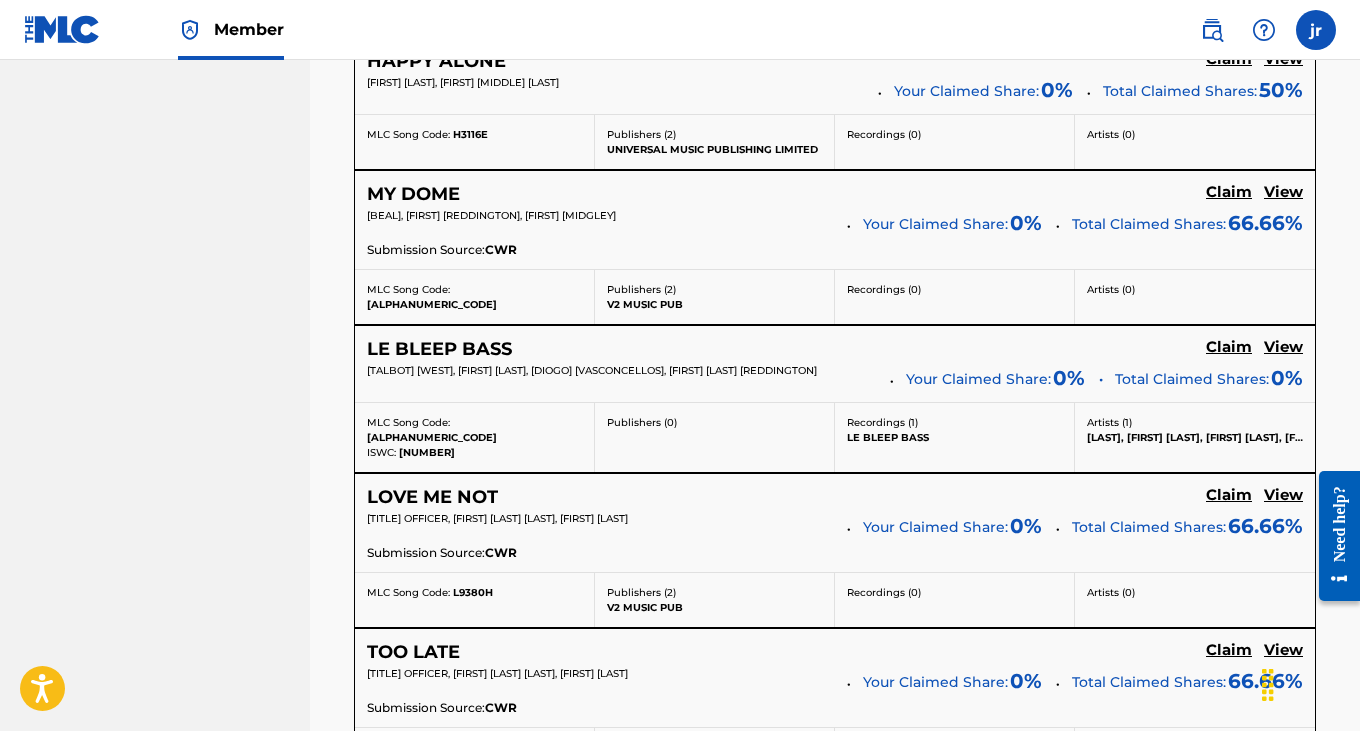 scroll, scrollTop: 3184, scrollLeft: 0, axis: vertical 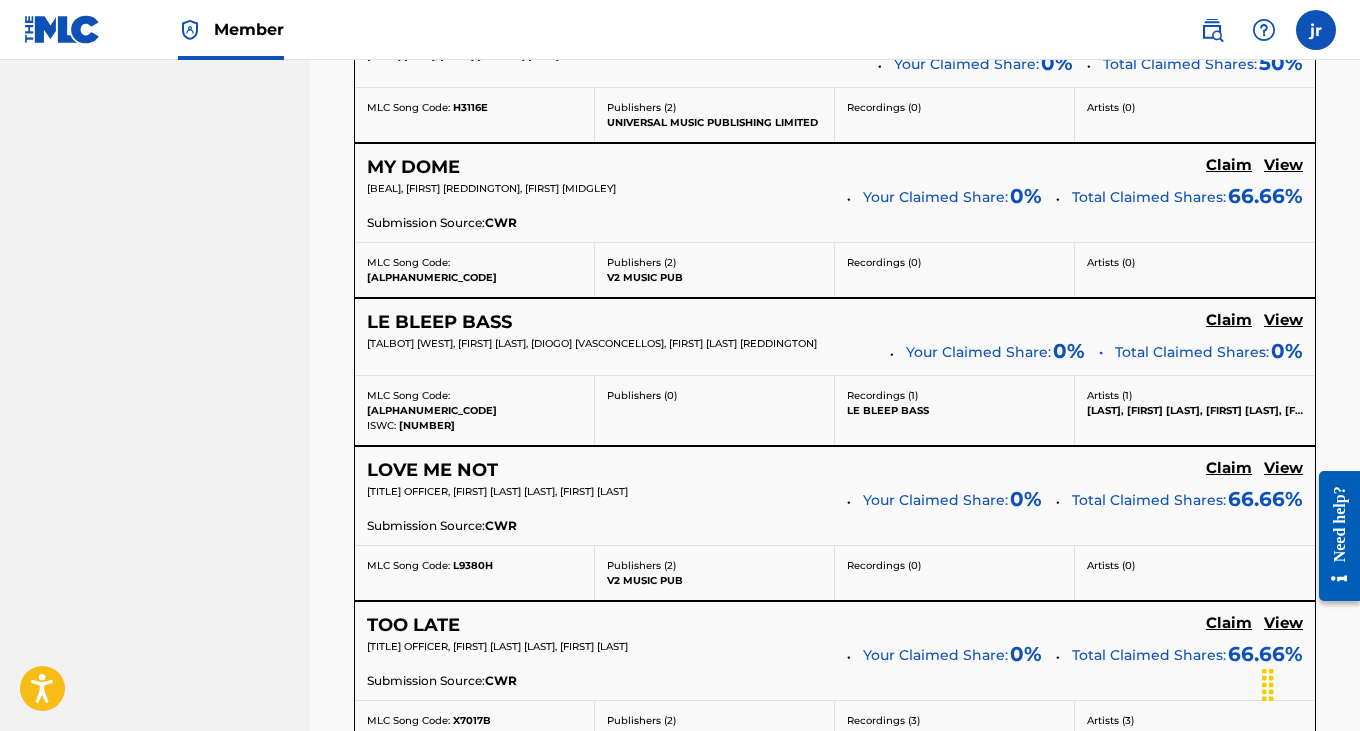 click on "Claim" at bounding box center [1229, -2343] 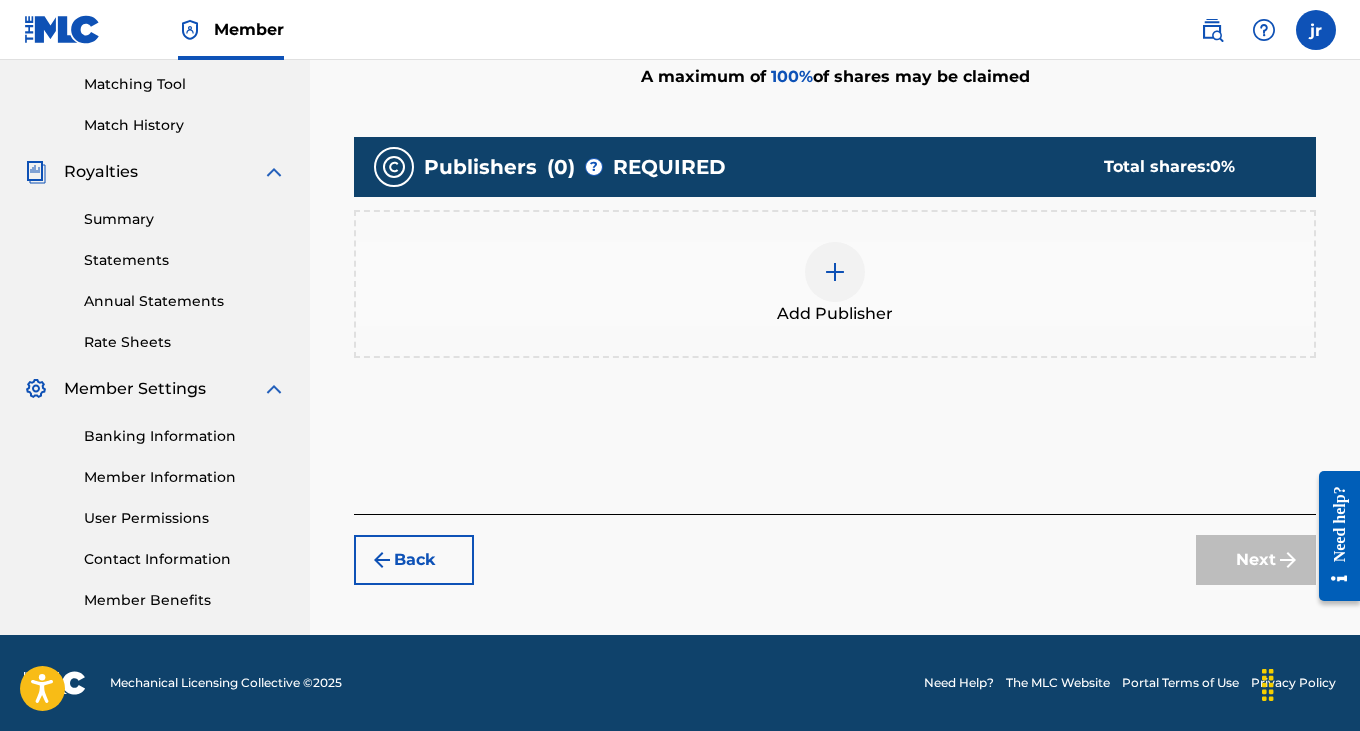click at bounding box center (835, 272) 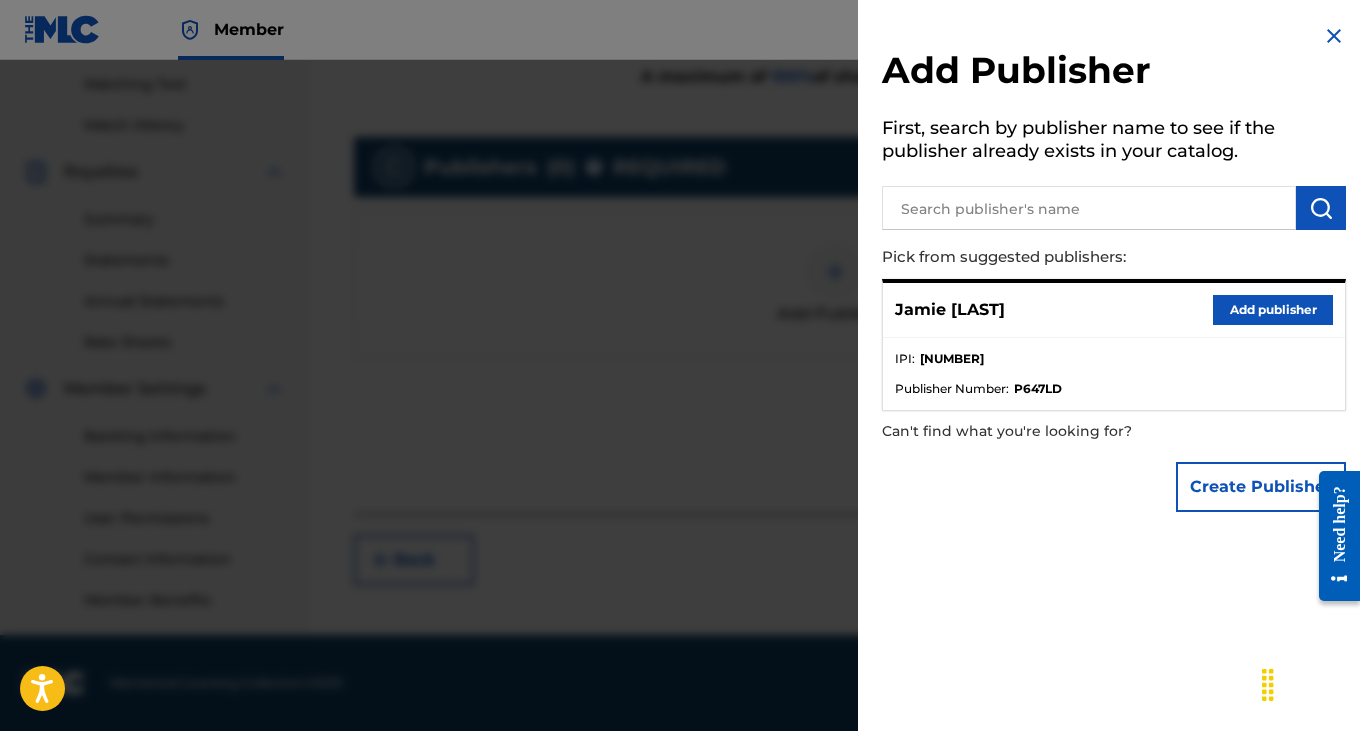 click on "Add publisher" at bounding box center [1273, 310] 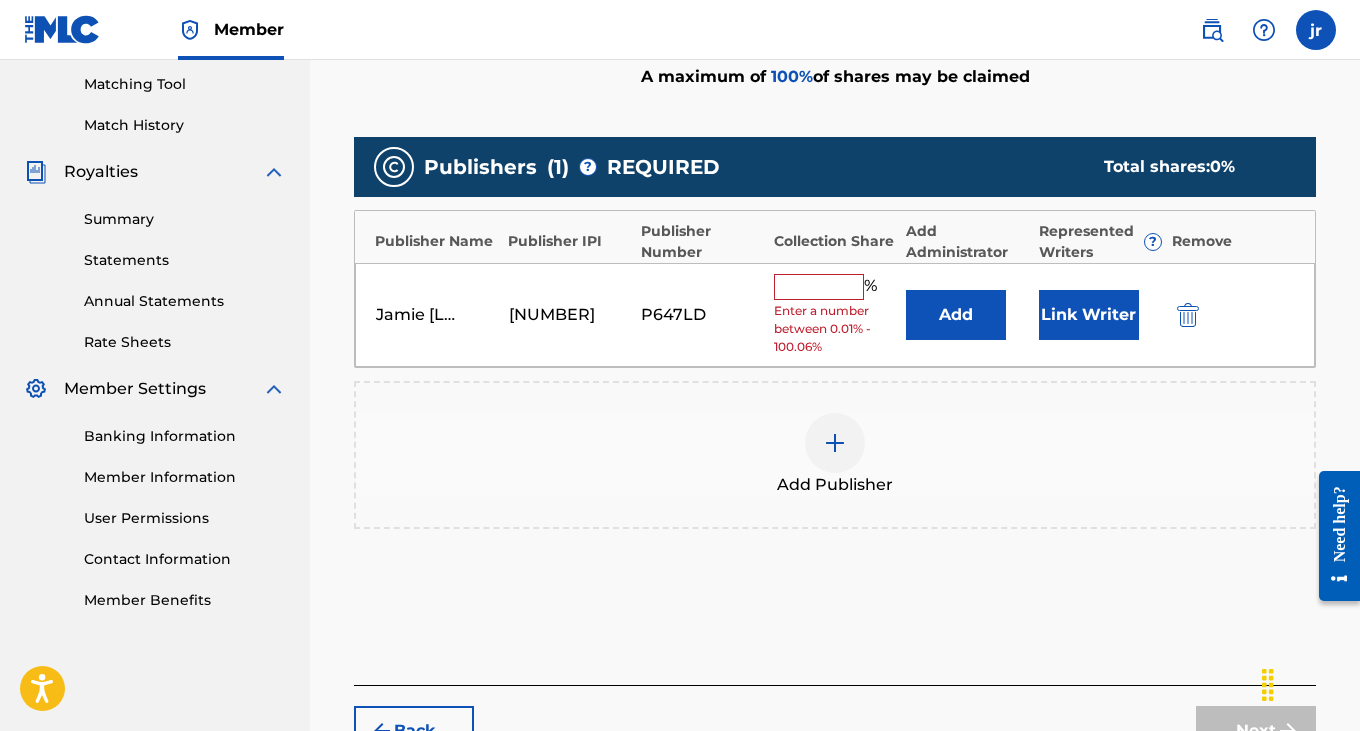 click at bounding box center [819, 287] 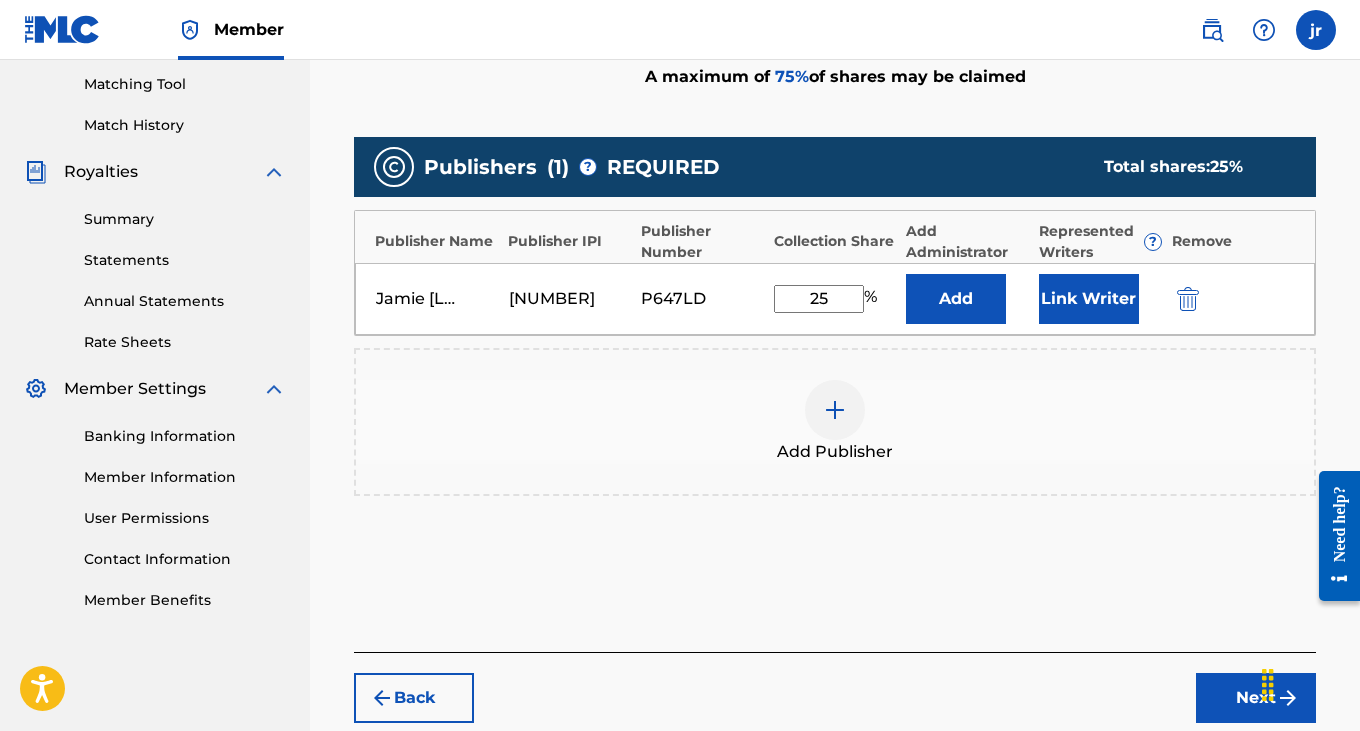 type on "25" 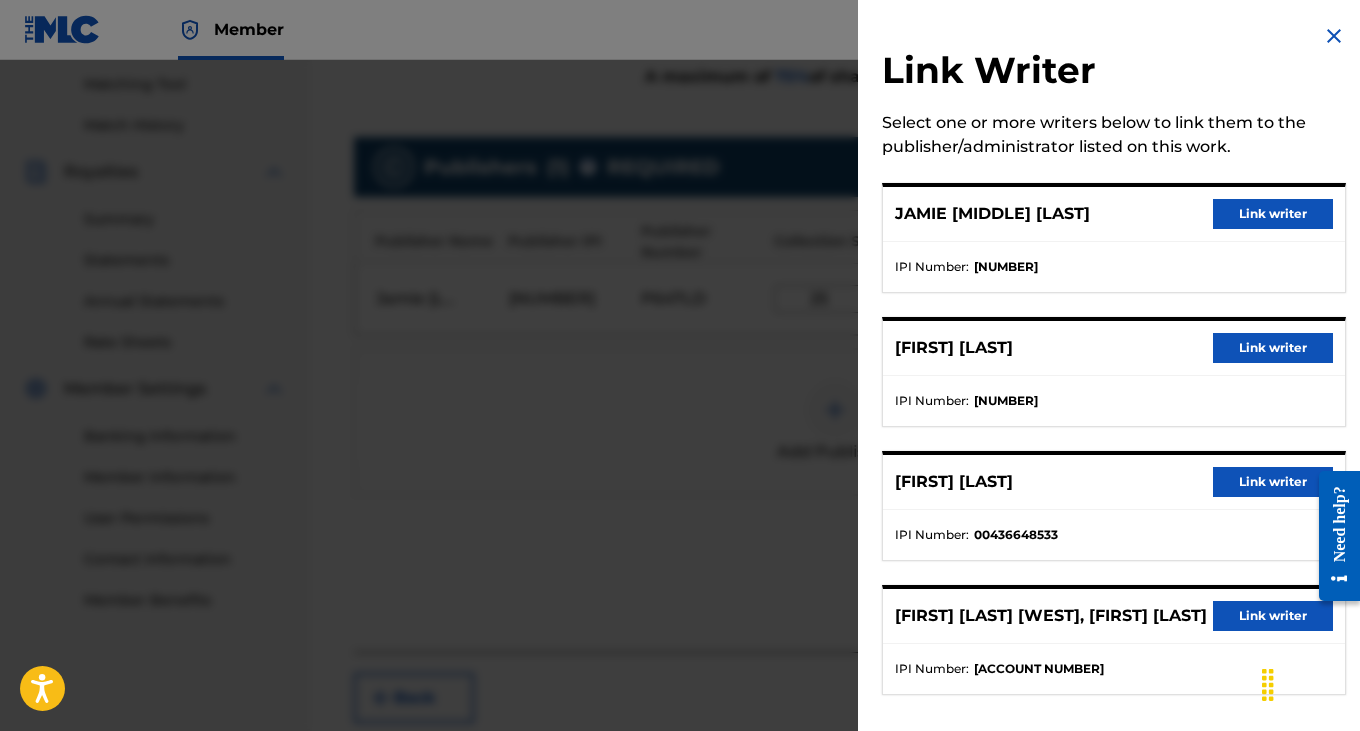 scroll, scrollTop: 30, scrollLeft: 0, axis: vertical 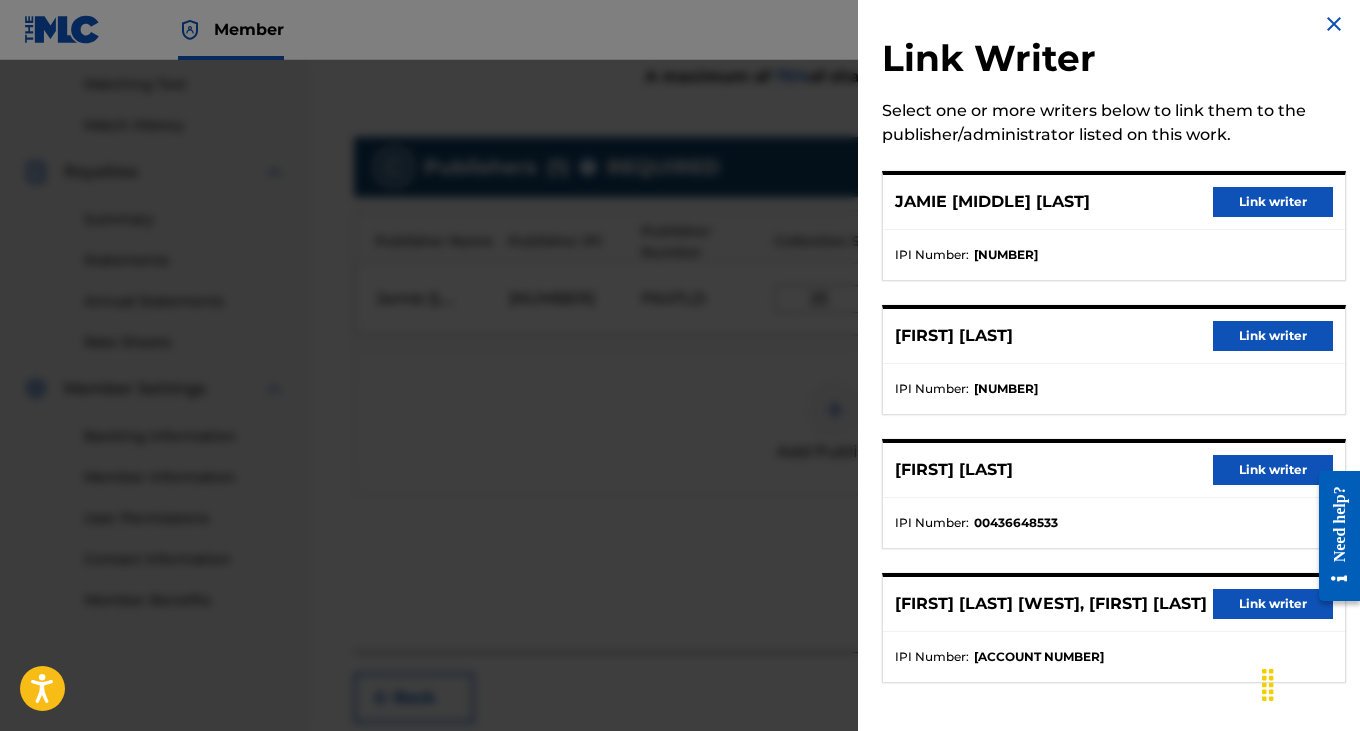click on "Link writer" at bounding box center (1273, 202) 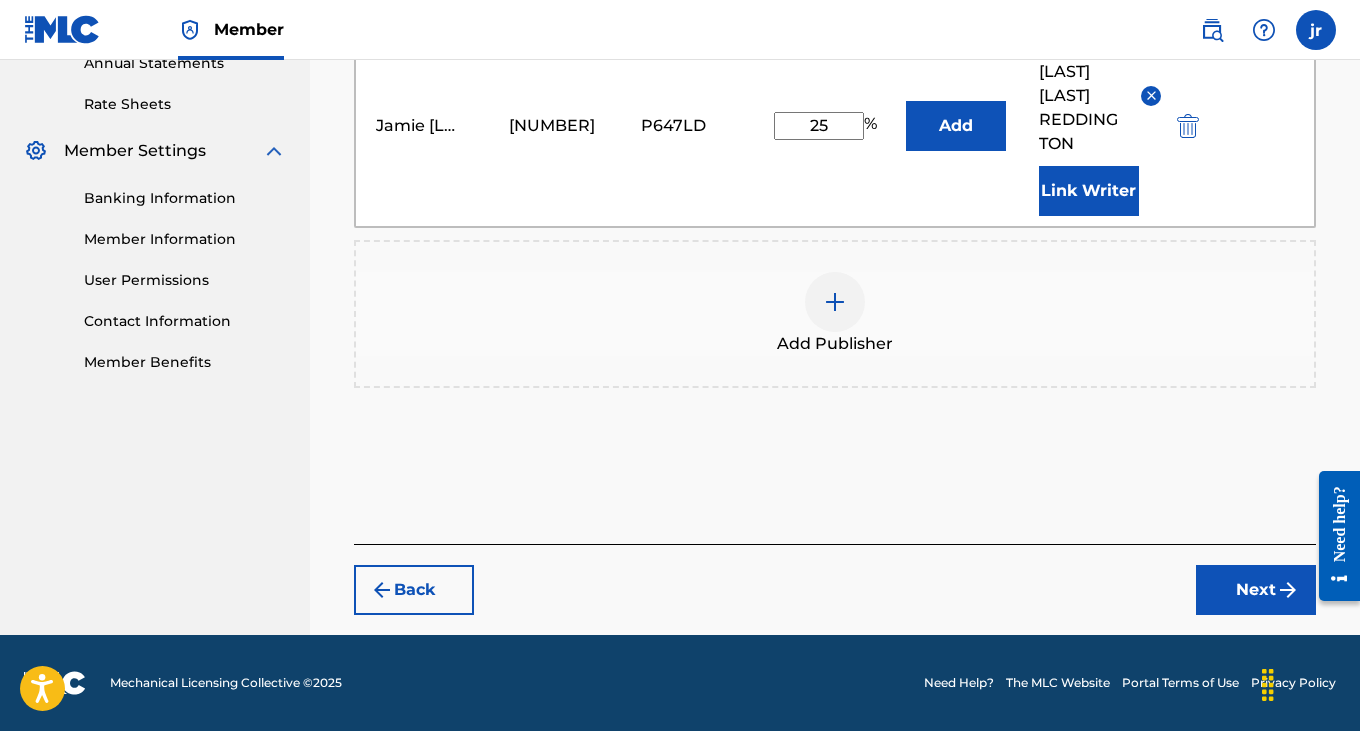 click on "Next" at bounding box center [1256, 590] 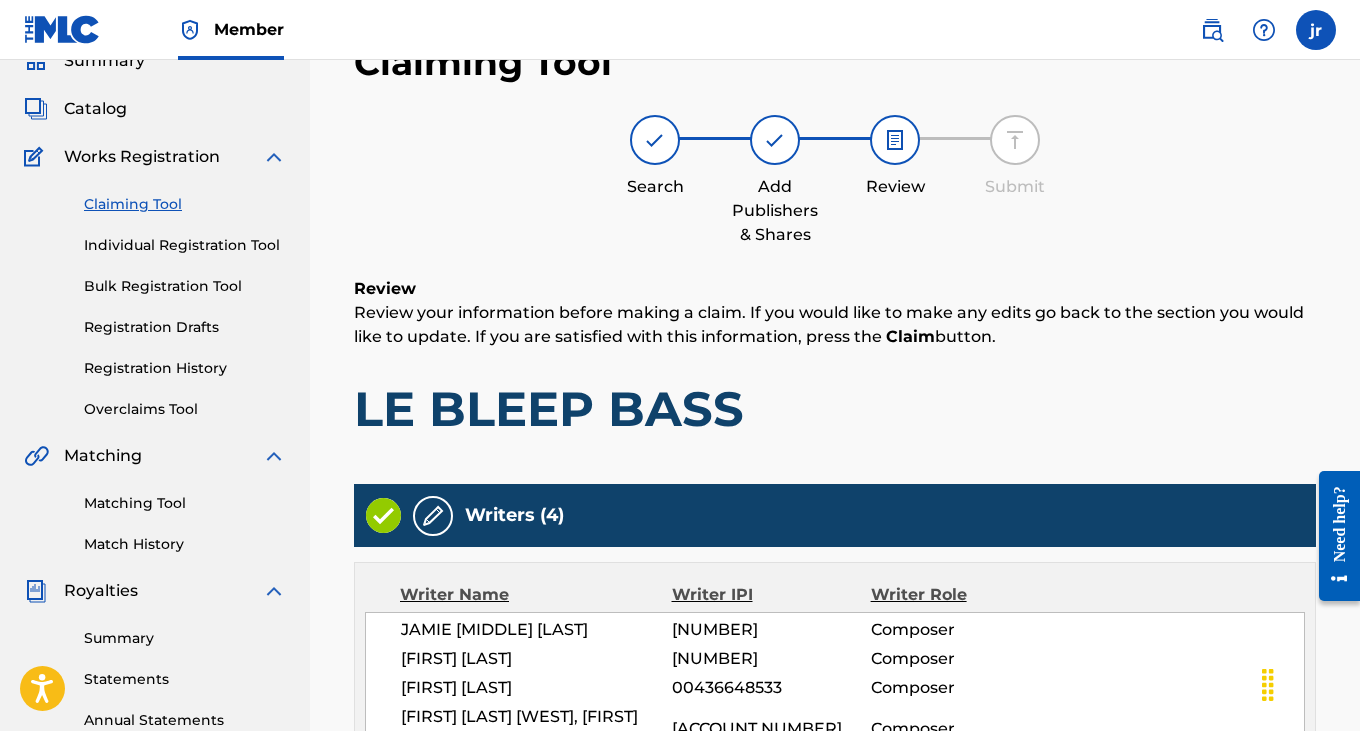 scroll, scrollTop: 685, scrollLeft: 0, axis: vertical 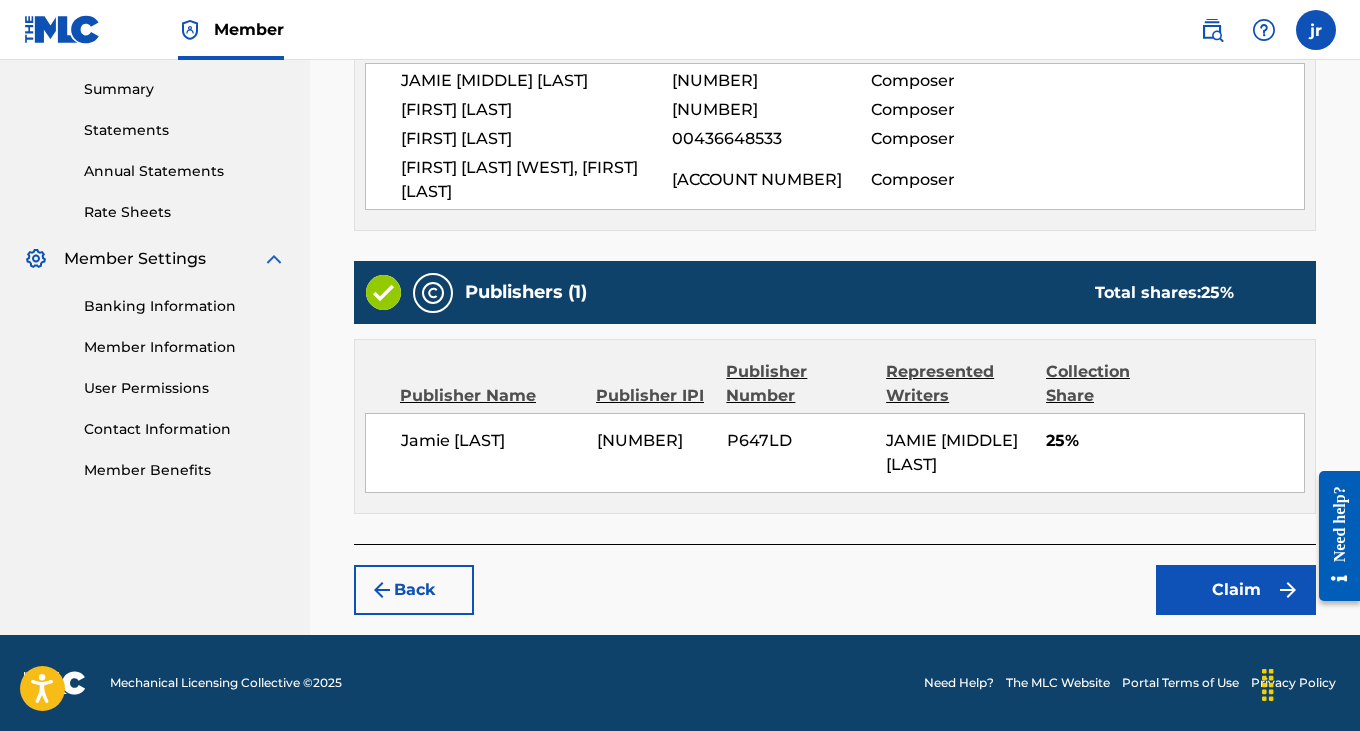 click on "Claim" at bounding box center (1236, 590) 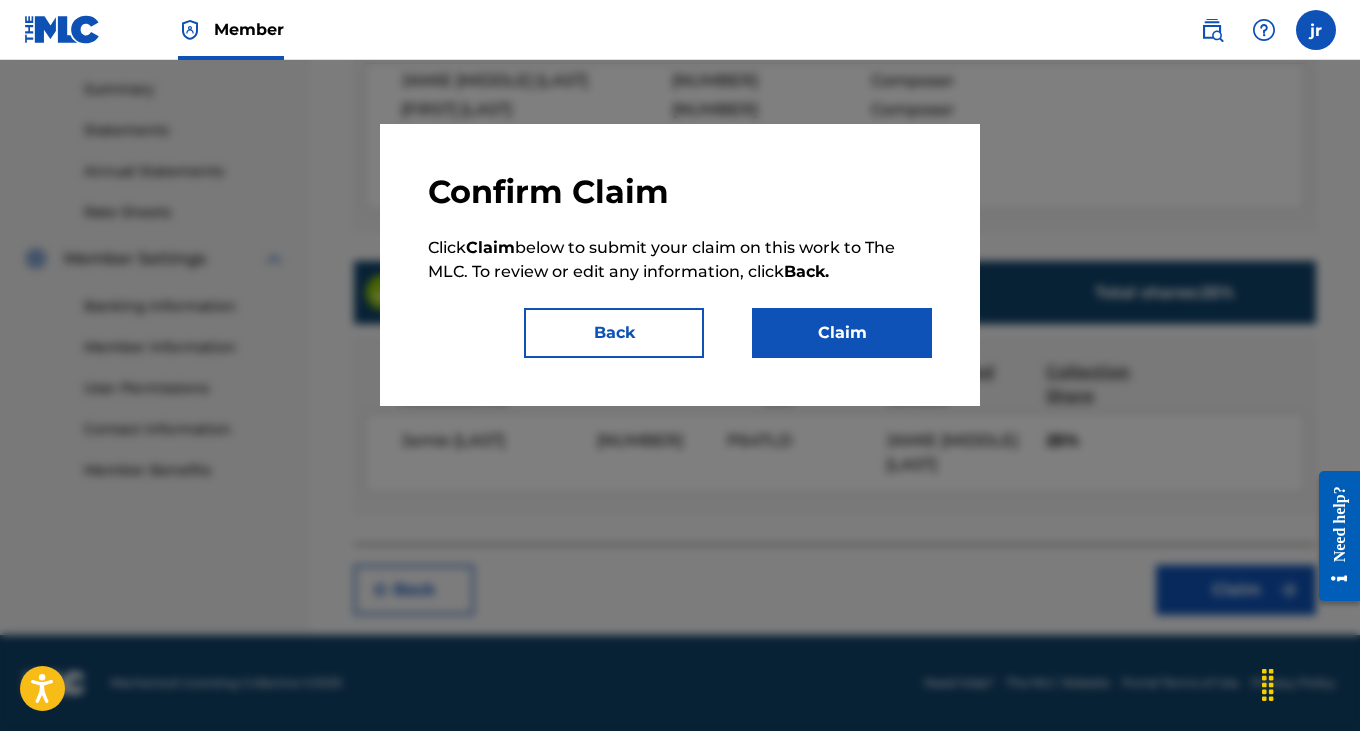 click on "Claim" at bounding box center [842, 333] 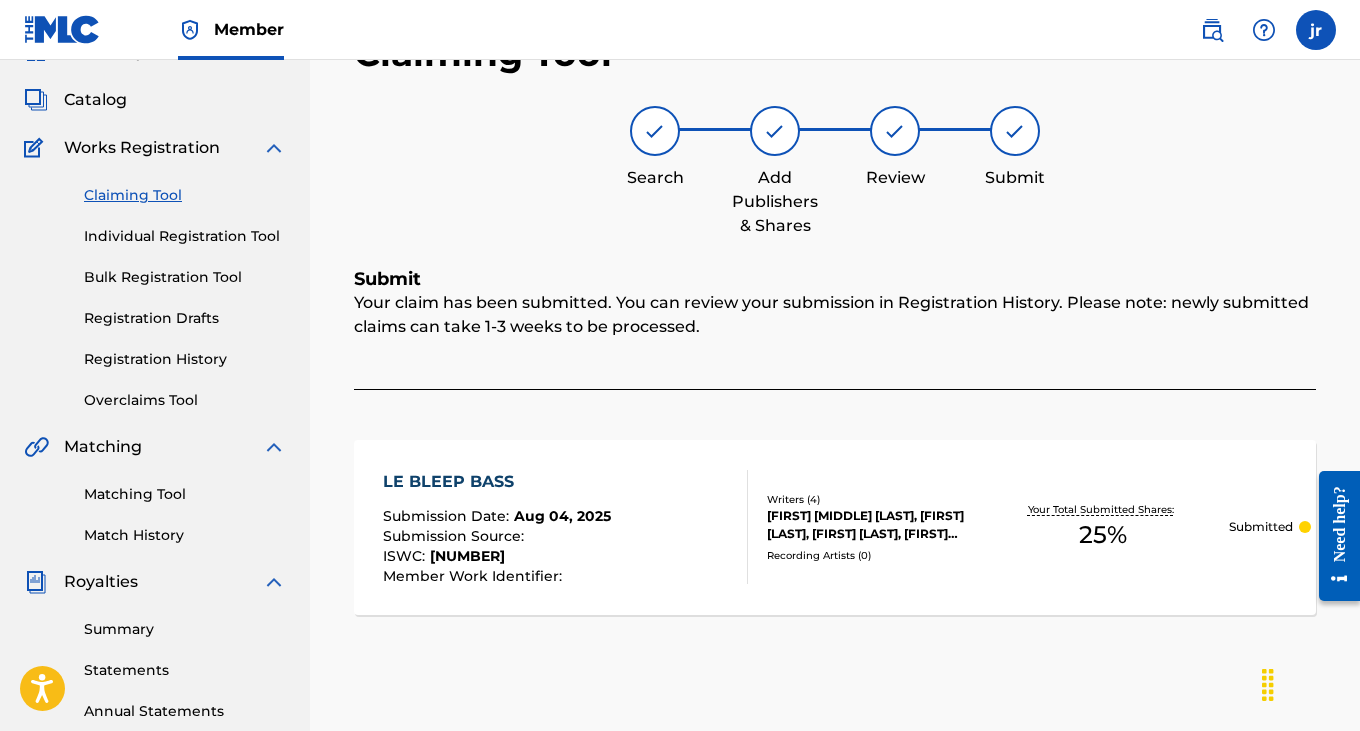 scroll, scrollTop: 44, scrollLeft: 0, axis: vertical 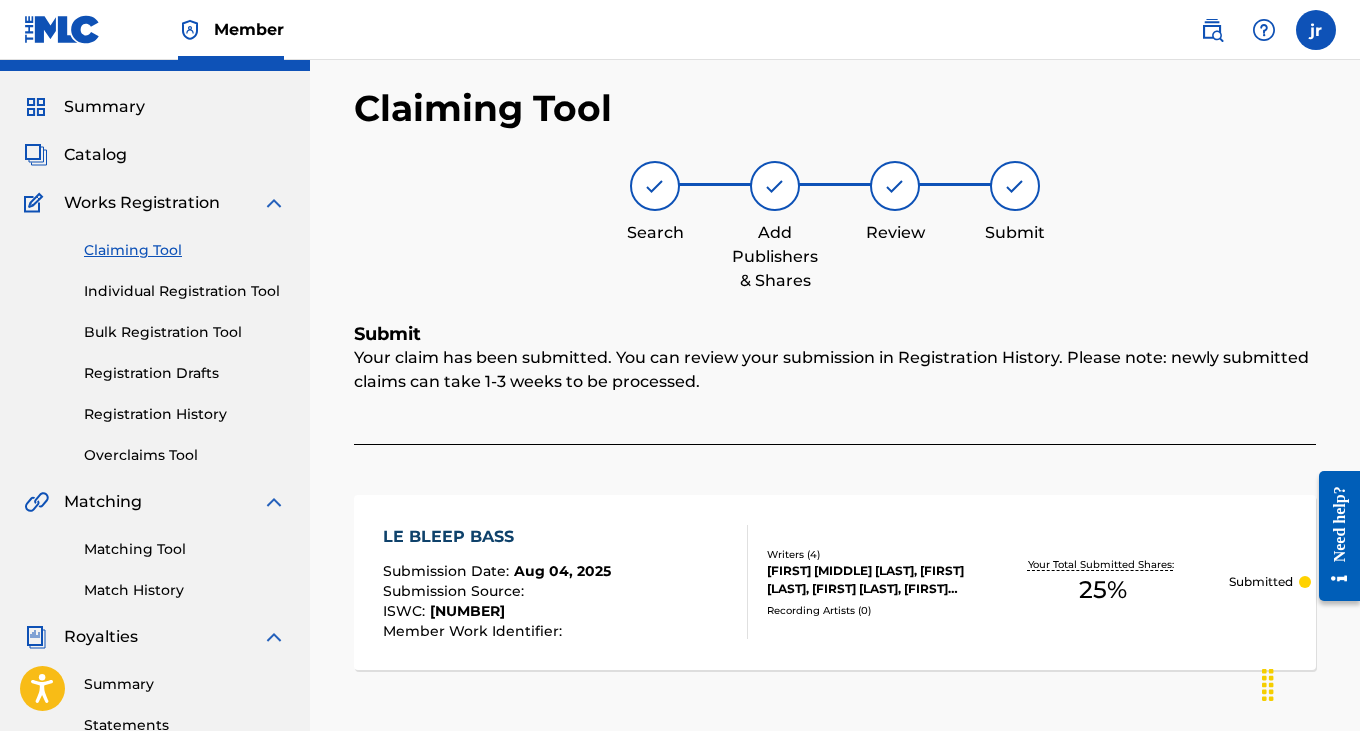click on "Claiming Tool" at bounding box center [185, 250] 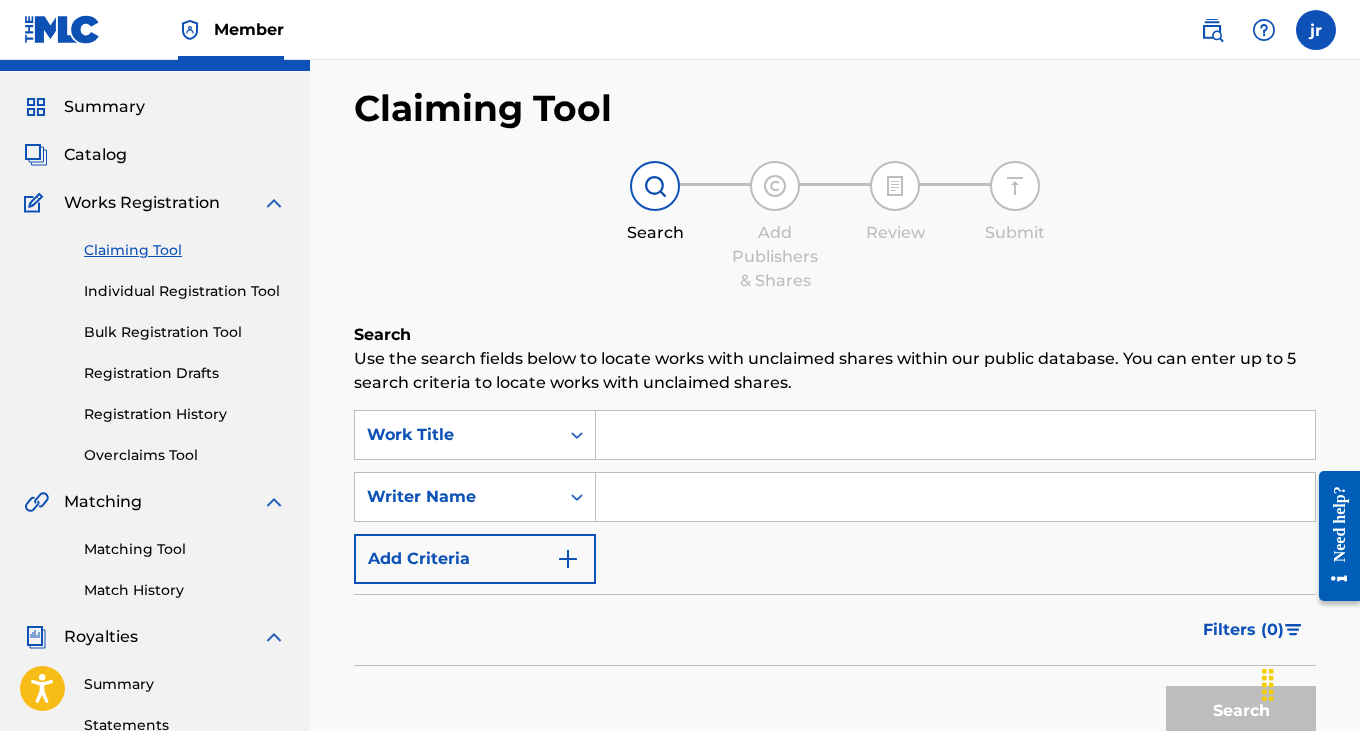 scroll, scrollTop: 0, scrollLeft: 0, axis: both 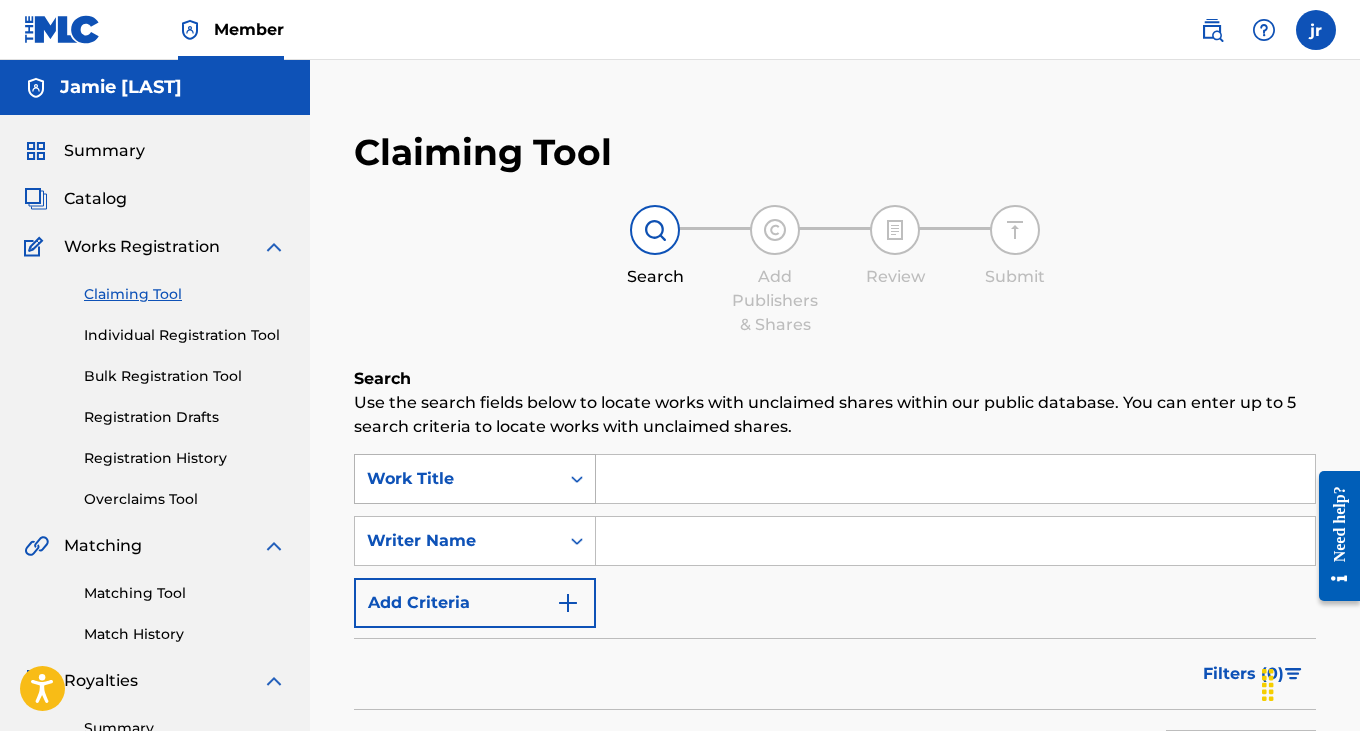 click on "Work Title" at bounding box center [475, 479] 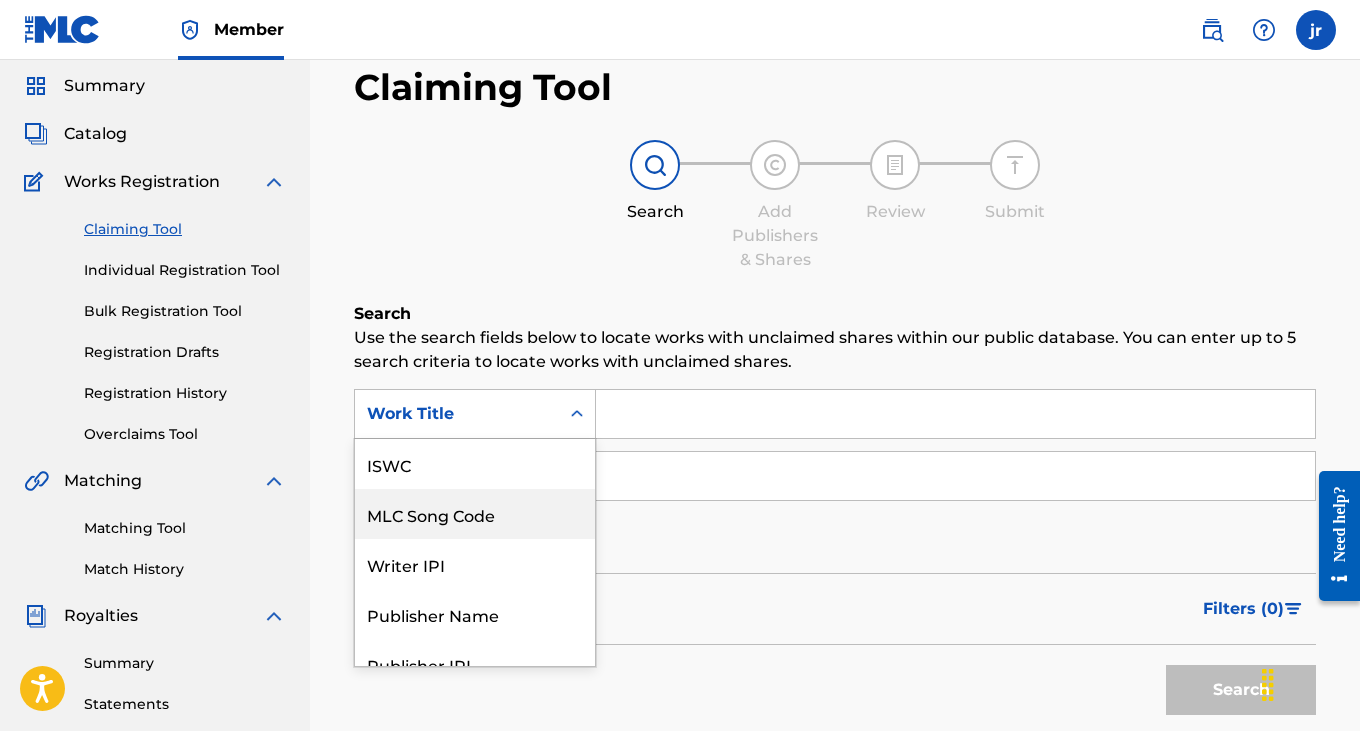 scroll, scrollTop: 73, scrollLeft: 0, axis: vertical 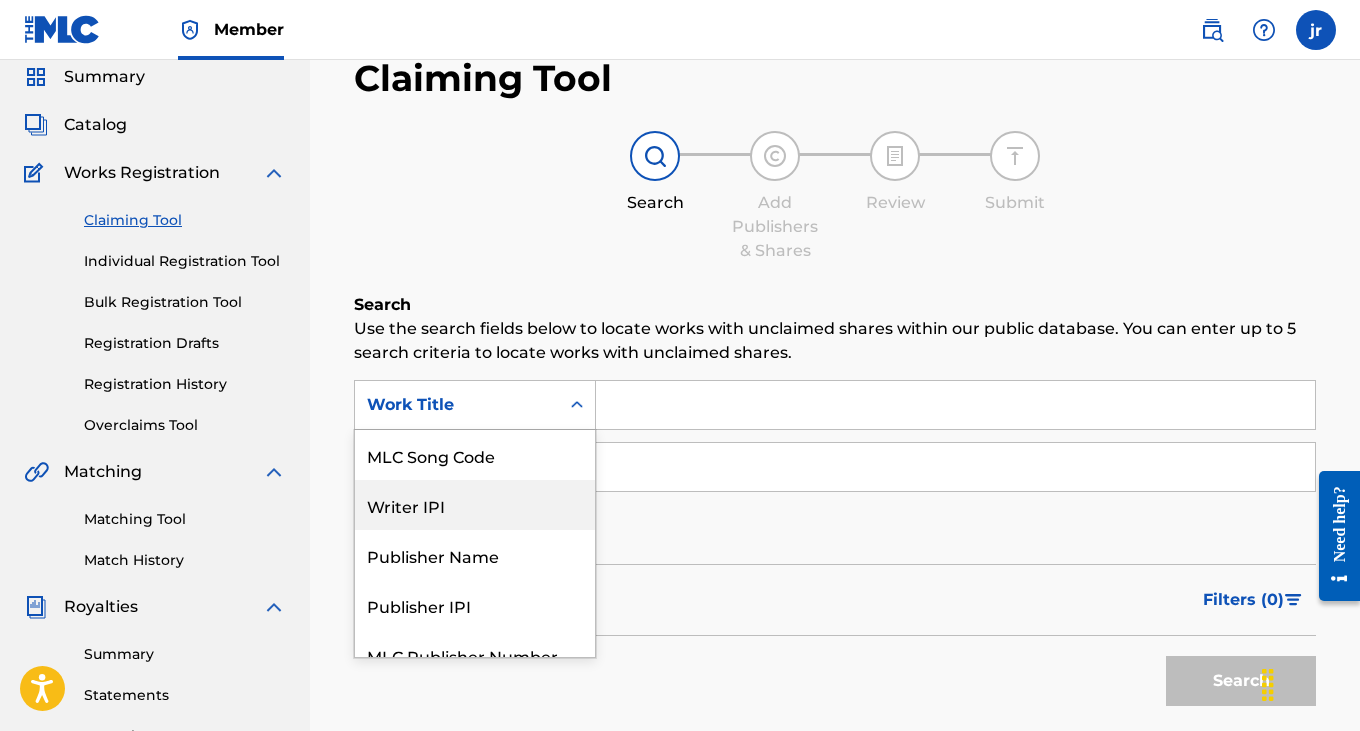 click on "Writer IPI" at bounding box center (475, 505) 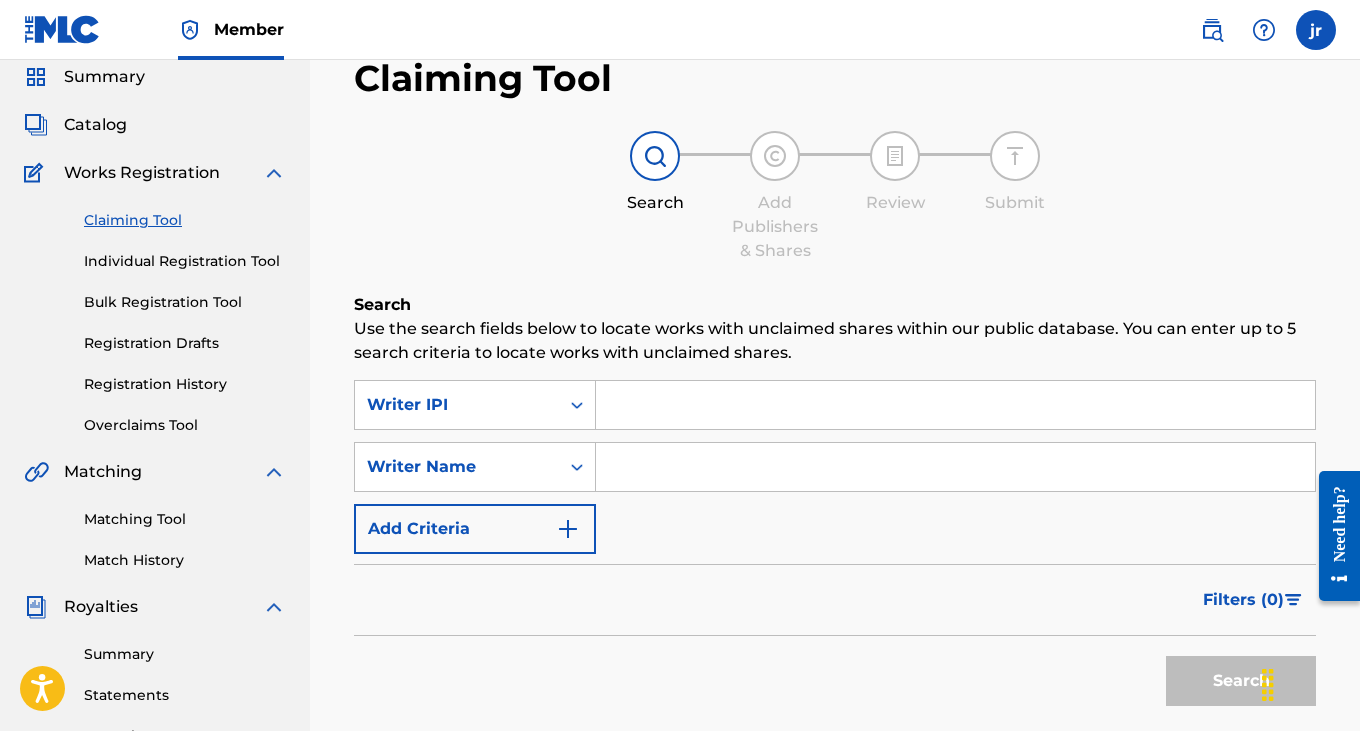 click at bounding box center [955, 405] 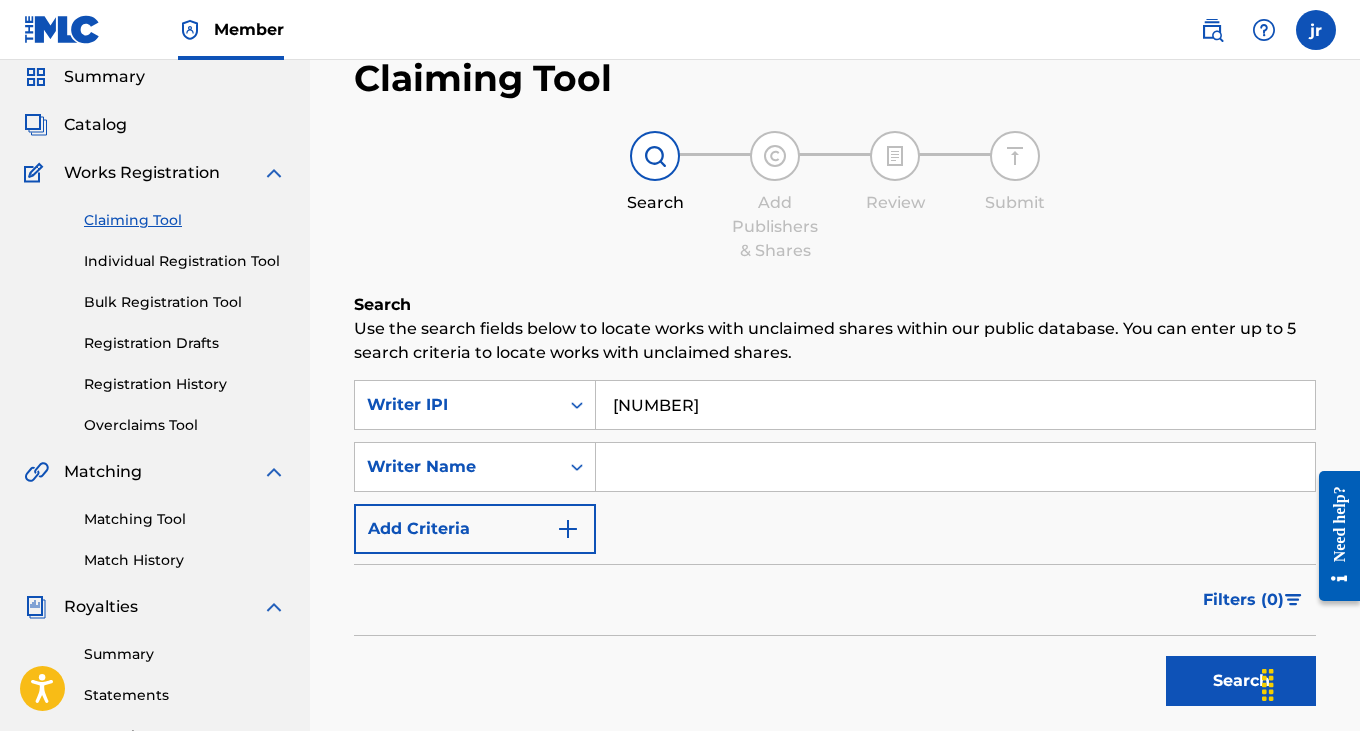 click at bounding box center [955, 467] 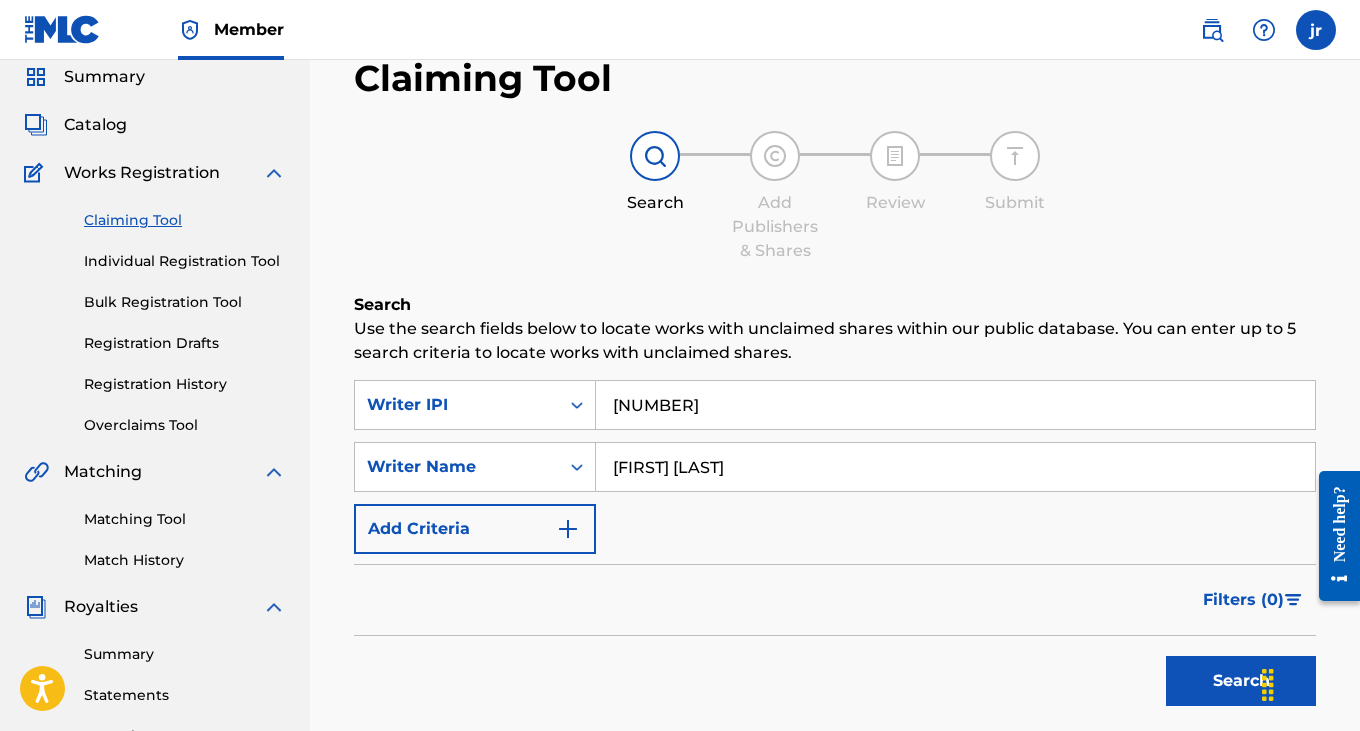 click on "Search" at bounding box center [1241, 681] 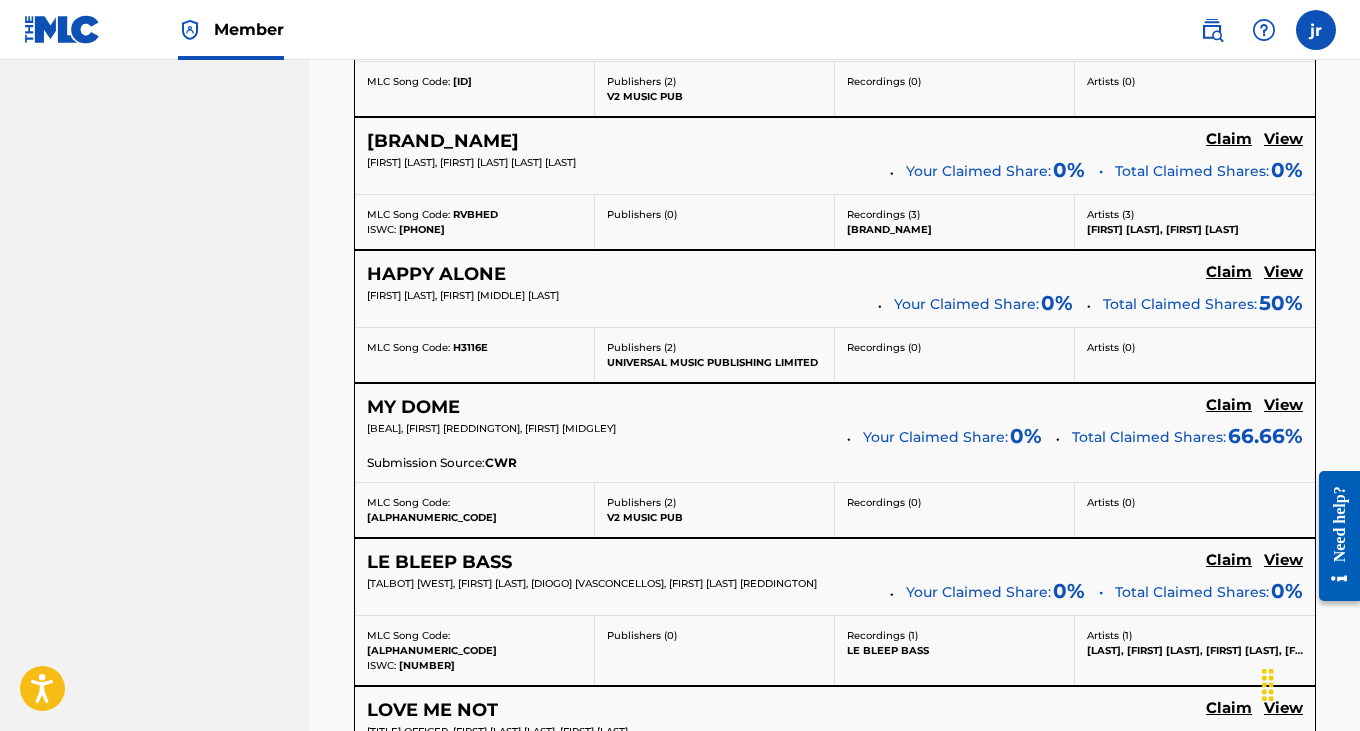 scroll, scrollTop: 2843, scrollLeft: 0, axis: vertical 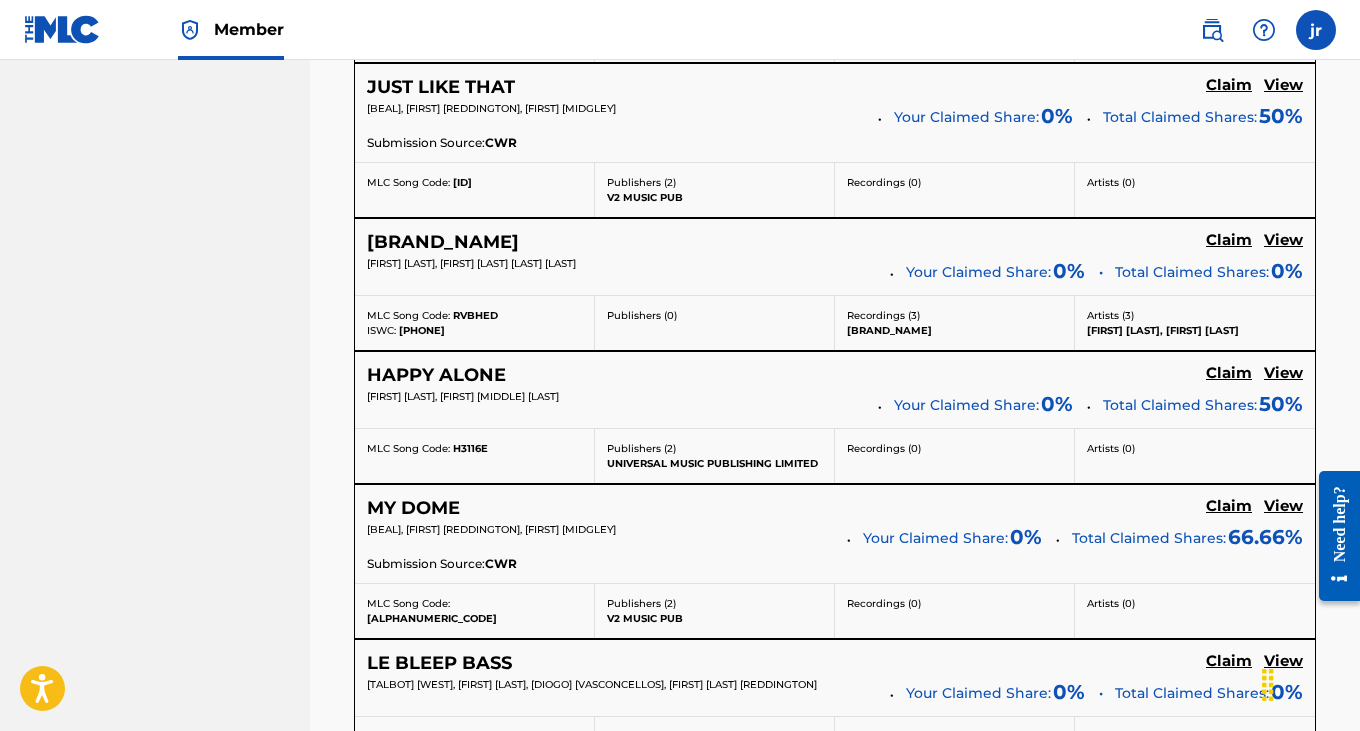 click on "Claim" at bounding box center [1229, -2002] 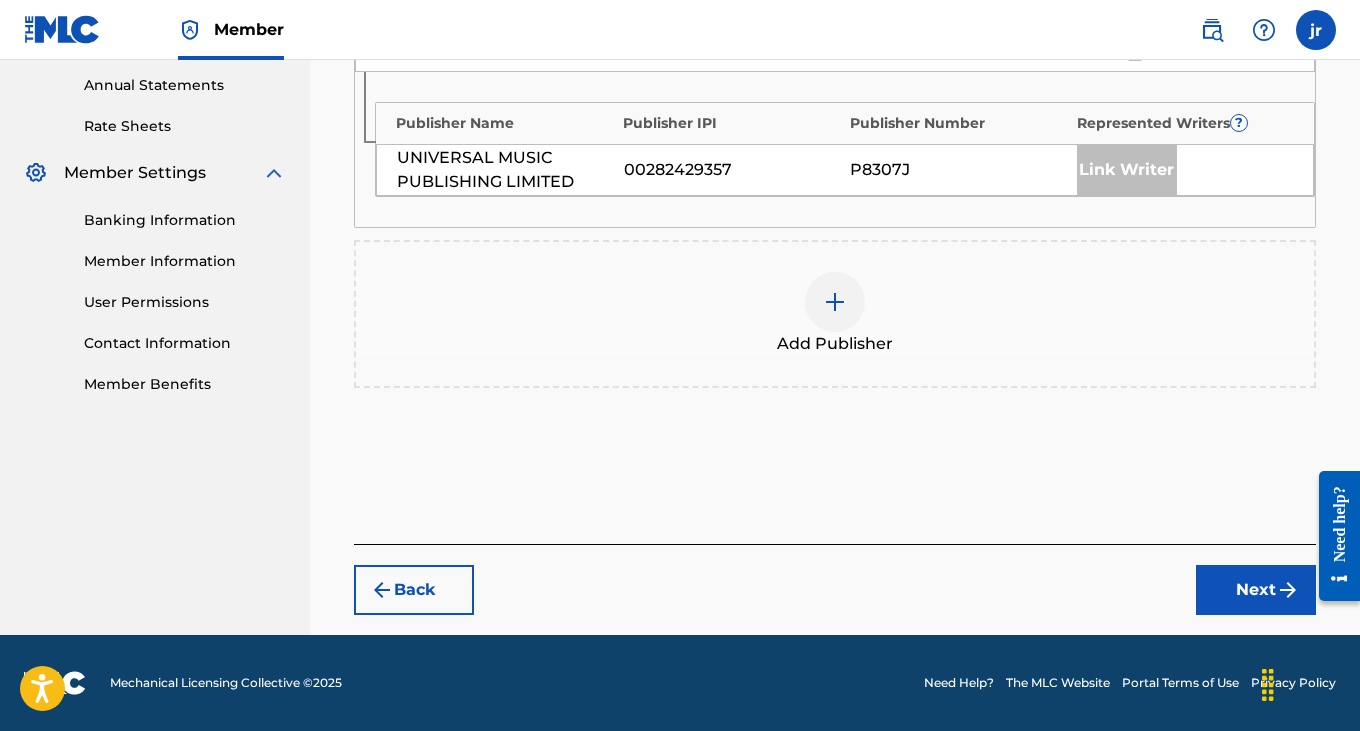 scroll, scrollTop: 725, scrollLeft: 0, axis: vertical 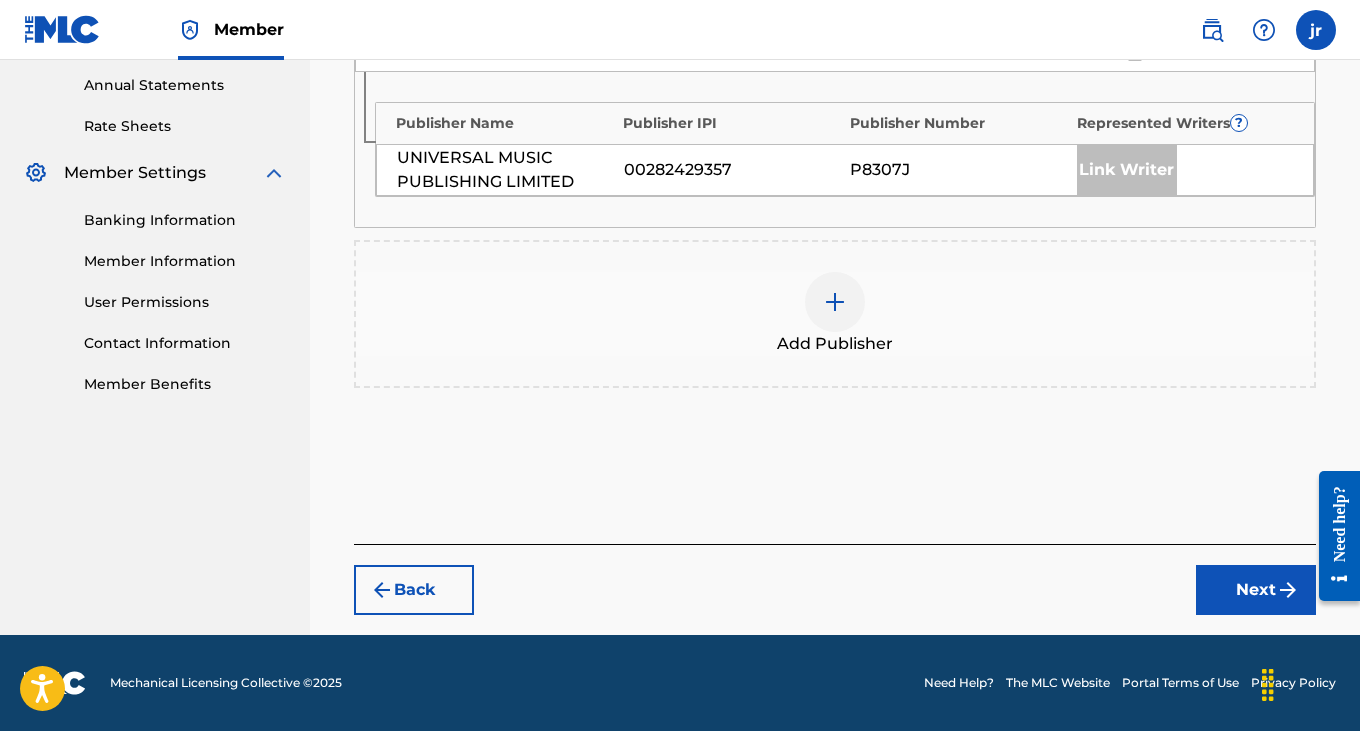 click at bounding box center [835, 302] 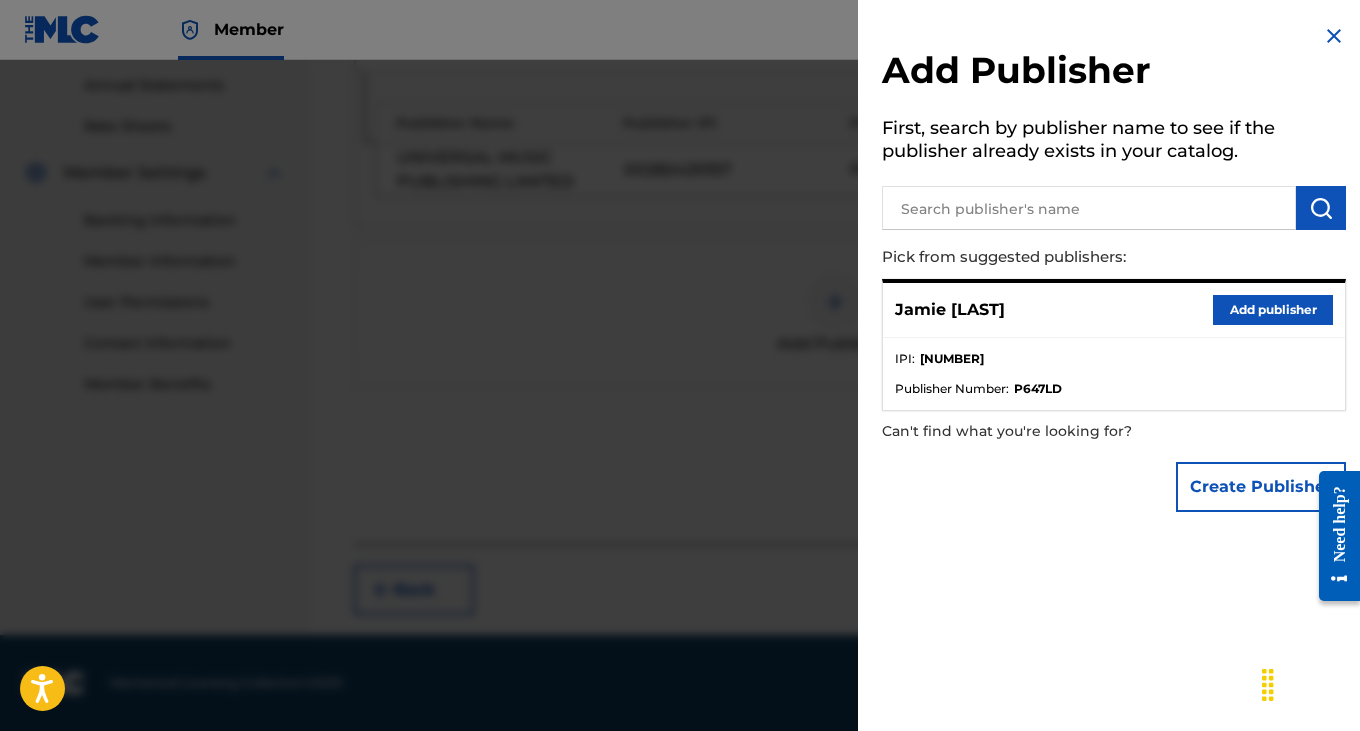 click on "Add publisher" at bounding box center [1273, 310] 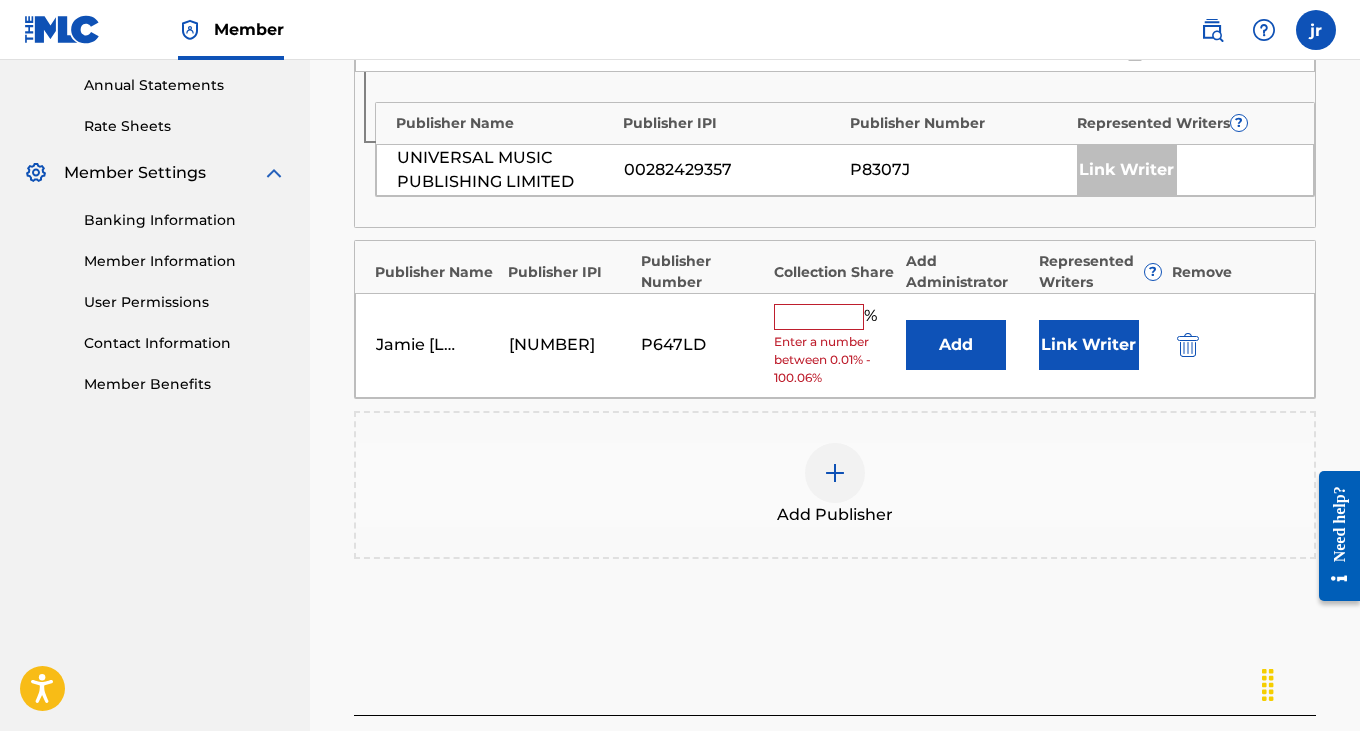 click at bounding box center [819, 317] 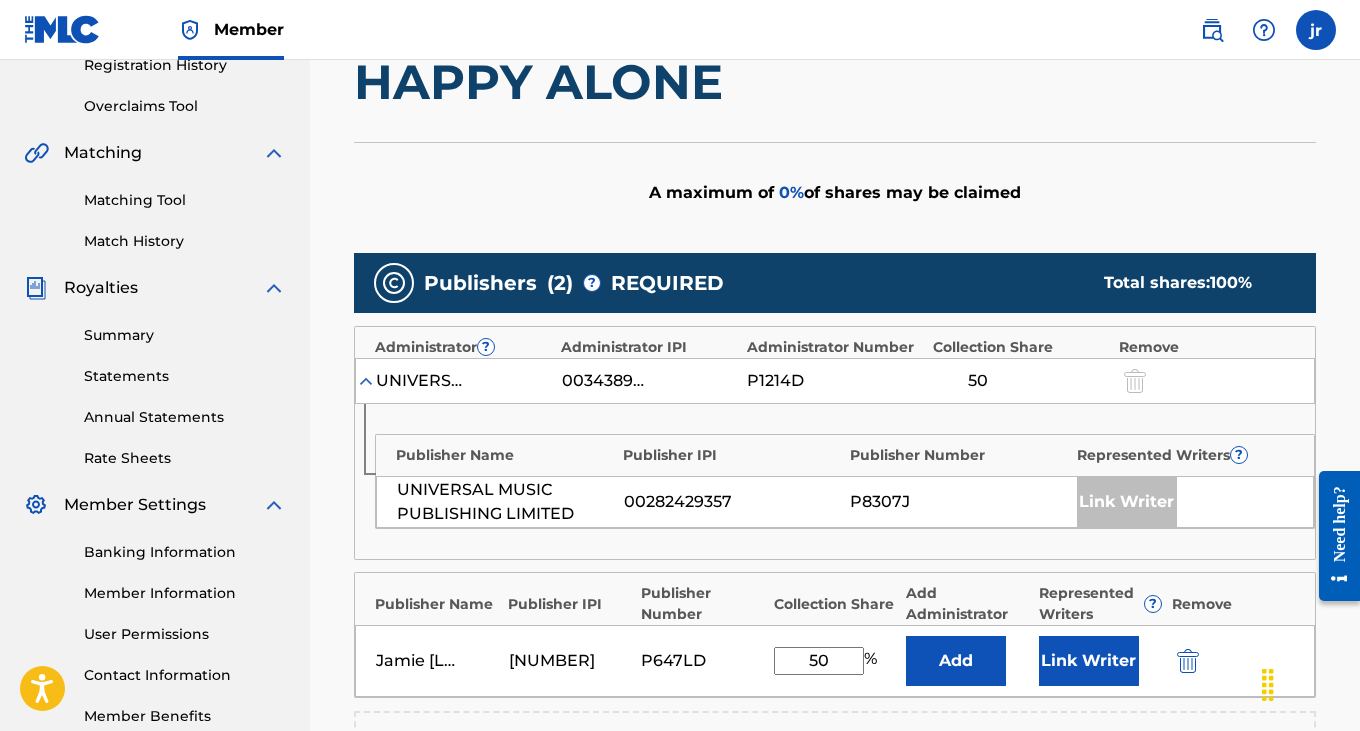 scroll, scrollTop: 403, scrollLeft: 0, axis: vertical 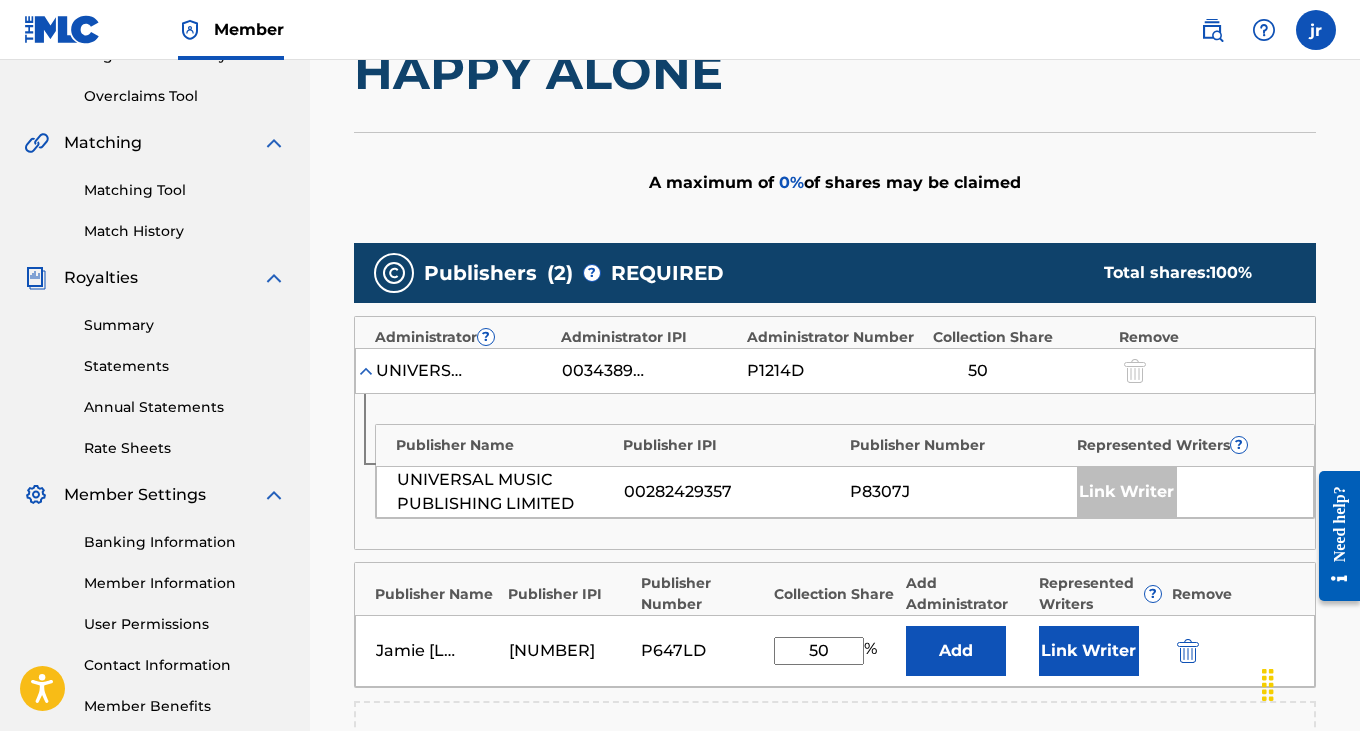 type on "50" 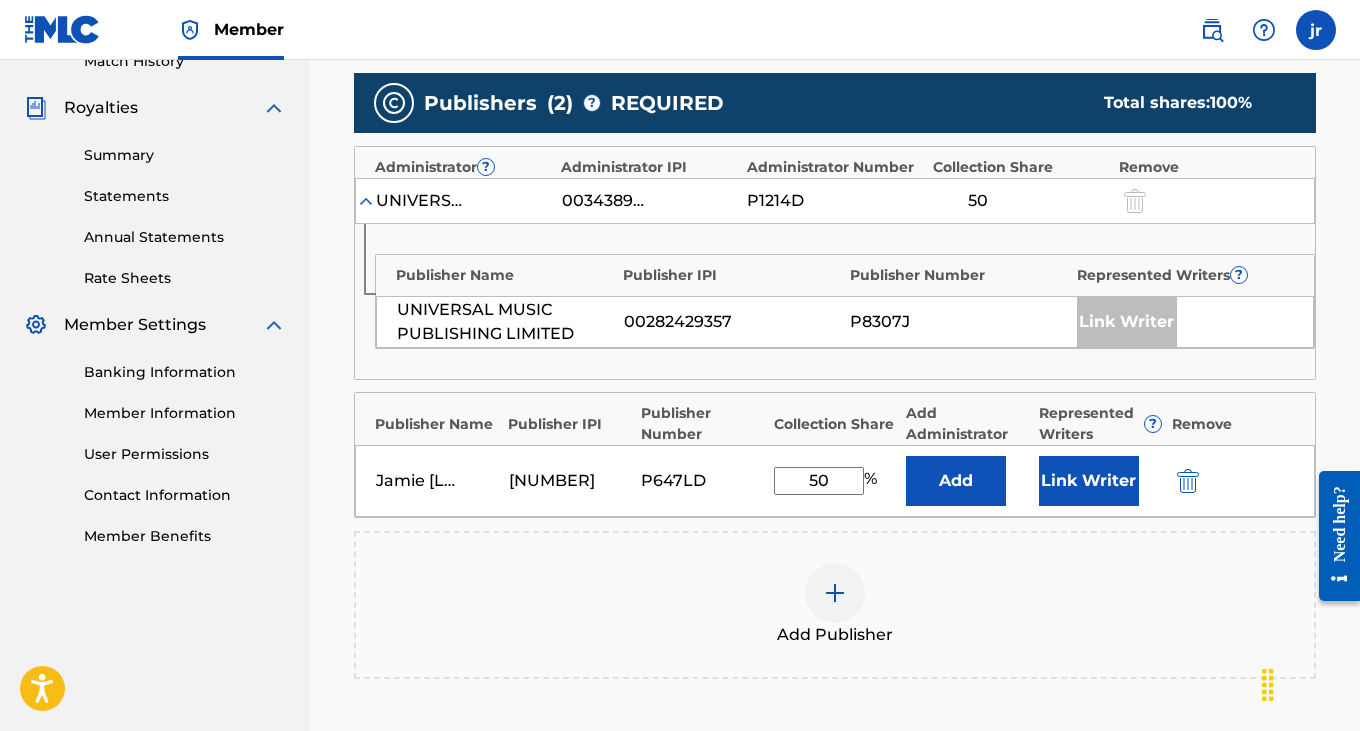 scroll, scrollTop: 574, scrollLeft: 0, axis: vertical 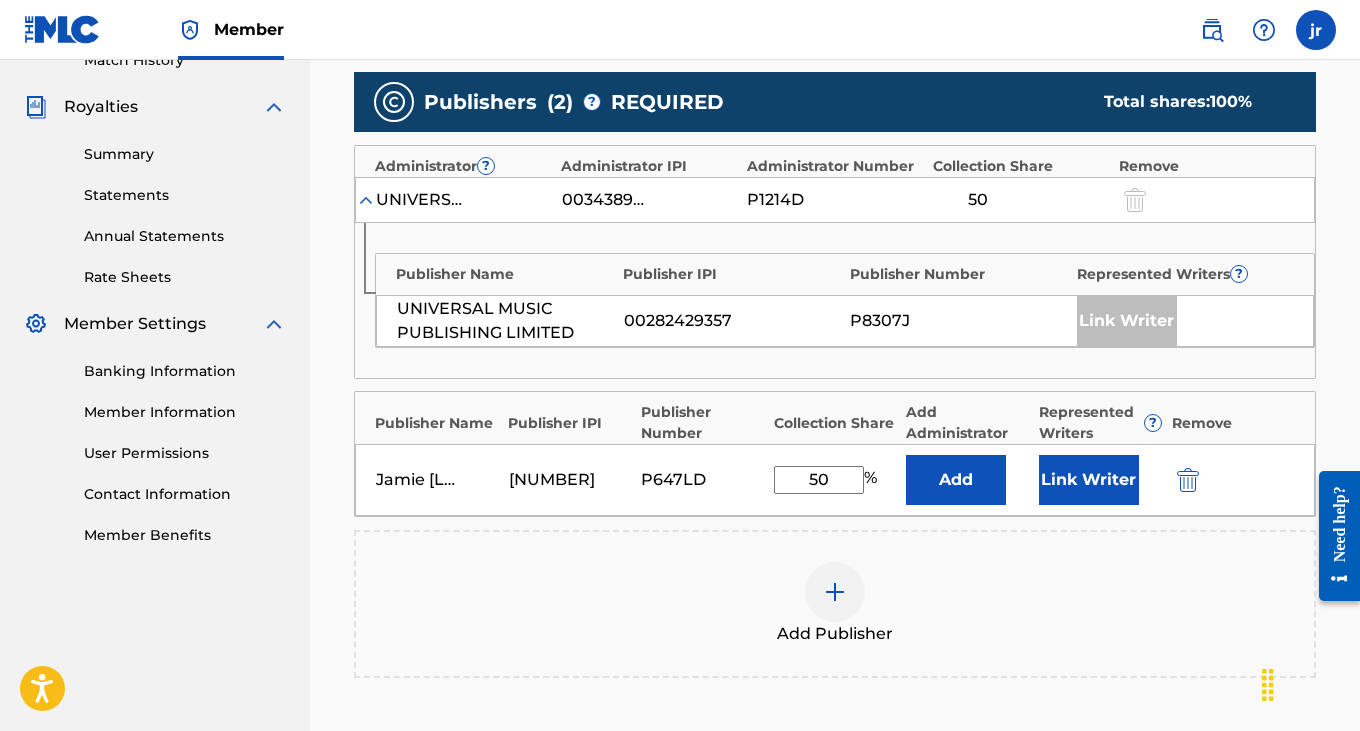 click on "Link Writer" at bounding box center (1089, 480) 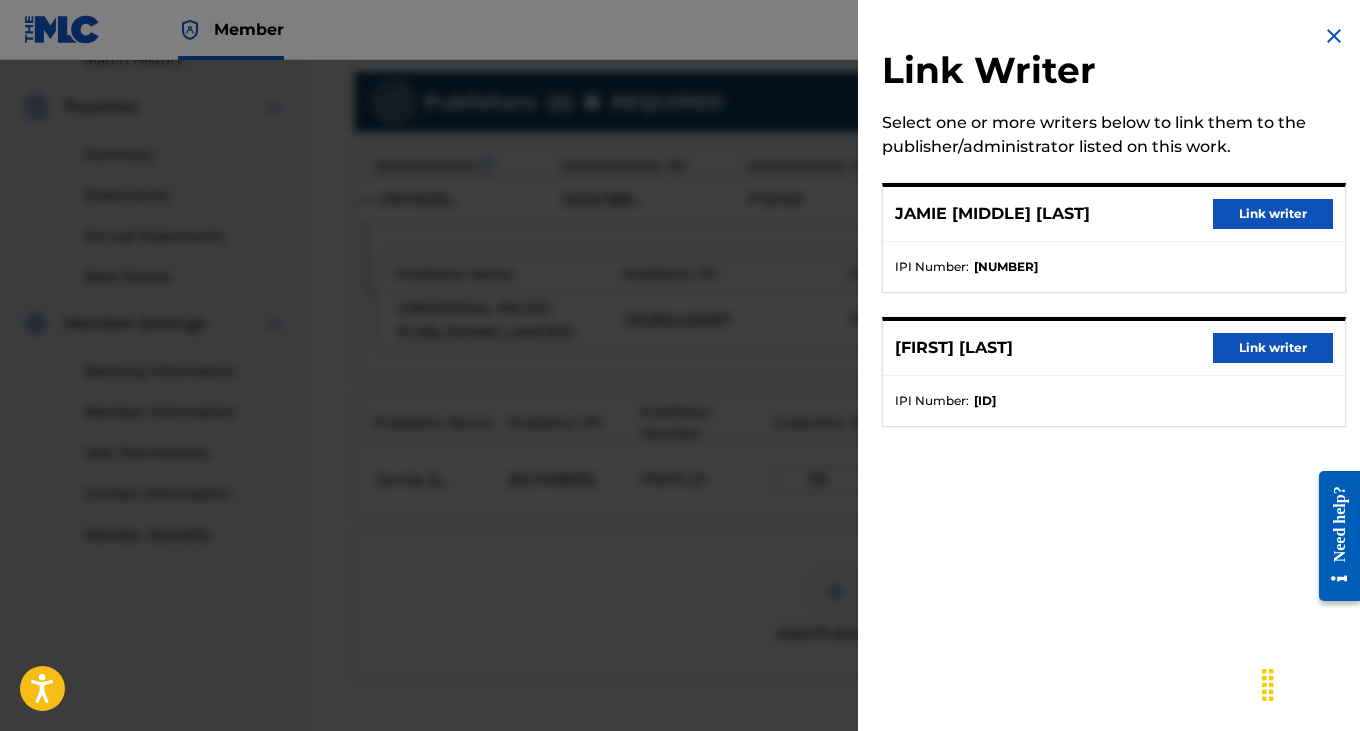 click on "Link writer" at bounding box center (1273, 214) 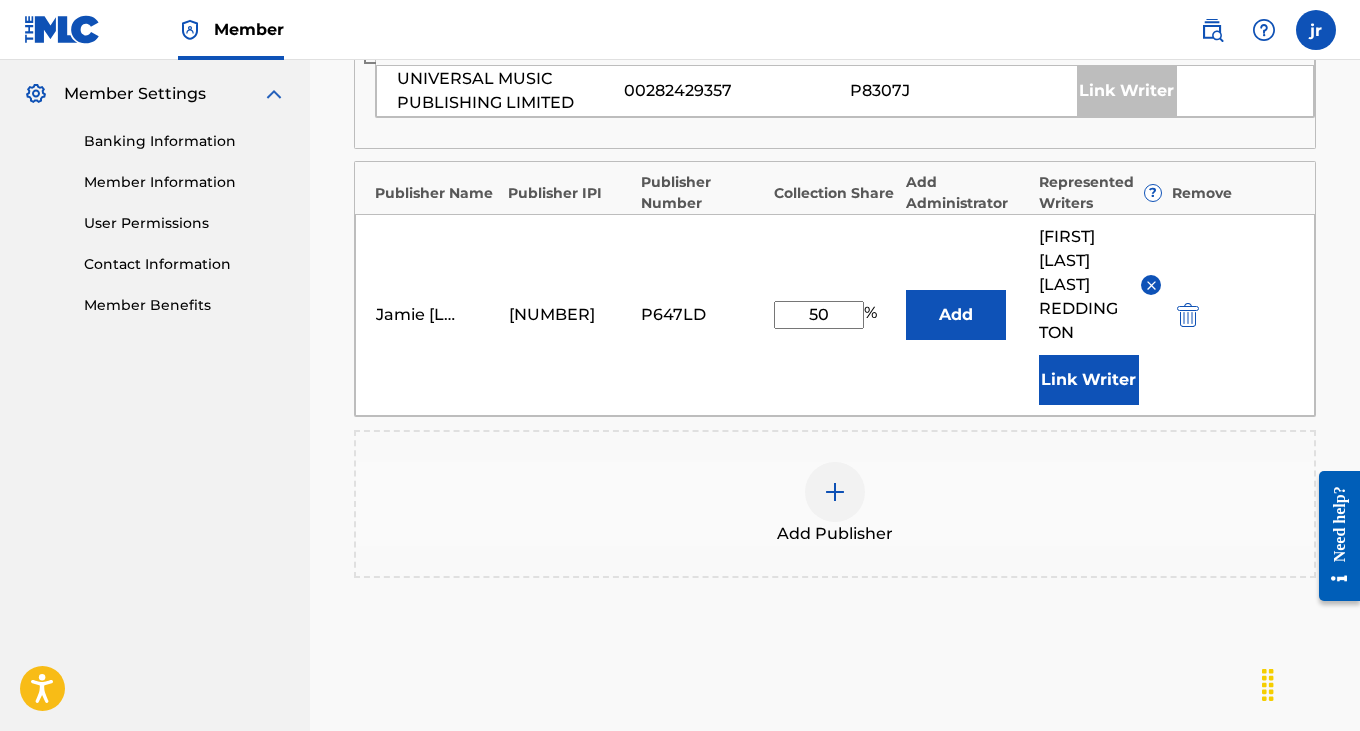 scroll, scrollTop: 993, scrollLeft: 0, axis: vertical 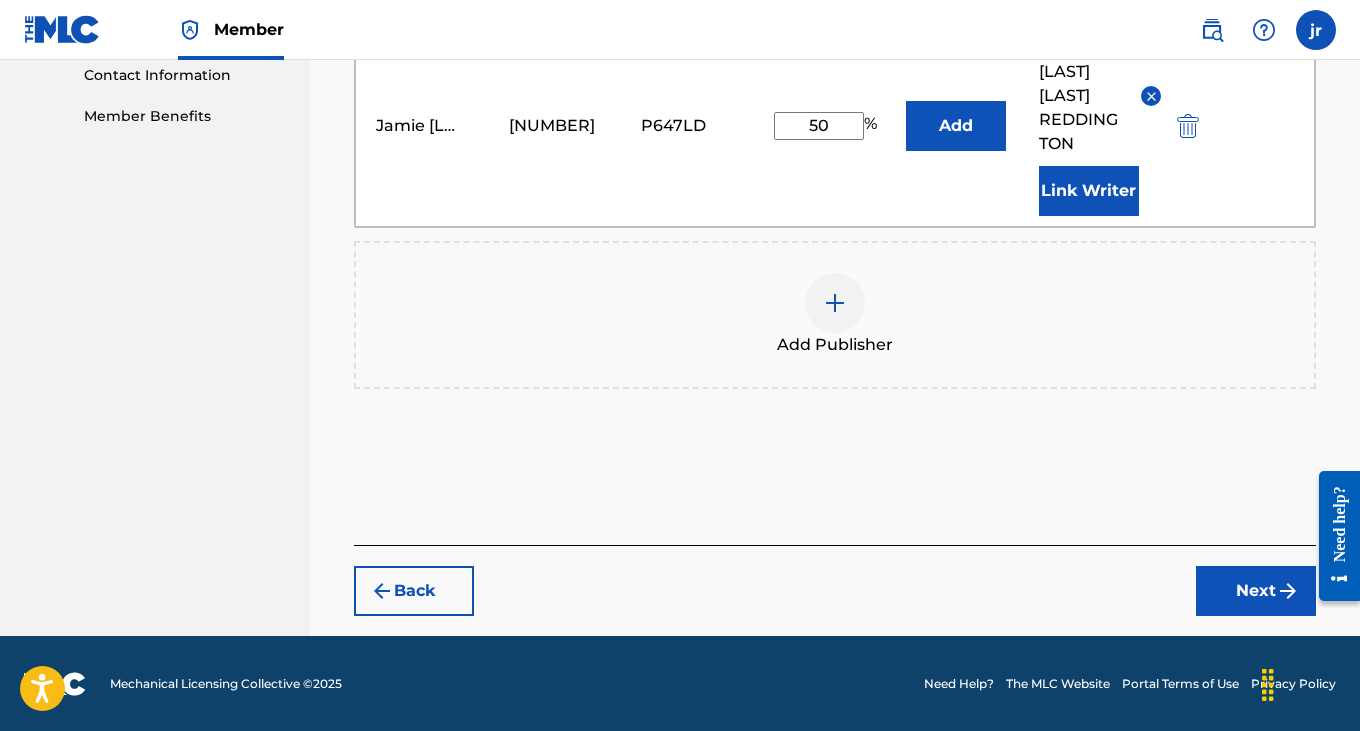 click on "Next" at bounding box center [1256, 591] 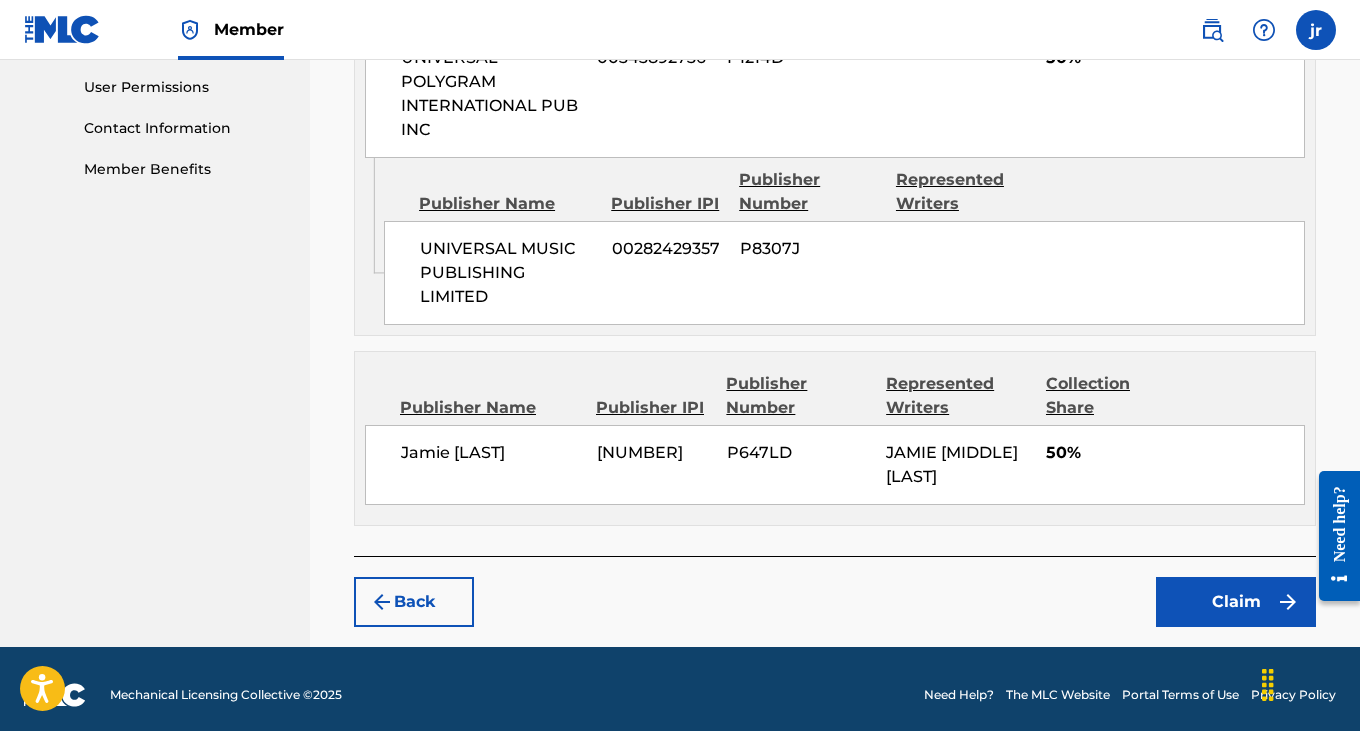 scroll, scrollTop: 972, scrollLeft: 0, axis: vertical 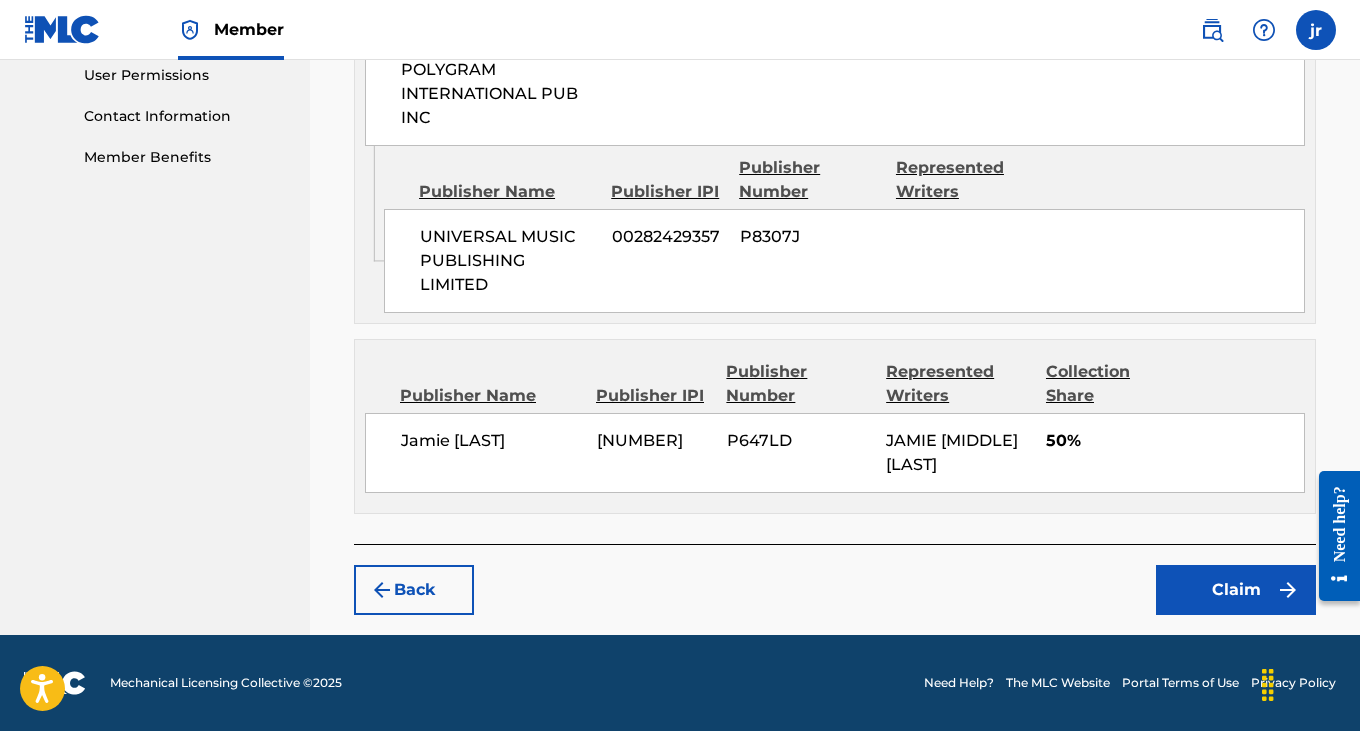 click on "Claim" at bounding box center [1236, 590] 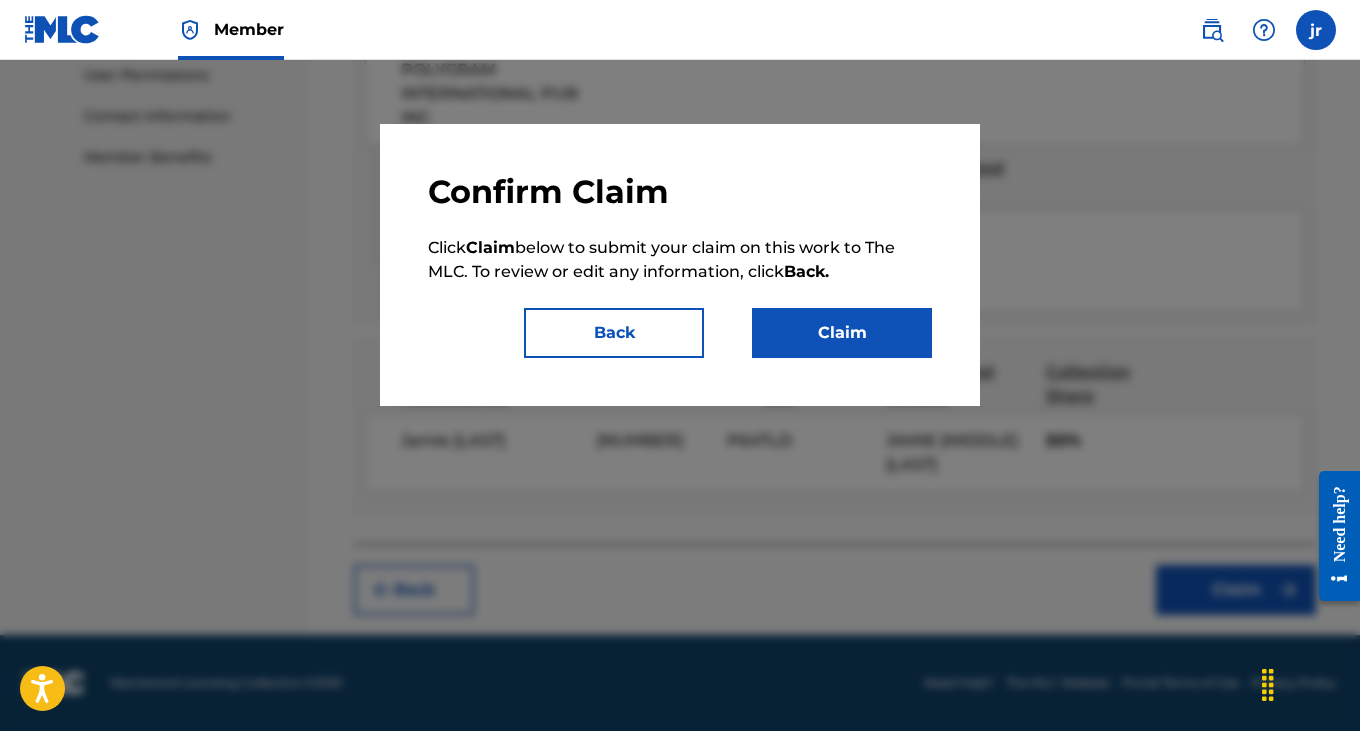 click on "Claim" at bounding box center (842, 333) 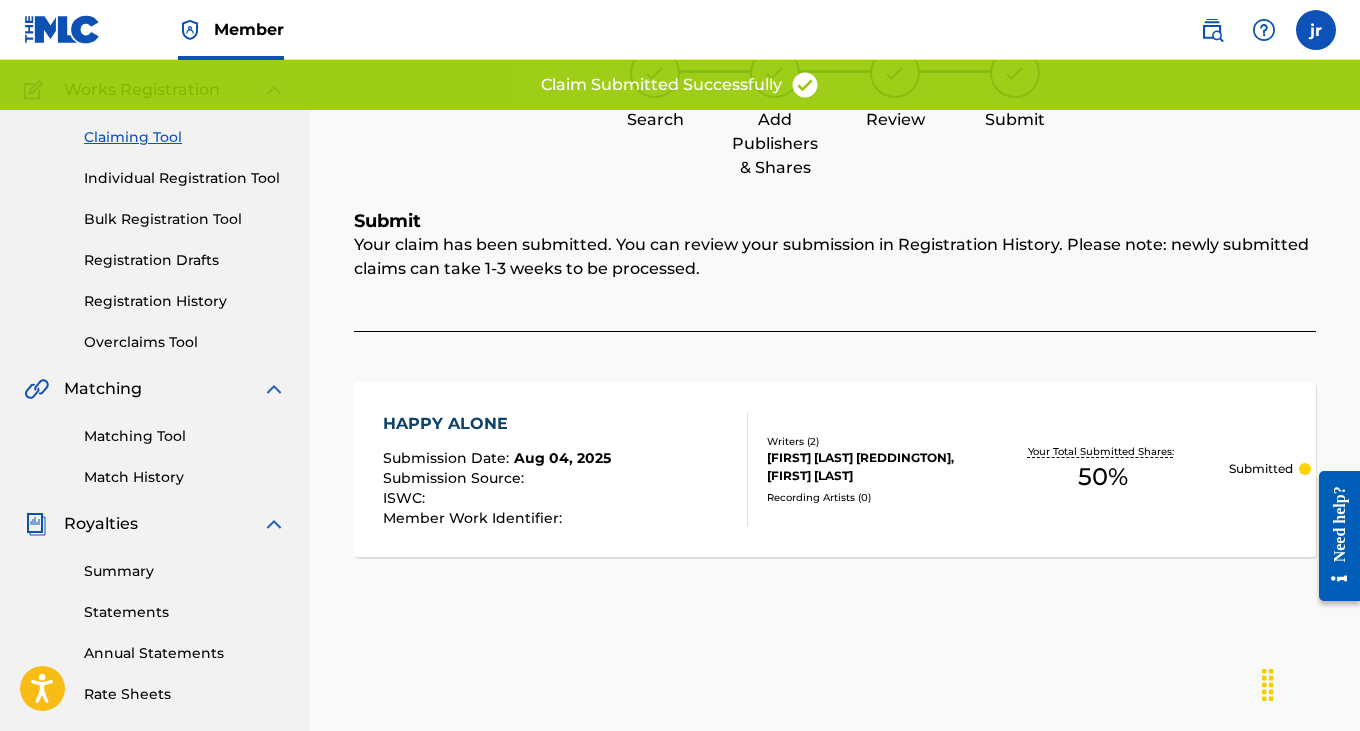 scroll, scrollTop: 0, scrollLeft: 0, axis: both 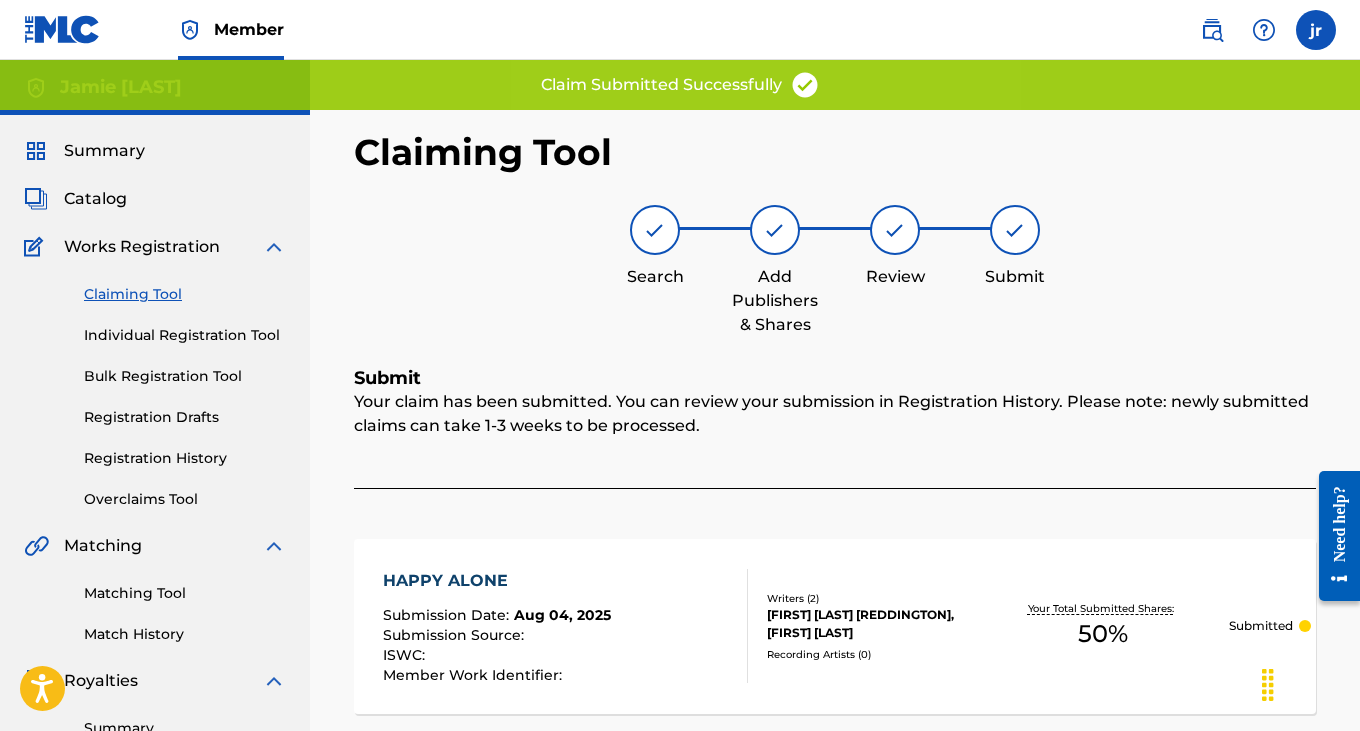 click on "Claiming Tool" at bounding box center (185, 294) 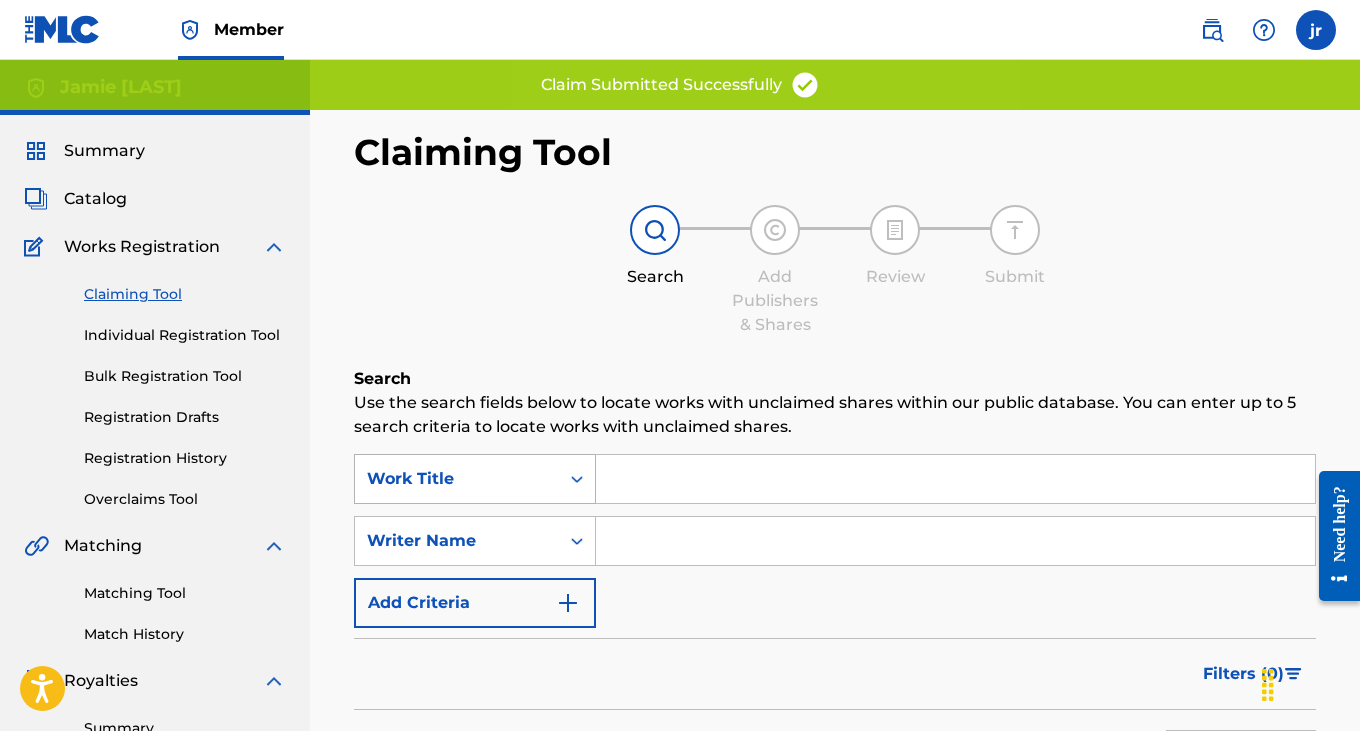 click on "Work Title" at bounding box center [475, 479] 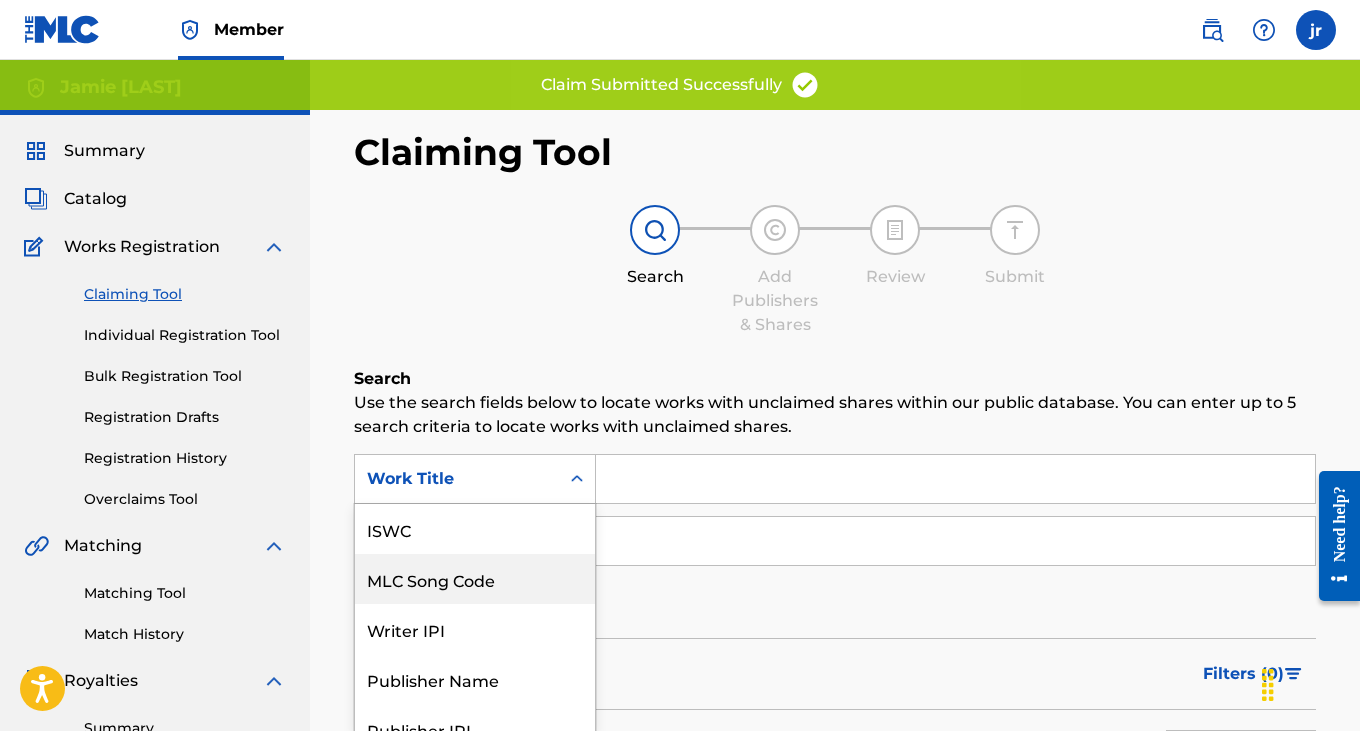 scroll, scrollTop: 74, scrollLeft: 0, axis: vertical 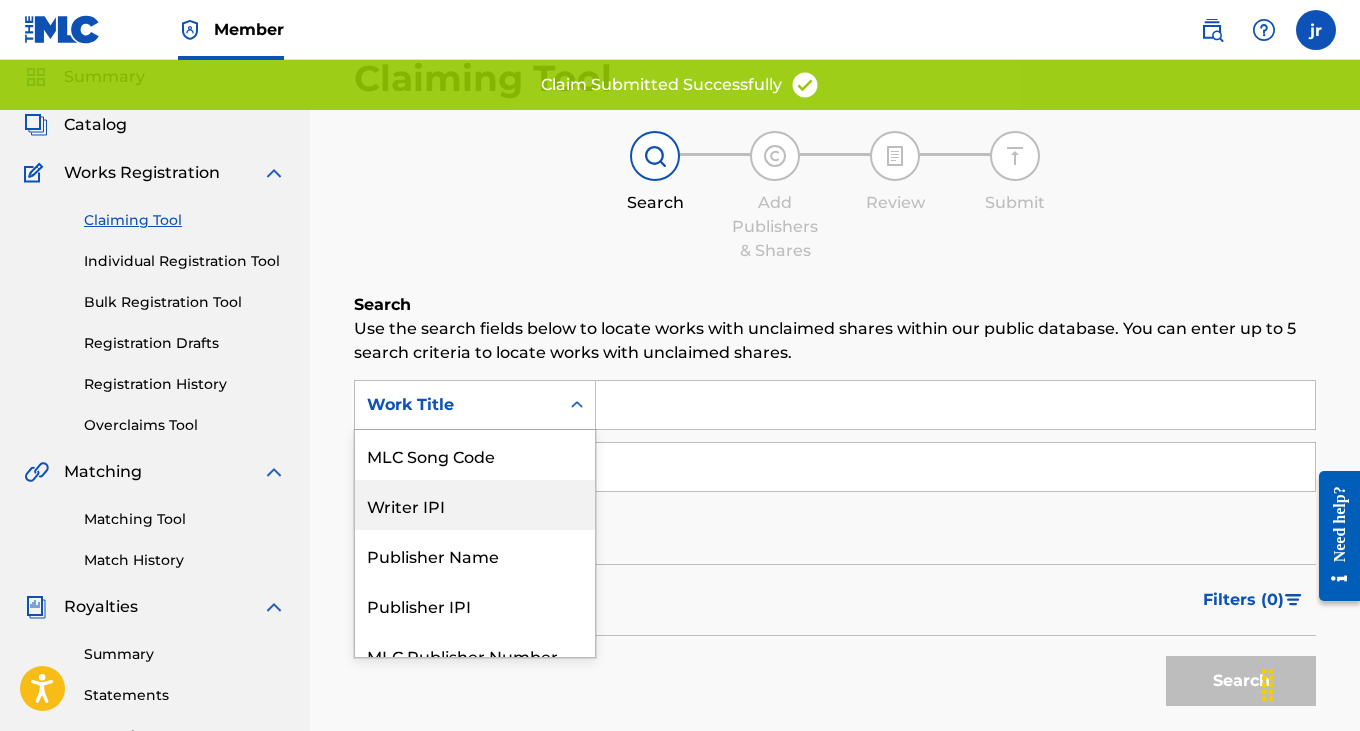 click on "Writer IPI" at bounding box center [475, 505] 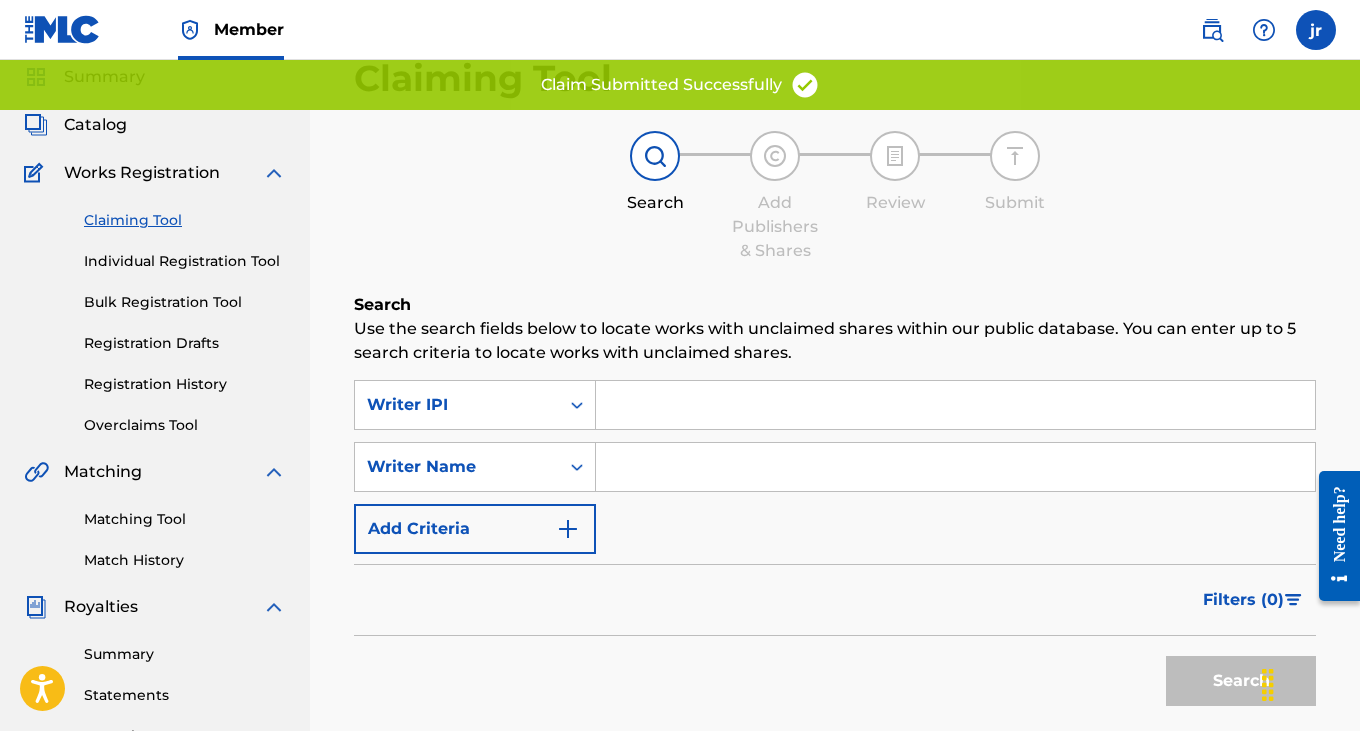 click at bounding box center (955, 405) 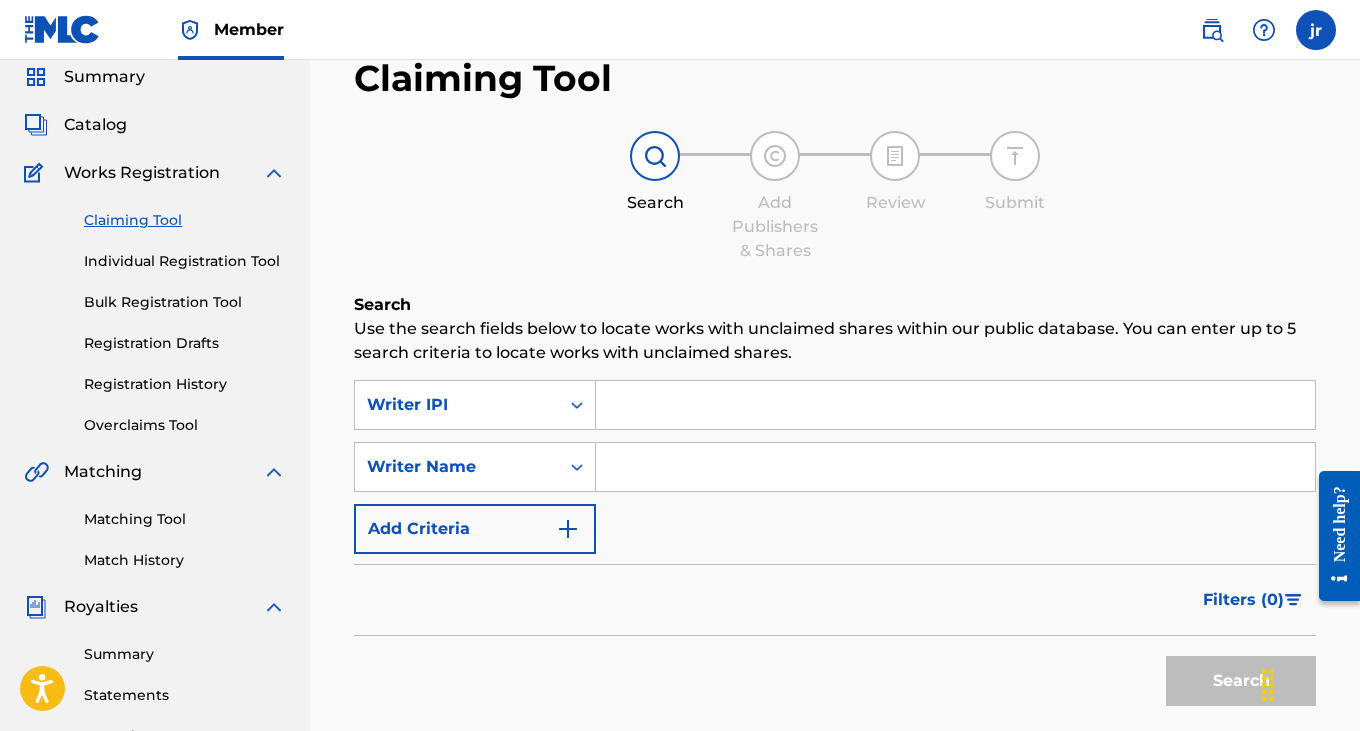type on "[NUMBER]" 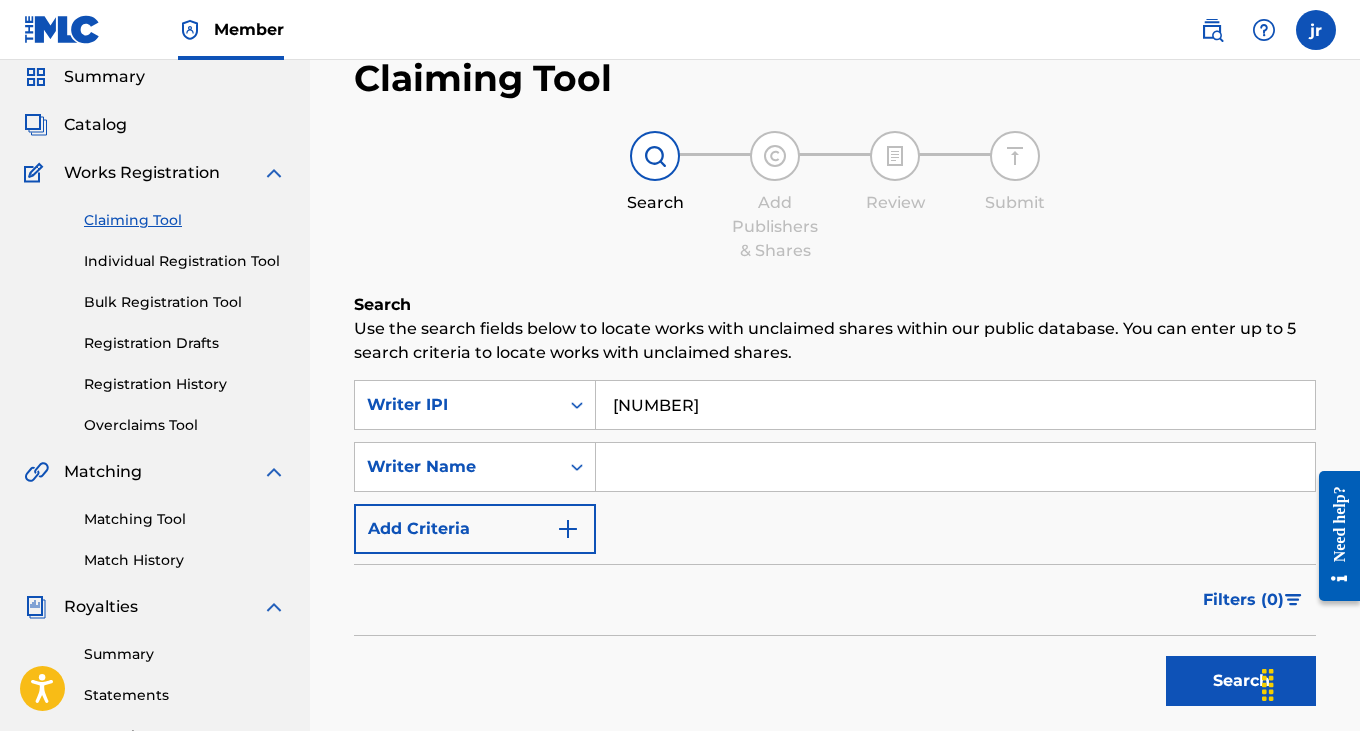 click at bounding box center (955, 467) 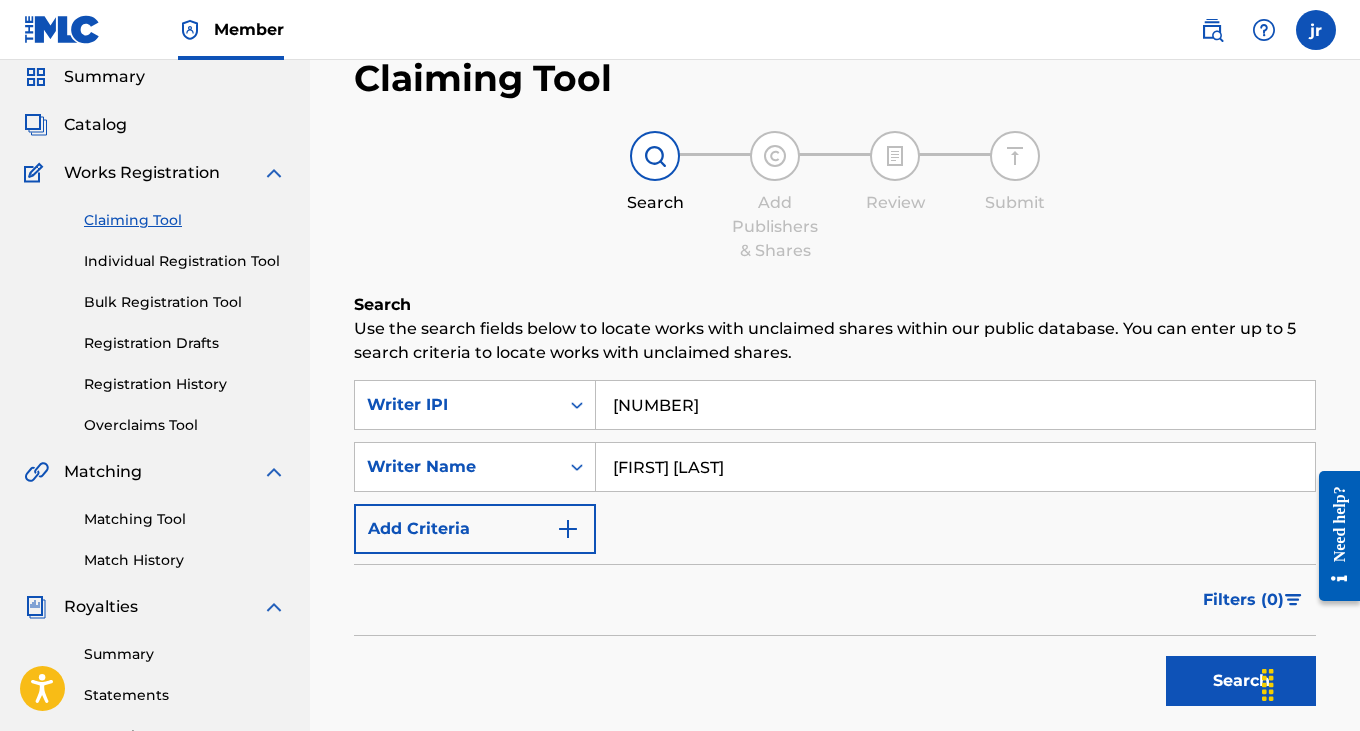 click on "Search" at bounding box center [1241, 681] 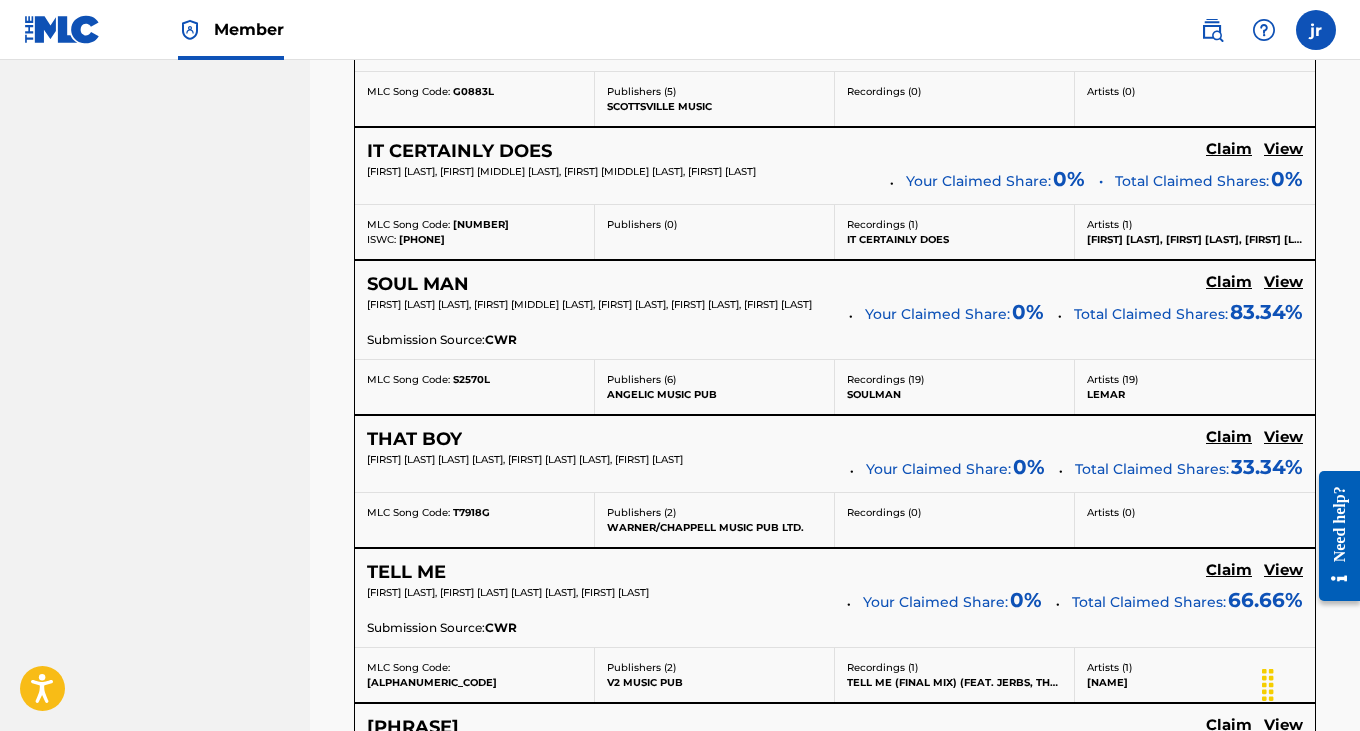 scroll, scrollTop: 7323, scrollLeft: 0, axis: vertical 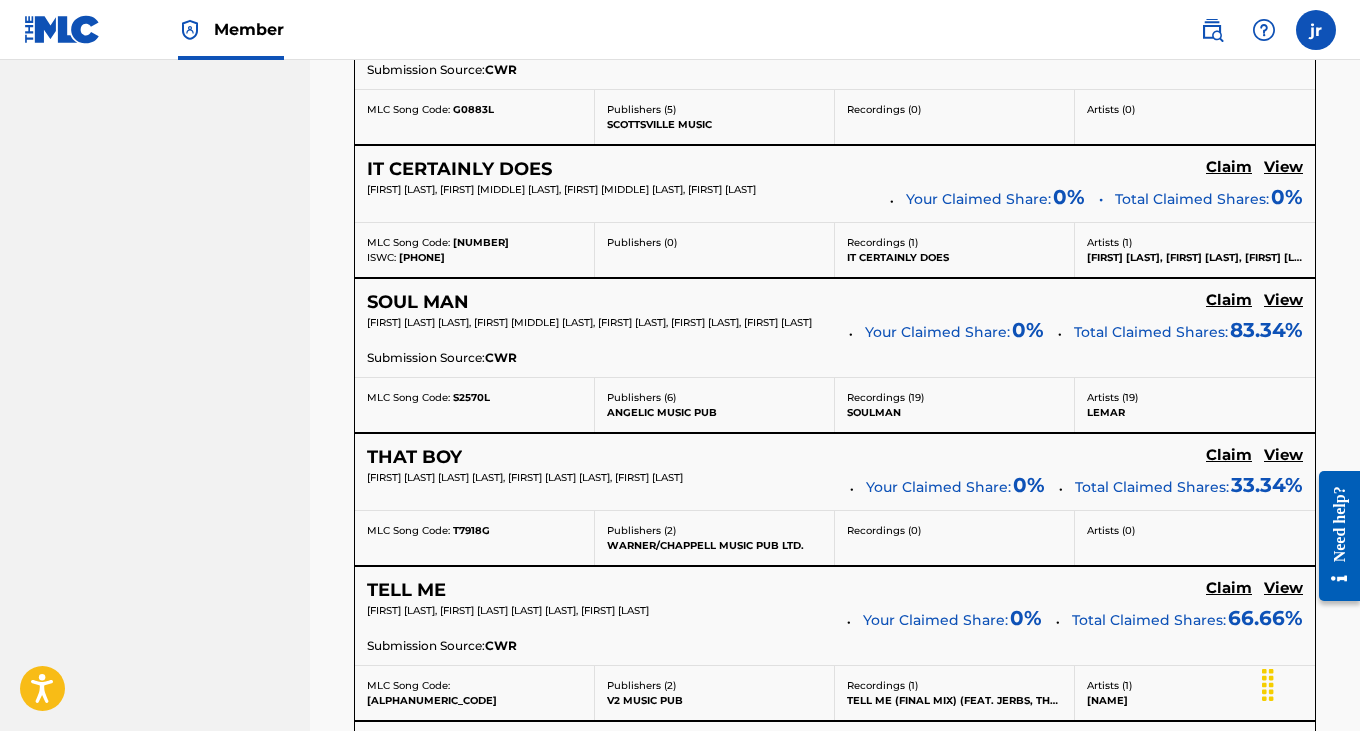 click on "Claim" at bounding box center [1229, -6482] 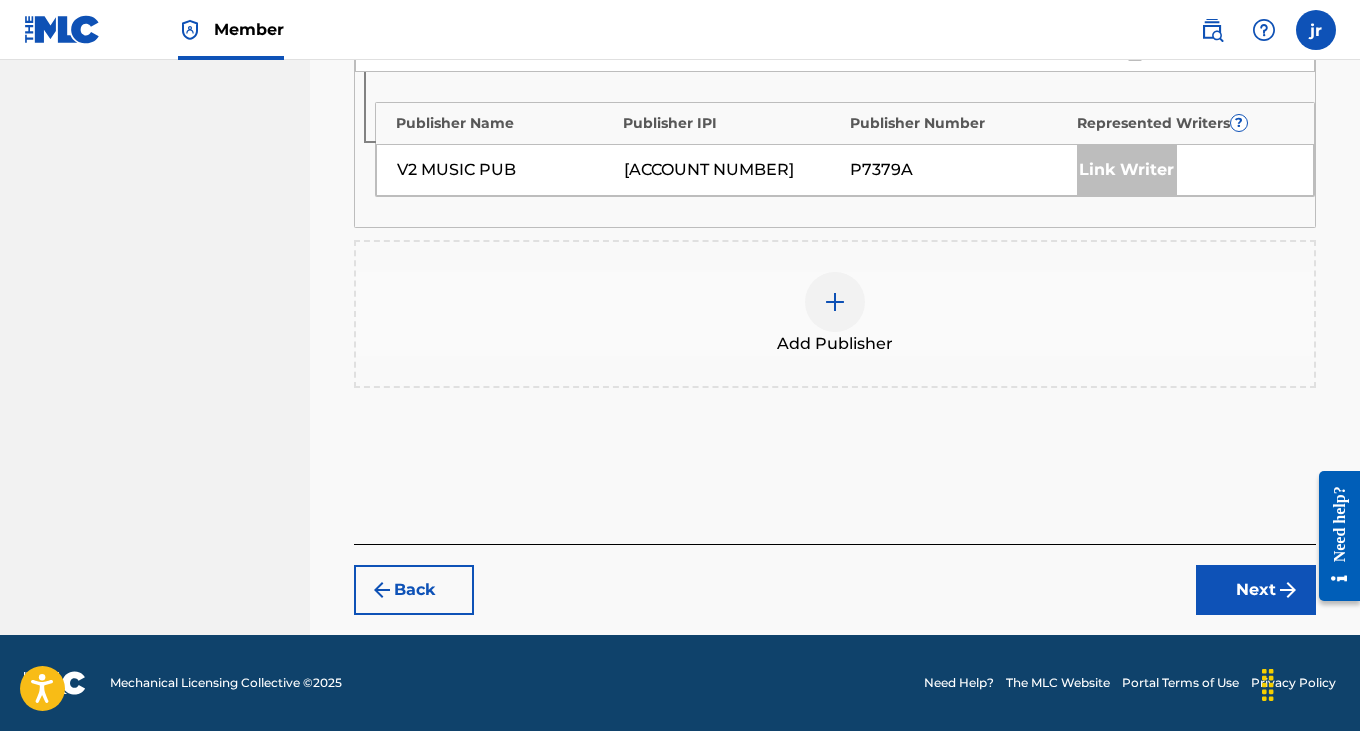 scroll, scrollTop: 983, scrollLeft: 0, axis: vertical 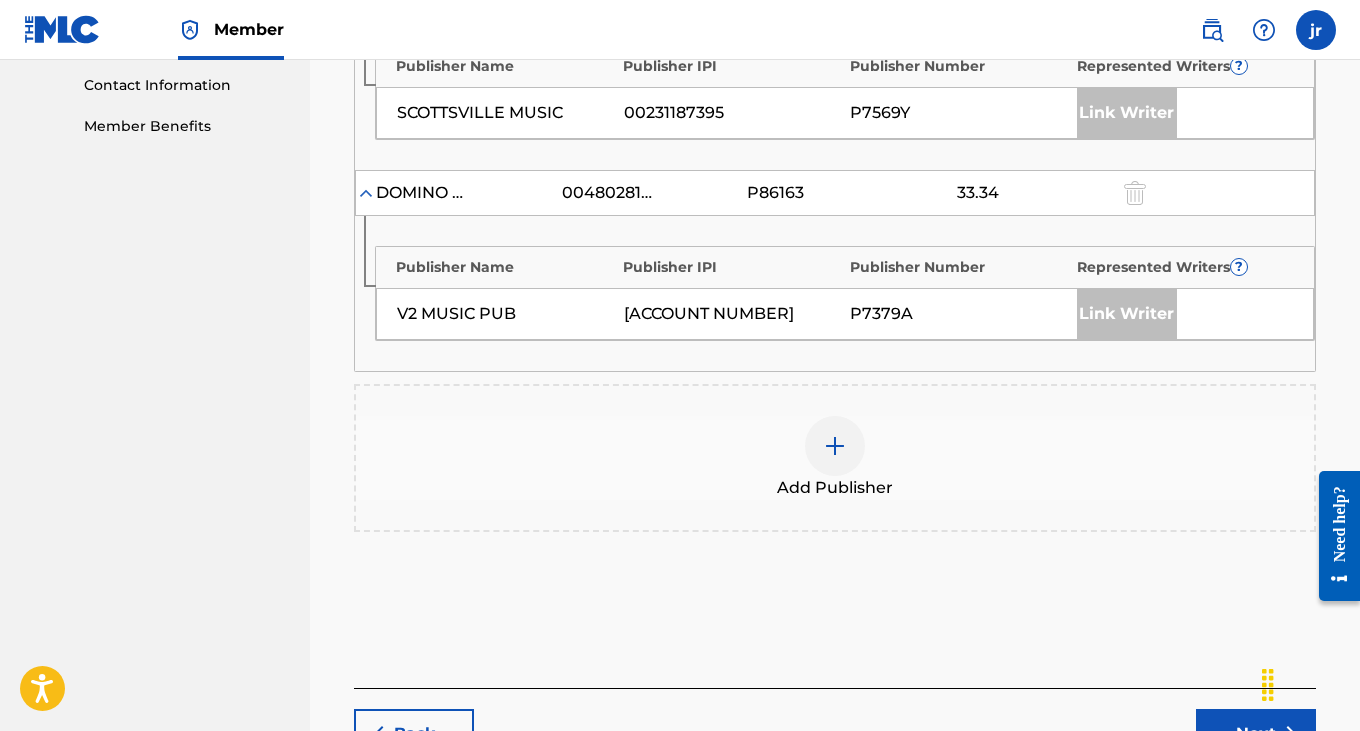 click at bounding box center [835, 446] 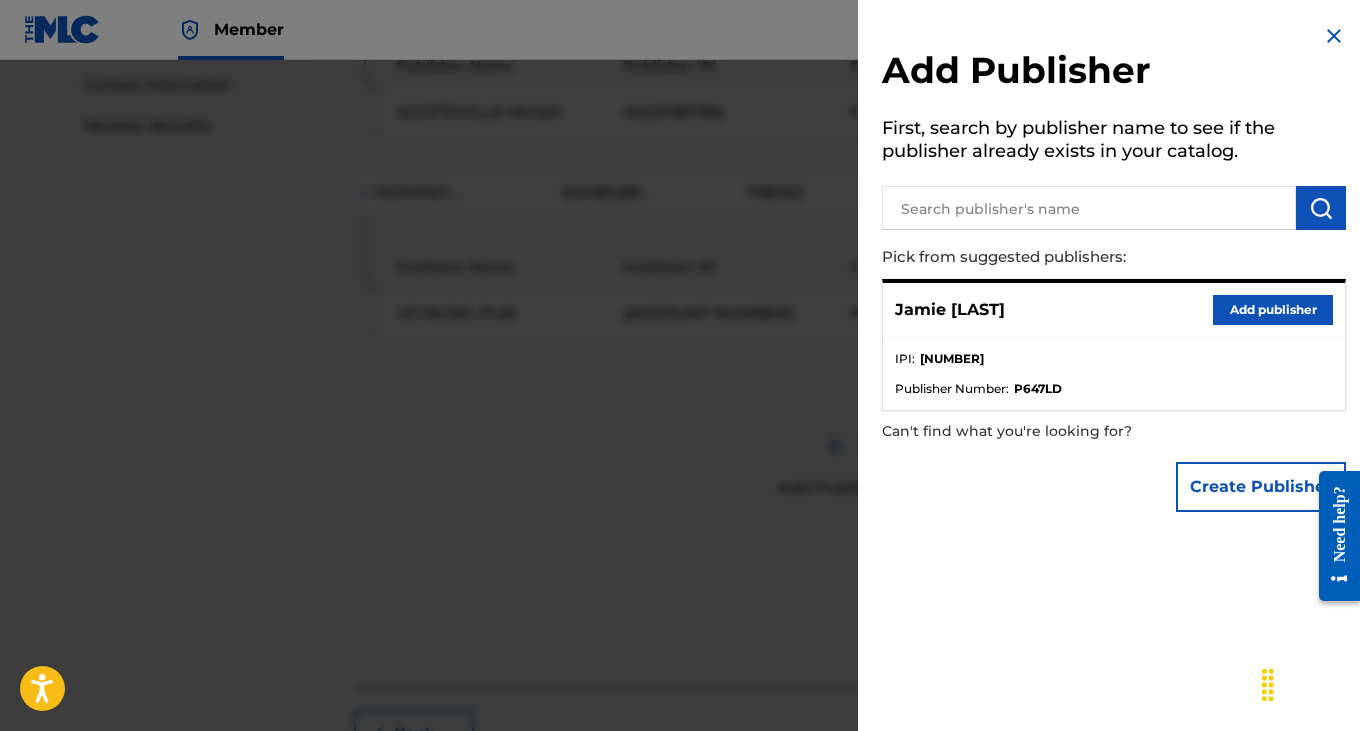 click on "Add publisher" at bounding box center [1273, 310] 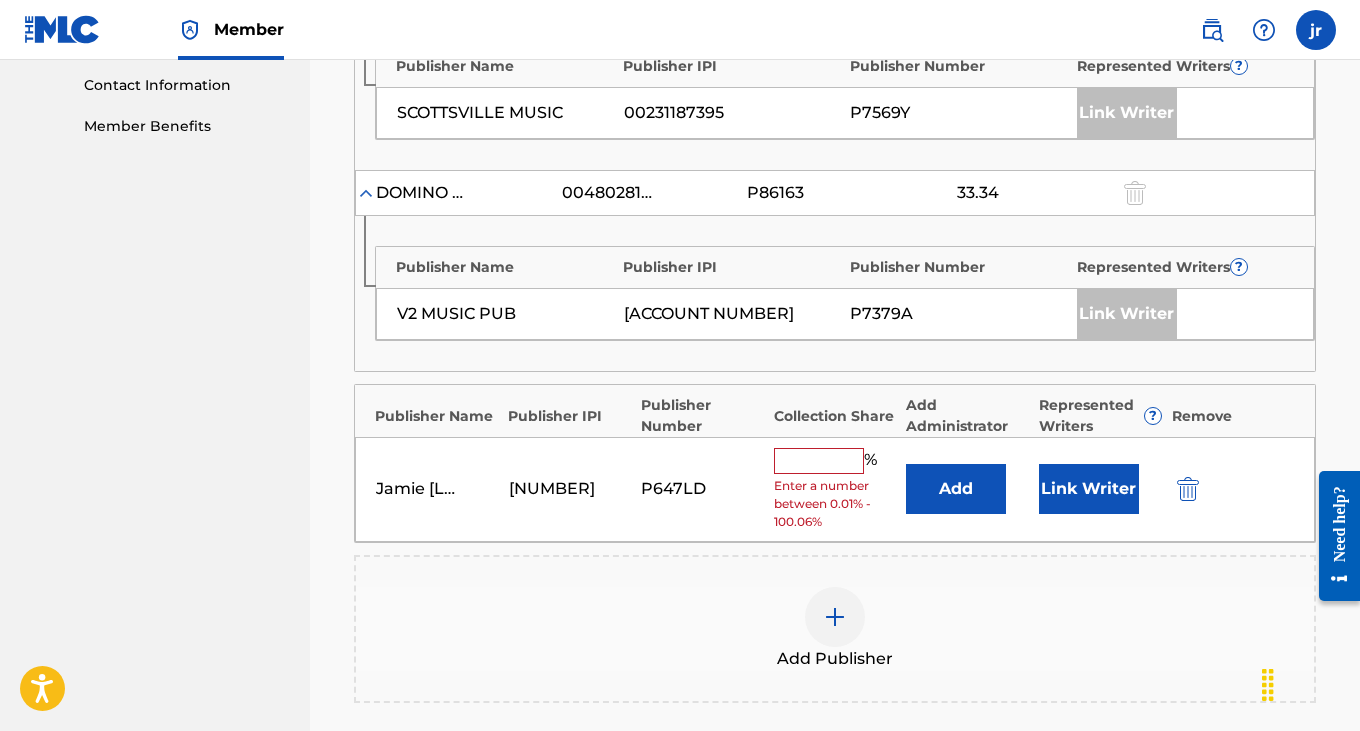 click at bounding box center [819, 461] 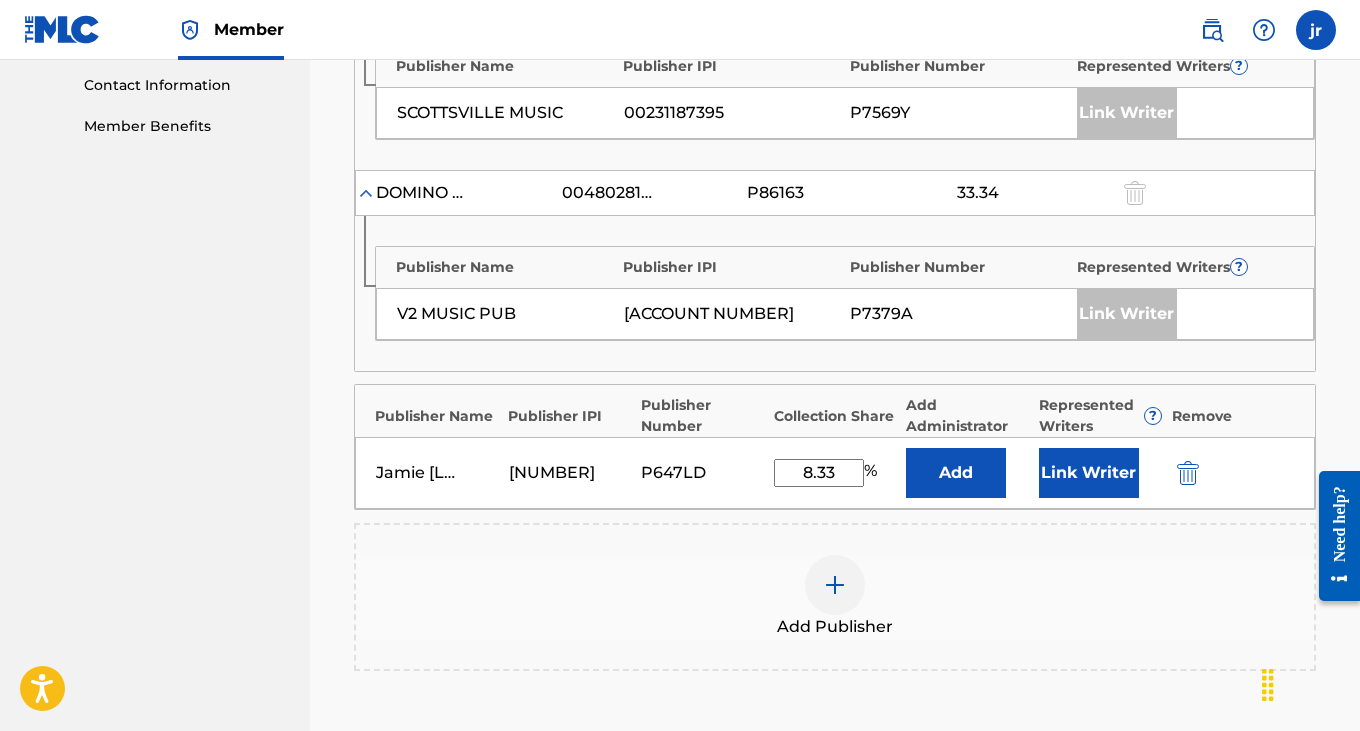 type on "8.33" 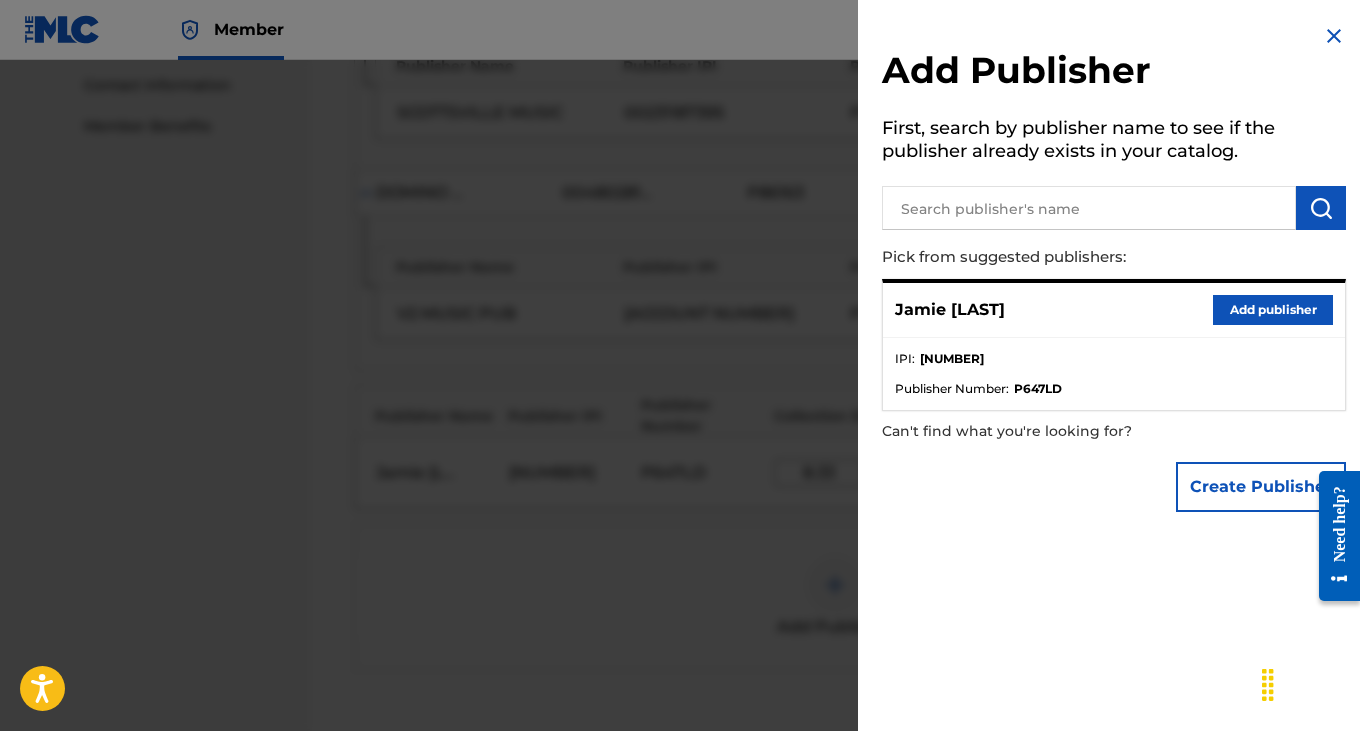 click at bounding box center (680, 425) 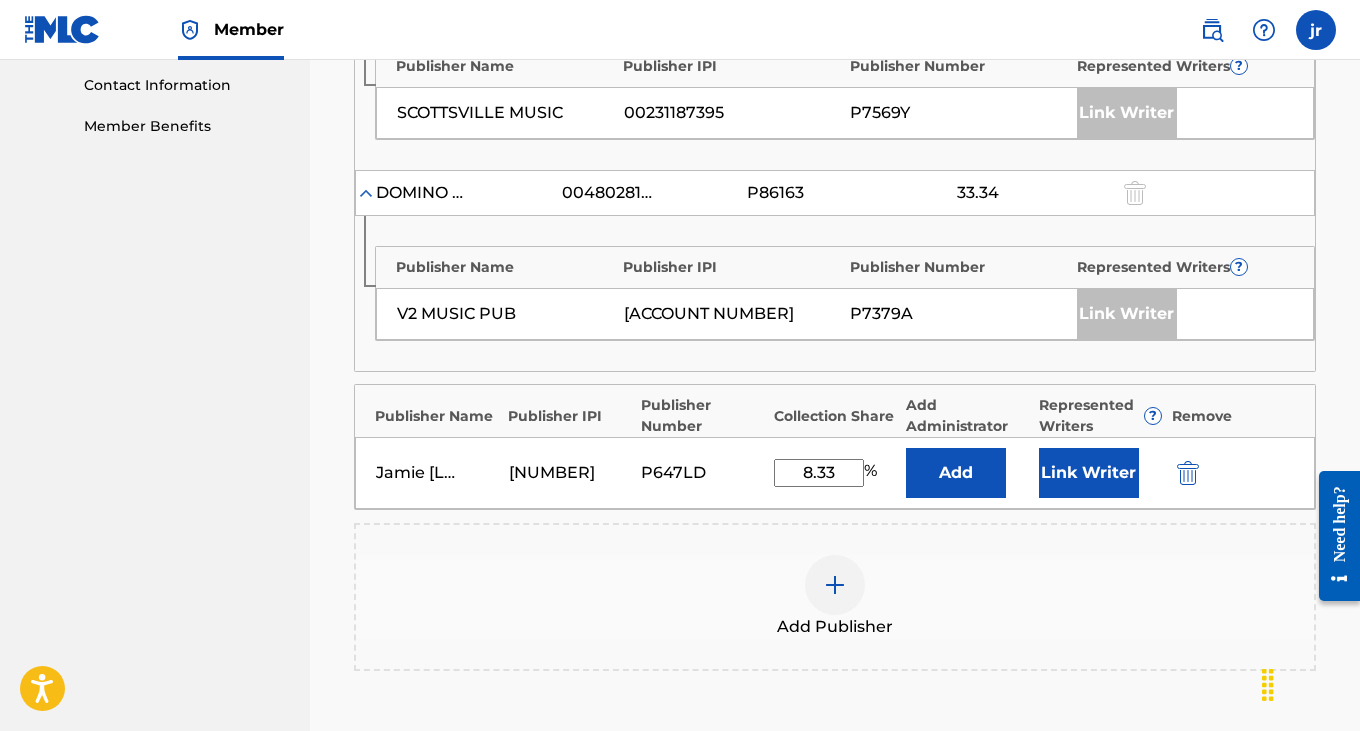 click on "Link Writer" at bounding box center [1089, 473] 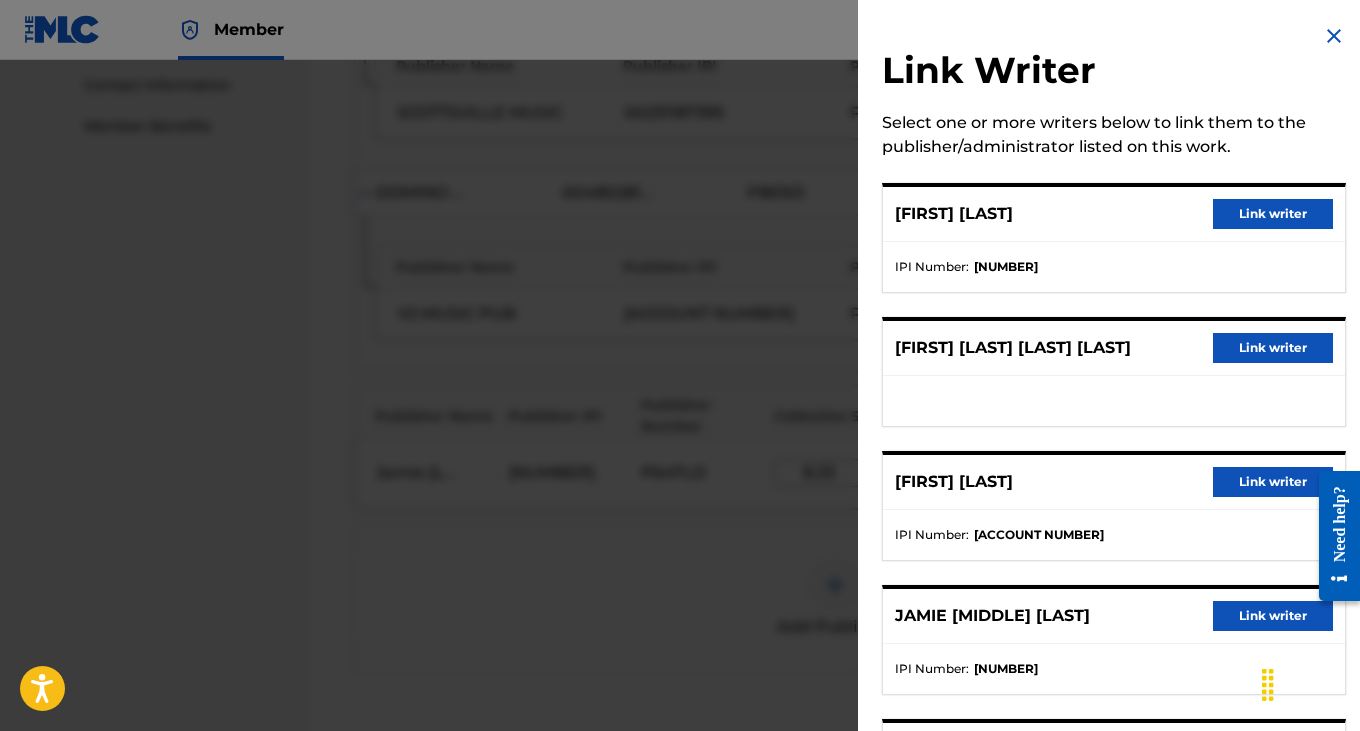 click on "Link writer" at bounding box center (1273, 214) 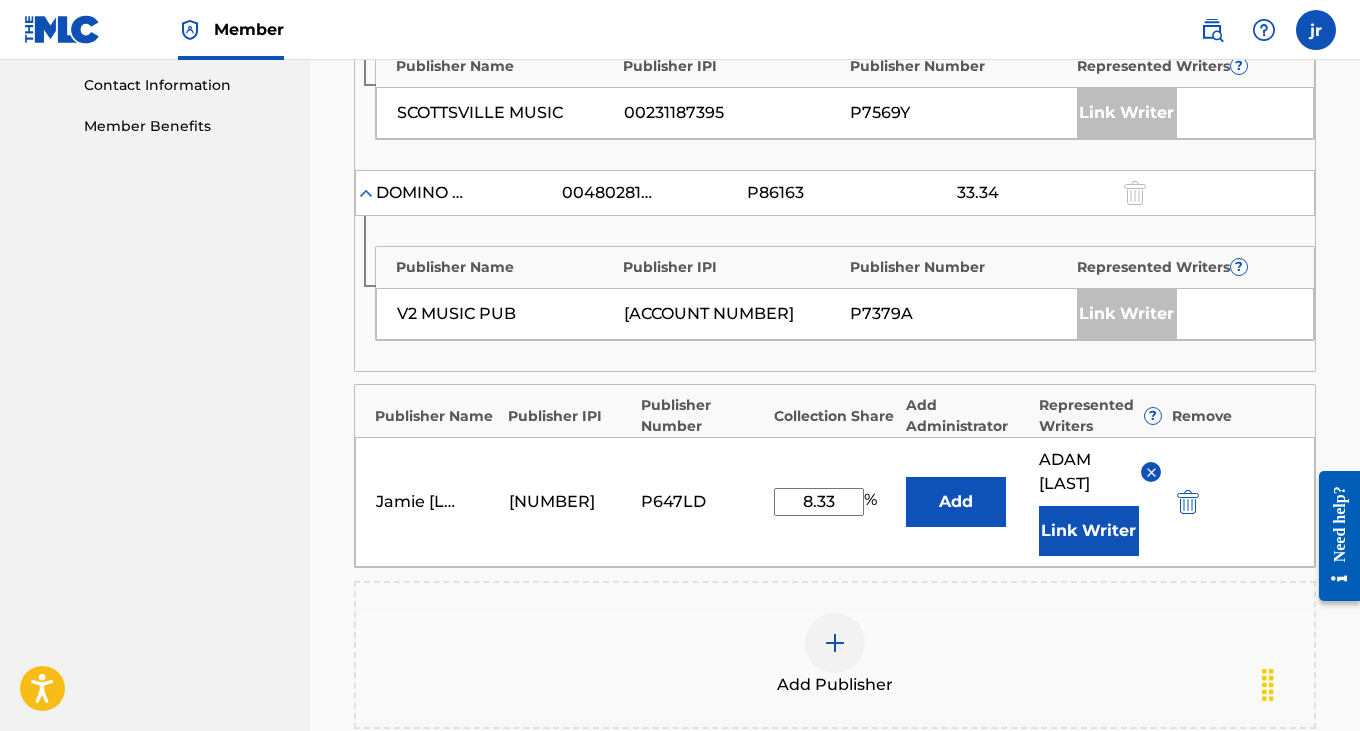 scroll, scrollTop: 985, scrollLeft: 0, axis: vertical 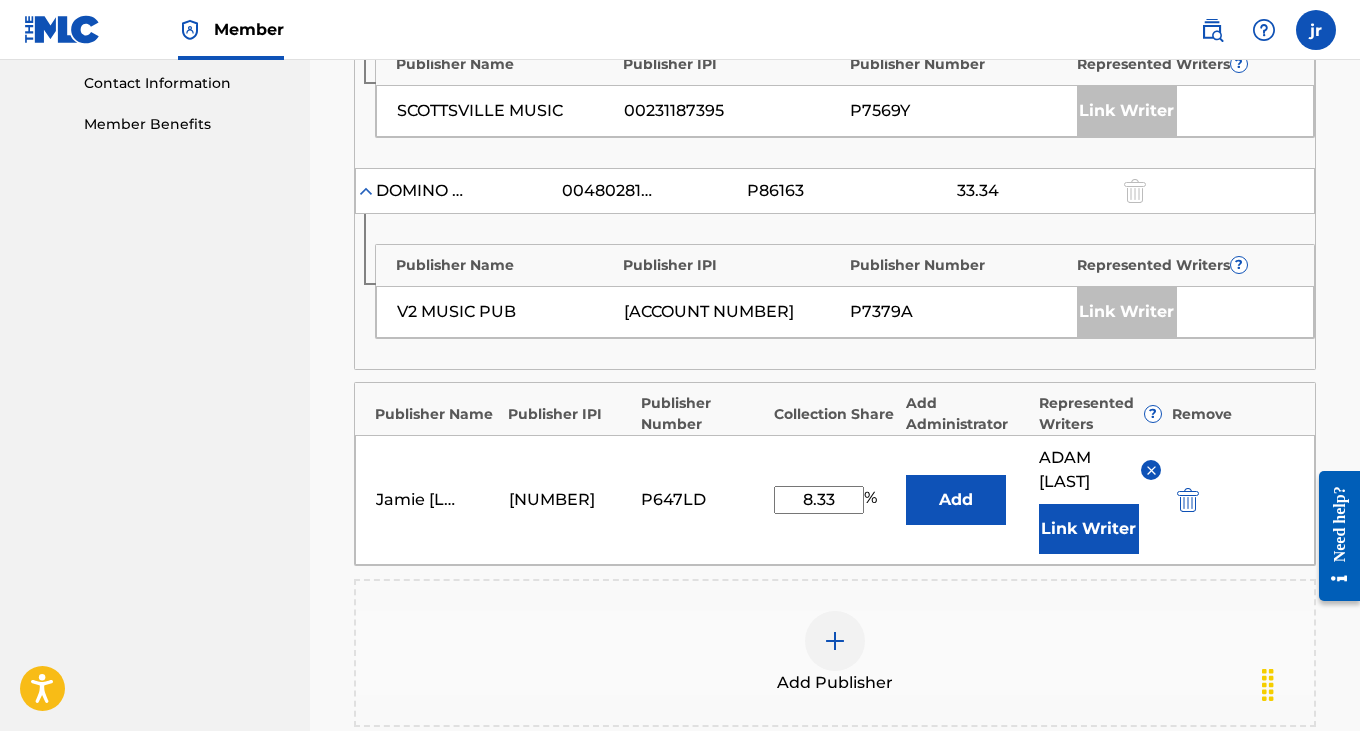 click on "[FIRST] [LAST]" at bounding box center (1100, 470) 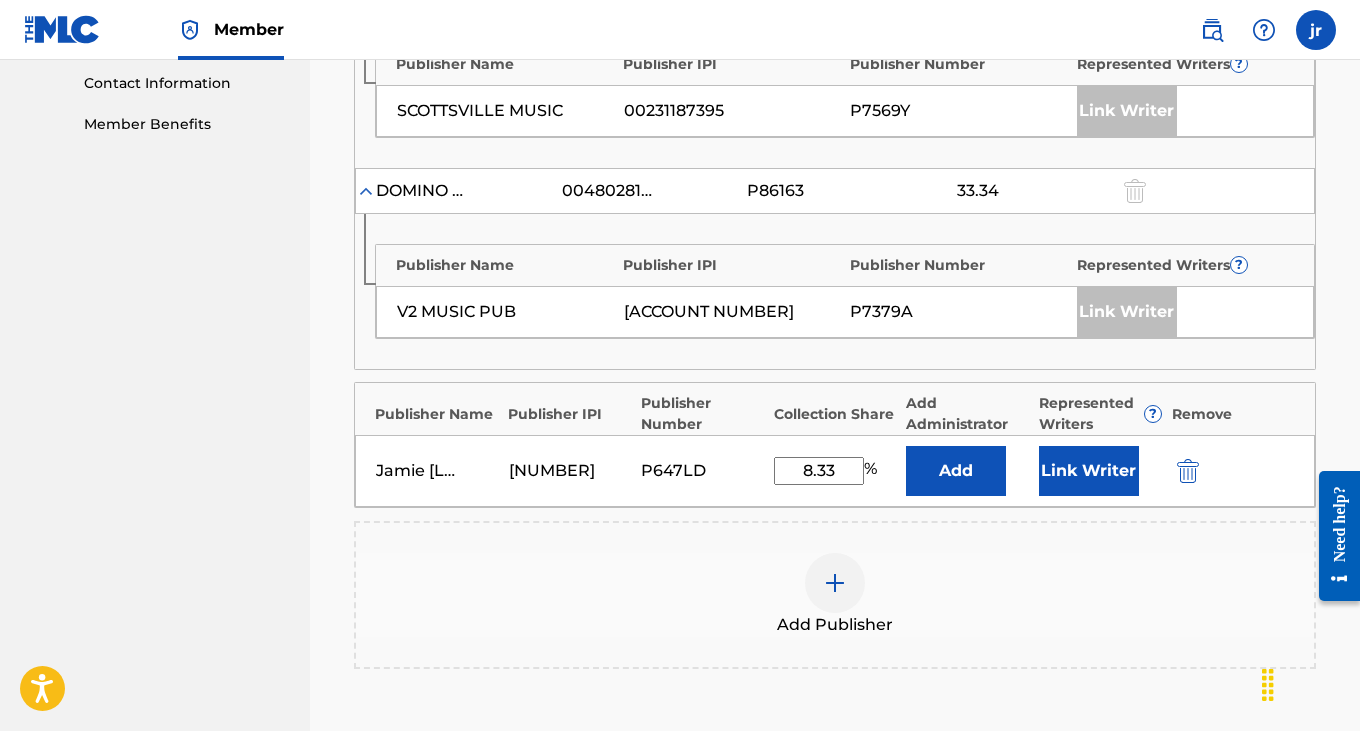 click on "Link Writer" at bounding box center [1089, 471] 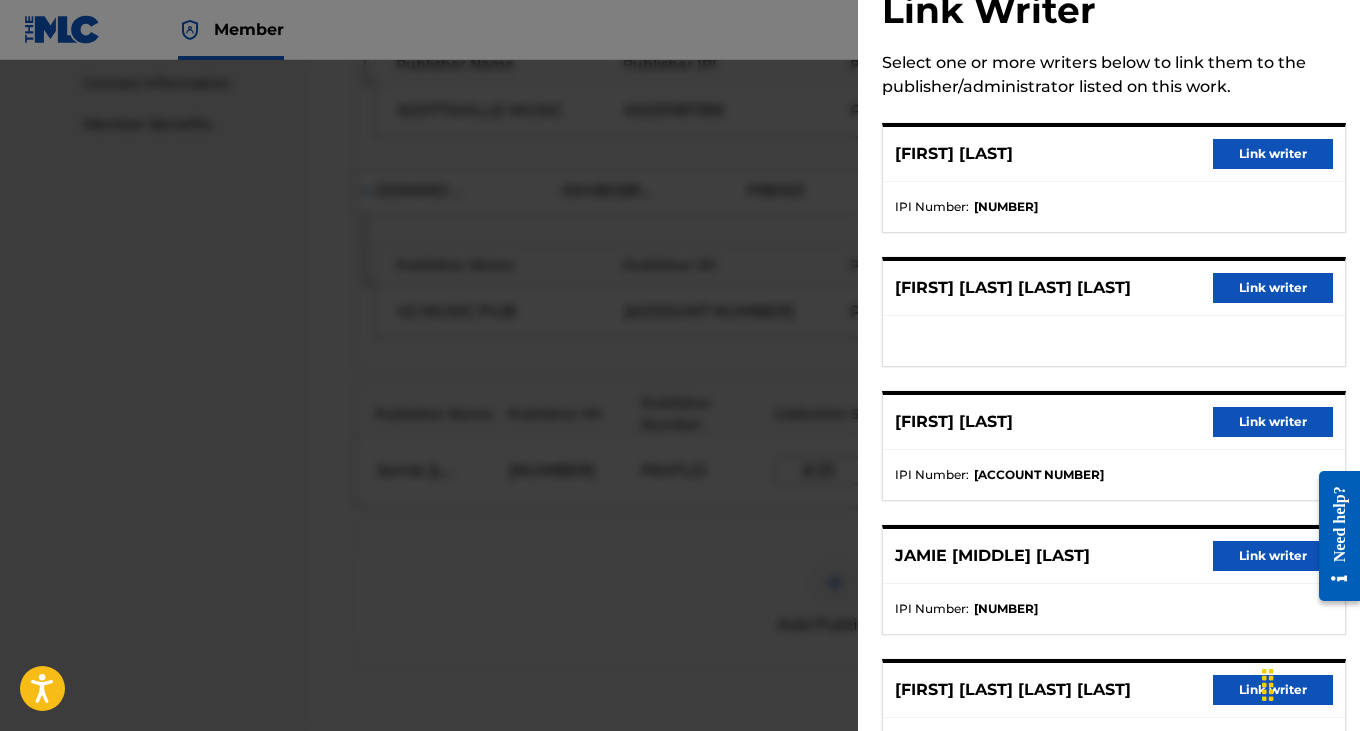 scroll, scrollTop: 129, scrollLeft: 0, axis: vertical 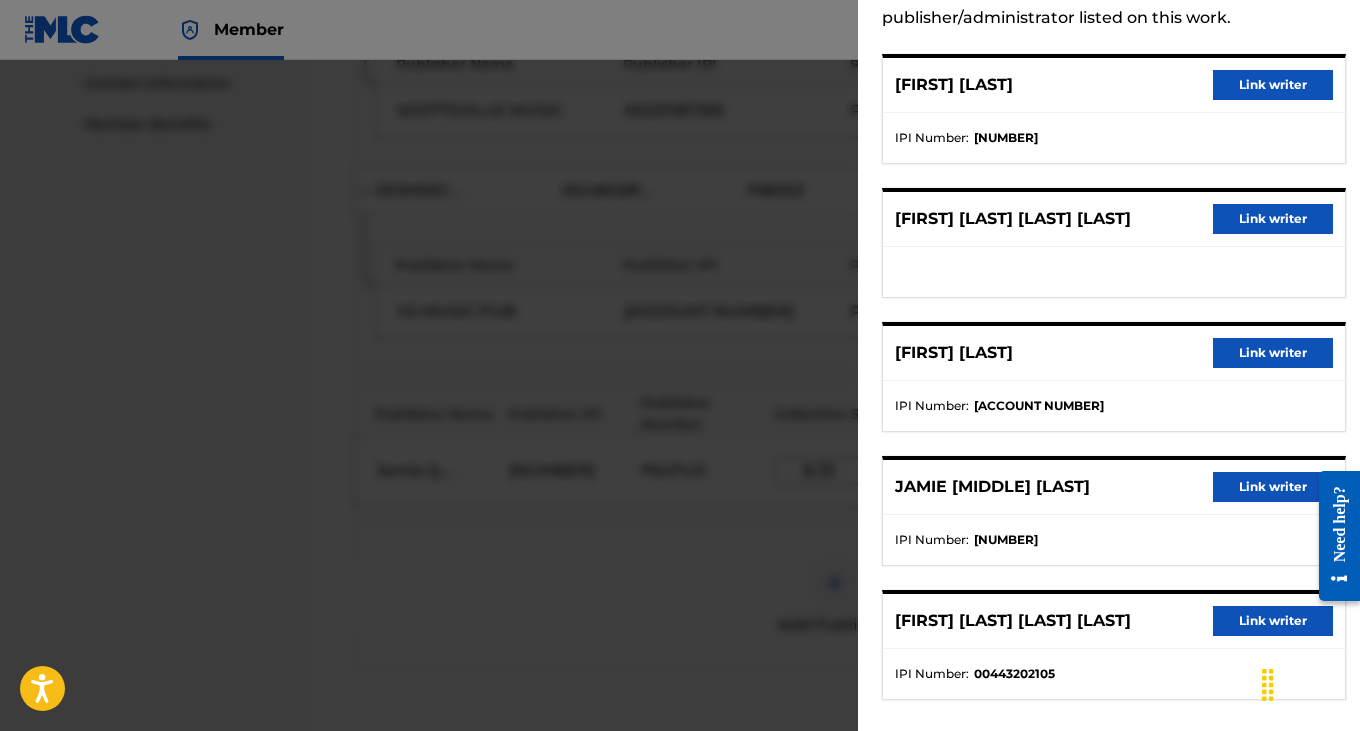 click on "Link writer" at bounding box center (1273, 487) 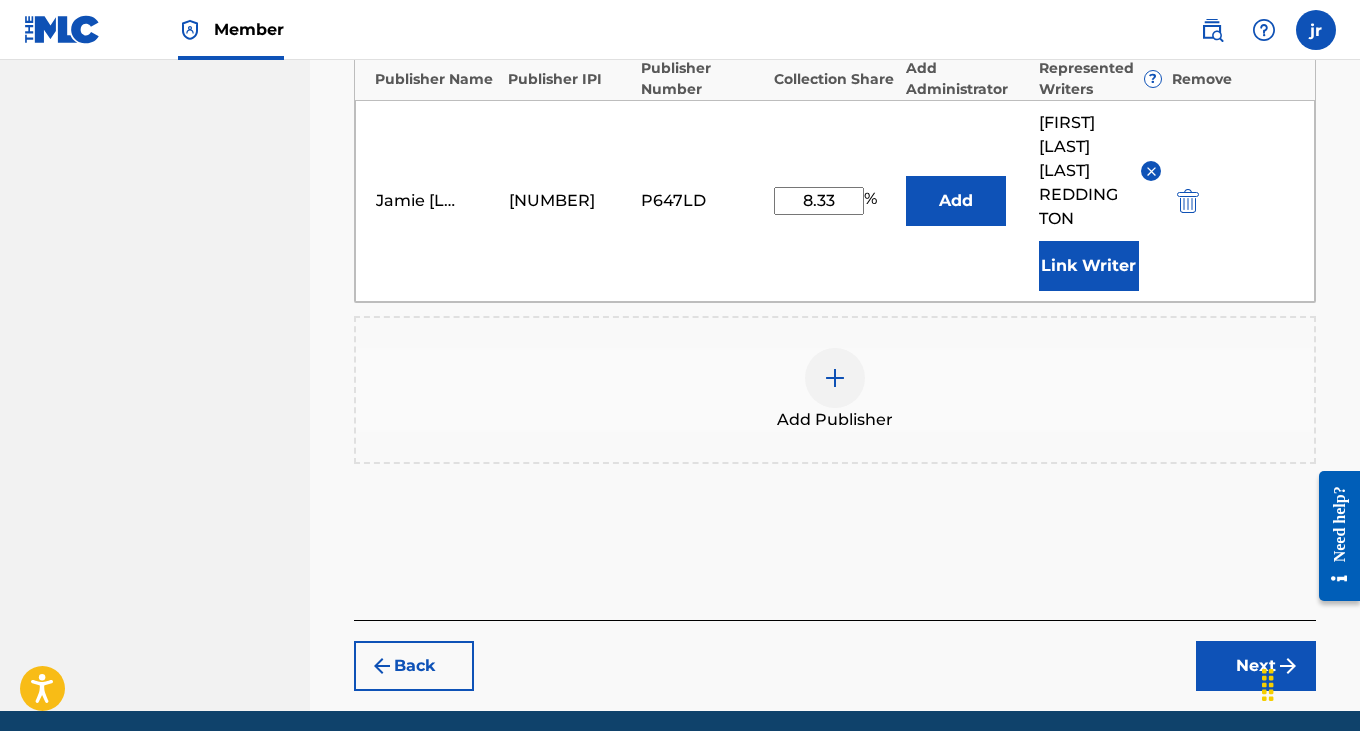 click on "Next" at bounding box center [1256, 666] 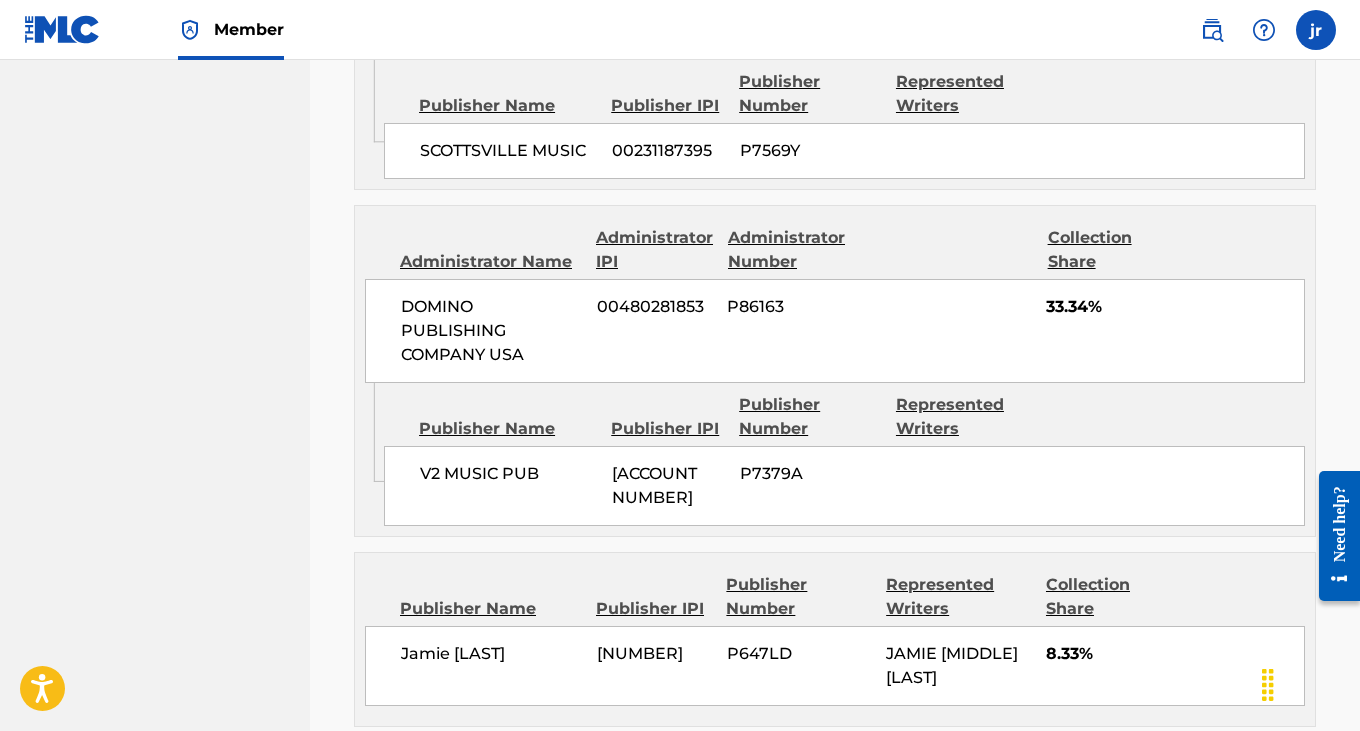 scroll, scrollTop: 1629, scrollLeft: 0, axis: vertical 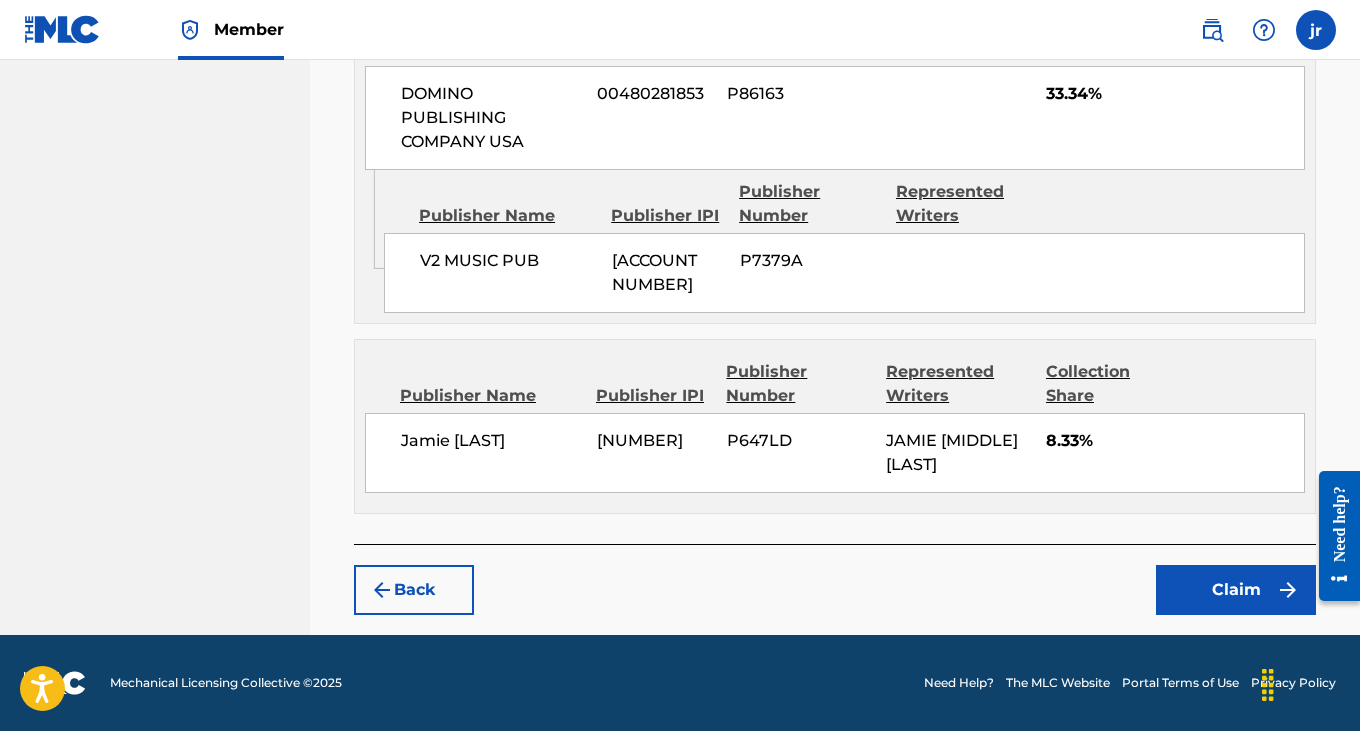 click on "Claim" at bounding box center (1236, 590) 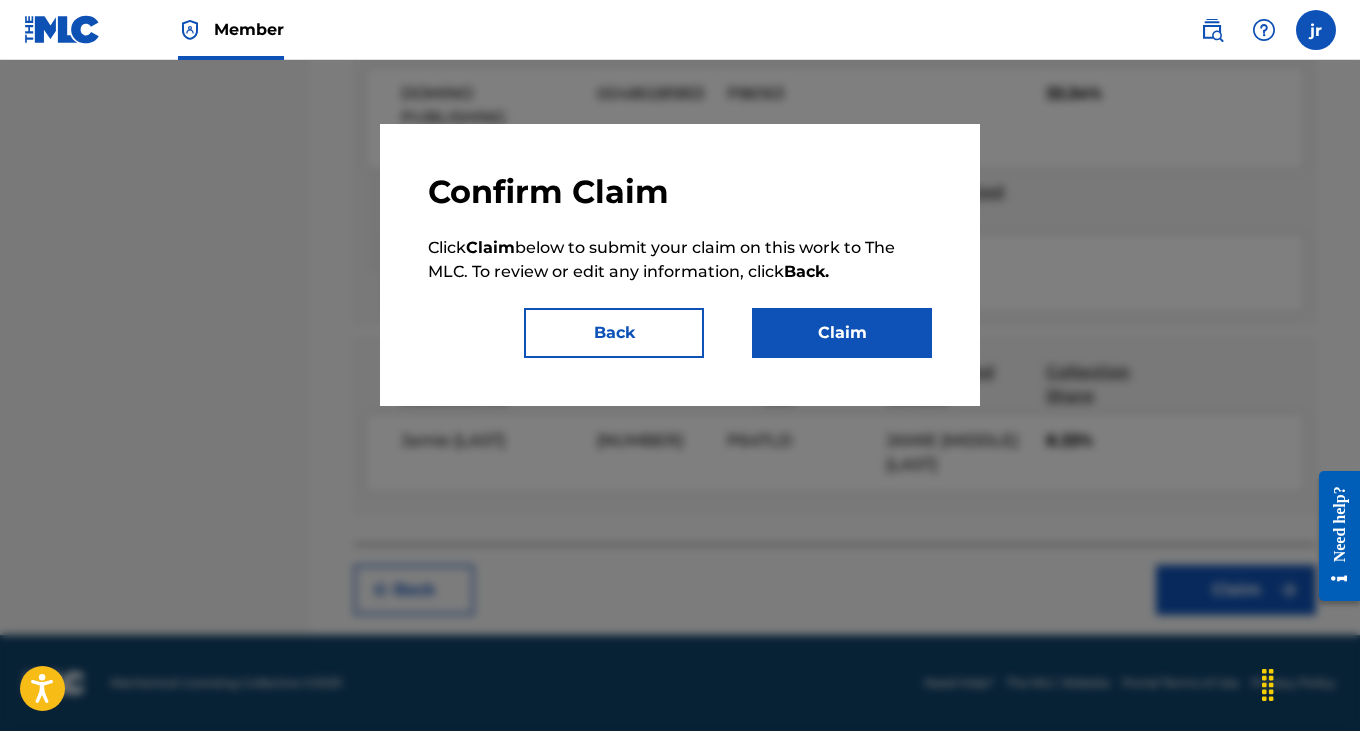 click on "Claim" at bounding box center (842, 333) 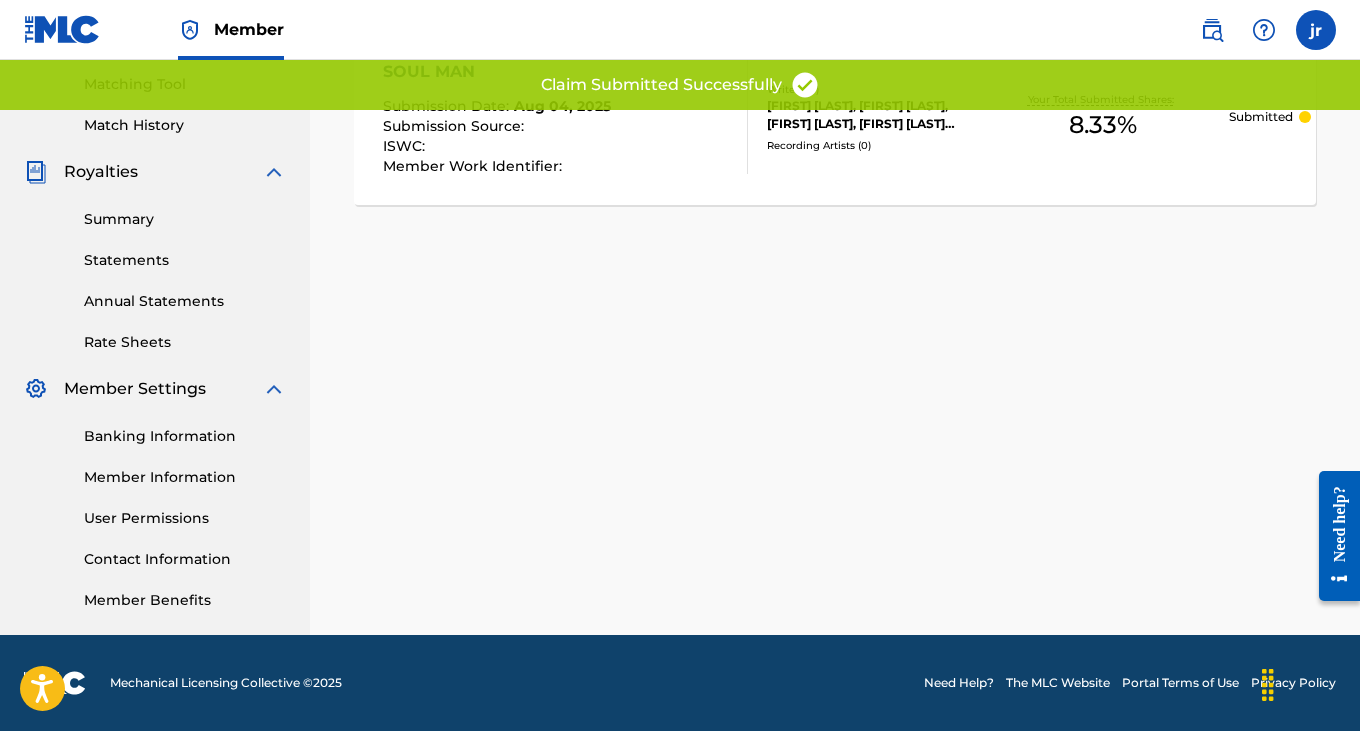 scroll, scrollTop: 0, scrollLeft: 0, axis: both 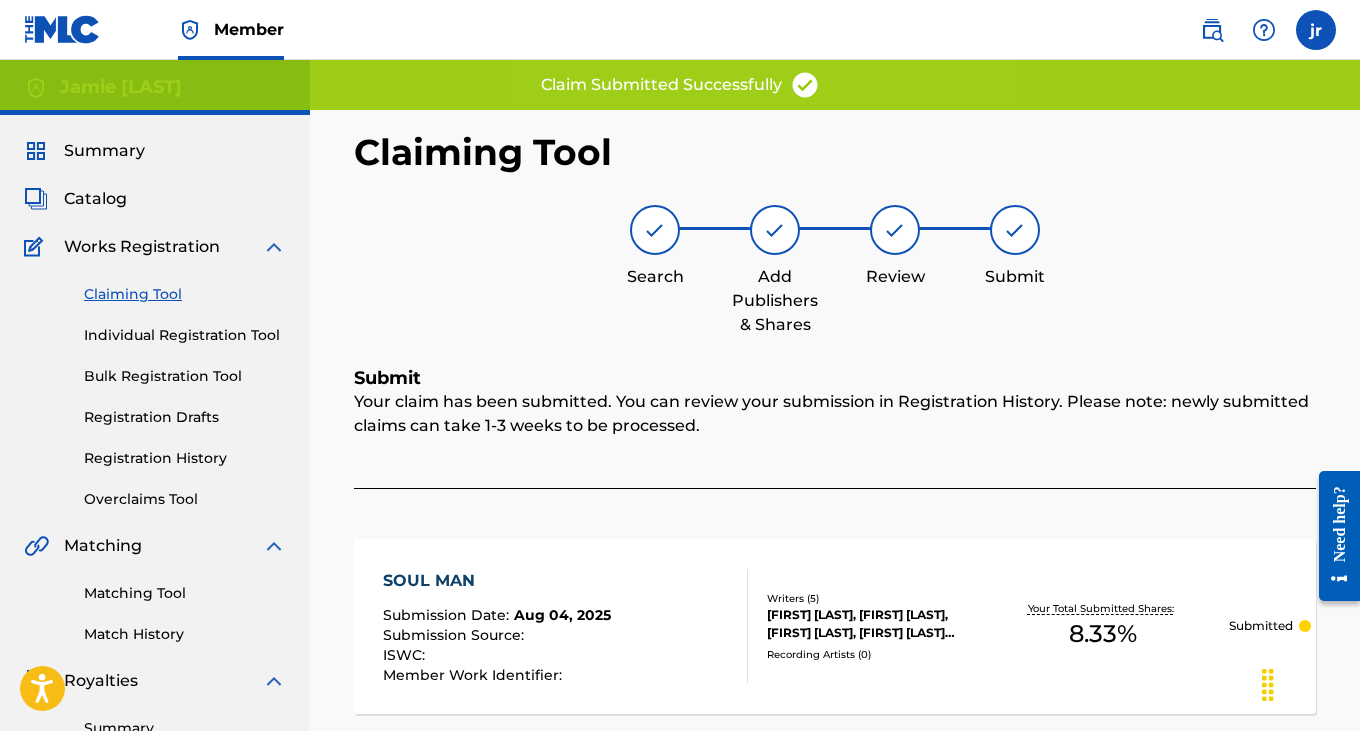 click on "Claiming Tool" at bounding box center (185, 294) 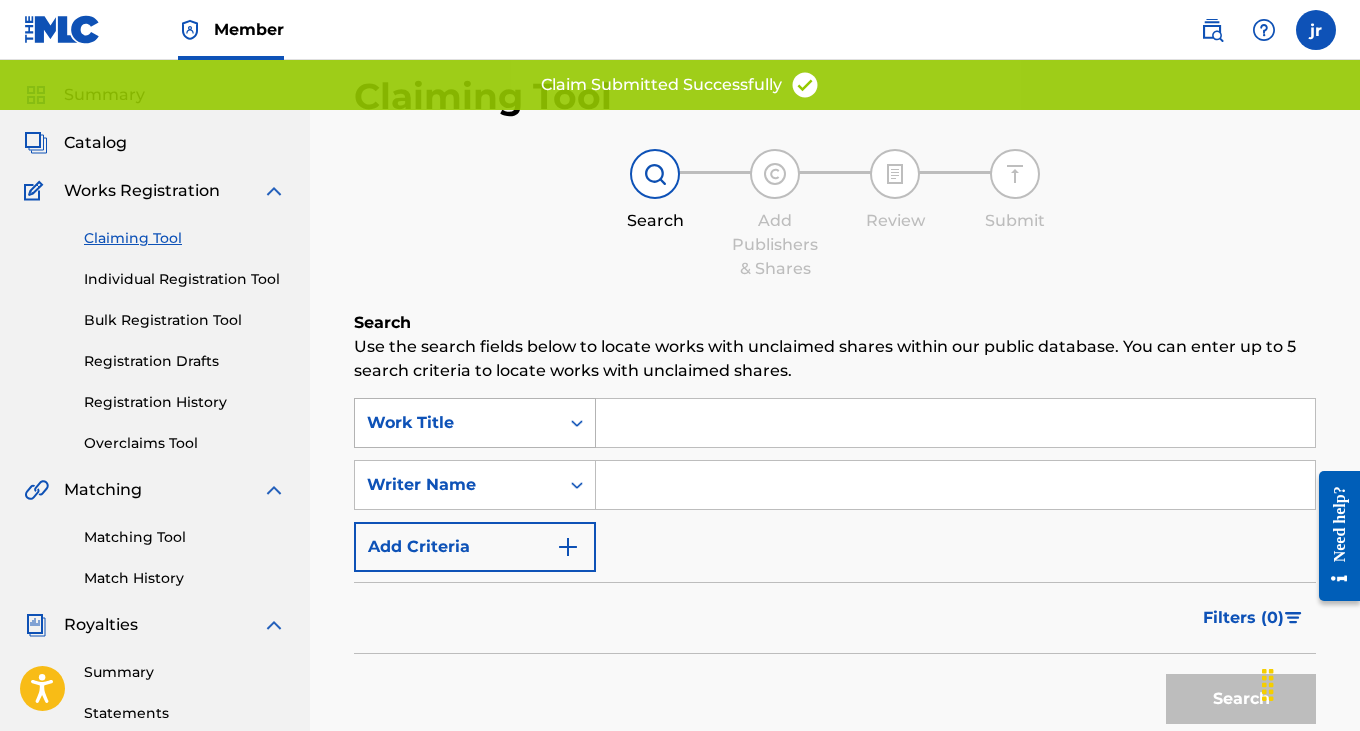 click on "Work Title" at bounding box center (475, 423) 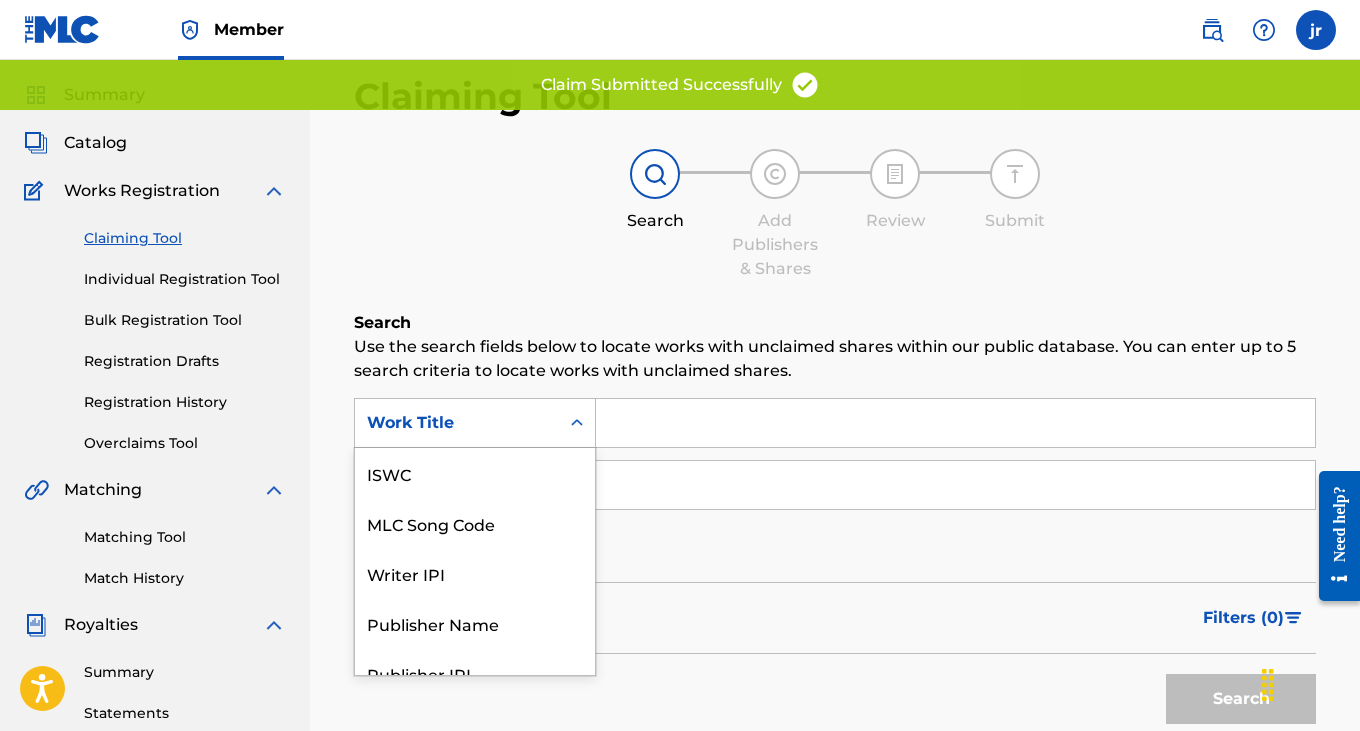 scroll, scrollTop: 73, scrollLeft: 0, axis: vertical 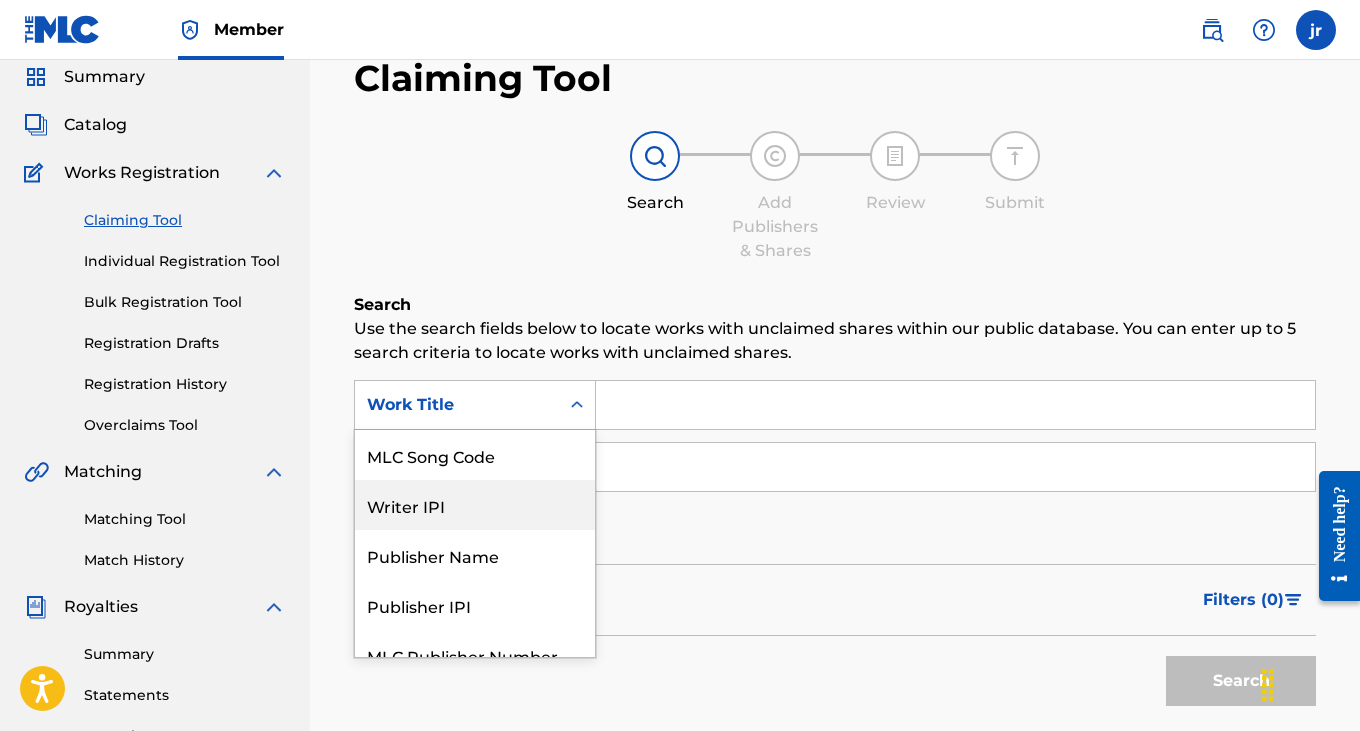 click on "Writer IPI" at bounding box center (475, 505) 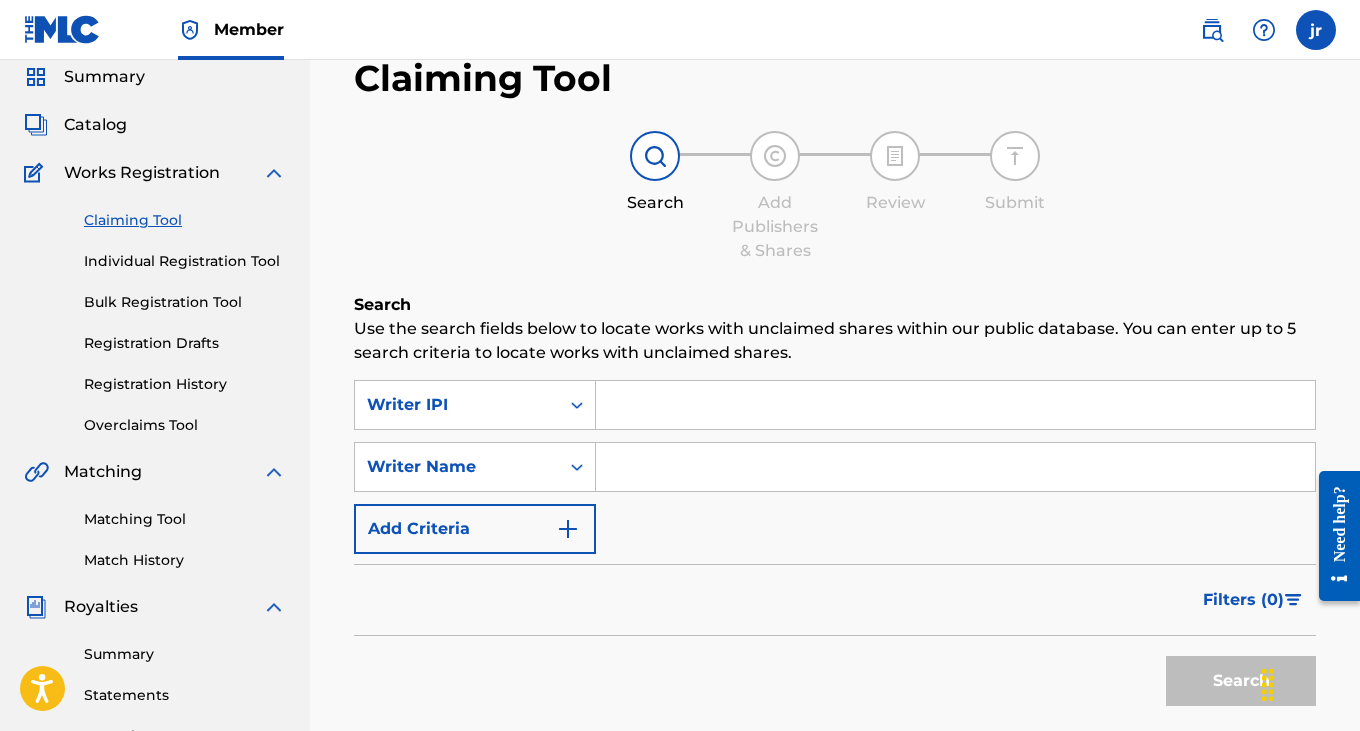 click at bounding box center [955, 405] 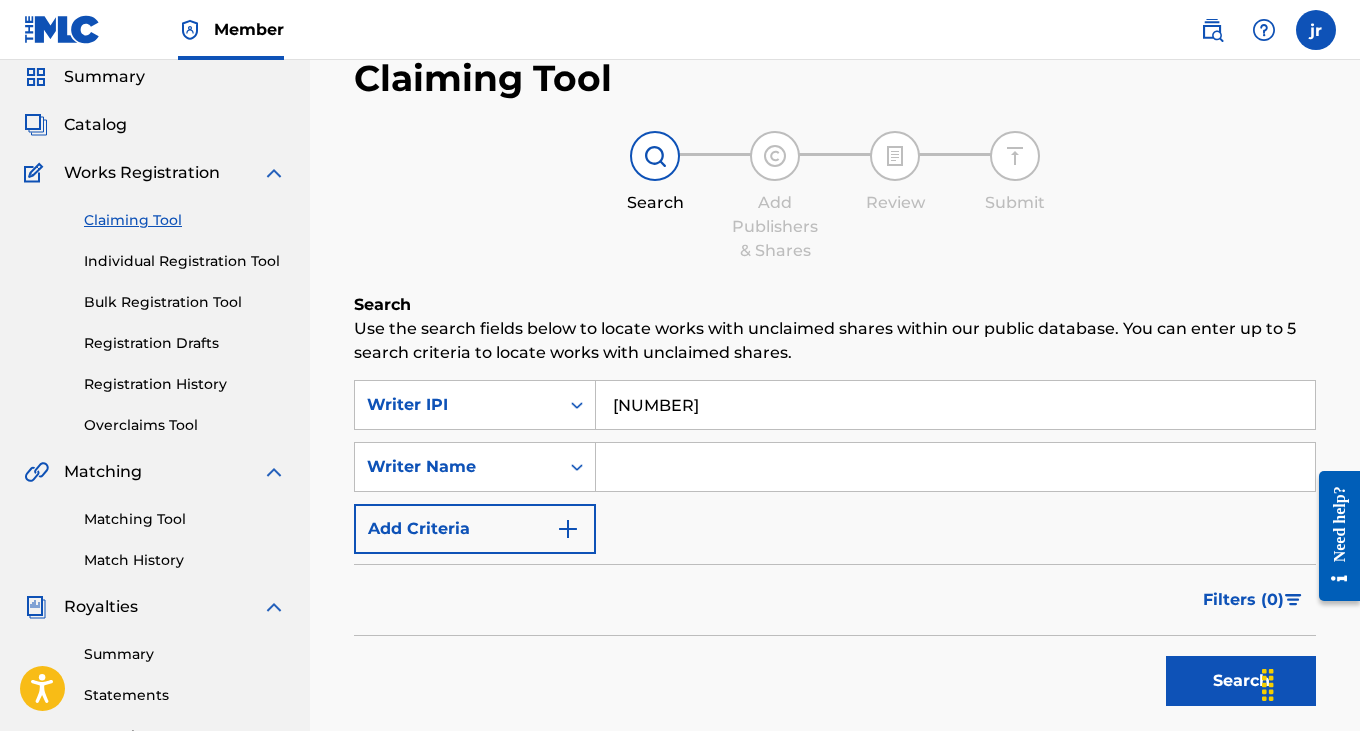 click at bounding box center [955, 467] 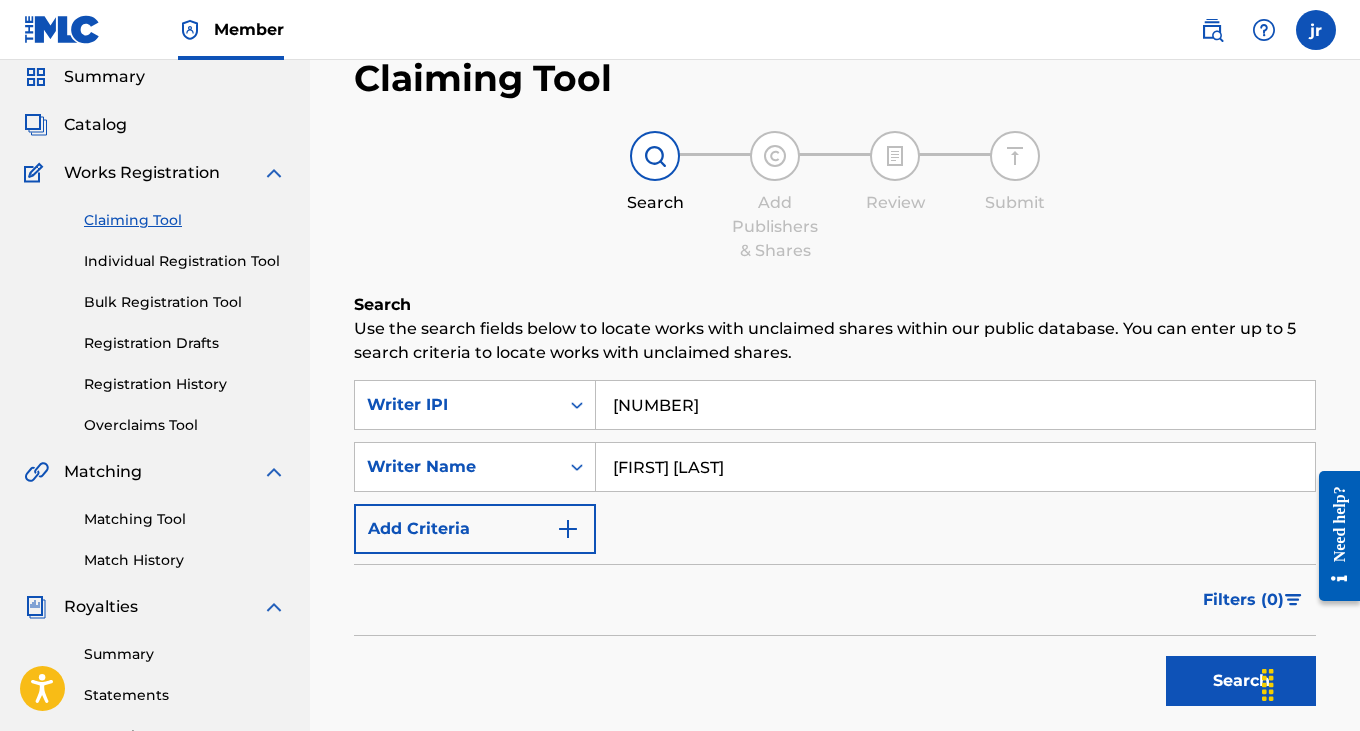 click on "Search" at bounding box center (1241, 681) 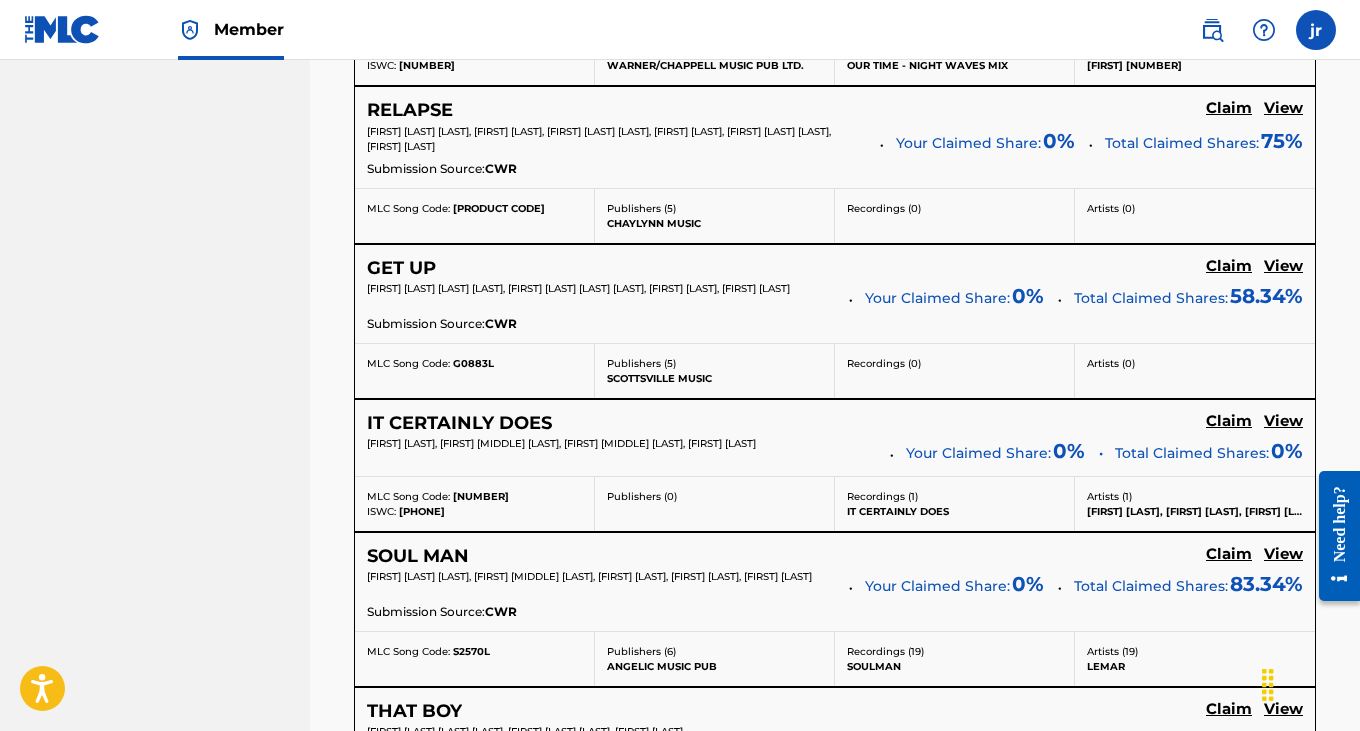 scroll, scrollTop: 7067, scrollLeft: 0, axis: vertical 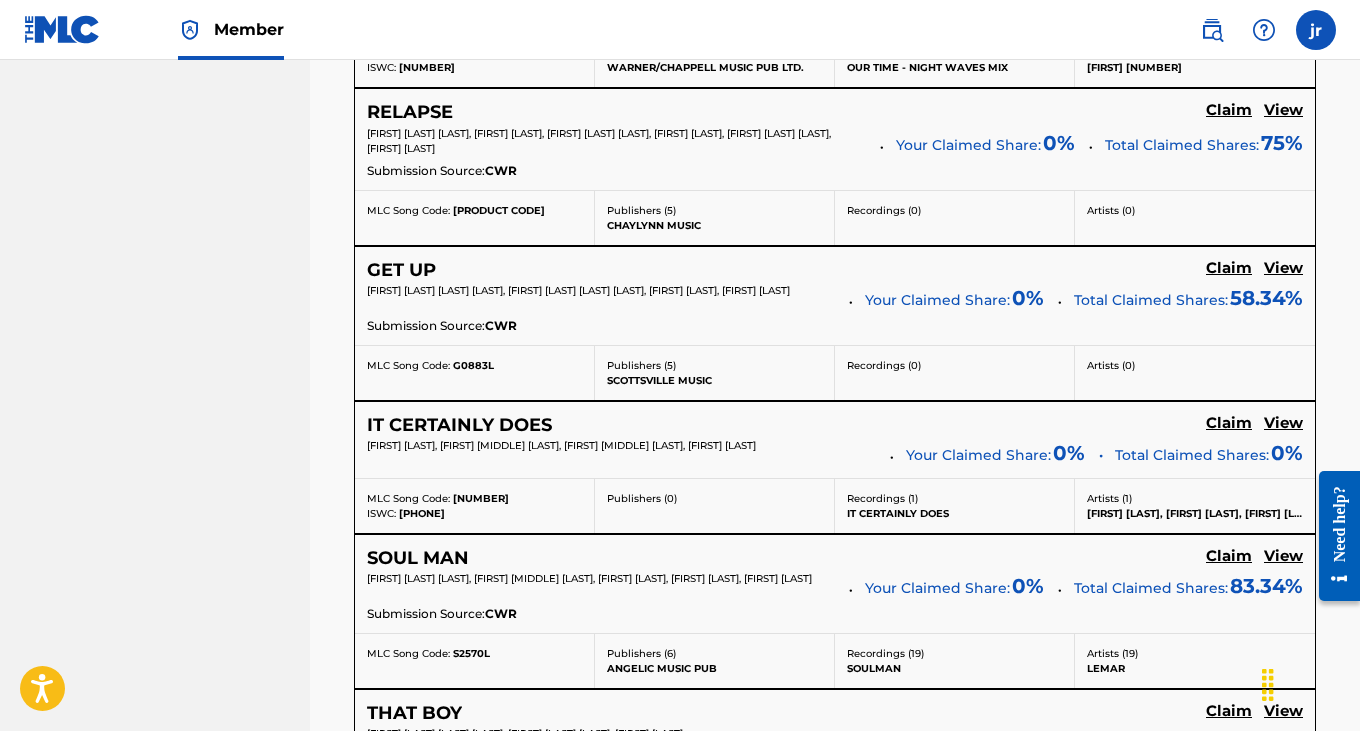 click on "Claim" at bounding box center [1229, -6226] 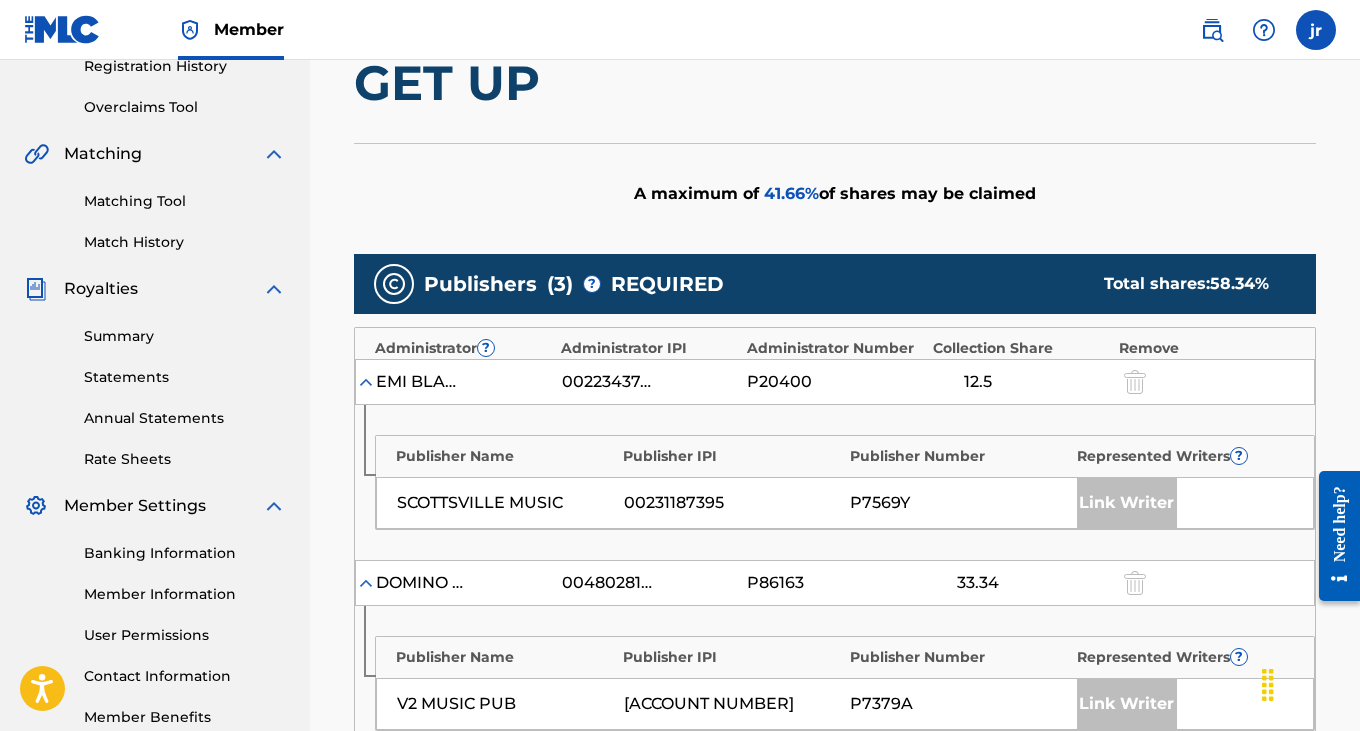 scroll, scrollTop: 0, scrollLeft: 0, axis: both 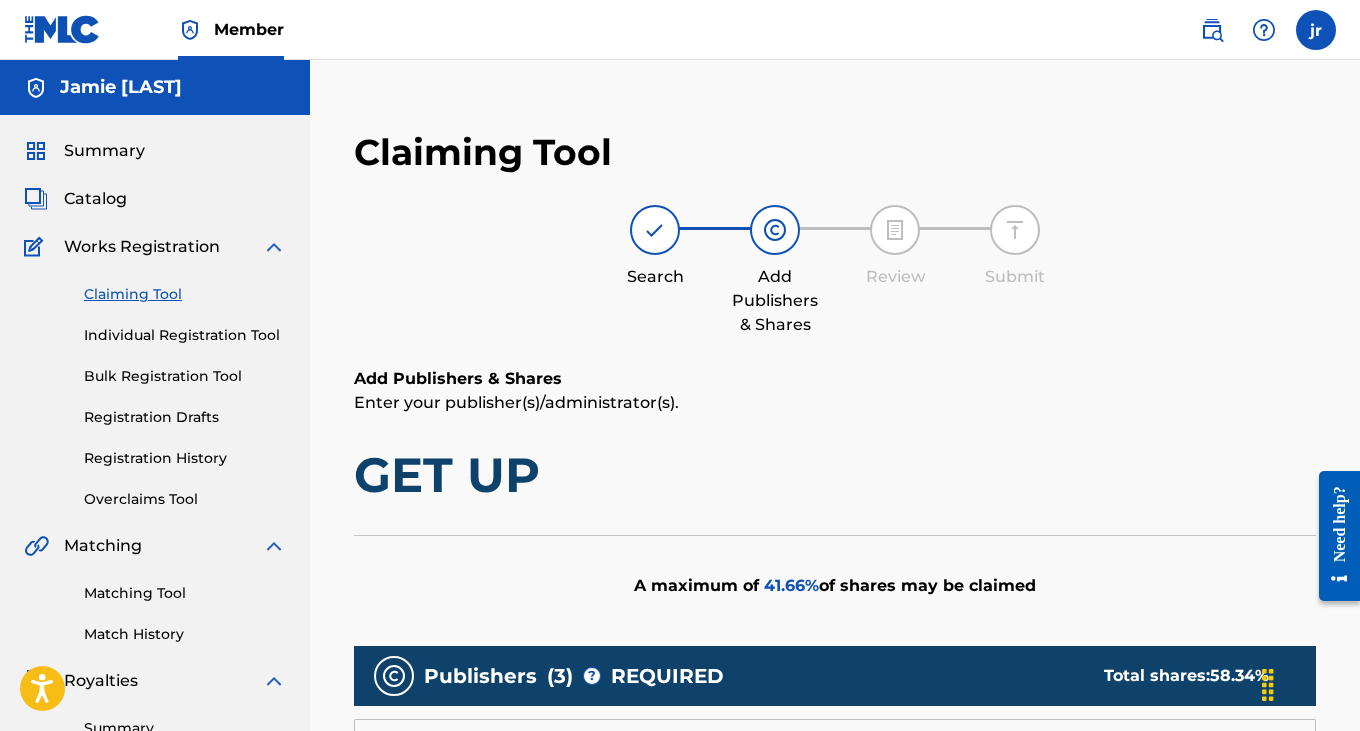 click on "Claiming Tool Search Add Publishers & Shares Review Submit Add Publishers & Shares Enter your publisher(s)/administrator(s). GET UP A maximum of 41.66 % of shares may be claimed Publishers ( 3 ) ? REQUIRED Total shares: 58.34 % Administrator ? Administrator [IPI] Administrator Number Collection Share Remove EMI BLACKWOOD MUSIC INC [IPI] P20400 12.5 Publisher Name Publisher [IPI] Publisher Number Represented Writers ? SCOTTSVILLE MUSIC [IPI] P7569Y Link Writer DOMINO PUBLISHING COMPANY USA [IPI] P86163 33.34 Publisher Name Publisher [IPI] Publisher Number Represented Writers ? V2 MUSIC PUB [IPI] P7379A Link Writer Publisher Name Publisher [IPI] Collection Share Add Administrator Represented Writers ? Remove EMI BLACKWOOD MUSIC INC [IPI] P20400 12.5 Add Link Writer Add Publisher Back Next" at bounding box center (835, 905) 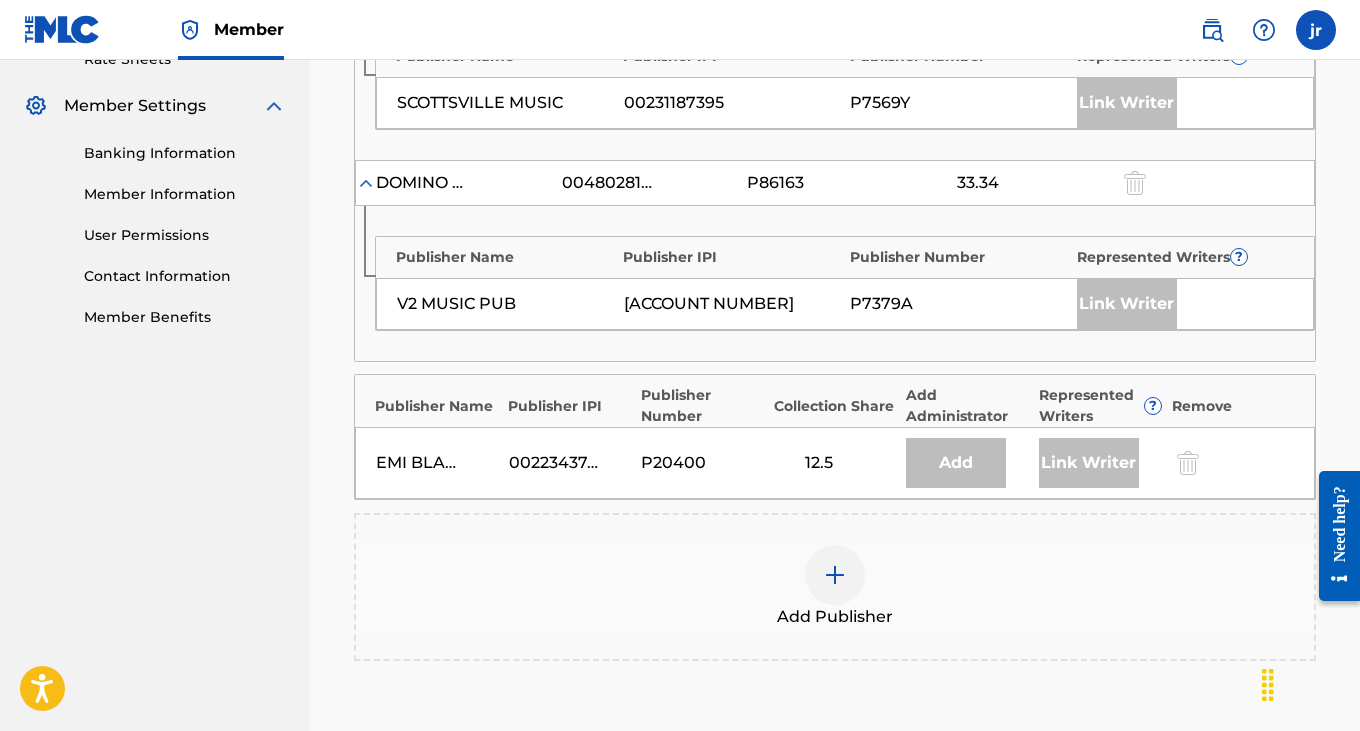 scroll, scrollTop: 961, scrollLeft: 0, axis: vertical 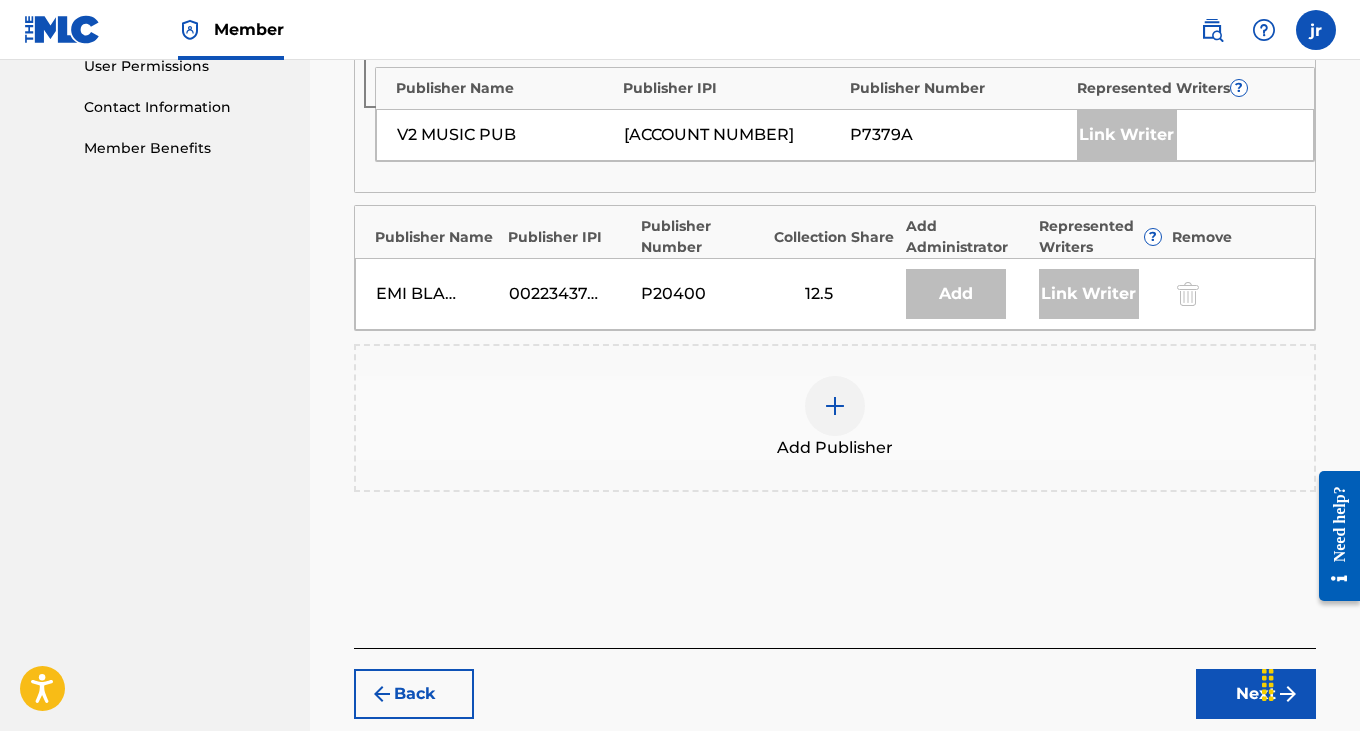 click at bounding box center [835, 406] 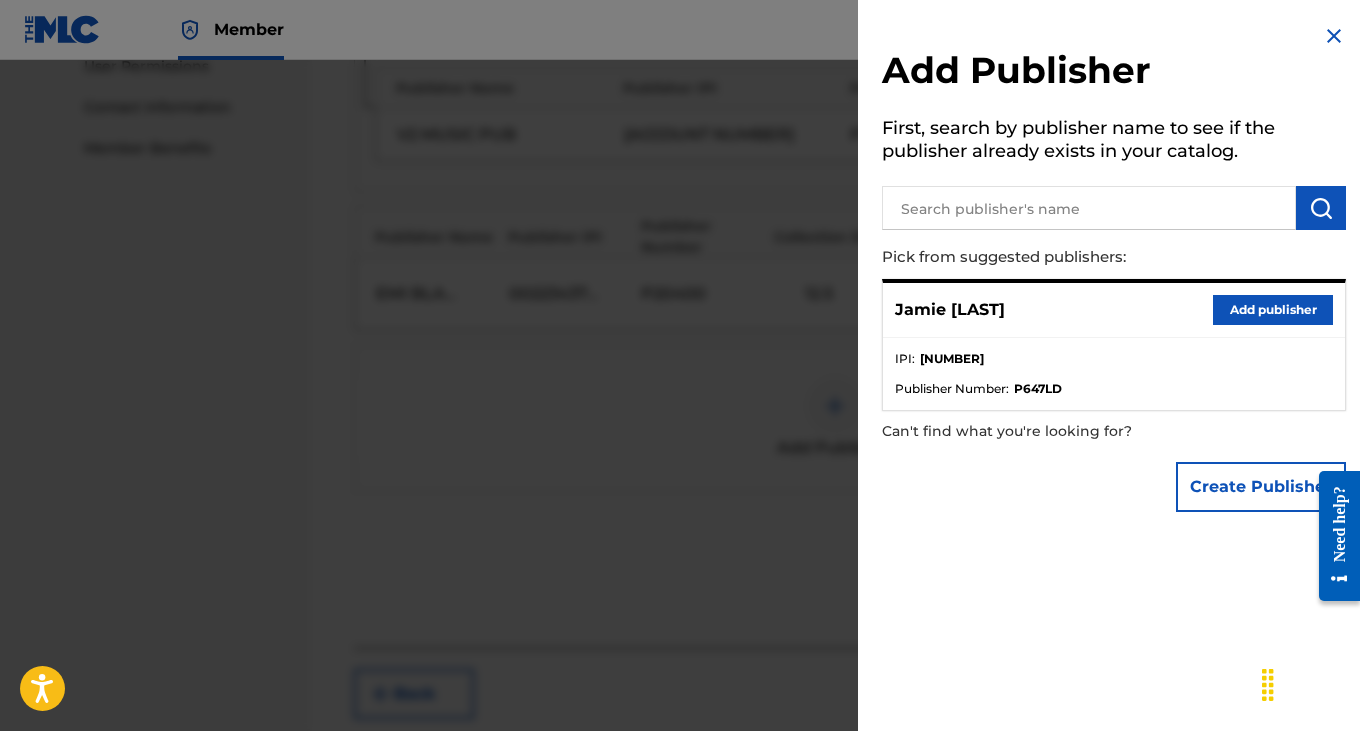 click on "Add publisher" at bounding box center [1273, 310] 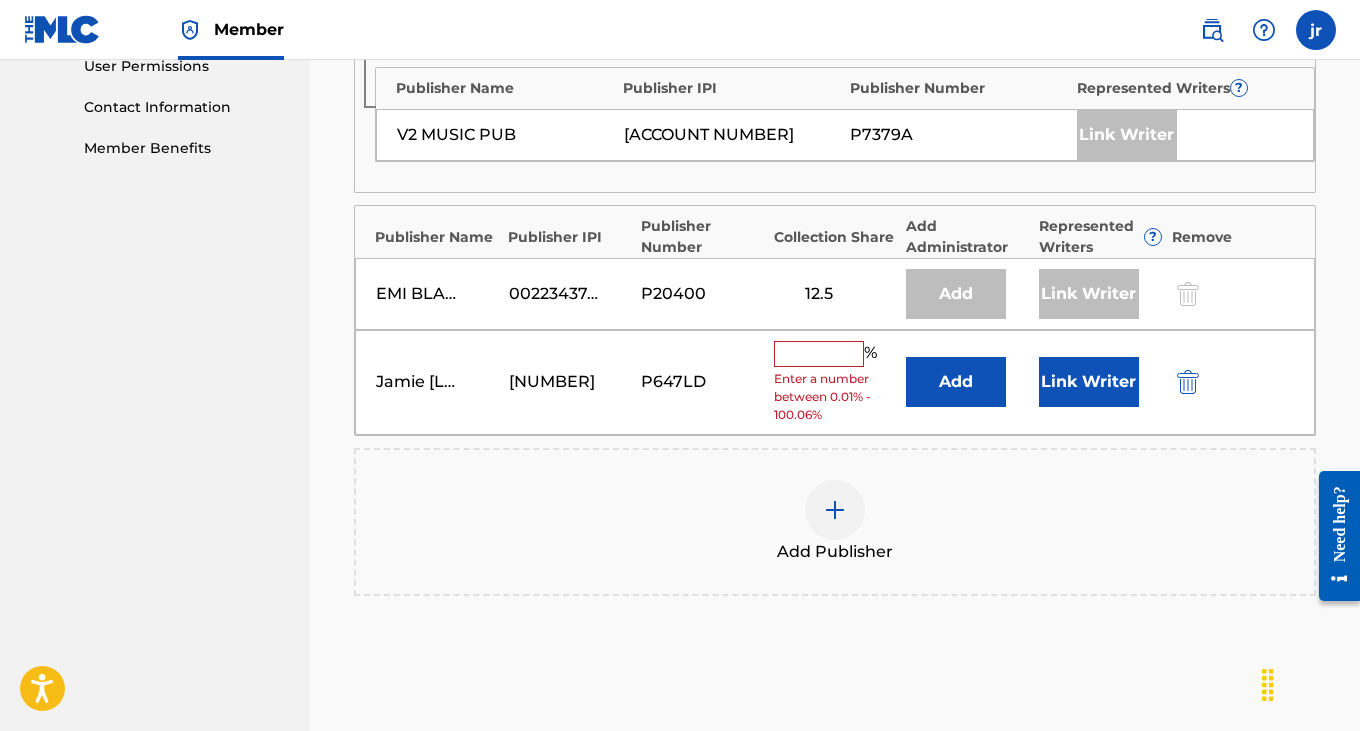 click at bounding box center (819, 354) 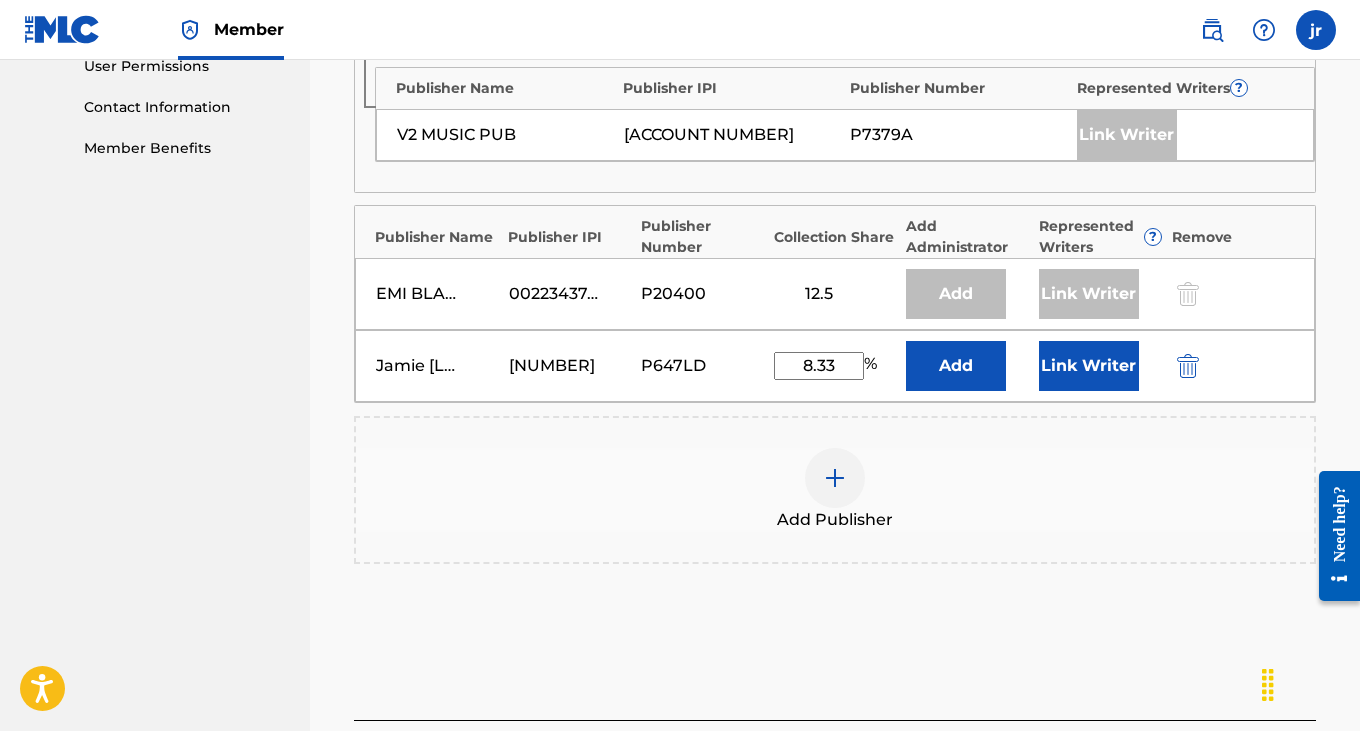 type on "8.33" 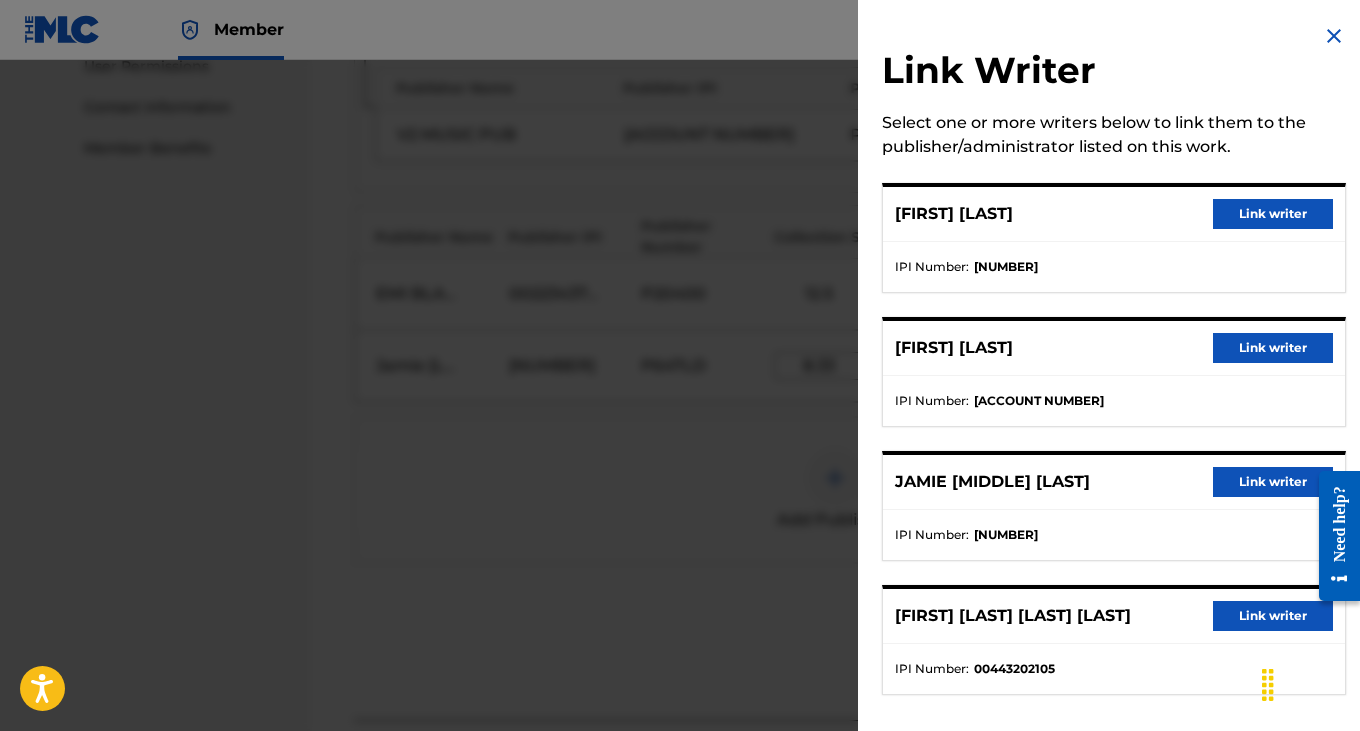 click on "Link writer" at bounding box center (1273, 482) 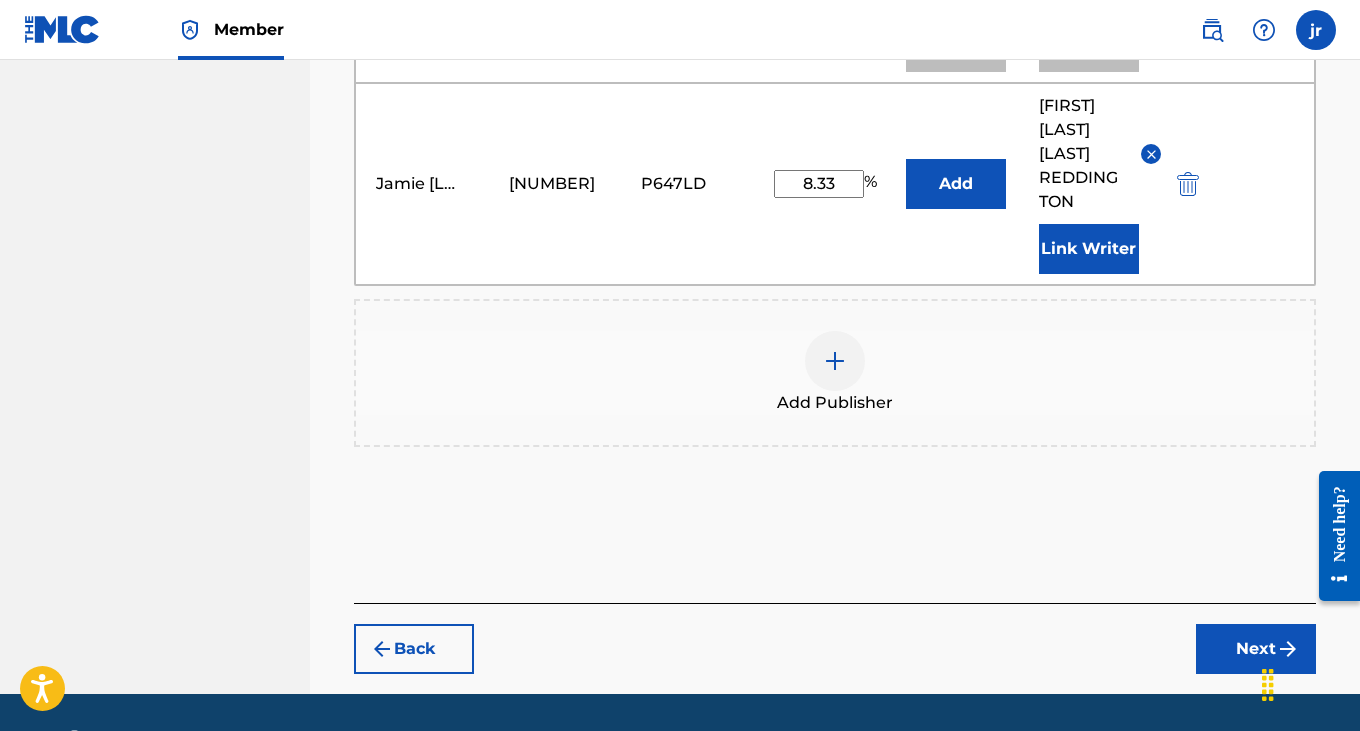 scroll, scrollTop: 1266, scrollLeft: 0, axis: vertical 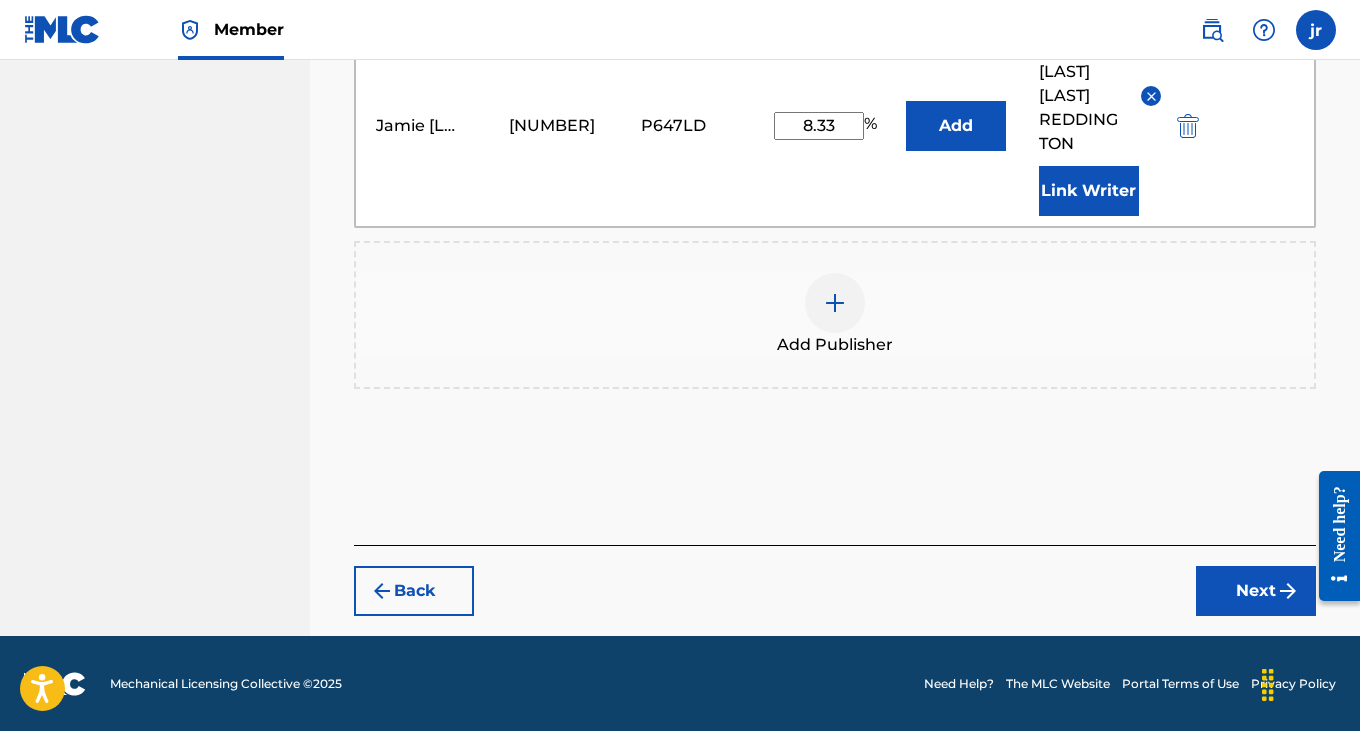 click on "Next" at bounding box center (1256, 591) 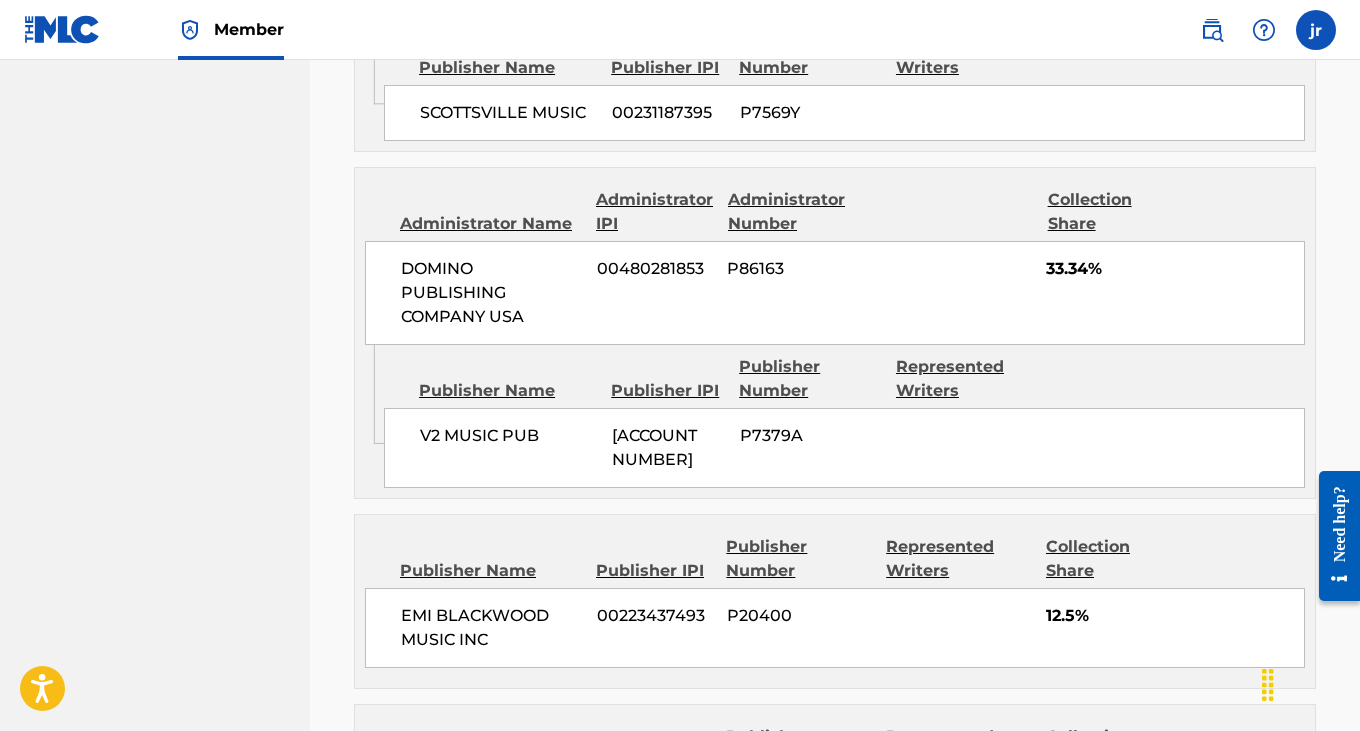 scroll, scrollTop: 1492, scrollLeft: 0, axis: vertical 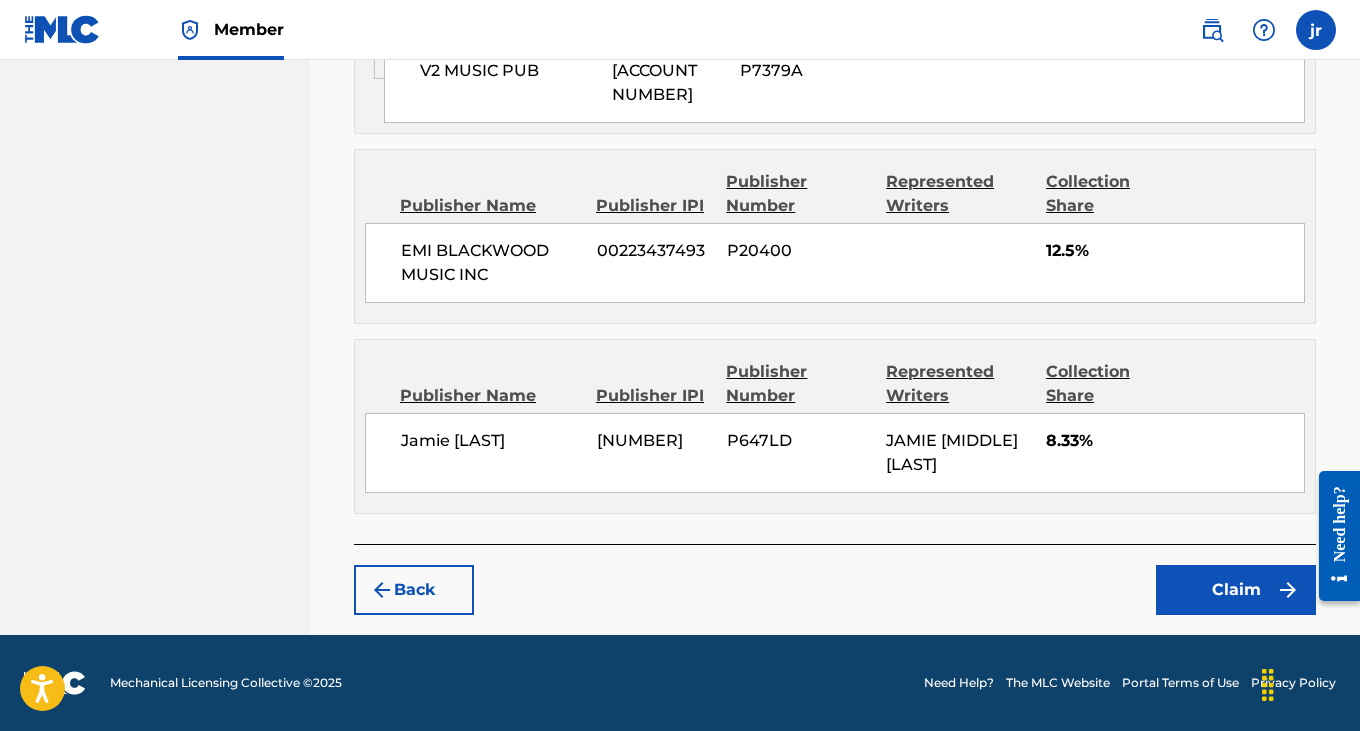 click on "Claim" at bounding box center [1236, 590] 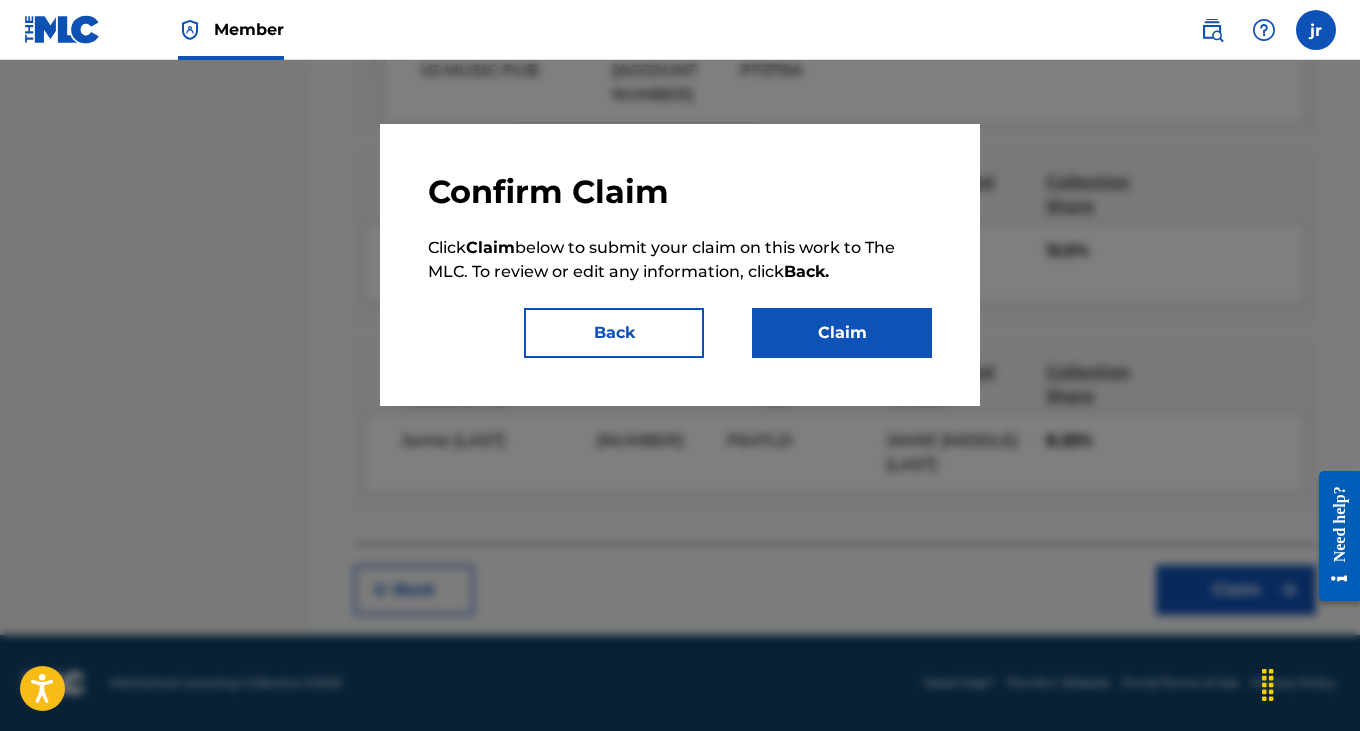 click on "Claim" at bounding box center [842, 333] 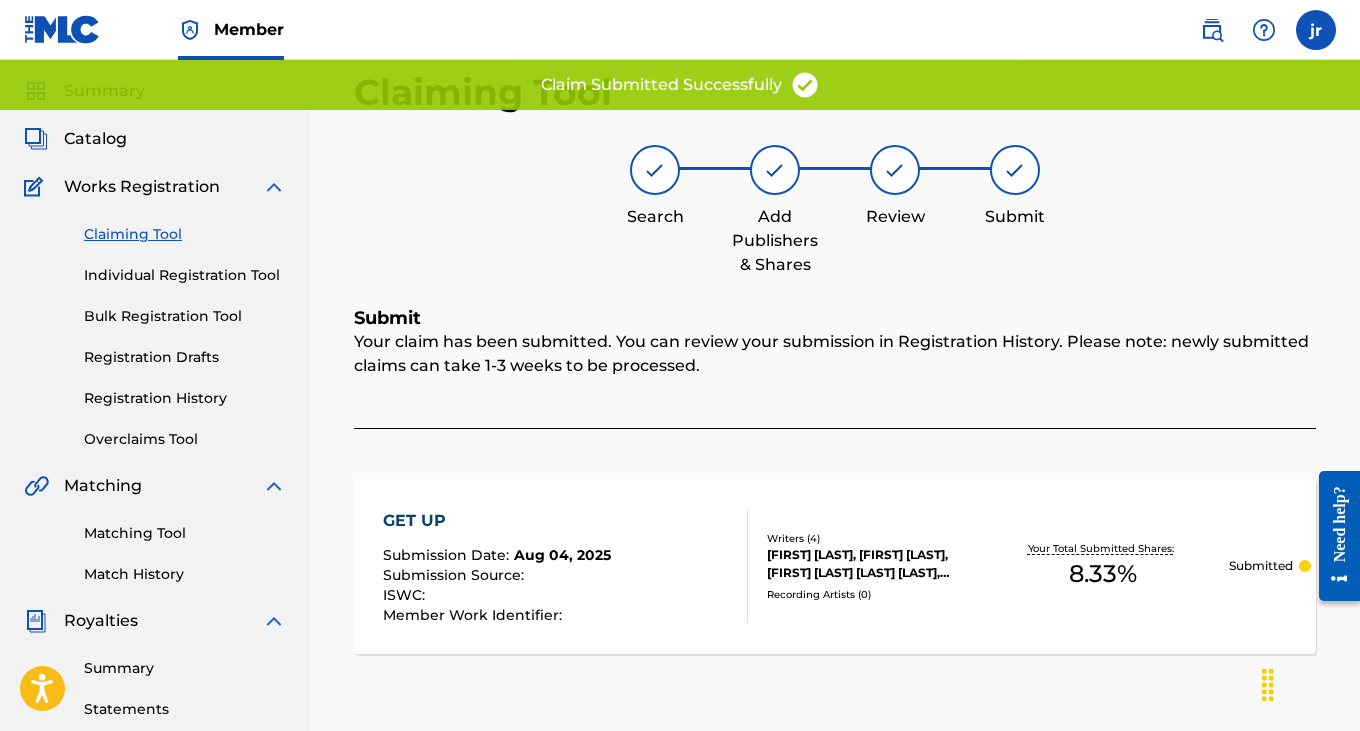 scroll, scrollTop: 0, scrollLeft: 0, axis: both 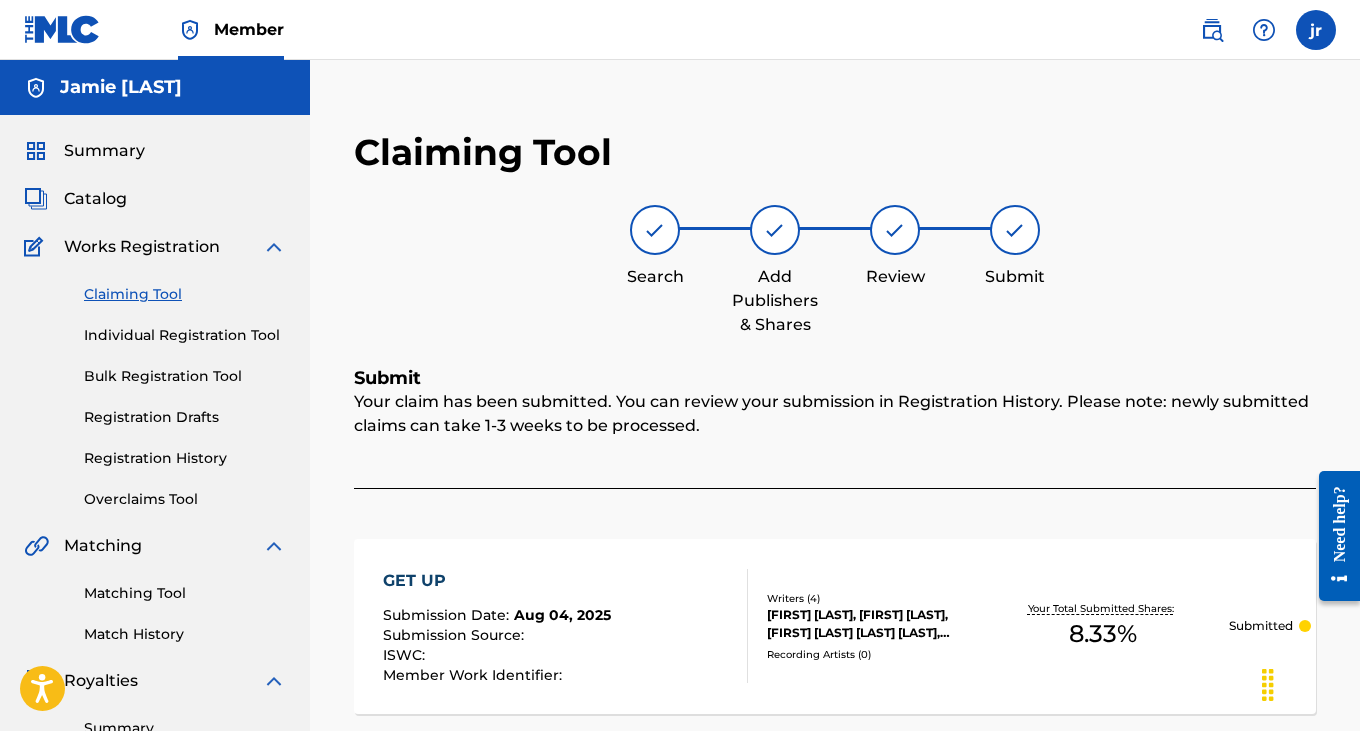 click on "Claiming Tool" at bounding box center (185, 294) 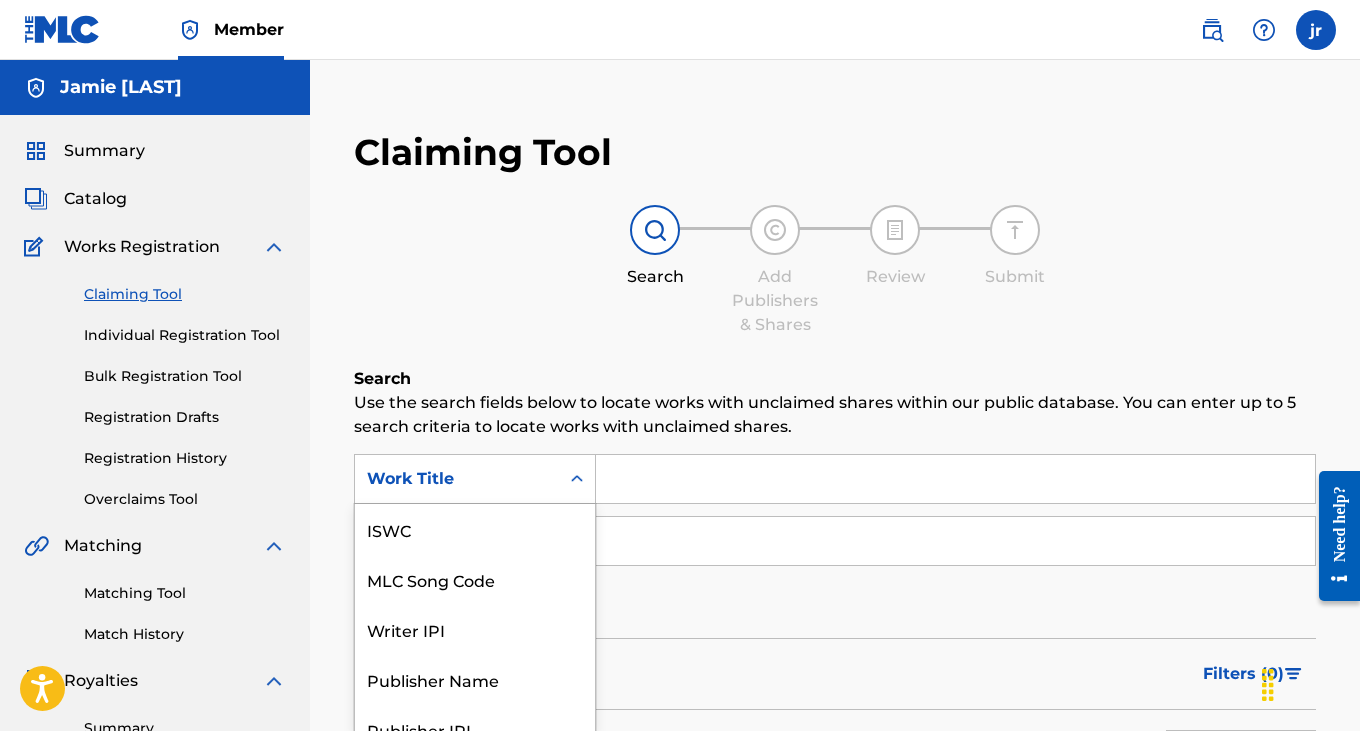 scroll, scrollTop: 56, scrollLeft: 0, axis: vertical 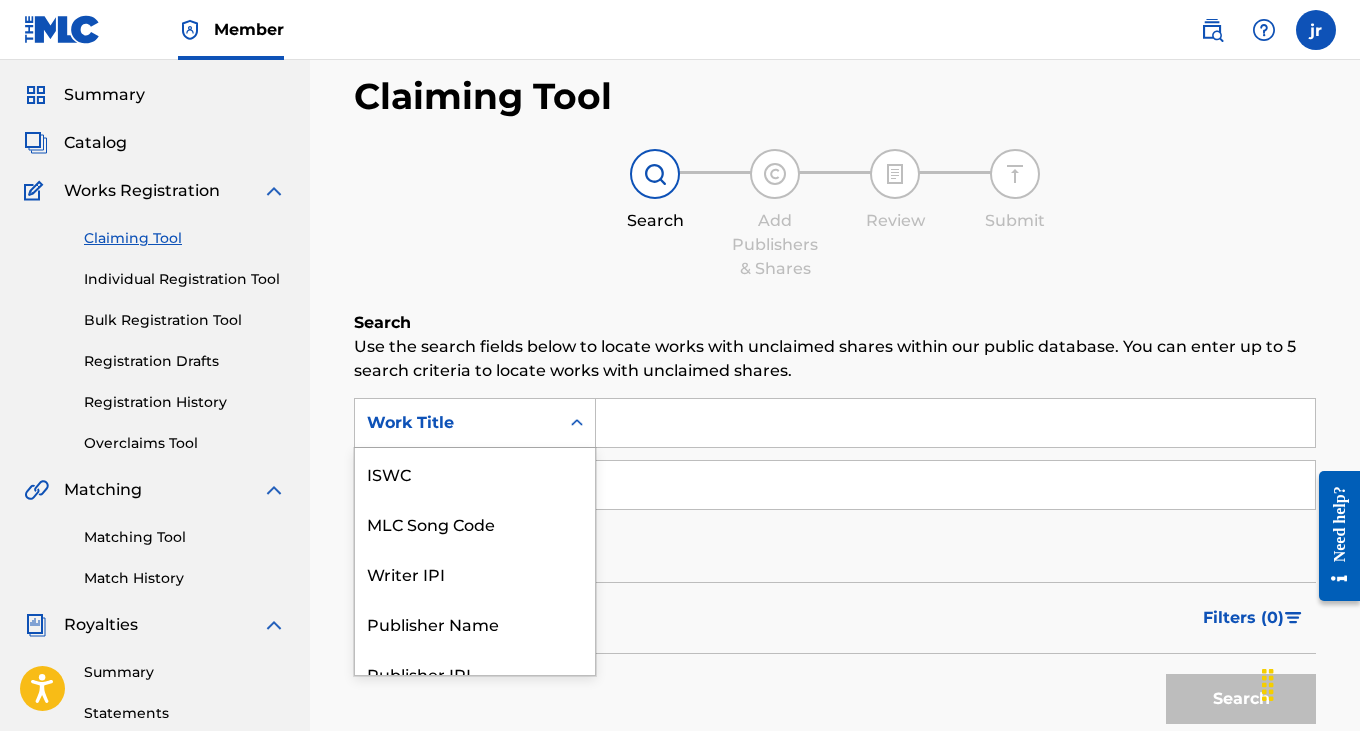 click on "Work Title selected, 7 of 7. 7 results available. Use Up and Down to choose options, press Enter to select the currently focused option, press Escape to exit the menu, press Tab to select the option and exit the menu. Work Title ISWC MLC Song Code Writer IPI Publisher Name Publisher IPI MLC Publisher Number Work Title" at bounding box center (475, 423) 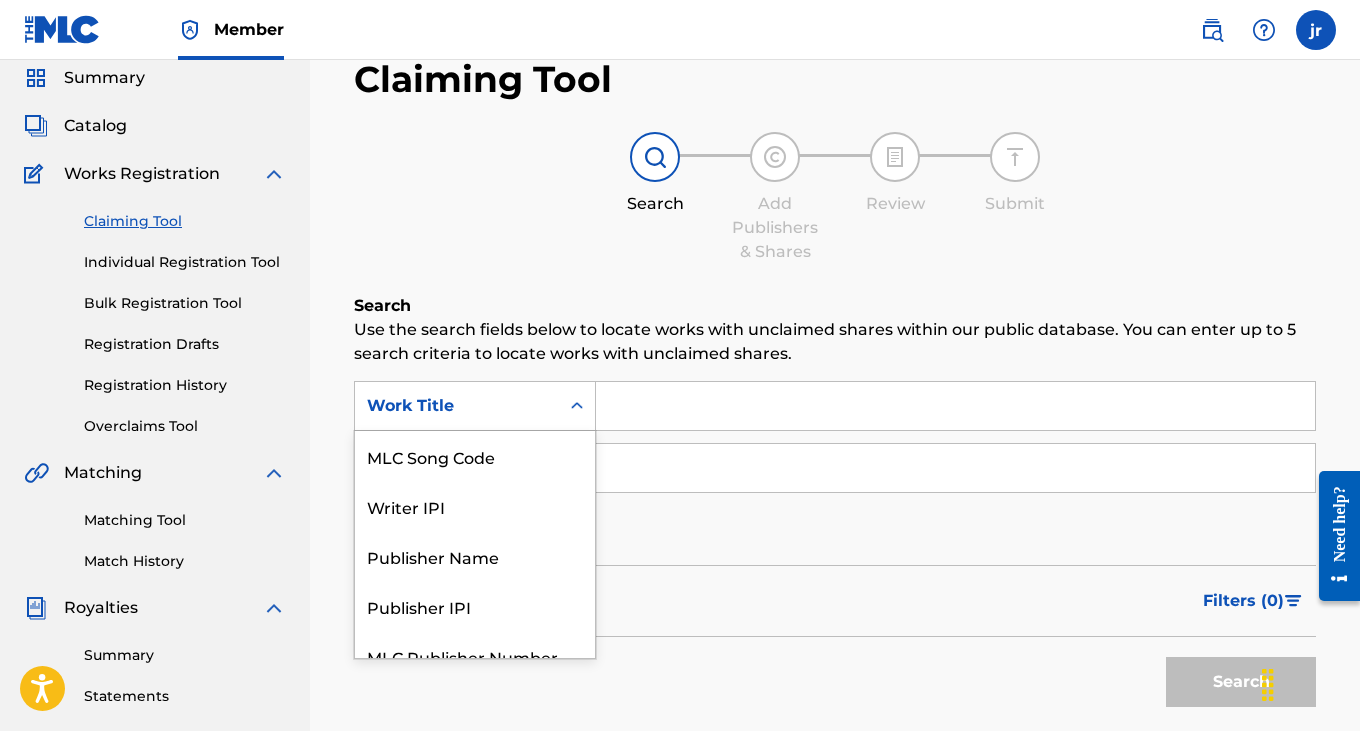 scroll, scrollTop: 74, scrollLeft: 0, axis: vertical 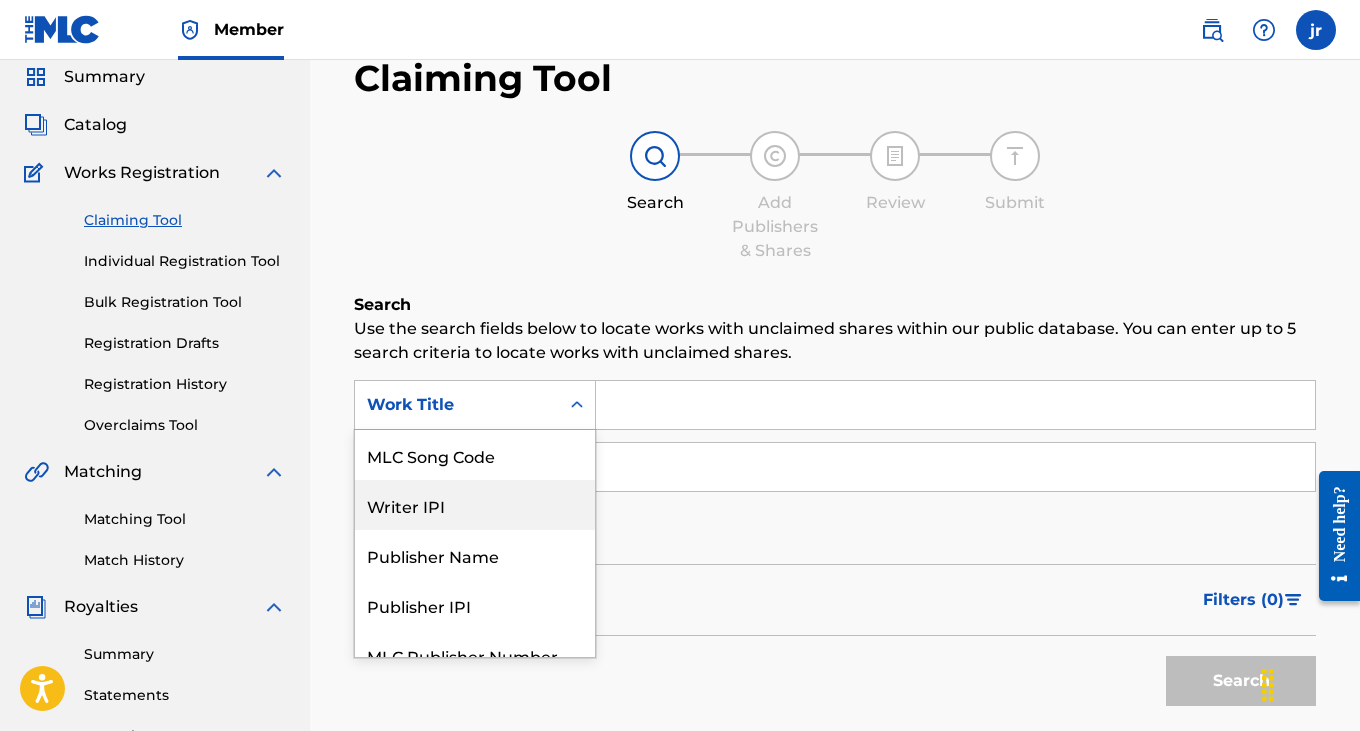 click on "Writer IPI" at bounding box center (475, 505) 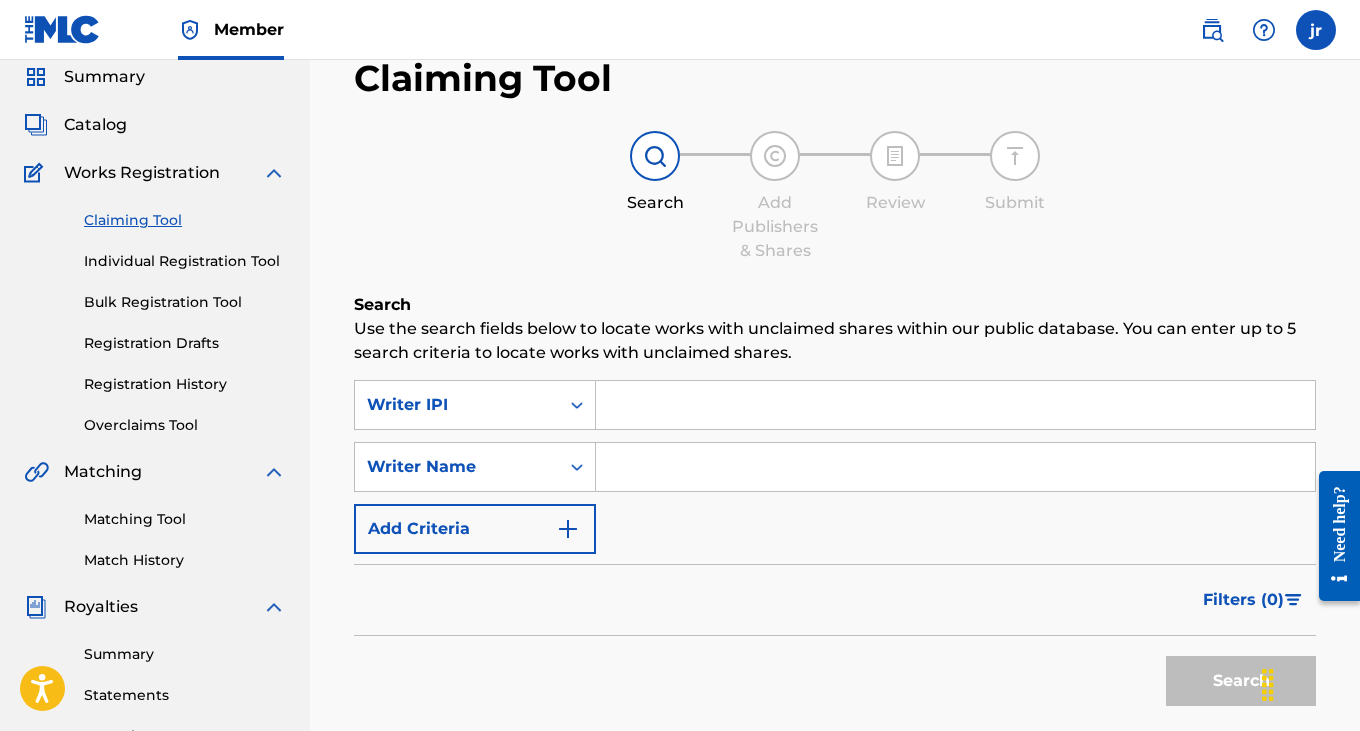 click at bounding box center (955, 405) 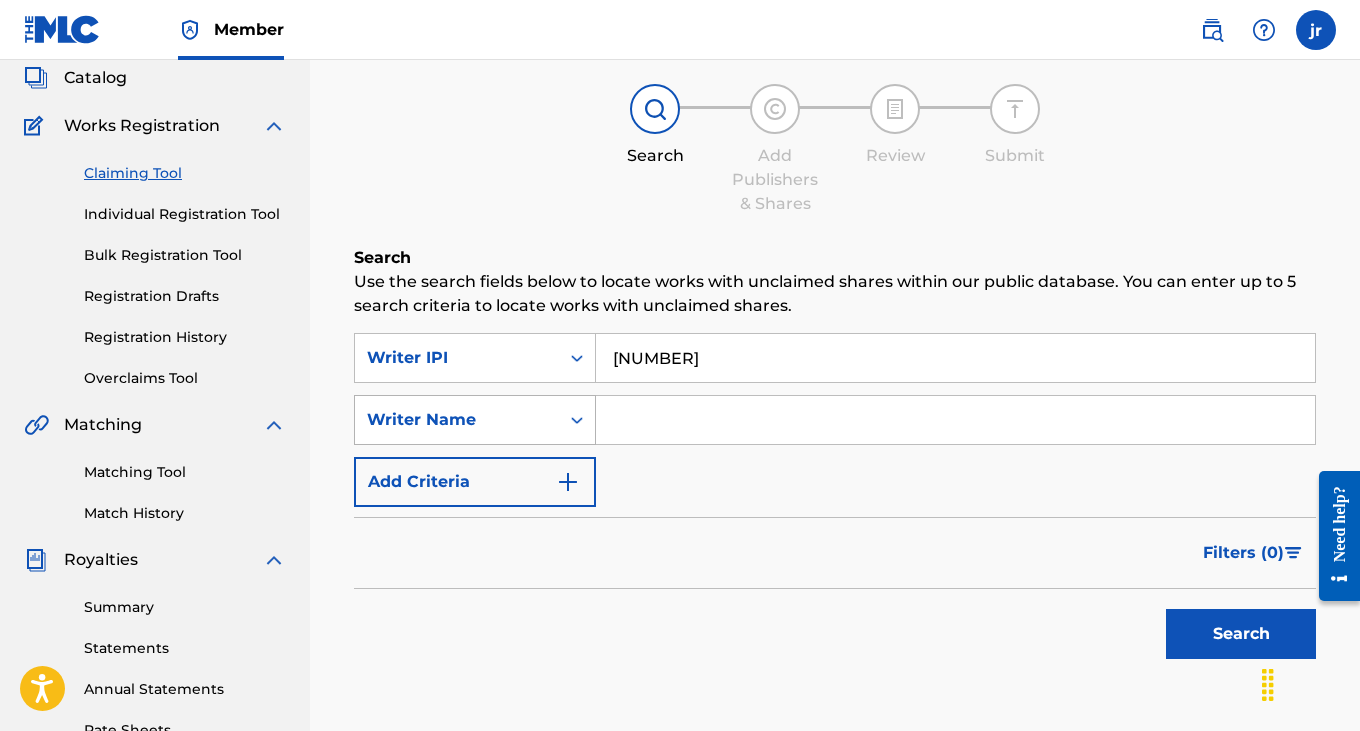 click on "Writer Name" at bounding box center (475, 420) 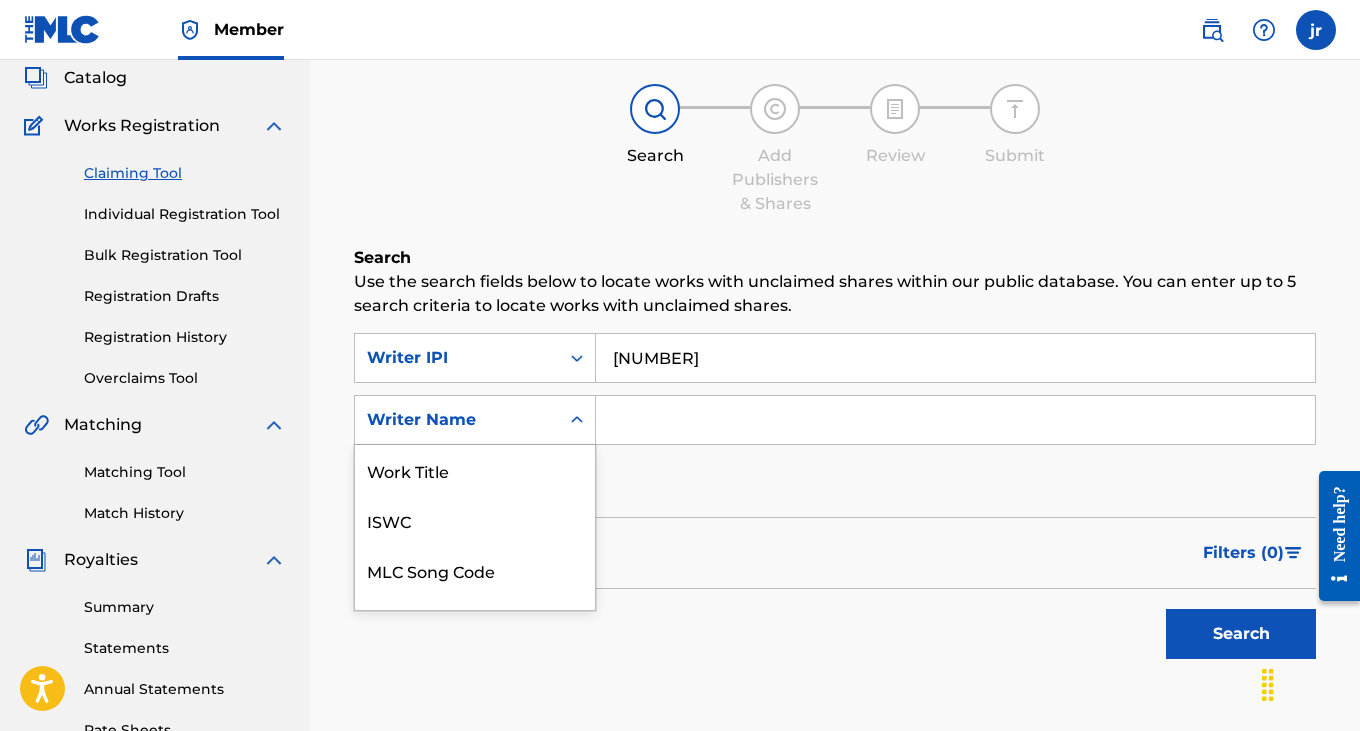 scroll, scrollTop: 134, scrollLeft: 0, axis: vertical 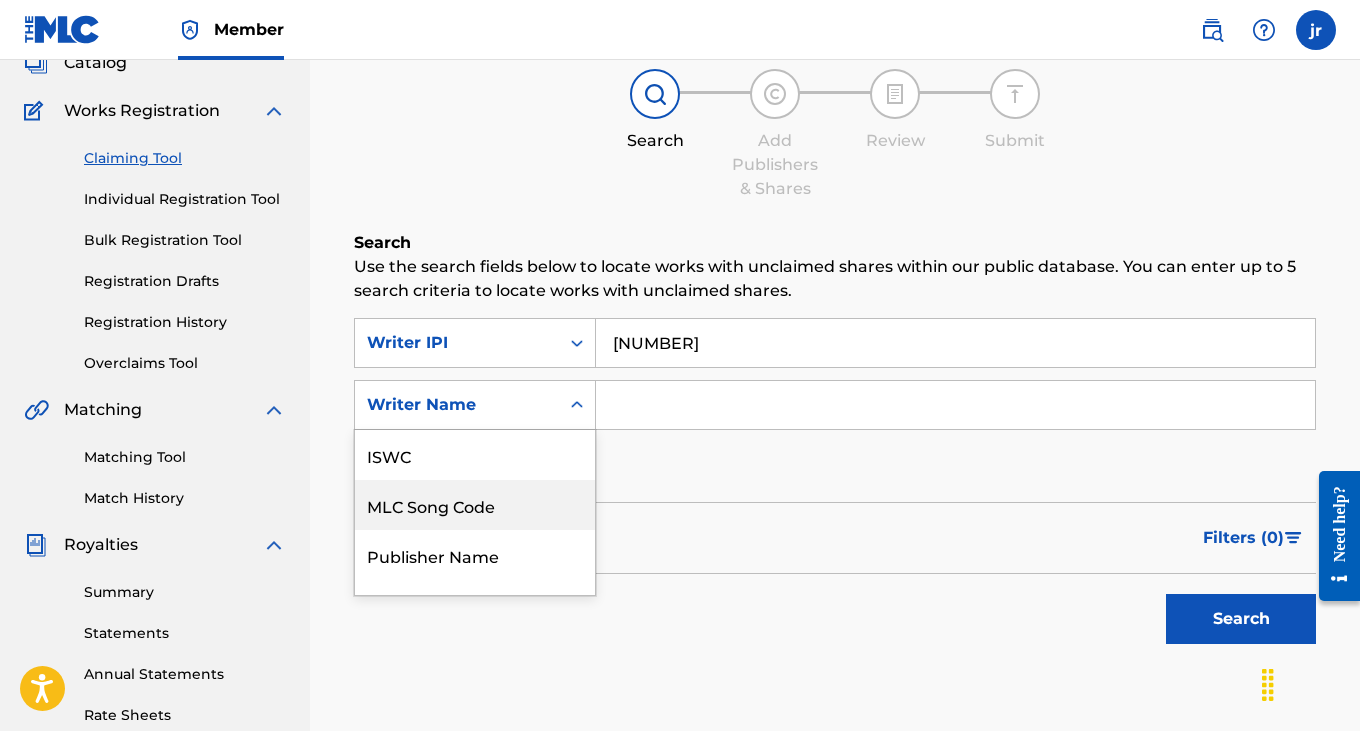 click at bounding box center (955, 405) 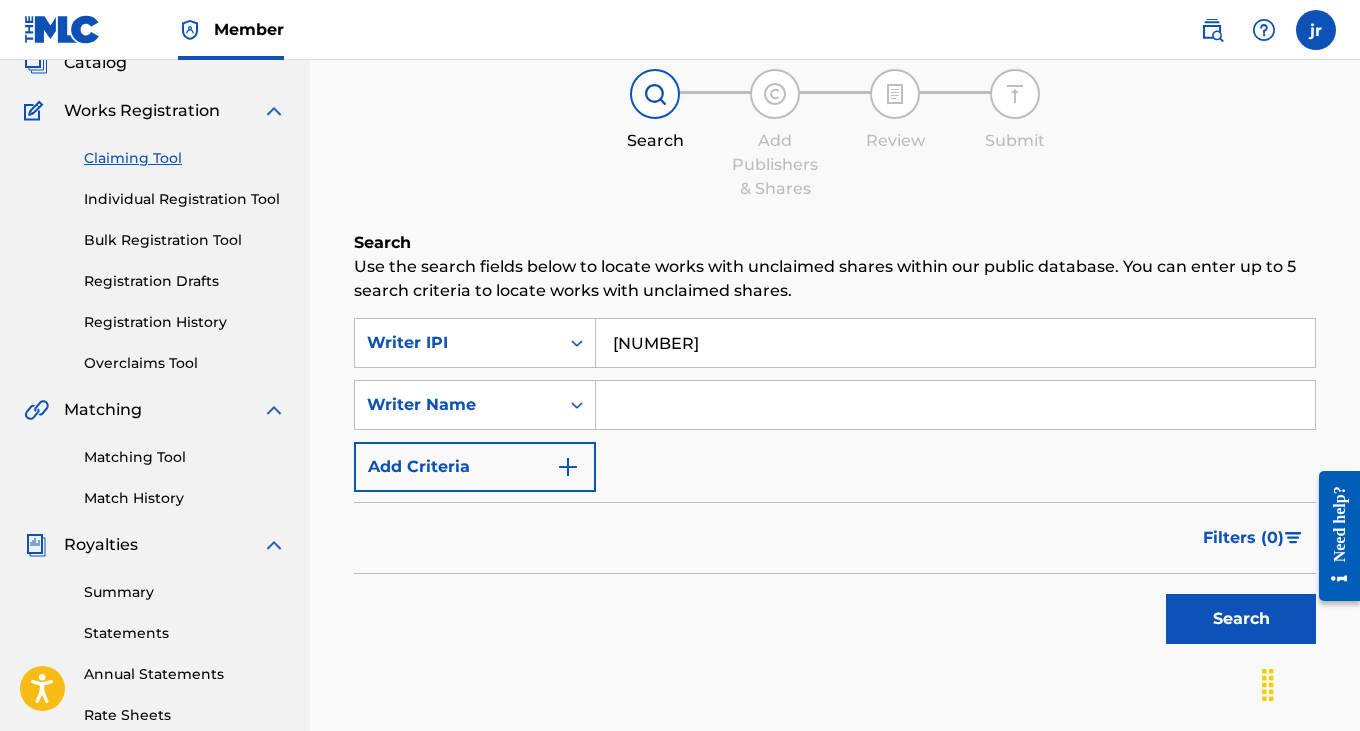 type on "[FIRST] [LAST]" 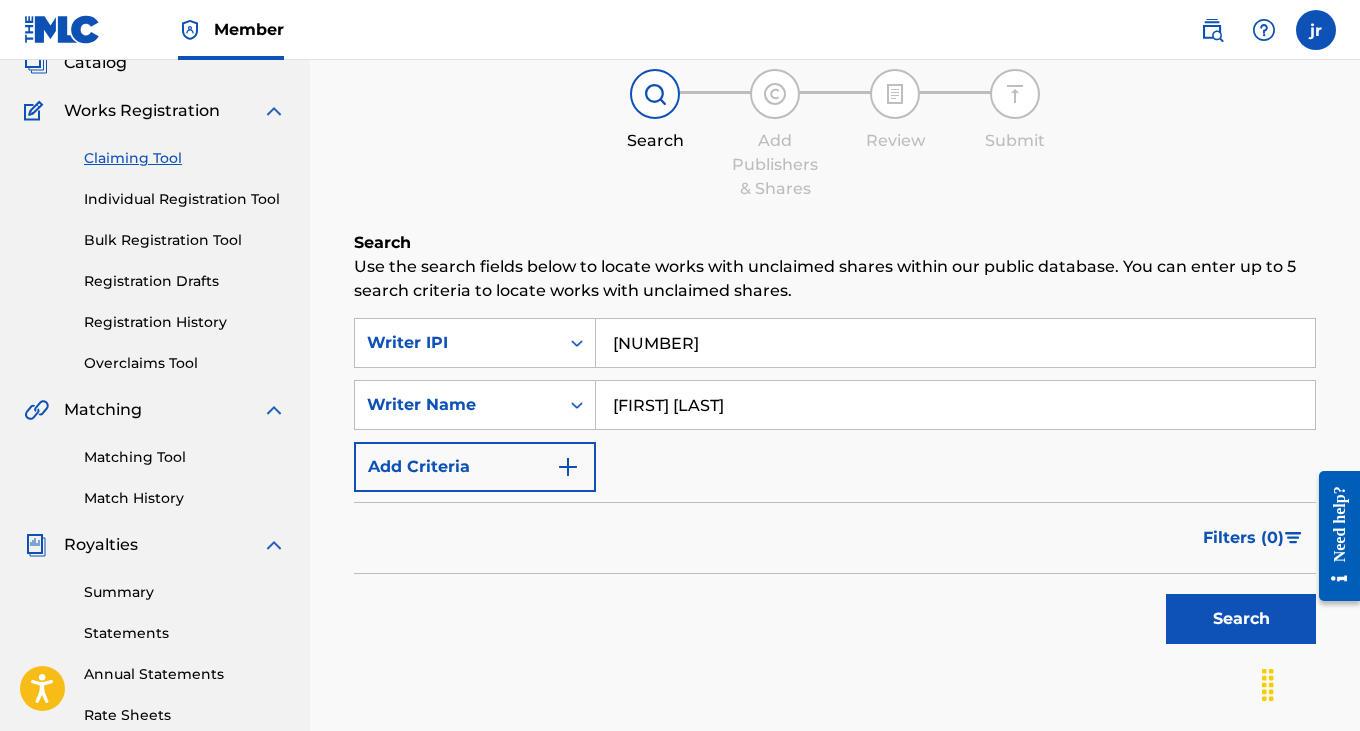 click on "Search" at bounding box center [1241, 619] 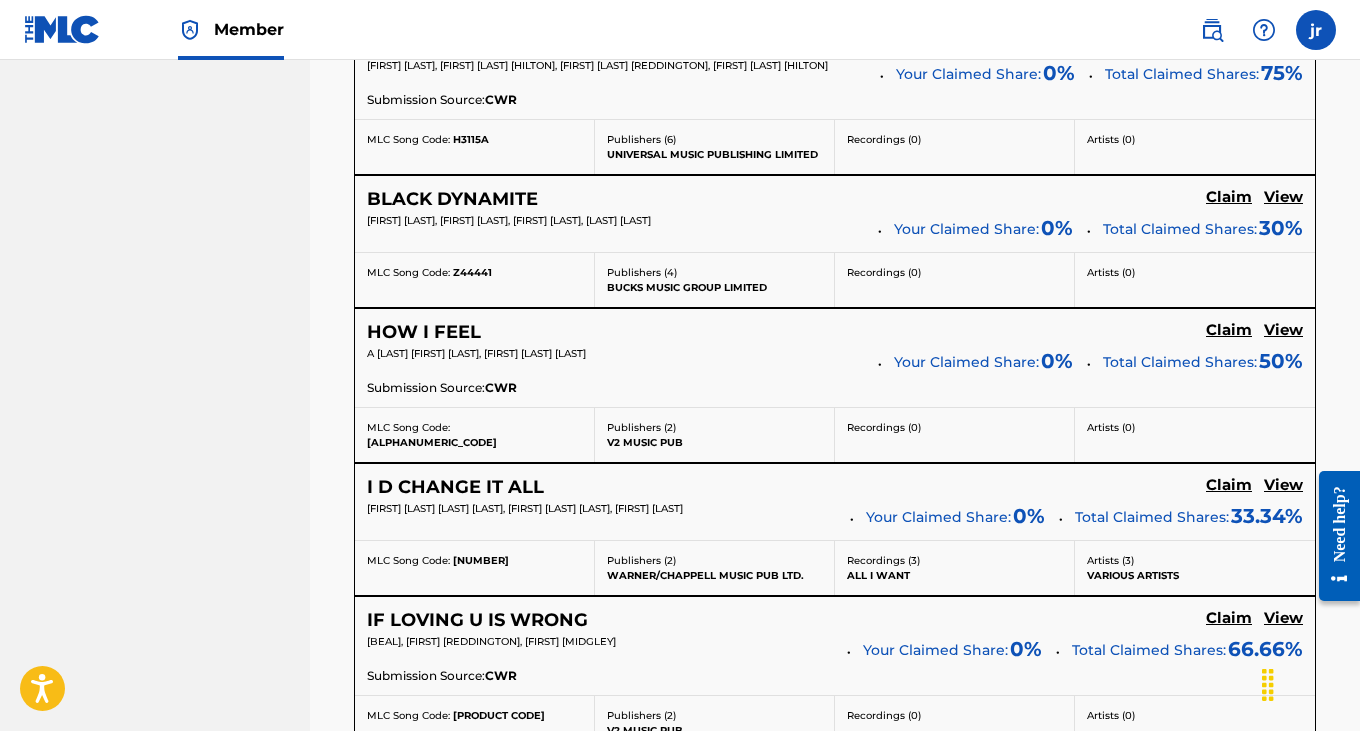 scroll, scrollTop: 5672, scrollLeft: 0, axis: vertical 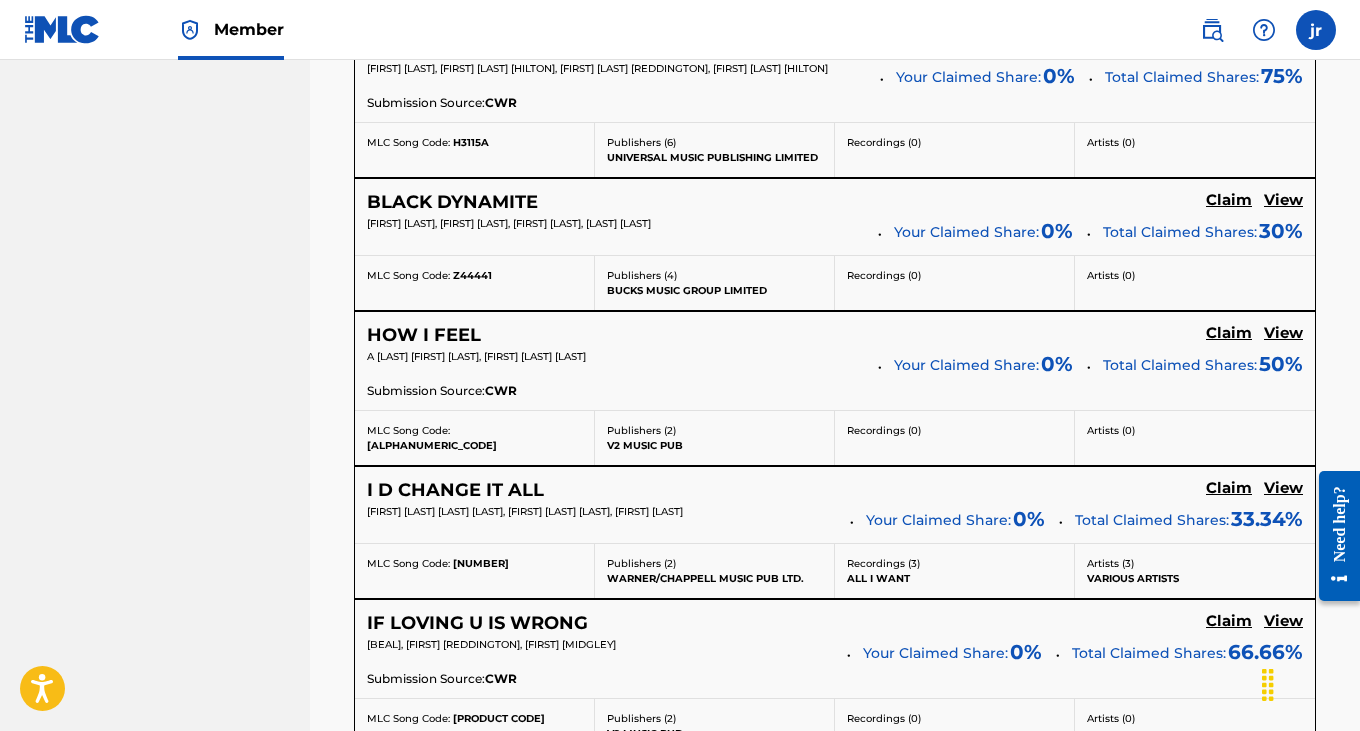 click on "Claim" at bounding box center (1229, -4831) 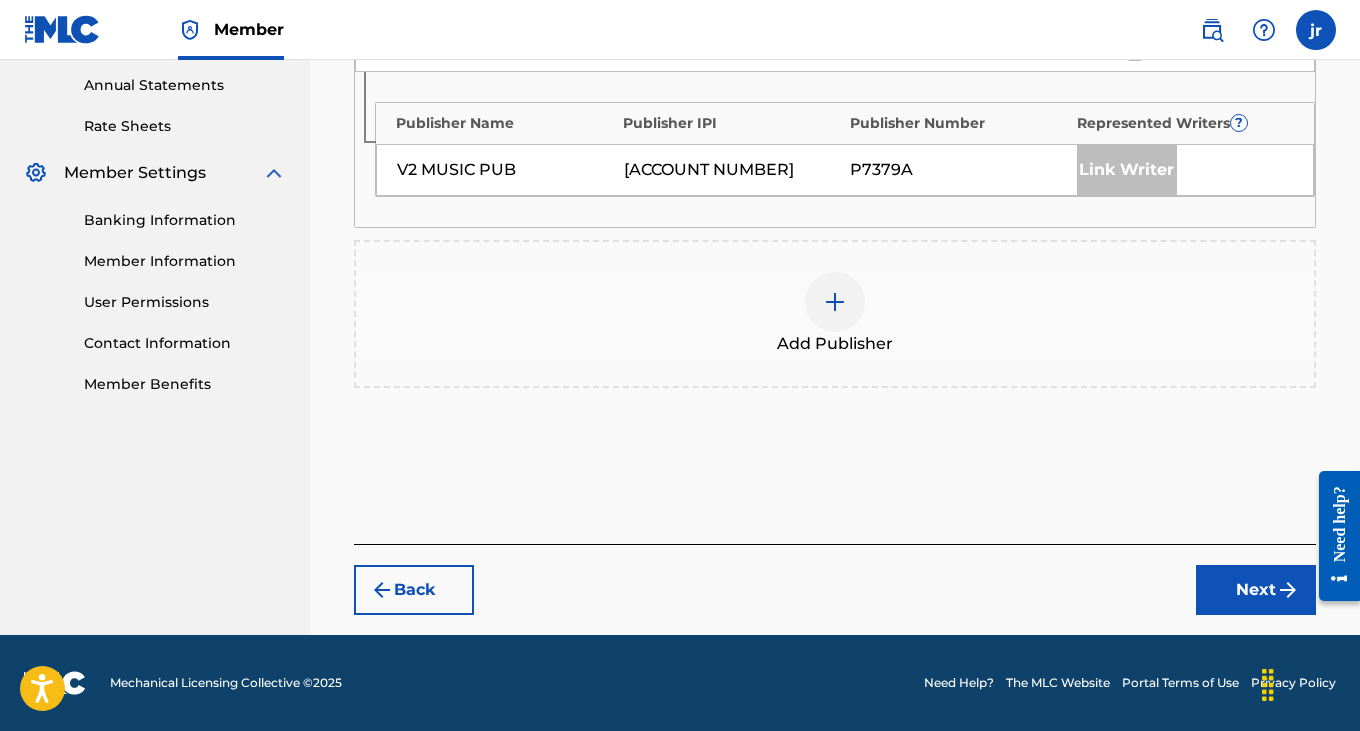 click at bounding box center [835, 302] 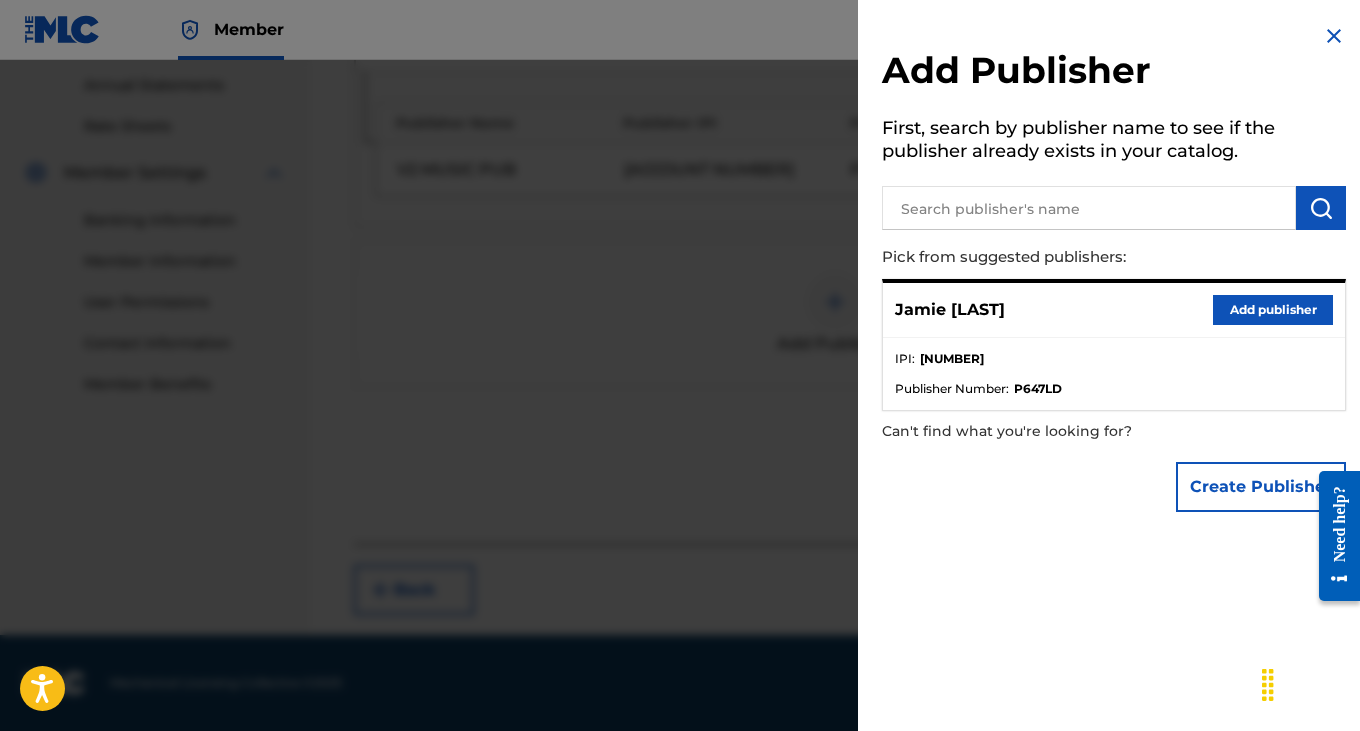click on "Add publisher" at bounding box center [1273, 310] 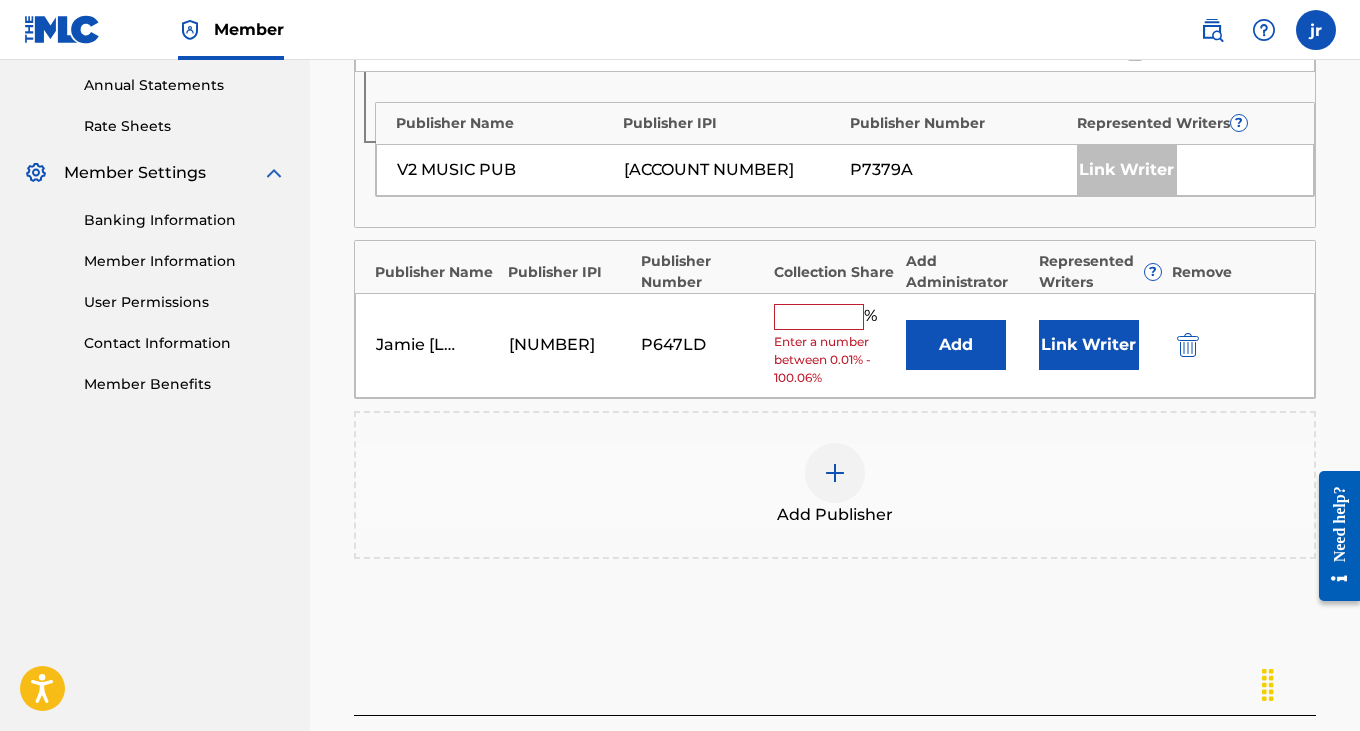 click at bounding box center [819, 317] 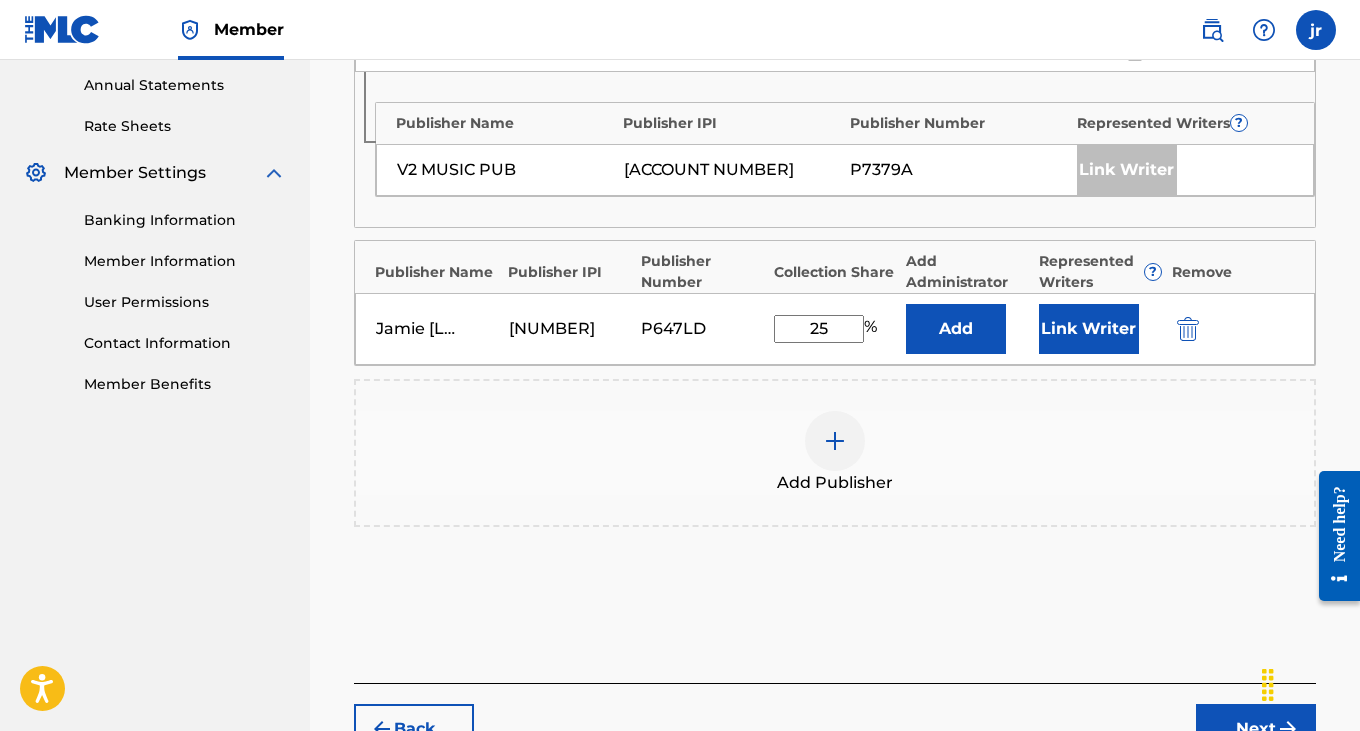 type on "25" 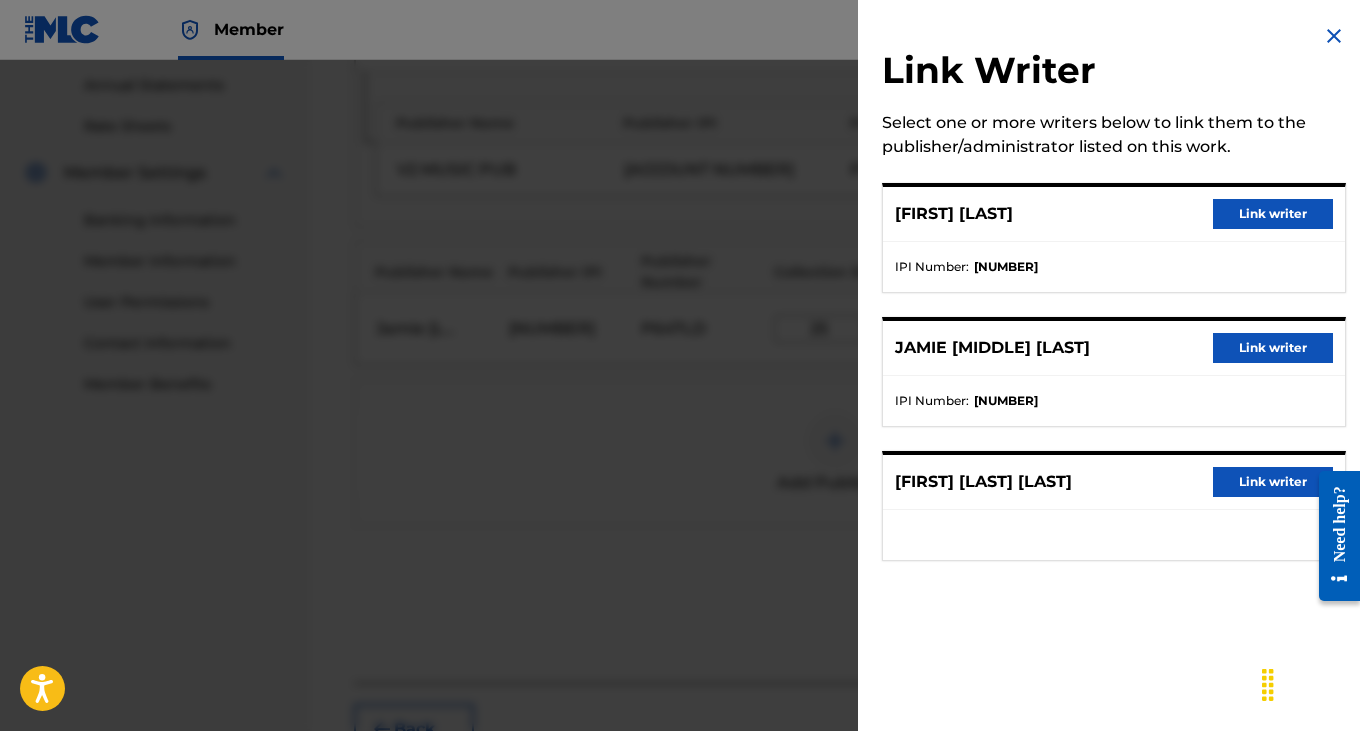 click on "[FIRST] [MIDDLE] [LAST] Link writer" at bounding box center [1114, 348] 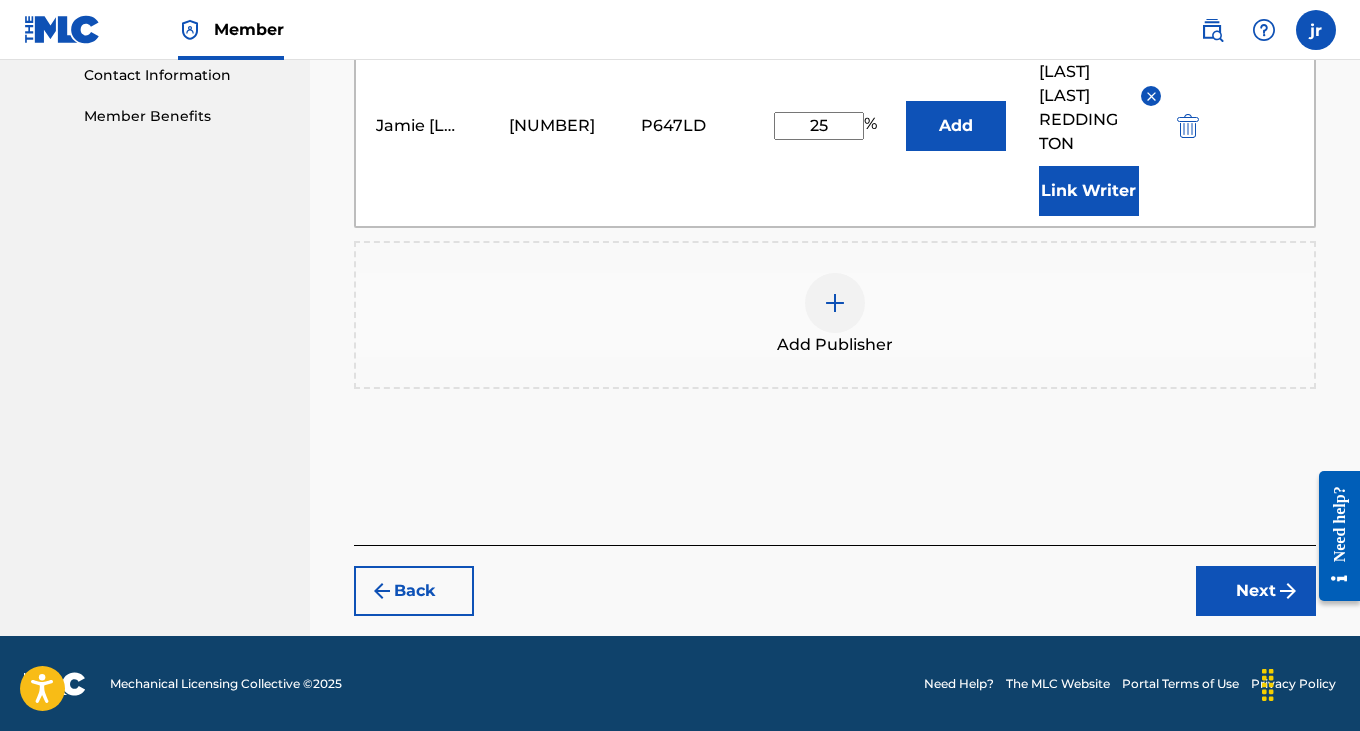 click on "Next" at bounding box center (1256, 591) 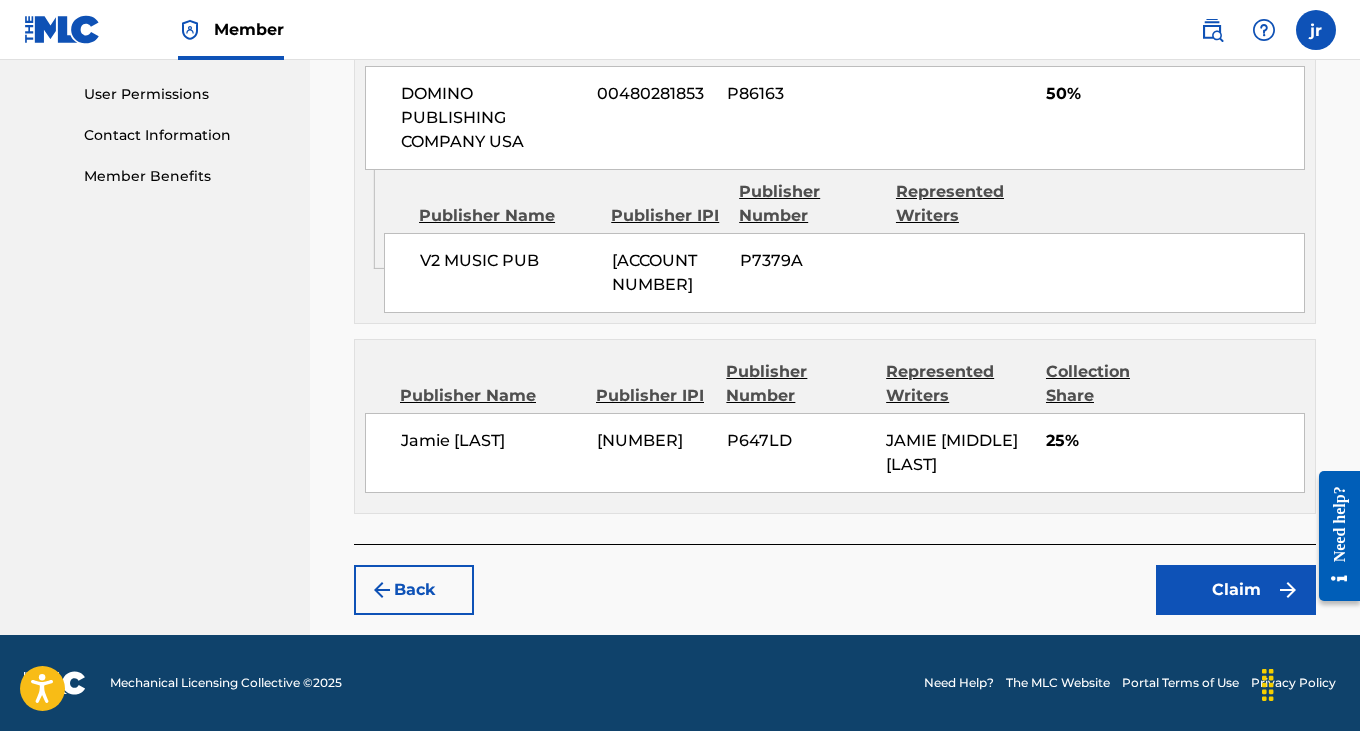 scroll, scrollTop: 953, scrollLeft: 0, axis: vertical 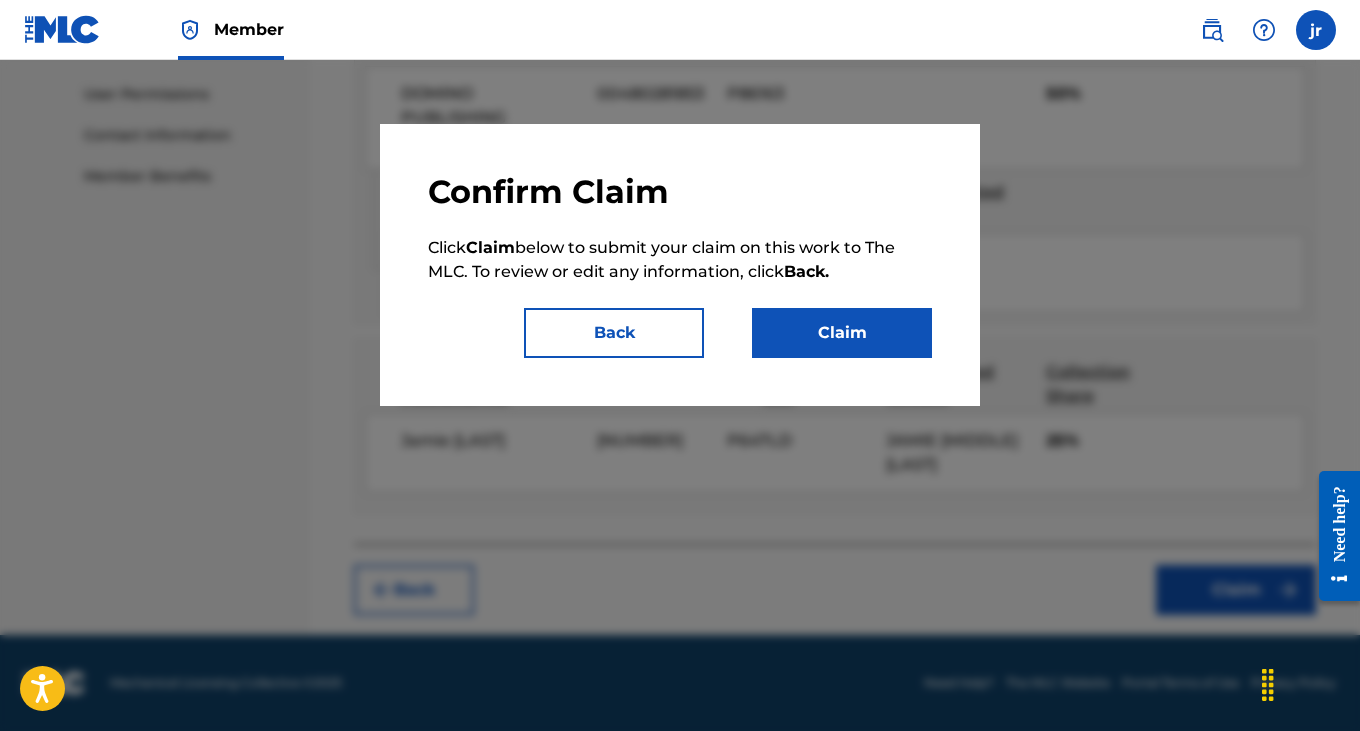 click on "Claim" at bounding box center (842, 333) 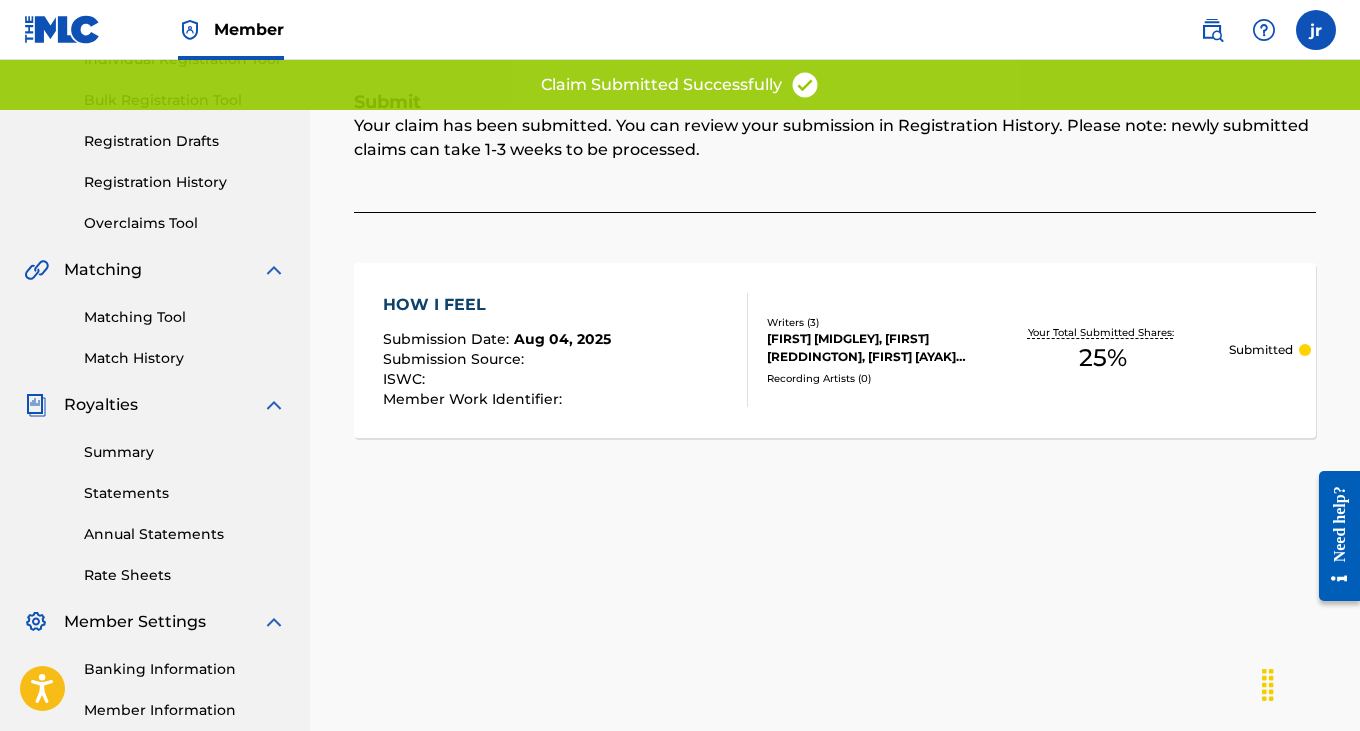scroll, scrollTop: 0, scrollLeft: 0, axis: both 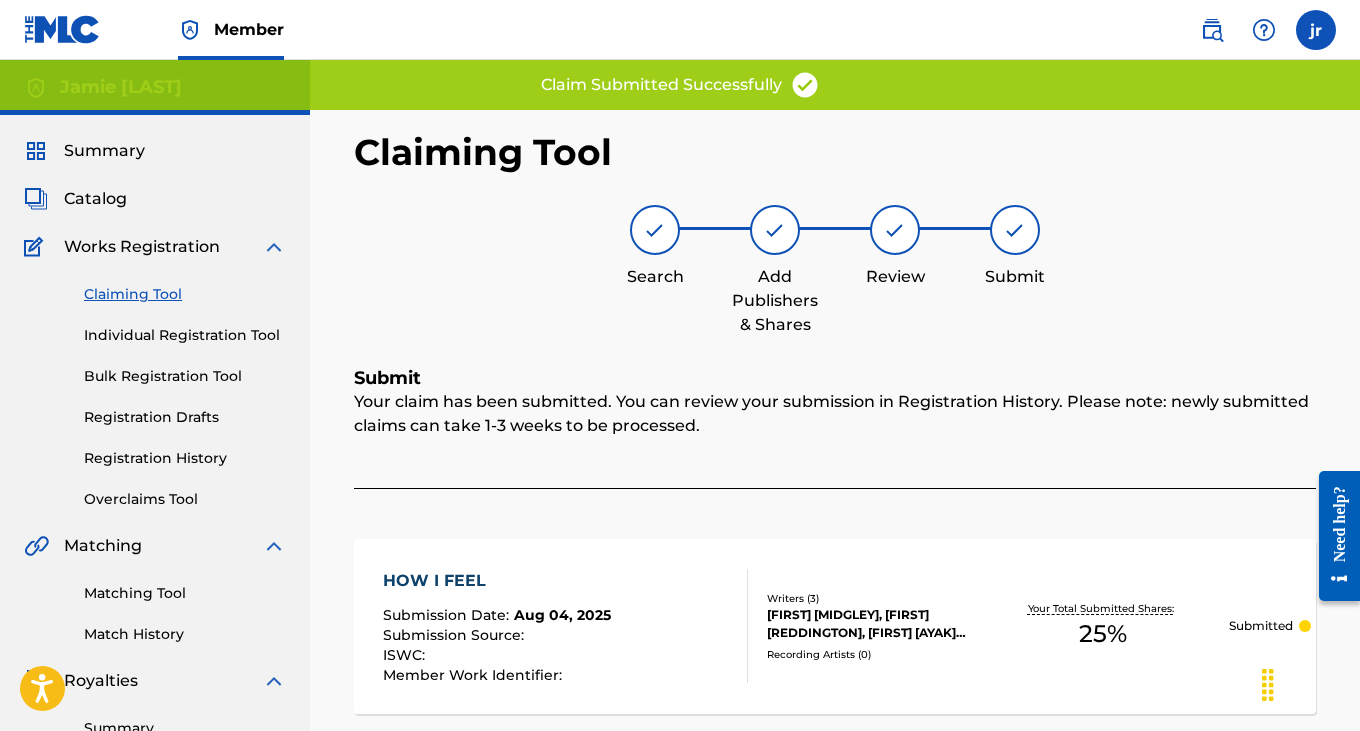 click on "Claiming Tool" at bounding box center [185, 294] 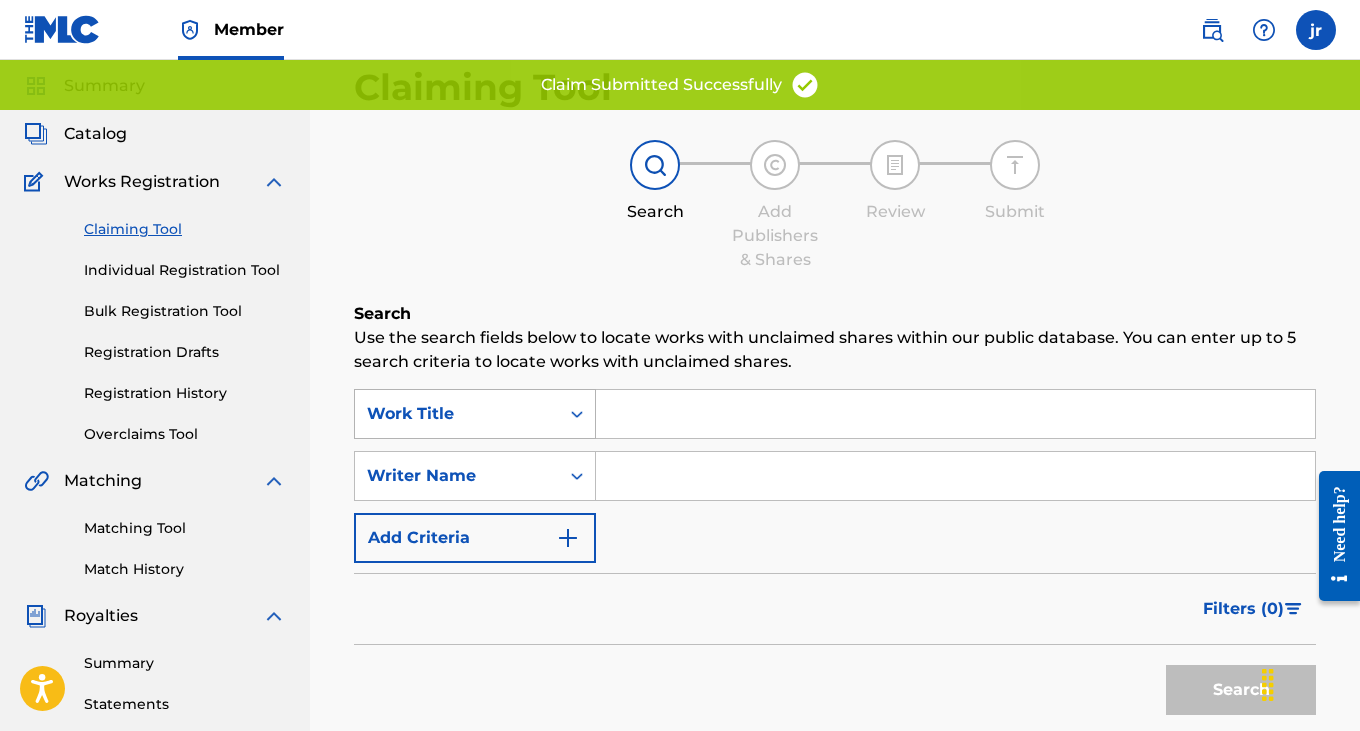 click on "Work Title" at bounding box center (475, 414) 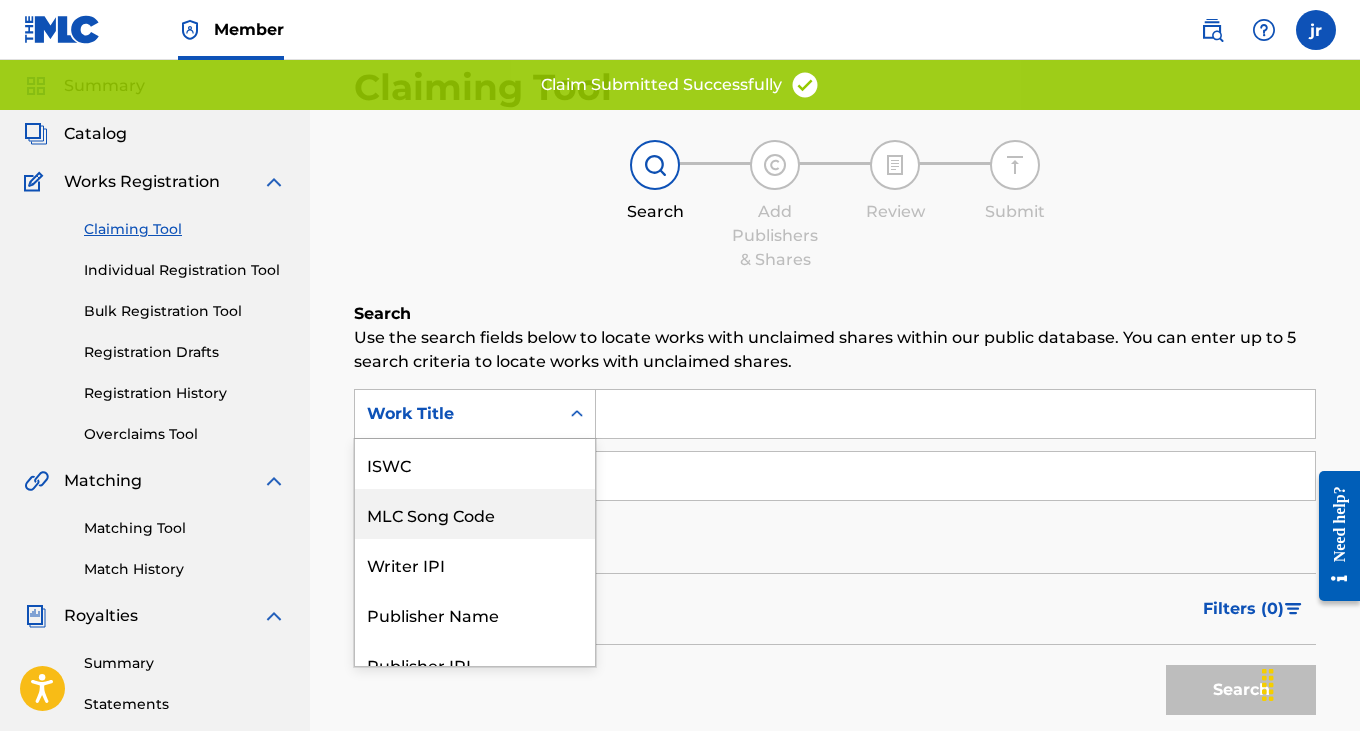 scroll, scrollTop: 74, scrollLeft: 0, axis: vertical 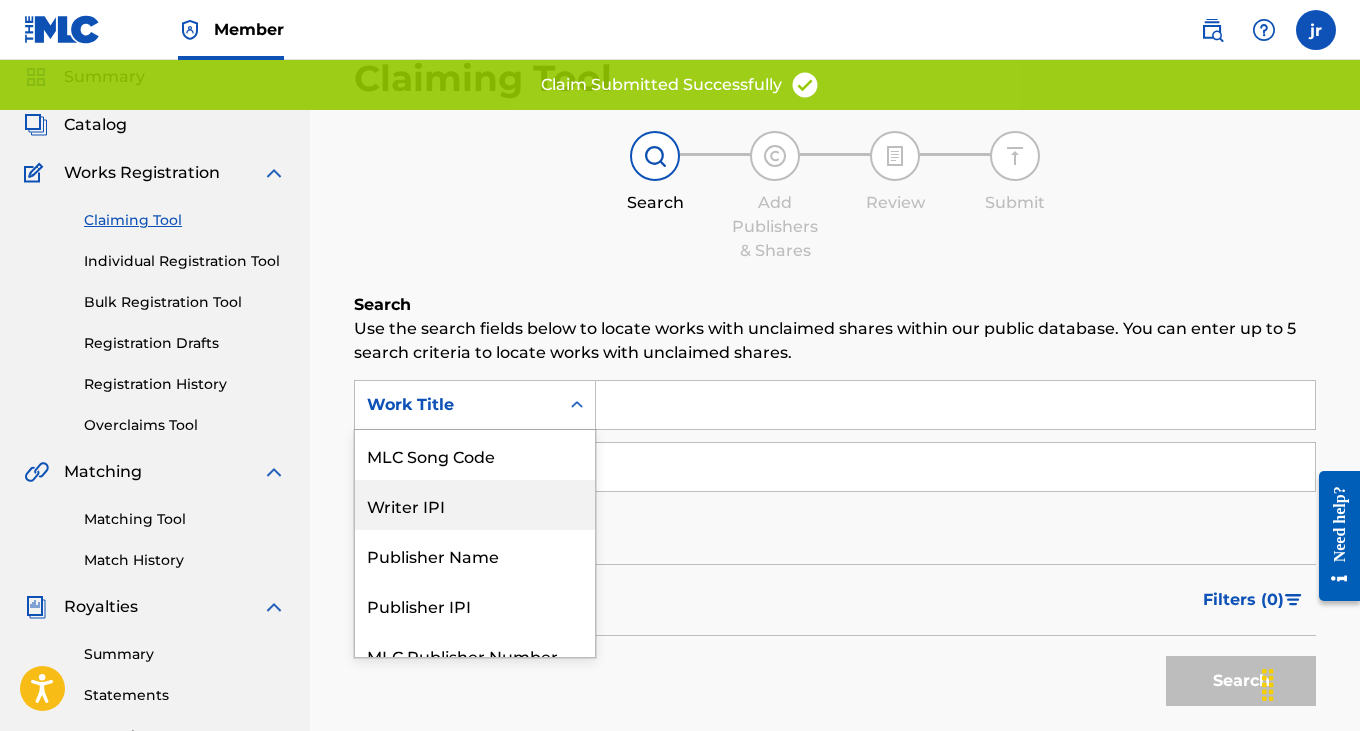 click on "Writer IPI" at bounding box center [475, 505] 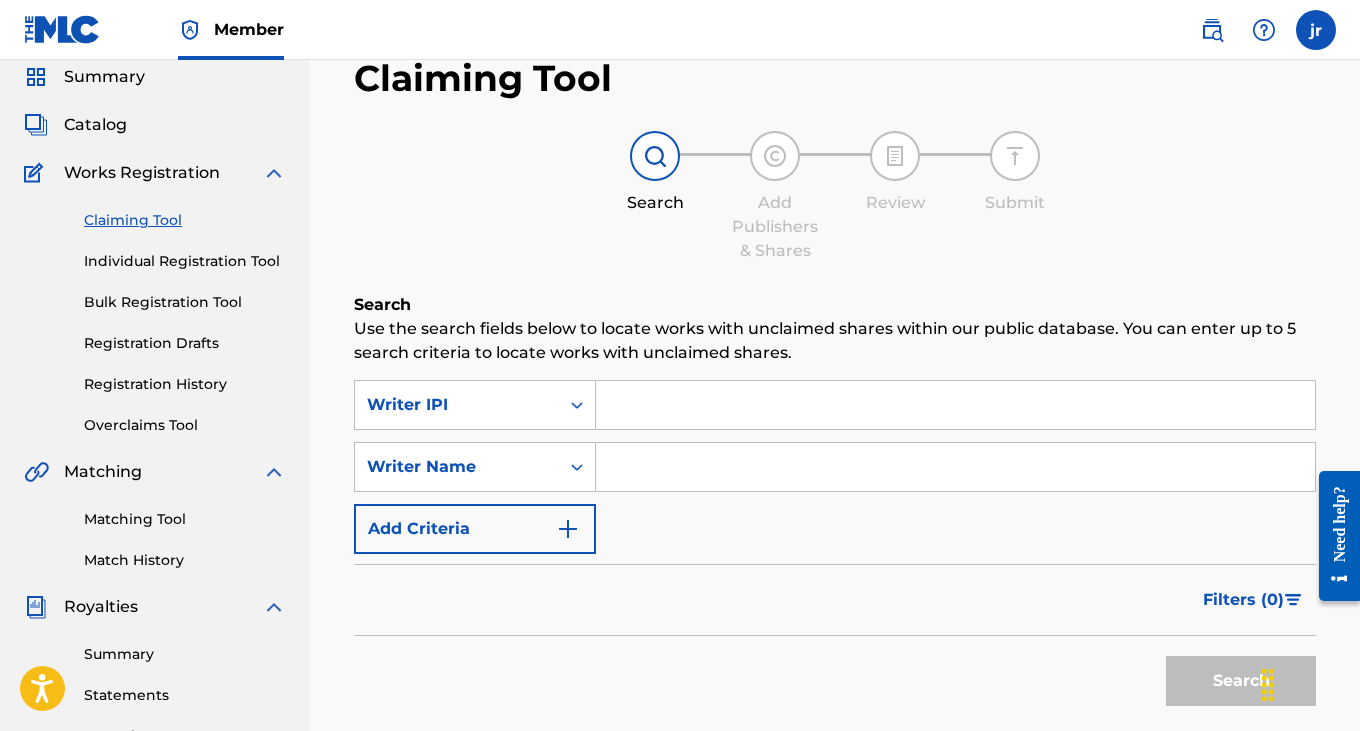 click at bounding box center (955, 405) 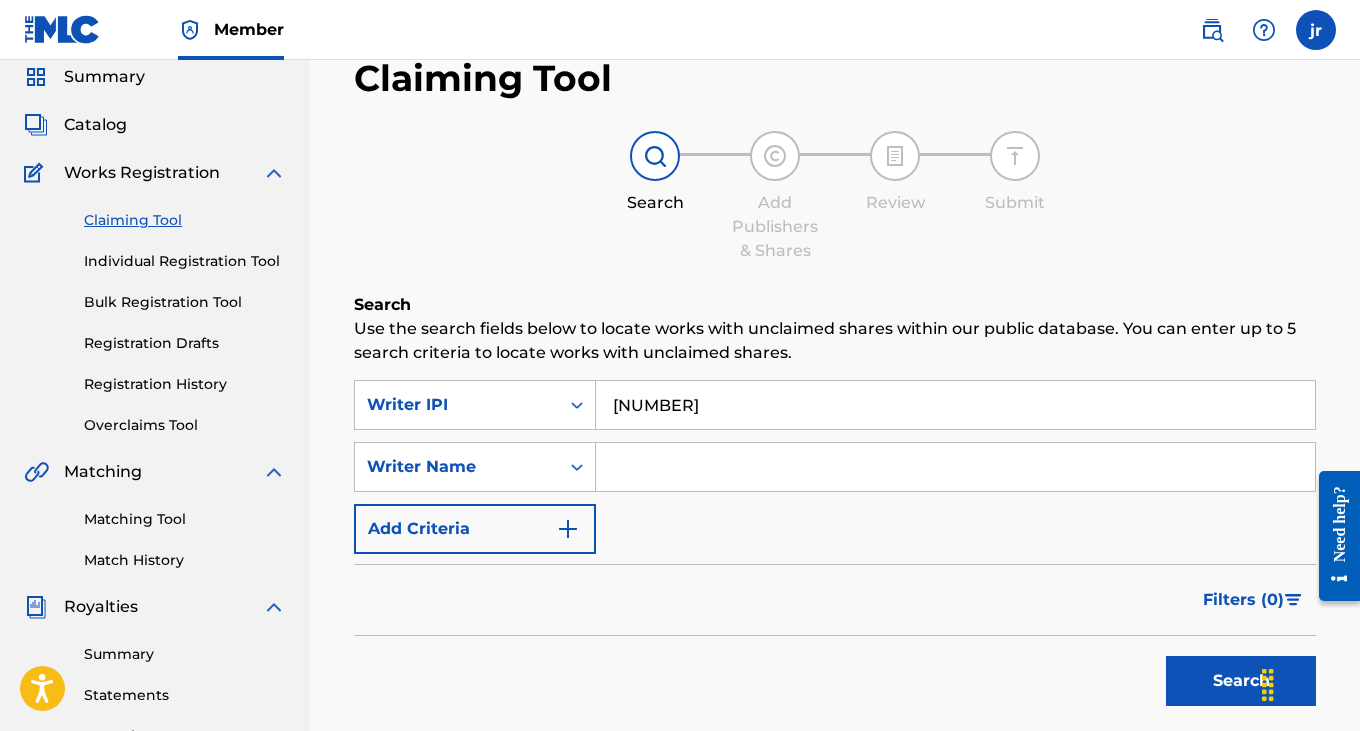 click at bounding box center (955, 467) 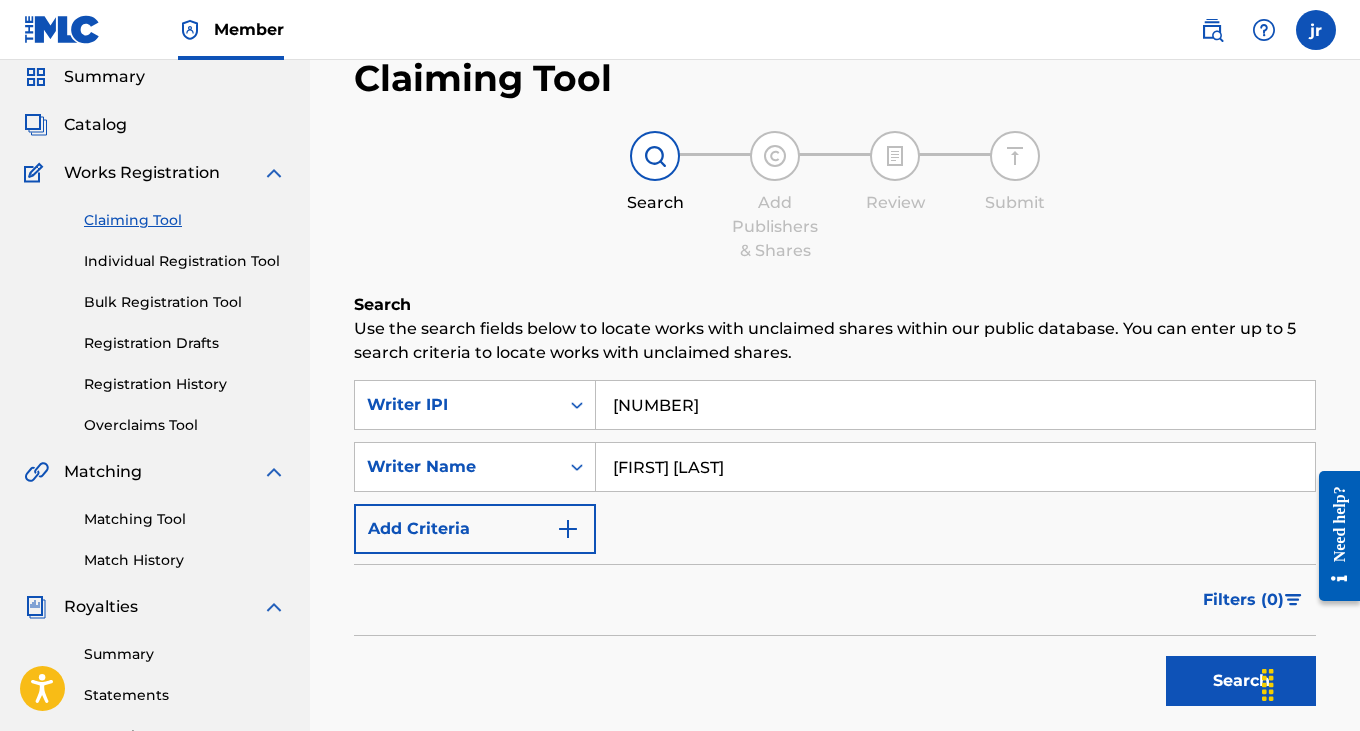 click on "Search" at bounding box center [1241, 681] 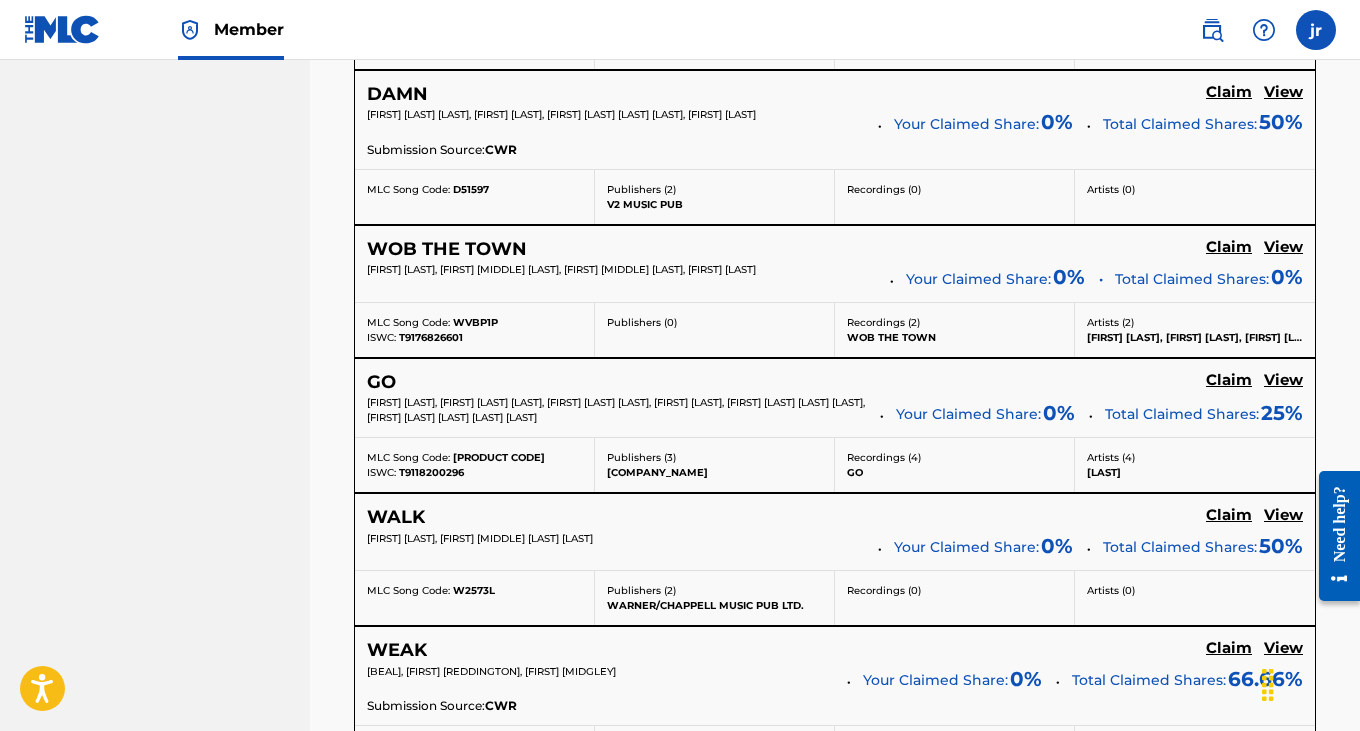 scroll, scrollTop: 4749, scrollLeft: 0, axis: vertical 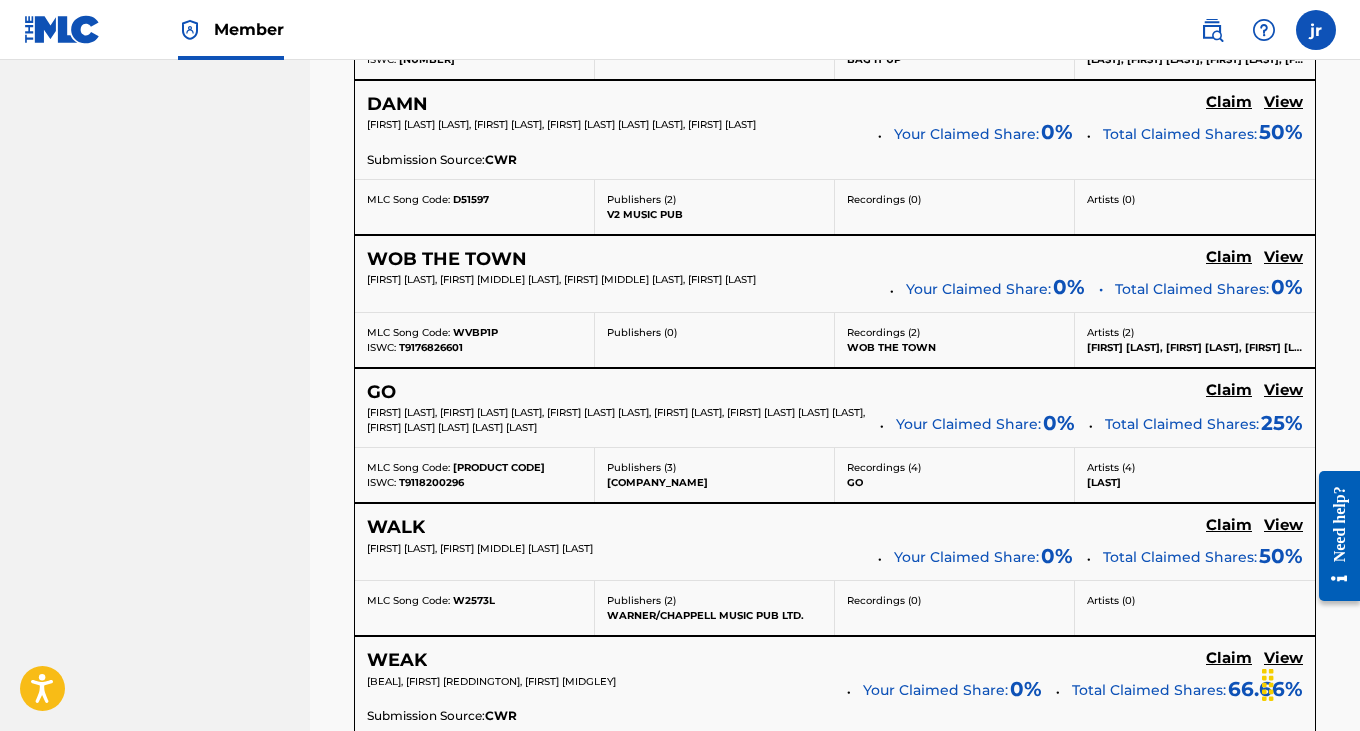 click on "Claim" at bounding box center (1229, -3908) 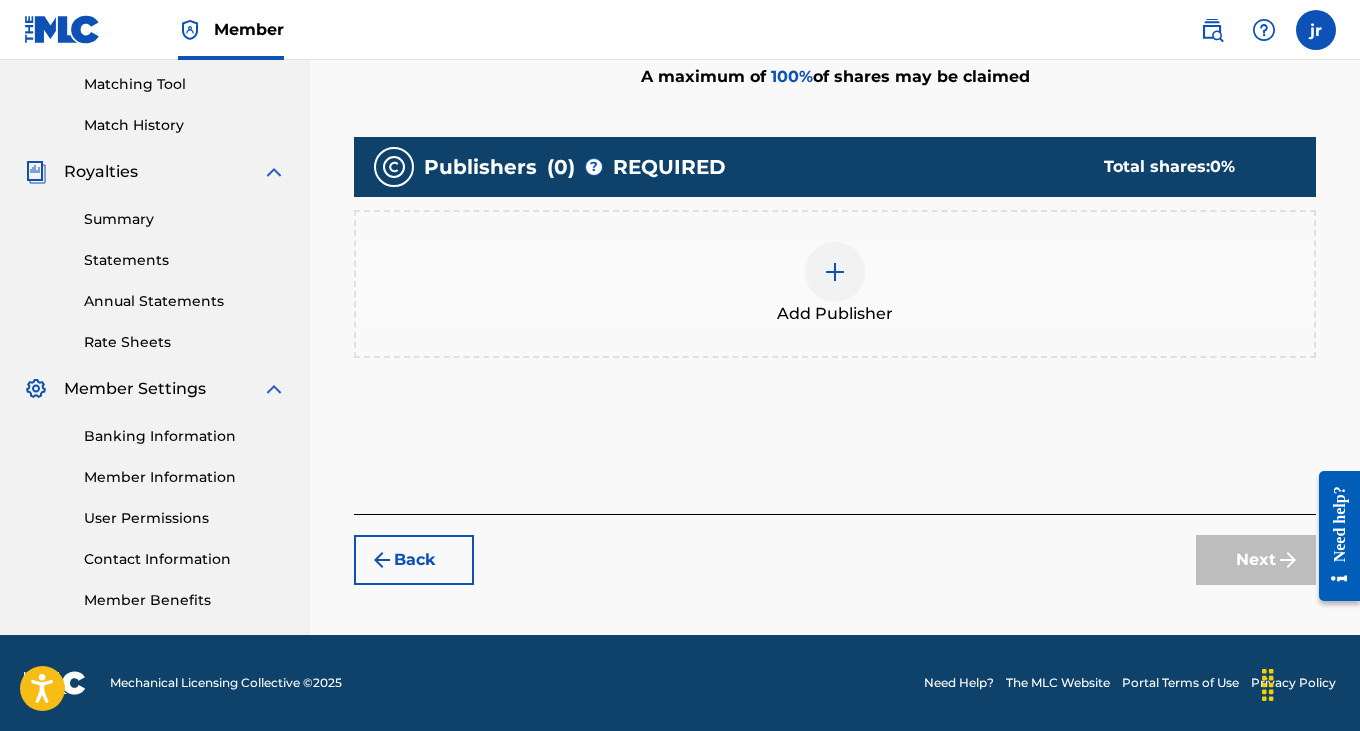 scroll, scrollTop: 509, scrollLeft: 0, axis: vertical 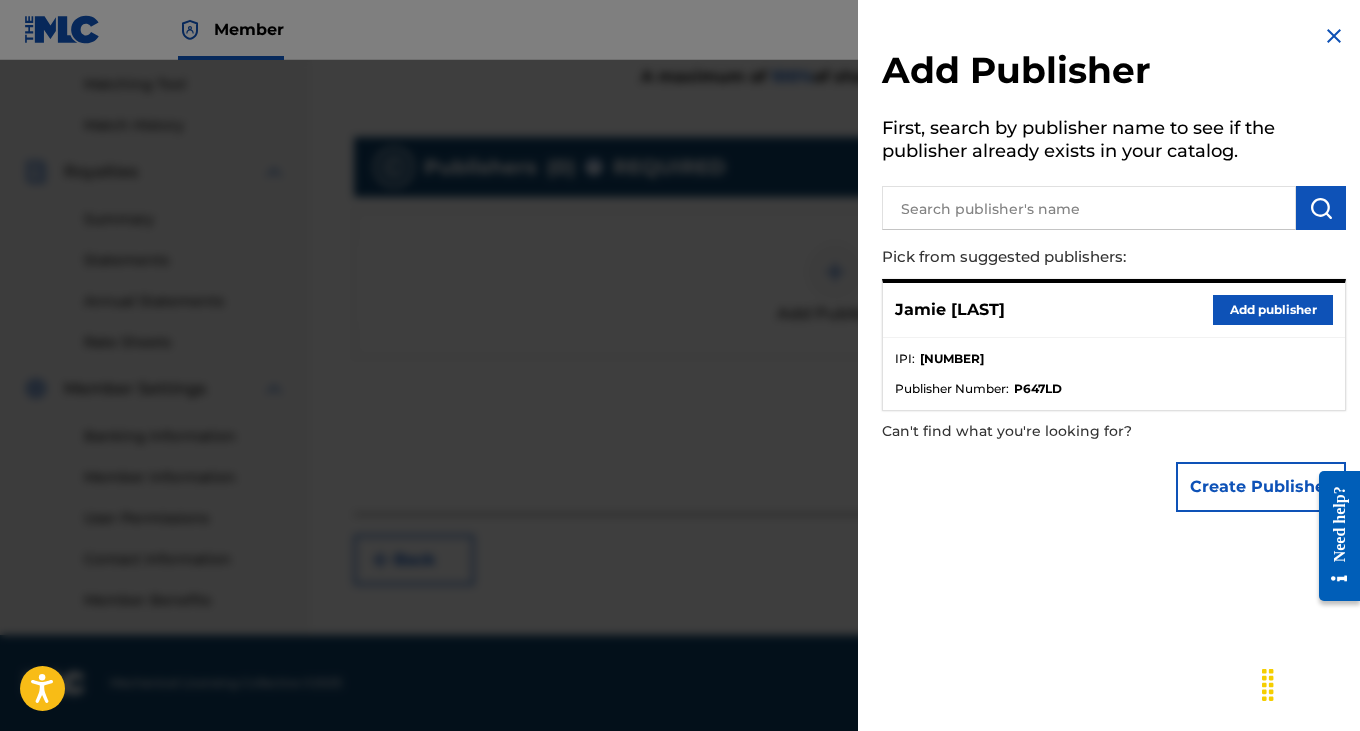 click on "Add publisher" at bounding box center (1273, 310) 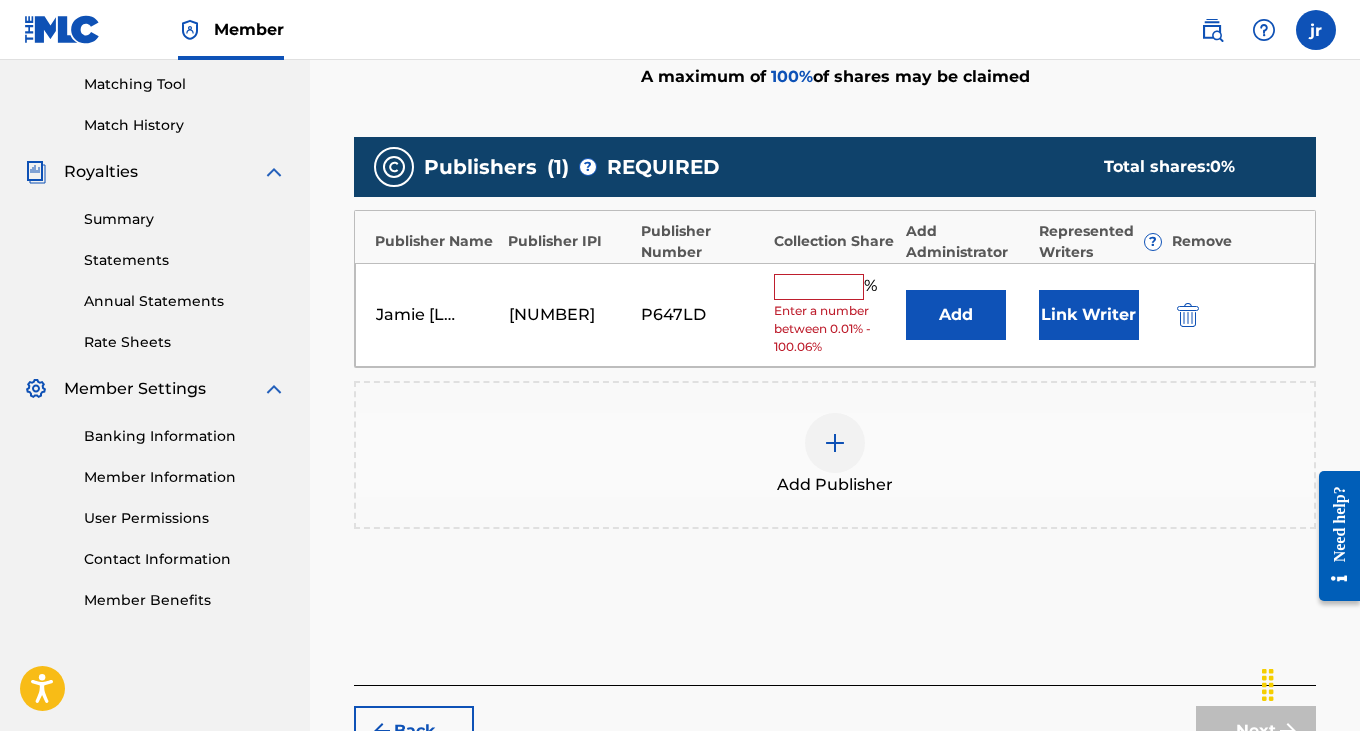 click at bounding box center (819, 287) 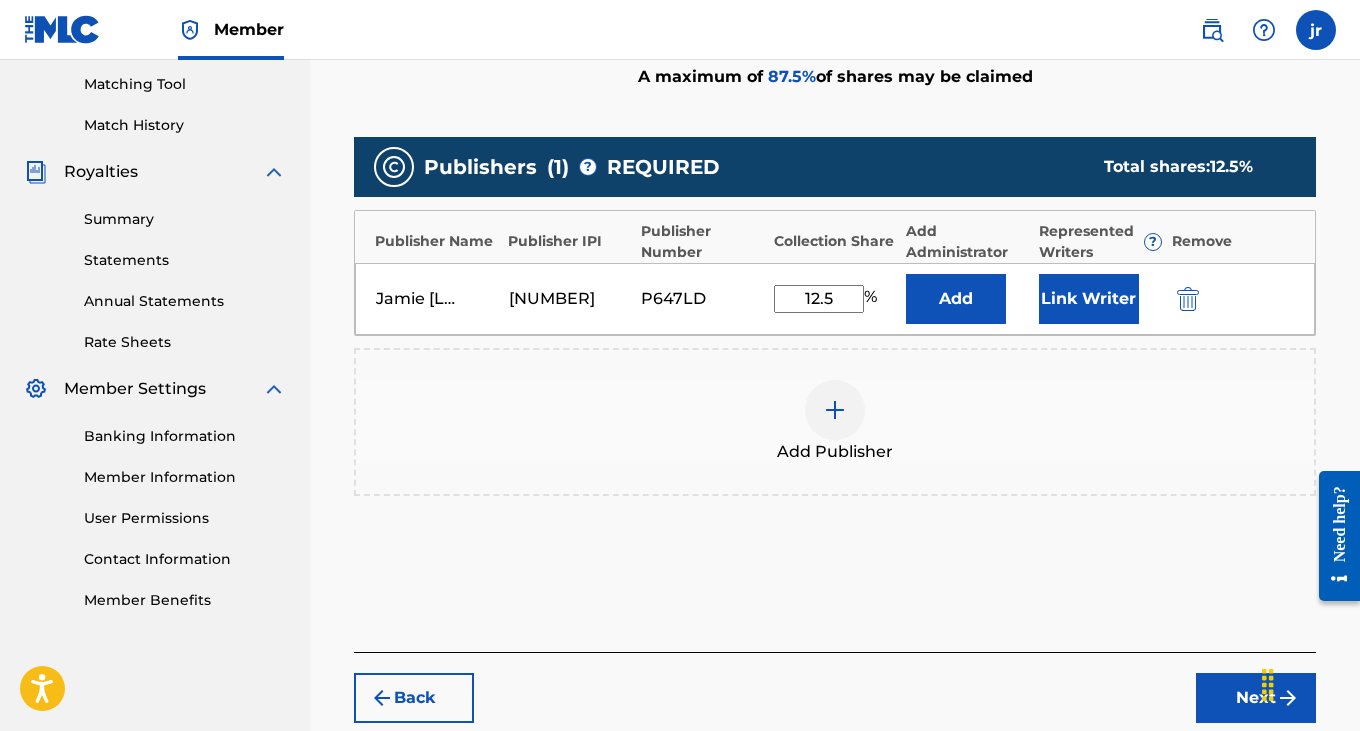 type on "12.5" 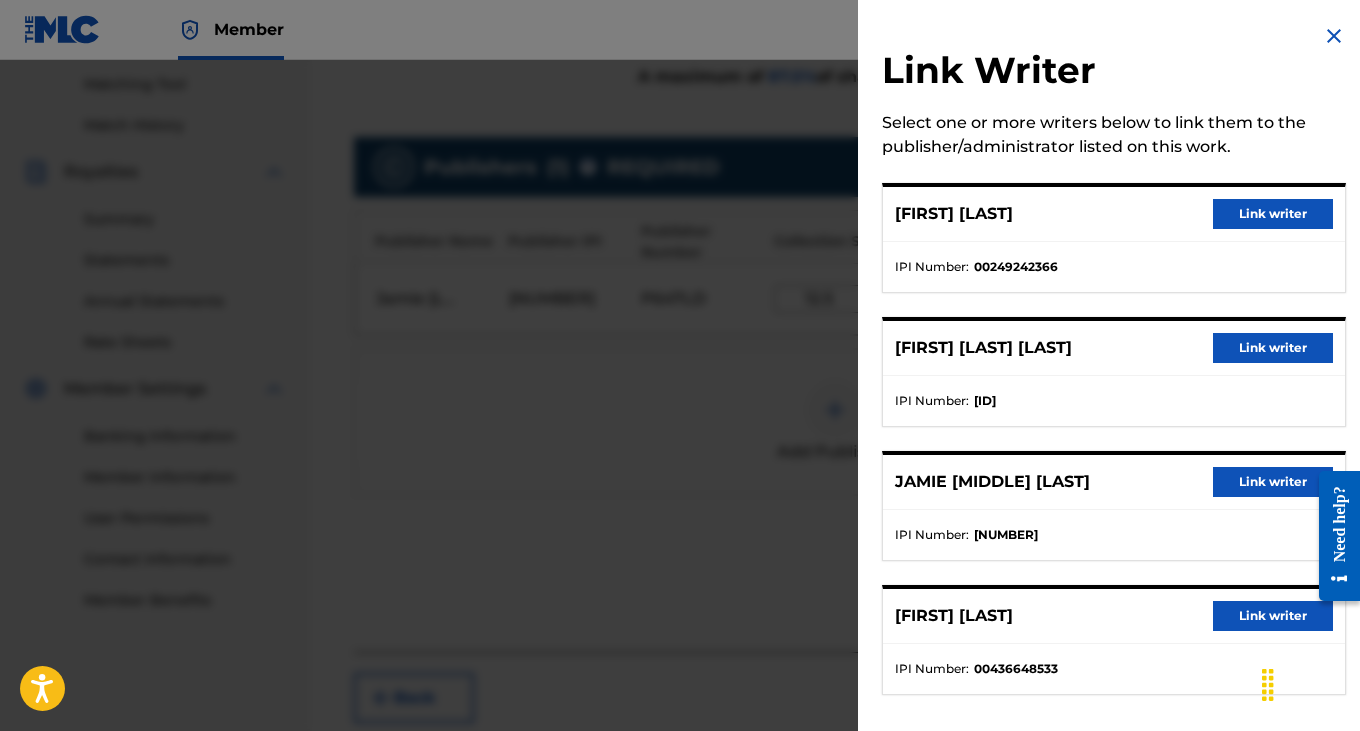 scroll, scrollTop: 30, scrollLeft: 0, axis: vertical 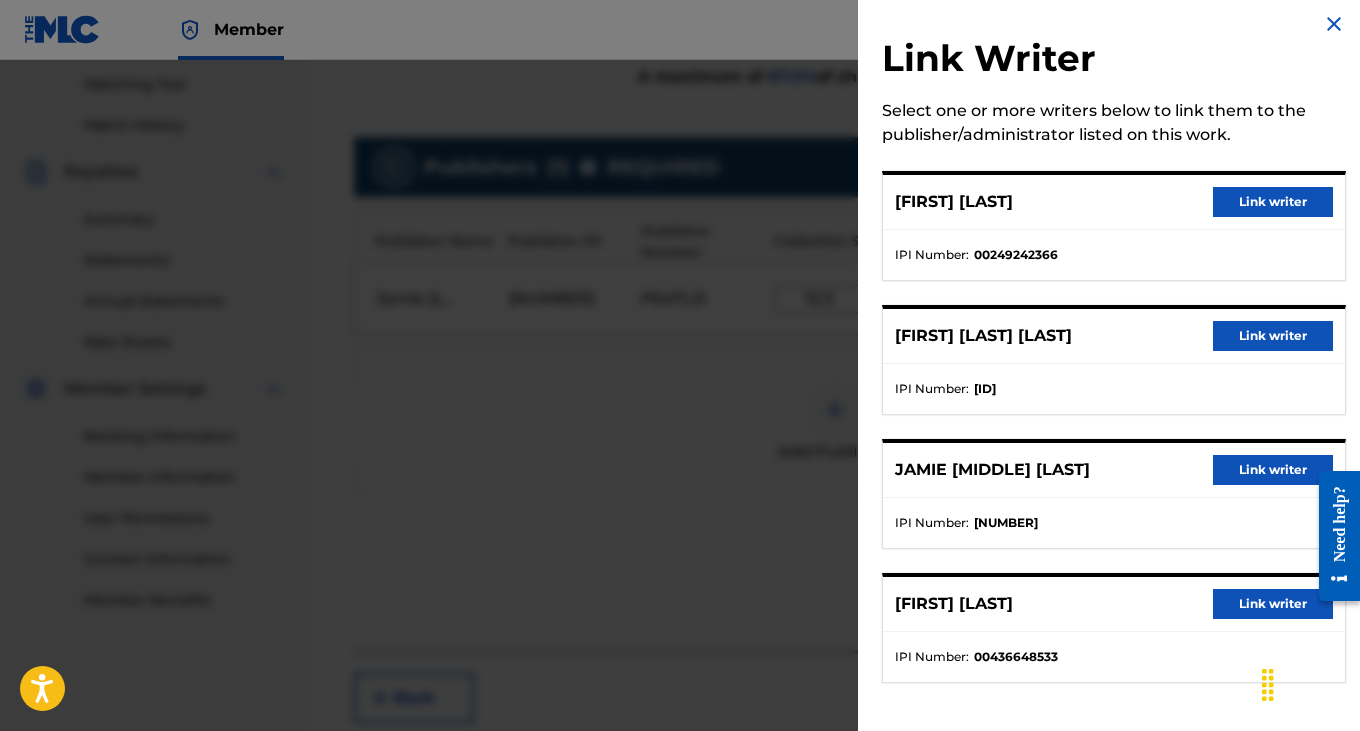 click on "[FIRST] [MIDDLE] [LAST] Link writer" at bounding box center (1114, 470) 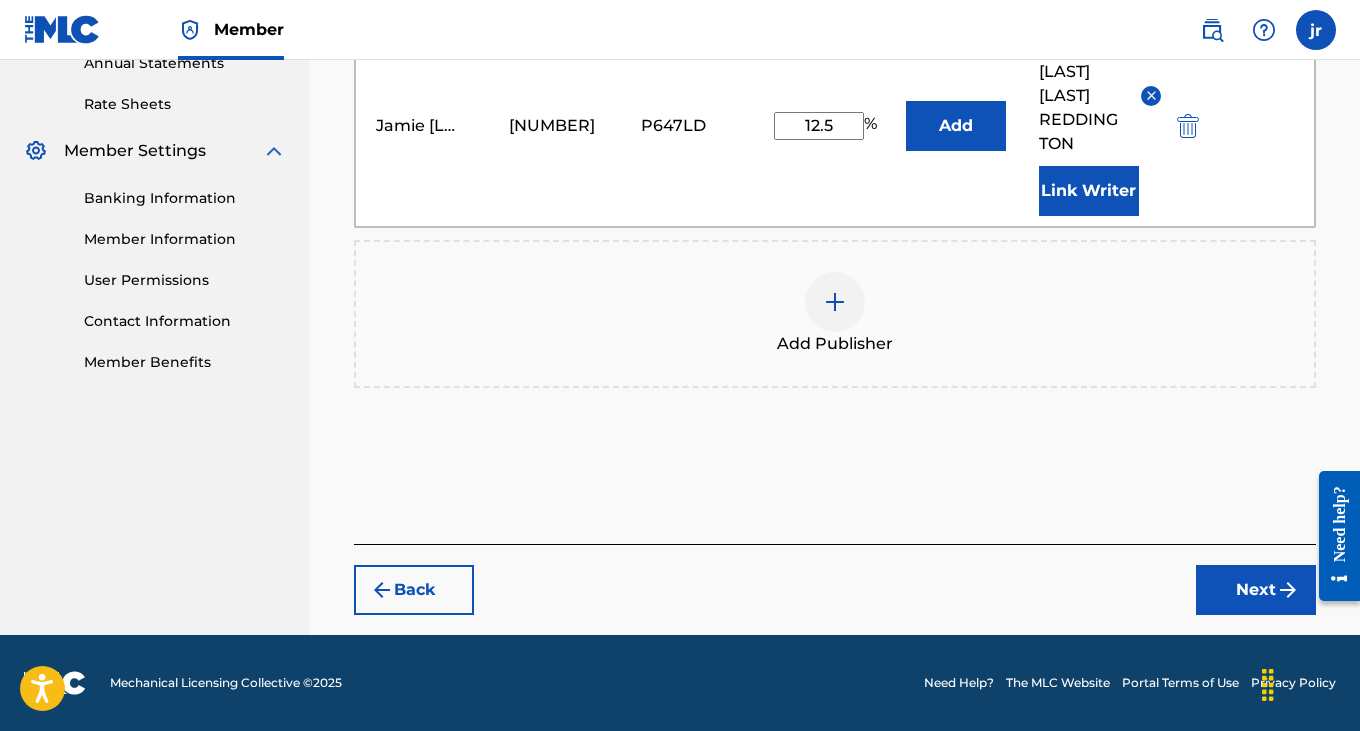 click on "Next" at bounding box center (1256, 590) 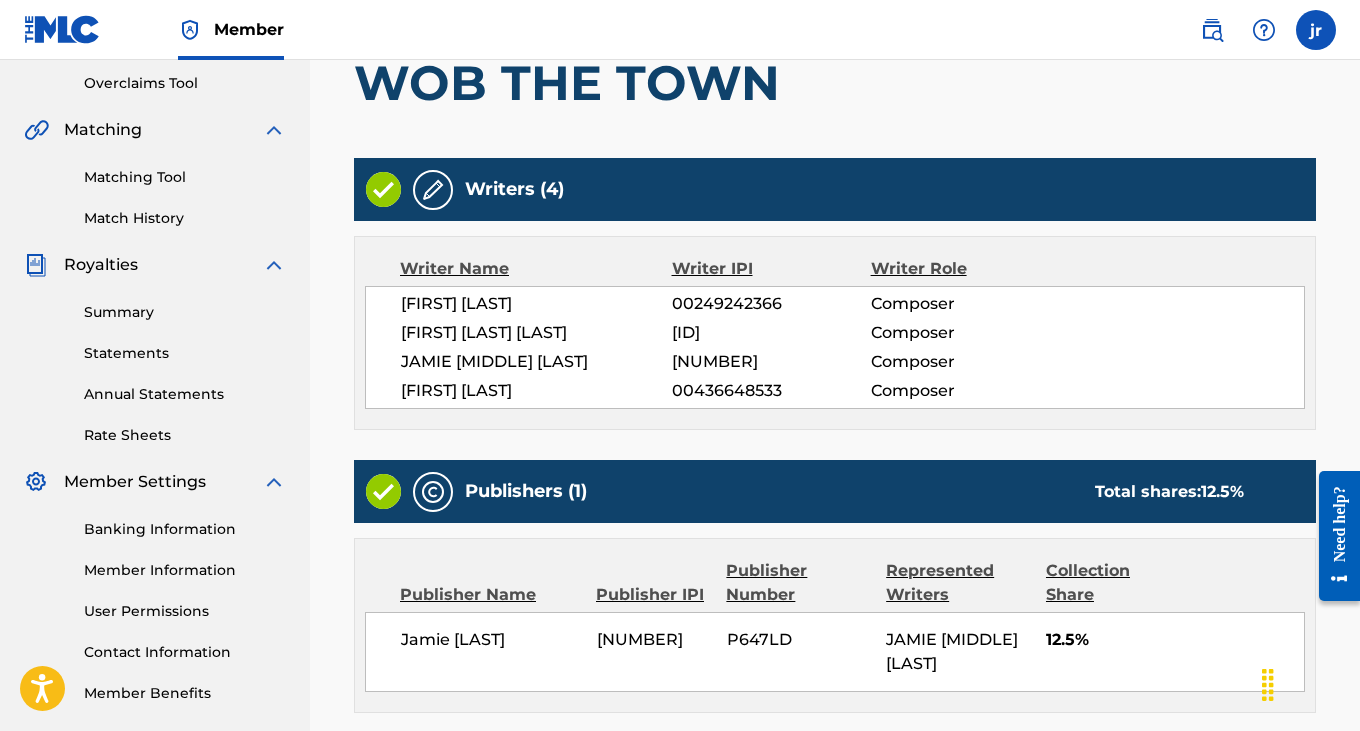 scroll, scrollTop: 661, scrollLeft: 0, axis: vertical 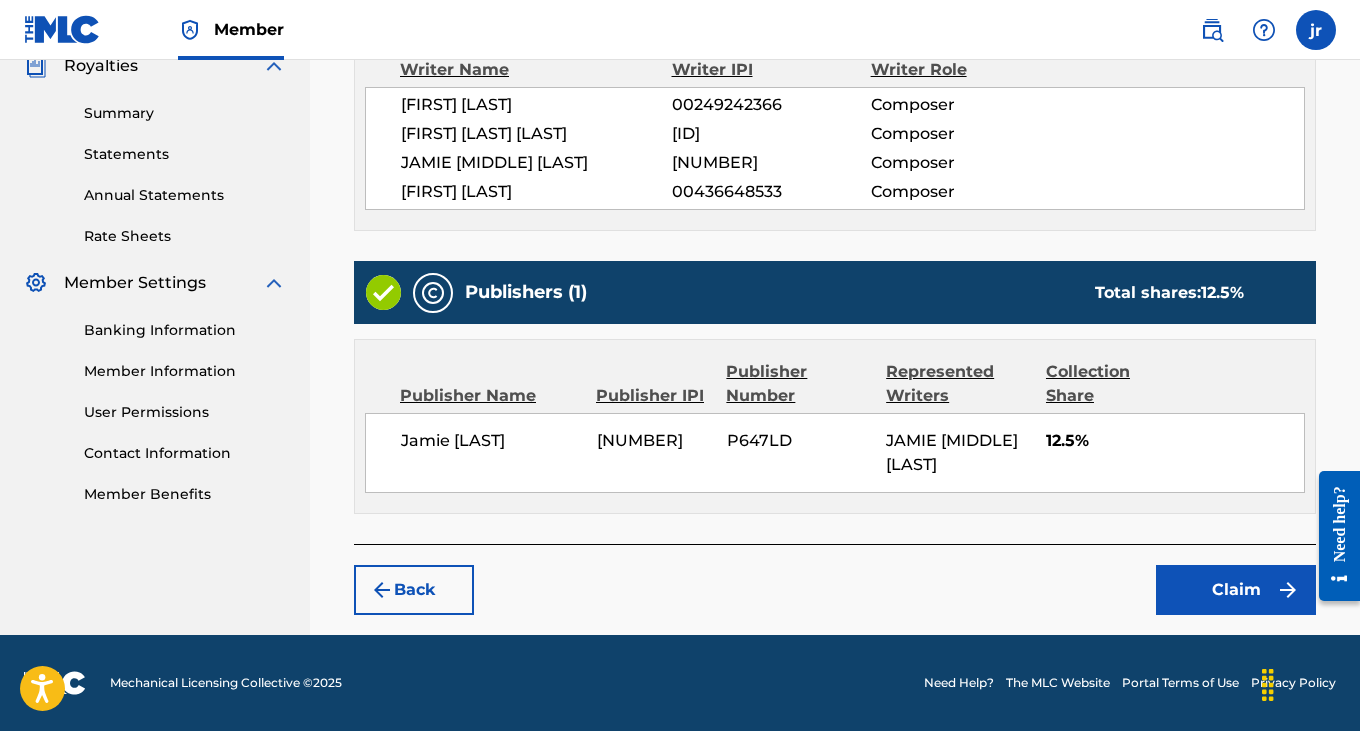 click on "Claim" at bounding box center (1236, 590) 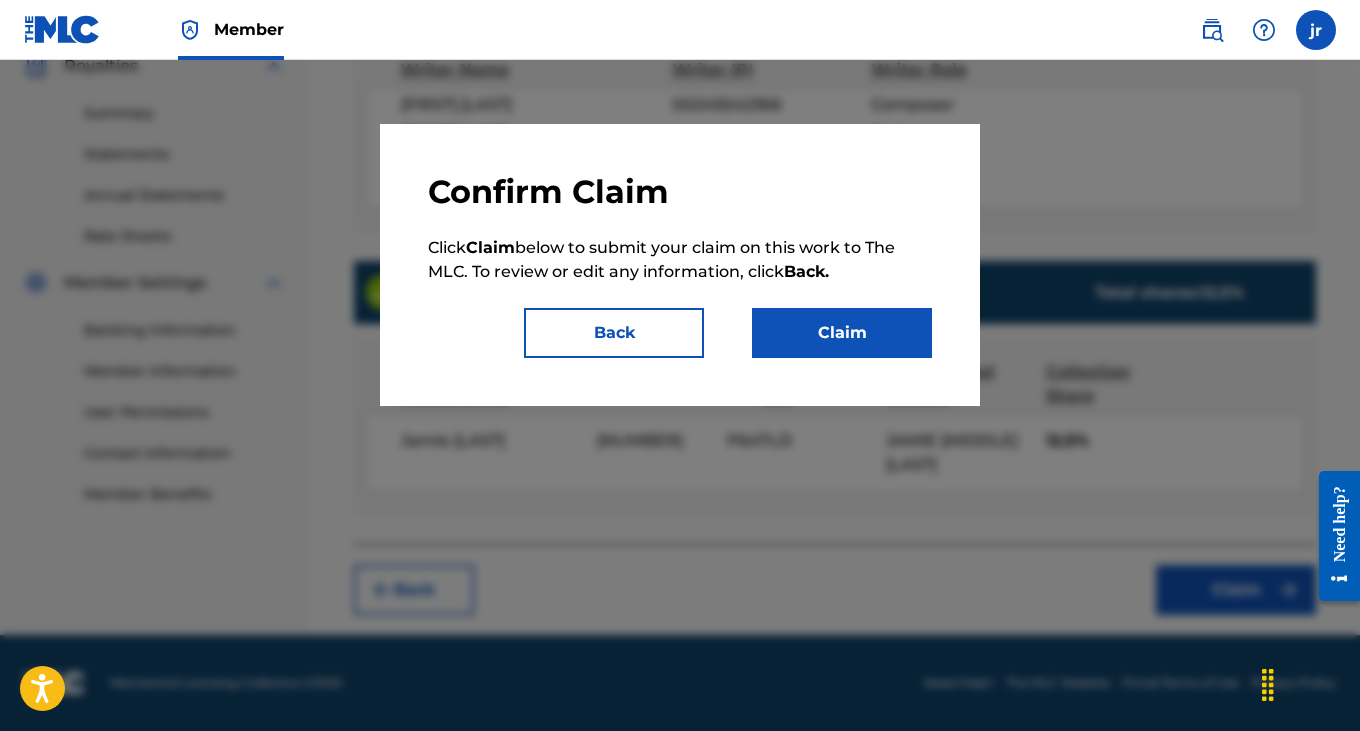 click on "Claim" at bounding box center [842, 333] 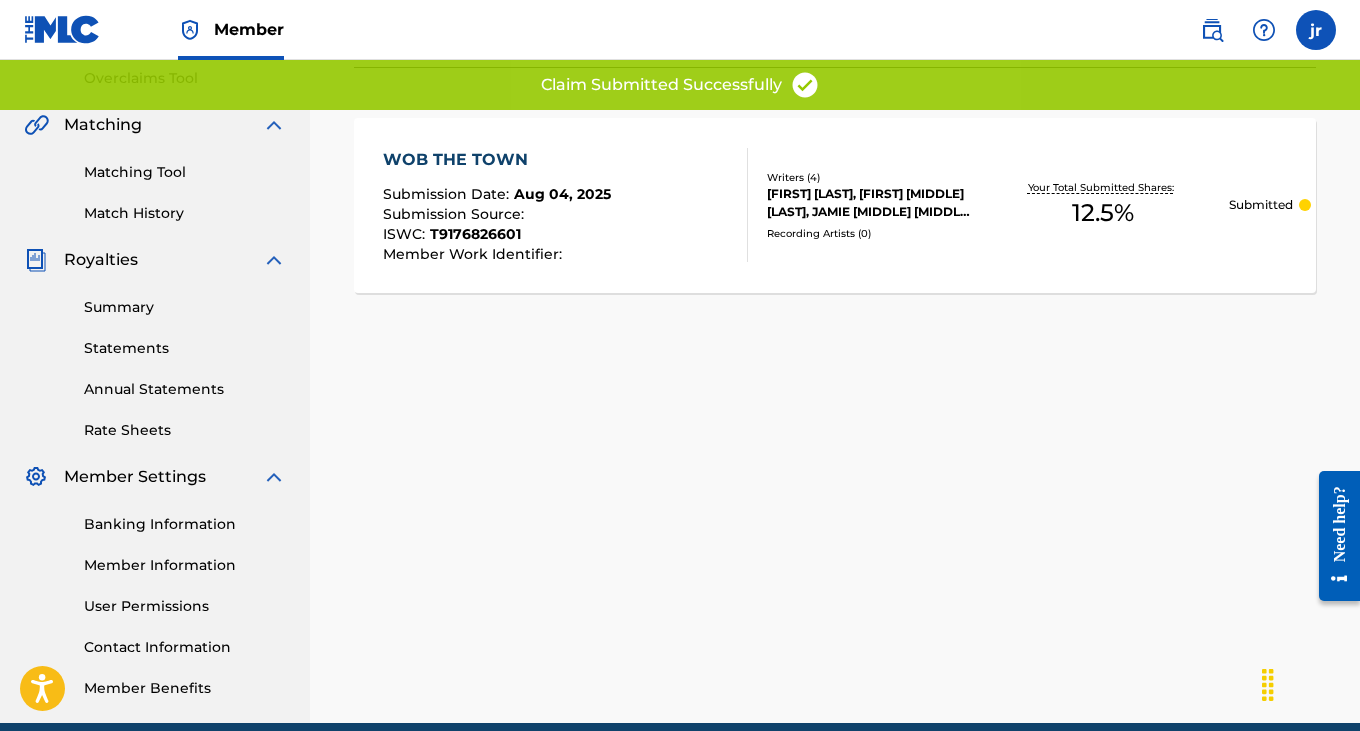scroll, scrollTop: 0, scrollLeft: 0, axis: both 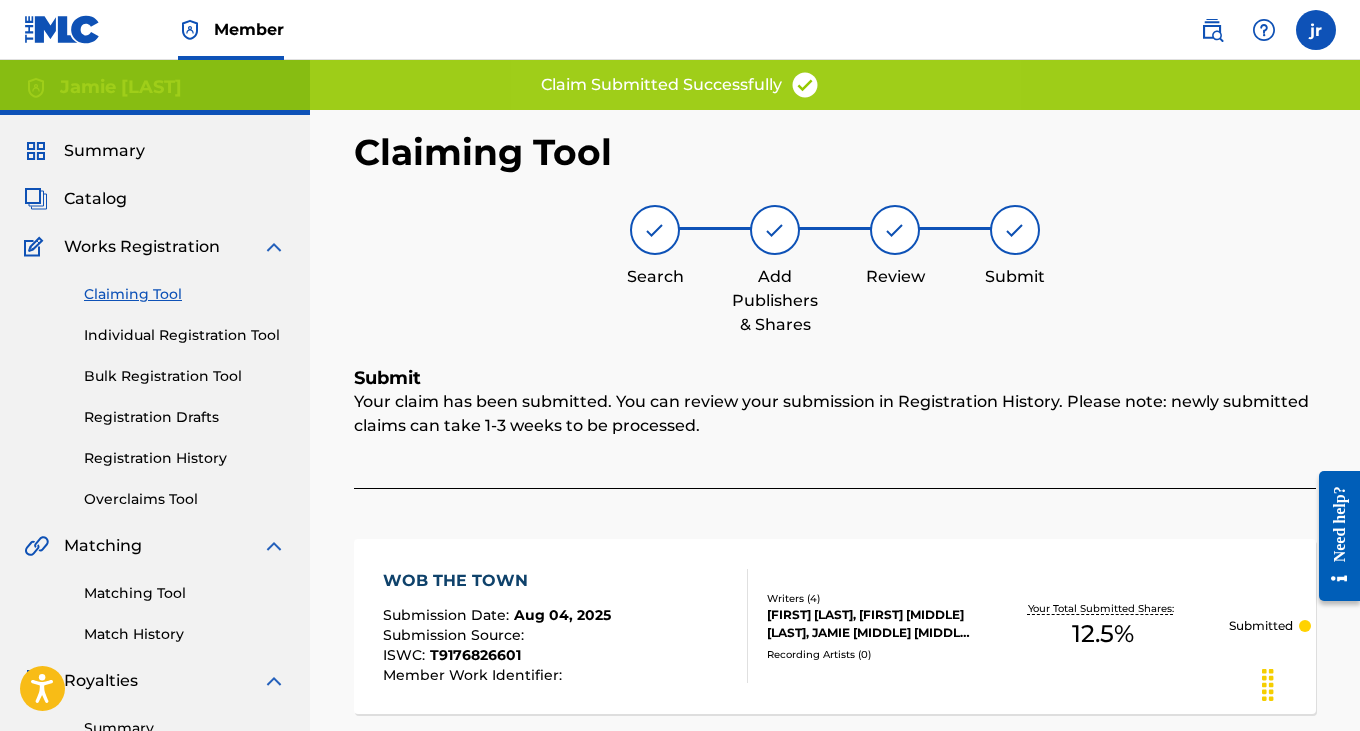 click on "Claiming Tool" at bounding box center [185, 294] 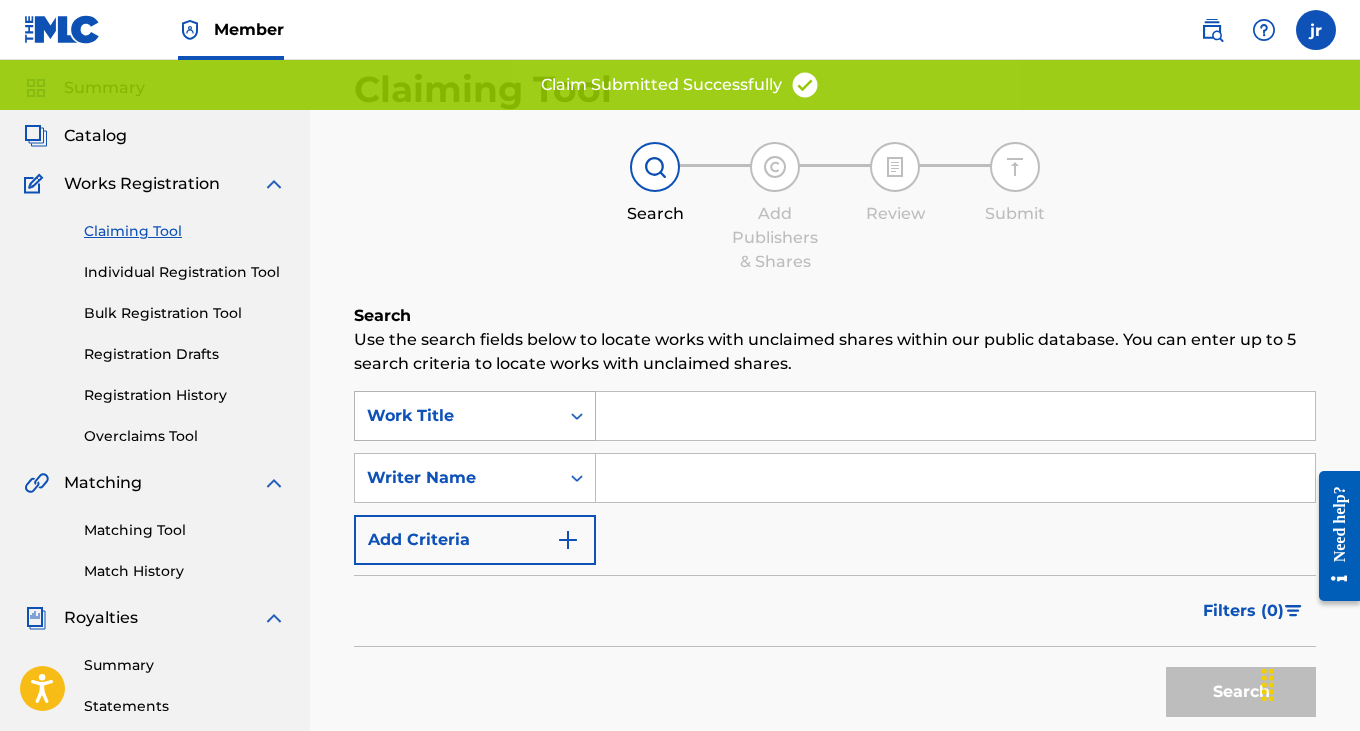 click on "Work Title" at bounding box center [475, 416] 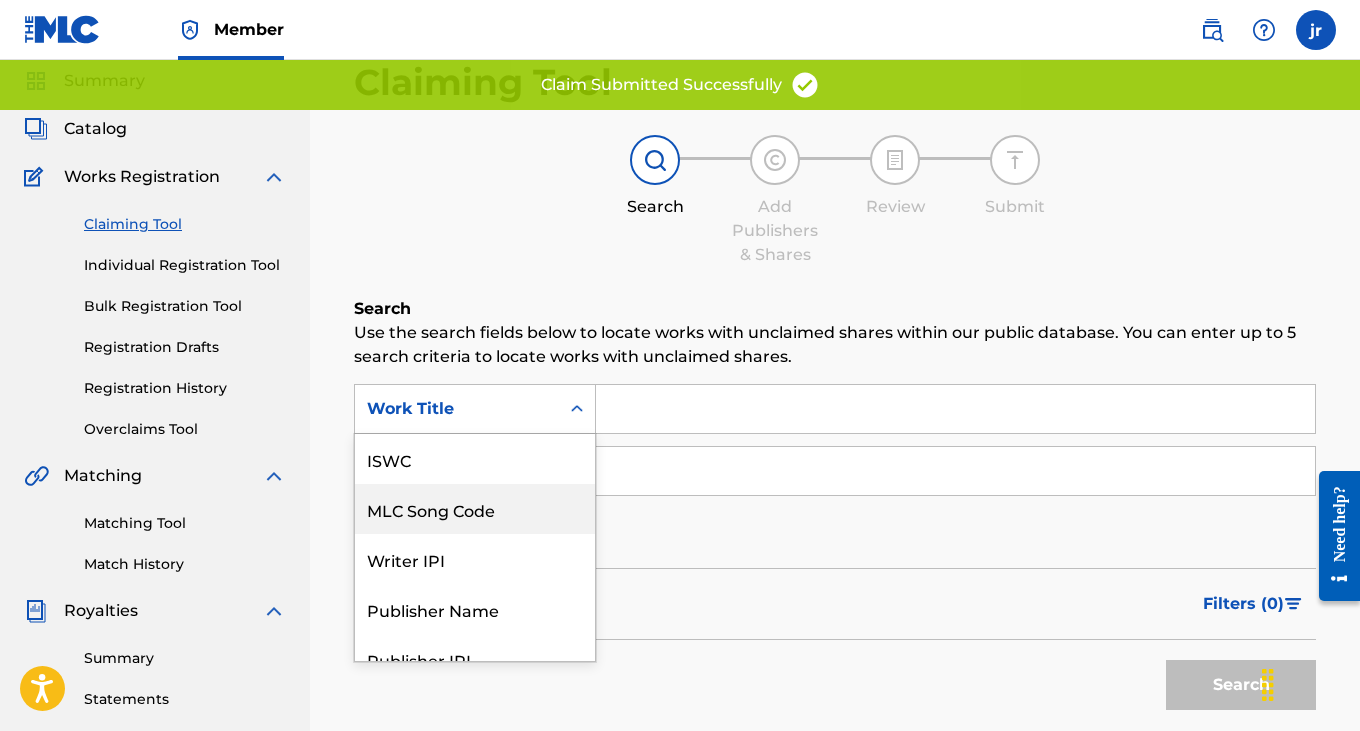 scroll, scrollTop: 74, scrollLeft: 0, axis: vertical 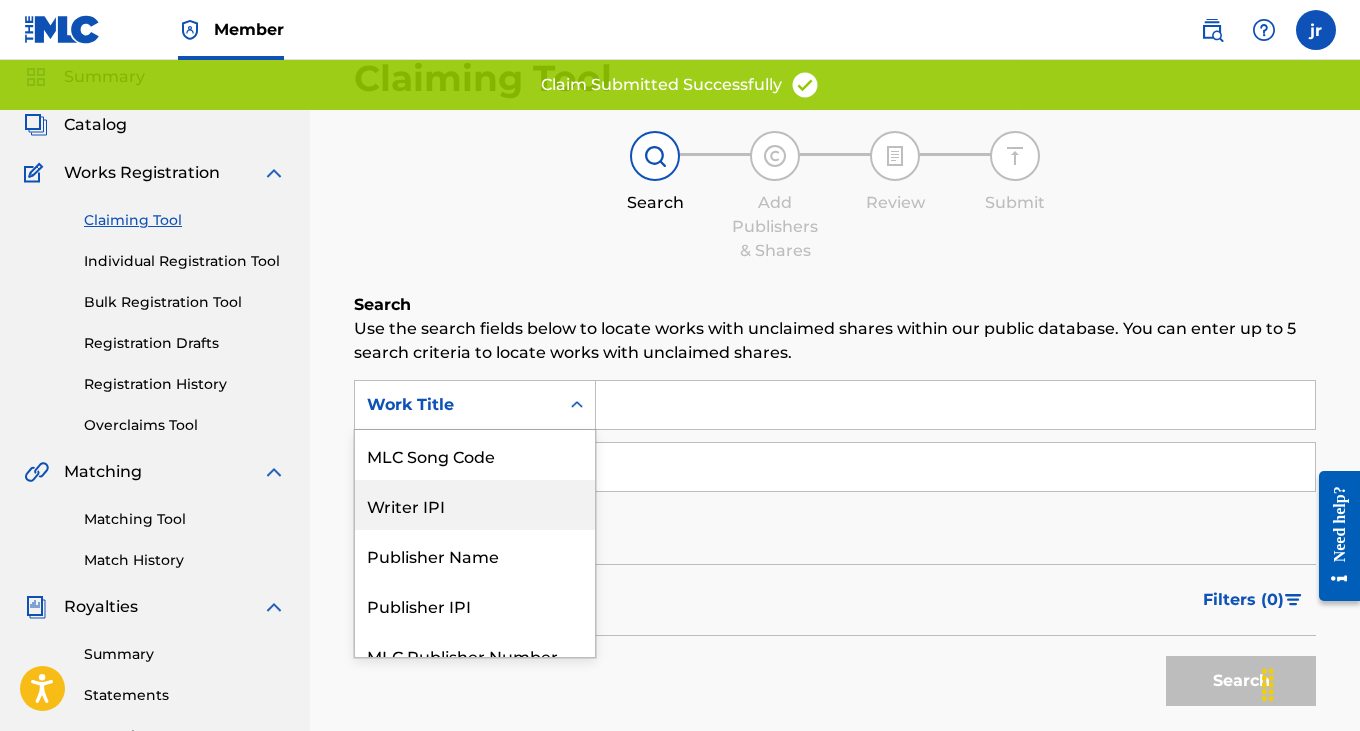 click on "Writer IPI" at bounding box center (475, 505) 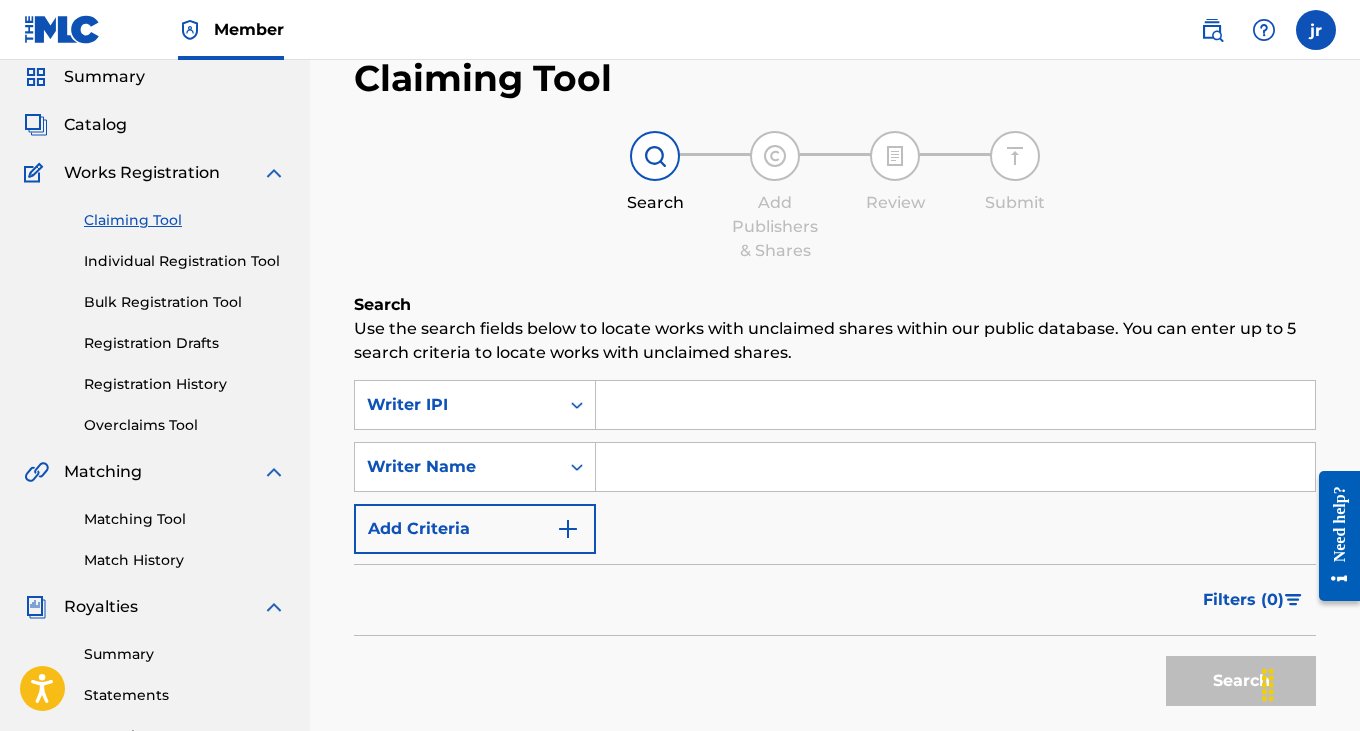 click at bounding box center (955, 405) 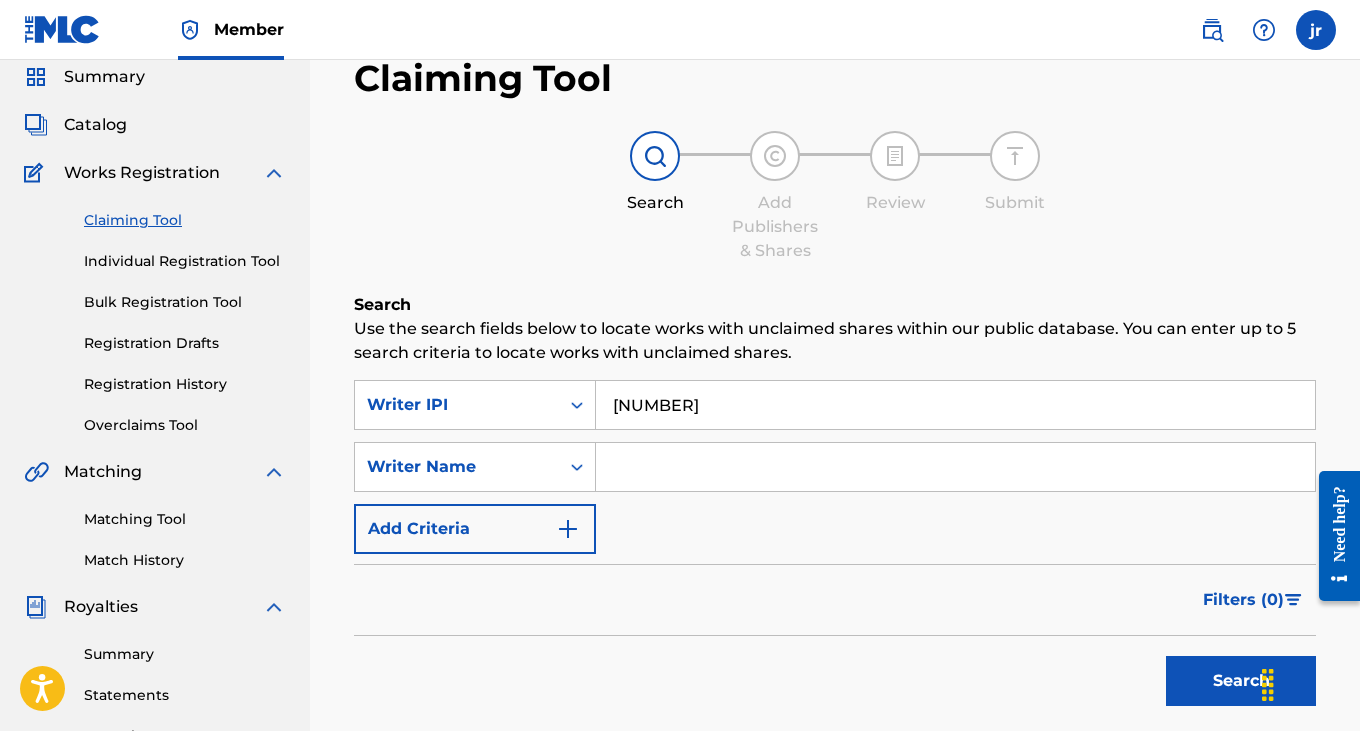 click at bounding box center [955, 467] 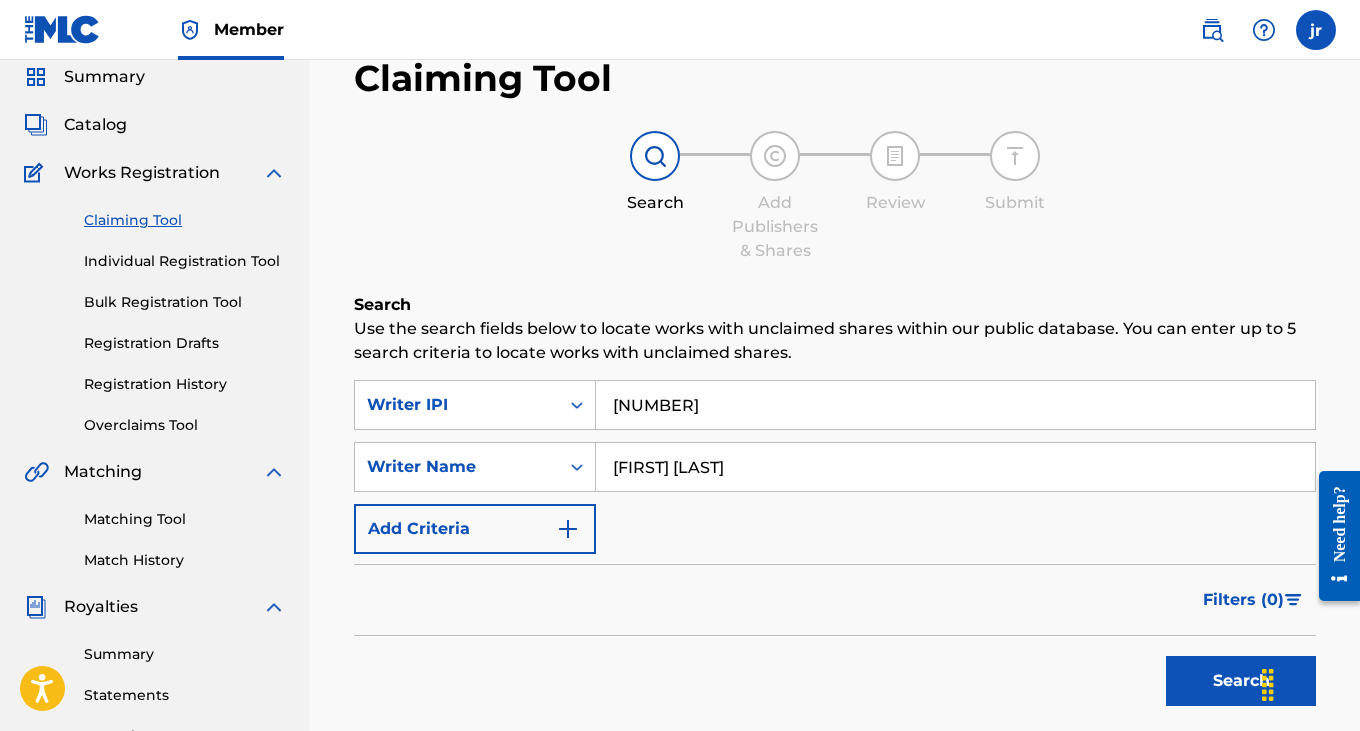 click on "Search" at bounding box center [1241, 681] 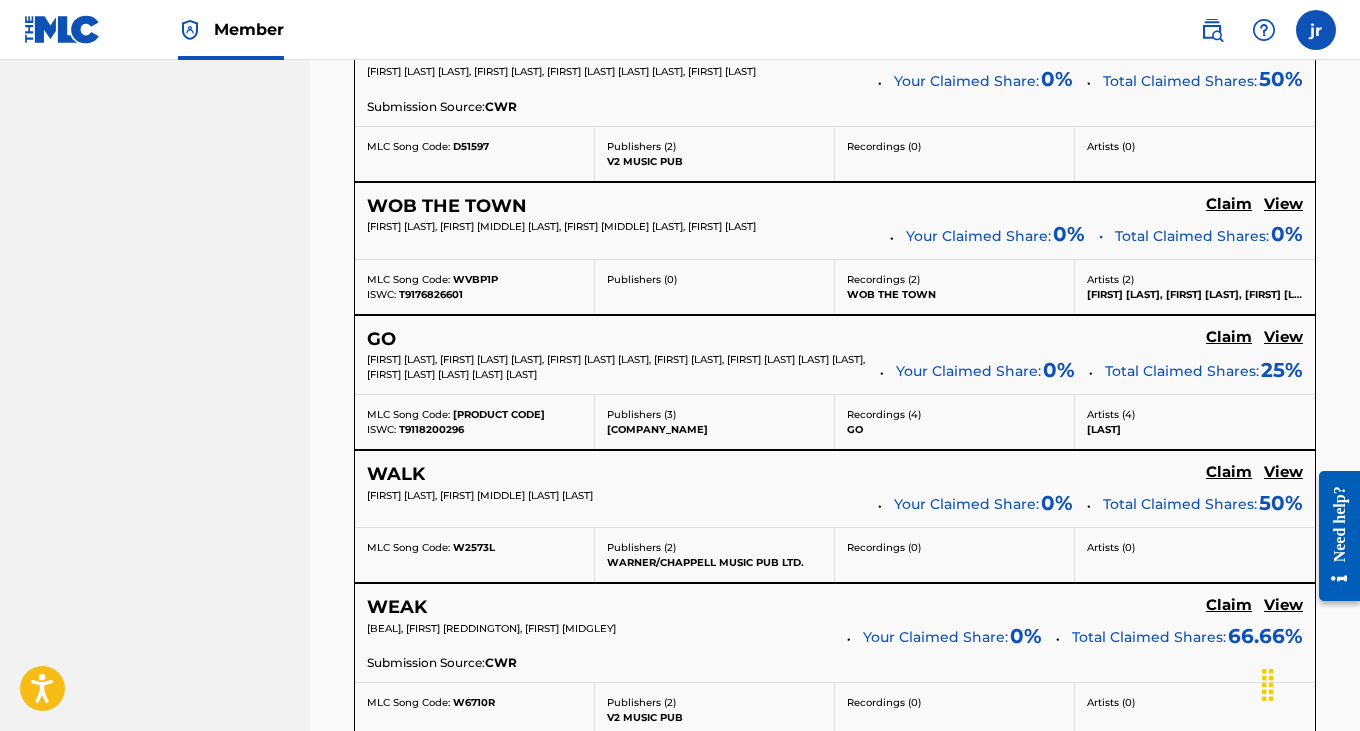scroll, scrollTop: 4774, scrollLeft: 0, axis: vertical 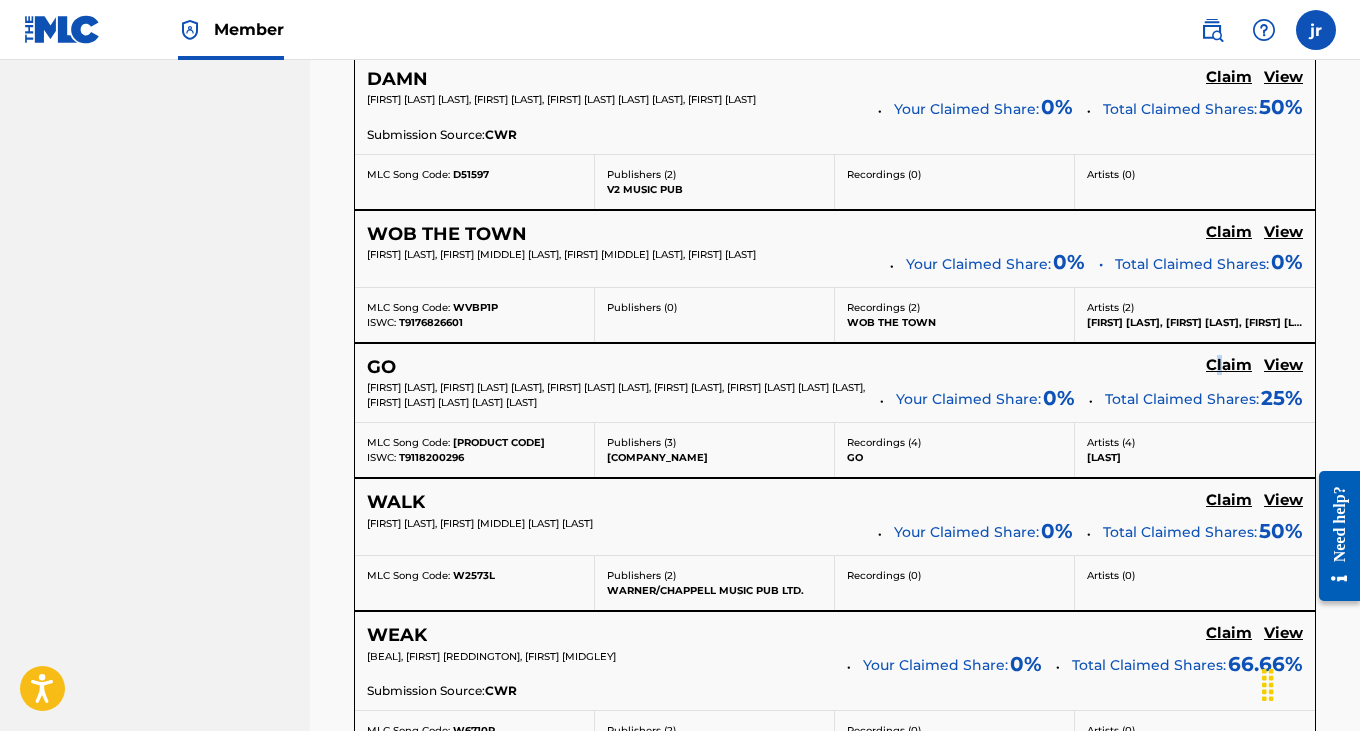 click on "Claim" at bounding box center [1229, -3933] 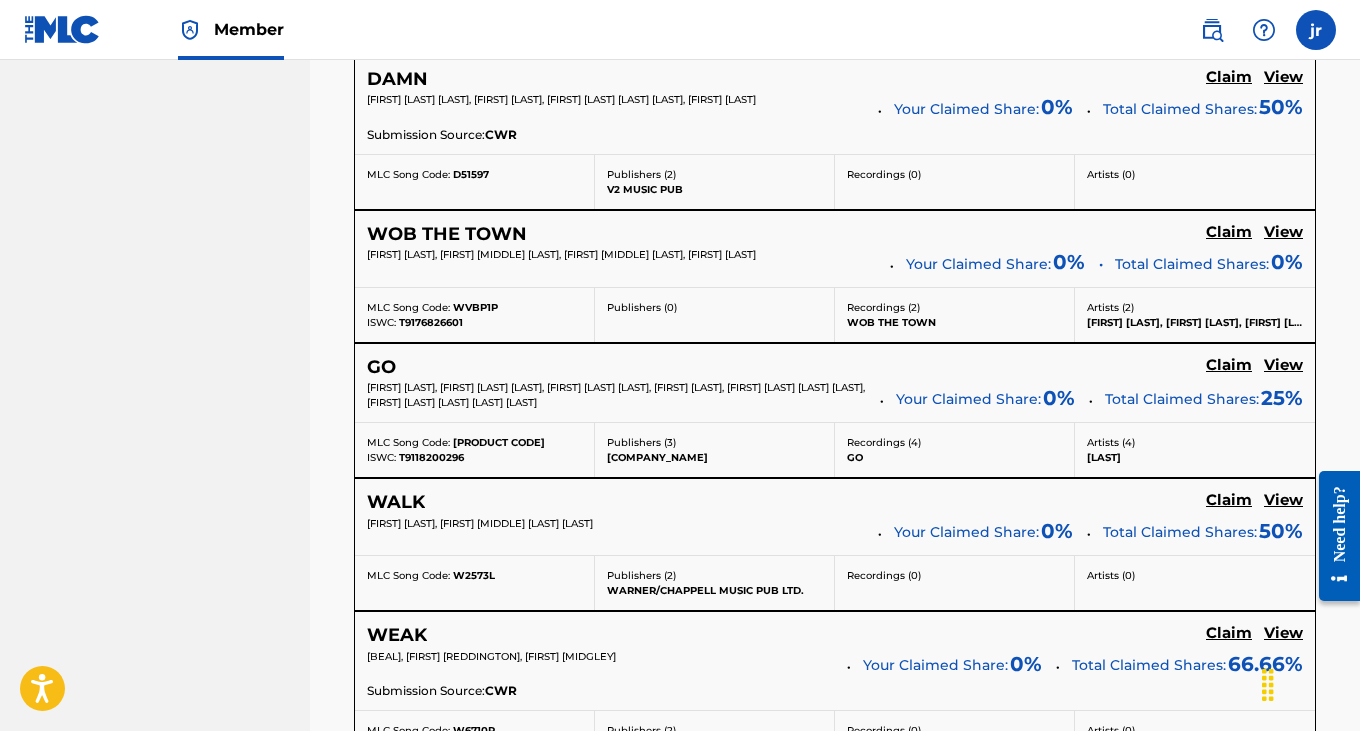 scroll, scrollTop: 863, scrollLeft: 0, axis: vertical 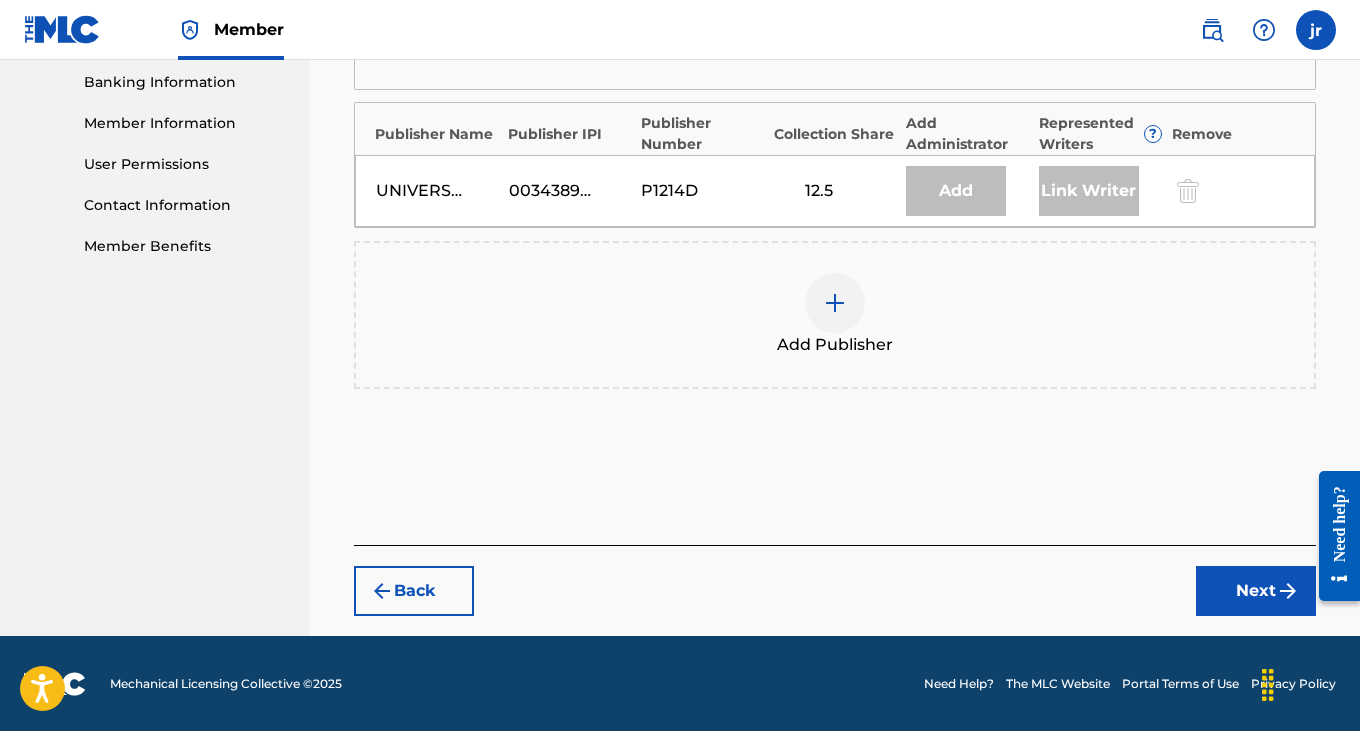 click at bounding box center (835, 303) 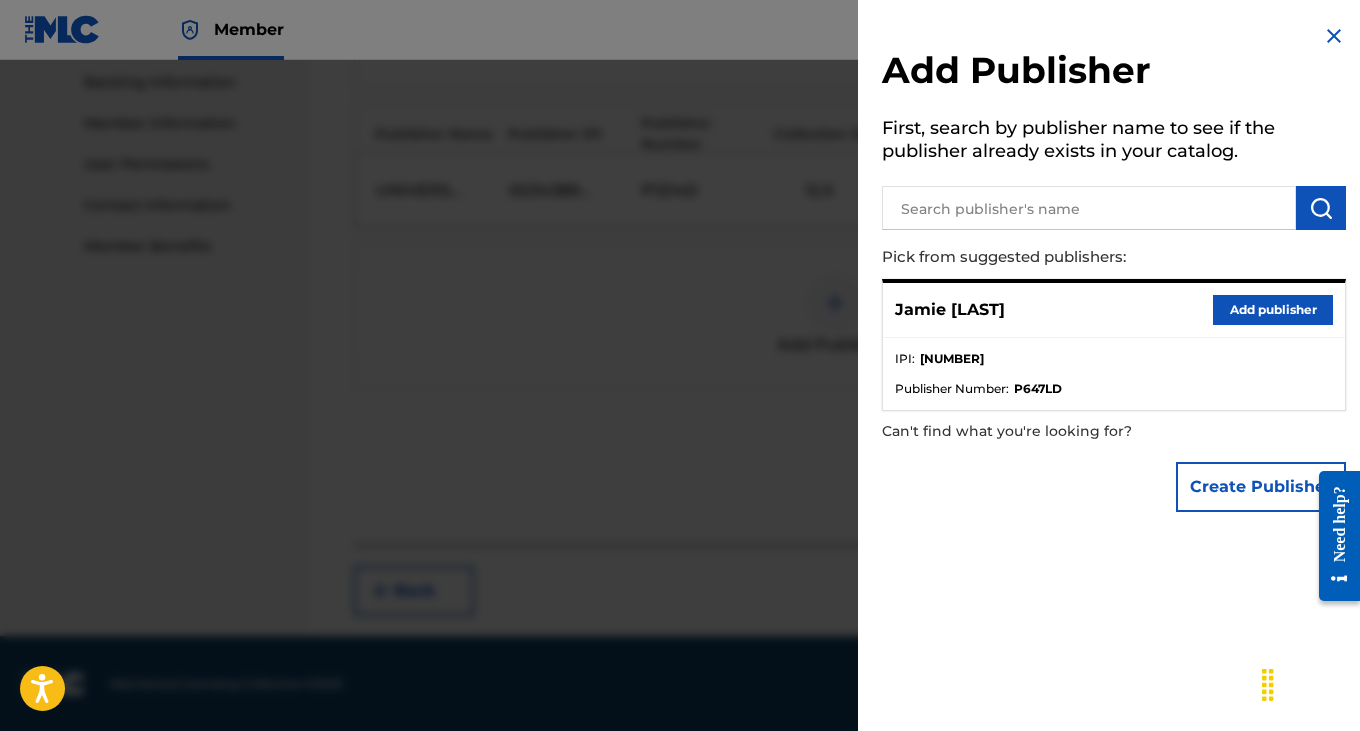 click on "Add publisher" at bounding box center (1273, 310) 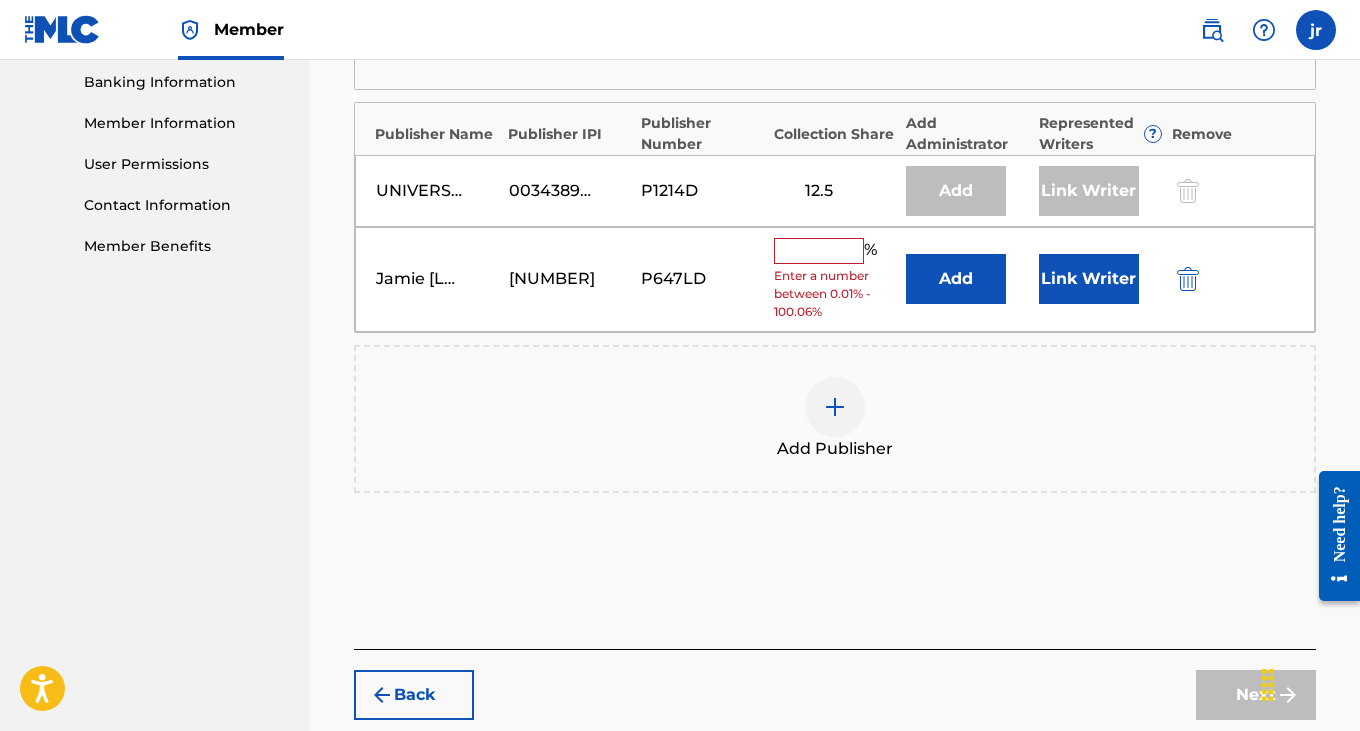 click at bounding box center (819, 251) 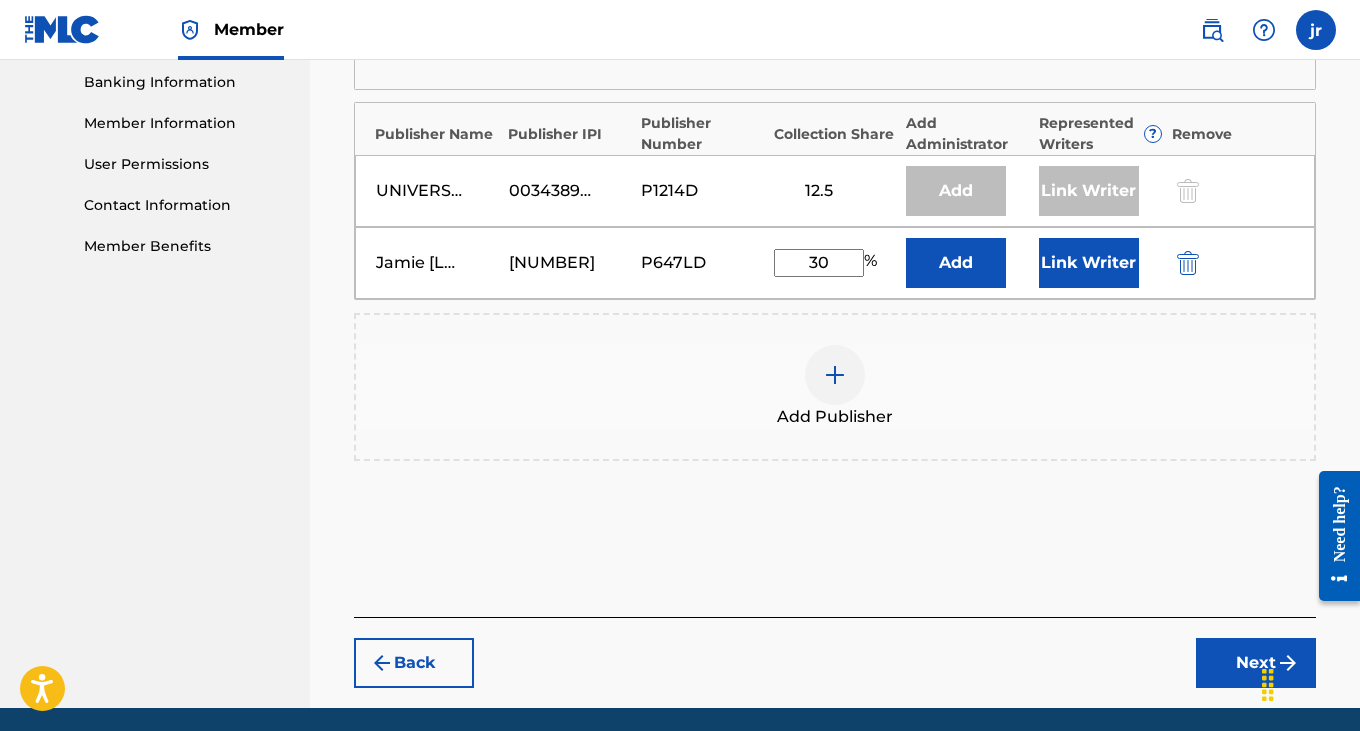 type on "30" 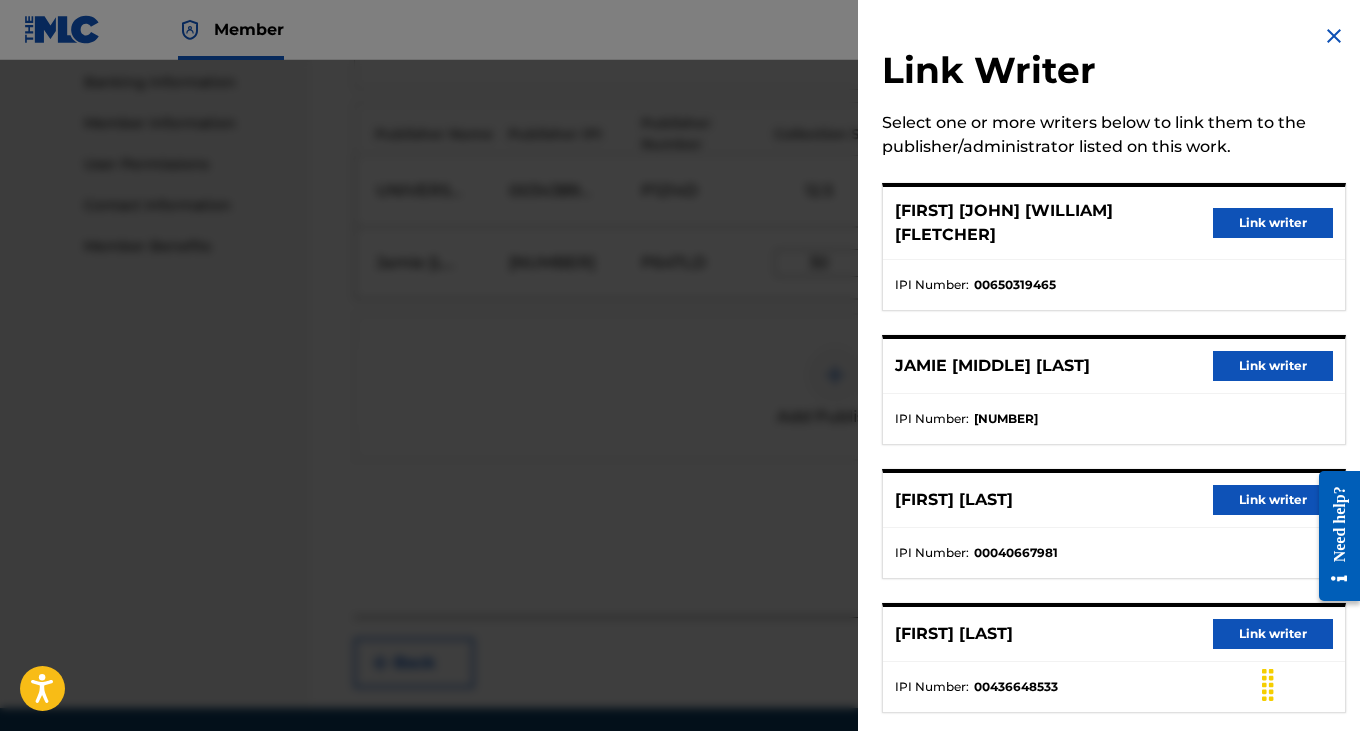 click on "Link writer" at bounding box center [1273, 366] 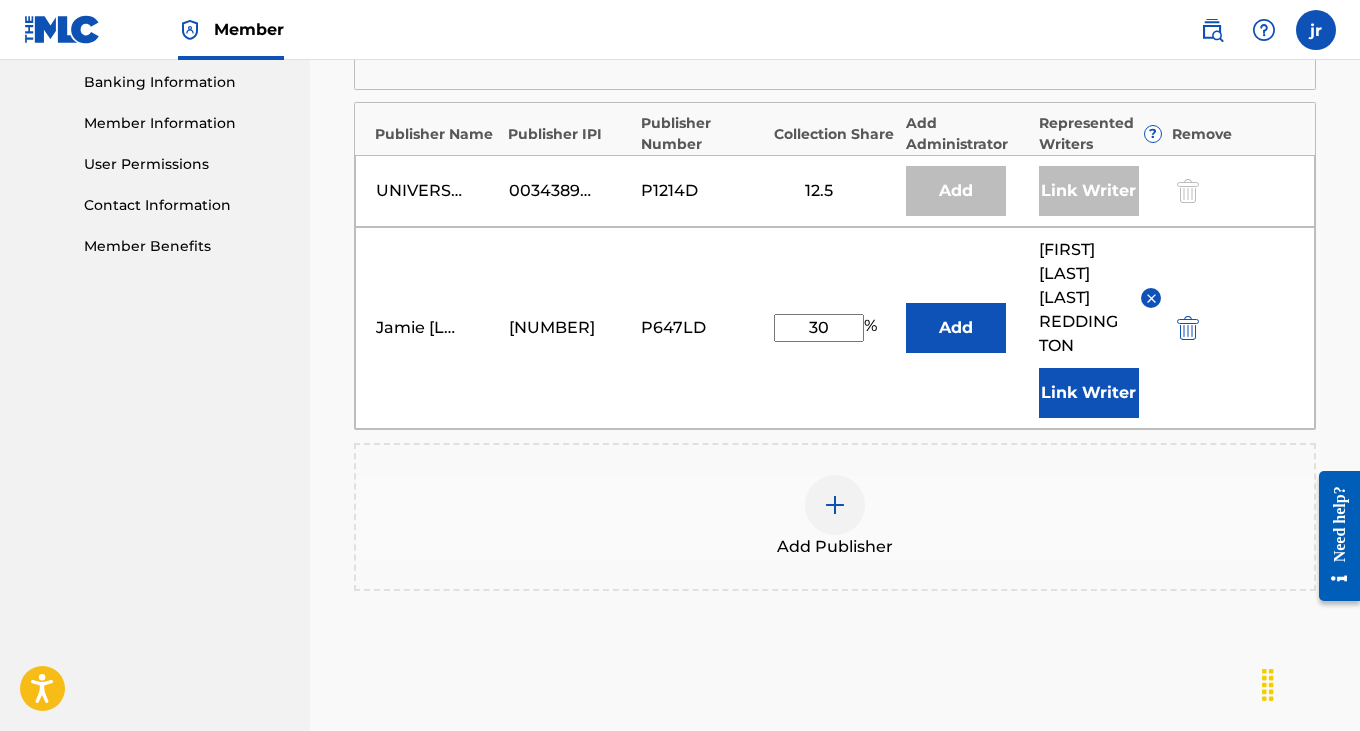 click on "Add" at bounding box center (956, 328) 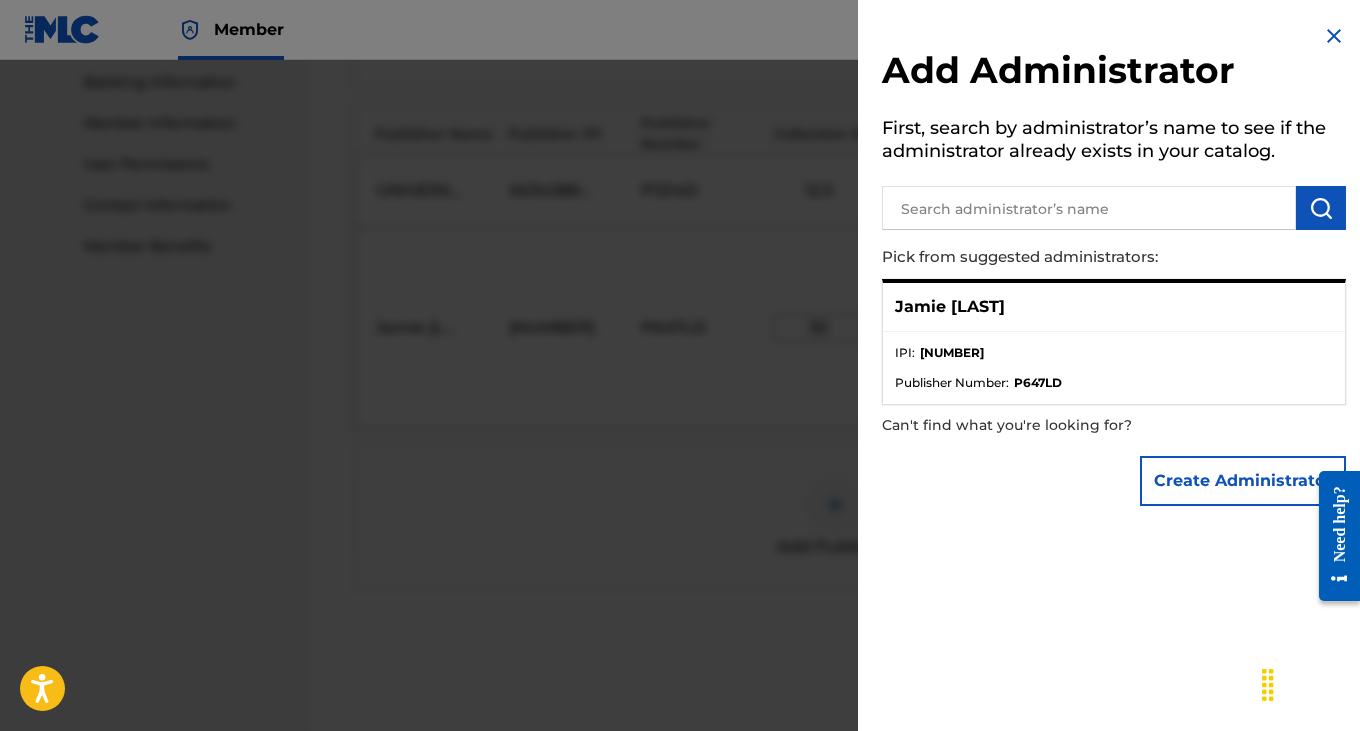 click at bounding box center (680, 425) 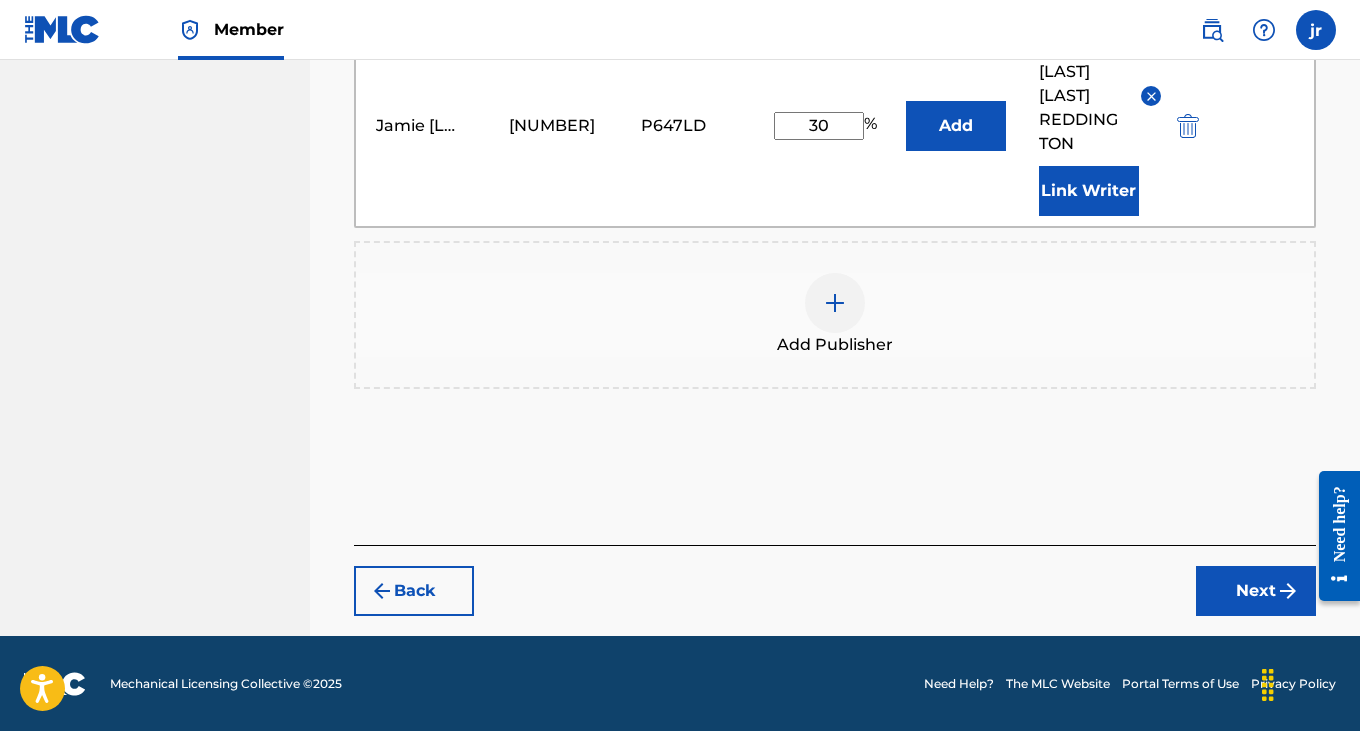 click on "Next" at bounding box center (1256, 591) 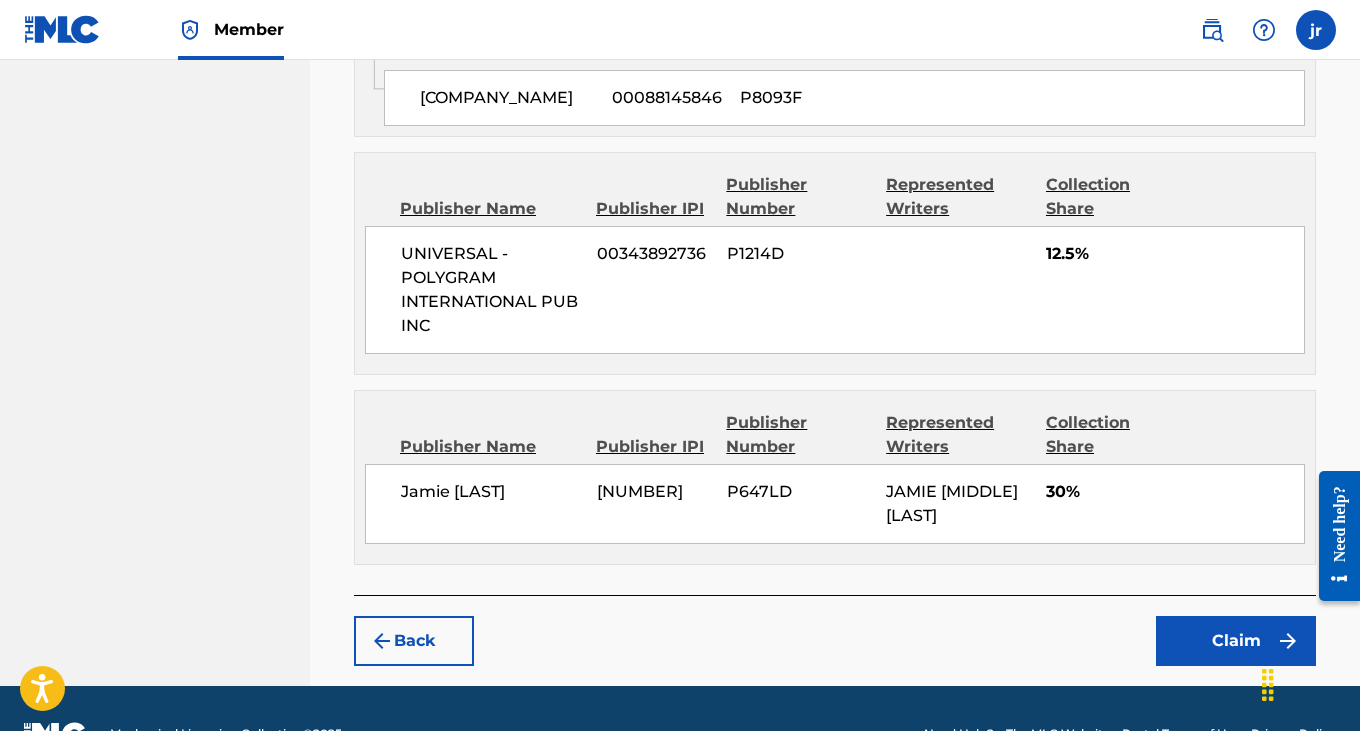 scroll, scrollTop: 1349, scrollLeft: 0, axis: vertical 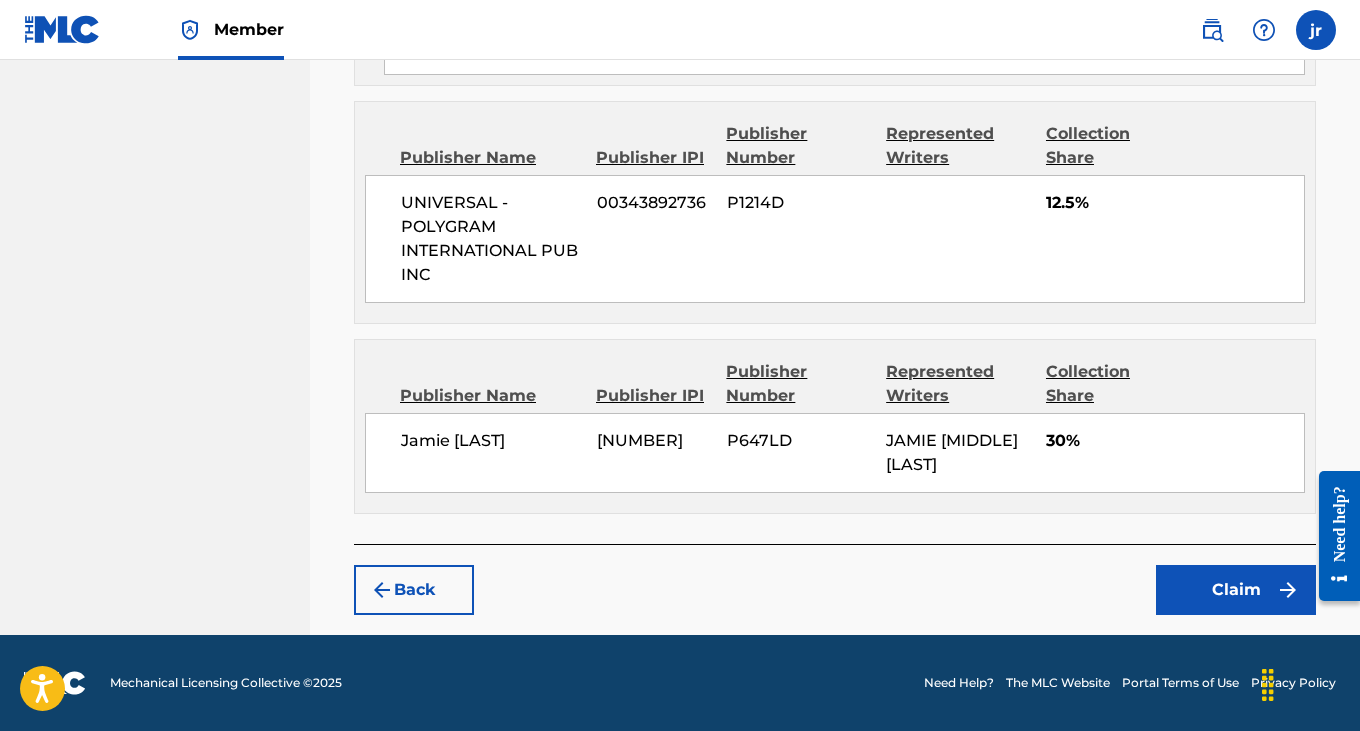click on "Claim" at bounding box center (1236, 590) 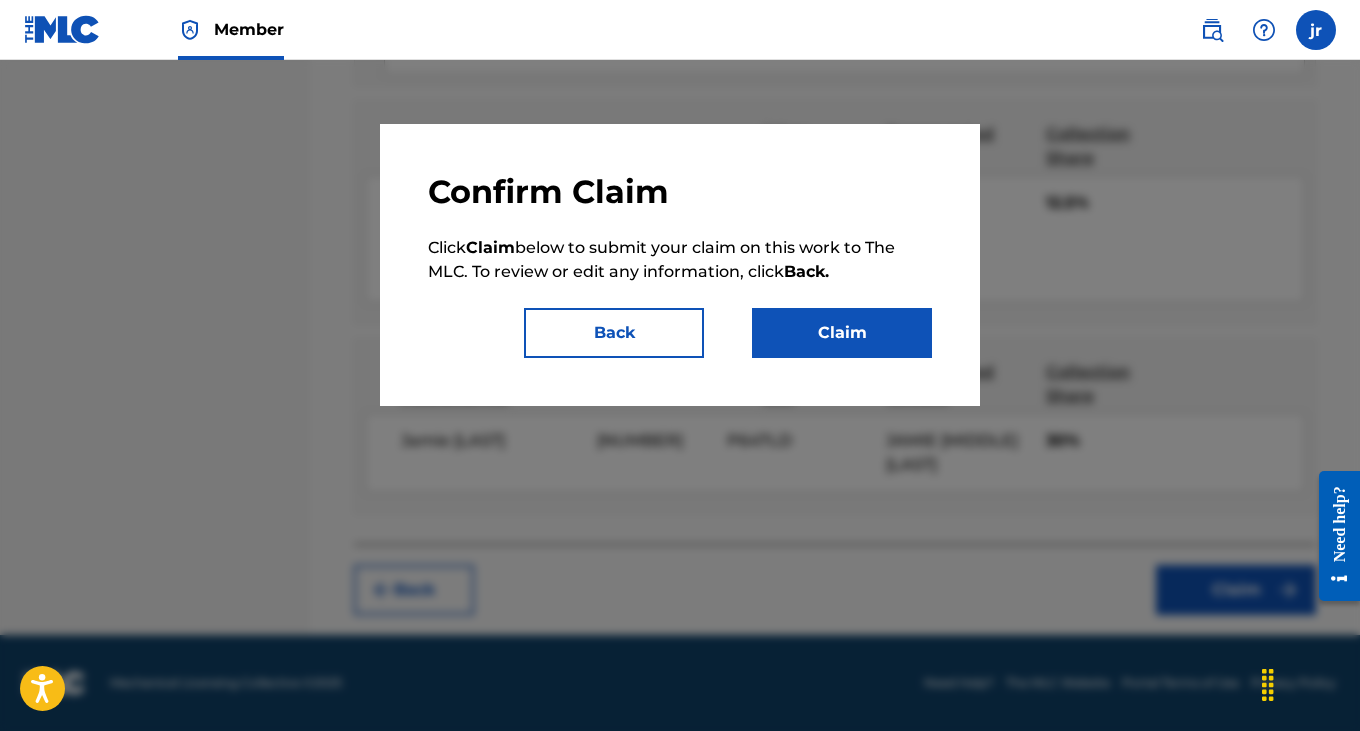 click on "Claim" at bounding box center [842, 333] 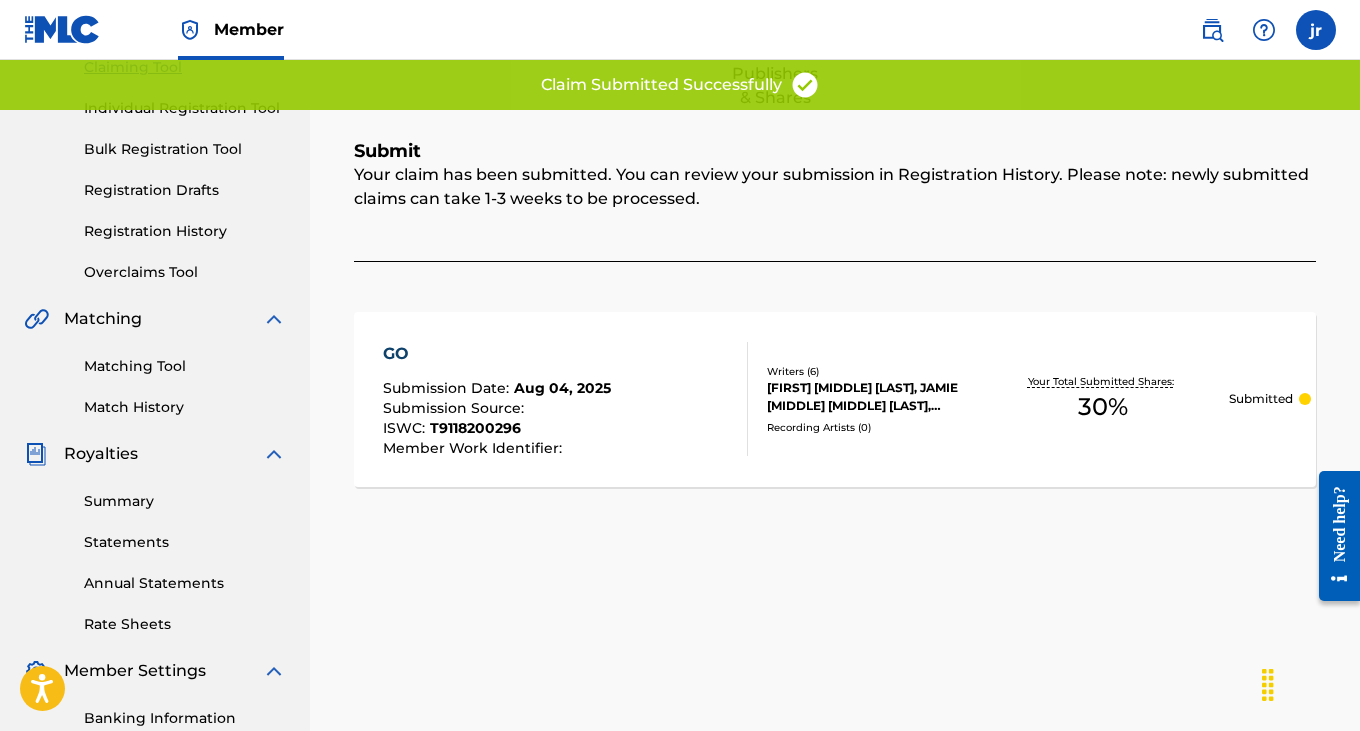 scroll, scrollTop: 0, scrollLeft: 0, axis: both 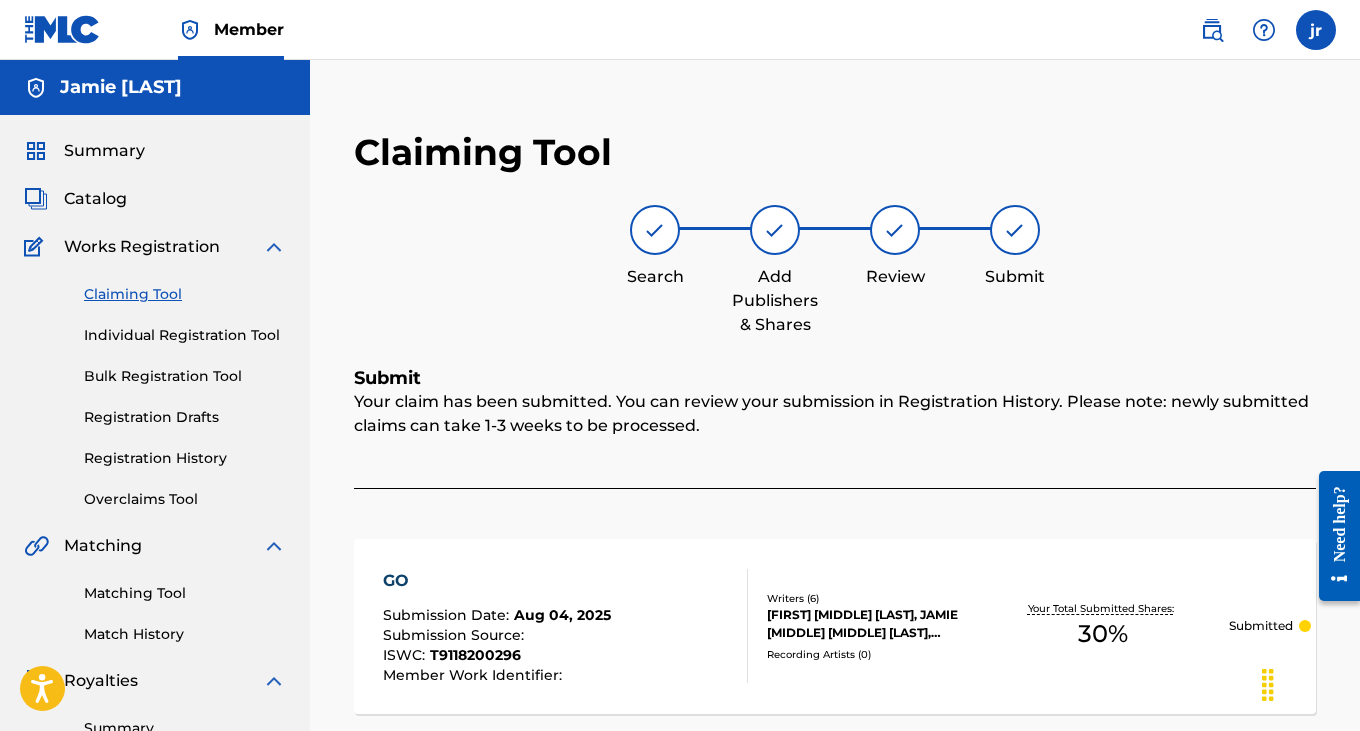 click on "Claiming Tool Individual Registration Tool Bulk Registration Tool Registration Drafts Registration History Overclaims Tool" at bounding box center [155, 384] 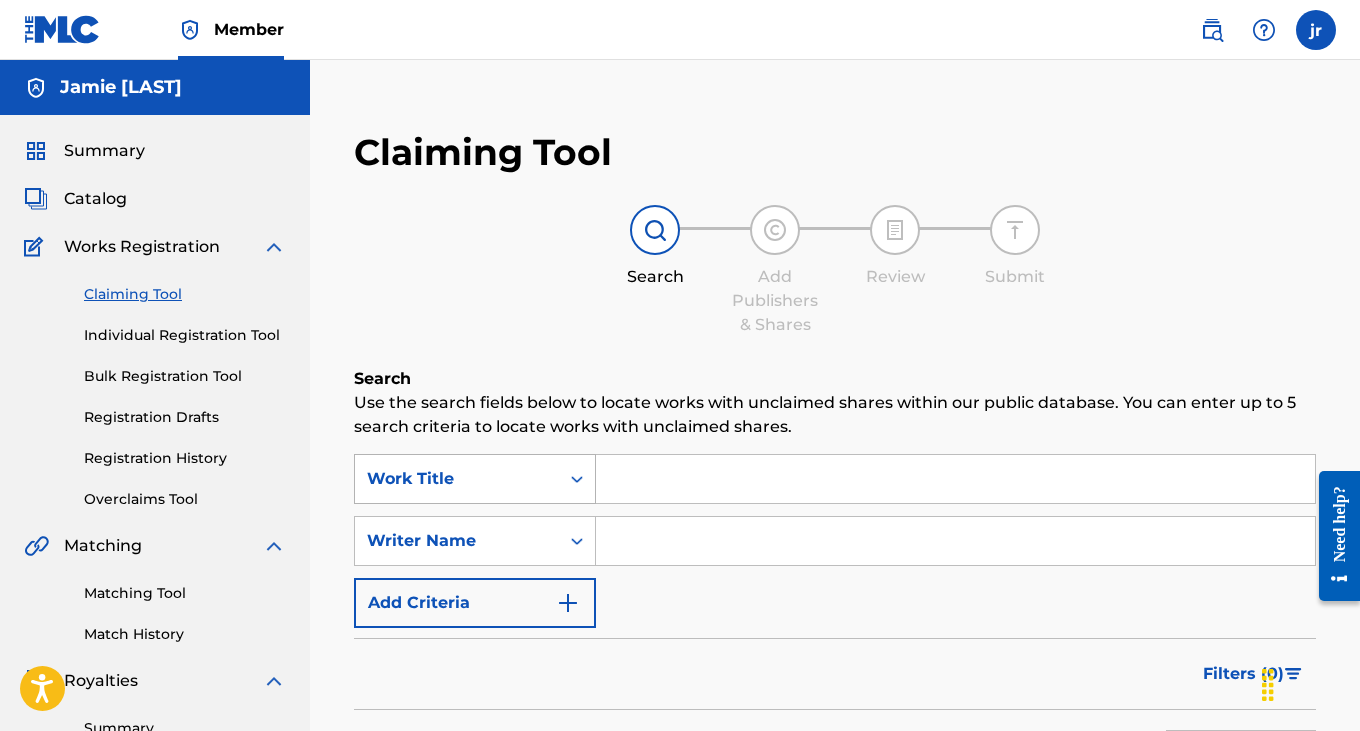 click on "Work Title" at bounding box center (475, 479) 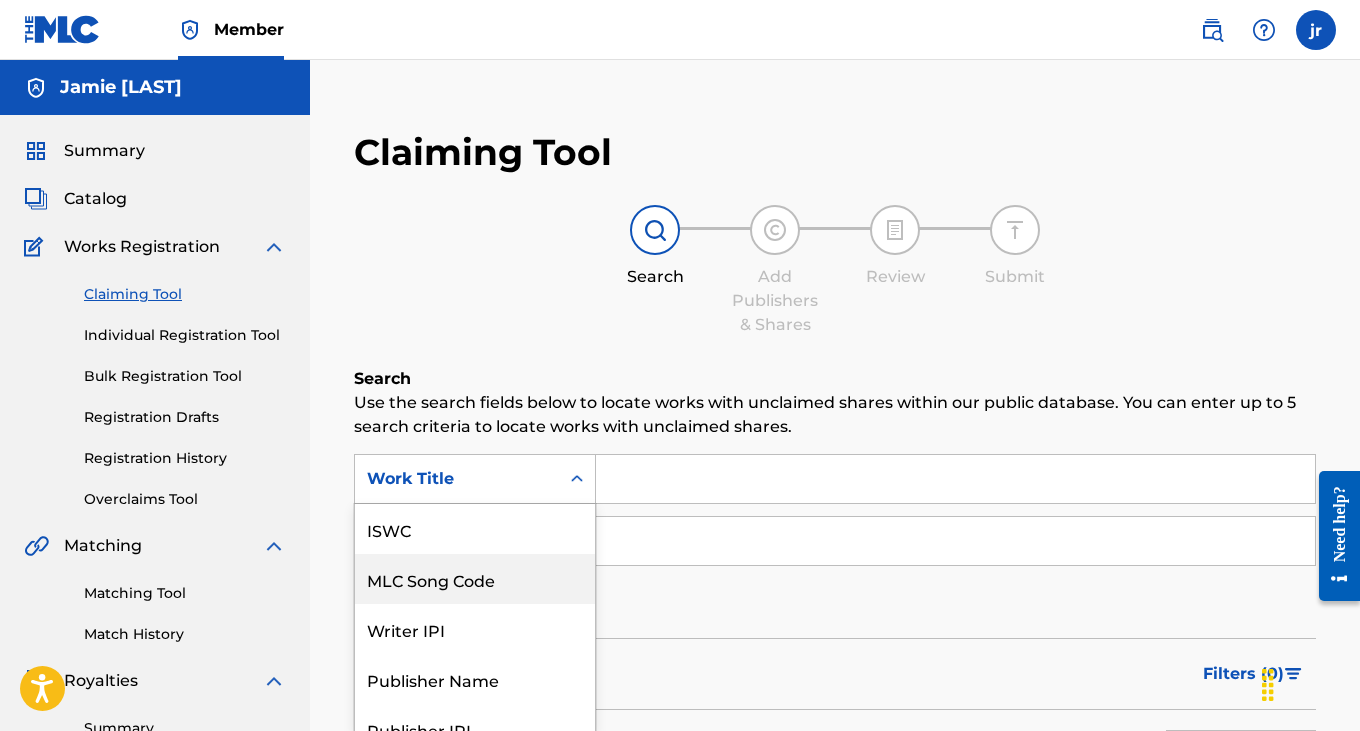 scroll, scrollTop: 74, scrollLeft: 0, axis: vertical 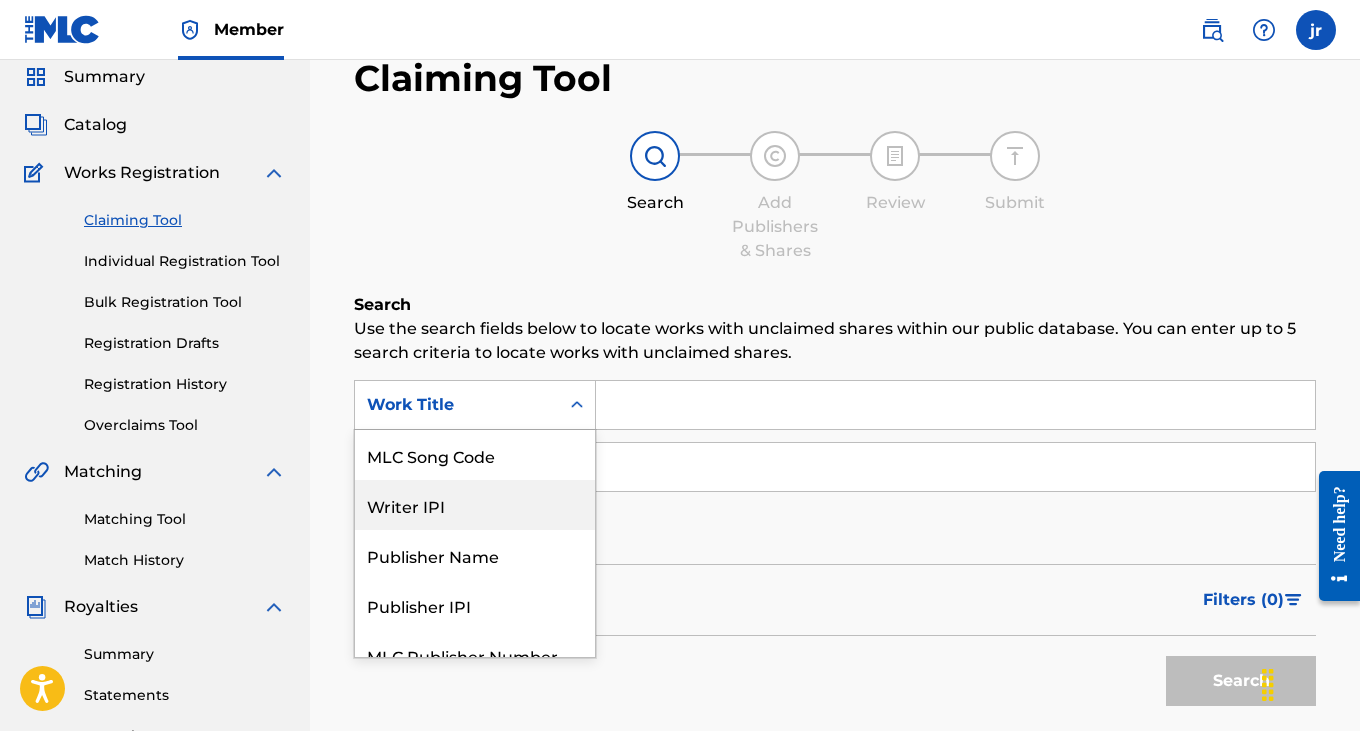 click on "Writer IPI" at bounding box center [475, 505] 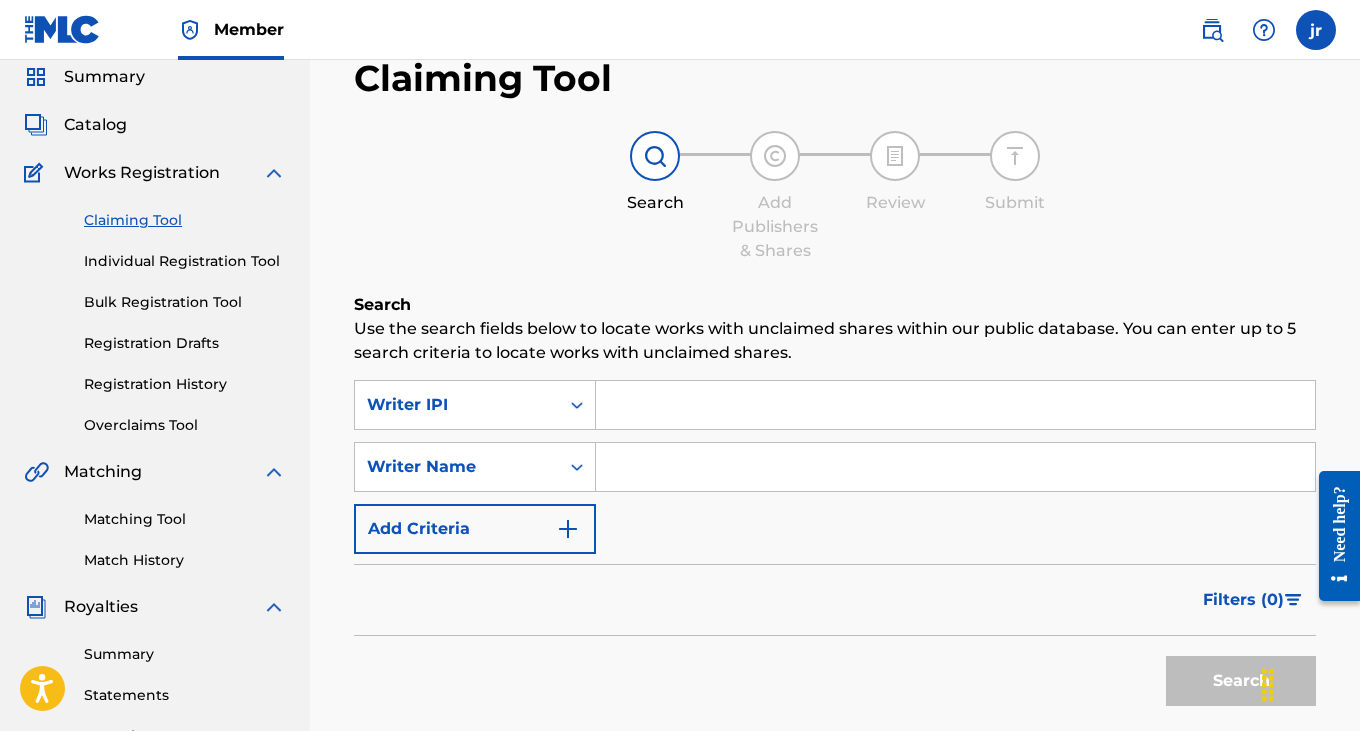 click at bounding box center (955, 405) 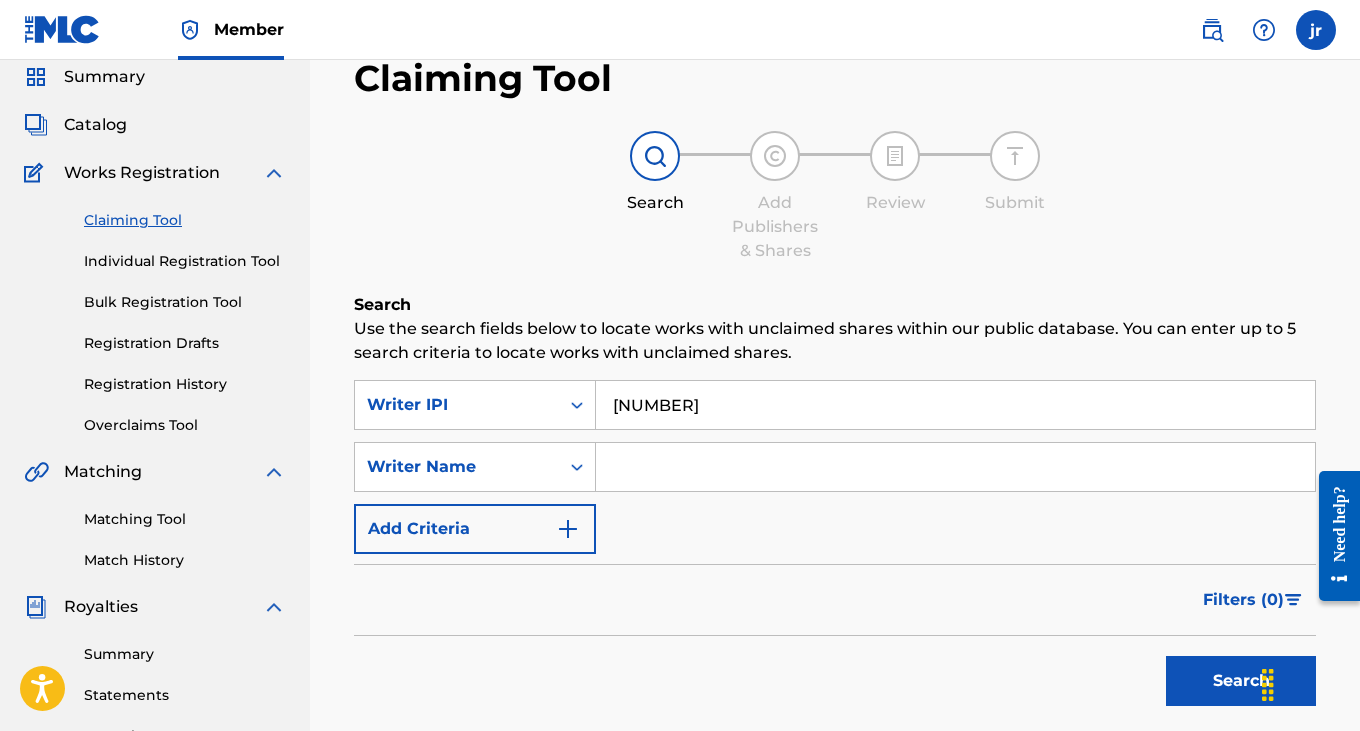 click at bounding box center [955, 467] 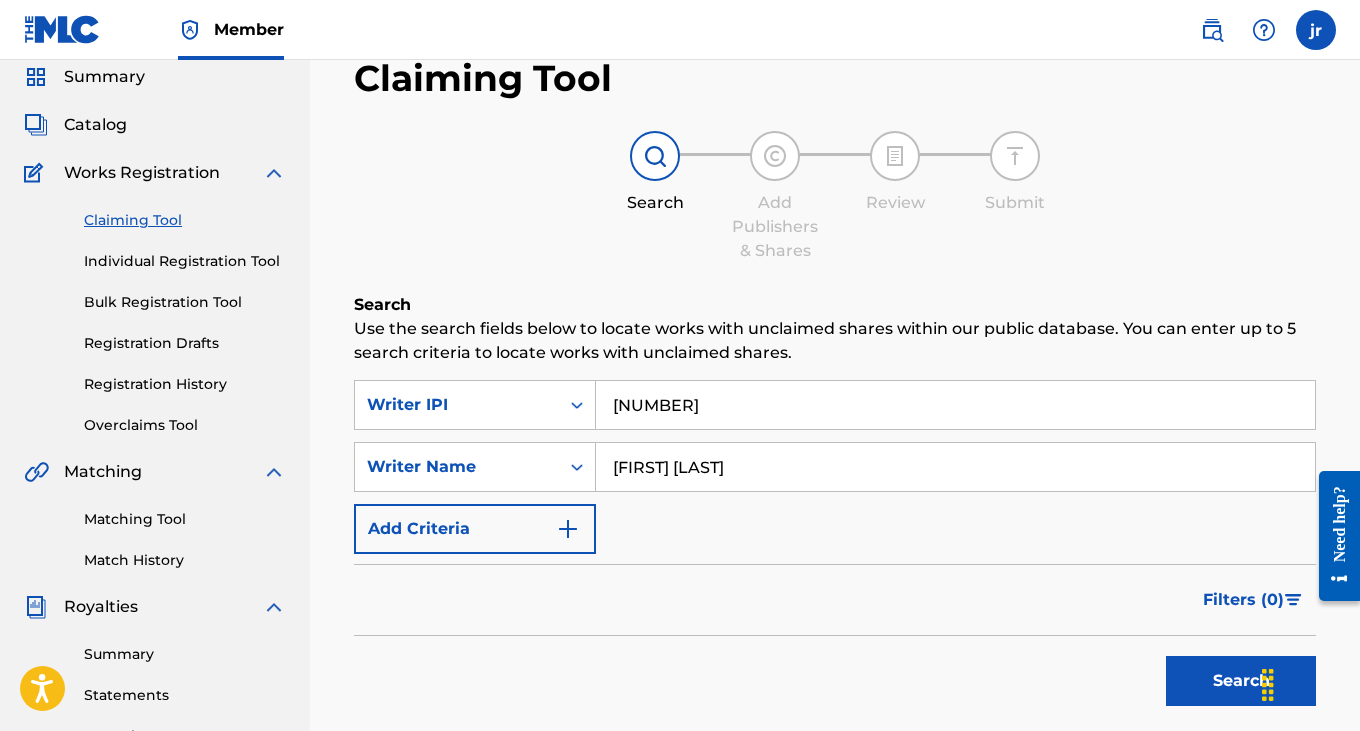 click on "Search" at bounding box center (1241, 681) 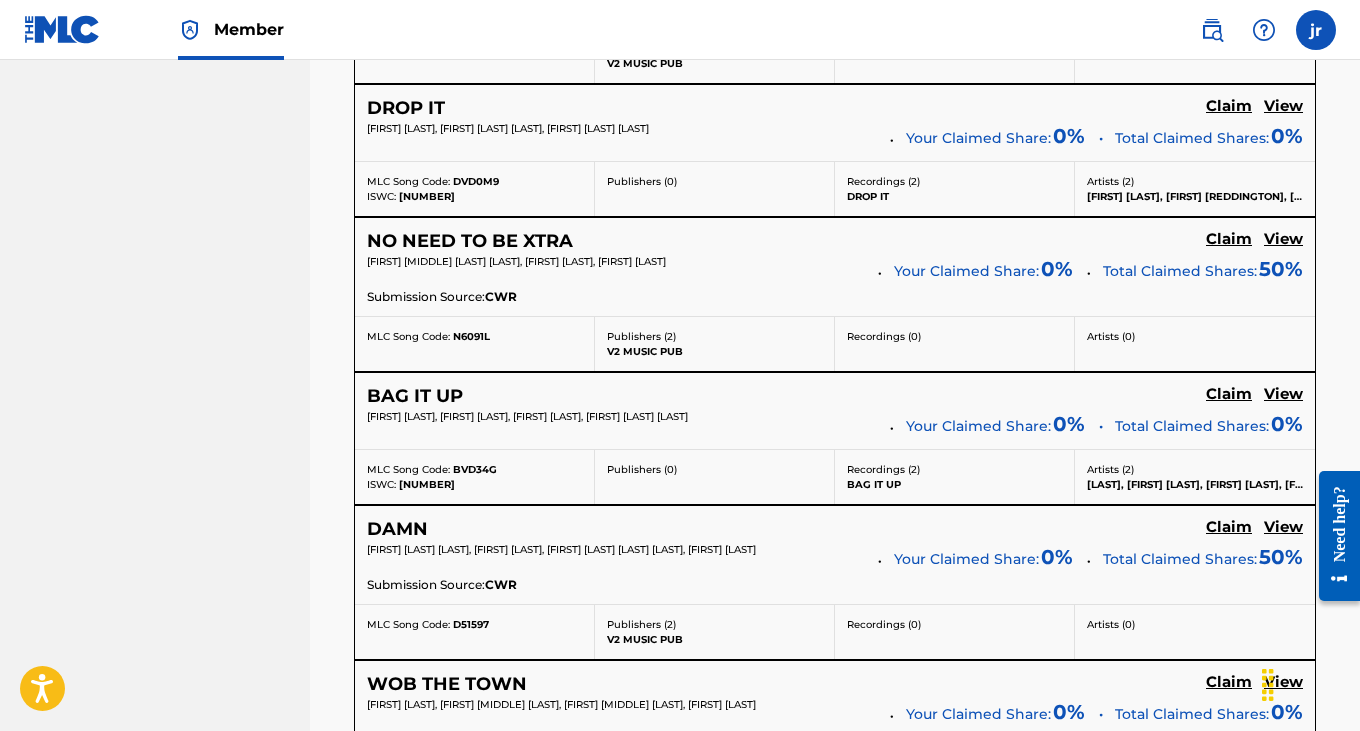 scroll, scrollTop: 4370, scrollLeft: 0, axis: vertical 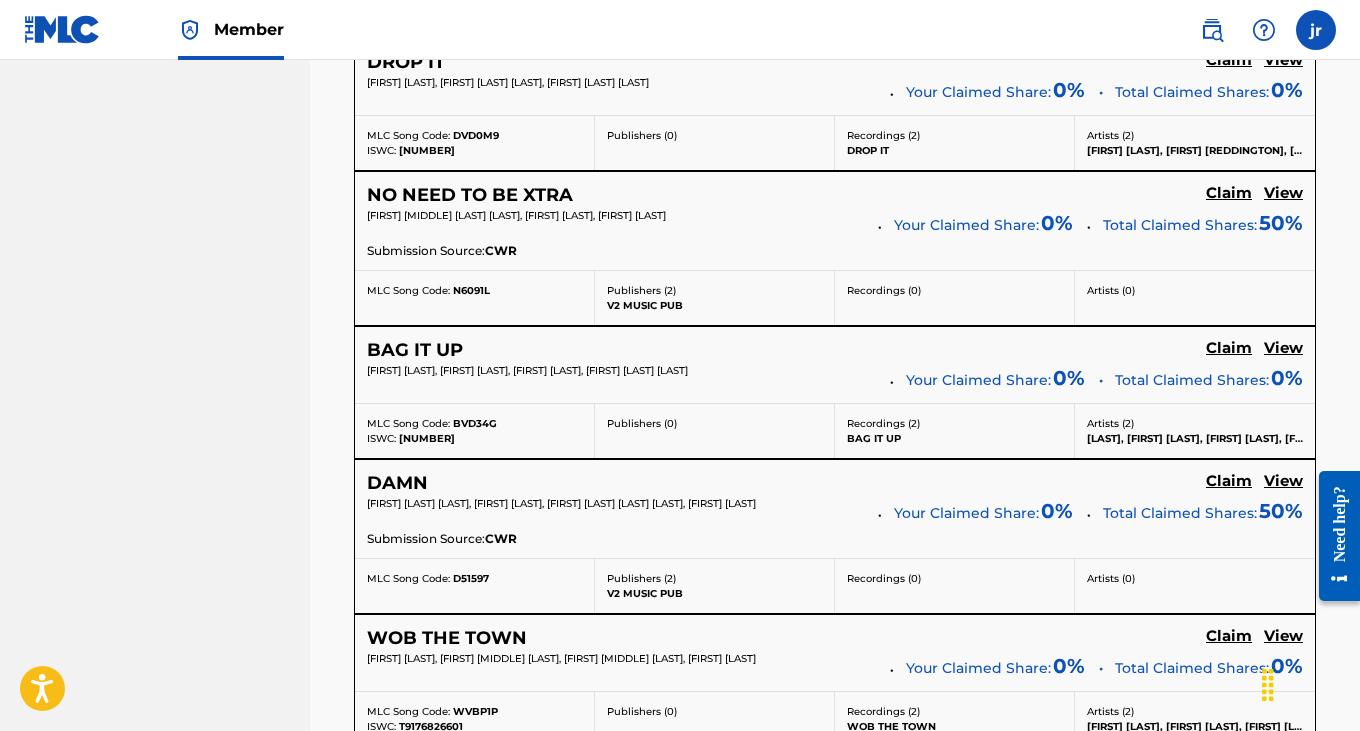 click on "Claim" at bounding box center (1229, -3529) 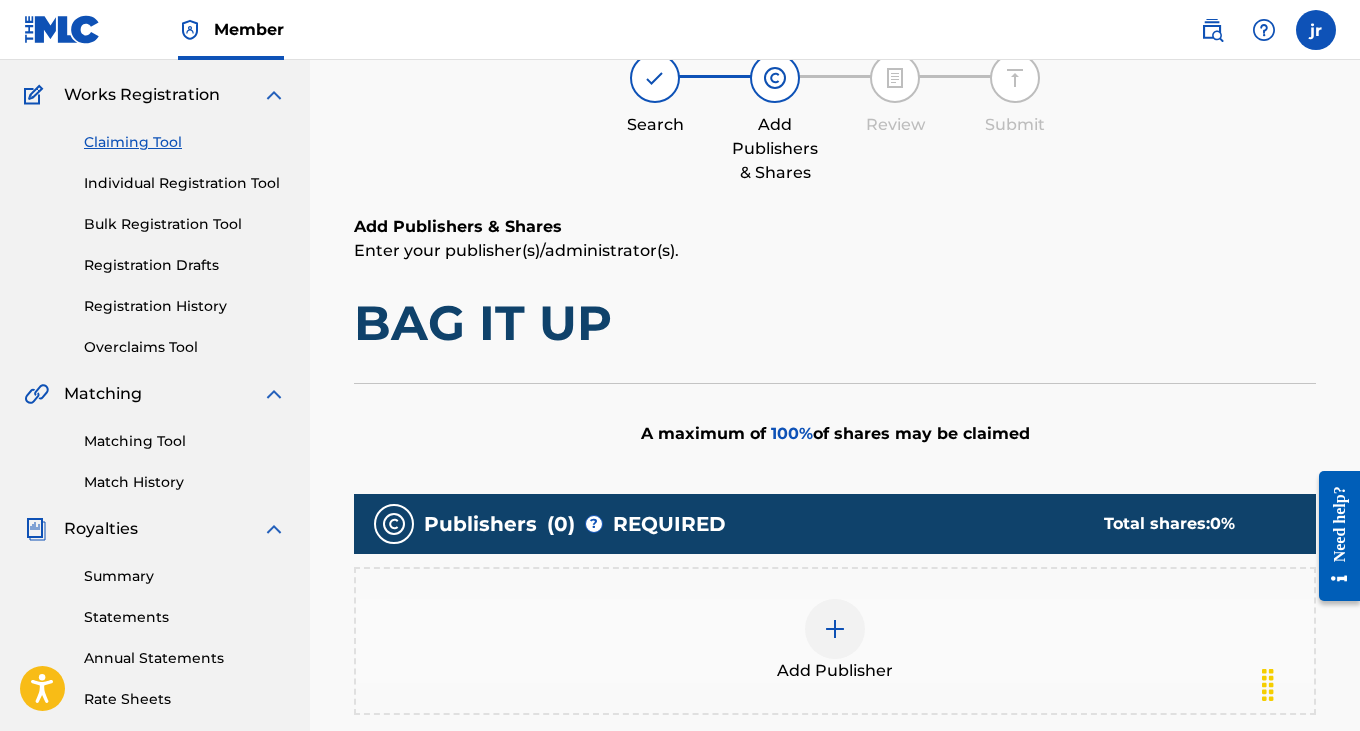 scroll, scrollTop: 509, scrollLeft: 0, axis: vertical 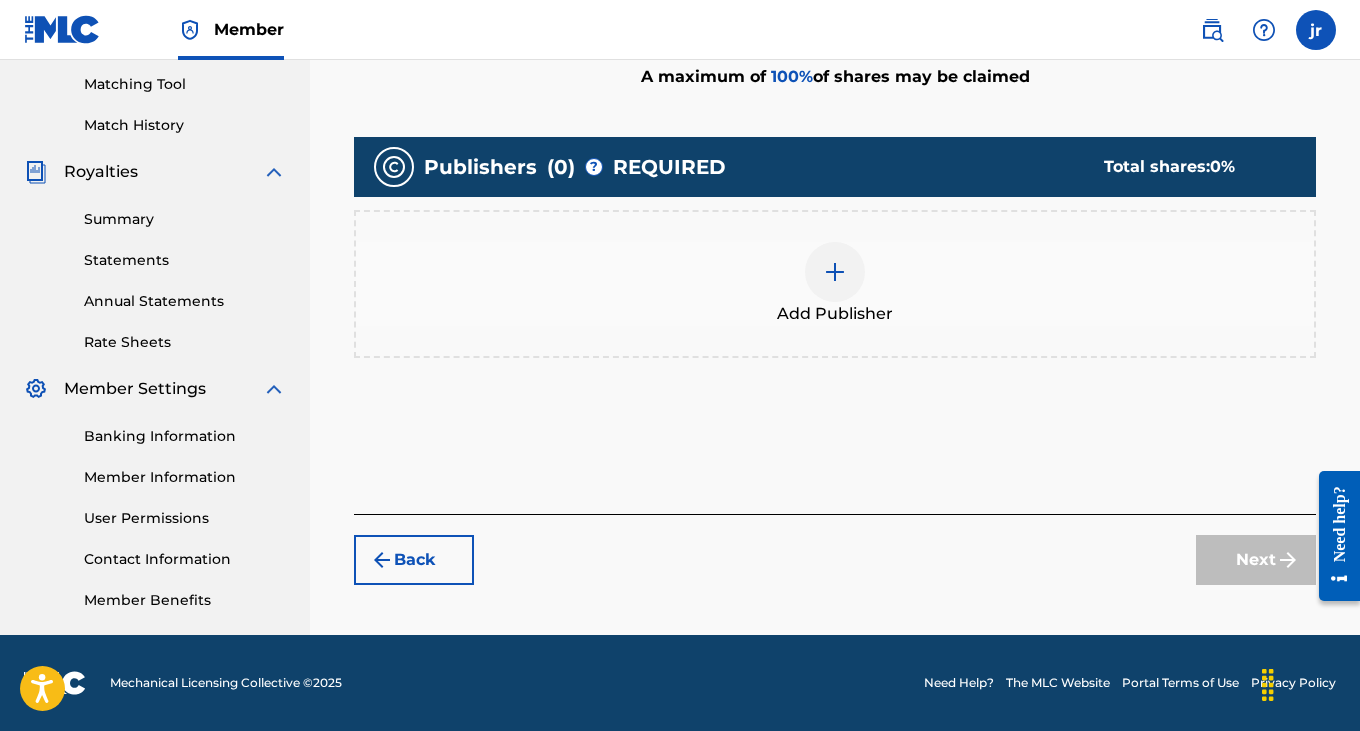click at bounding box center (835, 272) 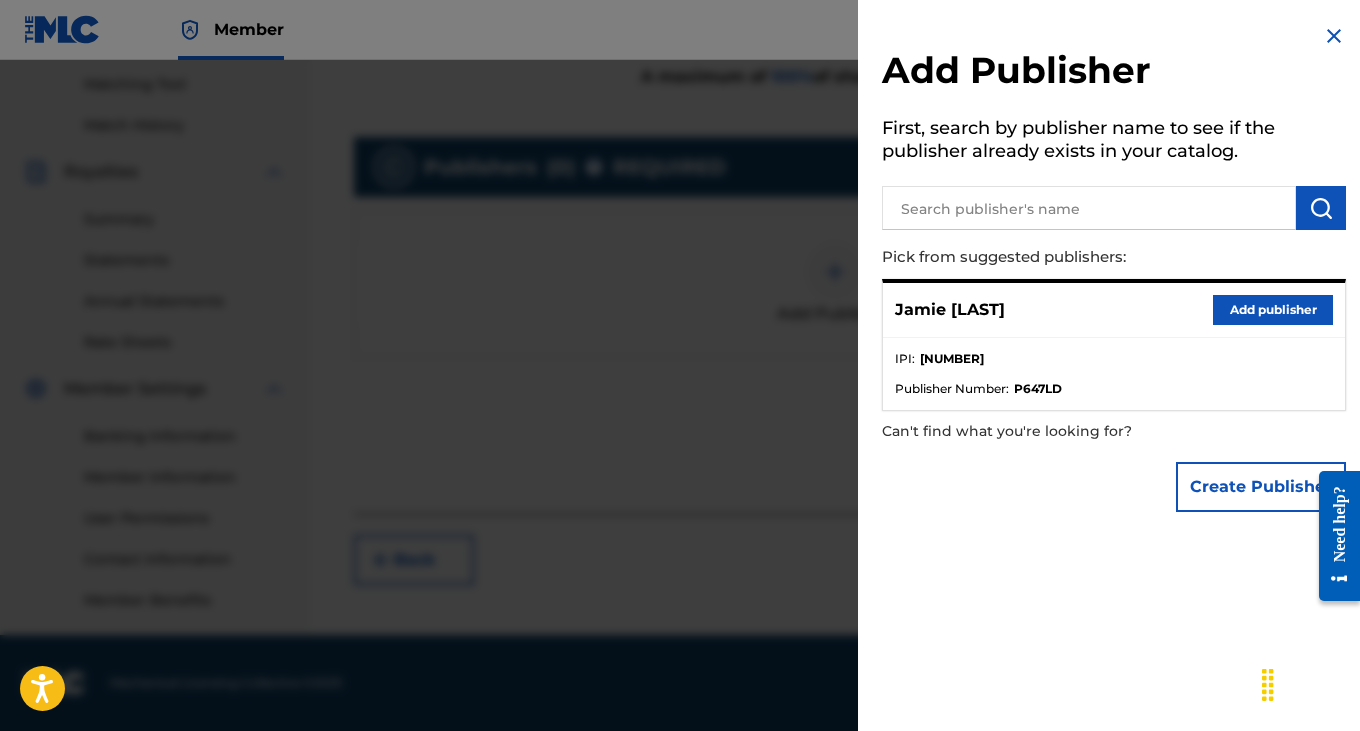 click on "Add publisher" at bounding box center [1273, 310] 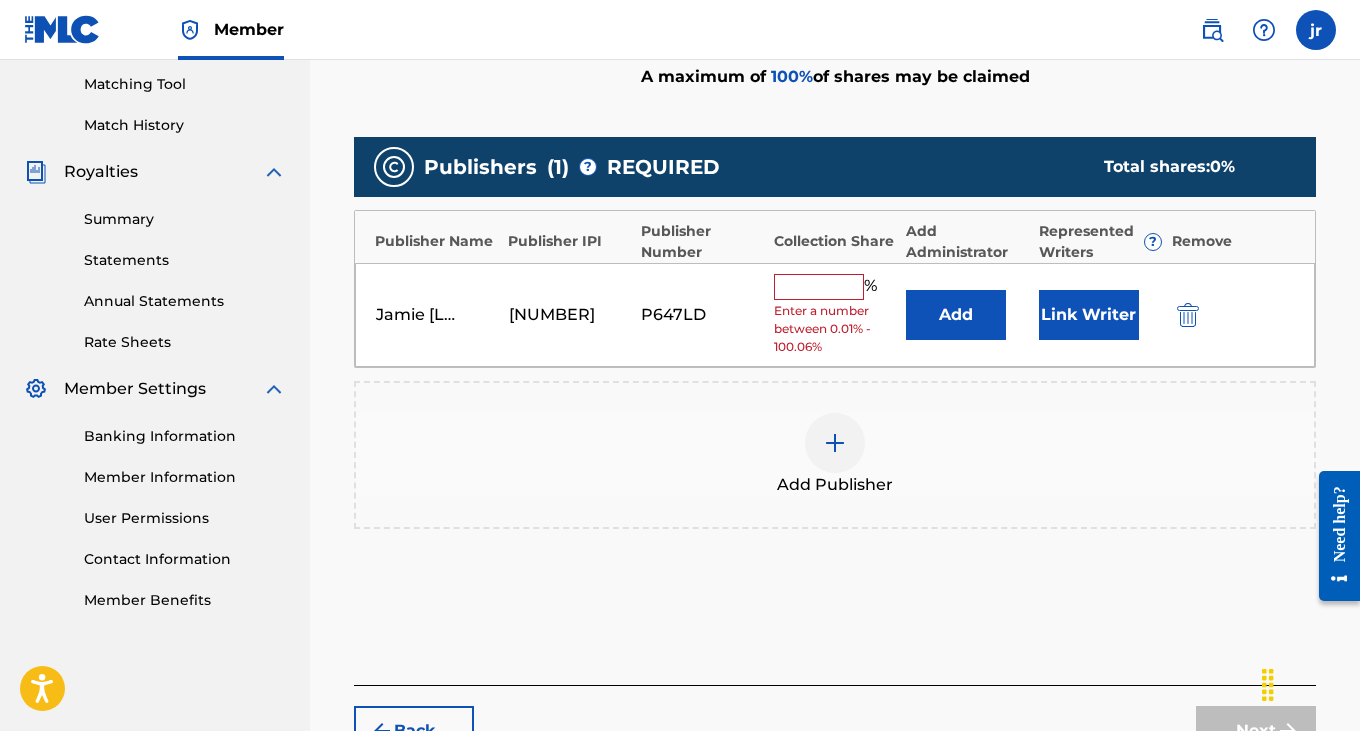 click at bounding box center [819, 287] 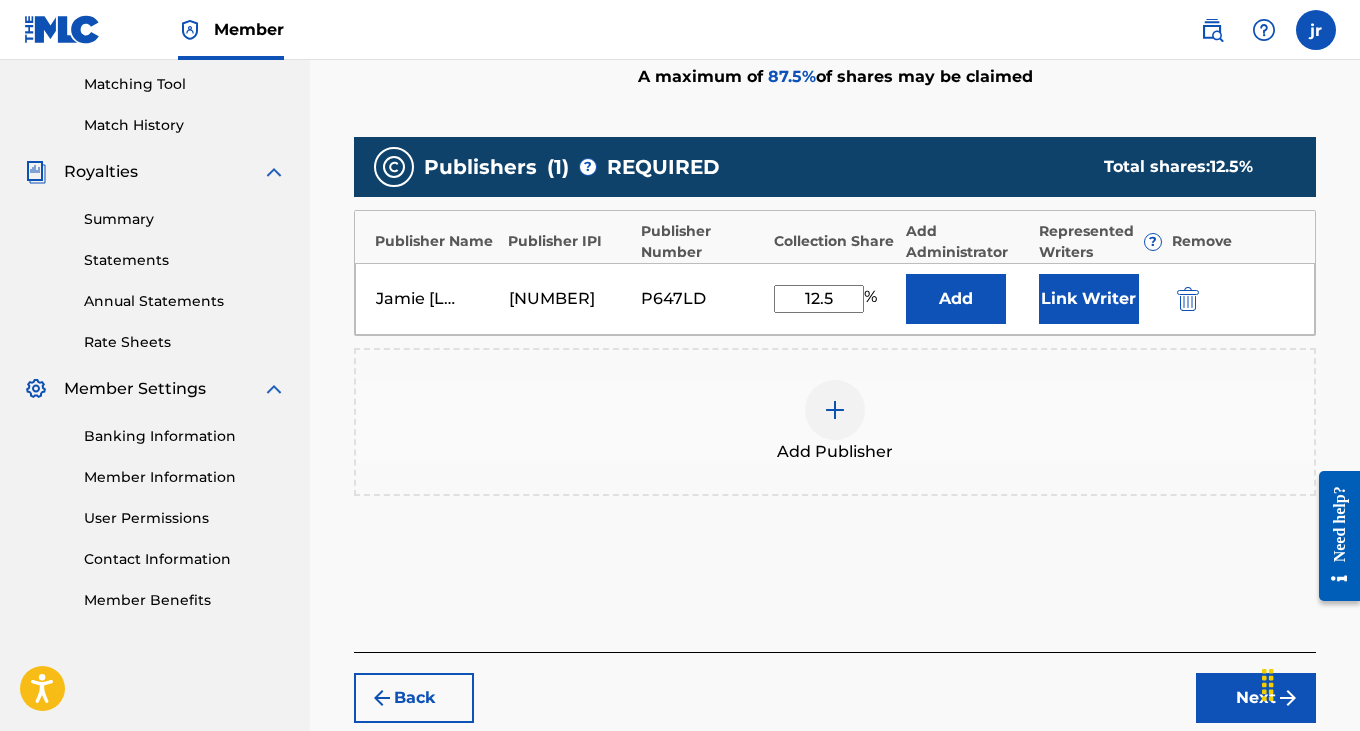 type on "12.5" 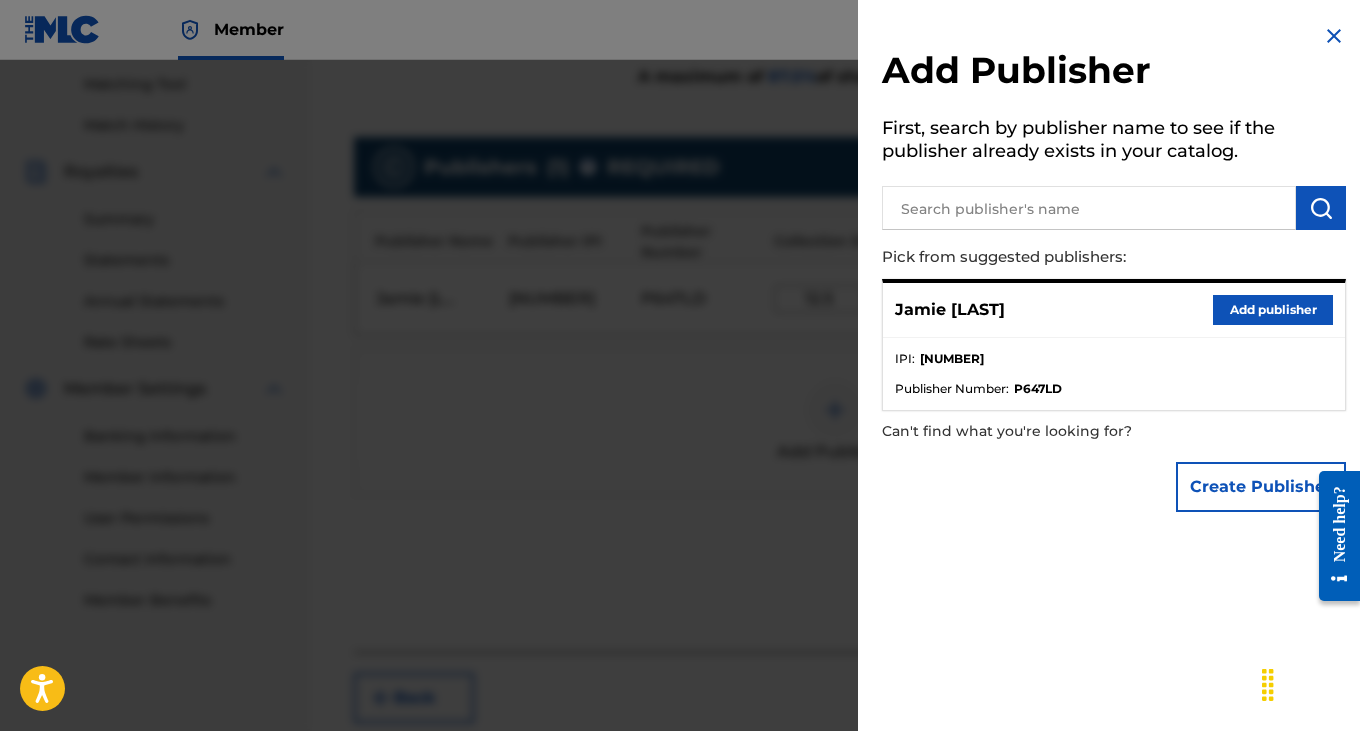 click at bounding box center (680, 425) 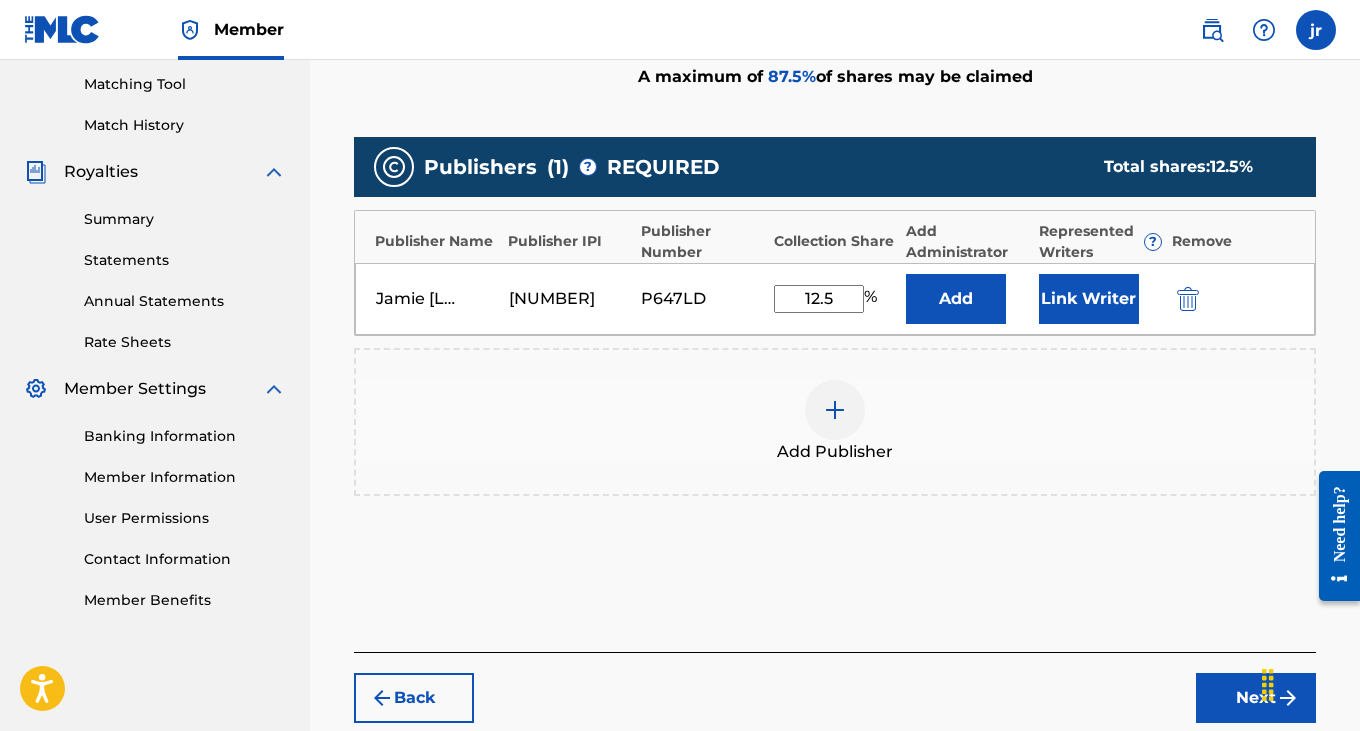 click on "Add" at bounding box center (956, 299) 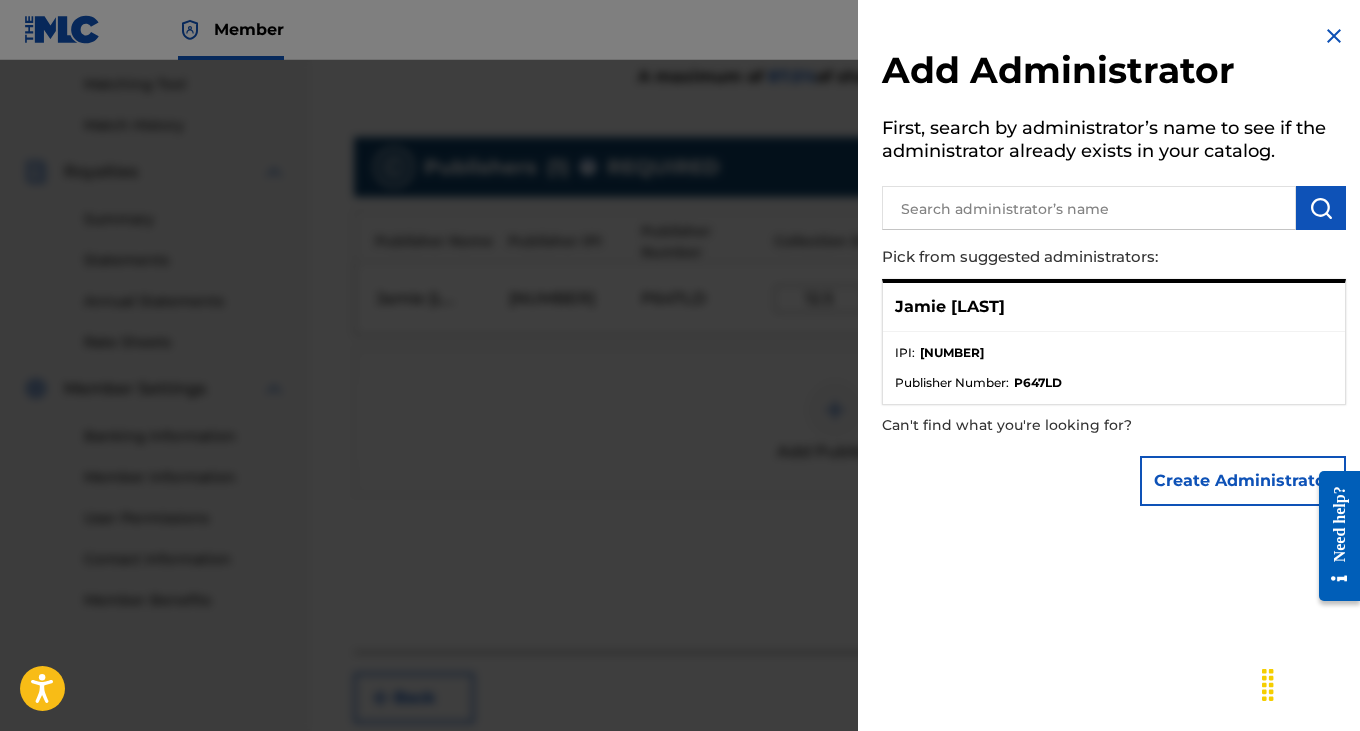 click at bounding box center [680, 425] 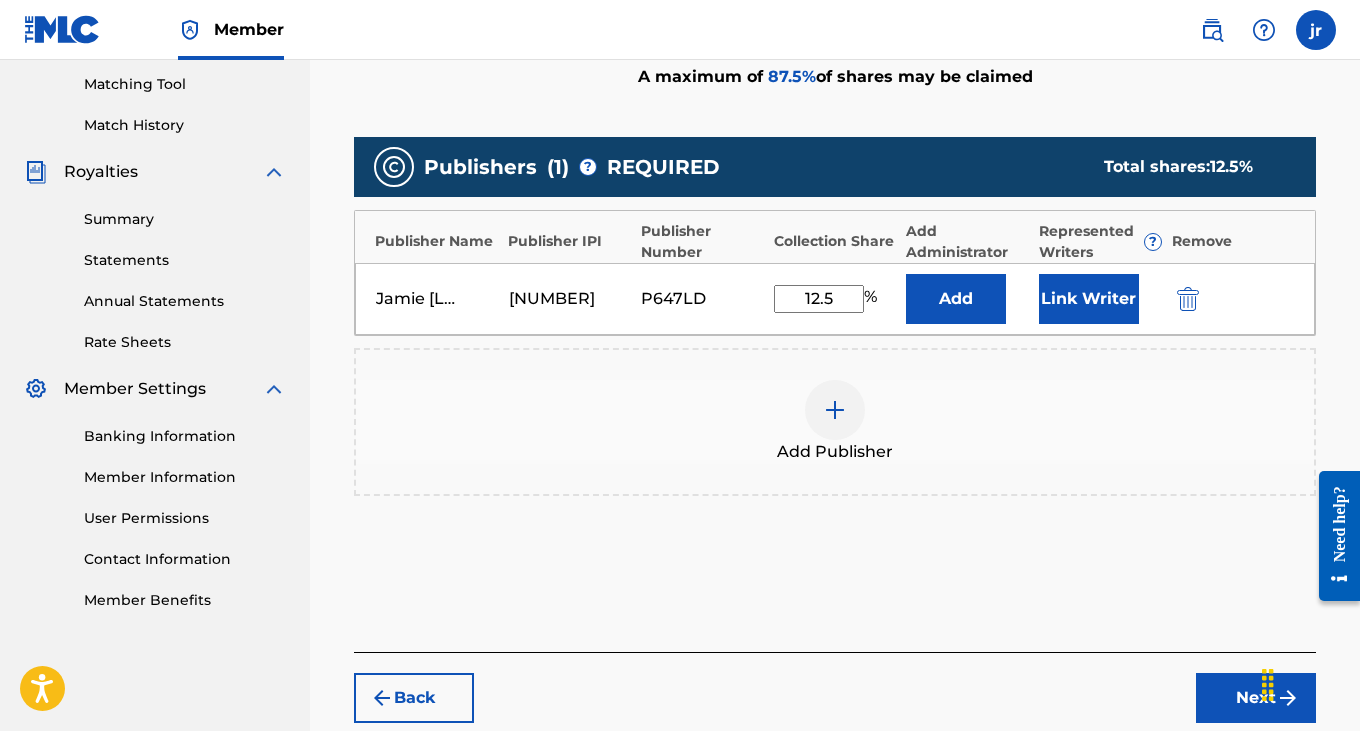 click on "Link Writer" at bounding box center (1089, 299) 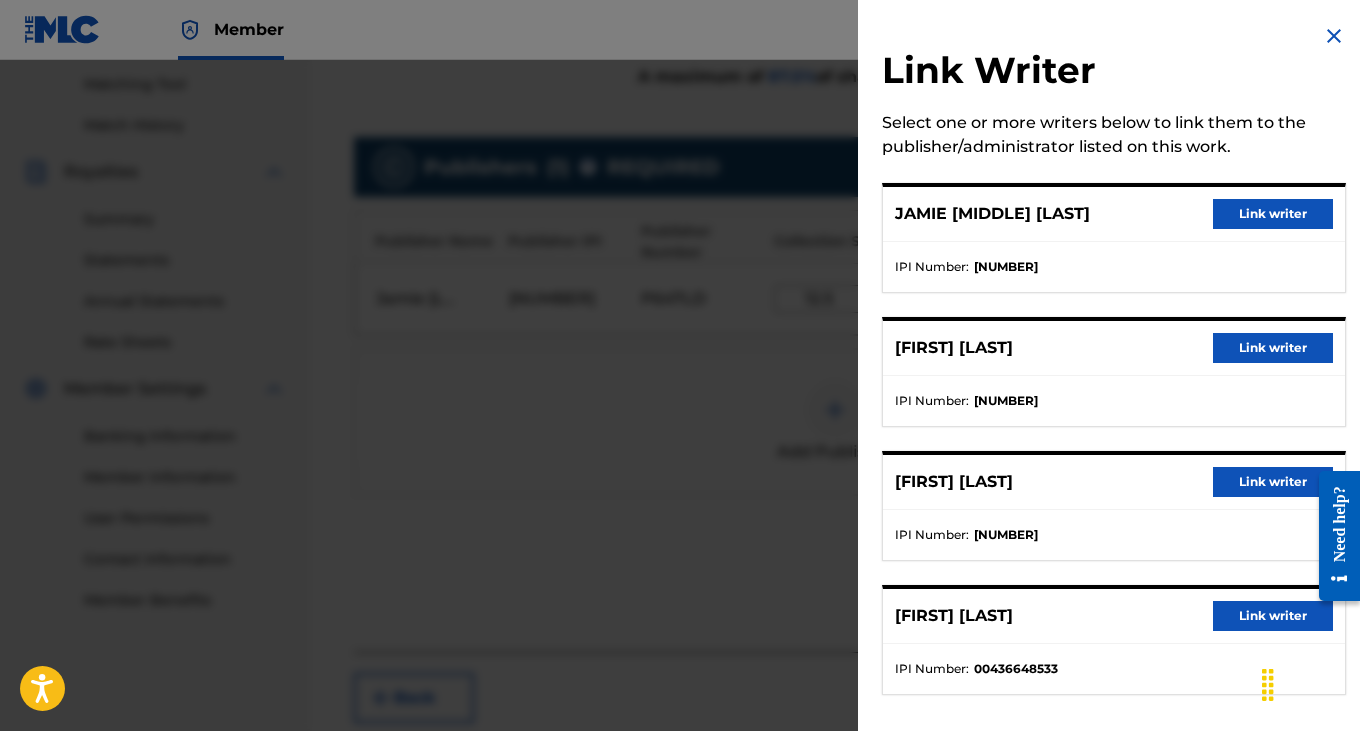 scroll, scrollTop: 30, scrollLeft: 0, axis: vertical 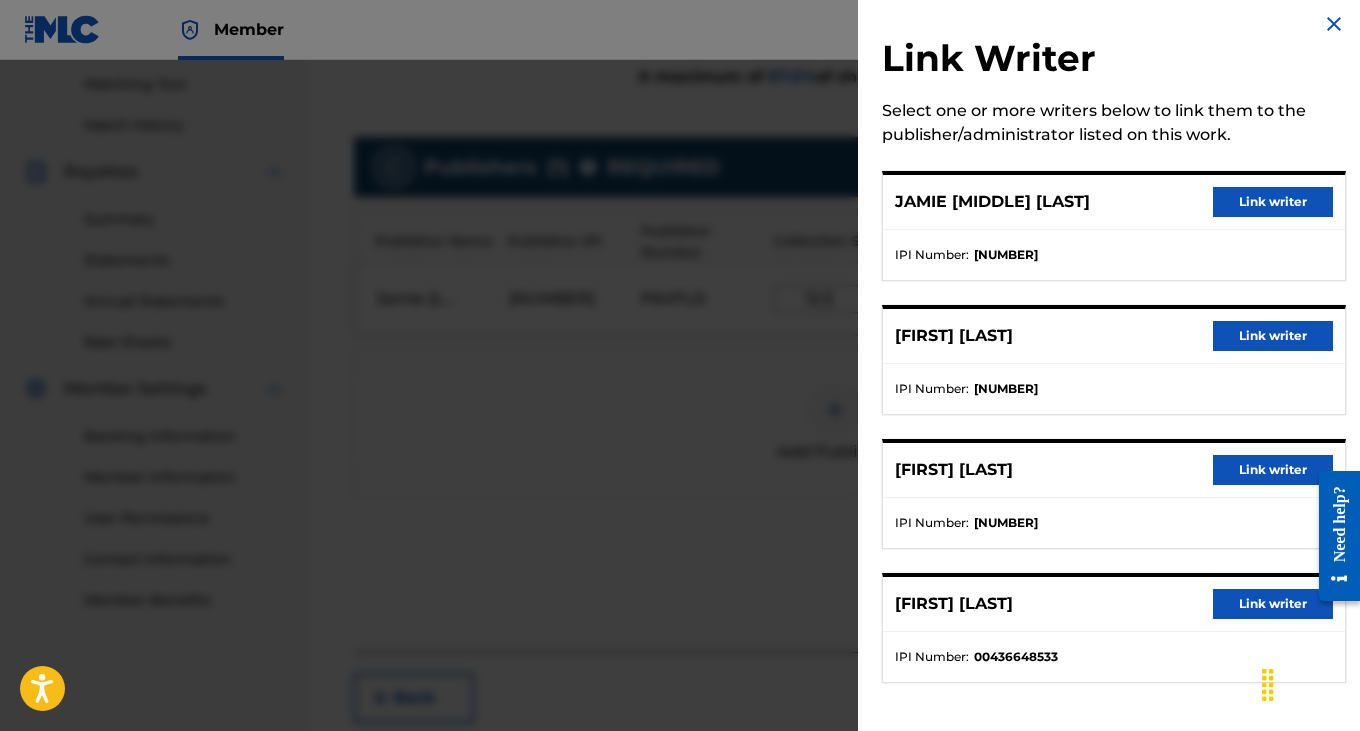 click on "Link writer" at bounding box center [1273, 202] 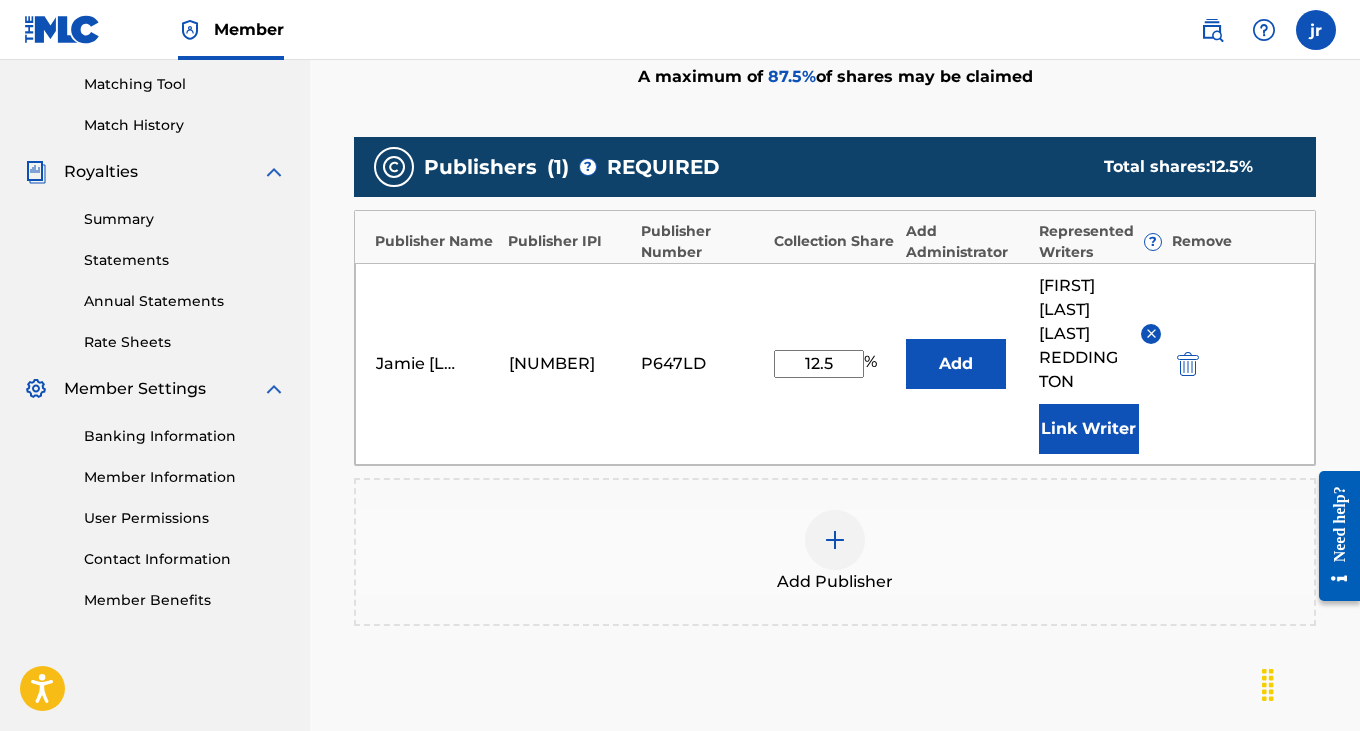 scroll, scrollTop: 747, scrollLeft: 0, axis: vertical 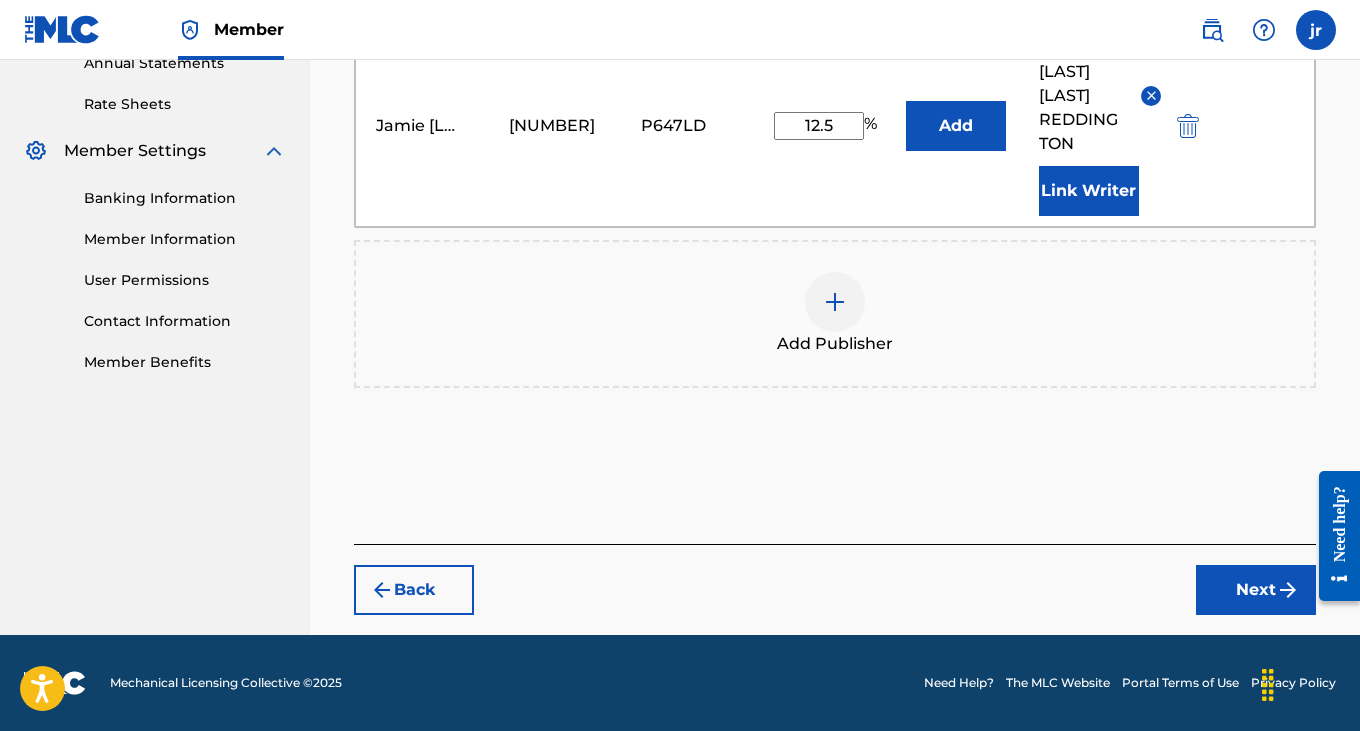 click on "Next" at bounding box center [1256, 590] 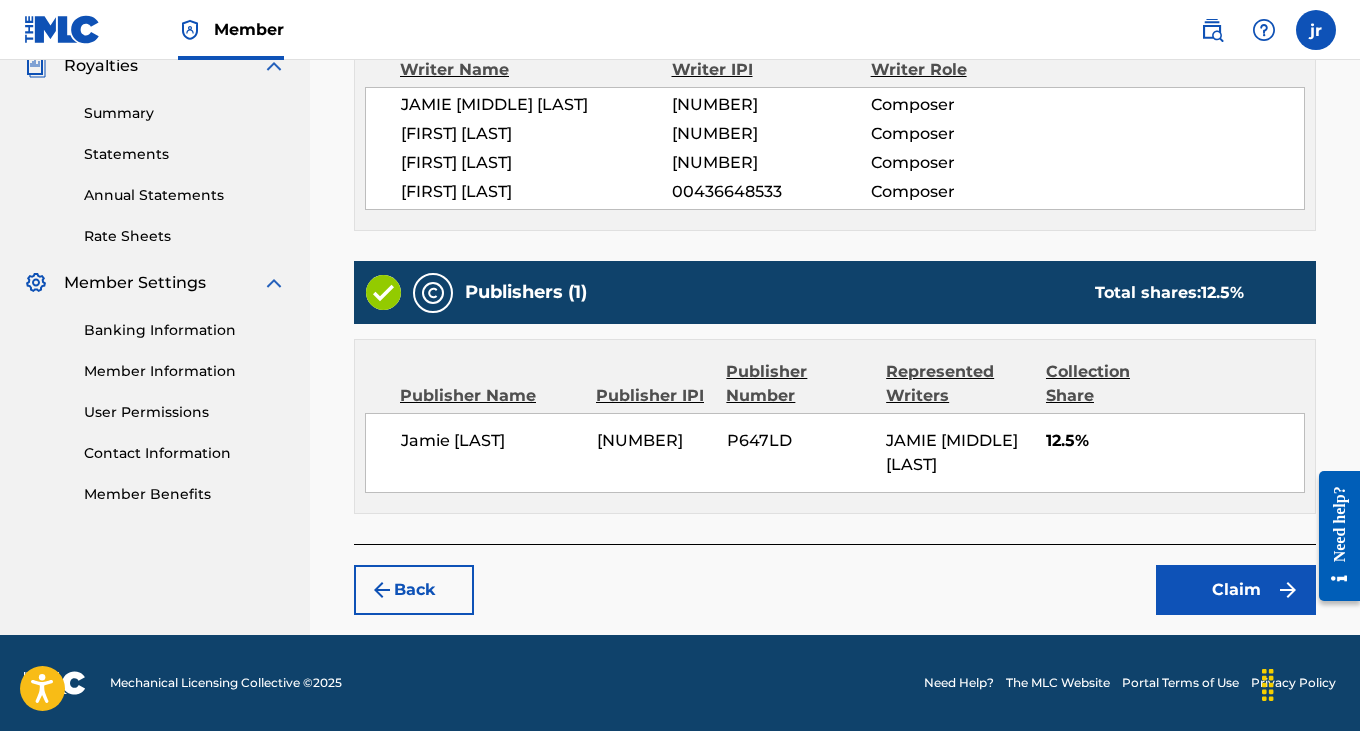 scroll, scrollTop: 661, scrollLeft: 0, axis: vertical 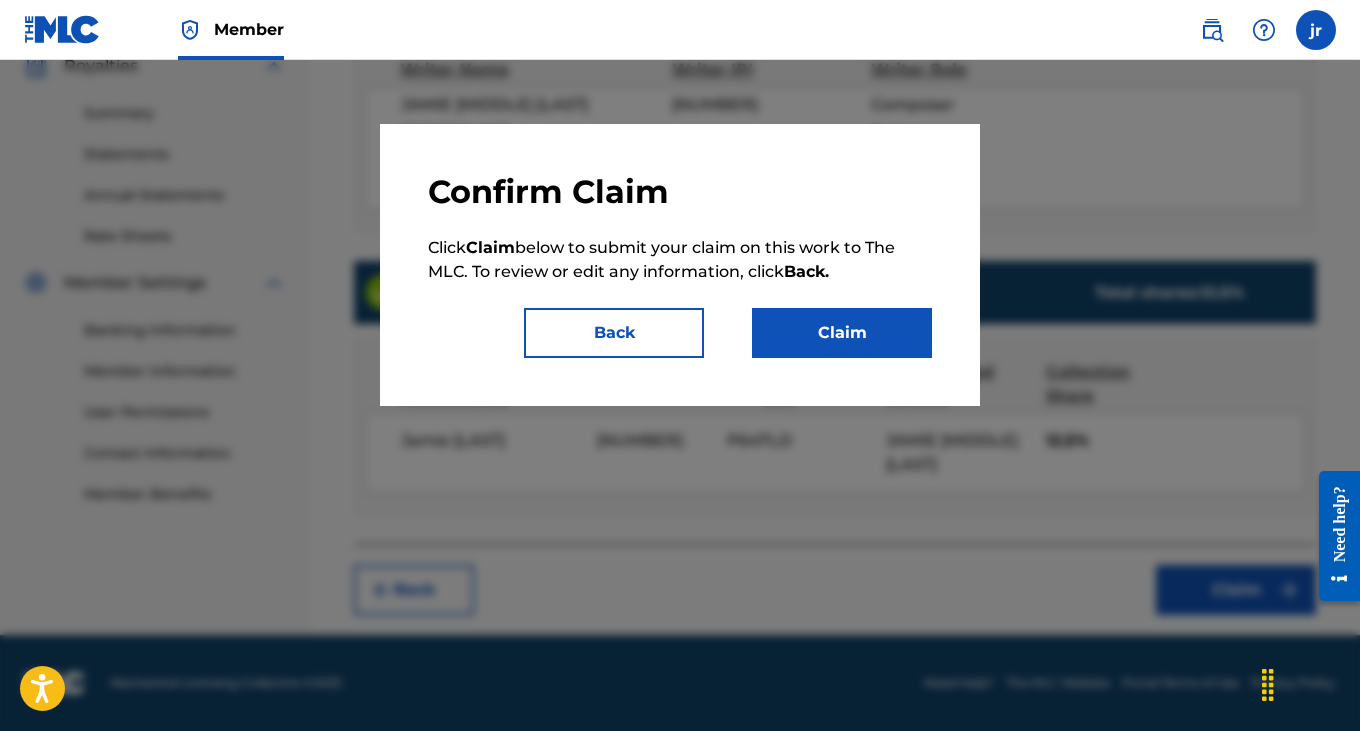 click on "Claim" at bounding box center (842, 333) 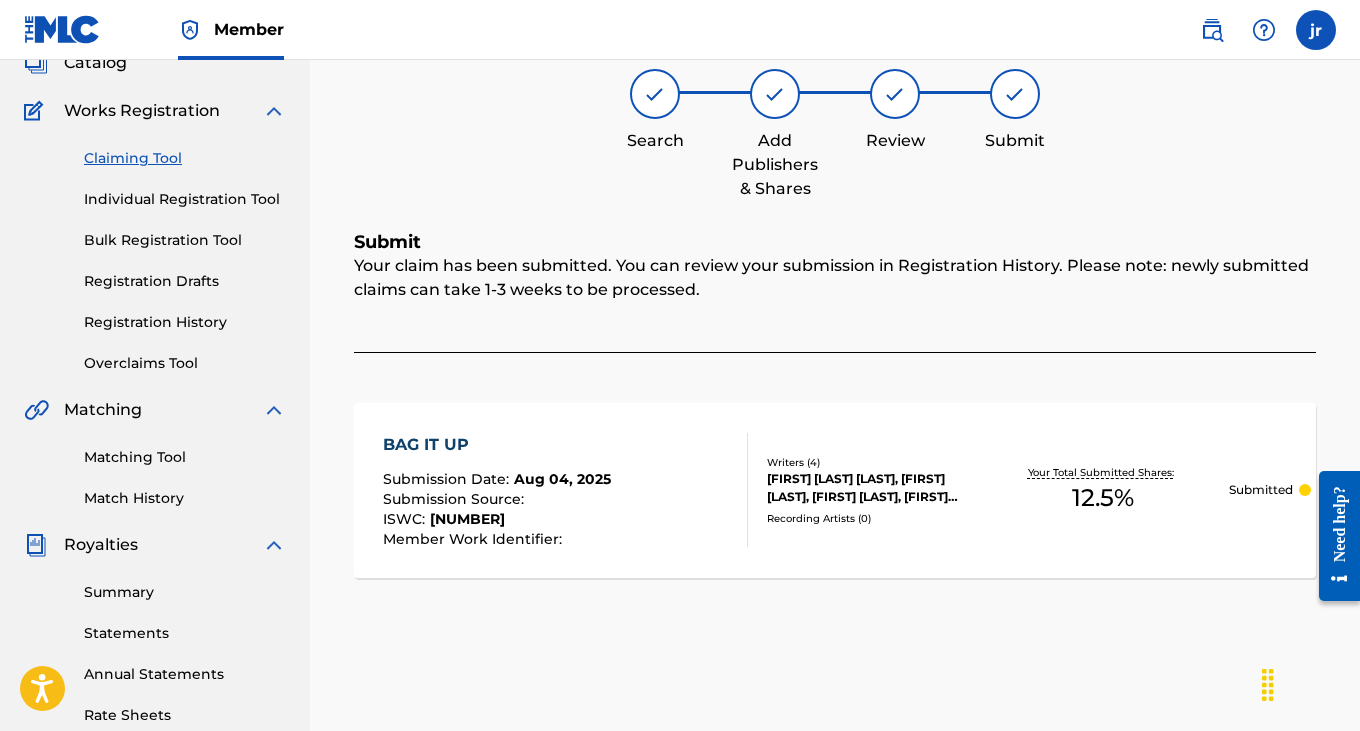 scroll, scrollTop: 0, scrollLeft: 0, axis: both 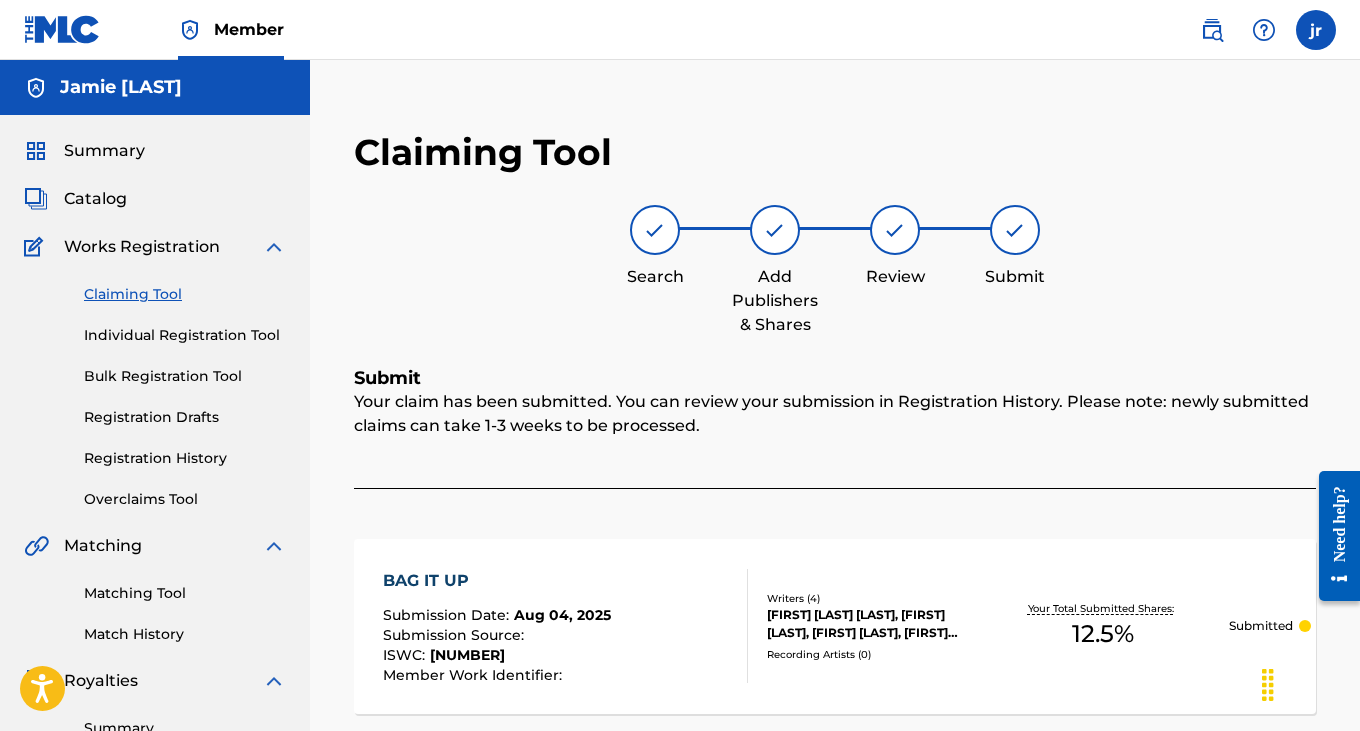 click on "Claiming Tool" at bounding box center [185, 294] 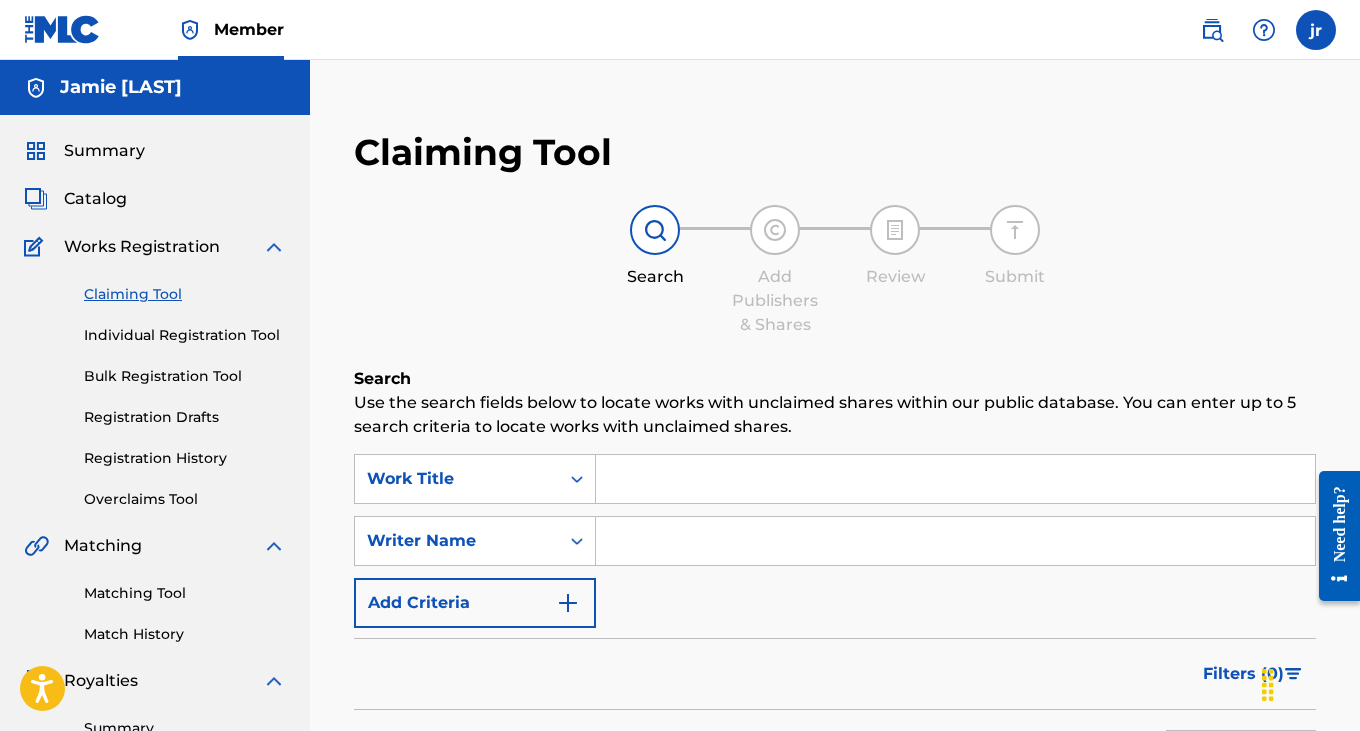 click at bounding box center [955, 479] 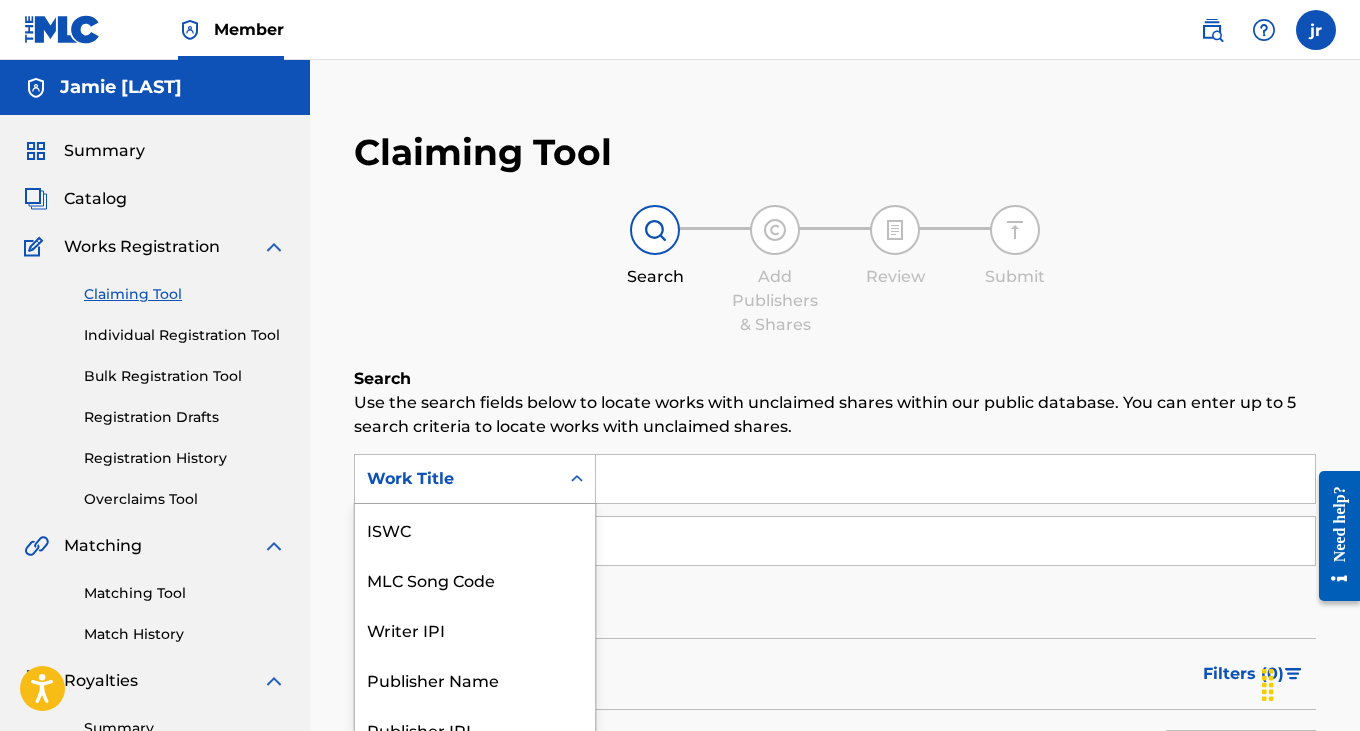 scroll, scrollTop: 70, scrollLeft: 0, axis: vertical 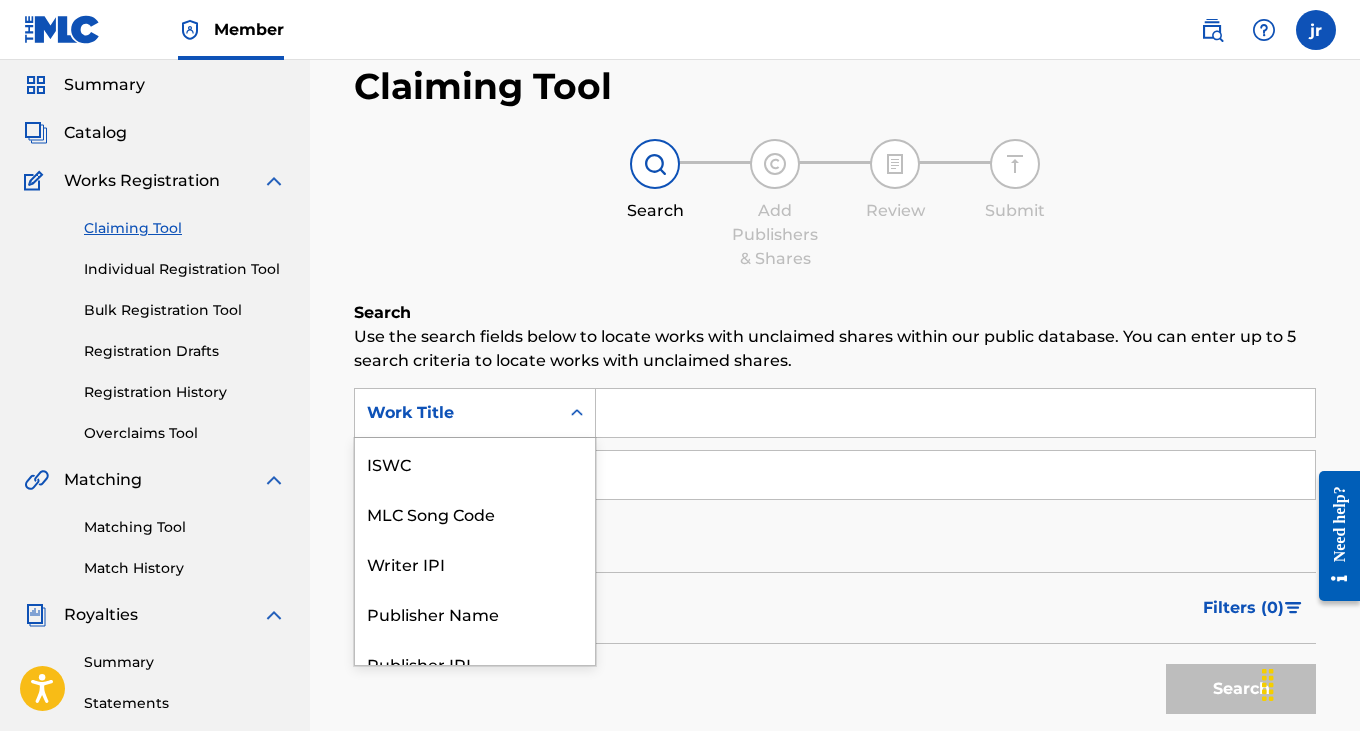 click on "Work Title selected, 7 of 7. 7 results available. Use Up and Down to choose options, press Enter to select the currently focused option, press Escape to exit the menu, press Tab to select the option and exit the menu. Work Title ISWC MLC Song Code Writer IPI Publisher Name Publisher IPI MLC Publisher Number Work Title" at bounding box center [475, 413] 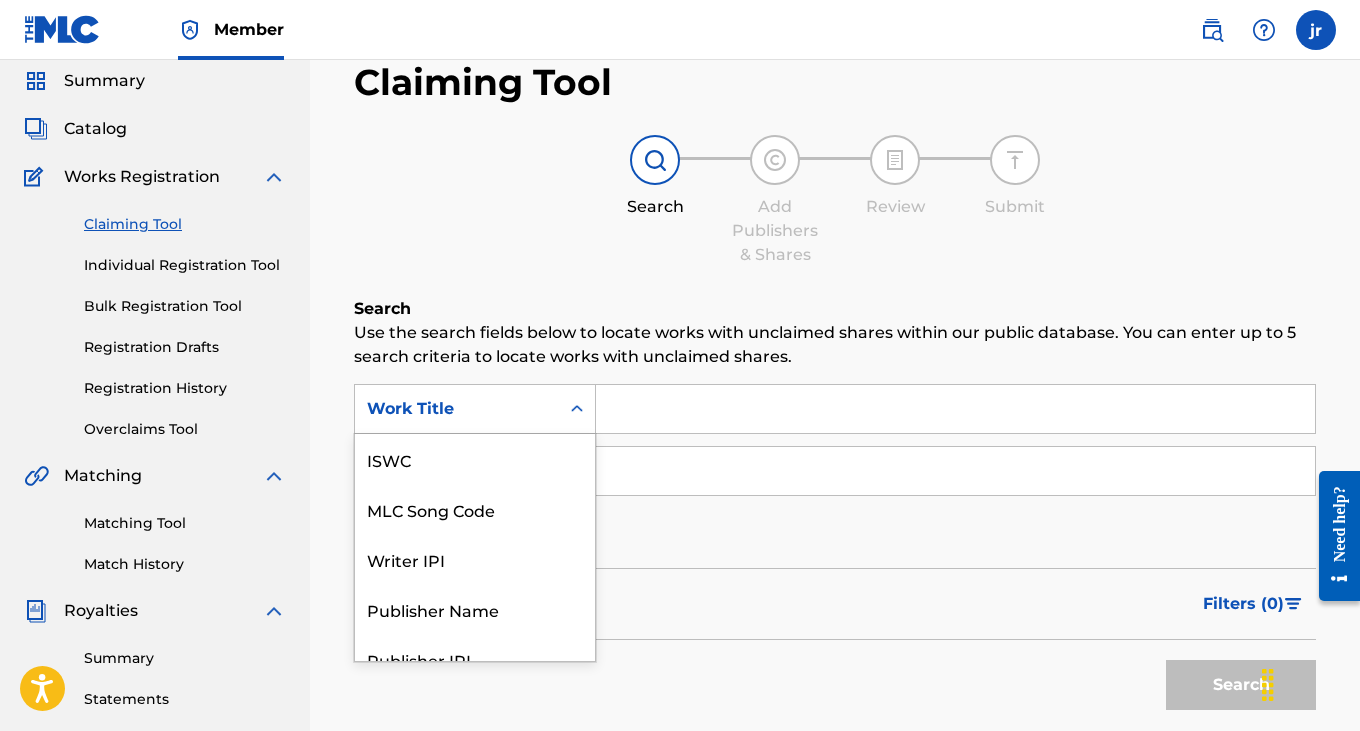 scroll, scrollTop: 50, scrollLeft: 0, axis: vertical 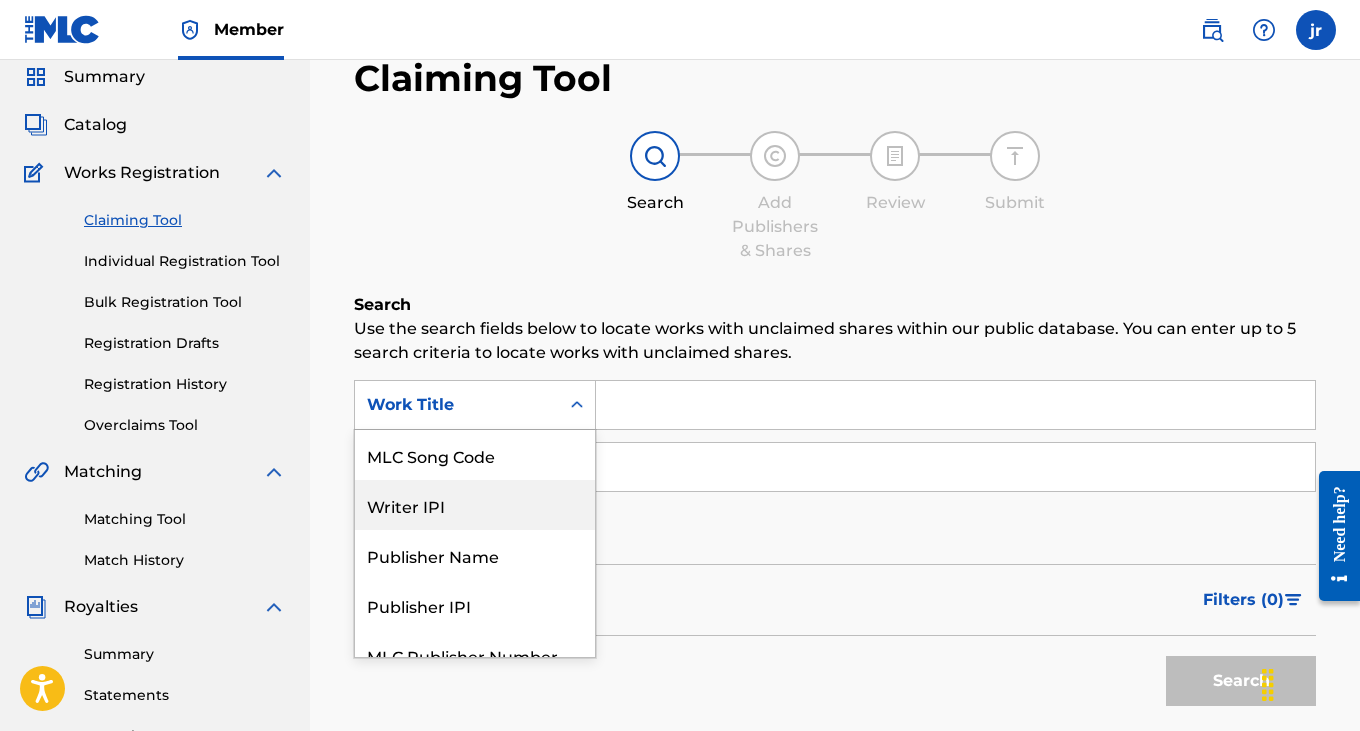 click on "Writer IPI" at bounding box center [475, 505] 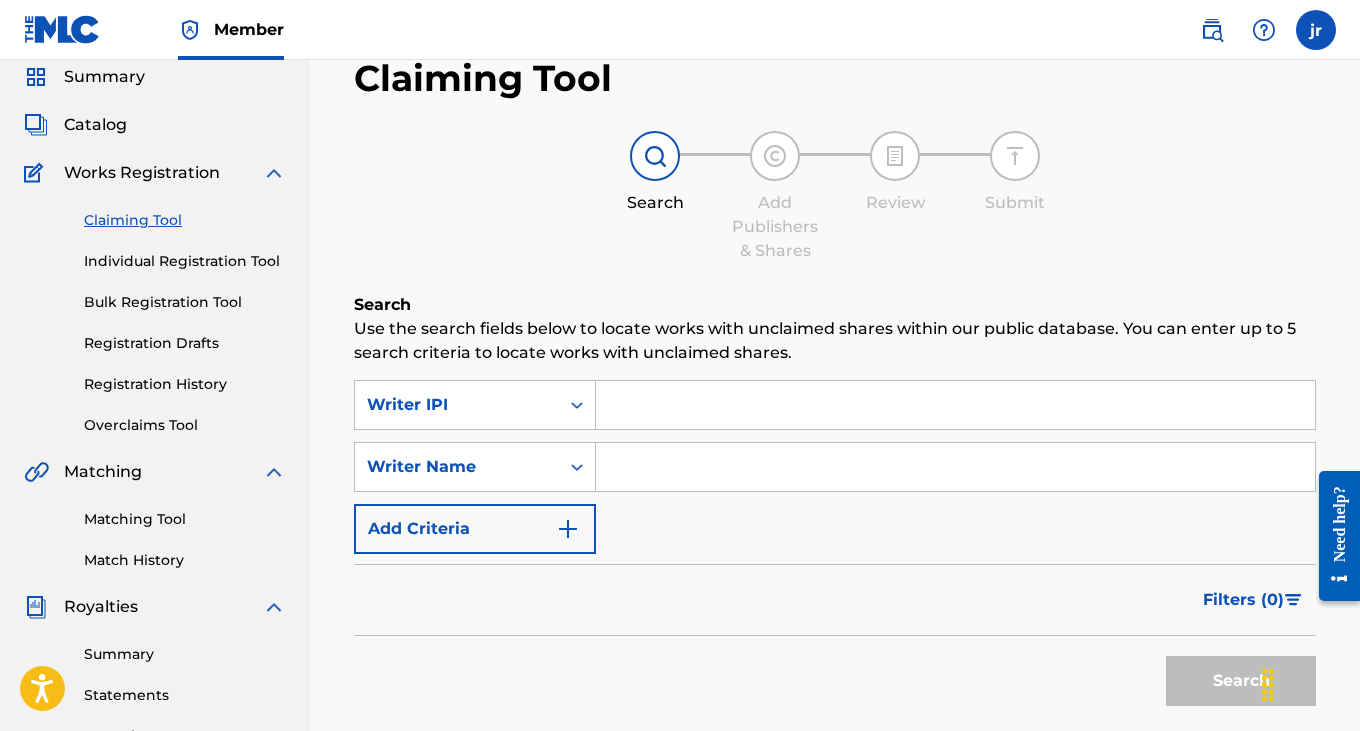 click at bounding box center (955, 405) 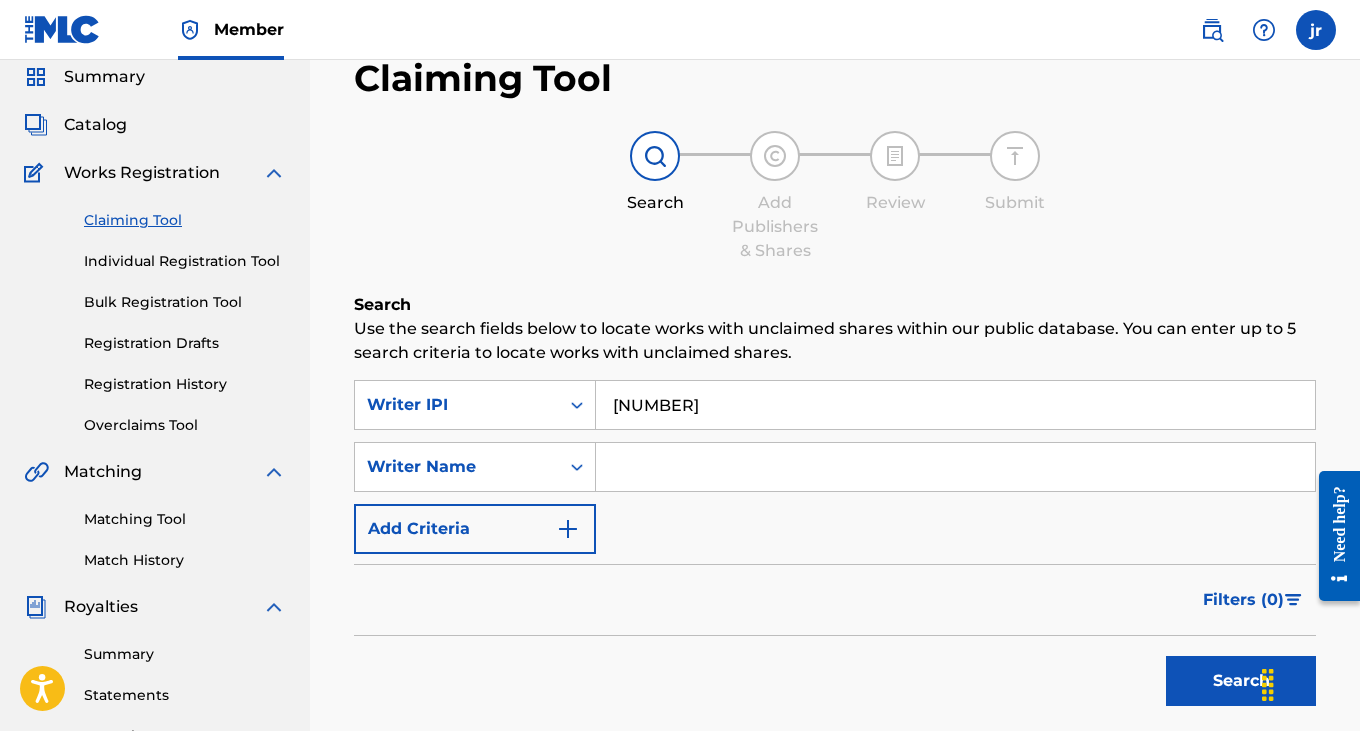 click at bounding box center (955, 467) 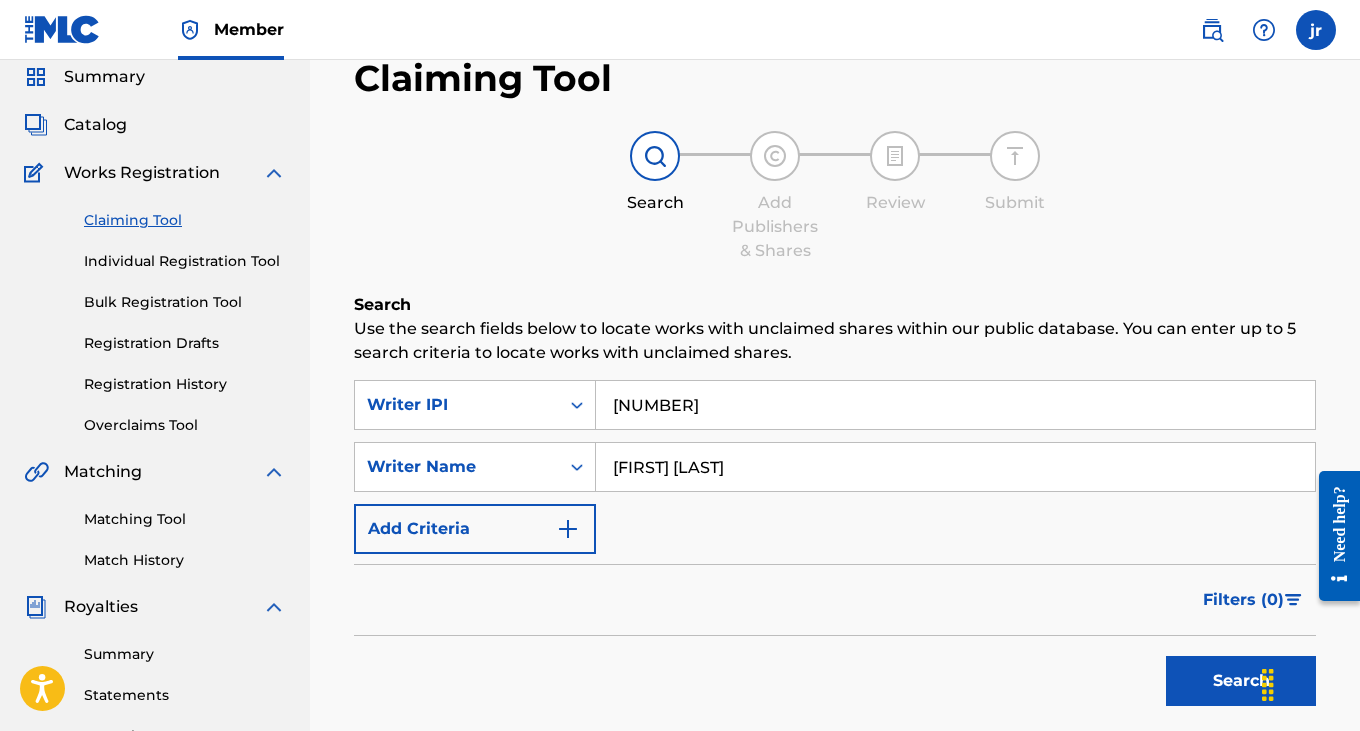 click on "Search" at bounding box center [1241, 681] 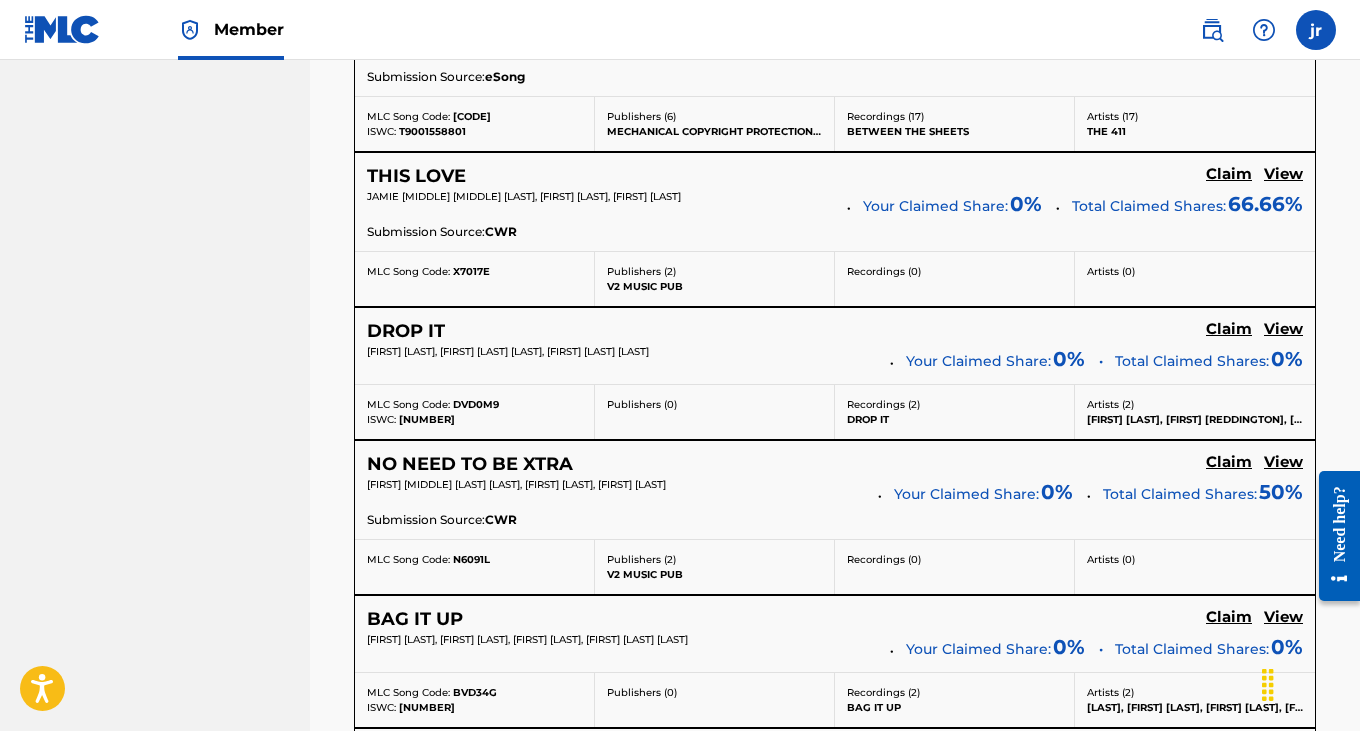 scroll, scrollTop: 4084, scrollLeft: 0, axis: vertical 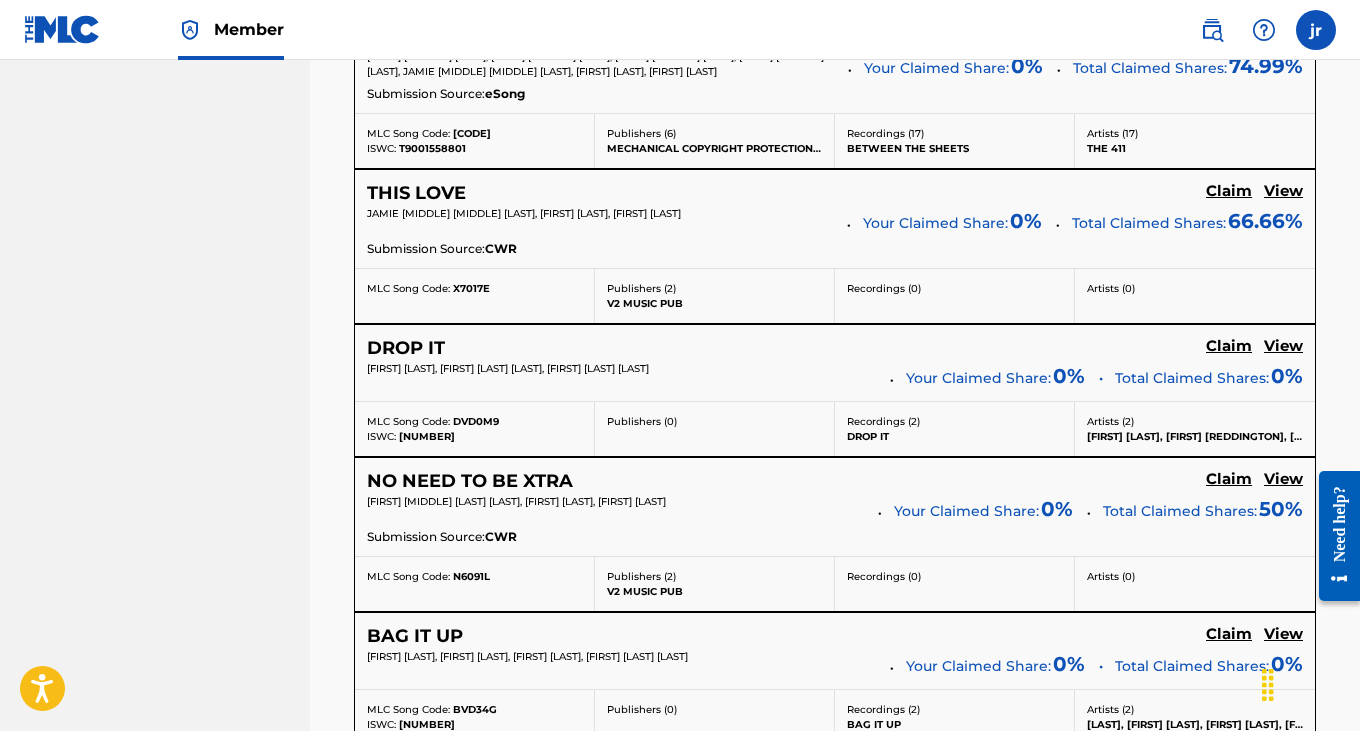 click on "Claim" at bounding box center [1229, -3243] 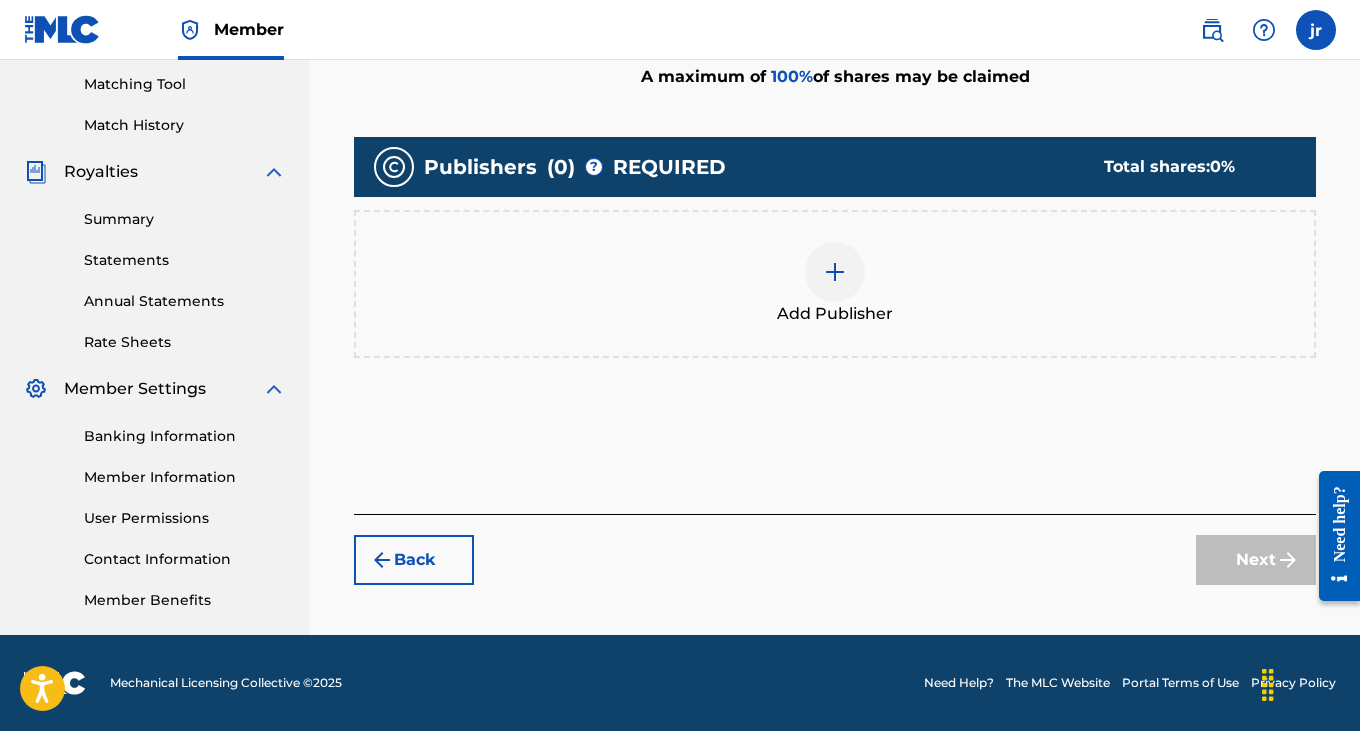 scroll, scrollTop: 509, scrollLeft: 0, axis: vertical 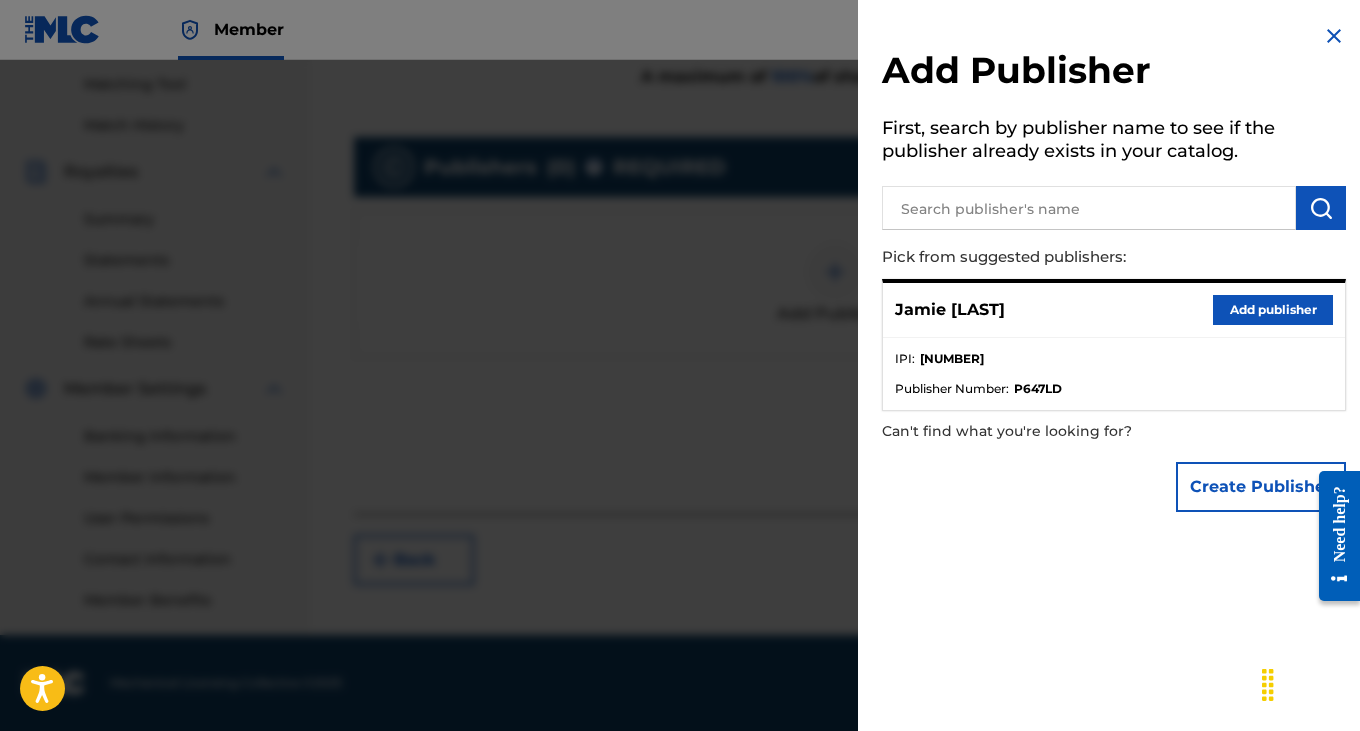 click on "Add publisher" at bounding box center [1273, 310] 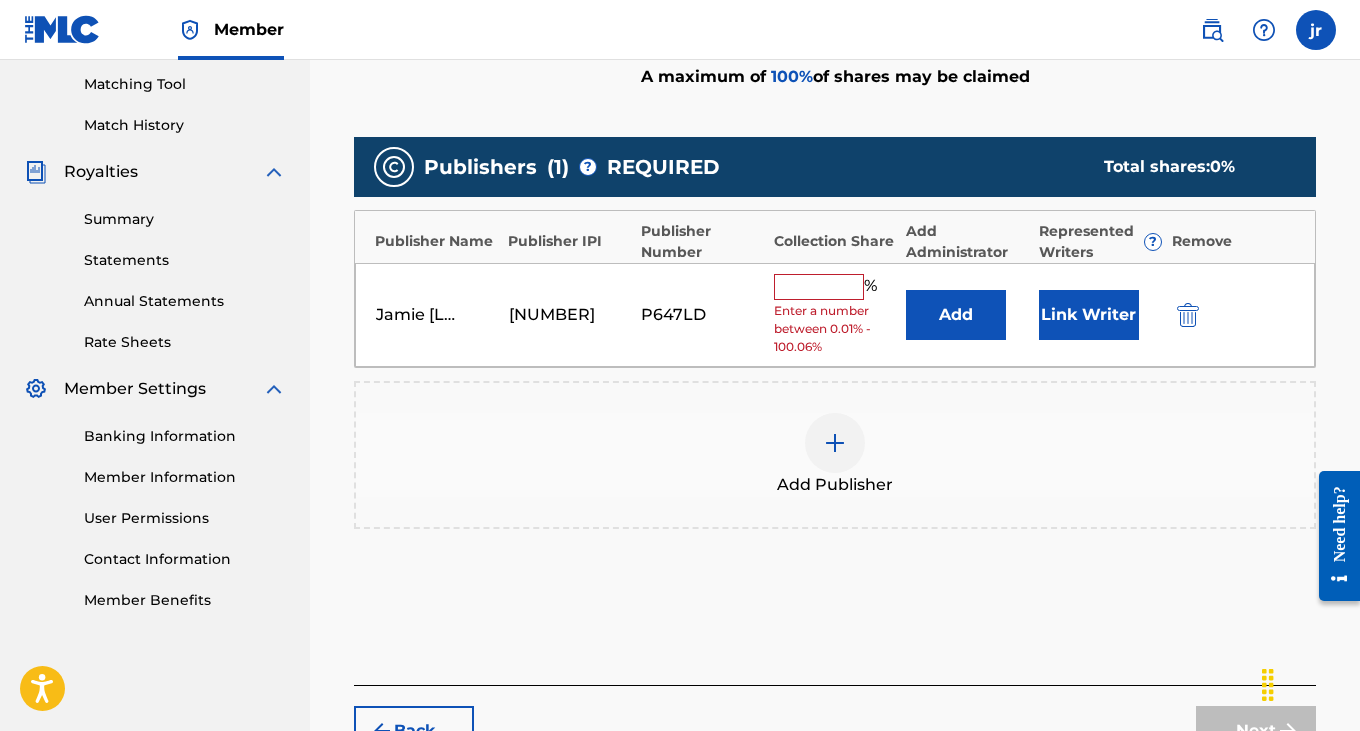 click at bounding box center [819, 287] 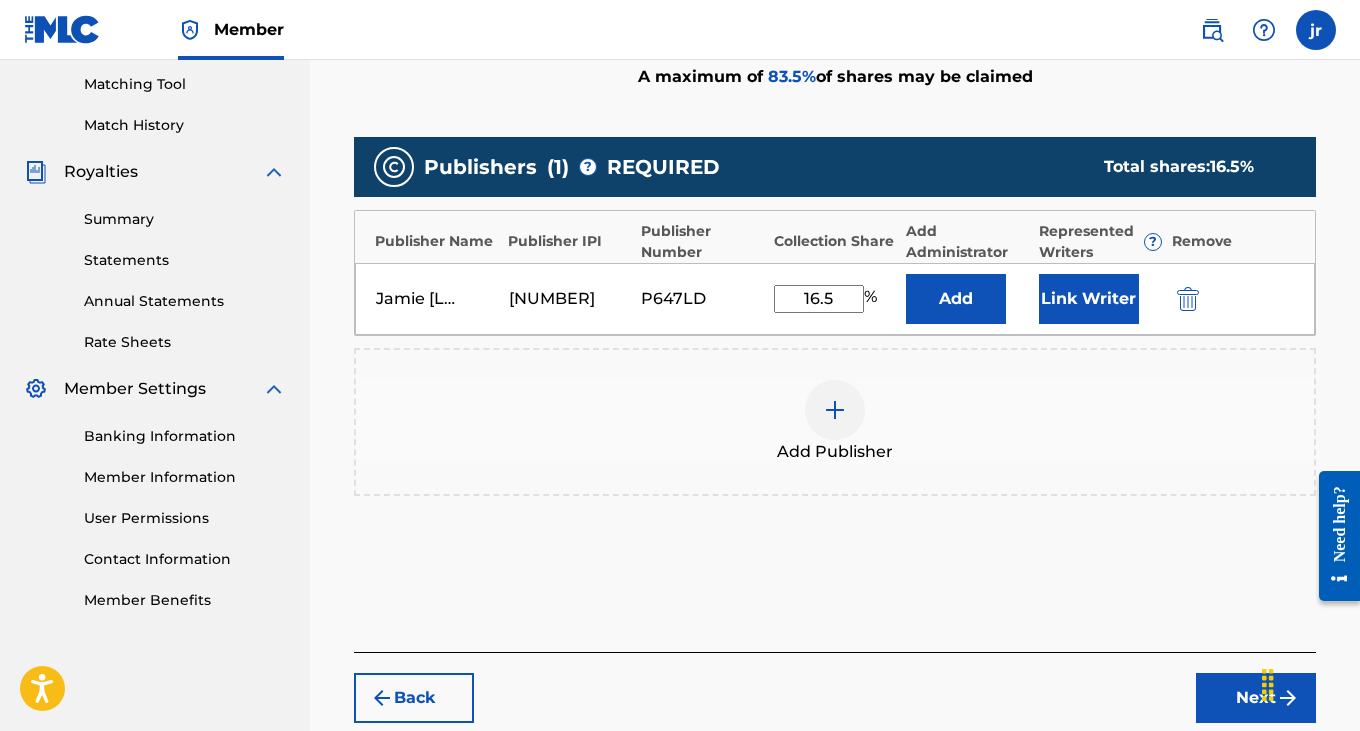 type on "16.5" 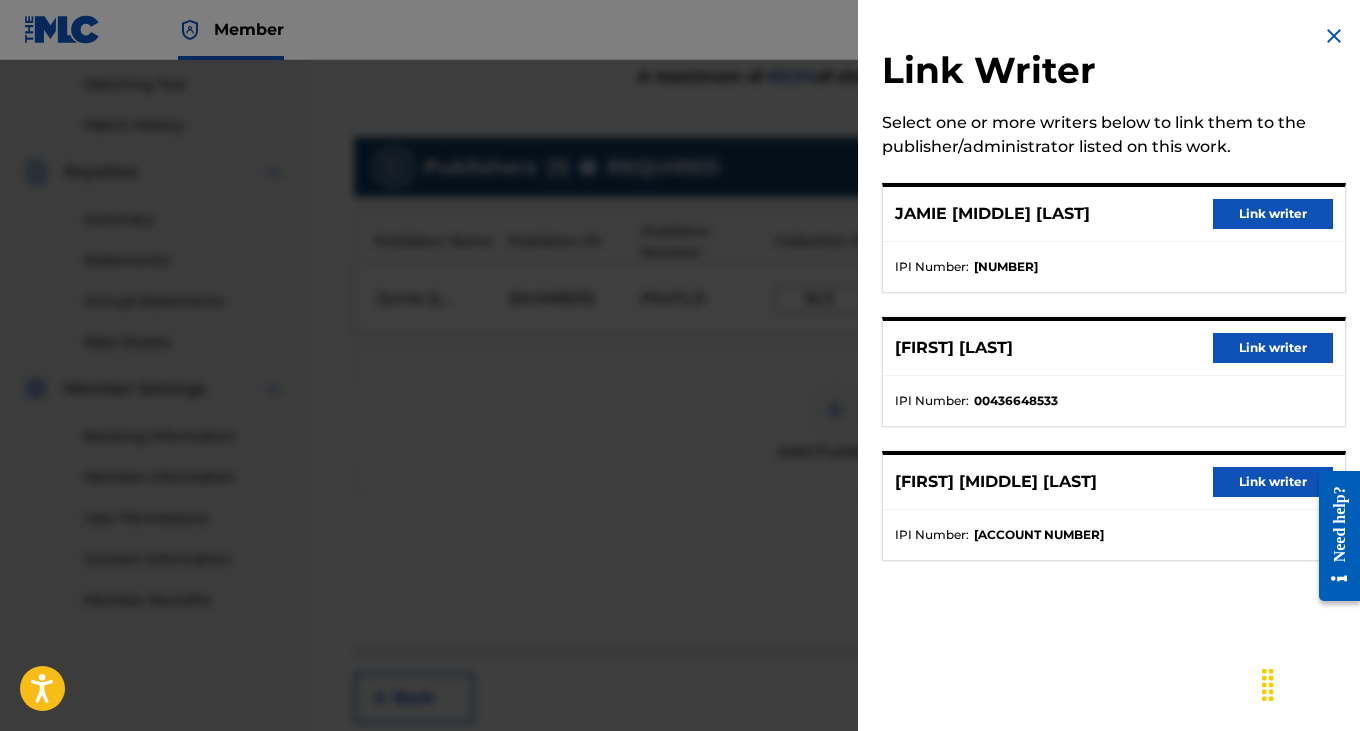 click on "Link writer" at bounding box center (1273, 214) 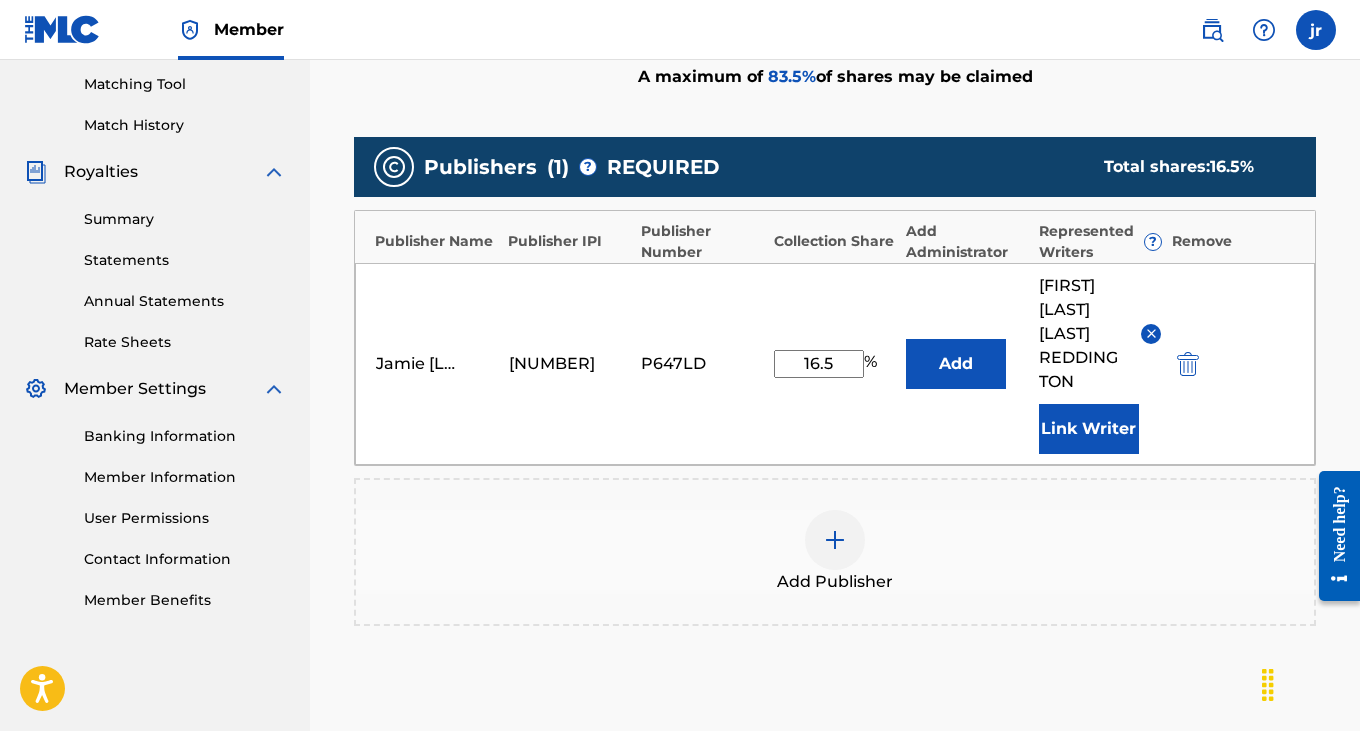 click on "Add" at bounding box center [956, 364] 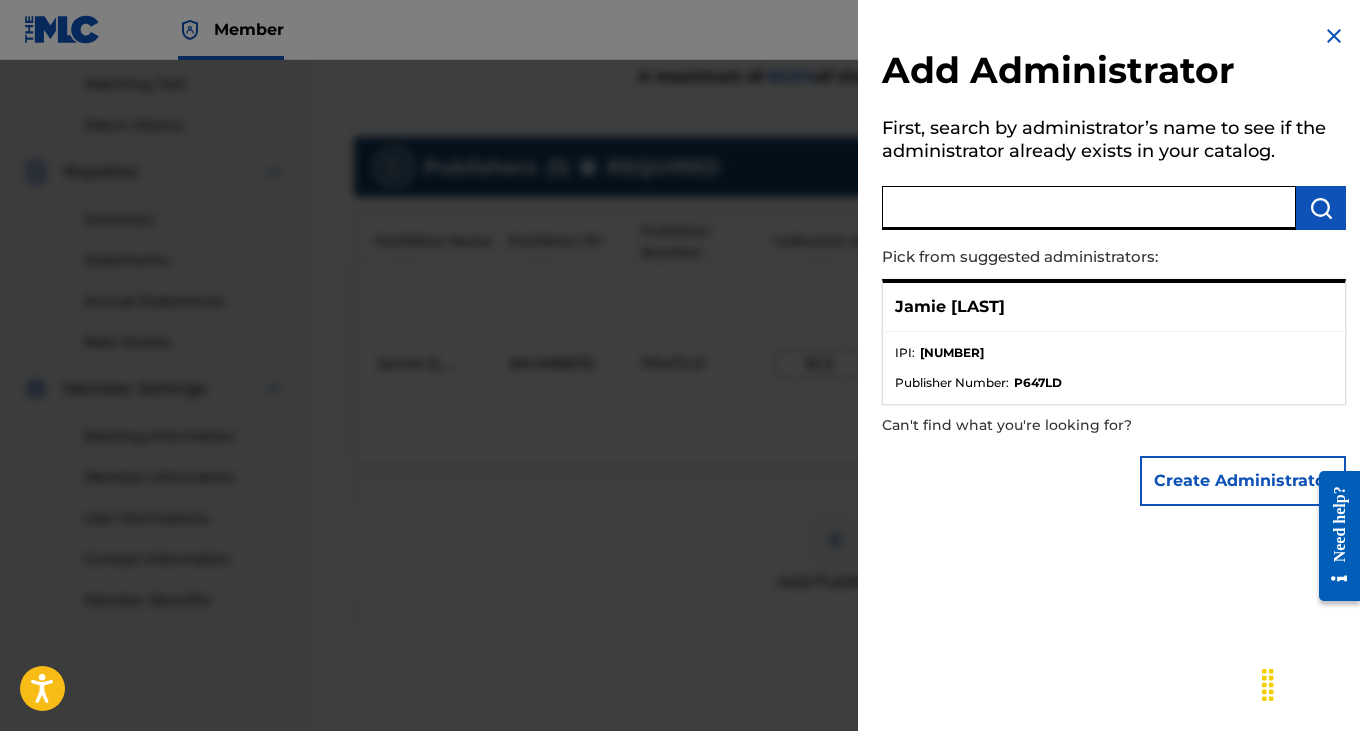 click at bounding box center [1089, 208] 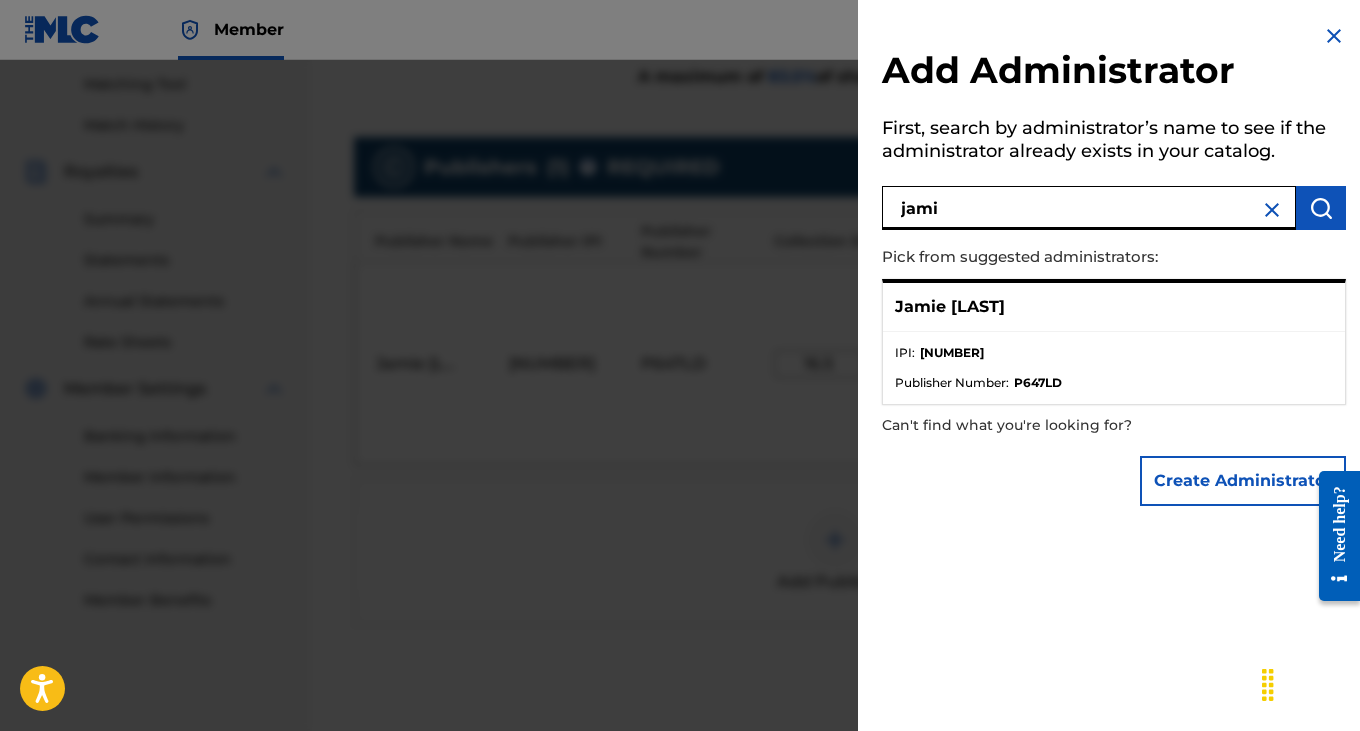 type on "jami" 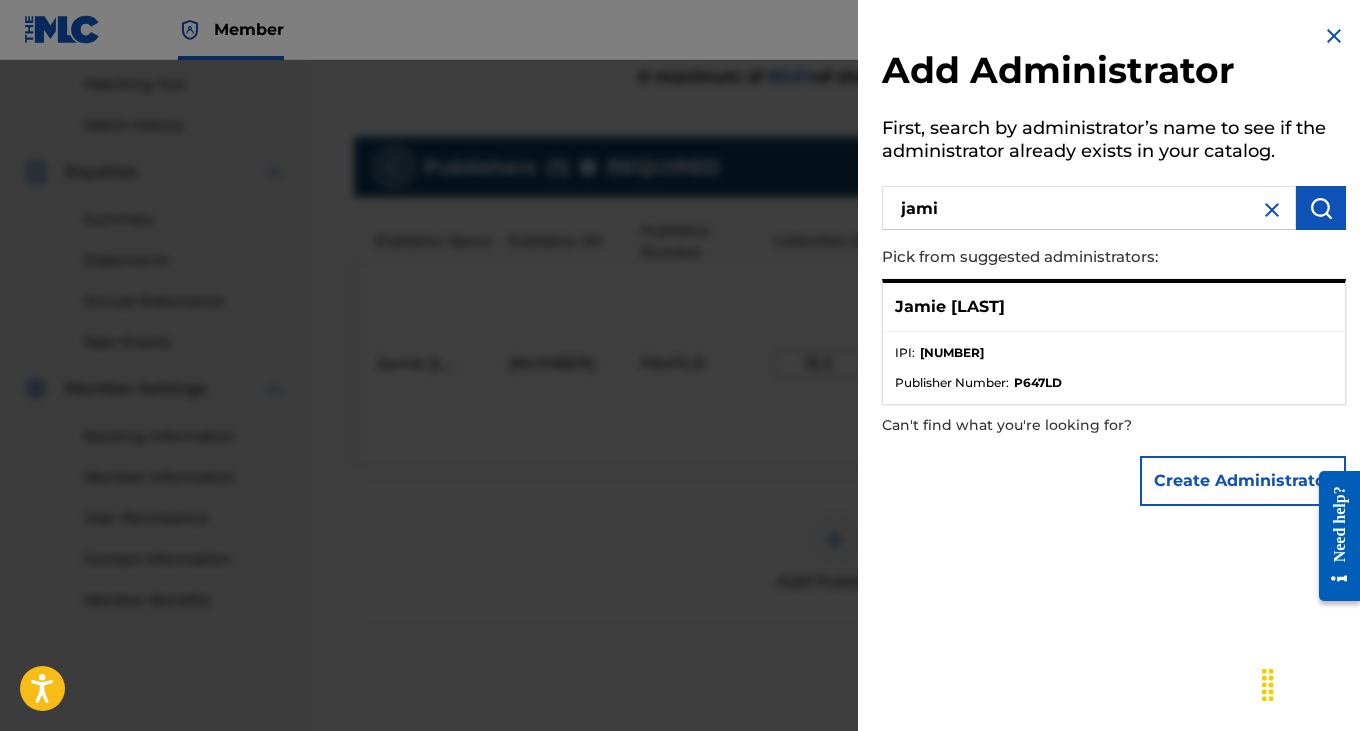 click on "Jamie [LAST]" at bounding box center (950, 307) 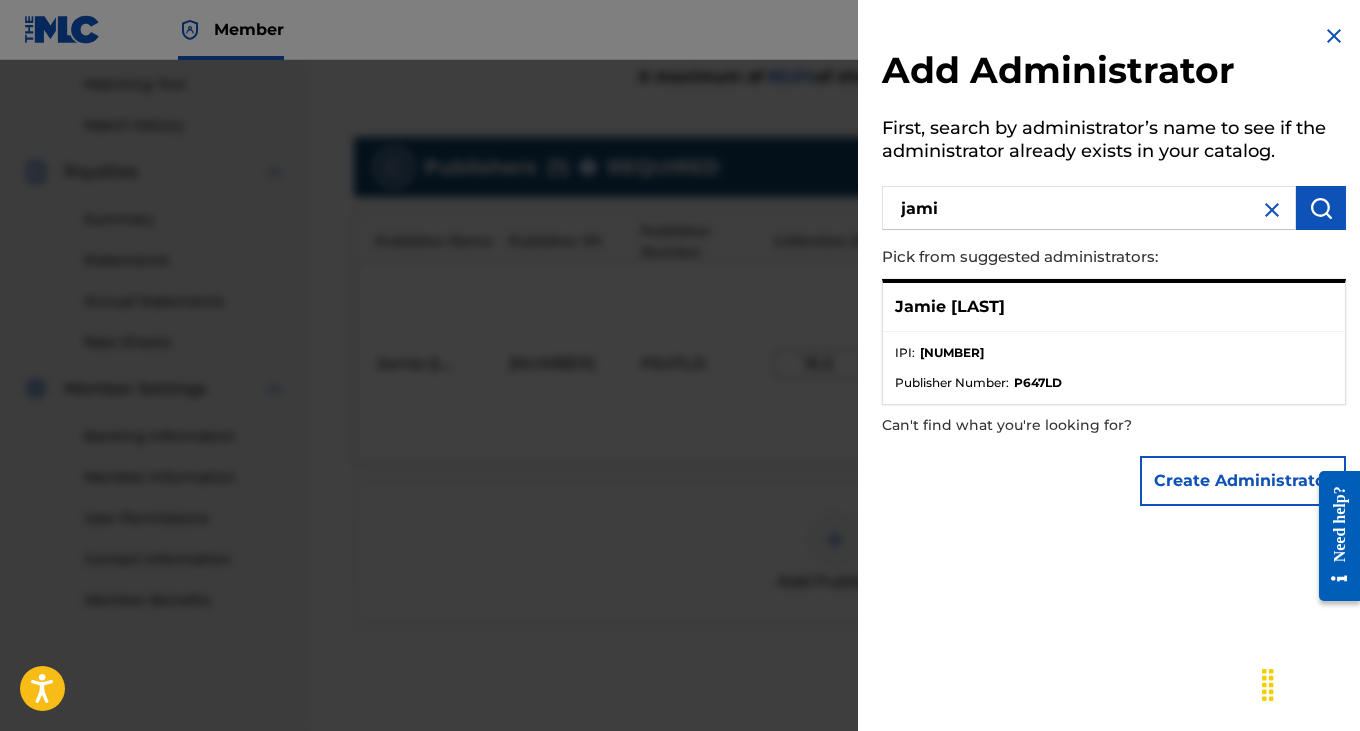 click at bounding box center [680, 425] 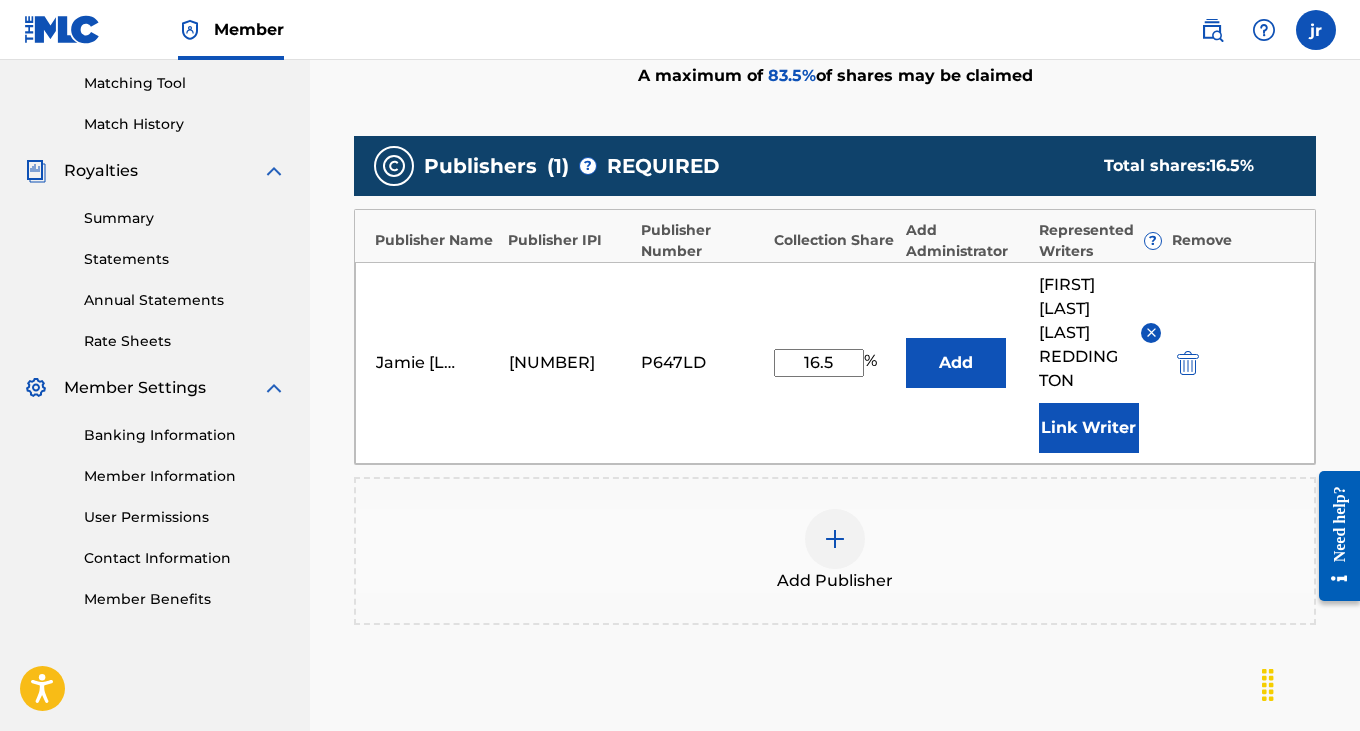 scroll, scrollTop: 747, scrollLeft: 0, axis: vertical 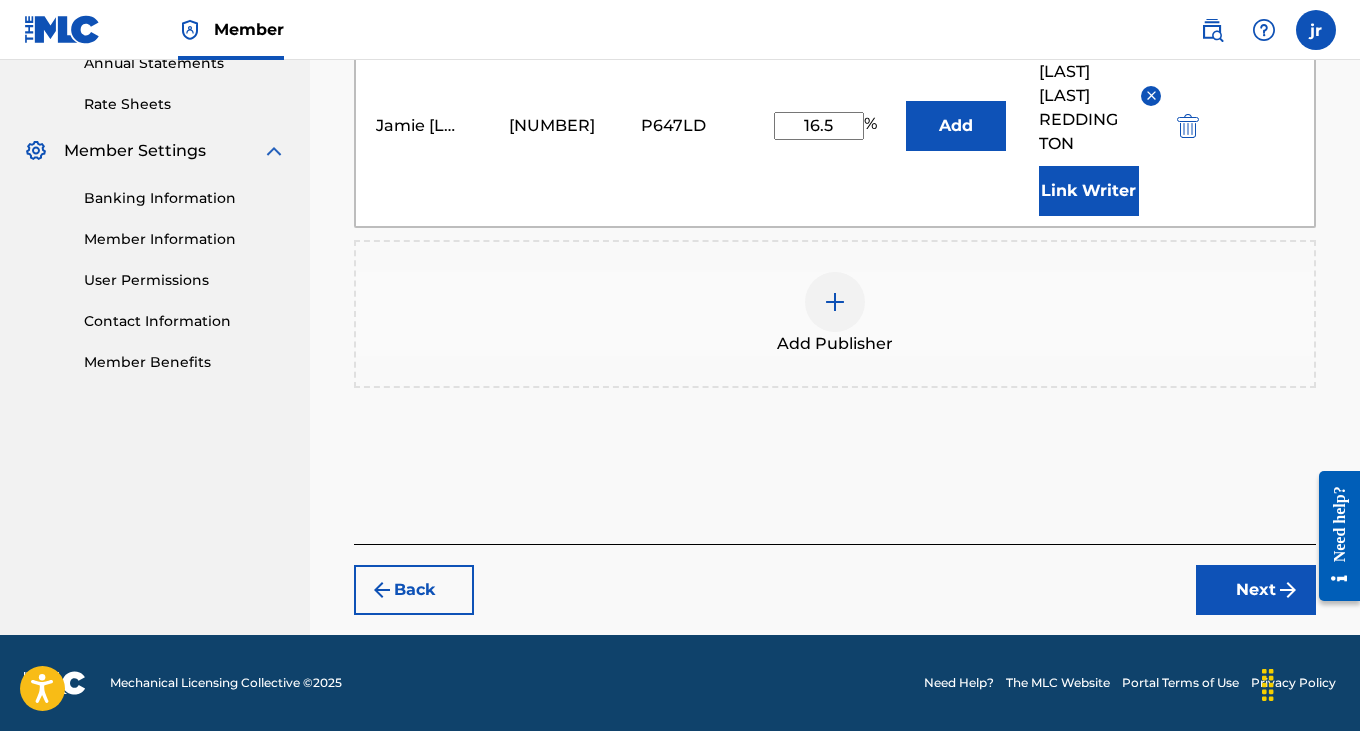 click on "Next" at bounding box center (1256, 590) 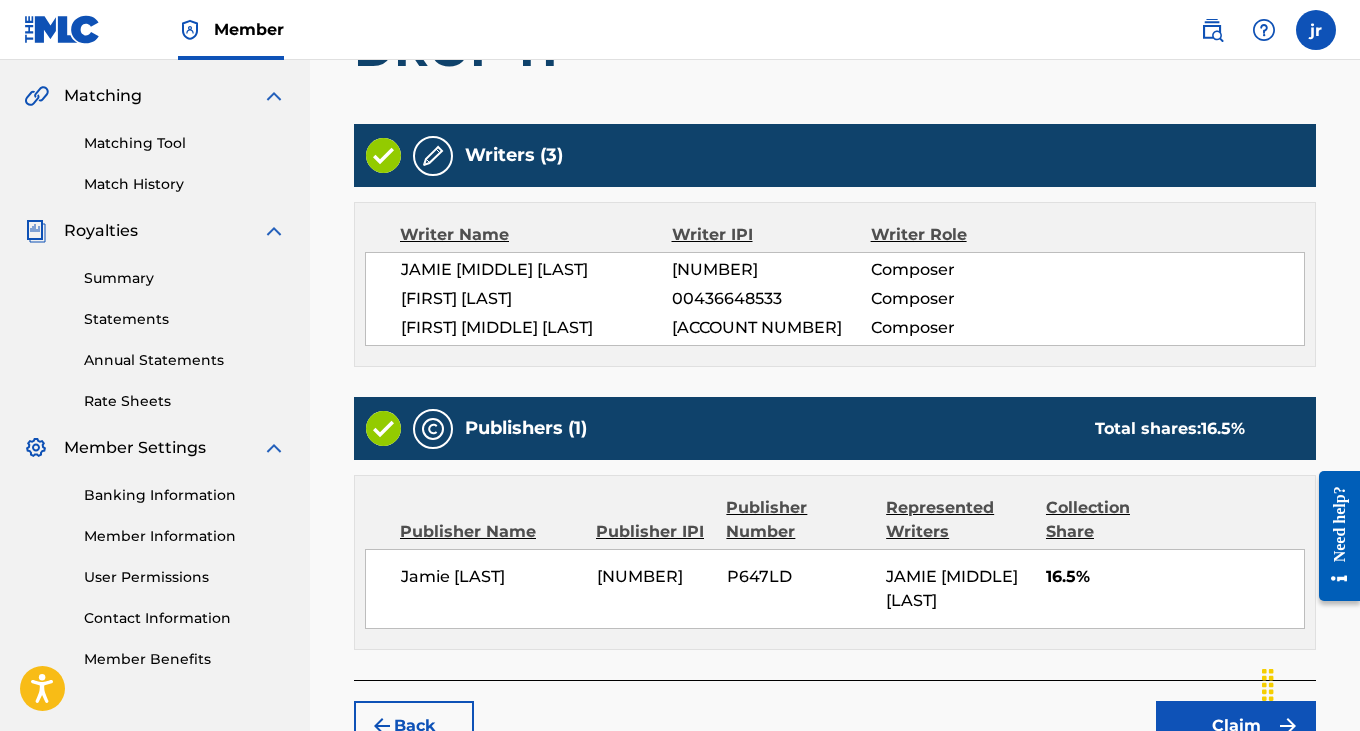 scroll, scrollTop: 632, scrollLeft: 0, axis: vertical 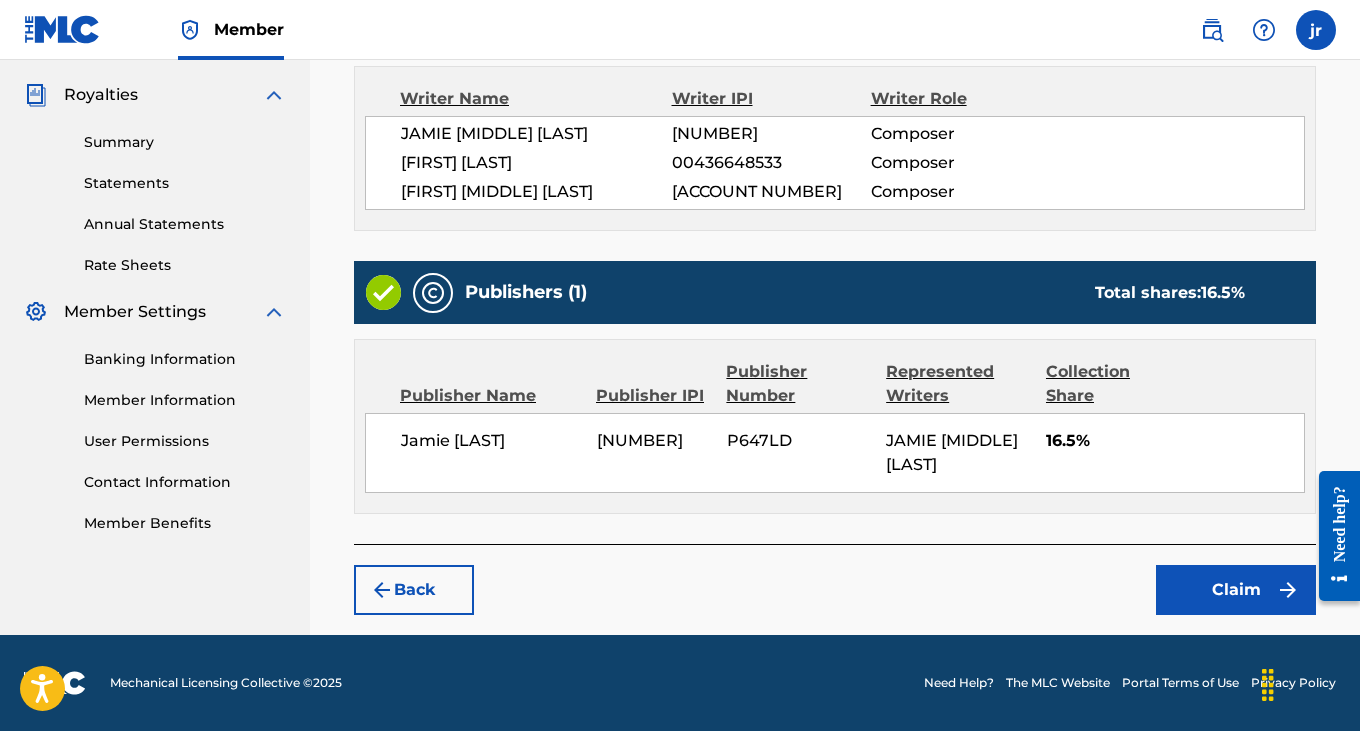 click on "Claiming Tool Search Add Publishers & Shares Review Submit Review Review your information before making a claim. If you would like to make any edits go back to the section you would like to update. If you are satisfied with this information, press the Claim button. DROP IT Writers (3) Writer Name Writer IPI Writer Role [FIRST] [LAST] [IPI] Composer [FIRST] [LAST] [IPI] Composer [FIRST] [LAST] [IPI] Composer Publishers (1) Total shares: 16.5 % Publisher Name Publisher IPI Publisher Number Represented Writers Collection Share [FIRST] [LAST] [IPI] [CODE] [FIRST] [LAST] 16.5% Total shares: 16.5 % Back Claim" at bounding box center [835, 79] 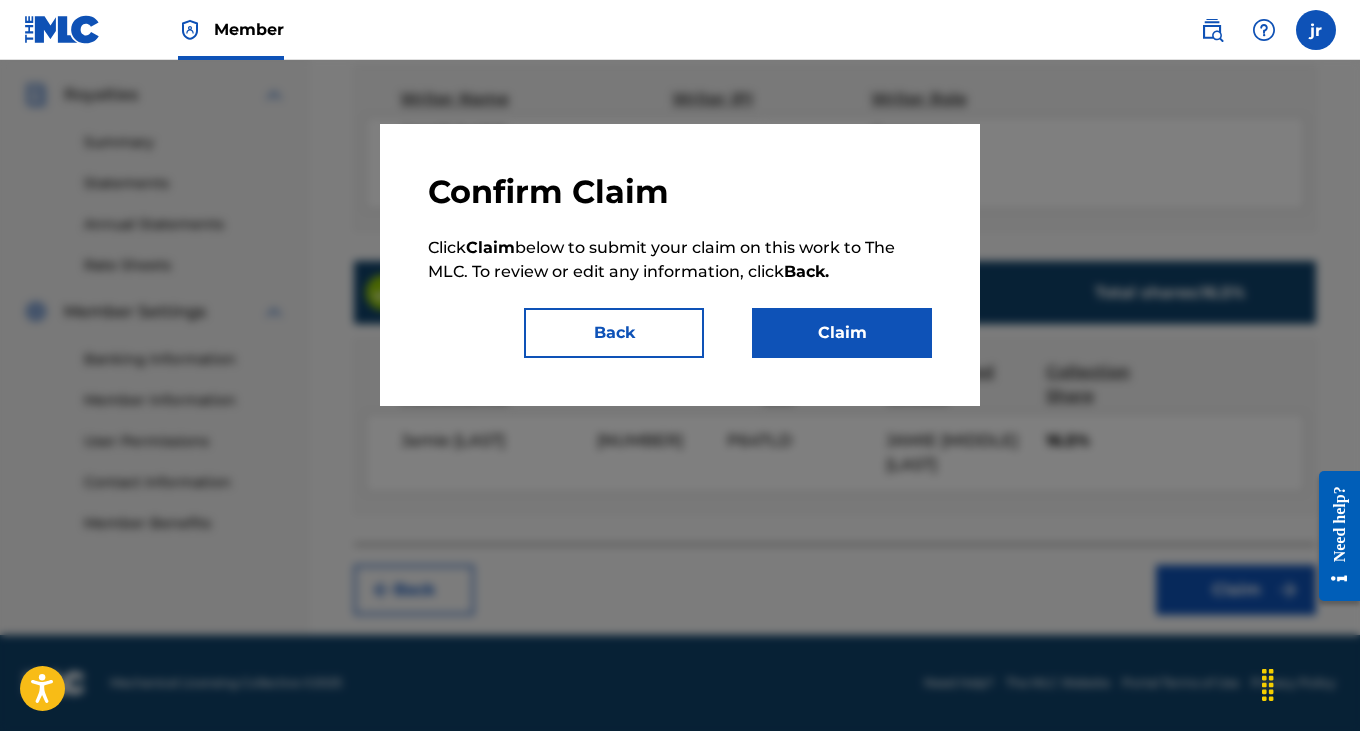click on "Claim" at bounding box center [842, 333] 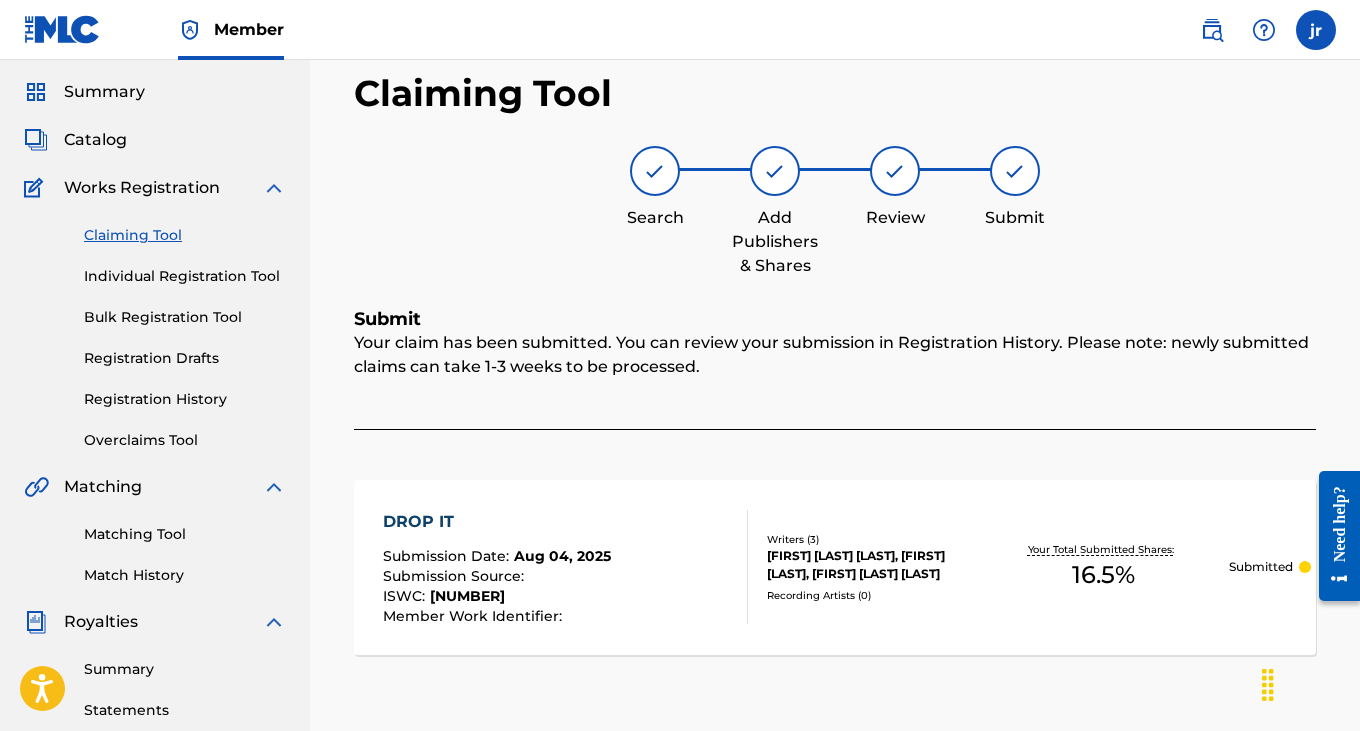 scroll, scrollTop: 43, scrollLeft: 0, axis: vertical 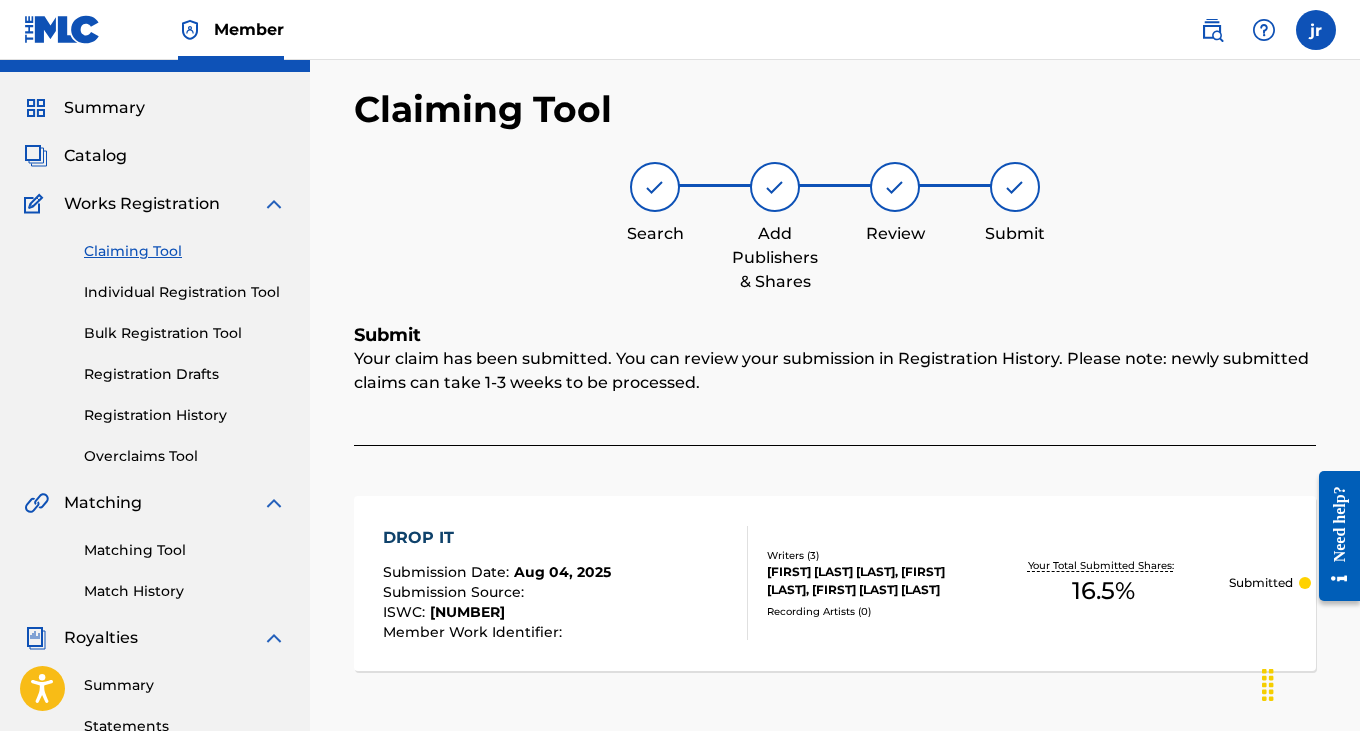 click on "Claiming Tool" at bounding box center [185, 251] 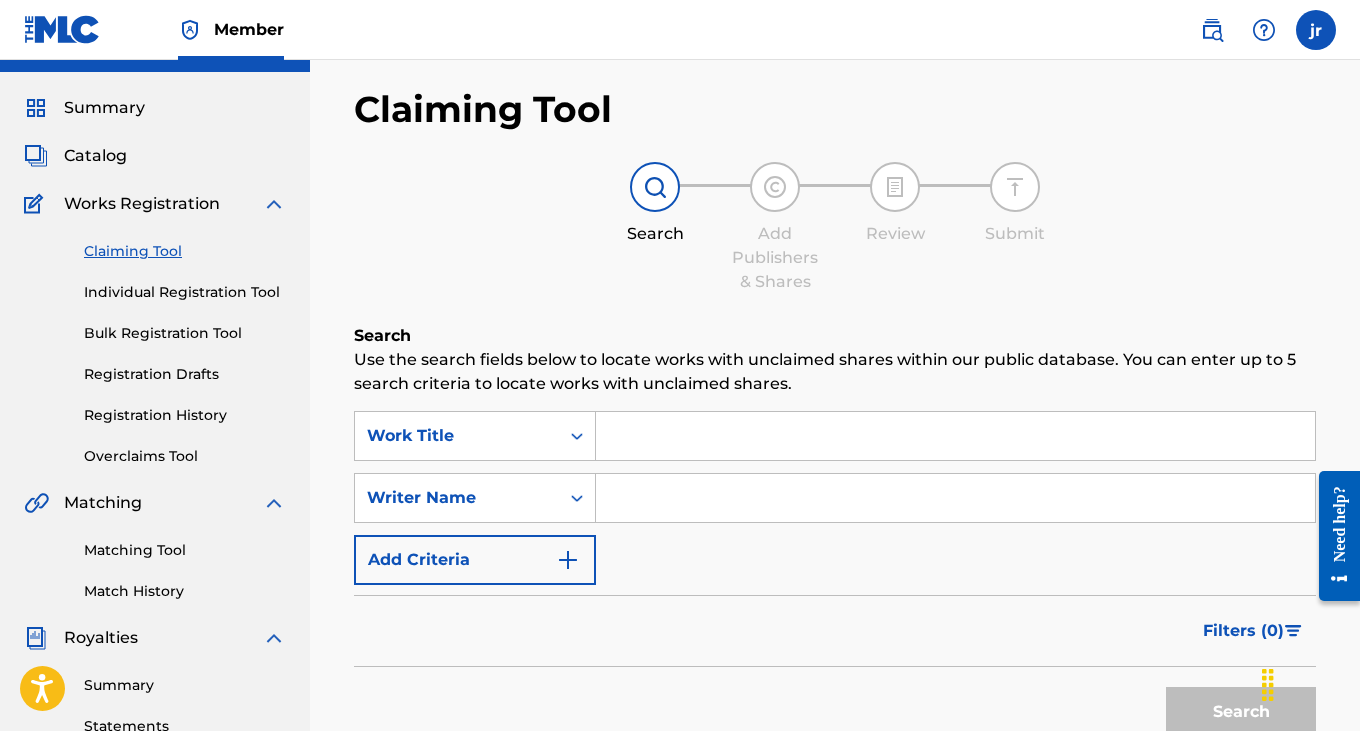 scroll, scrollTop: 0, scrollLeft: 0, axis: both 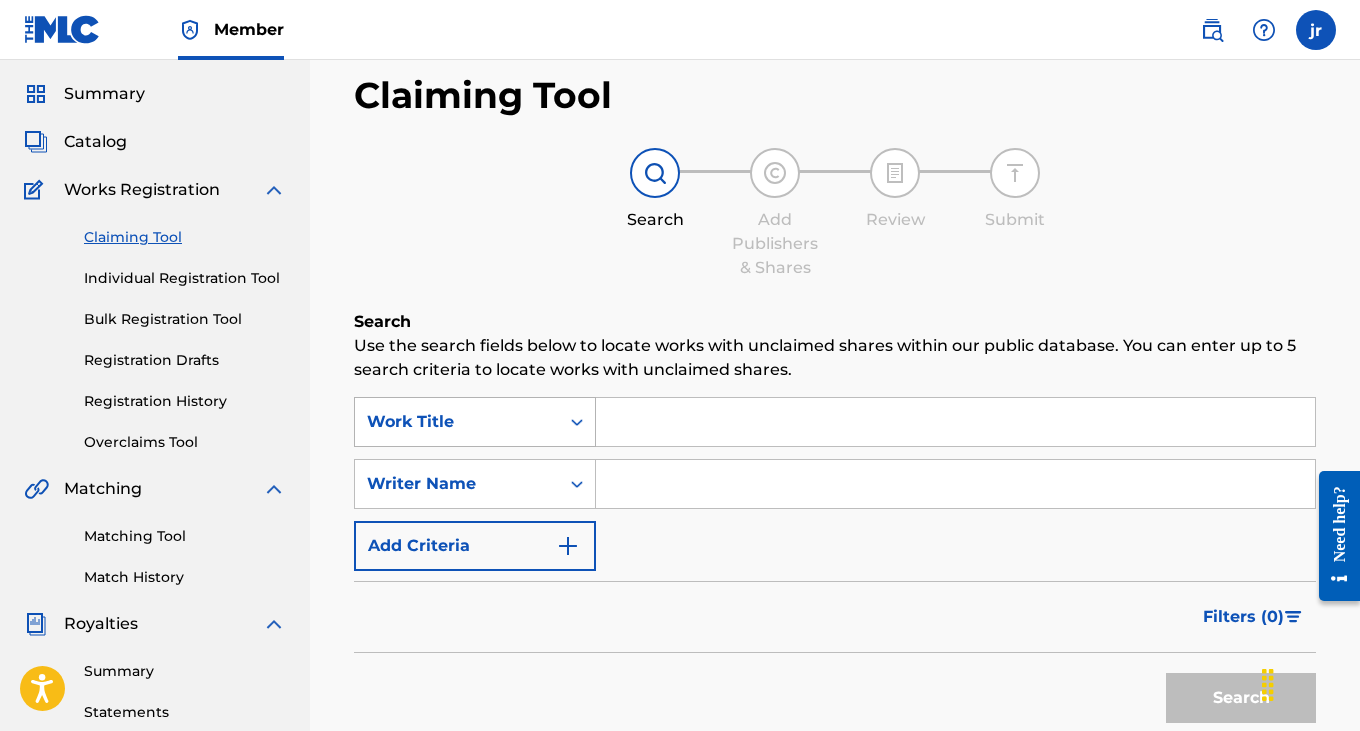 click on "Work Title" at bounding box center (475, 422) 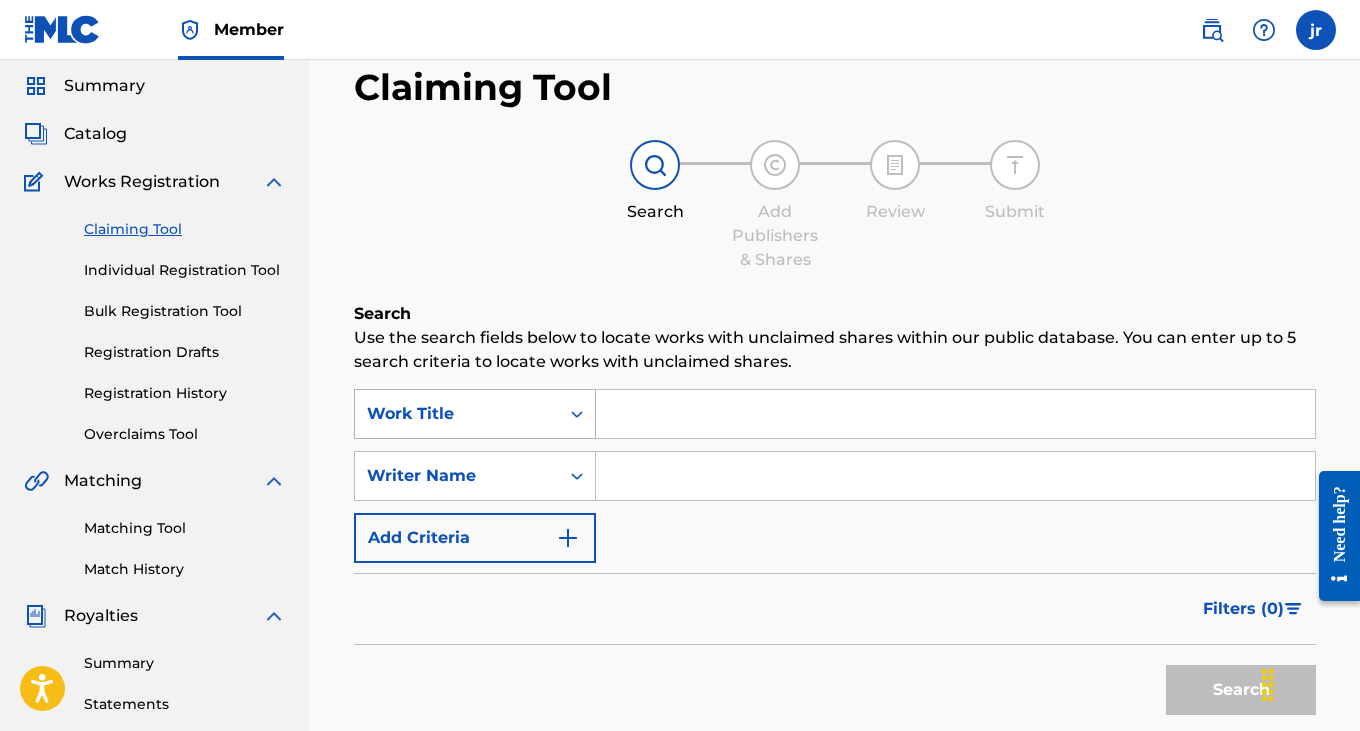 scroll, scrollTop: 74, scrollLeft: 0, axis: vertical 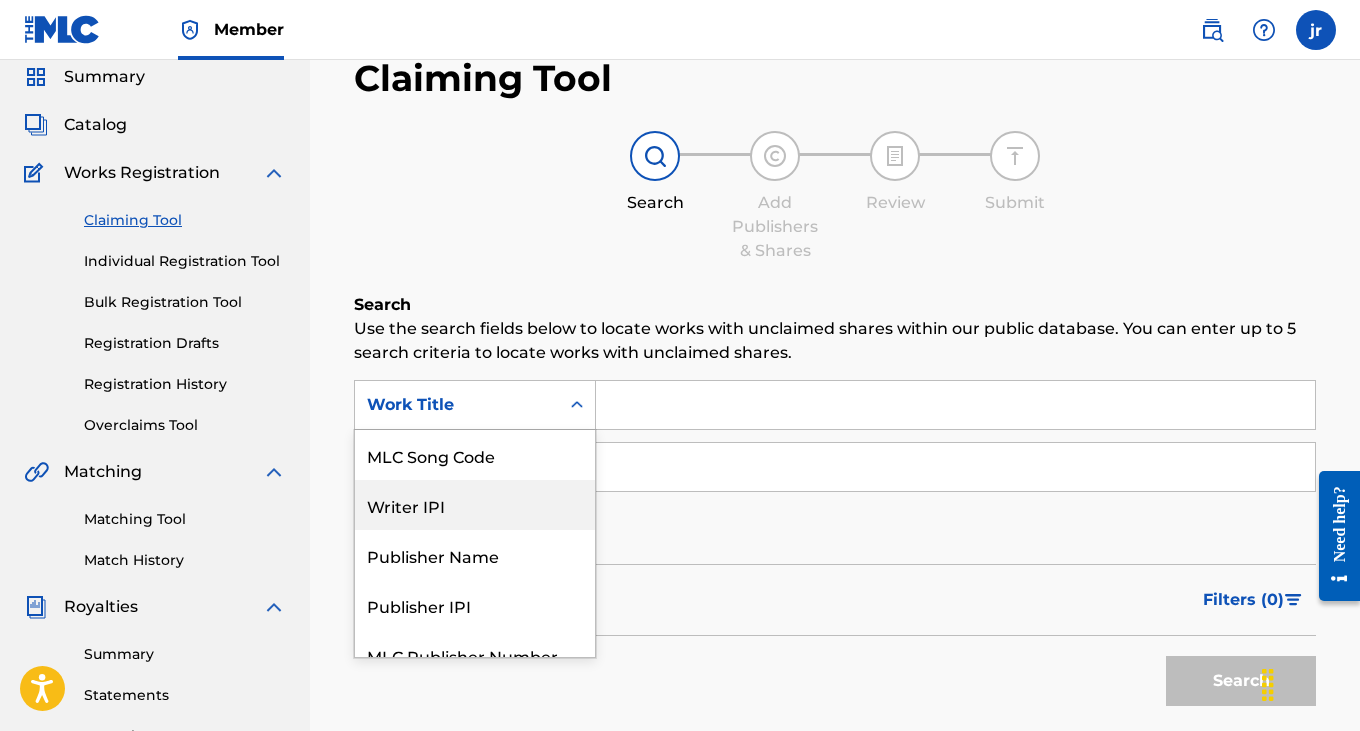 click on "Writer IPI" at bounding box center [475, 505] 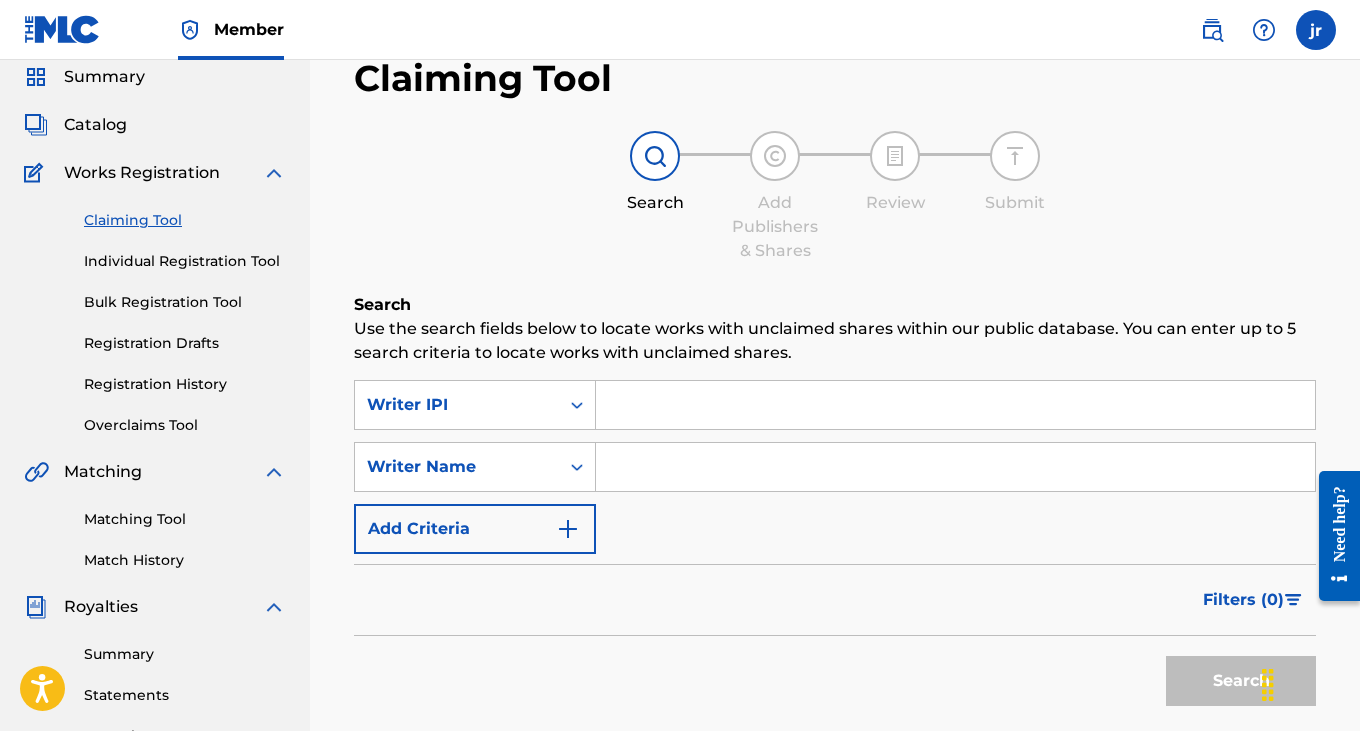 click at bounding box center (955, 405) 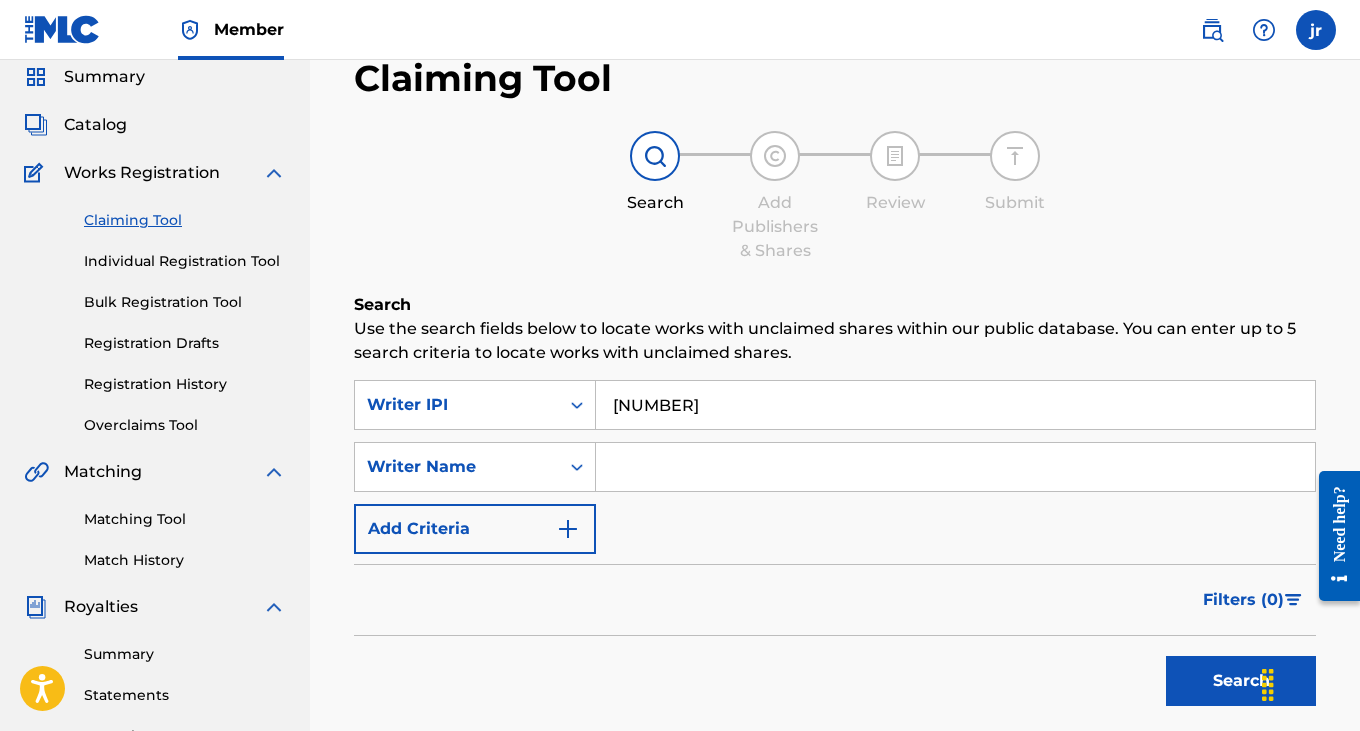 click at bounding box center [955, 467] 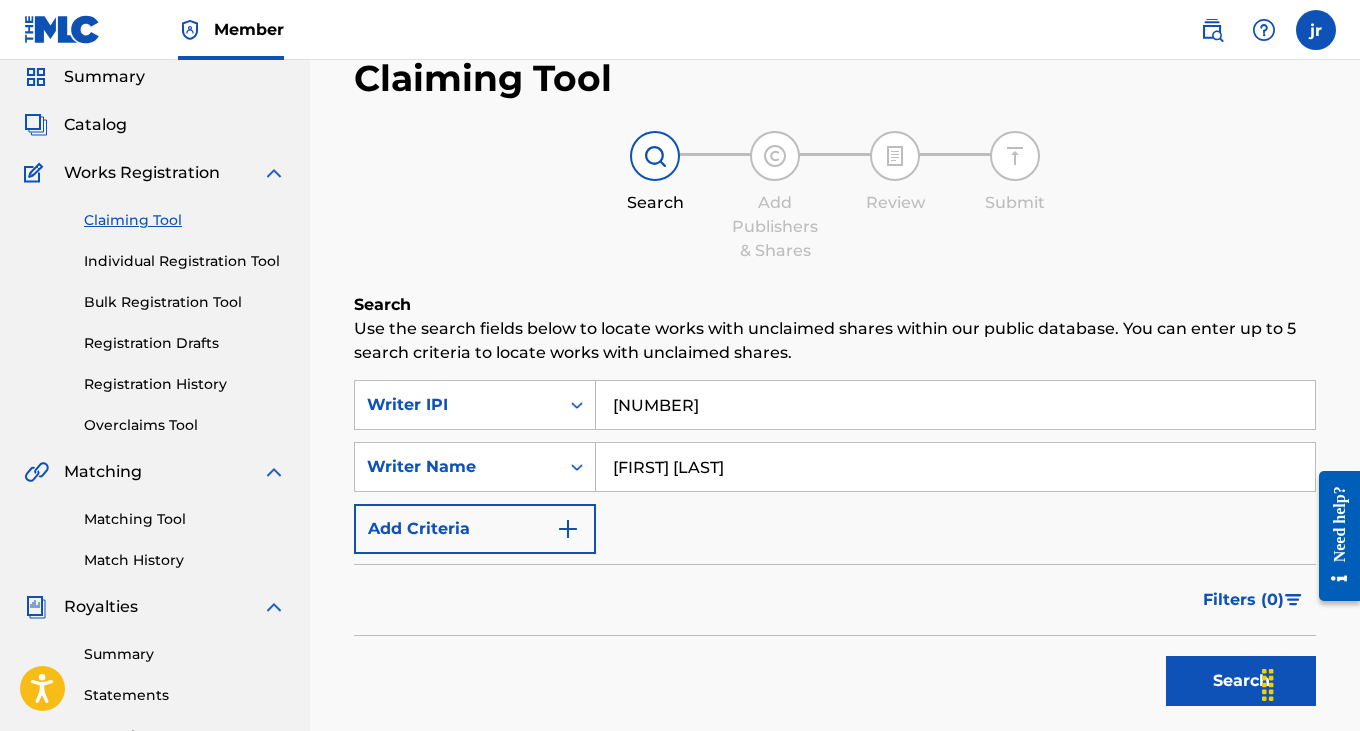 click on "Search" at bounding box center [1241, 681] 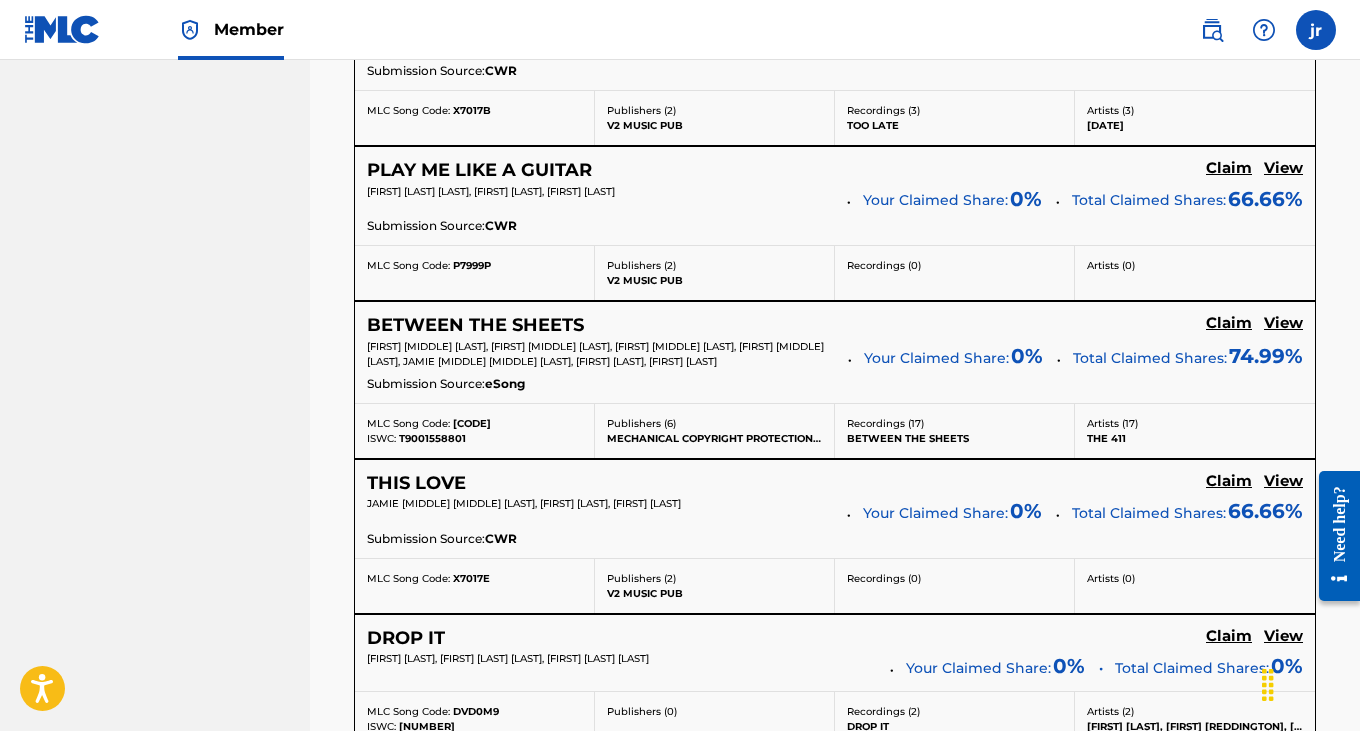 scroll, scrollTop: 3789, scrollLeft: 0, axis: vertical 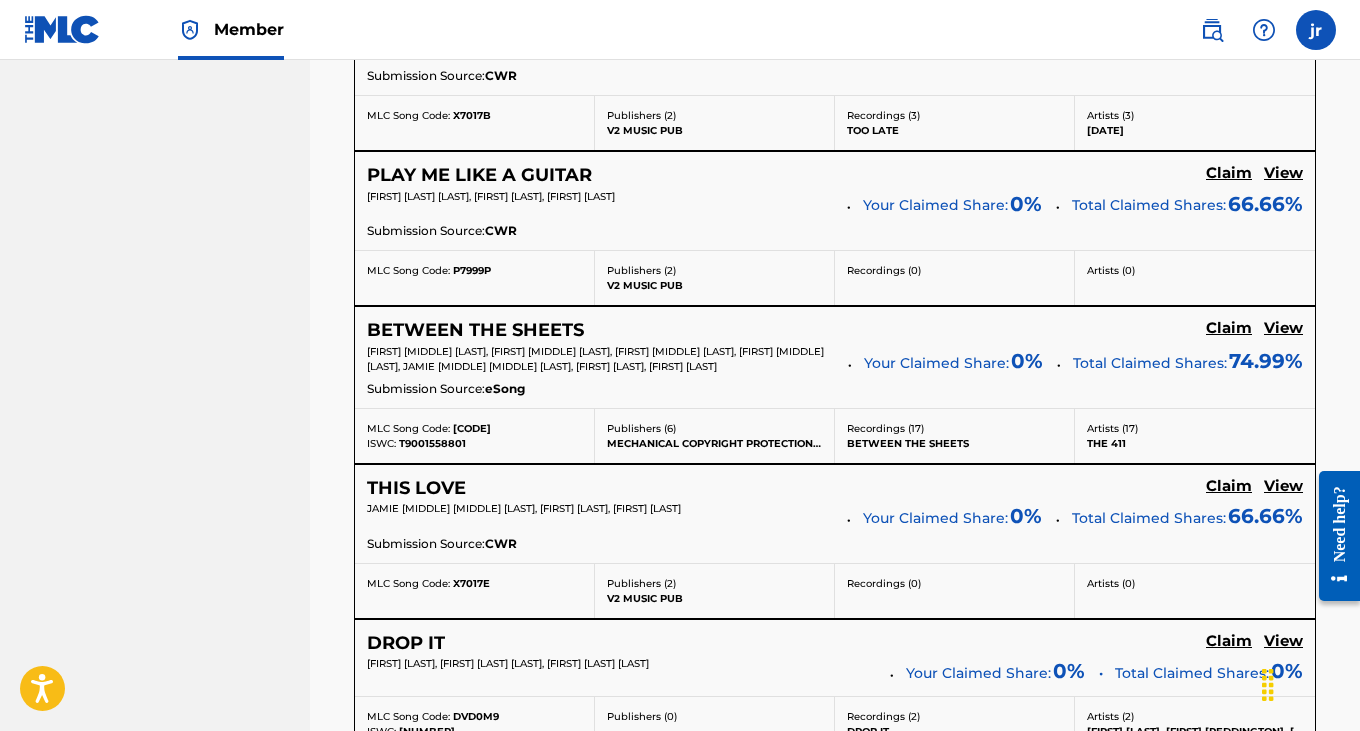 click on "Claim" at bounding box center (1229, -2948) 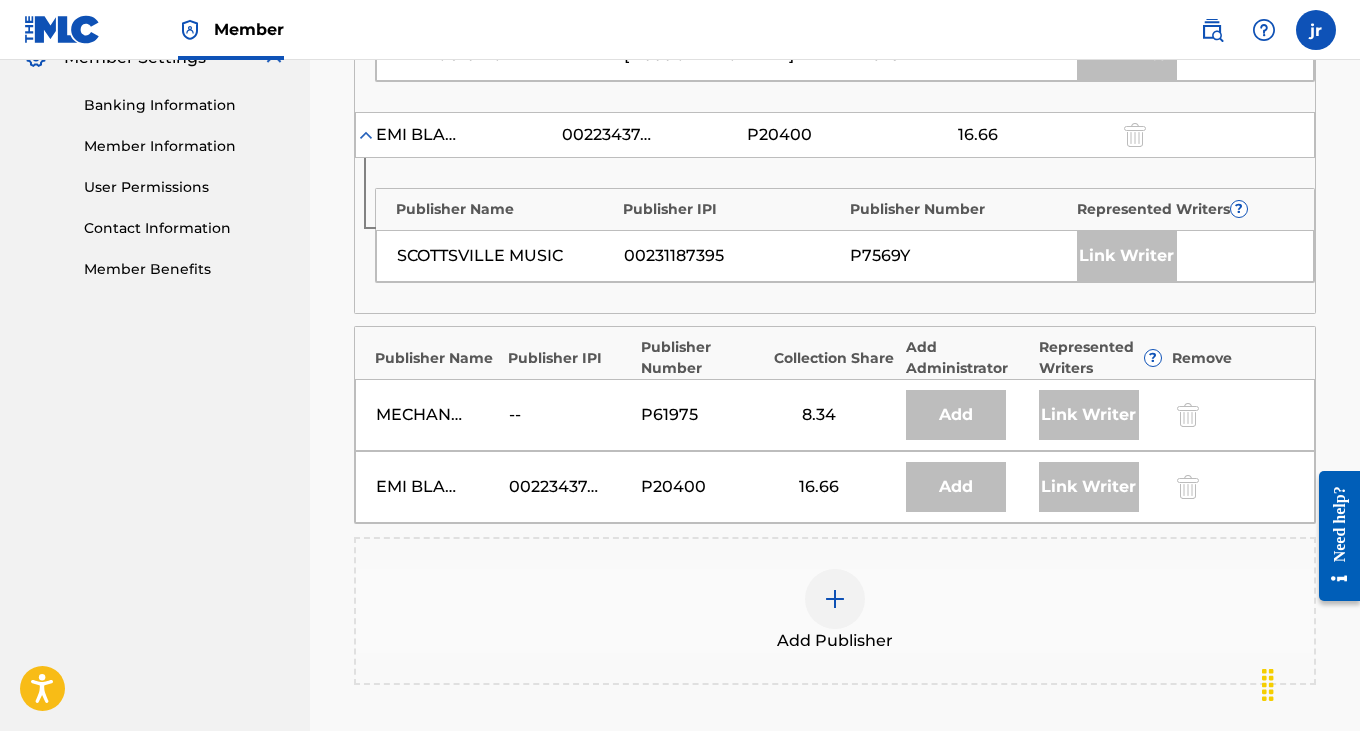 scroll, scrollTop: 923, scrollLeft: 0, axis: vertical 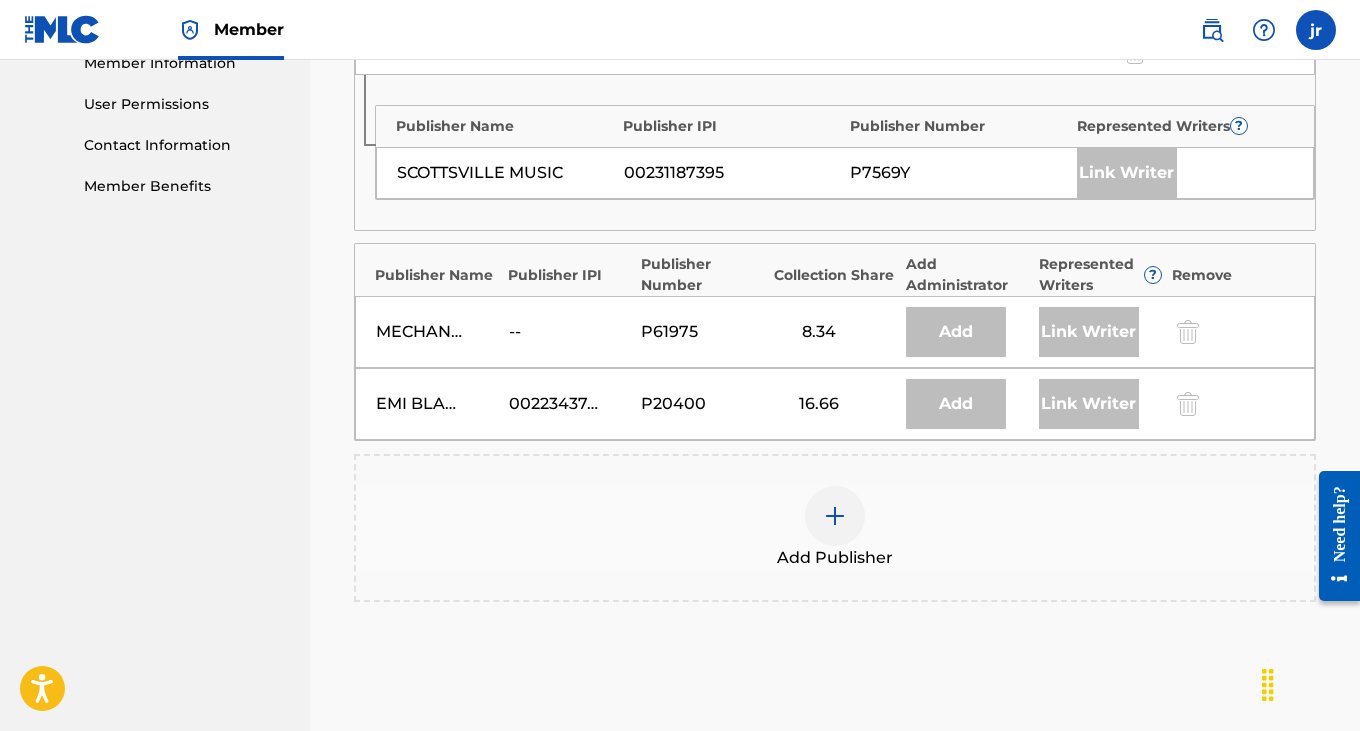 click at bounding box center [835, 516] 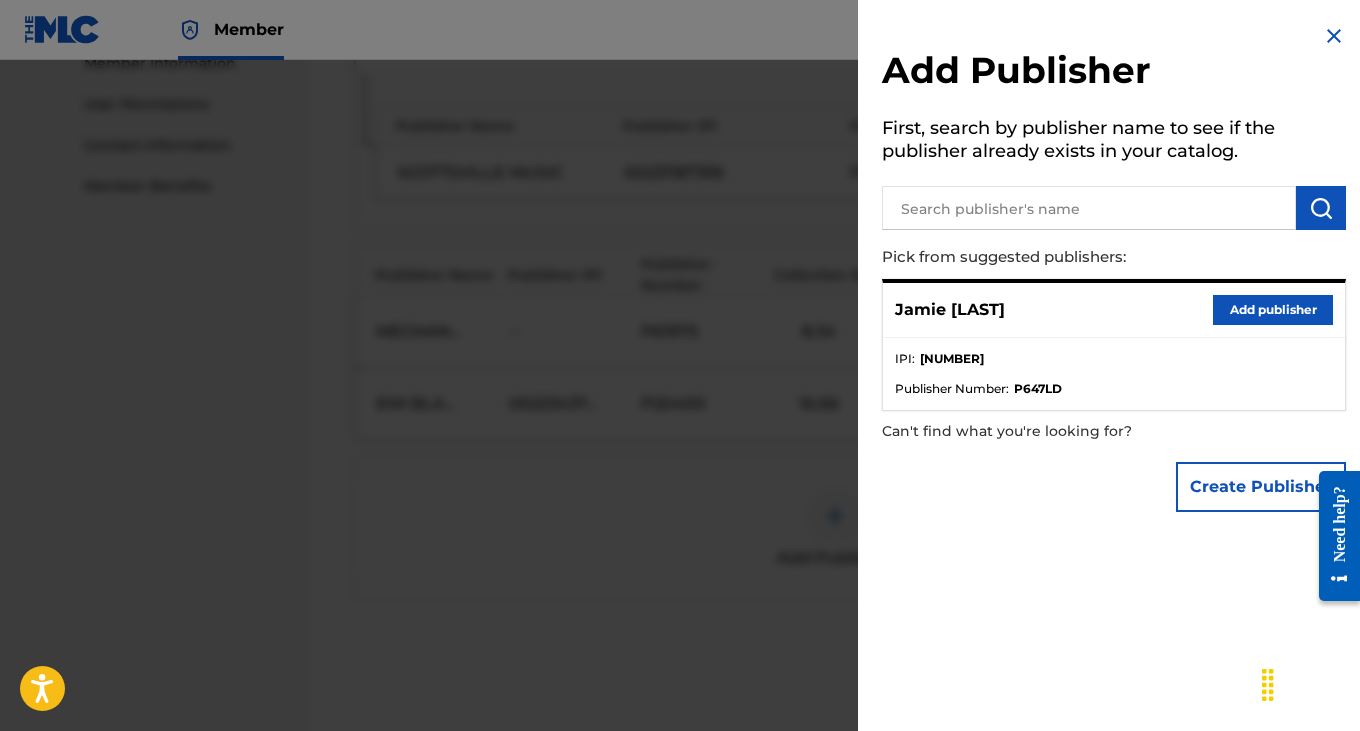 click on "Add publisher" at bounding box center (1273, 310) 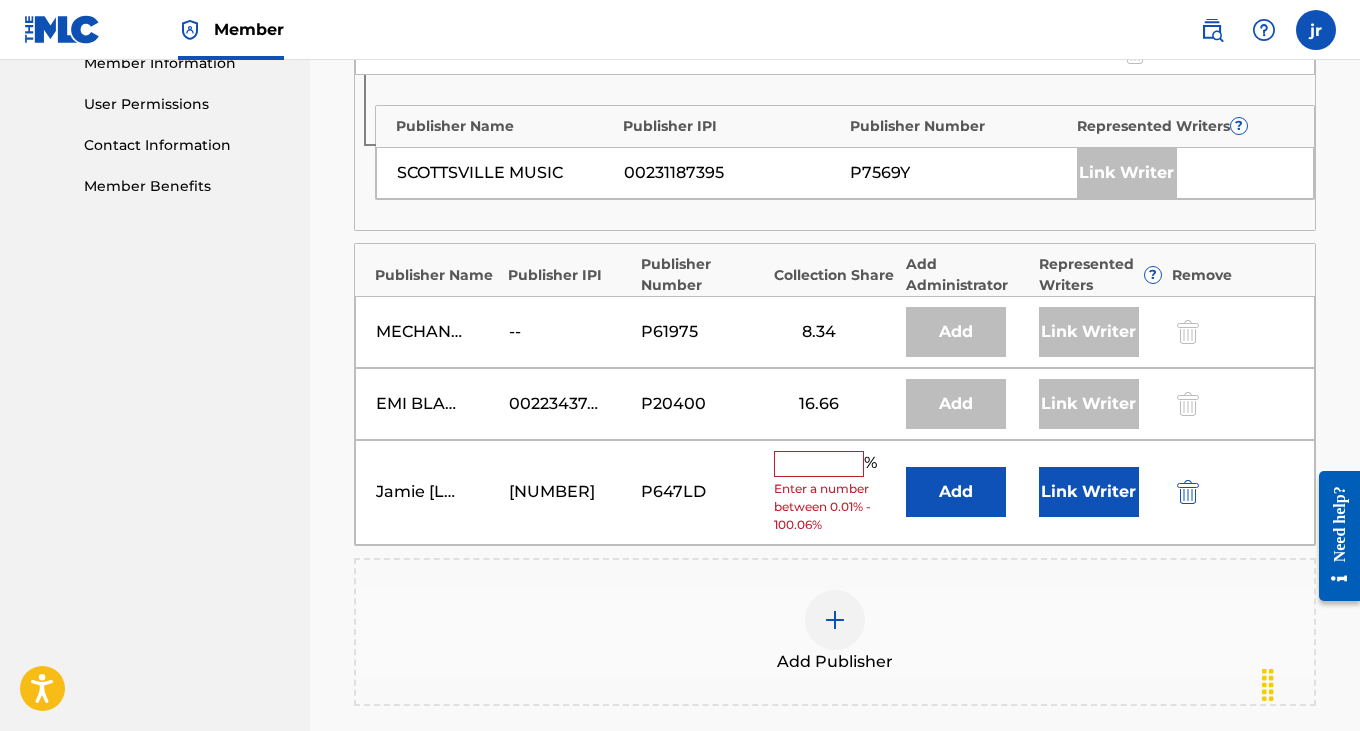 click at bounding box center [819, 464] 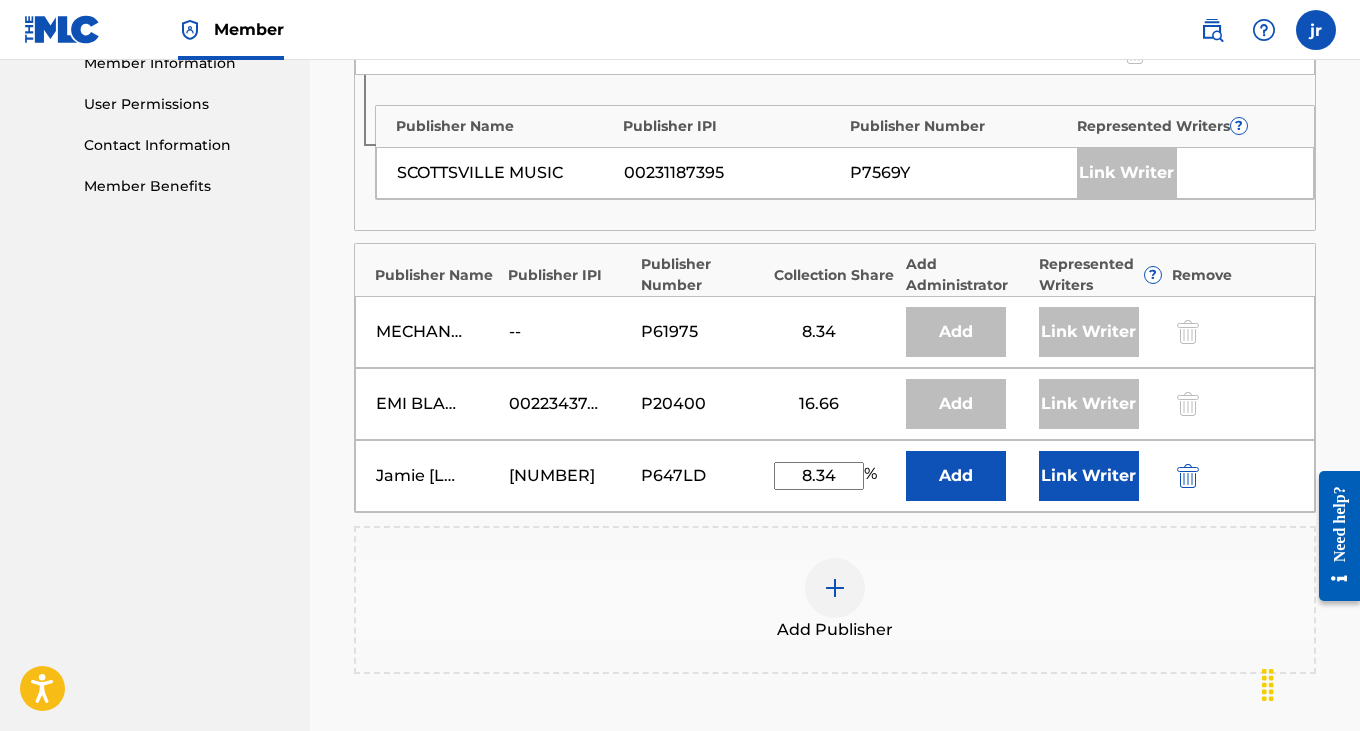type on "8.34" 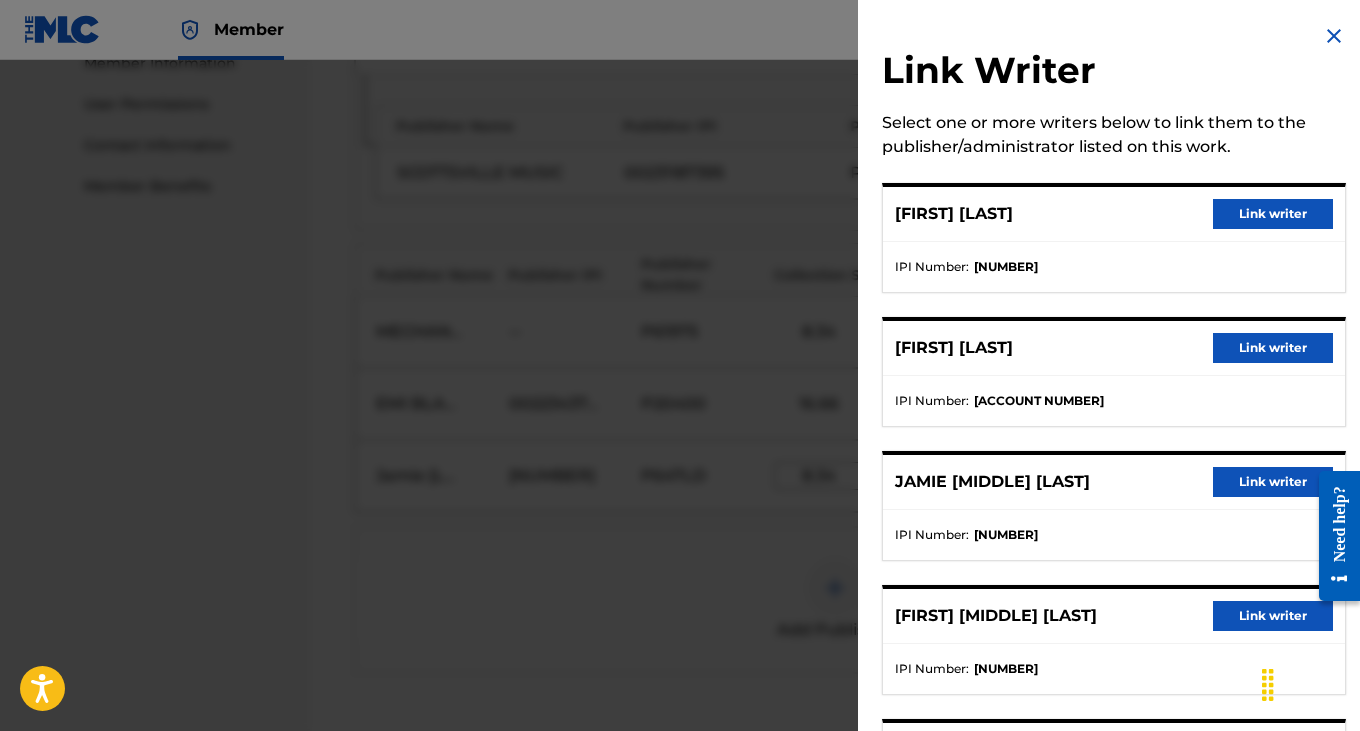 click on "Link writer" at bounding box center (1273, 482) 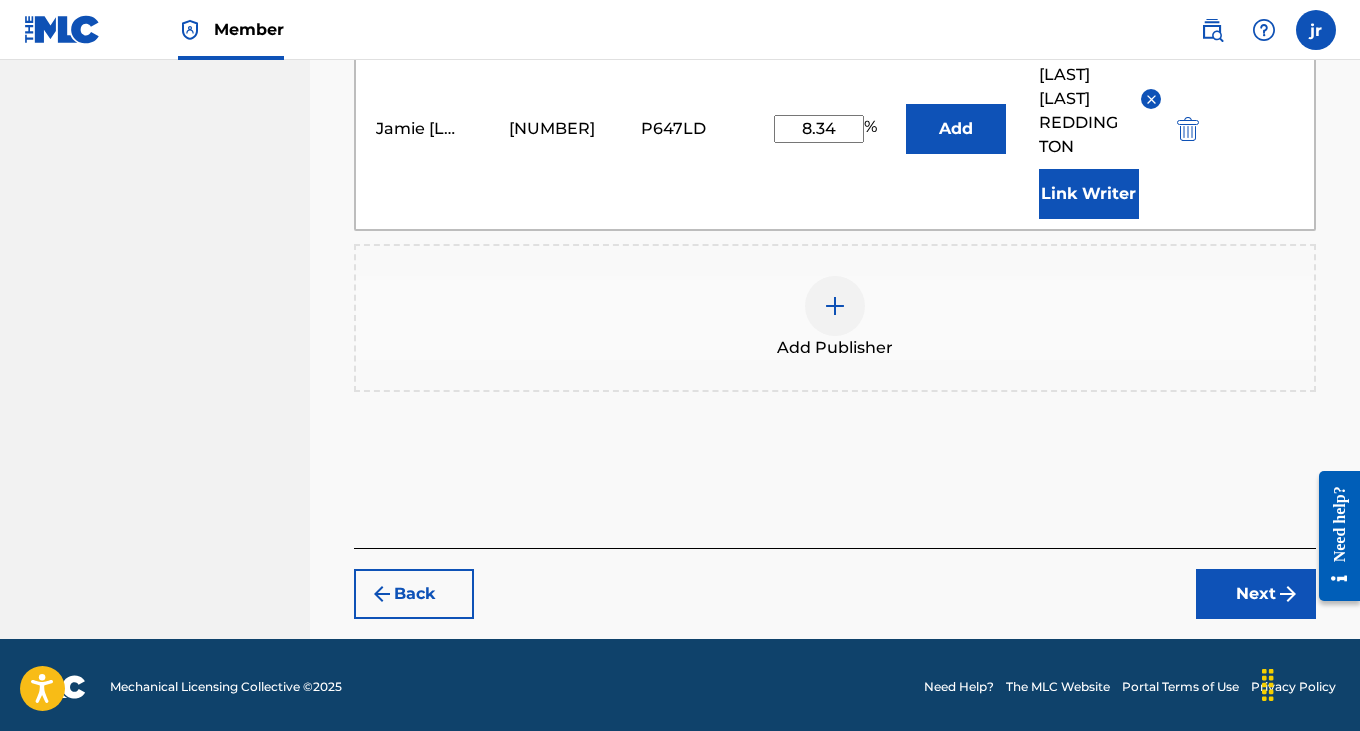 click on "Next" at bounding box center (1256, 594) 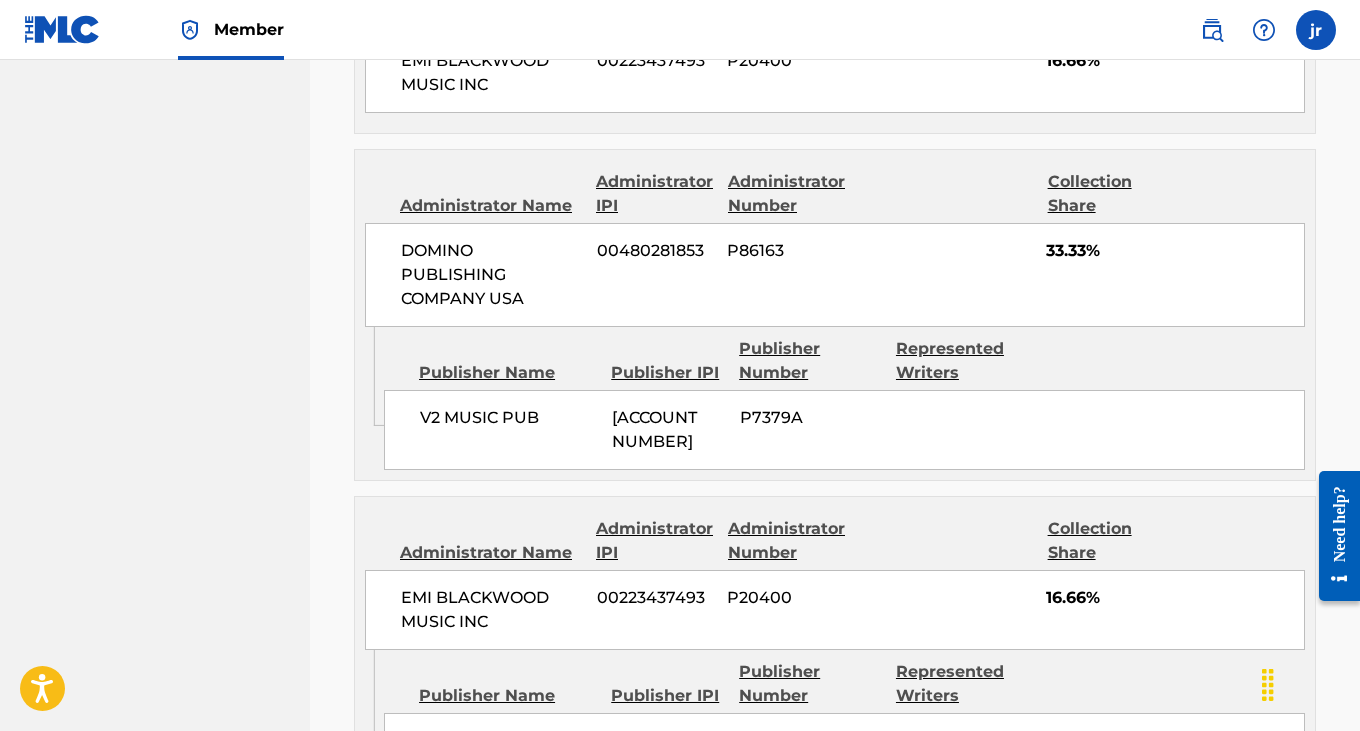 scroll, scrollTop: 1792, scrollLeft: 0, axis: vertical 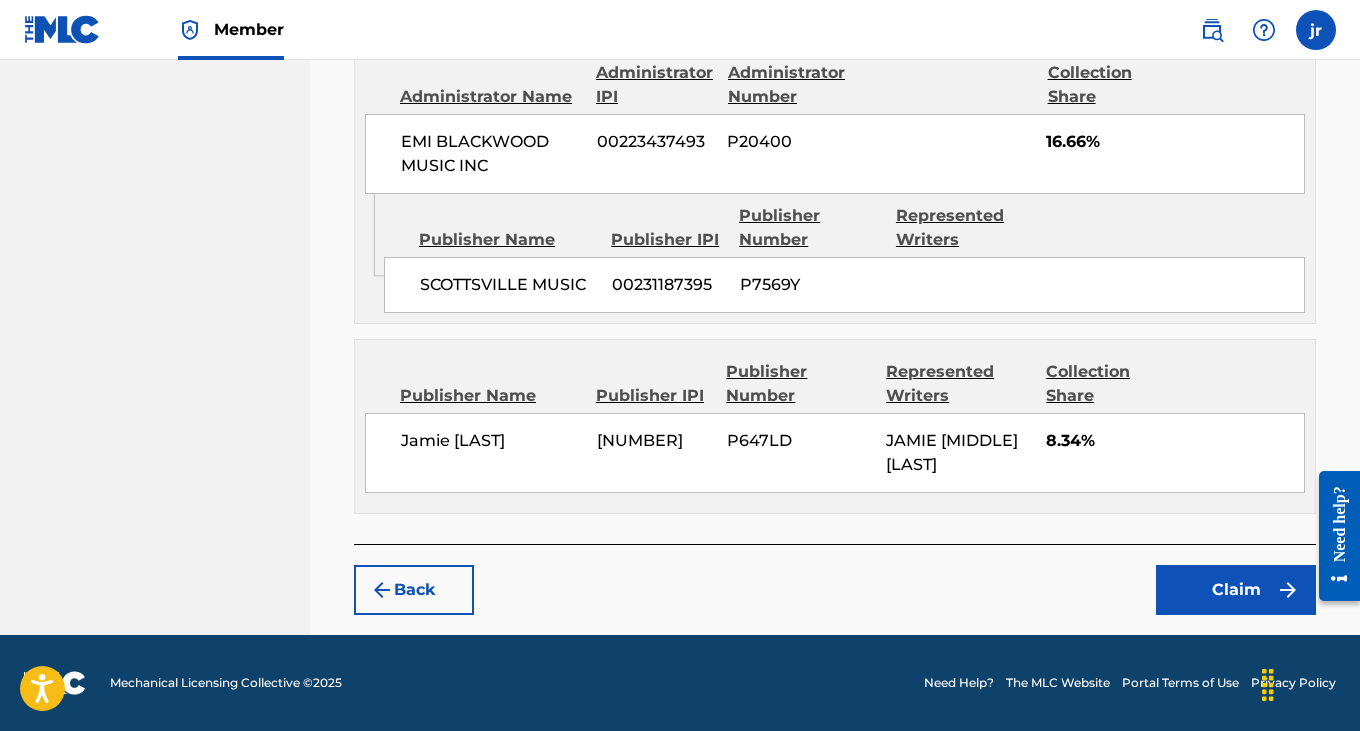click on "Claim" at bounding box center (1236, 590) 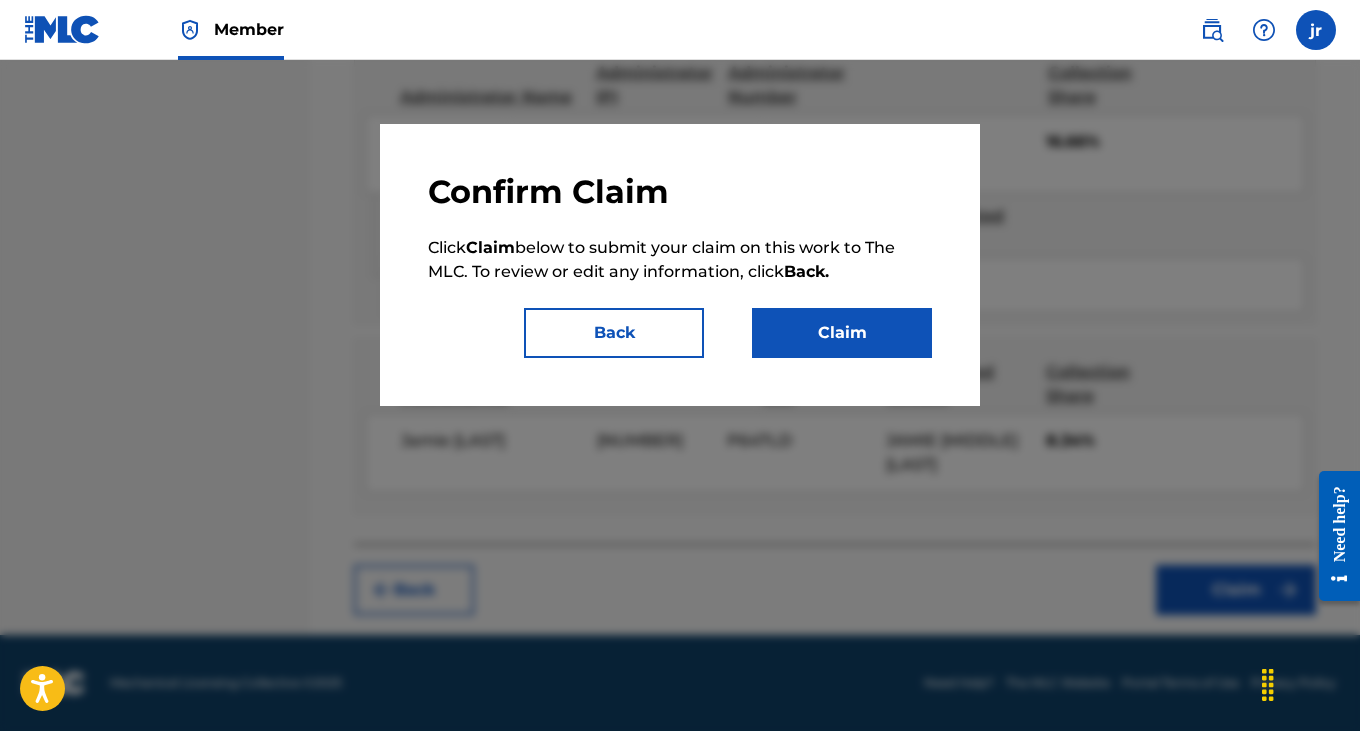 click on "Claim" at bounding box center (842, 333) 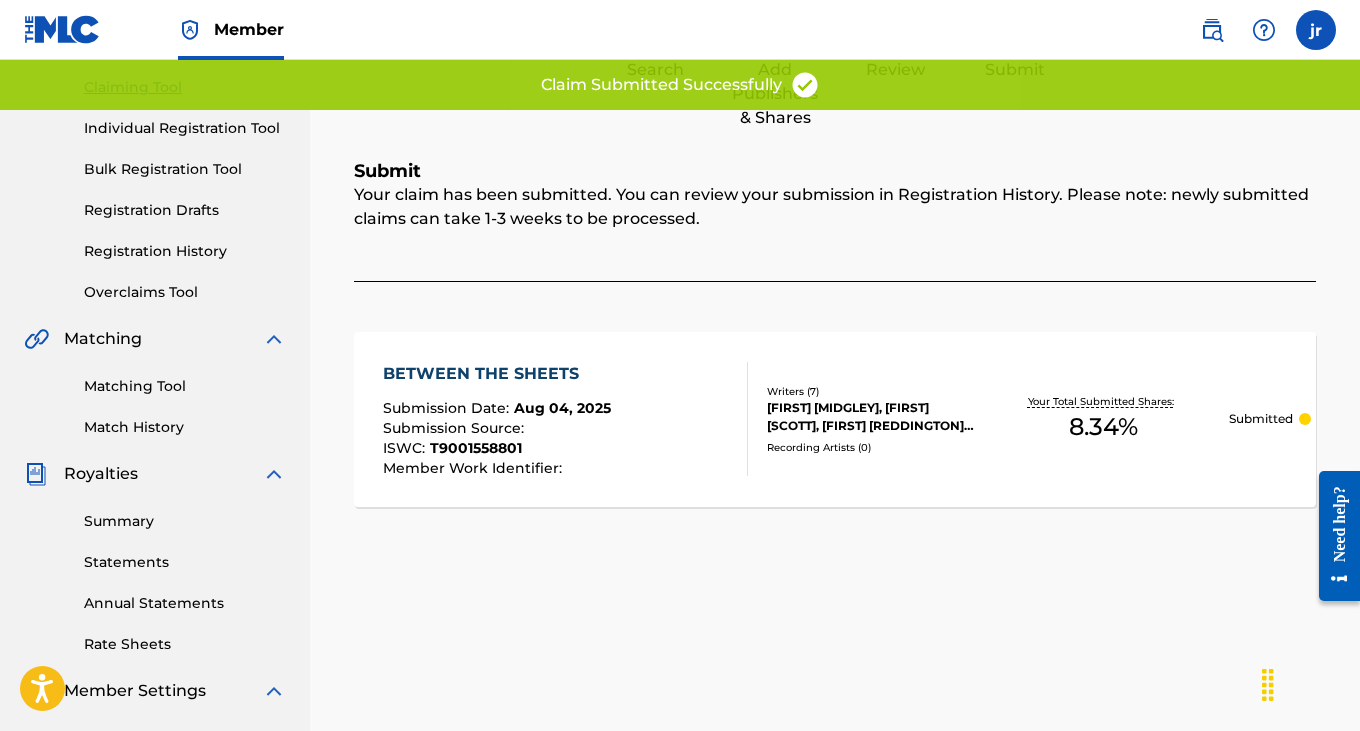 scroll, scrollTop: 98, scrollLeft: 0, axis: vertical 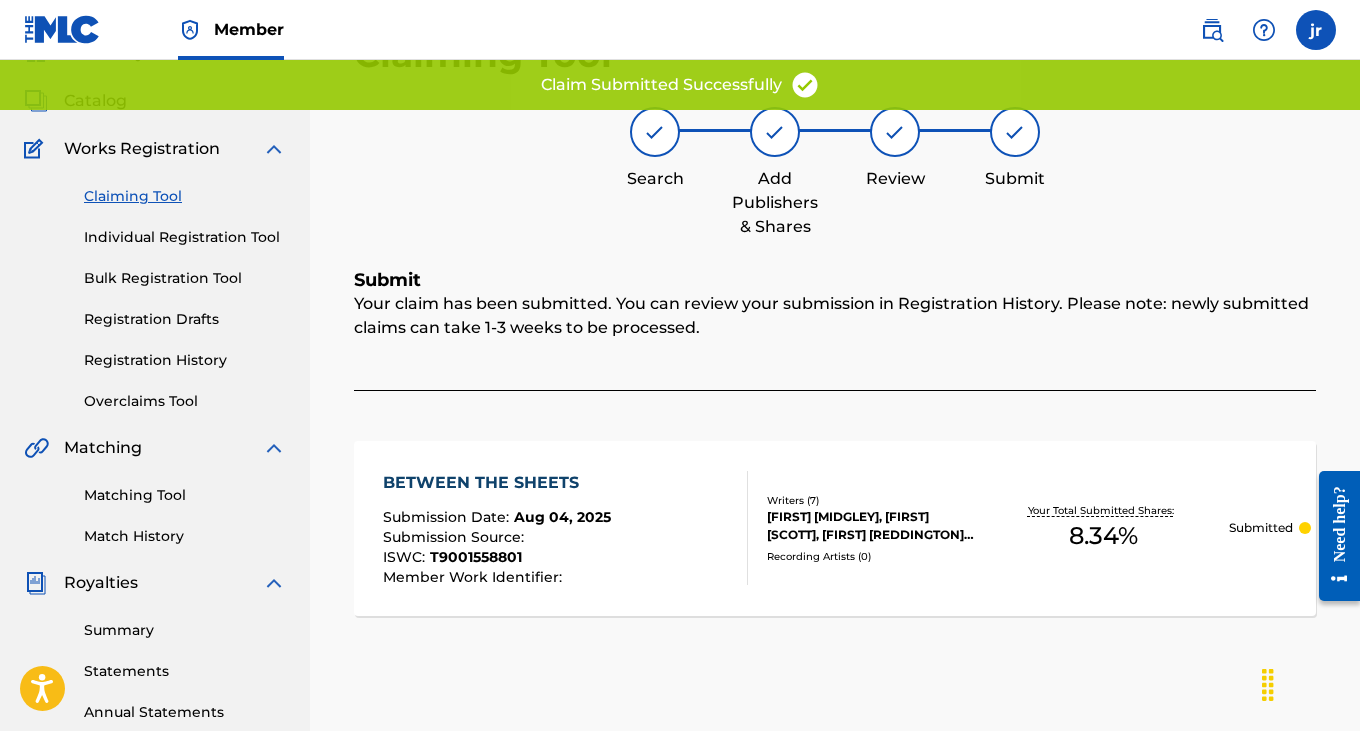 click on "Claiming Tool" at bounding box center [185, 196] 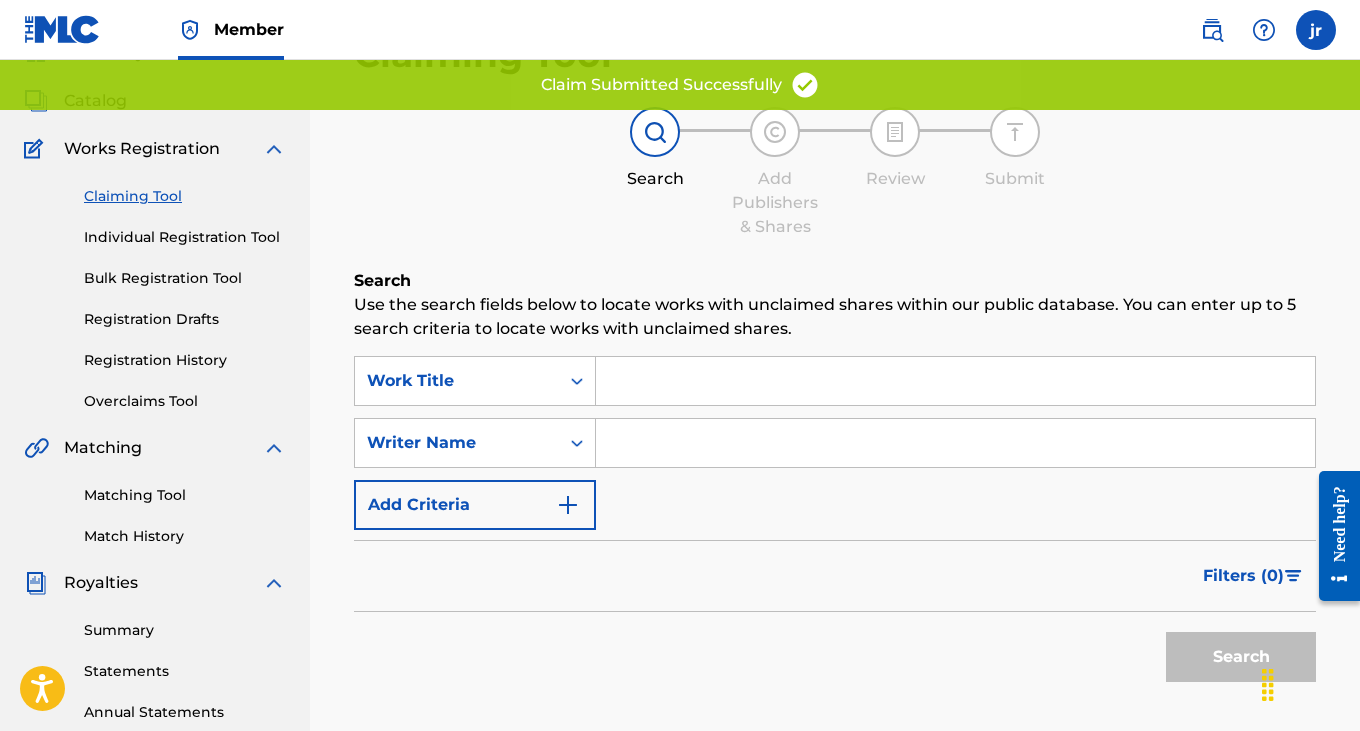 scroll, scrollTop: 0, scrollLeft: 0, axis: both 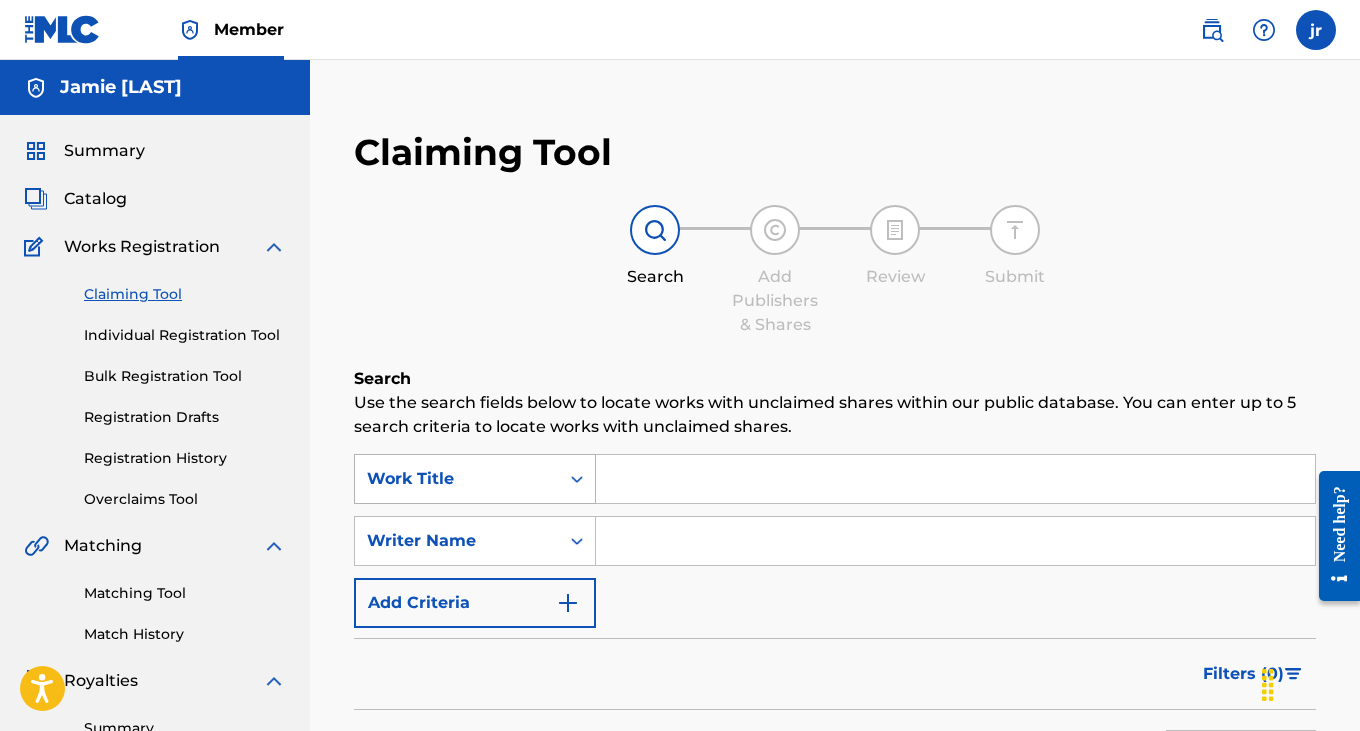 click on "Work Title" at bounding box center [475, 479] 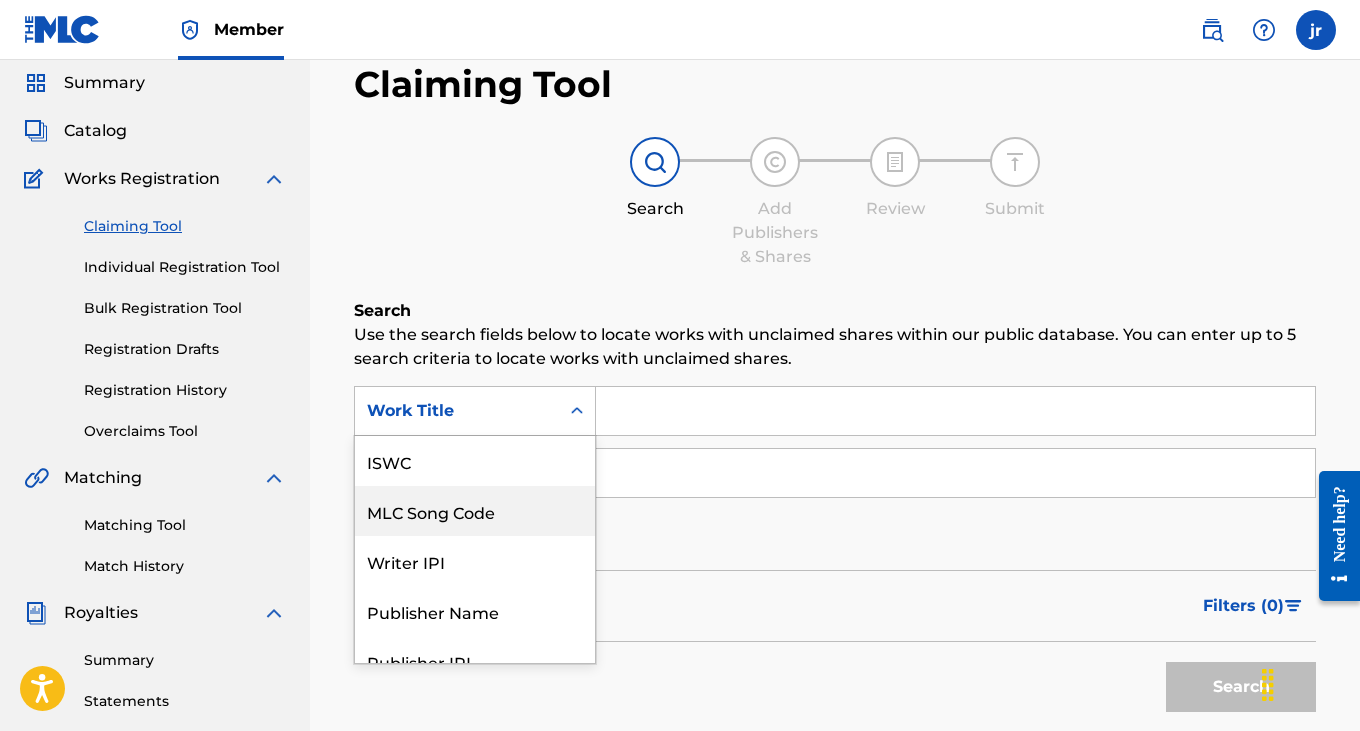 scroll, scrollTop: 74, scrollLeft: 0, axis: vertical 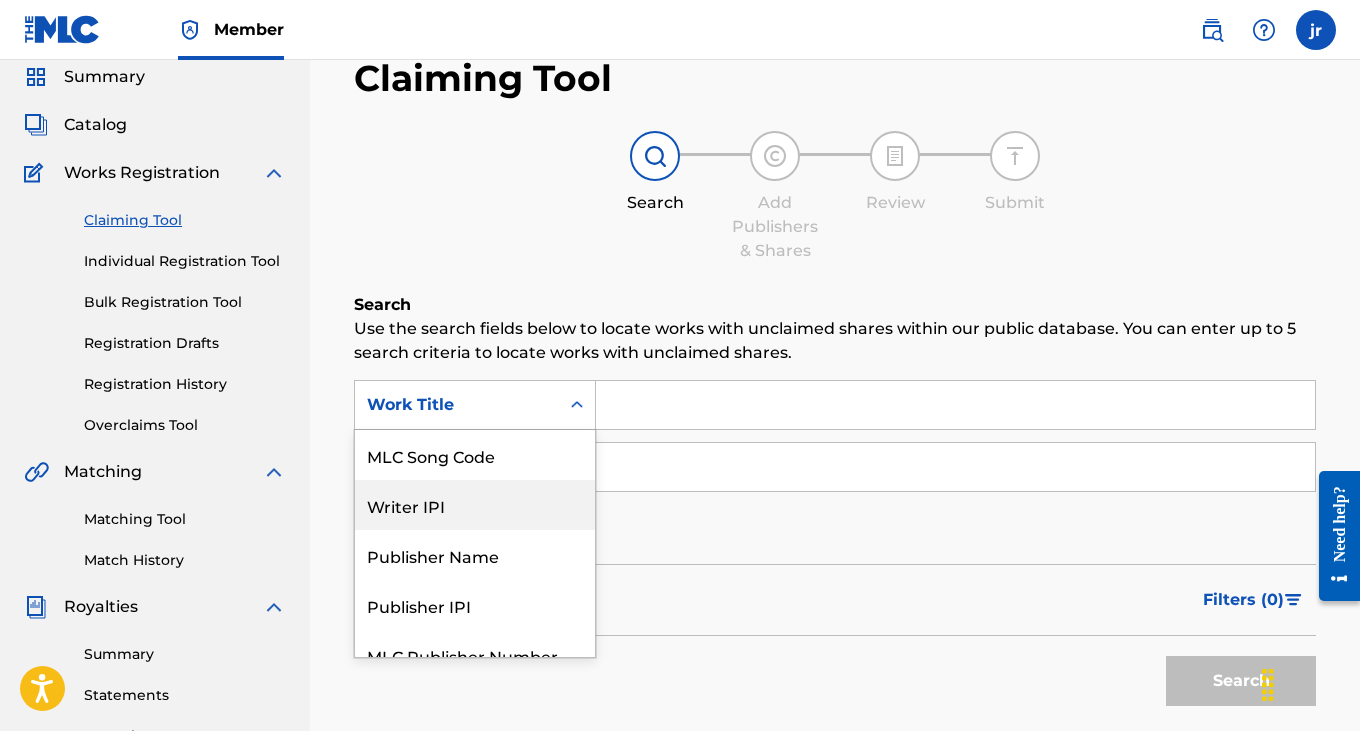 click on "Writer IPI" at bounding box center (475, 505) 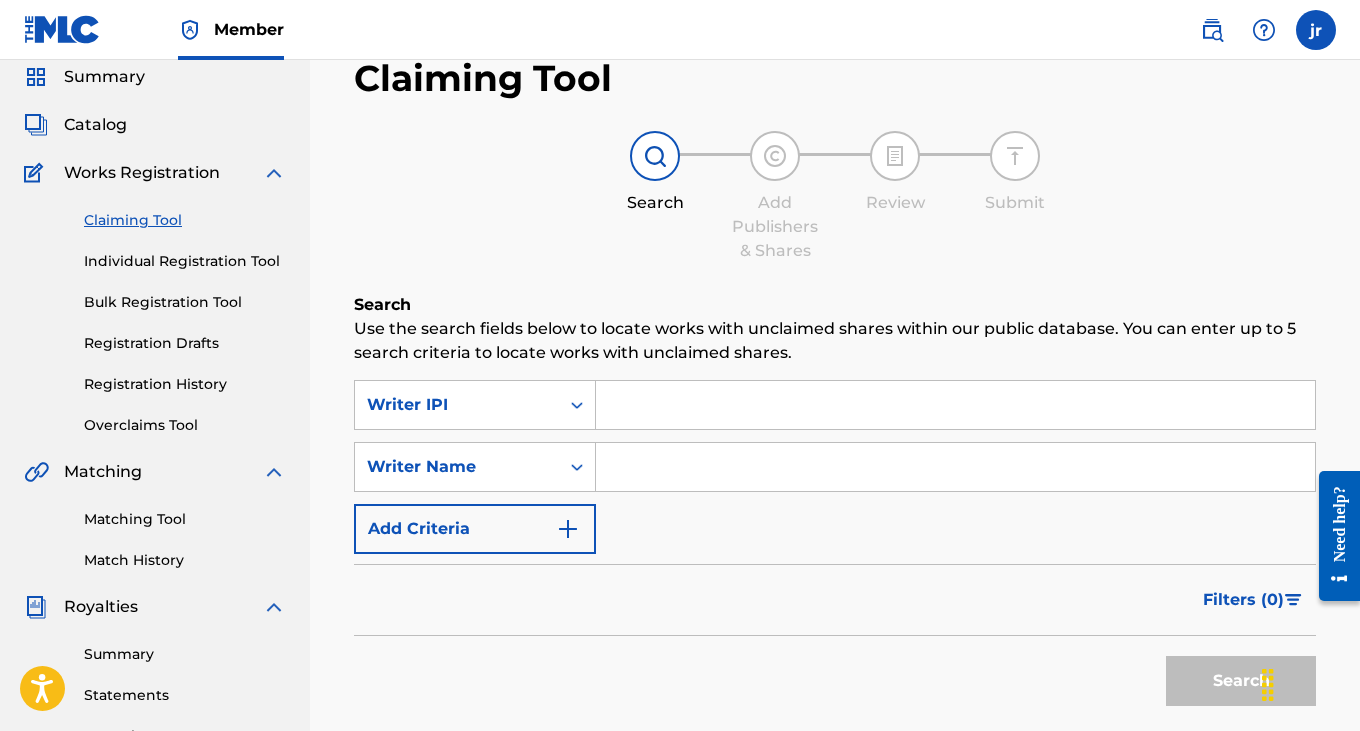 click at bounding box center [955, 405] 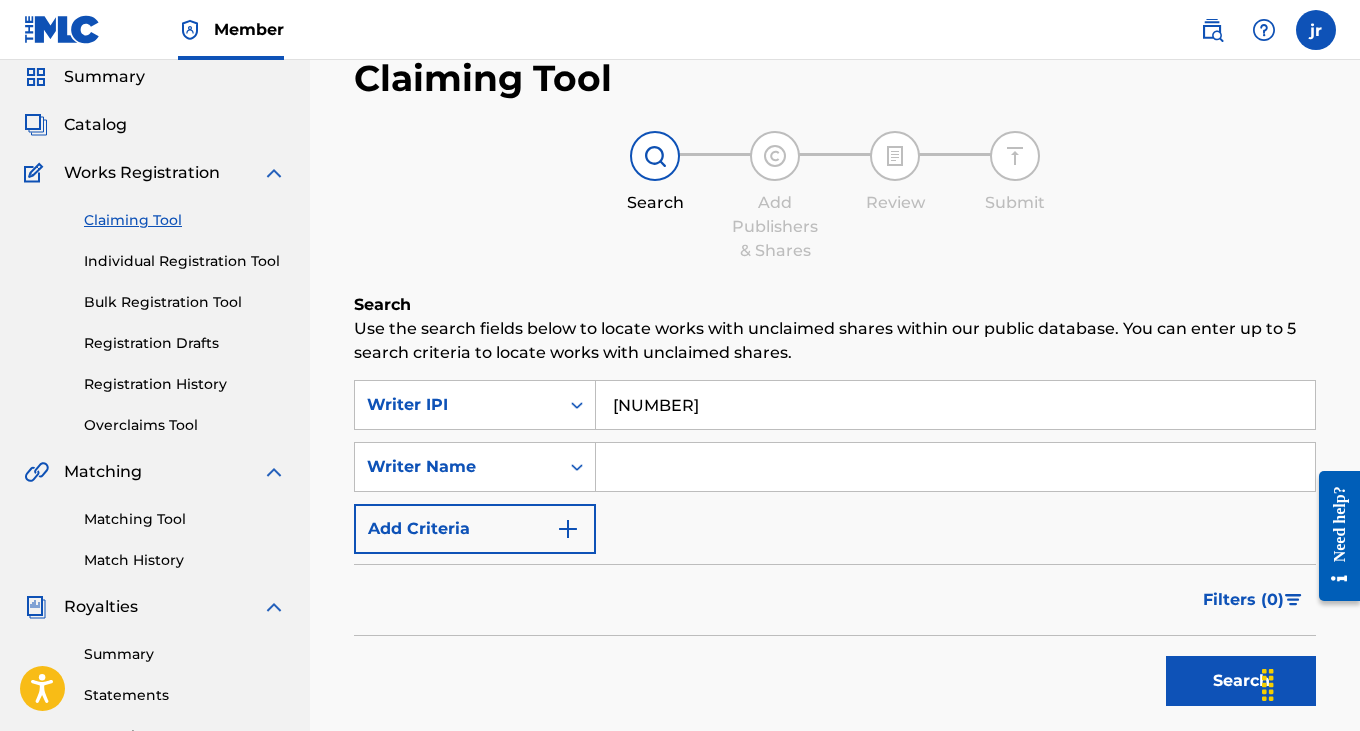 click at bounding box center [955, 467] 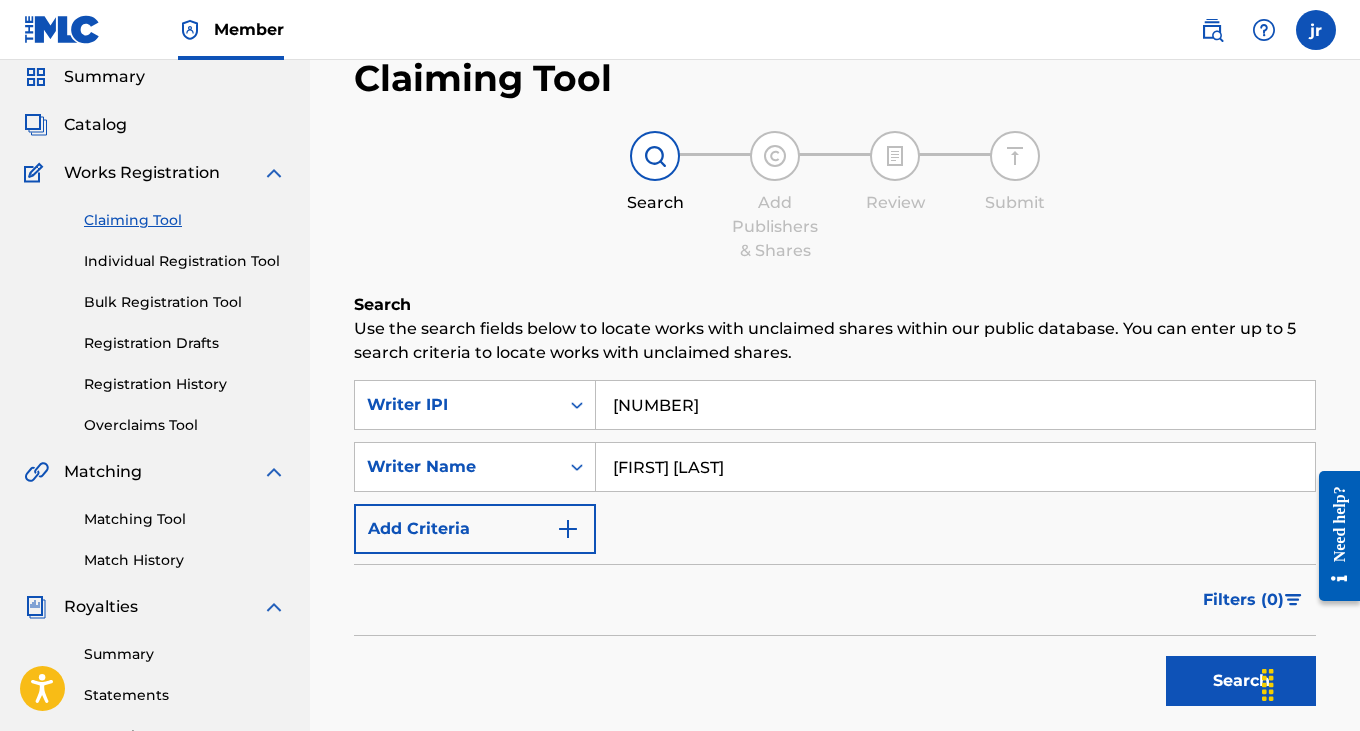 click on "Search" at bounding box center [1241, 681] 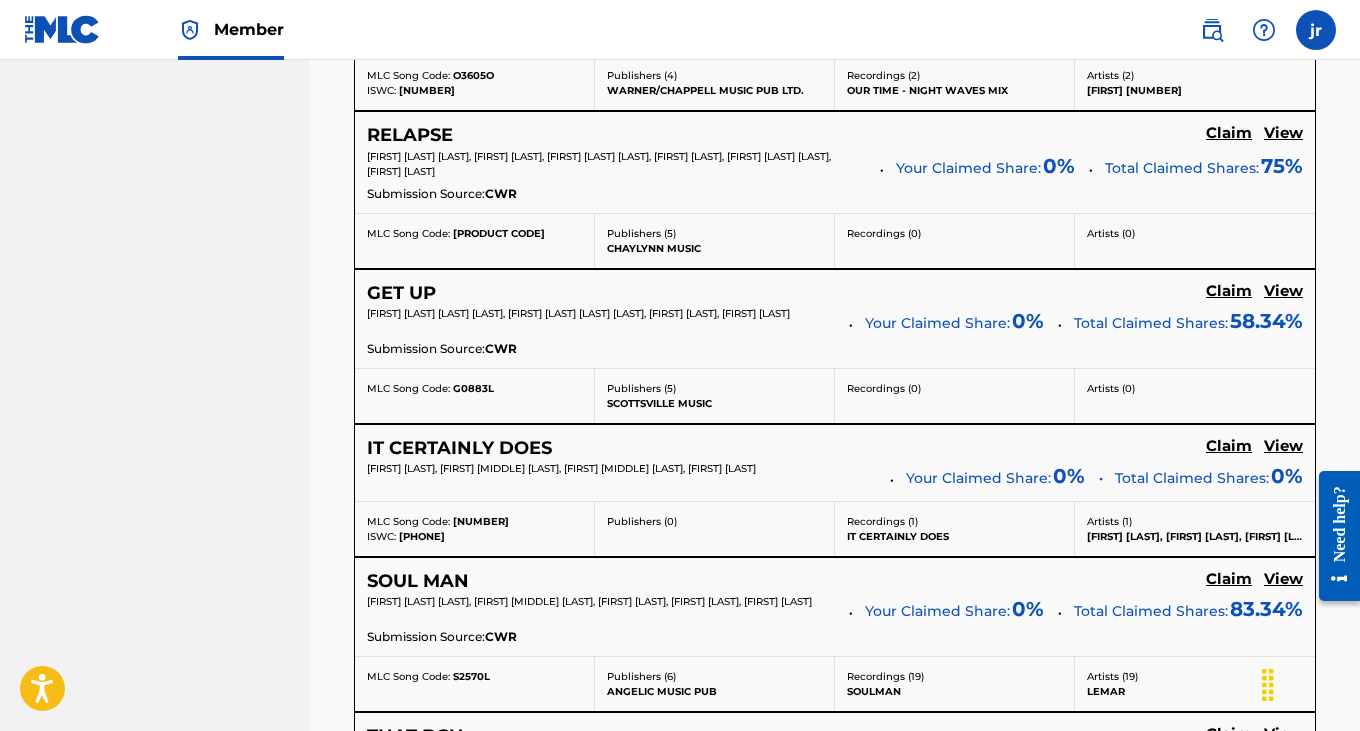 scroll, scrollTop: 7046, scrollLeft: 0, axis: vertical 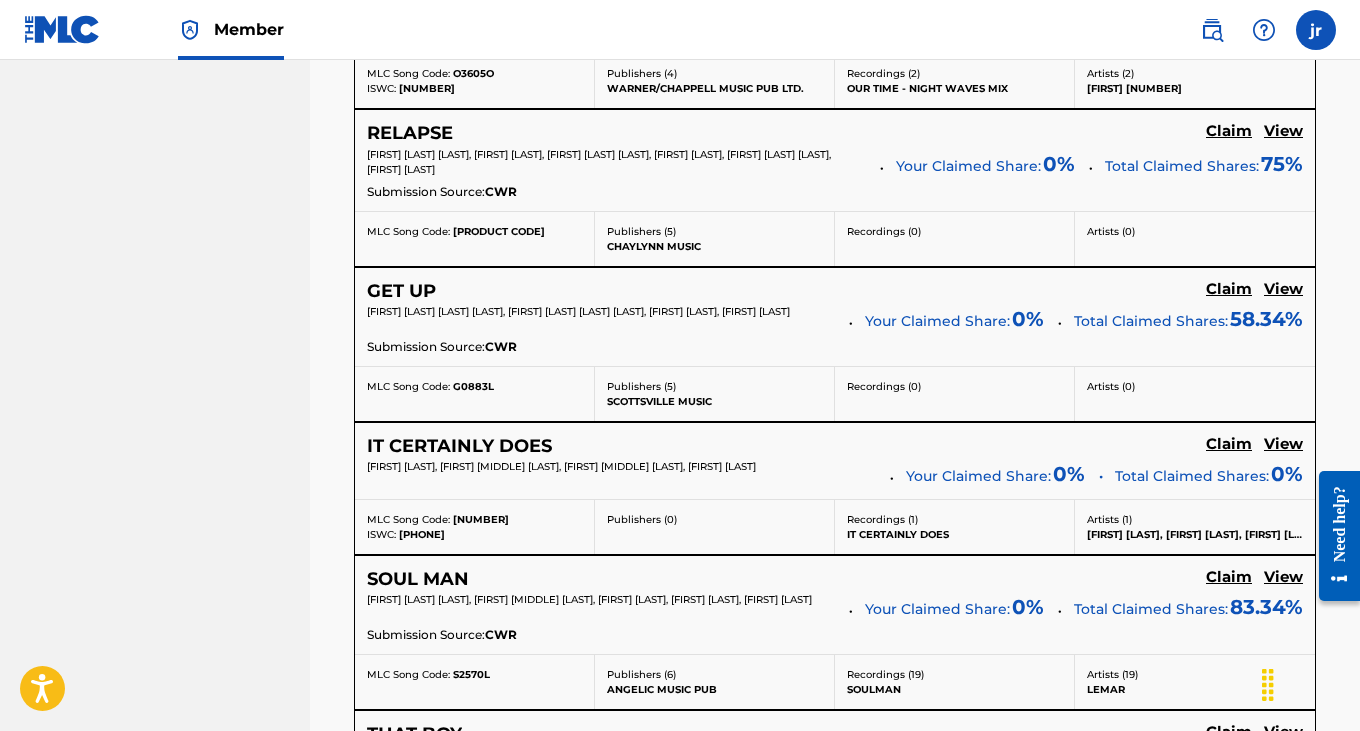 click on "Claim" at bounding box center (1229, -6205) 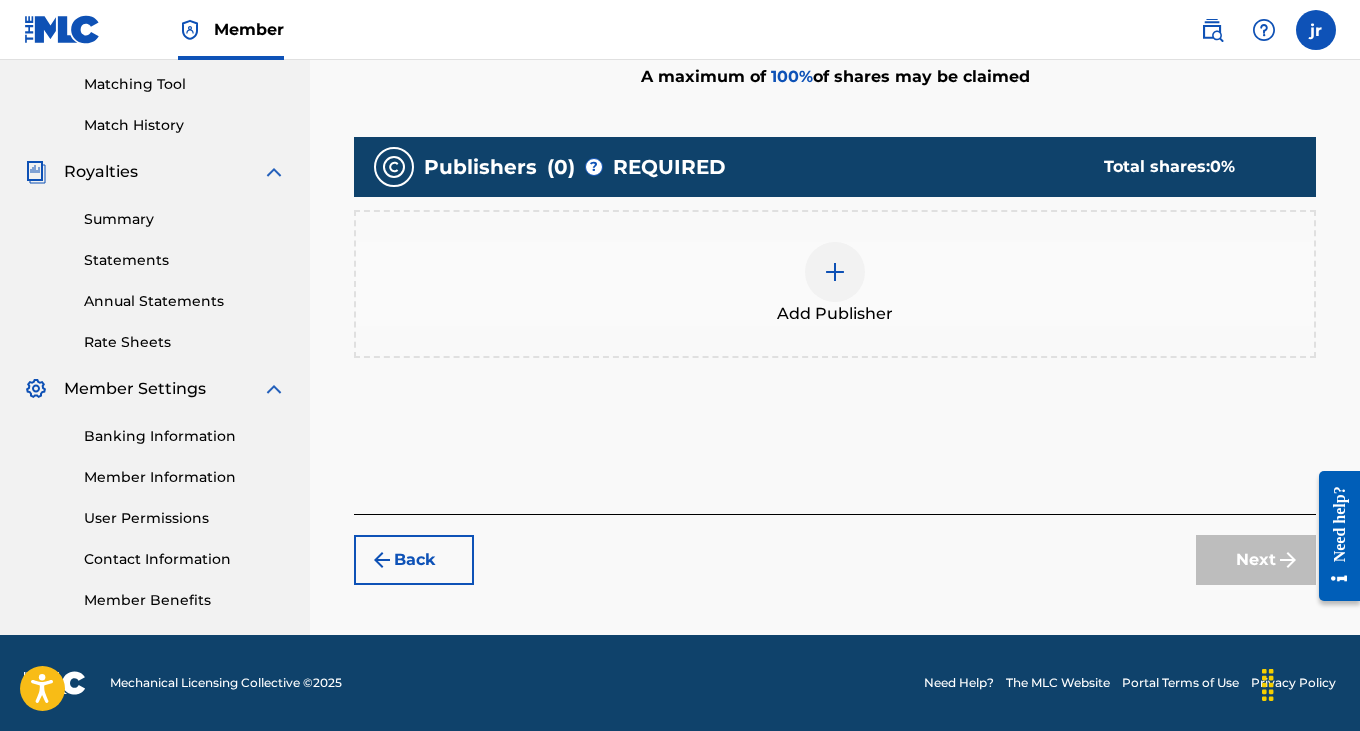 click on "Add Publisher" at bounding box center [835, 314] 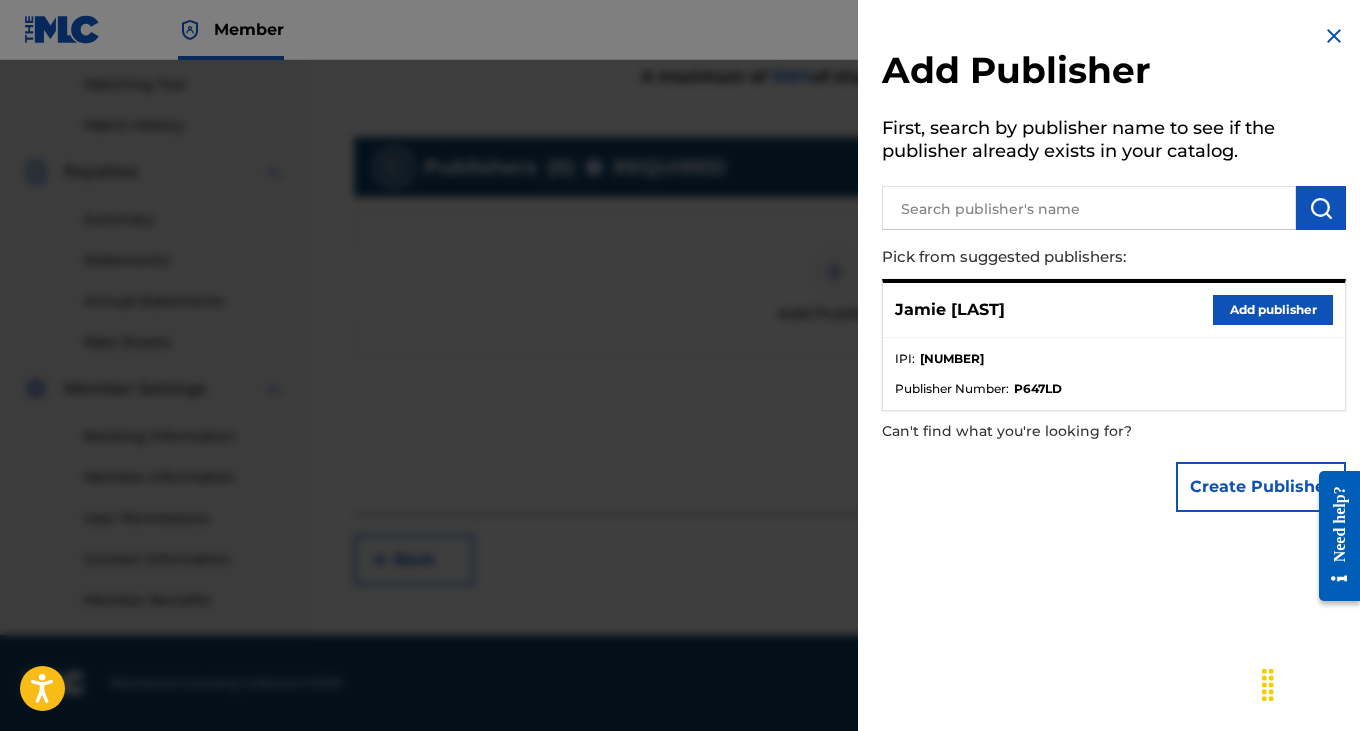 click on "Add publisher" at bounding box center [1273, 310] 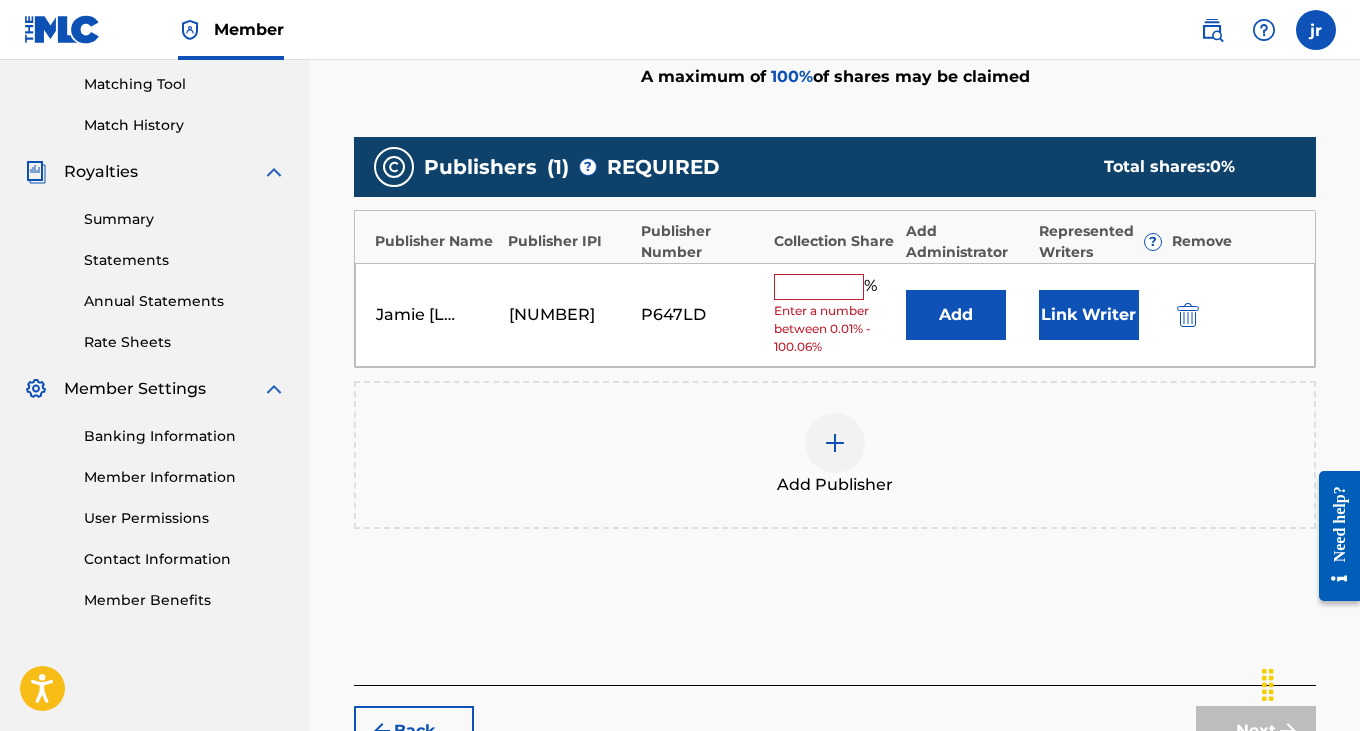 click at bounding box center [819, 287] 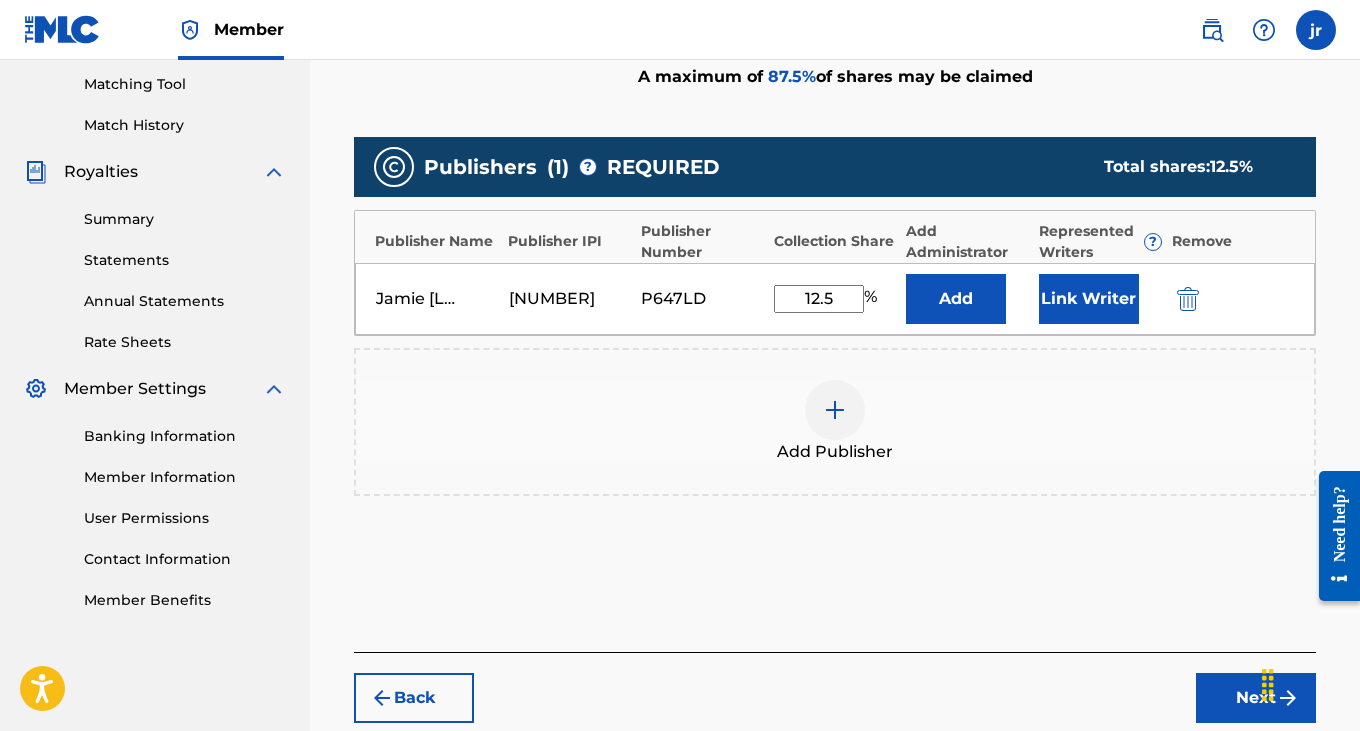 type on "12.5" 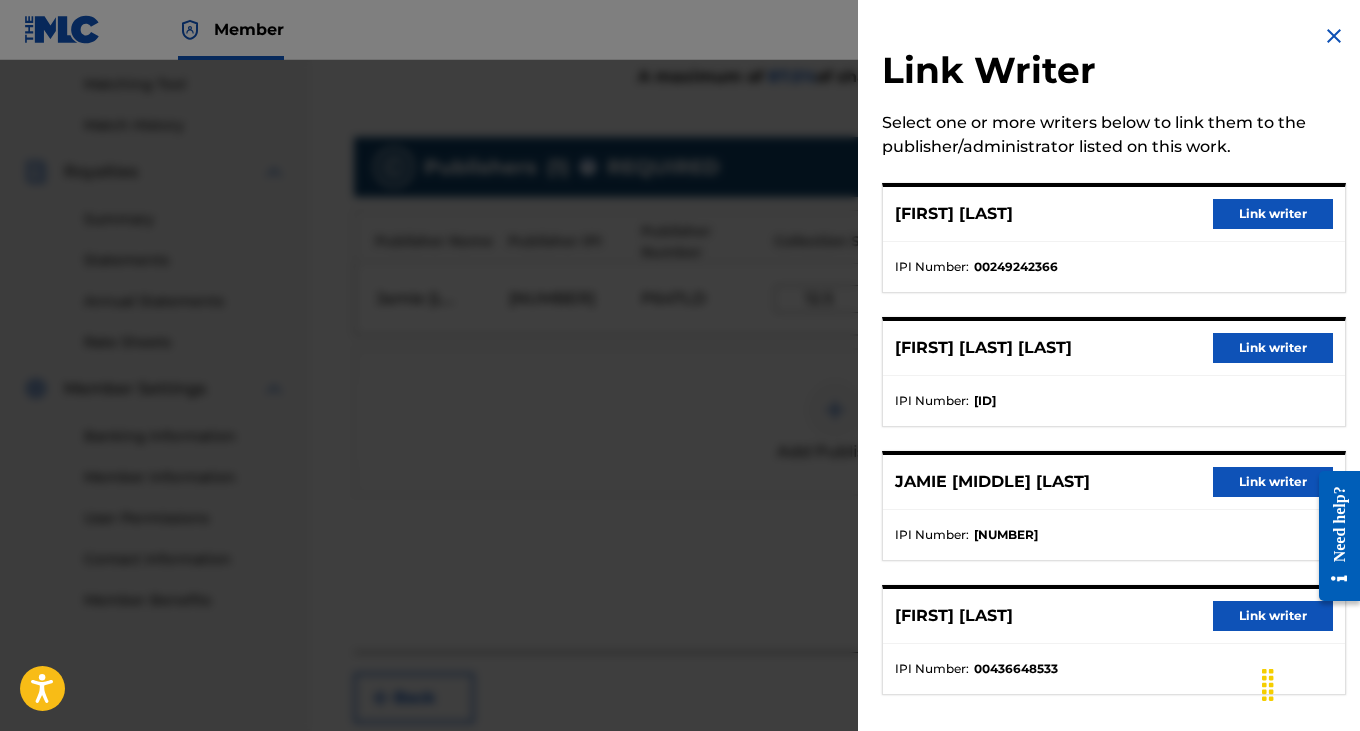 click on "Link writer" at bounding box center (1273, 482) 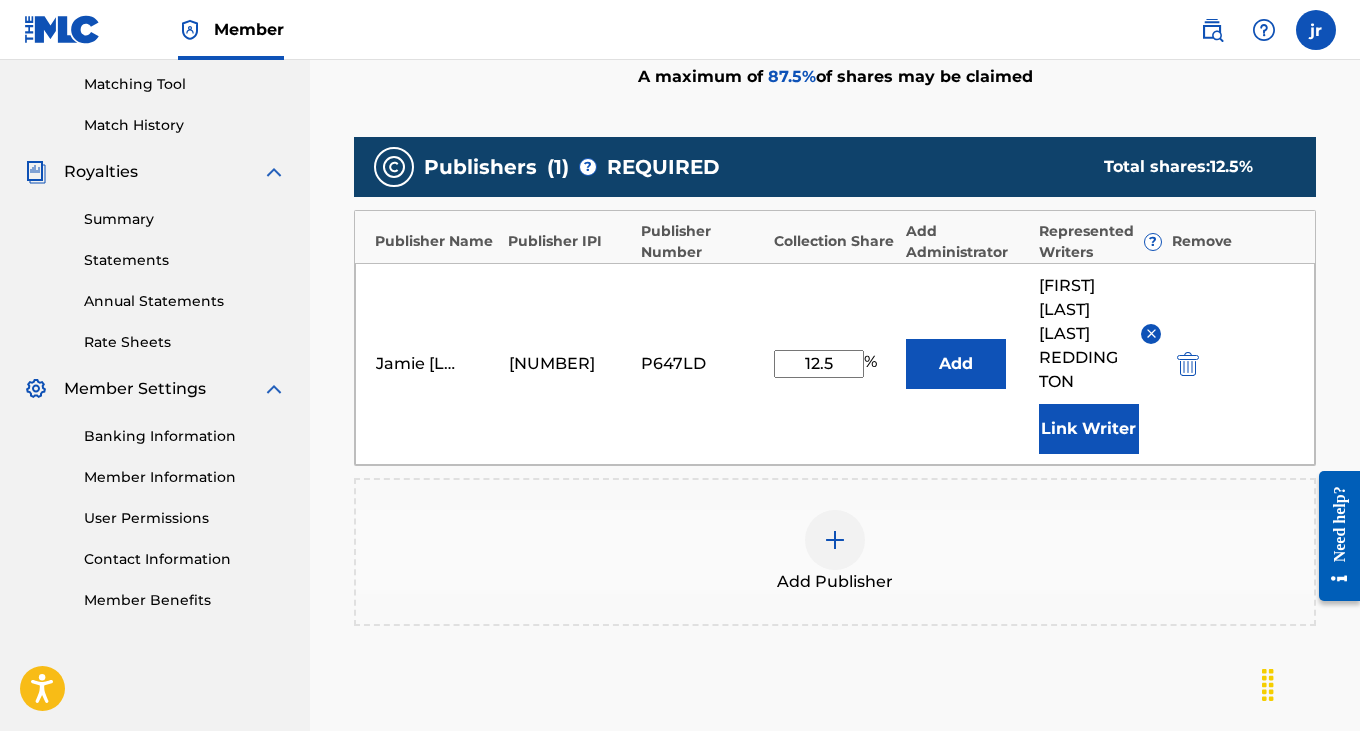 click on "Add Publisher" at bounding box center (835, 552) 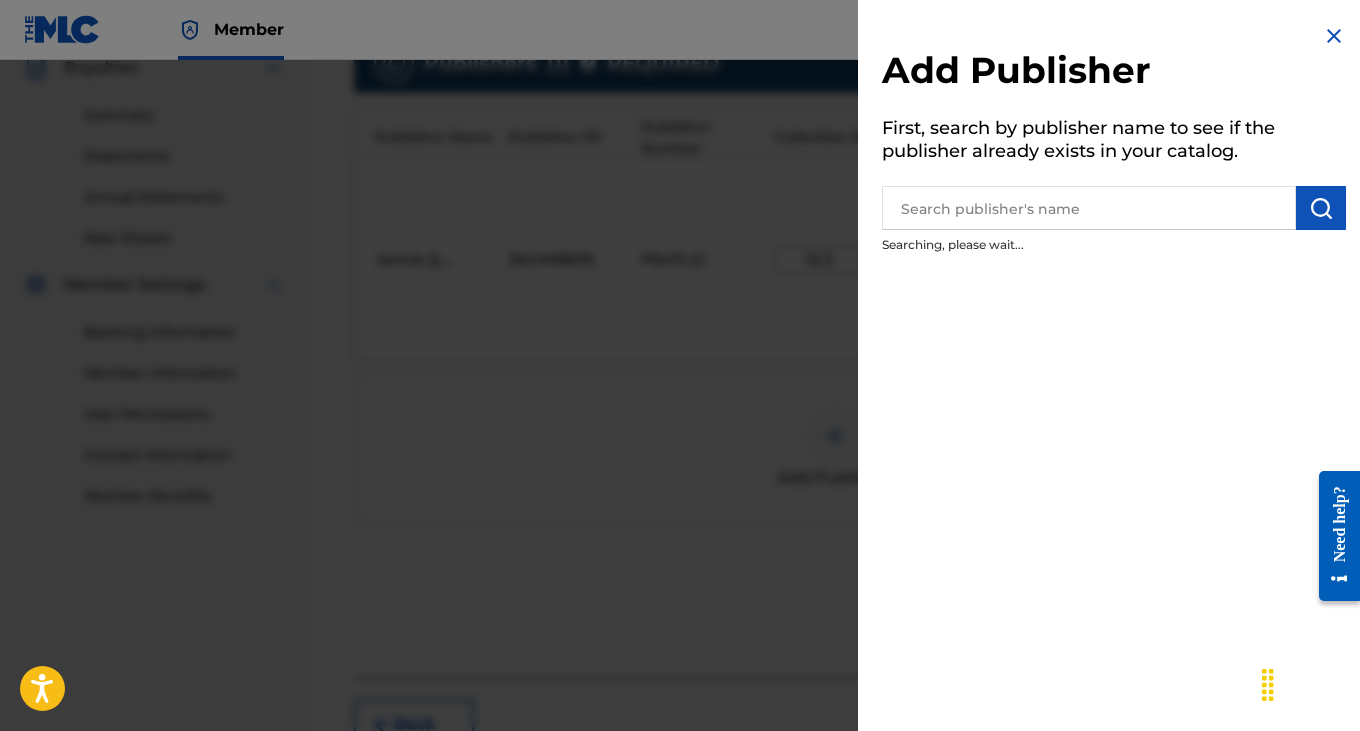 scroll, scrollTop: 747, scrollLeft: 0, axis: vertical 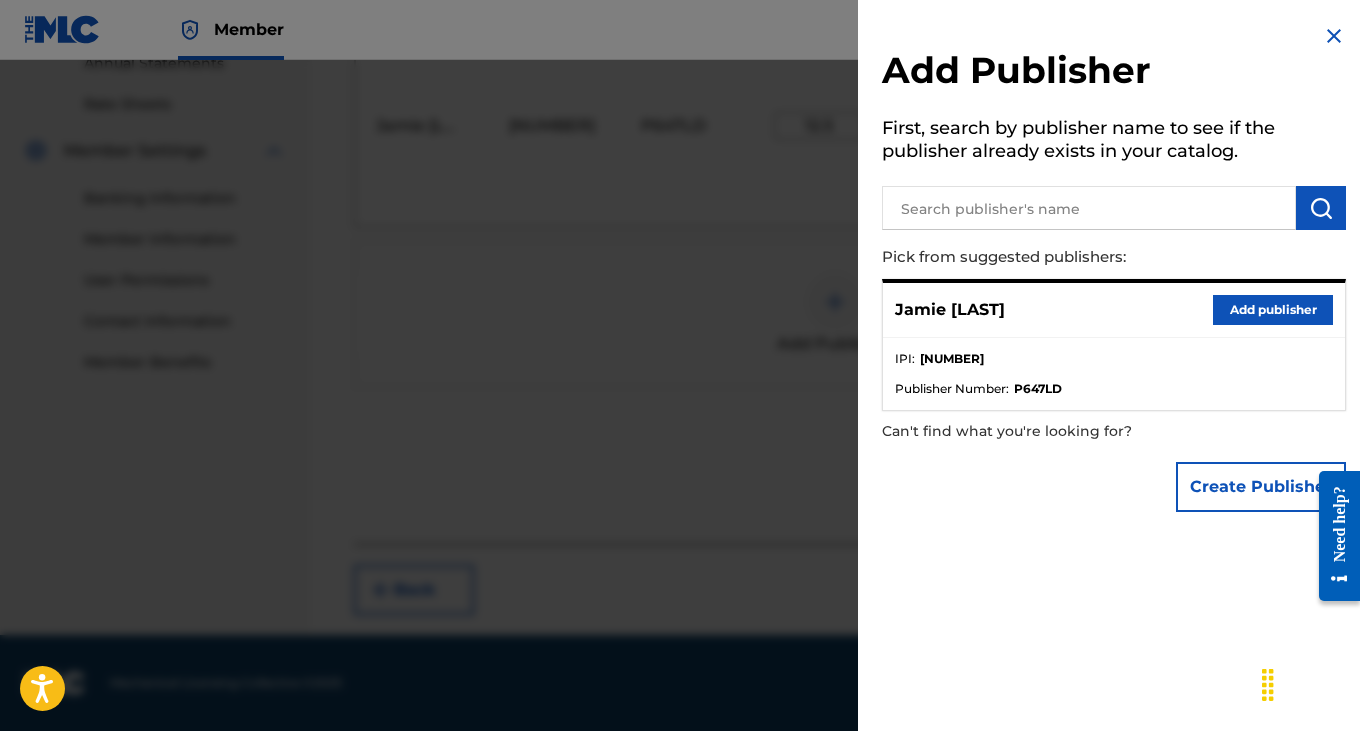 click at bounding box center [680, 425] 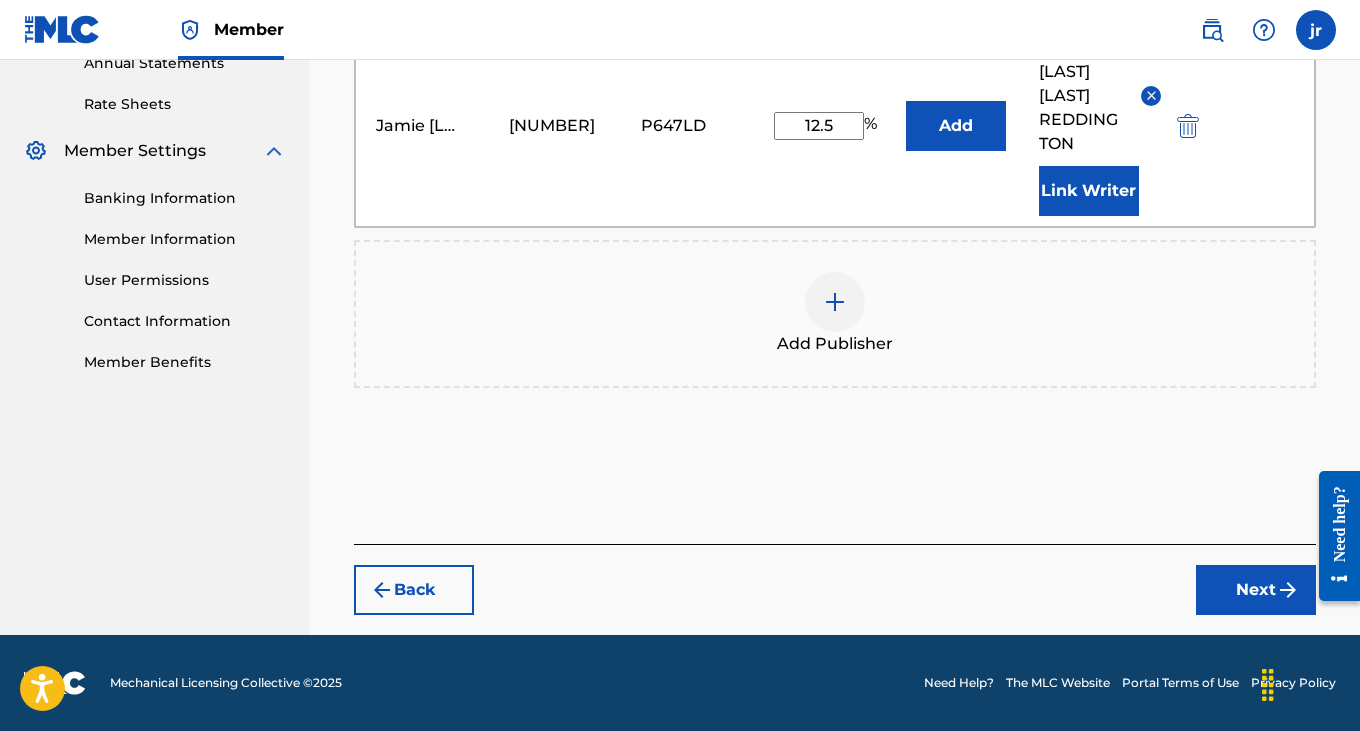 click at bounding box center [1288, 590] 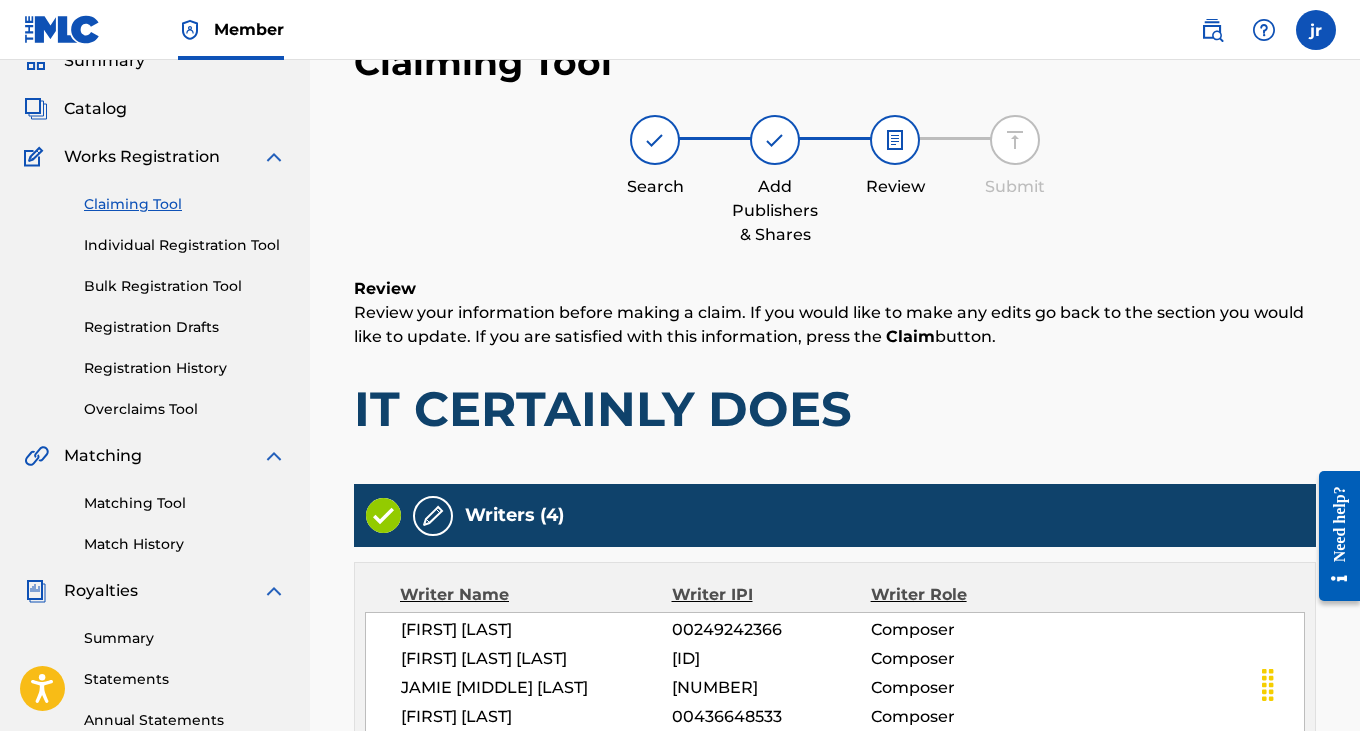 scroll, scrollTop: 661, scrollLeft: 0, axis: vertical 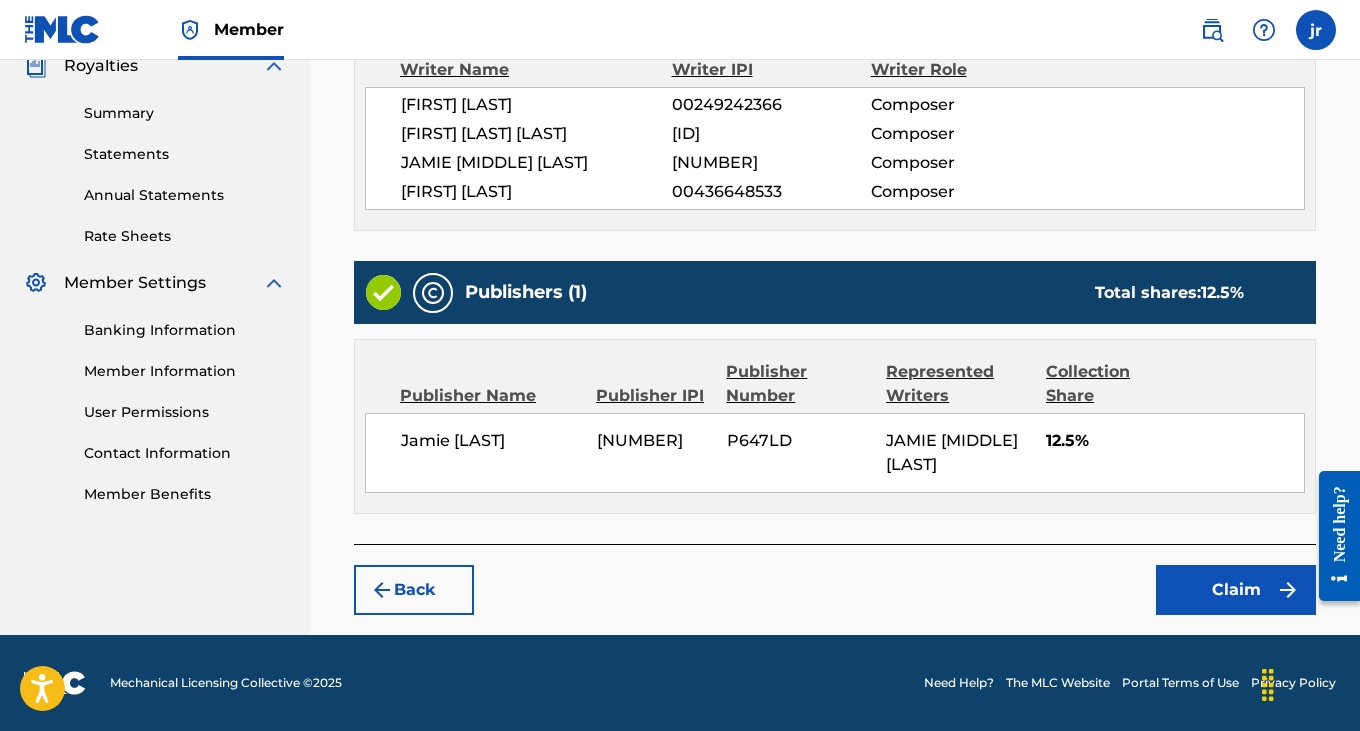 click on "Claim" at bounding box center (1236, 590) 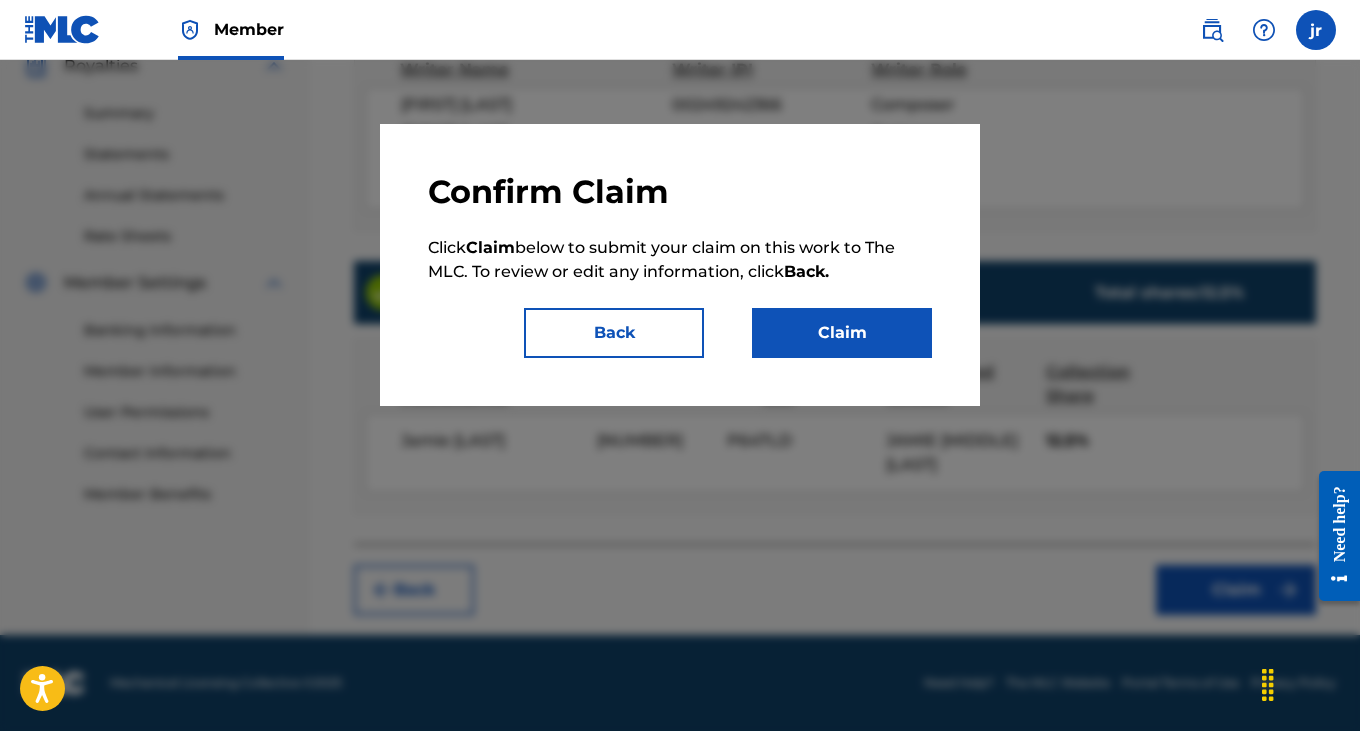 click on "Claim" at bounding box center (842, 333) 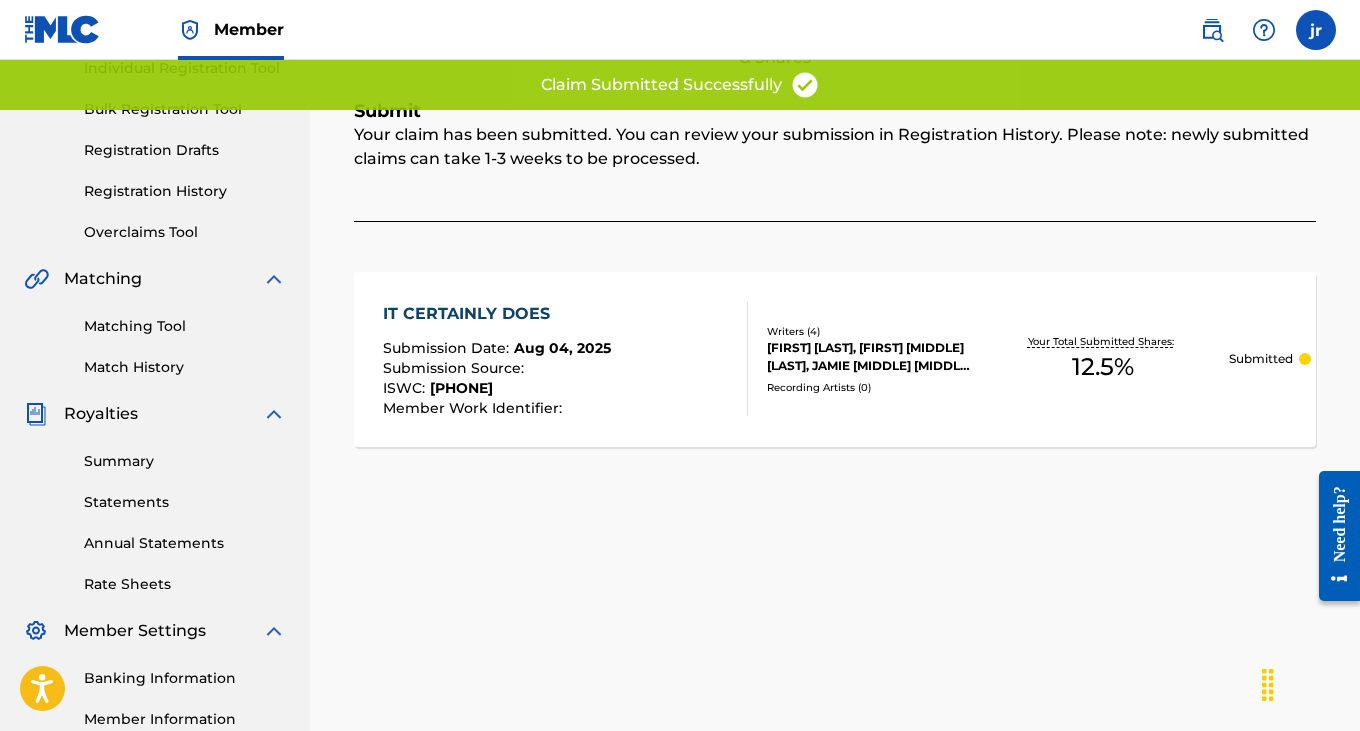 scroll, scrollTop: 150, scrollLeft: 0, axis: vertical 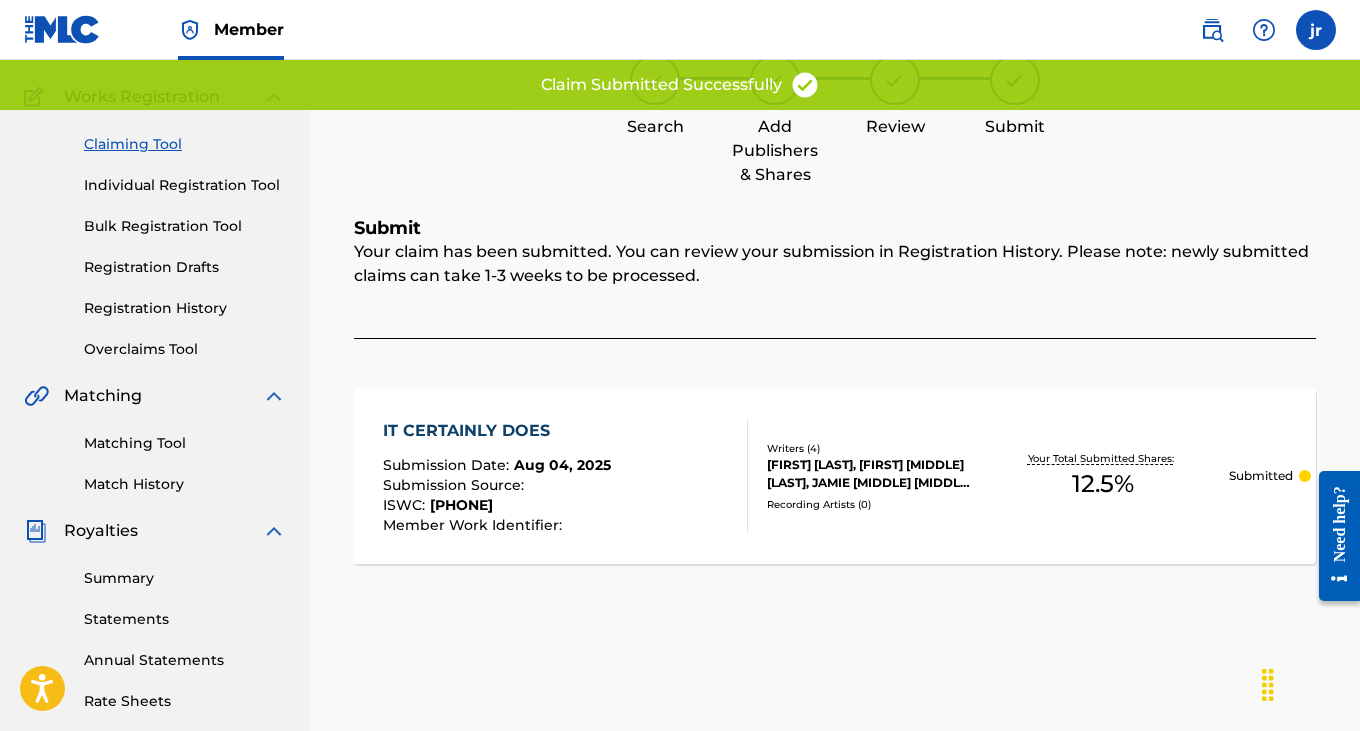 click on "Claiming Tool" at bounding box center [185, 144] 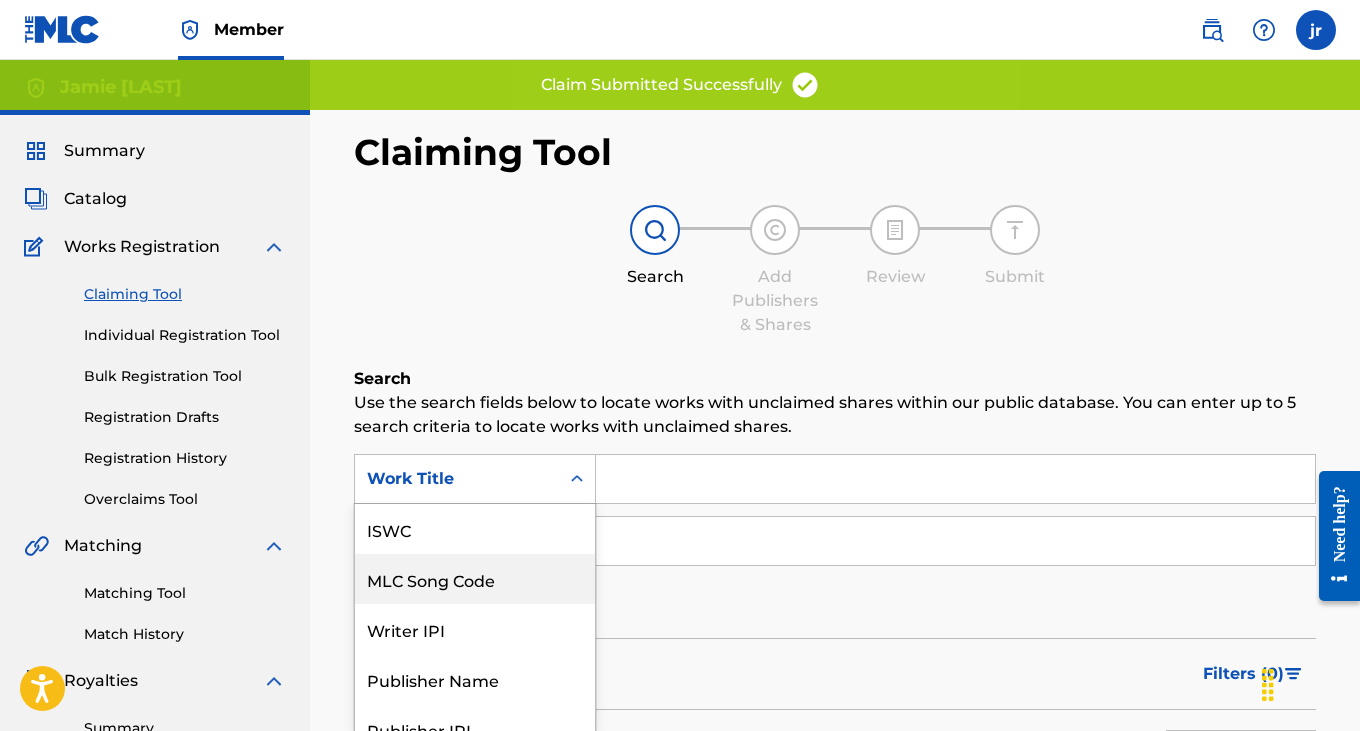 scroll, scrollTop: 65, scrollLeft: 0, axis: vertical 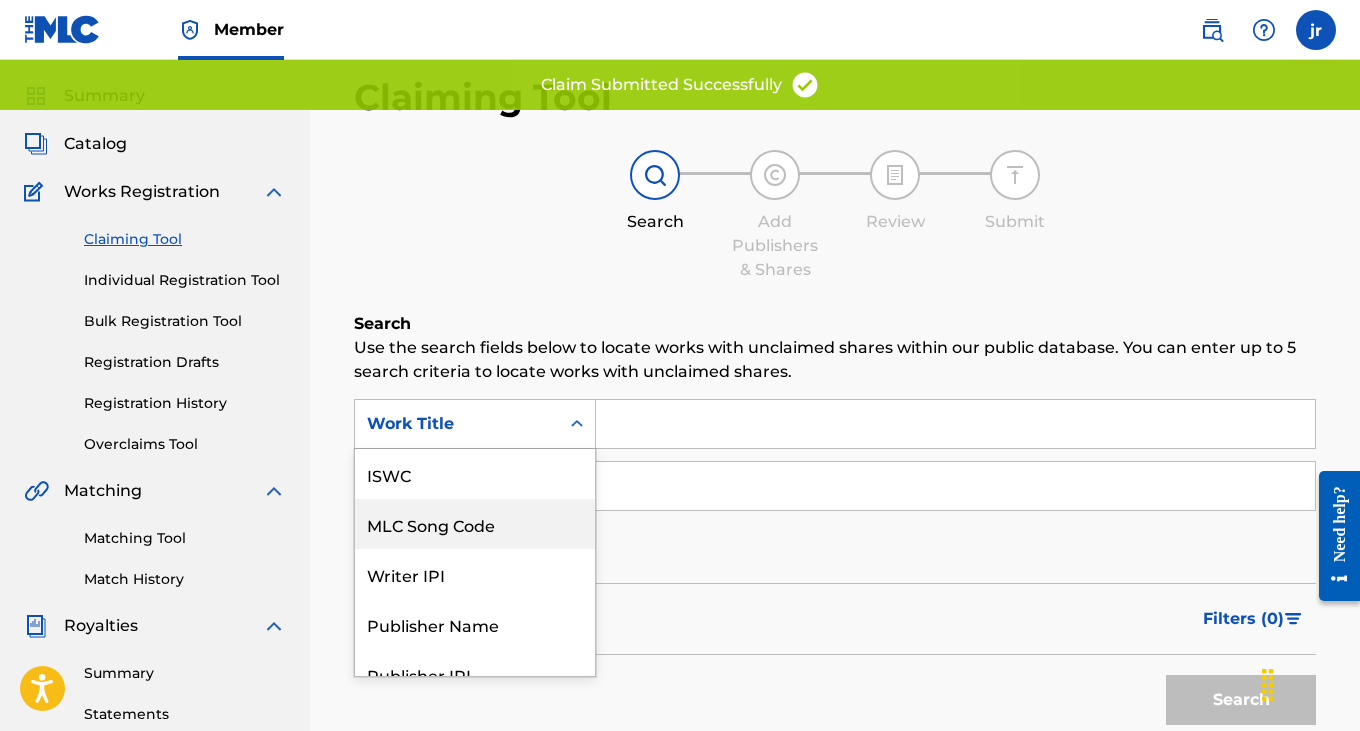 click on "MLC Song Code, 2 of 7. 7 results available. Use Up and Down to choose options, press Enter to select the currently focused option, press Escape to exit the menu, press Tab to select the option and exit the menu. Work Title ISWC MLC Song Code Writer IPI Publisher Name Publisher IPI MLC Publisher Number Work Title" at bounding box center (475, 424) 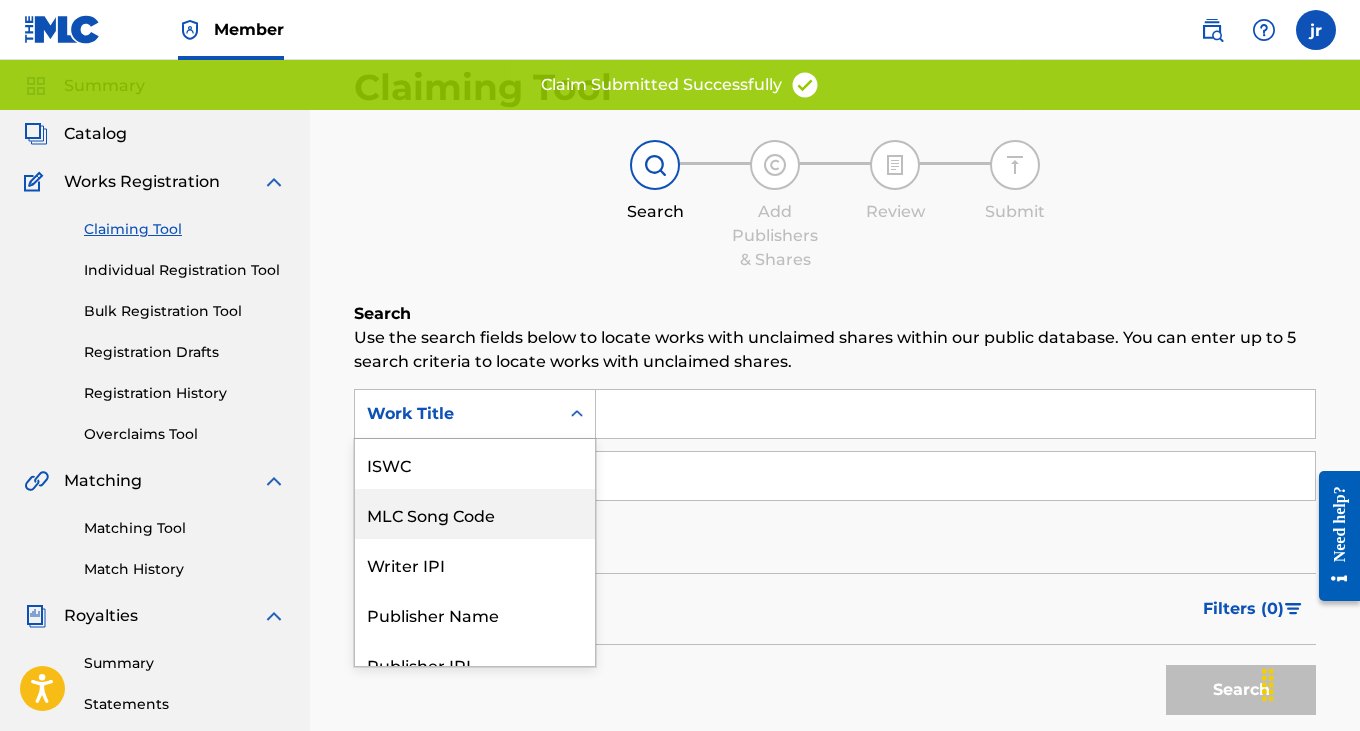 scroll, scrollTop: 50, scrollLeft: 0, axis: vertical 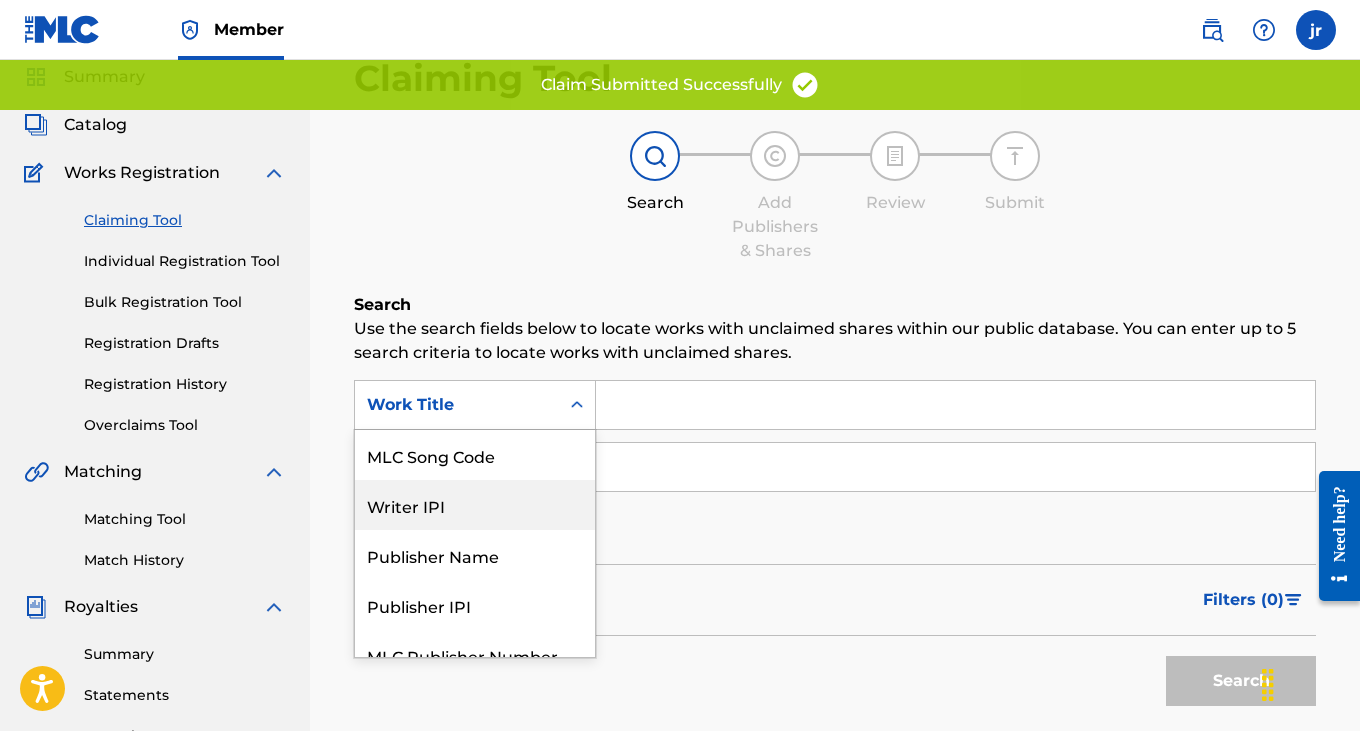 click on "Writer IPI" at bounding box center (475, 505) 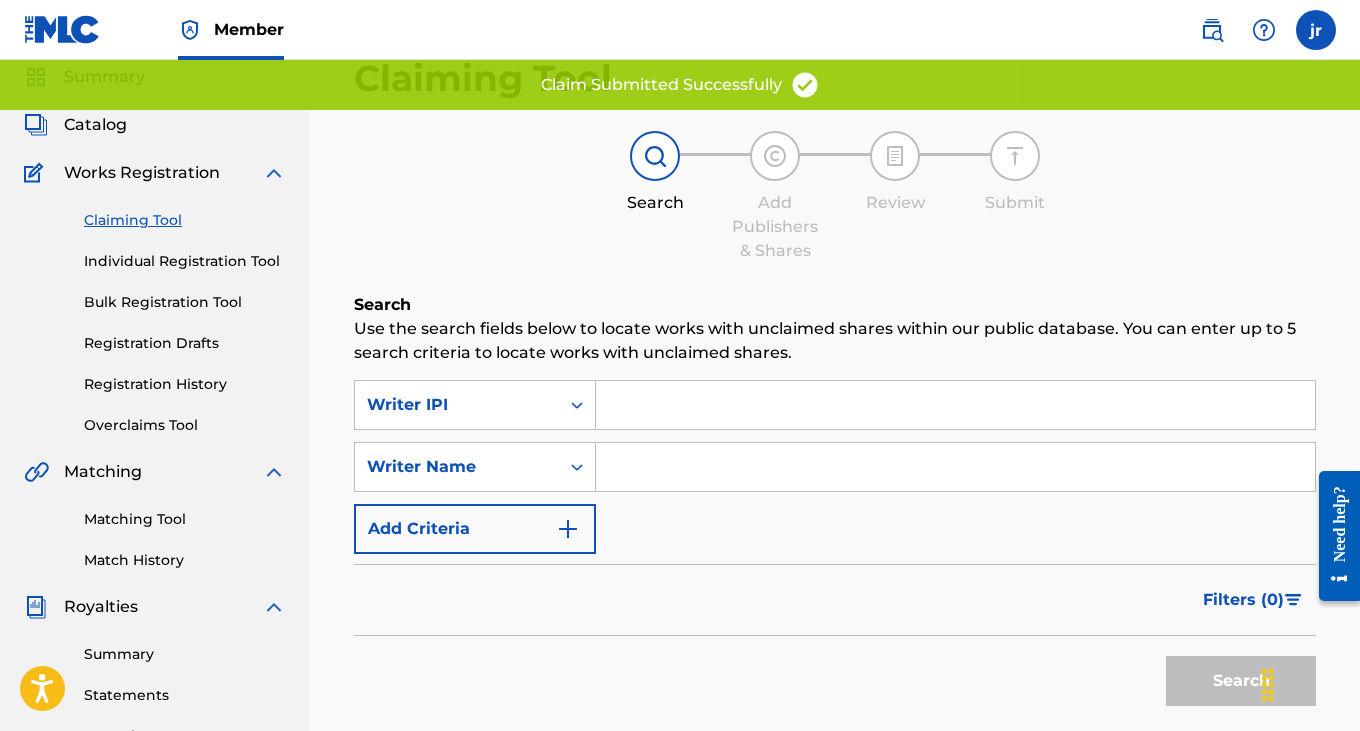 click at bounding box center (955, 405) 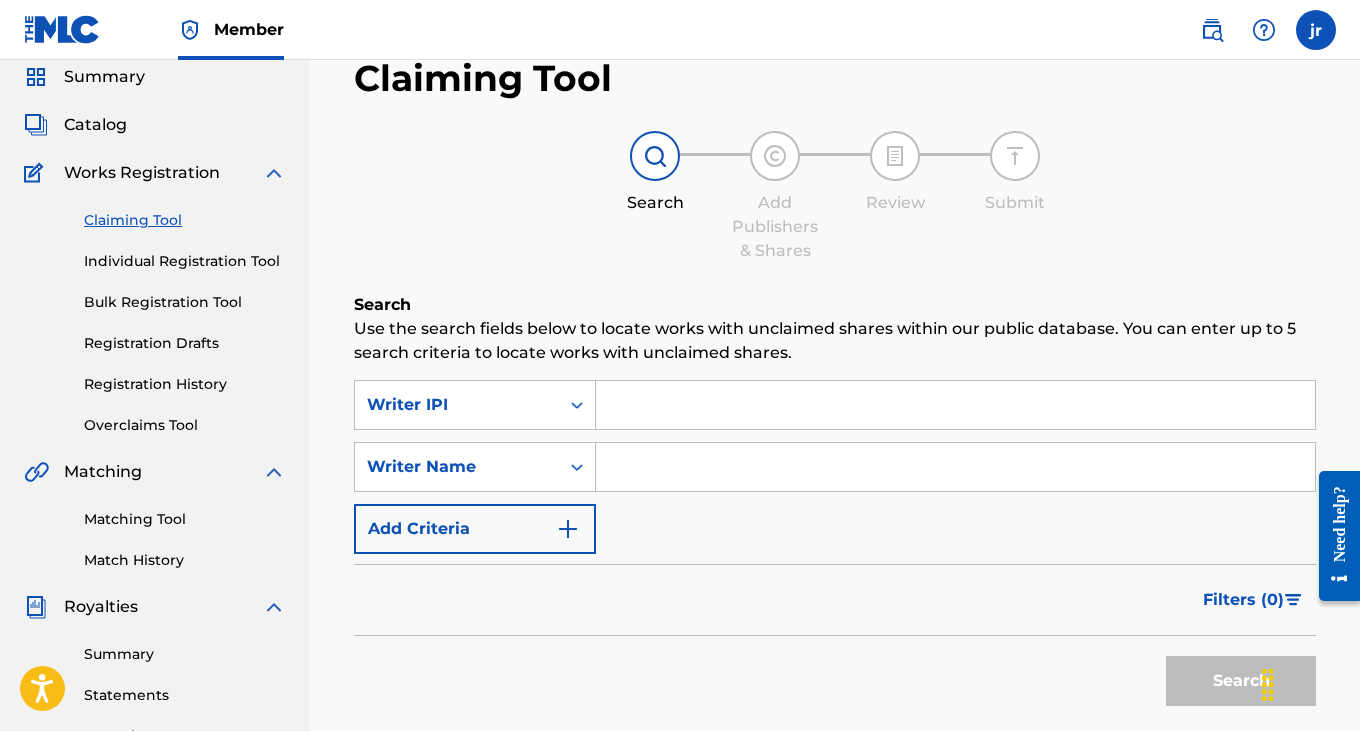 type on "[NUMBER]" 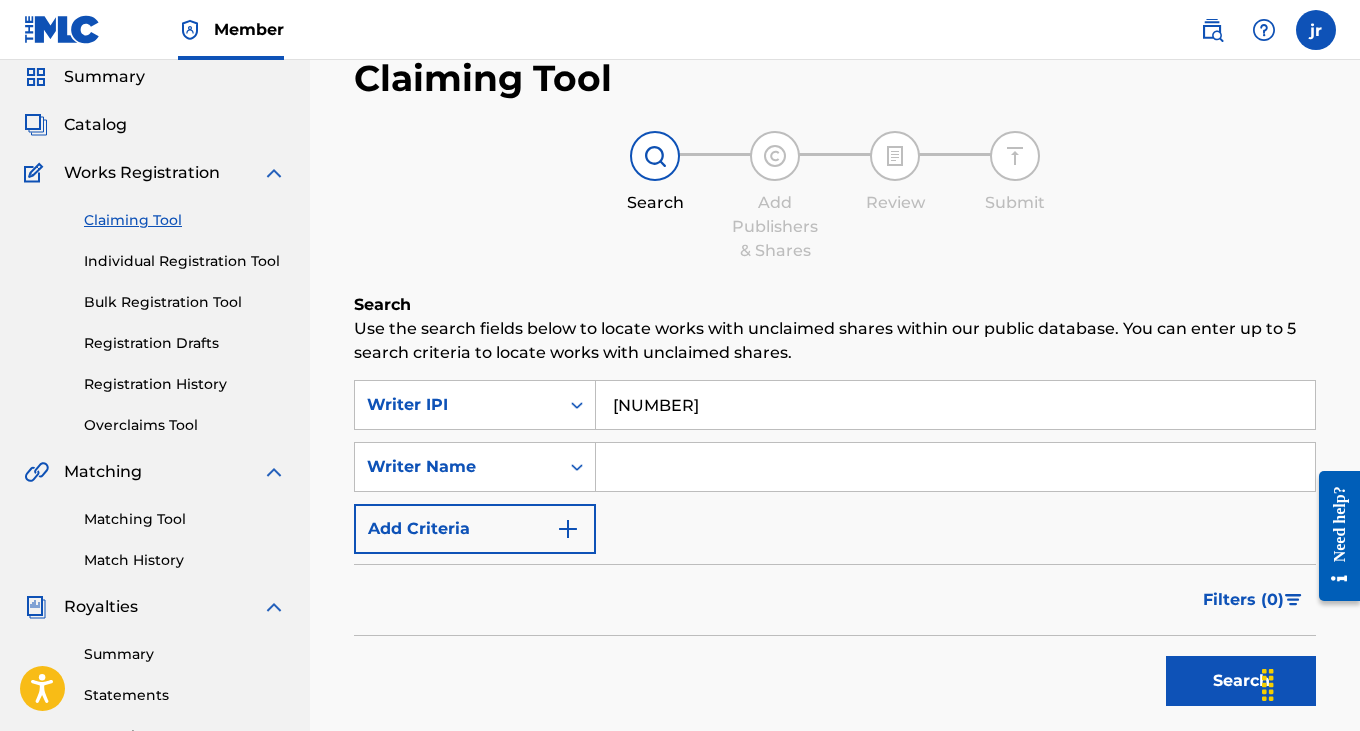 click at bounding box center [955, 467] 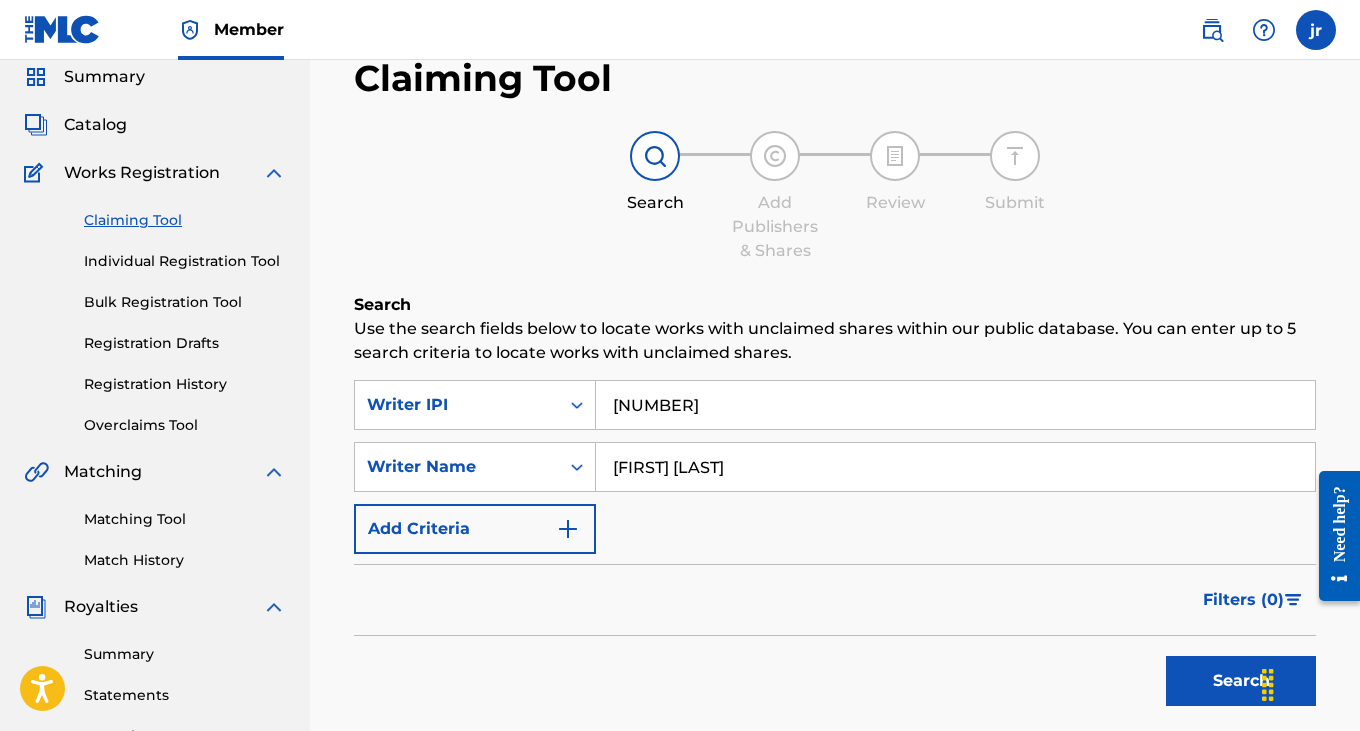 click on "Search" at bounding box center [1241, 681] 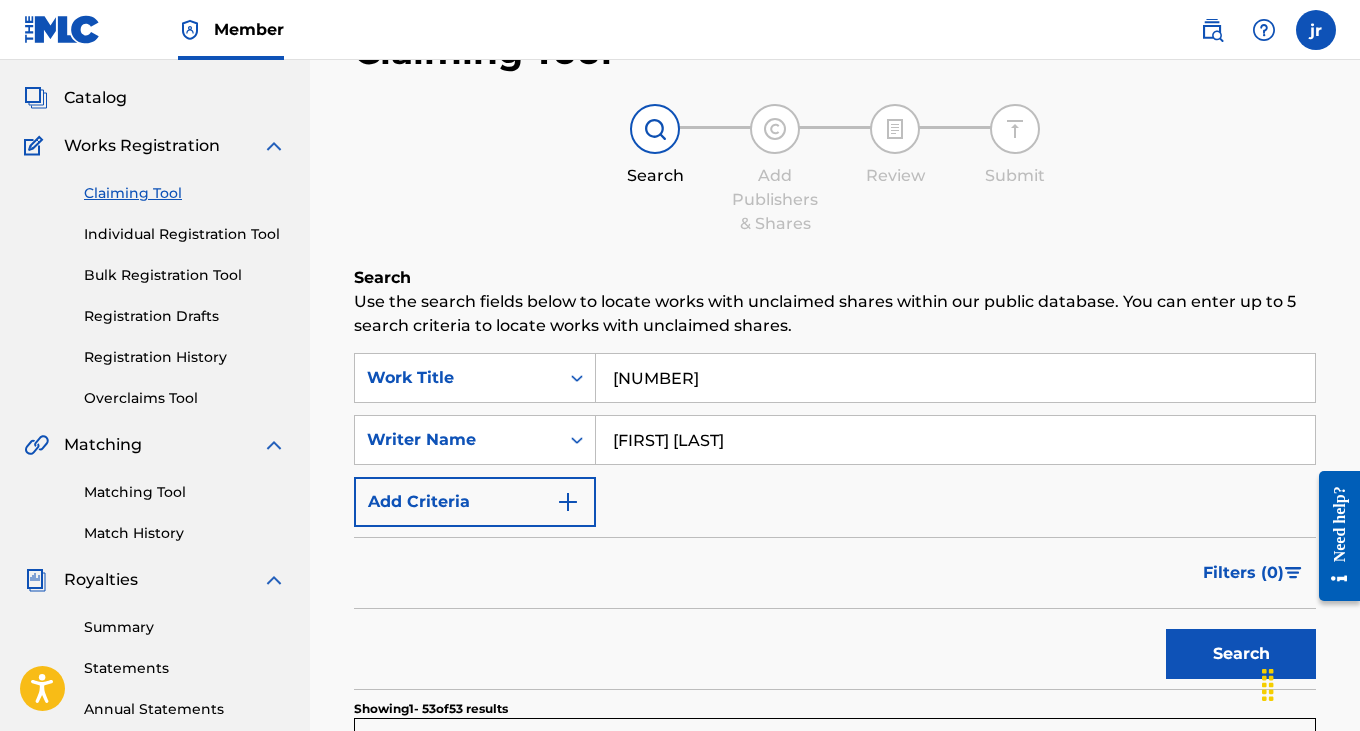 scroll, scrollTop: 98, scrollLeft: 0, axis: vertical 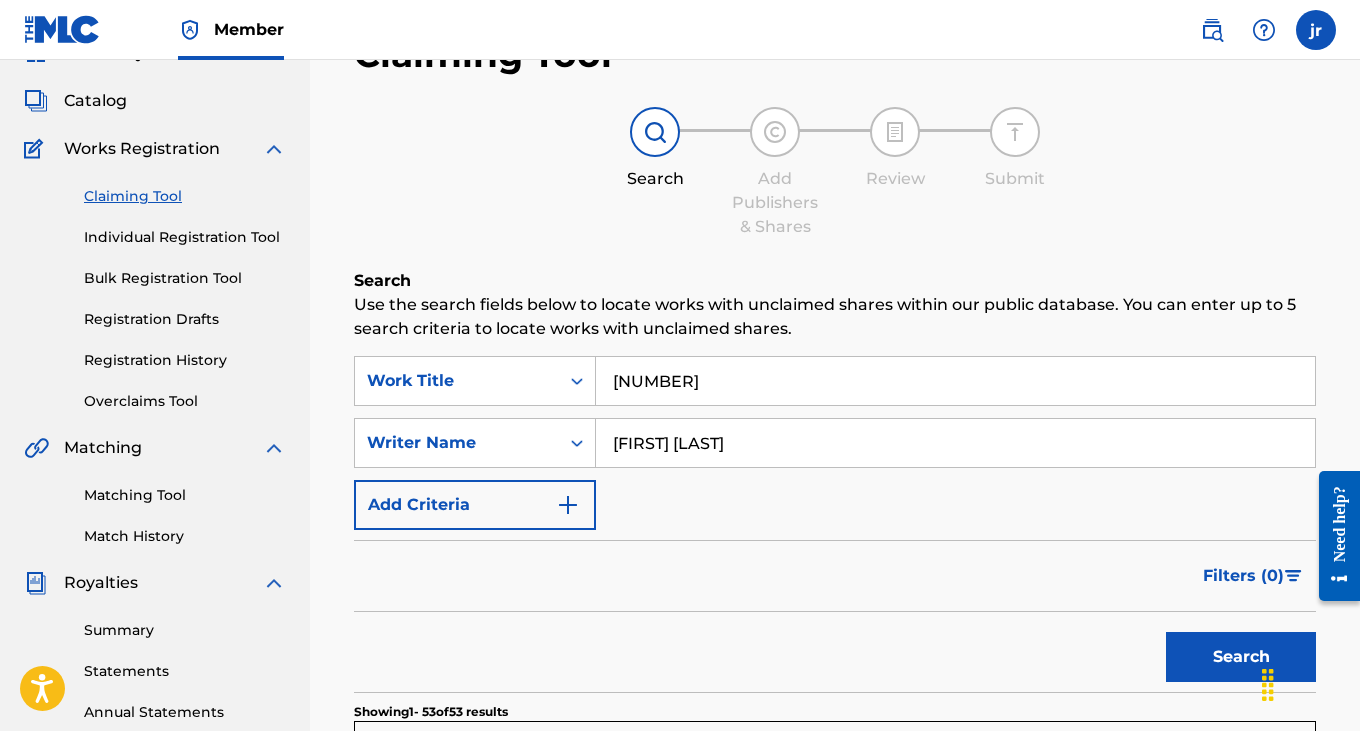 click on "Individual Registration Tool" at bounding box center (185, 237) 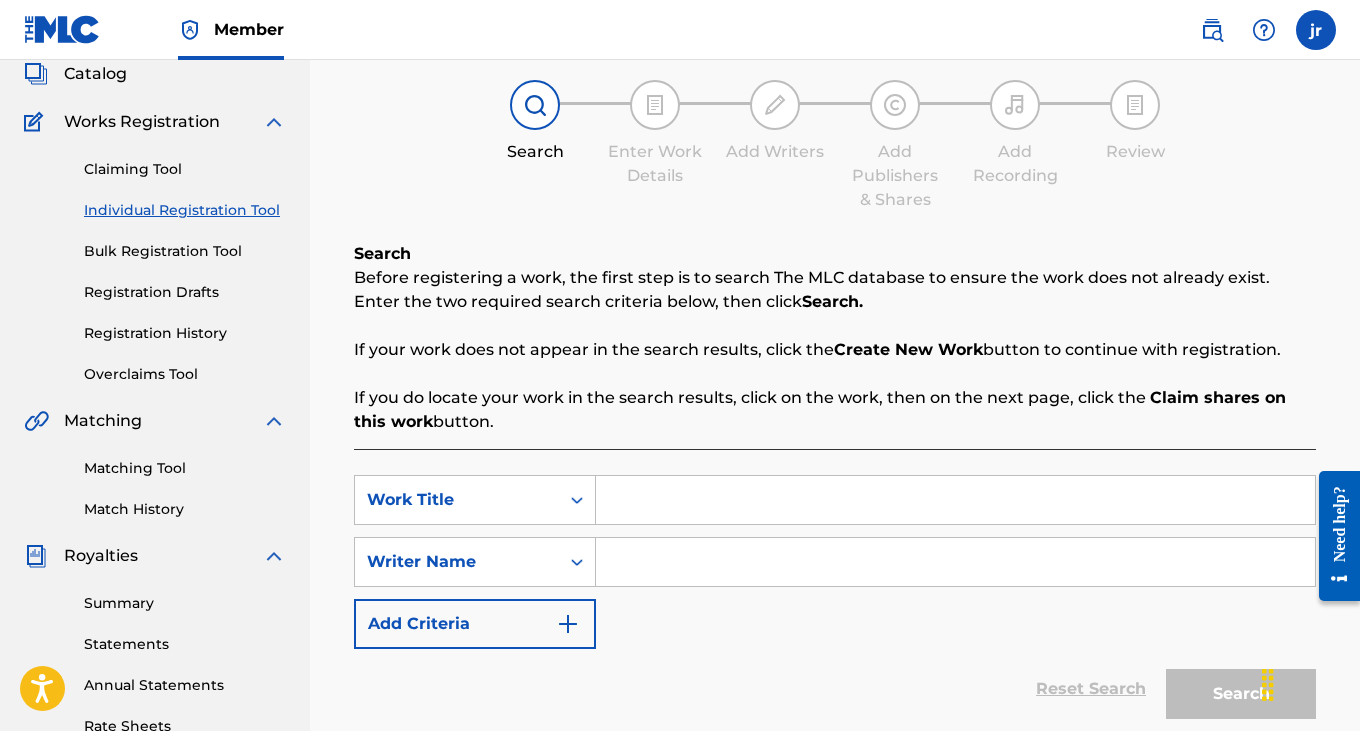 scroll, scrollTop: 128, scrollLeft: 0, axis: vertical 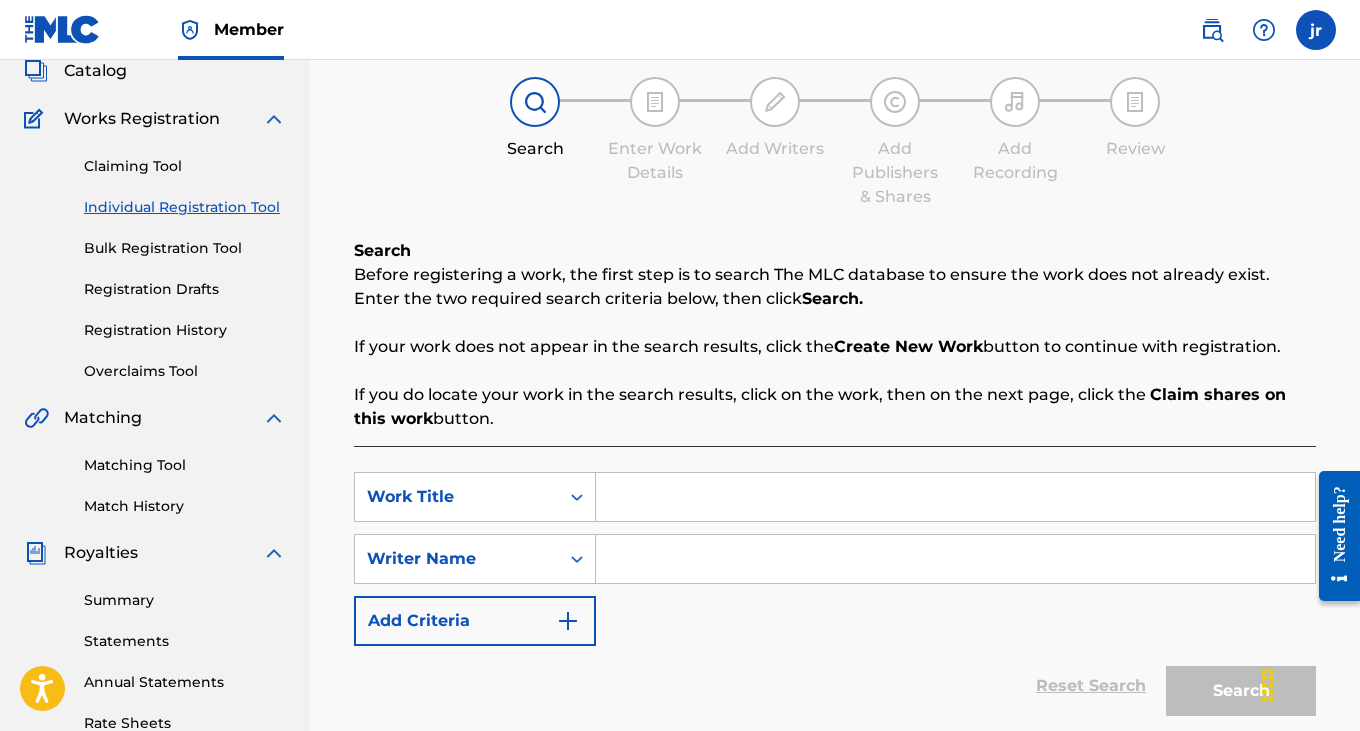 click on "Bulk Registration Tool" at bounding box center (185, 248) 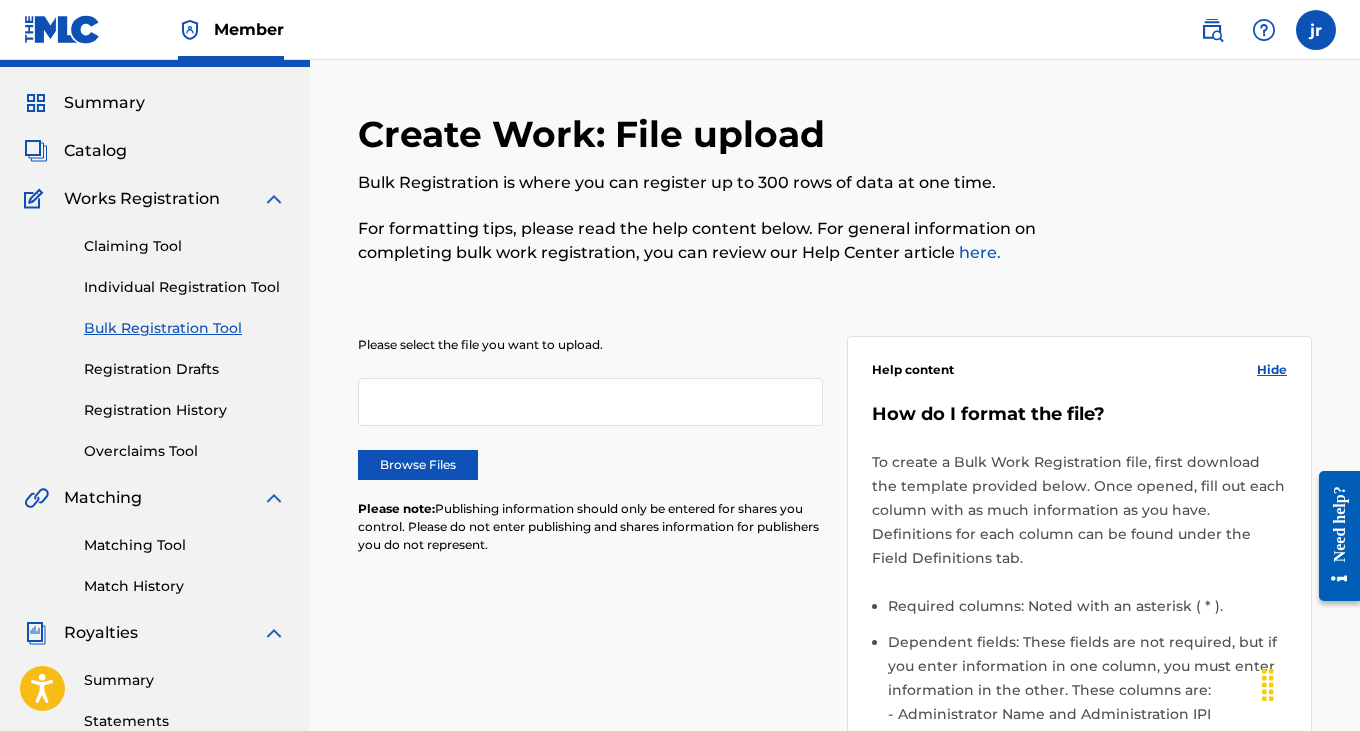 scroll, scrollTop: 54, scrollLeft: 0, axis: vertical 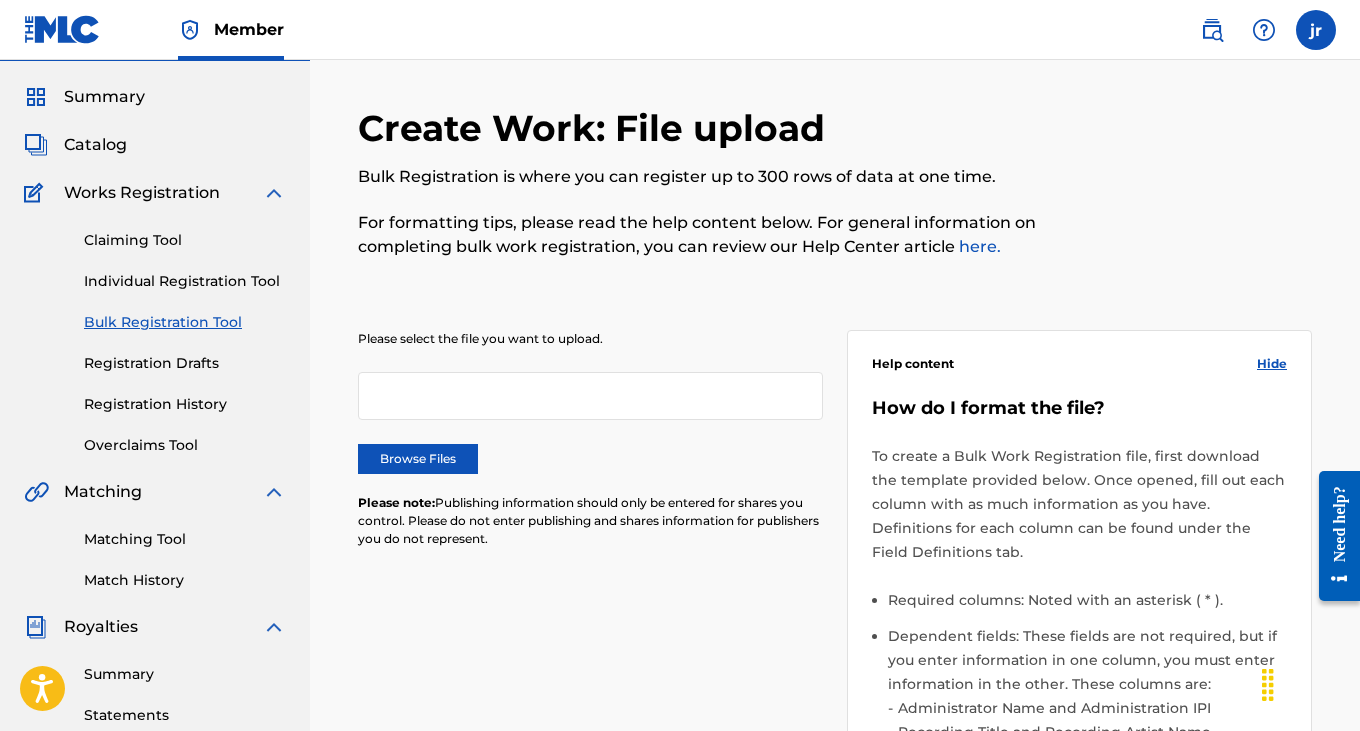 click on "Works Registration" at bounding box center (142, 193) 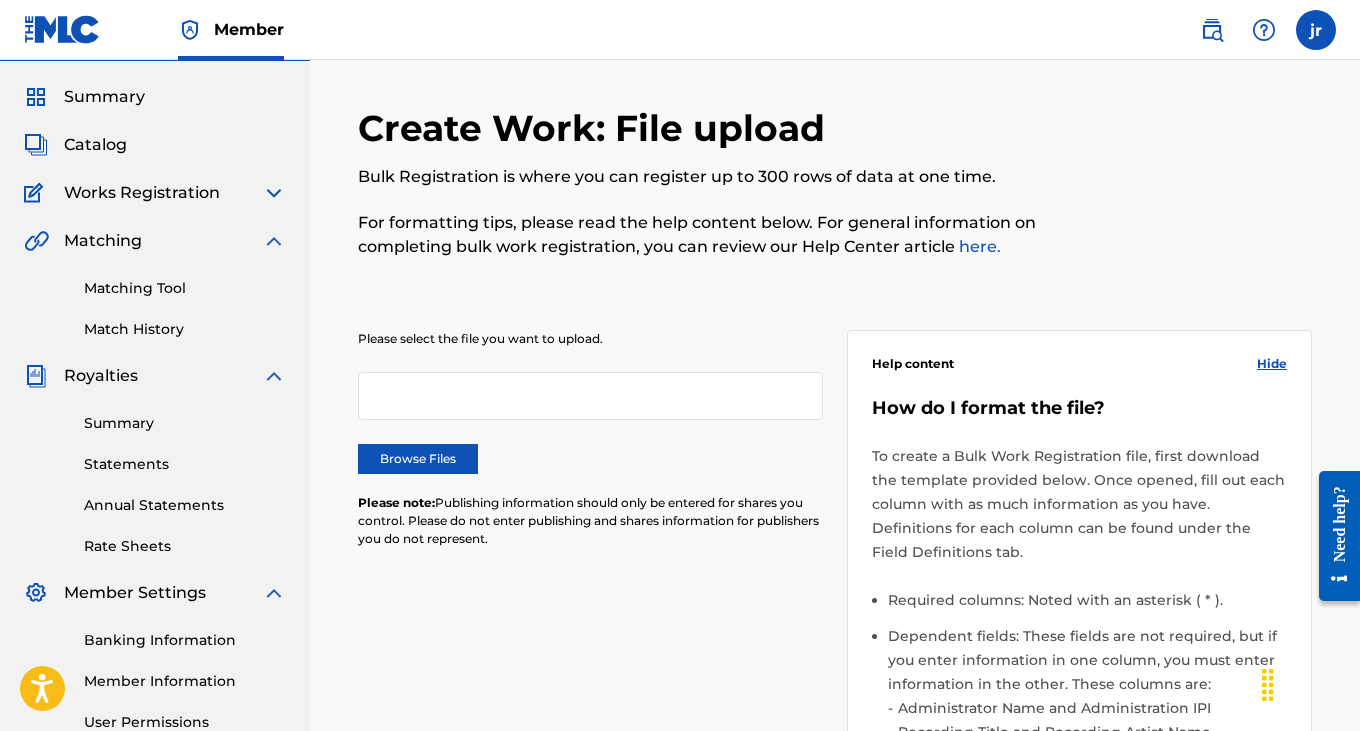 click on "Catalog" at bounding box center (95, 145) 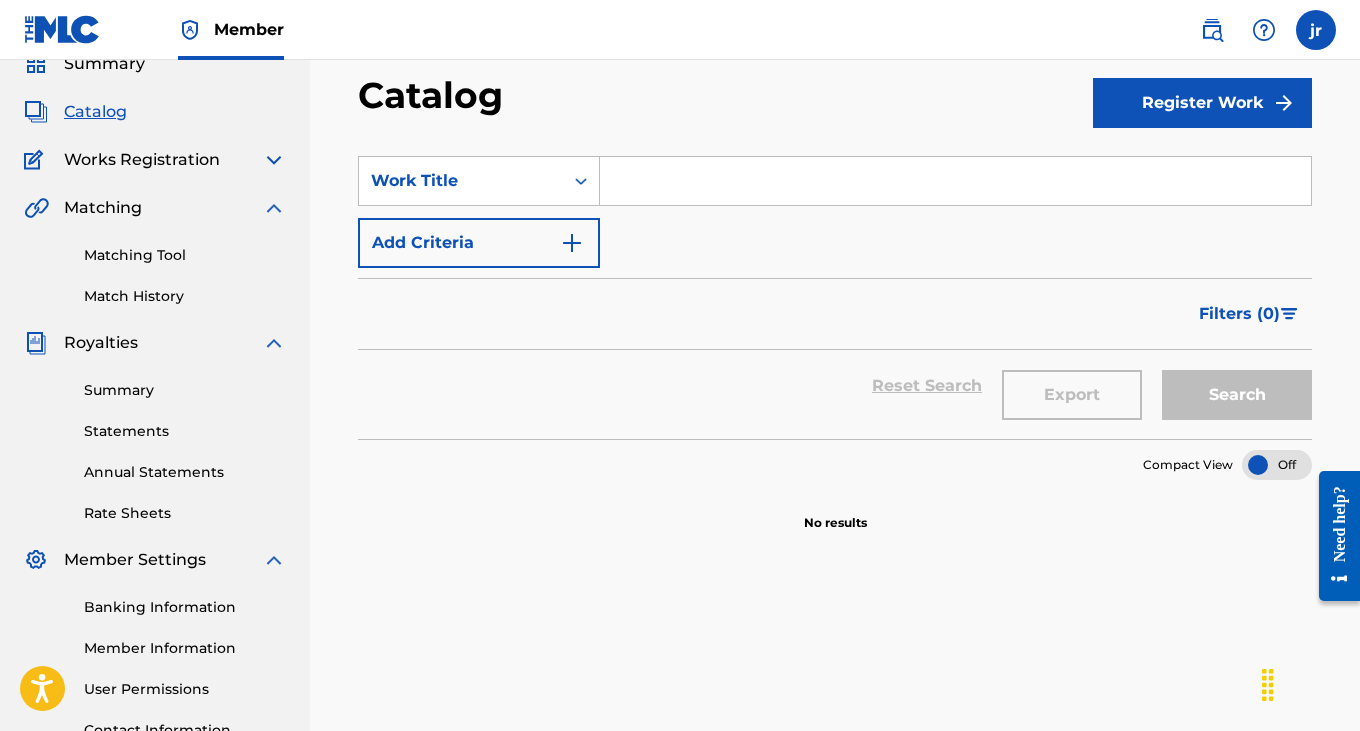 scroll, scrollTop: 0, scrollLeft: 0, axis: both 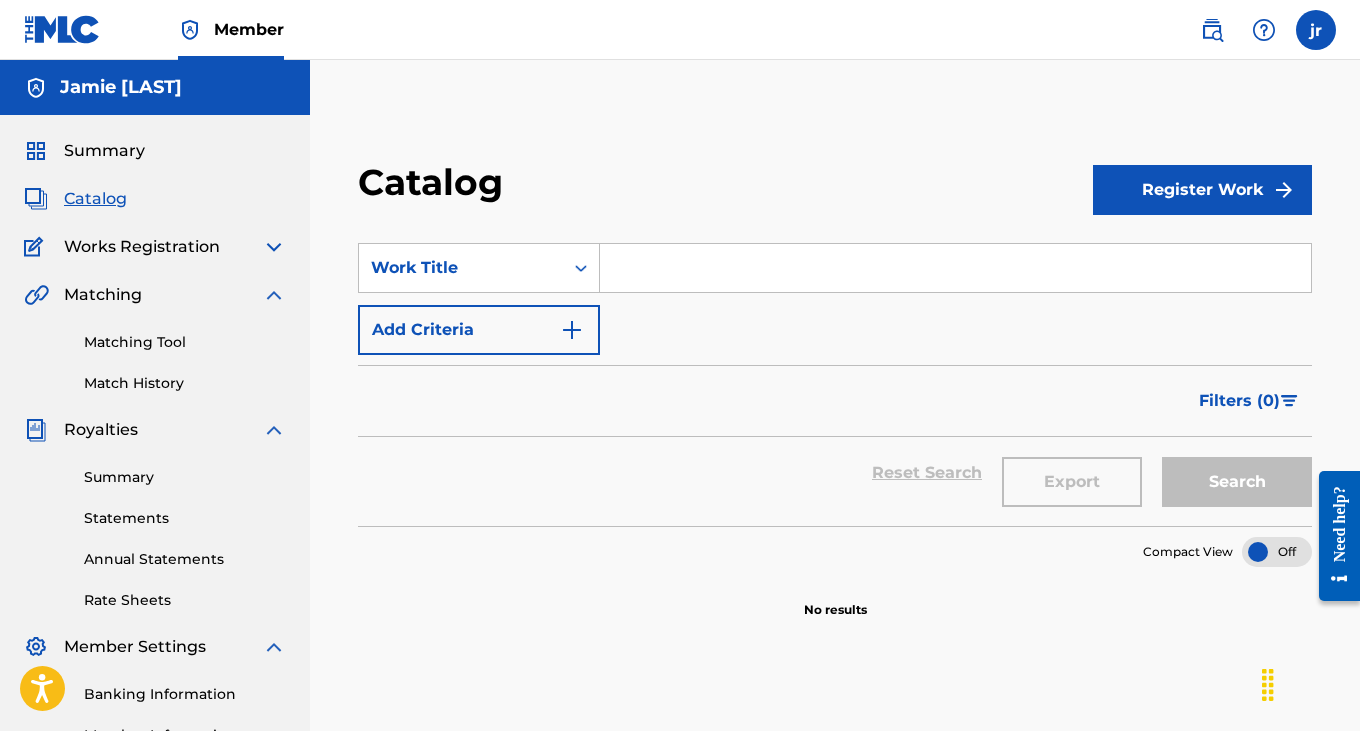 click on "Summary" at bounding box center (104, 151) 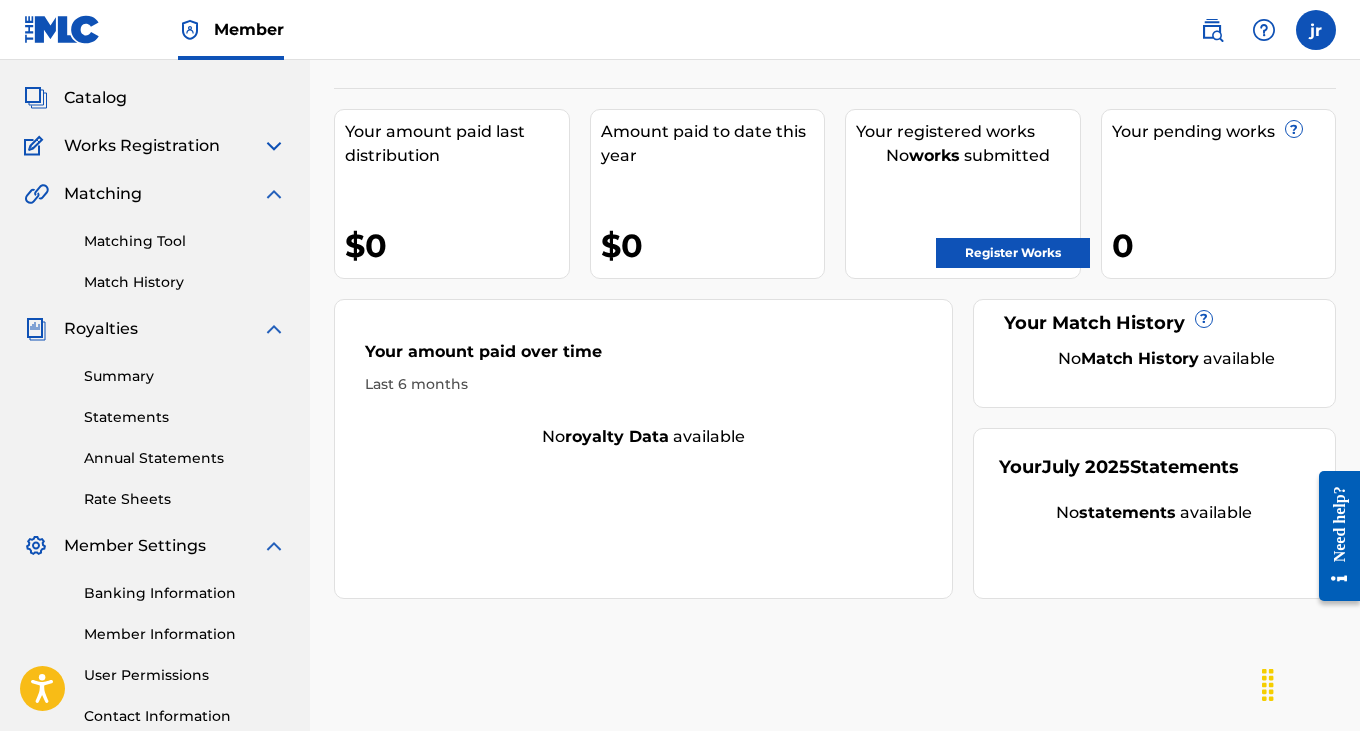 scroll, scrollTop: 0, scrollLeft: 0, axis: both 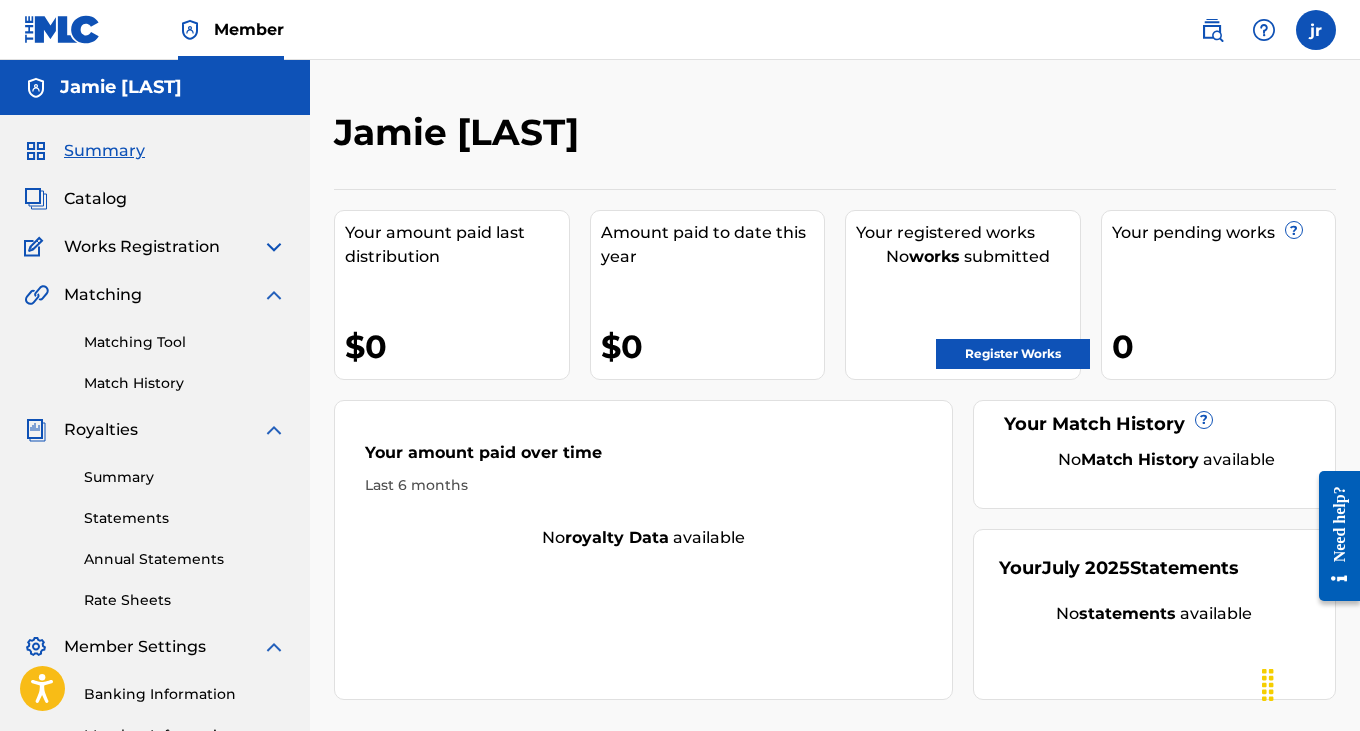 click on "Works Registration" at bounding box center [142, 247] 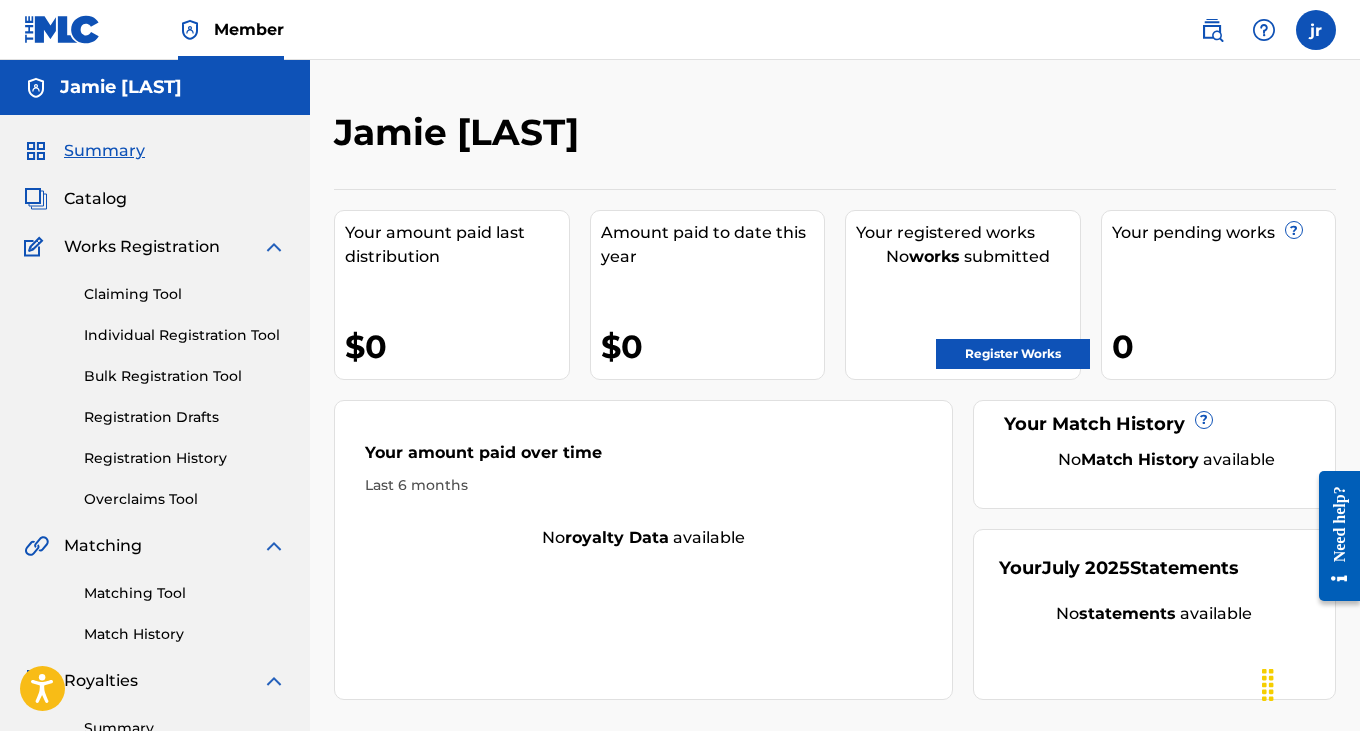 click on "Claiming Tool" at bounding box center [185, 294] 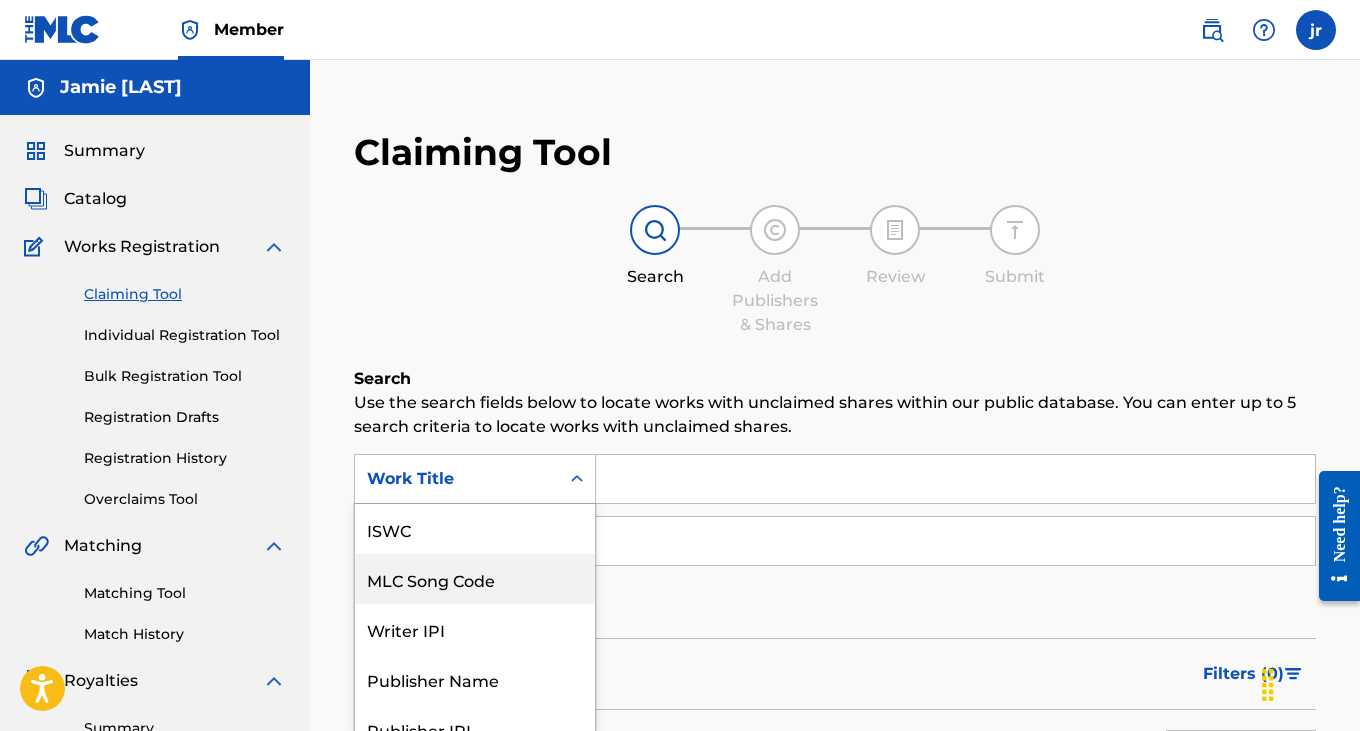 scroll, scrollTop: 68, scrollLeft: 0, axis: vertical 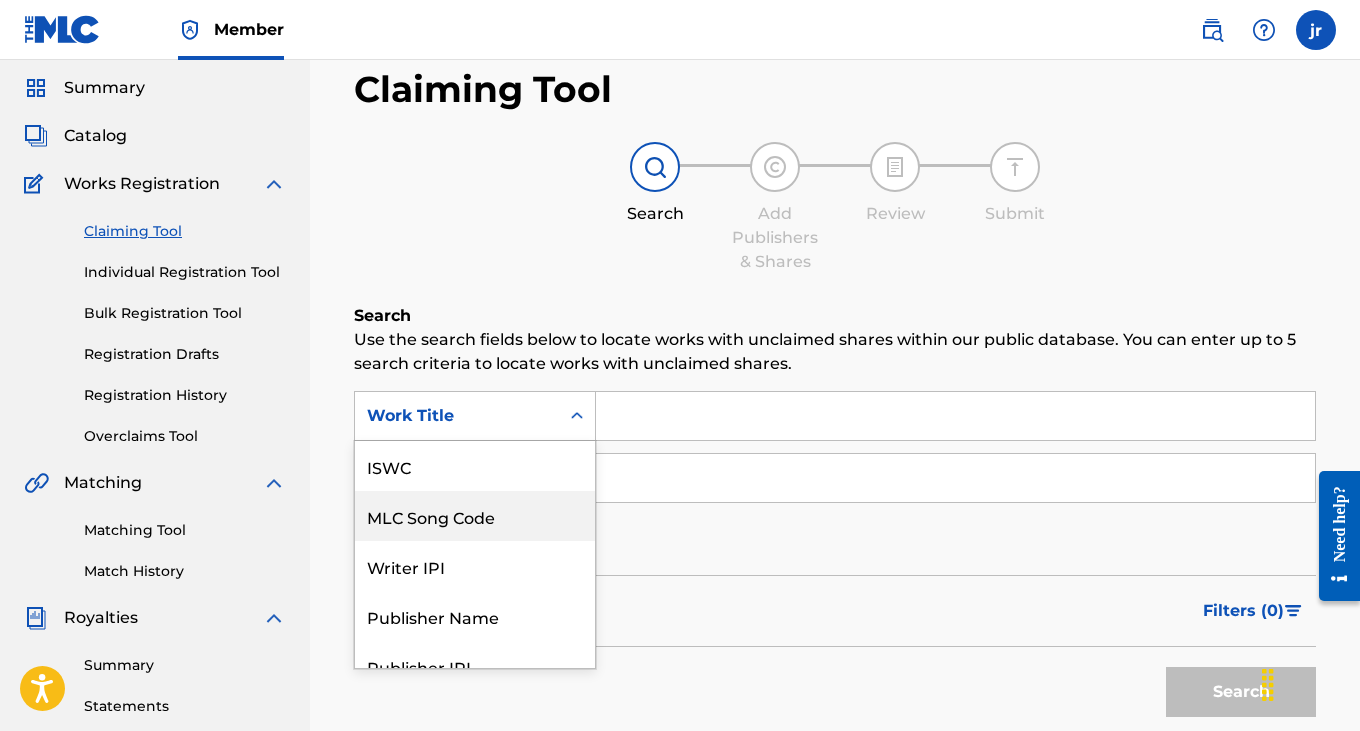 click on "MLC Song Code, 2 of 7. 7 results available. Use Up and Down to choose options, press Enter to select the currently focused option, press Escape to exit the menu, press Tab to select the option and exit the menu. Work Title ISWC MLC Song Code Writer IPI Publisher Name Publisher IPI MLC Publisher Number Work Title" at bounding box center [475, 416] 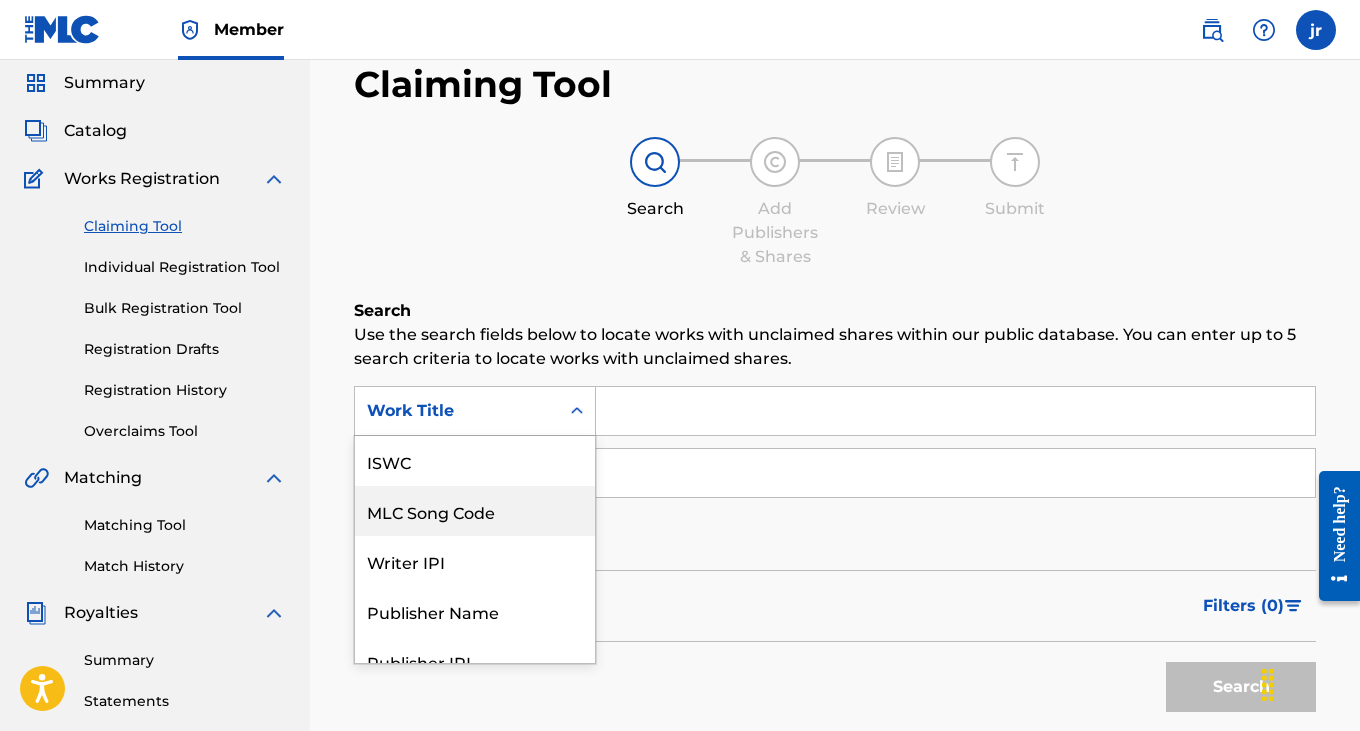 scroll, scrollTop: 50, scrollLeft: 0, axis: vertical 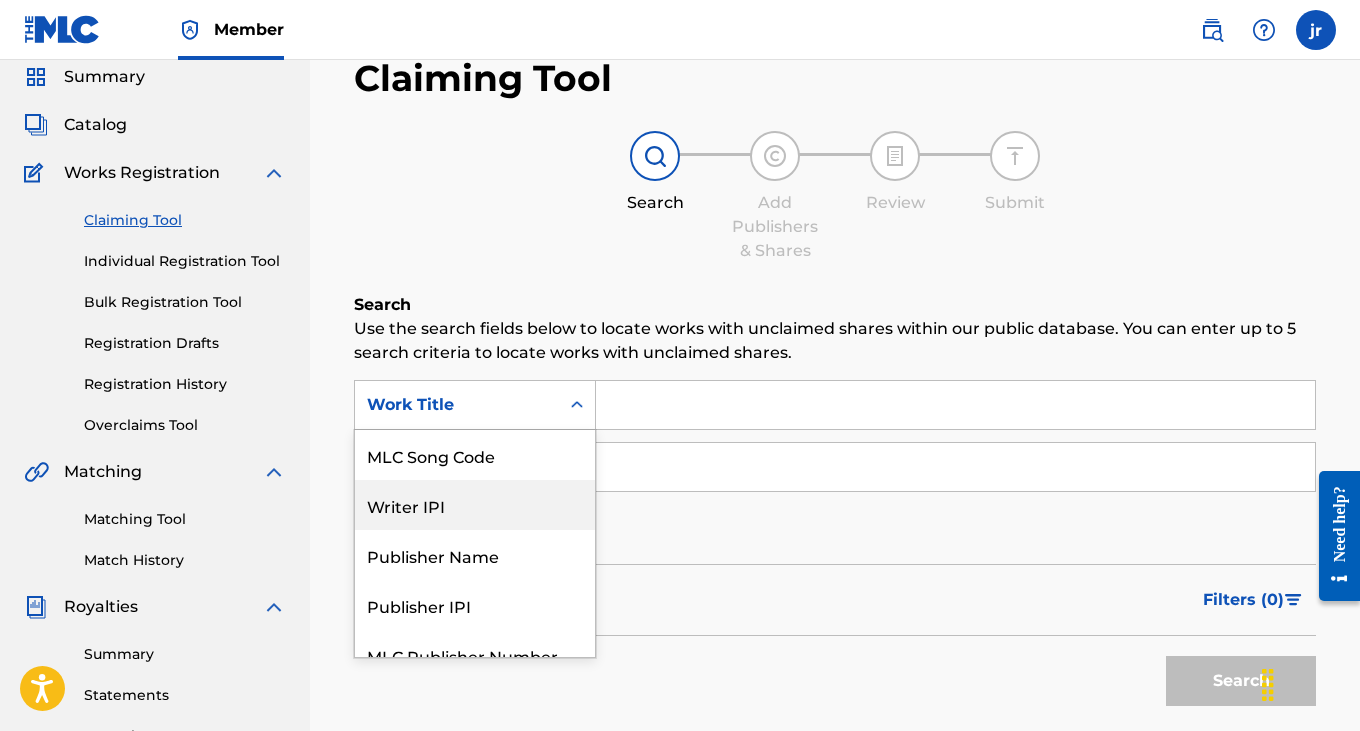 click on "Writer IPI" at bounding box center [475, 505] 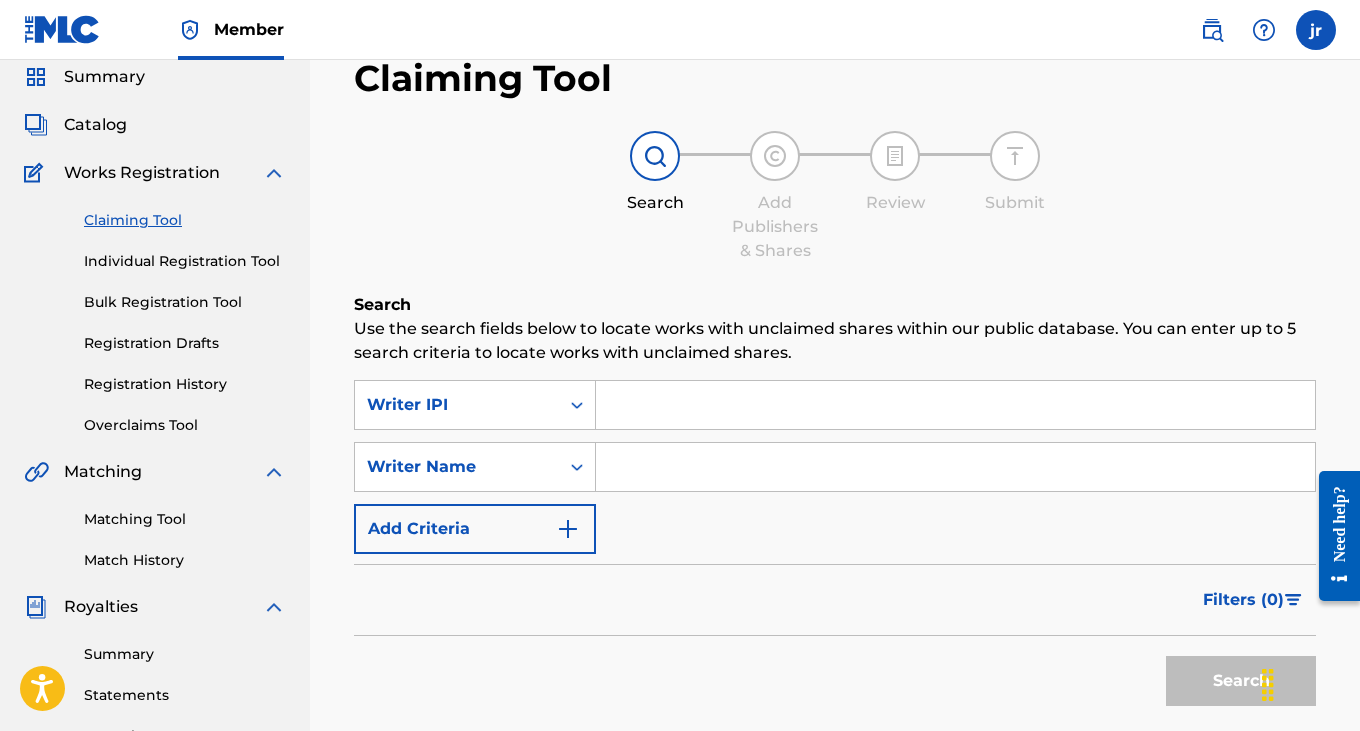 click at bounding box center [955, 405] 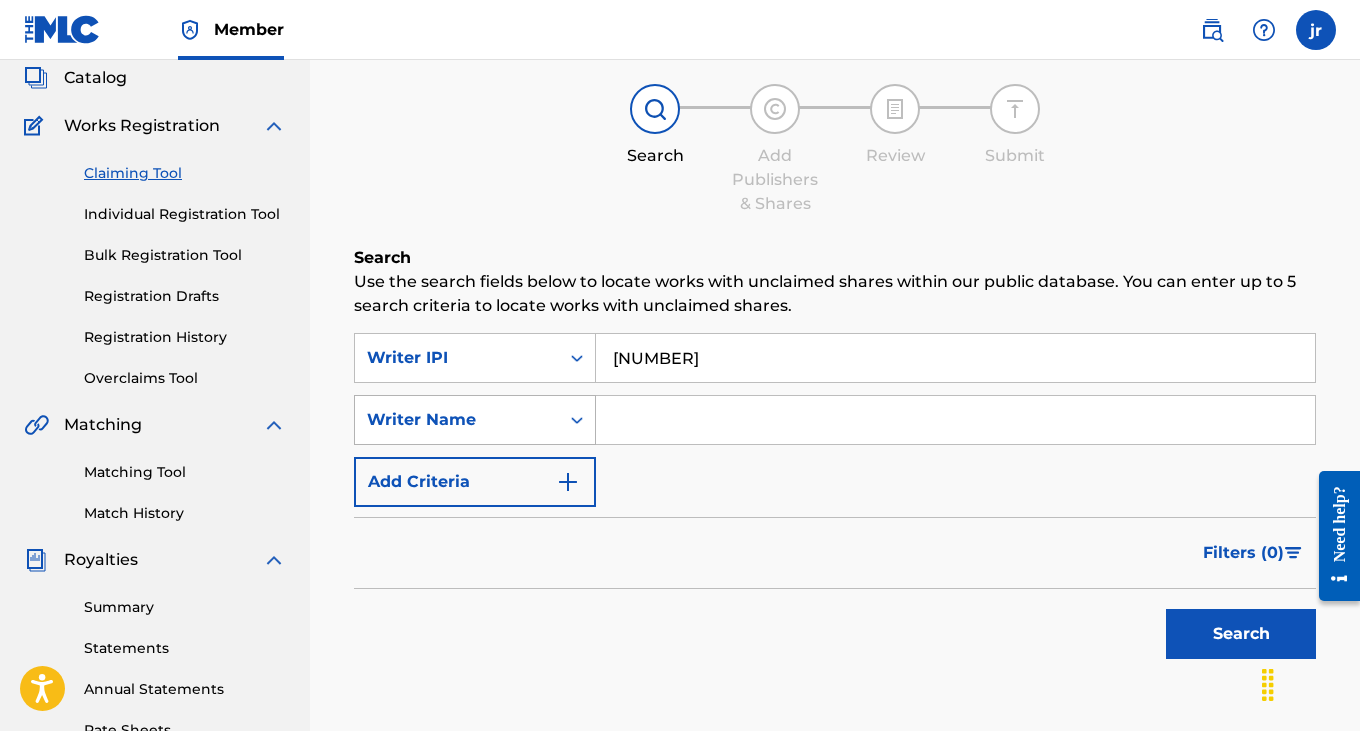 click on "Writer Name" at bounding box center [475, 420] 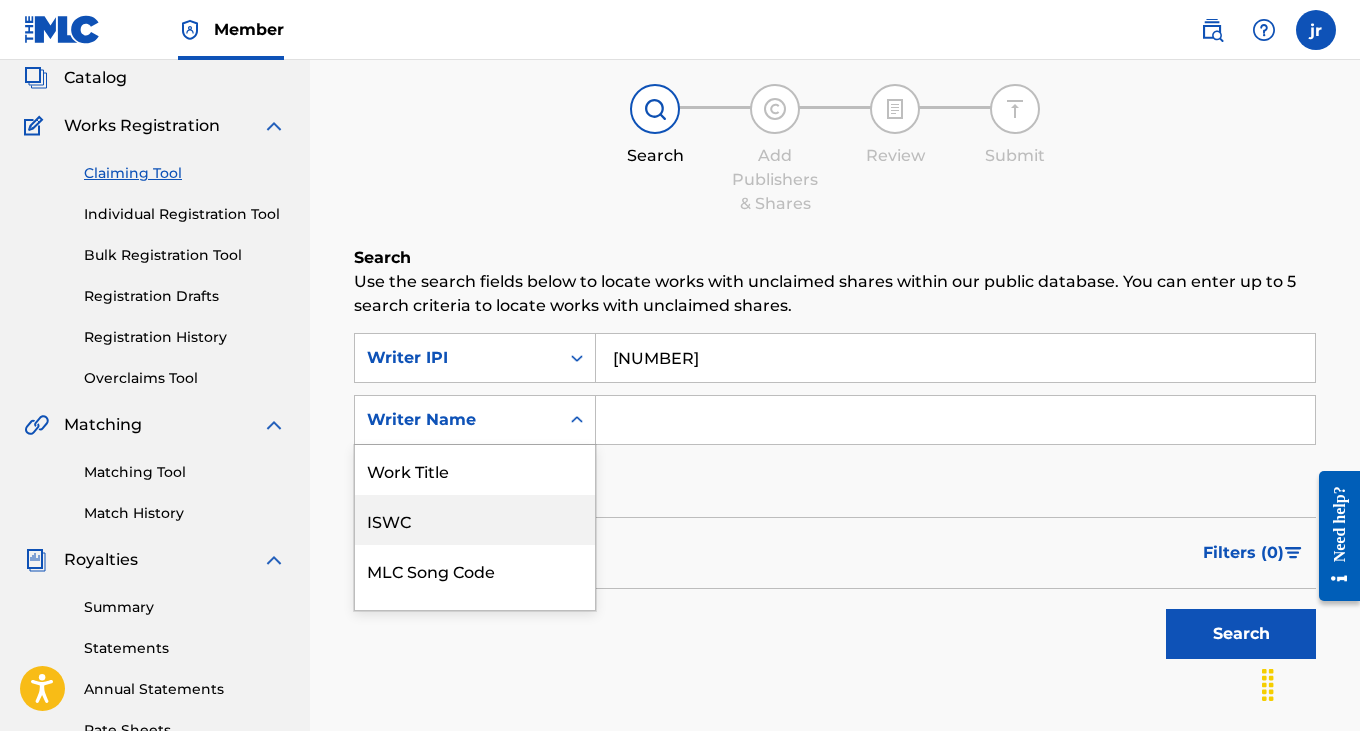 scroll, scrollTop: 135, scrollLeft: 0, axis: vertical 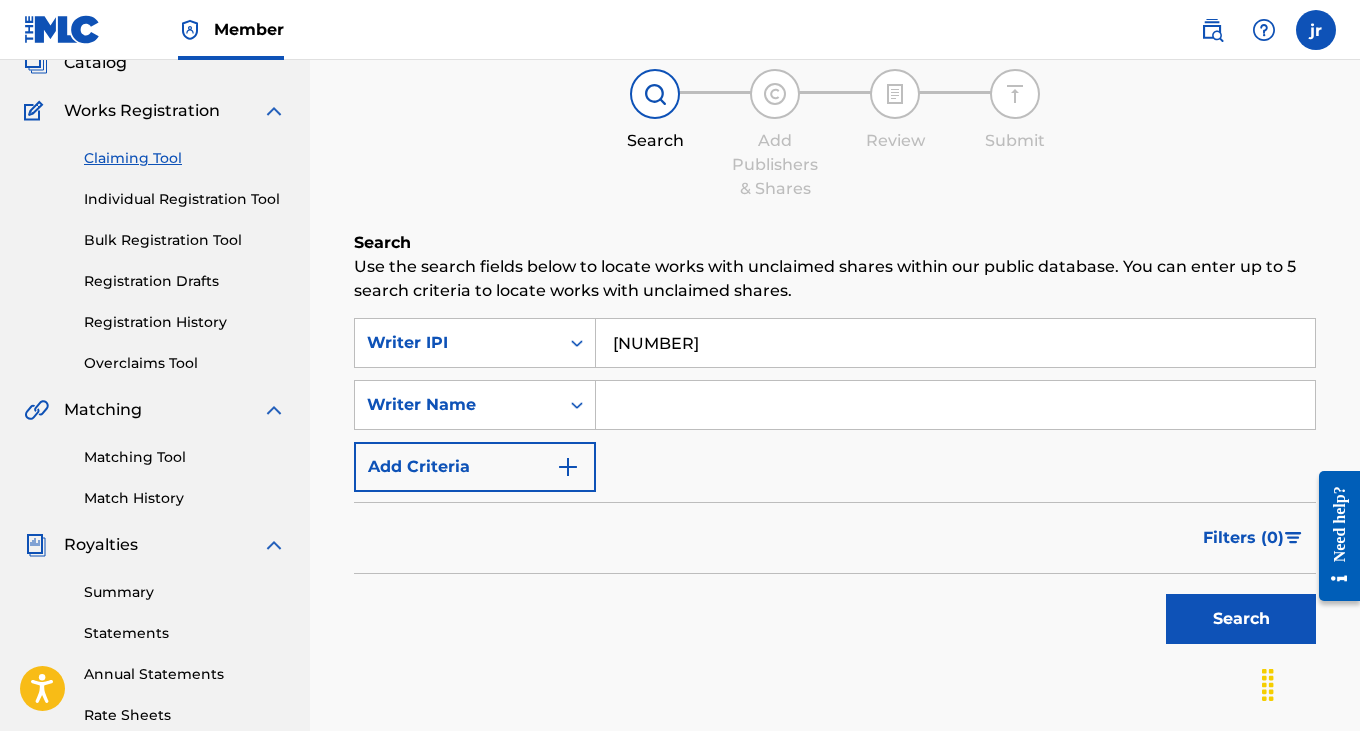click on "SearchWithCriteria[UUID] Writer IPI [IPI NUMBER] SearchWithCriteria[UUID] Writer Name Add Criteria" at bounding box center (835, 405) 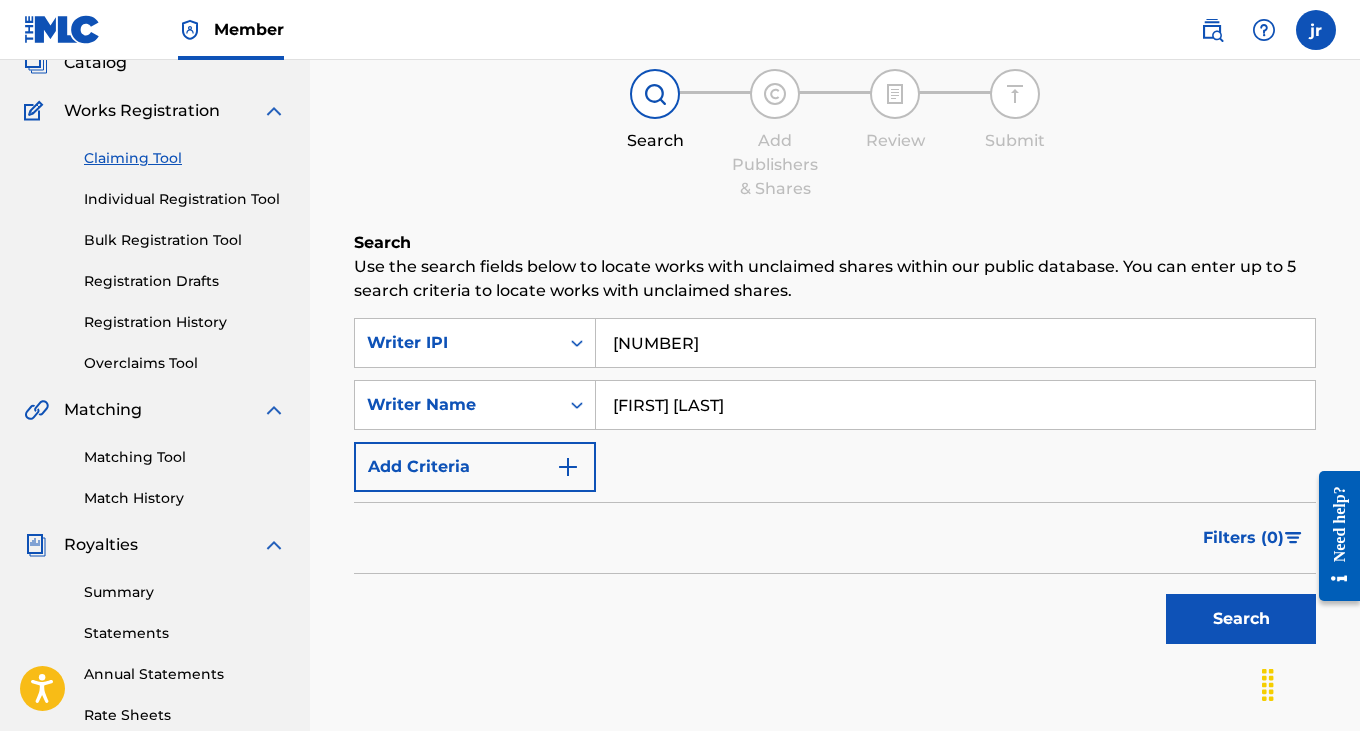 click on "Search" at bounding box center [1241, 619] 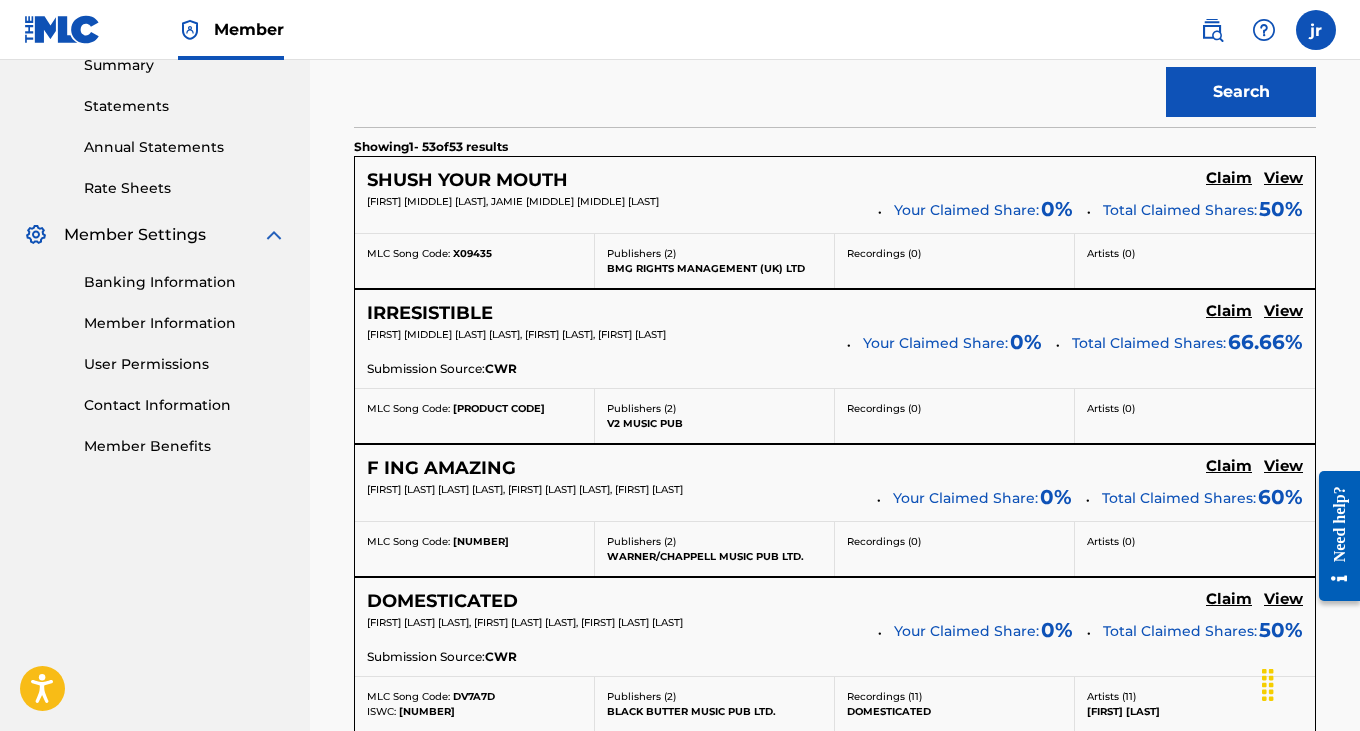 scroll, scrollTop: 0, scrollLeft: 0, axis: both 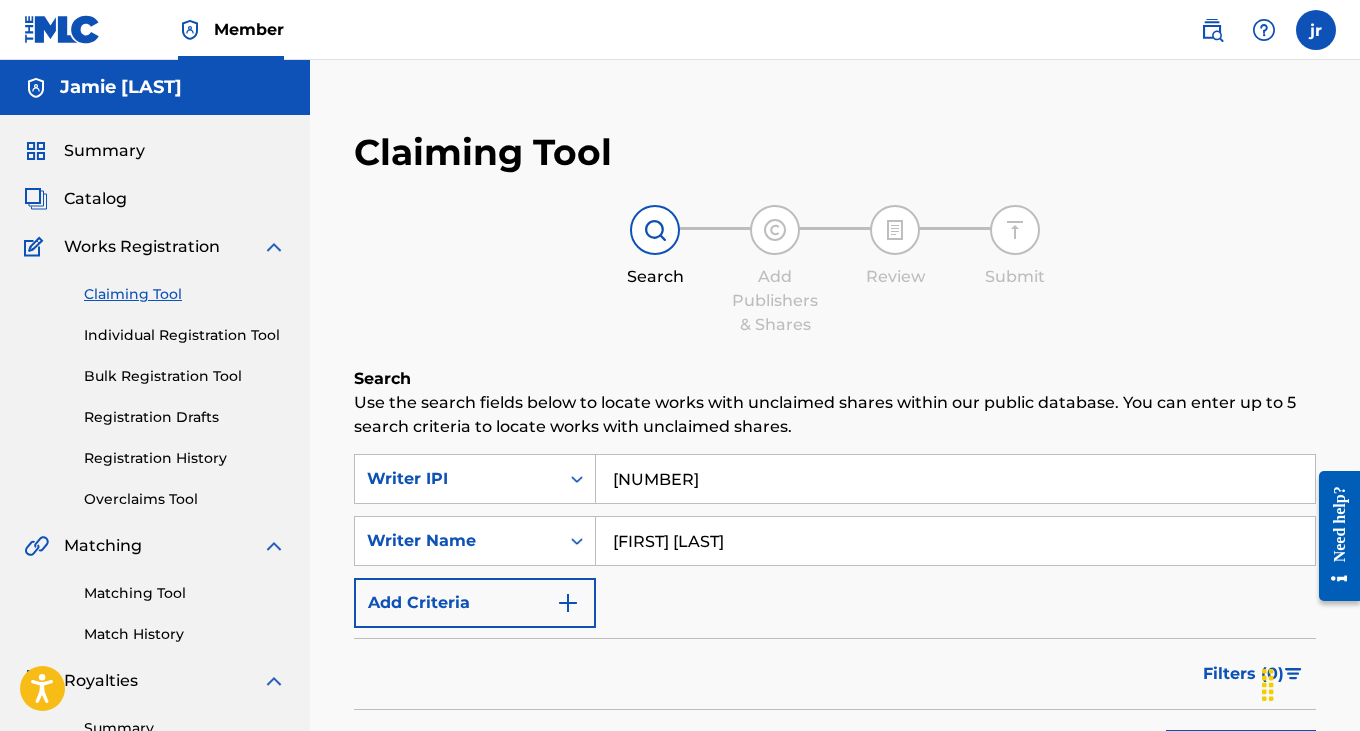 click on "Individual Registration Tool" at bounding box center (185, 335) 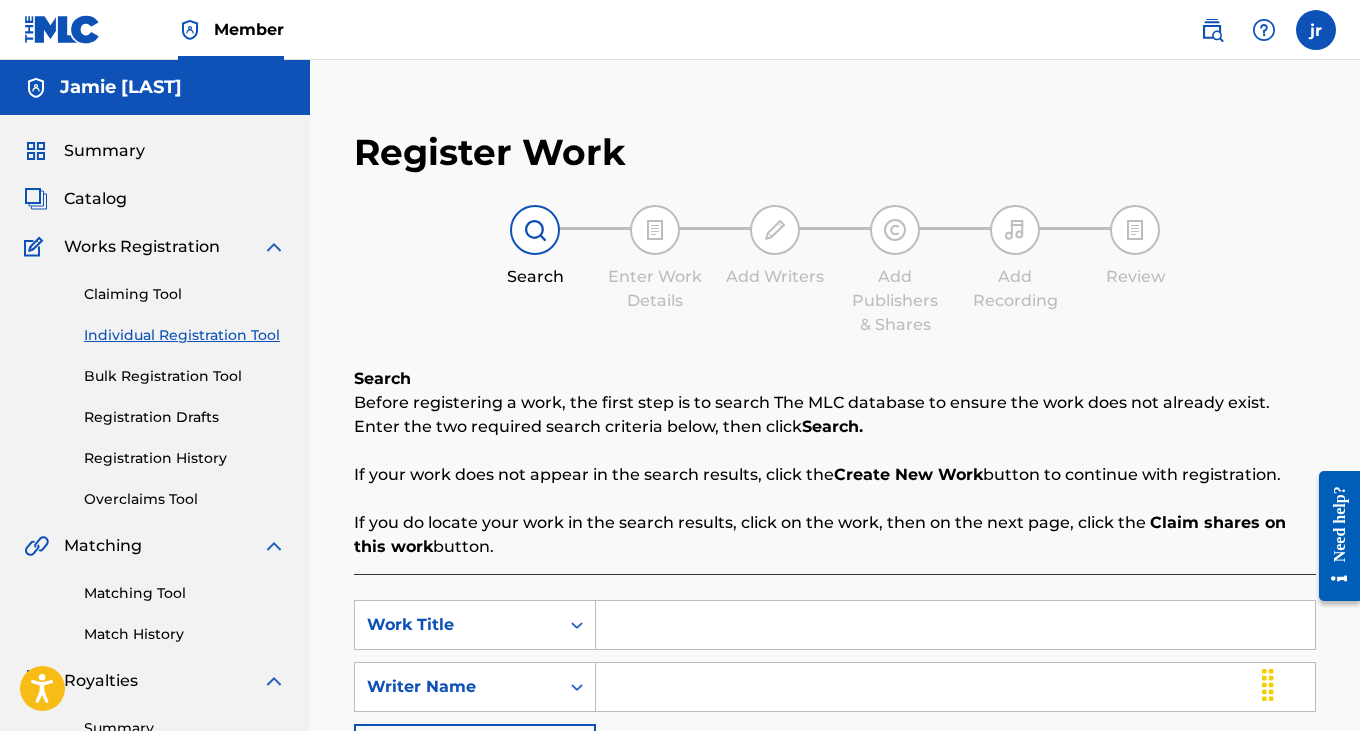 click on "Matching Tool Match History" at bounding box center (155, 601) 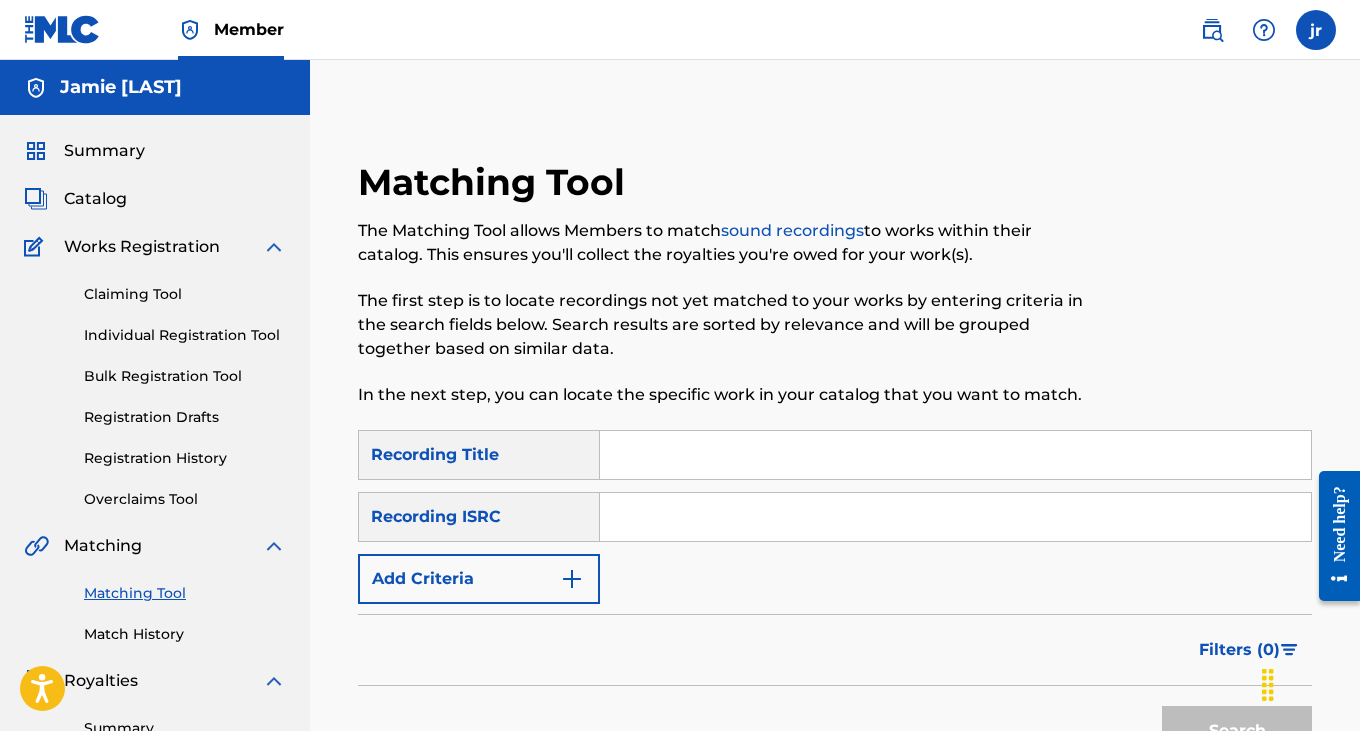 click at bounding box center [955, 517] 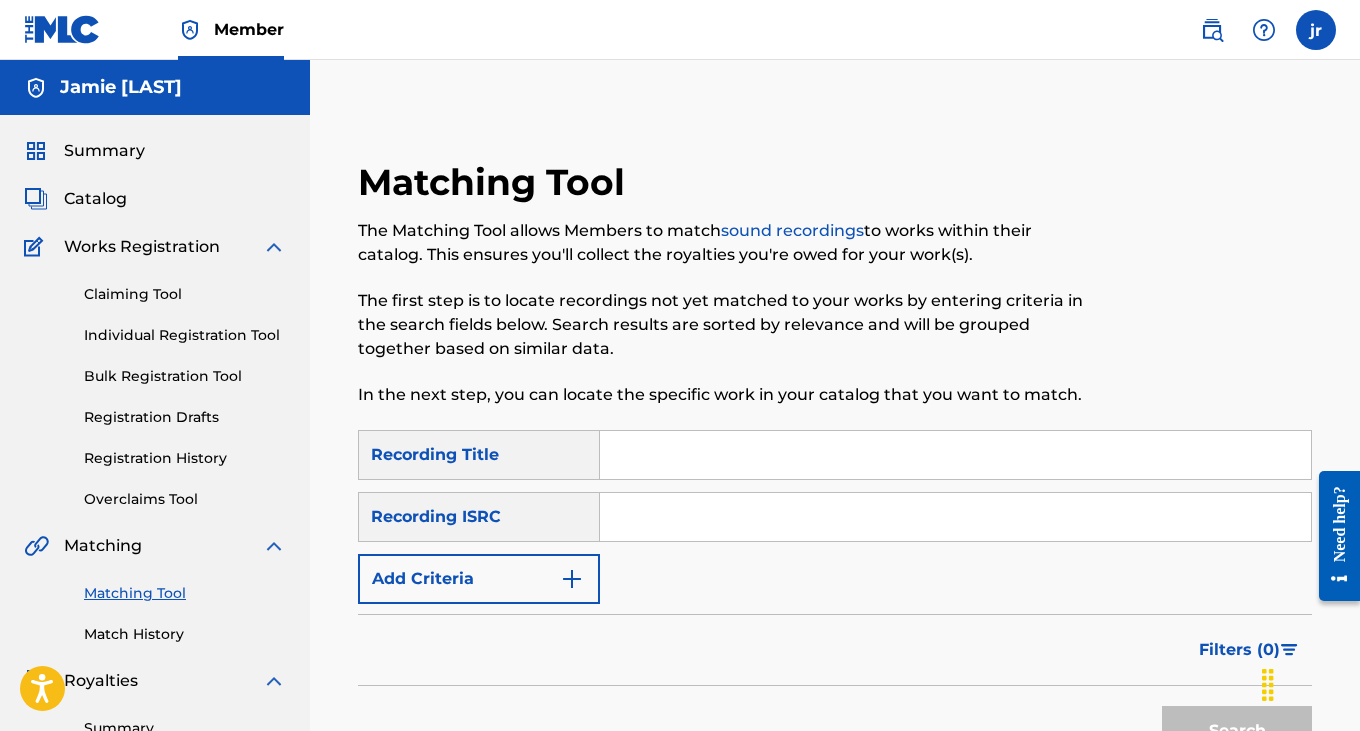paste on "[NUMBER]" 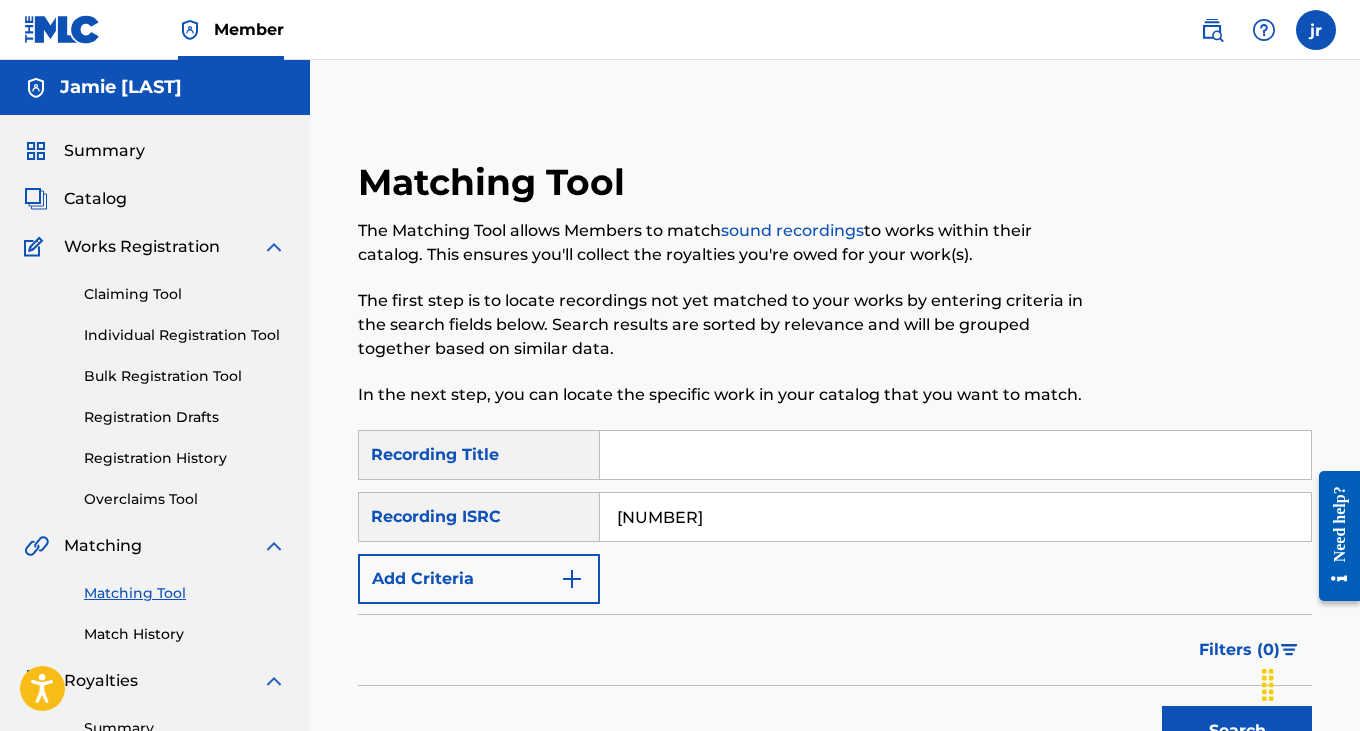 type on "[NUMBER]" 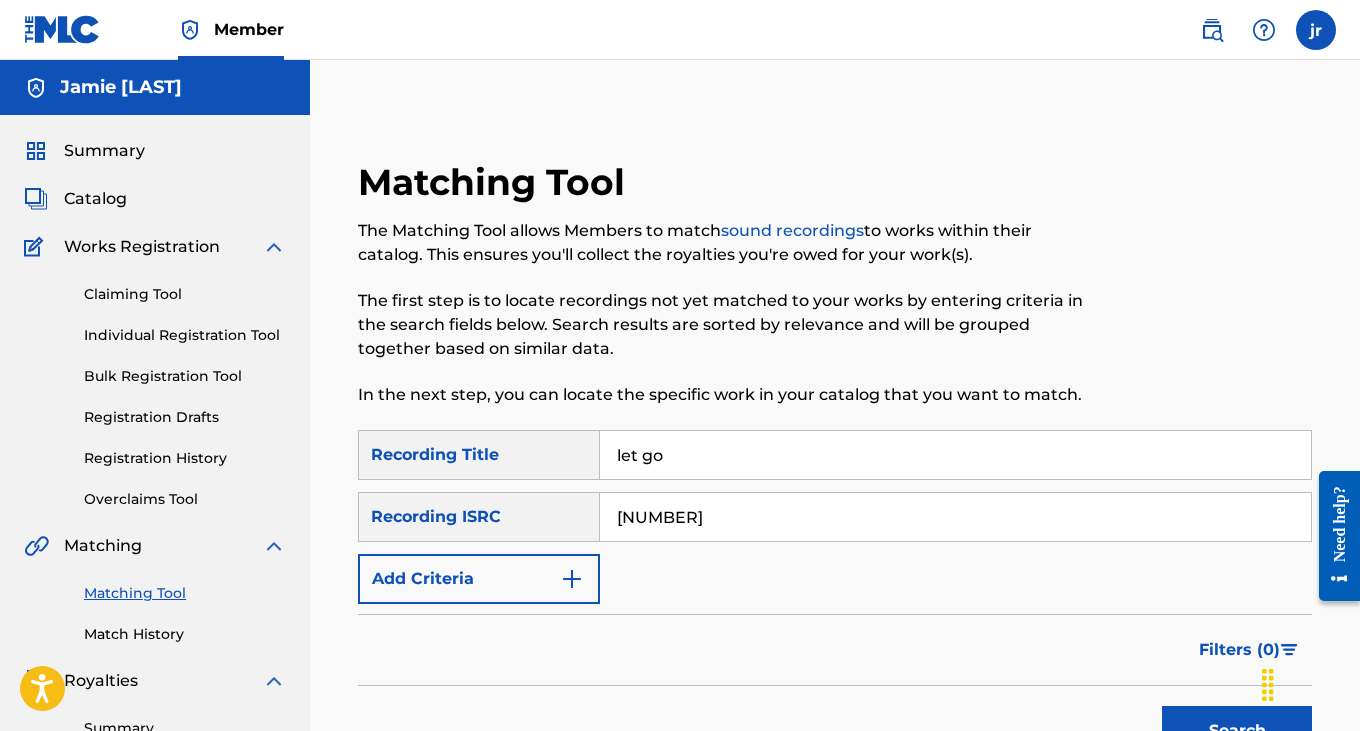 type on "let go" 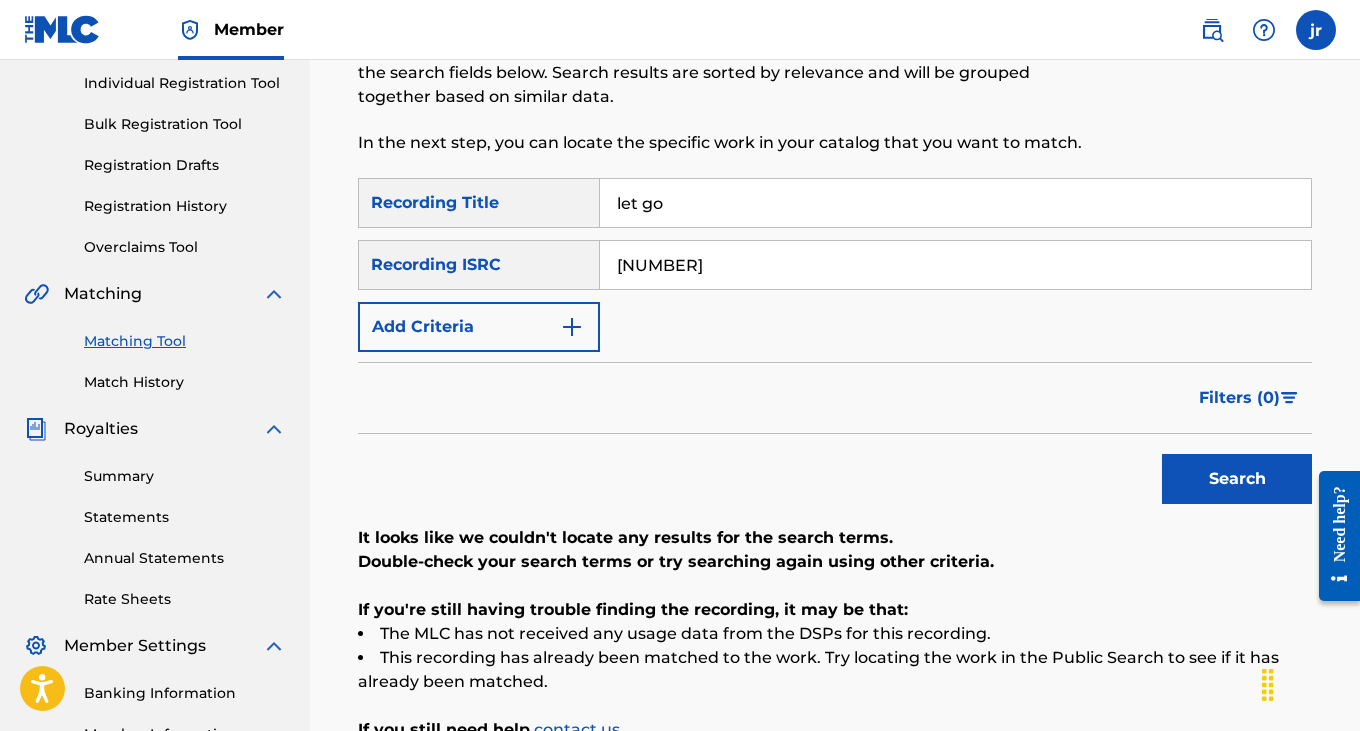scroll, scrollTop: 183, scrollLeft: 0, axis: vertical 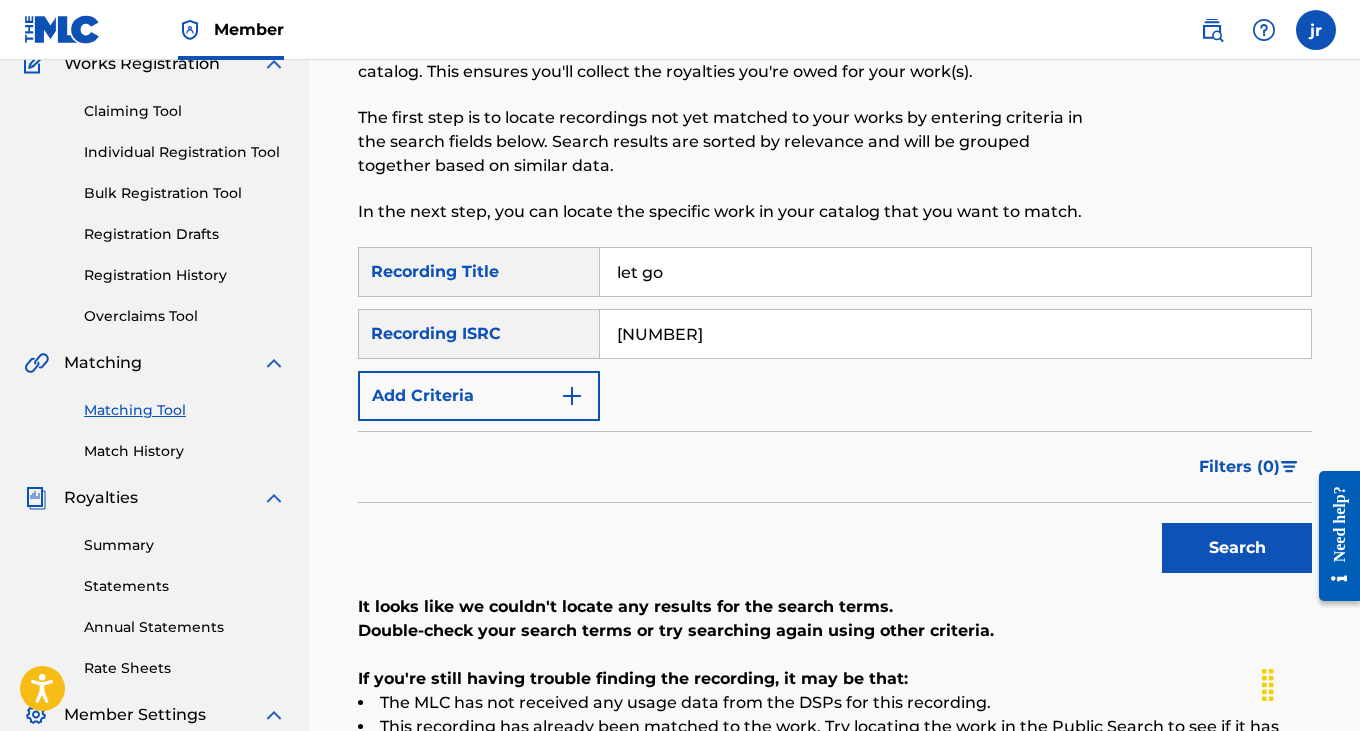 drag, startPoint x: 702, startPoint y: 264, endPoint x: 638, endPoint y: 201, distance: 89.80534 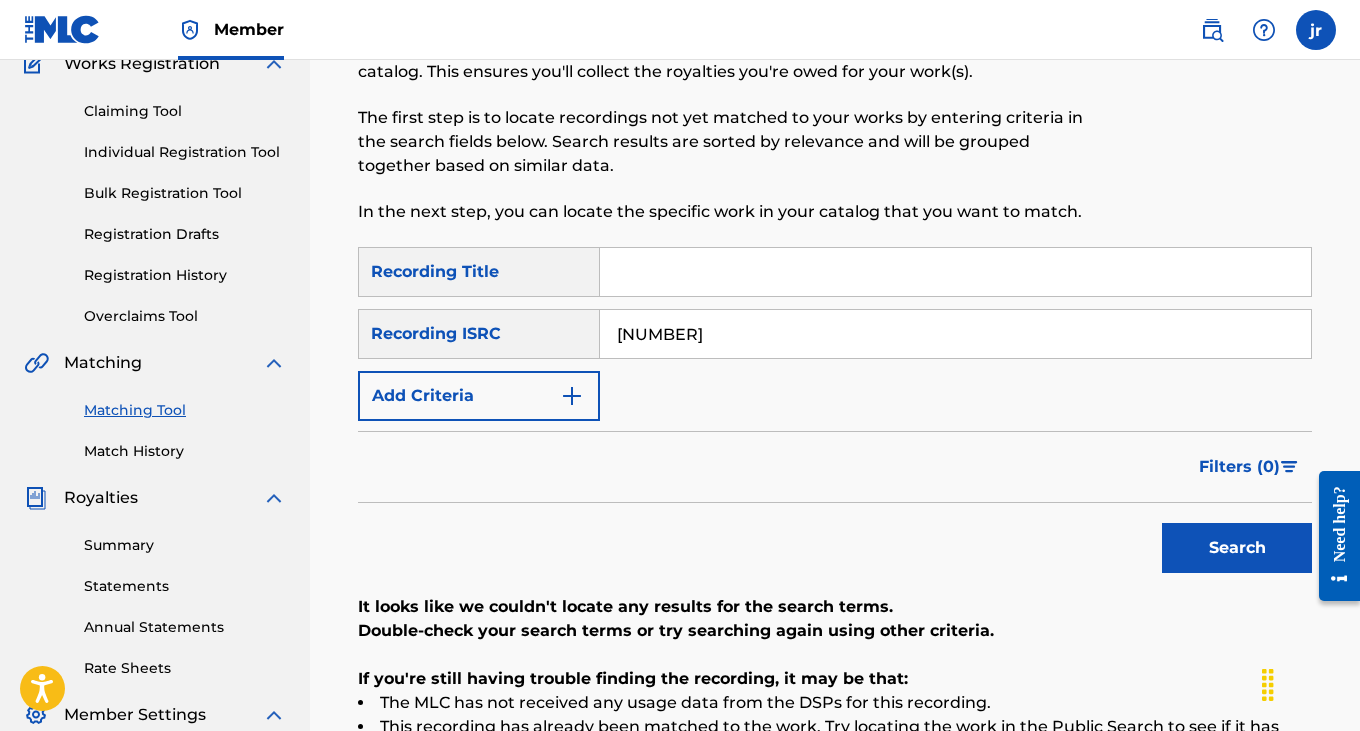 type 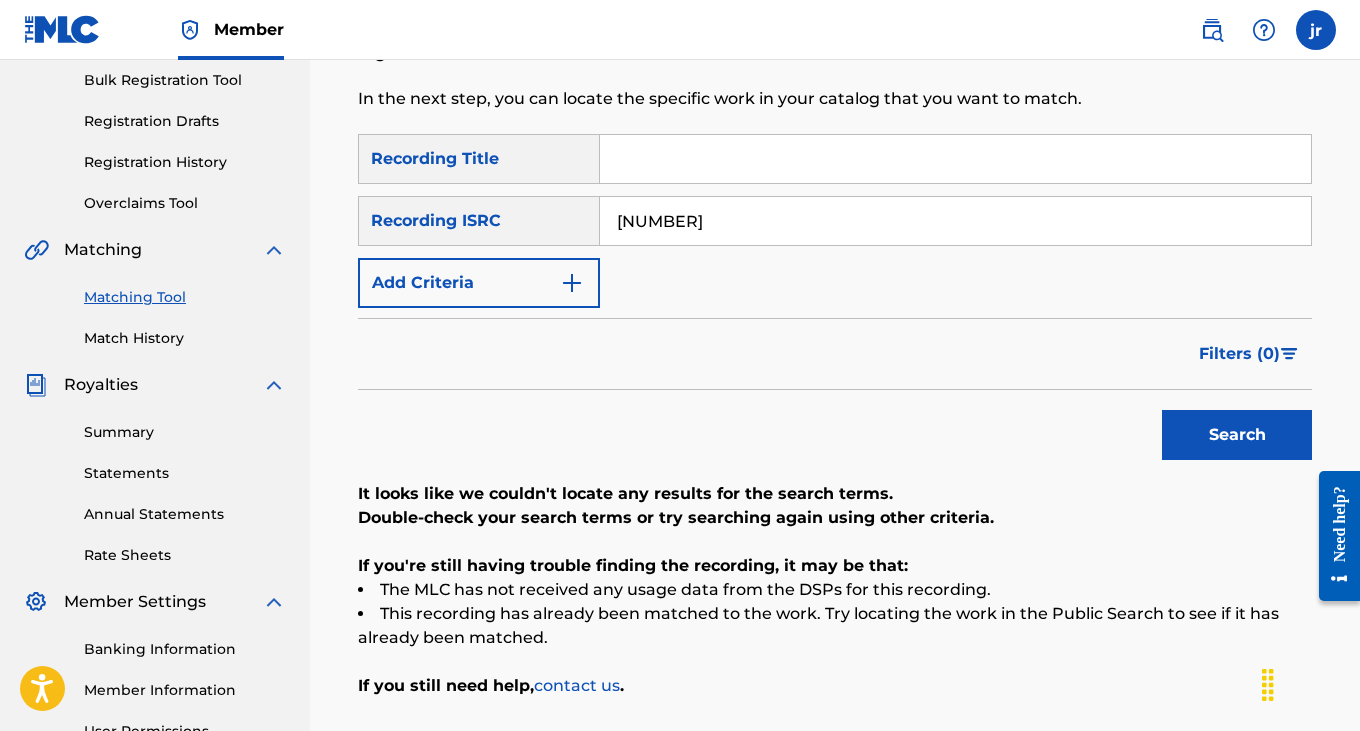 scroll, scrollTop: 297, scrollLeft: 0, axis: vertical 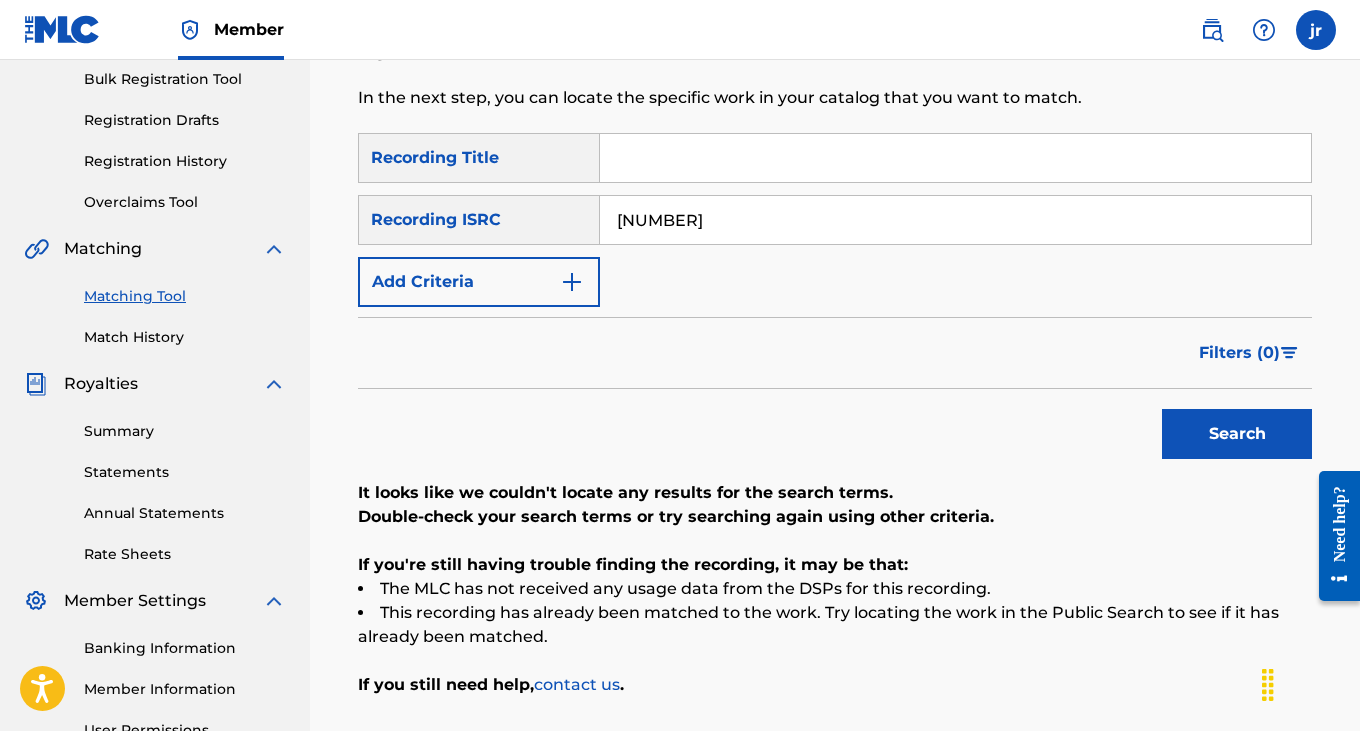 drag, startPoint x: 772, startPoint y: 223, endPoint x: 736, endPoint y: 167, distance: 66.573265 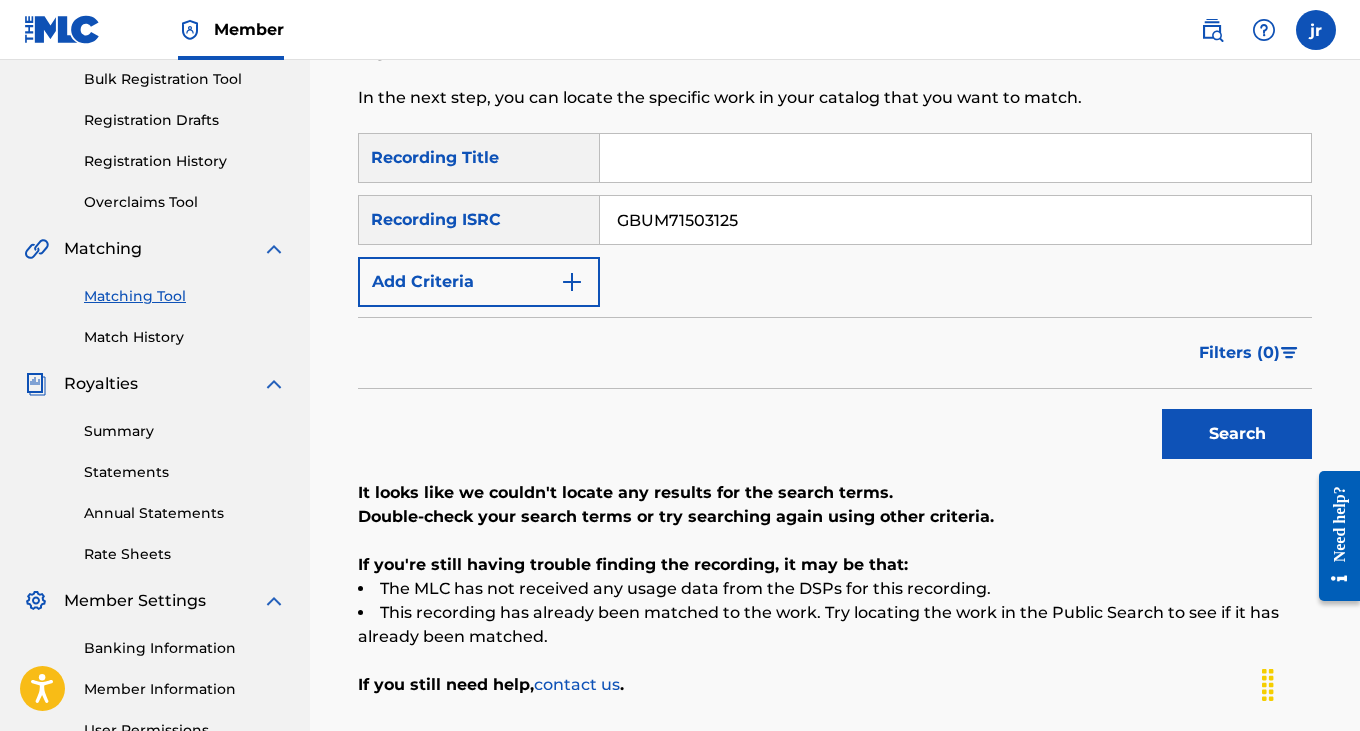 type on "GBUM71503125" 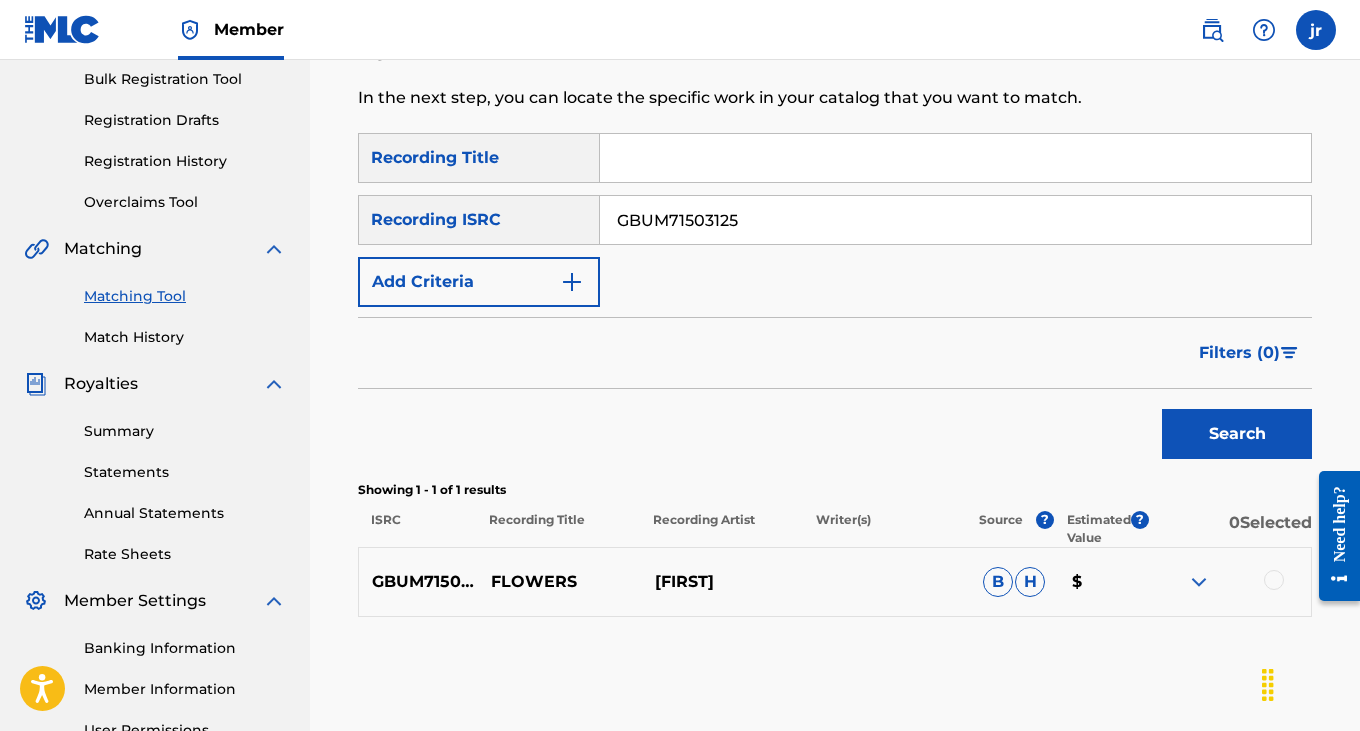 scroll, scrollTop: 317, scrollLeft: 0, axis: vertical 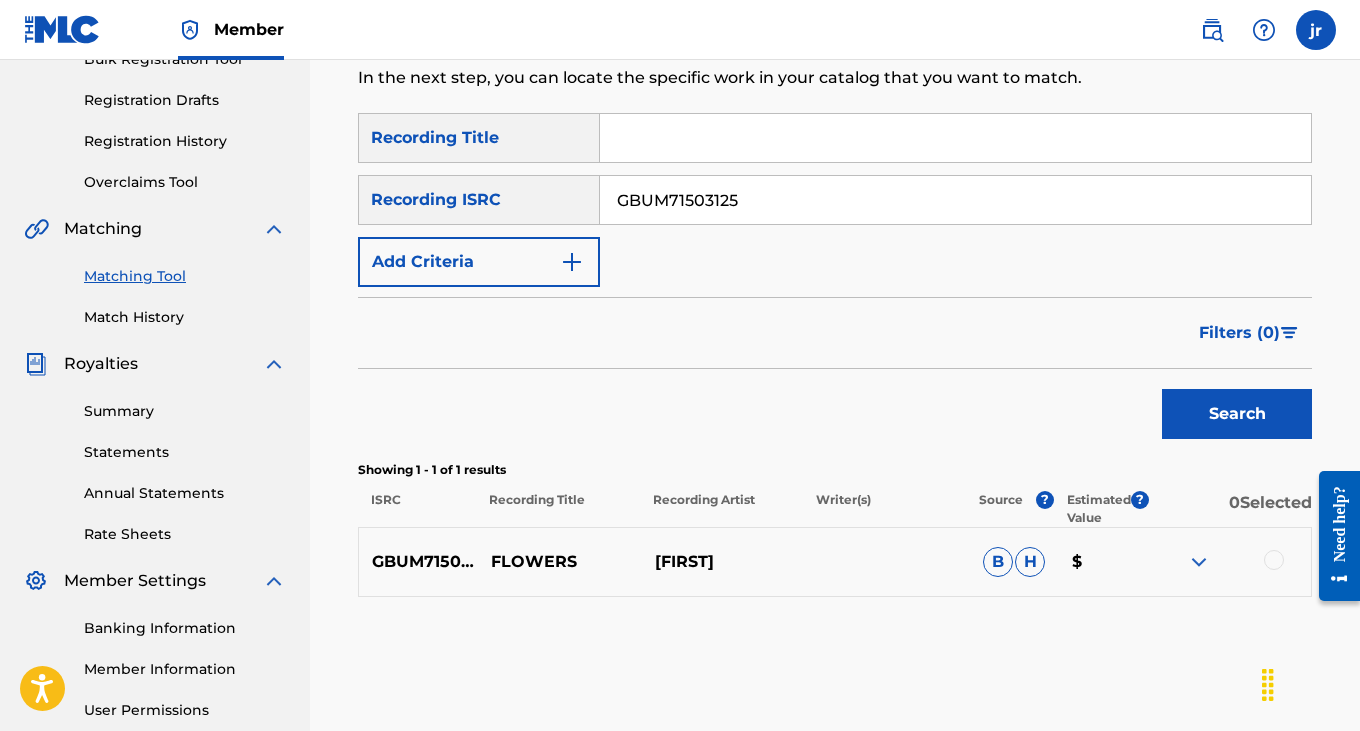 click at bounding box center [1199, 562] 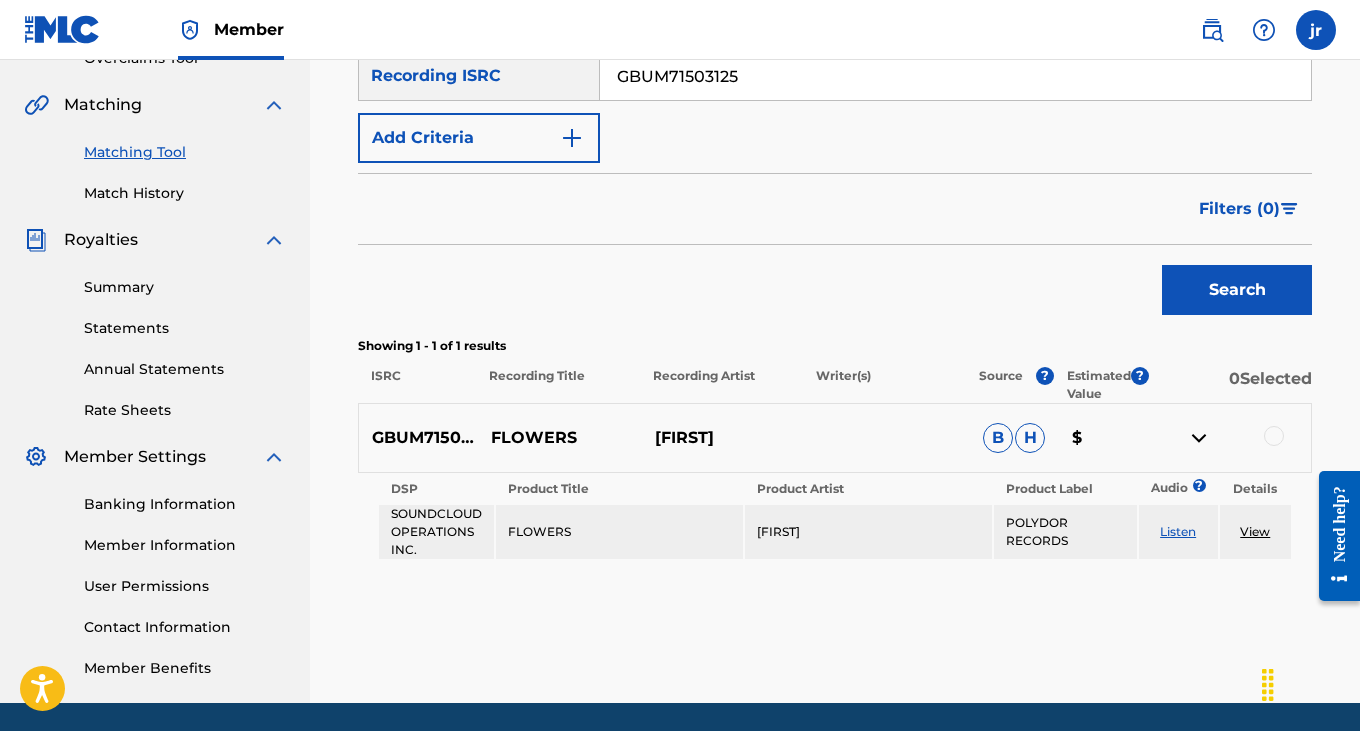 scroll, scrollTop: 484, scrollLeft: 0, axis: vertical 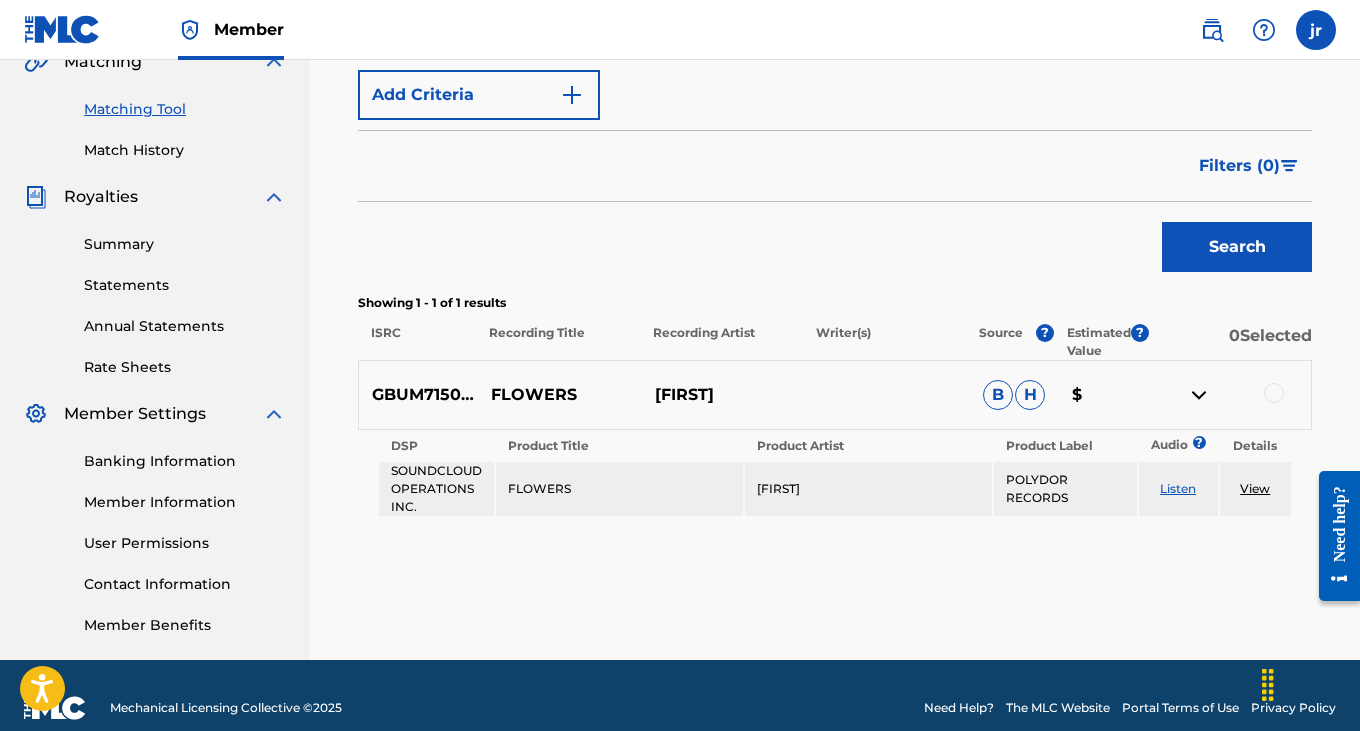 click at bounding box center [1274, 393] 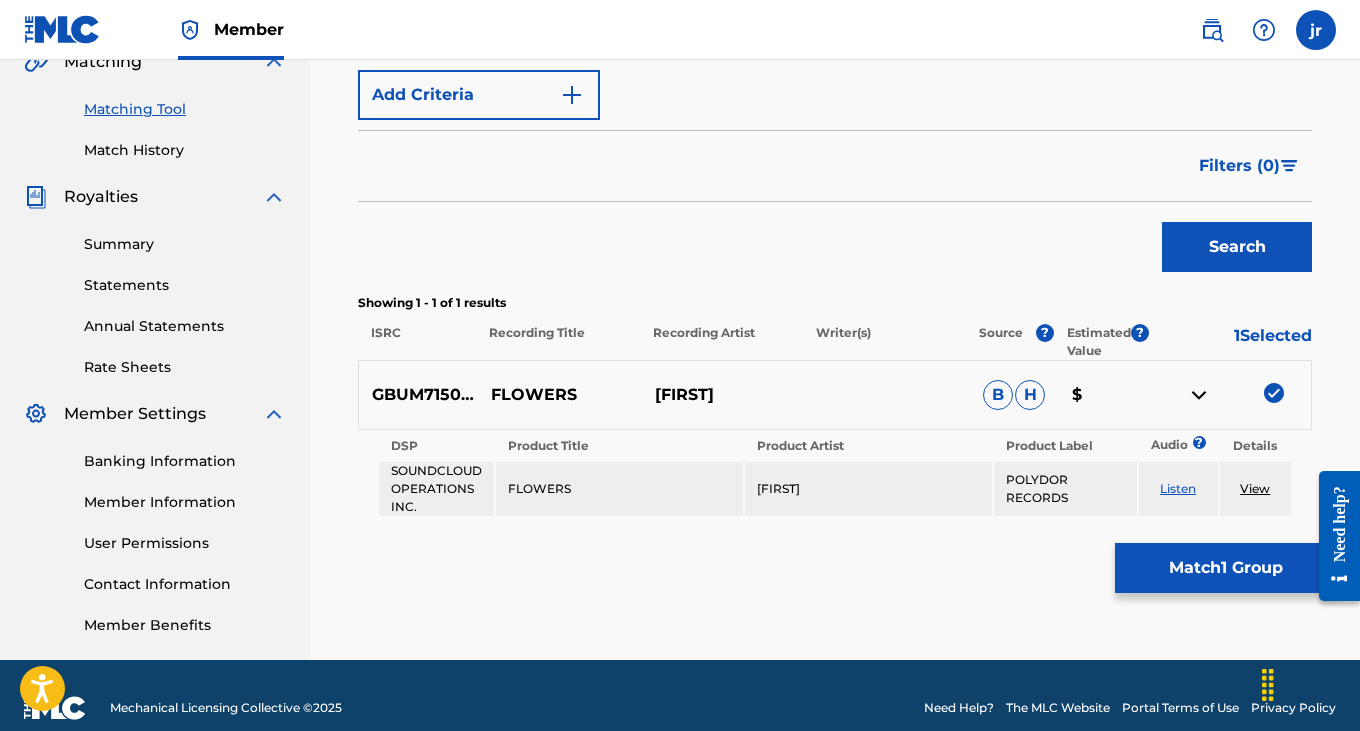 click on "Match  1 Group" at bounding box center (1225, 568) 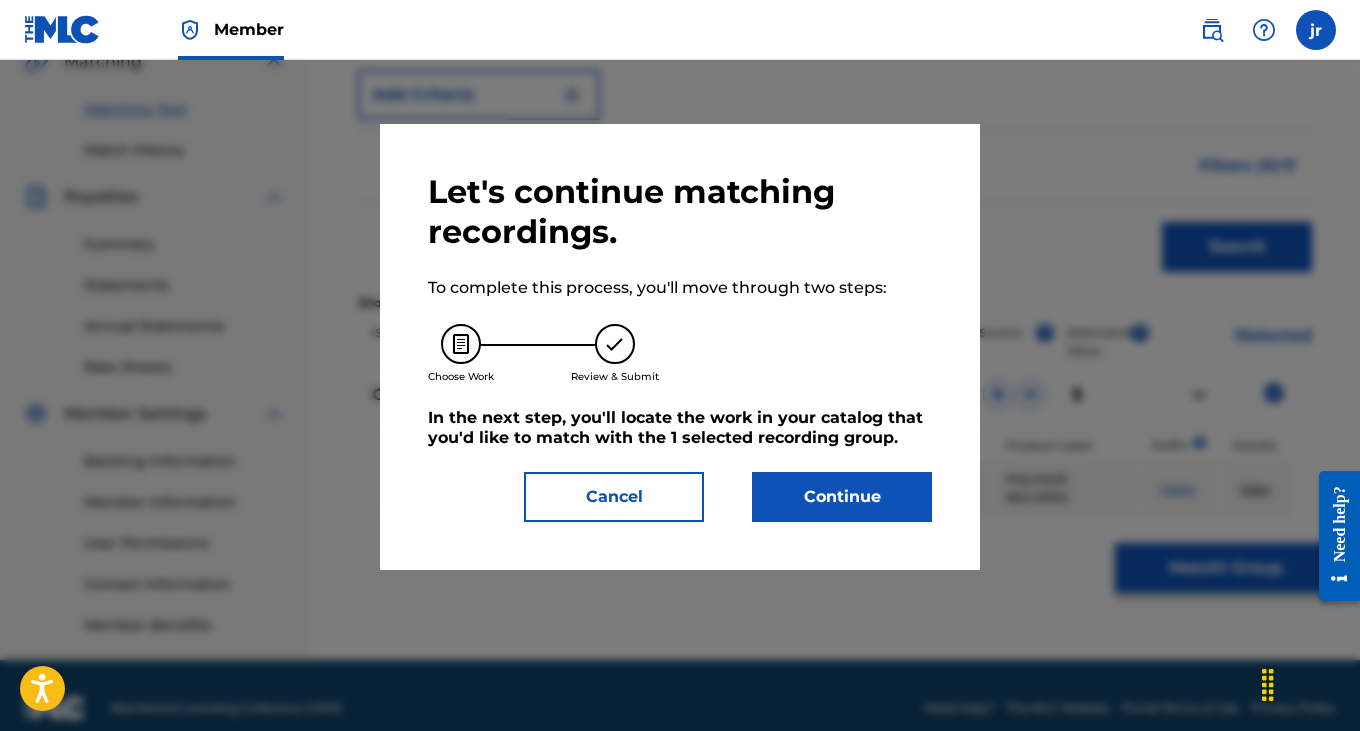 click on "Cancel" at bounding box center [614, 497] 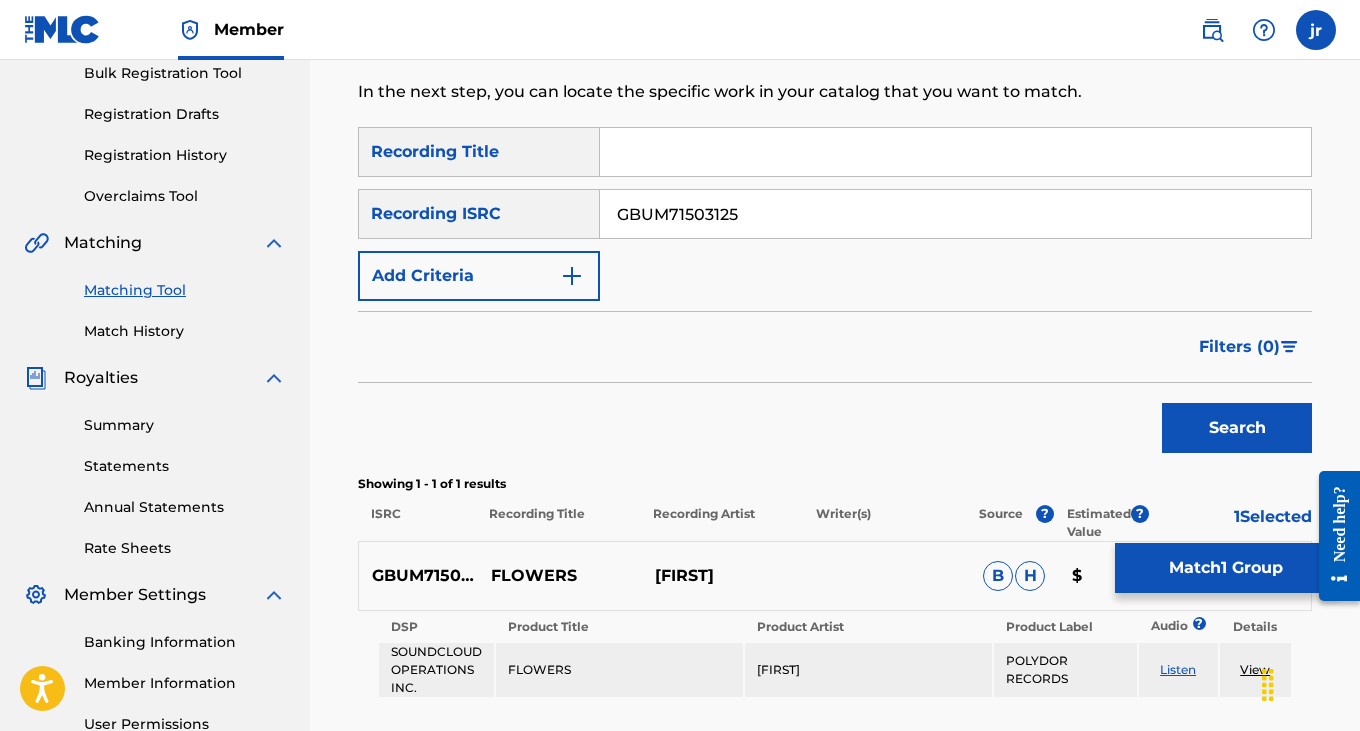 scroll, scrollTop: 55, scrollLeft: 0, axis: vertical 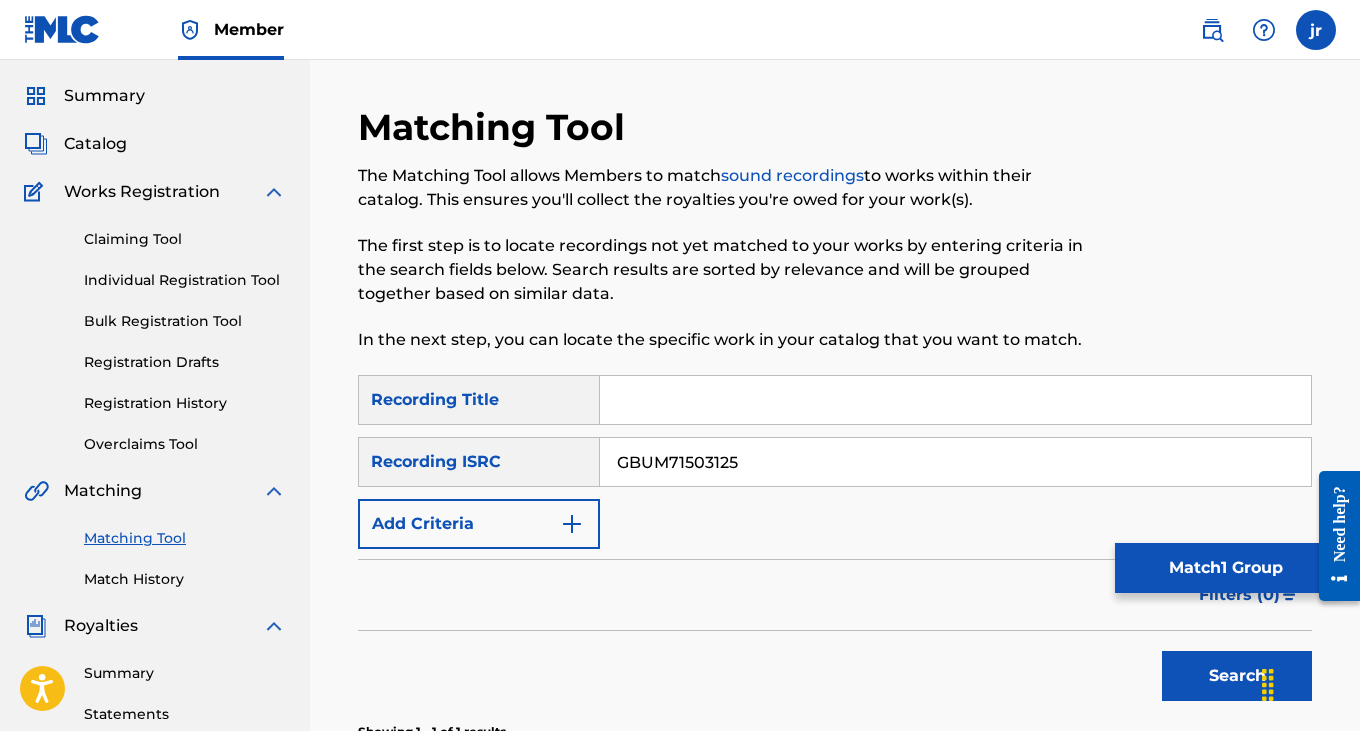 click on "Claiming Tool" at bounding box center [185, 239] 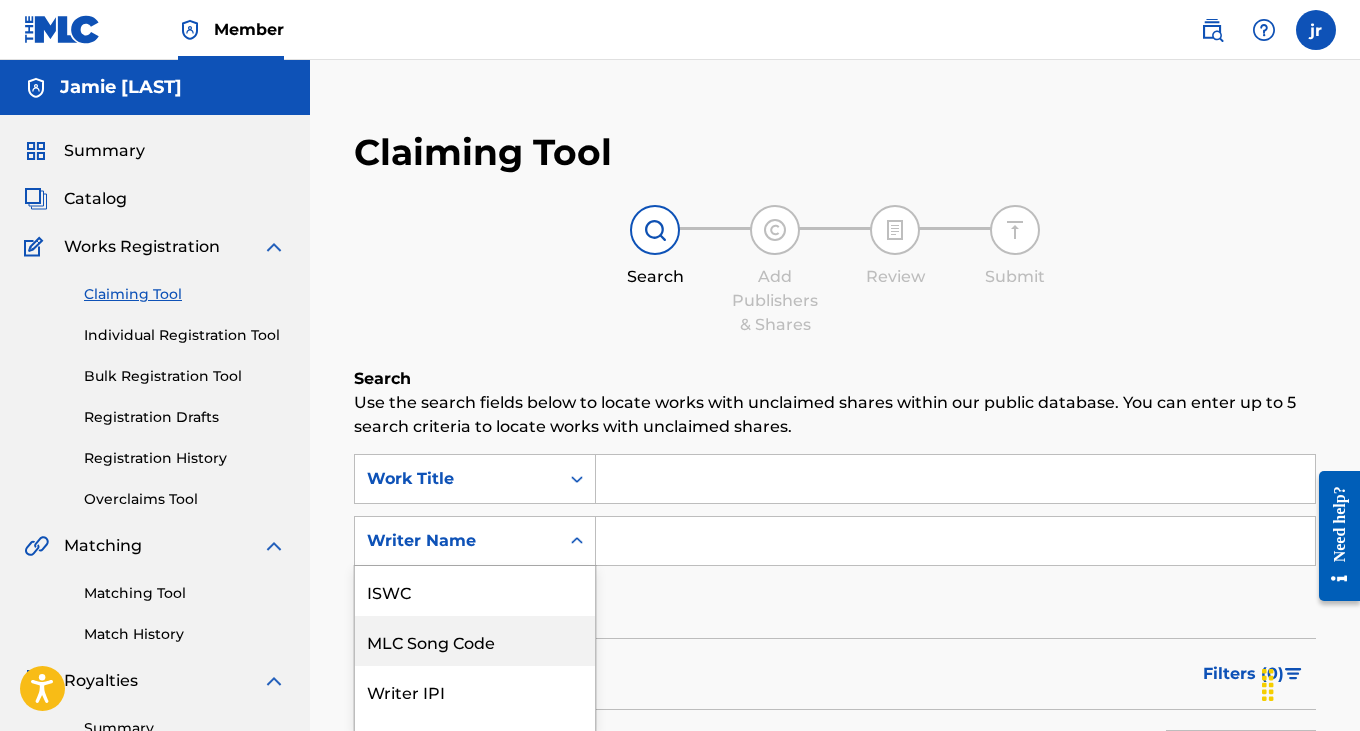scroll, scrollTop: 124, scrollLeft: 0, axis: vertical 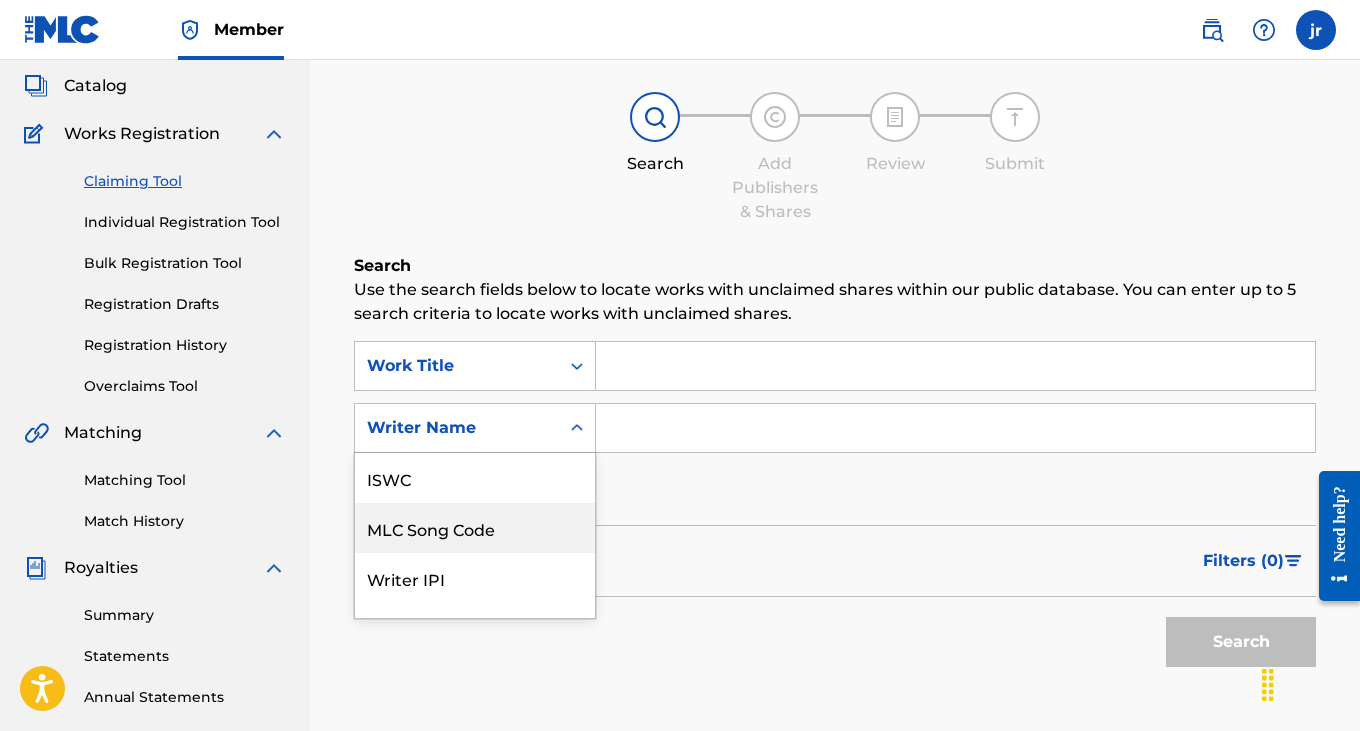 click on "MLC Song Code, 2 of 7. 7 results available. Use Up and Down to choose options, press Enter to select the currently focused option, press Escape to exit the menu, press Tab to select the option and exit the menu. Writer Name ISWC MLC Song Code Writer IPI Publisher Name Publisher IPI MLC Publisher Number Writer Name" at bounding box center [475, 428] 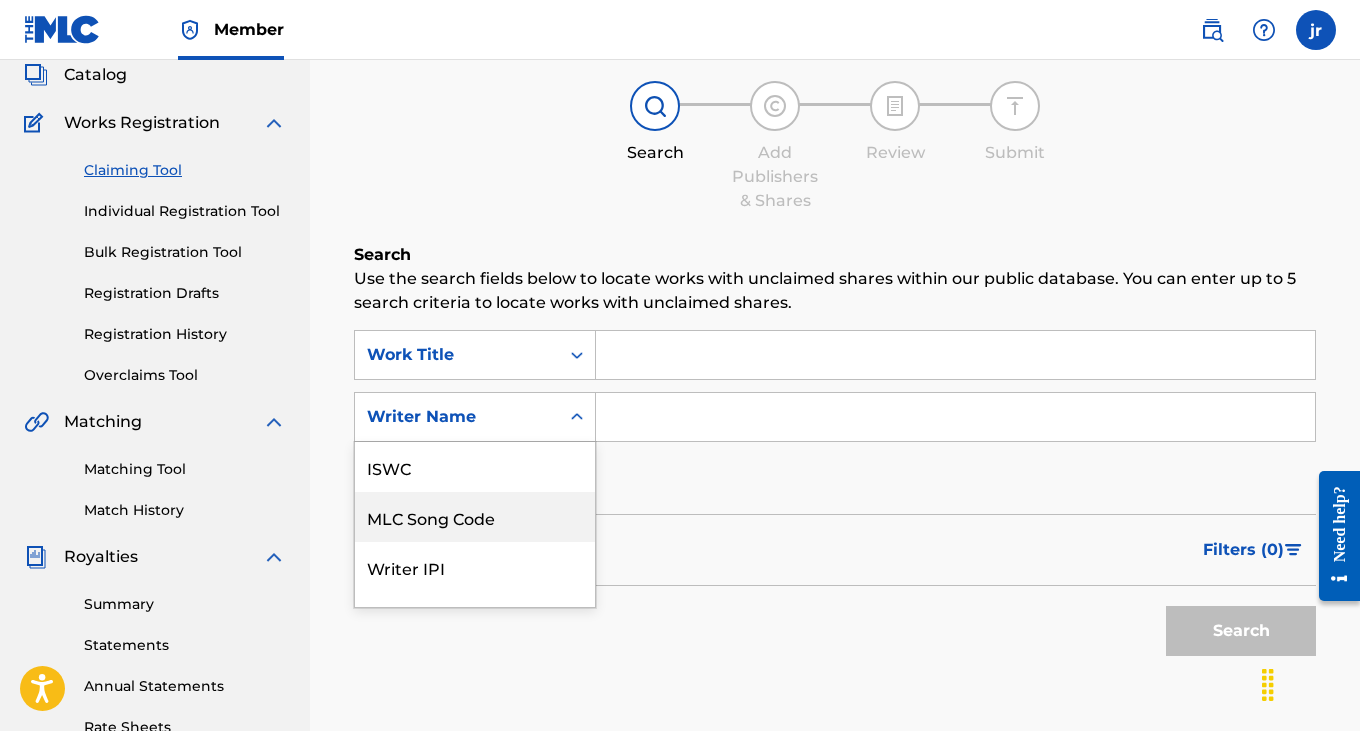 scroll, scrollTop: 50, scrollLeft: 0, axis: vertical 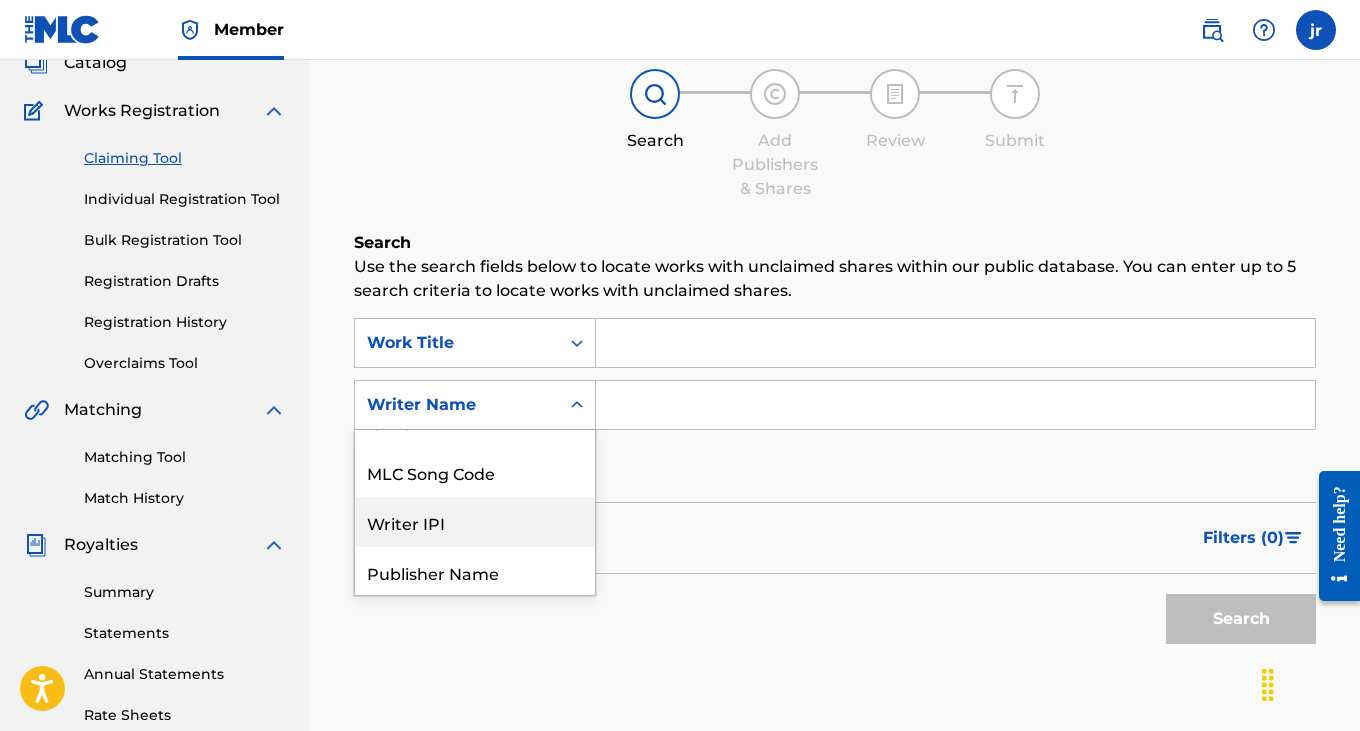 click on "Writer IPI" at bounding box center [475, 522] 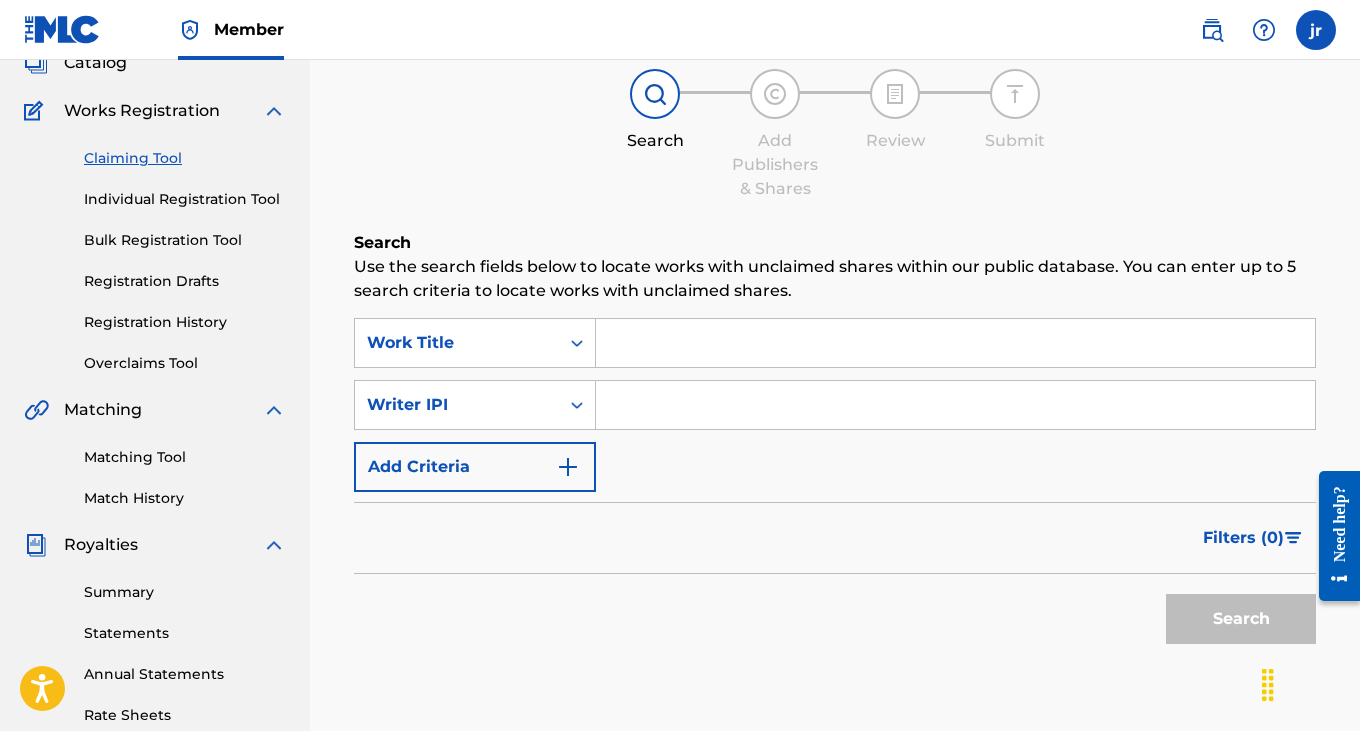 click at bounding box center (955, 343) 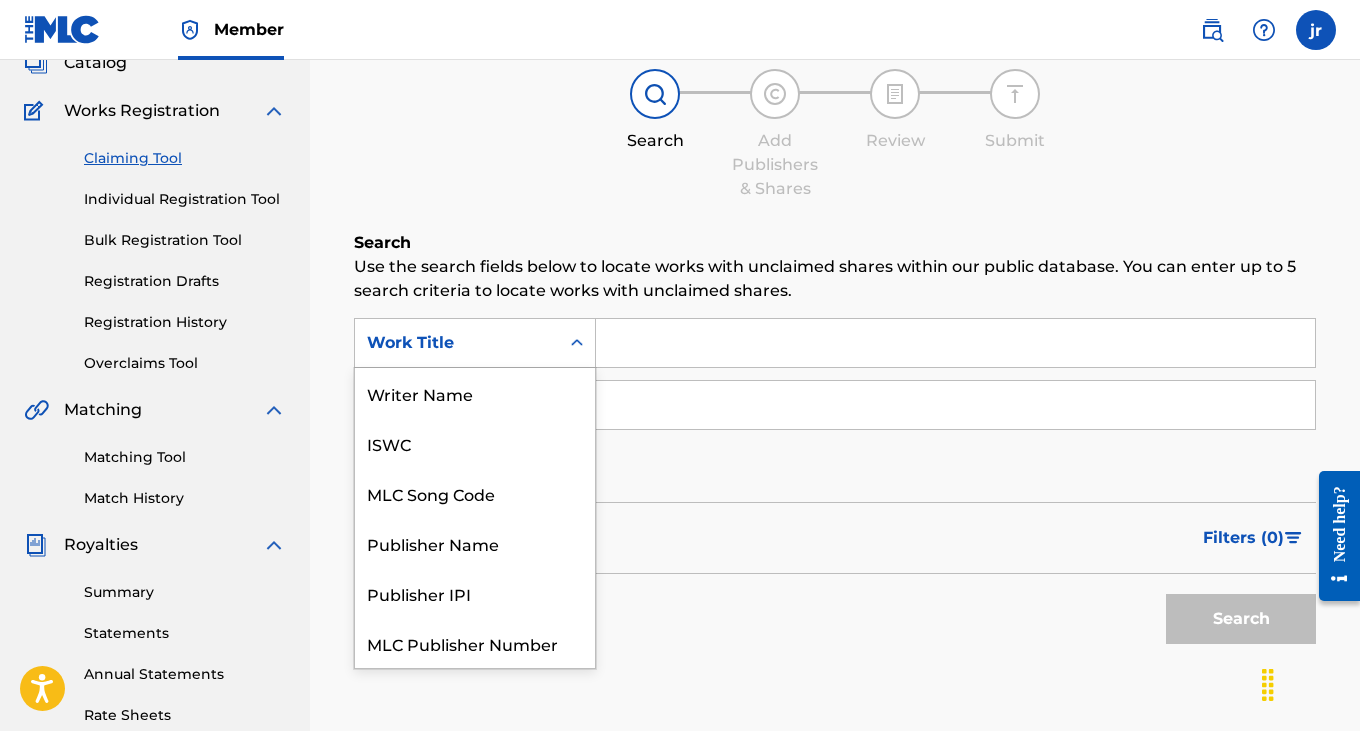 click at bounding box center (577, 343) 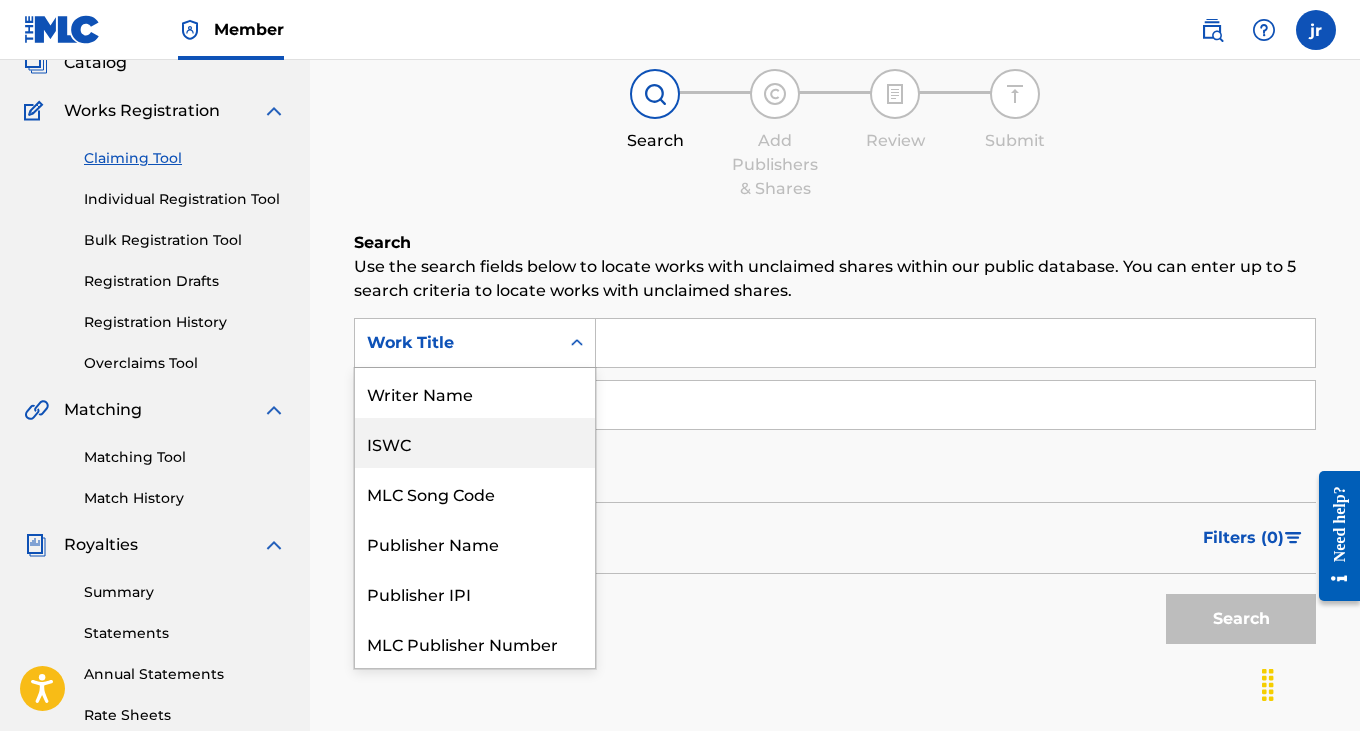 scroll, scrollTop: 41, scrollLeft: 0, axis: vertical 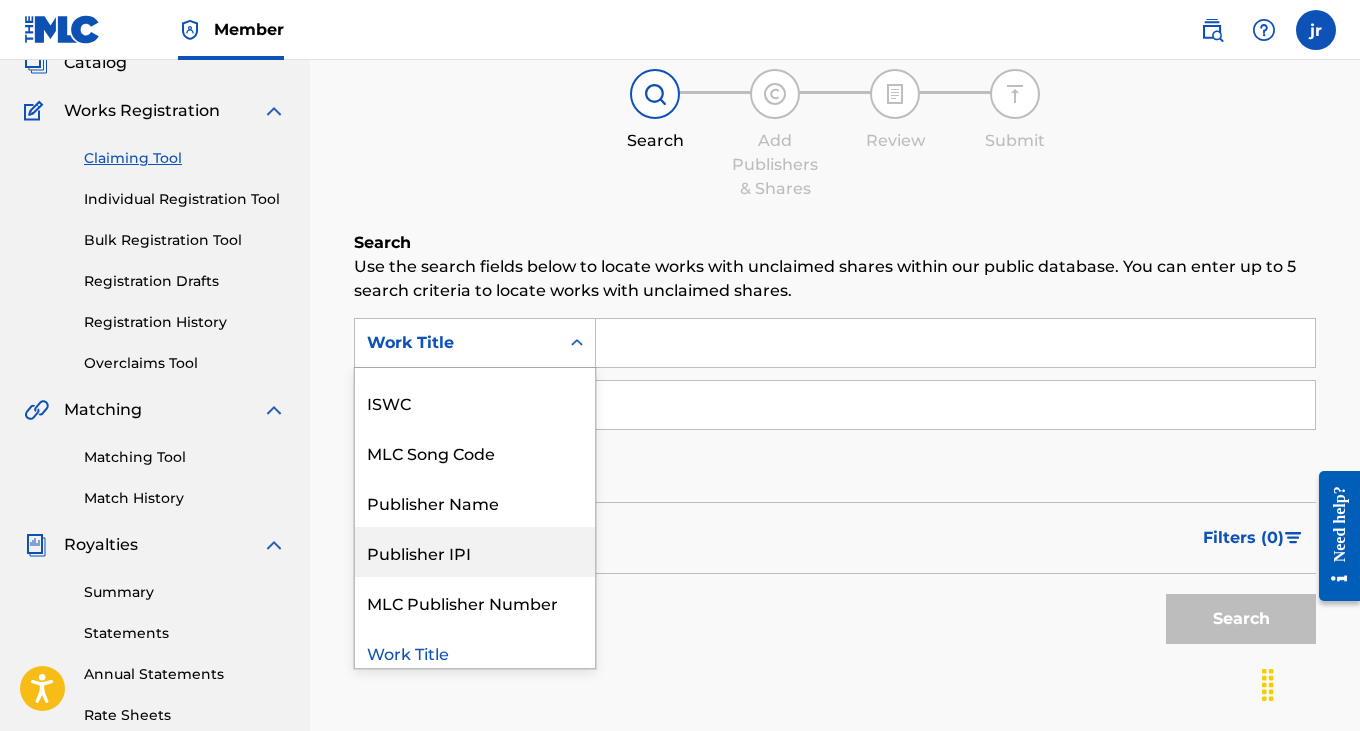 click on "Publisher IPI" at bounding box center (475, 552) 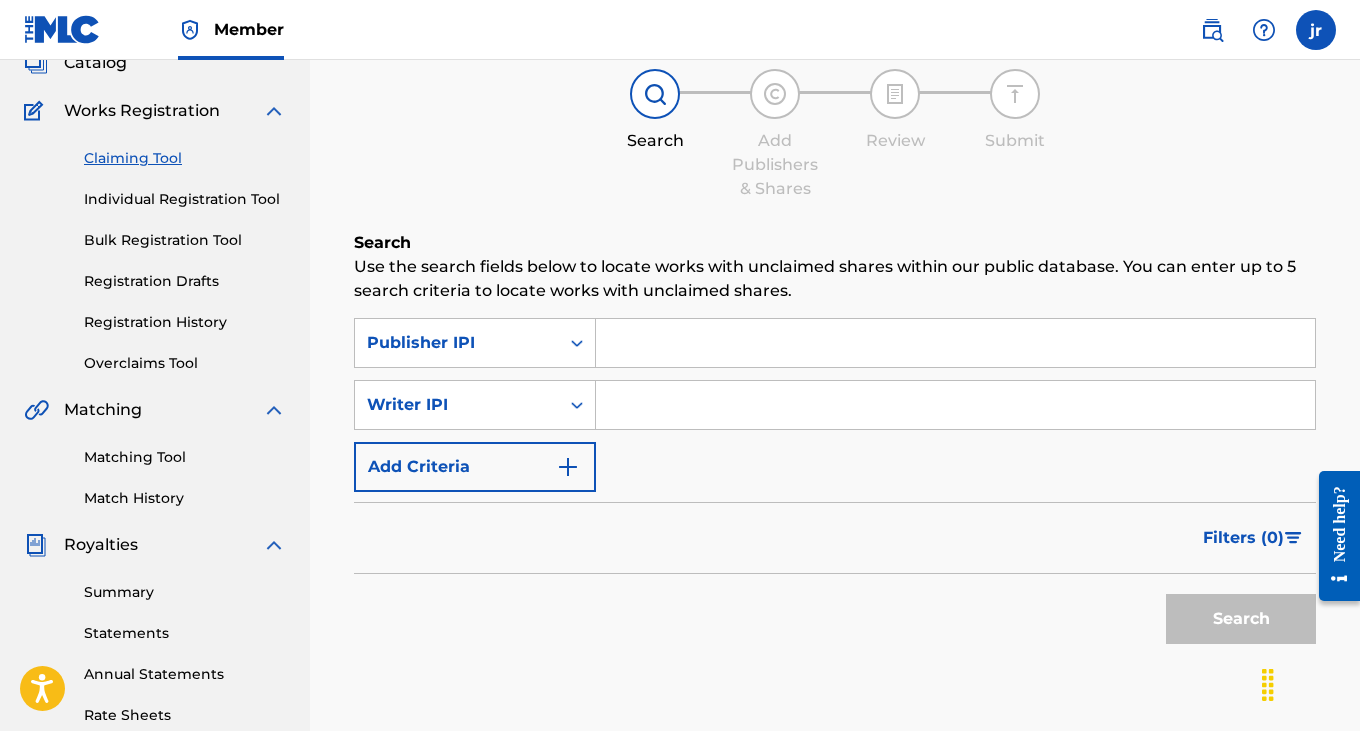 click at bounding box center [955, 343] 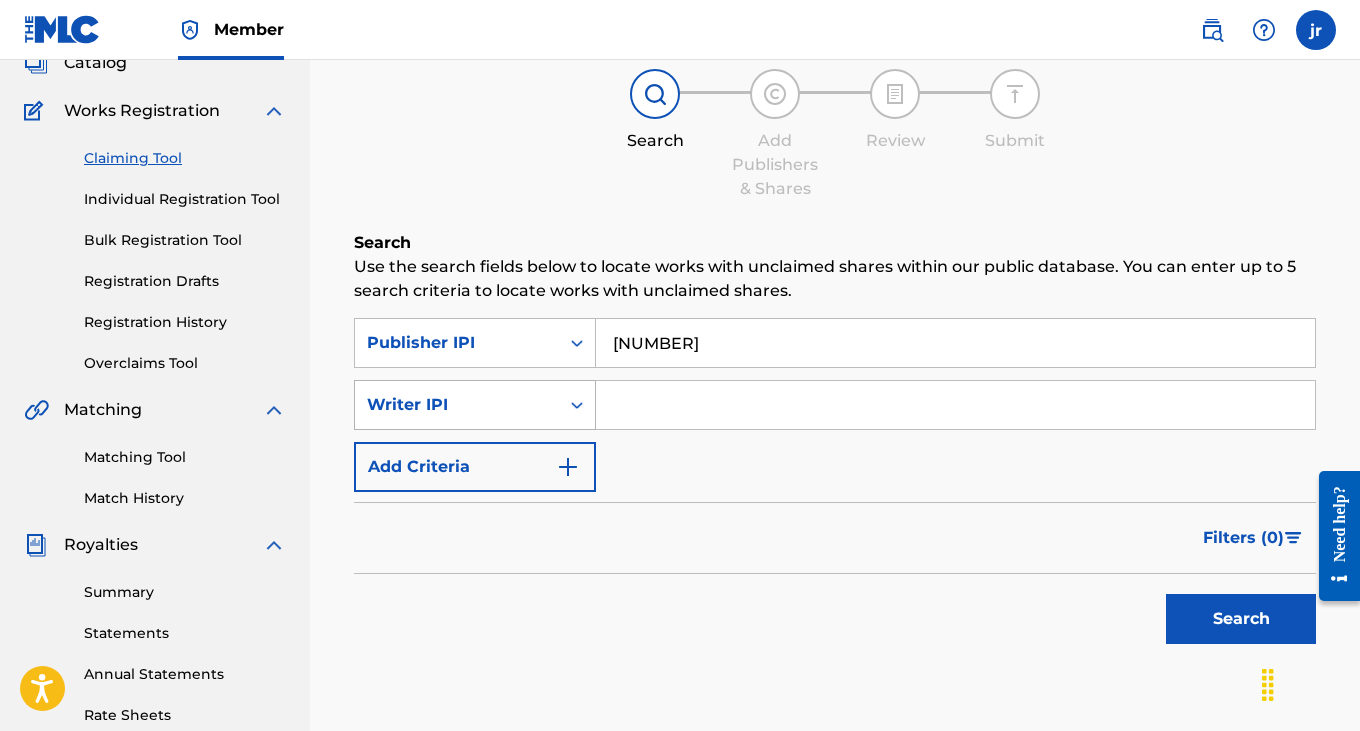 click at bounding box center (577, 405) 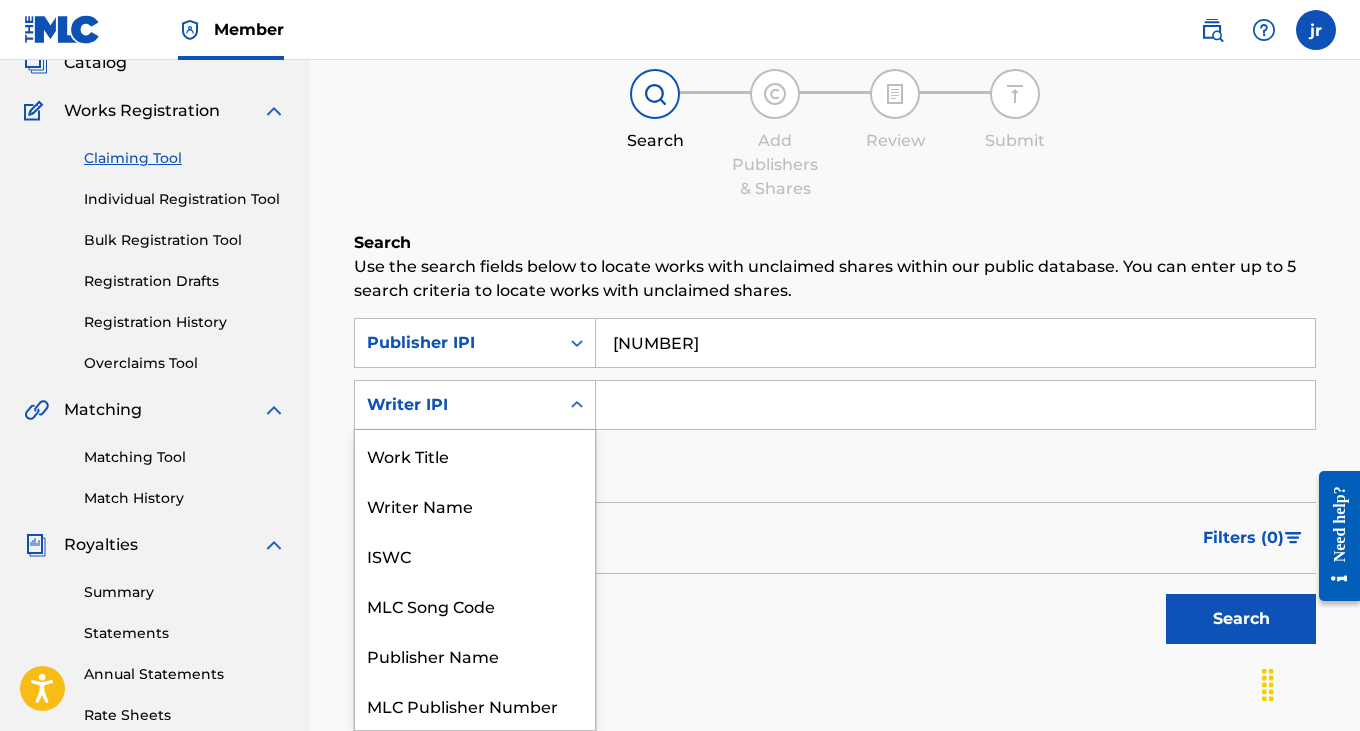 scroll, scrollTop: 50, scrollLeft: 0, axis: vertical 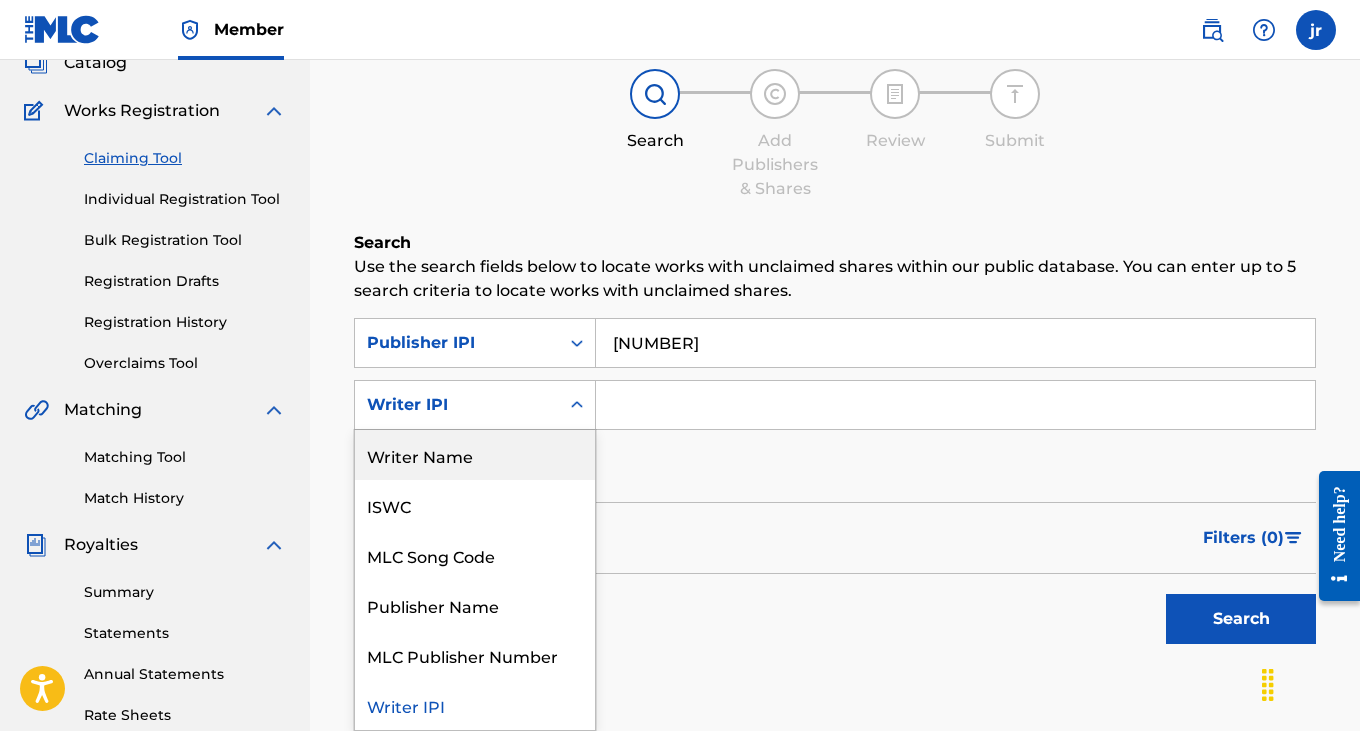 click on "Writer Name" at bounding box center [475, 455] 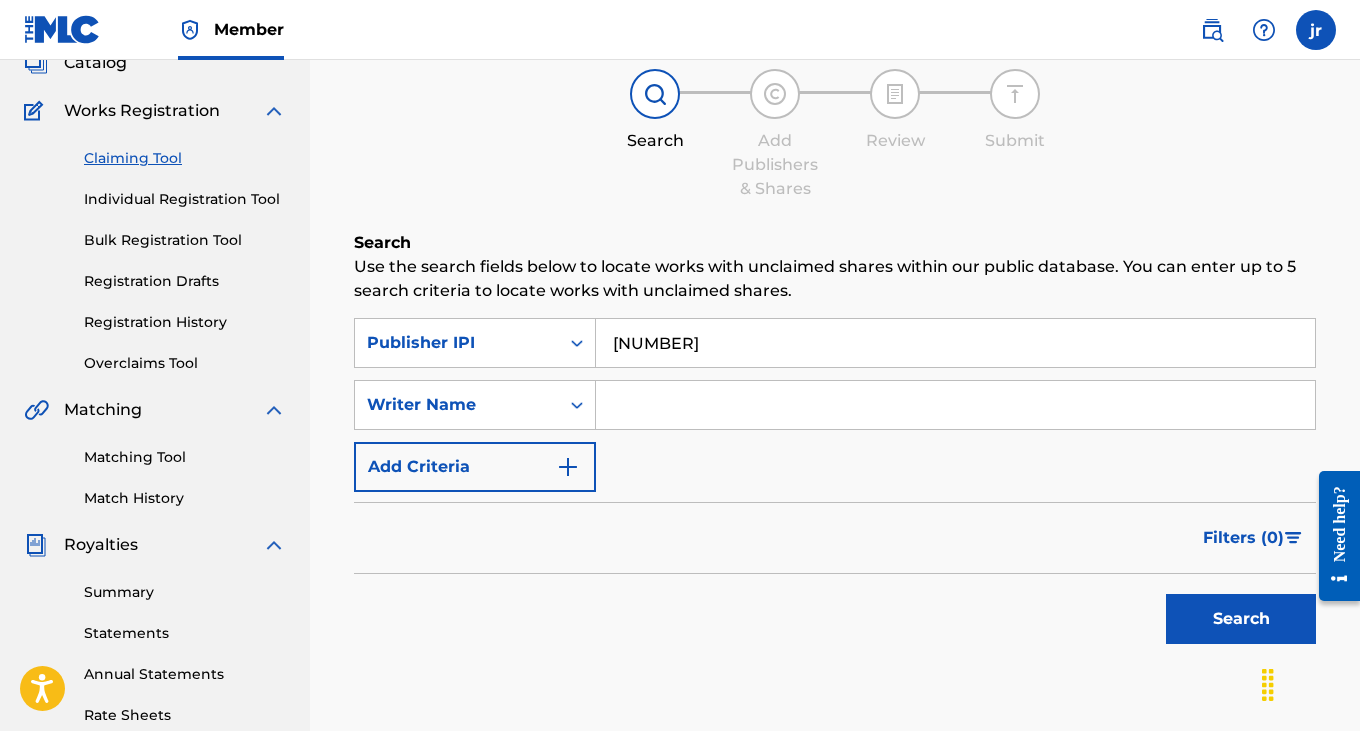 click at bounding box center (955, 405) 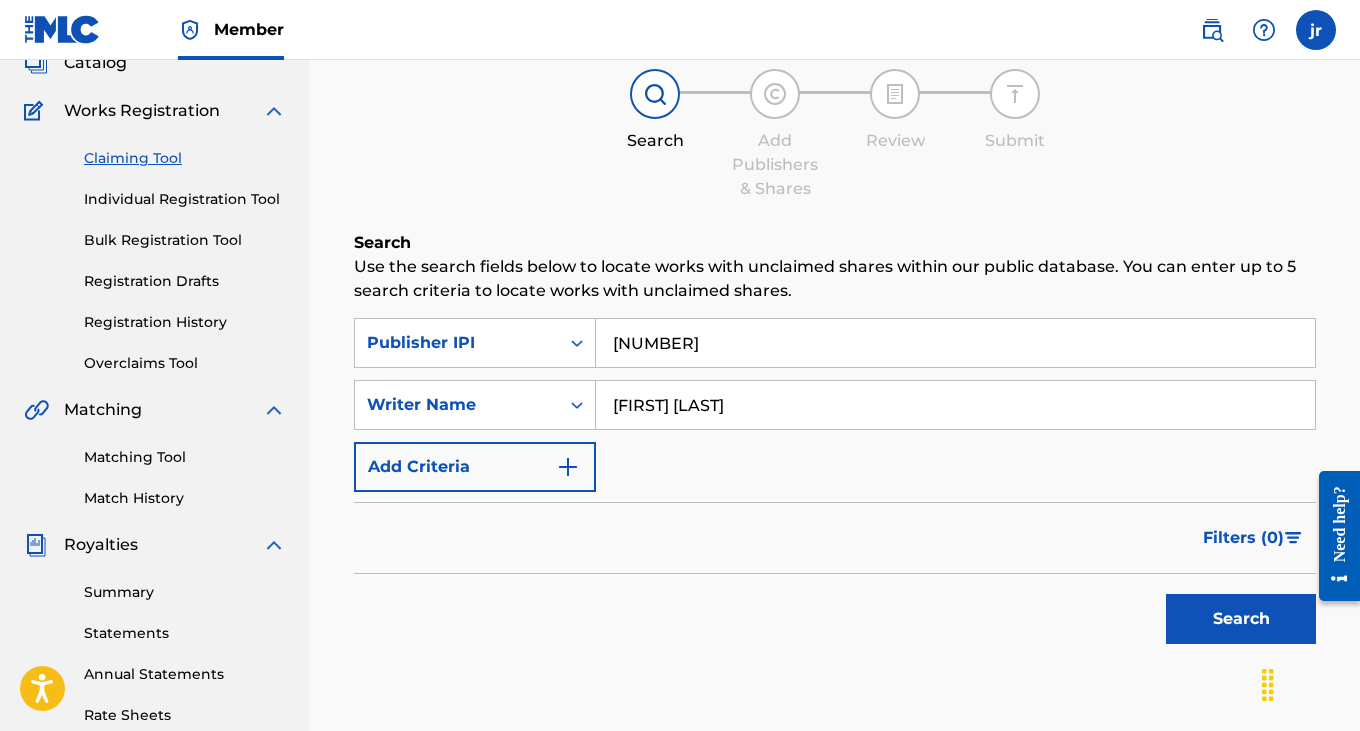 click at bounding box center (568, 467) 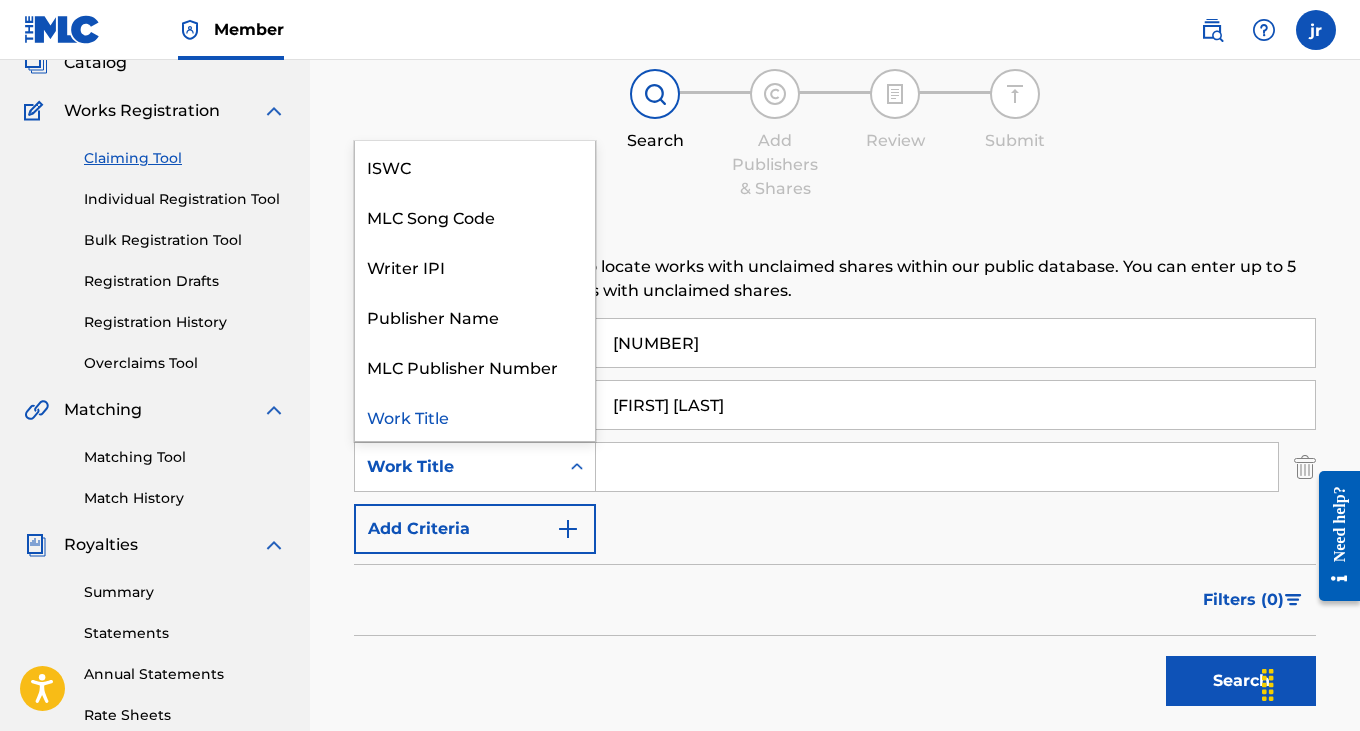 click at bounding box center (577, 467) 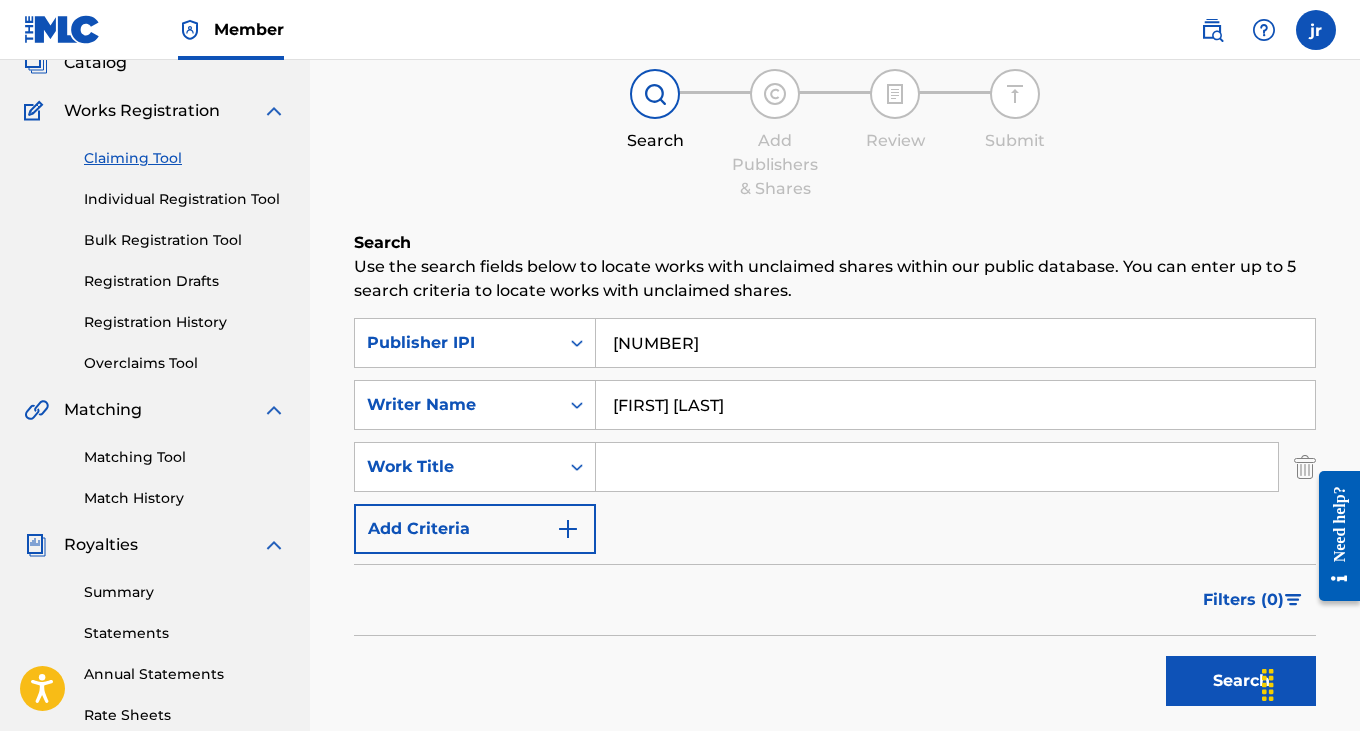click at bounding box center (937, 467) 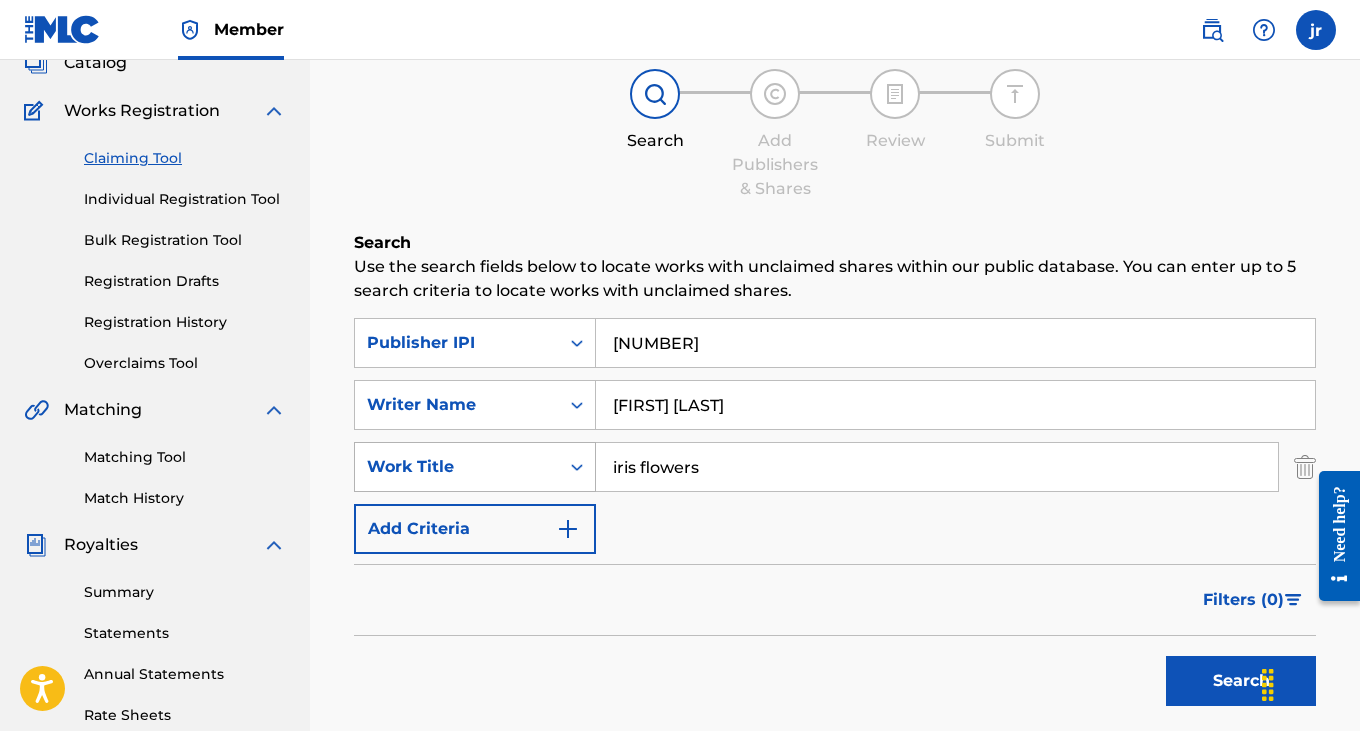 drag, startPoint x: 639, startPoint y: 460, endPoint x: 590, endPoint y: 460, distance: 49 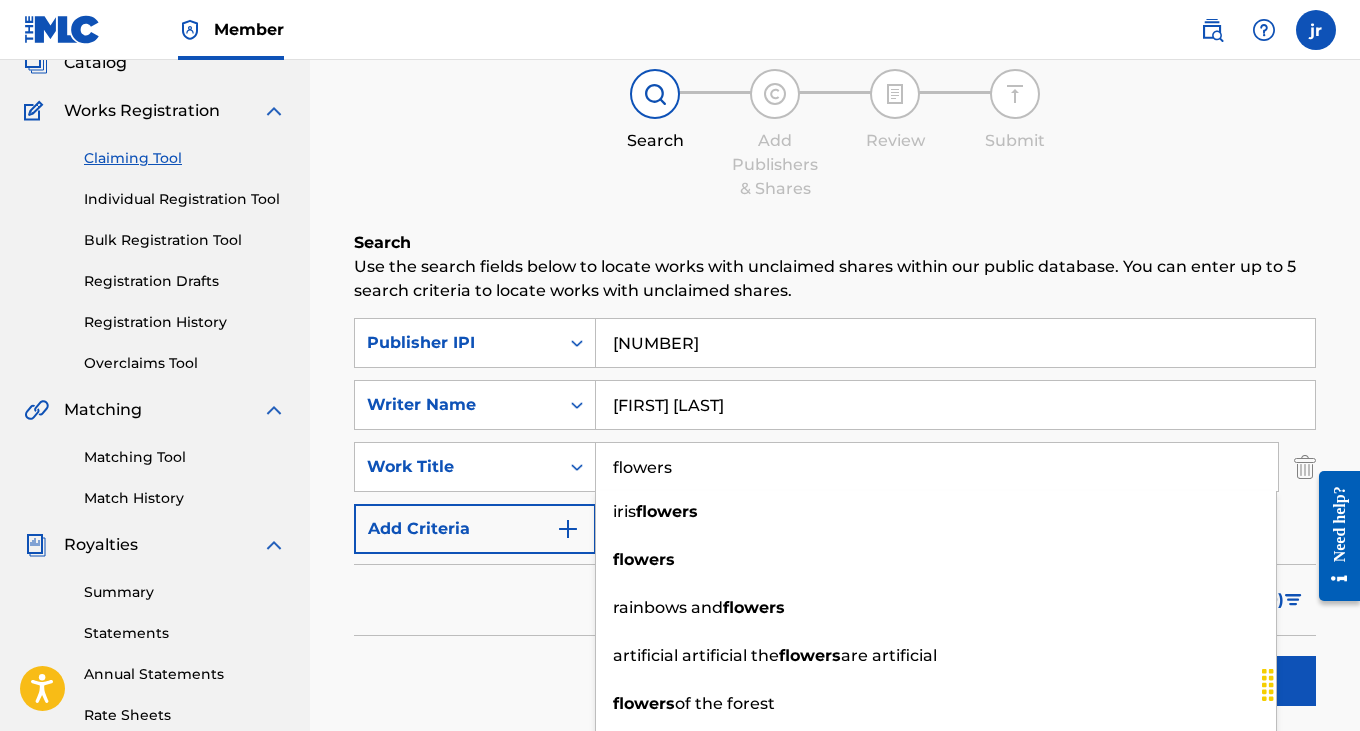 type on "flowers" 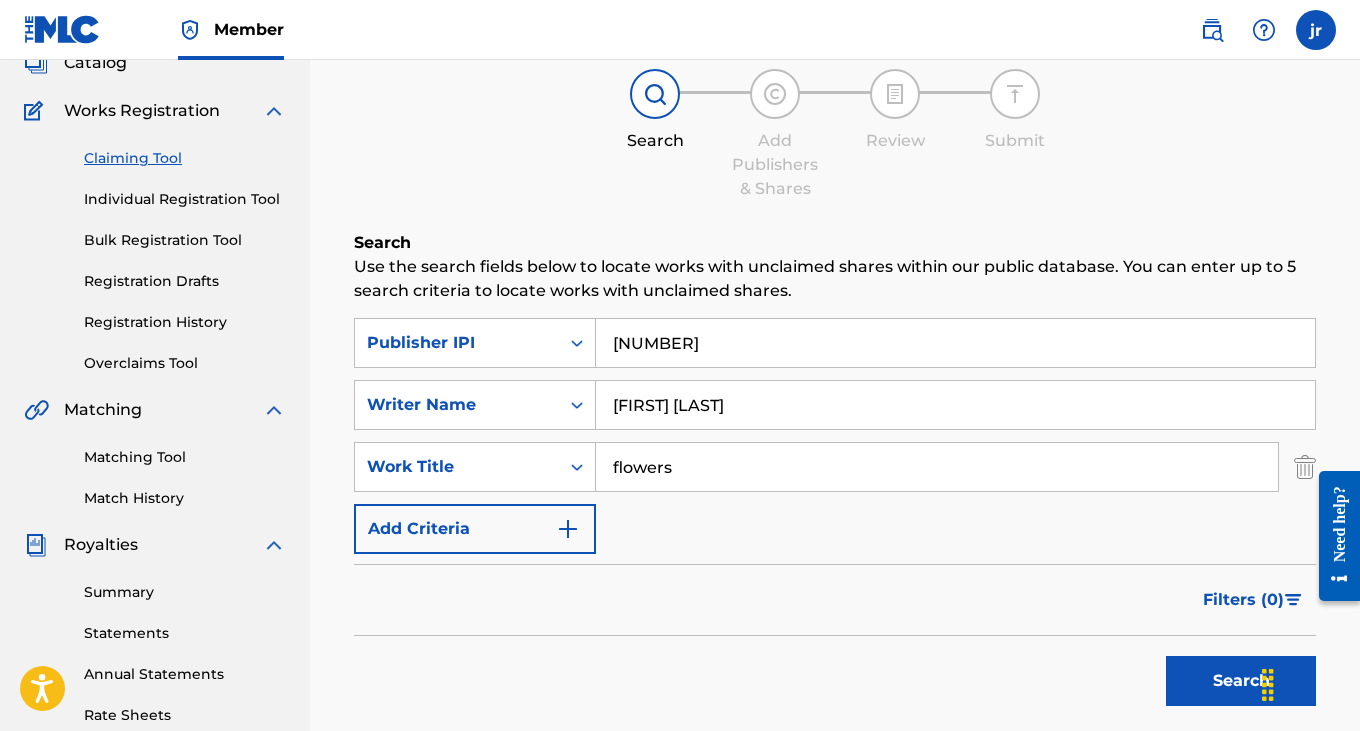 click on "Filters ( 0 )" at bounding box center (835, 600) 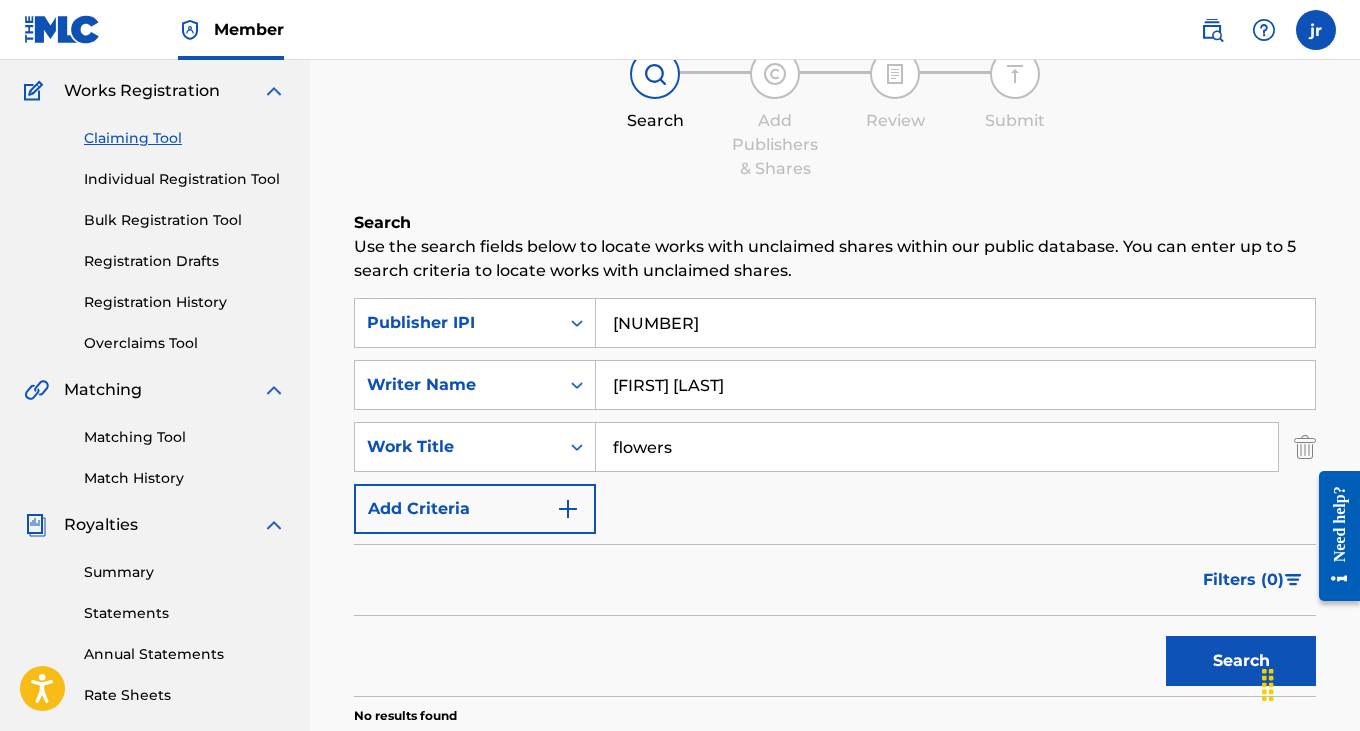 scroll, scrollTop: 45, scrollLeft: 0, axis: vertical 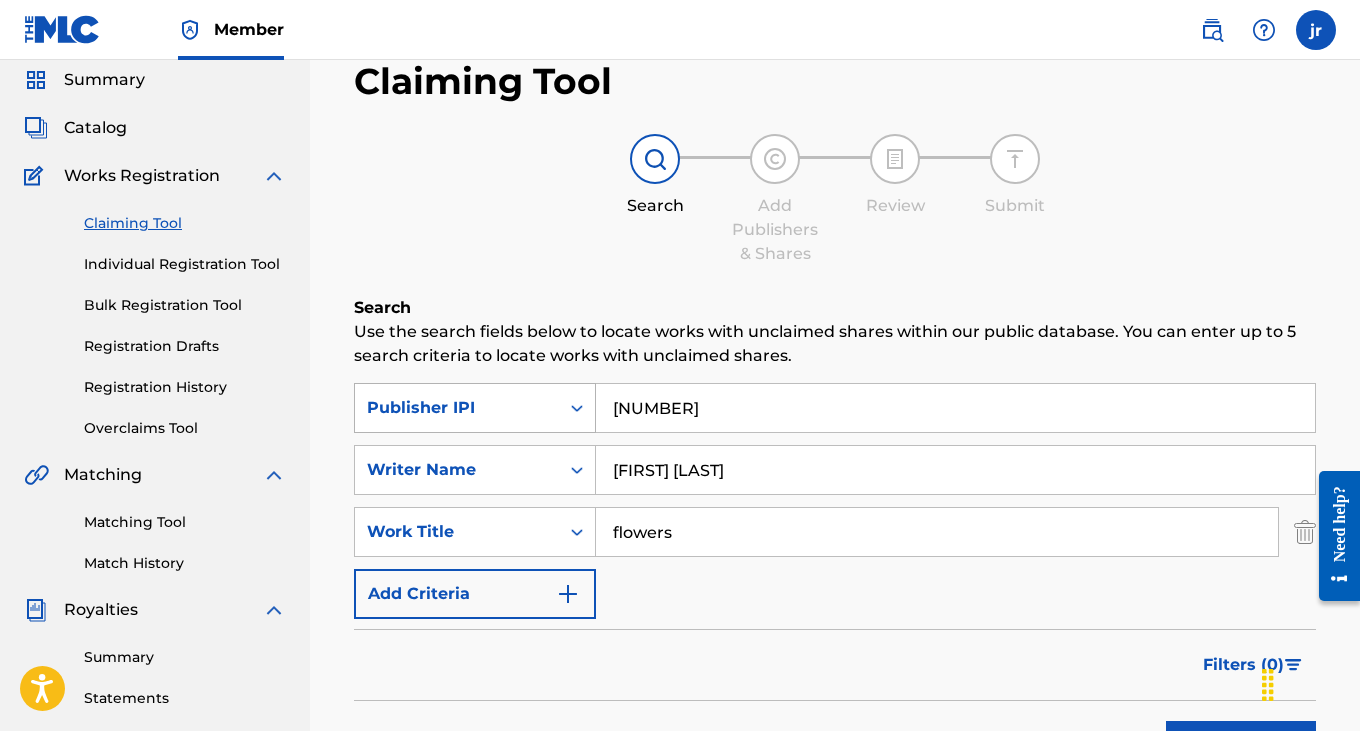 click on "Publisher IPI" at bounding box center (475, 408) 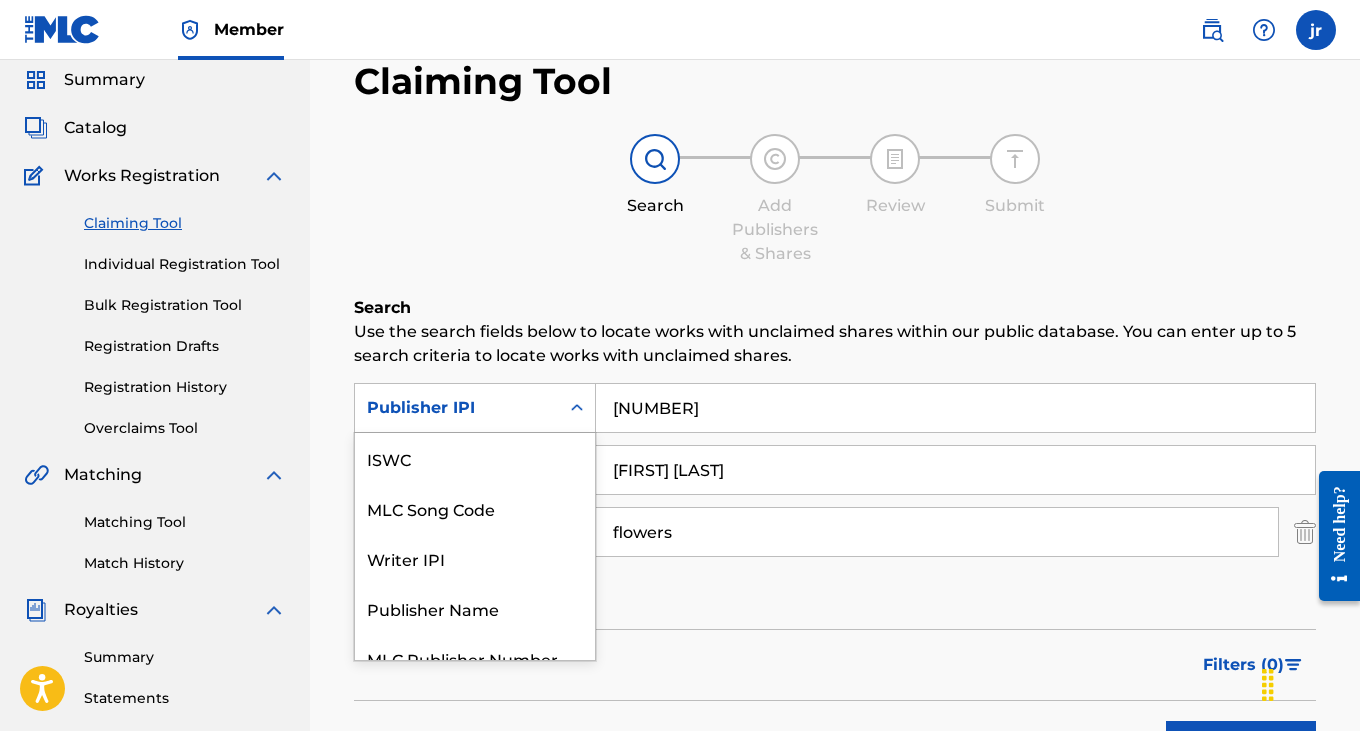 scroll, scrollTop: 74, scrollLeft: 0, axis: vertical 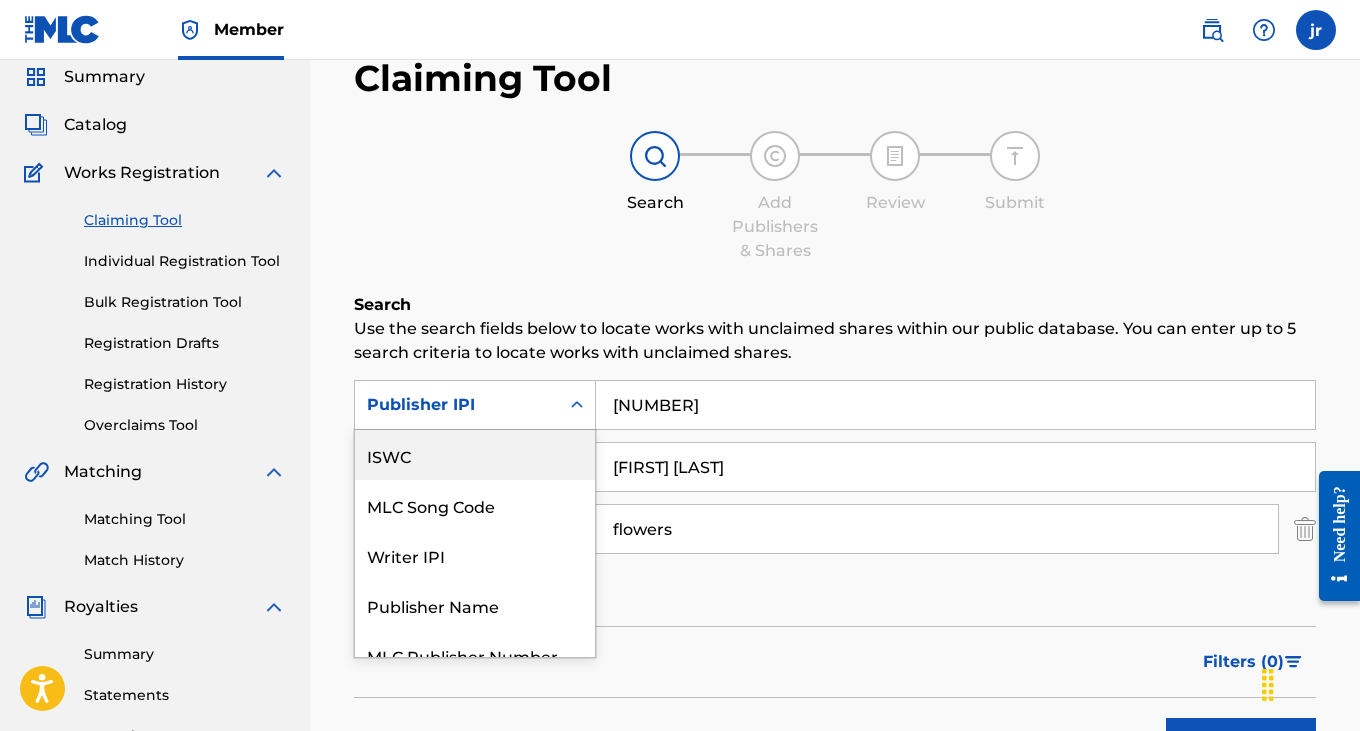 click on "ISWC" at bounding box center [475, 455] 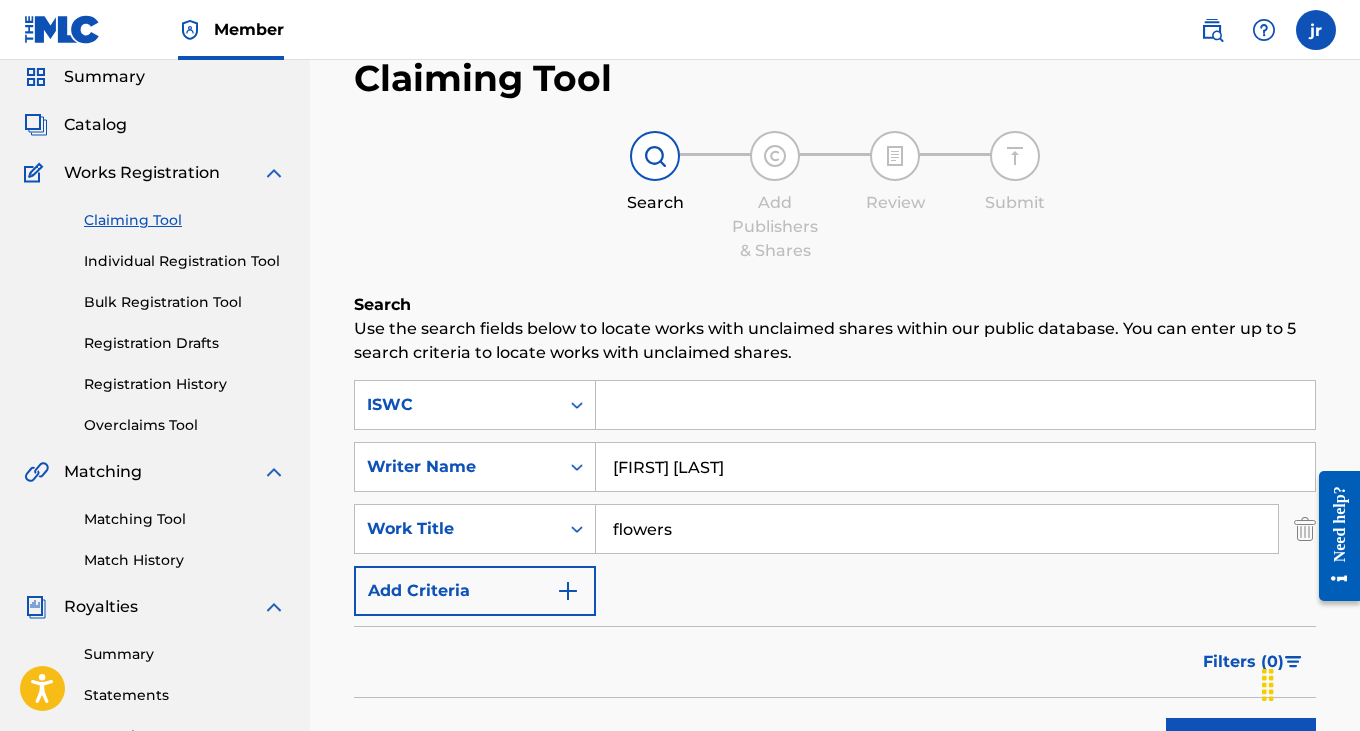 click at bounding box center [955, 405] 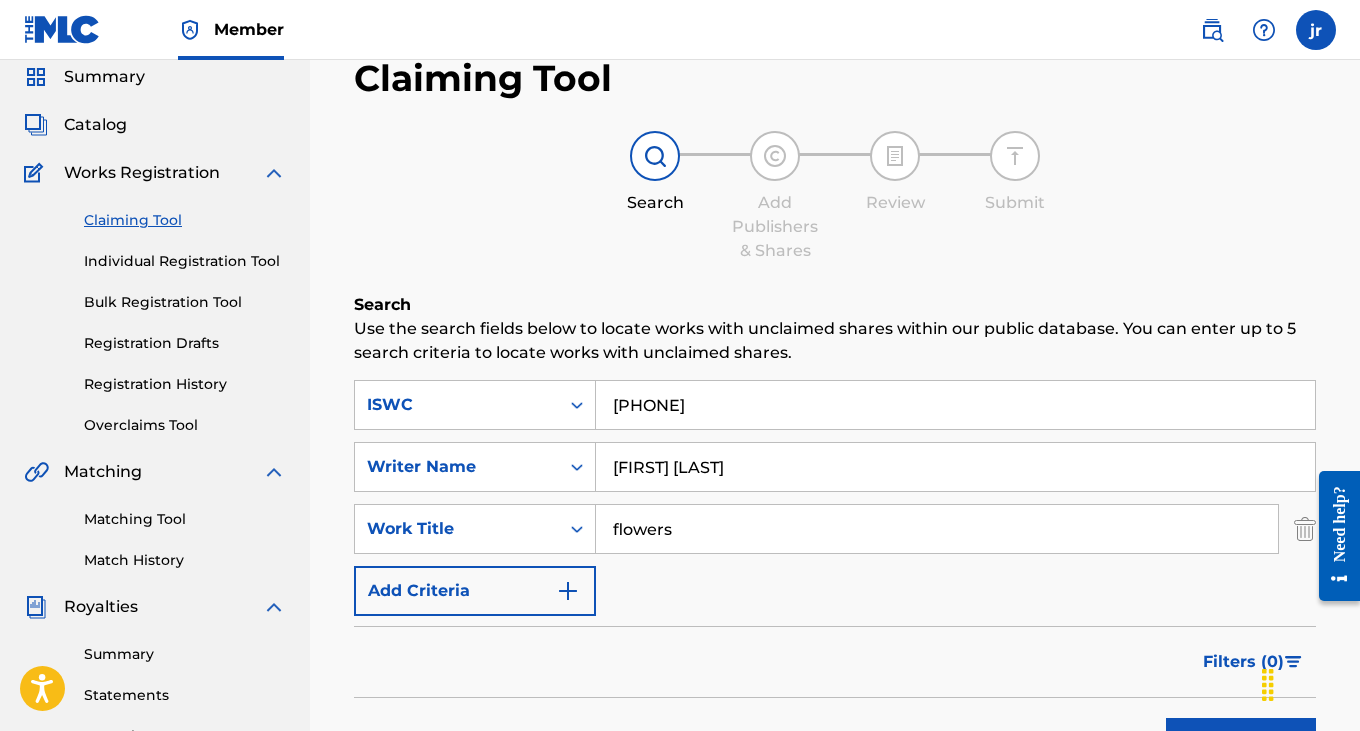 click at bounding box center (1332, 535) 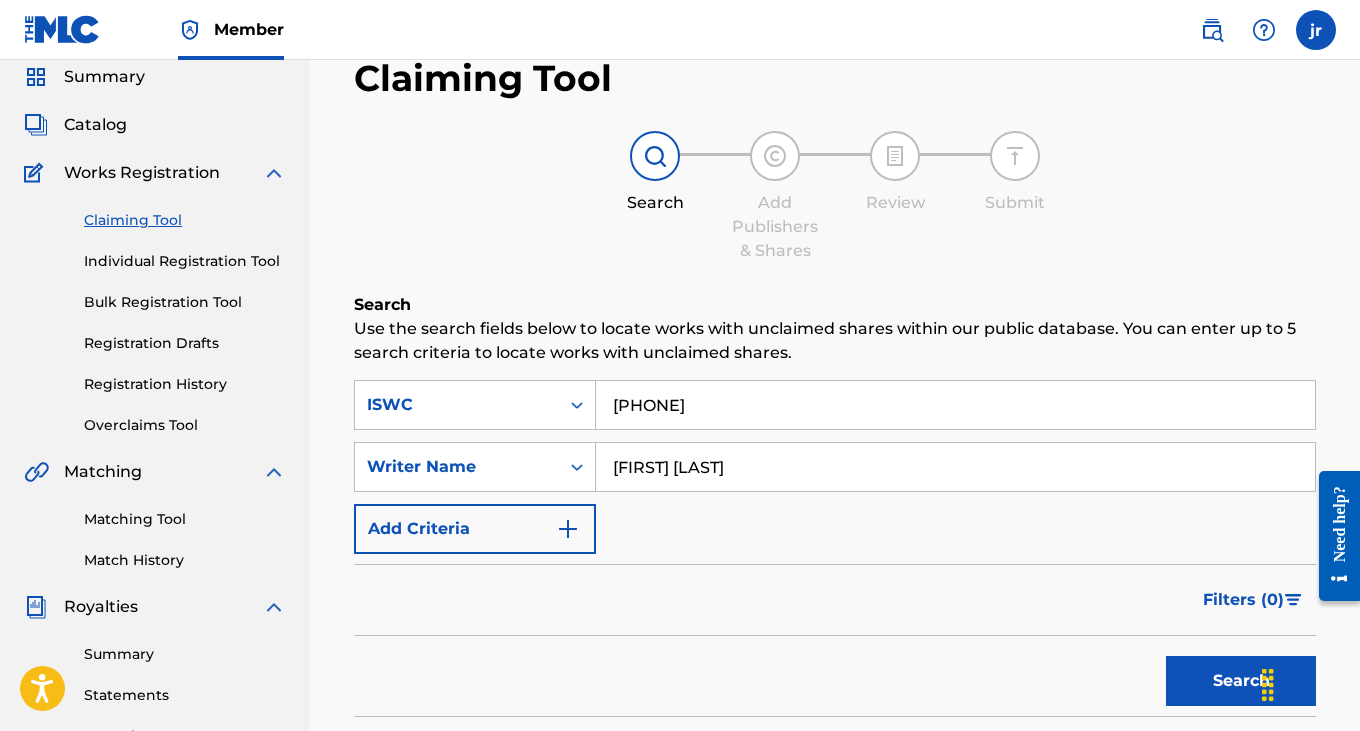 scroll, scrollTop: 123, scrollLeft: 0, axis: vertical 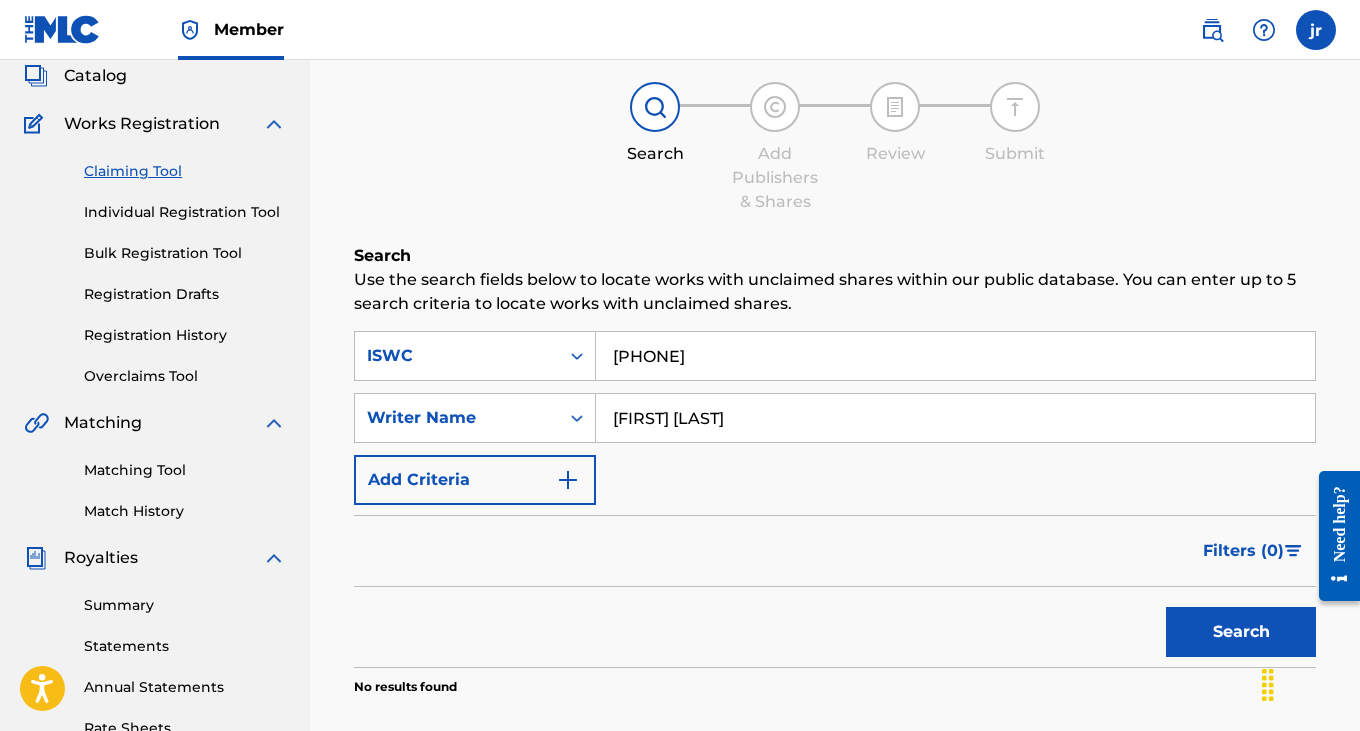 click on "Search" at bounding box center (1241, 632) 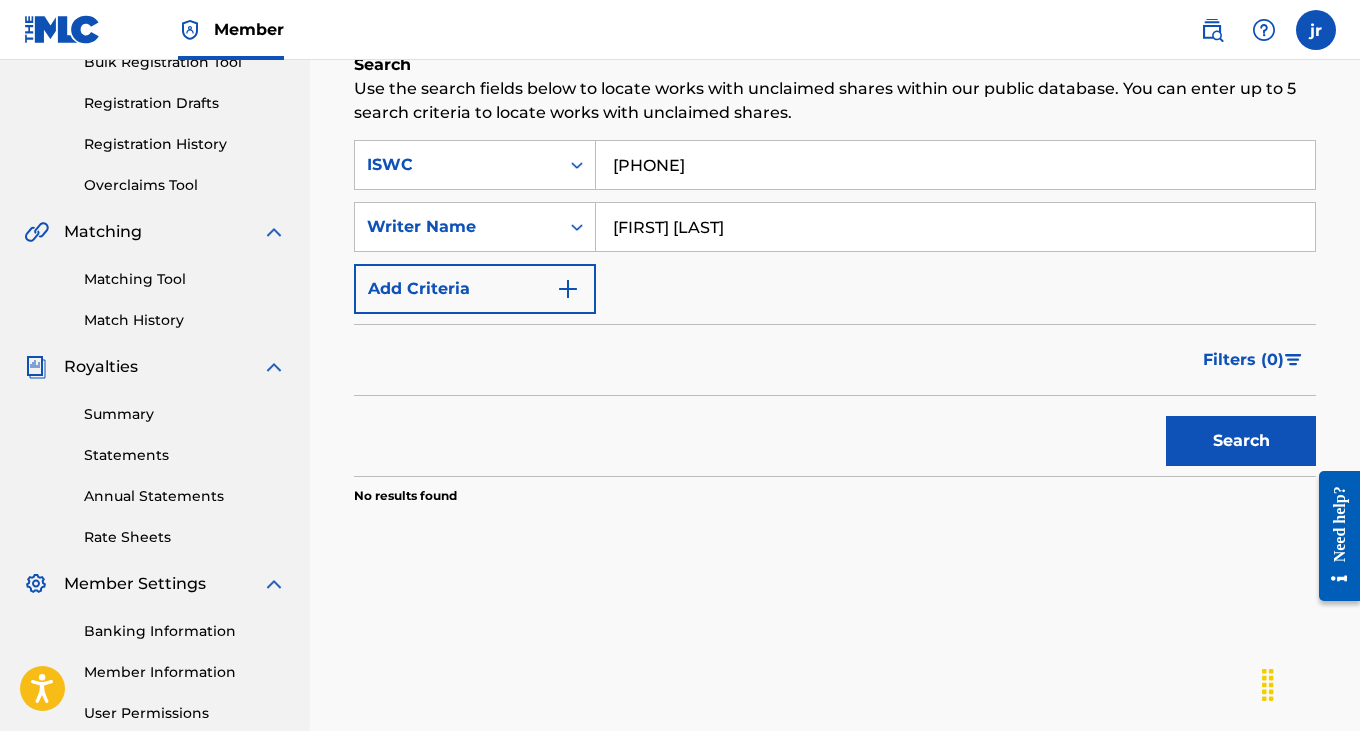 scroll, scrollTop: 343, scrollLeft: 0, axis: vertical 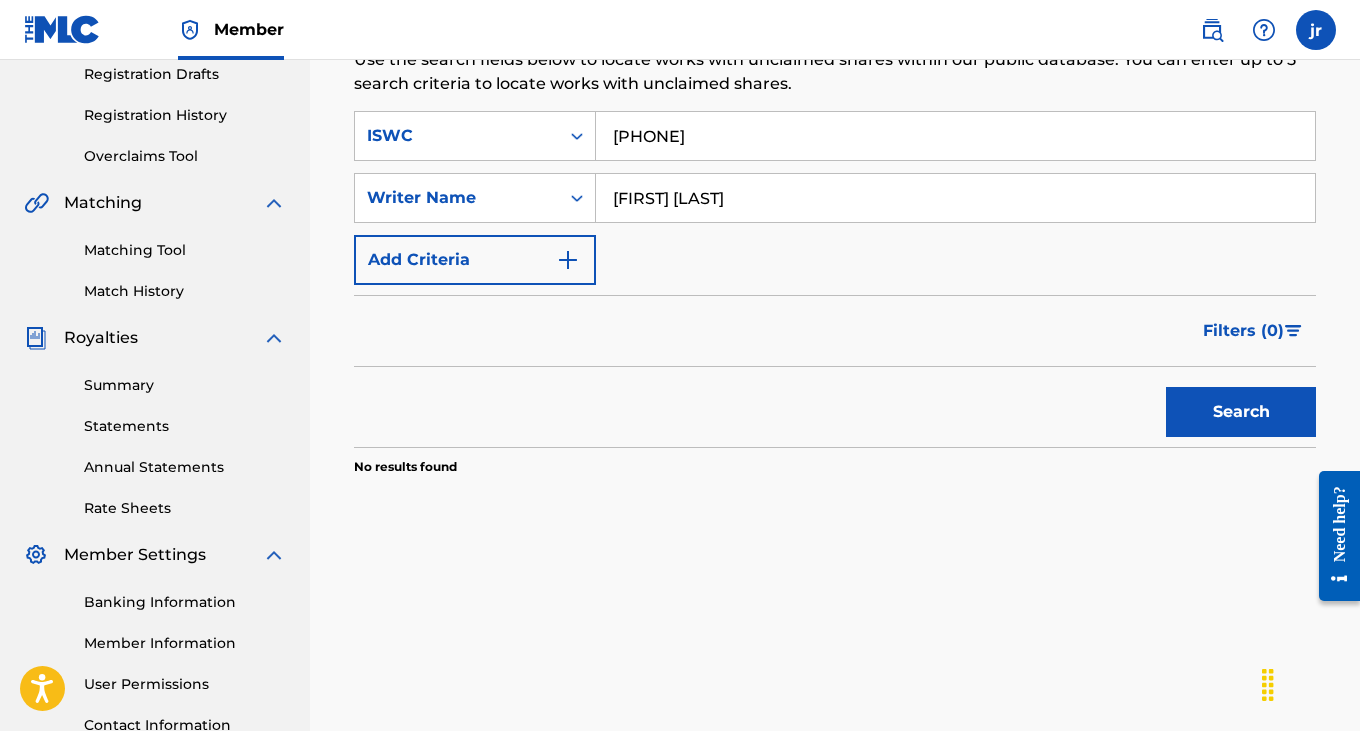click on "[PHONE]" at bounding box center (955, 136) 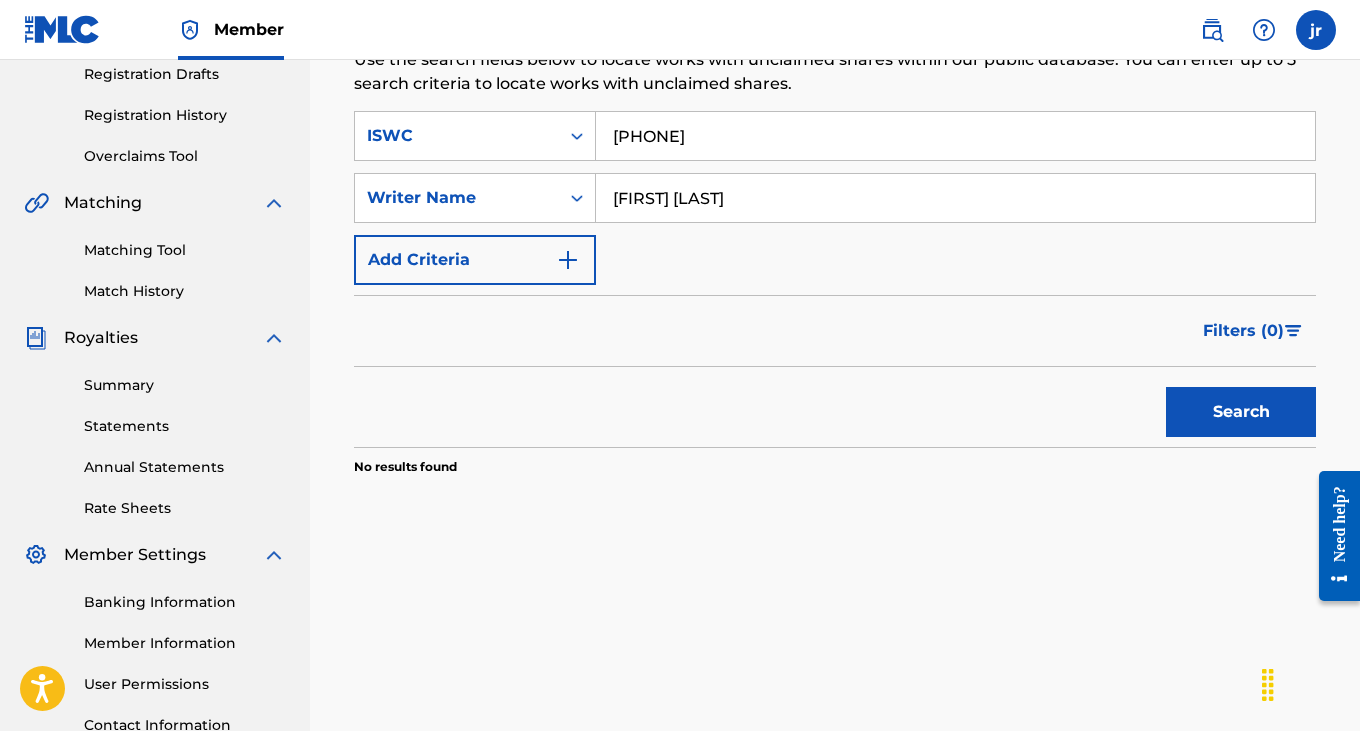 type on "[PHONE]" 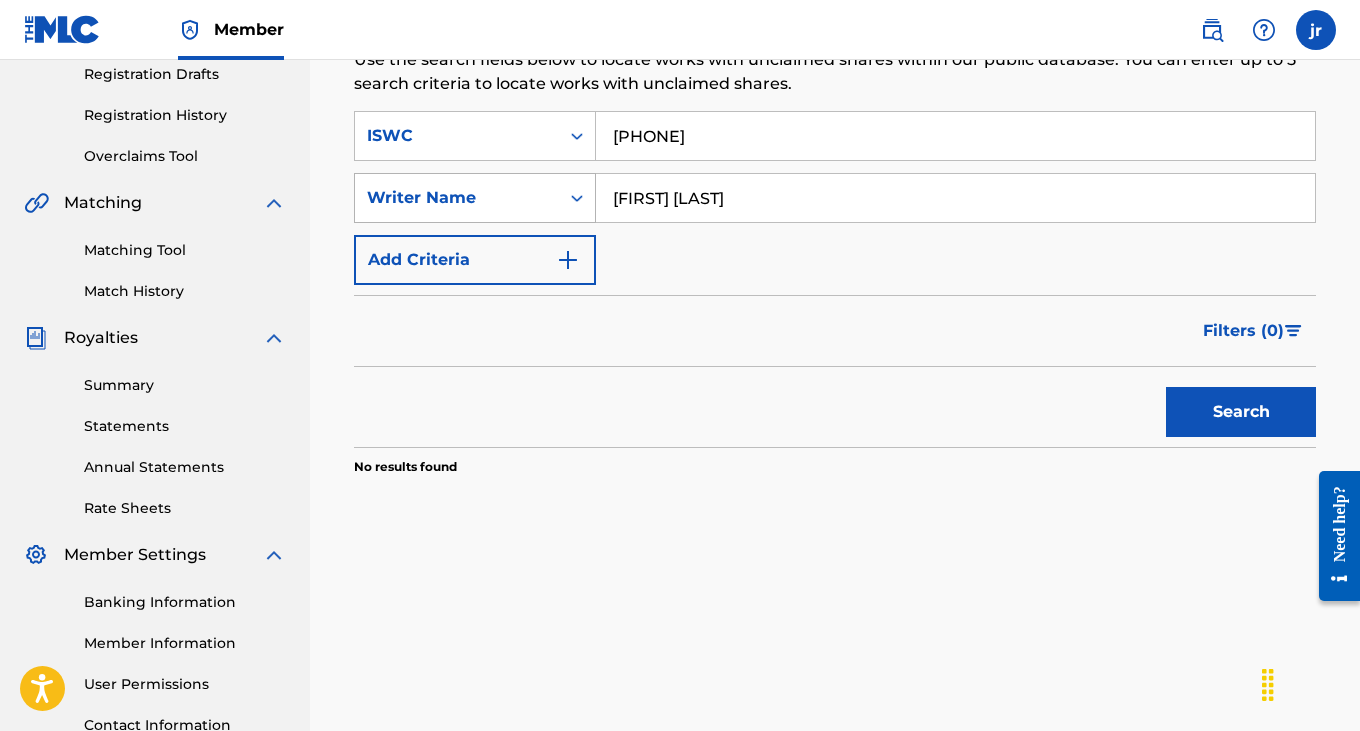 click 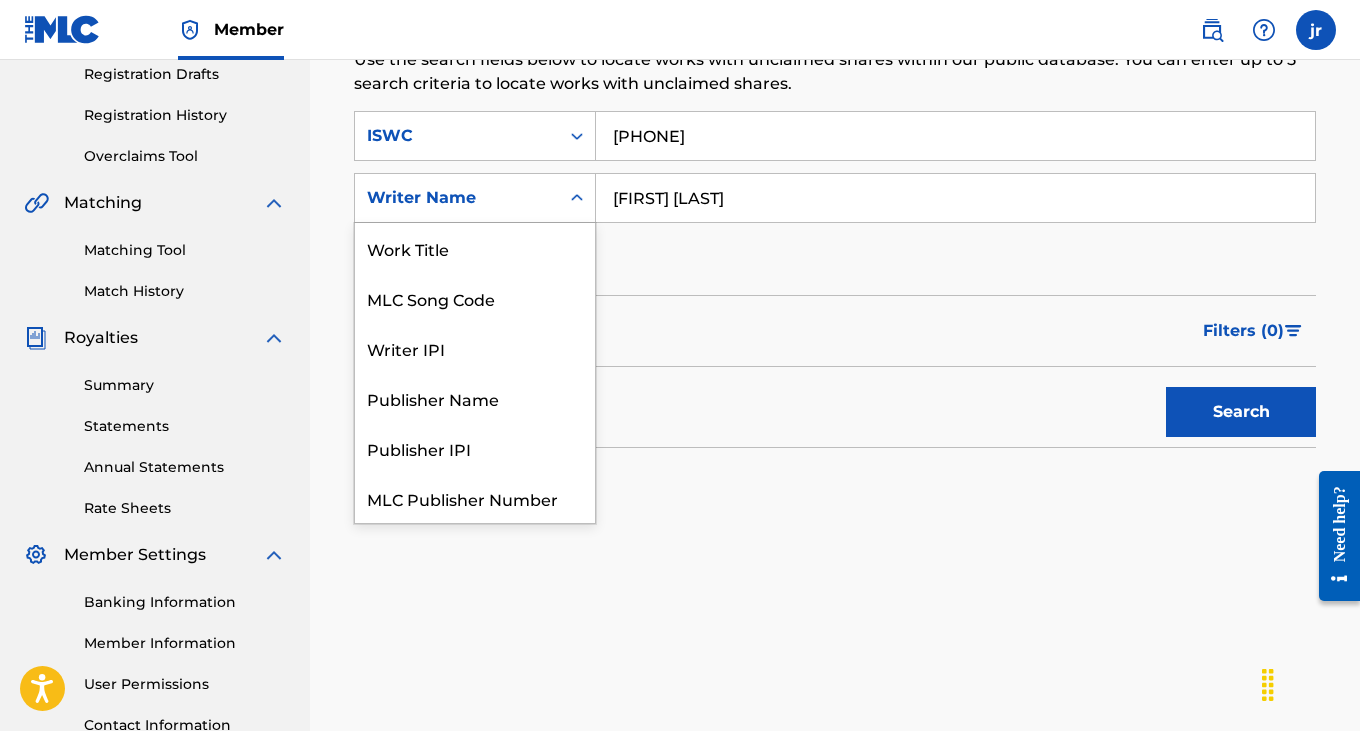 scroll, scrollTop: 50, scrollLeft: 0, axis: vertical 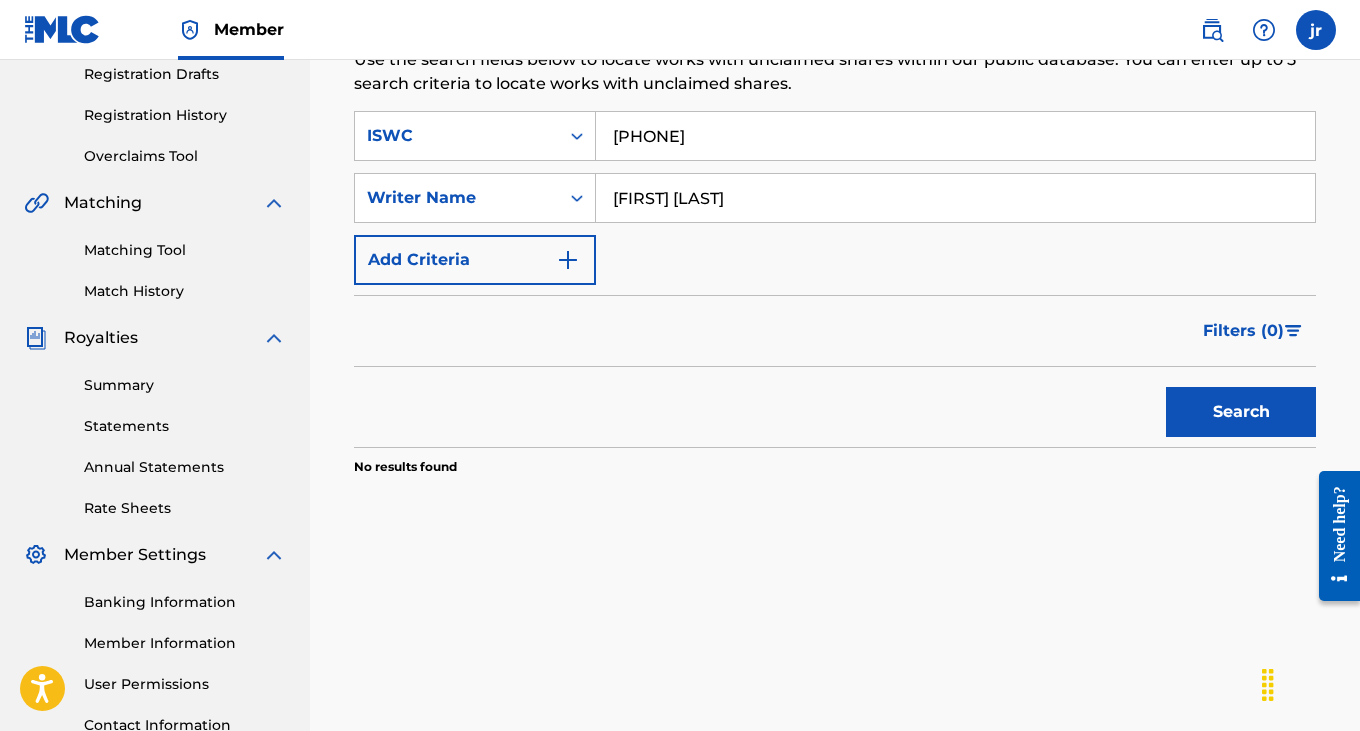 drag, startPoint x: 777, startPoint y: 198, endPoint x: 690, endPoint y: 132, distance: 109.201645 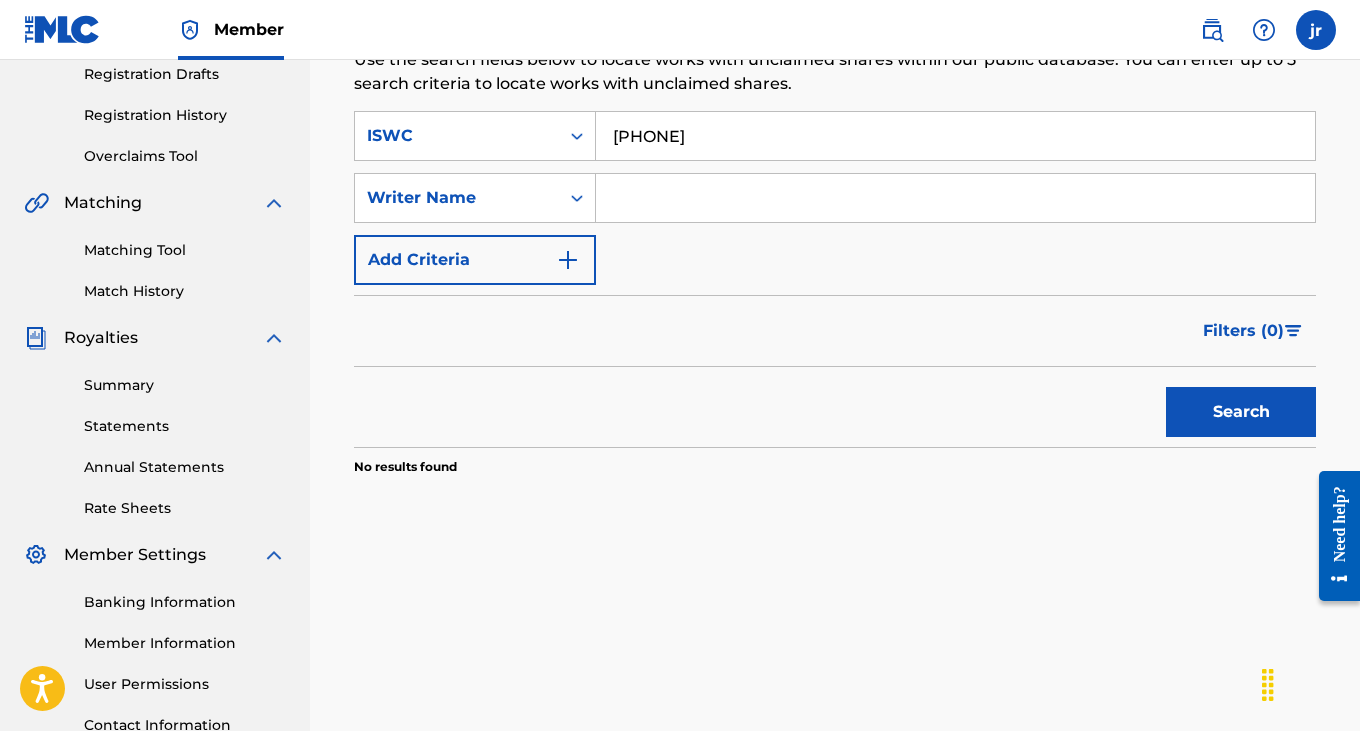 type 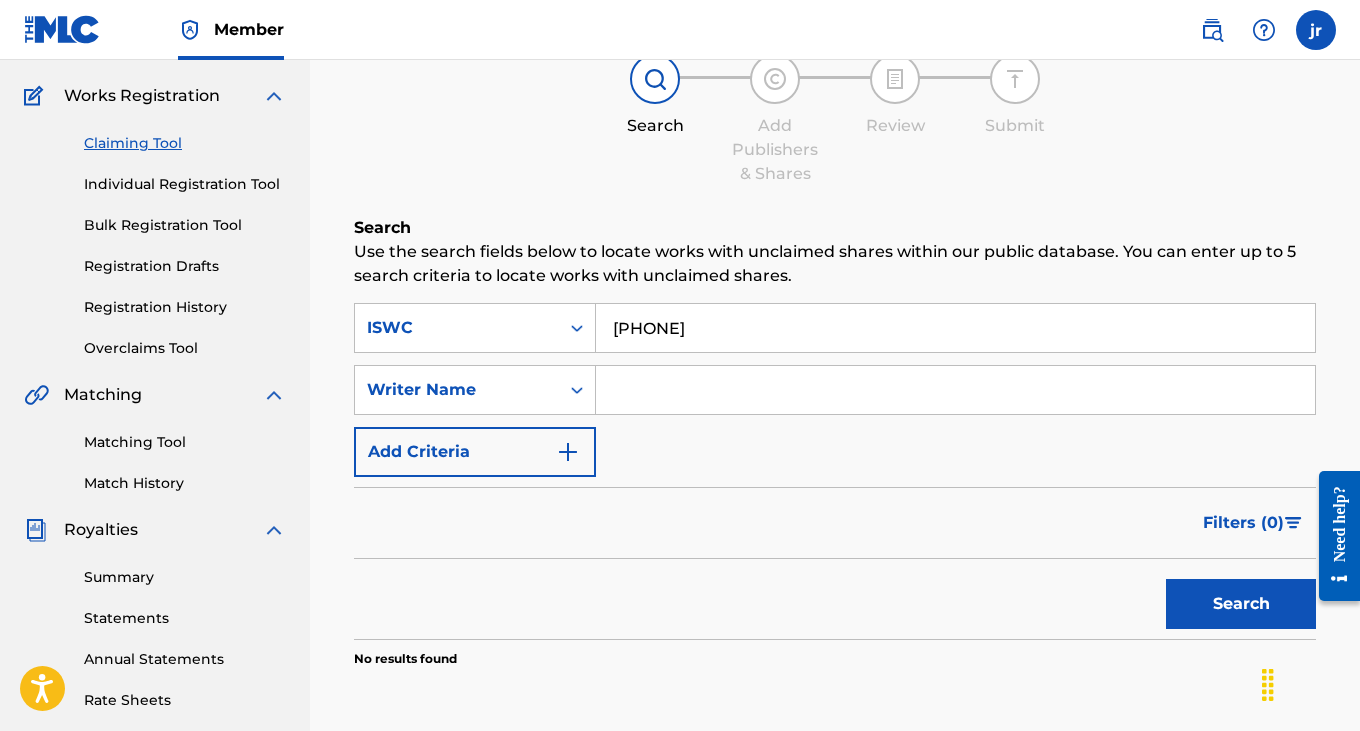 scroll, scrollTop: 134, scrollLeft: 0, axis: vertical 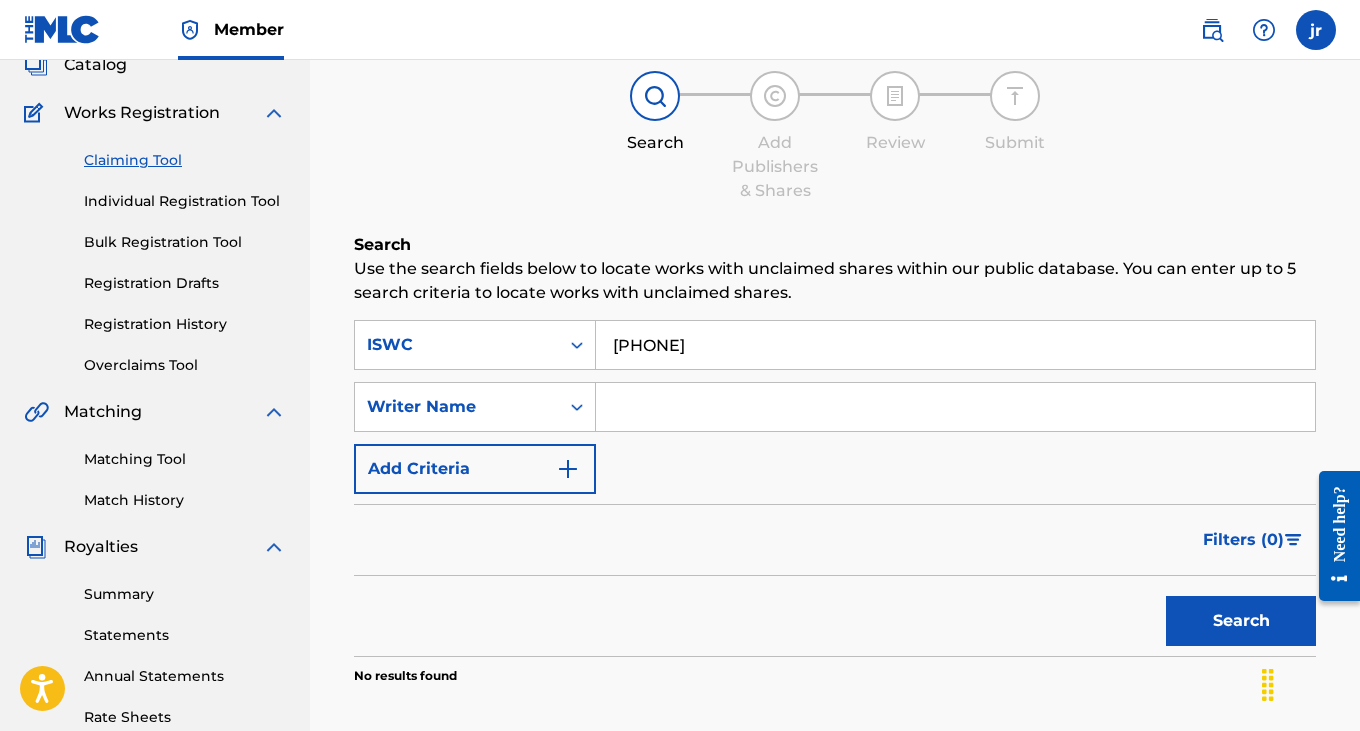 click on "Matching Tool" at bounding box center (185, 459) 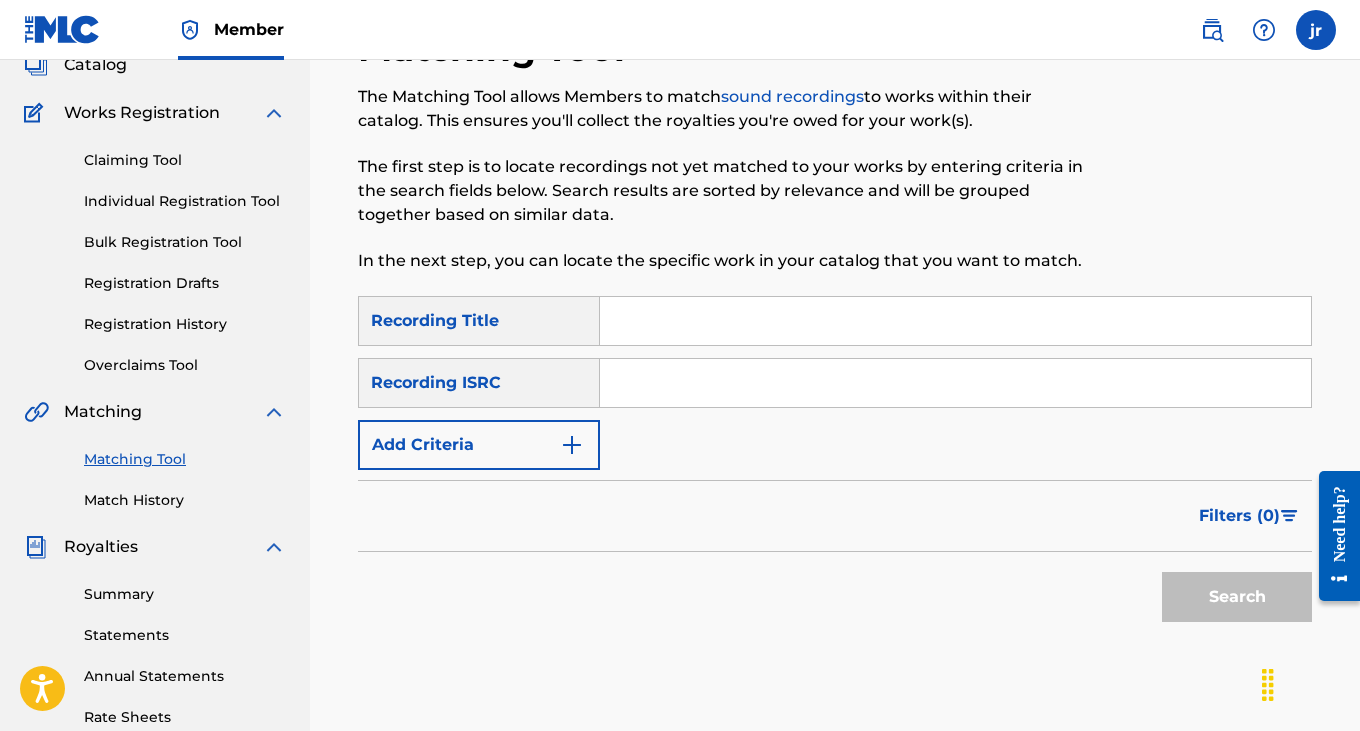 scroll, scrollTop: 0, scrollLeft: 0, axis: both 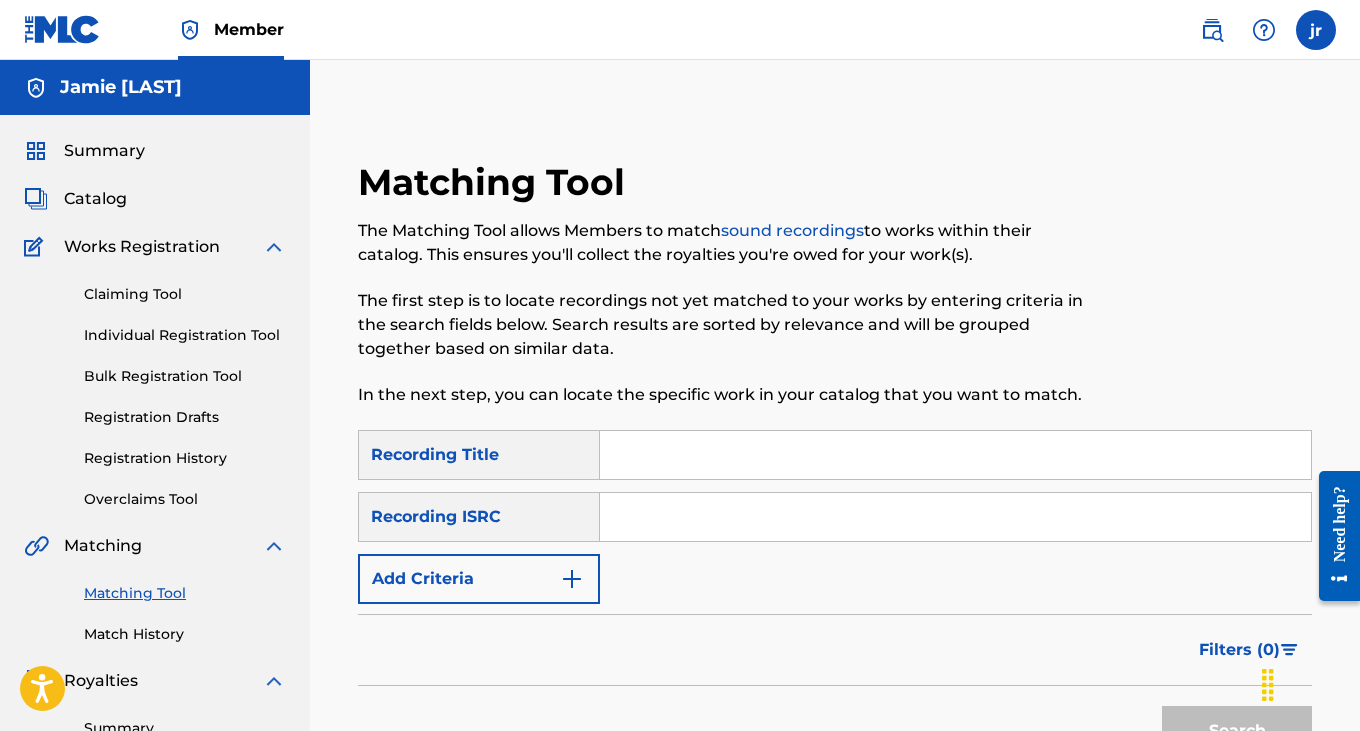 click at bounding box center (955, 517) 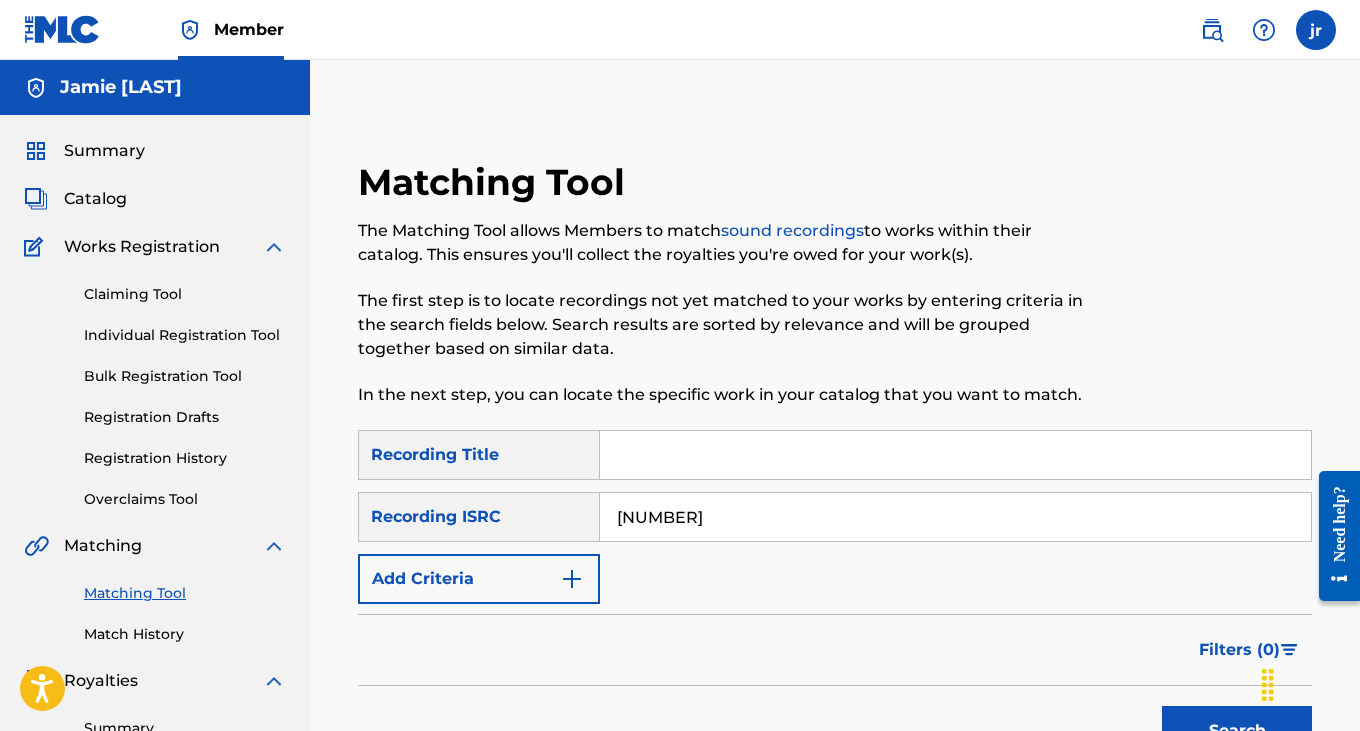 click on "Search" at bounding box center (1237, 731) 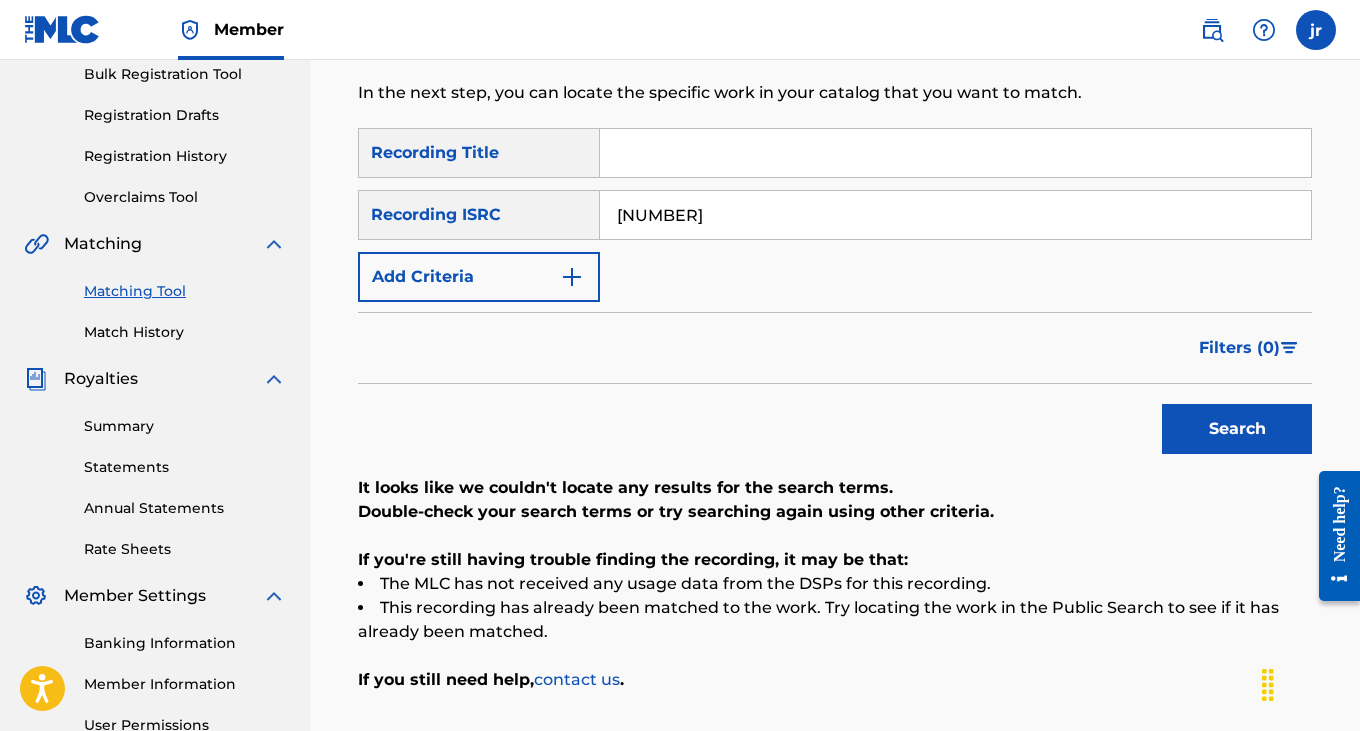 scroll, scrollTop: 142, scrollLeft: 0, axis: vertical 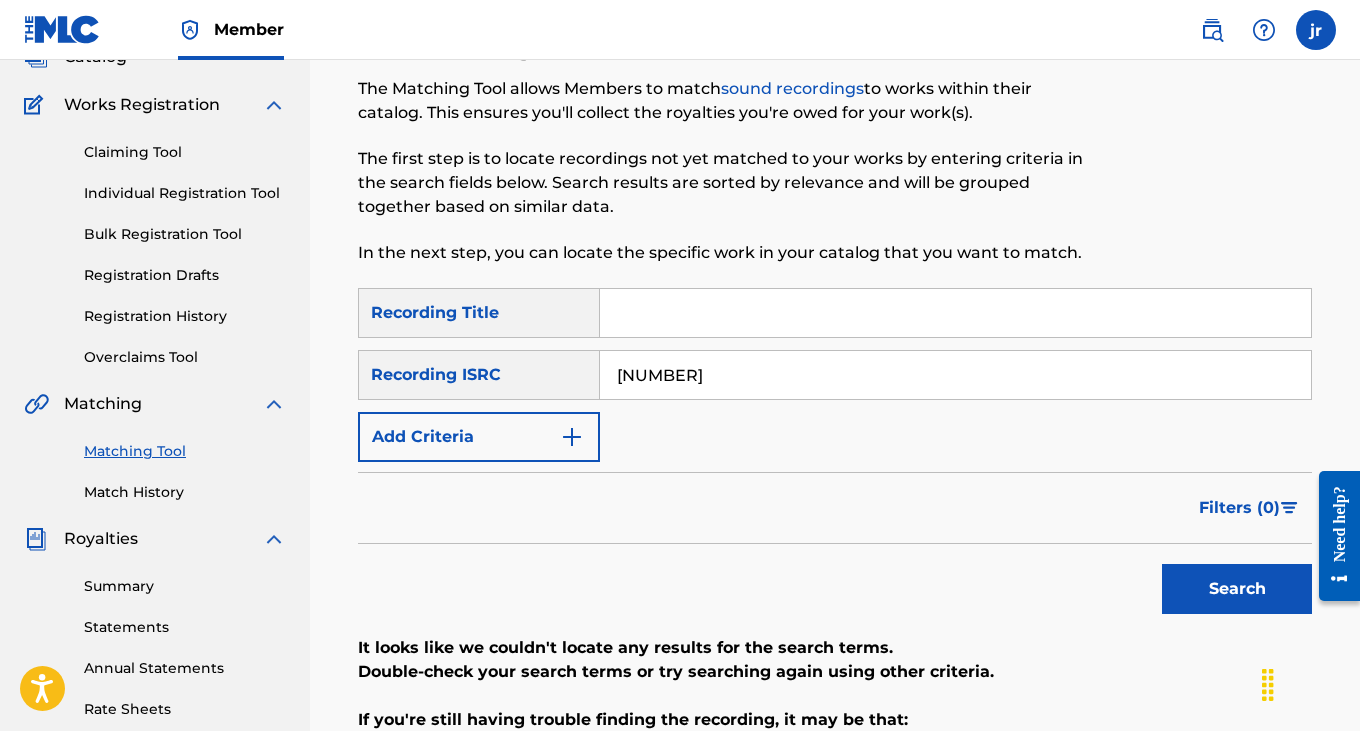 click at bounding box center [955, 313] 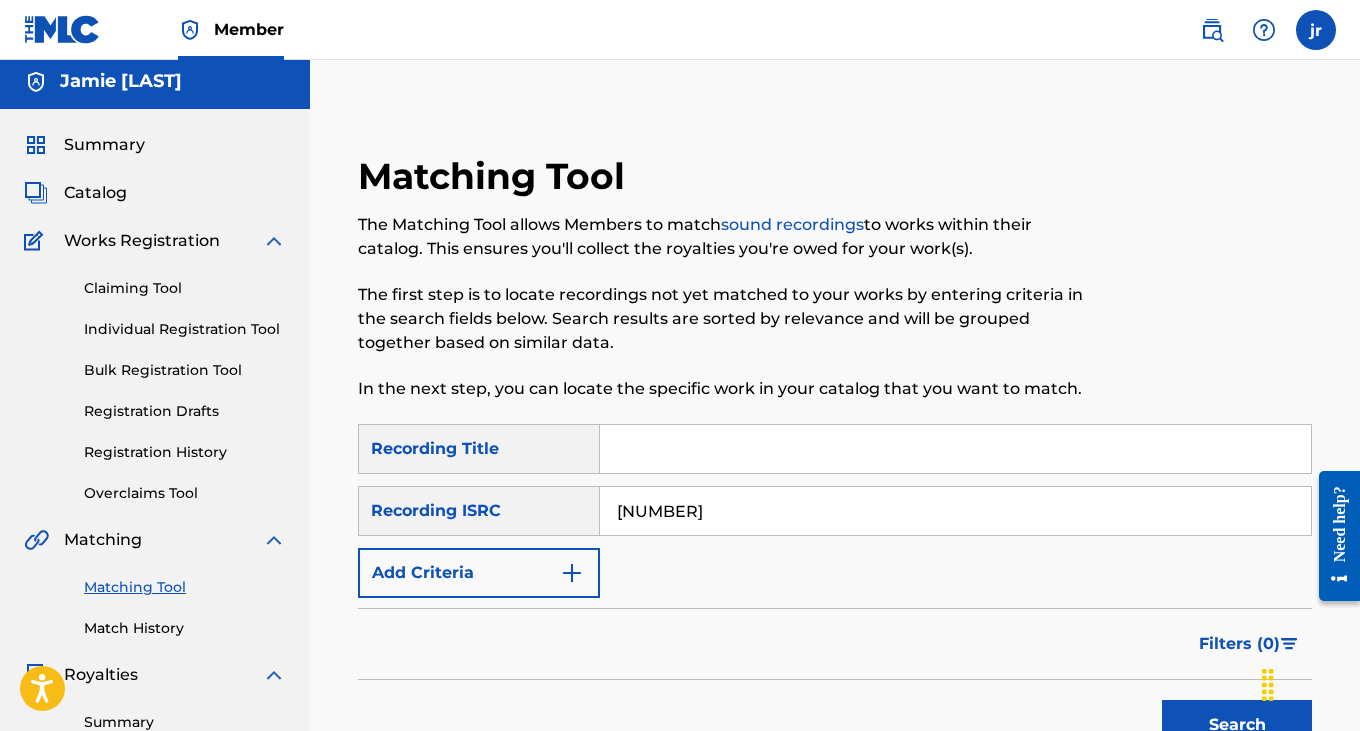 scroll, scrollTop: 0, scrollLeft: 0, axis: both 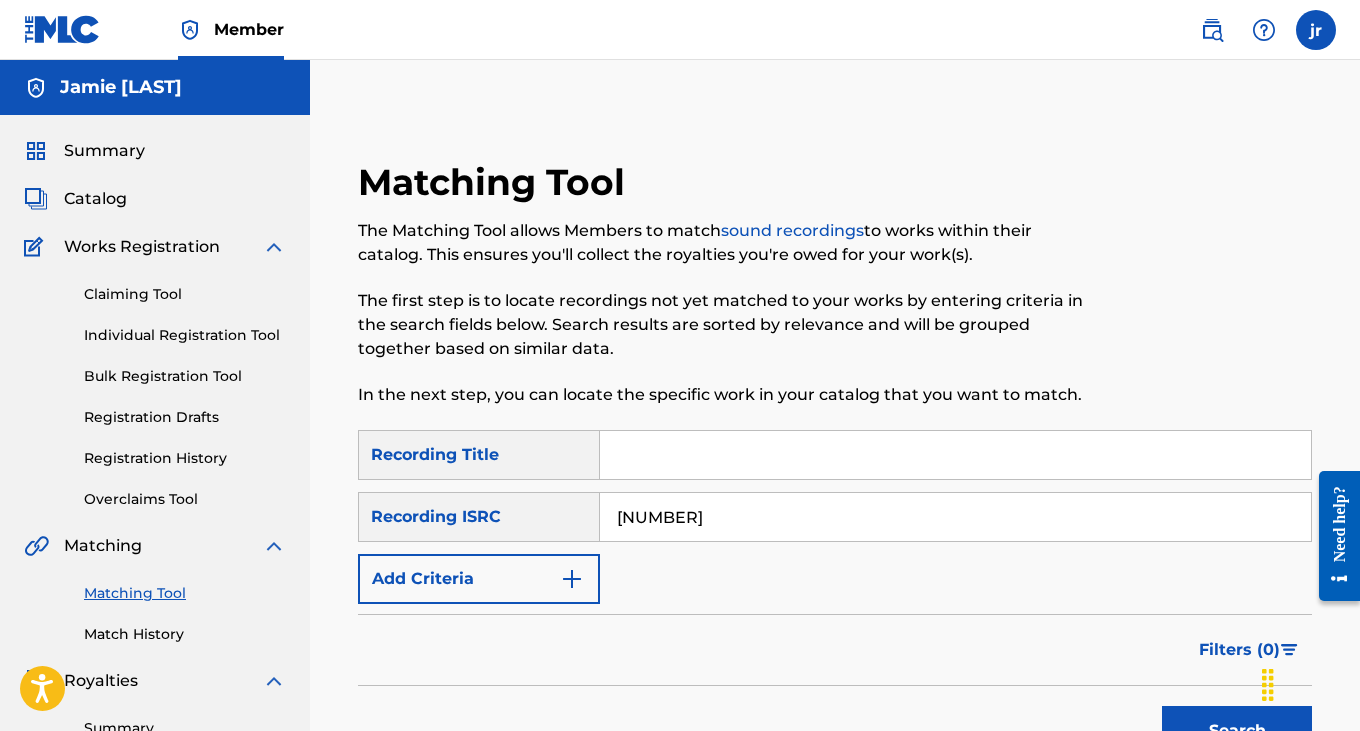 click on "Catalog" at bounding box center [95, 199] 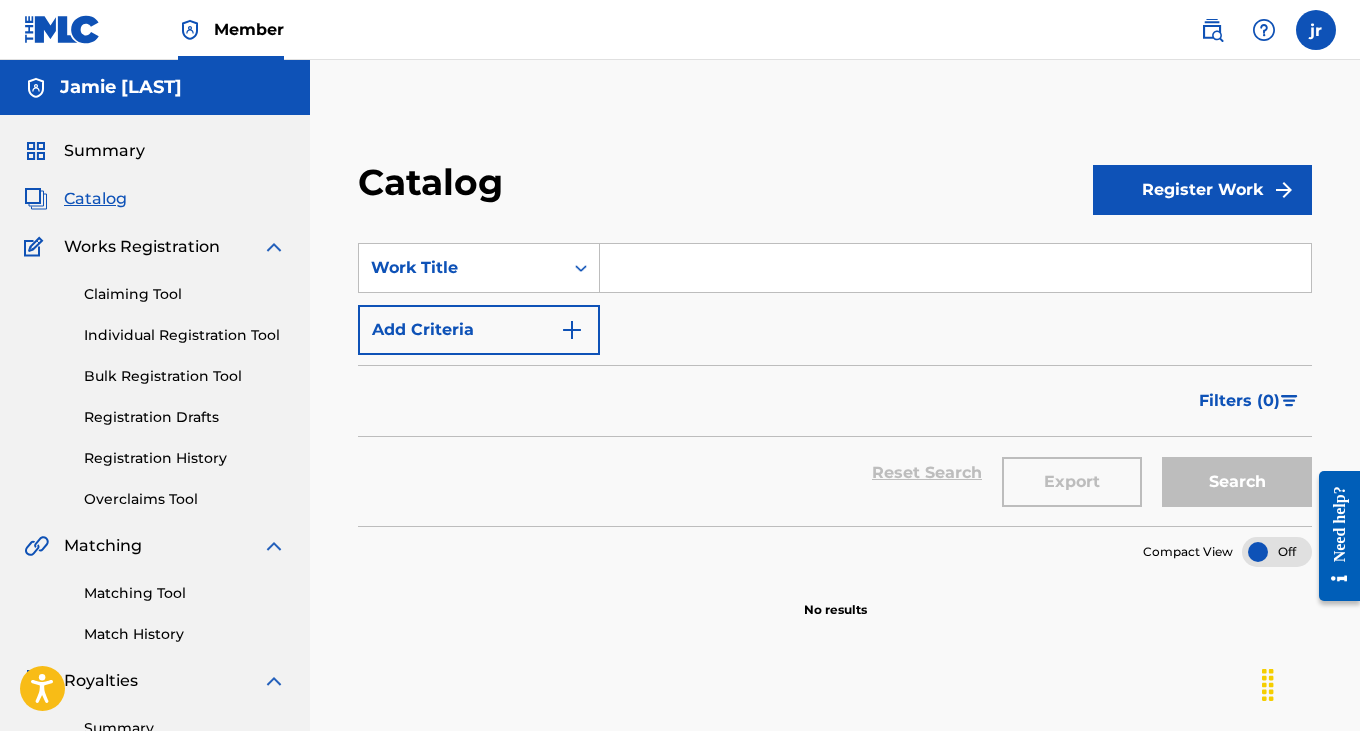 click on "Register Work" at bounding box center [1202, 190] 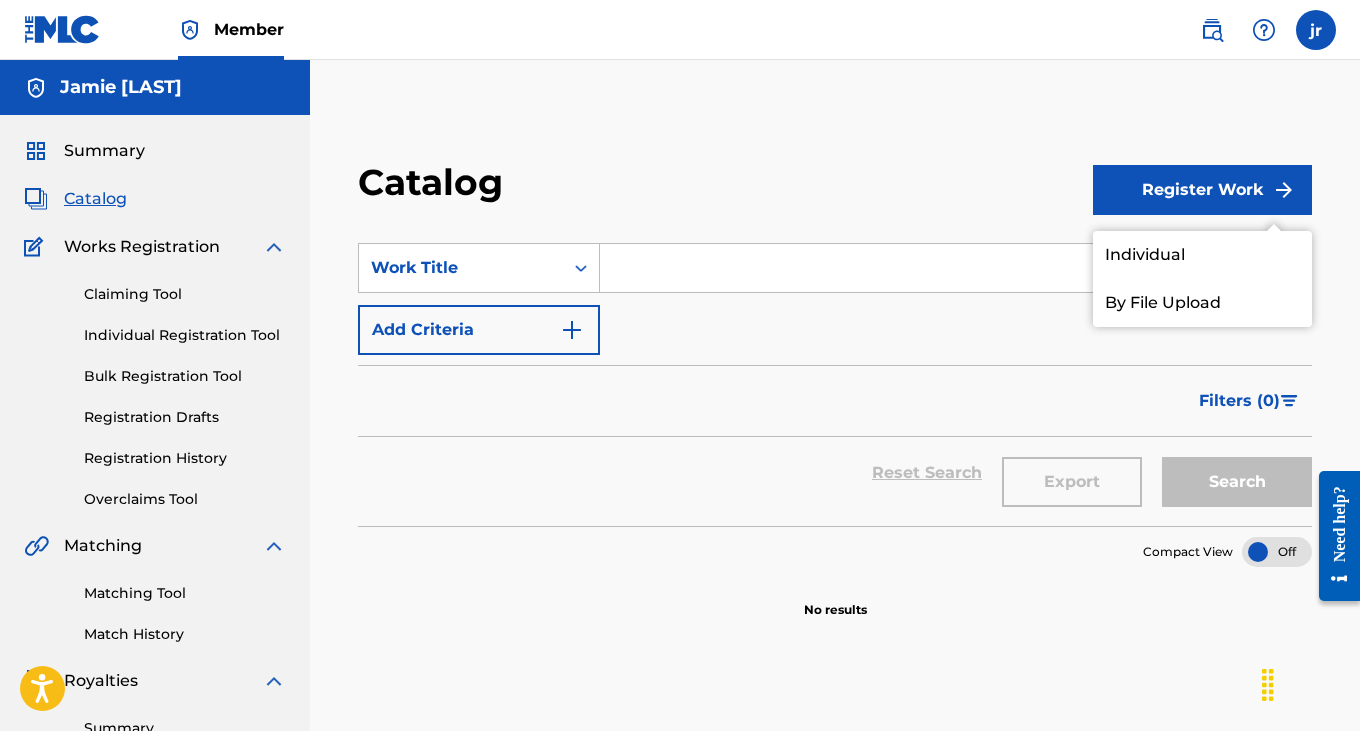 click on "Individual" at bounding box center [1202, 255] 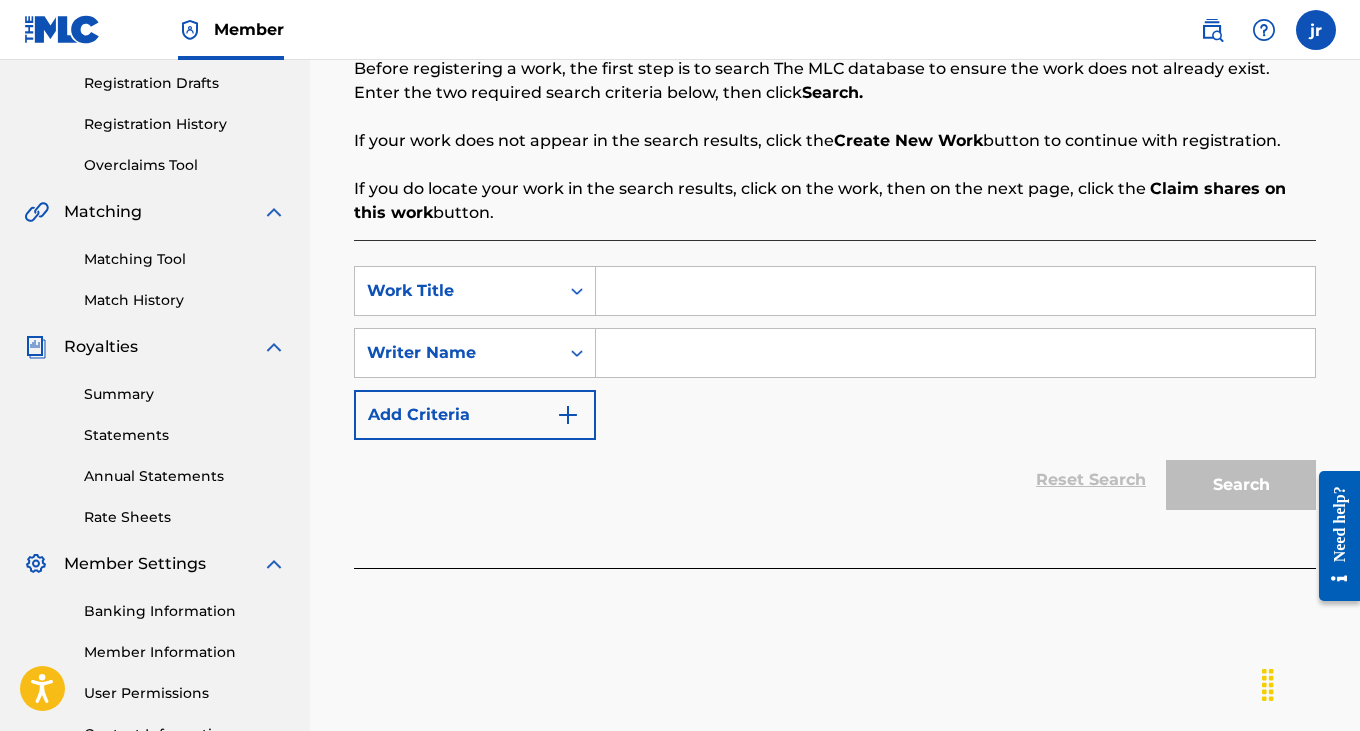 scroll, scrollTop: 385, scrollLeft: 0, axis: vertical 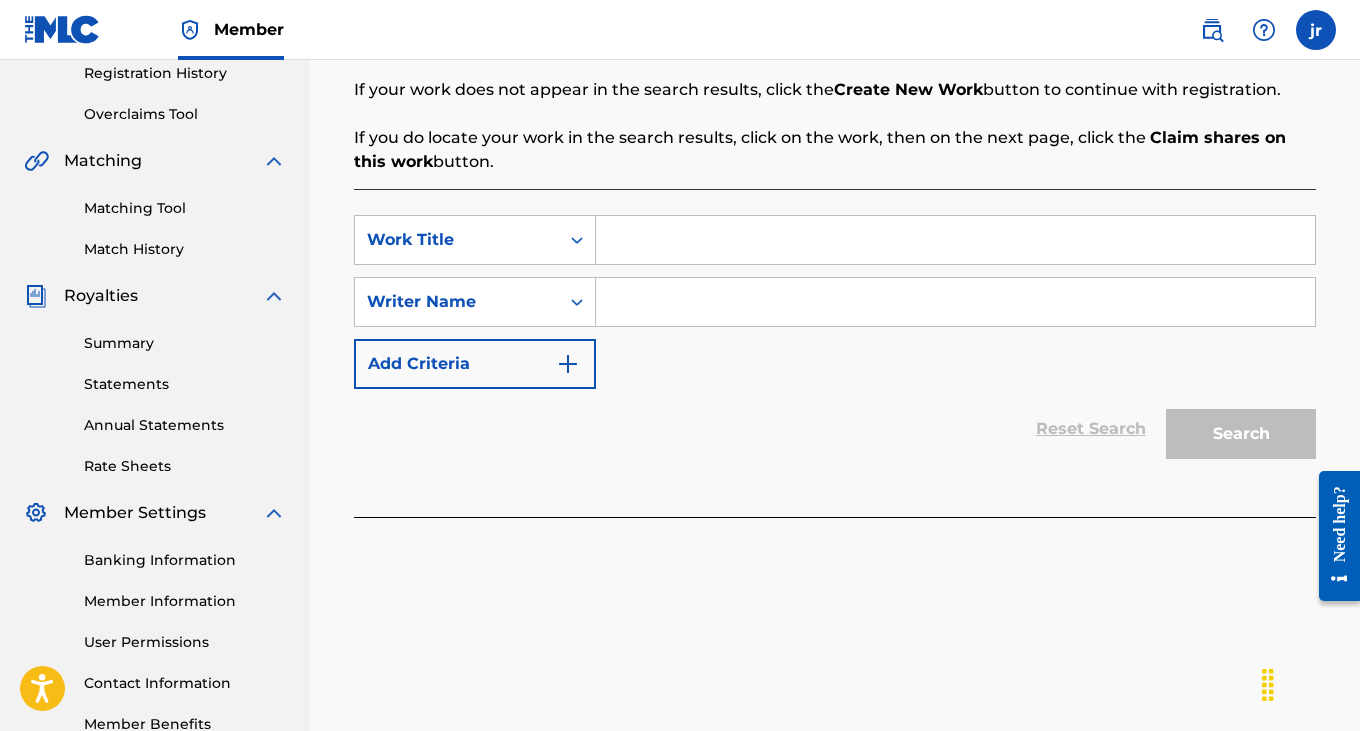 click at bounding box center (955, 240) 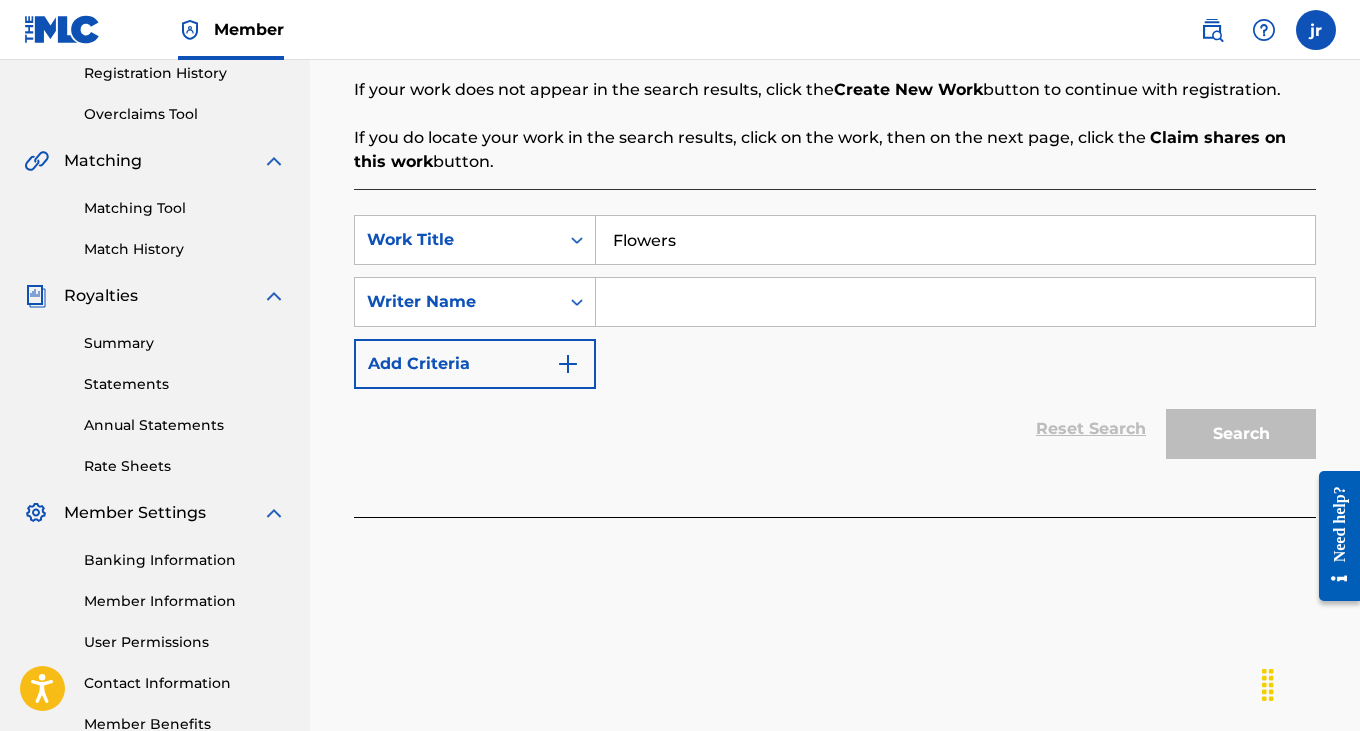 type on "Flowers" 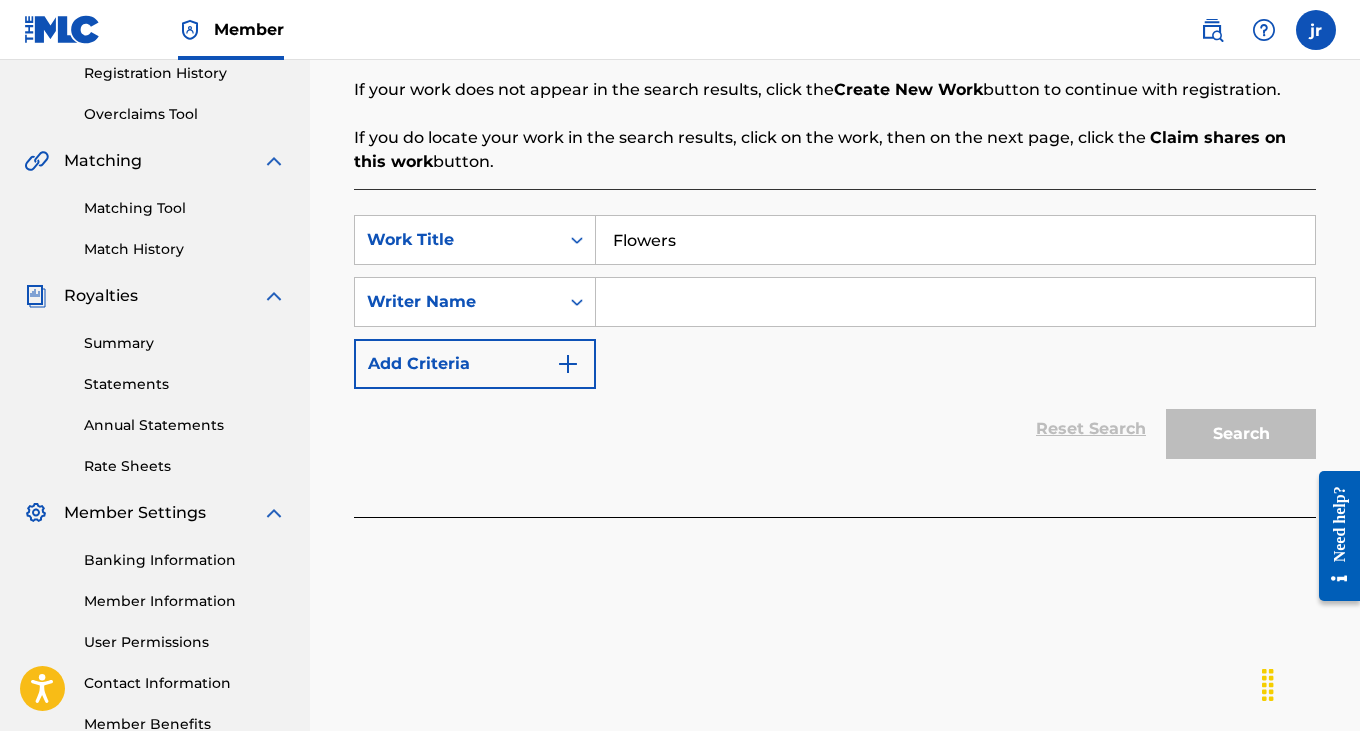 type on "[FIRST] [LAST]" 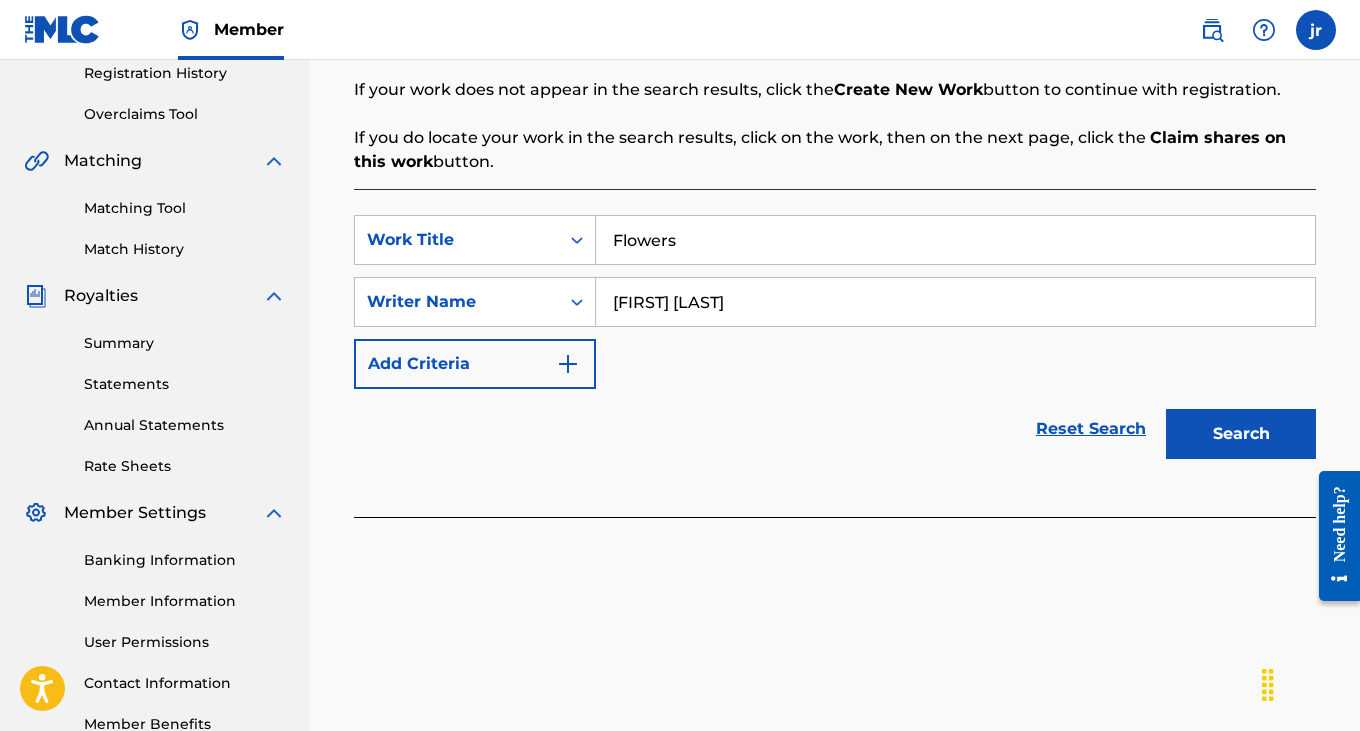 click on "Search" at bounding box center (1241, 434) 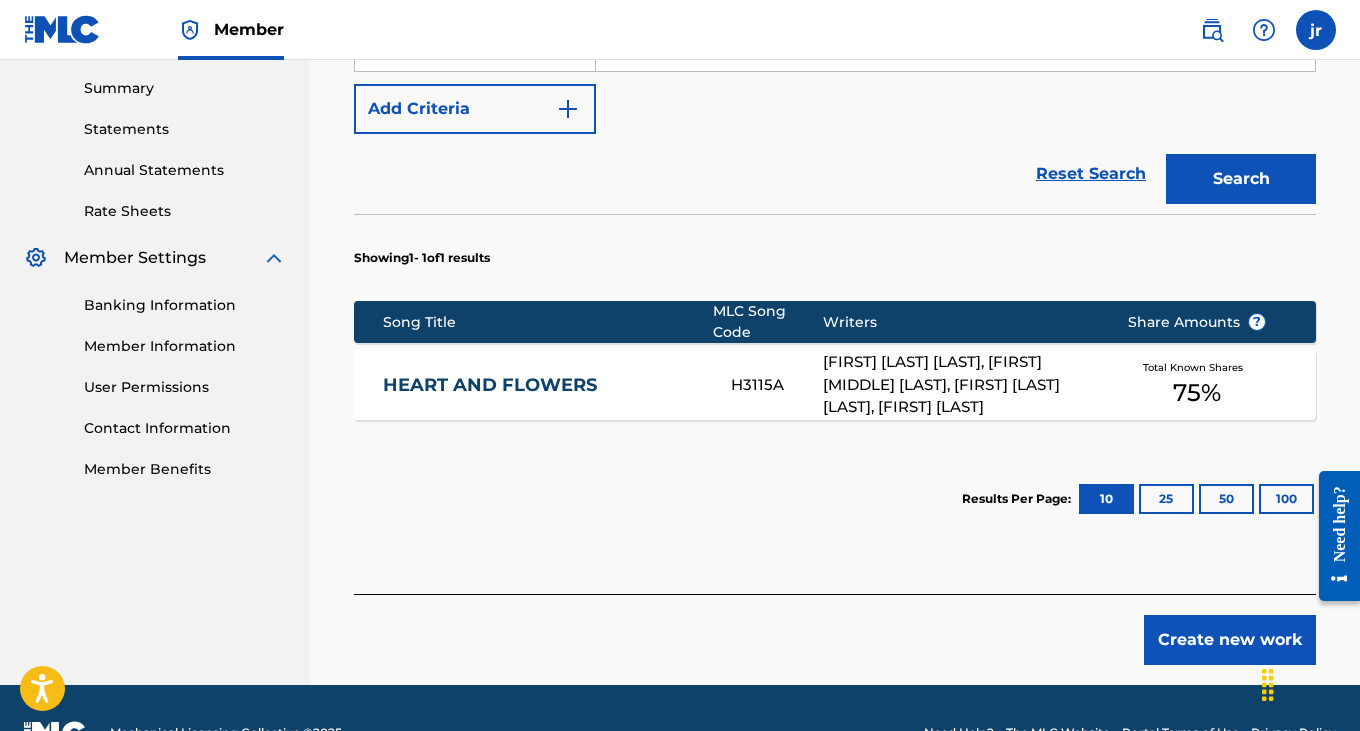 scroll, scrollTop: 652, scrollLeft: 0, axis: vertical 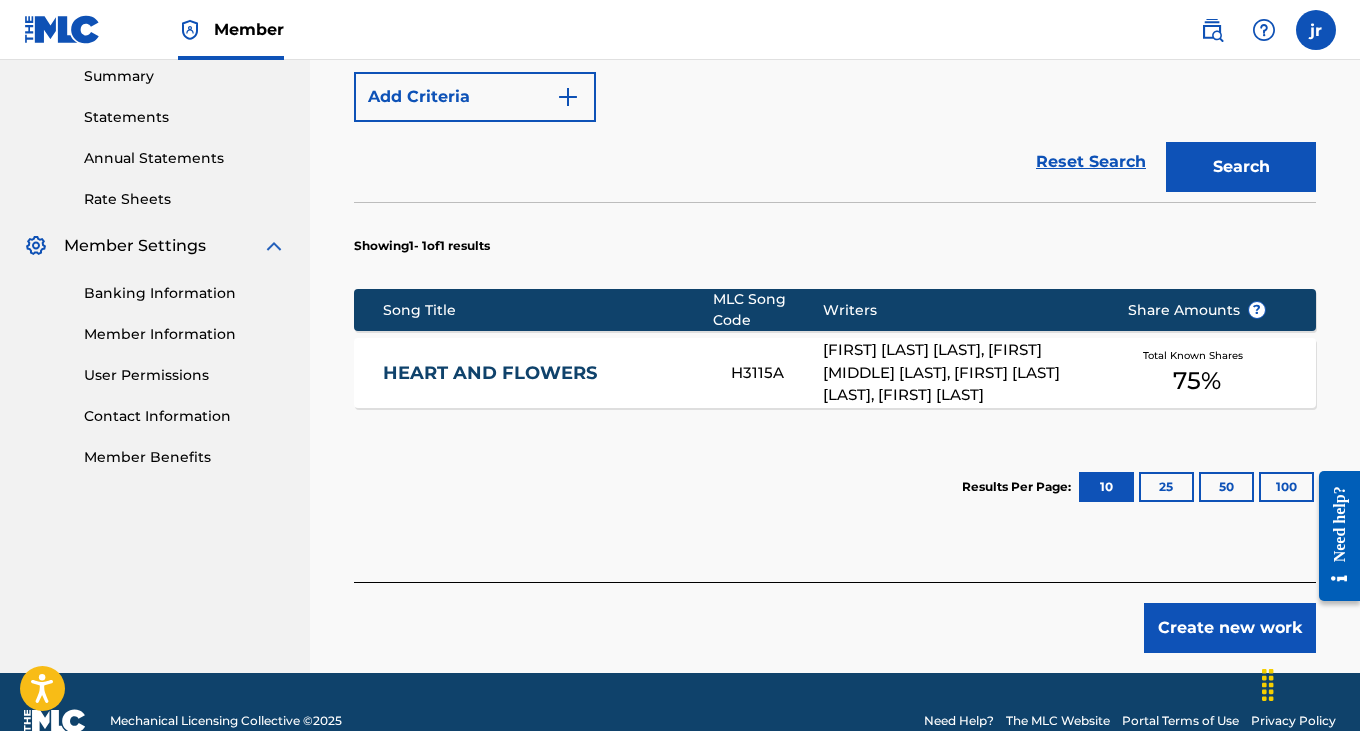 click on "HEART AND FLOWERS" at bounding box center [543, 373] 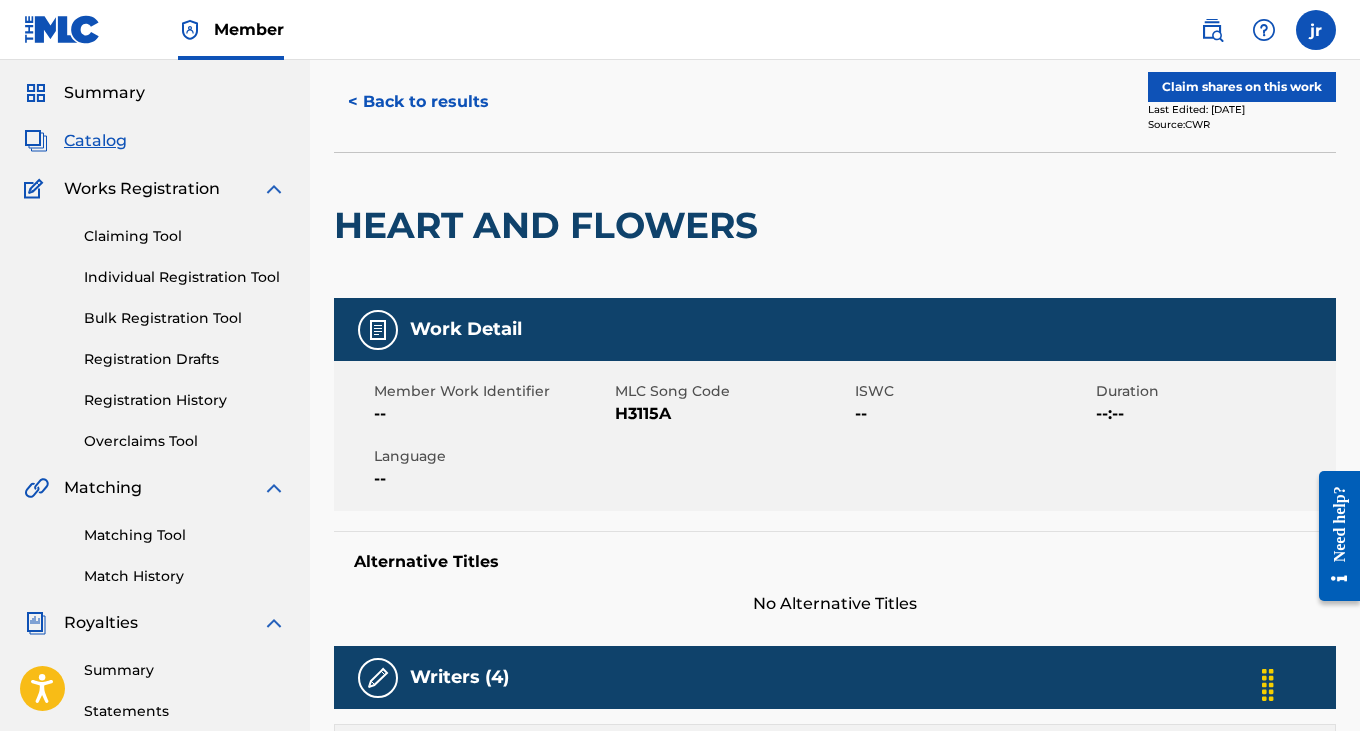 scroll, scrollTop: 0, scrollLeft: 0, axis: both 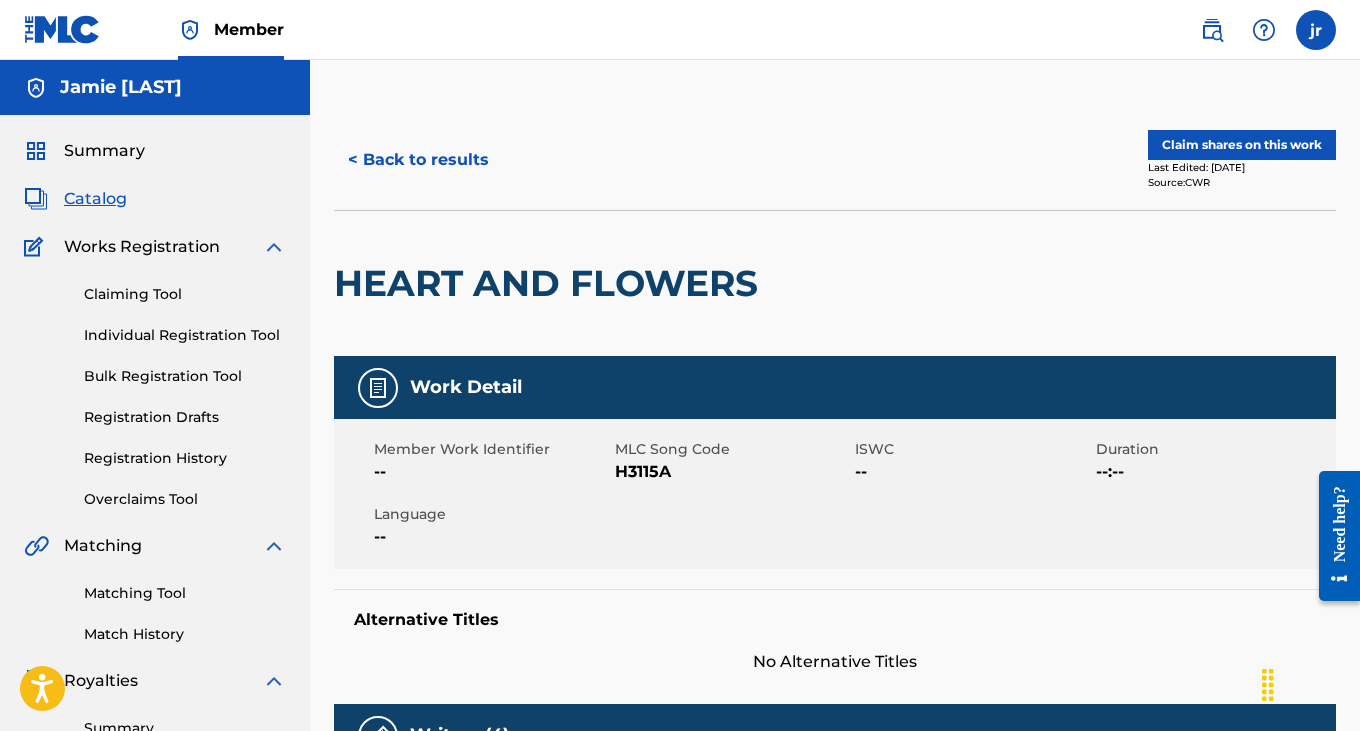 click on "Claim shares on this work" at bounding box center [1242, 145] 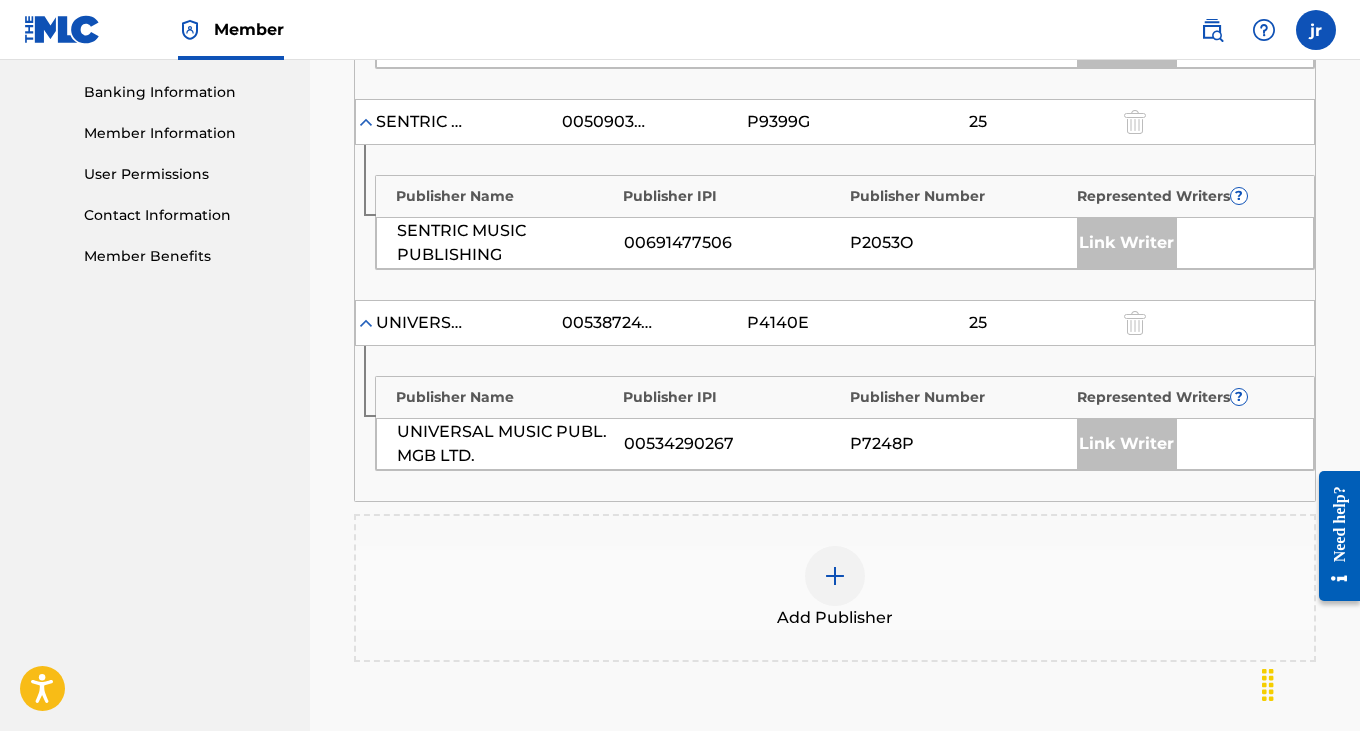 scroll, scrollTop: 878, scrollLeft: 0, axis: vertical 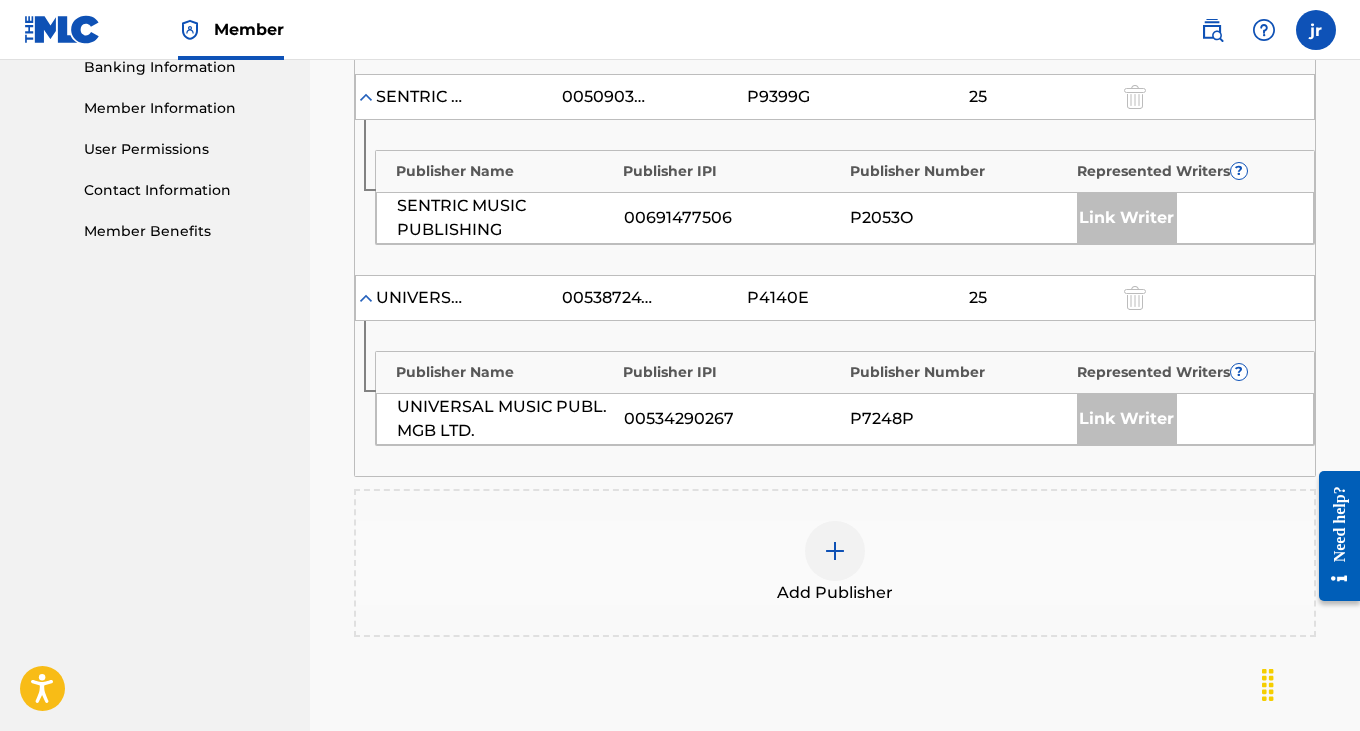 click at bounding box center [835, 551] 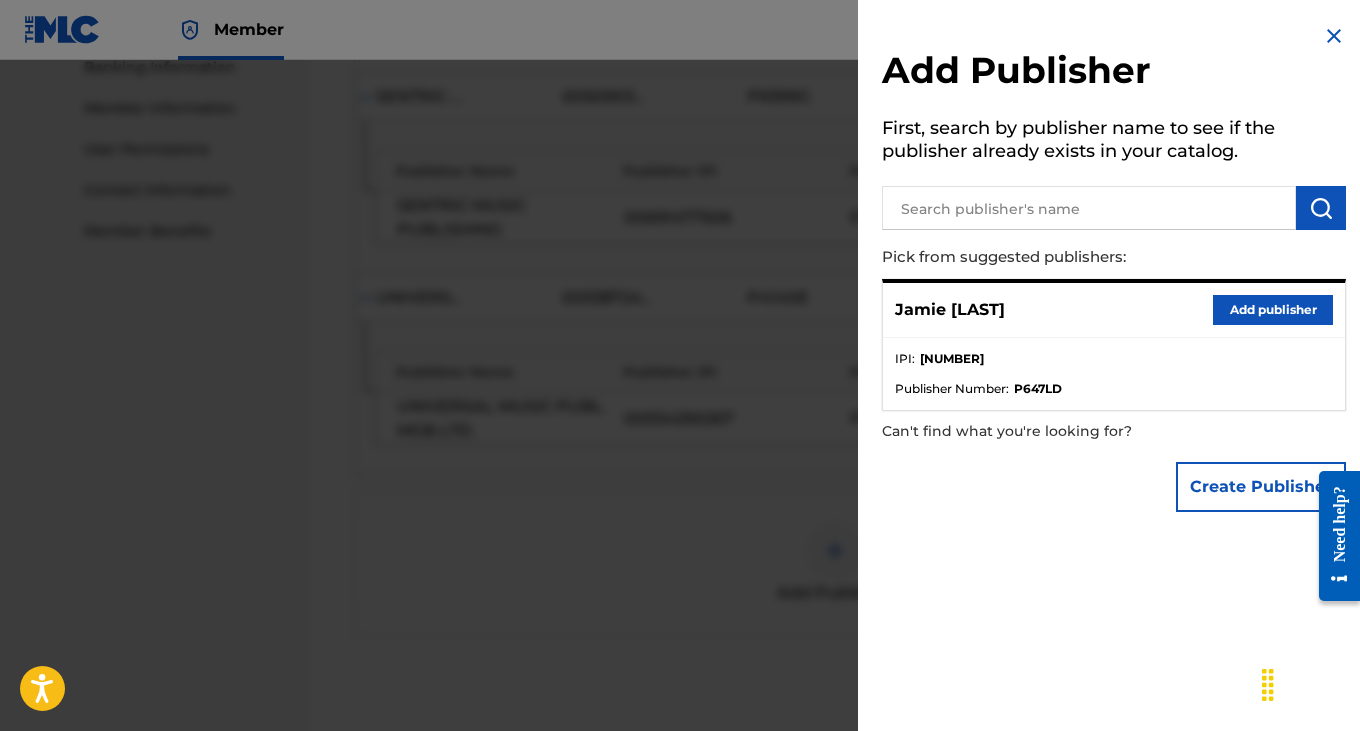 click on "Add publisher" at bounding box center (1273, 310) 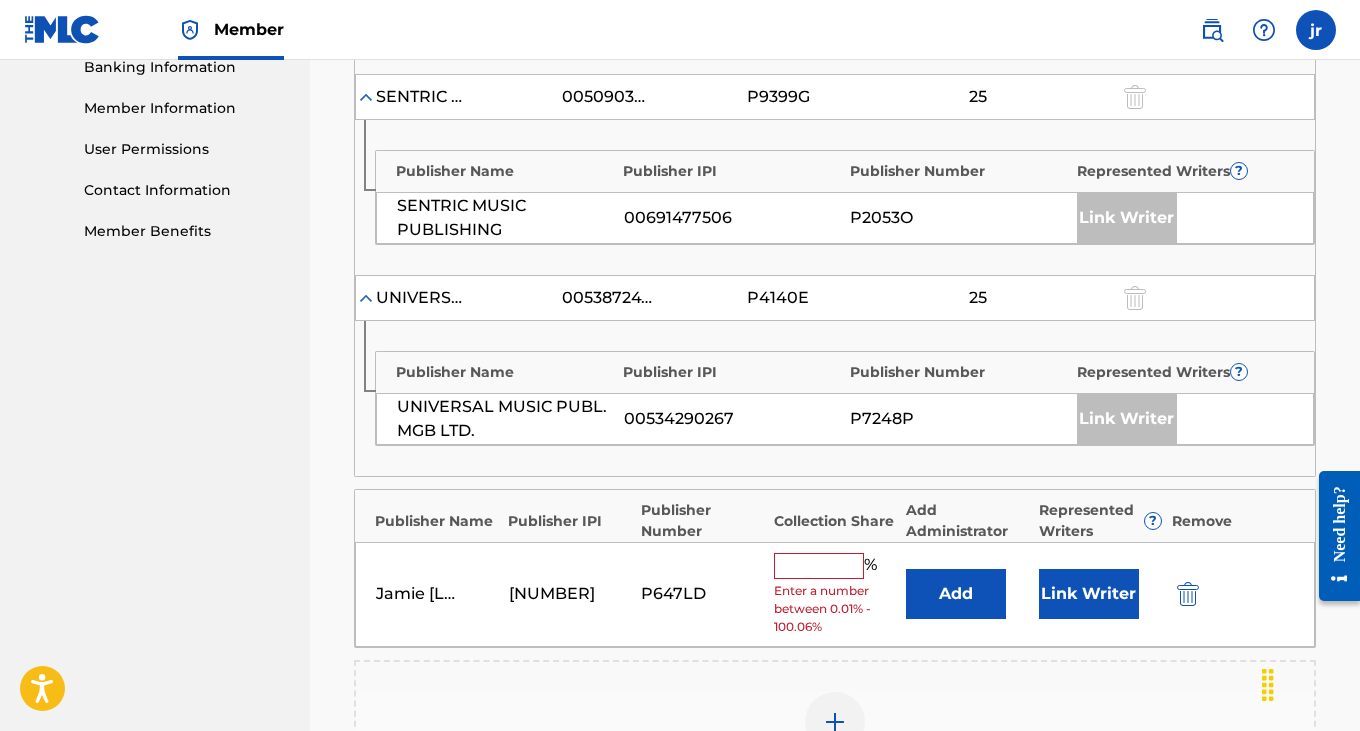 click at bounding box center [819, 566] 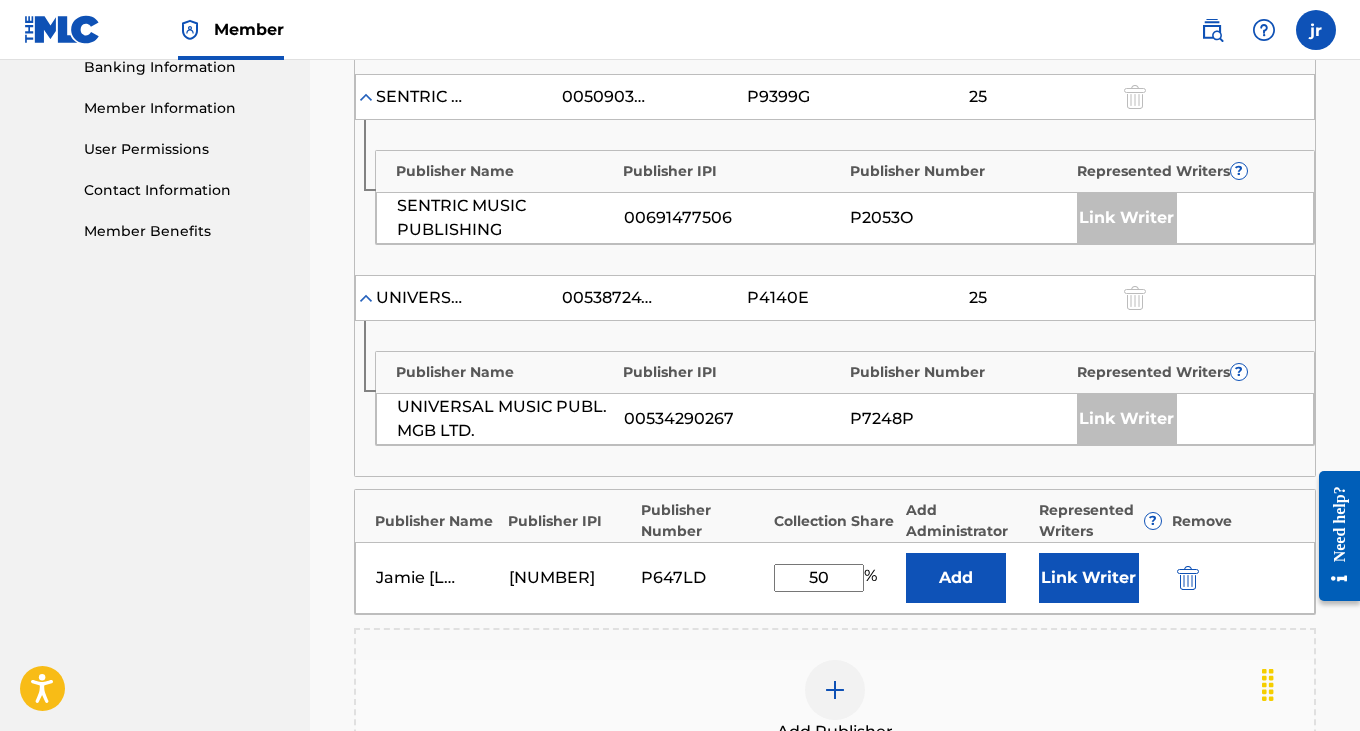 type on "50" 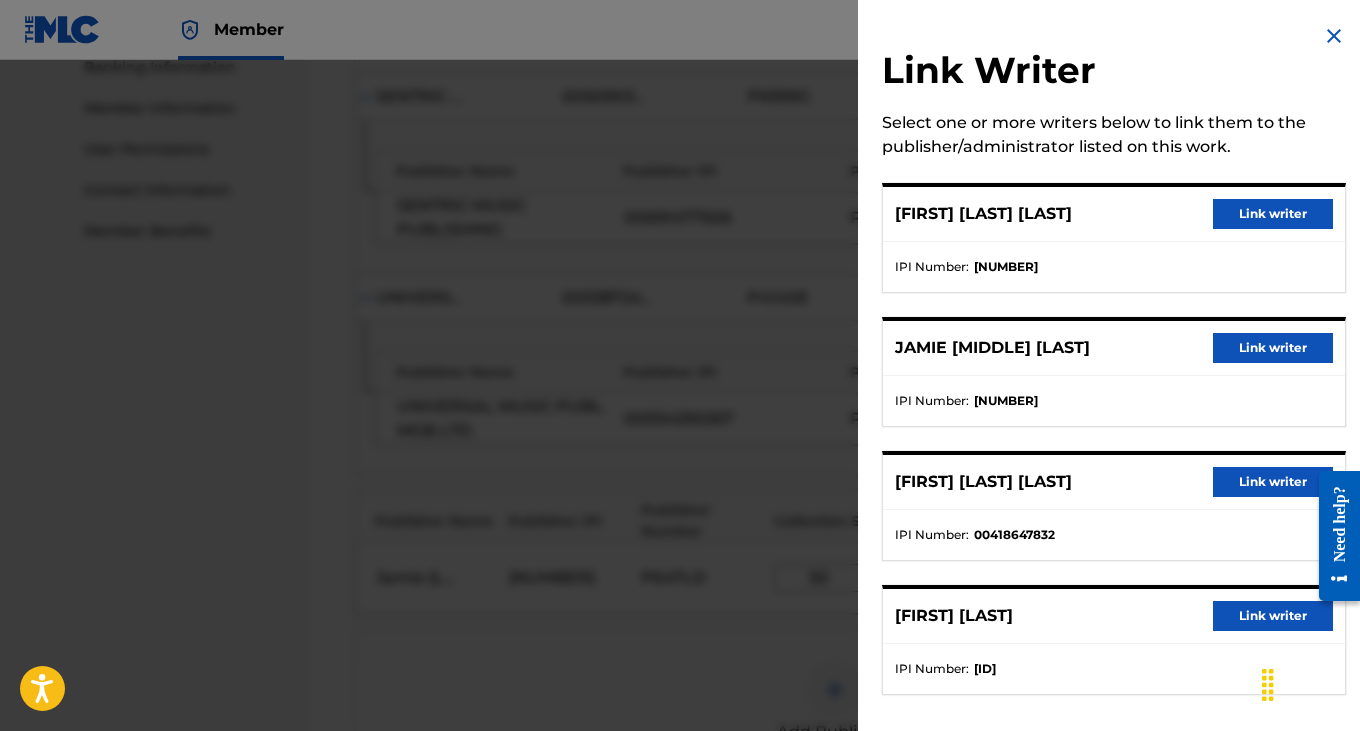 click on "Link writer" at bounding box center (1273, 348) 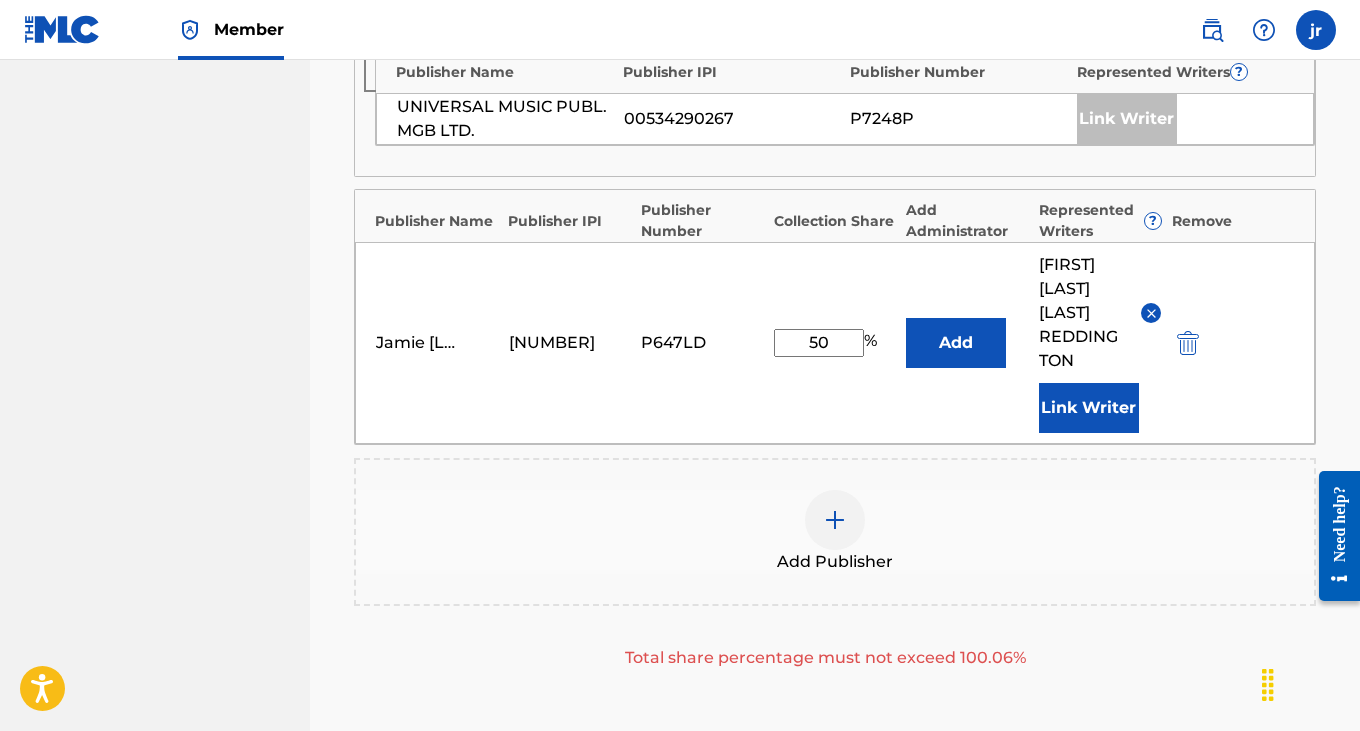 scroll, scrollTop: 1117, scrollLeft: 0, axis: vertical 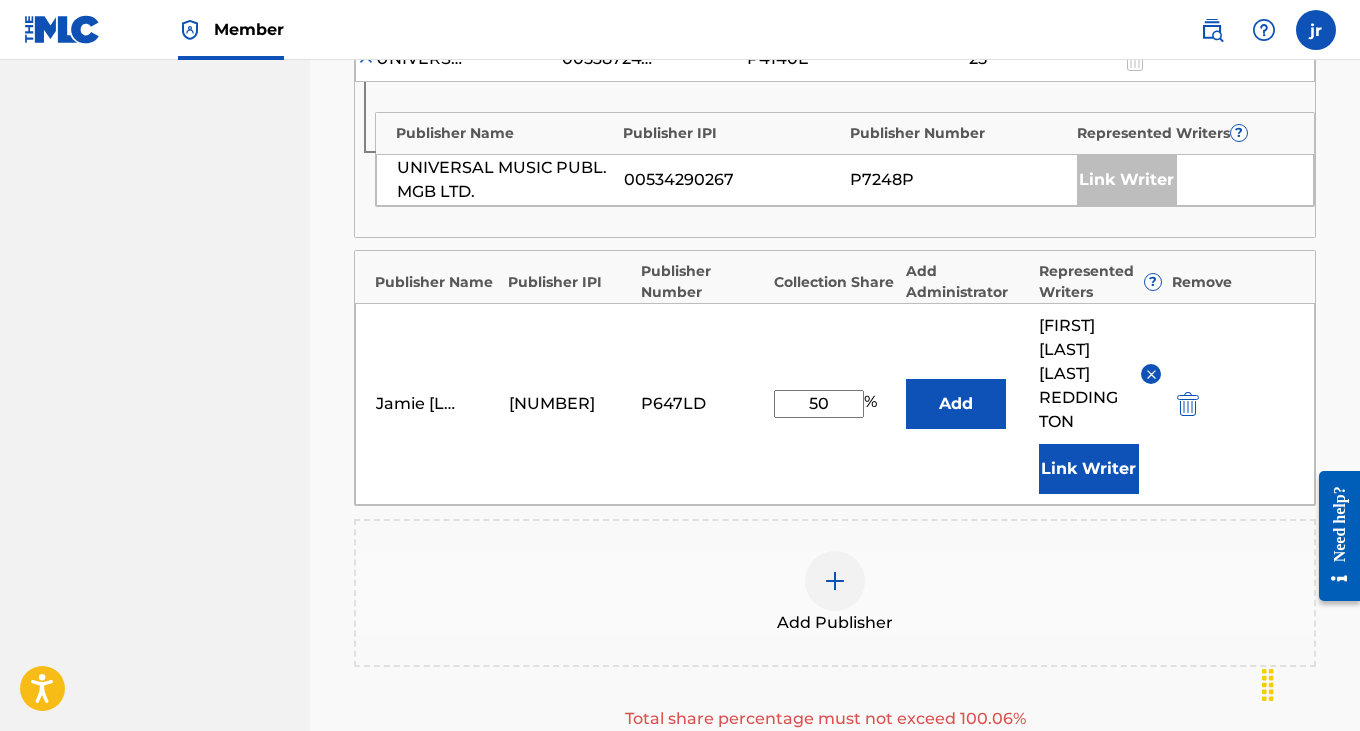 click on "Add" at bounding box center [956, 404] 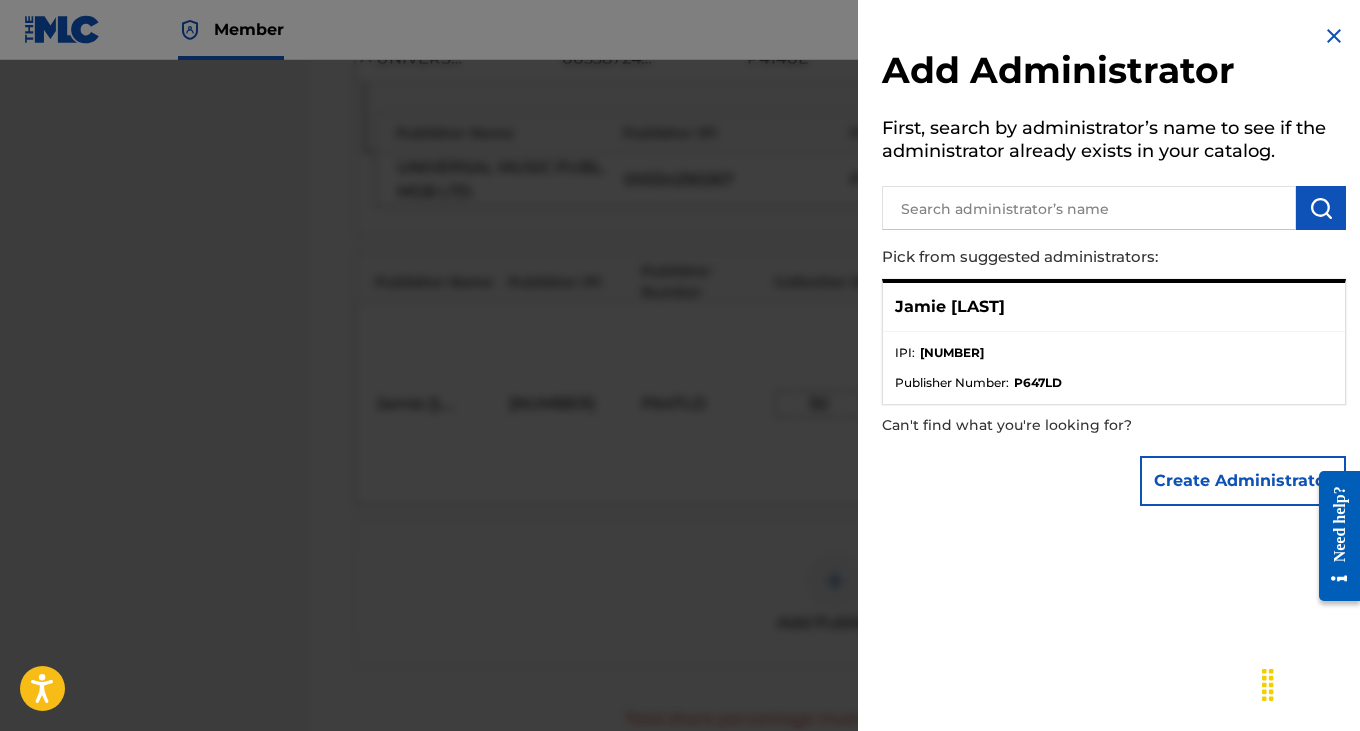 click on "IPI : [IPI] Publisher Number : [PUBLISHER_NUMBER]" at bounding box center (1114, 368) 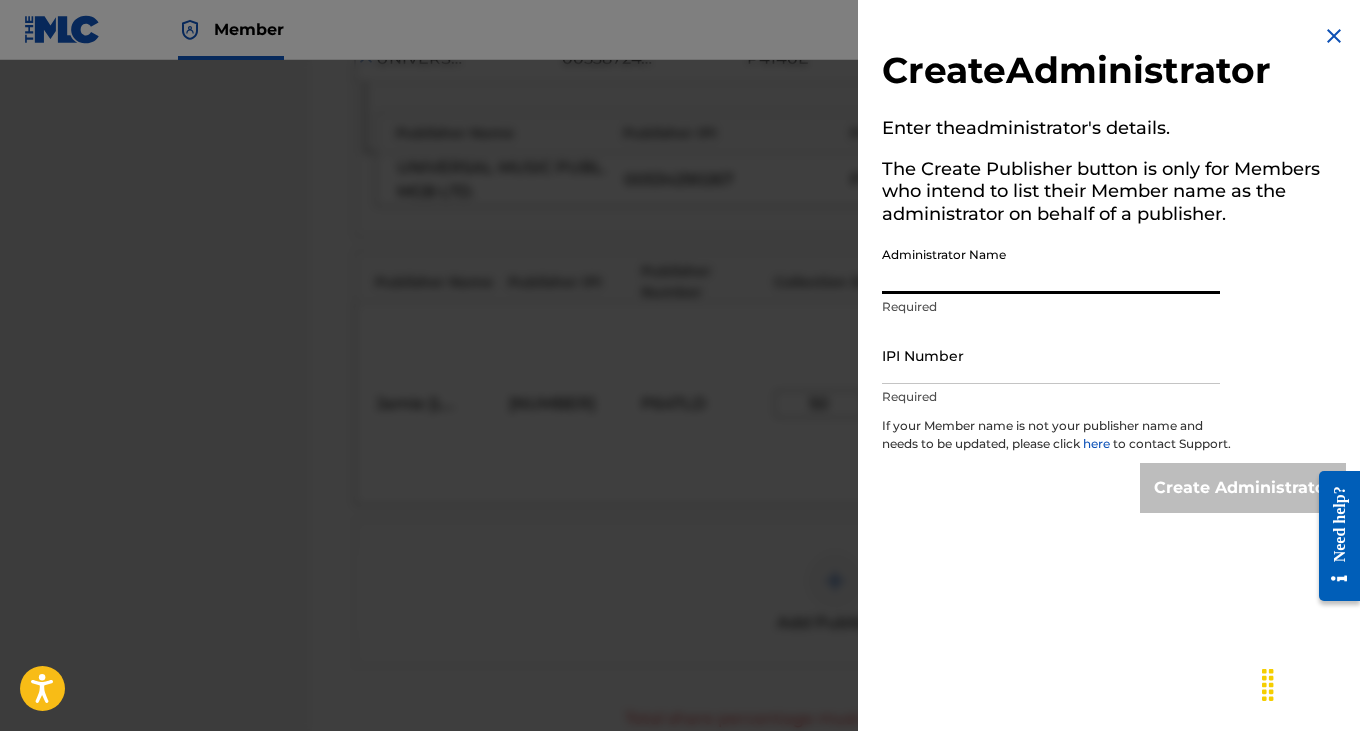 click on "Administrator Name" at bounding box center [1051, 265] 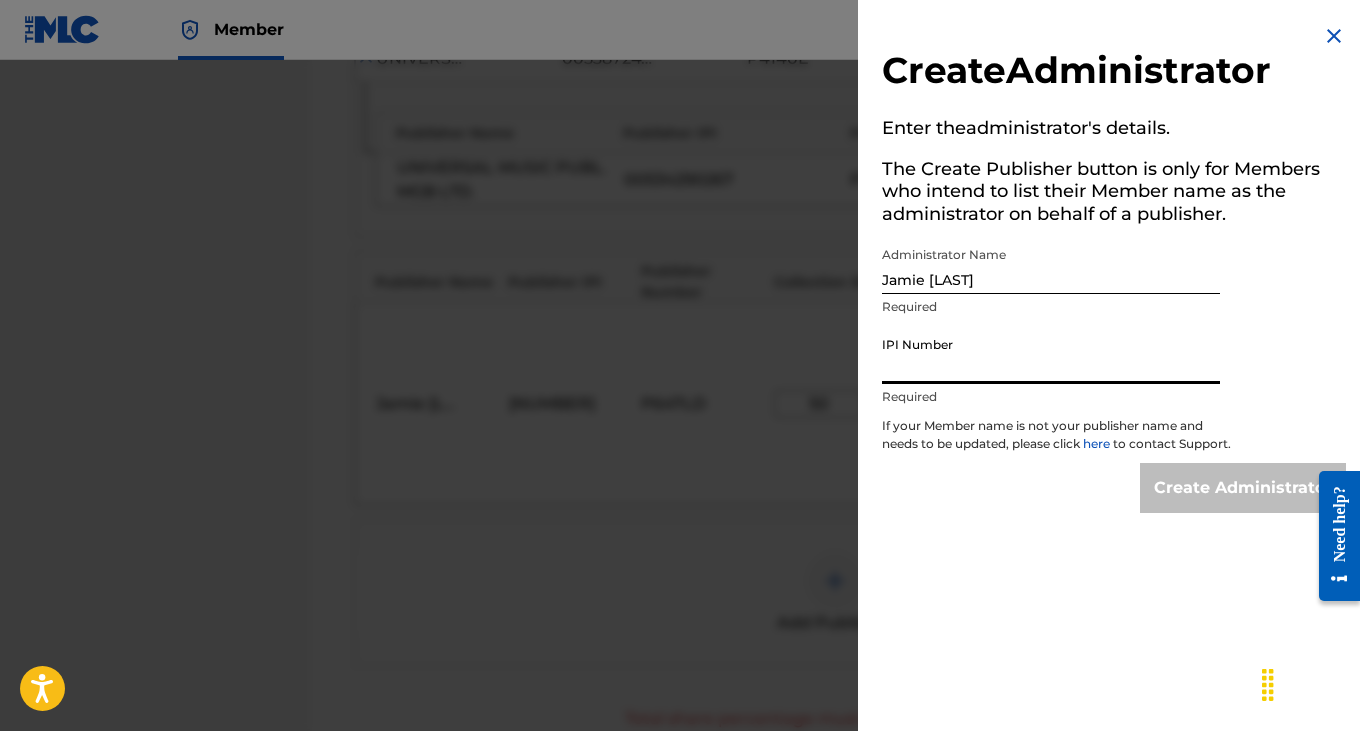 click on "IPI Number" at bounding box center (1051, 355) 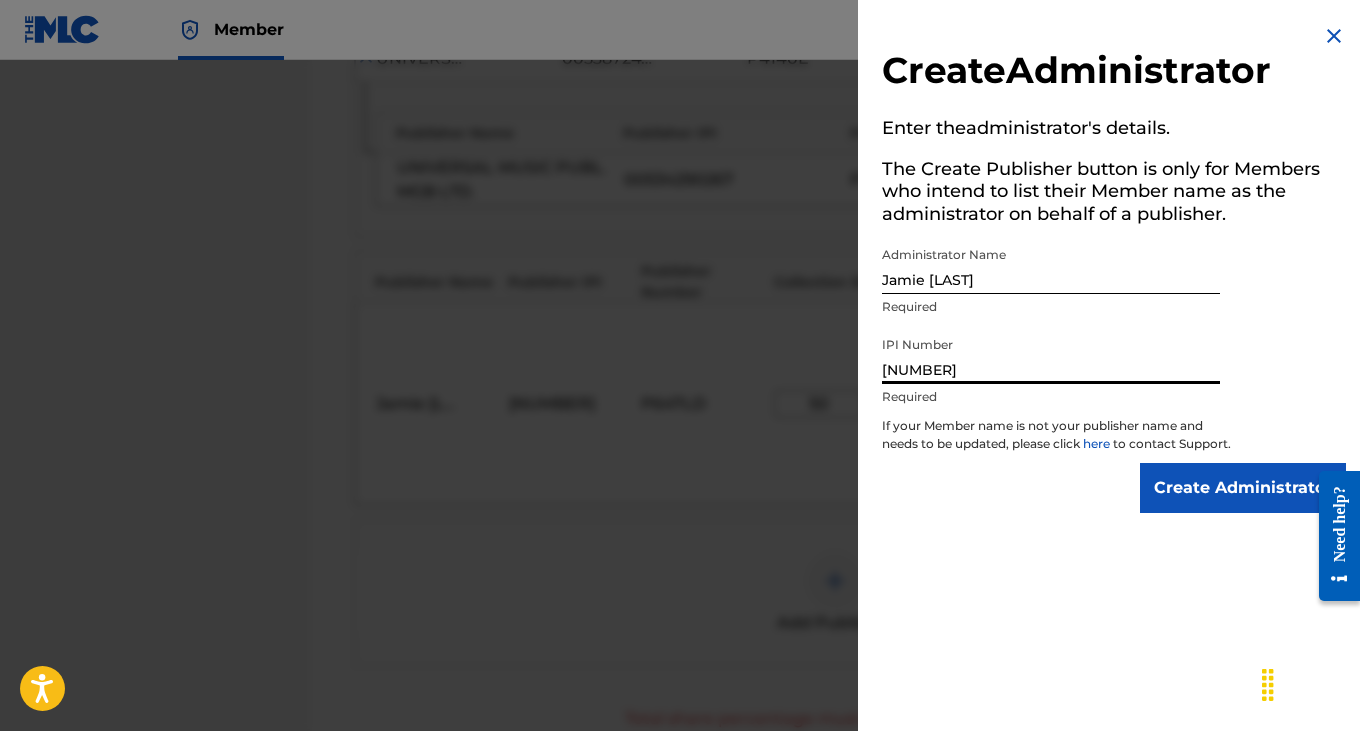 click on "Create Administrator" at bounding box center [1243, 488] 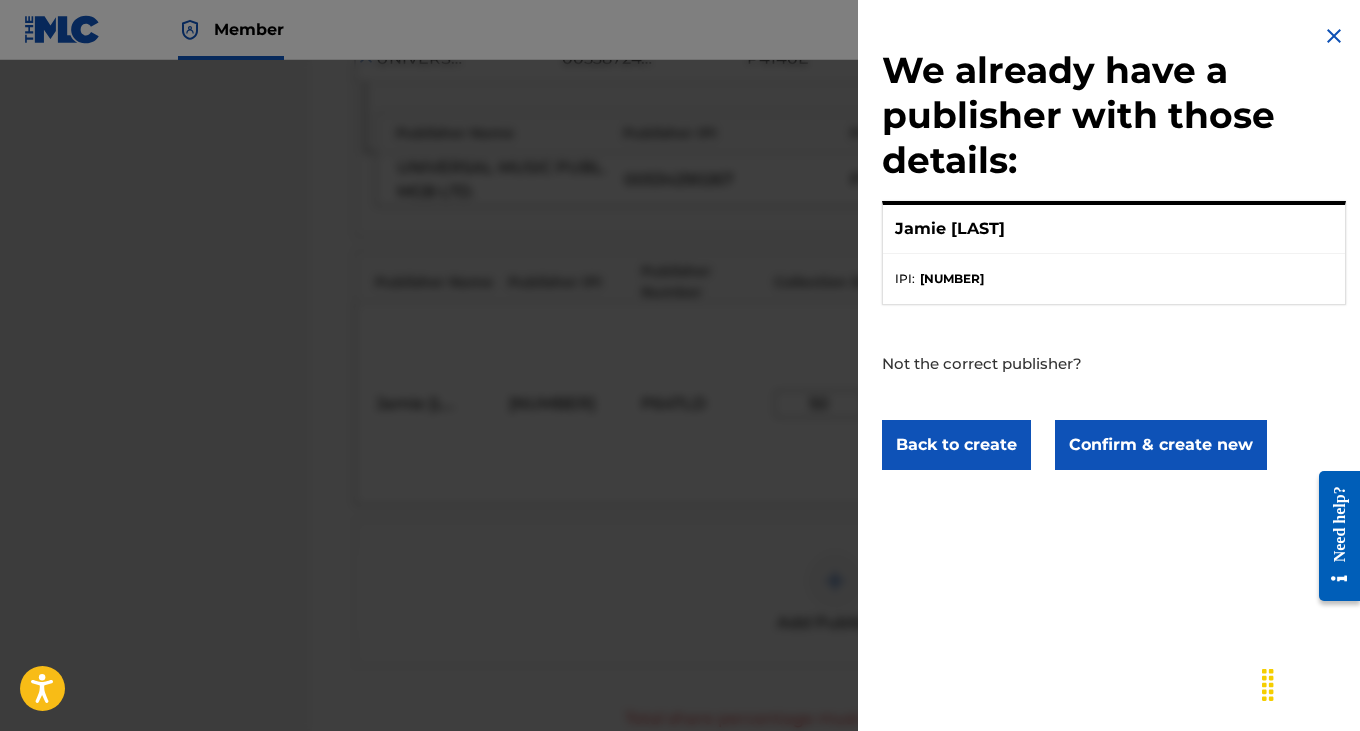 click on "Confirm & create new" at bounding box center [1161, 445] 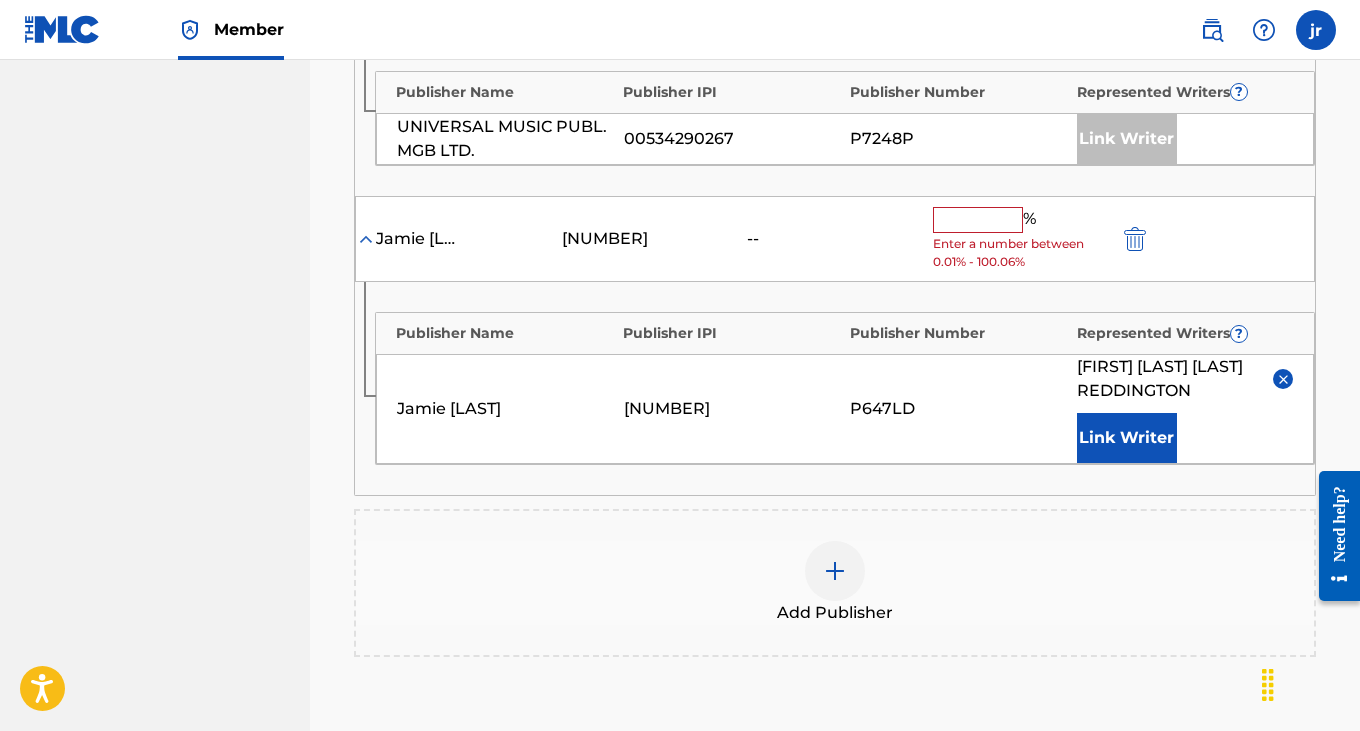 scroll, scrollTop: 1168, scrollLeft: 0, axis: vertical 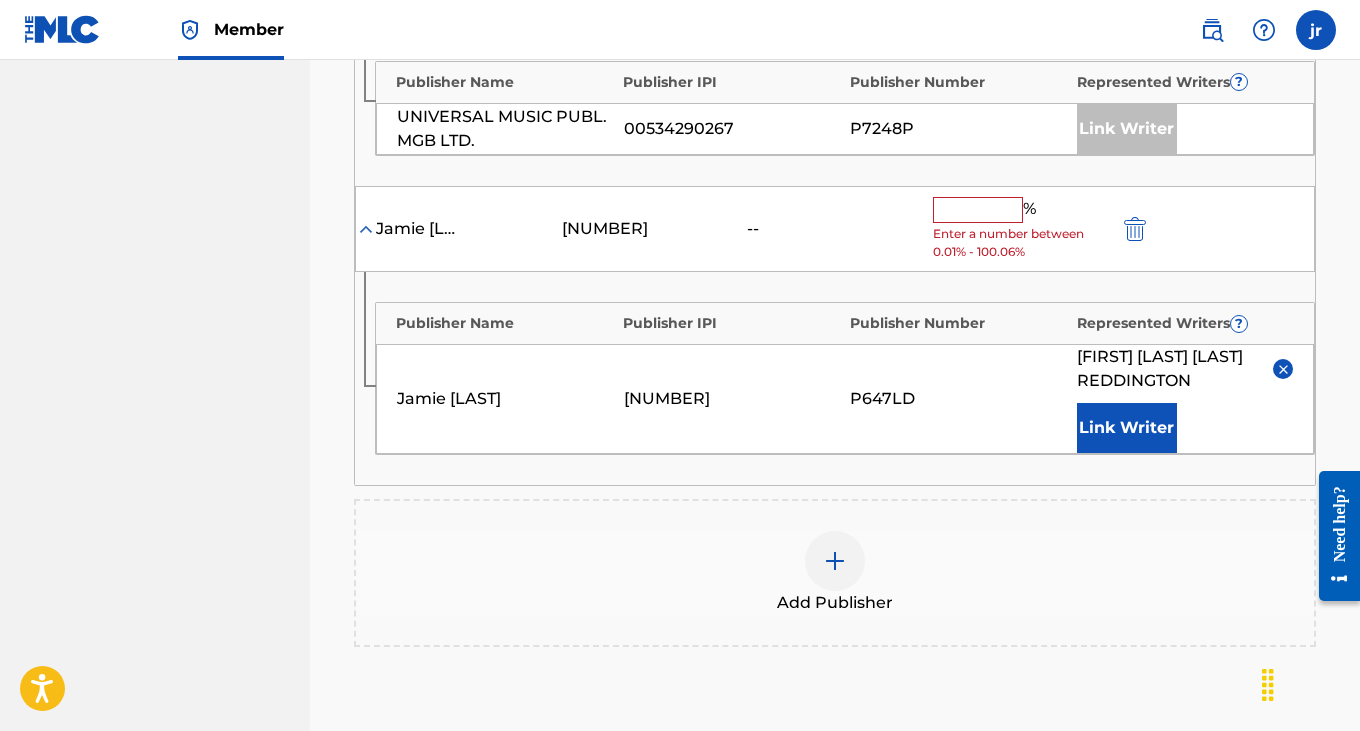 click at bounding box center (978, 210) 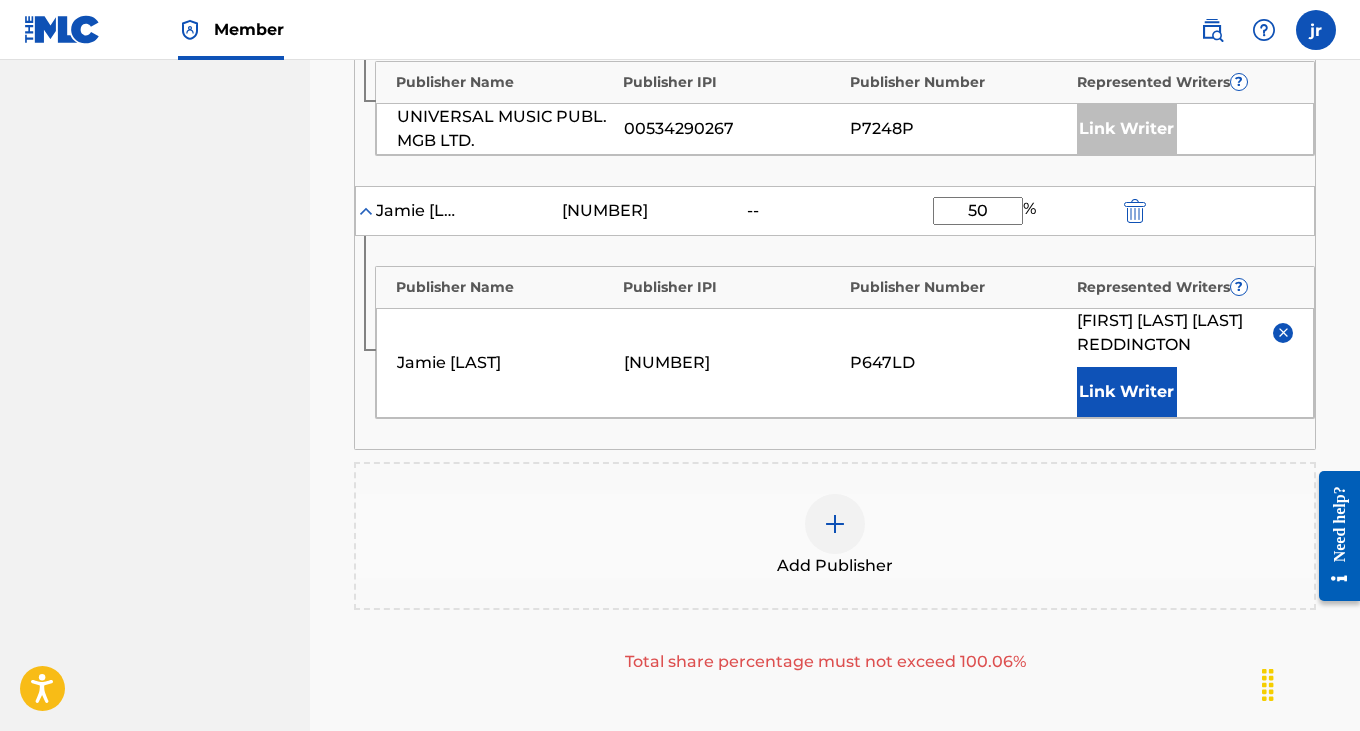 type on "50" 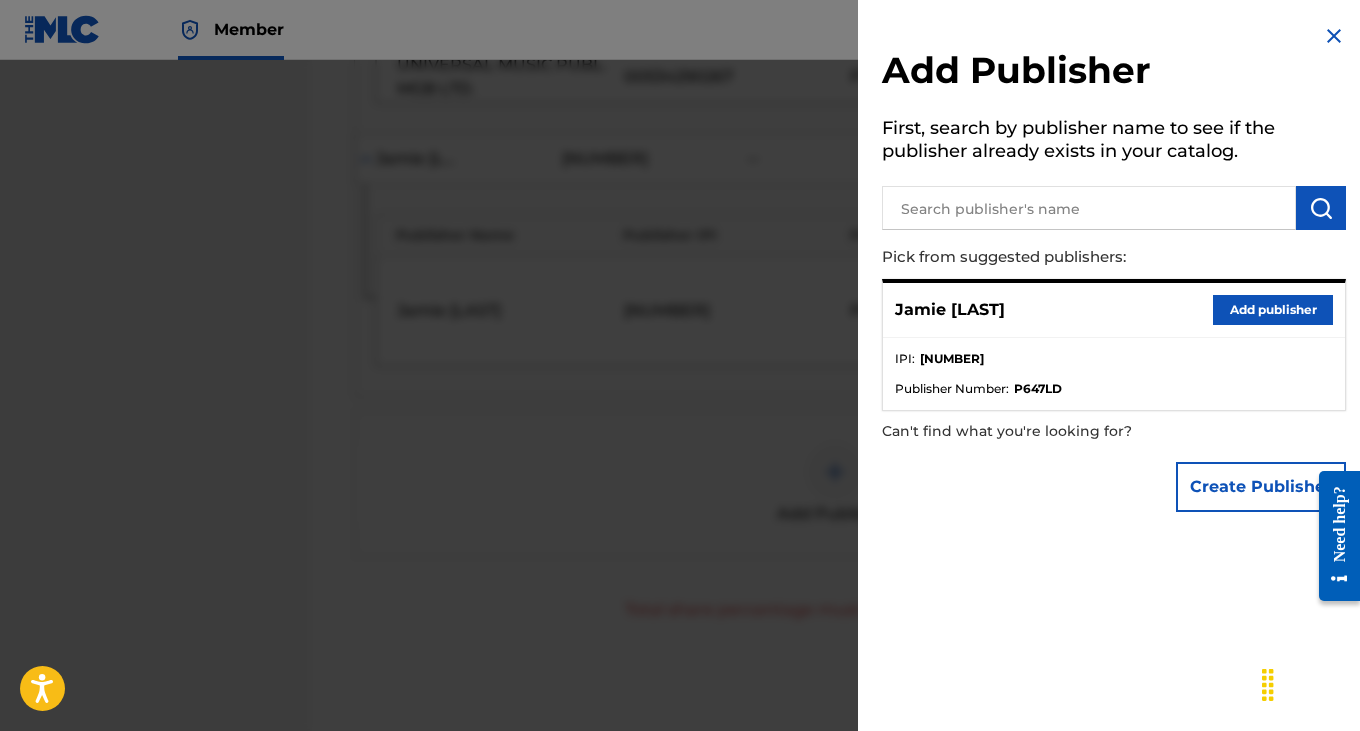 scroll, scrollTop: 1228, scrollLeft: 0, axis: vertical 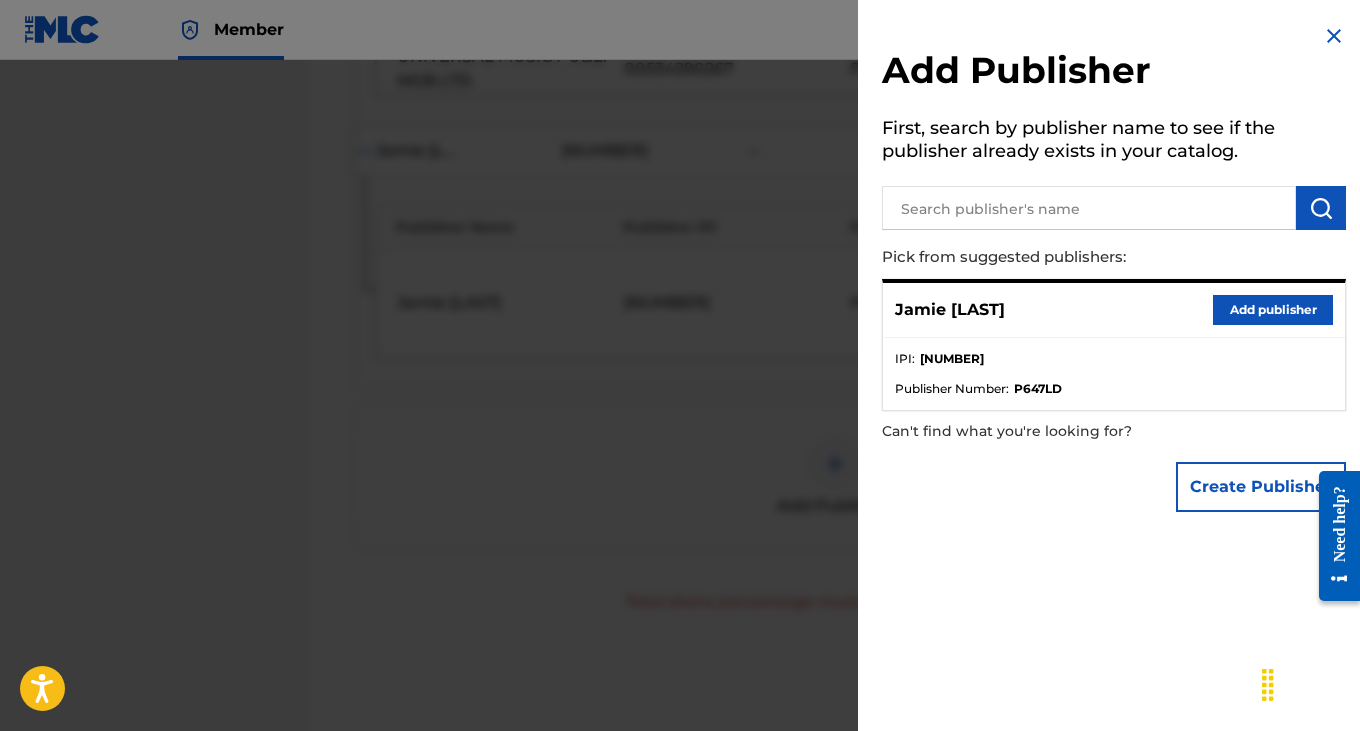 click on "Add Publisher First, search by publisher name to see if the publisher already exists in your catalog. Pick from suggested publishers: Jamie [LAST] Add publisher IPI : [IPI NUMBER] Publisher Number : [PRODUCT CODE] Can't find what you're looking for? Create Publisher" at bounding box center (1114, 273) 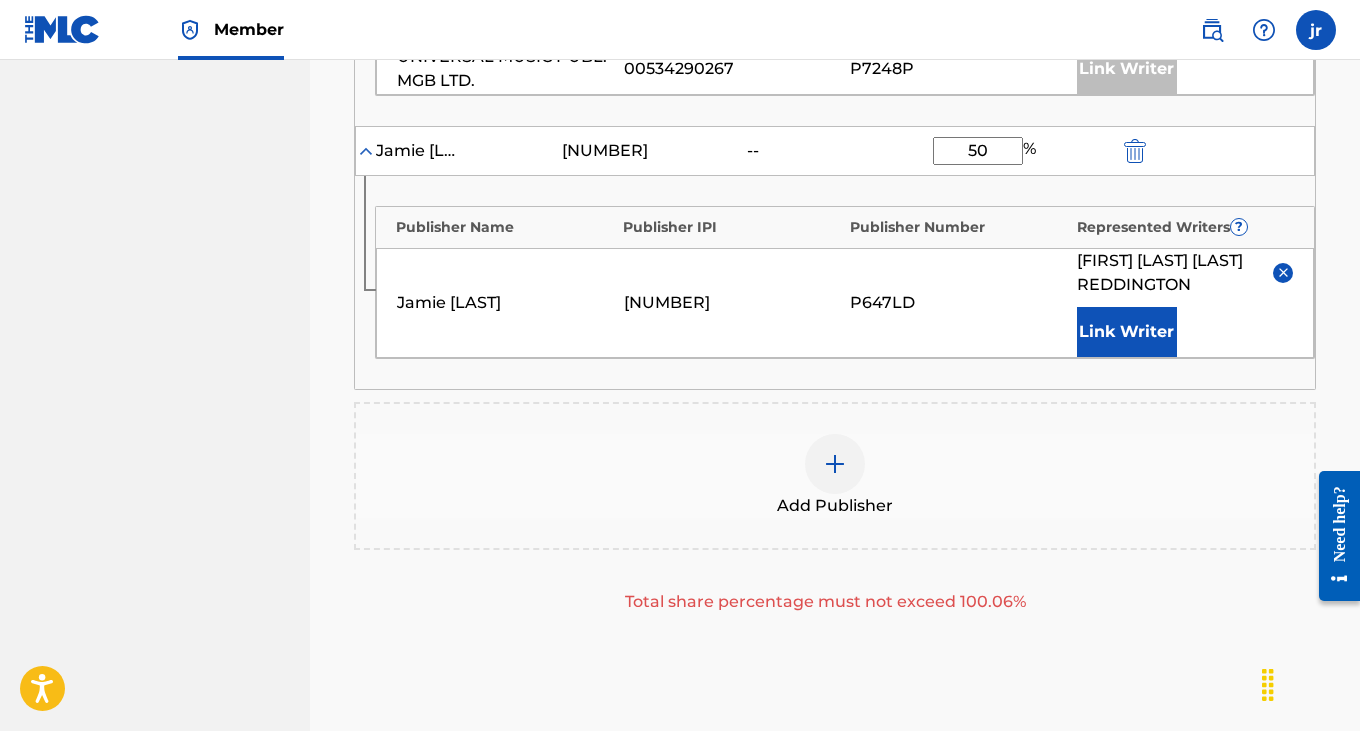 scroll, scrollTop: 1478, scrollLeft: 0, axis: vertical 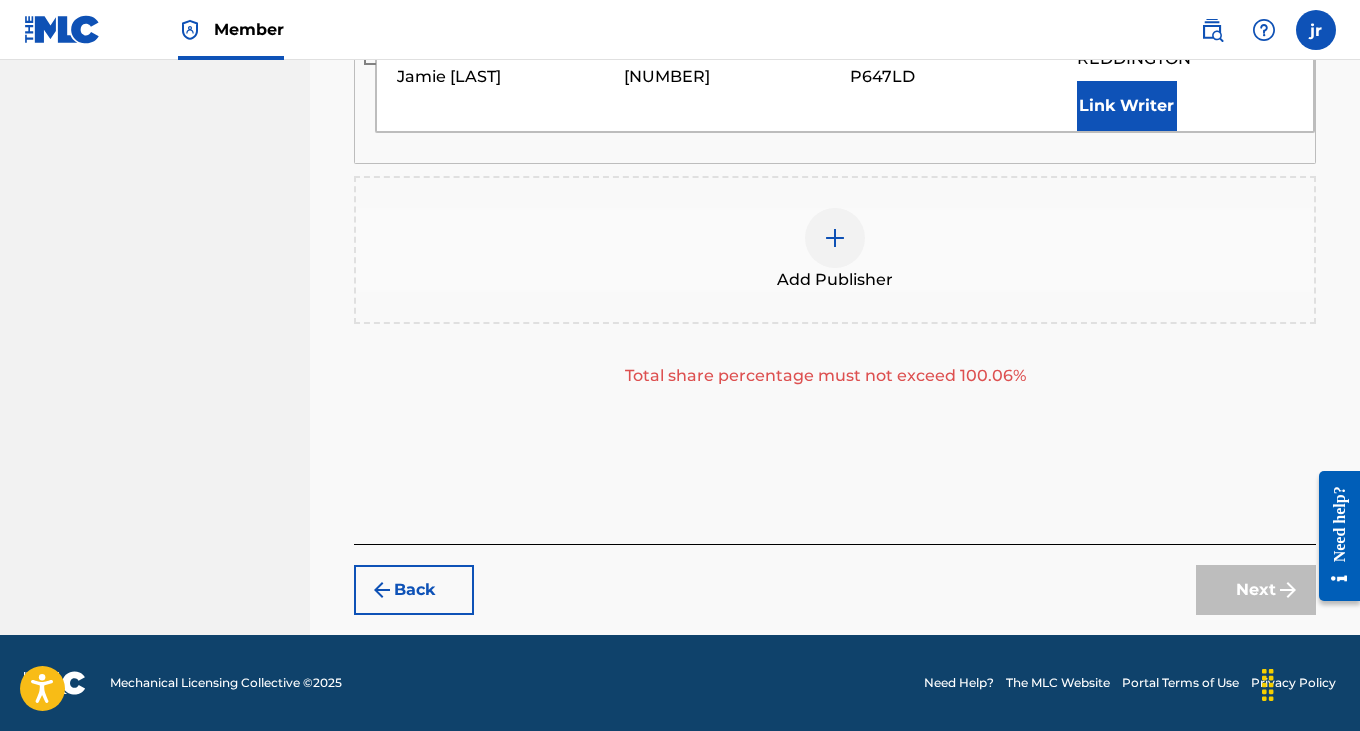 click on "Next" at bounding box center (1256, 590) 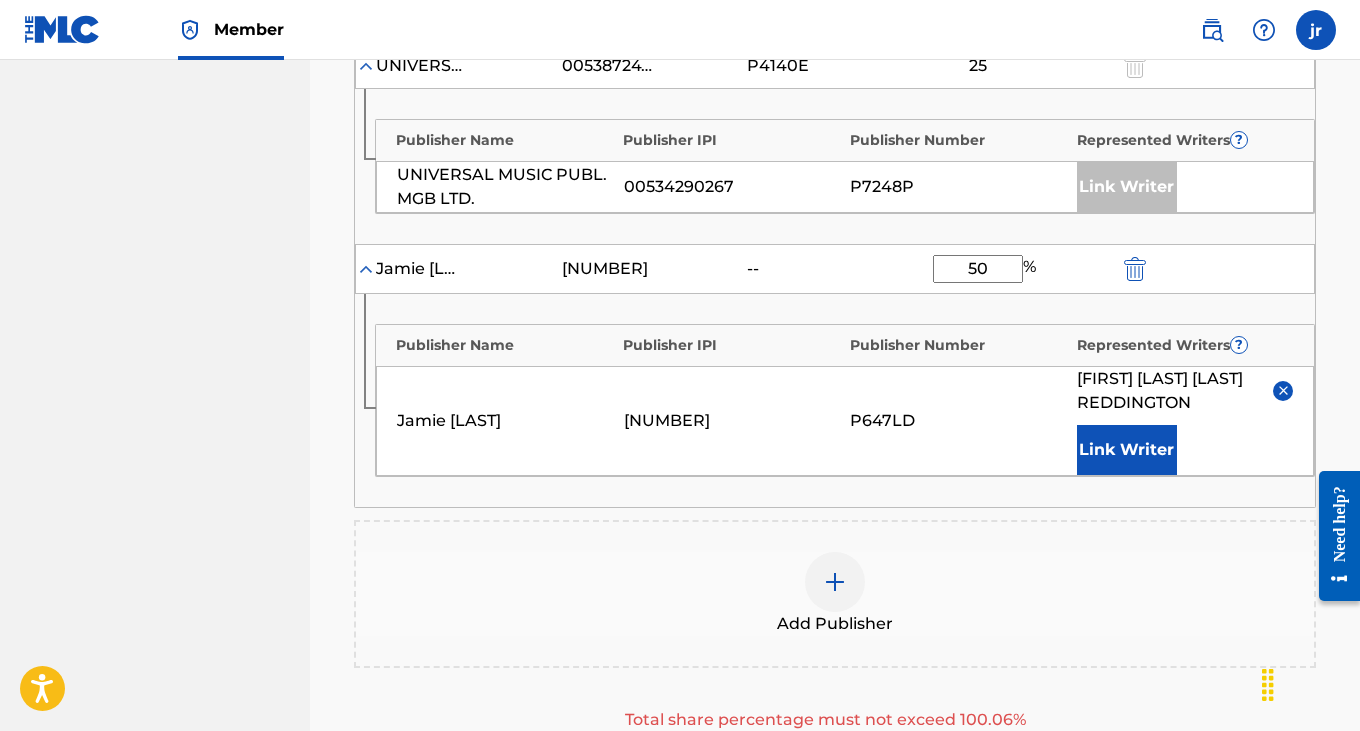 scroll, scrollTop: 1130, scrollLeft: 0, axis: vertical 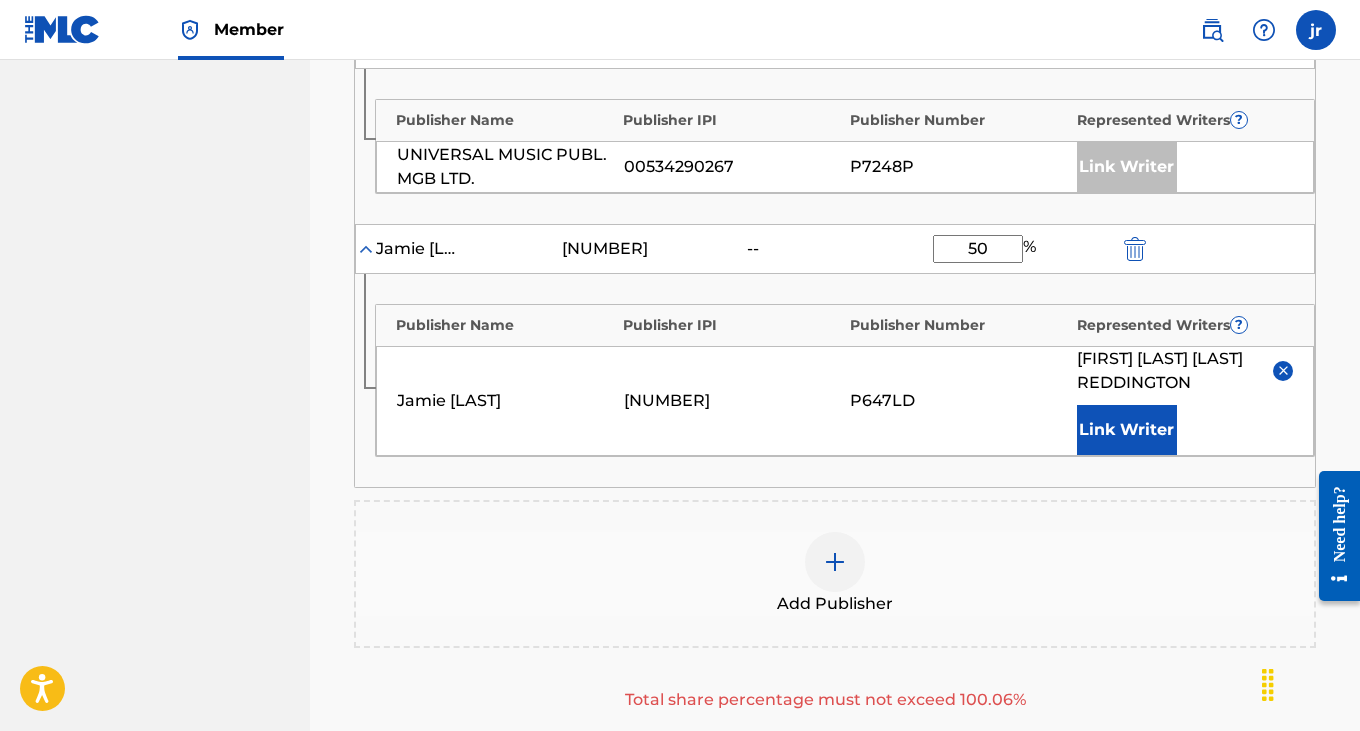 click at bounding box center [1283, 371] 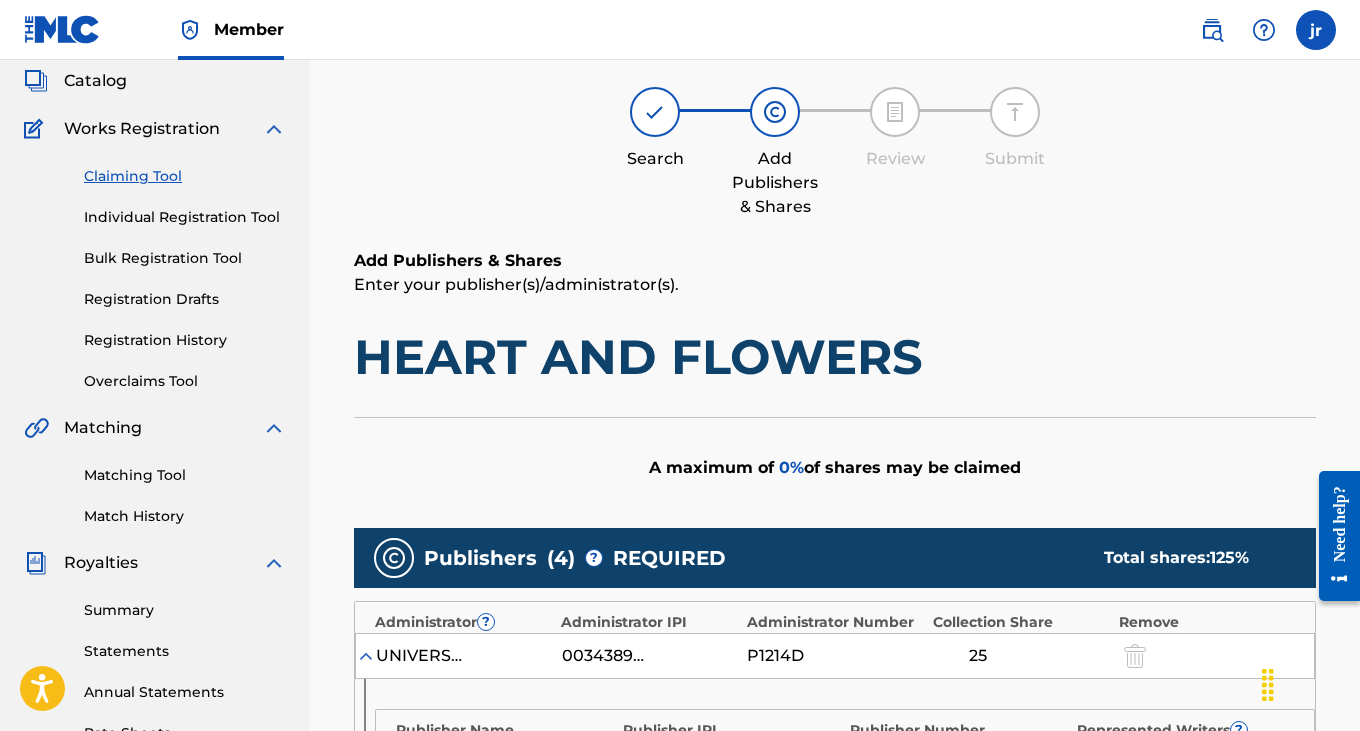 scroll, scrollTop: 0, scrollLeft: 0, axis: both 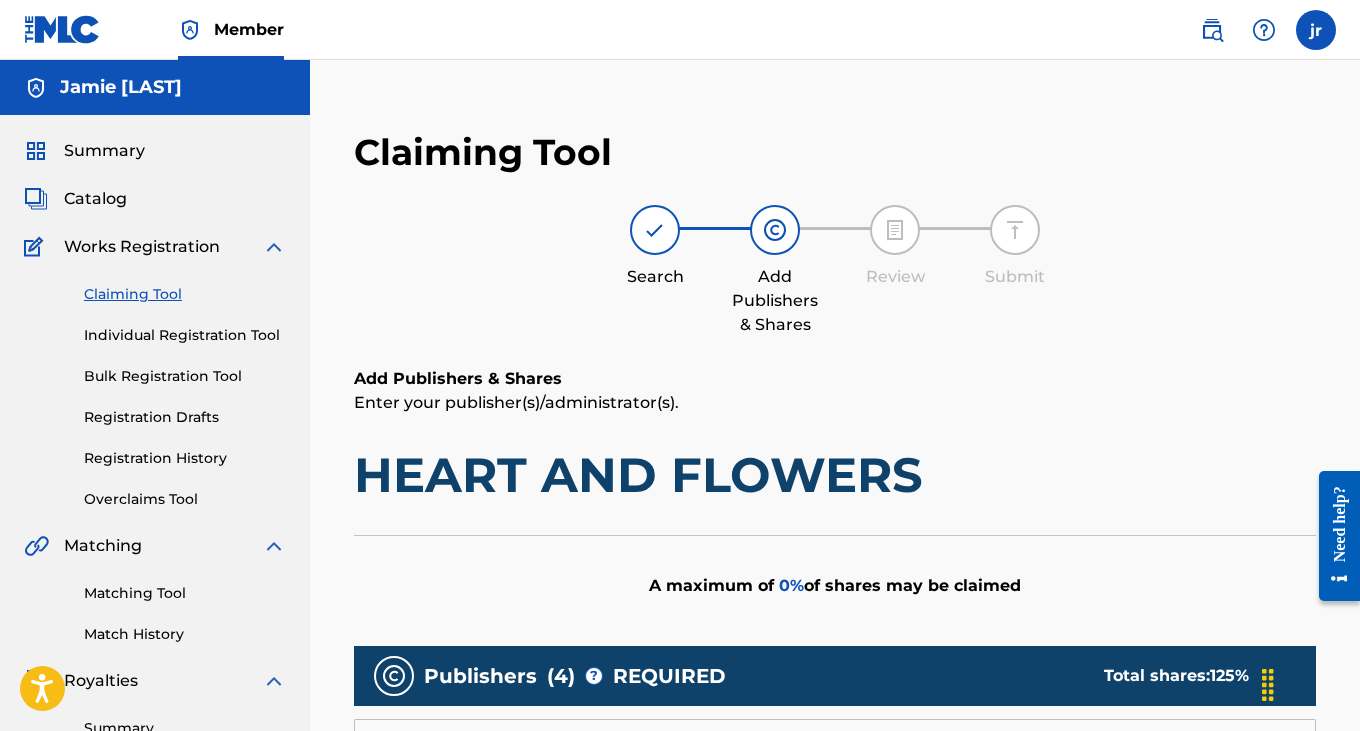 click on "Claiming Tool" at bounding box center [185, 294] 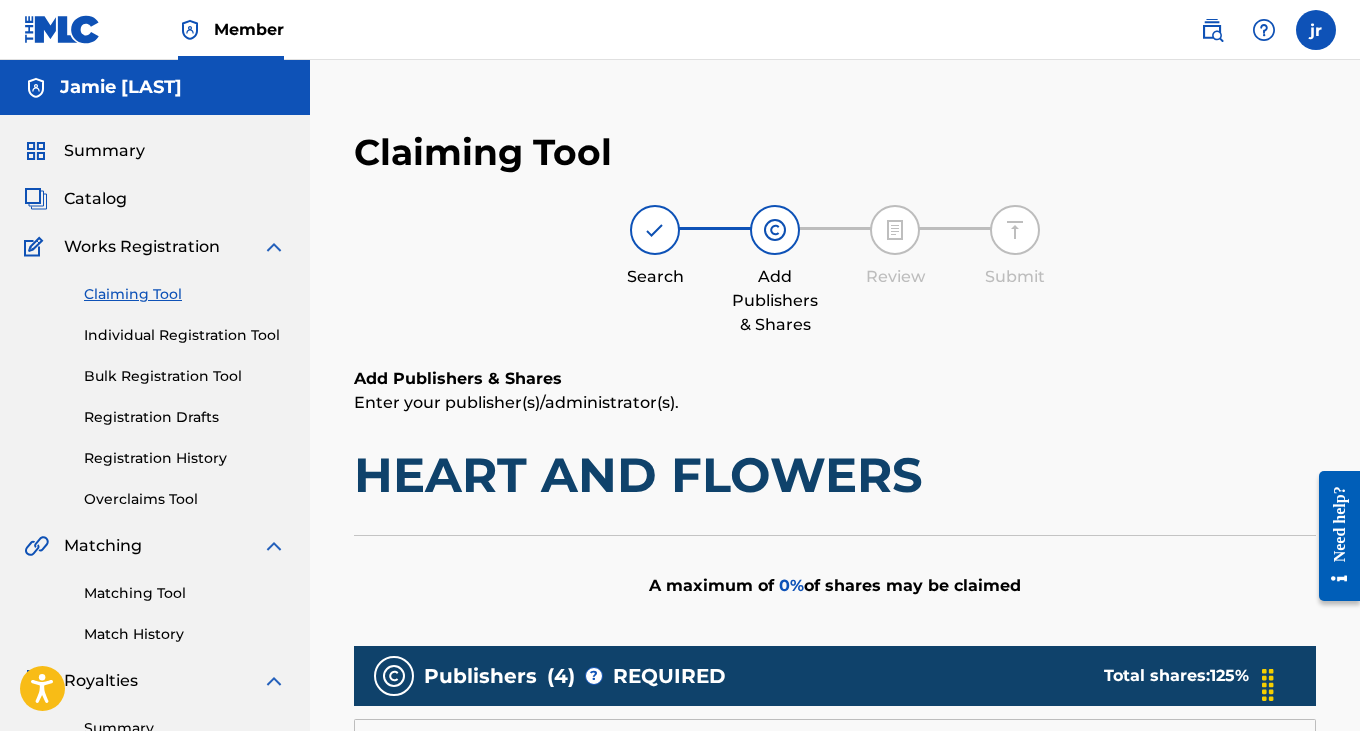 click on "Claiming Tool" at bounding box center (185, 294) 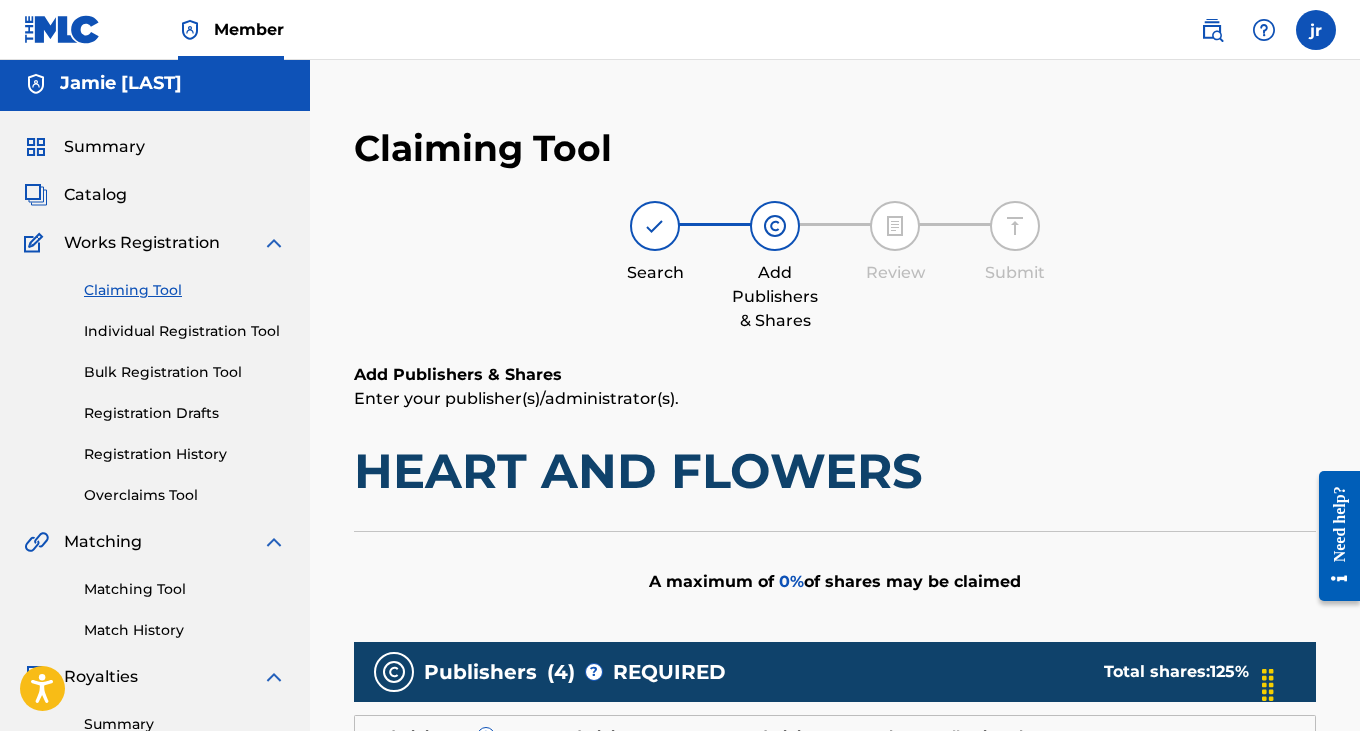scroll, scrollTop: 2, scrollLeft: 0, axis: vertical 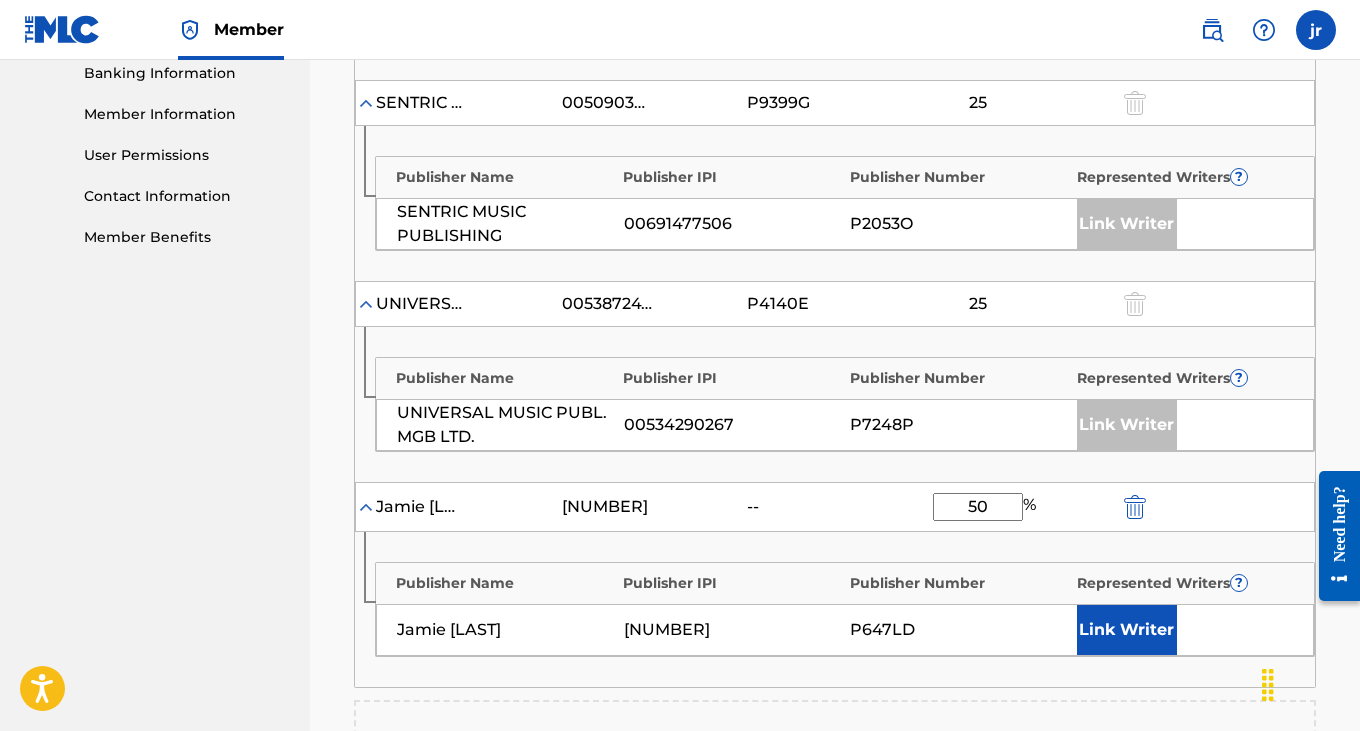 drag, startPoint x: 989, startPoint y: 503, endPoint x: 945, endPoint y: 502, distance: 44.011364 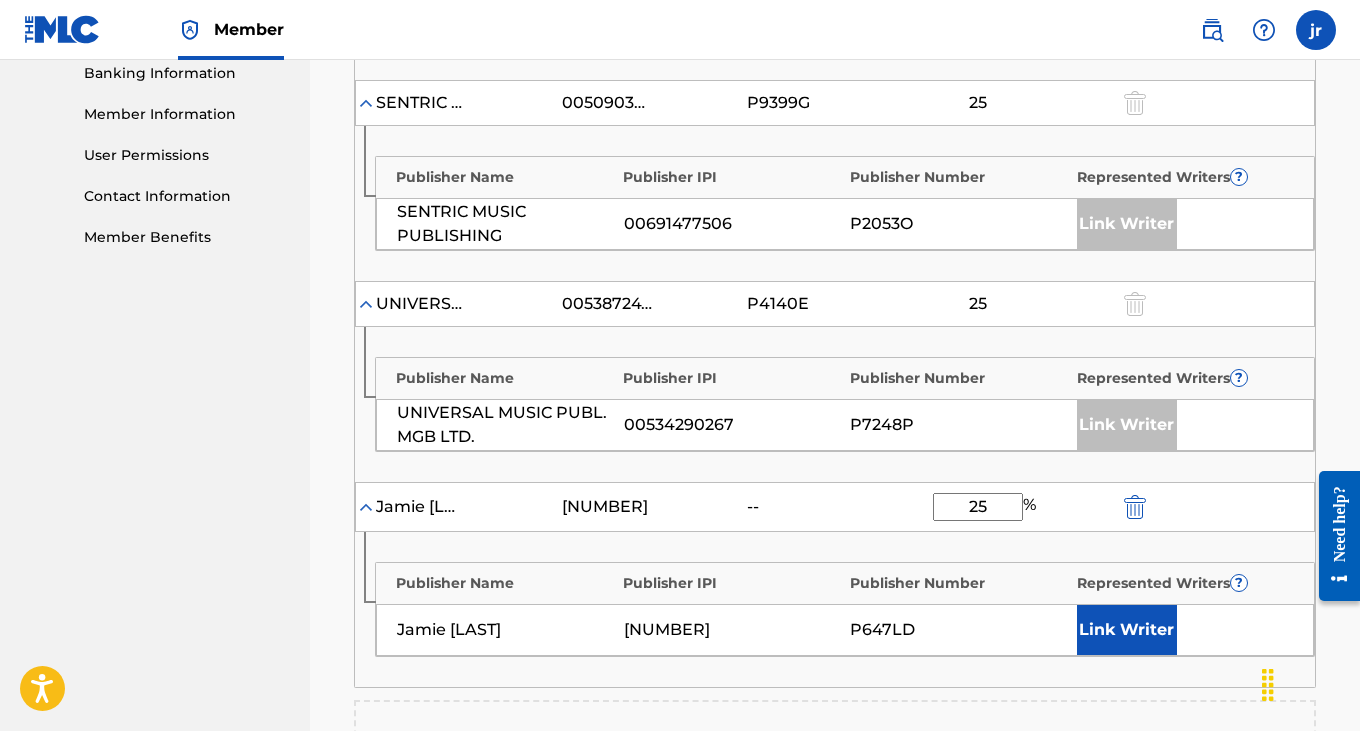 type on "25" 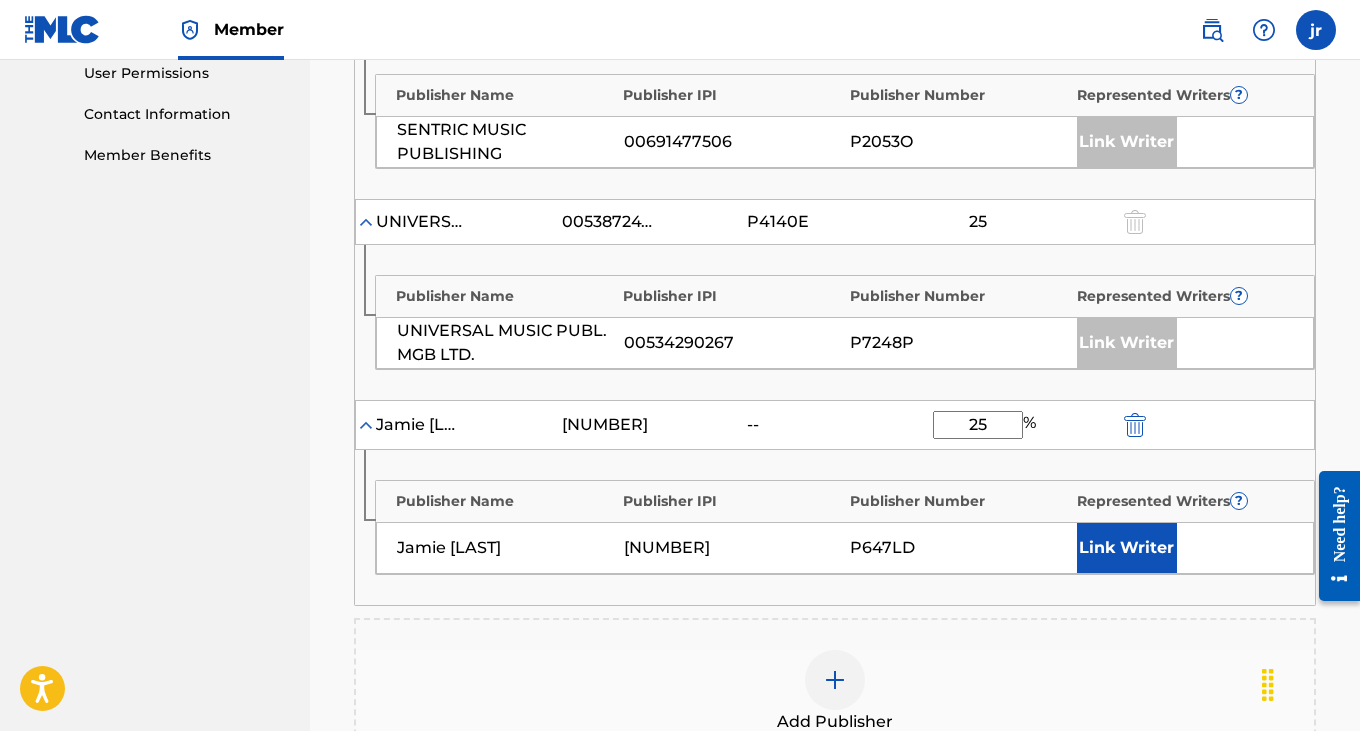 scroll, scrollTop: 1065, scrollLeft: 0, axis: vertical 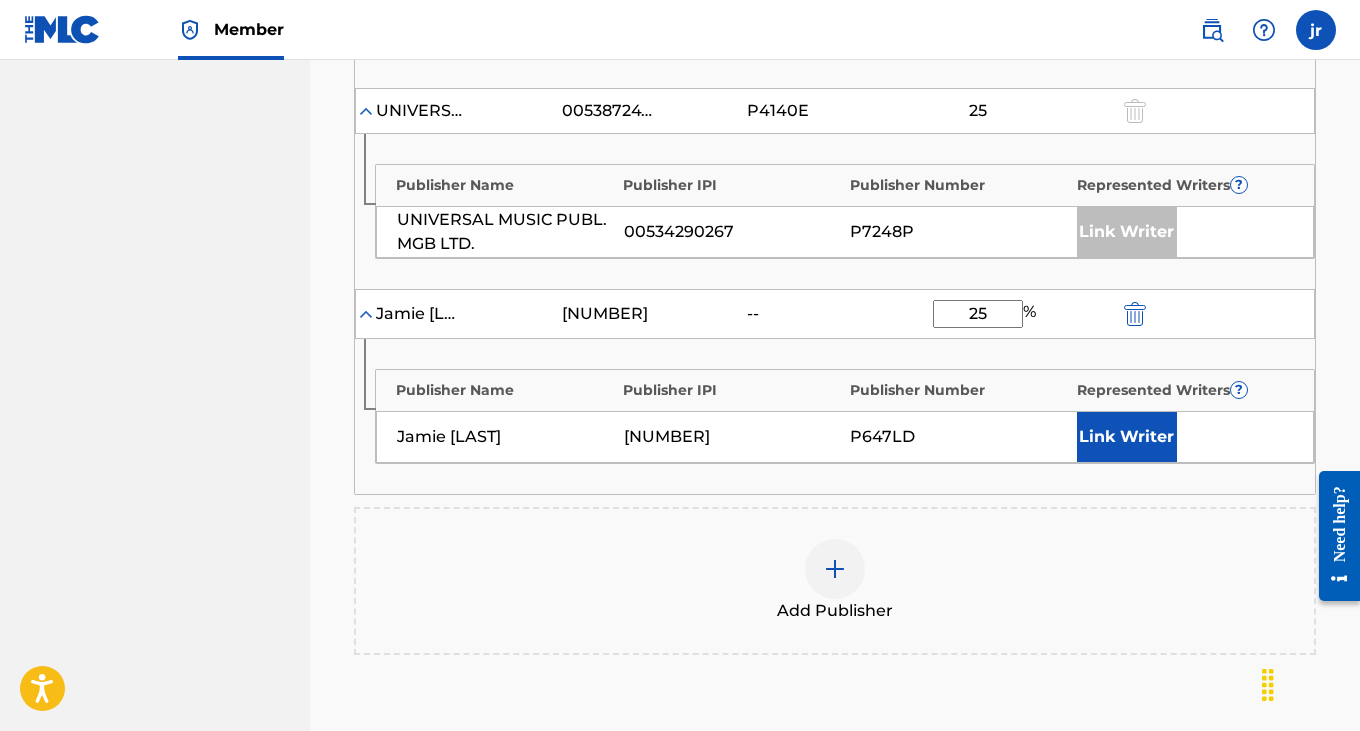 click on "Link Writer" at bounding box center [1127, 437] 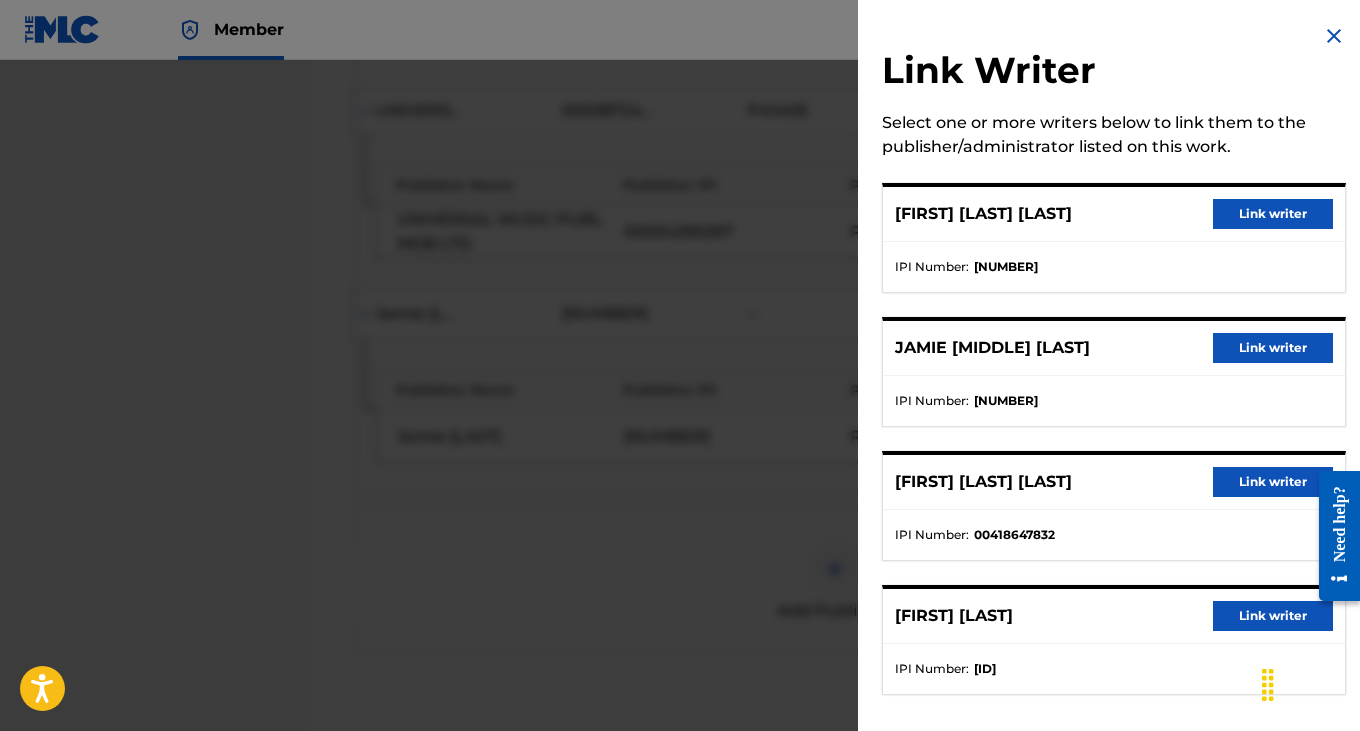click on "Link writer" at bounding box center [1273, 348] 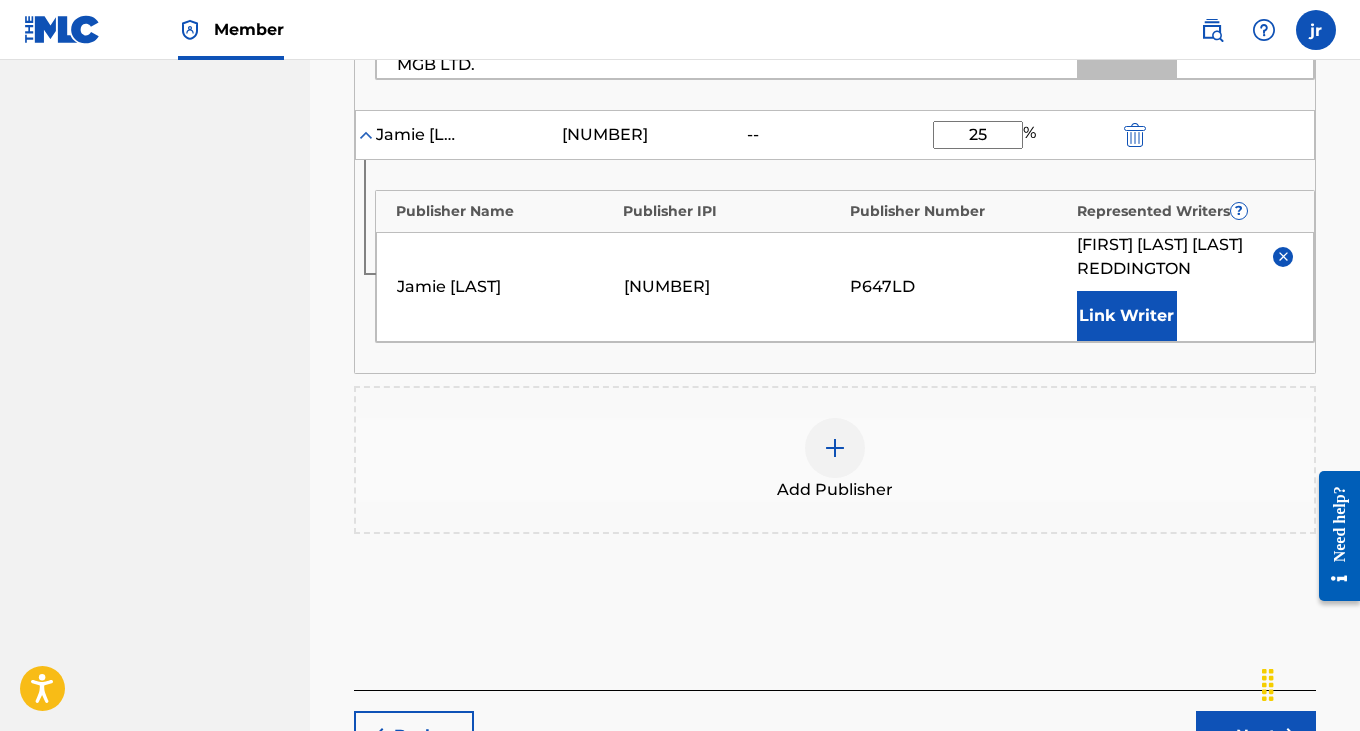 scroll, scrollTop: 1414, scrollLeft: 0, axis: vertical 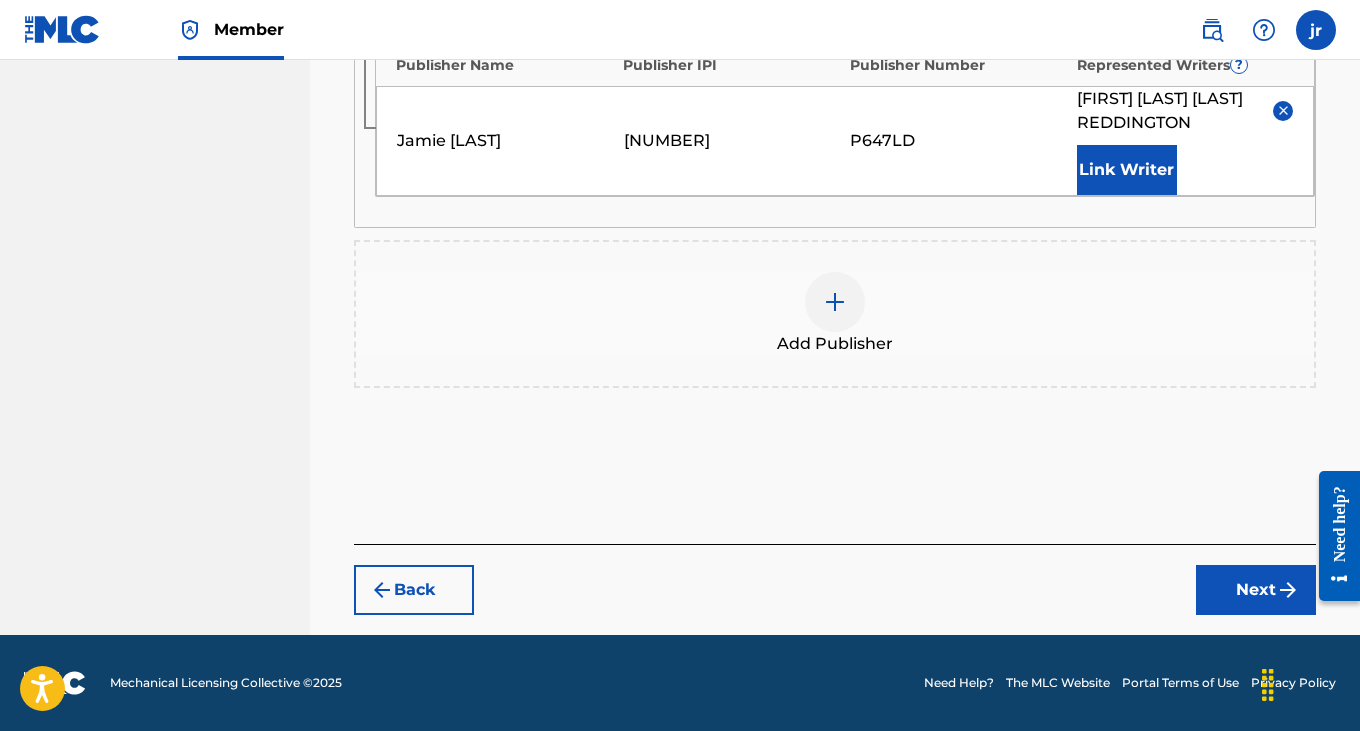 click on "Next" at bounding box center [1256, 590] 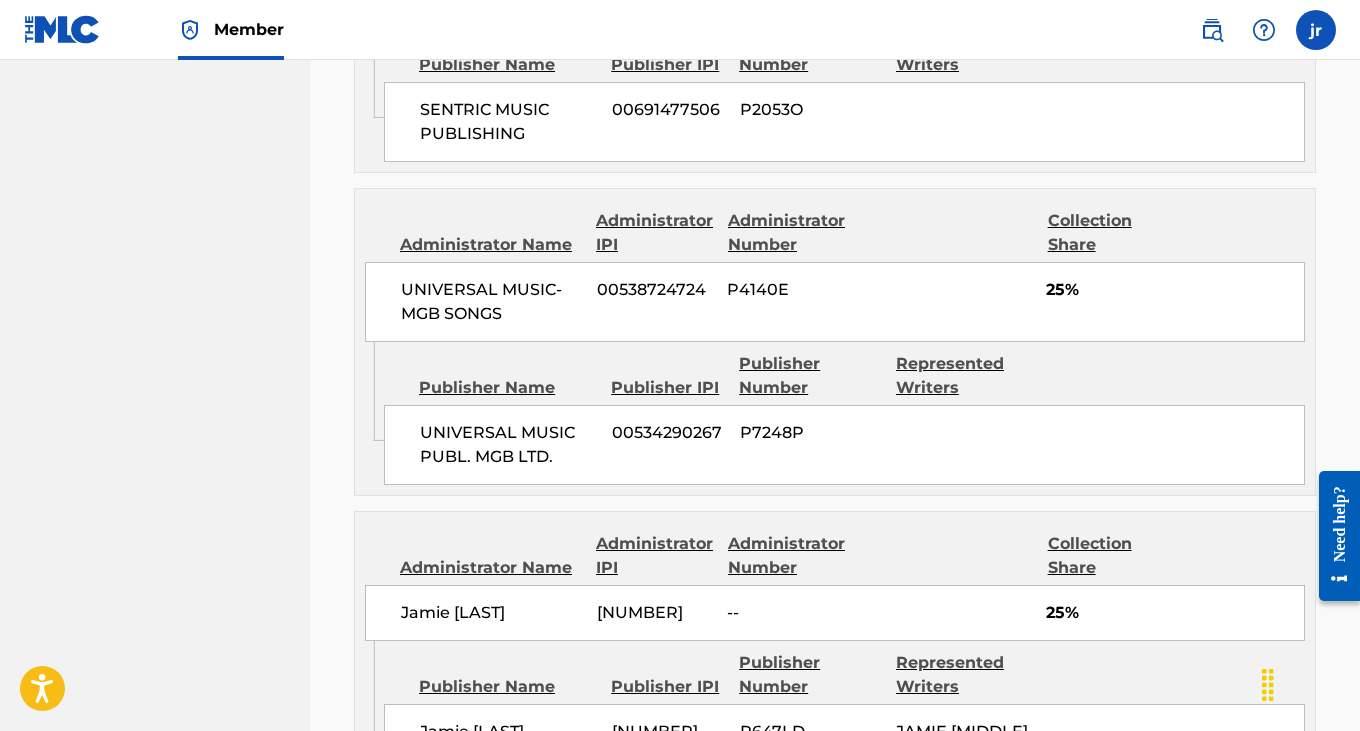 scroll, scrollTop: 1651, scrollLeft: 0, axis: vertical 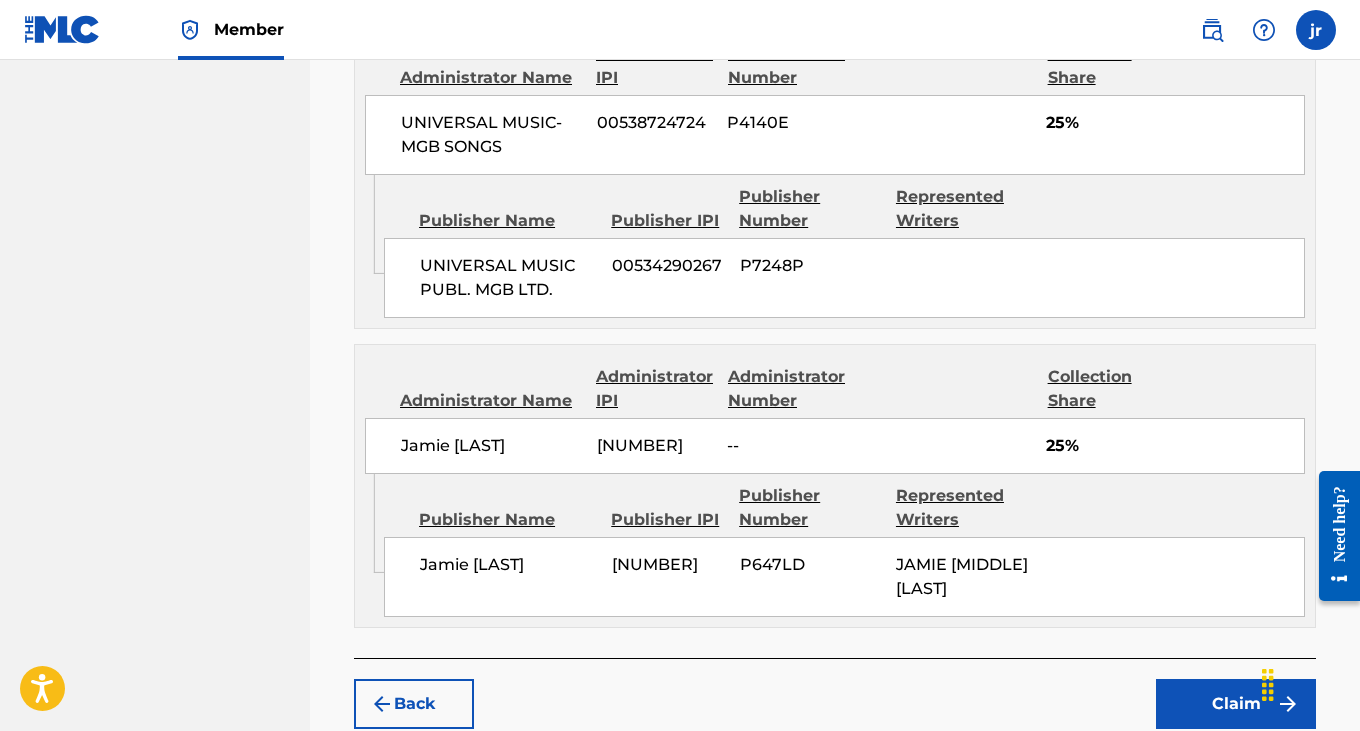 click on "Claim" at bounding box center (1236, 704) 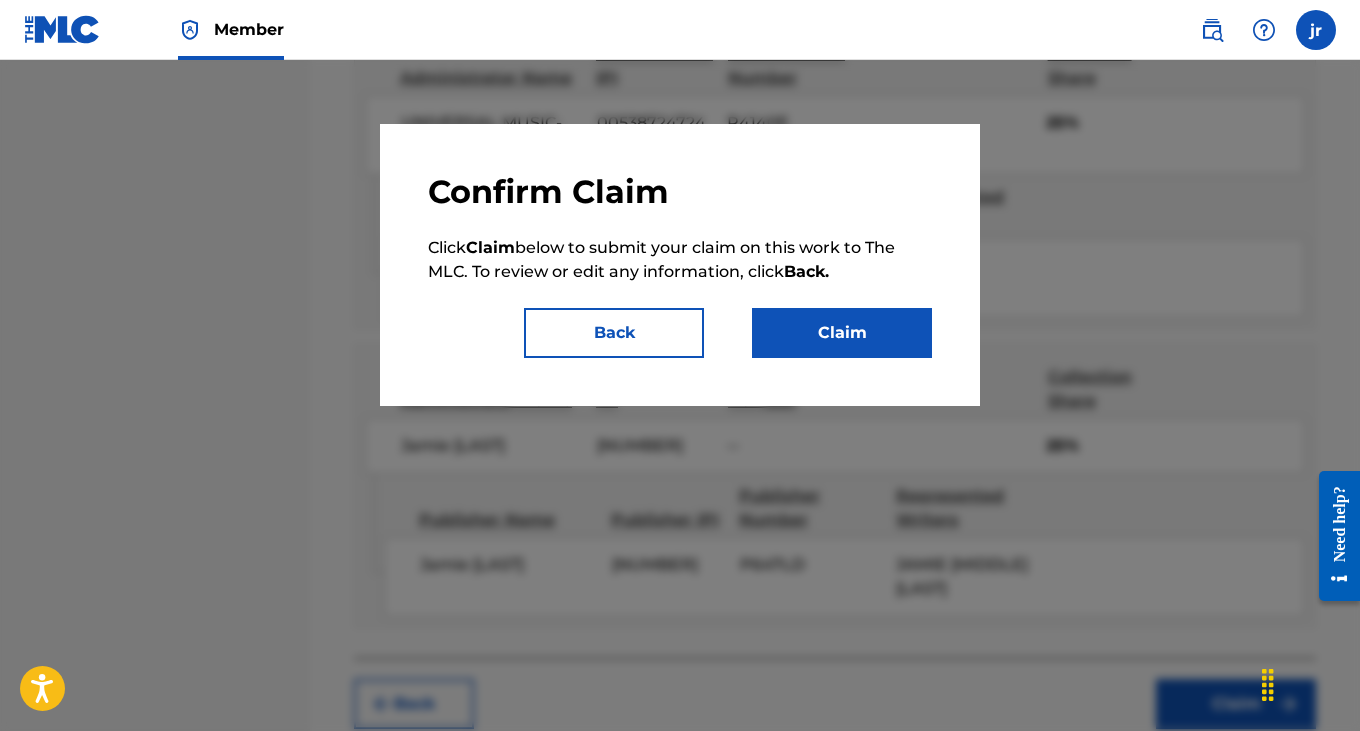 click on "Claim" at bounding box center [842, 333] 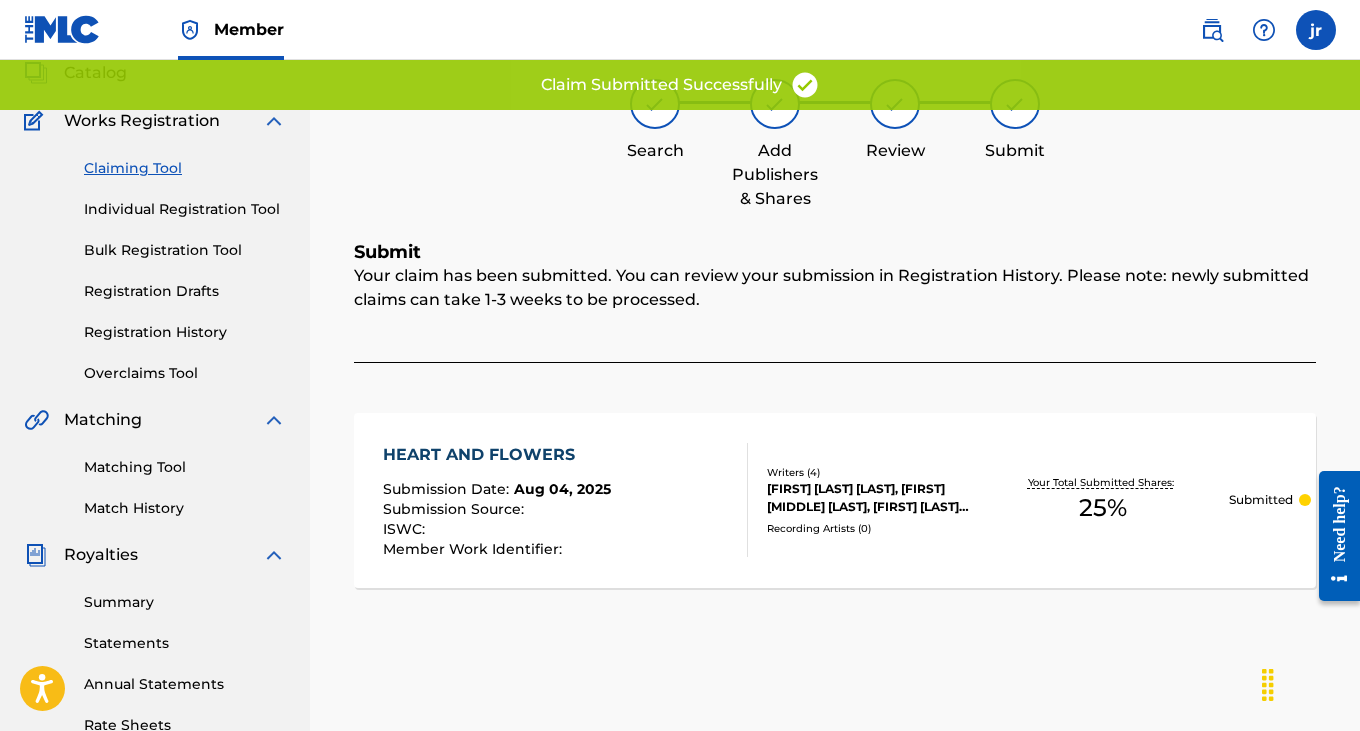 scroll, scrollTop: 0, scrollLeft: 0, axis: both 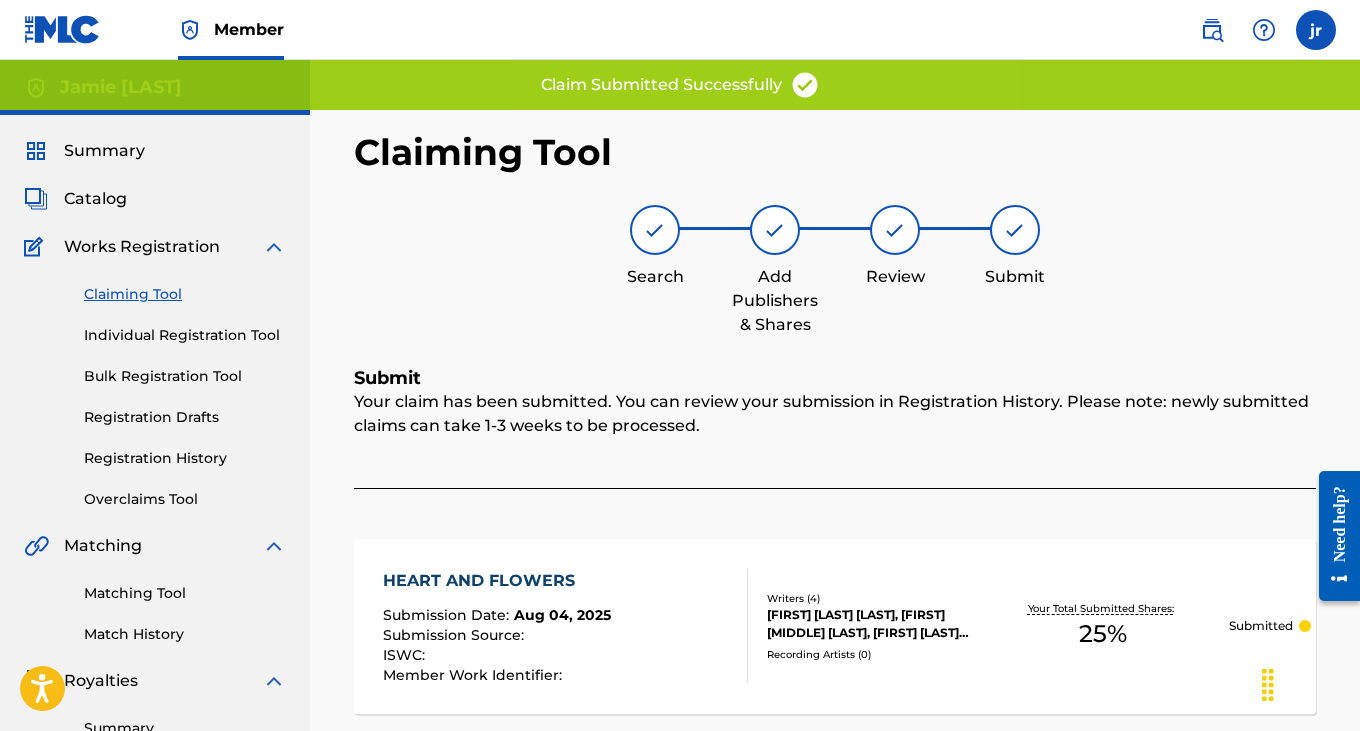 click on "Claiming Tool" at bounding box center [185, 294] 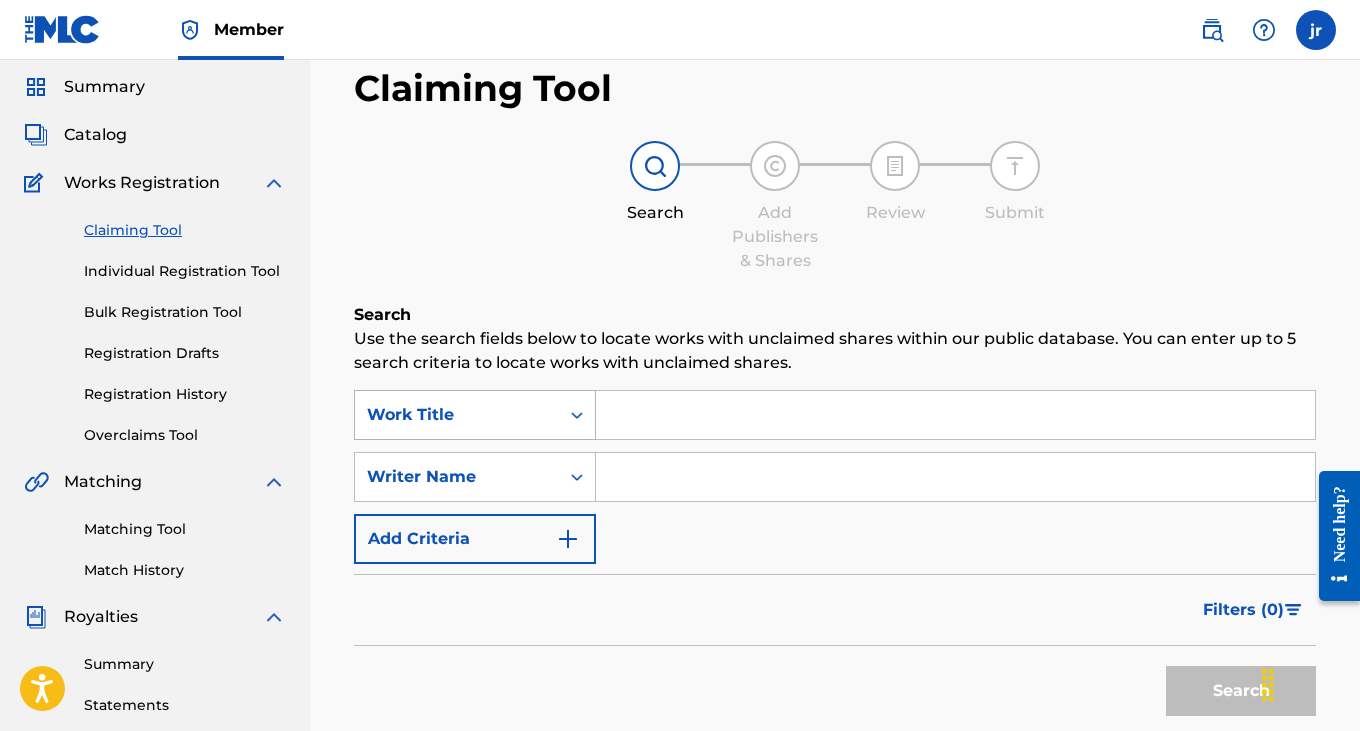 scroll, scrollTop: 130, scrollLeft: 0, axis: vertical 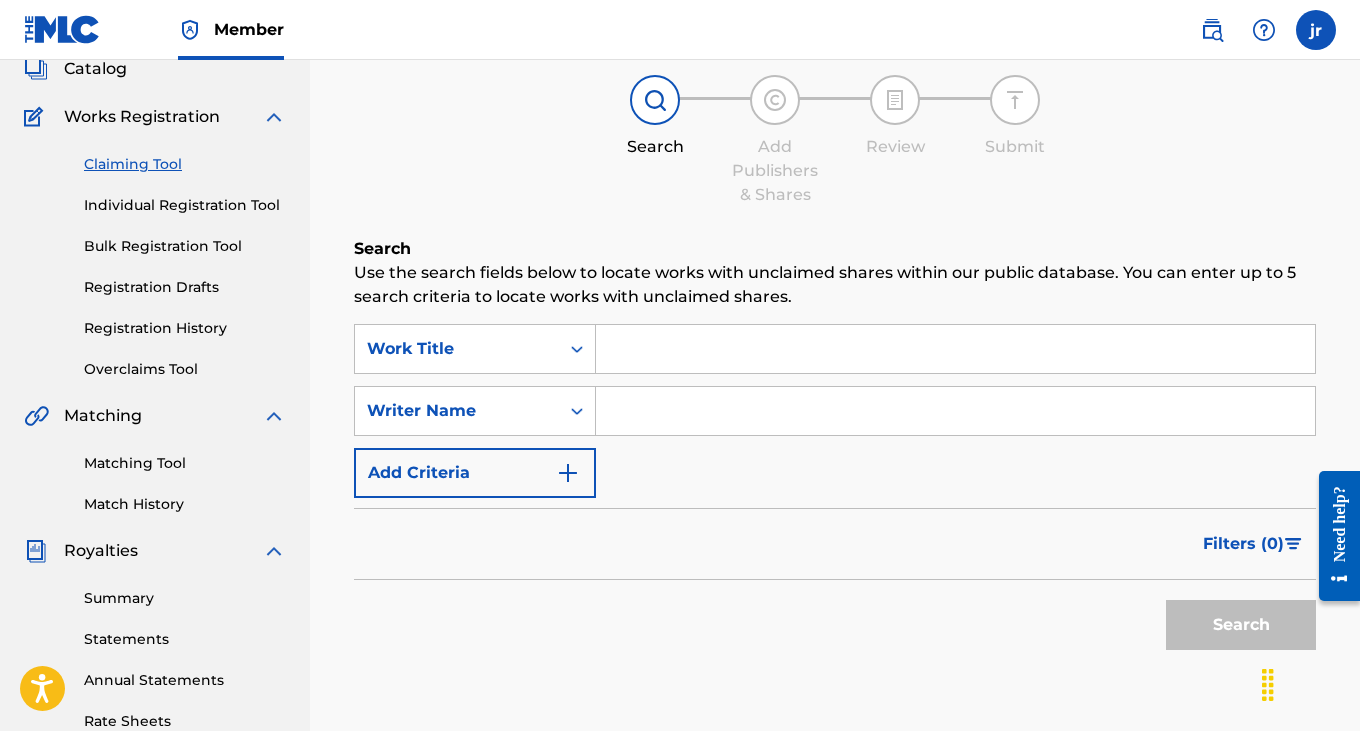 click at bounding box center (955, 349) 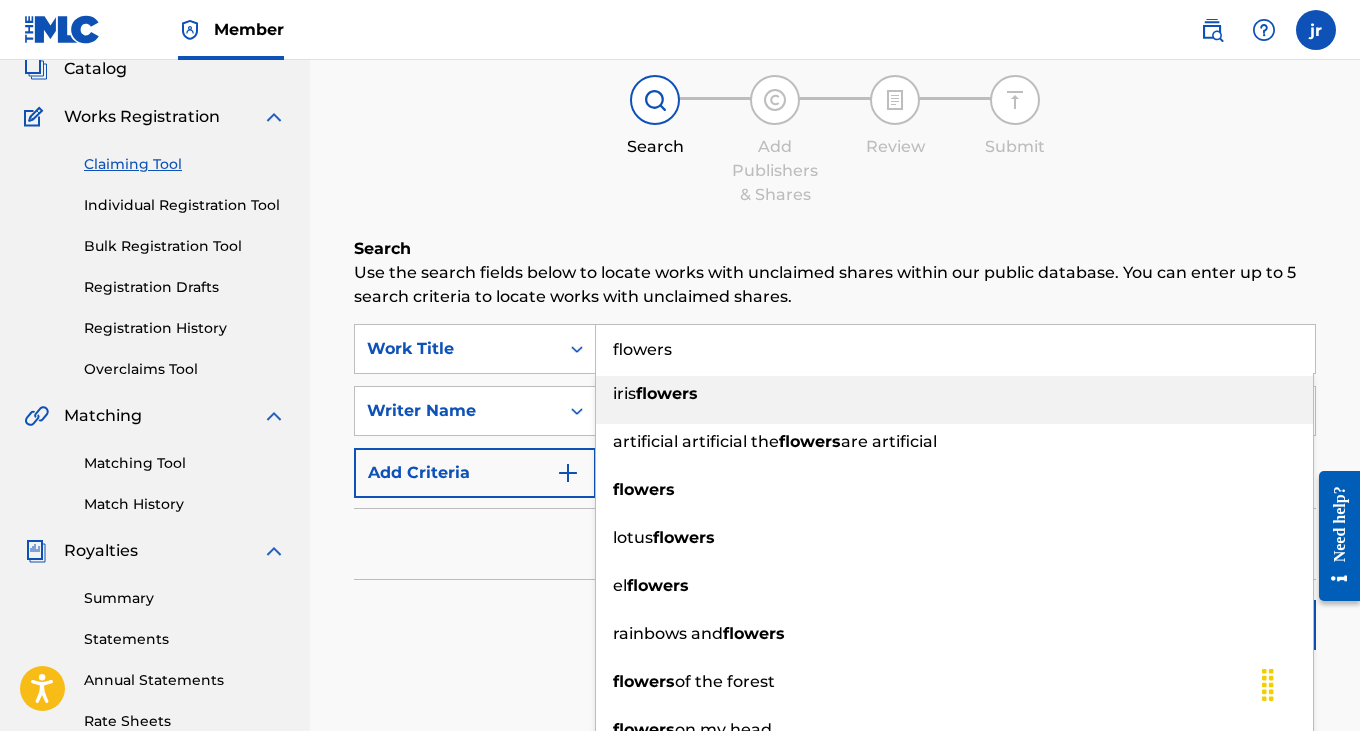 type on "flowers" 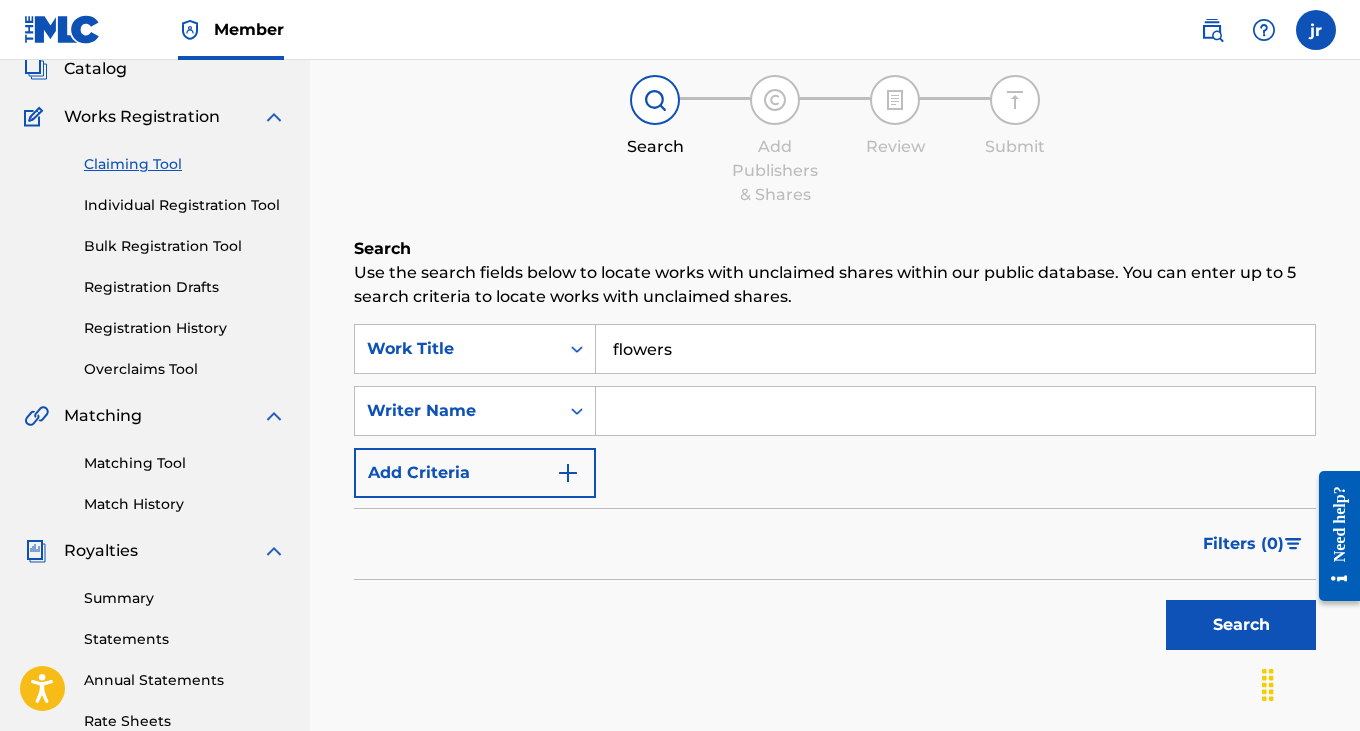 click at bounding box center (955, 411) 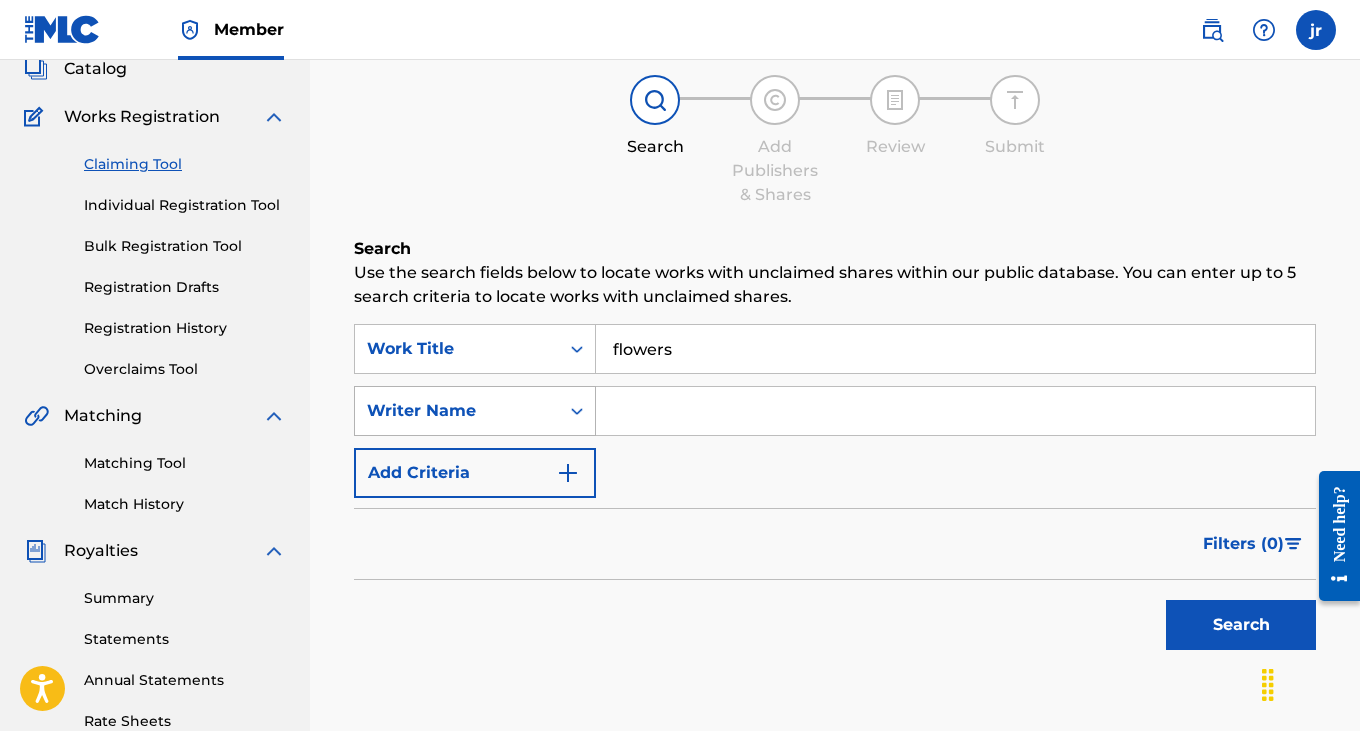 click 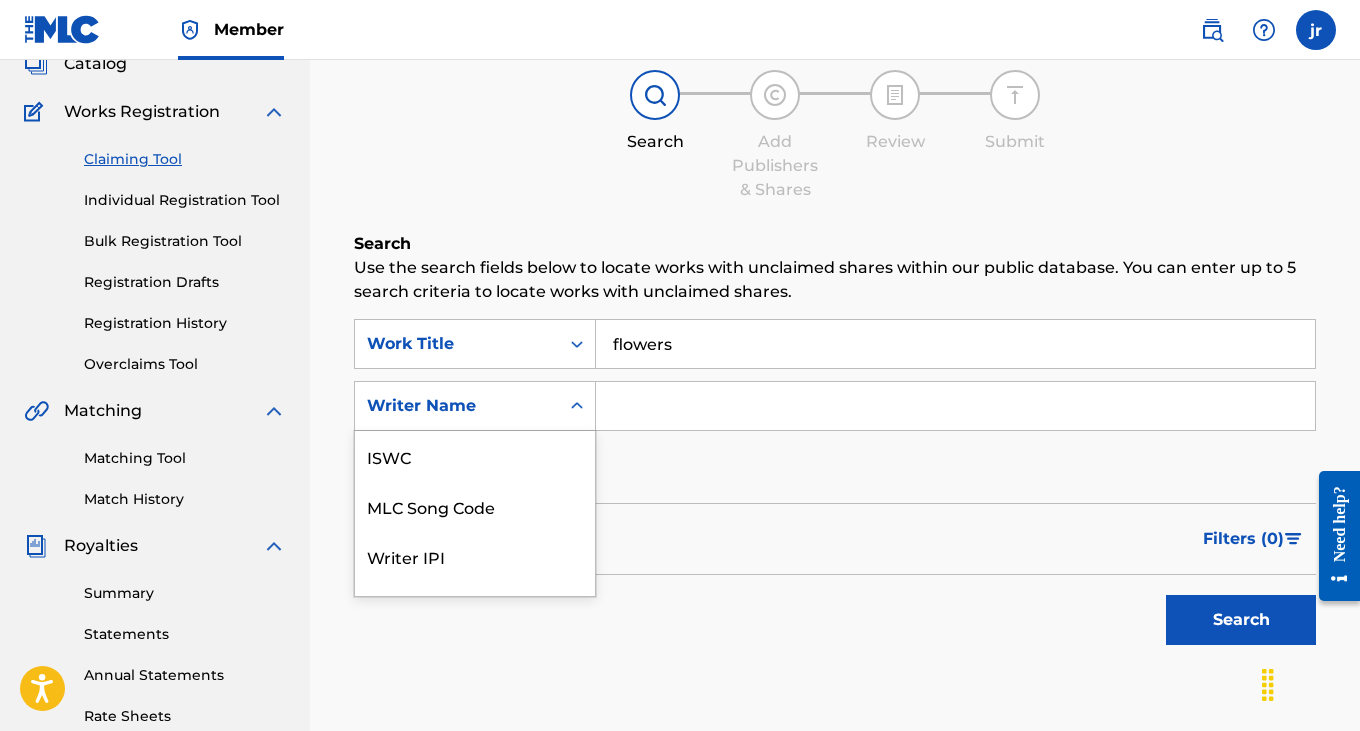scroll, scrollTop: 136, scrollLeft: 0, axis: vertical 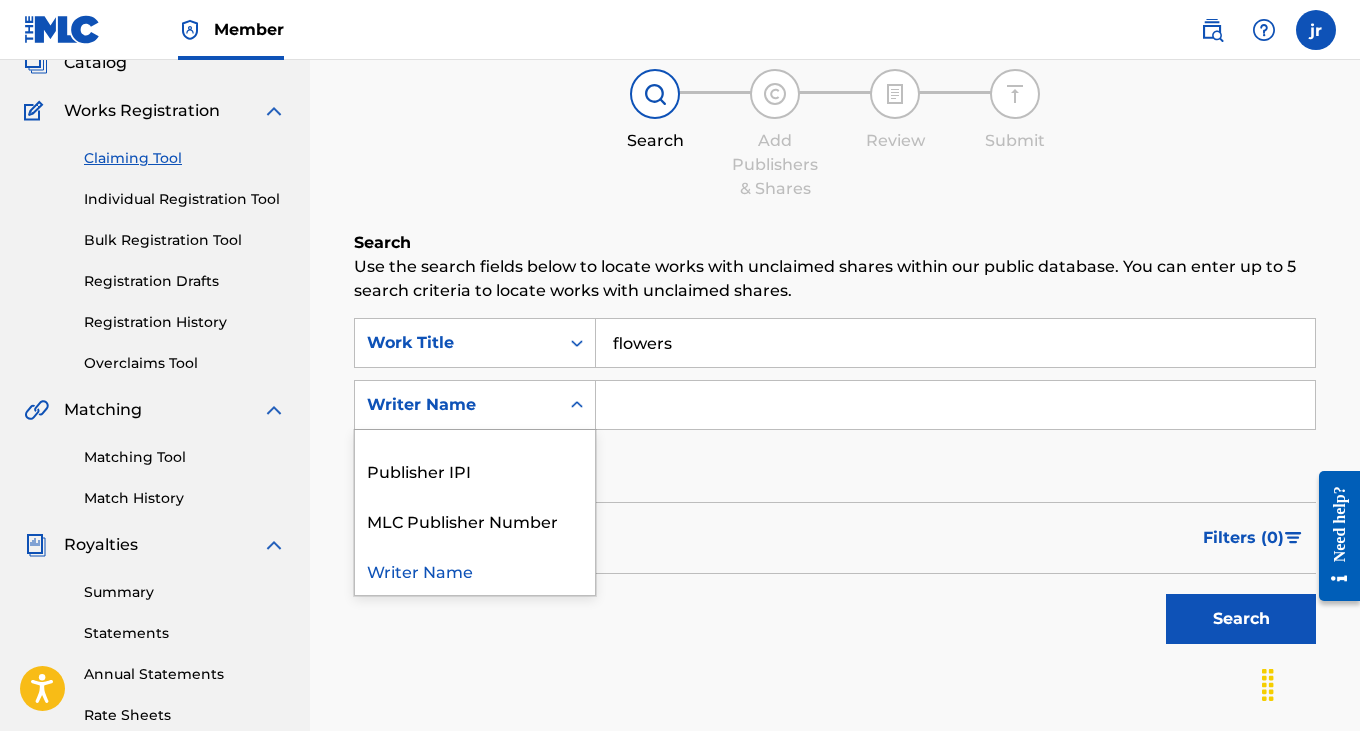 click on "Writer Name" at bounding box center (475, 570) 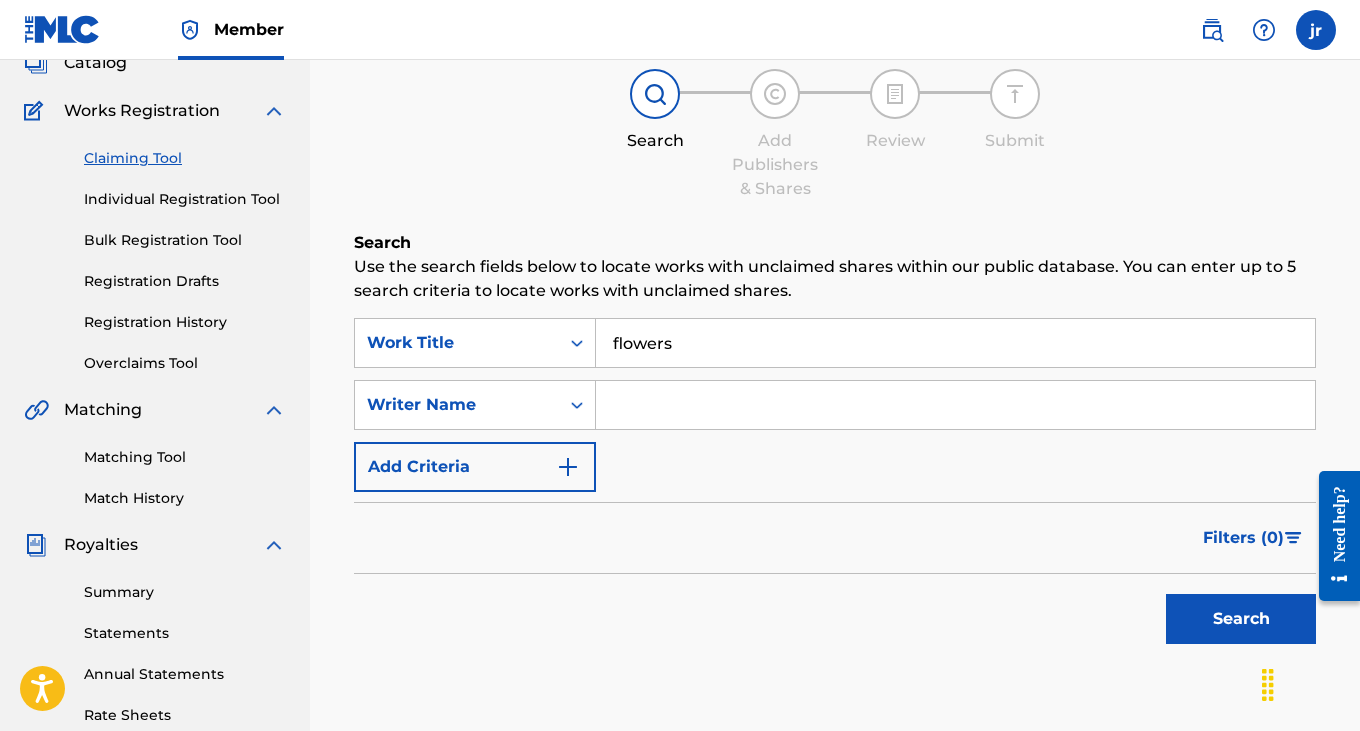 click at bounding box center (955, 405) 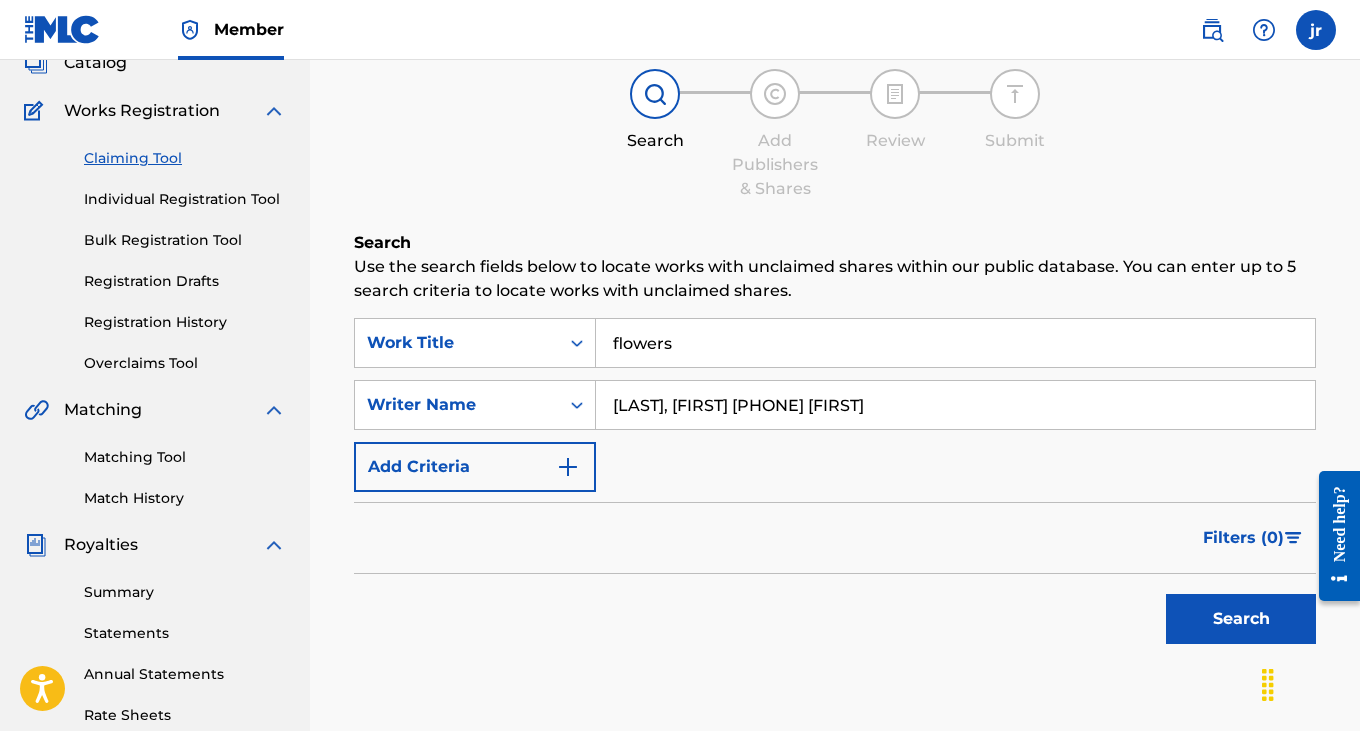 drag, startPoint x: 814, startPoint y: 399, endPoint x: 727, endPoint y: 399, distance: 87 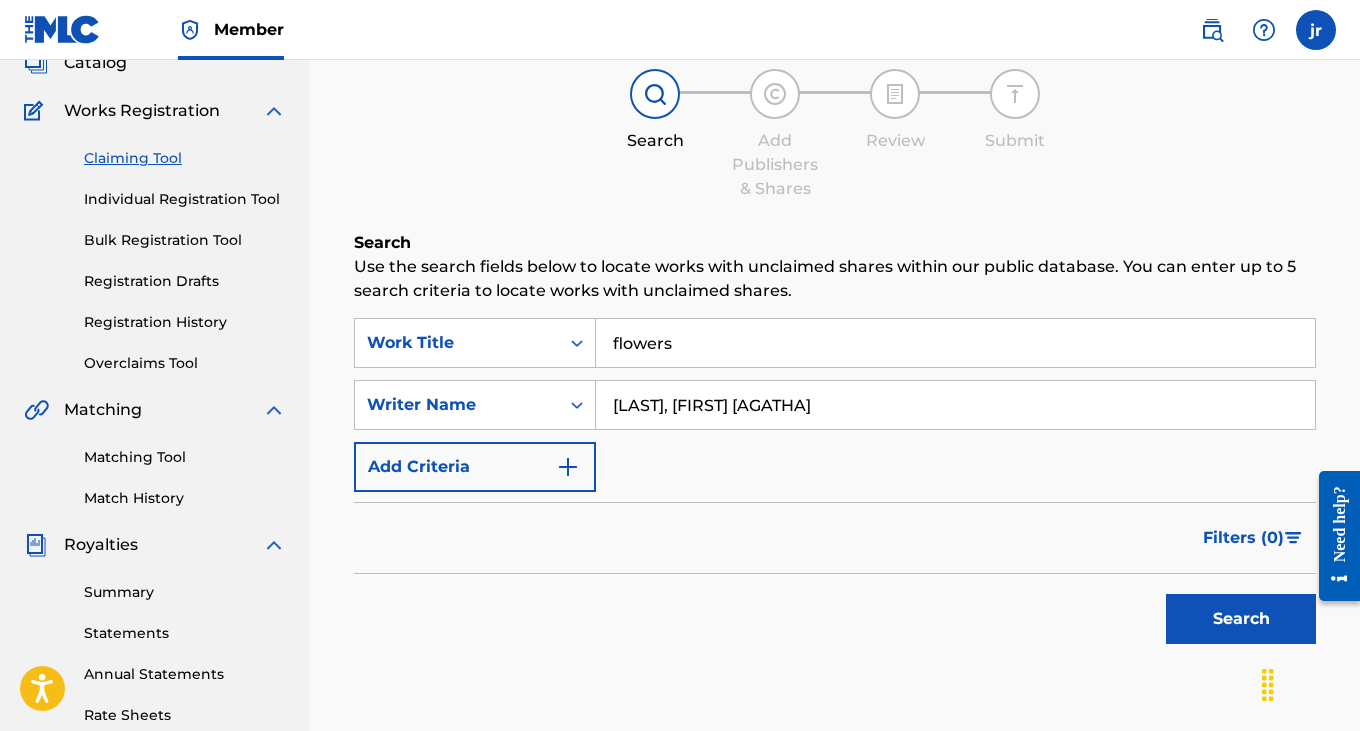 type on "[LAST], [FIRST] [AGATHA]" 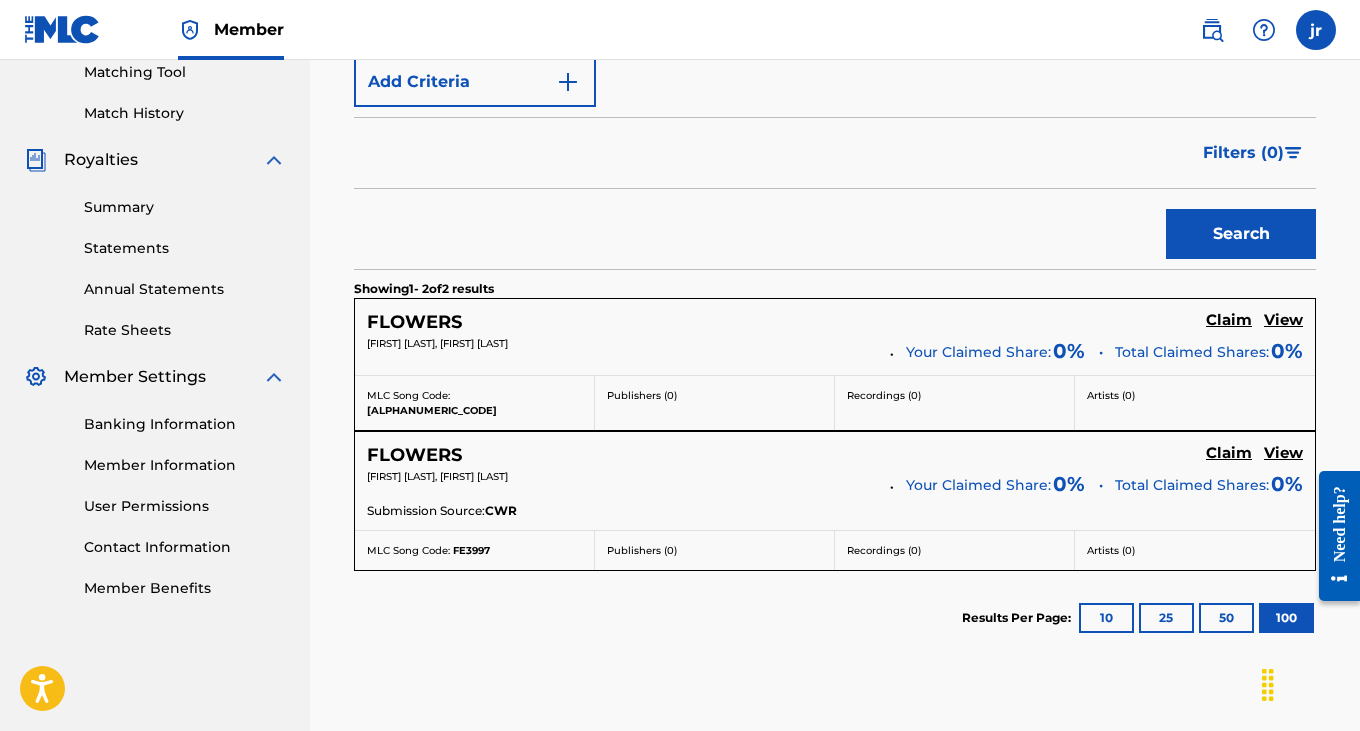 scroll, scrollTop: 524, scrollLeft: 0, axis: vertical 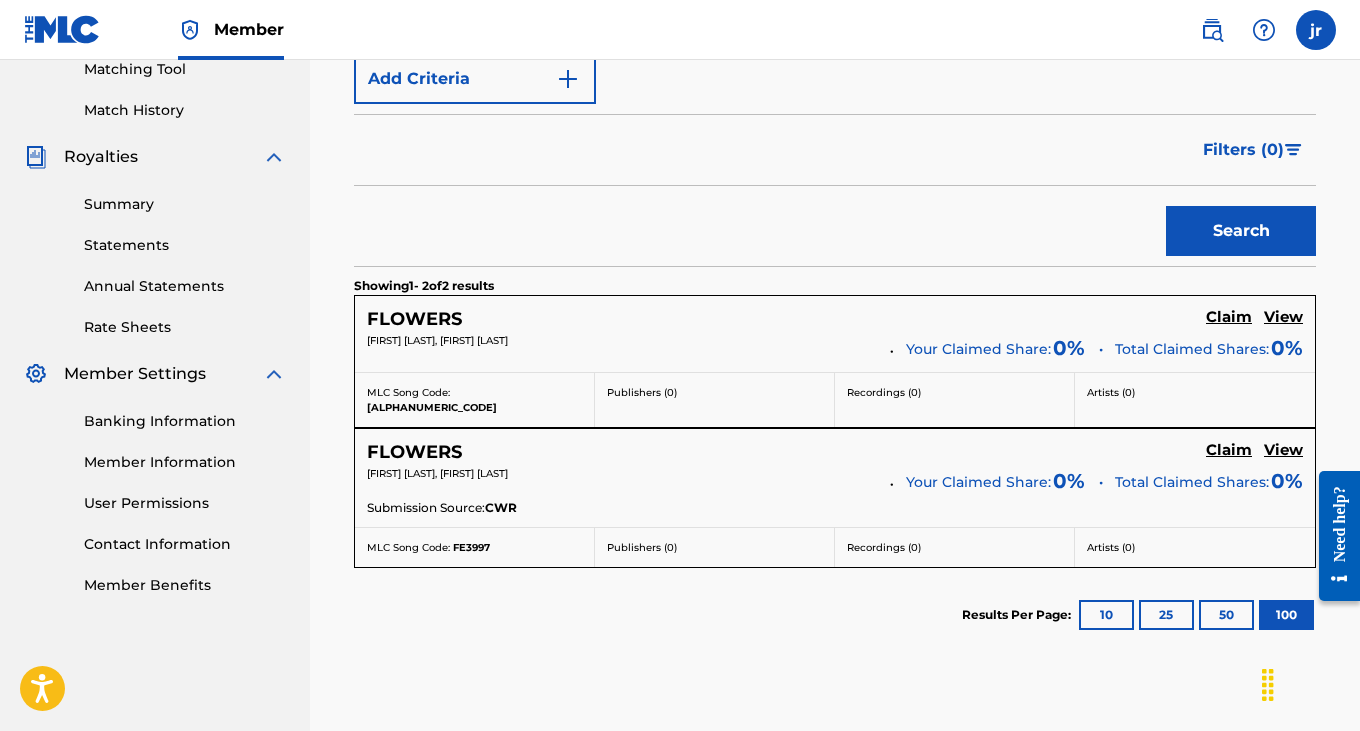 click on "Claim" at bounding box center (1229, 317) 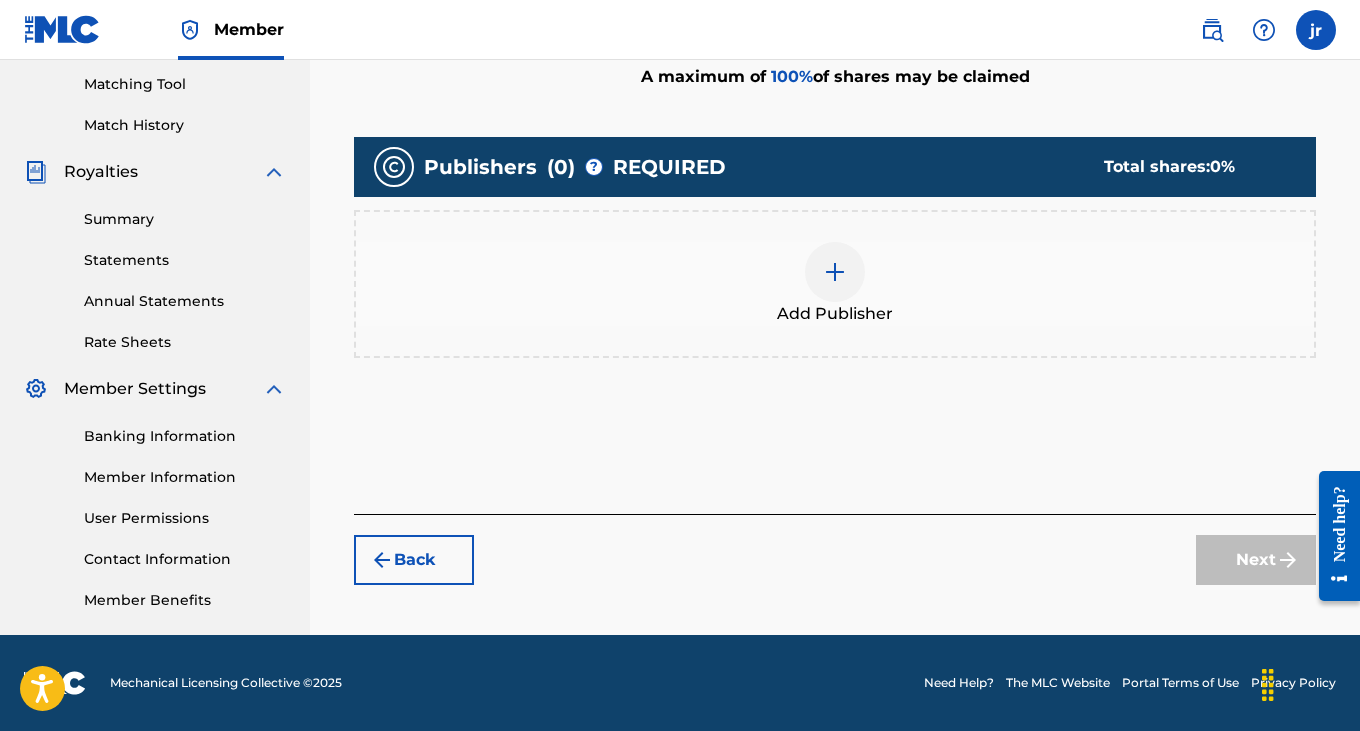 click at bounding box center (835, 272) 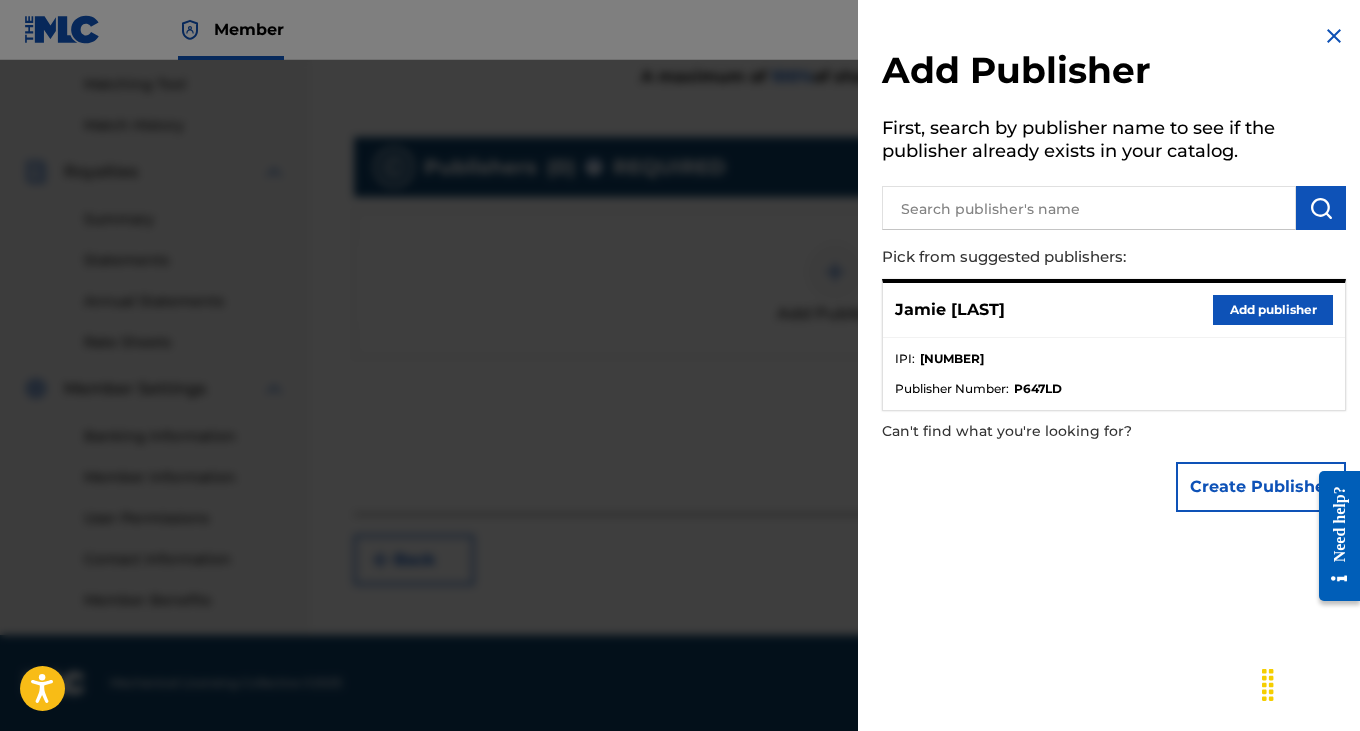click on "Add publisher" at bounding box center [1273, 310] 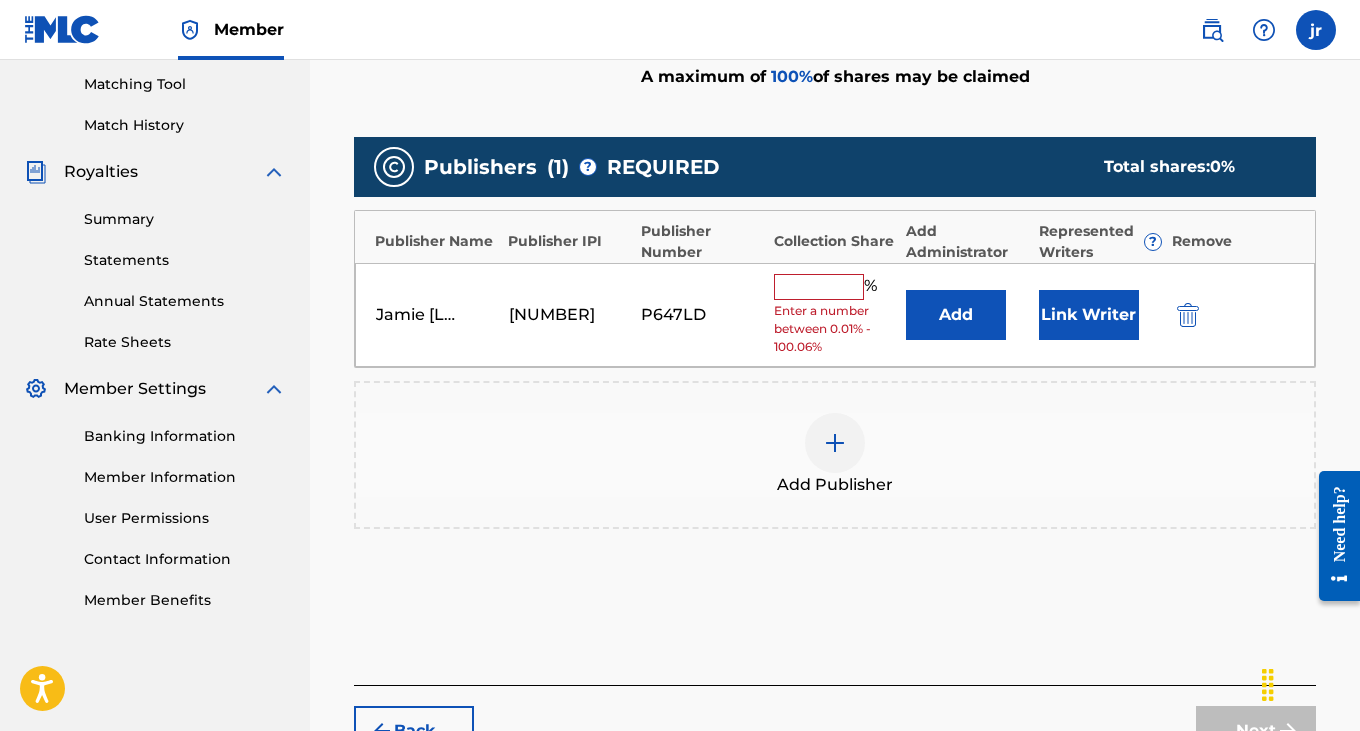click at bounding box center (819, 287) 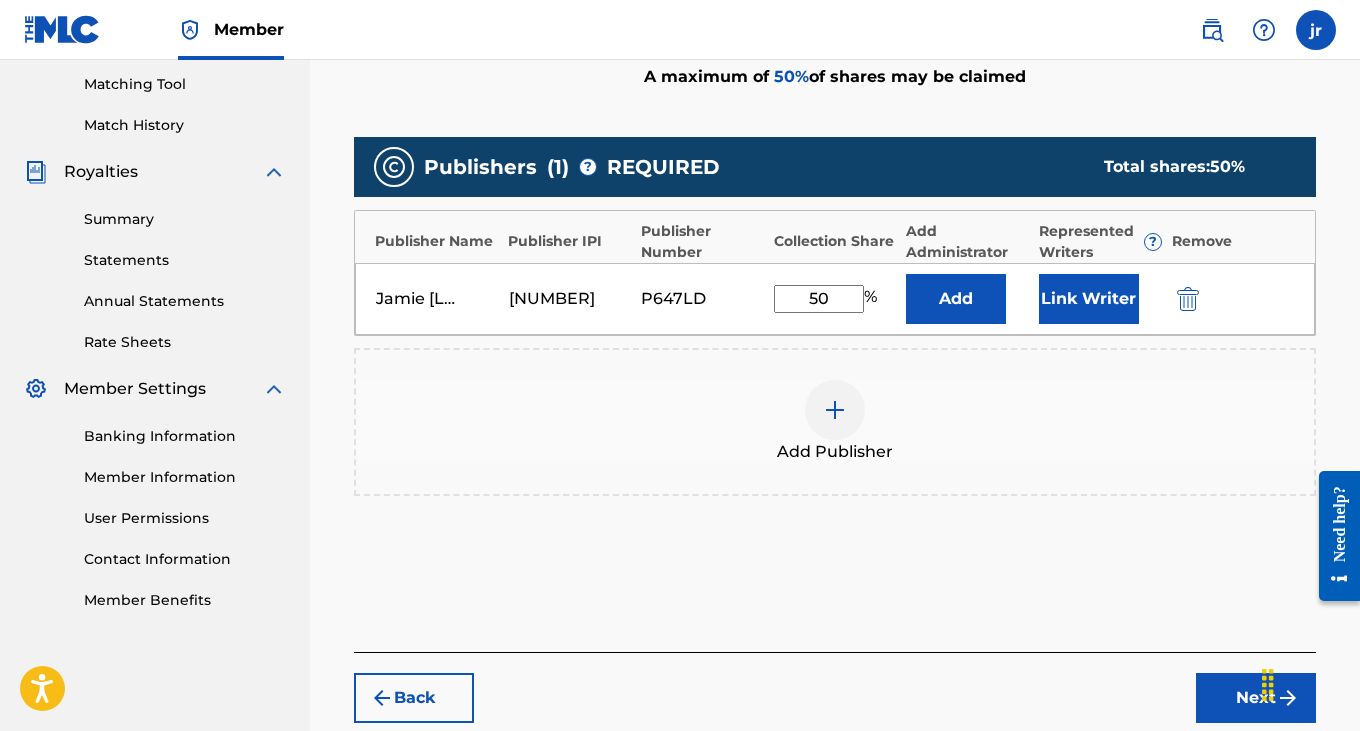 type on "50" 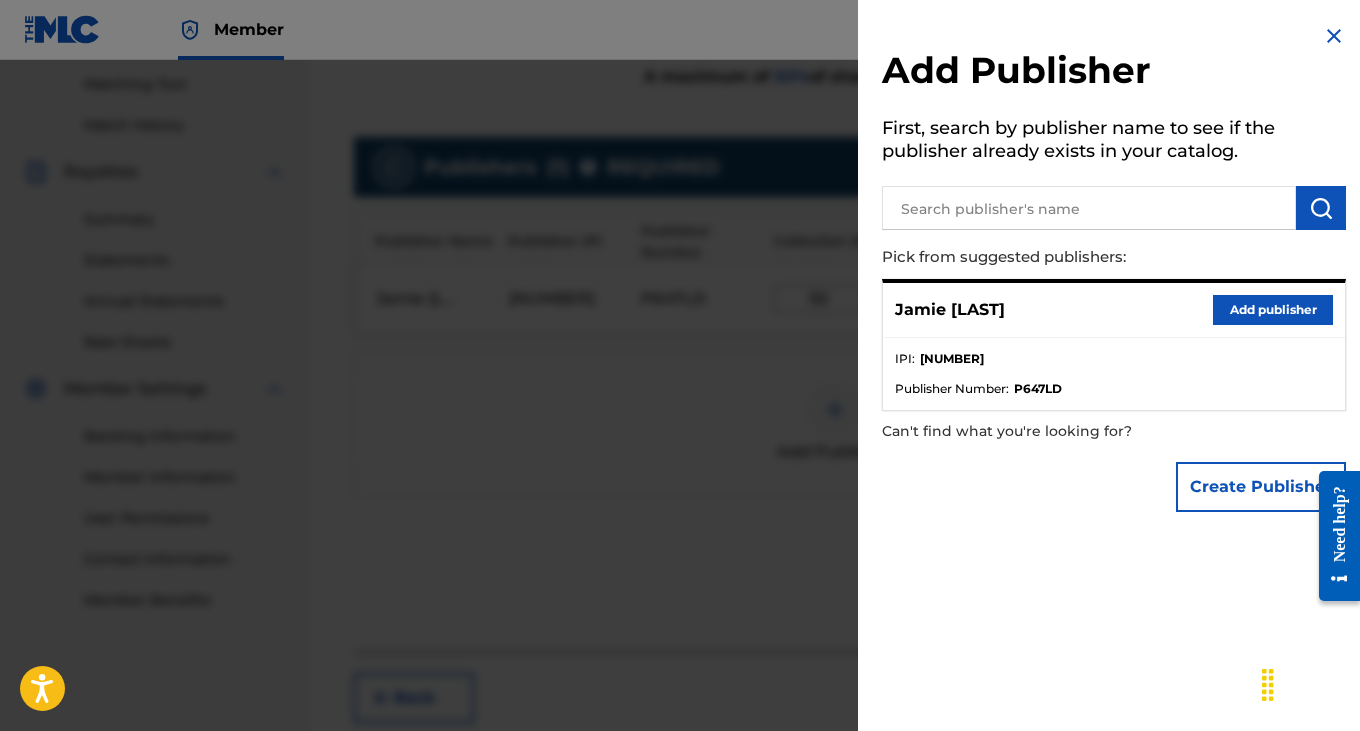 click at bounding box center (680, 425) 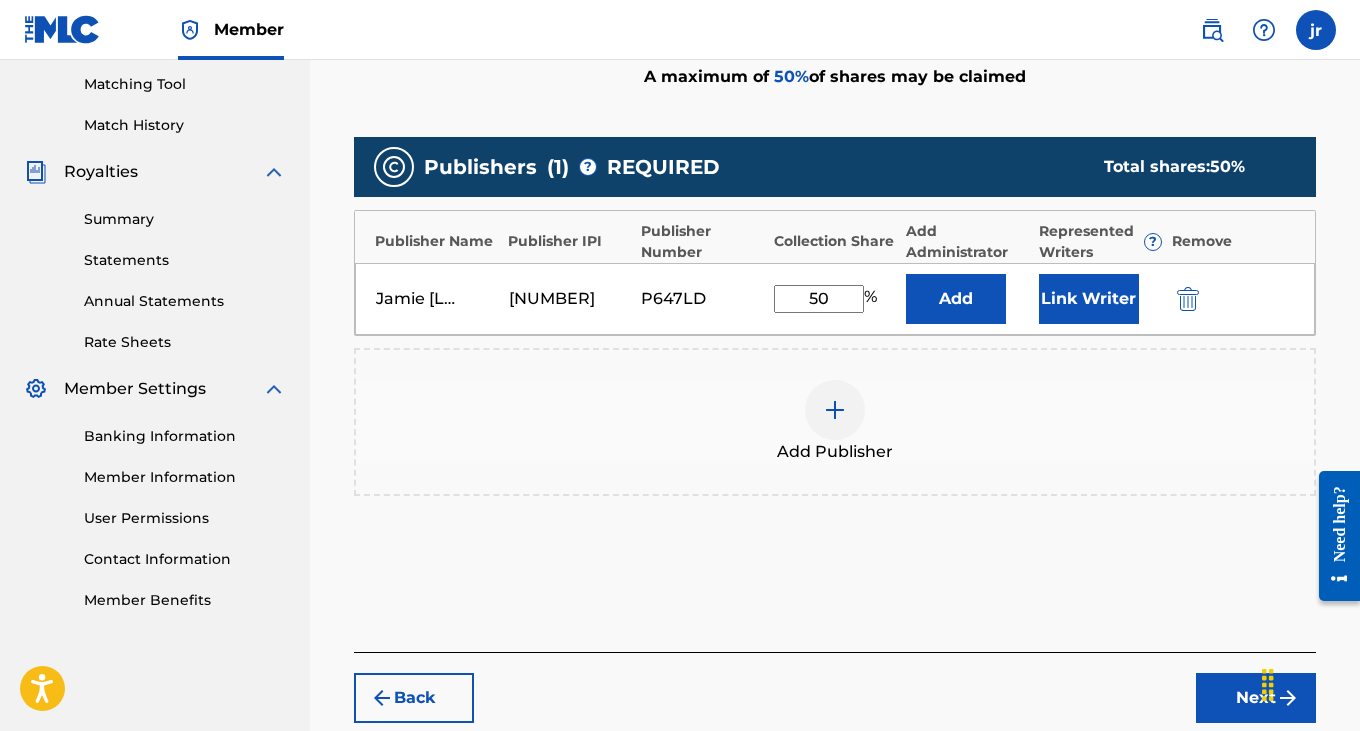 click on "Link Writer" at bounding box center [1089, 299] 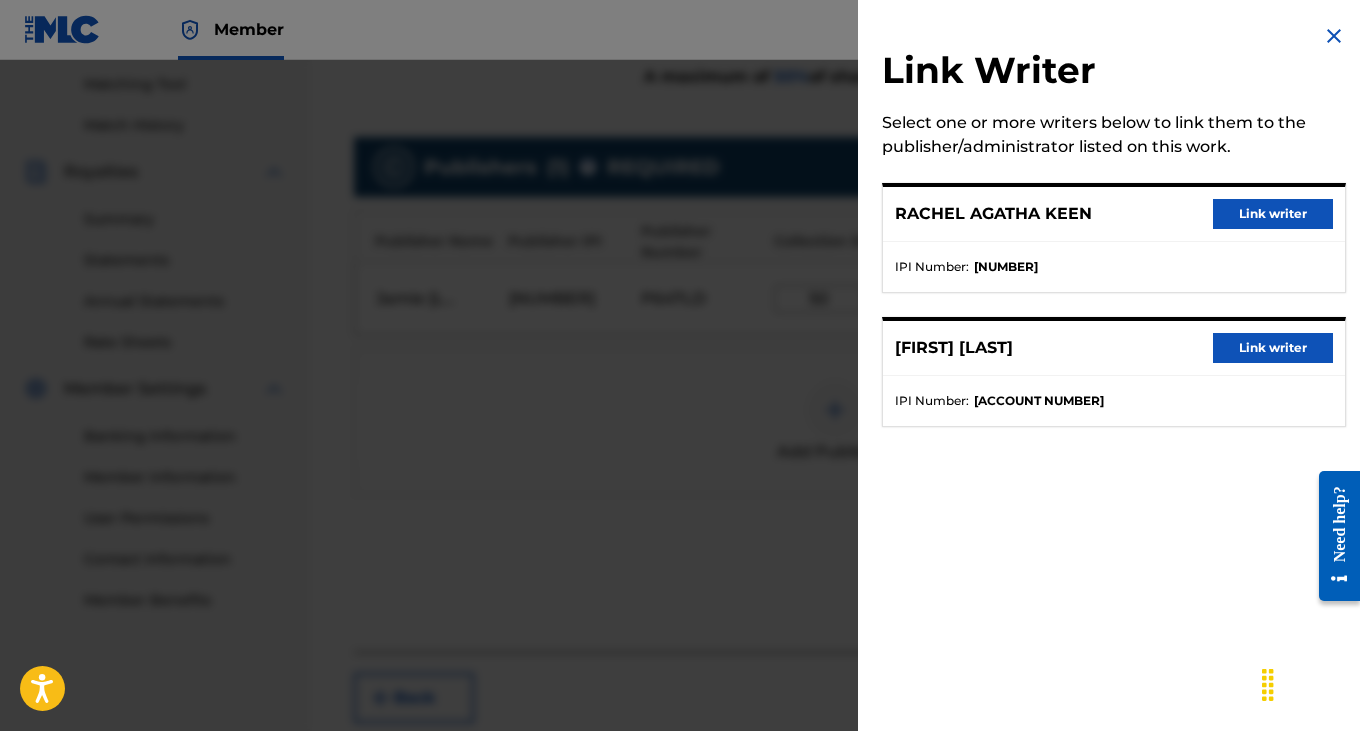 click at bounding box center [680, 425] 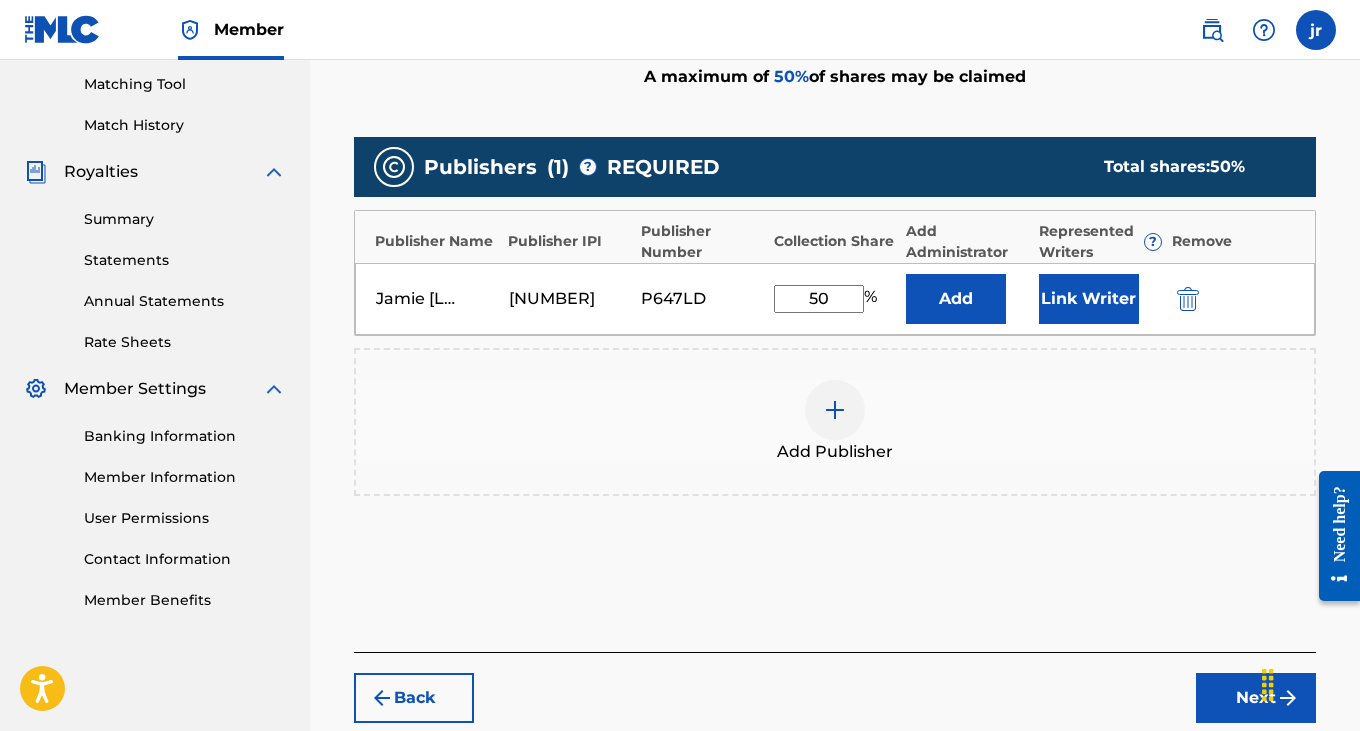 scroll, scrollTop: 464, scrollLeft: 0, axis: vertical 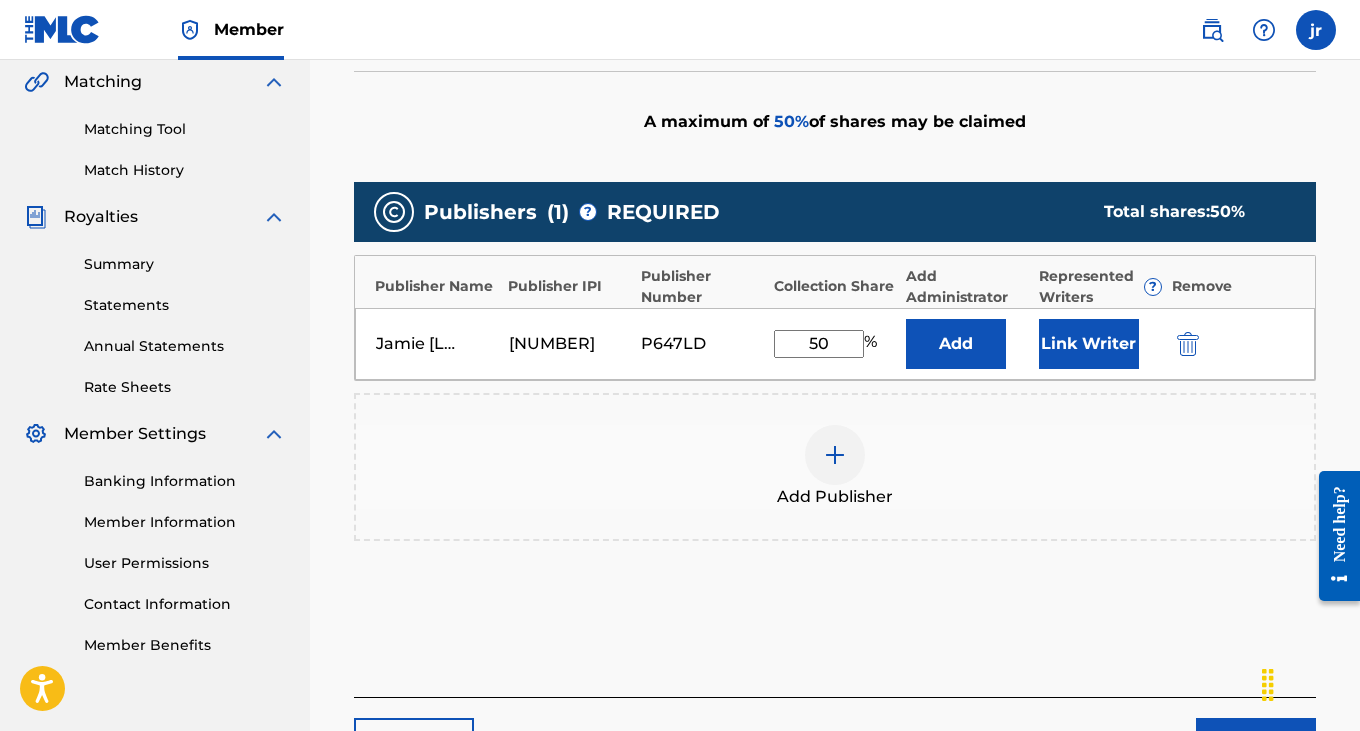 click on "[NUMBER]" at bounding box center (554, 344) 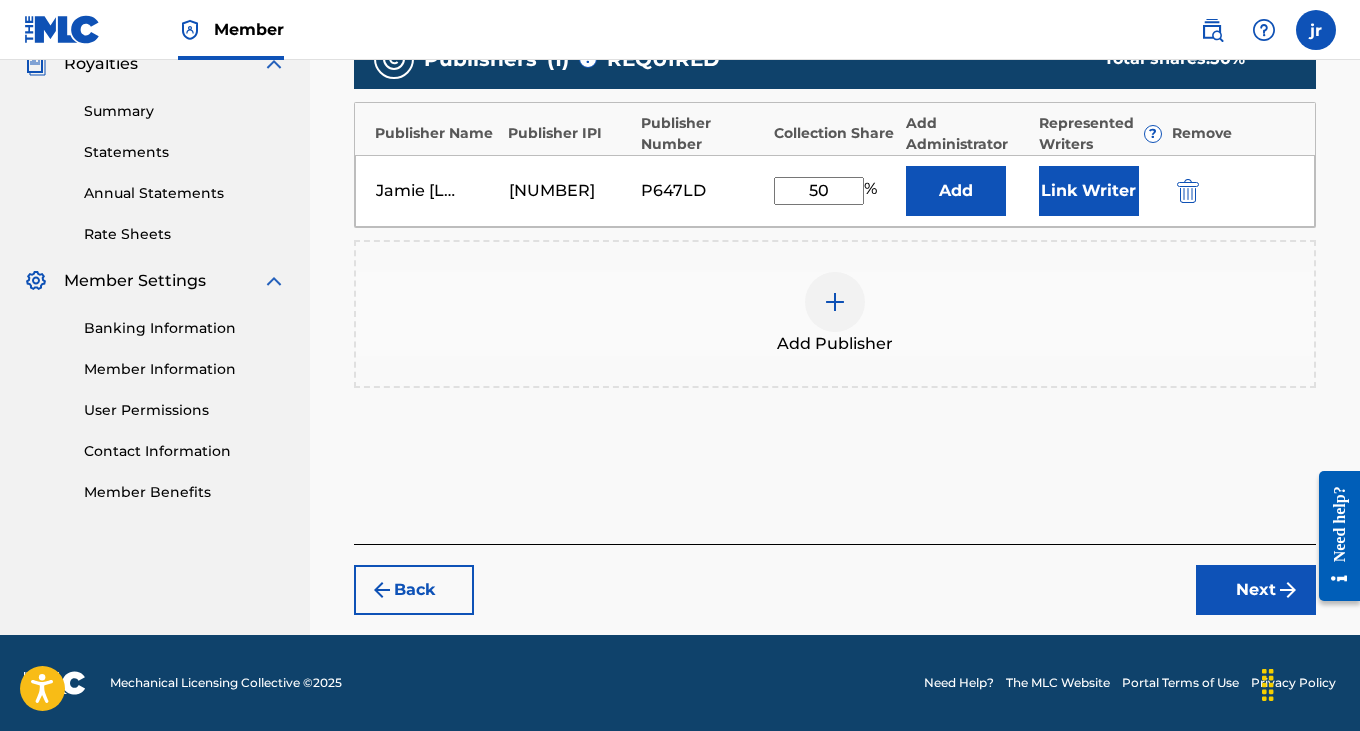 click on "[FIRST] [LAST] [PHONE] [POSTAL_CODE] [PERCENTAGE] Add Link Writer" at bounding box center [835, 191] 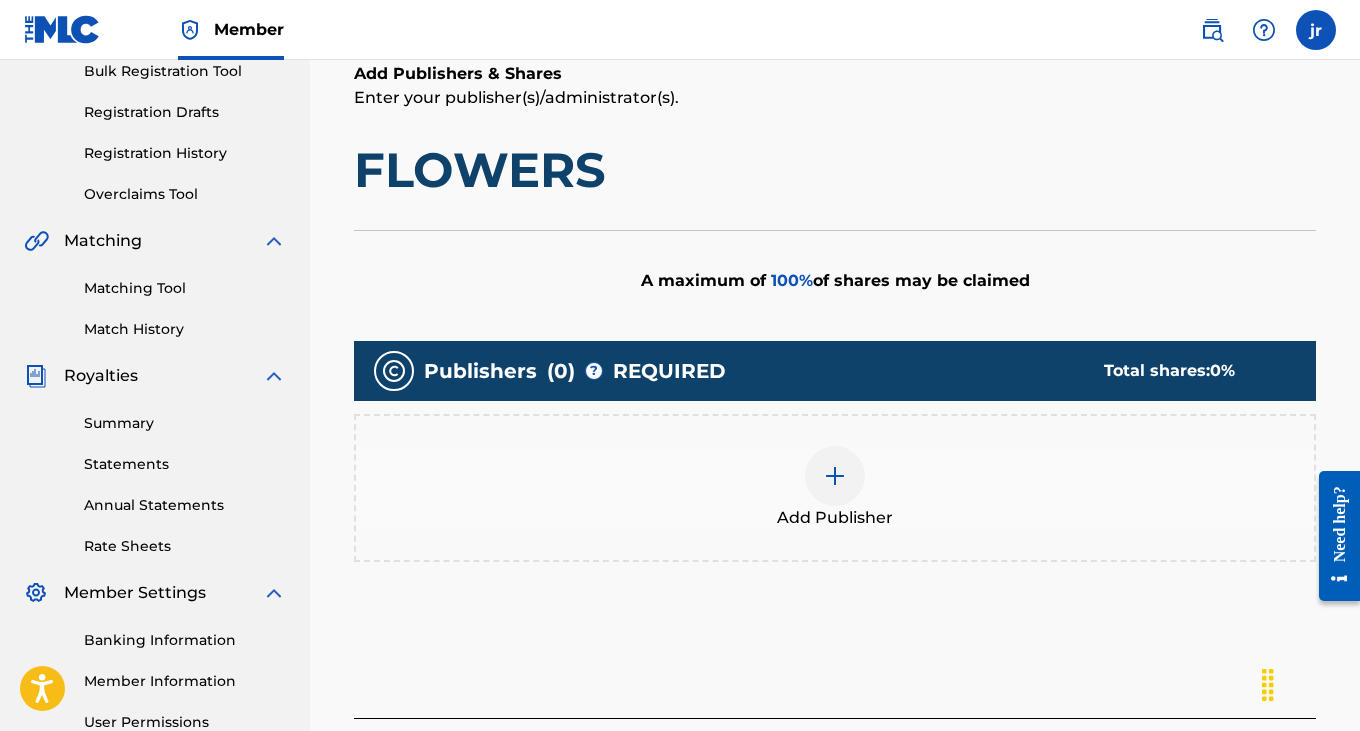 scroll, scrollTop: 0, scrollLeft: 0, axis: both 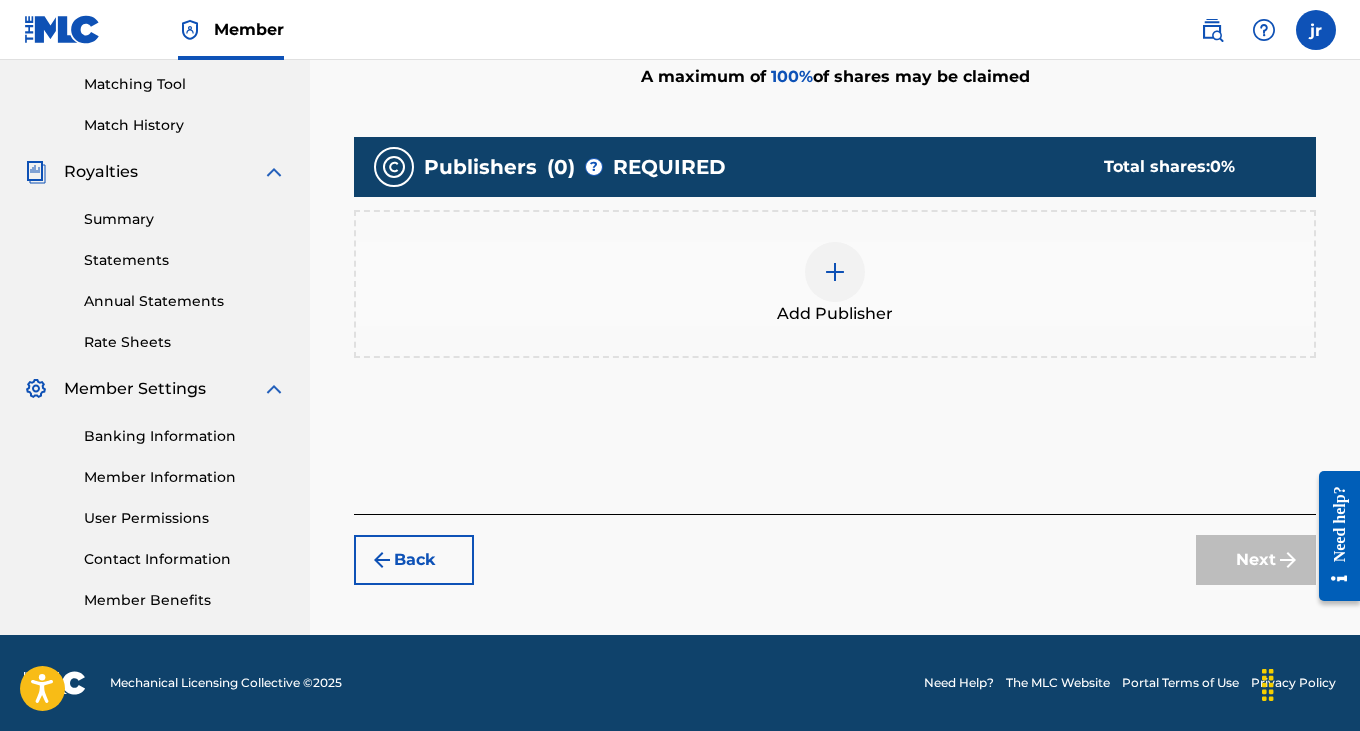 click on "Back" at bounding box center [414, 560] 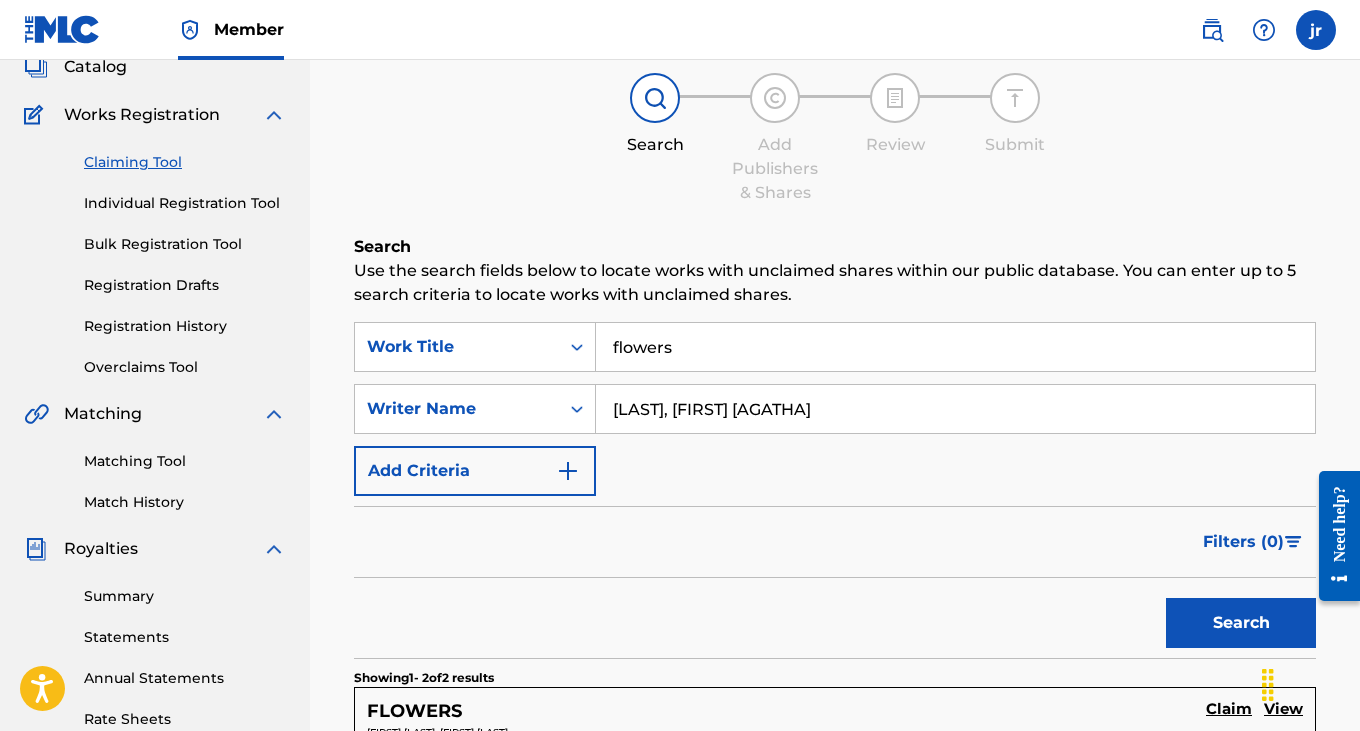 scroll, scrollTop: 140, scrollLeft: 0, axis: vertical 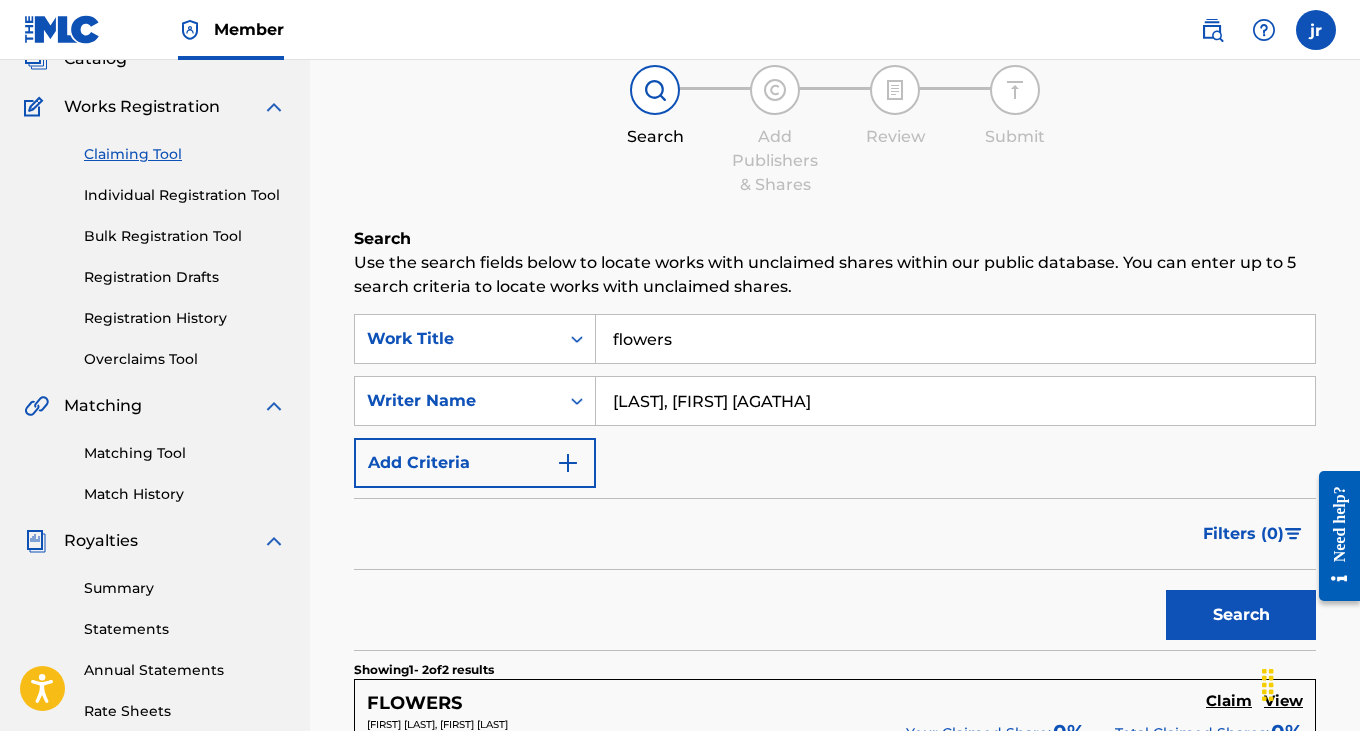 drag, startPoint x: 795, startPoint y: 404, endPoint x: 610, endPoint y: 391, distance: 185.45619 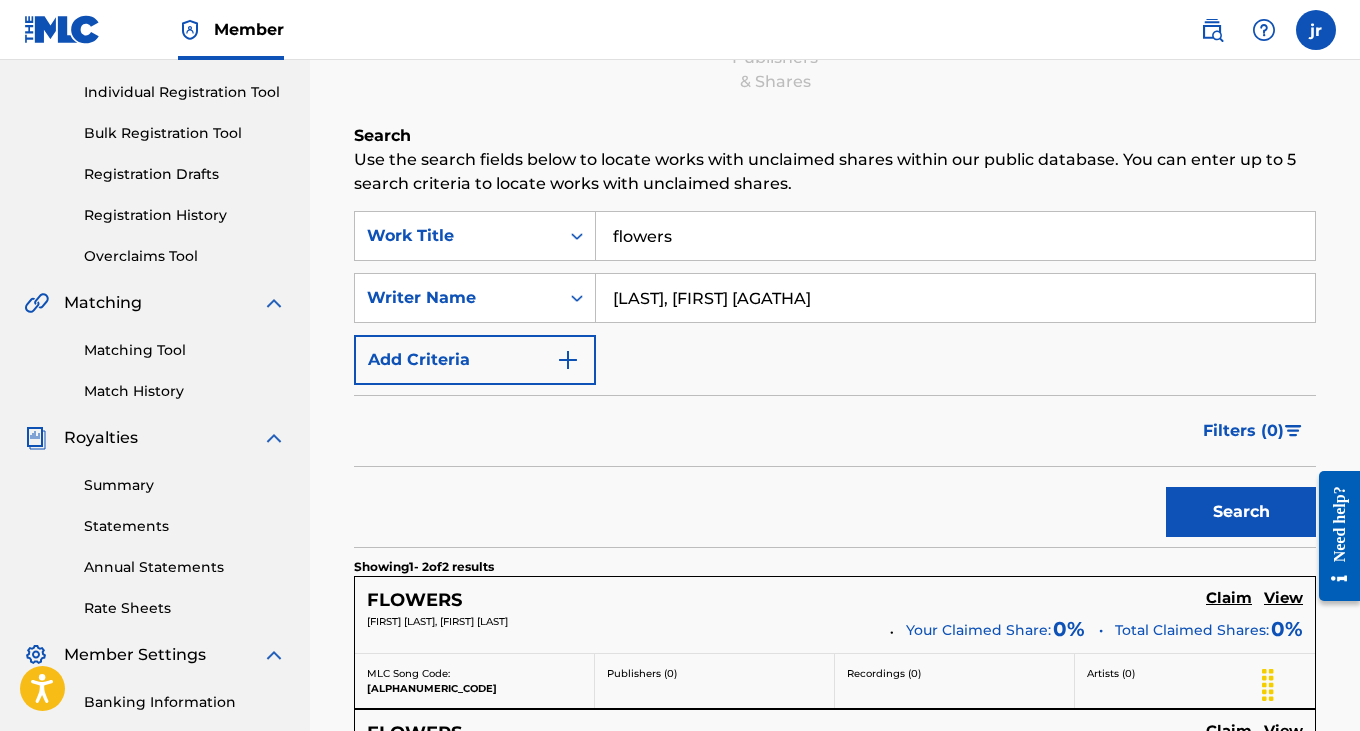 scroll, scrollTop: 360, scrollLeft: 0, axis: vertical 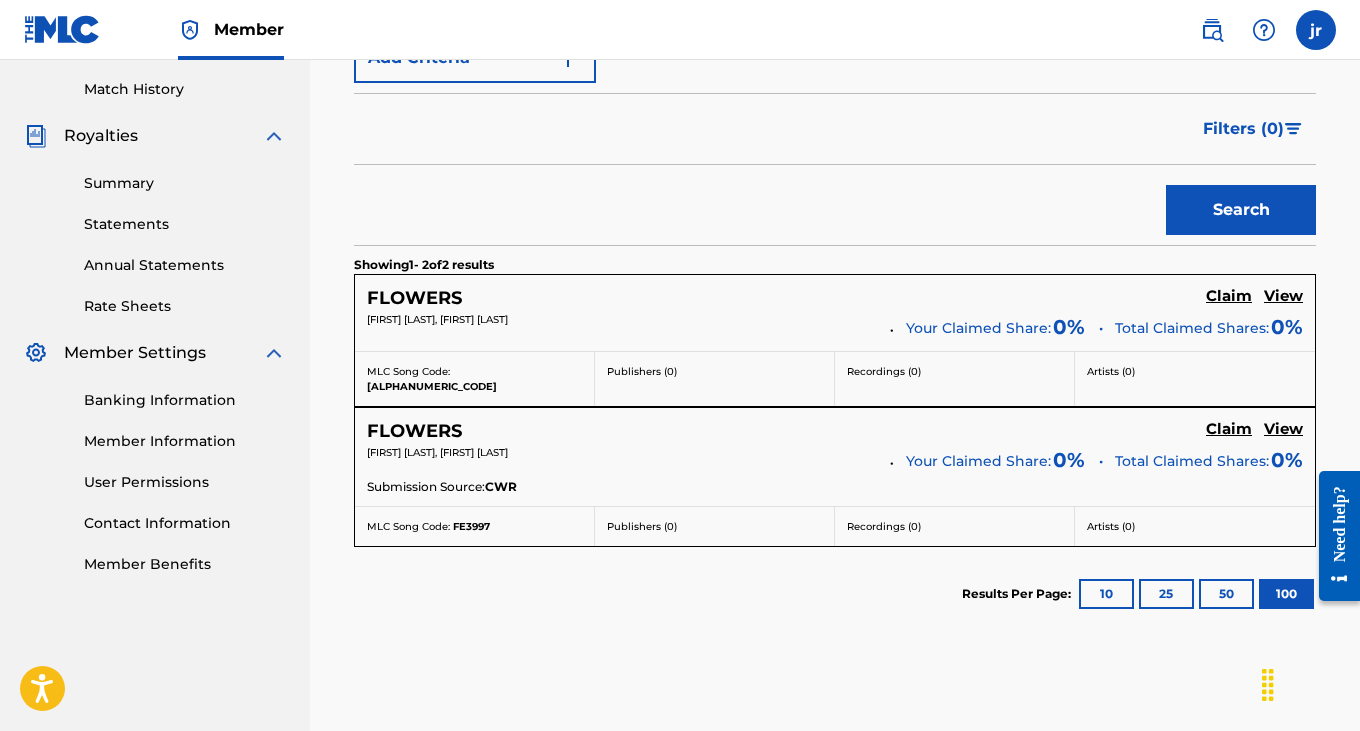 click on "View" at bounding box center [1283, 296] 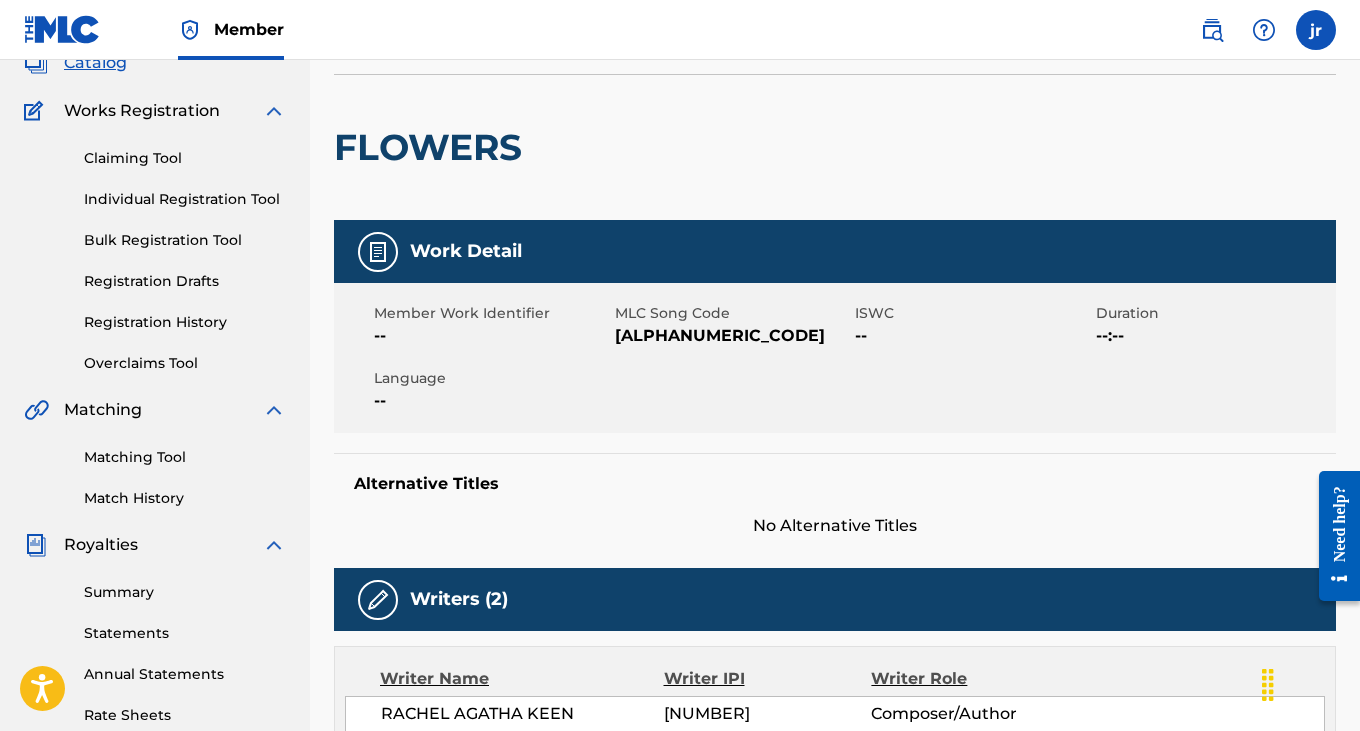 scroll, scrollTop: 0, scrollLeft: 0, axis: both 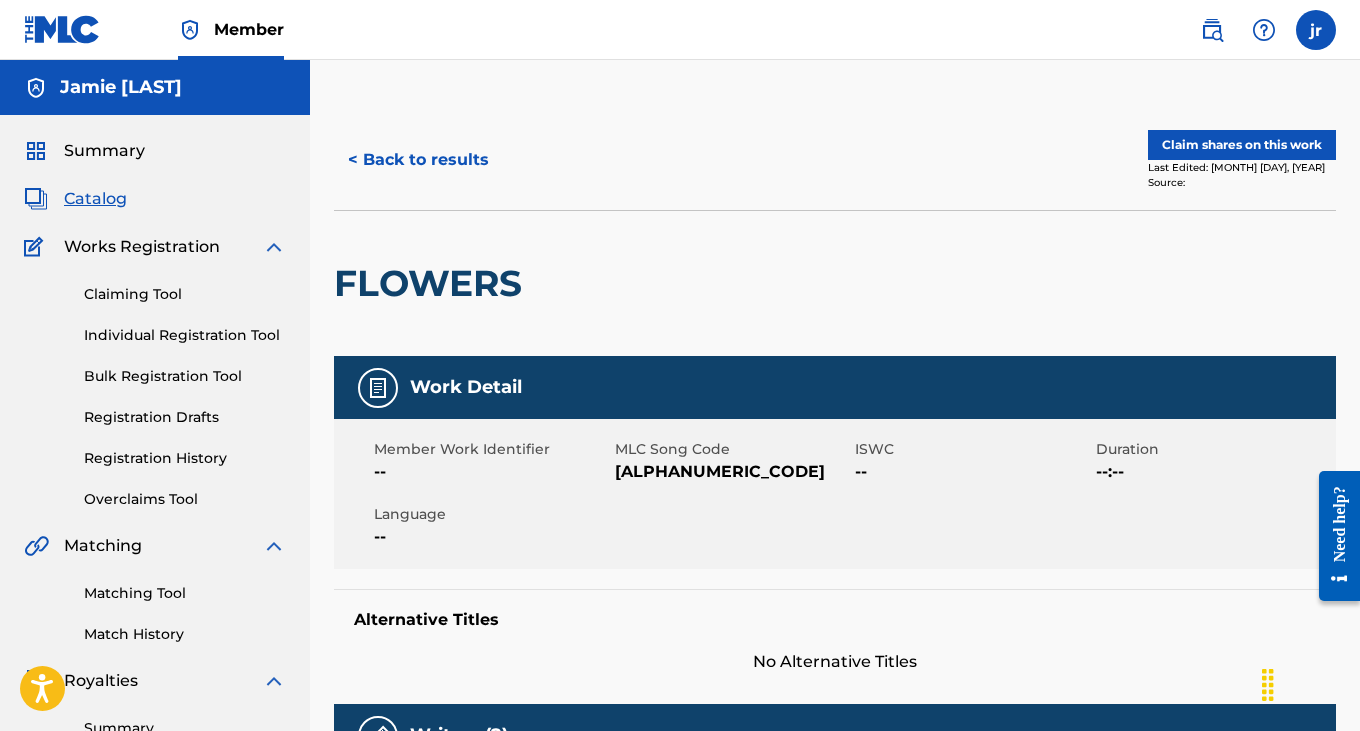 click on "Claim shares on this work" at bounding box center (1242, 145) 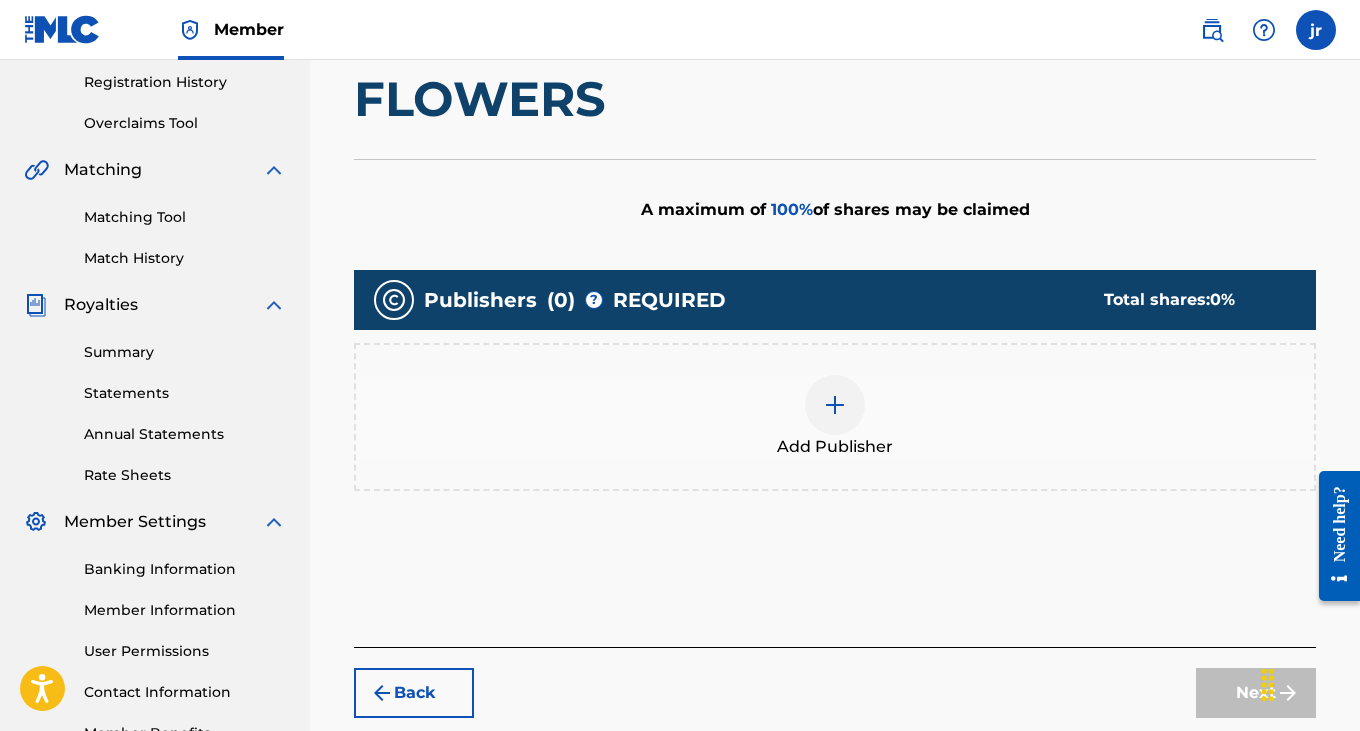scroll, scrollTop: 425, scrollLeft: 0, axis: vertical 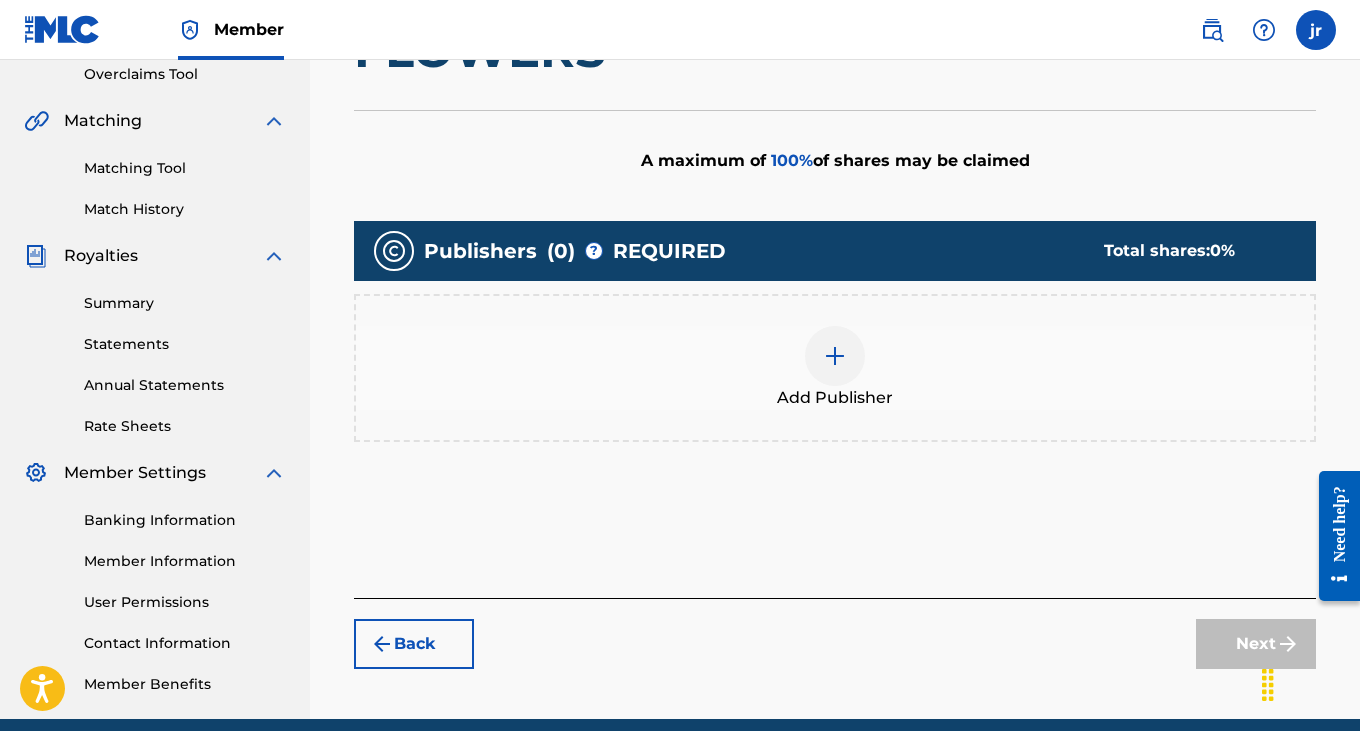 click at bounding box center [835, 356] 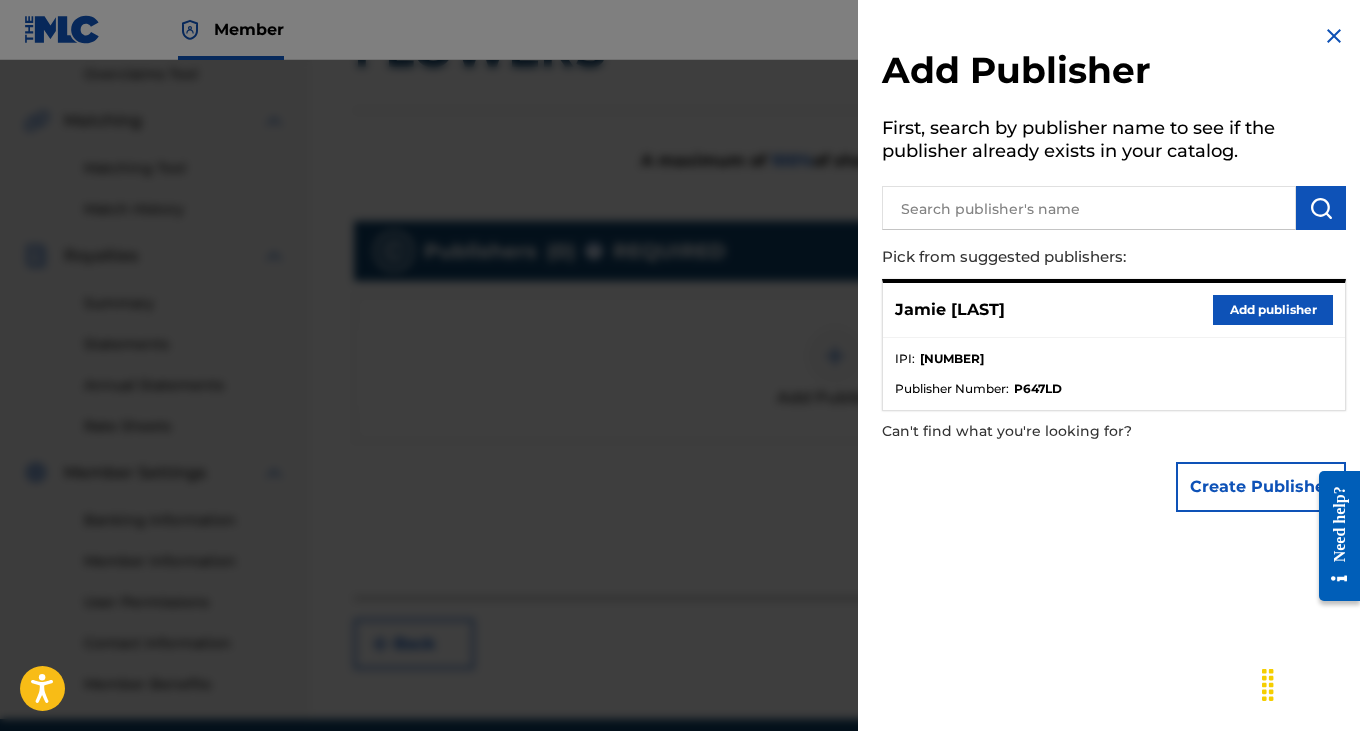click on "Add publisher" at bounding box center (1273, 310) 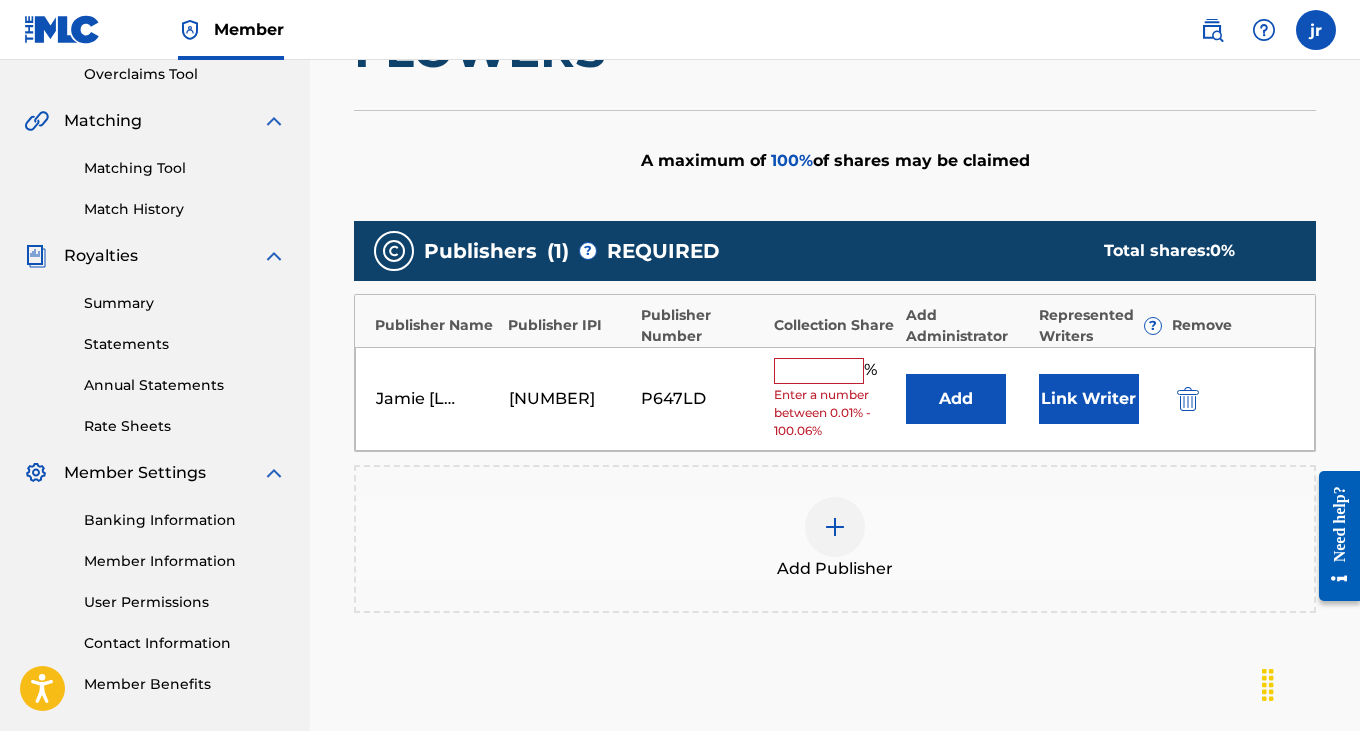 click at bounding box center [819, 371] 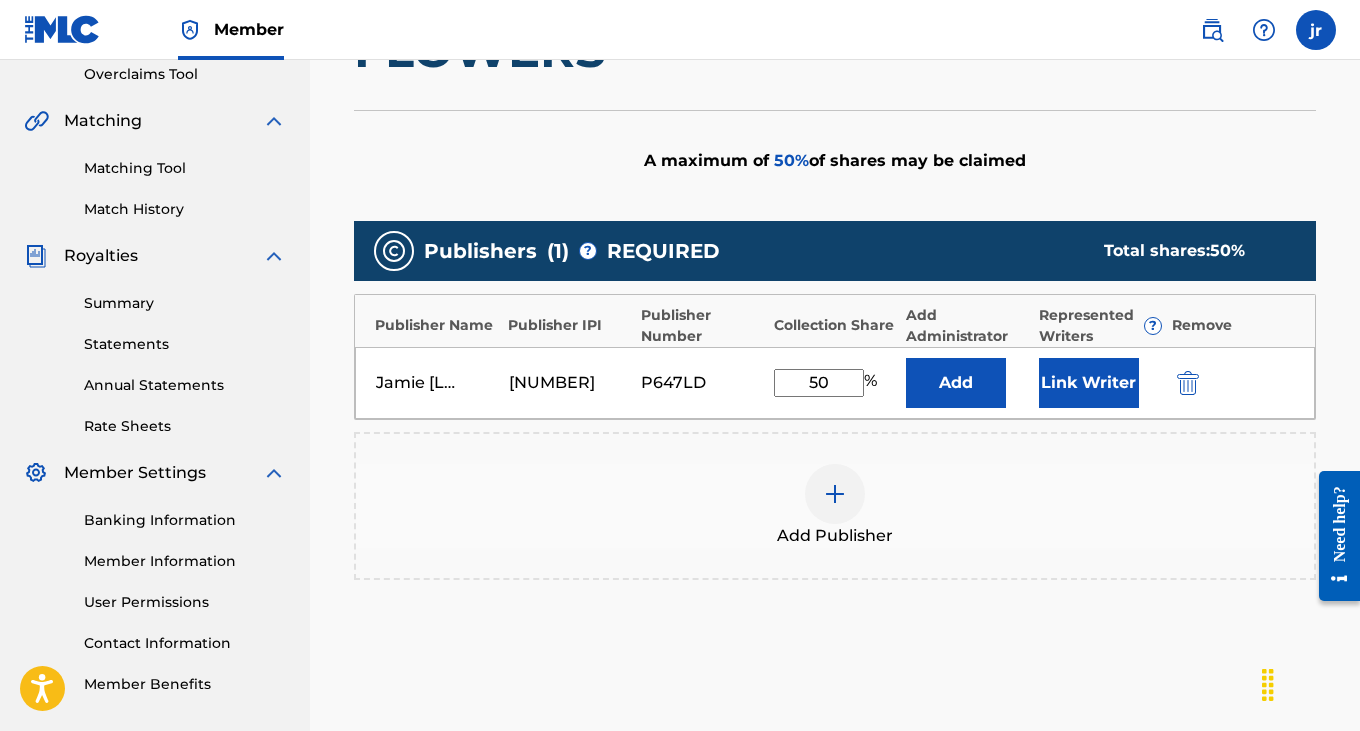type on "50" 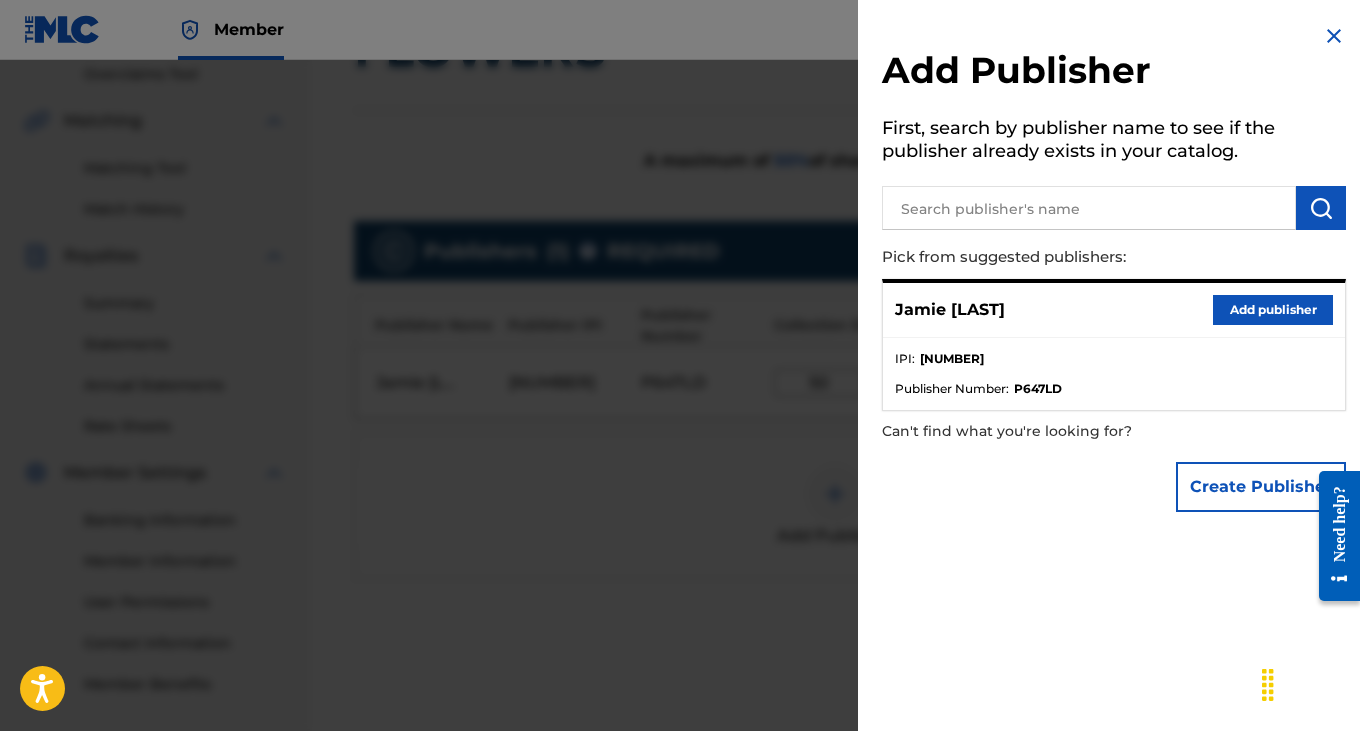 click at bounding box center [680, 425] 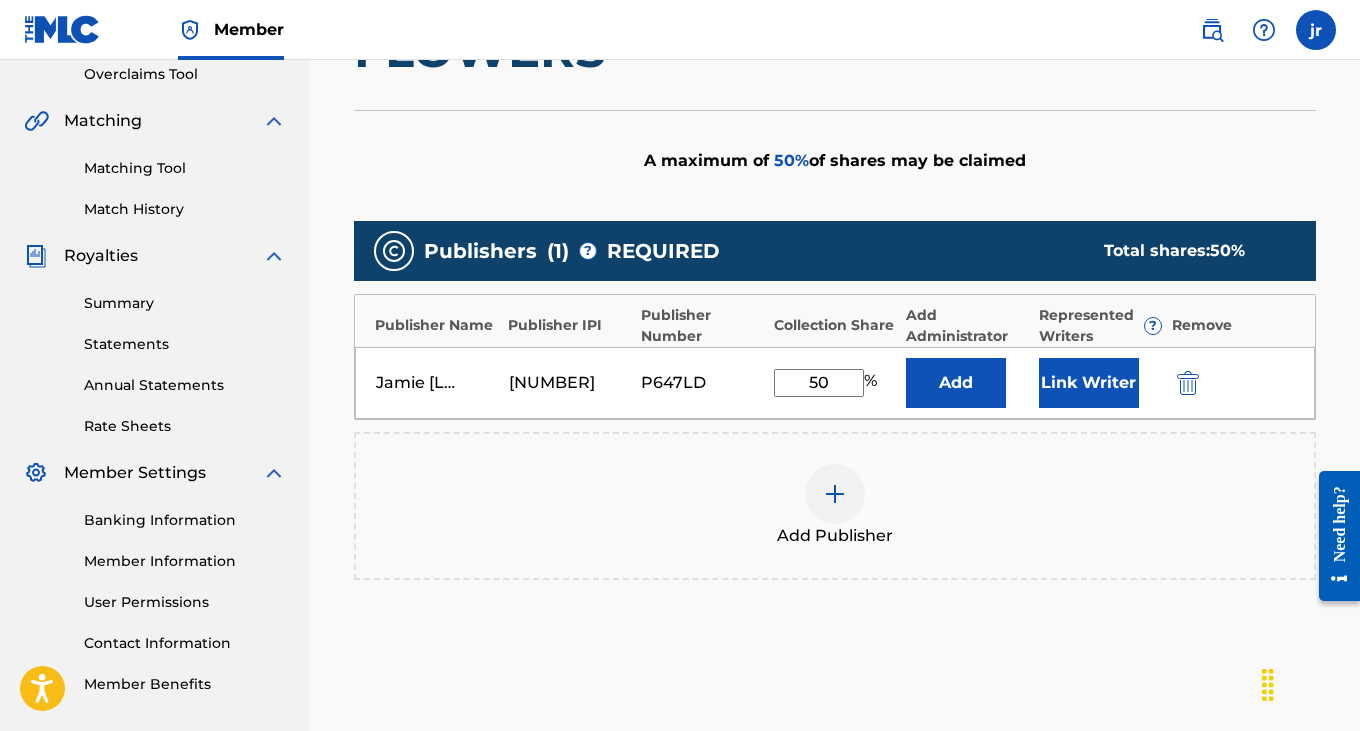 click on "Link Writer" at bounding box center [1089, 383] 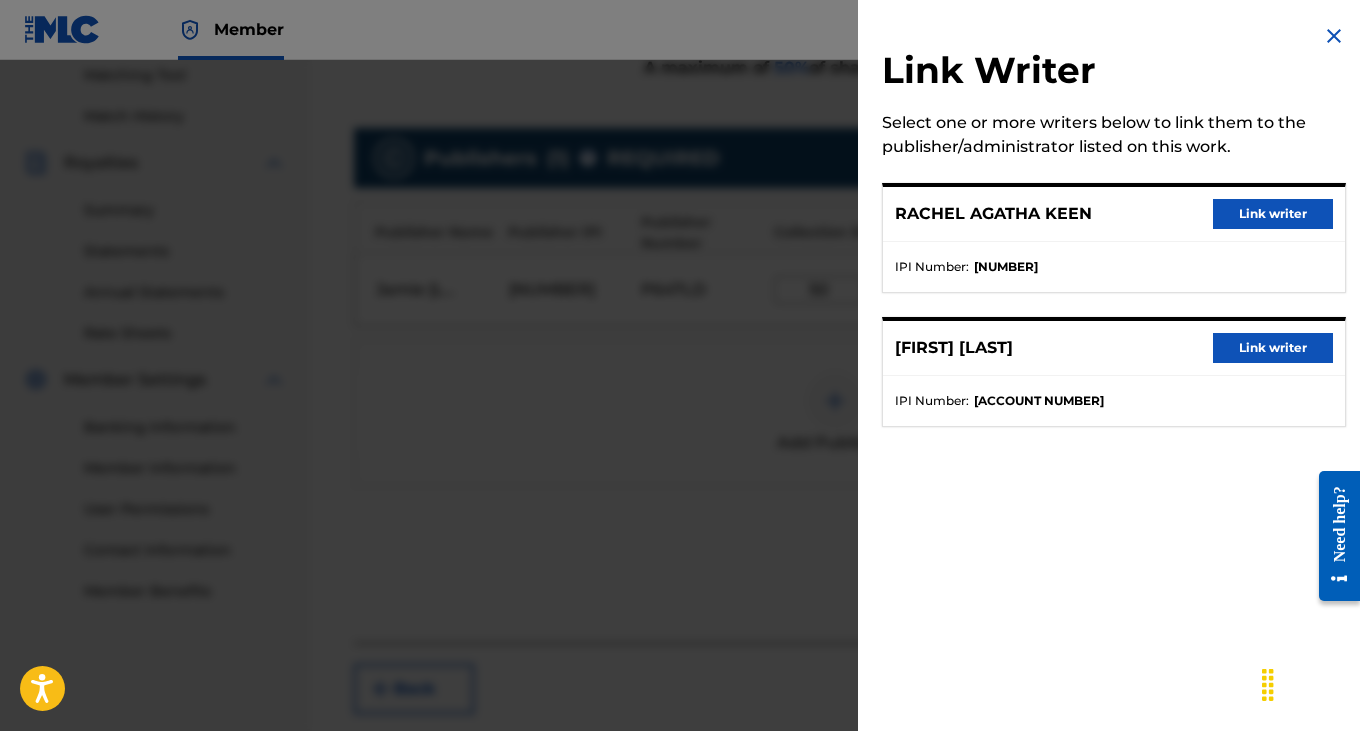 scroll, scrollTop: 617, scrollLeft: 0, axis: vertical 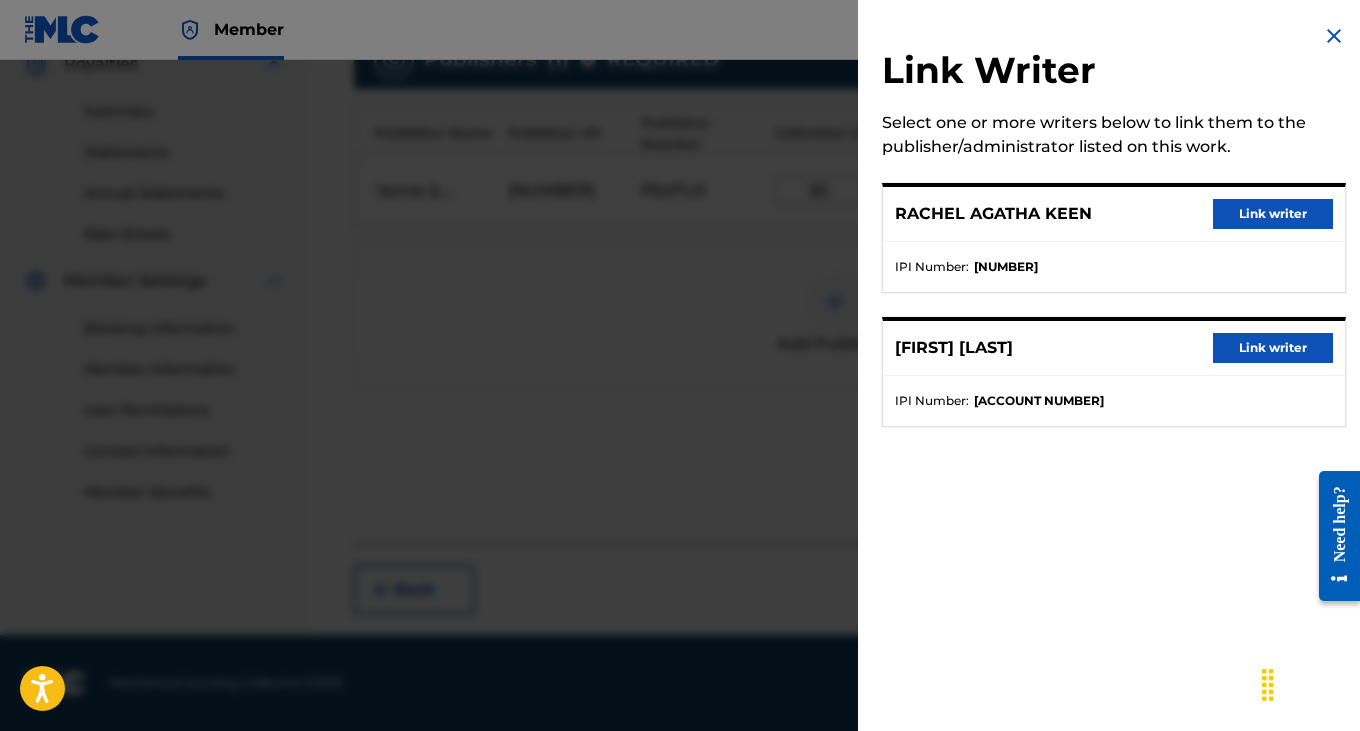 click at bounding box center (680, 425) 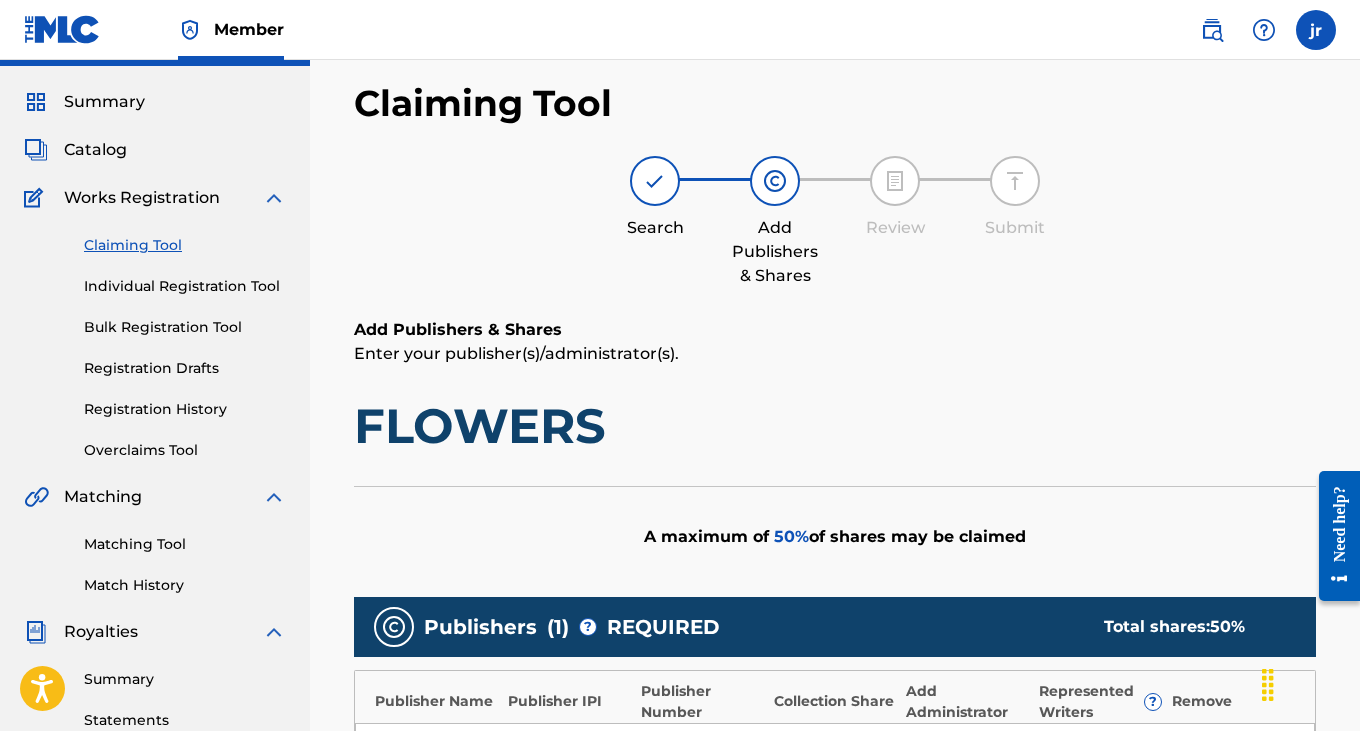 scroll, scrollTop: 0, scrollLeft: 0, axis: both 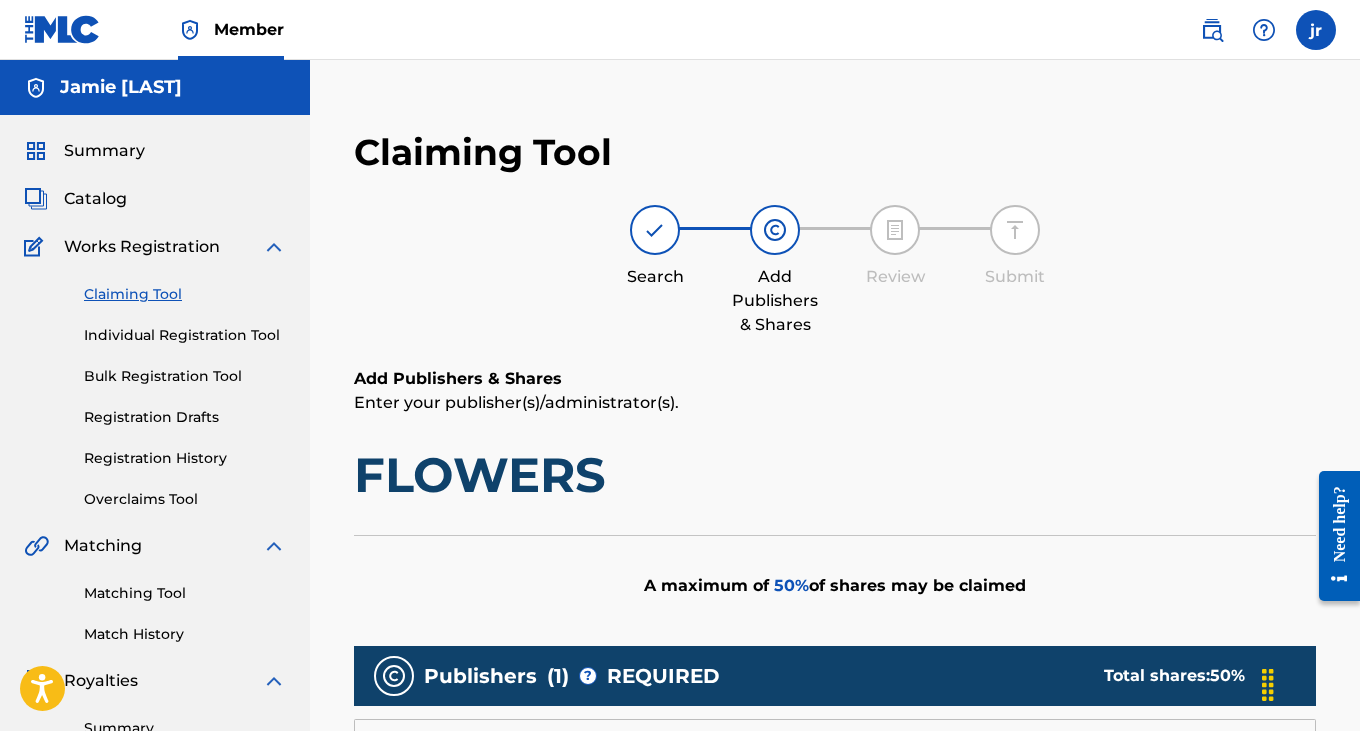 click on "Claiming Tool" at bounding box center (185, 294) 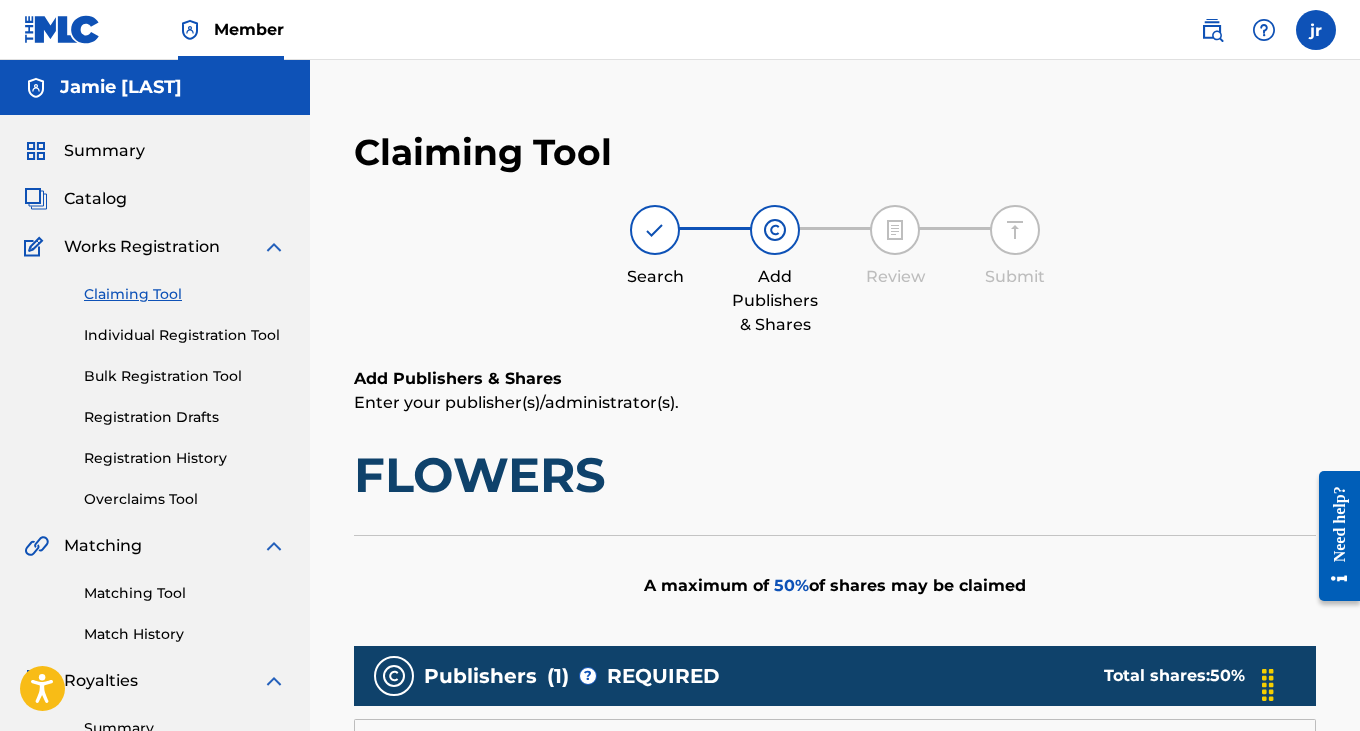 click on "Claiming Tool" at bounding box center (185, 294) 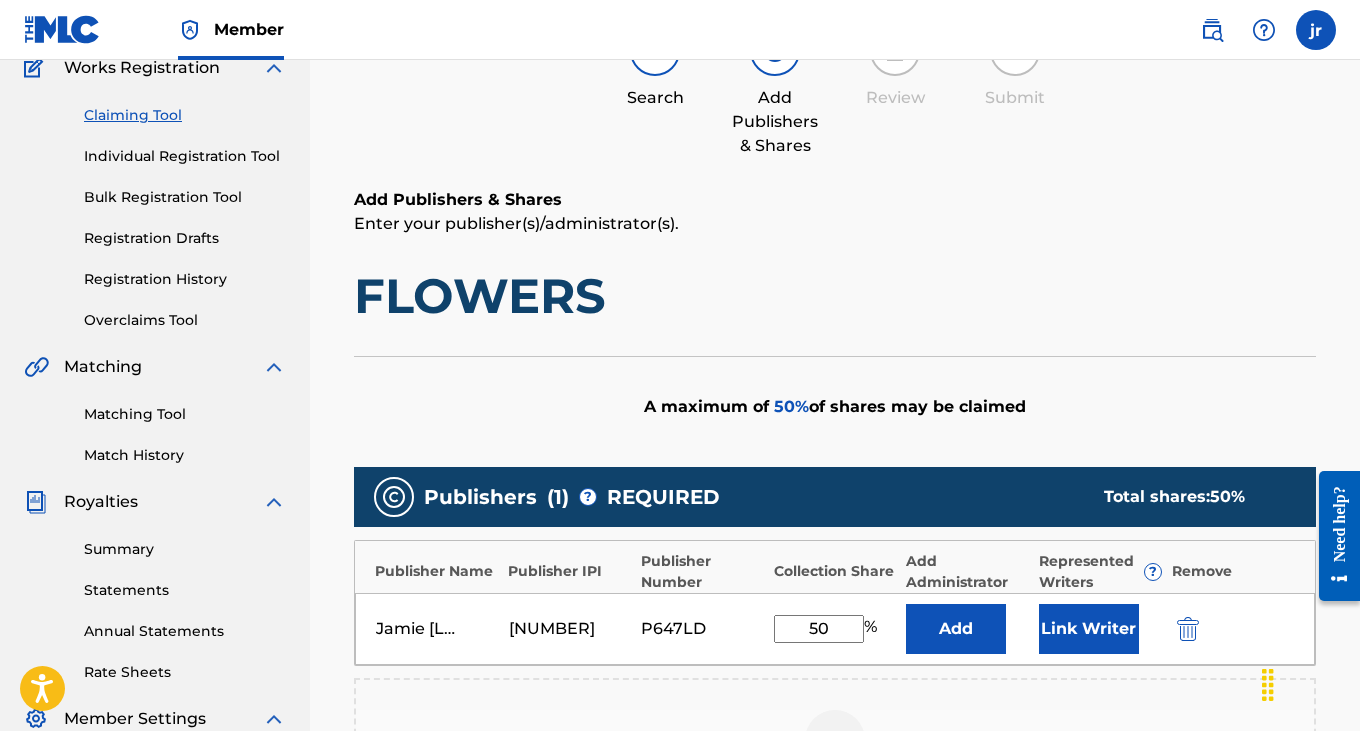 scroll, scrollTop: 0, scrollLeft: 0, axis: both 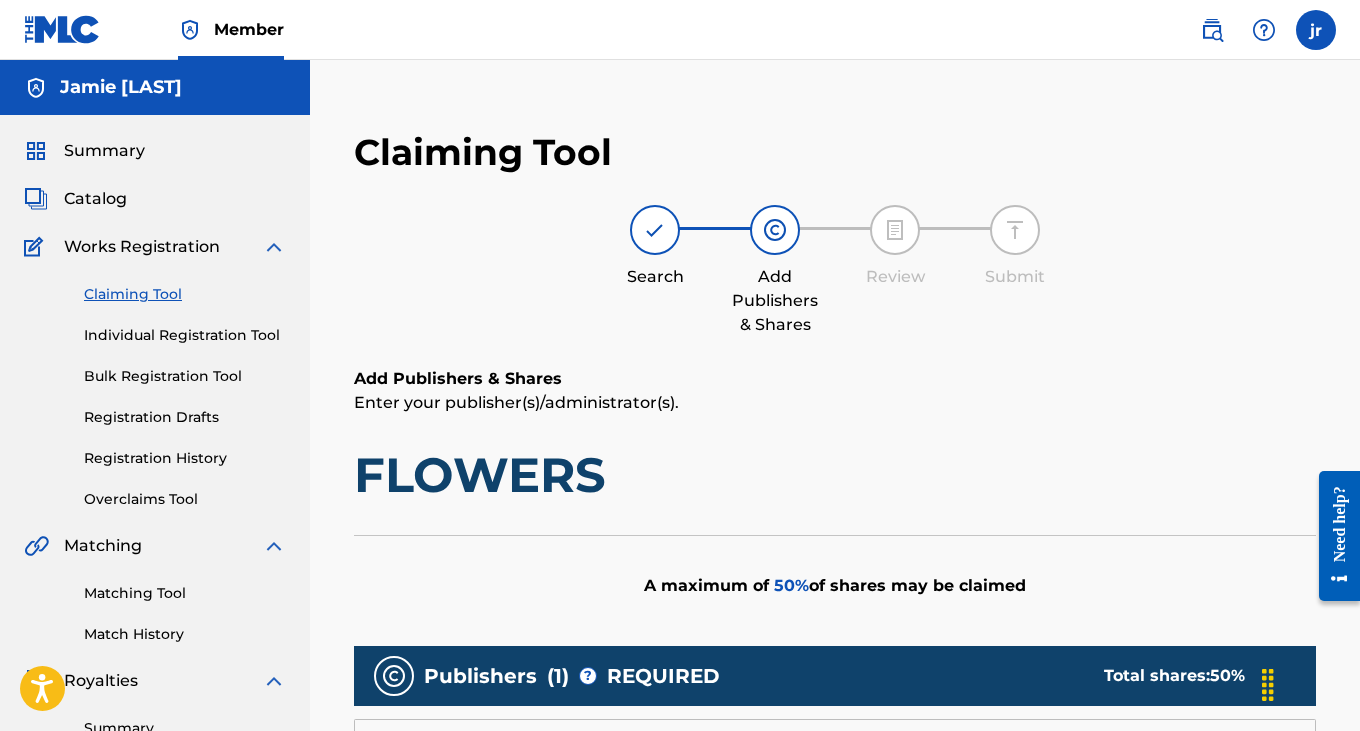 click on "Claiming Tool Individual Registration Tool Bulk Registration Tool Registration Drafts Registration History Overclaims Tool" at bounding box center [155, 384] 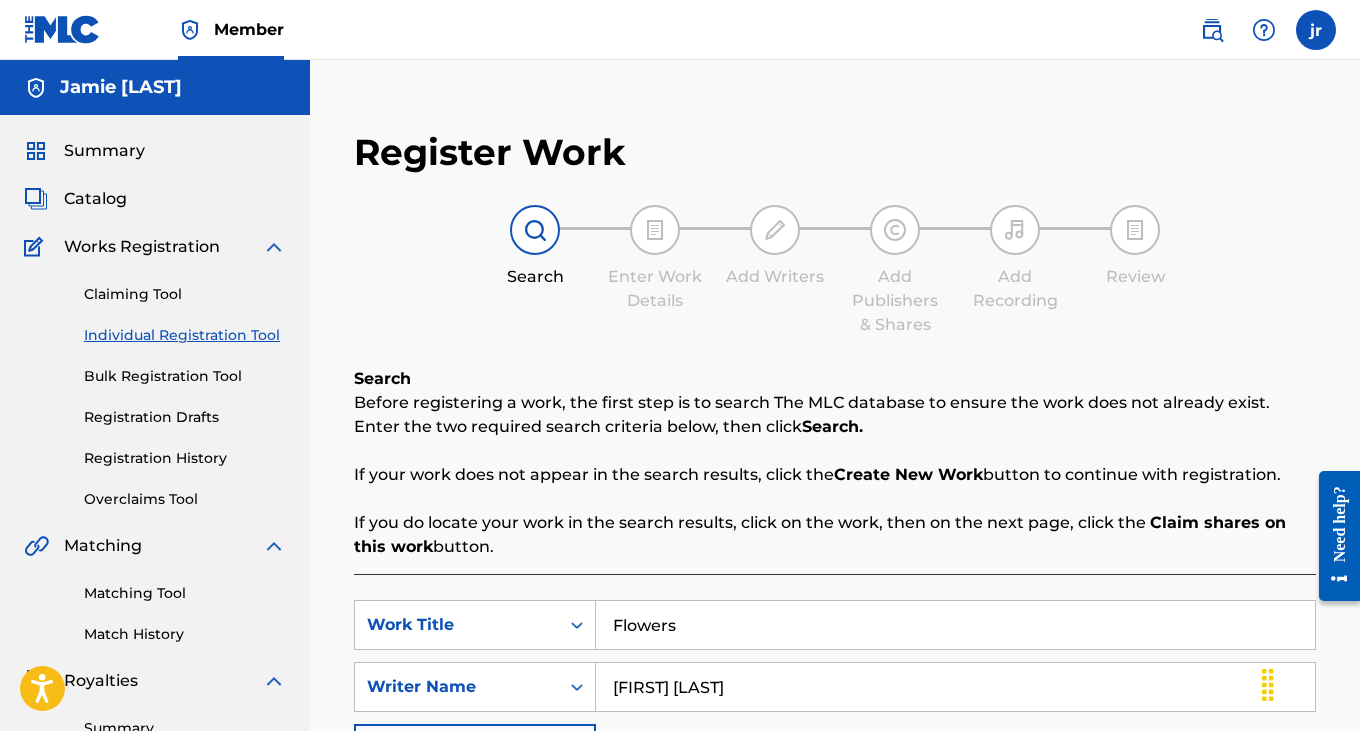 click on "Claiming Tool" at bounding box center (185, 294) 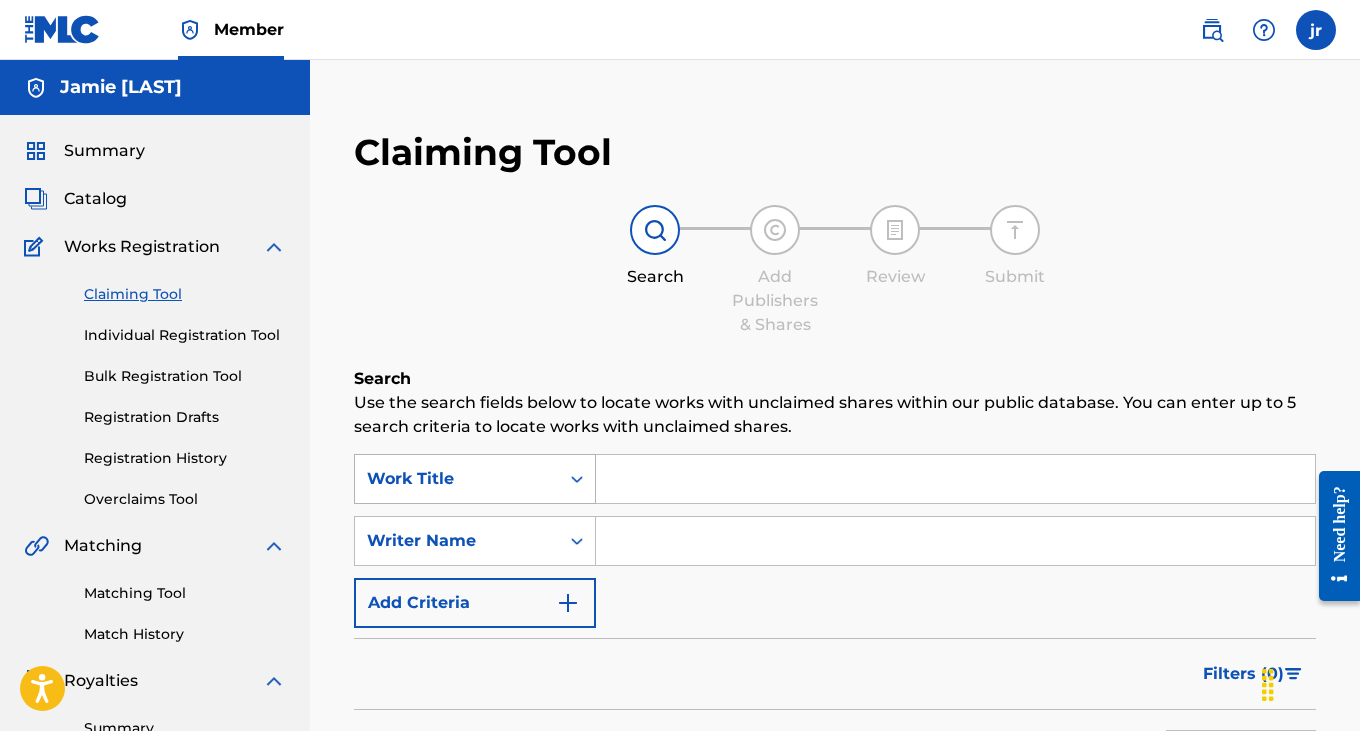 scroll, scrollTop: 97, scrollLeft: 0, axis: vertical 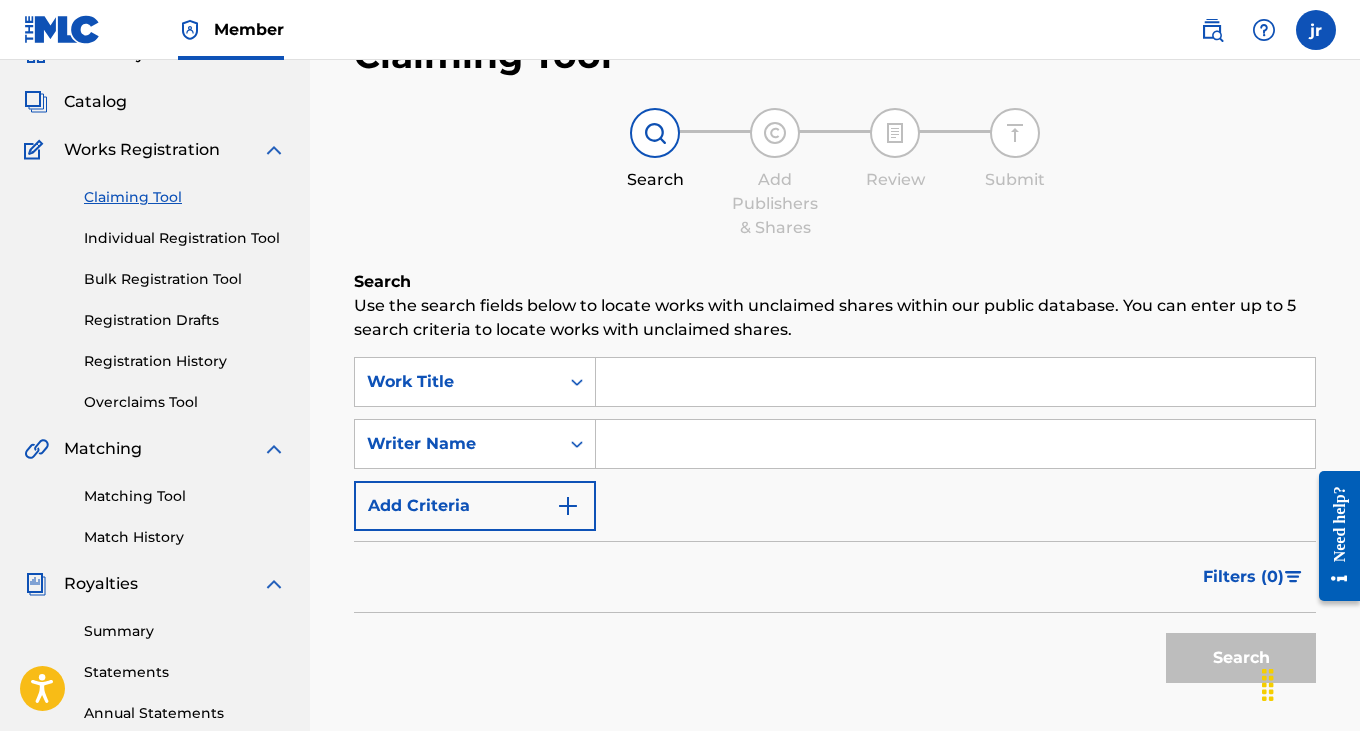 click at bounding box center [955, 444] 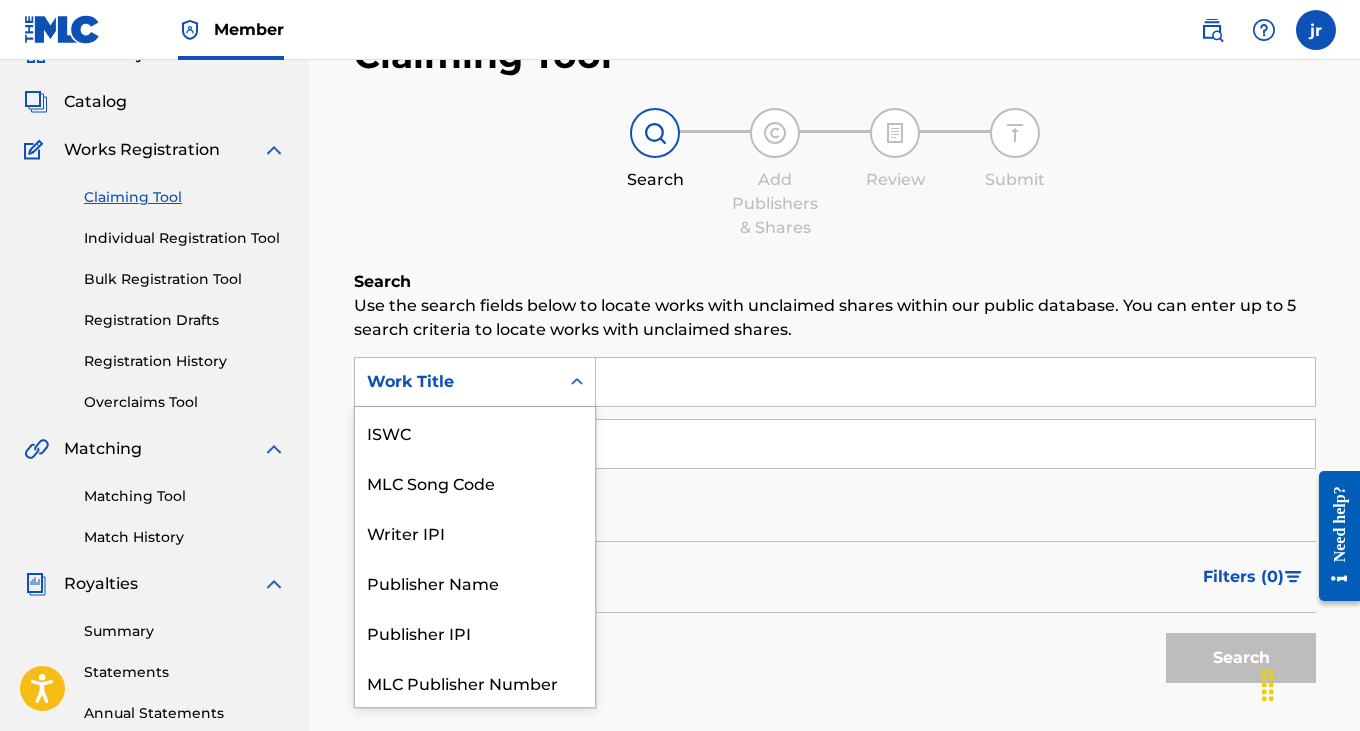 click at bounding box center [577, 382] 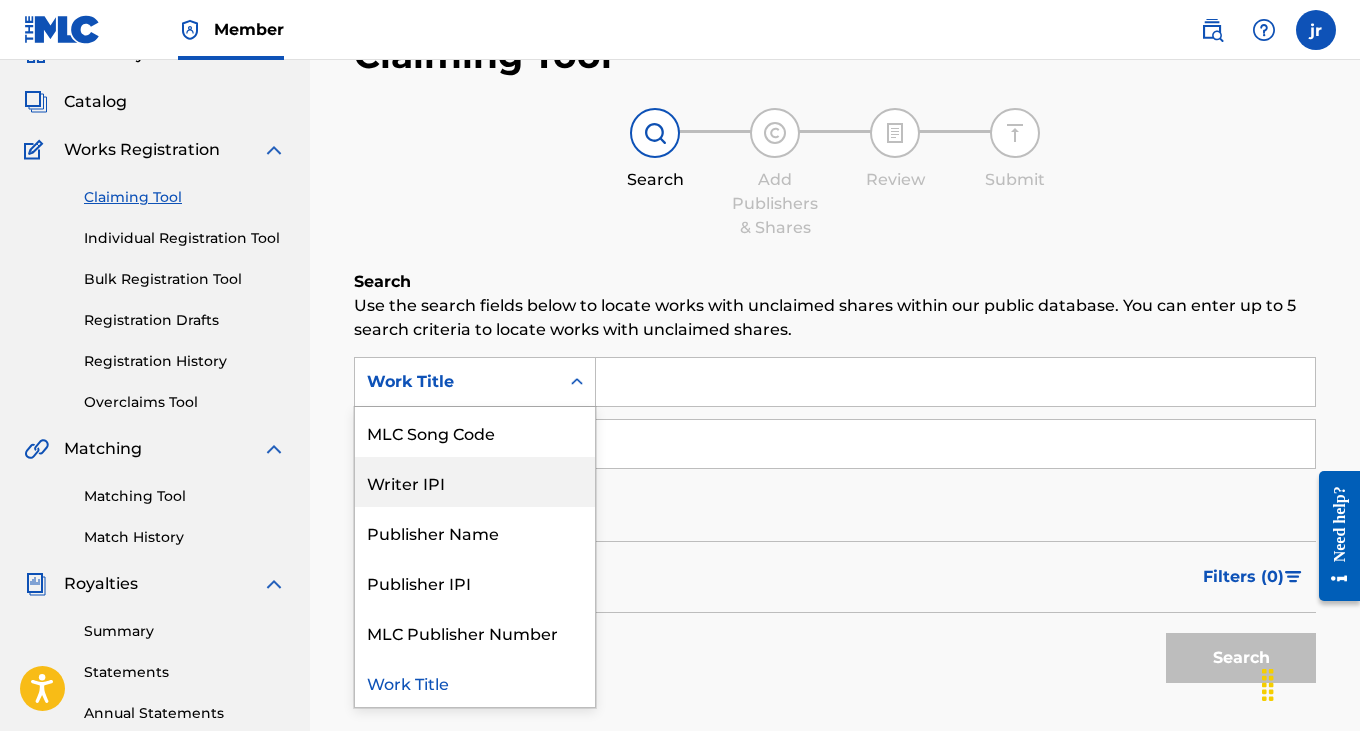 click on "Writer IPI" at bounding box center (475, 482) 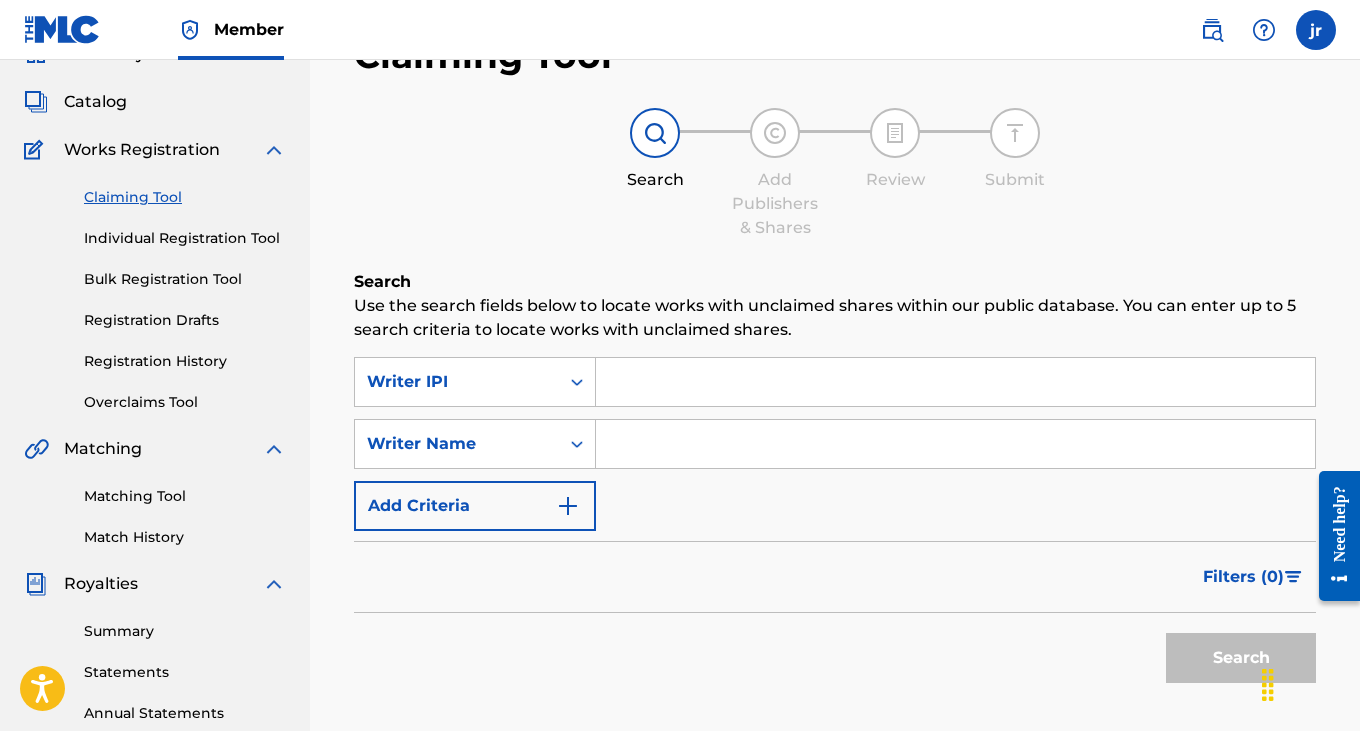 click at bounding box center (955, 382) 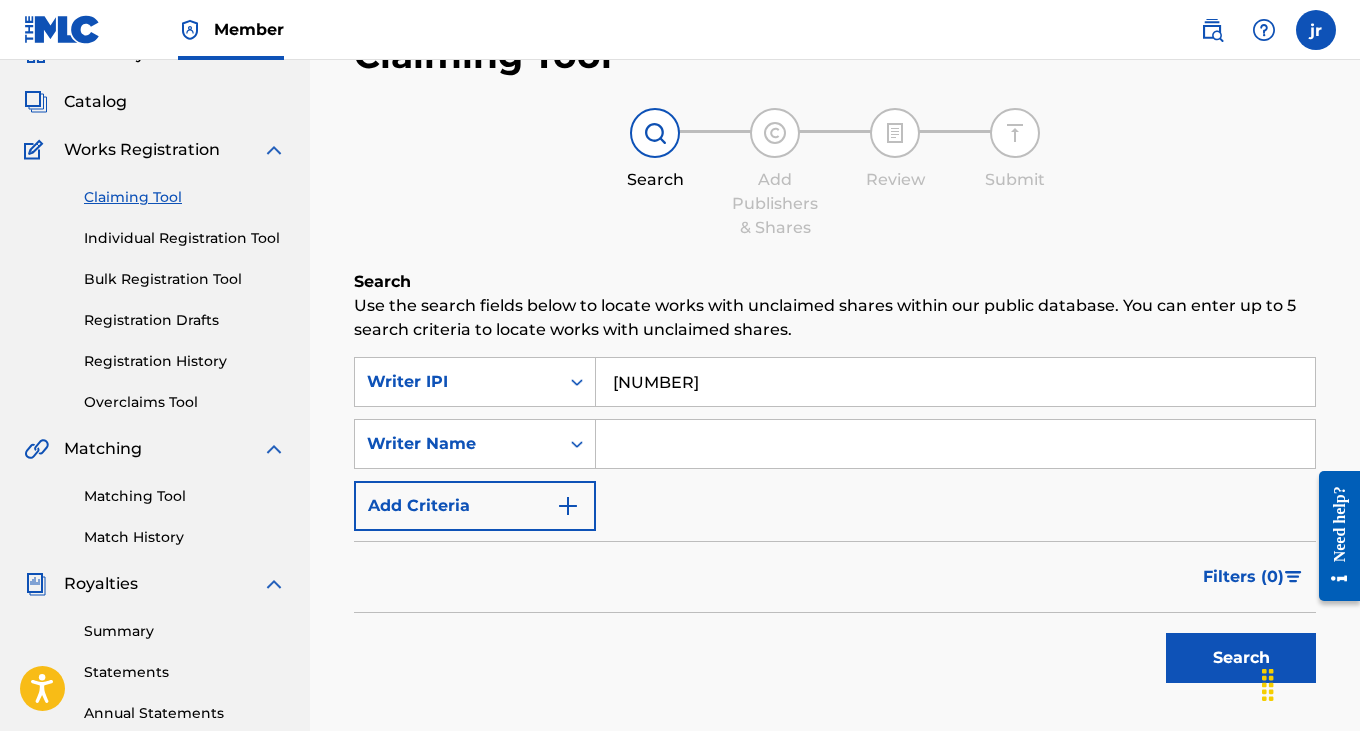 drag, startPoint x: 733, startPoint y: 392, endPoint x: 611, endPoint y: 360, distance: 126.12692 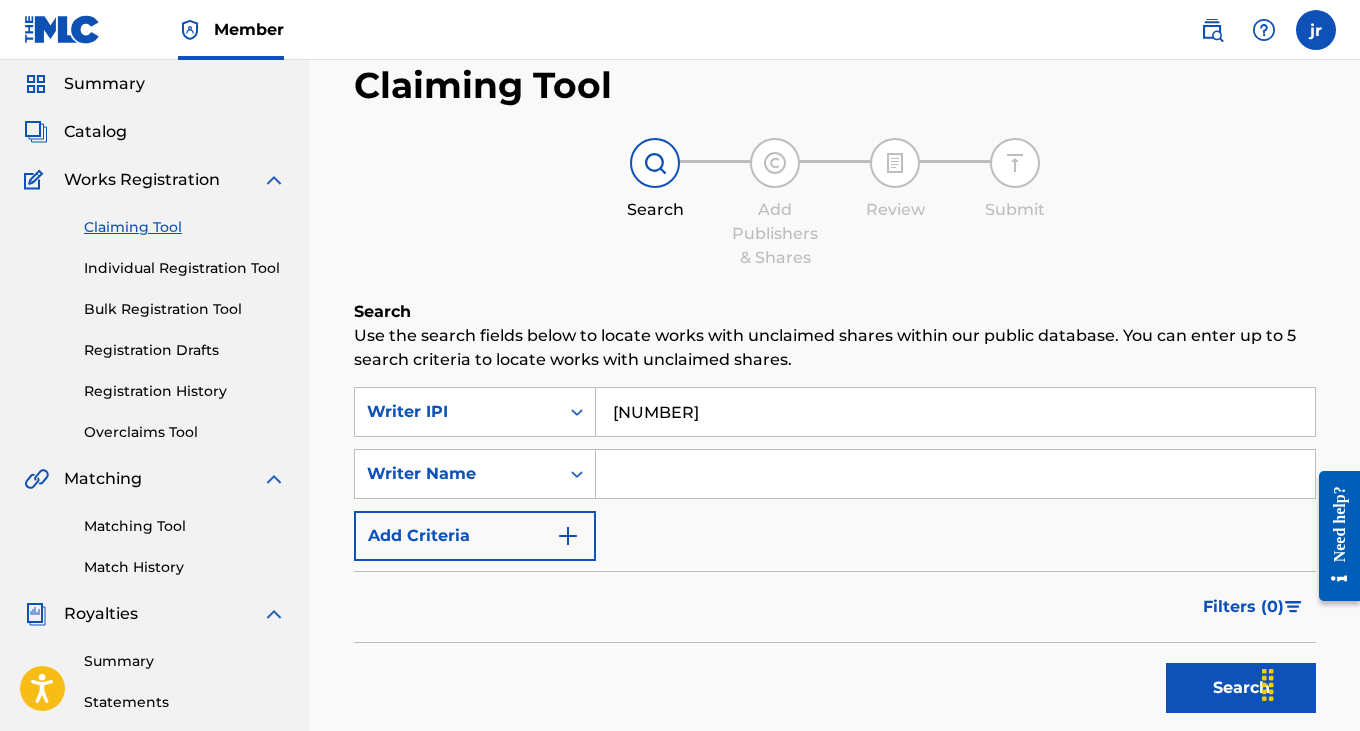 scroll, scrollTop: 60, scrollLeft: 0, axis: vertical 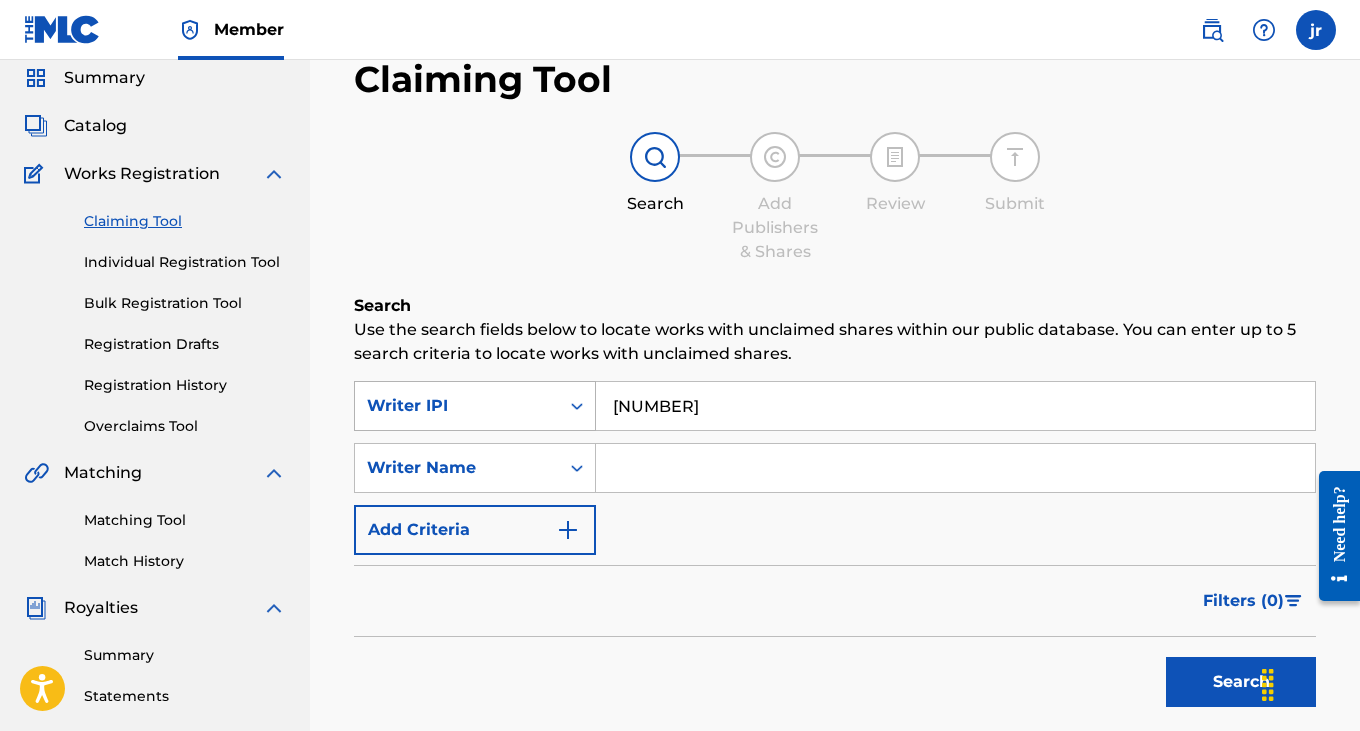 click at bounding box center [577, 406] 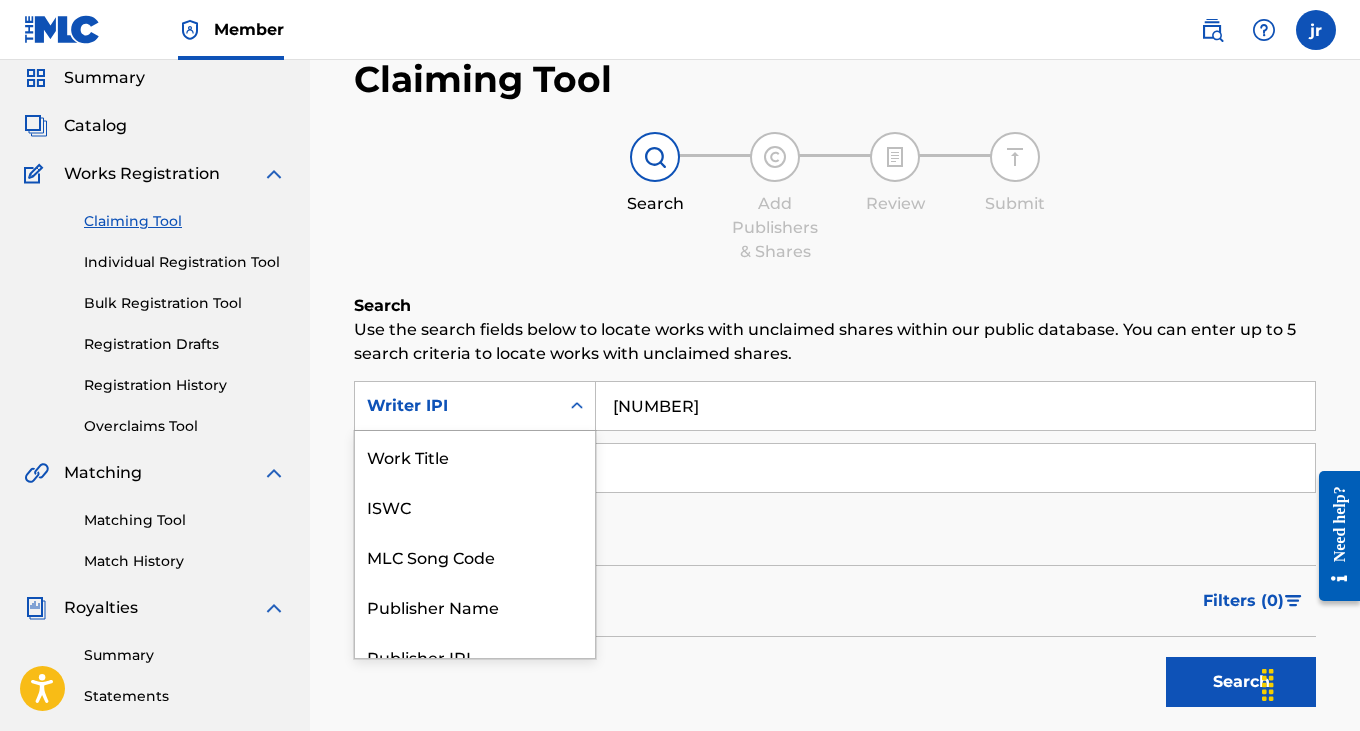 scroll, scrollTop: 74, scrollLeft: 0, axis: vertical 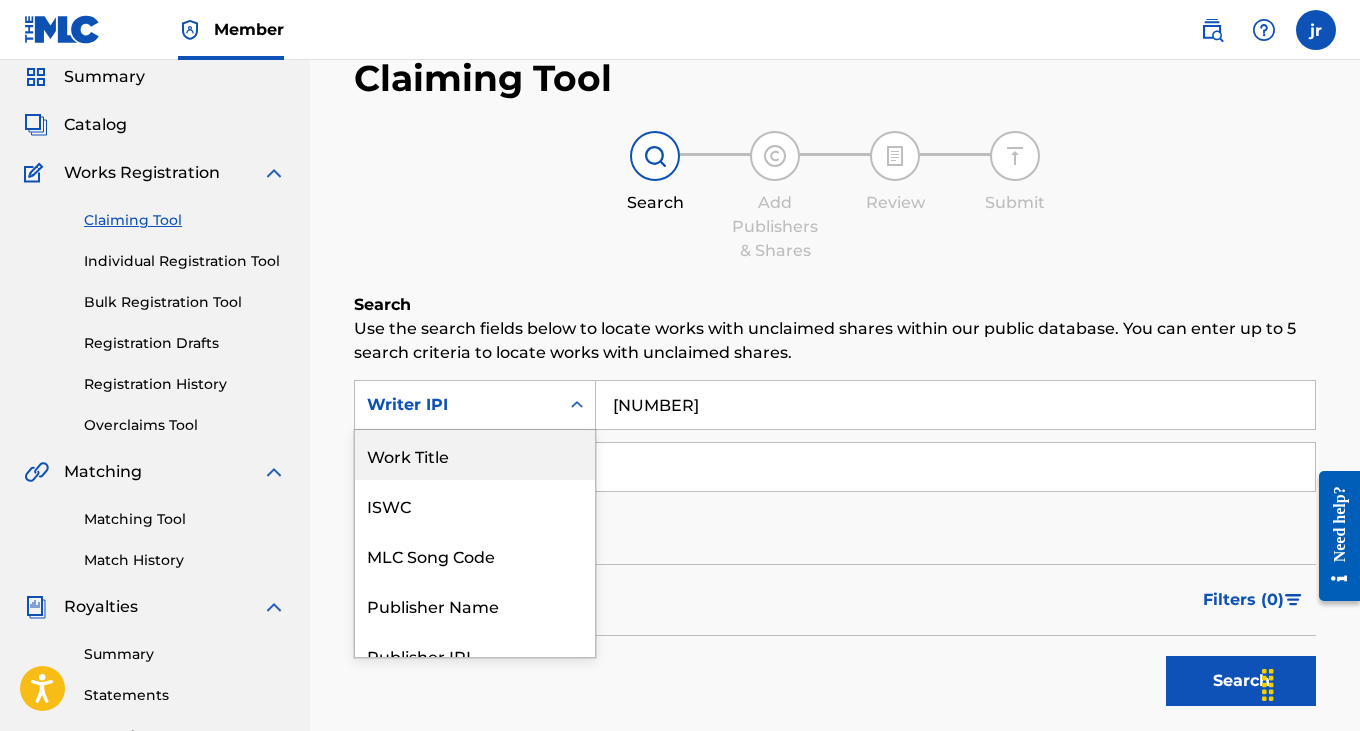 click on "Work Title" at bounding box center [475, 455] 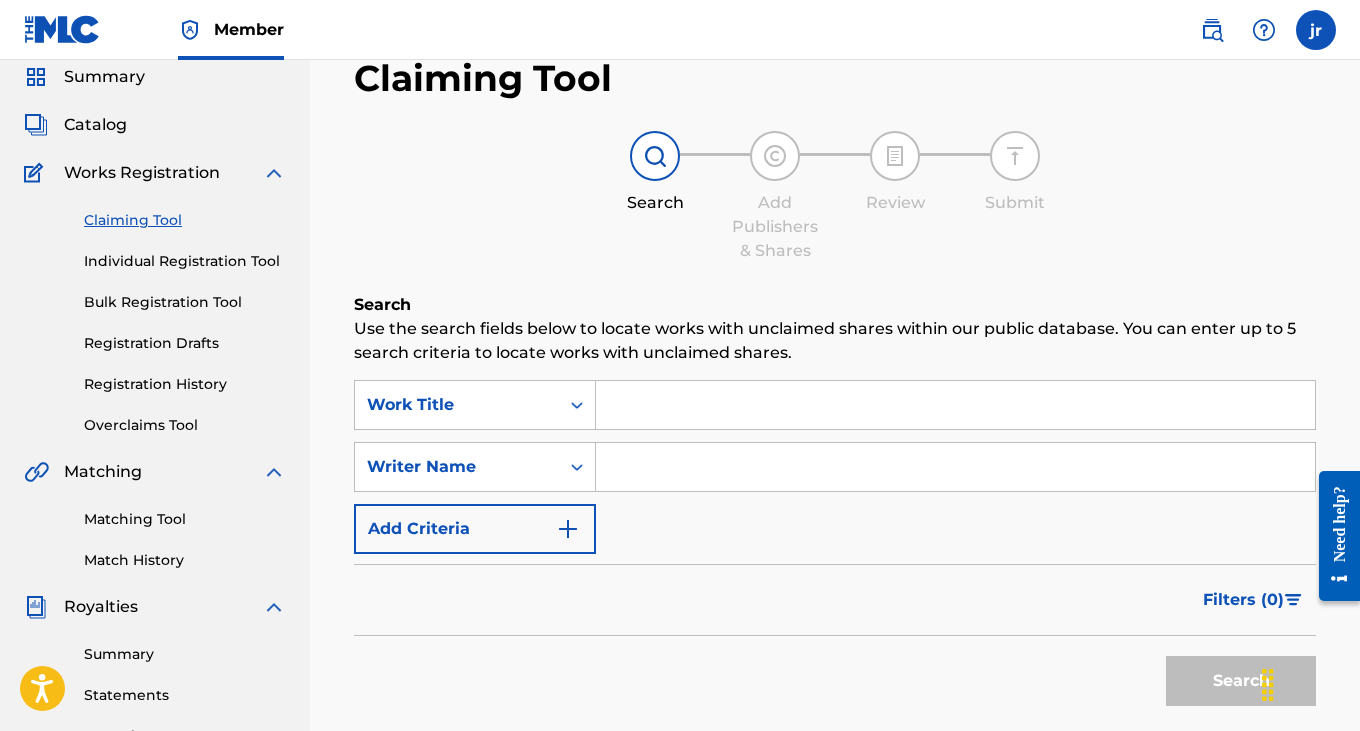 click at bounding box center (955, 405) 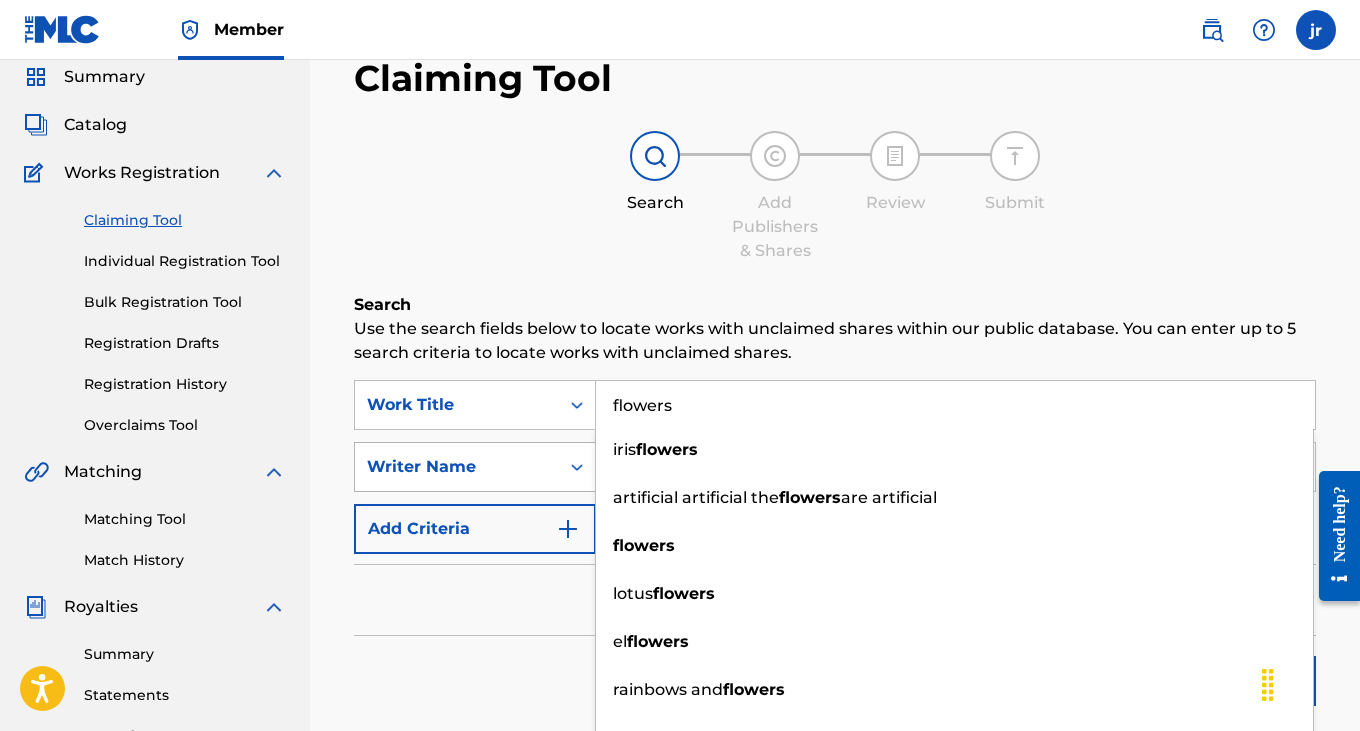 type on "flowers" 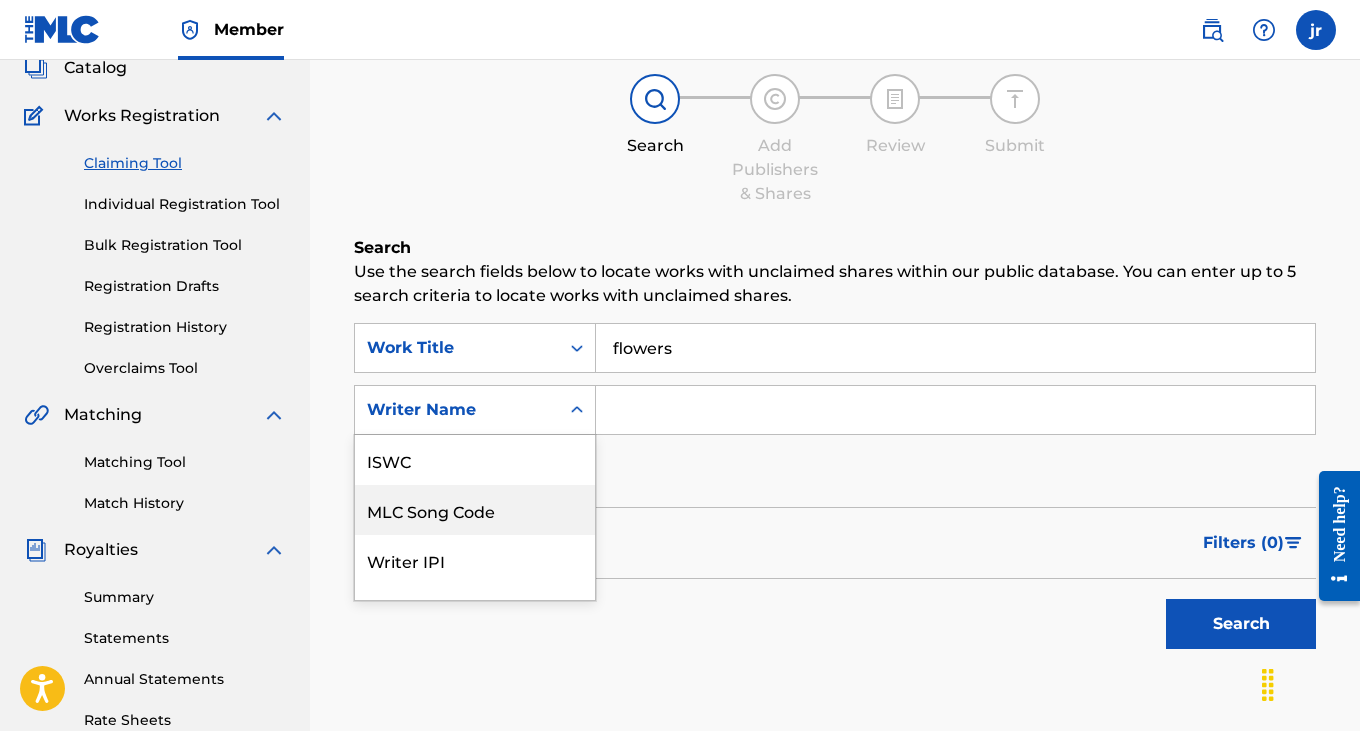 scroll, scrollTop: 136, scrollLeft: 0, axis: vertical 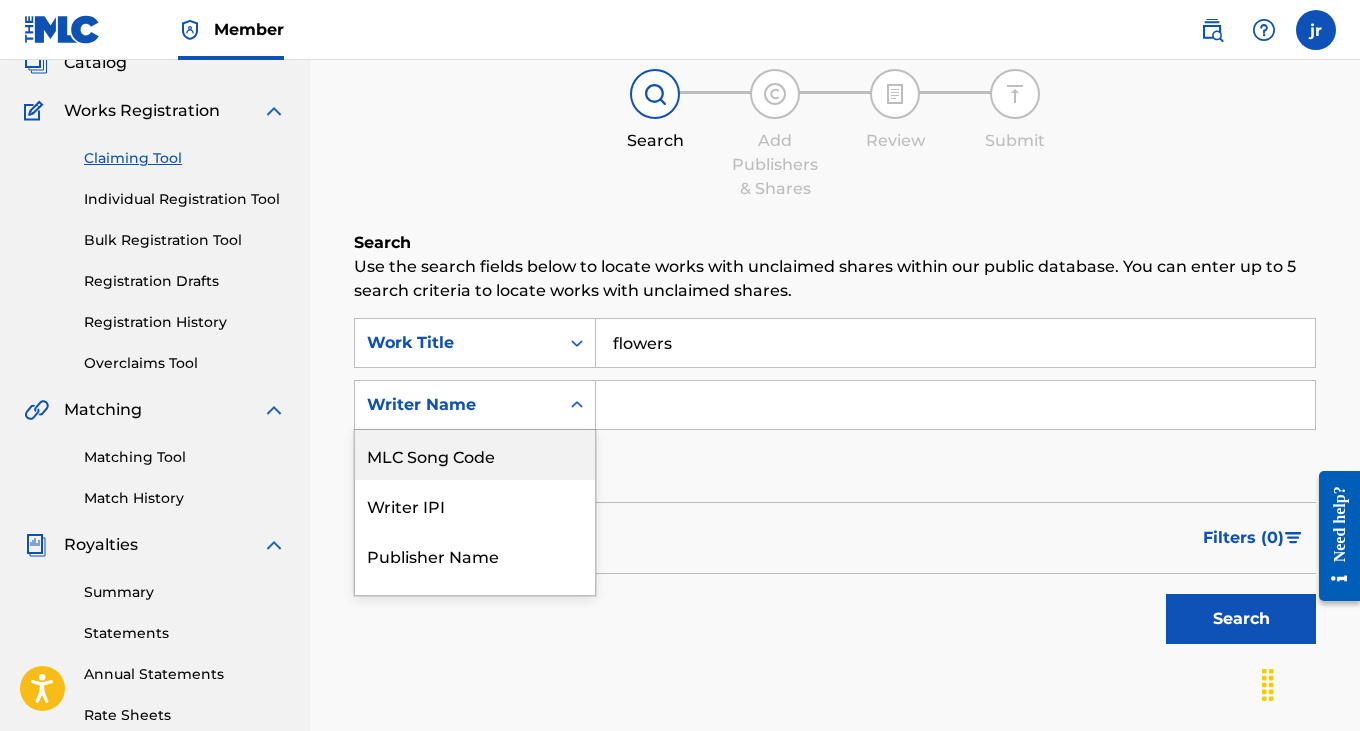 click at bounding box center [955, 405] 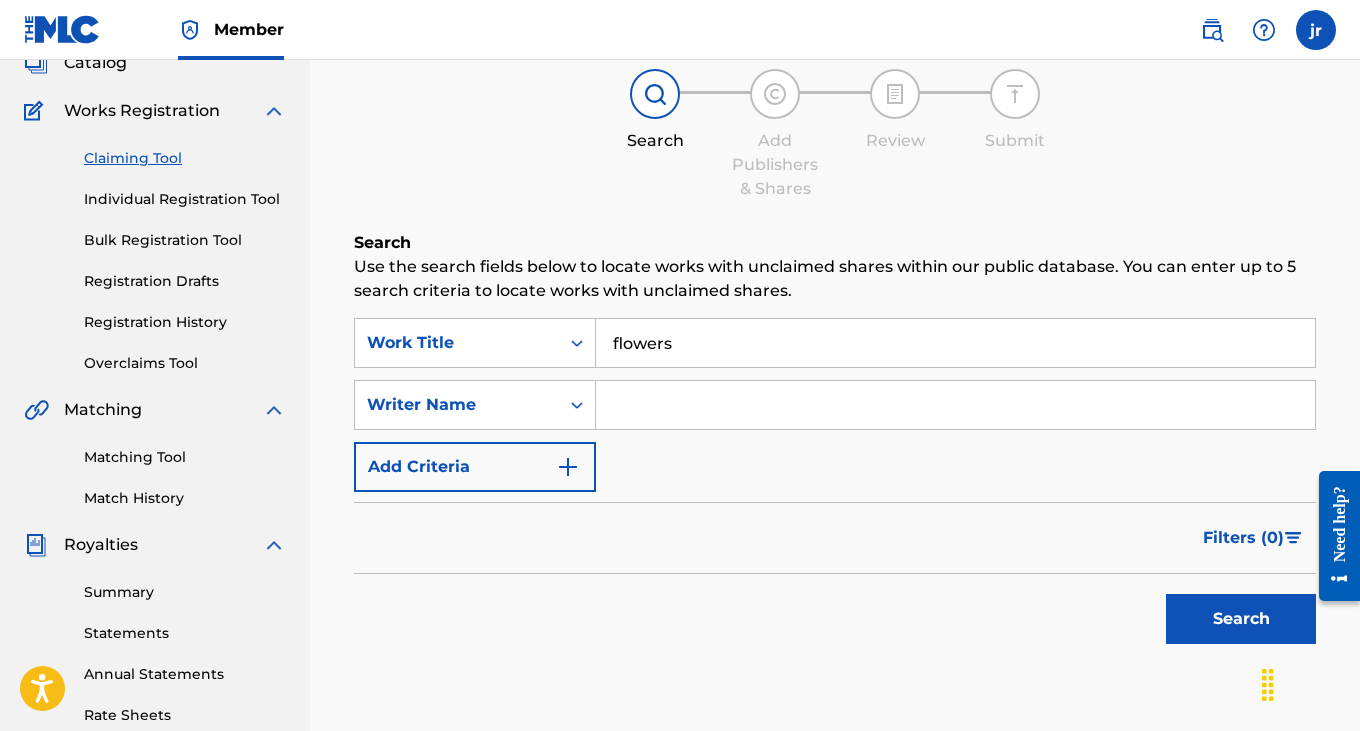 type on "[LAST], [FIRST] [AGATHA]" 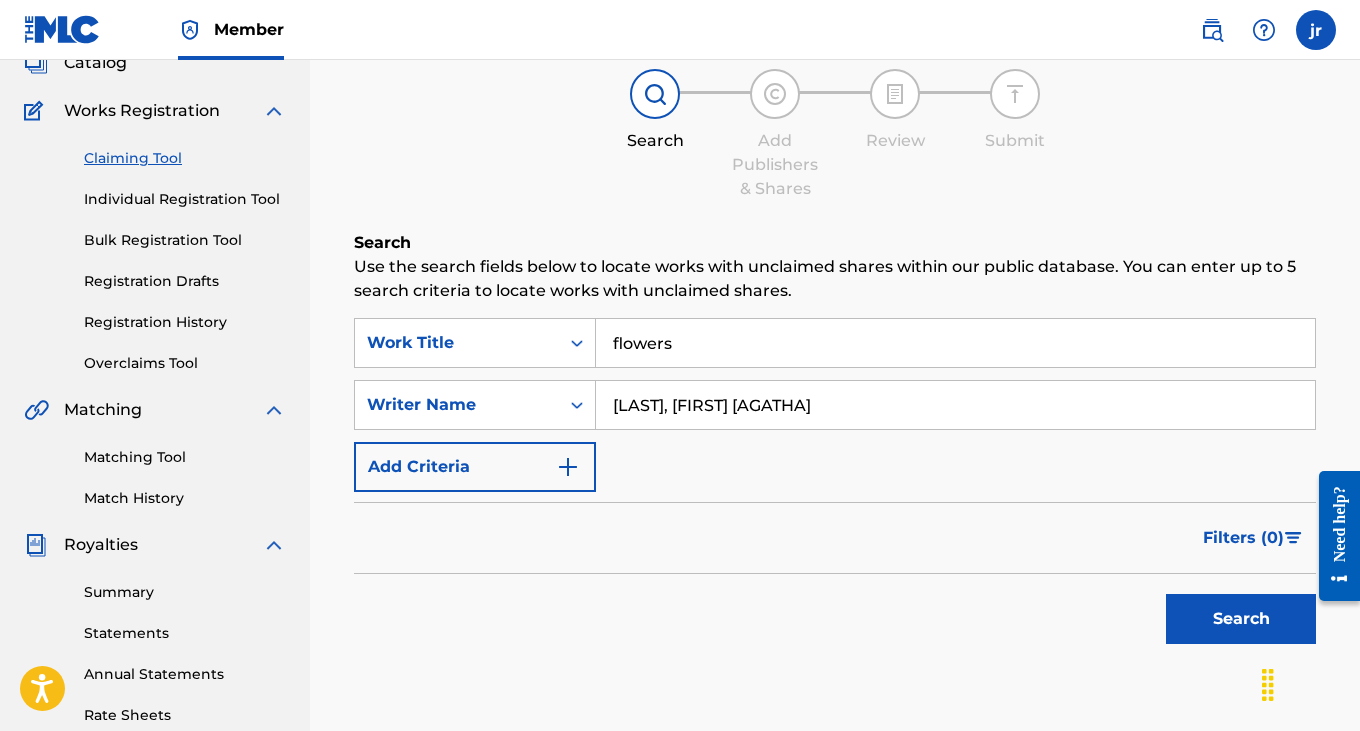 click on "Search" at bounding box center [1241, 619] 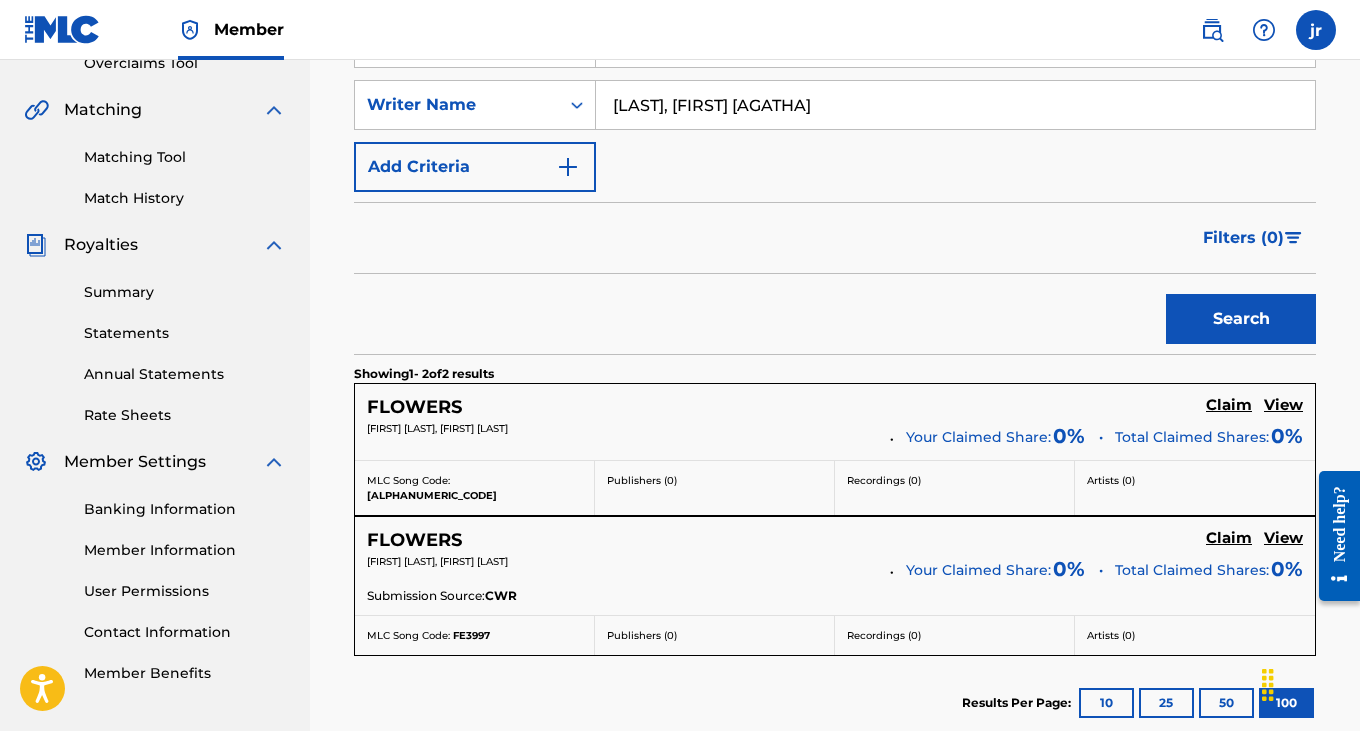 scroll, scrollTop: 458, scrollLeft: 0, axis: vertical 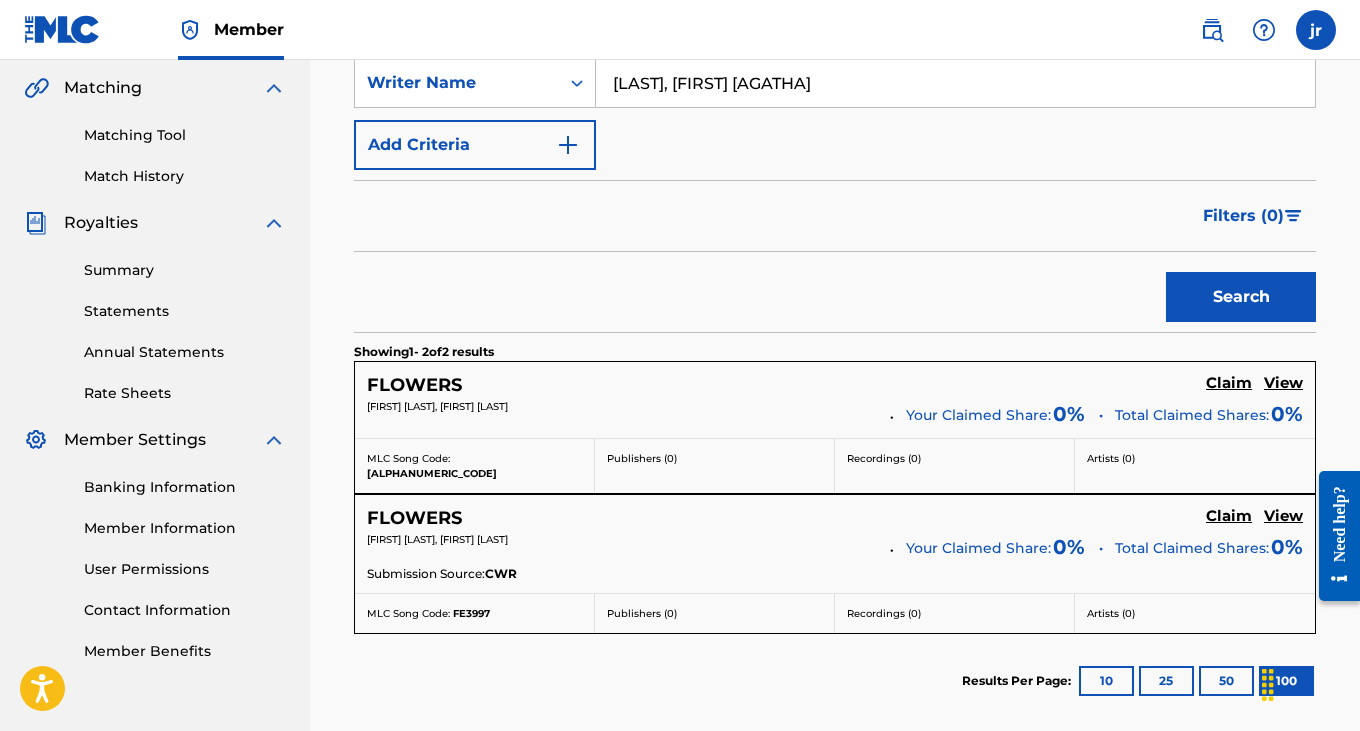 click on "Claim" at bounding box center [1229, 383] 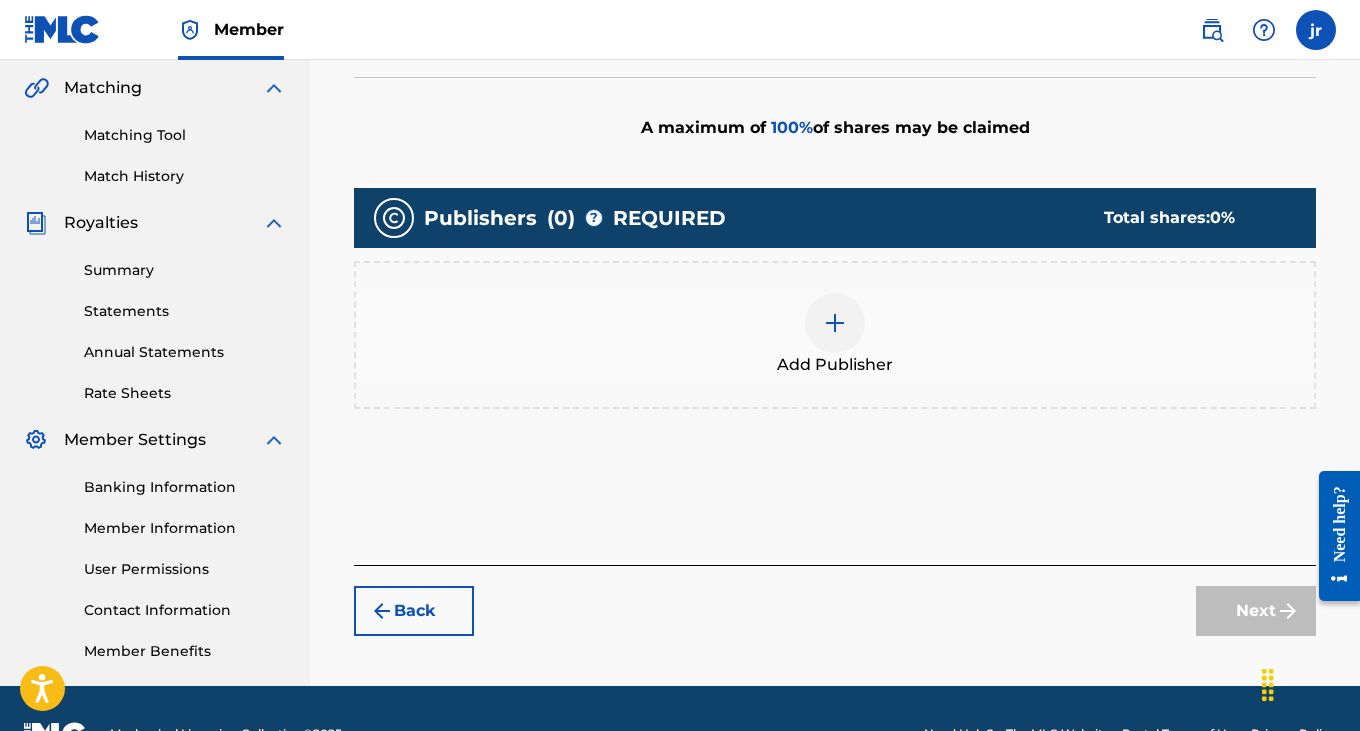 click at bounding box center (835, 323) 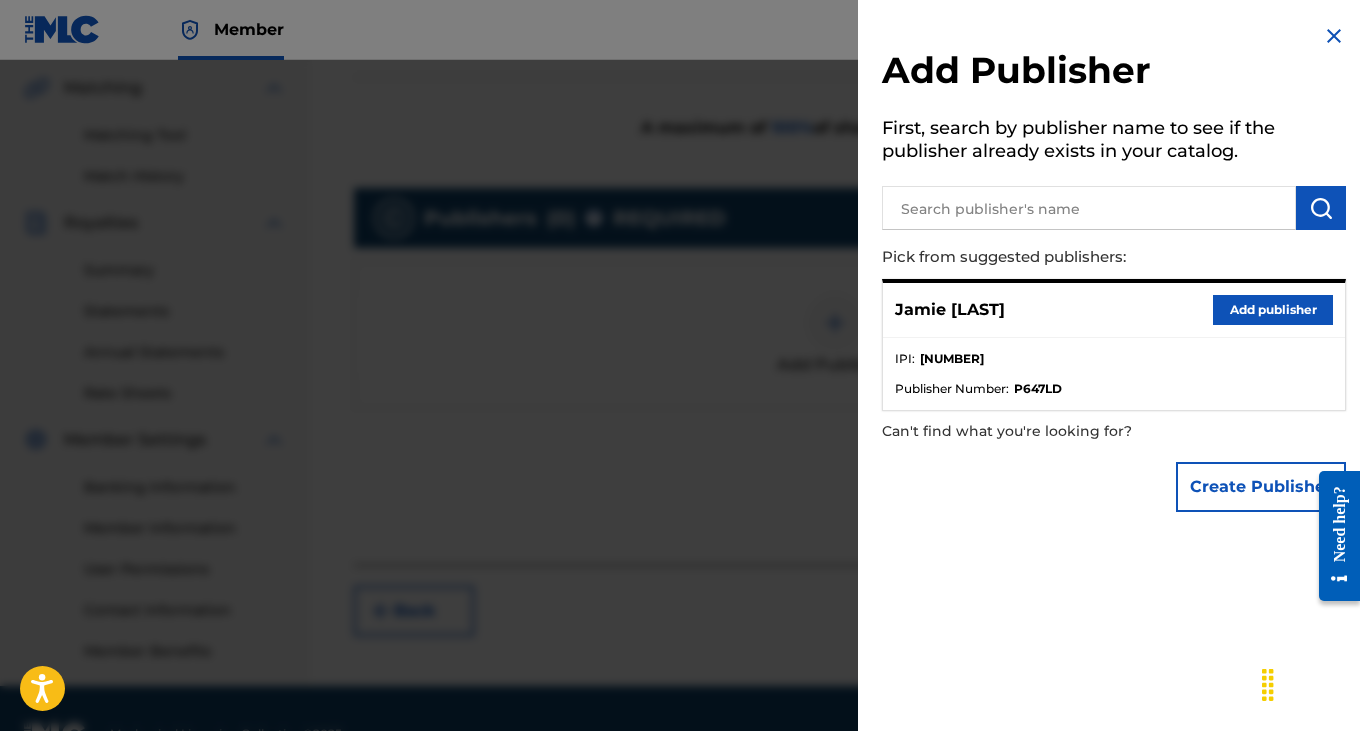 click at bounding box center (1089, 208) 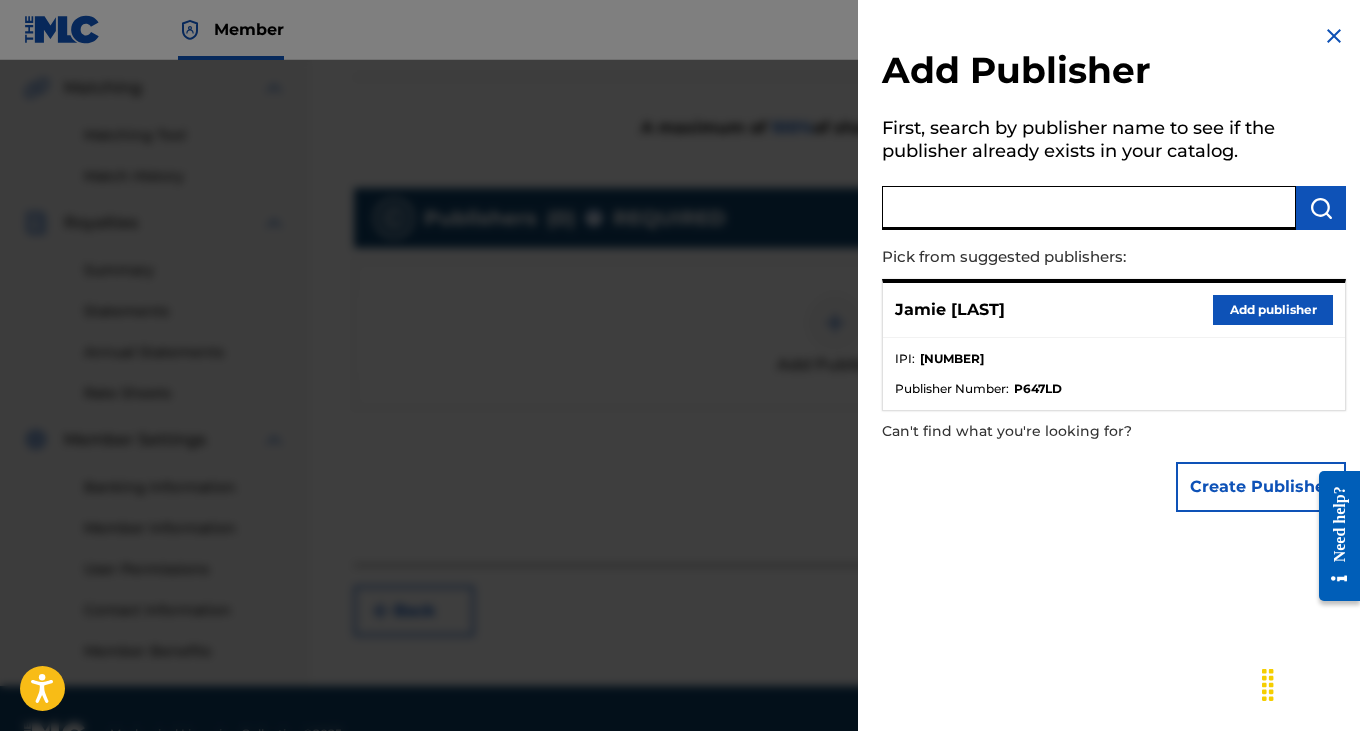 paste on "[NUMBER]" 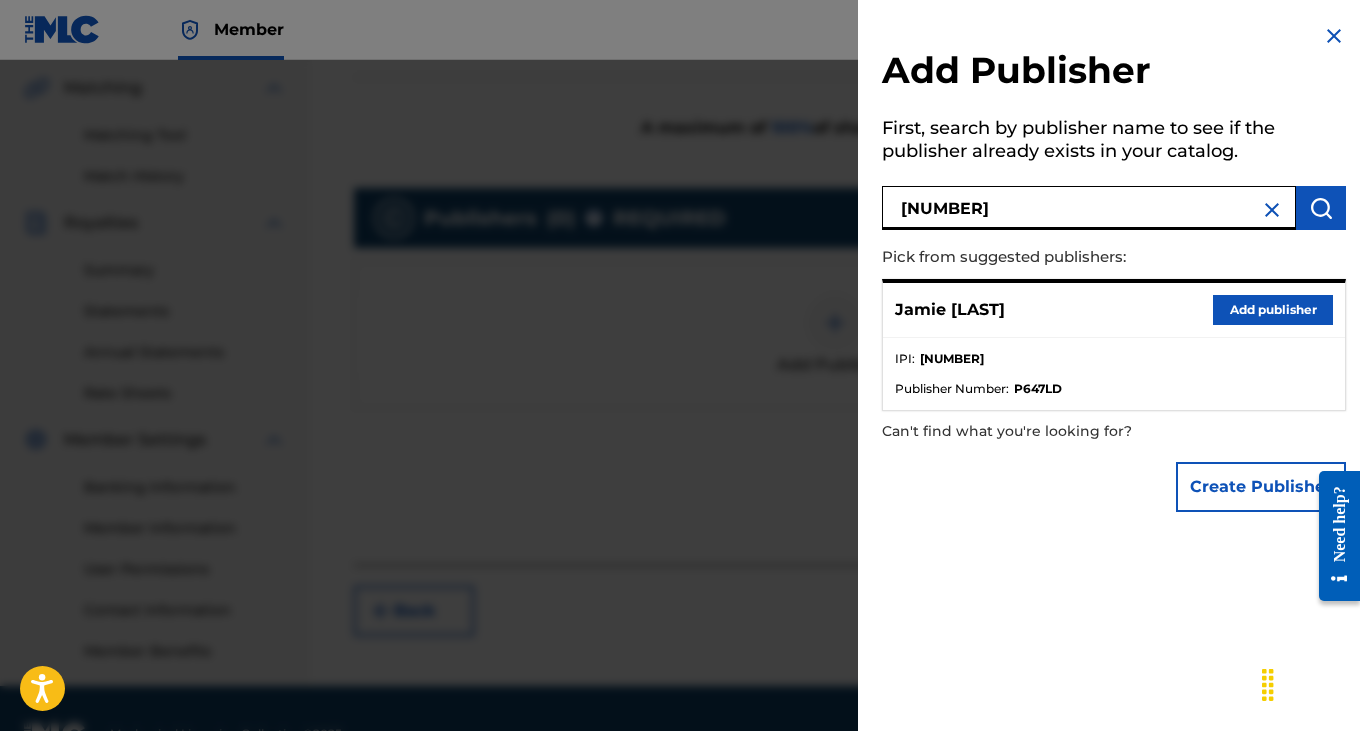 type on "[NUMBER]" 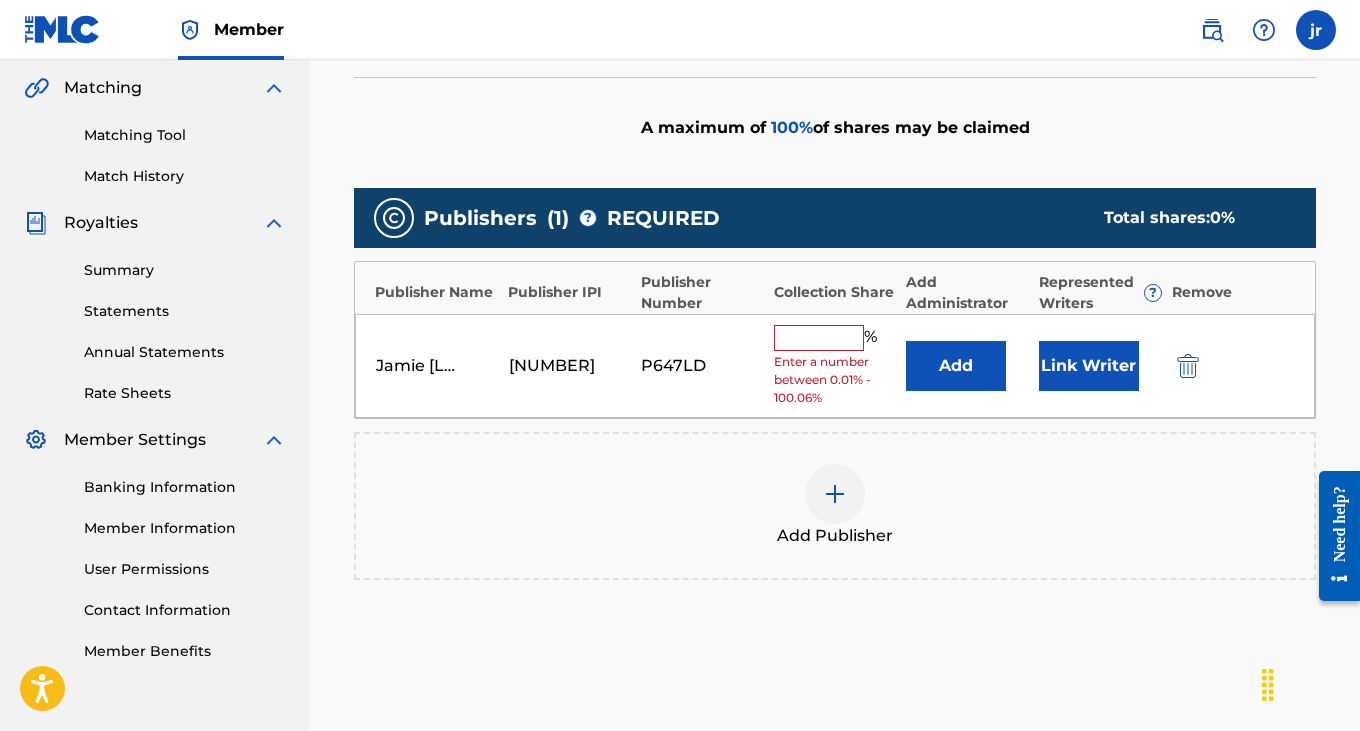 click on "[FIRST] [REDDINGTON] [IPI] [CODE] % Enter a number between 0.01% - 100.06% Add Link Writer" at bounding box center (835, 366) 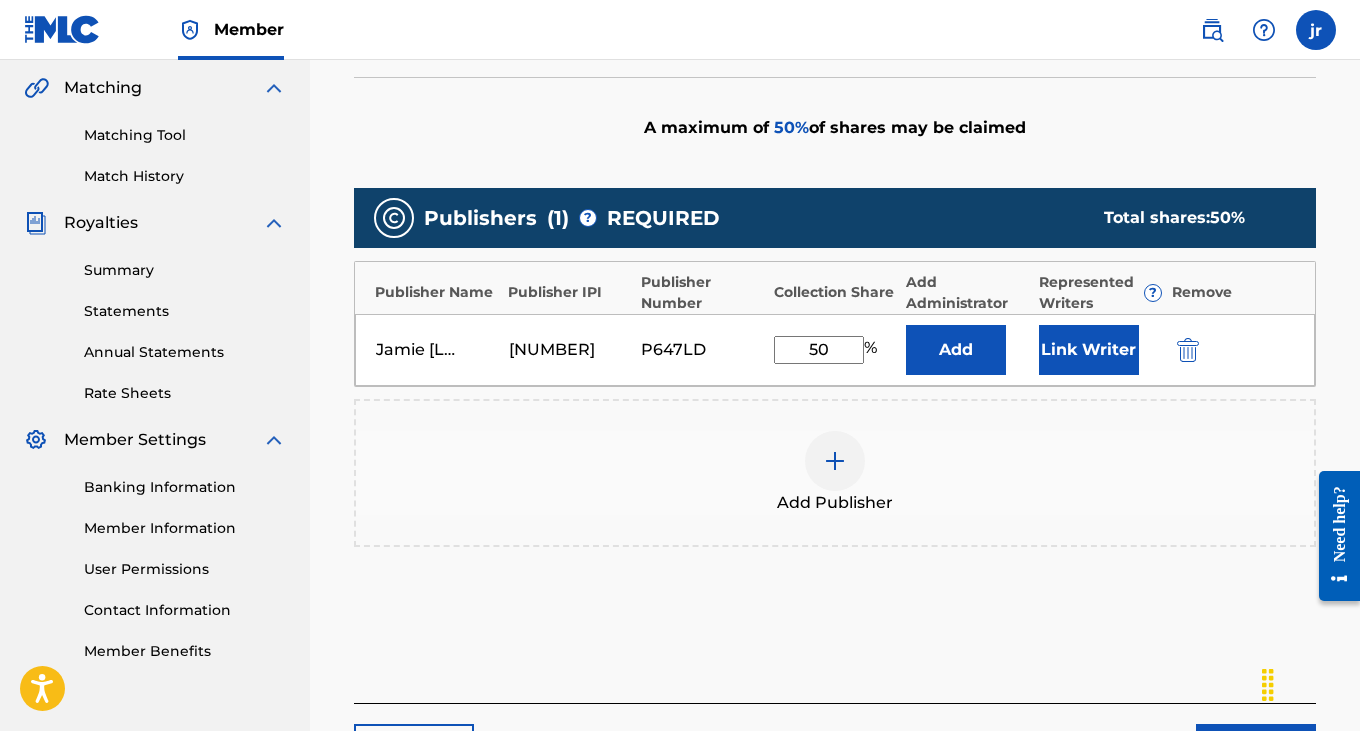 click on "Link Writer" at bounding box center (1089, 350) 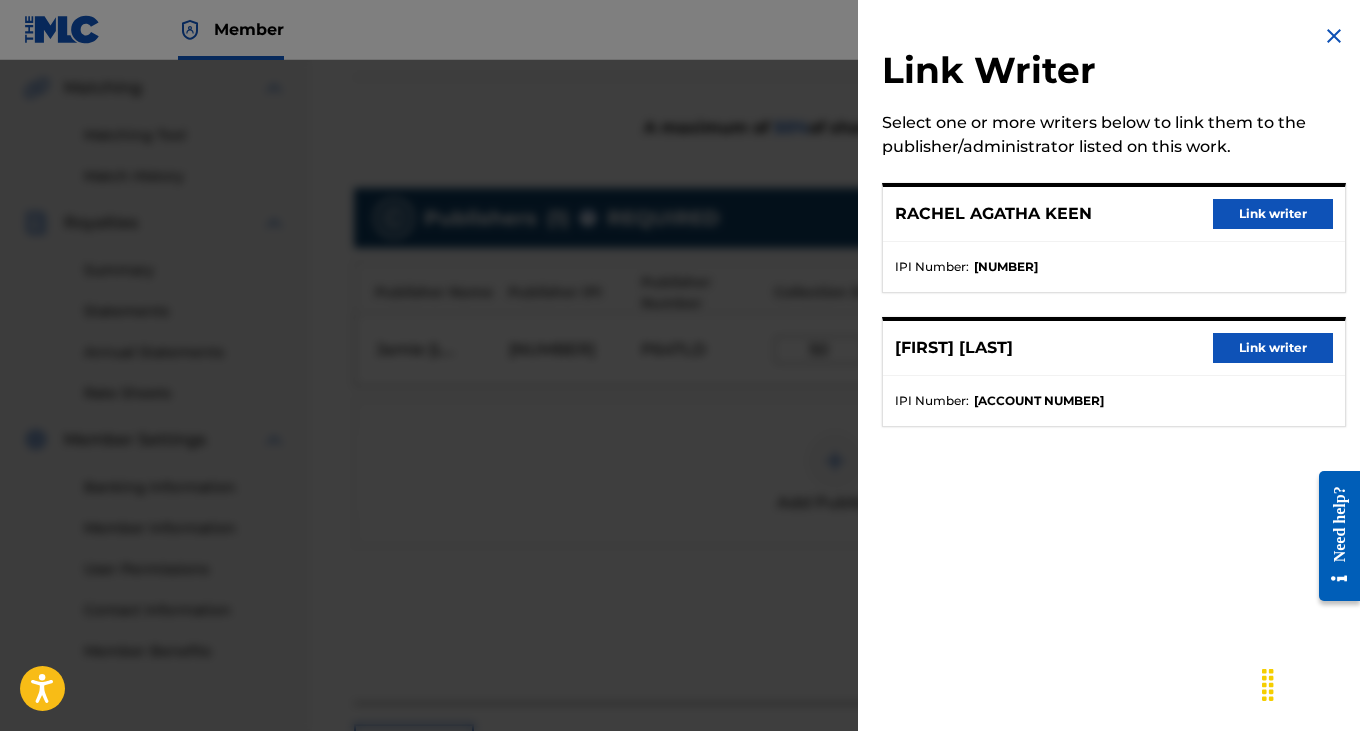 click at bounding box center [680, 425] 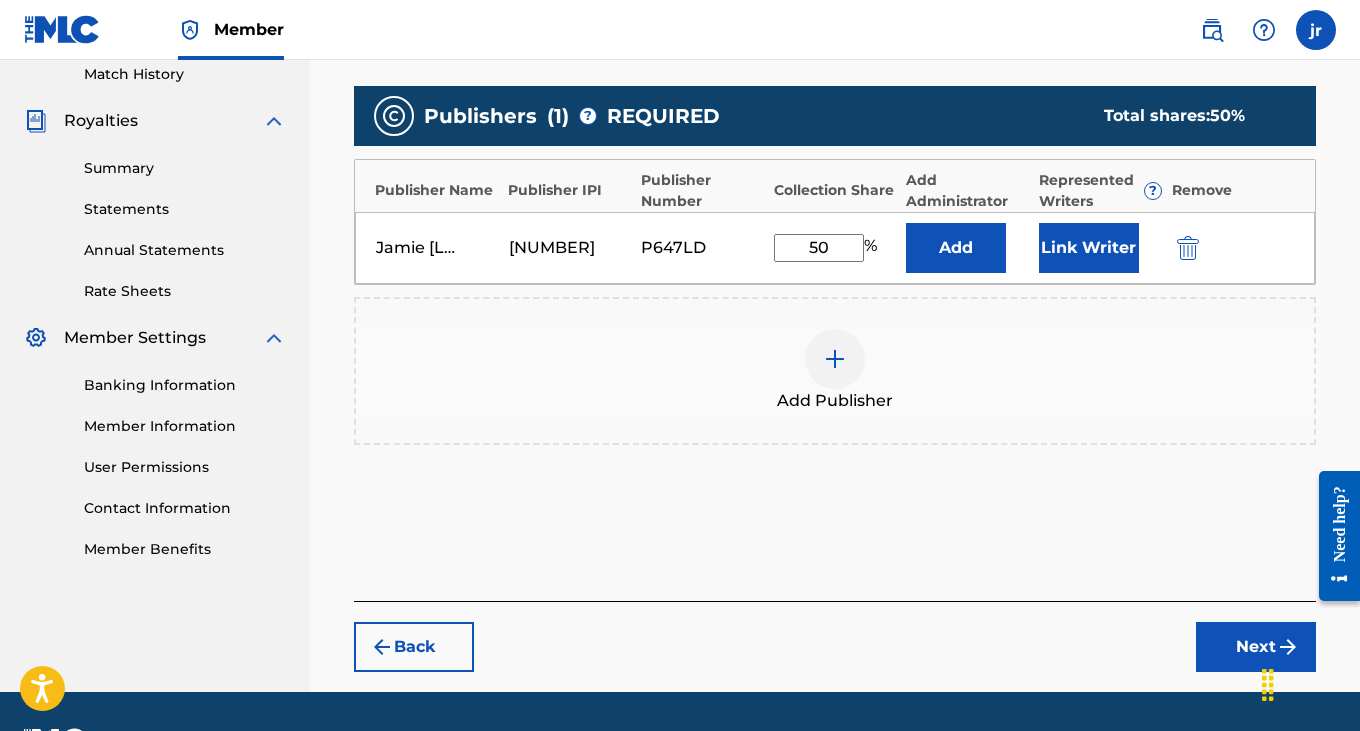 scroll, scrollTop: 501, scrollLeft: 0, axis: vertical 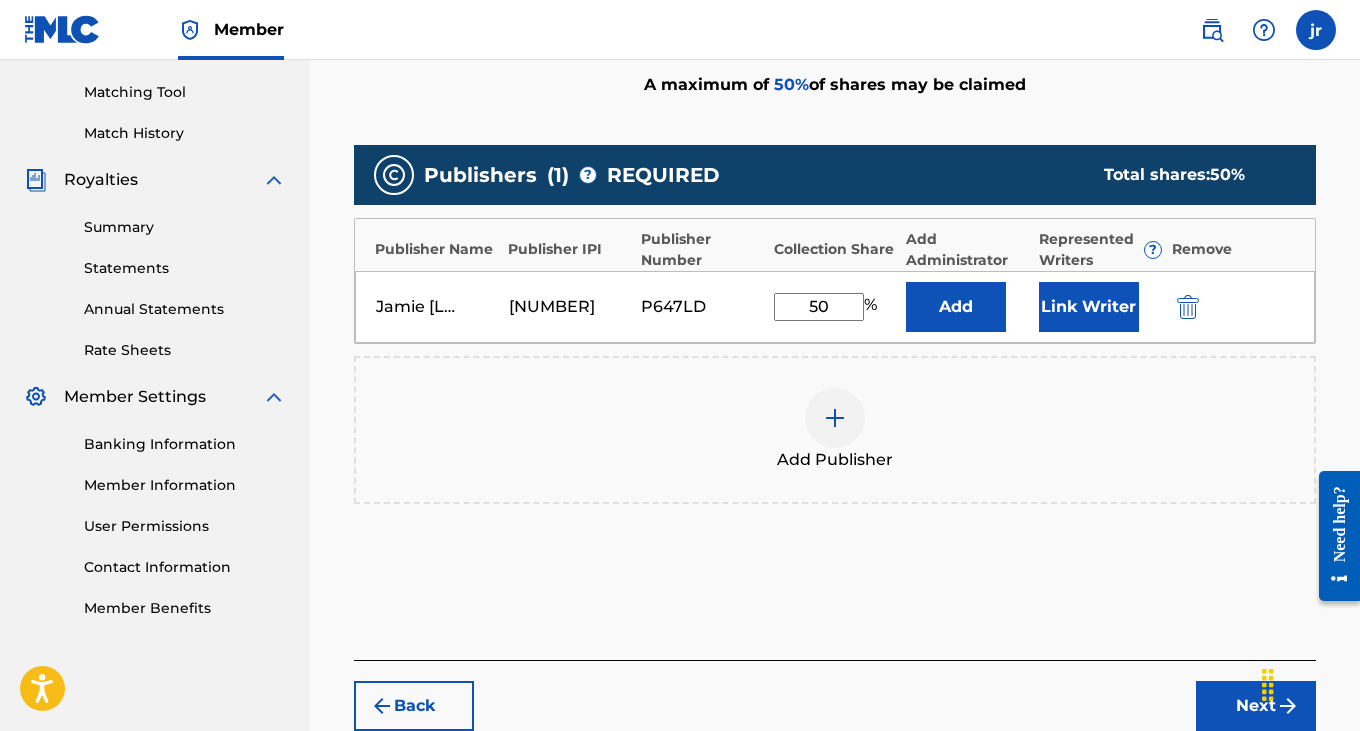 click on "[FIRST] [LAST] [PHONE] [POSTAL_CODE] [PERCENTAGE] Add Link Writer" at bounding box center [835, 307] 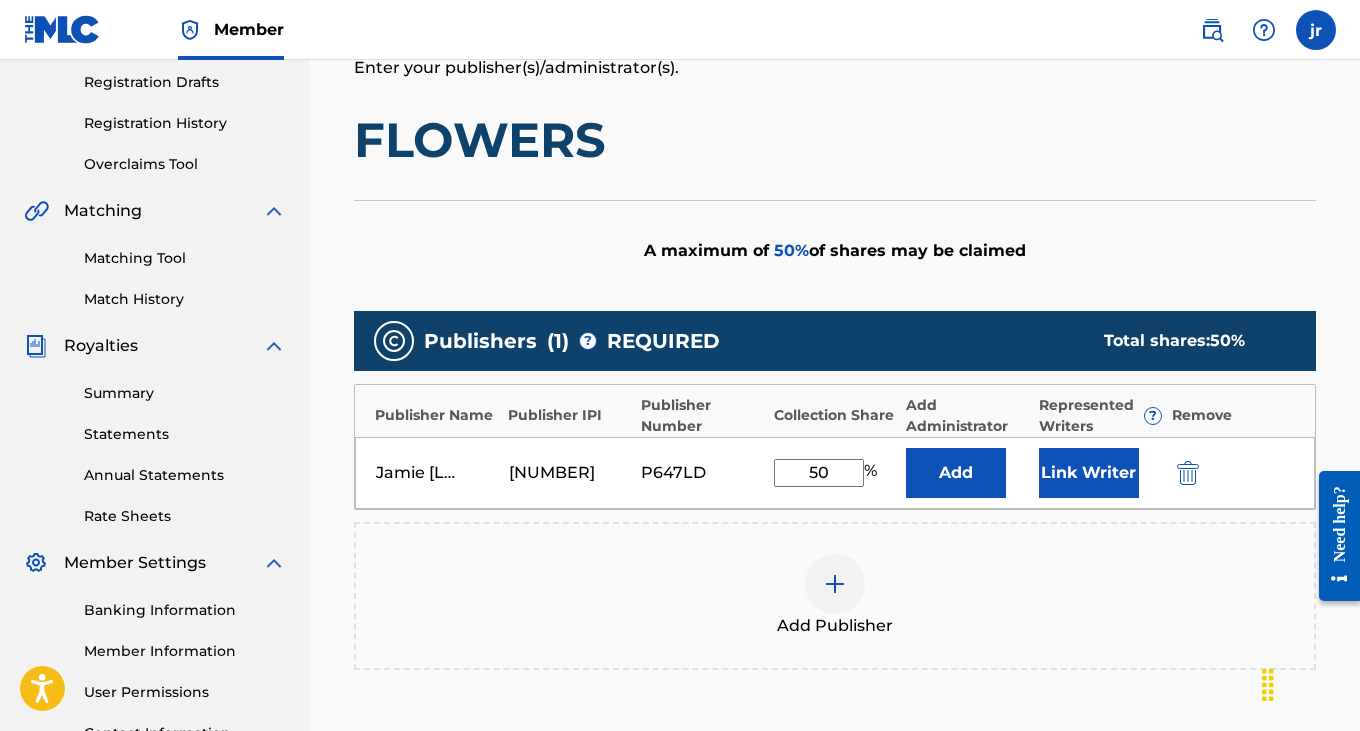 scroll, scrollTop: 387, scrollLeft: 0, axis: vertical 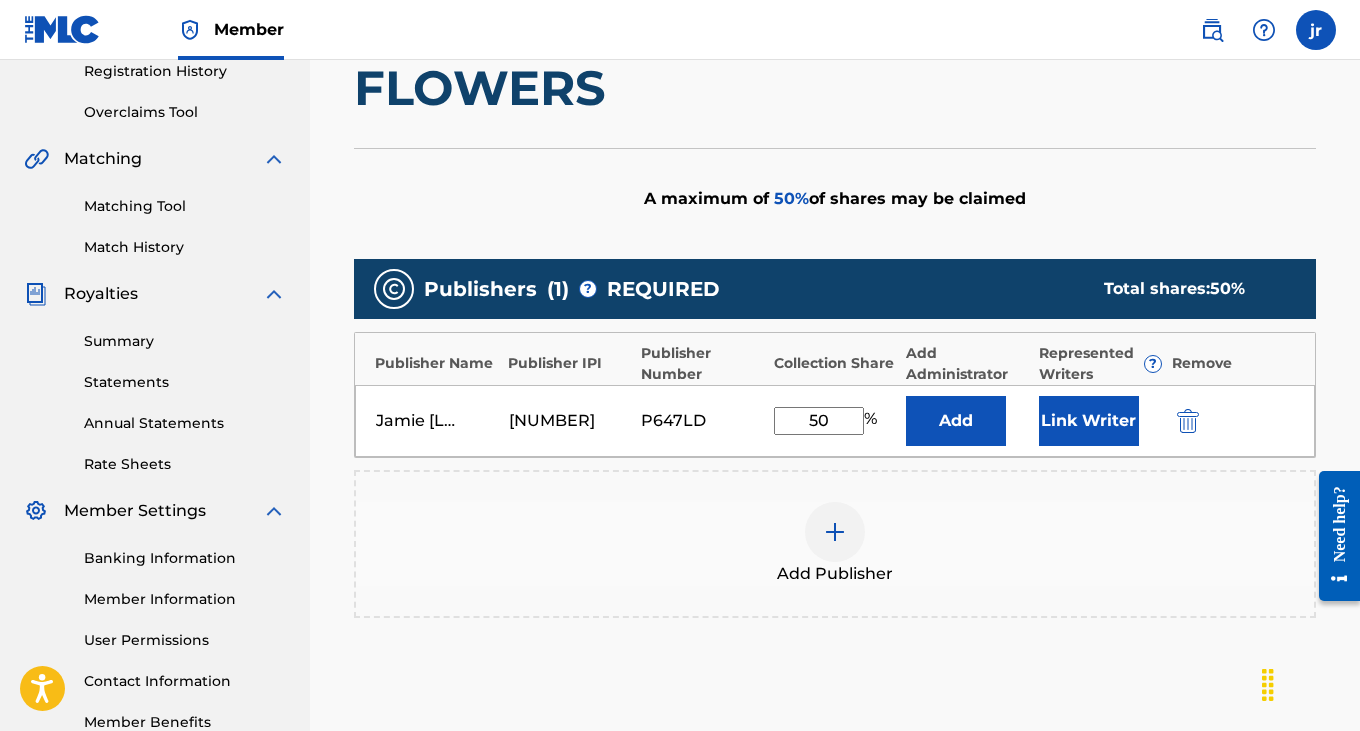 click on "Publisher Name" at bounding box center (436, 363) 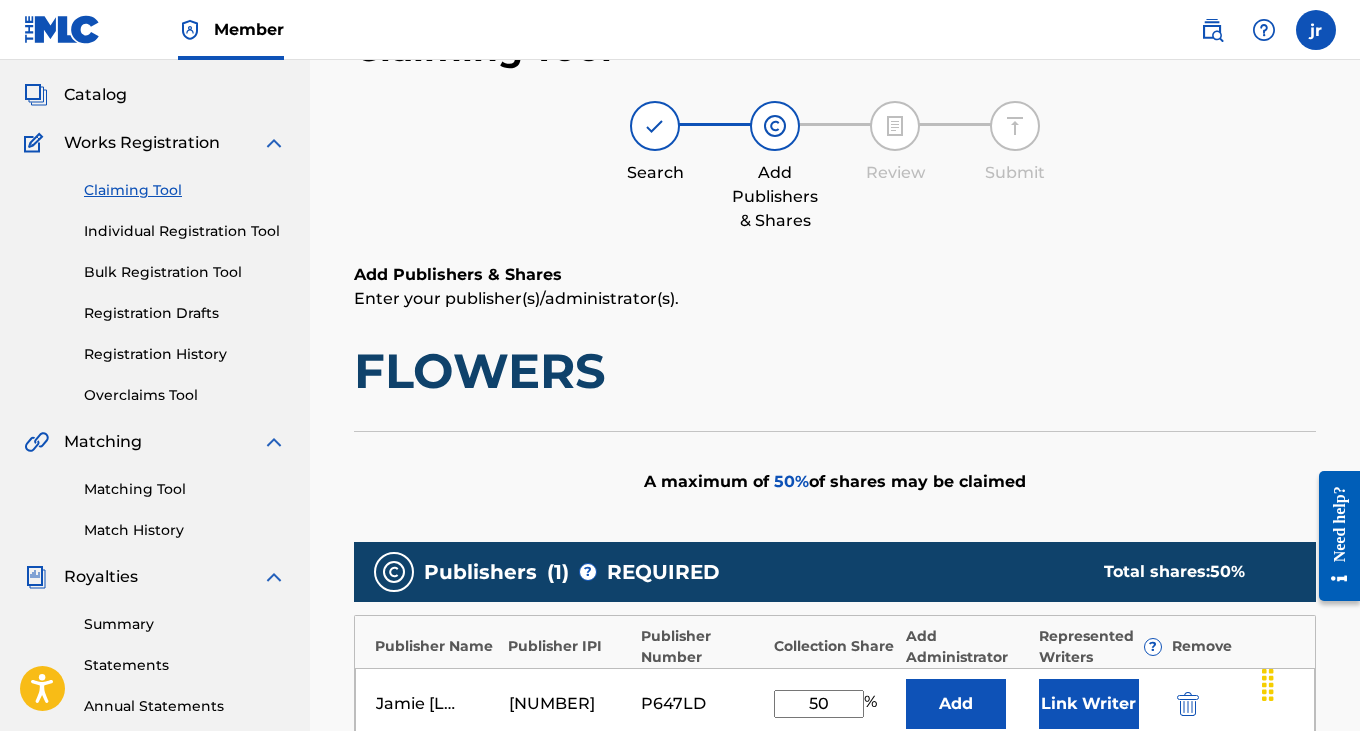 scroll, scrollTop: 74, scrollLeft: 0, axis: vertical 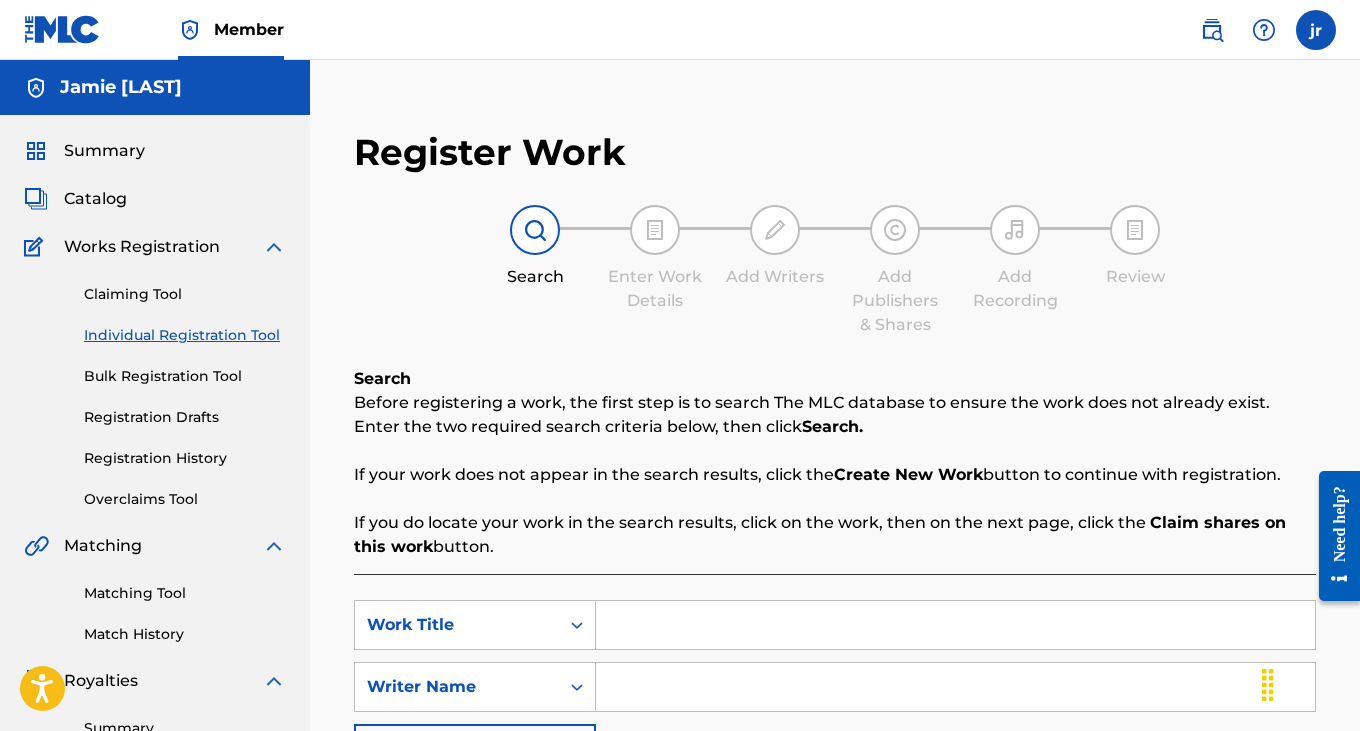 click at bounding box center (955, 625) 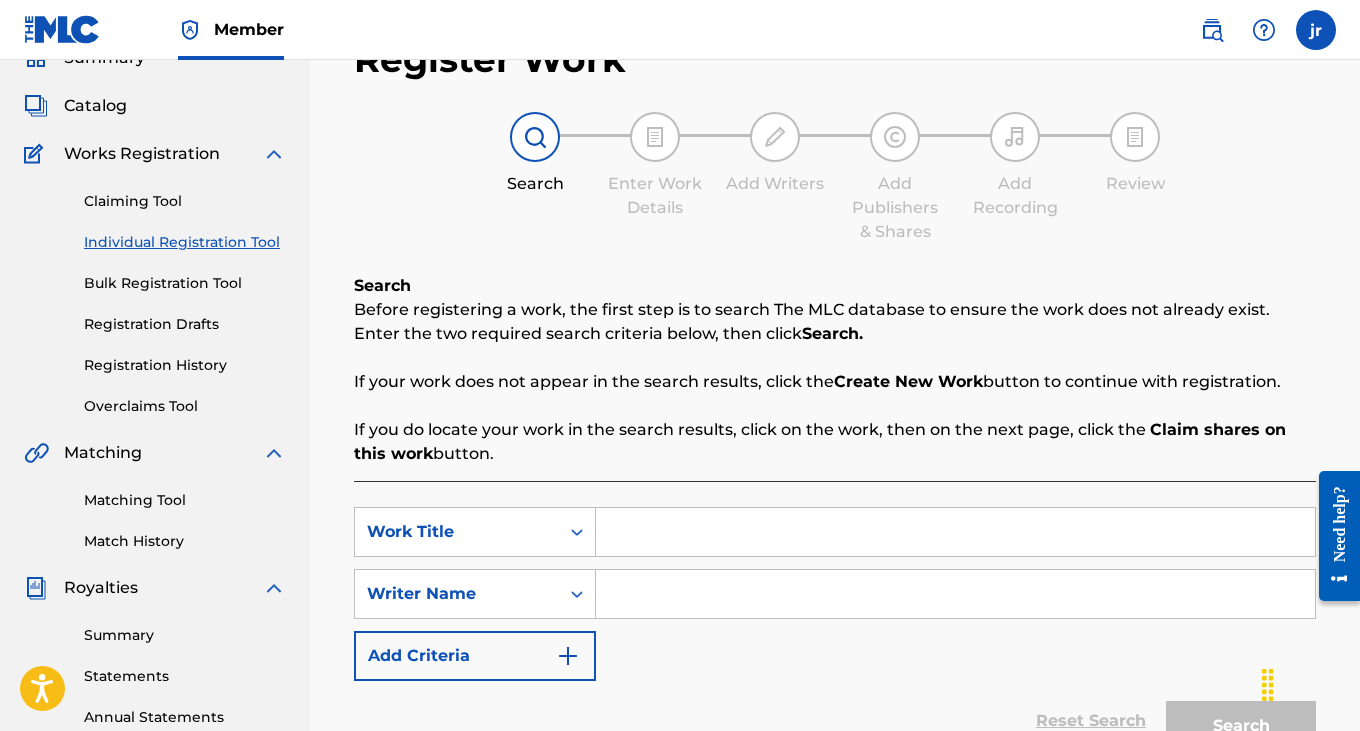 scroll, scrollTop: 321, scrollLeft: 0, axis: vertical 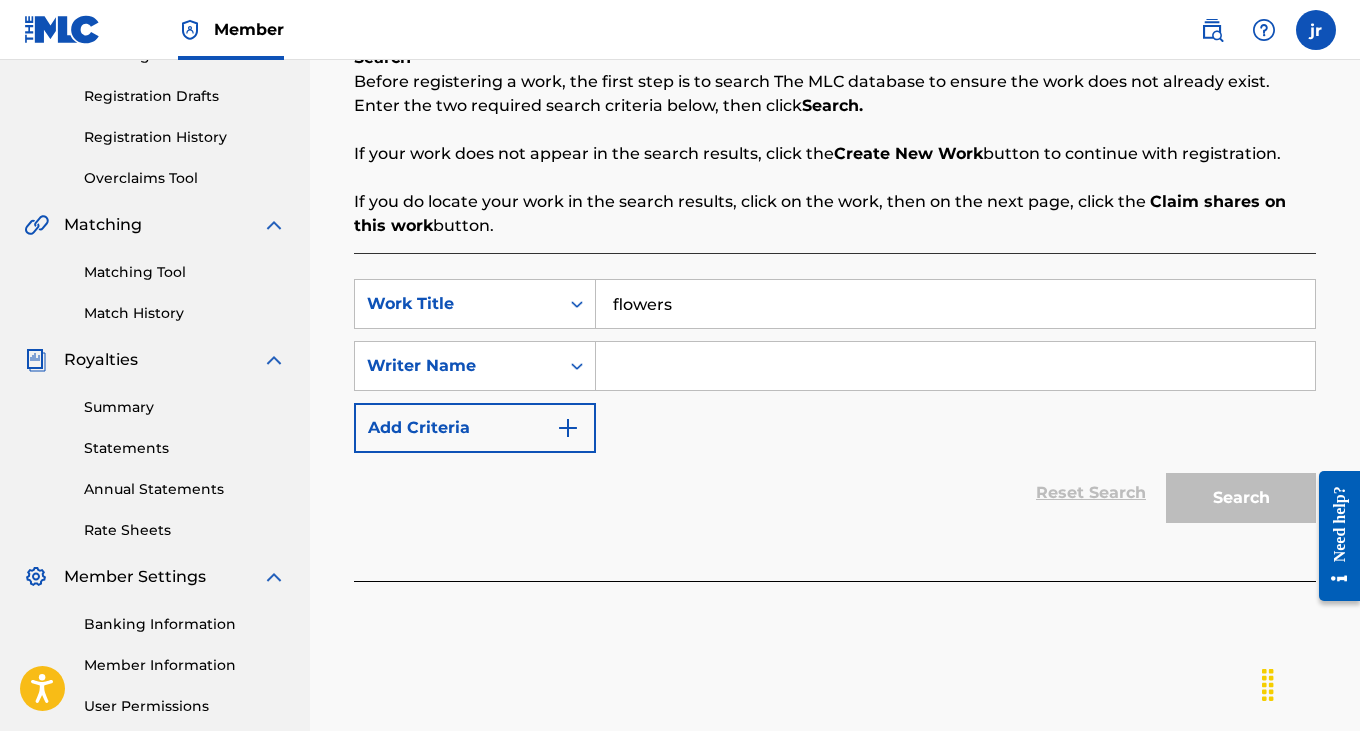 type on "flowers" 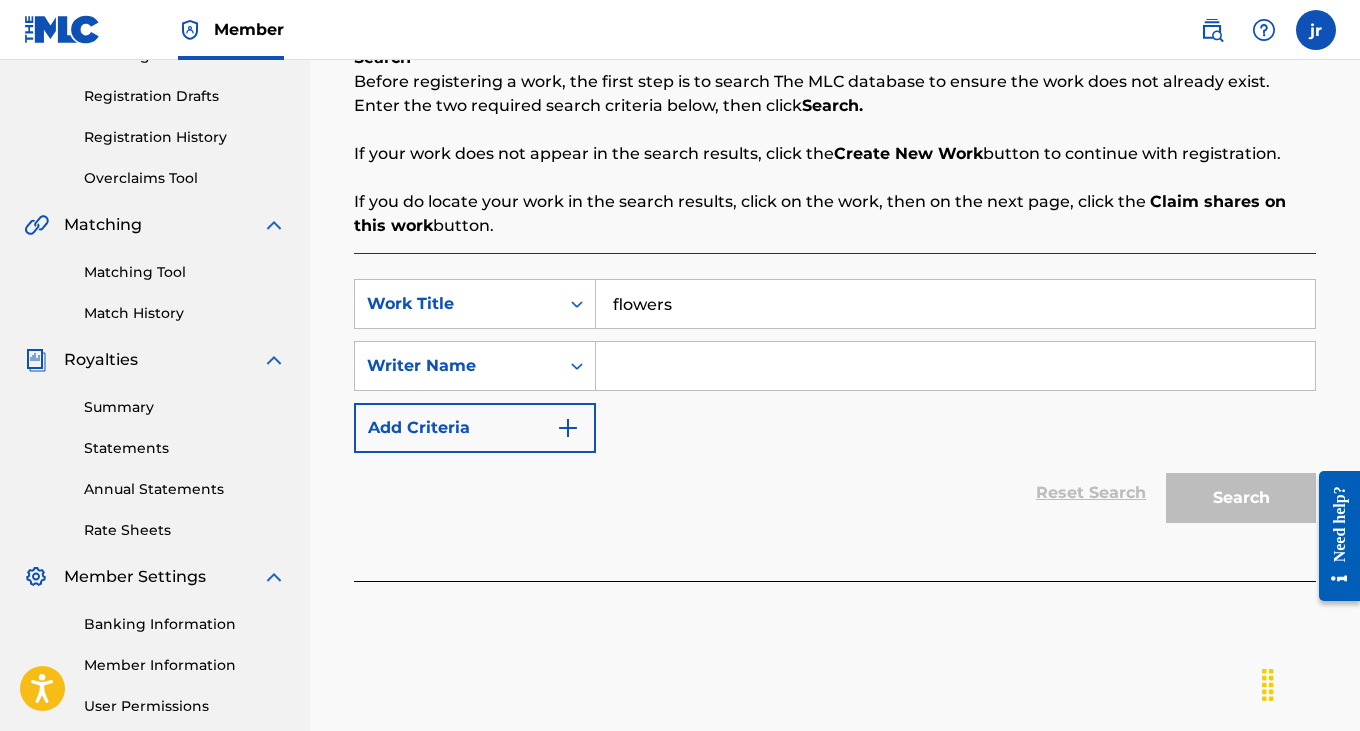 type on "[LAST], [FIRST] [AGATHA]" 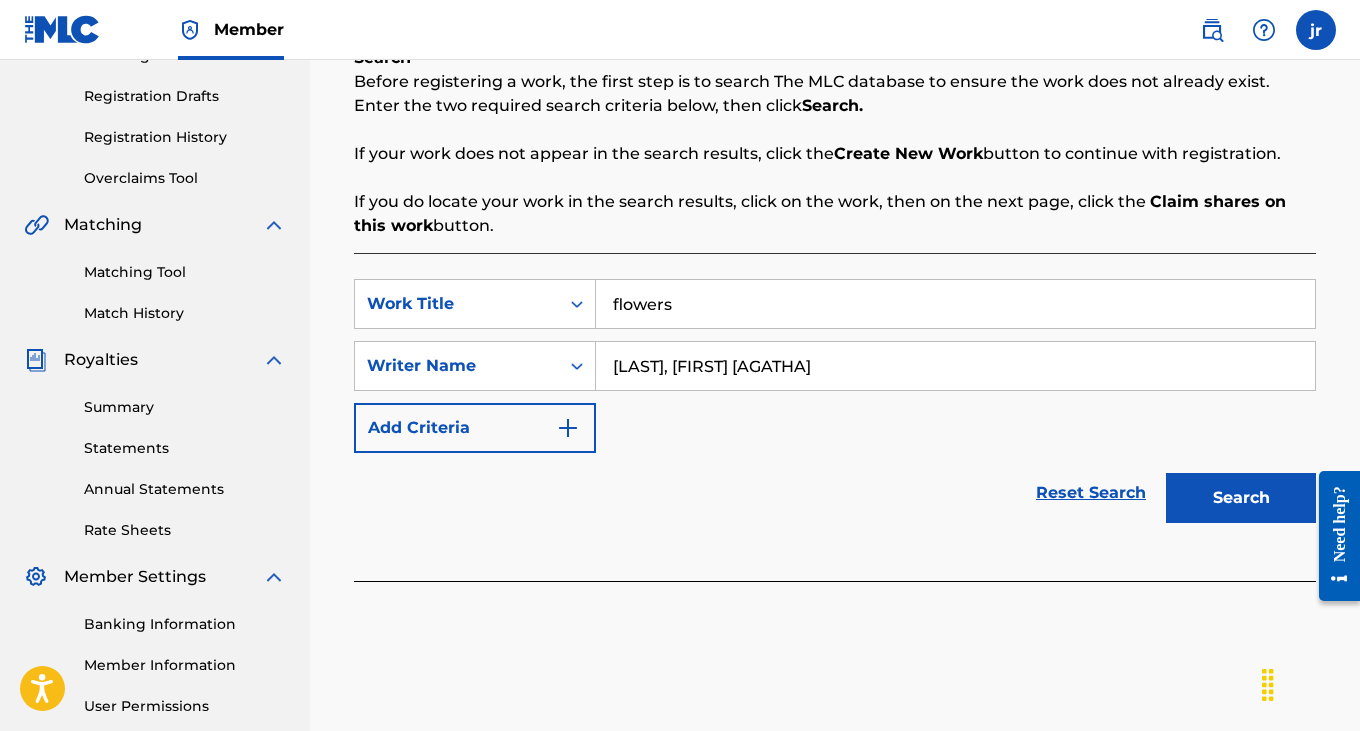 click on "Search" at bounding box center [1241, 498] 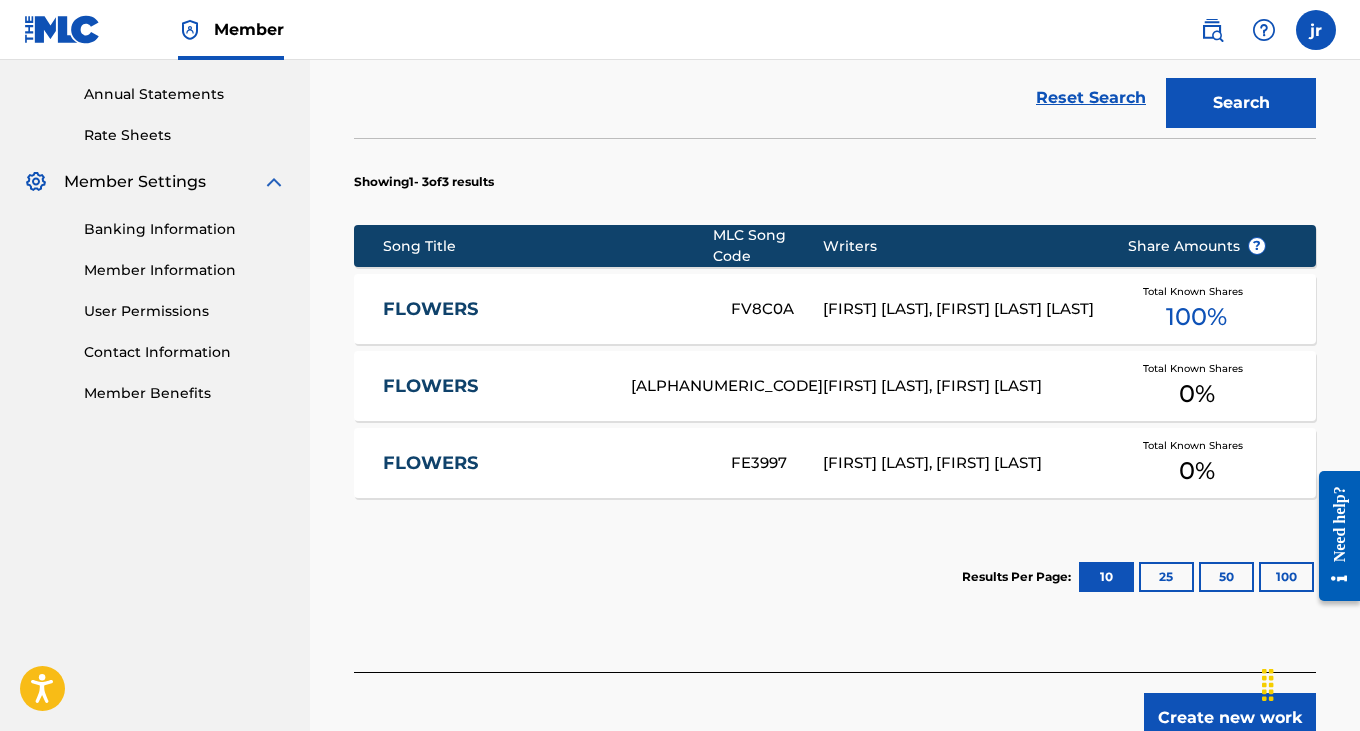 scroll, scrollTop: 715, scrollLeft: 0, axis: vertical 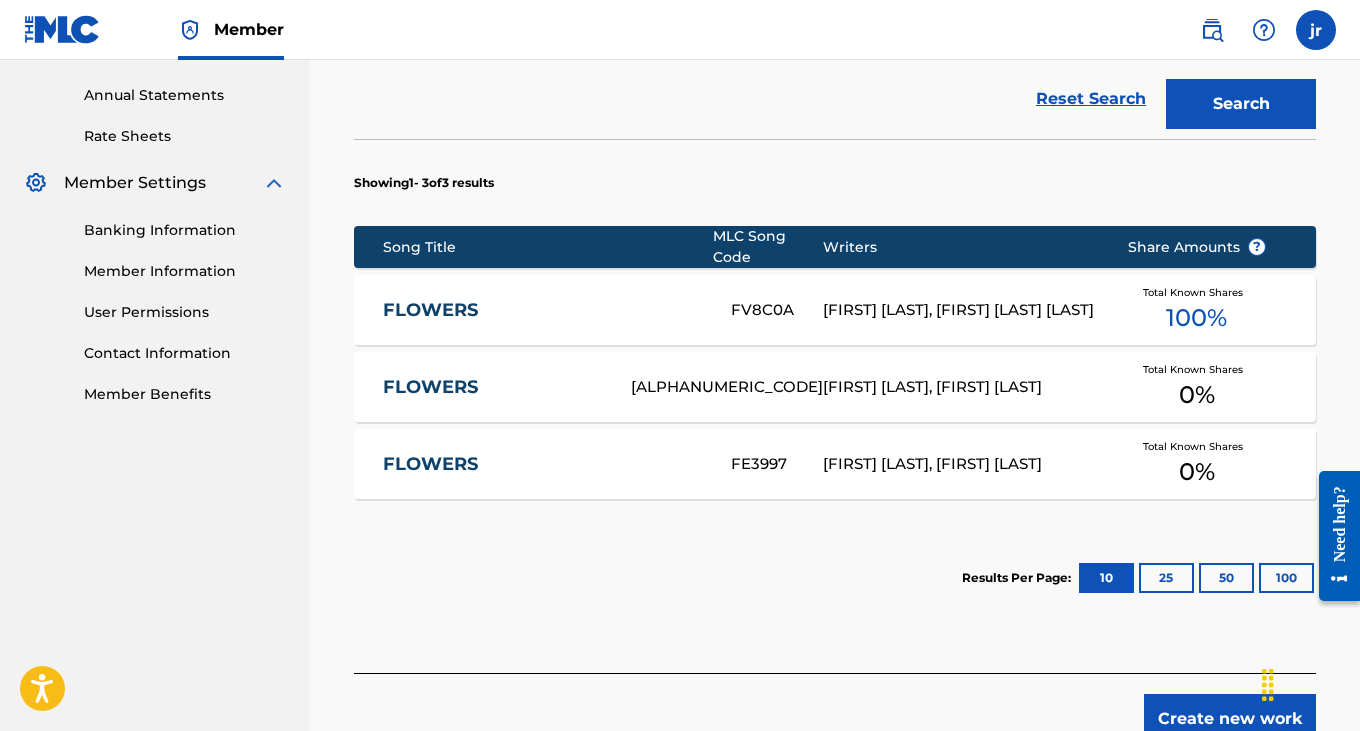 click on "FLOWERS" at bounding box center [543, 310] 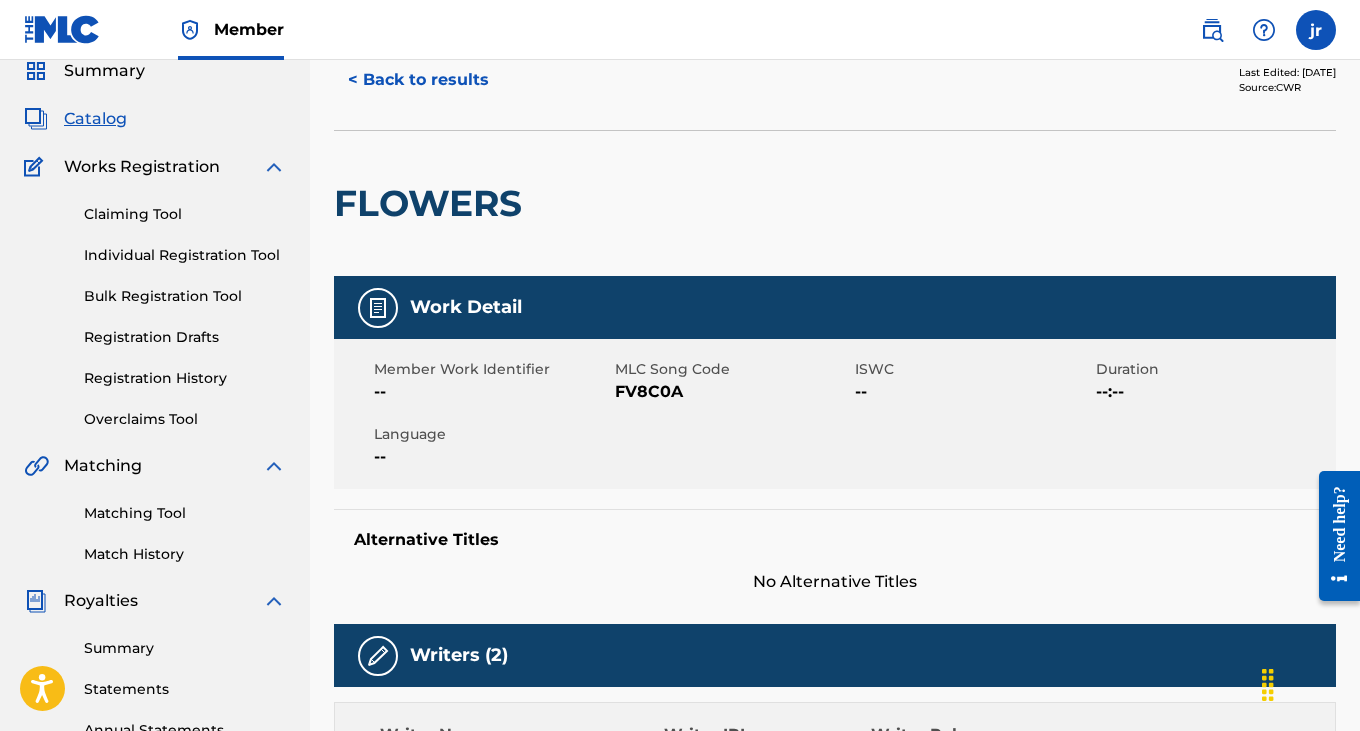 scroll, scrollTop: 0, scrollLeft: 0, axis: both 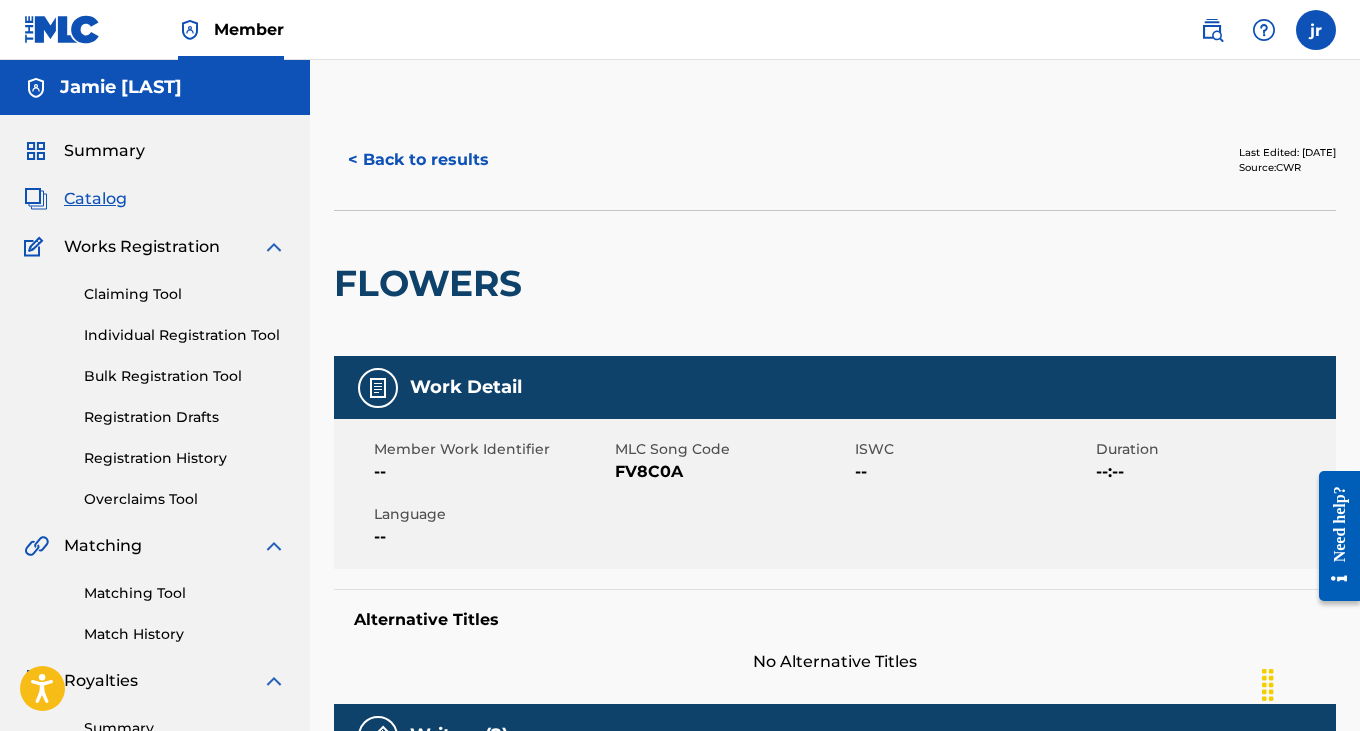 click on "< Back to results" at bounding box center [418, 160] 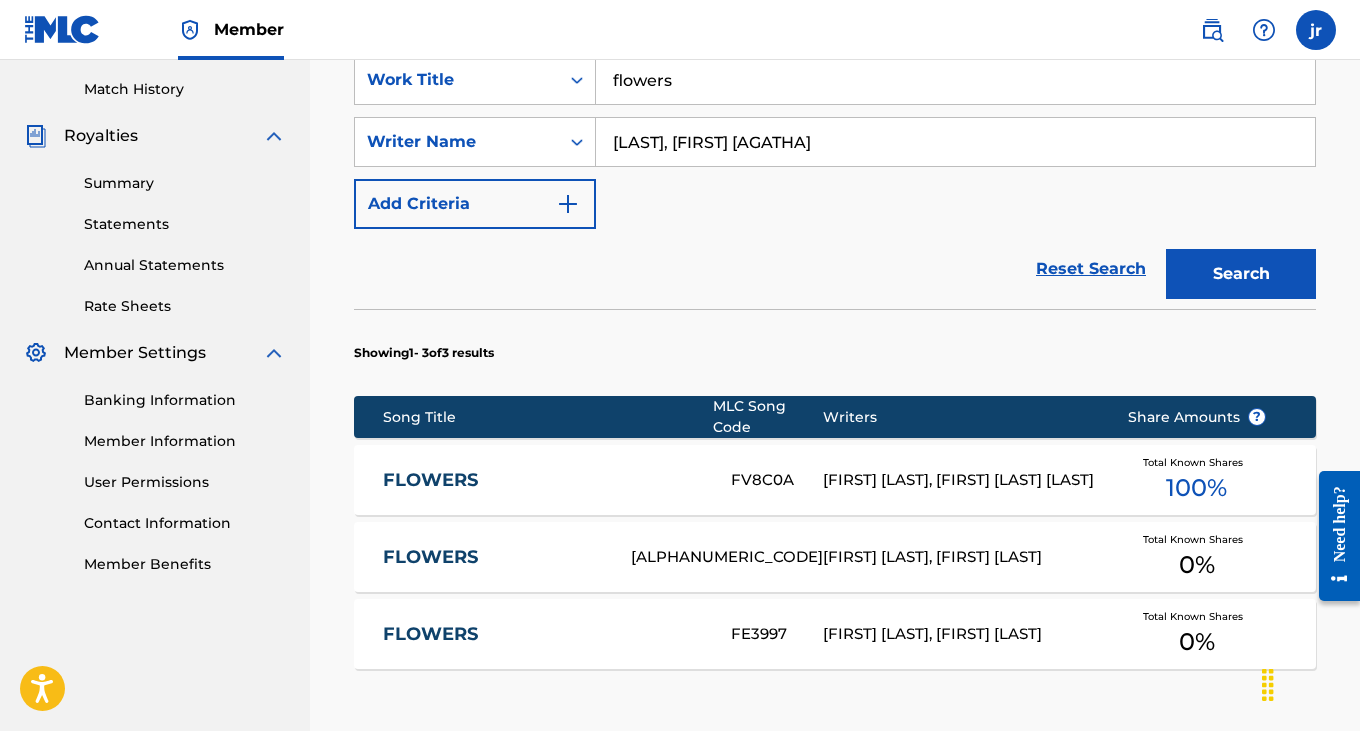 scroll, scrollTop: 605, scrollLeft: 0, axis: vertical 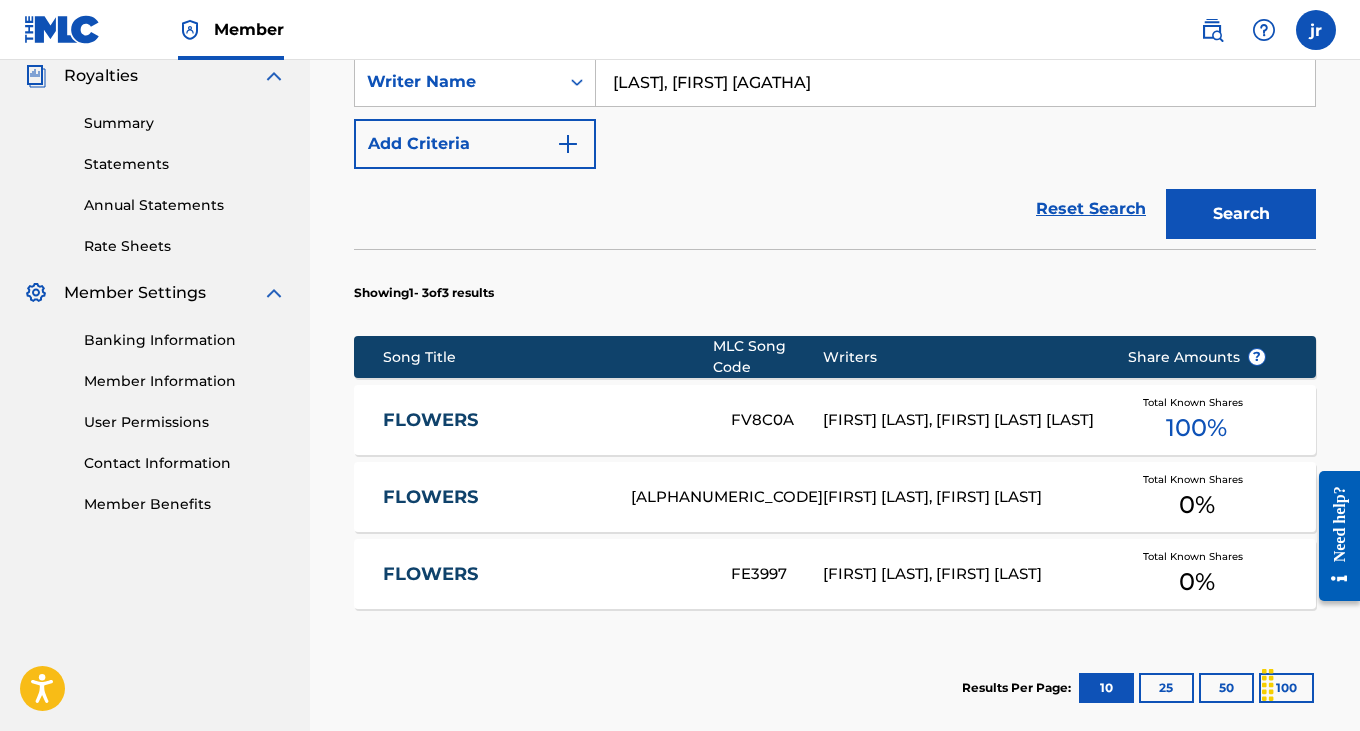 click on "FLOWERS" at bounding box center [493, 497] 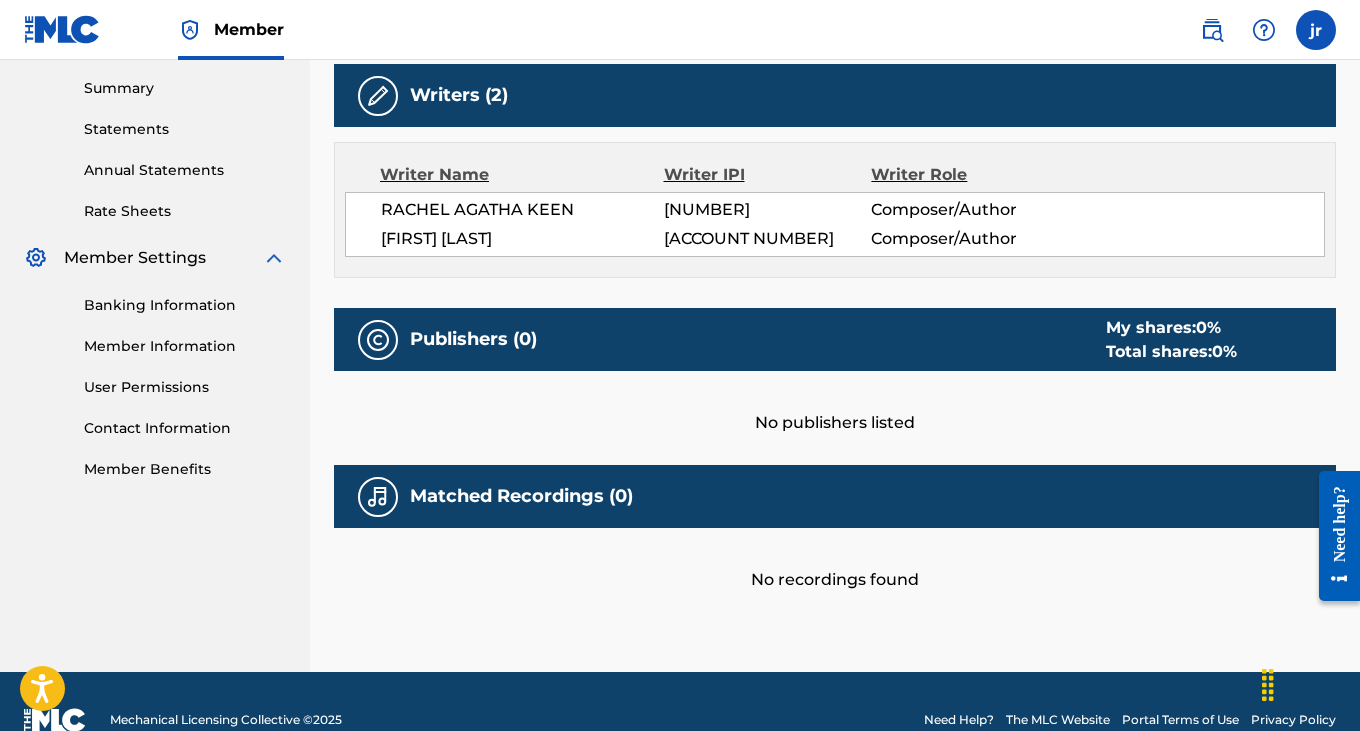 scroll, scrollTop: 643, scrollLeft: 0, axis: vertical 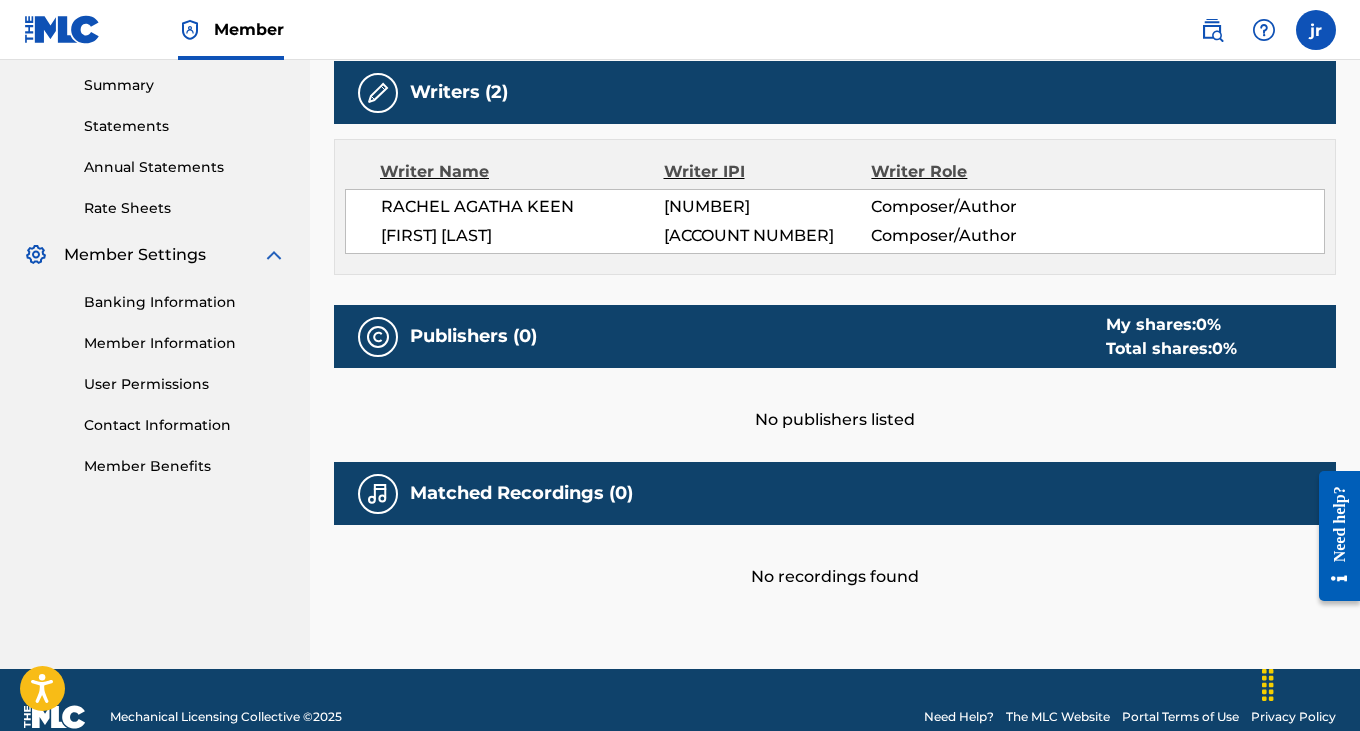 click on "[FIRST] [LAST]" at bounding box center [522, 236] 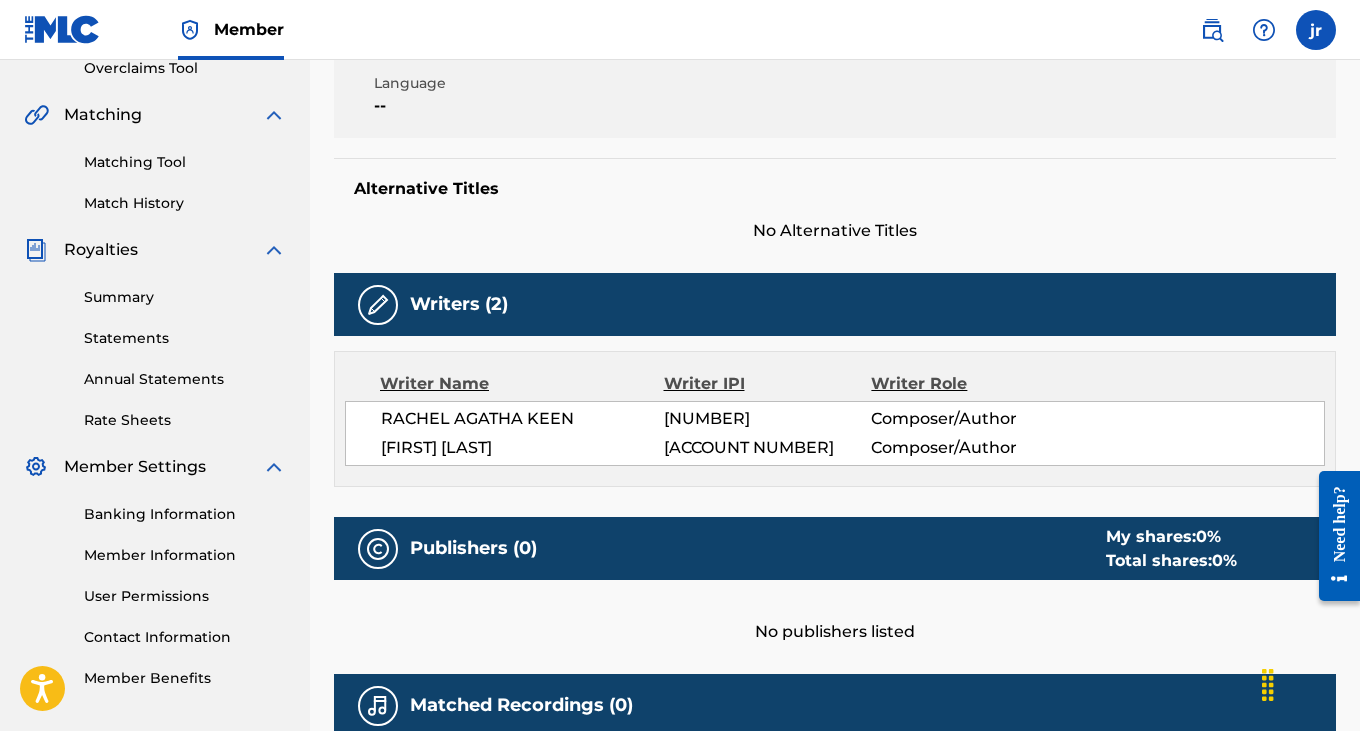 scroll, scrollTop: 0, scrollLeft: 0, axis: both 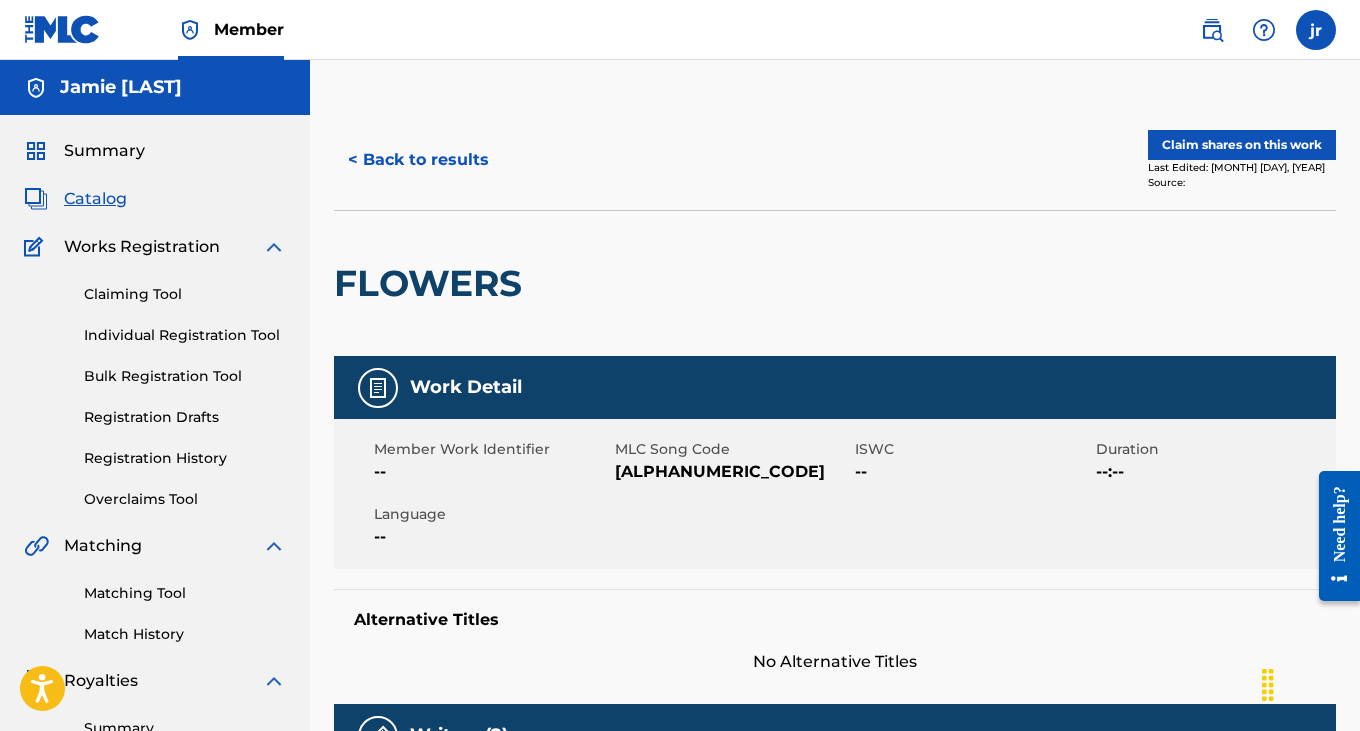 click at bounding box center [1264, 30] 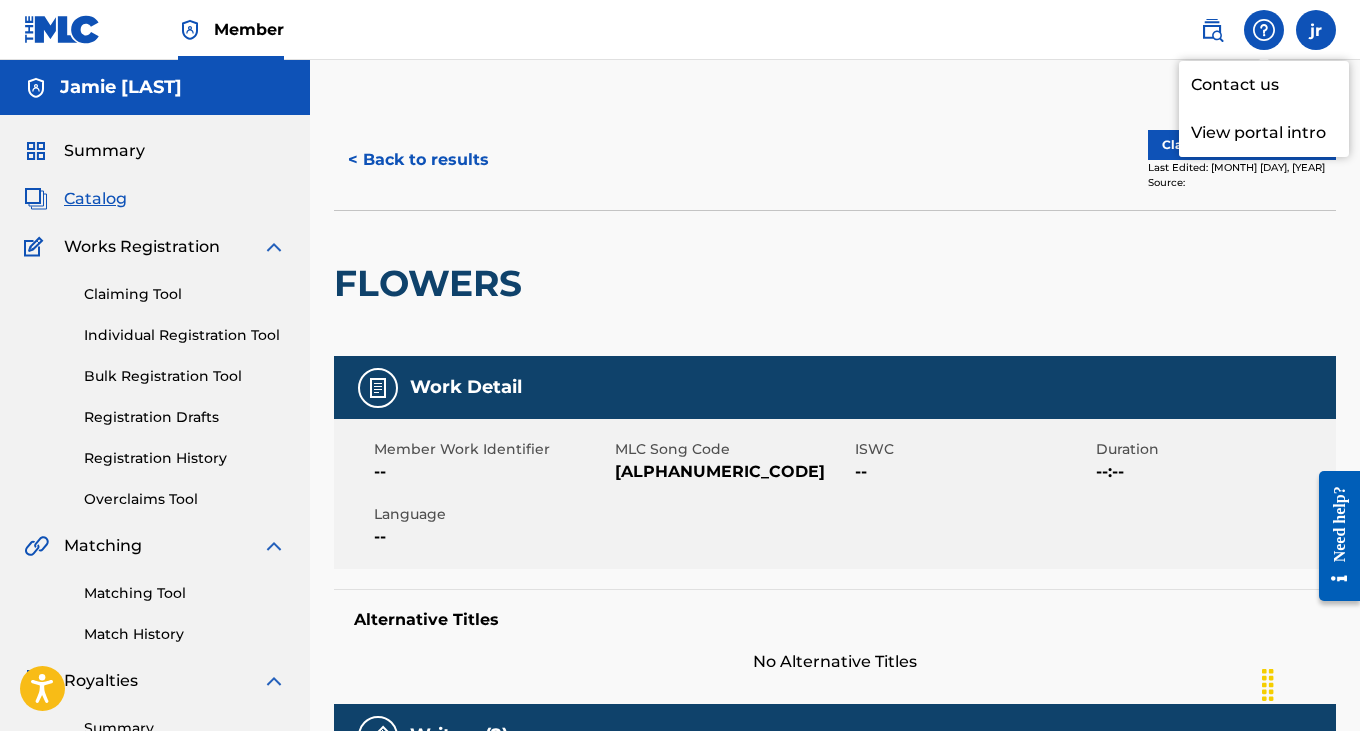 click on "Contact us" at bounding box center [1264, 85] 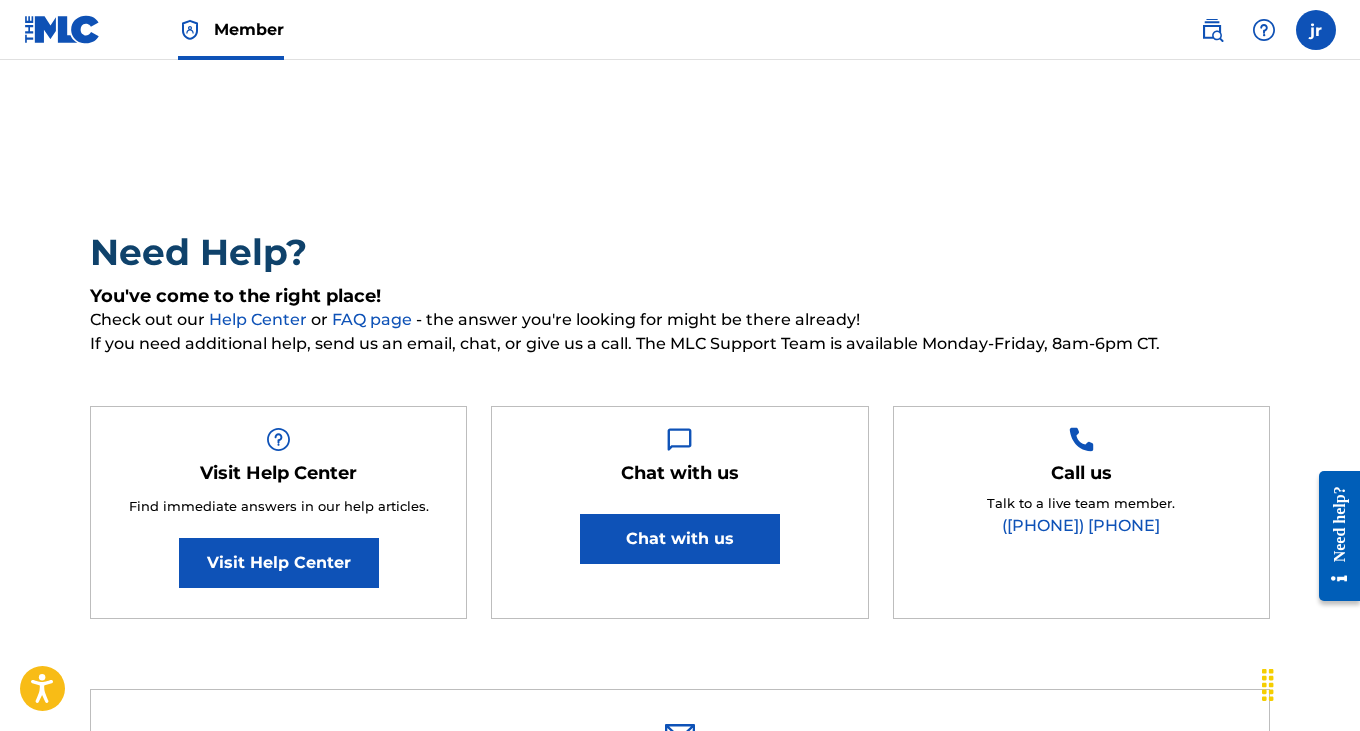 click on "Chat with us" at bounding box center [680, 539] 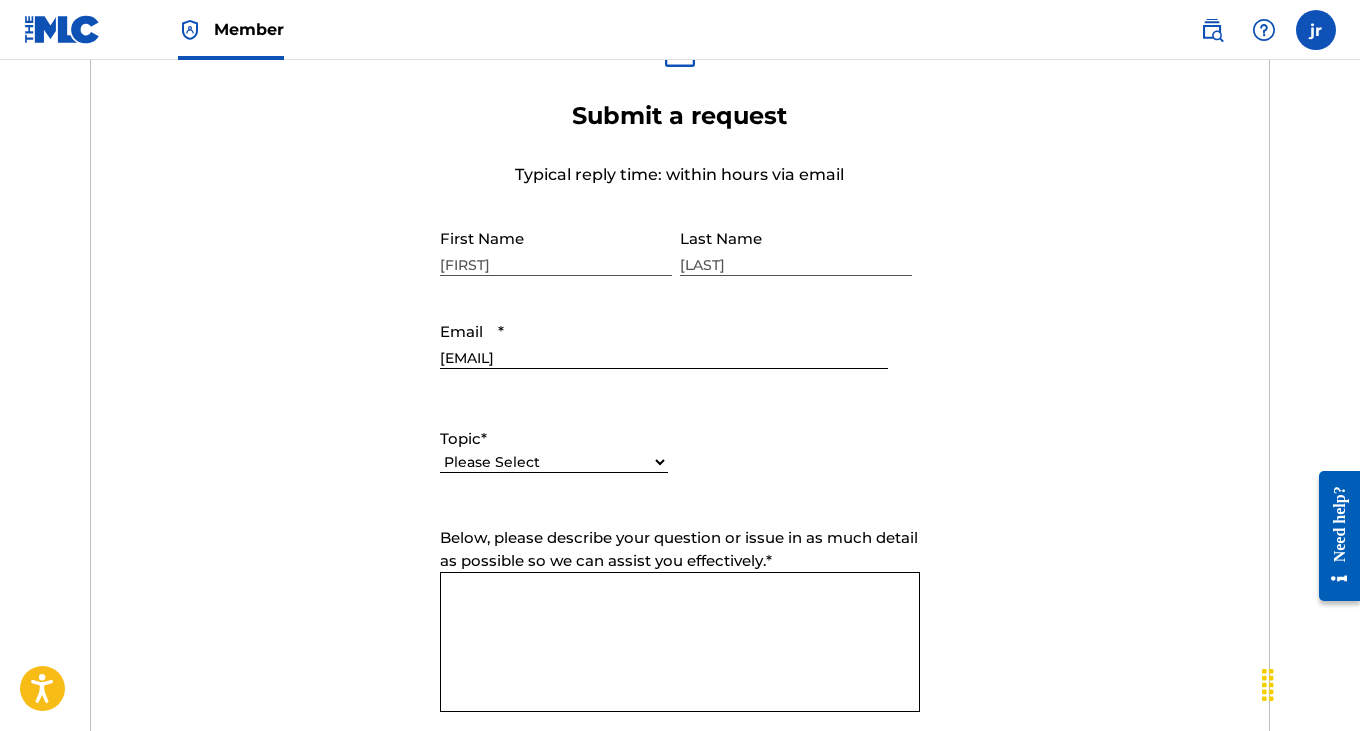 scroll, scrollTop: 759, scrollLeft: 0, axis: vertical 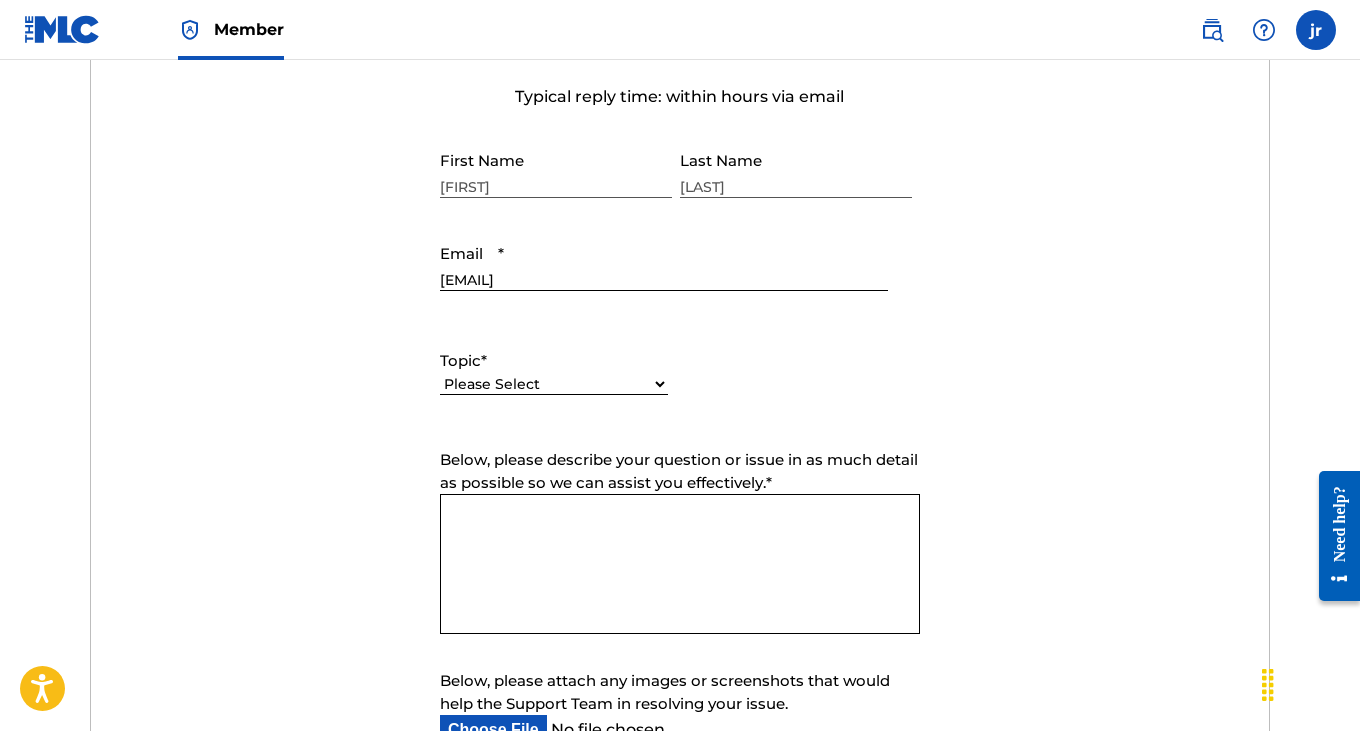 click on "Please Select I need help with my account I need help with managing my catalog I need help with the Public Search I need help with information about The MLC I need help with payment I need help with DQI" at bounding box center (554, 384) 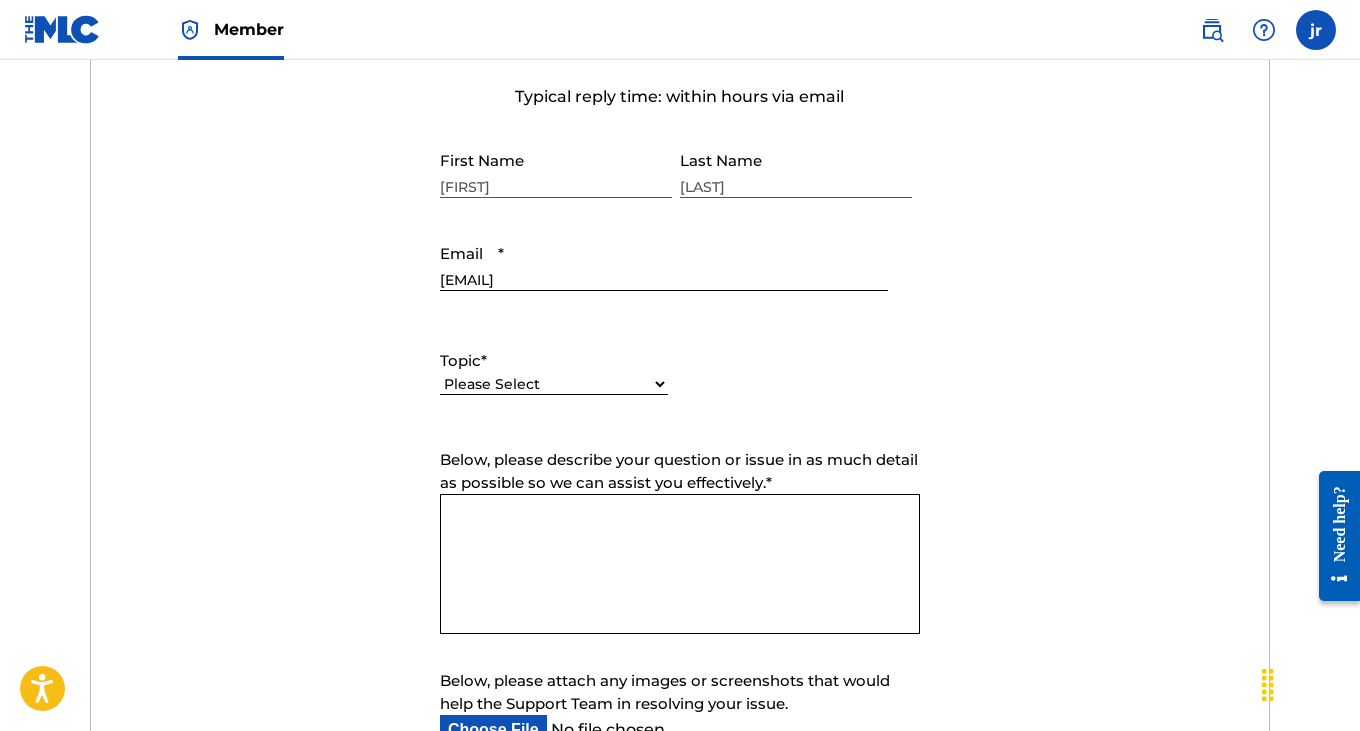 select on "I need help with managing my catalog" 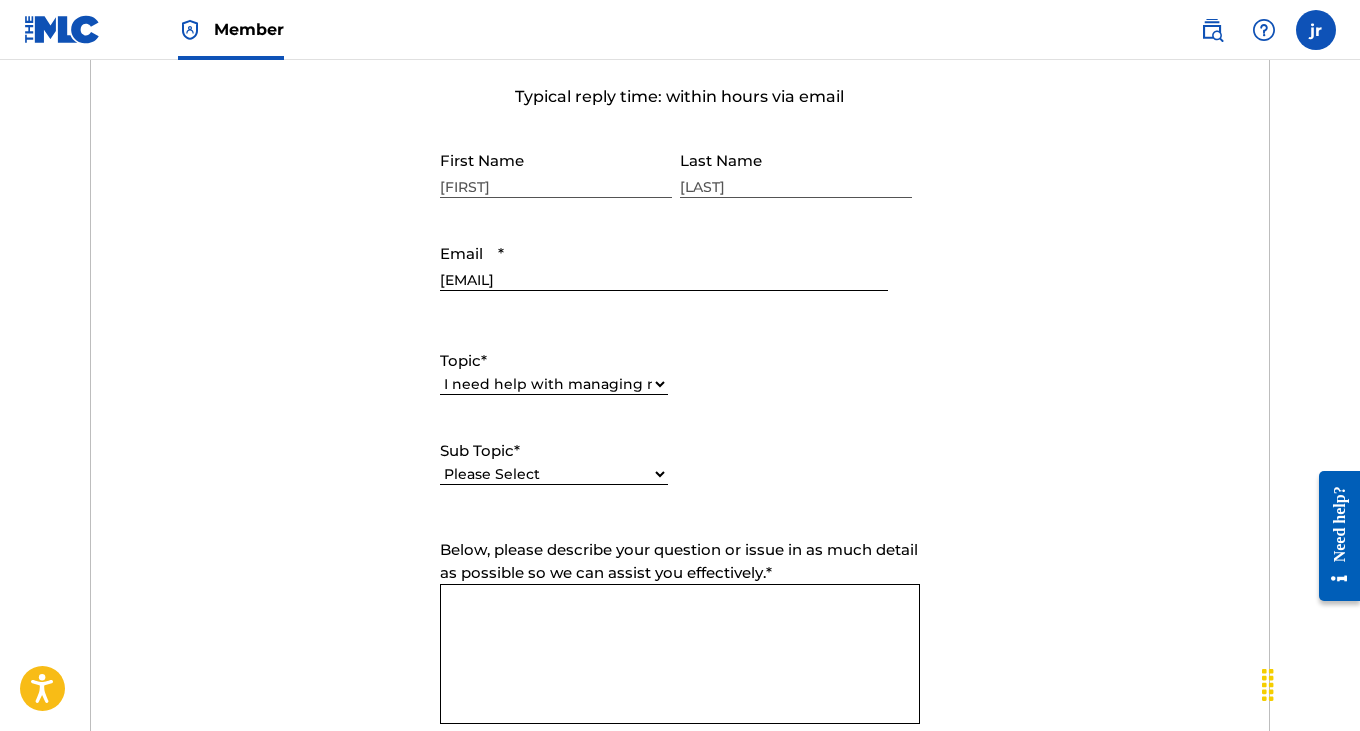 click on "Please Select I need help with CWR I need help registering my work(s) in The MLC Portal I need help with a catalog transfer I need help with a conflict or overclaim I need to relinquish a claim I need to remove a user from my Member and/or gain access to my Member I work for a DSP and need to report an error I need help editing my works I need help with the Matching Tool I need help with the Claiming Tool" at bounding box center (554, 474) 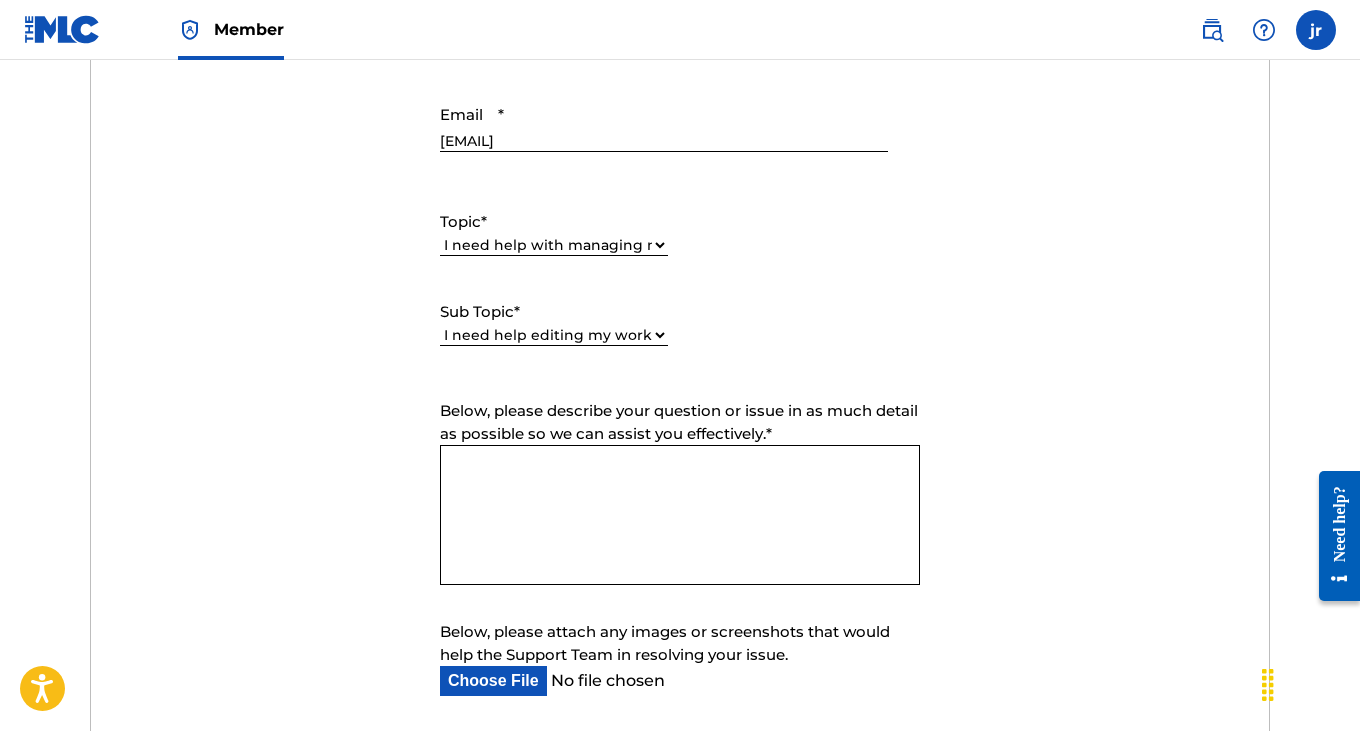 scroll, scrollTop: 908, scrollLeft: 0, axis: vertical 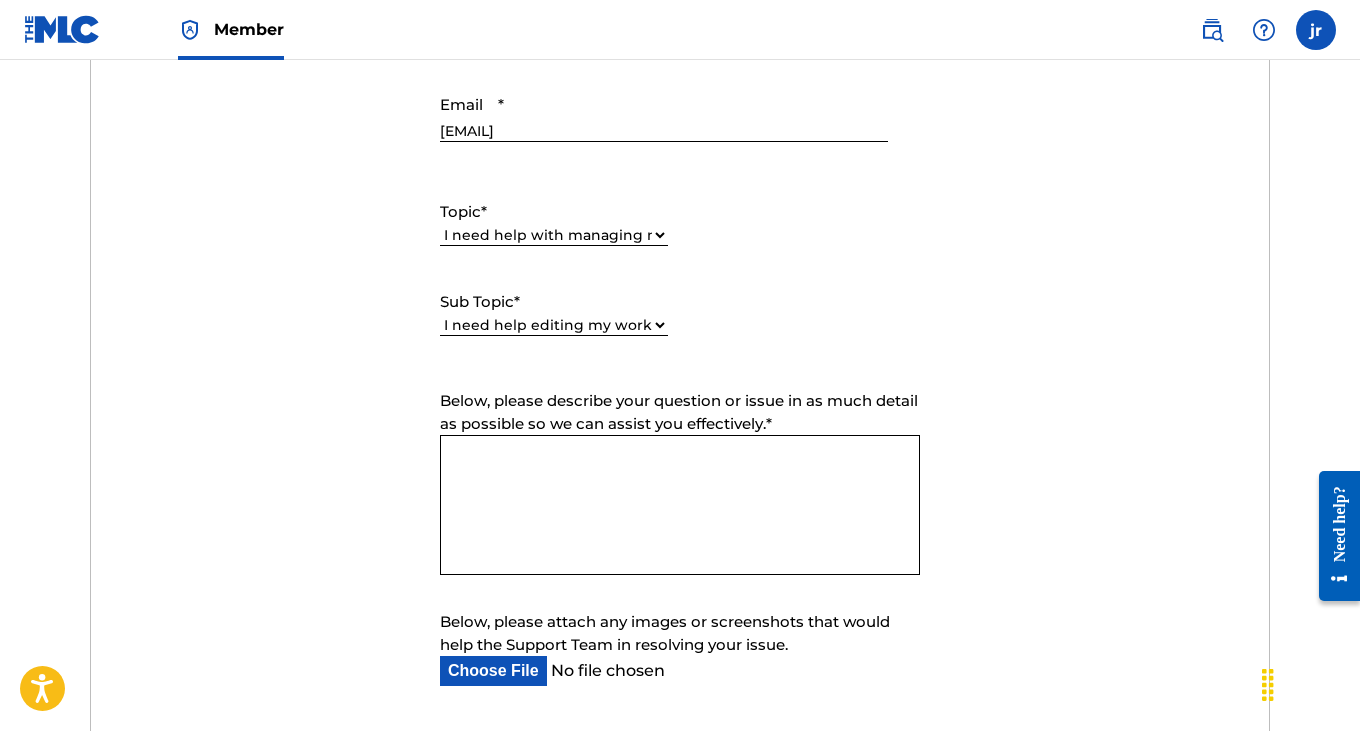 click on "Below, please describe your question or issue in as much detail as possible so we can assist you effectively. *" at bounding box center [680, 505] 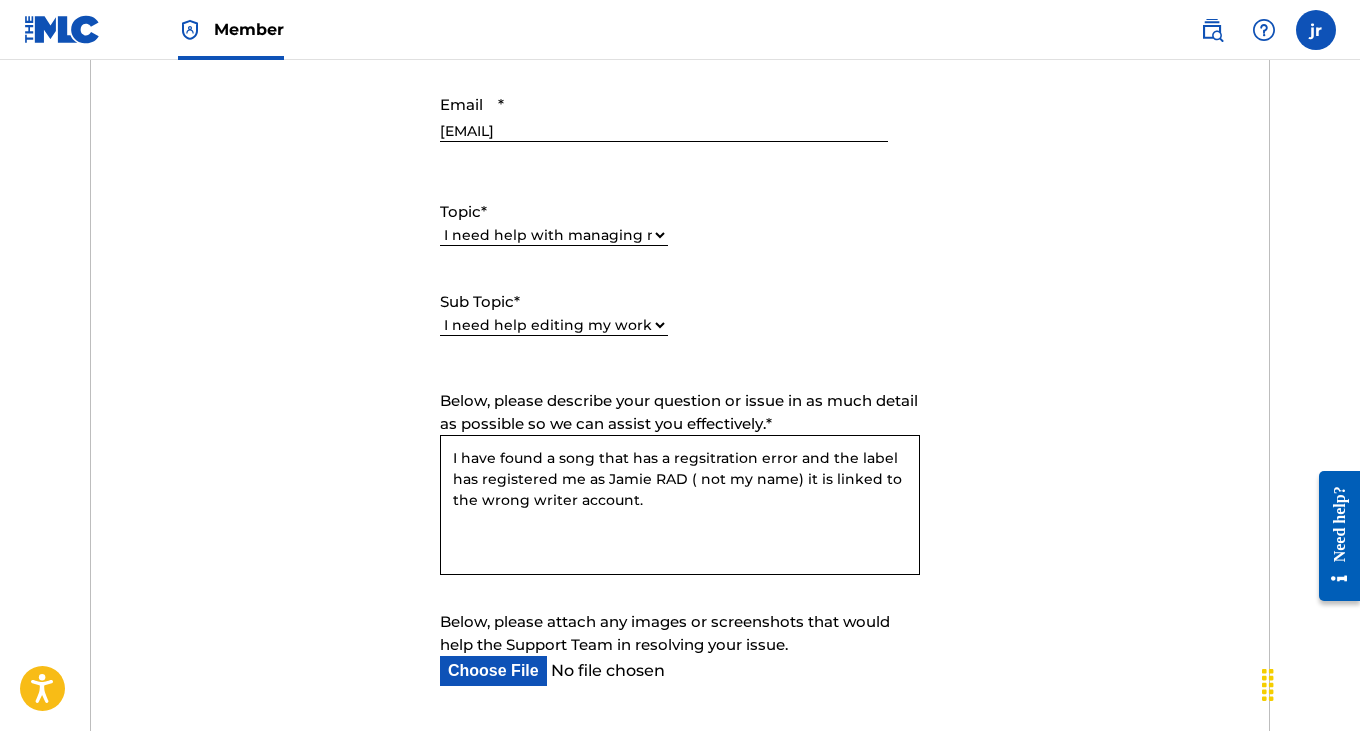 type on "I have found a song that has a regsitration error and the label has registered me as Jamie RAD ( not my name) it is linked to the wrong writer account." 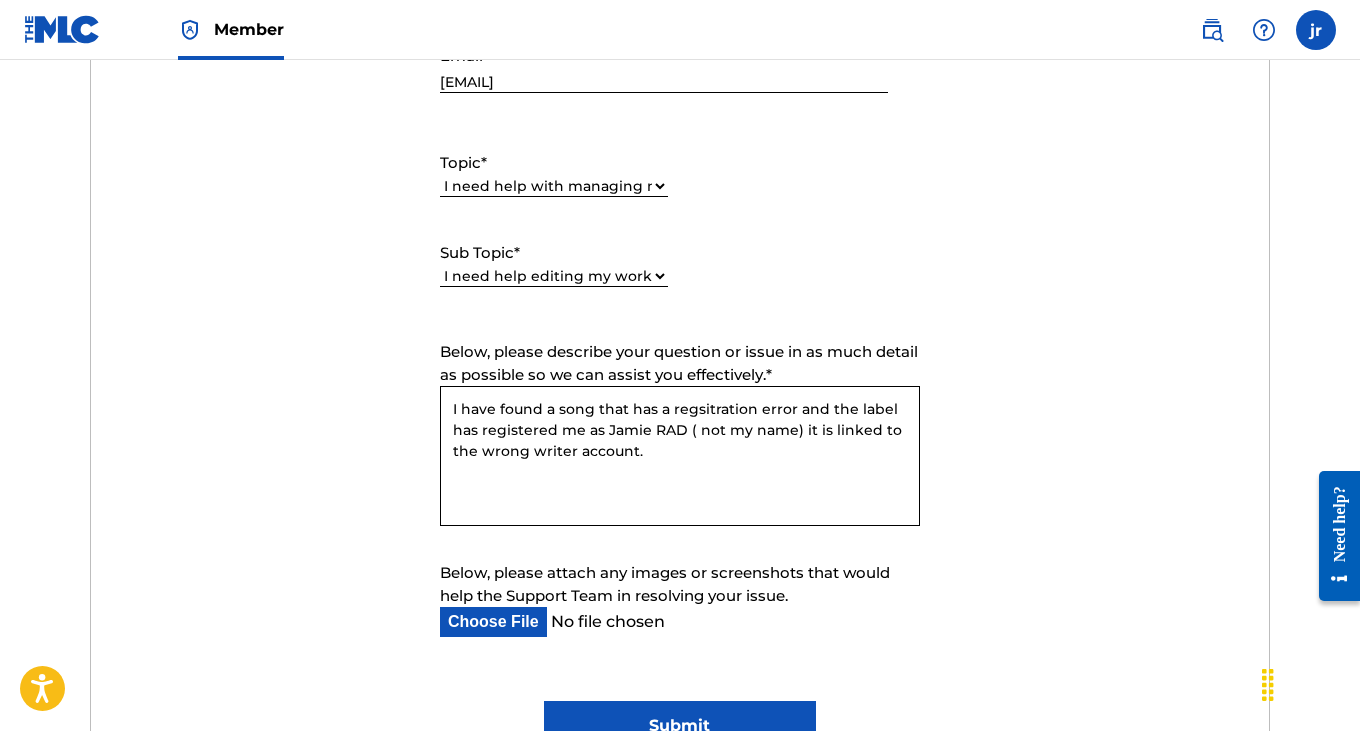 scroll, scrollTop: 998, scrollLeft: 0, axis: vertical 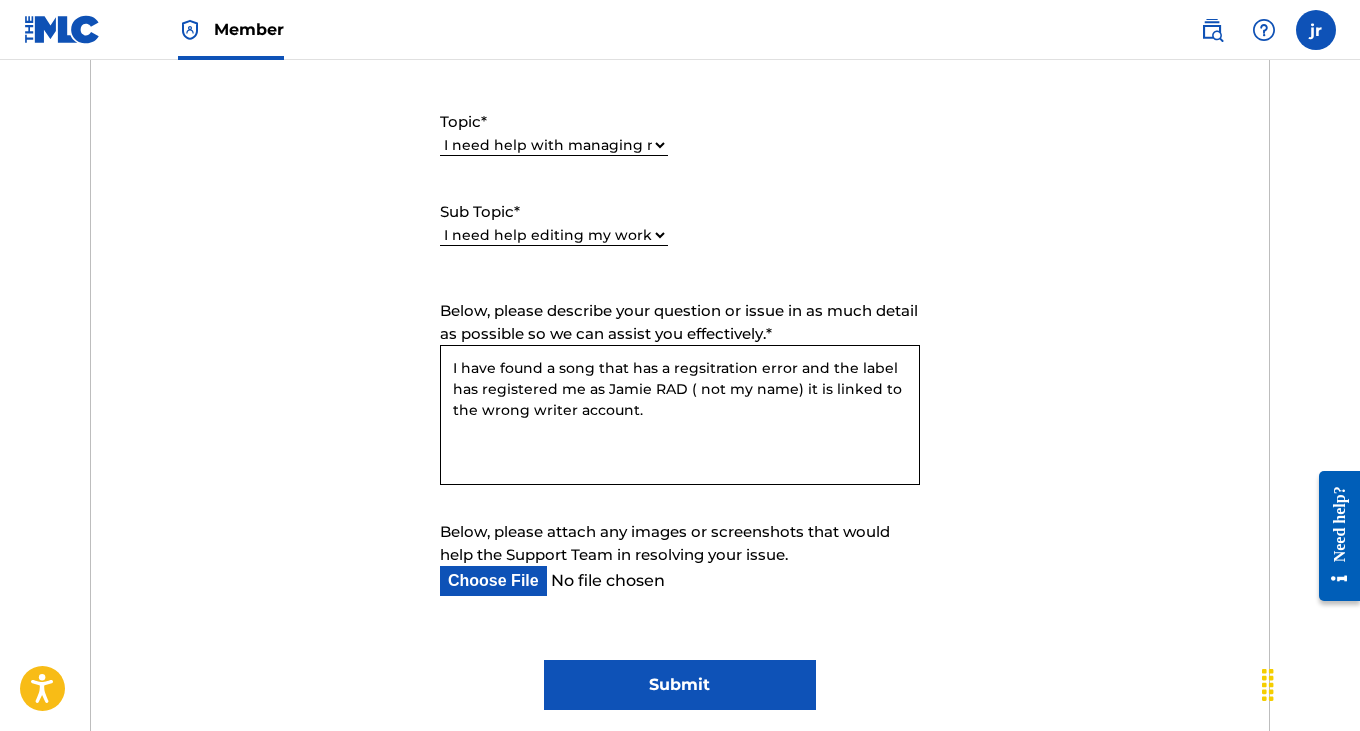 click on "I have found a song that has a regsitration error and the label has registered me as Jamie RAD ( not my name) it is linked to the wrong writer account." at bounding box center [680, 415] 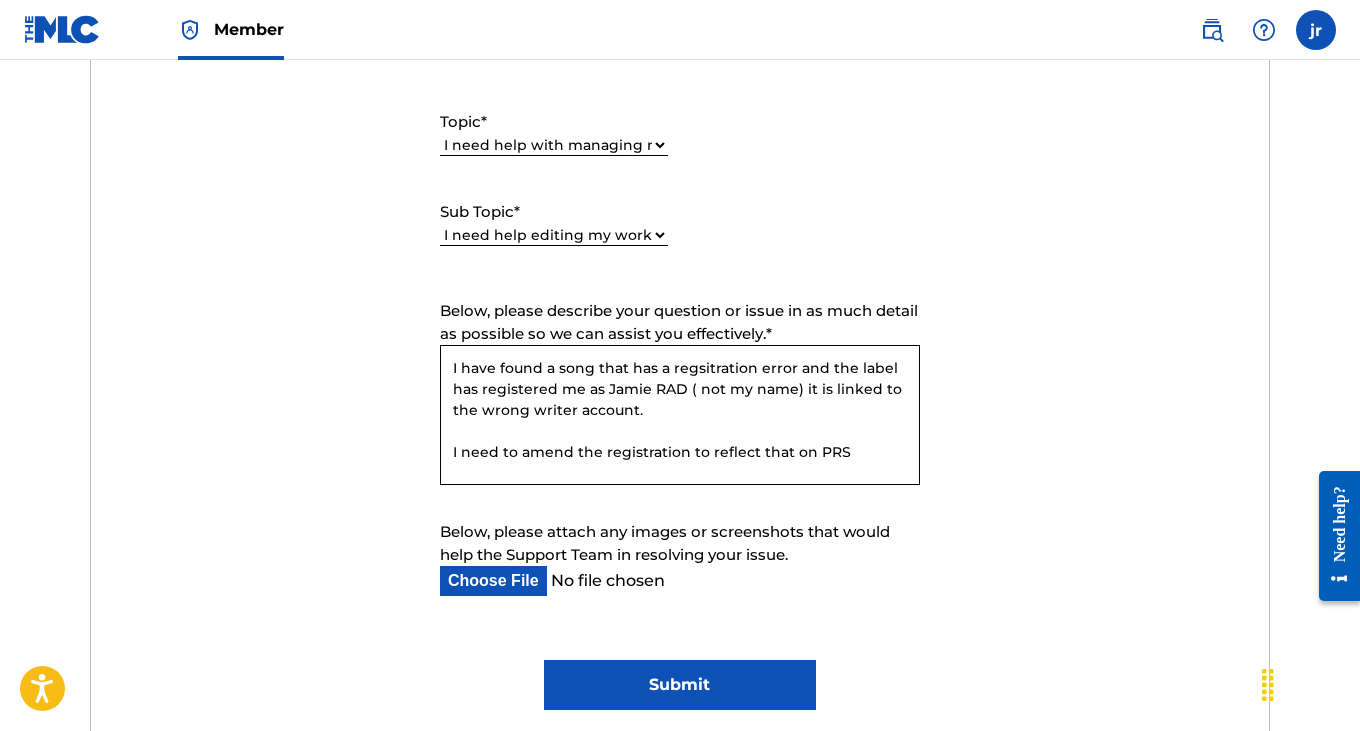 click on "I have found a song that has a regsitration error and the label has registered me as Jamie RAD ( not my name) it is linked to the wrong writer account.
I need to amend the registration to reflect that on PRS" at bounding box center (680, 415) 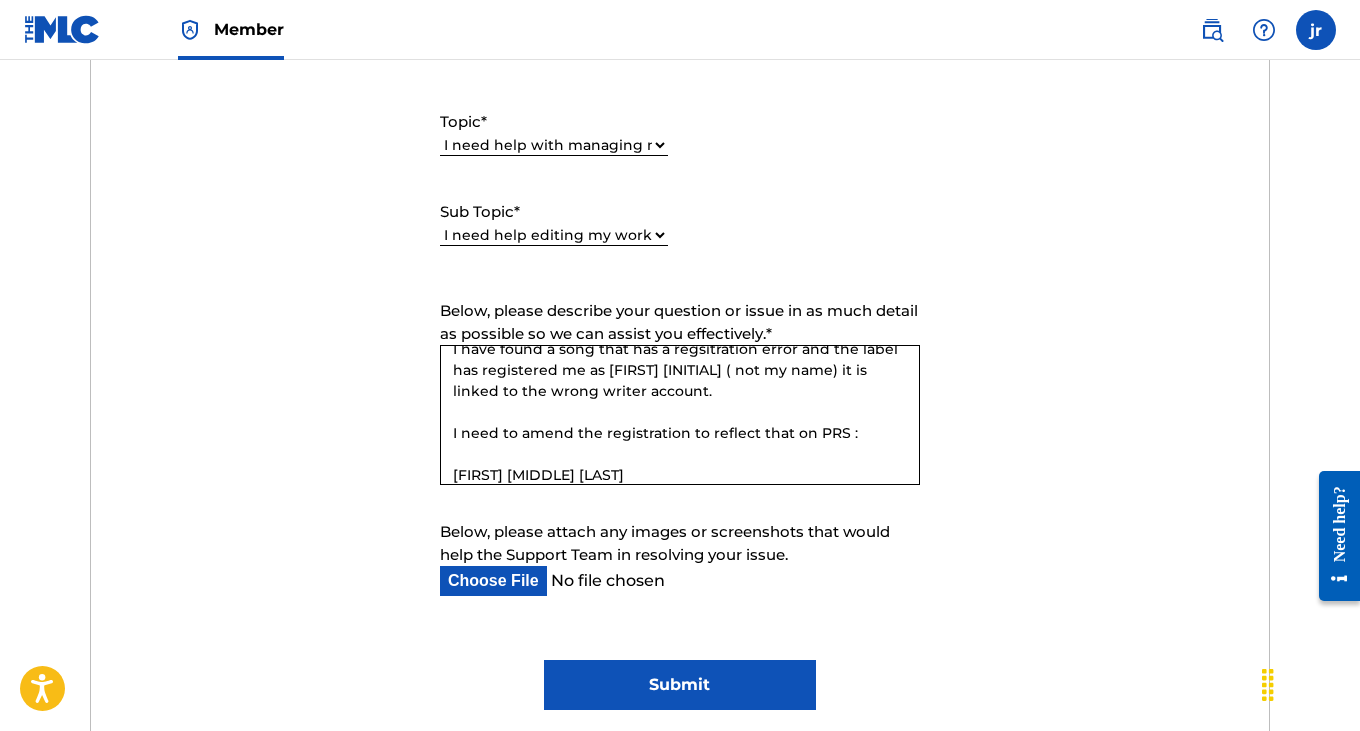 scroll, scrollTop: 40, scrollLeft: 0, axis: vertical 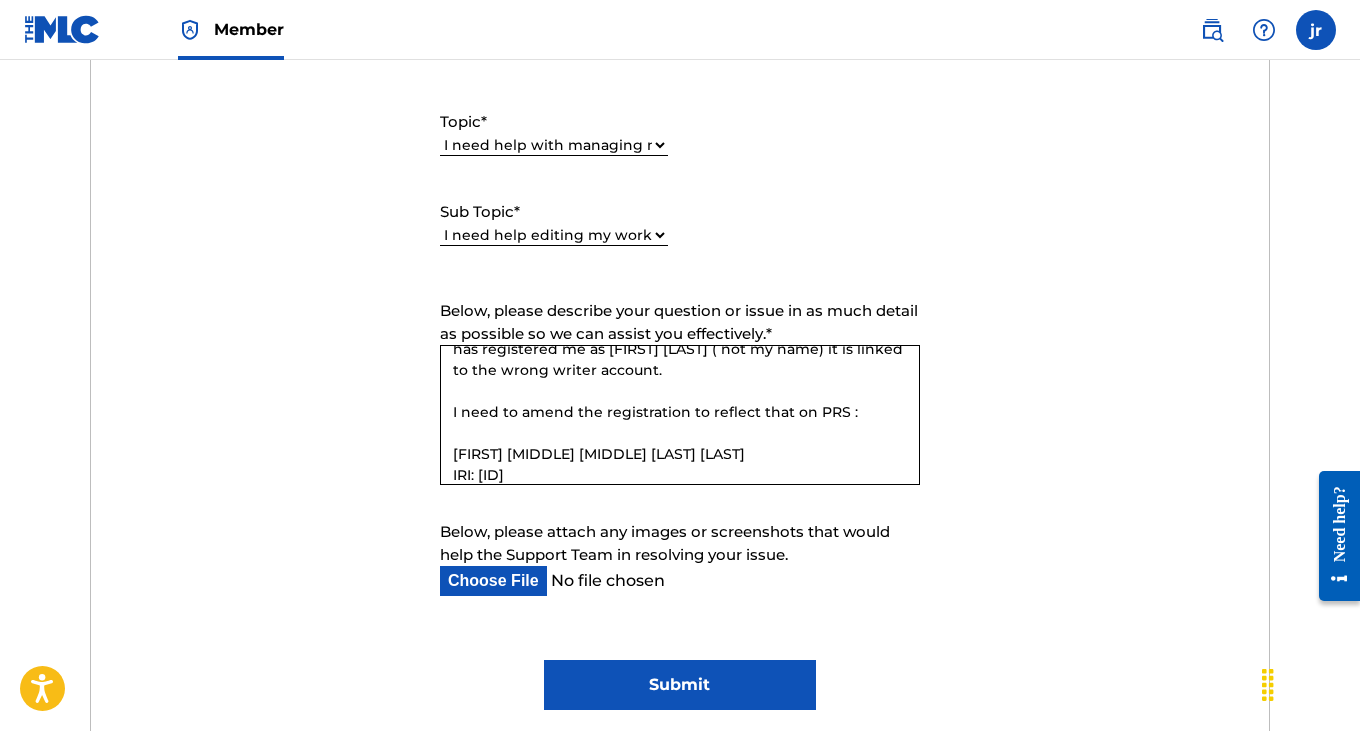 paste on "[NUMBER]" 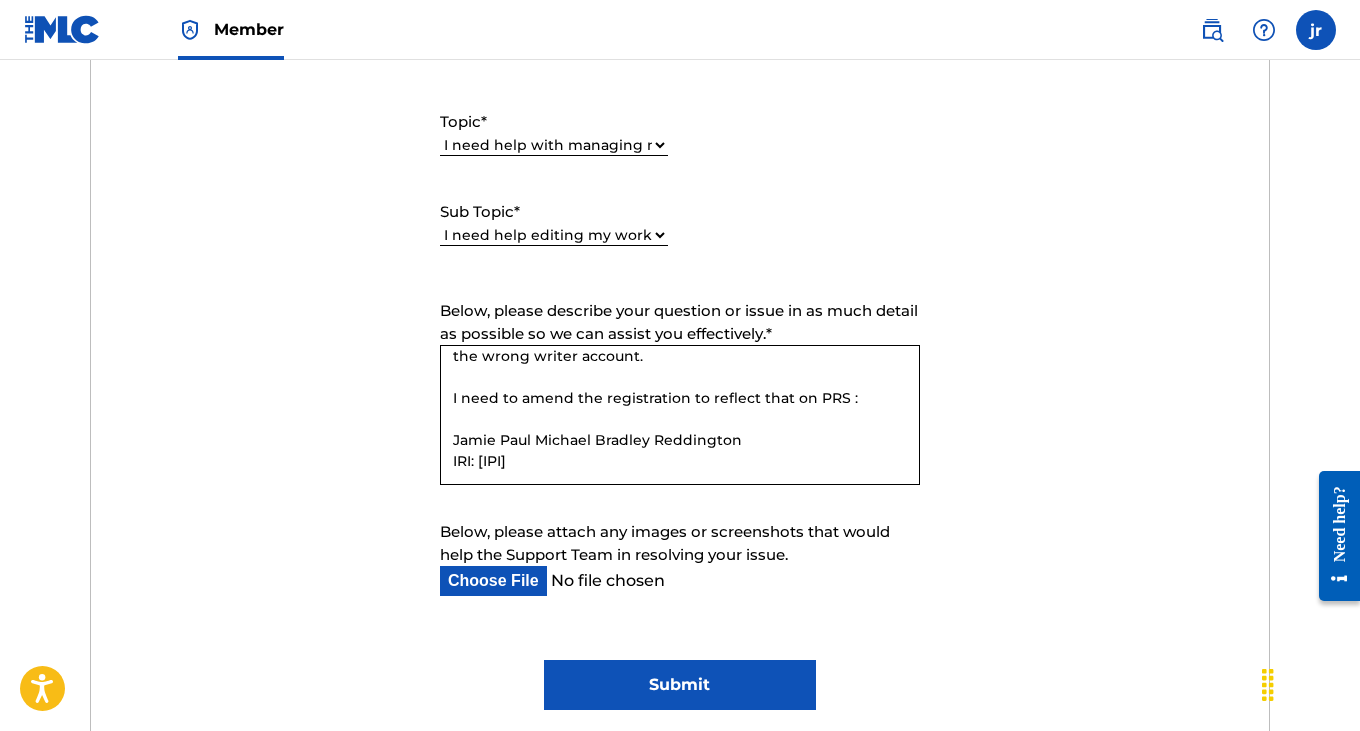 scroll, scrollTop: 82, scrollLeft: 0, axis: vertical 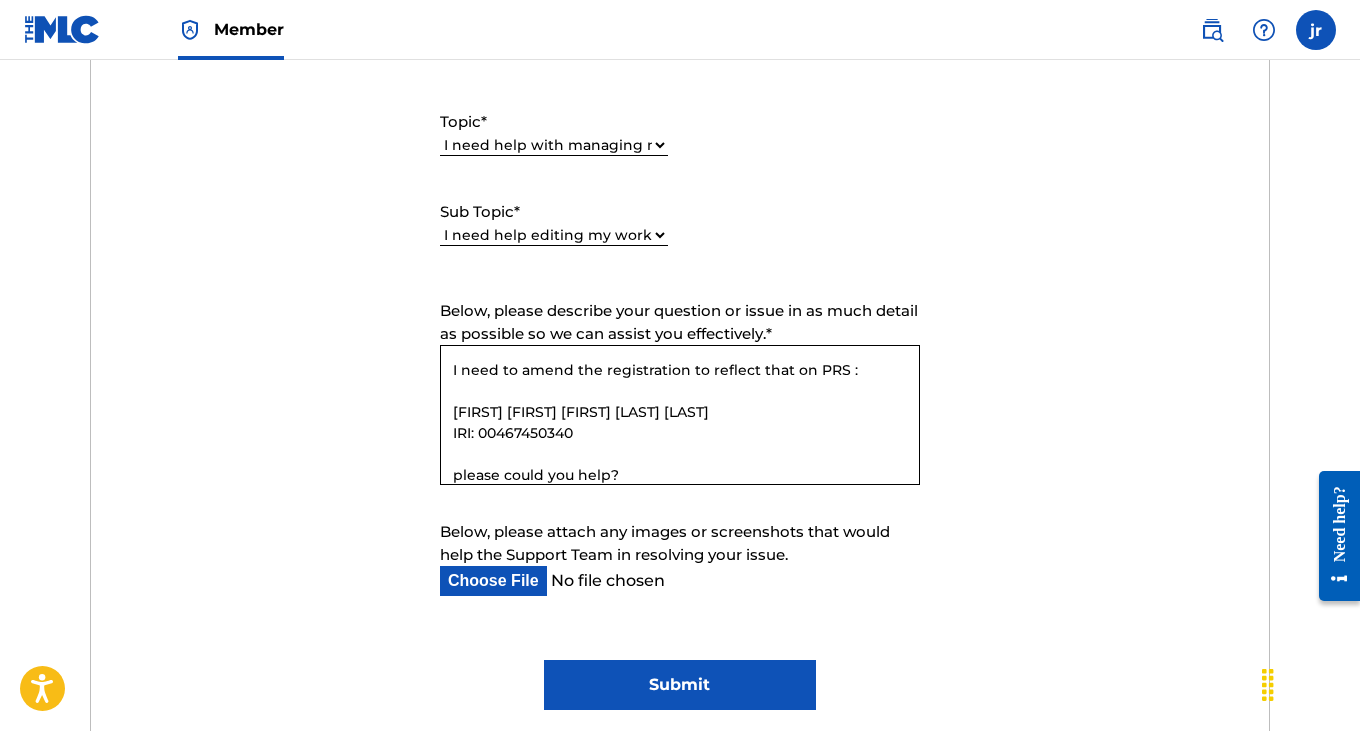 type on "I have found a song that has a regsitration error and the label has registered me as [FIRST] [LAST] ( not my name) it is linked to the wrong writer account.
I need to amend the registration to reflect that on PRS :
[FIRST] [FIRST] [FIRST] [LAST] [LAST]
IRI: 00467450340
please could you help?" 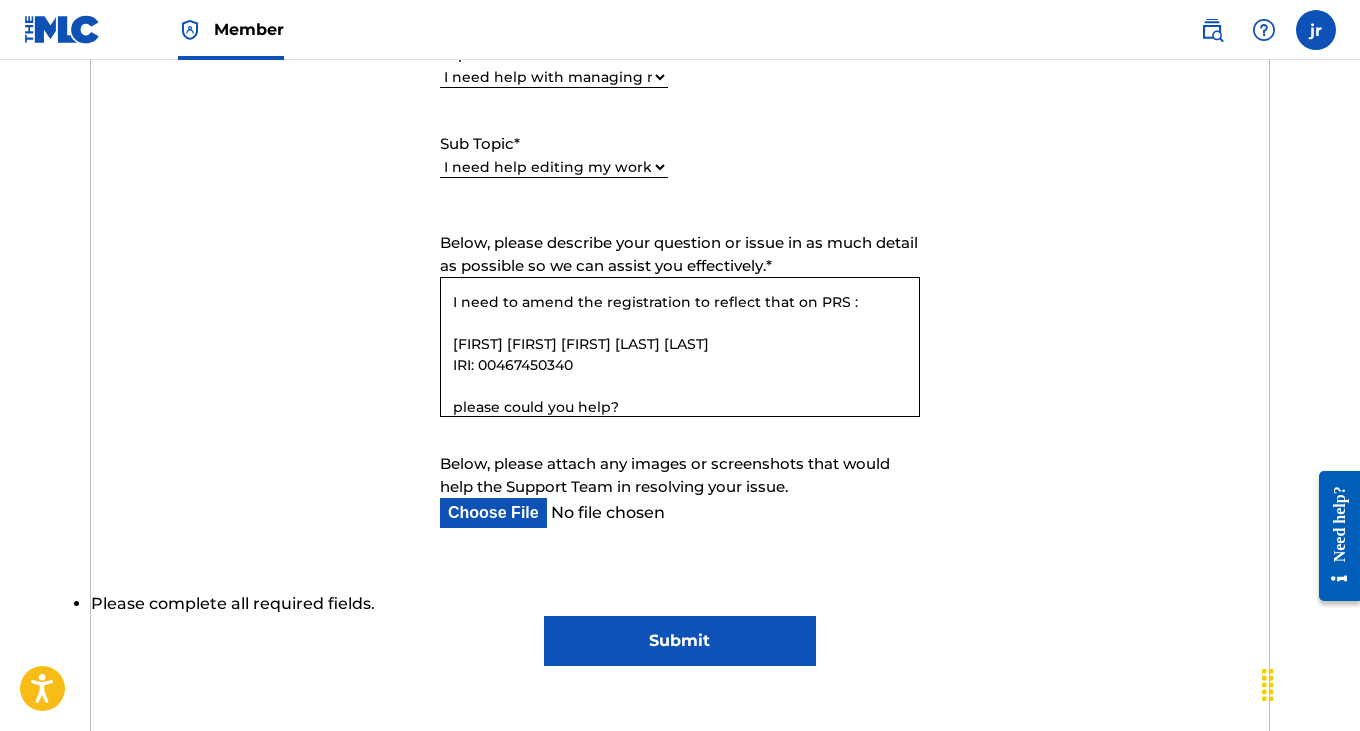 scroll, scrollTop: 1099, scrollLeft: 0, axis: vertical 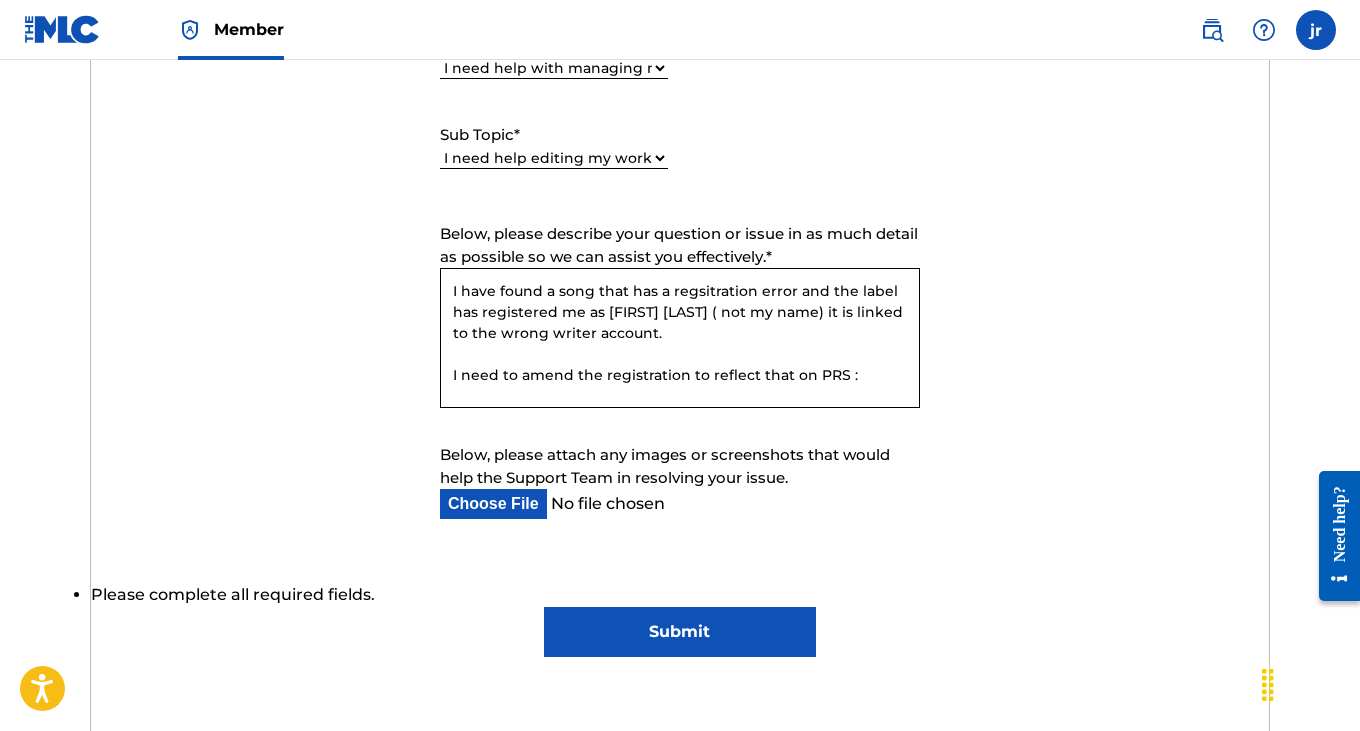 click on "Please complete all required fields." at bounding box center (680, 595) 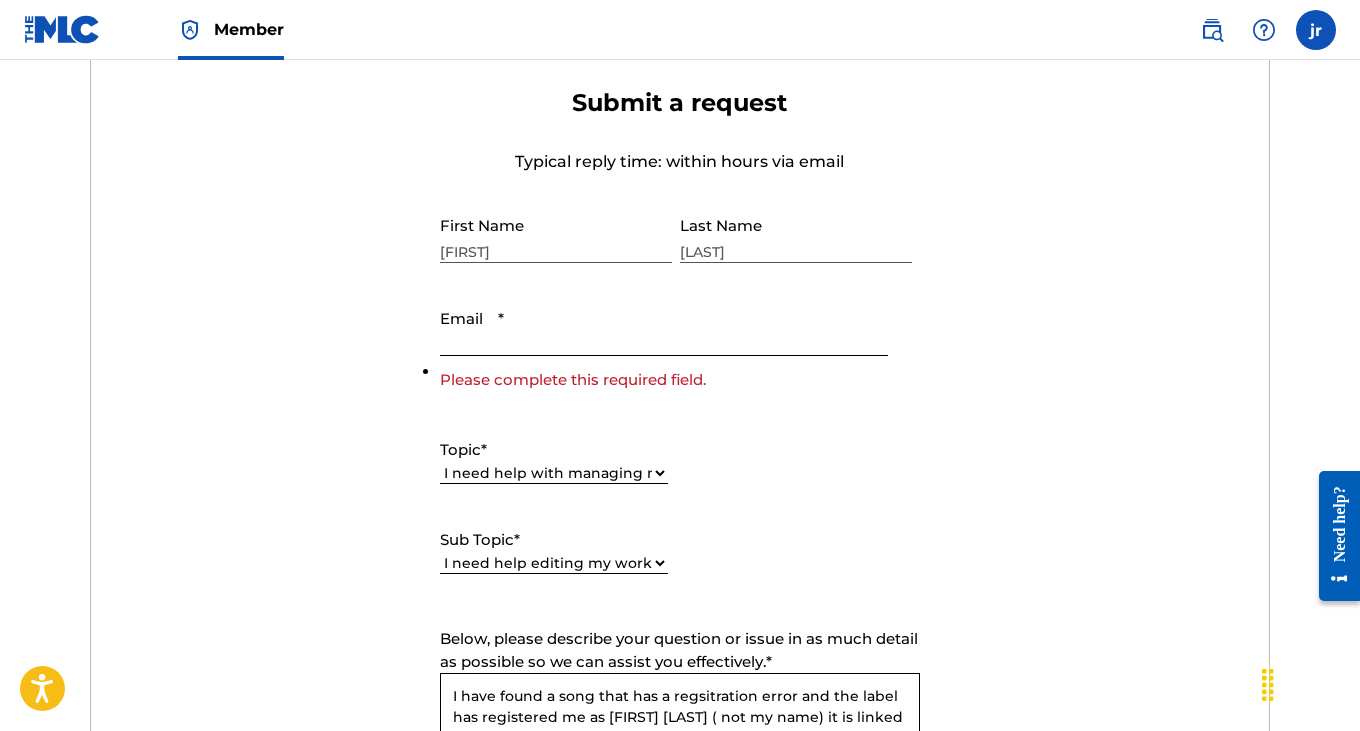 scroll, scrollTop: 660, scrollLeft: 0, axis: vertical 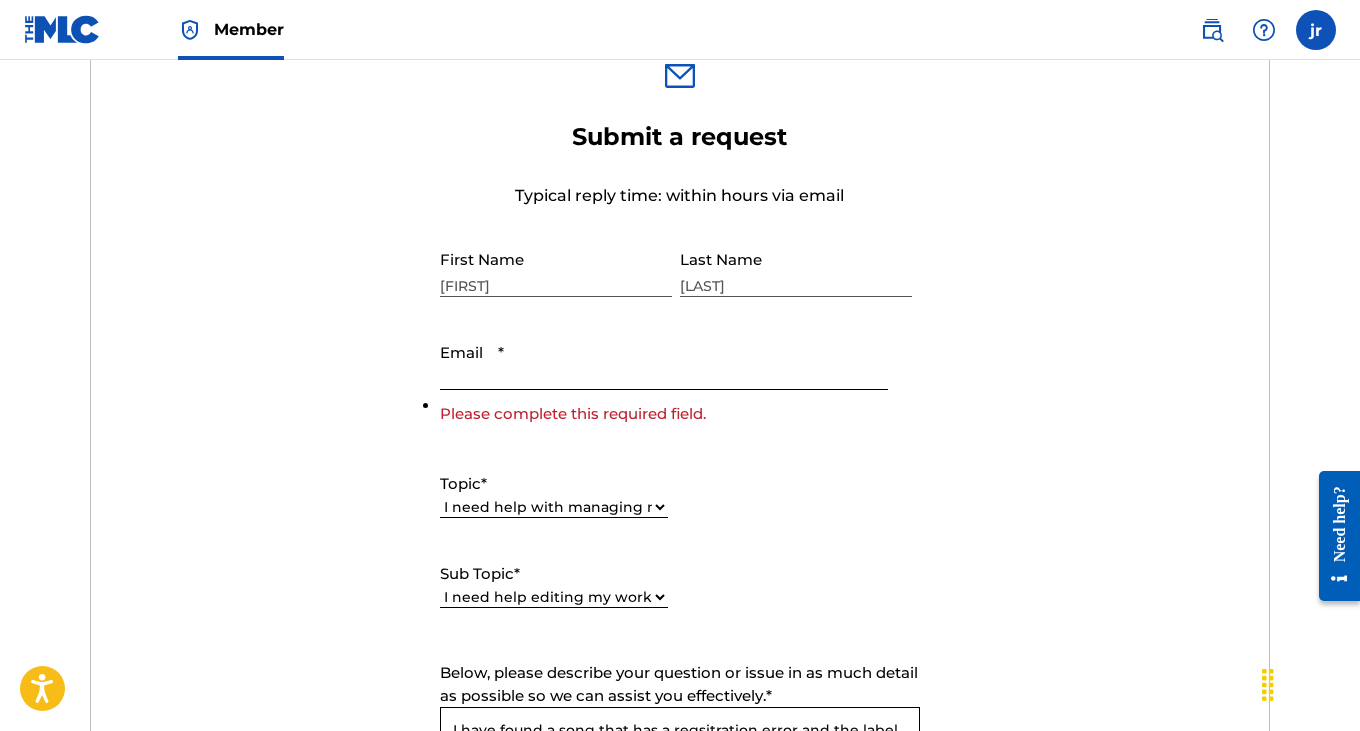 click on "Email *" at bounding box center (664, 361) 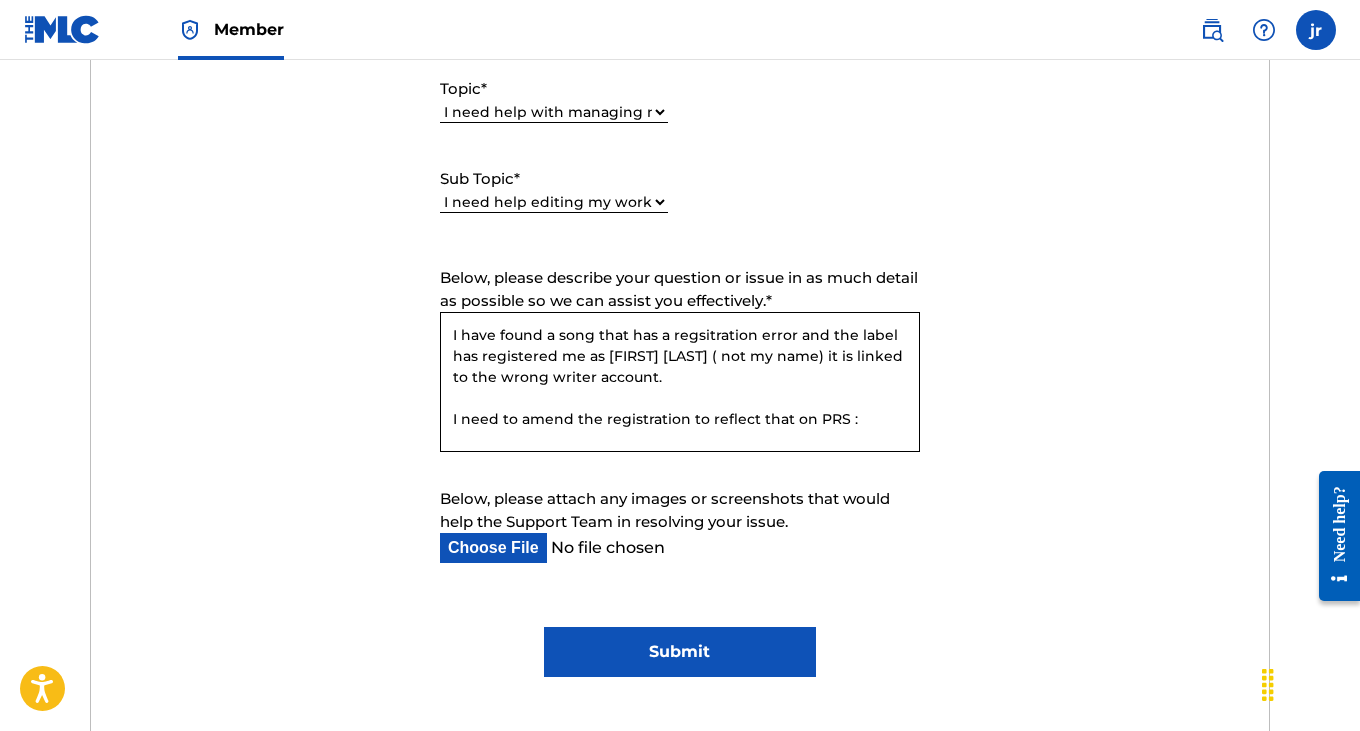 scroll, scrollTop: 1184, scrollLeft: 0, axis: vertical 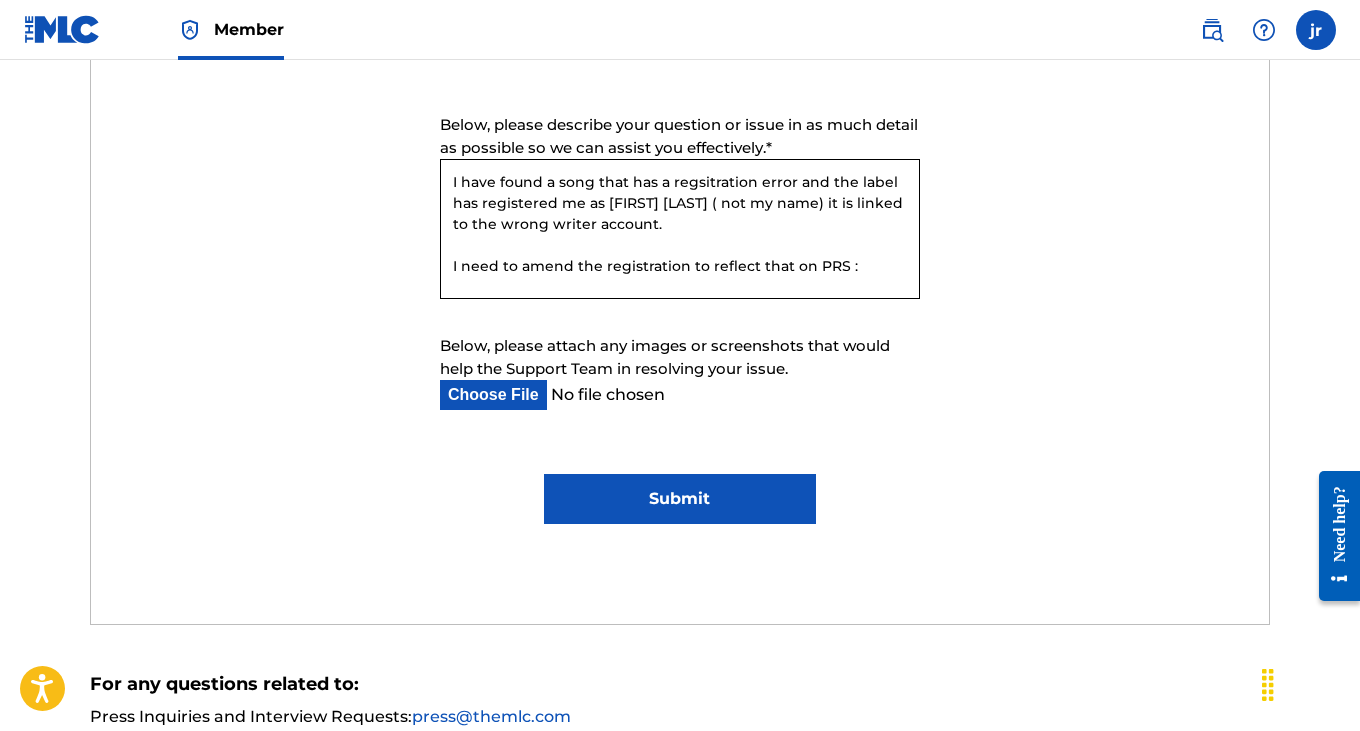 click on "Submit" at bounding box center [679, 499] 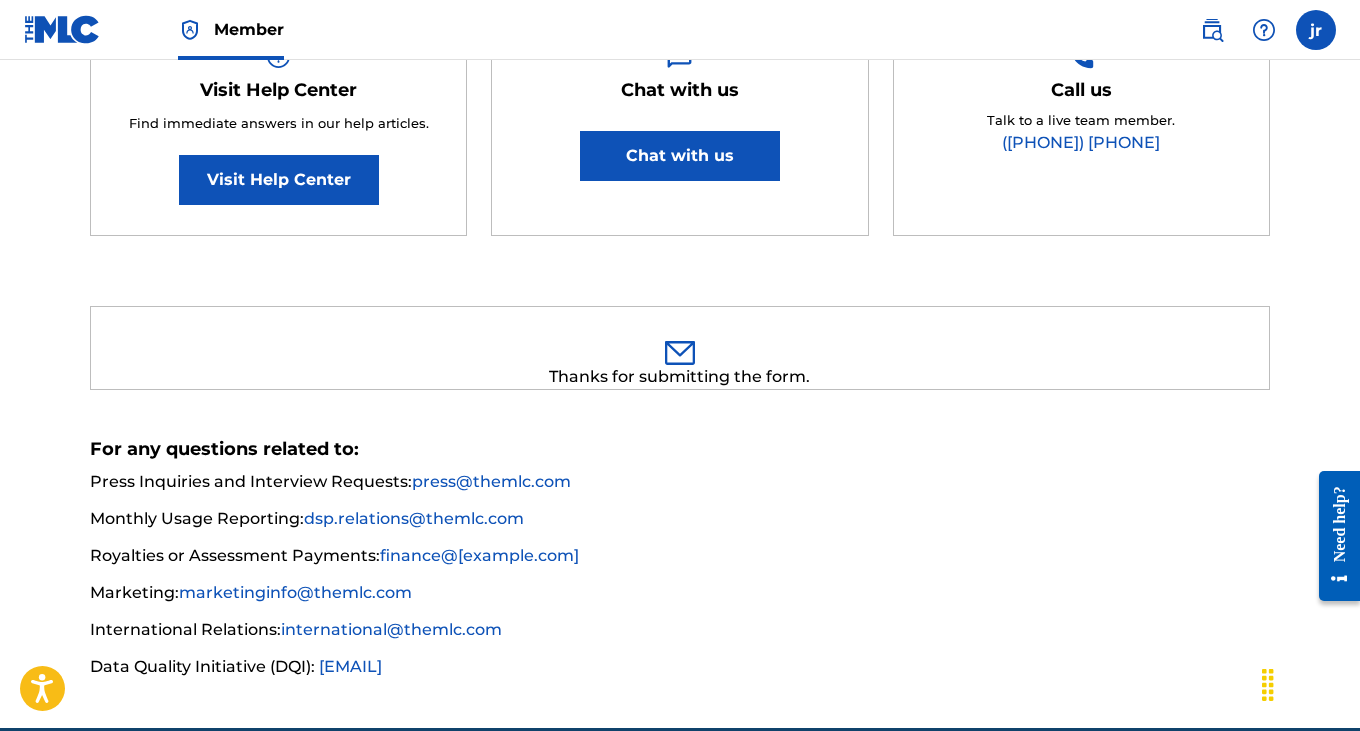 scroll, scrollTop: 264, scrollLeft: 0, axis: vertical 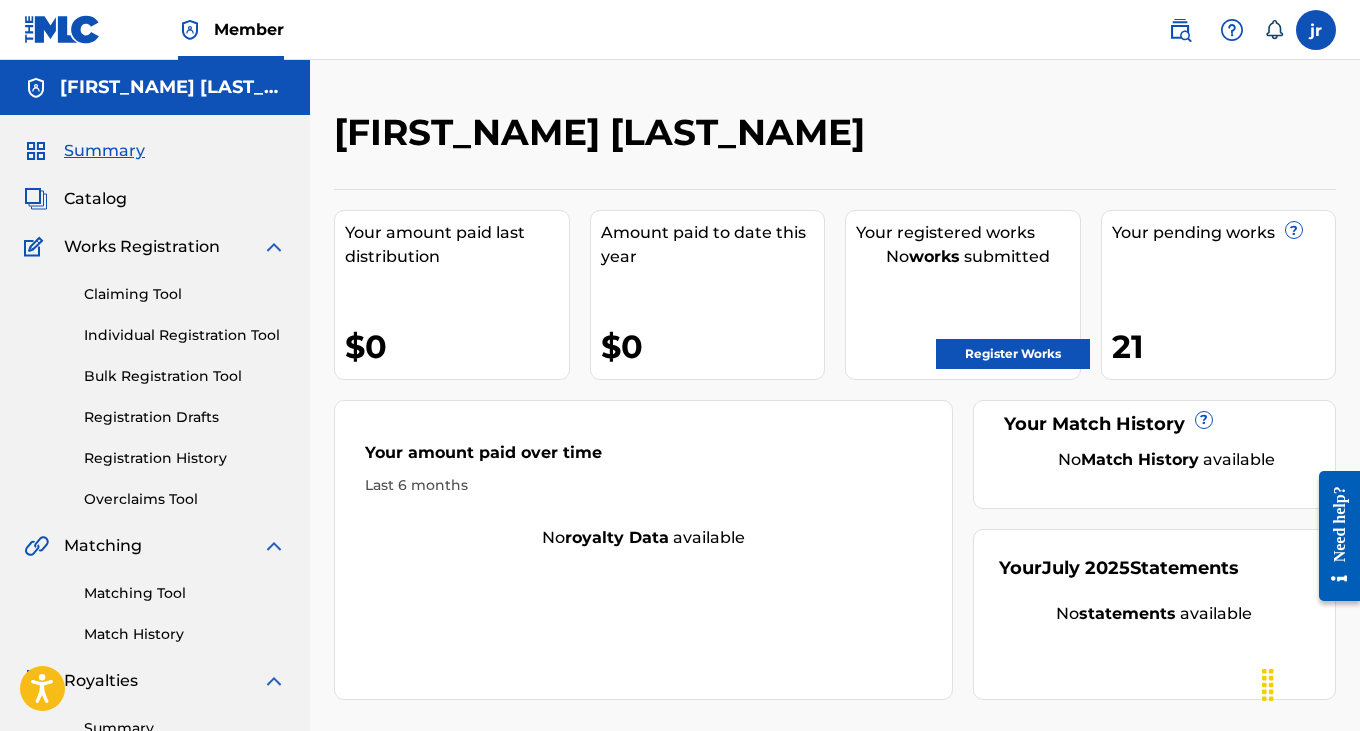 click on "Claiming Tool" at bounding box center [185, 294] 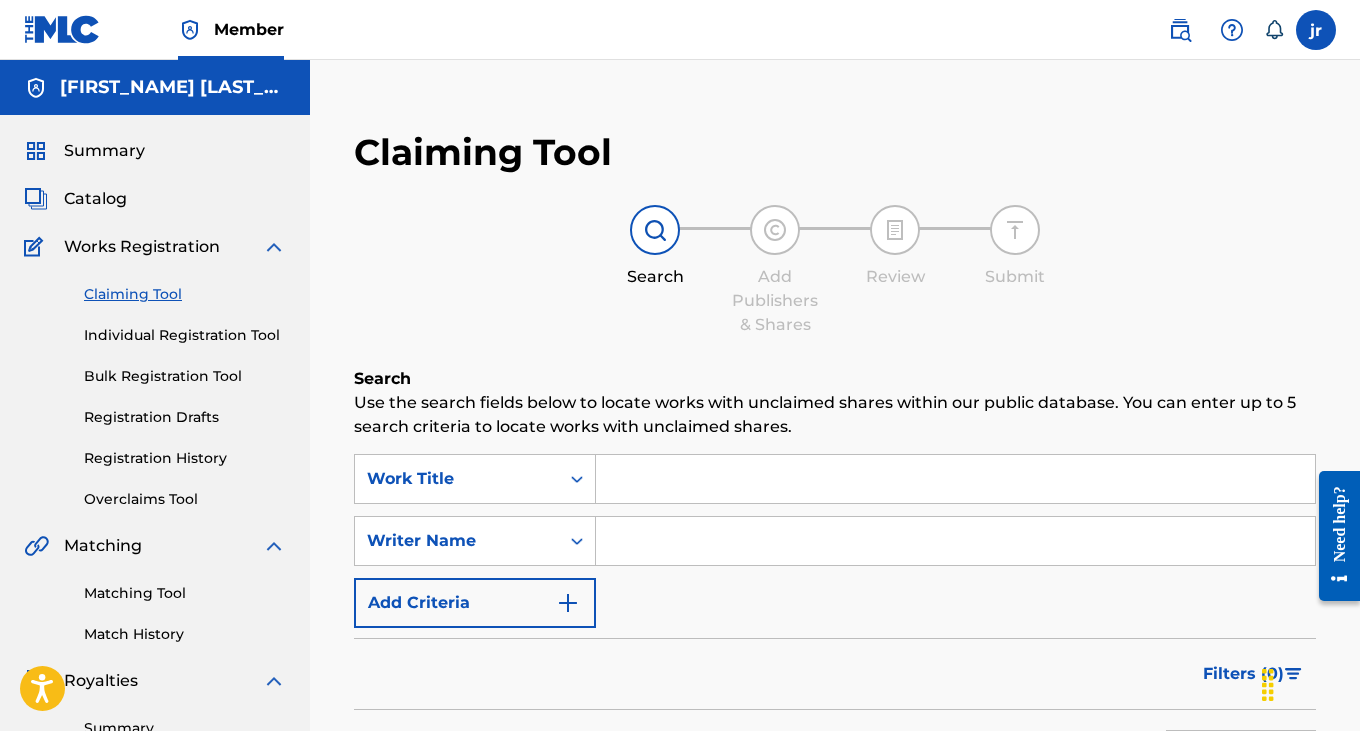 click at bounding box center (955, 479) 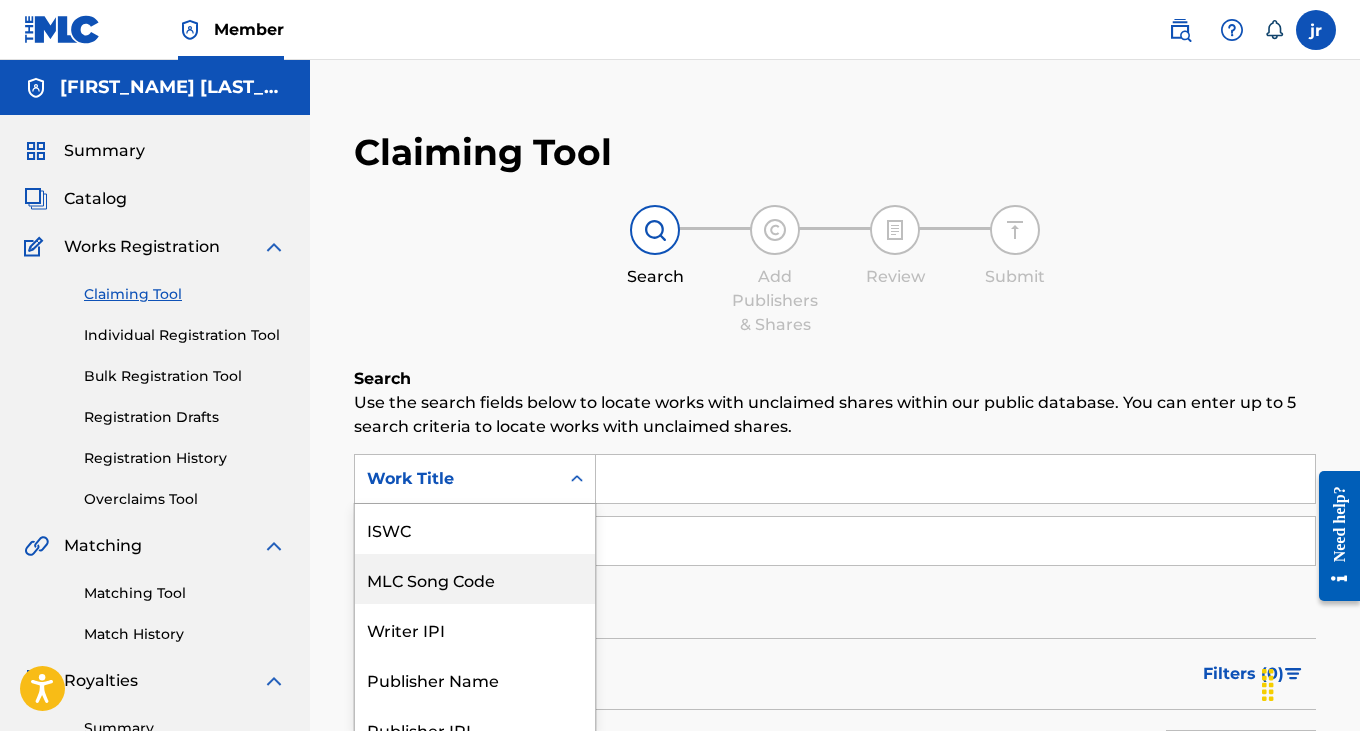 scroll, scrollTop: 71, scrollLeft: 0, axis: vertical 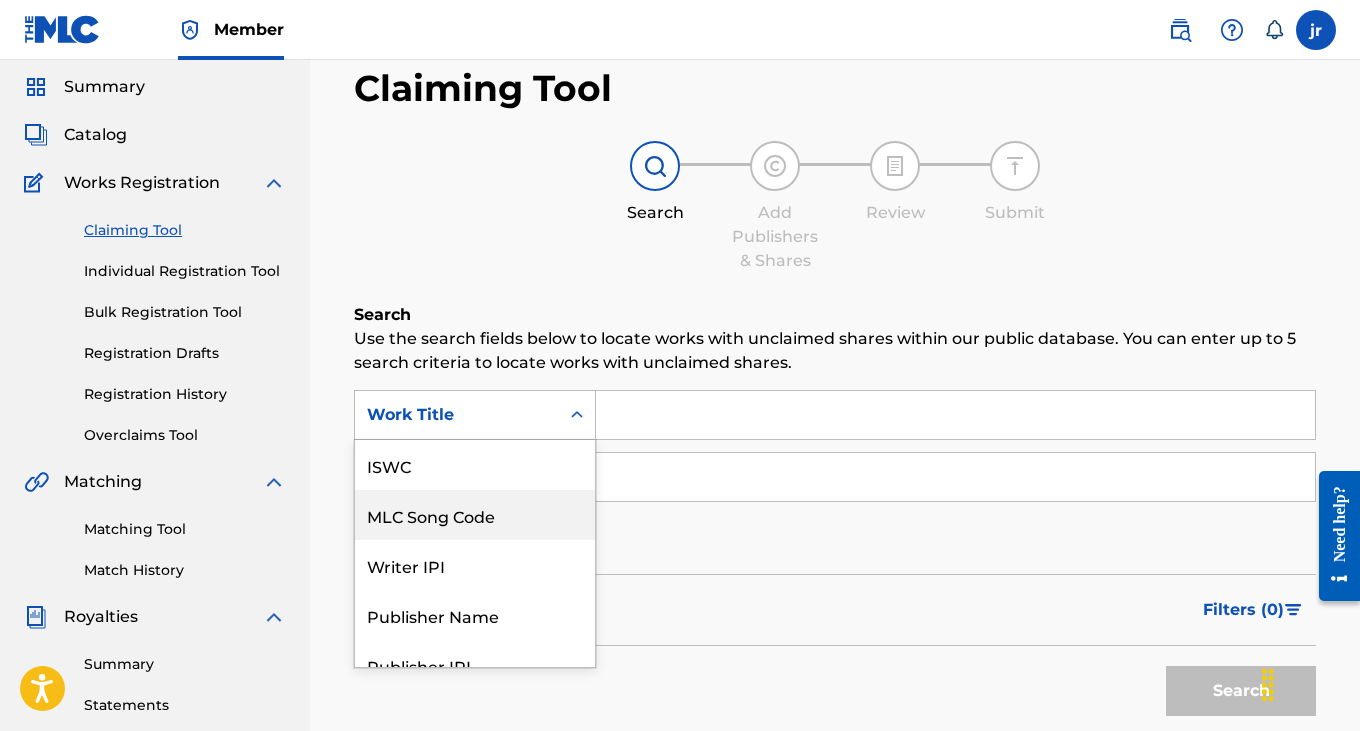 click on "MLC Song Code, 2 of 7. 7 results available. Use Up and Down to choose options, press Enter to select the currently focused option, press Escape to exit the menu, press Tab to select the option and exit the menu. Work Title ISWC MLC Song Code Writer IPI Publisher Name Publisher IPI MLC Publisher Number Work Title" at bounding box center [475, 415] 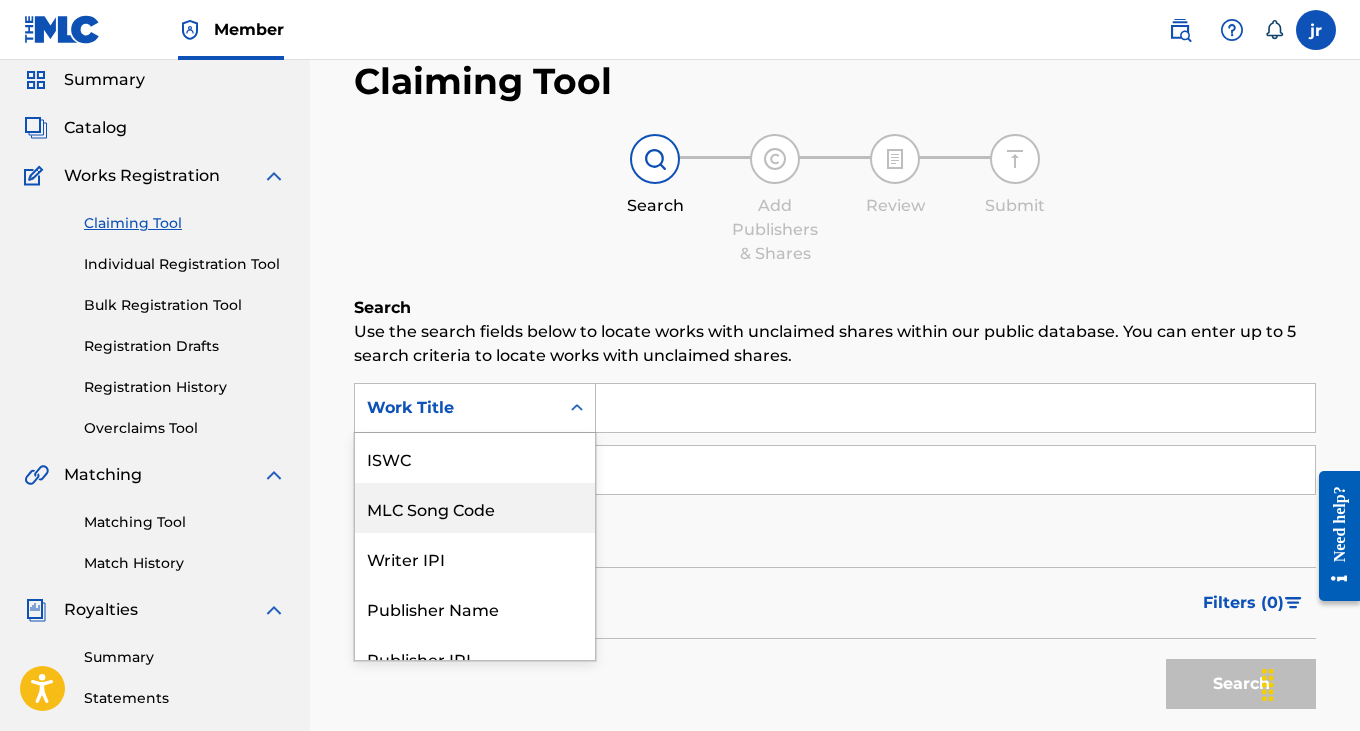 scroll, scrollTop: 50, scrollLeft: 0, axis: vertical 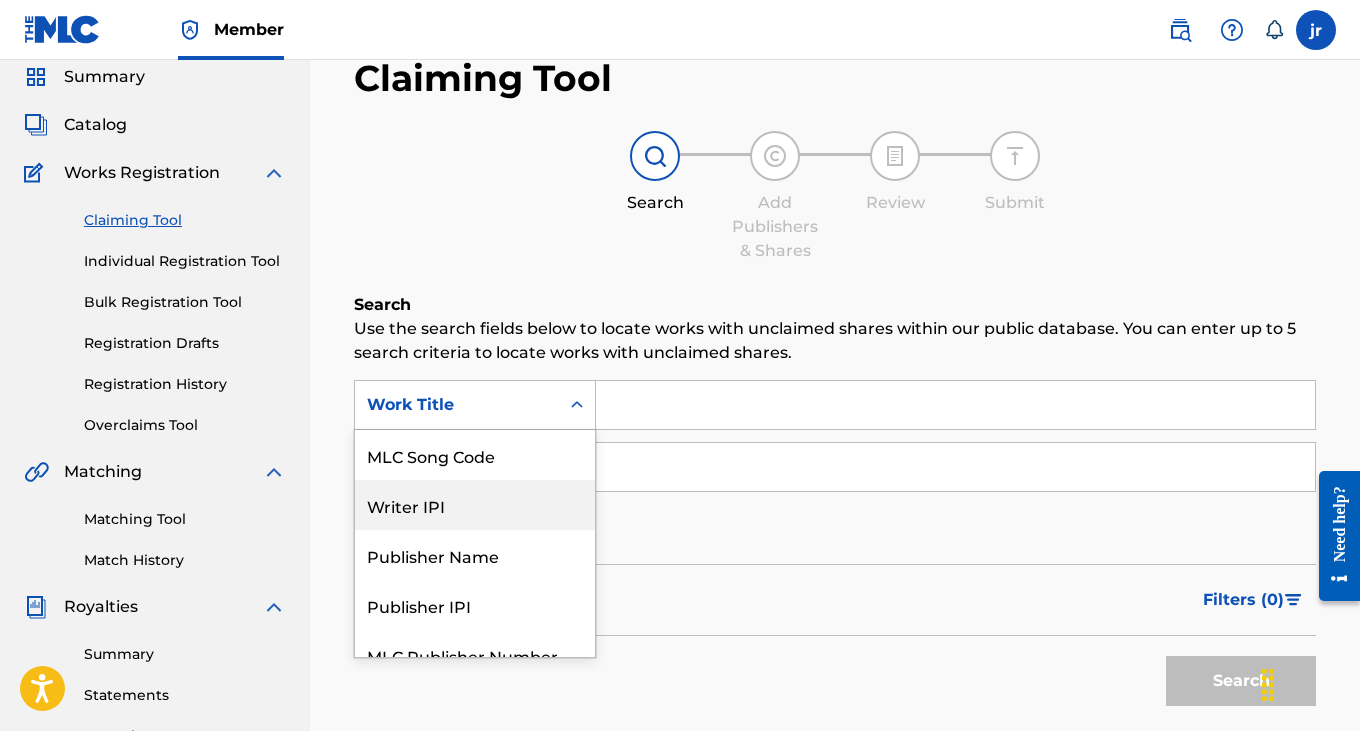 click on "Writer IPI" at bounding box center [475, 505] 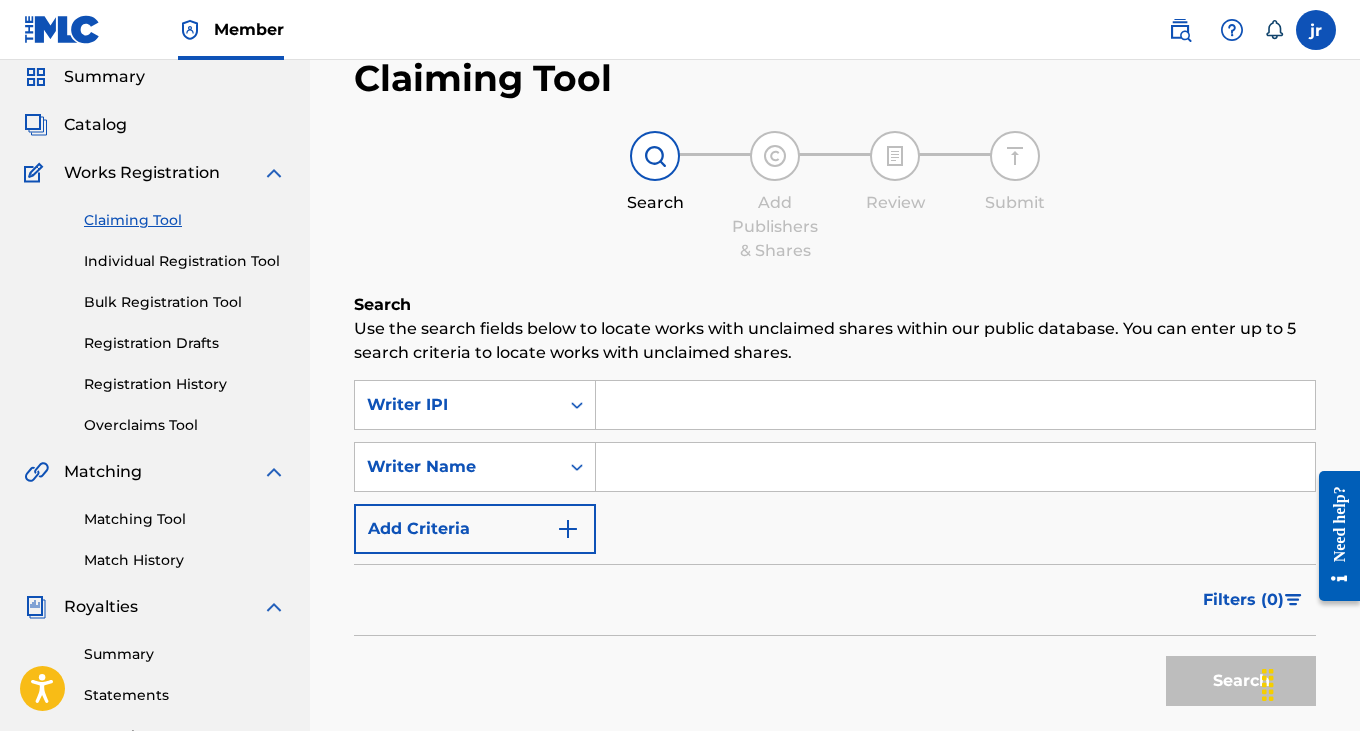 click at bounding box center (955, 405) 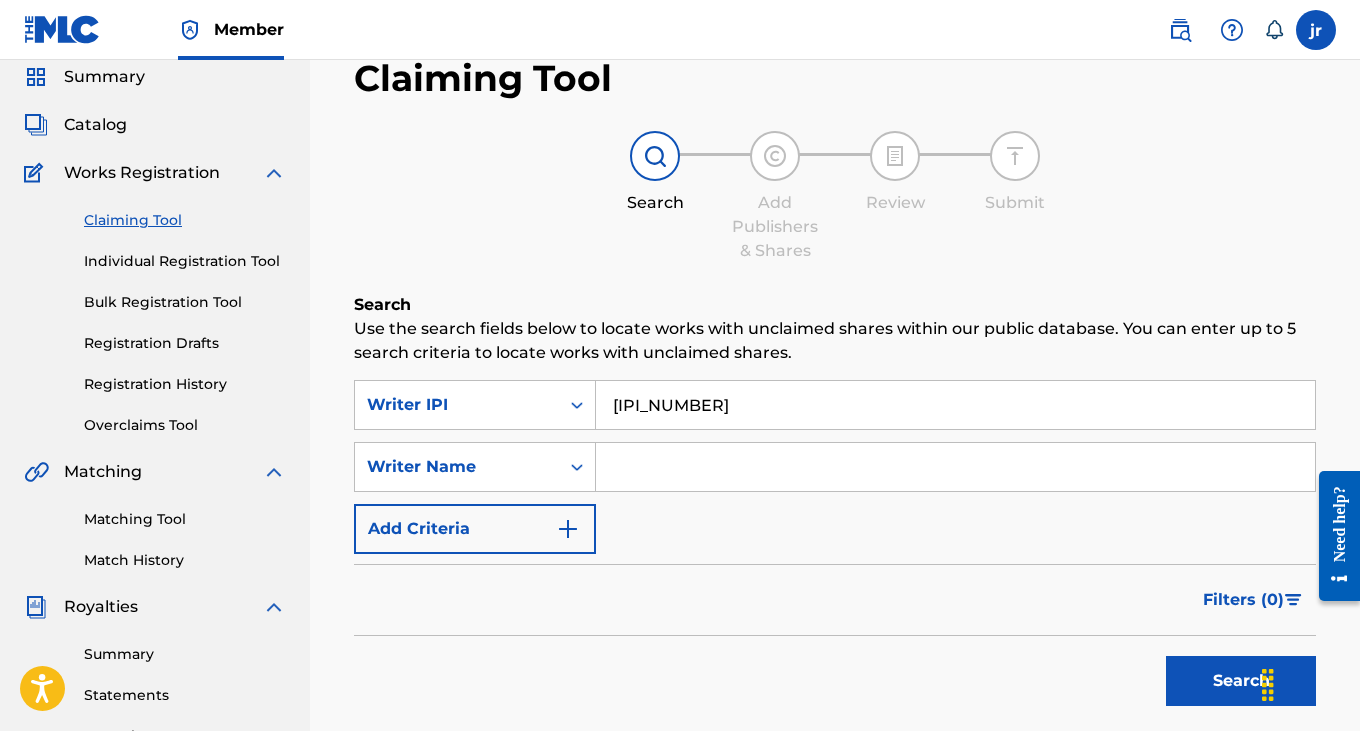 drag, startPoint x: 731, startPoint y: 408, endPoint x: 600, endPoint y: 370, distance: 136.40015 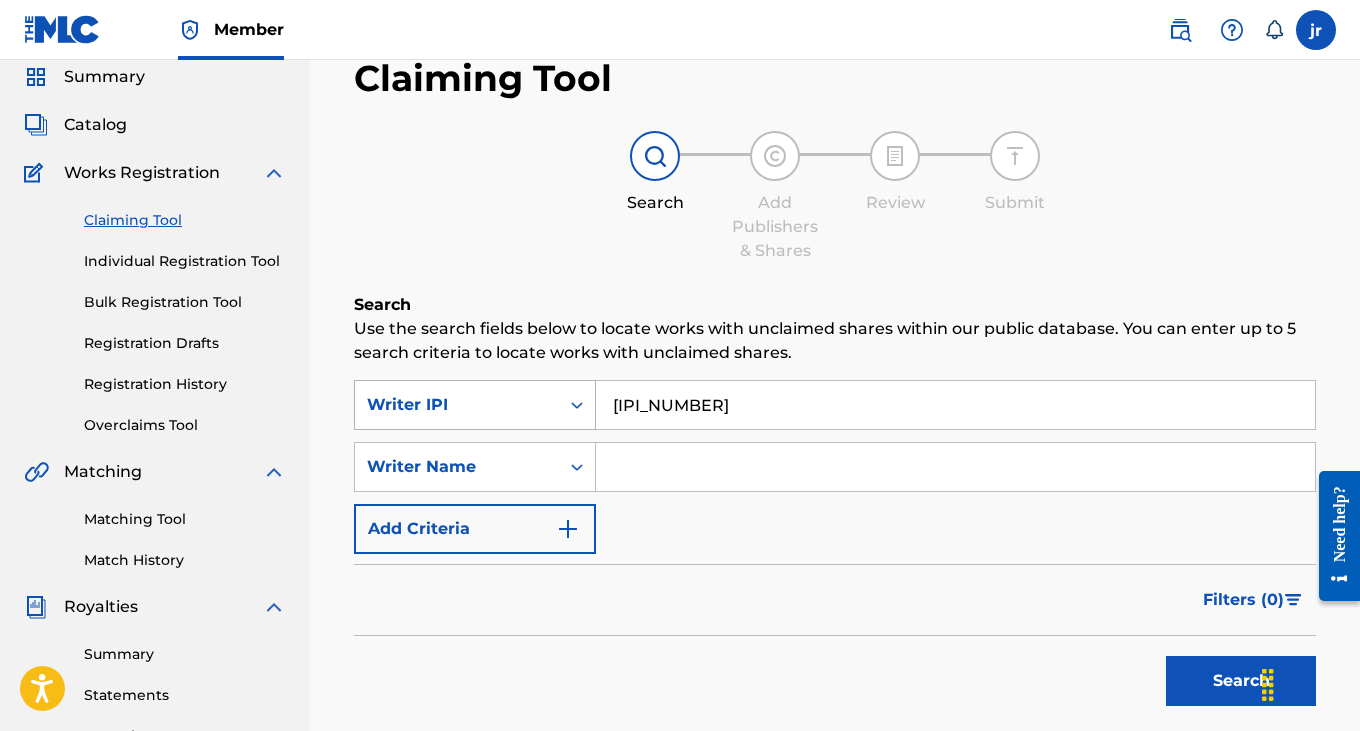 click at bounding box center [577, 405] 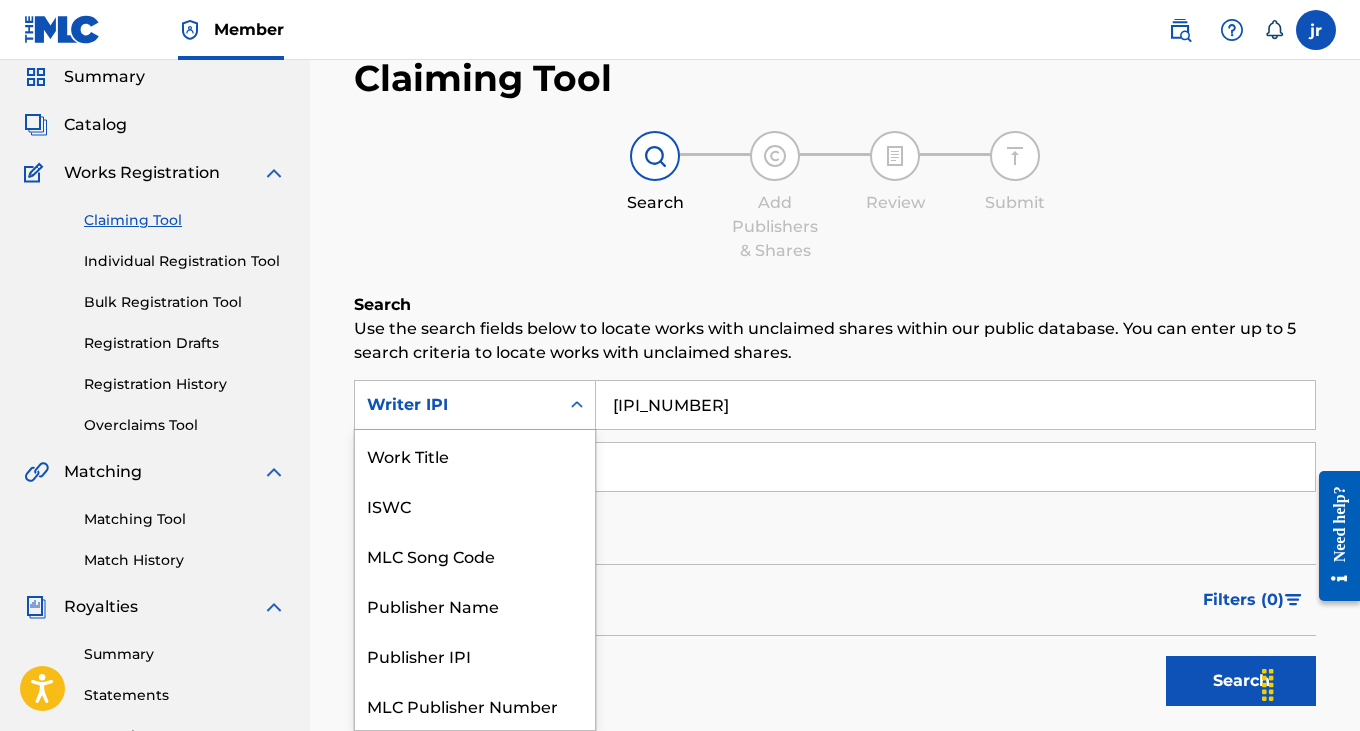 scroll, scrollTop: 50, scrollLeft: 0, axis: vertical 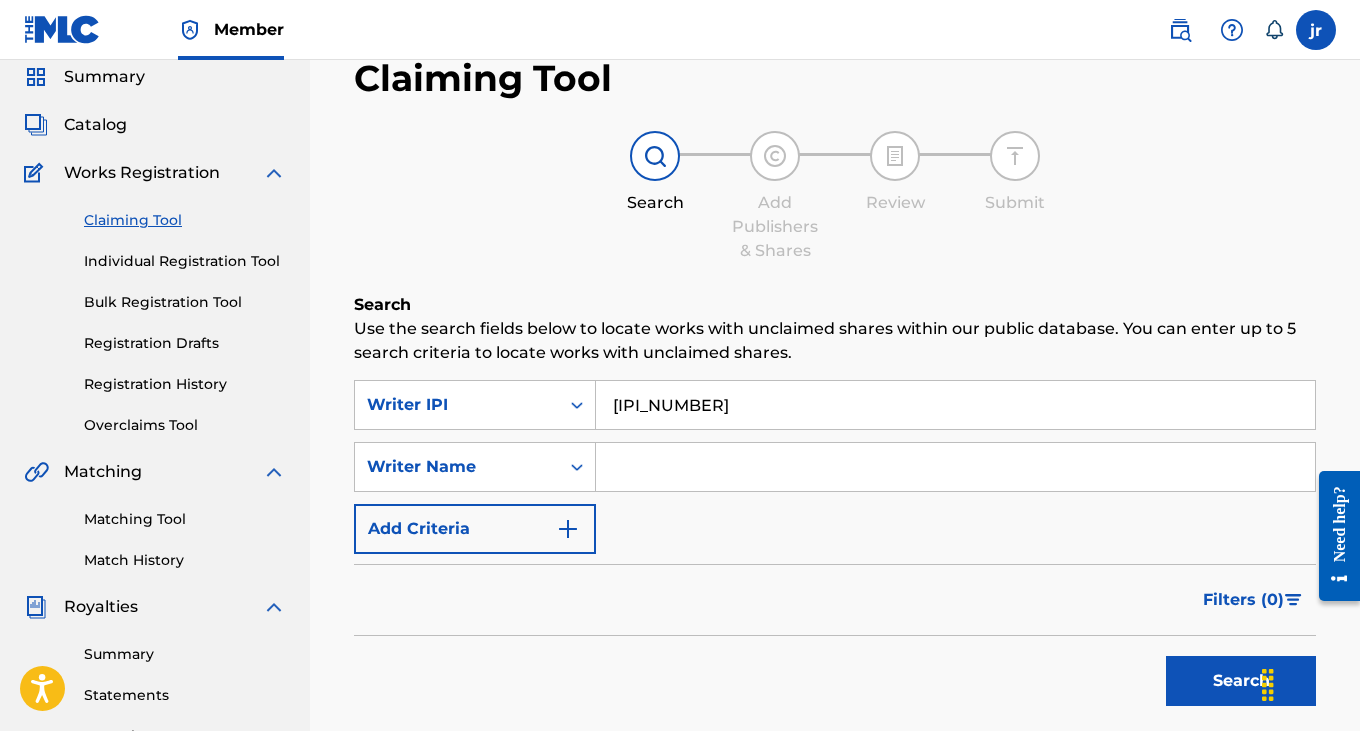 click on "Claiming Tool Search Add Publishers & Shares Review Submit Search Use the search fields below to locate works with unclaimed shares within our public database. You can enter up
to 5 search criteria to locate works with unclaimed shares. SearchWithCriteriac41f5395-103a-4e6e-963c-cbb93ab9fa45 Writer IPI [IPI_NUMBER] SearchWithCriteria497c9dfd-9893-43ce-a0c2-35bb06ad62ba Writer Name Add Criteria Filter Claim Search Filters Include works claimed by my Member Remove Filters Apply Filters Filters ( 0 ) Search" at bounding box center [835, 436] 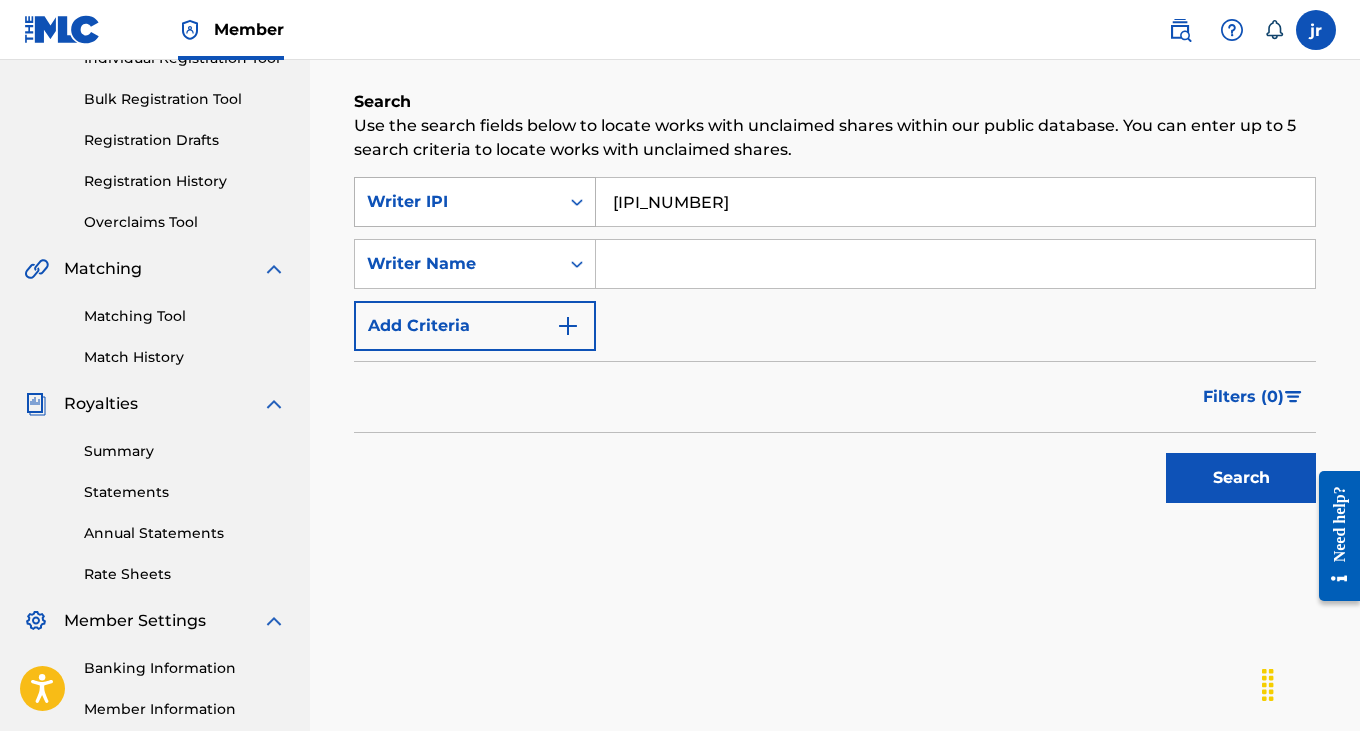 scroll, scrollTop: 291, scrollLeft: 0, axis: vertical 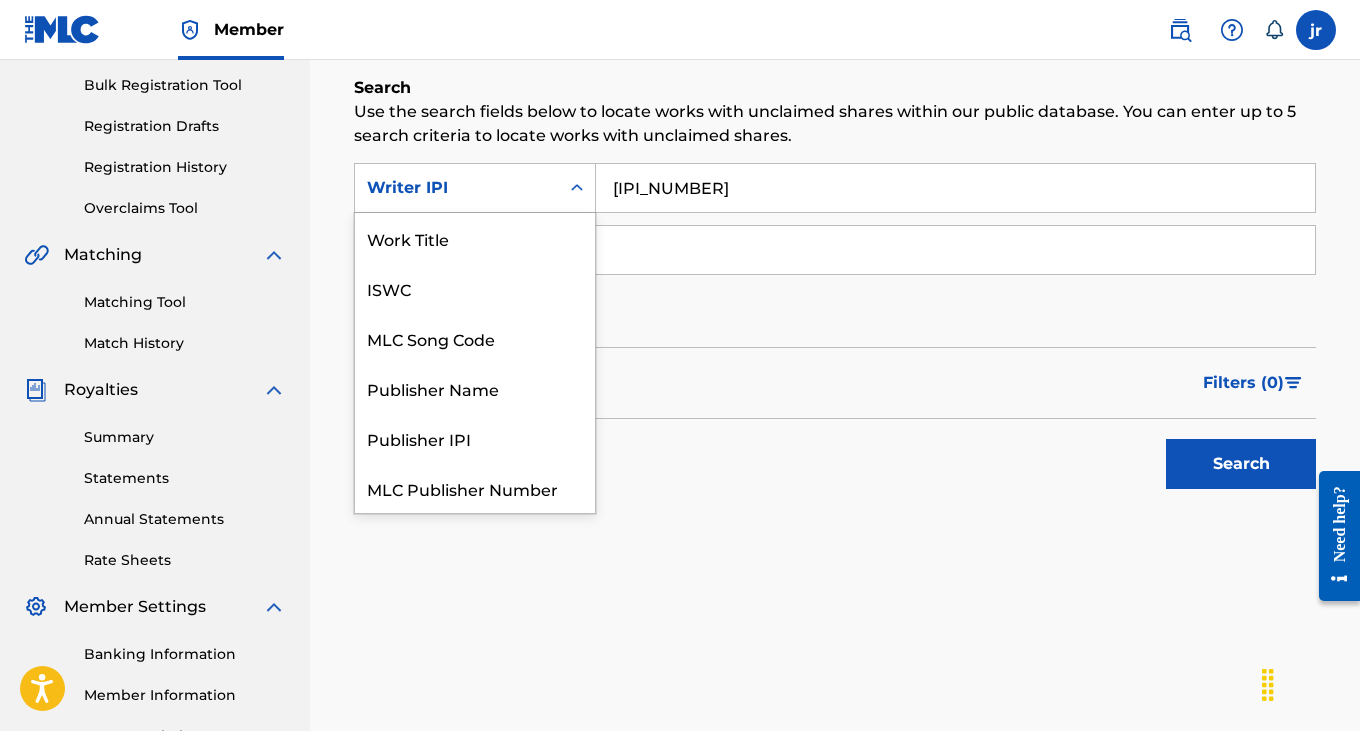 click on "Writer IPI" at bounding box center (457, 188) 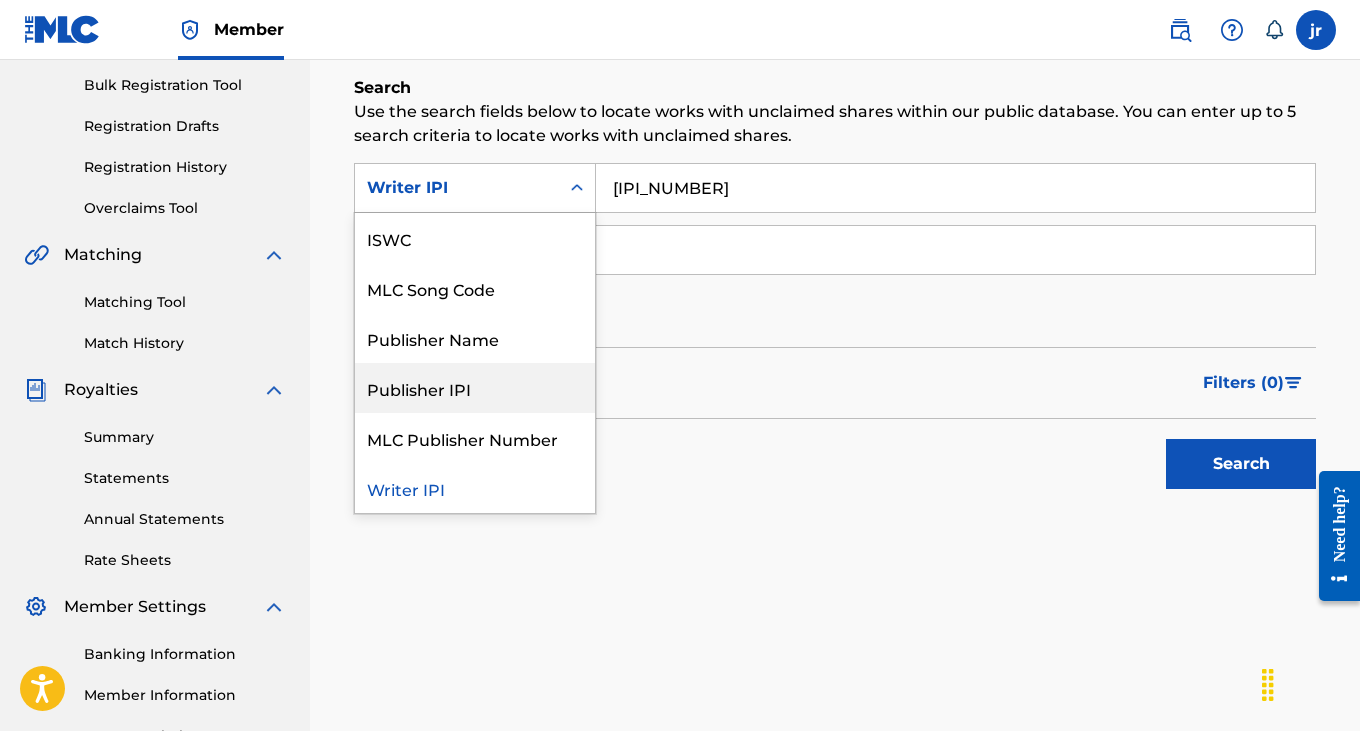 scroll, scrollTop: 0, scrollLeft: 0, axis: both 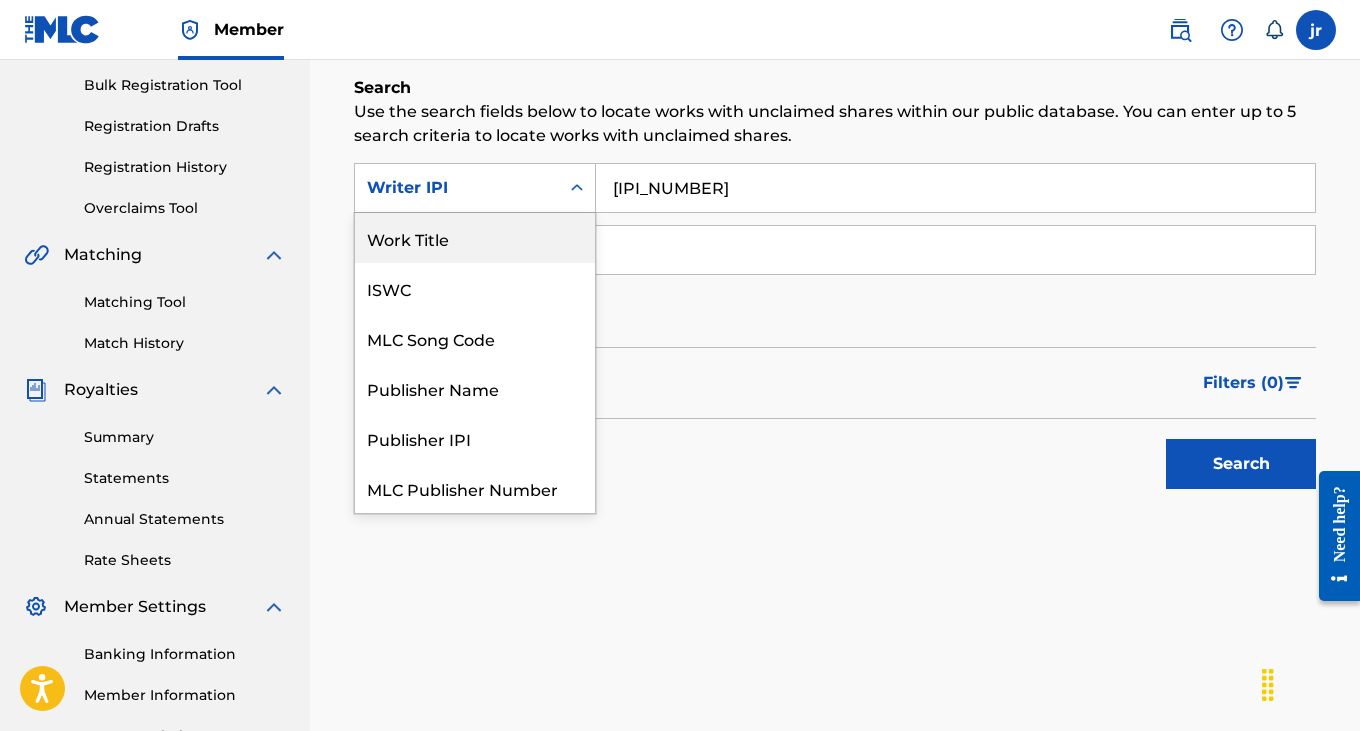 click on "Work Title" at bounding box center (475, 238) 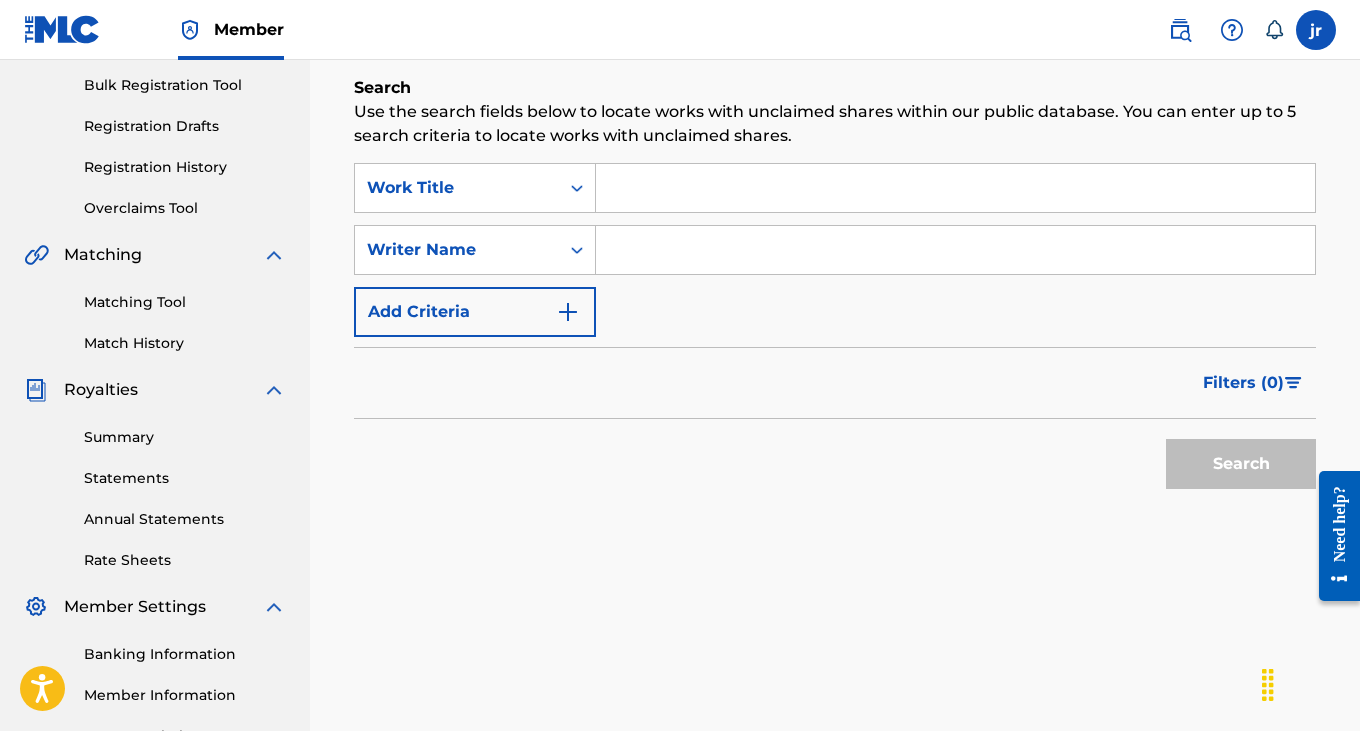 click at bounding box center (955, 188) 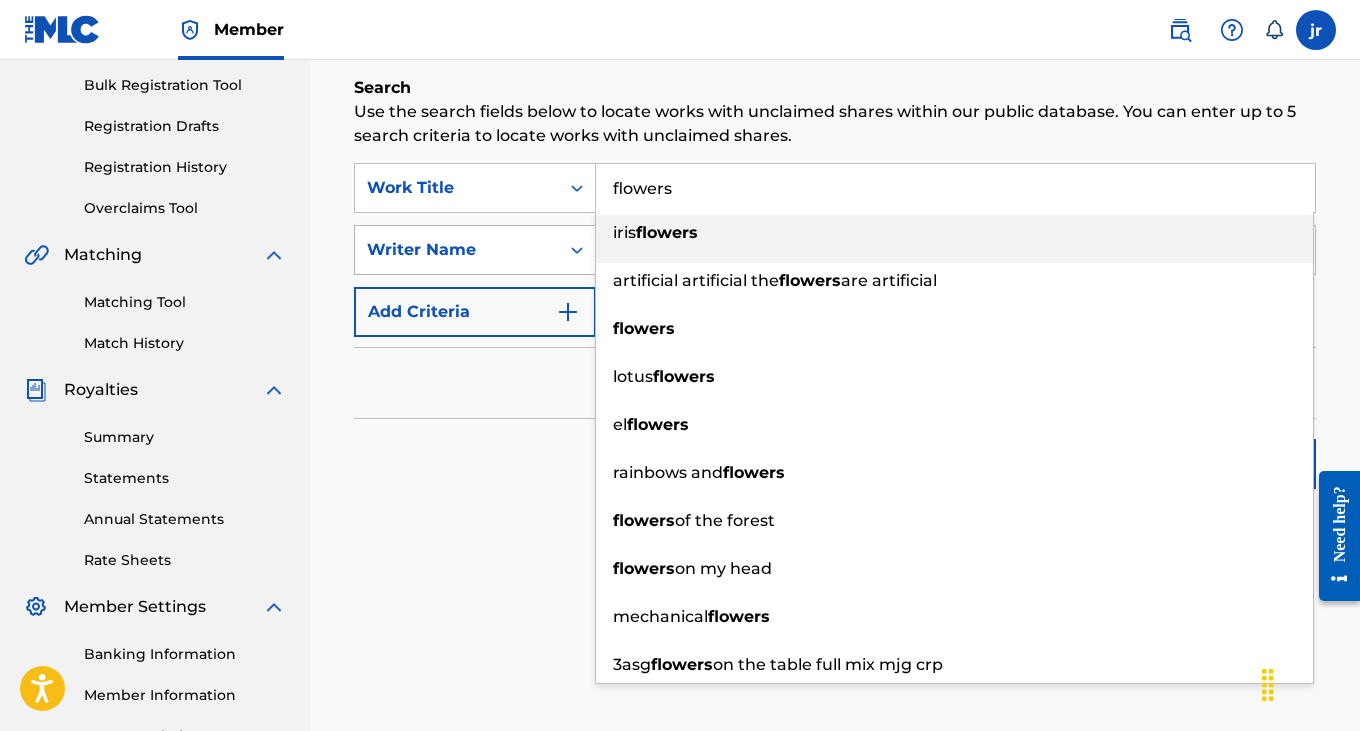 type on "flowers" 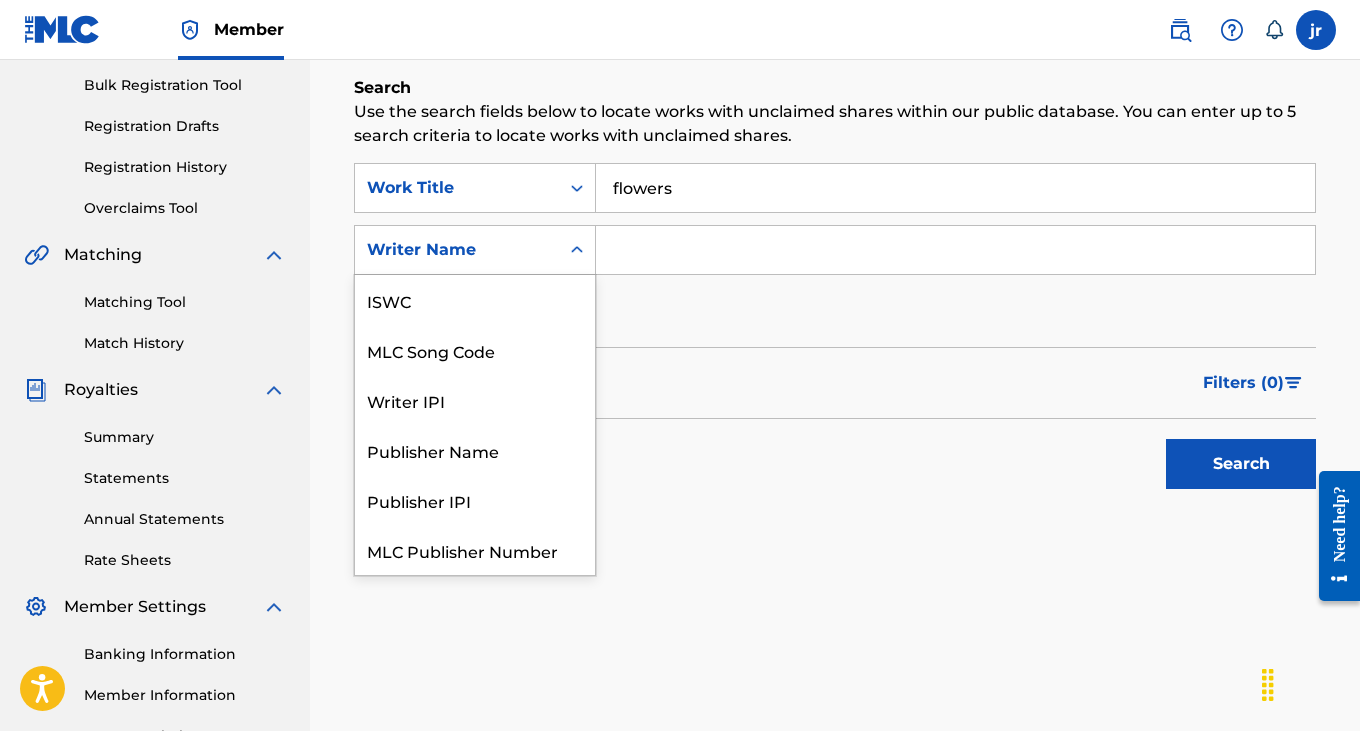 click on "Writer Name" at bounding box center (457, 250) 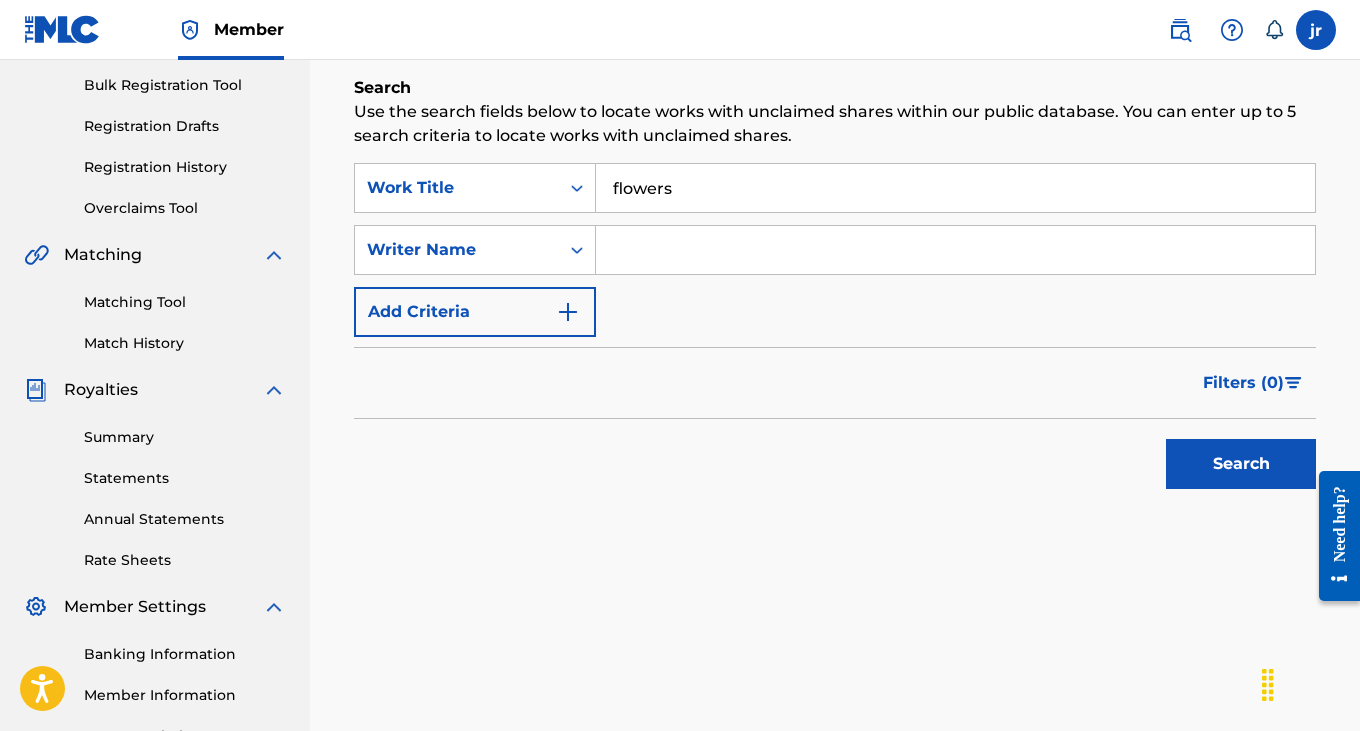 click at bounding box center (955, 250) 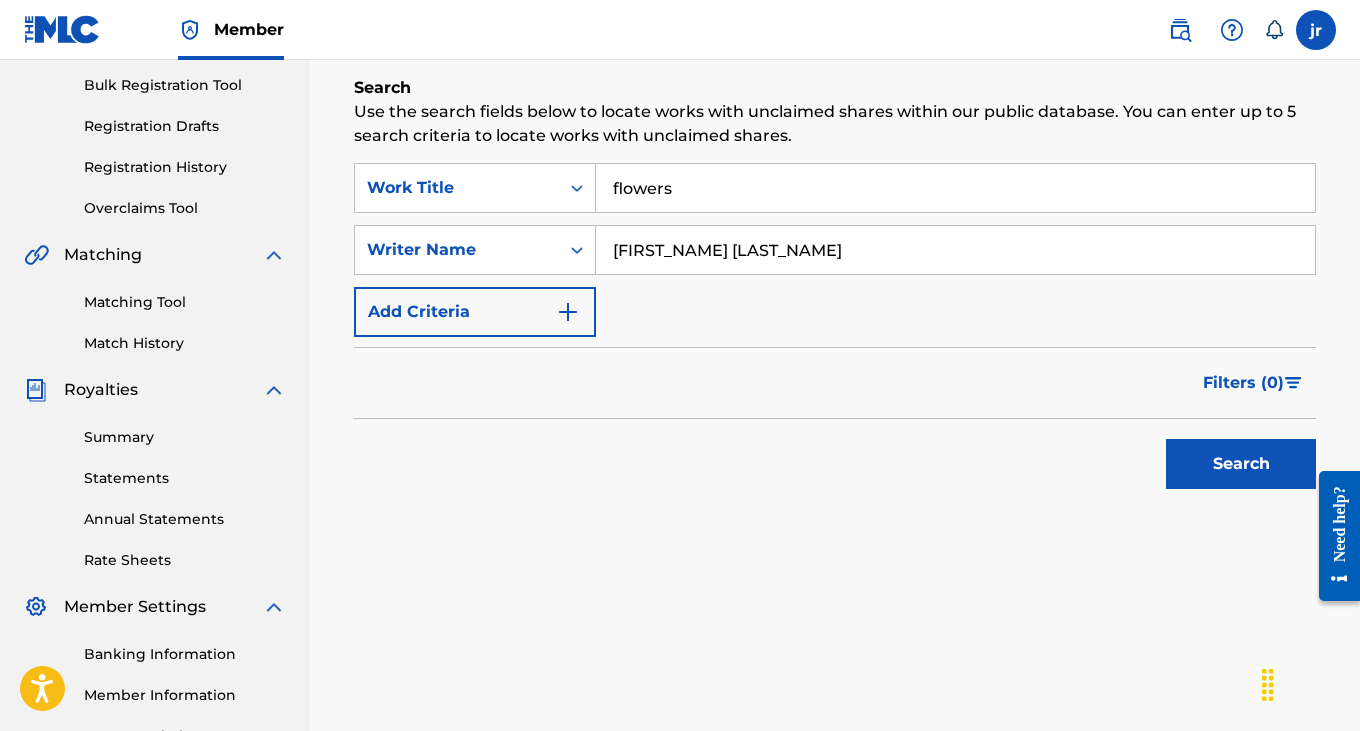 click on "[FIRST_NAME] [LAST_NAME]" at bounding box center (955, 250) 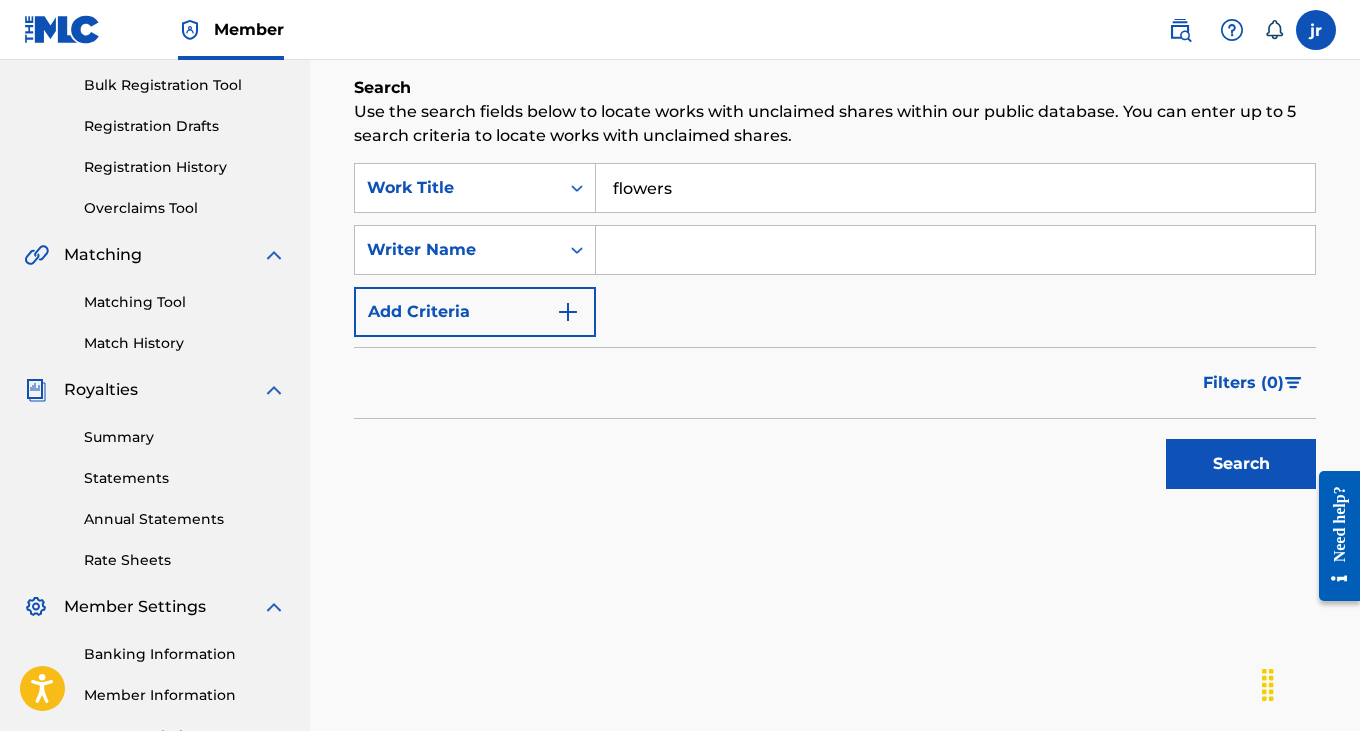 click at bounding box center (955, 250) 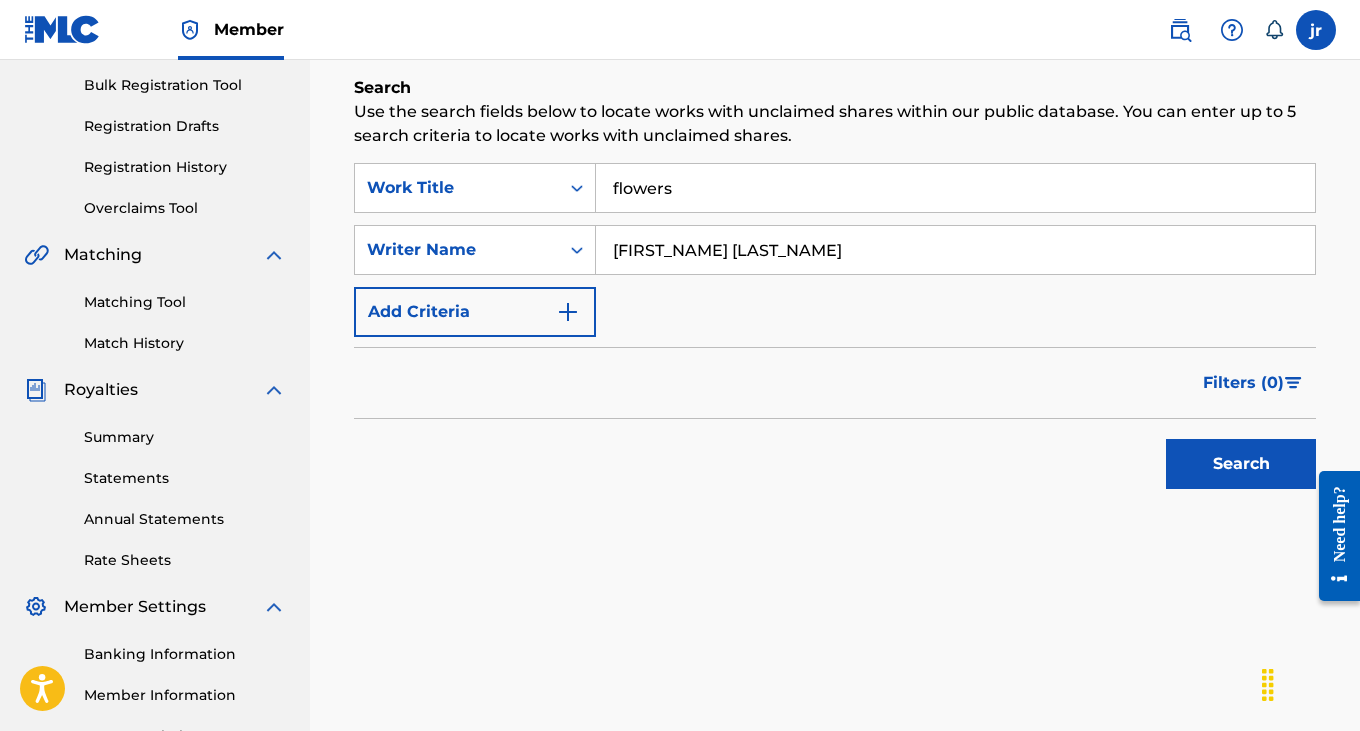click on "Search Use the search fields below to locate works with unclaimed shares within our public database. You can enter up
to 5 search criteria to locate works with unclaimed shares. SearchWithCriteriacc3600dd-098d-495e-884d-b724d017903c Work Title flowers SearchWithCriteria497c9dfd-9893-43ce-a0c2-35bb06ad62ba Writer Name [FIRST_NAME], [LAST_NAME] Add Criteria Filter Claim Search Filters Include works claimed by my Member Remove Filters Apply Filters Filters ( 0 ) Search" at bounding box center (835, 337) 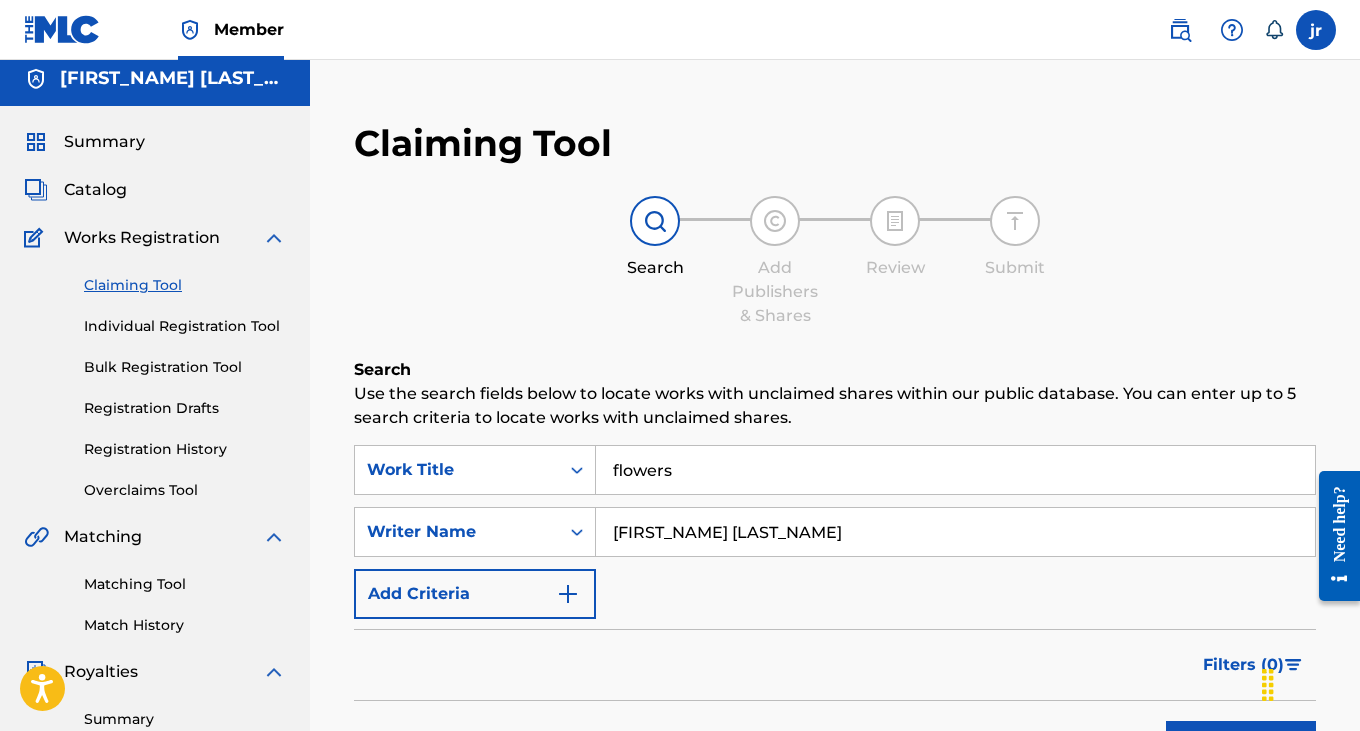 scroll, scrollTop: 0, scrollLeft: 0, axis: both 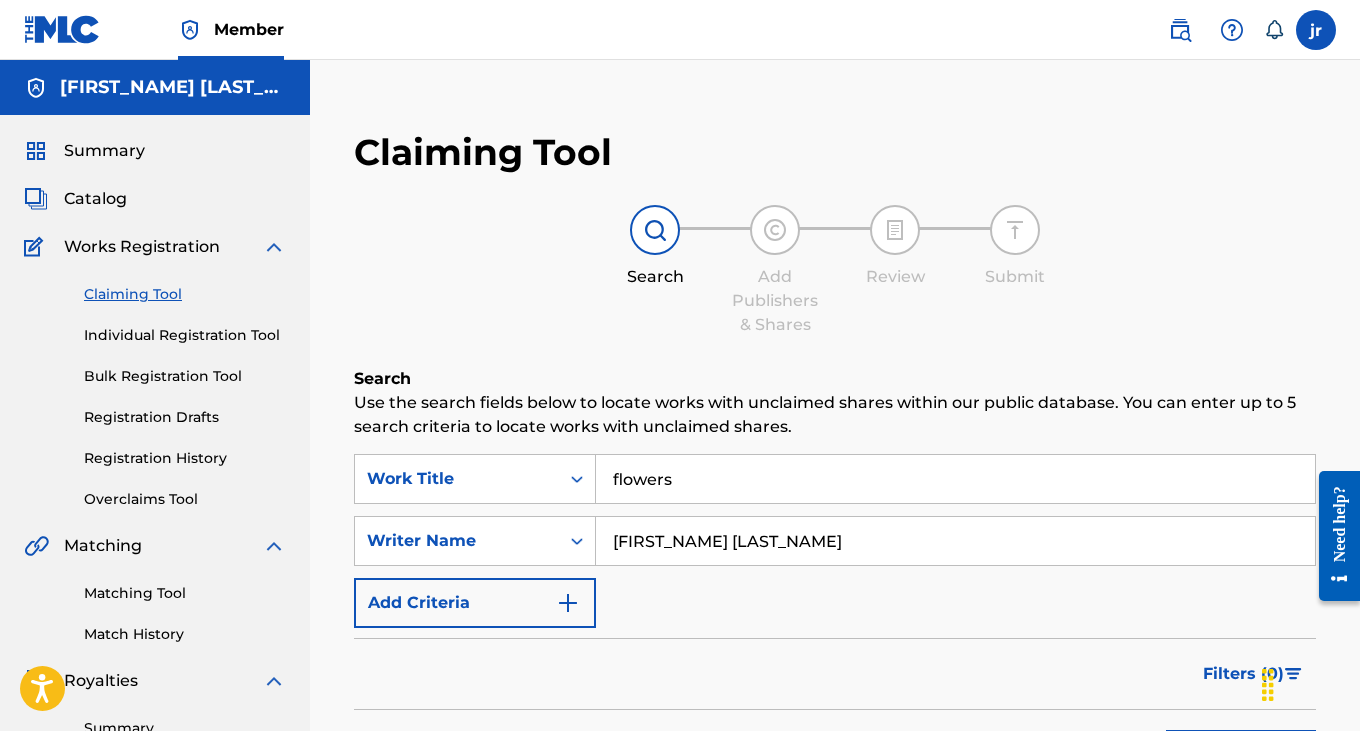 click on "Catalog" at bounding box center [95, 199] 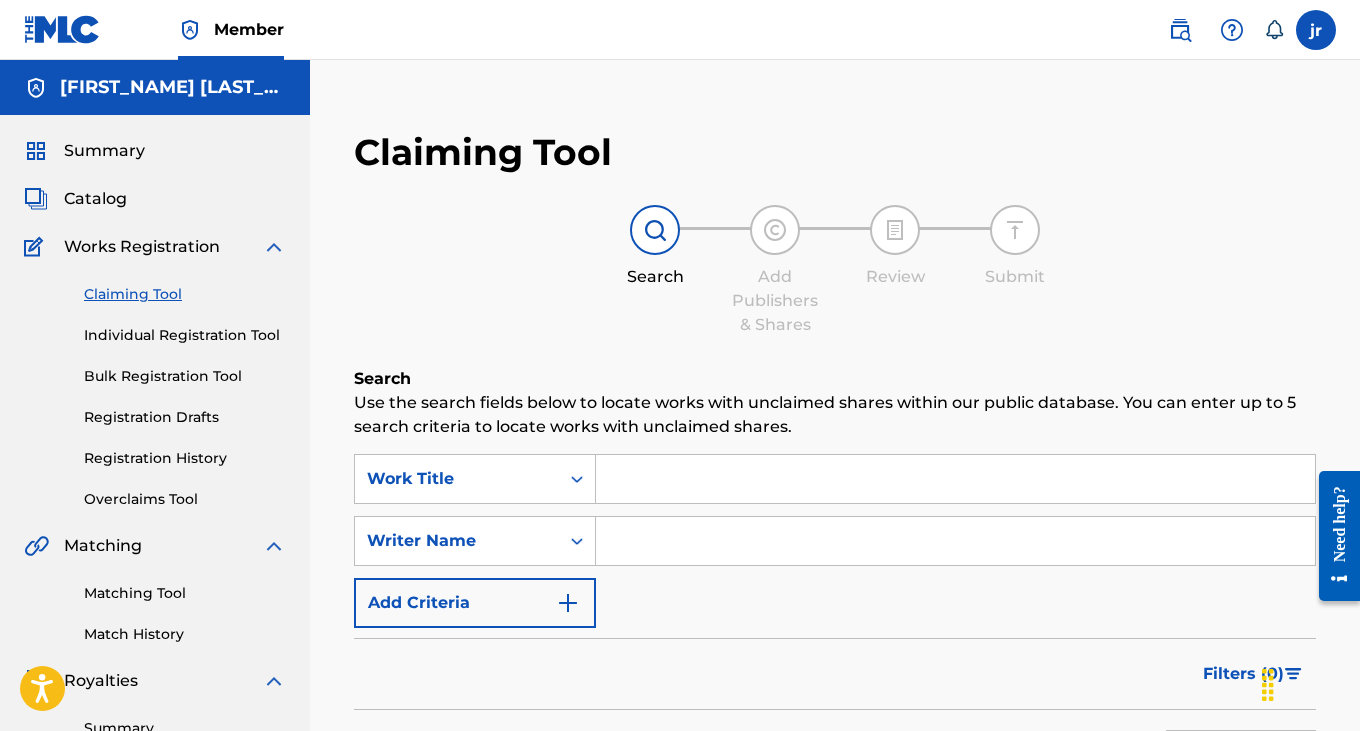 click at bounding box center [955, 479] 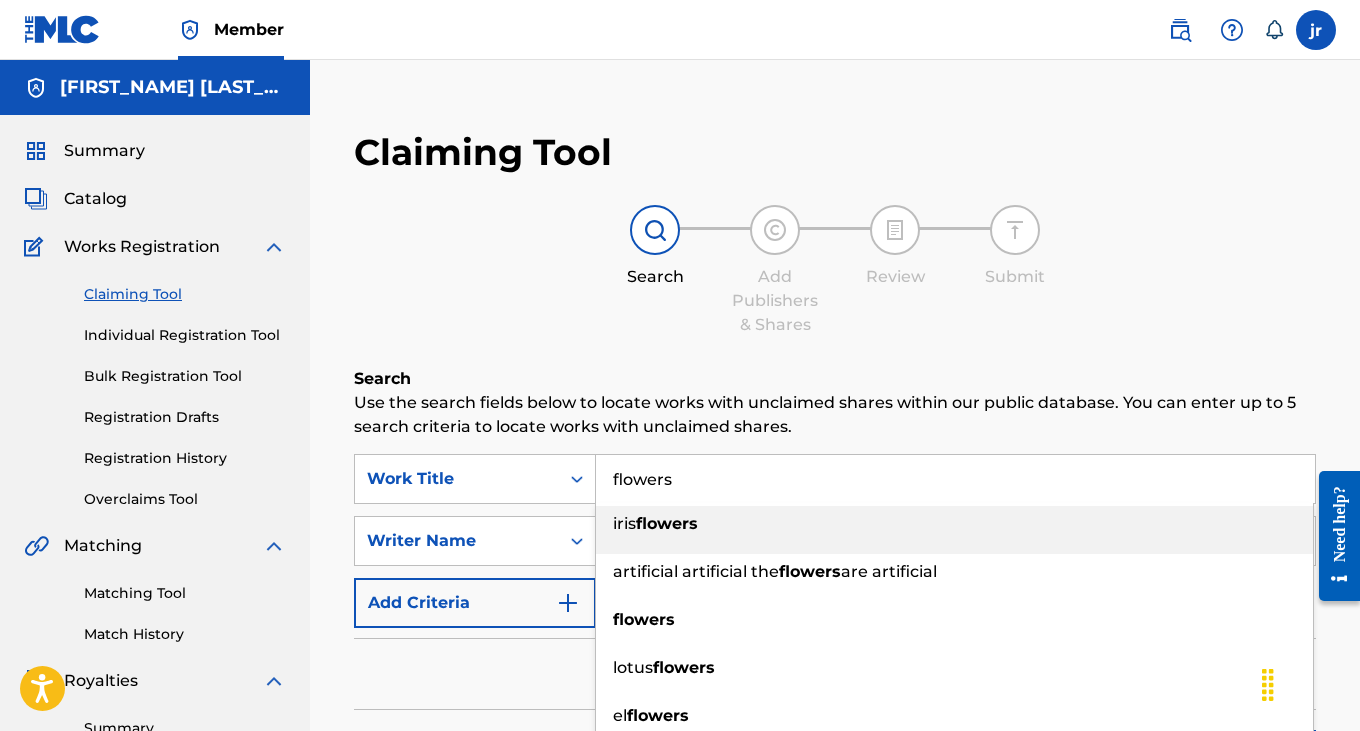type on "flowers" 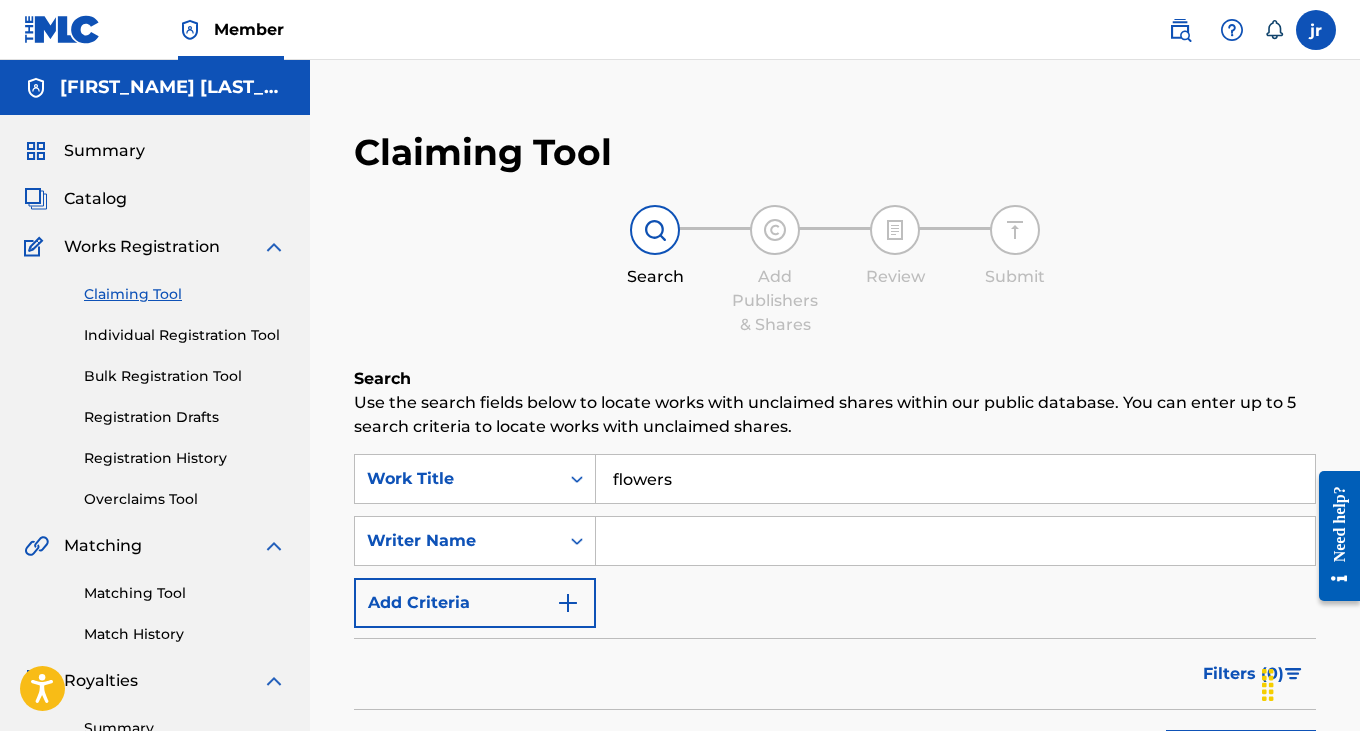 click at bounding box center (955, 541) 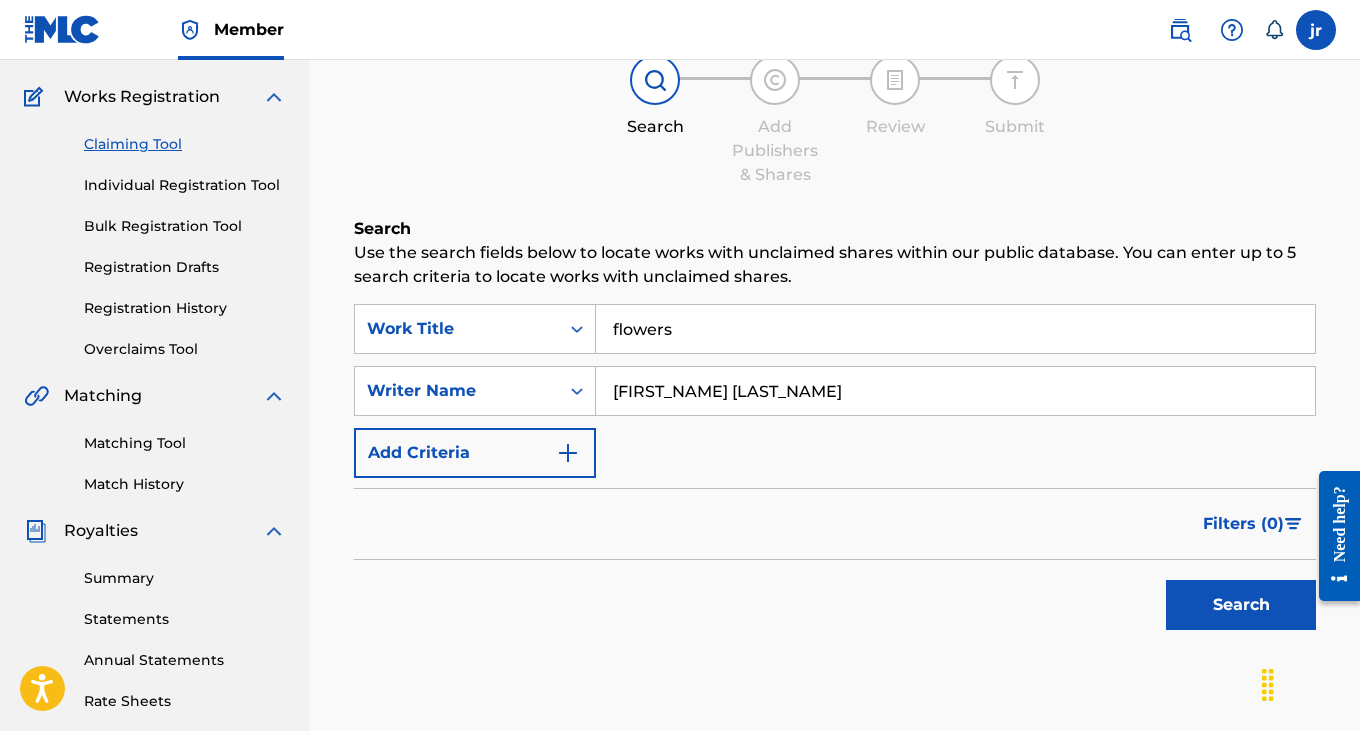 scroll, scrollTop: 266, scrollLeft: 0, axis: vertical 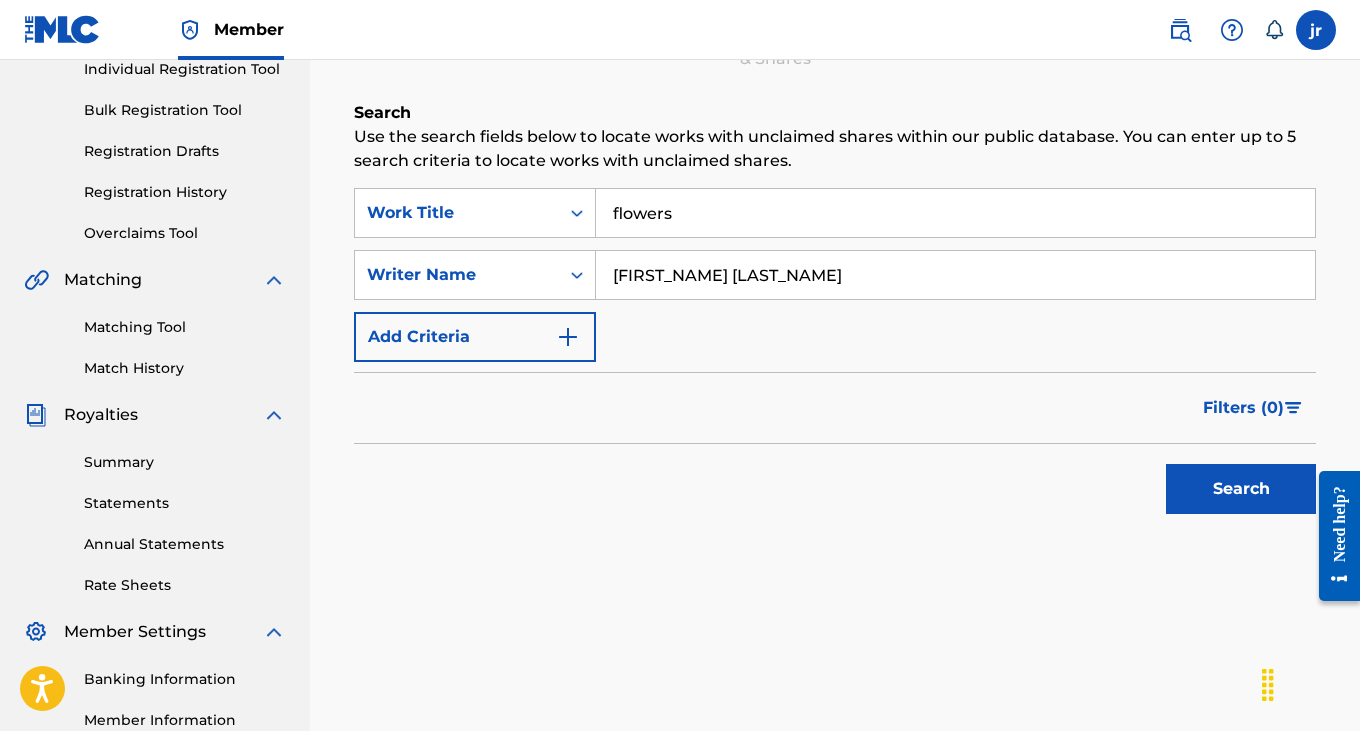 click on "Search" at bounding box center [1241, 489] 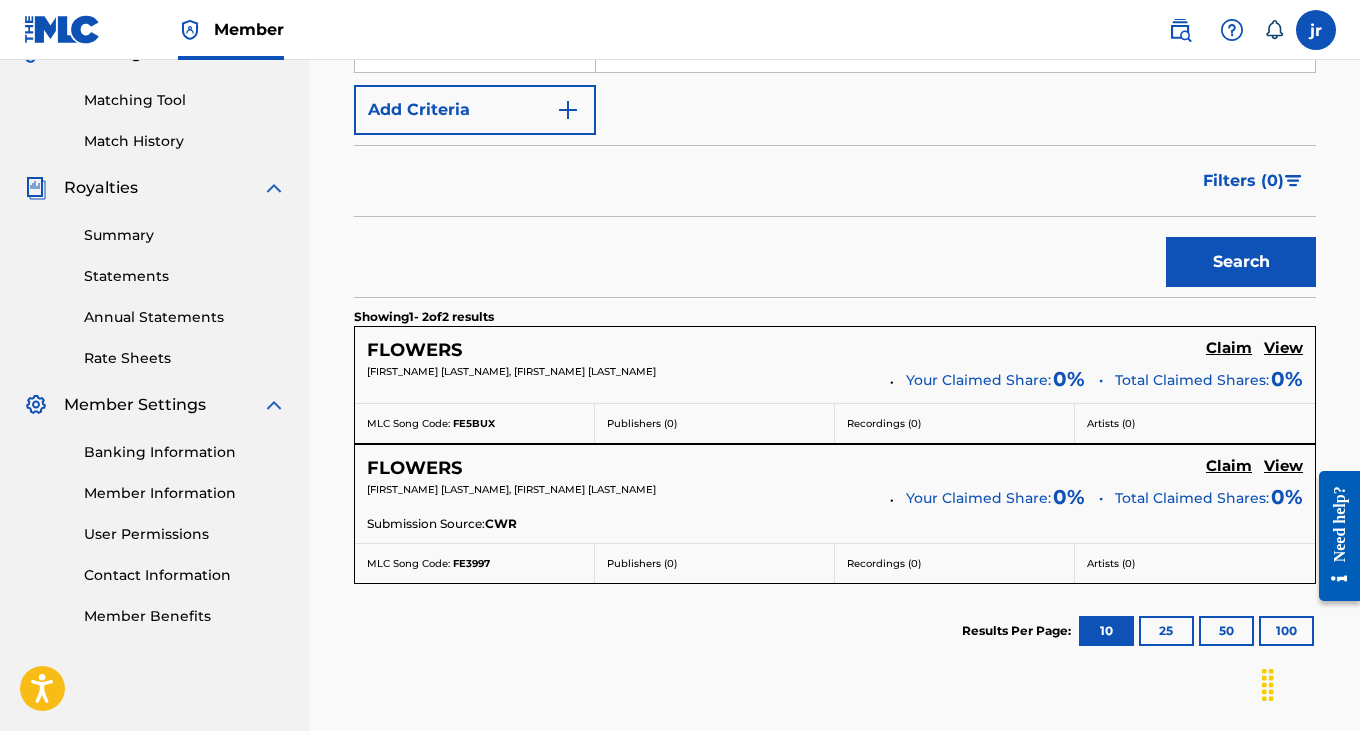scroll, scrollTop: 587, scrollLeft: 0, axis: vertical 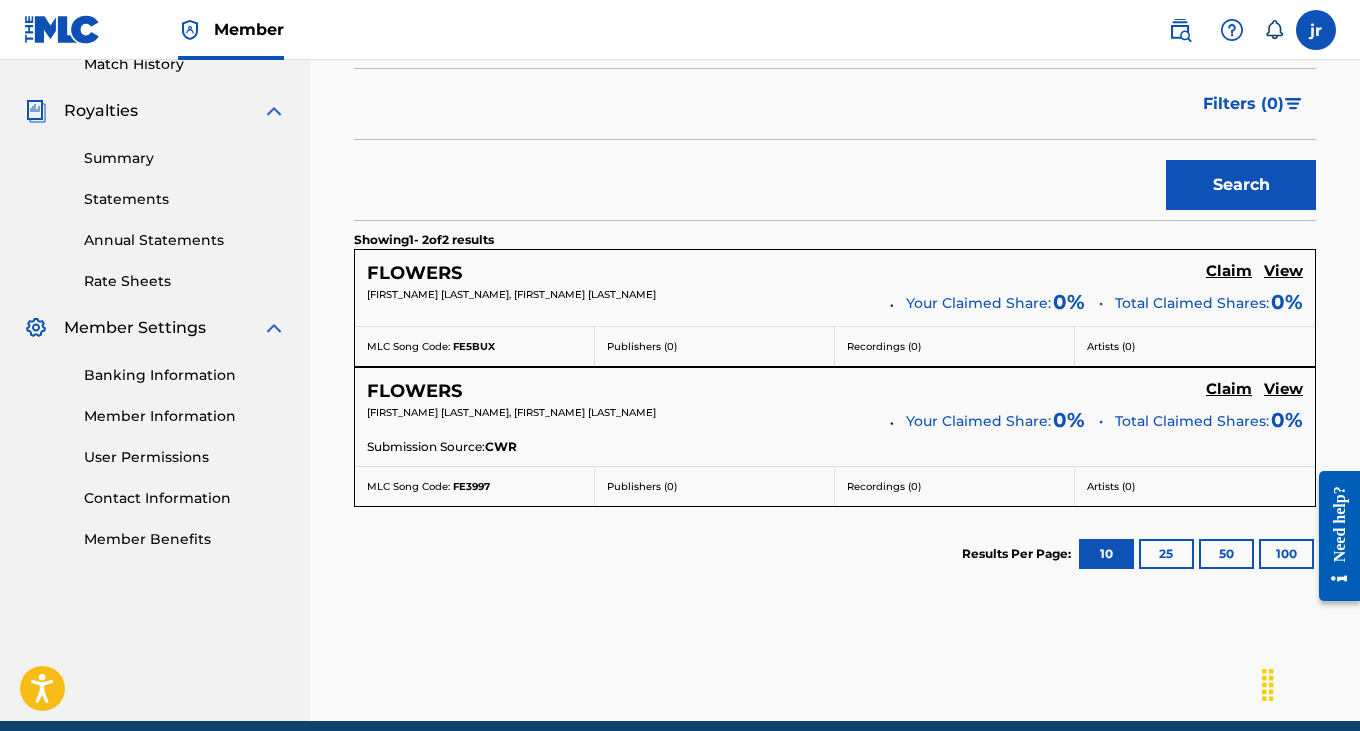 click on "25" at bounding box center [1166, 554] 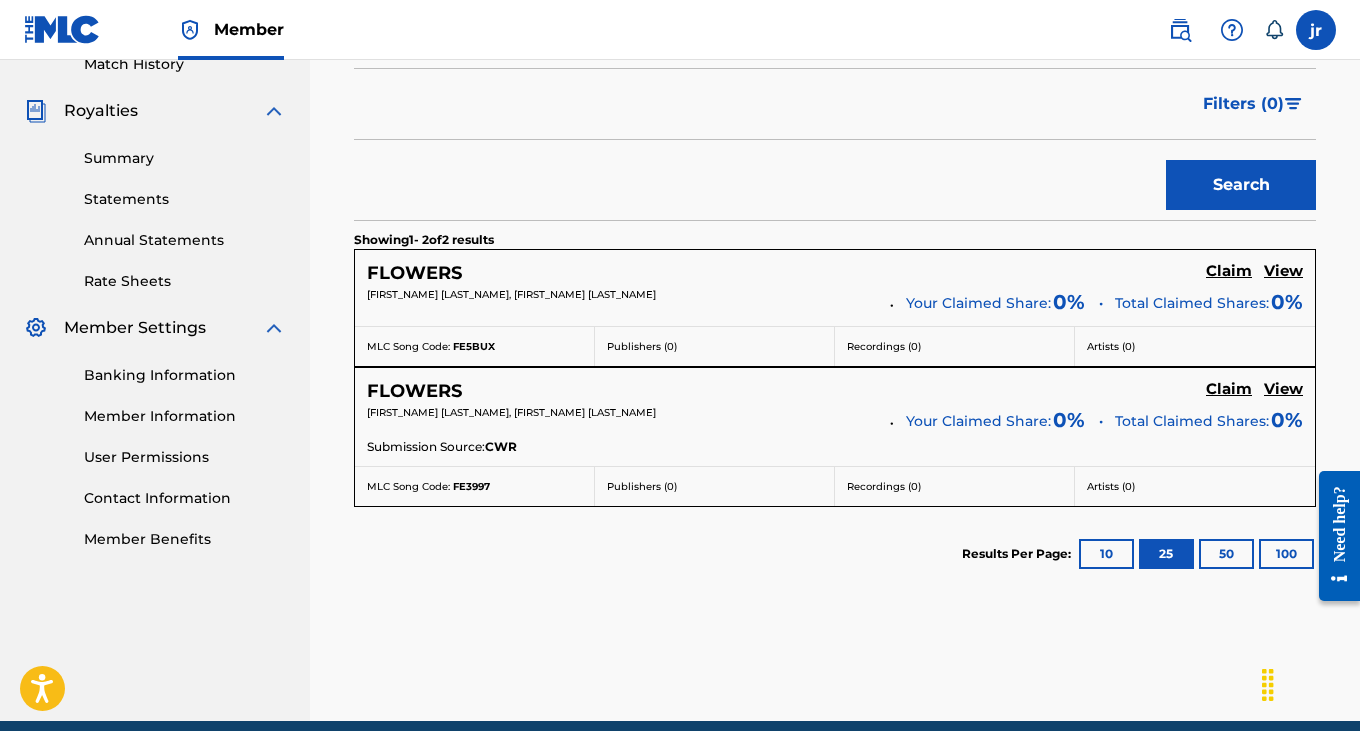 click on "10" at bounding box center (1106, 554) 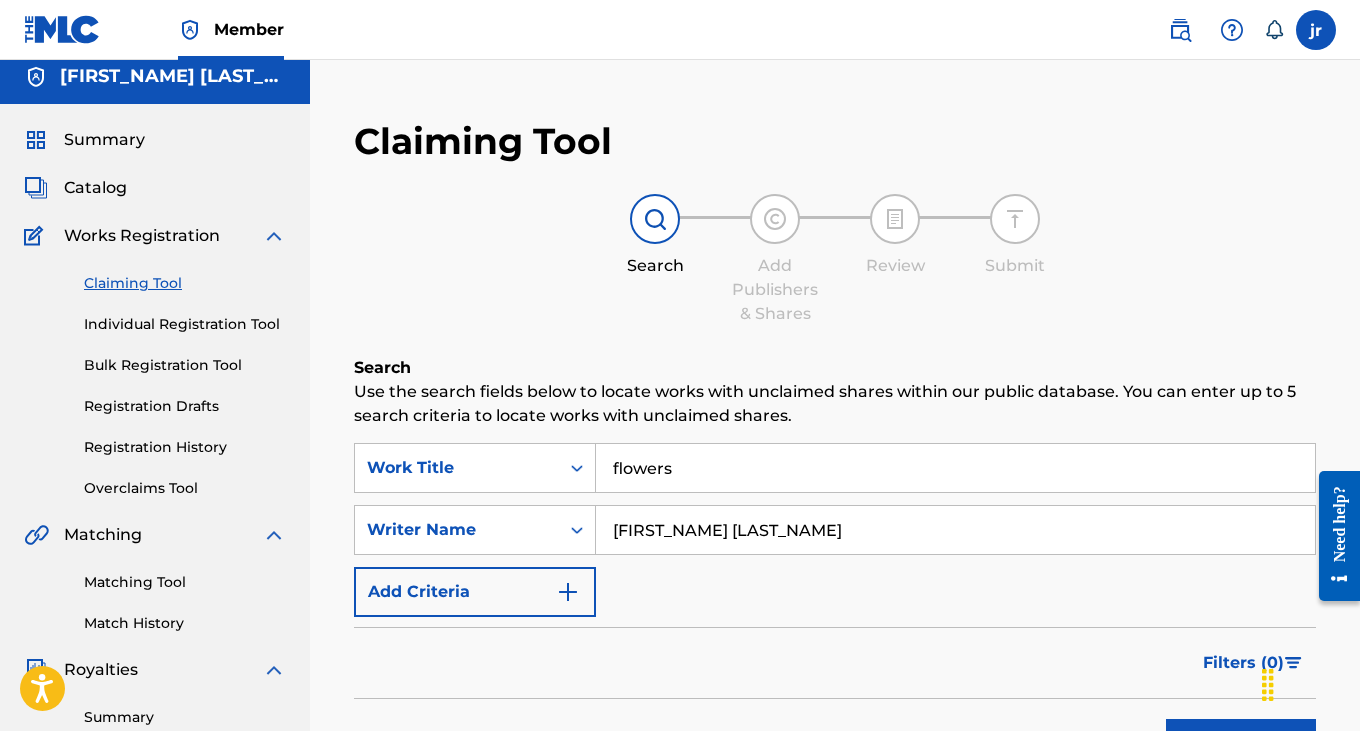 scroll, scrollTop: 0, scrollLeft: 0, axis: both 